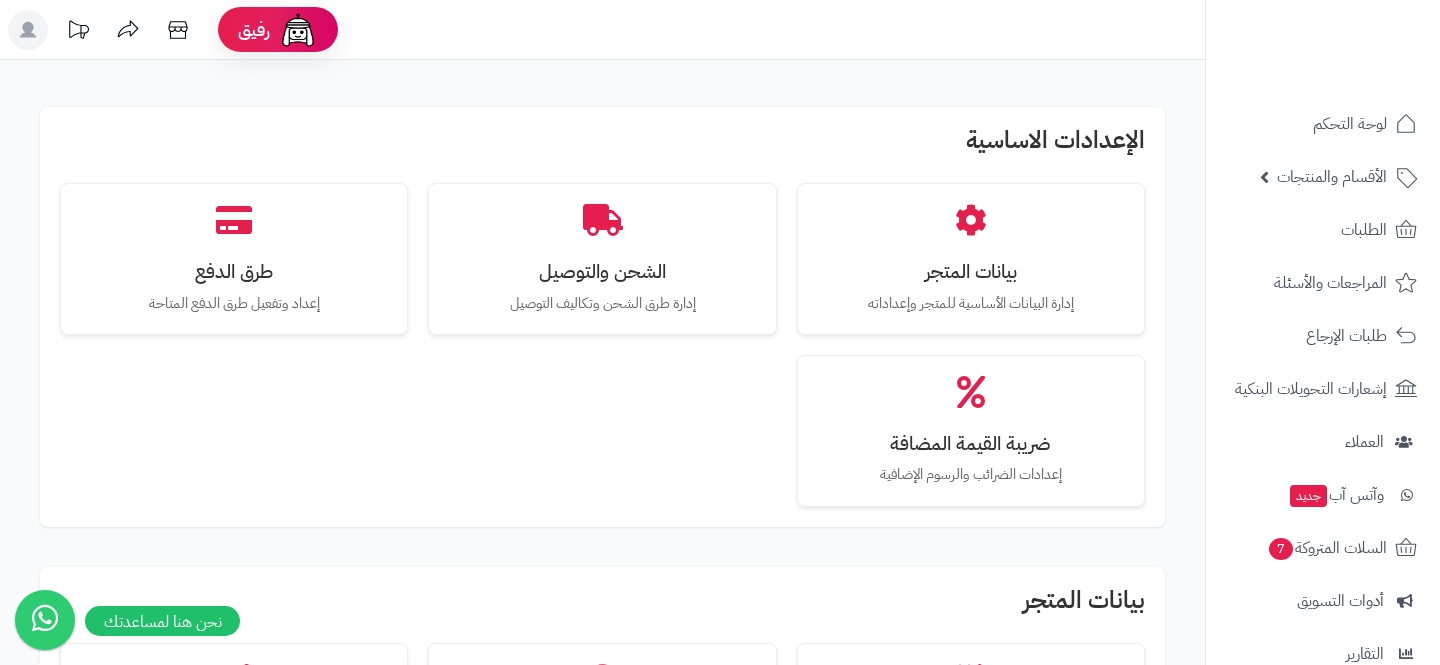 scroll, scrollTop: 452, scrollLeft: 0, axis: vertical 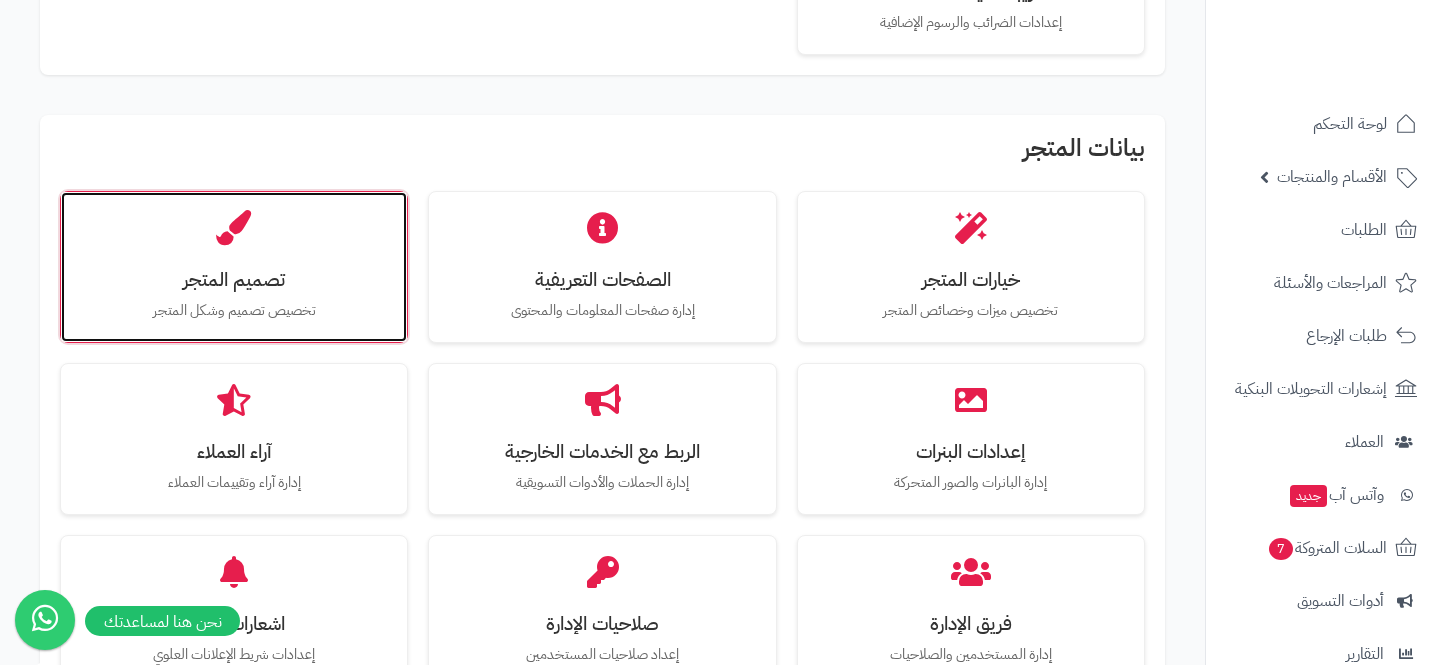 click on "تصميم المتجر تخصيص تصميم وشكل المتجر" at bounding box center [234, 267] 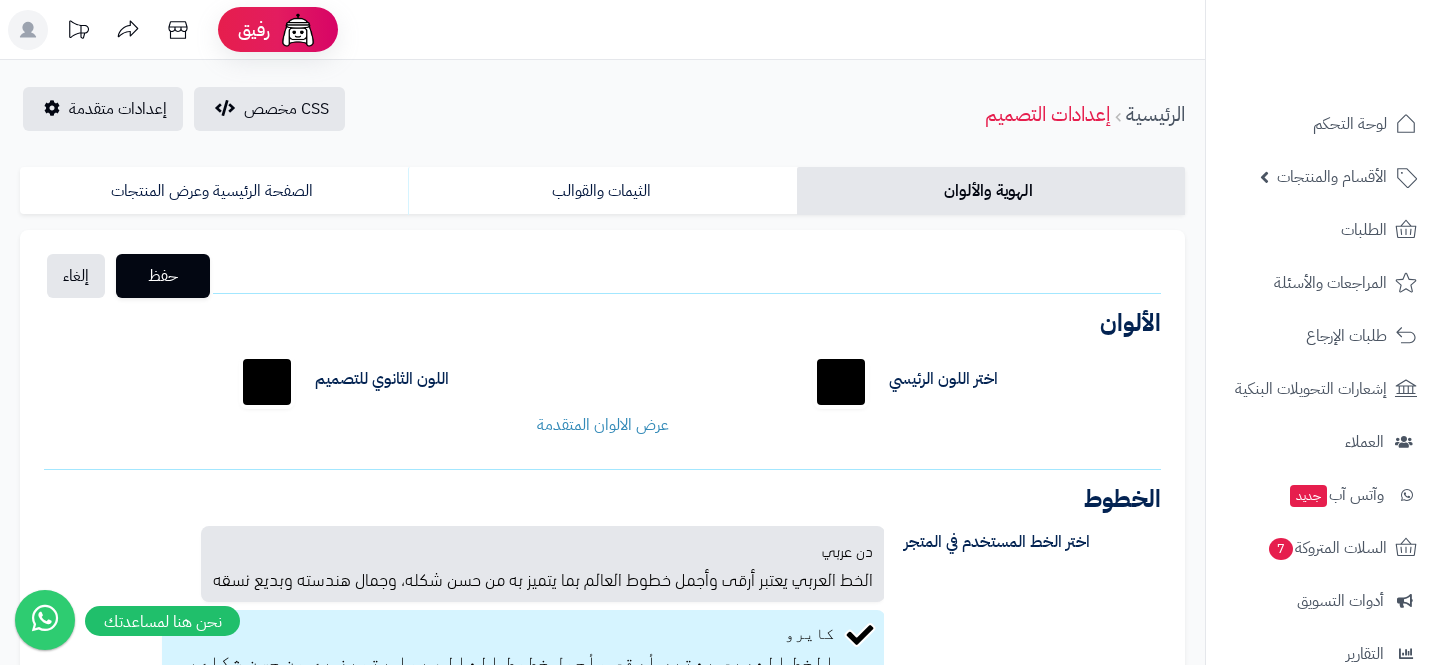 scroll, scrollTop: 0, scrollLeft: 0, axis: both 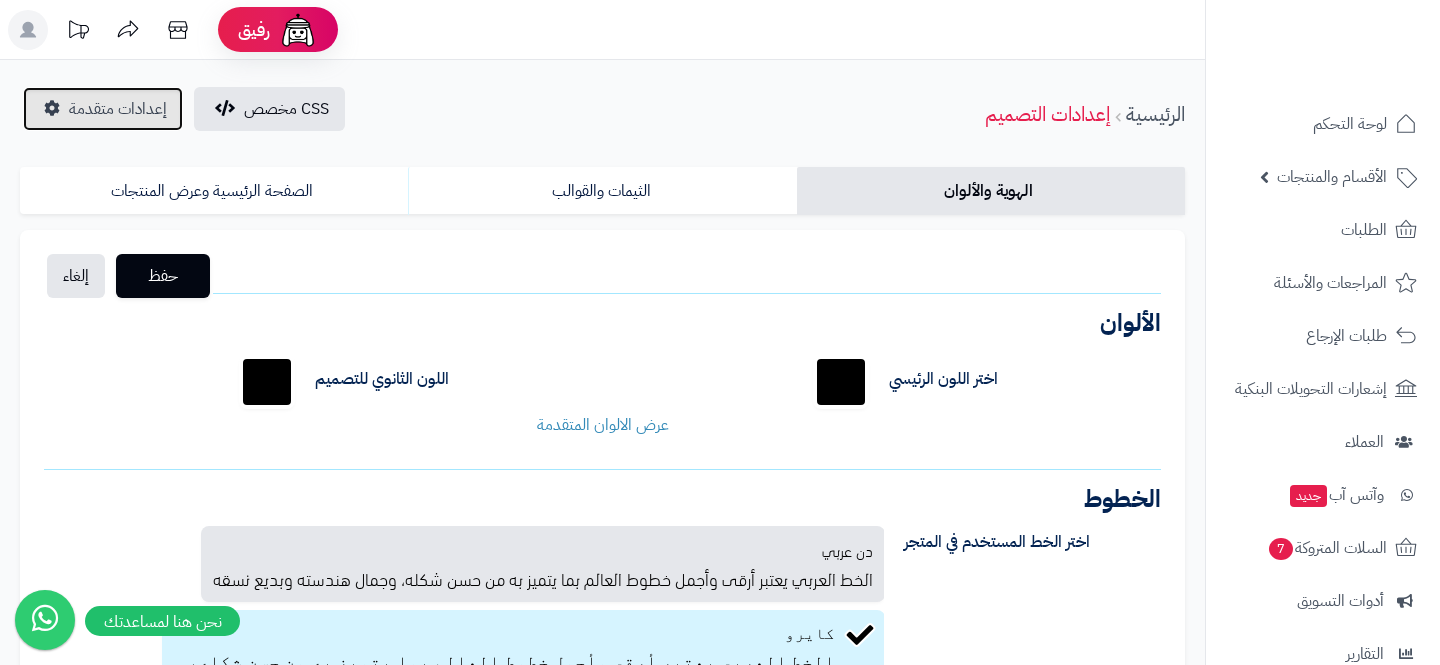 click on "إعدادات متقدمة" at bounding box center [103, 109] 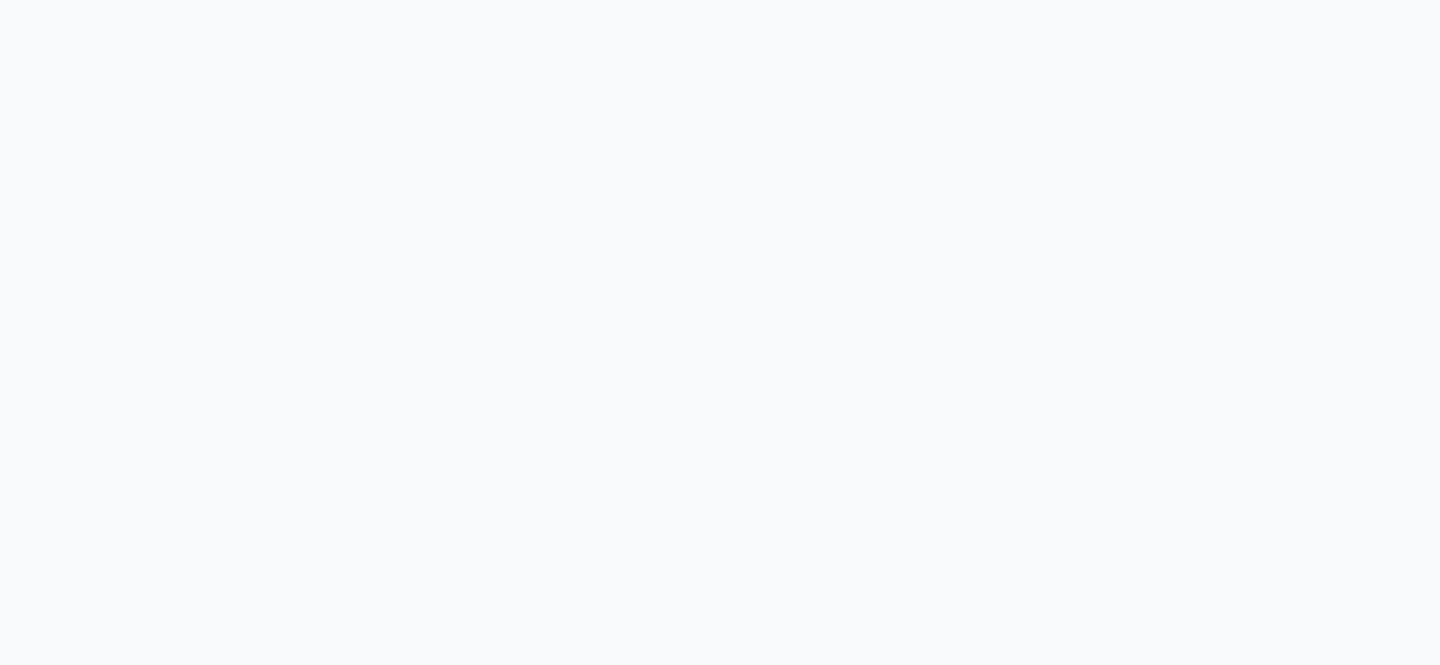 scroll, scrollTop: 0, scrollLeft: 0, axis: both 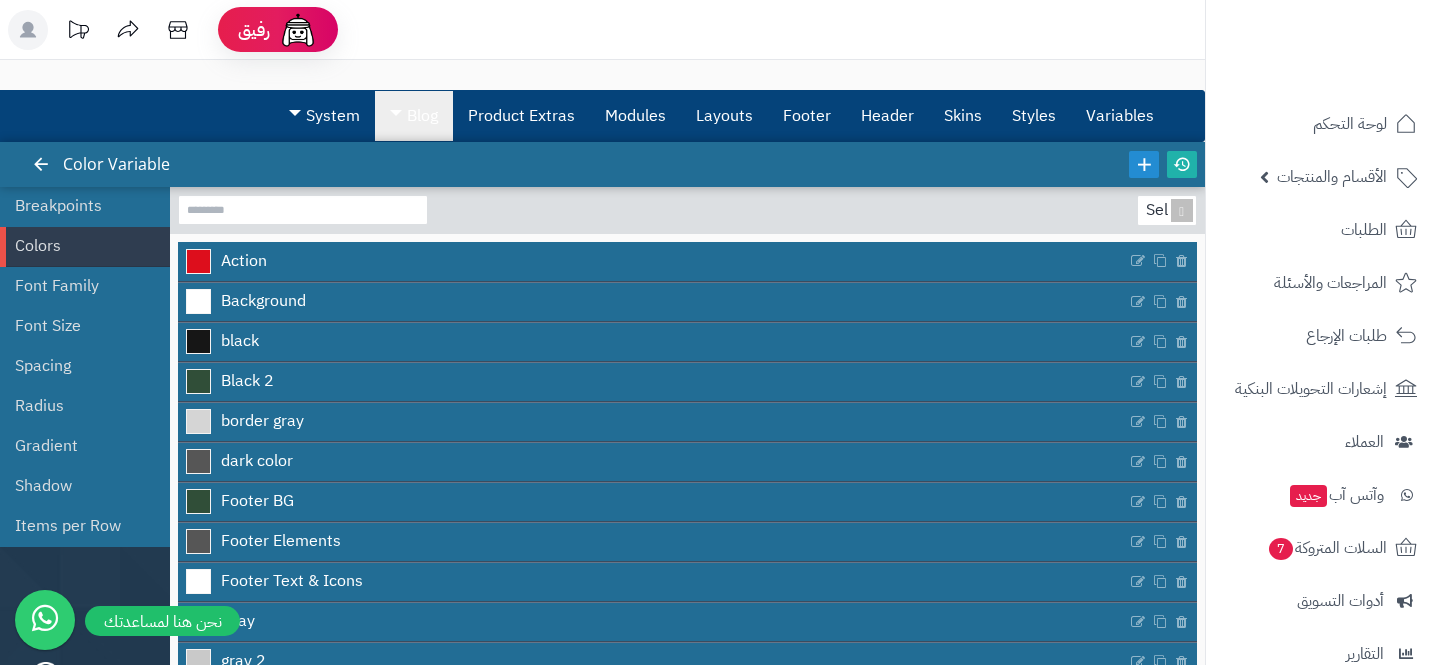 click on "Blog" at bounding box center (414, 116) 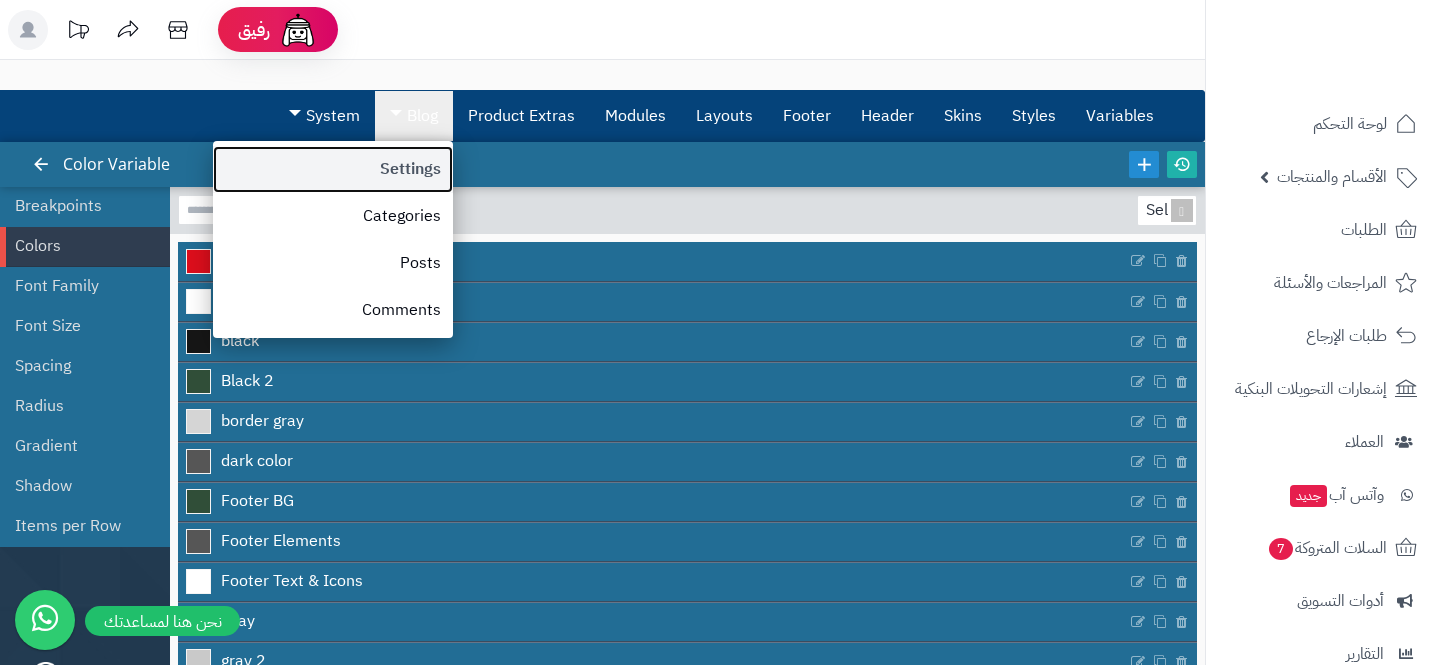 click on "Settings" at bounding box center (333, 169) 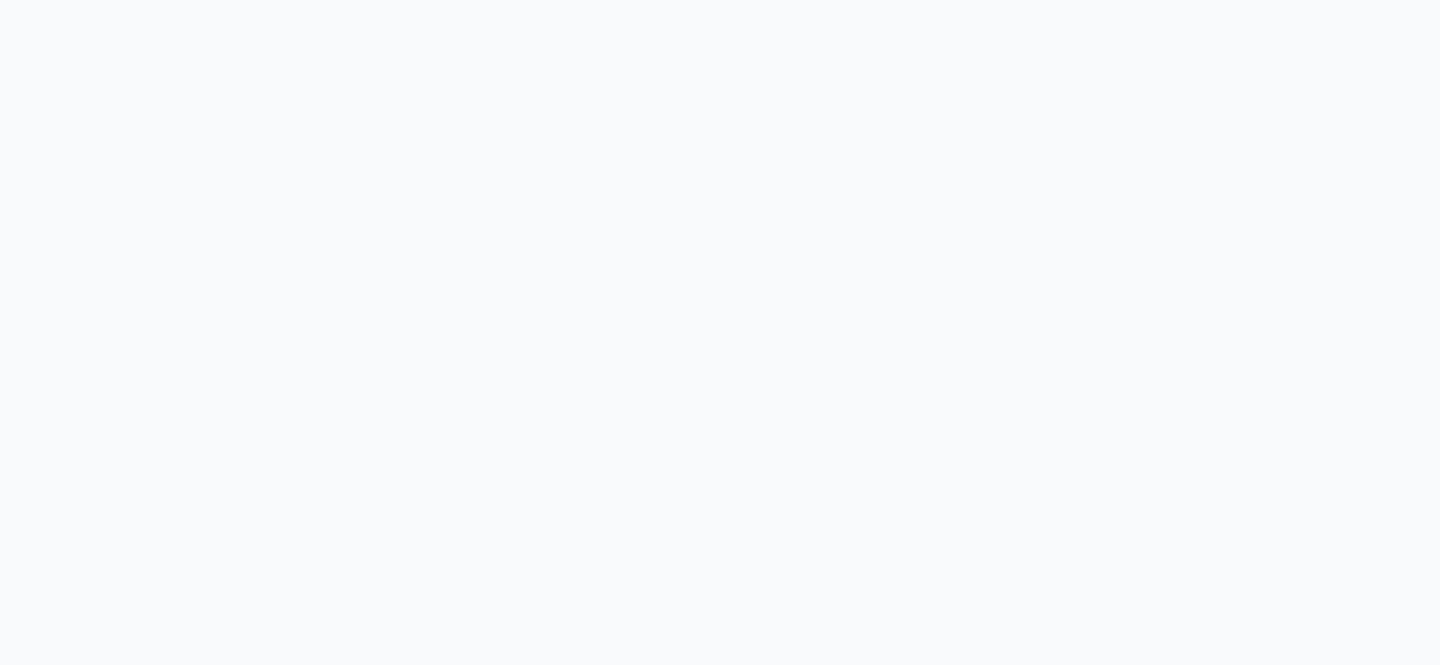scroll, scrollTop: 0, scrollLeft: 0, axis: both 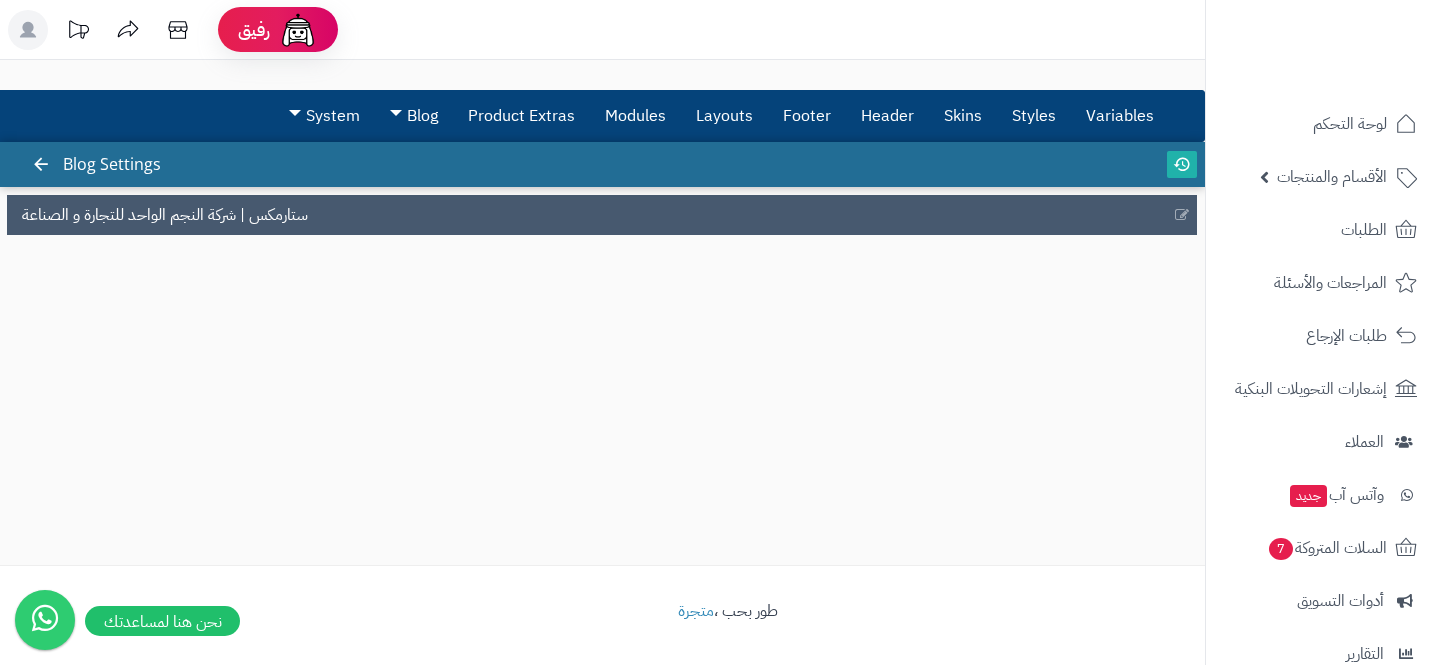 click on "ستارمكس | شركة النجم الواحد للتجارة و الصناعة" at bounding box center (602, 215) 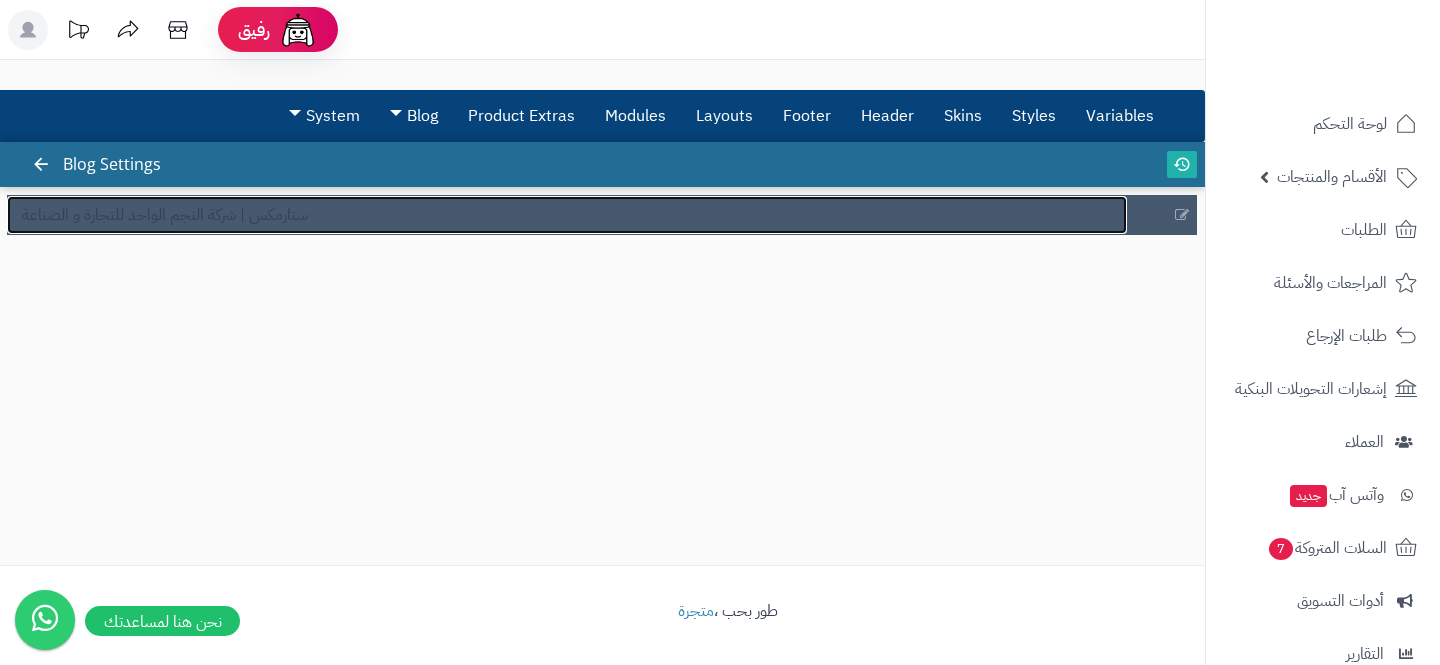 click on "ستارمكس | شركة النجم الواحد للتجارة و الصناعة" at bounding box center (567, 215) 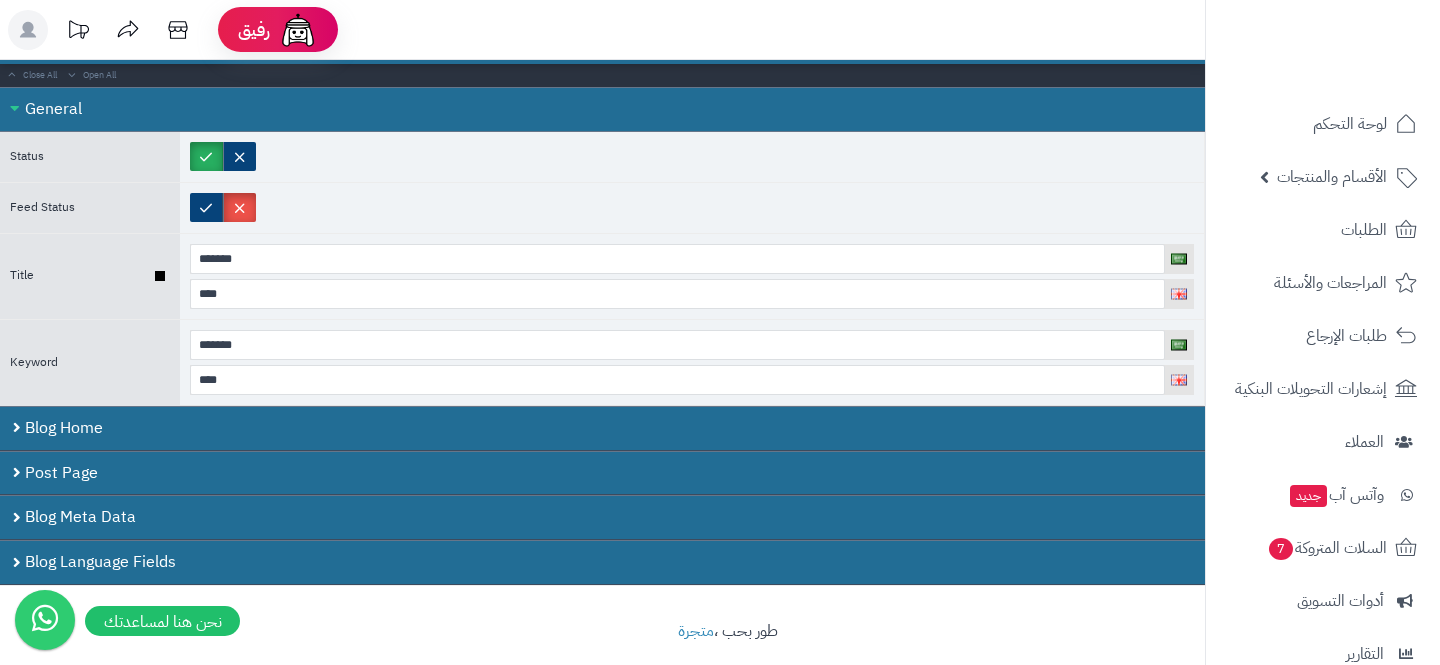 scroll, scrollTop: 143, scrollLeft: 0, axis: vertical 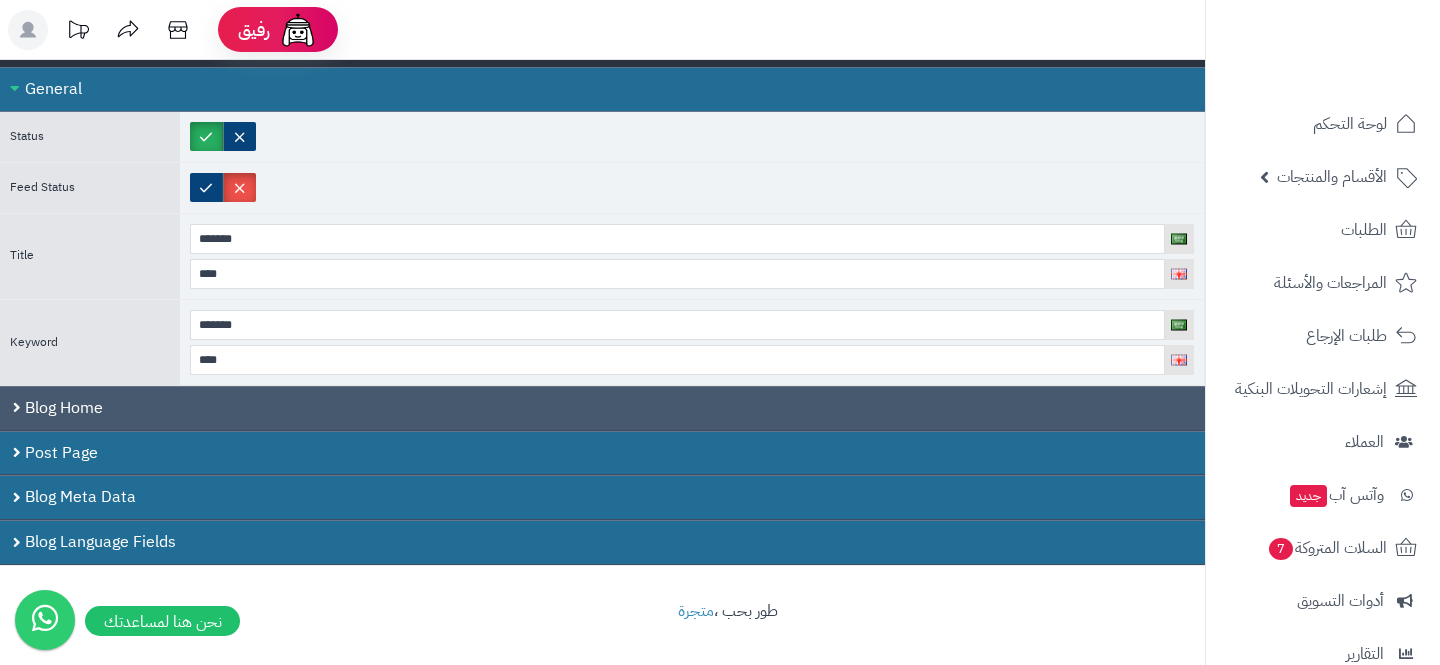 click on "Blog Home" at bounding box center (602, 408) 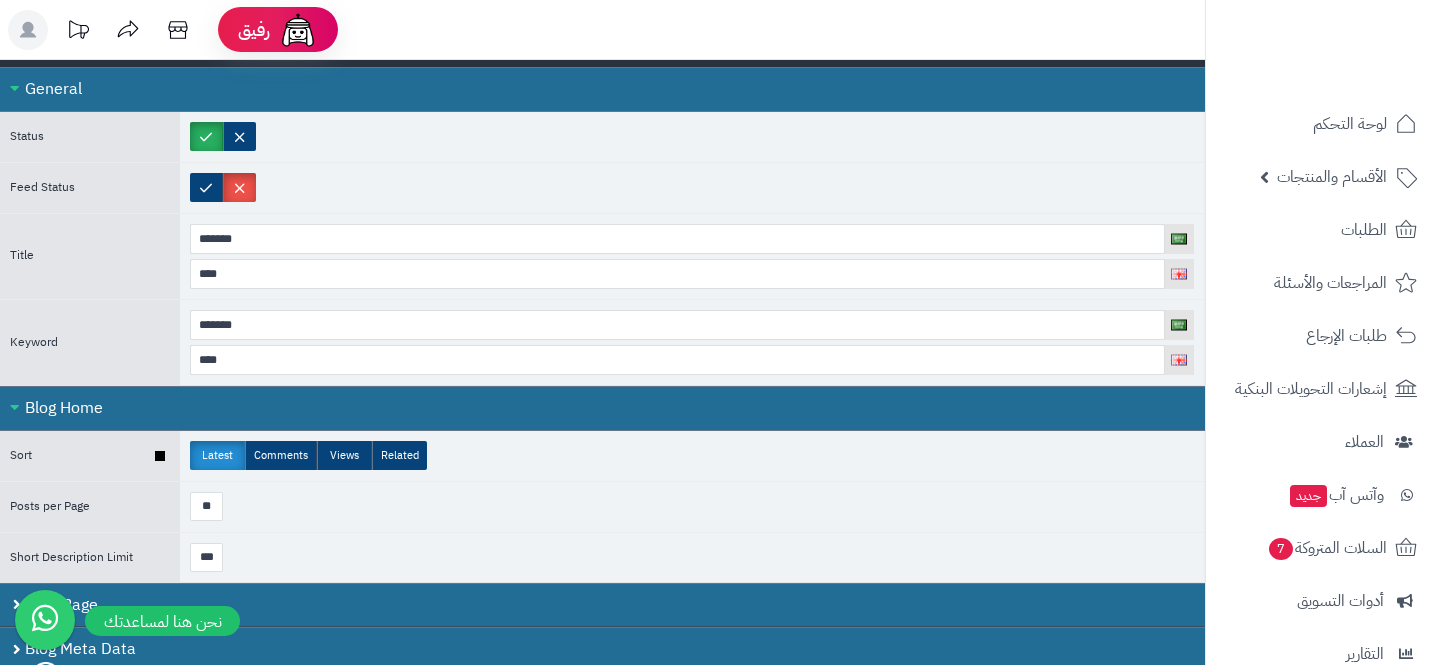 scroll, scrollTop: 295, scrollLeft: 0, axis: vertical 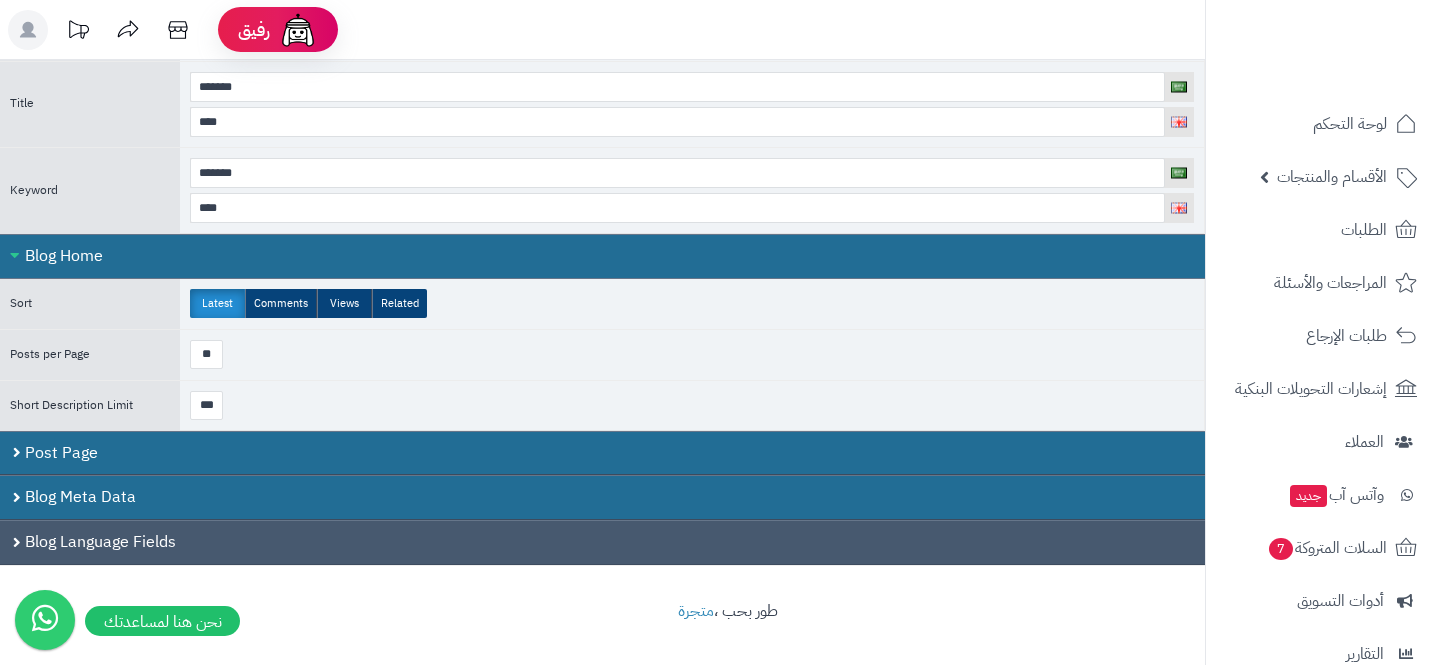 click on "Blog Language Fields" at bounding box center (602, 542) 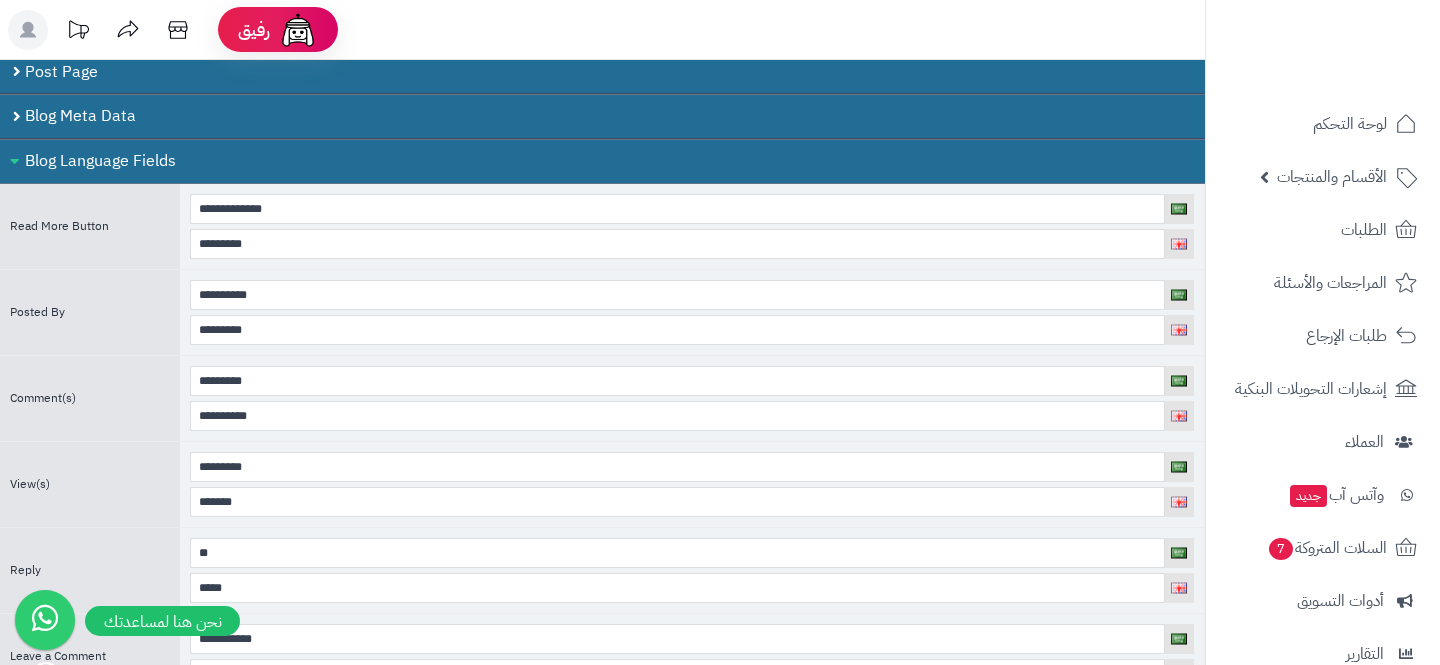 scroll, scrollTop: 514, scrollLeft: 0, axis: vertical 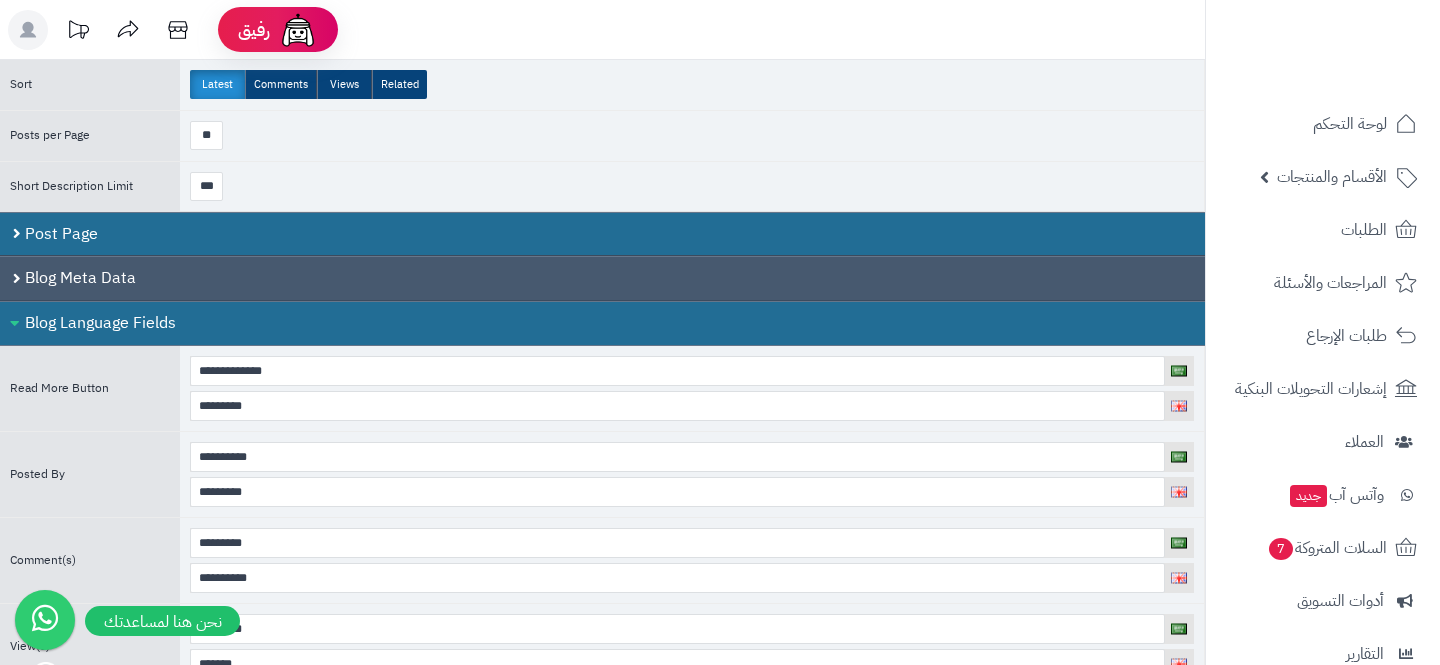 click on "Blog Meta Data" at bounding box center (602, 278) 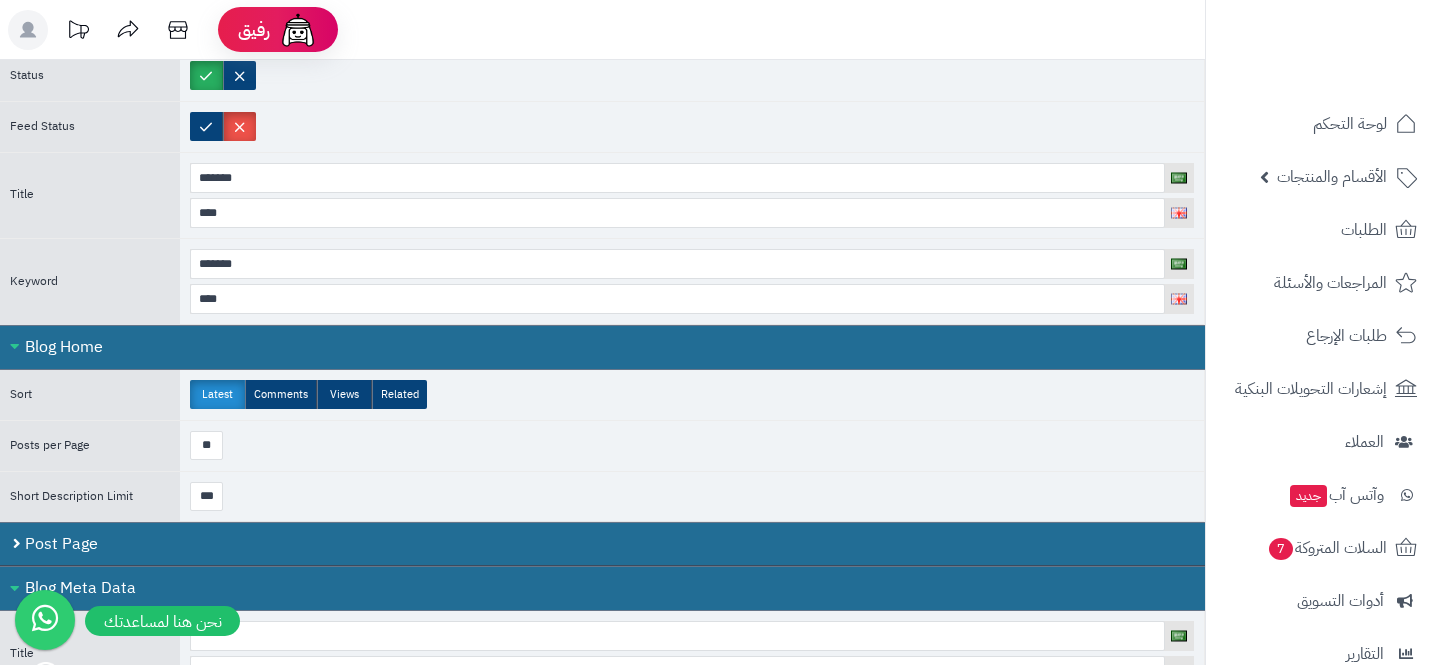 scroll, scrollTop: 0, scrollLeft: 0, axis: both 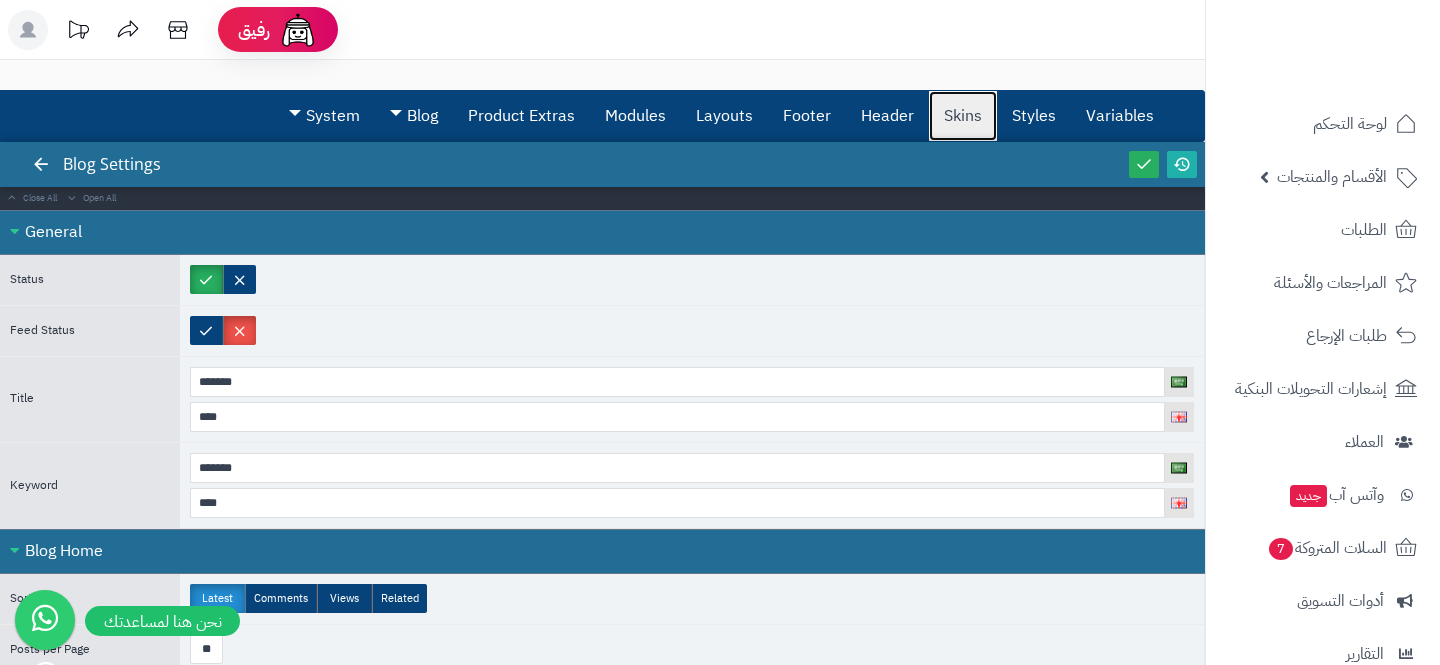 click on "Skins" at bounding box center (963, 116) 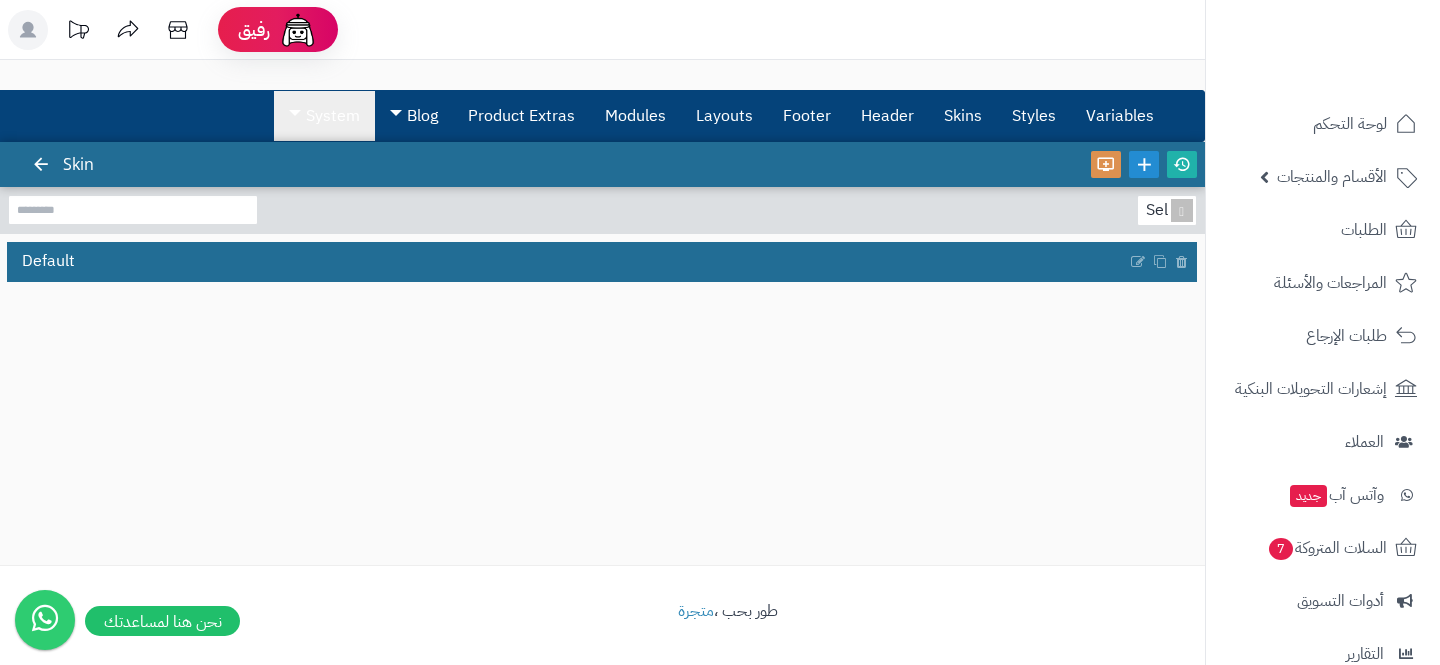 click on "System" at bounding box center [324, 116] 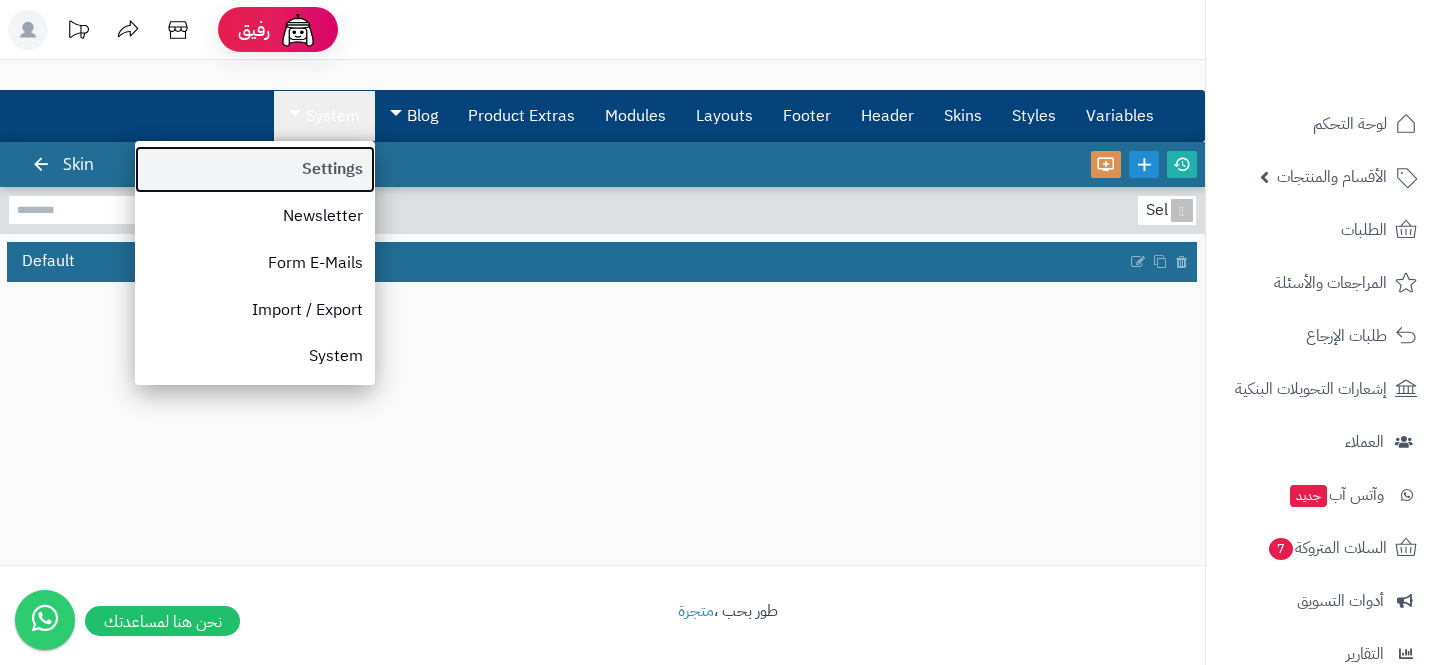 click on "Settings" at bounding box center (255, 169) 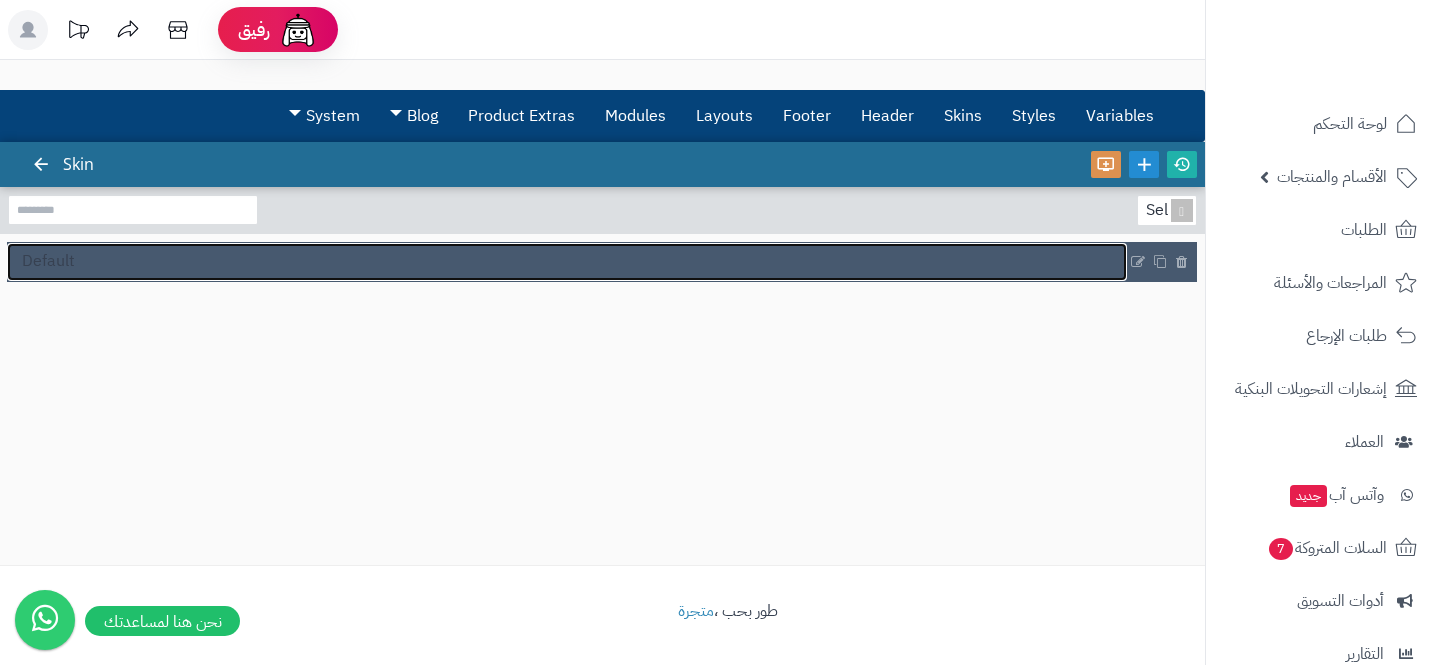 click on "Default" at bounding box center (567, 262) 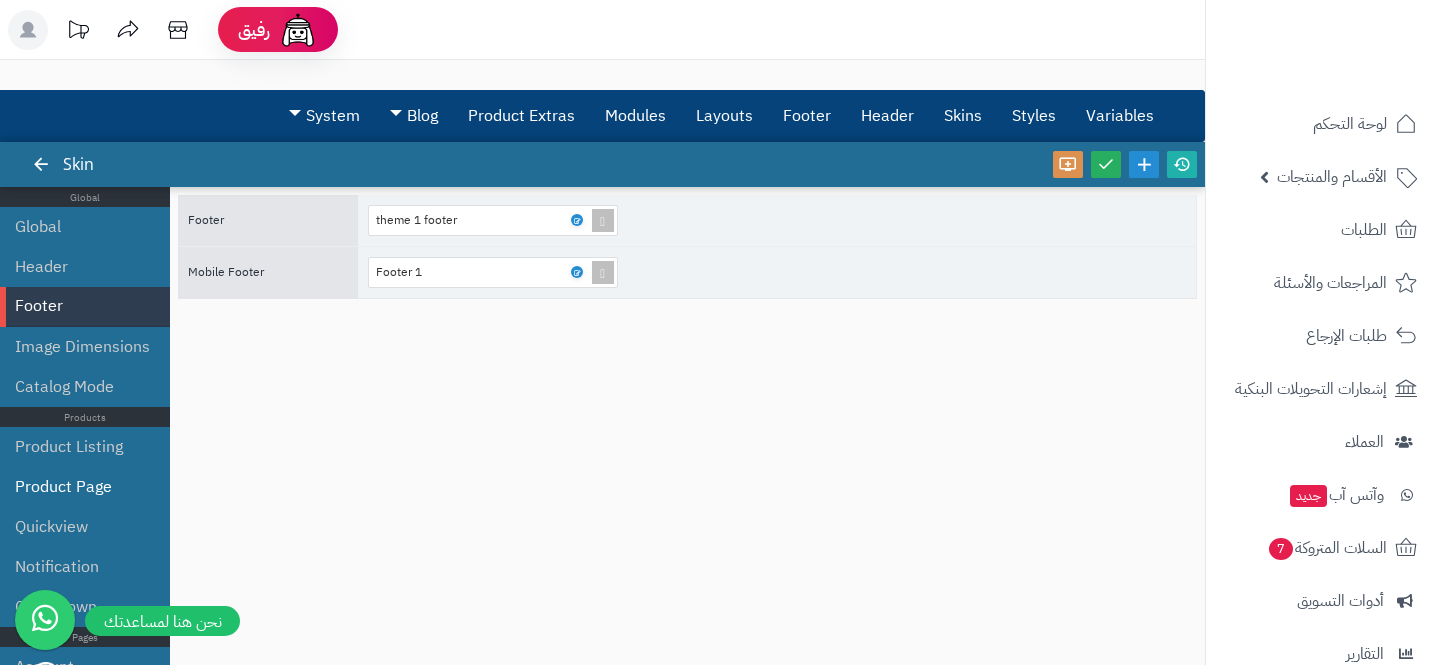 click on "Product Page" at bounding box center [85, 487] 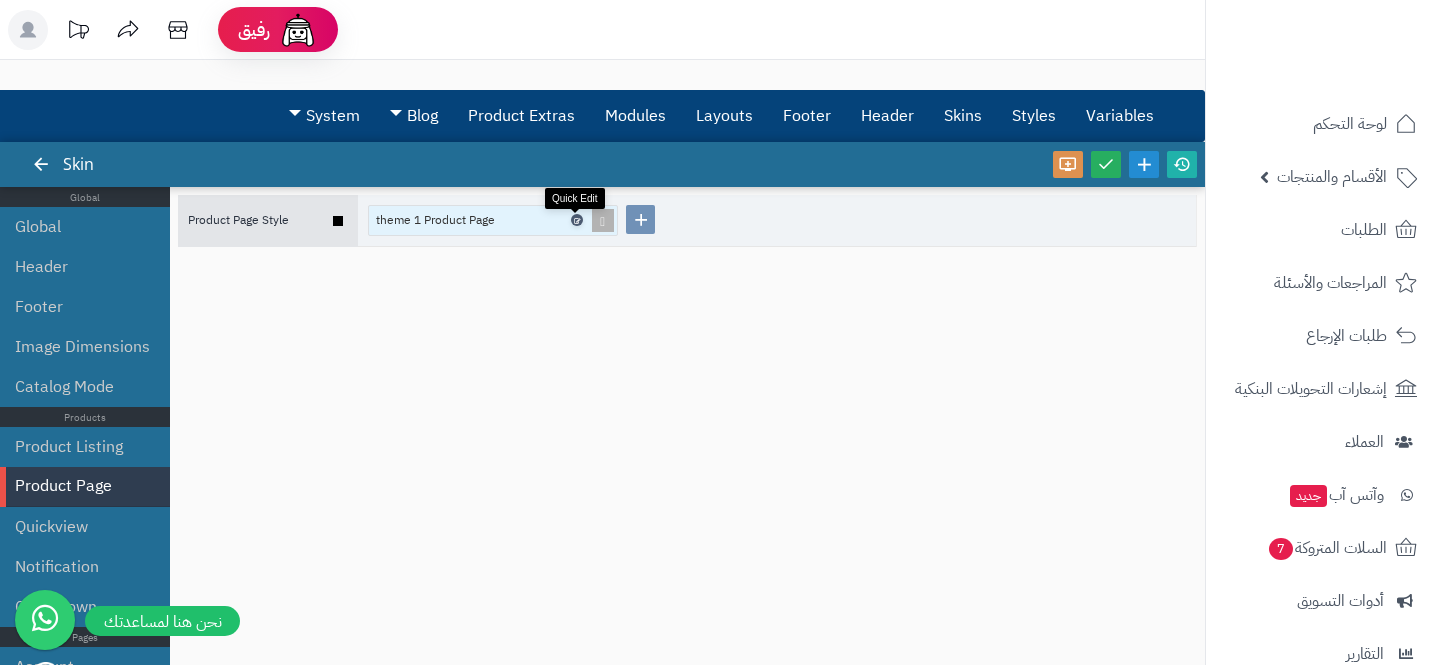 click at bounding box center (576, 220) 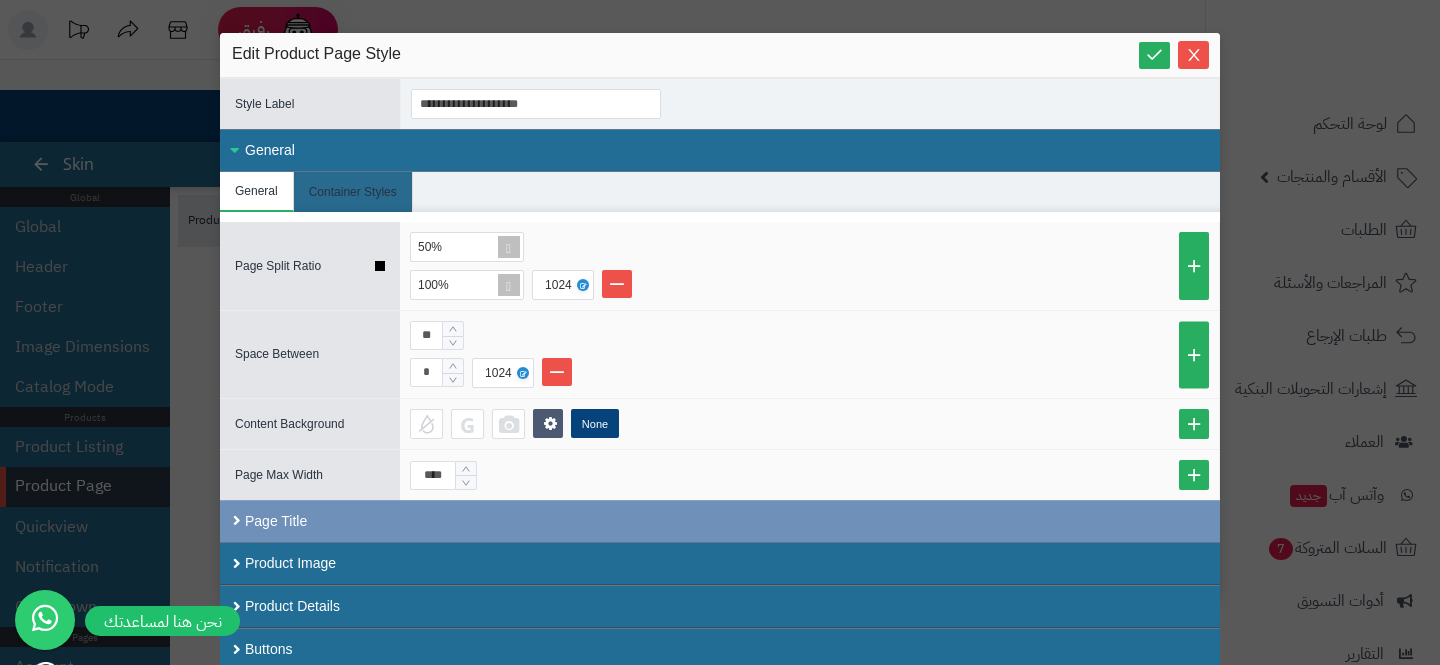 click on "50% 100% 1024" at bounding box center [809, 266] 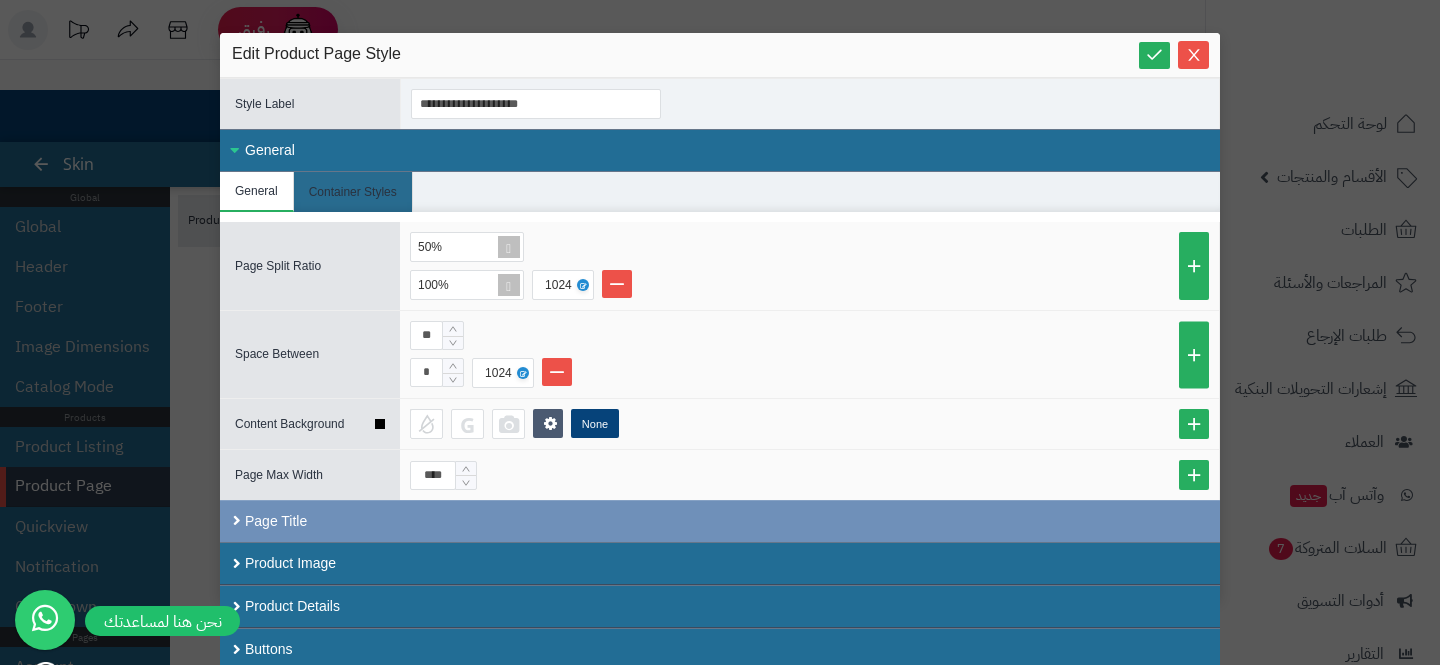 click on "None" at bounding box center (809, 424) 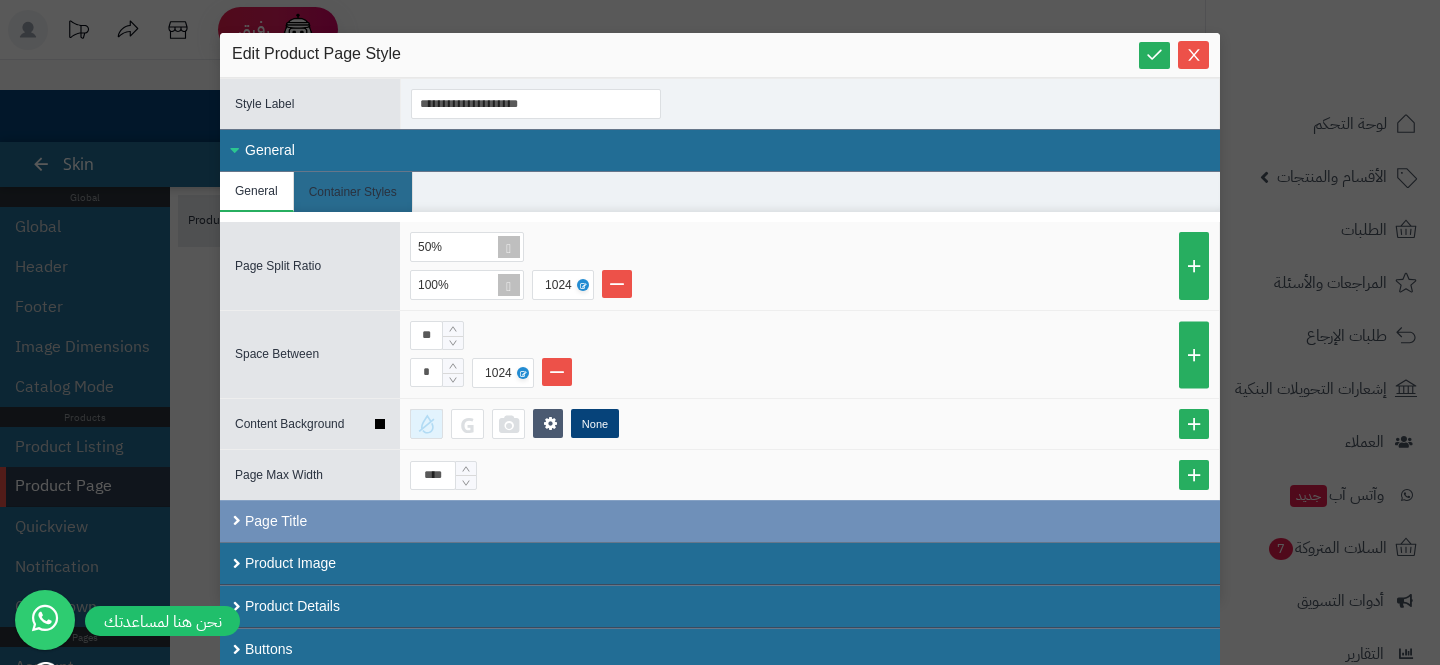click at bounding box center (426, 424) 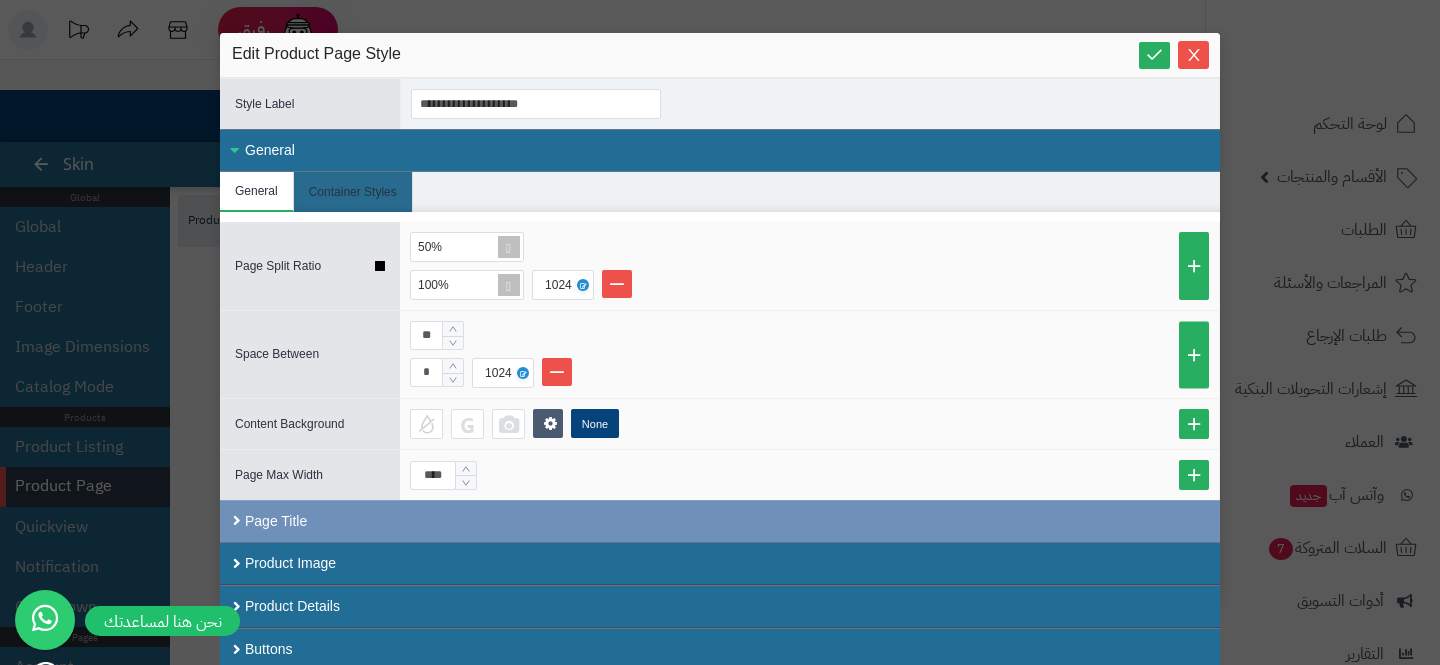 click on "Page Split Ratio" at bounding box center [310, 266] 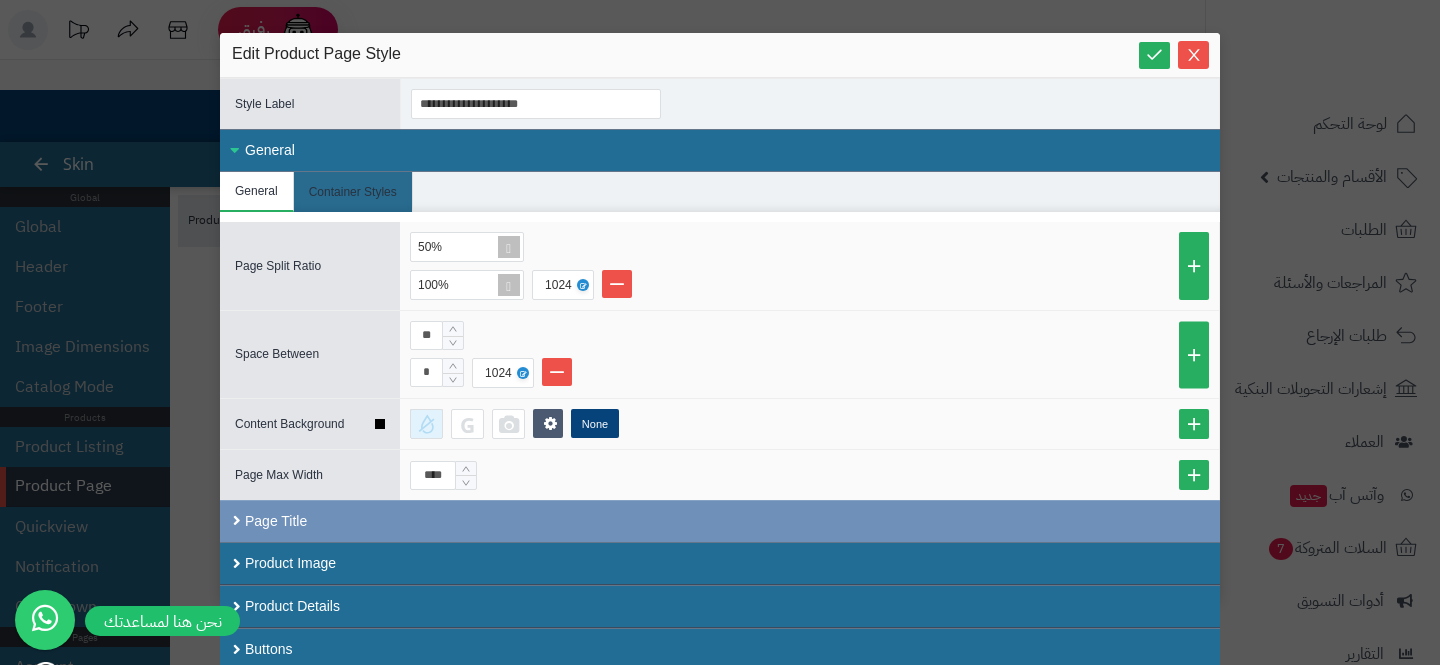 click at bounding box center [426, 424] 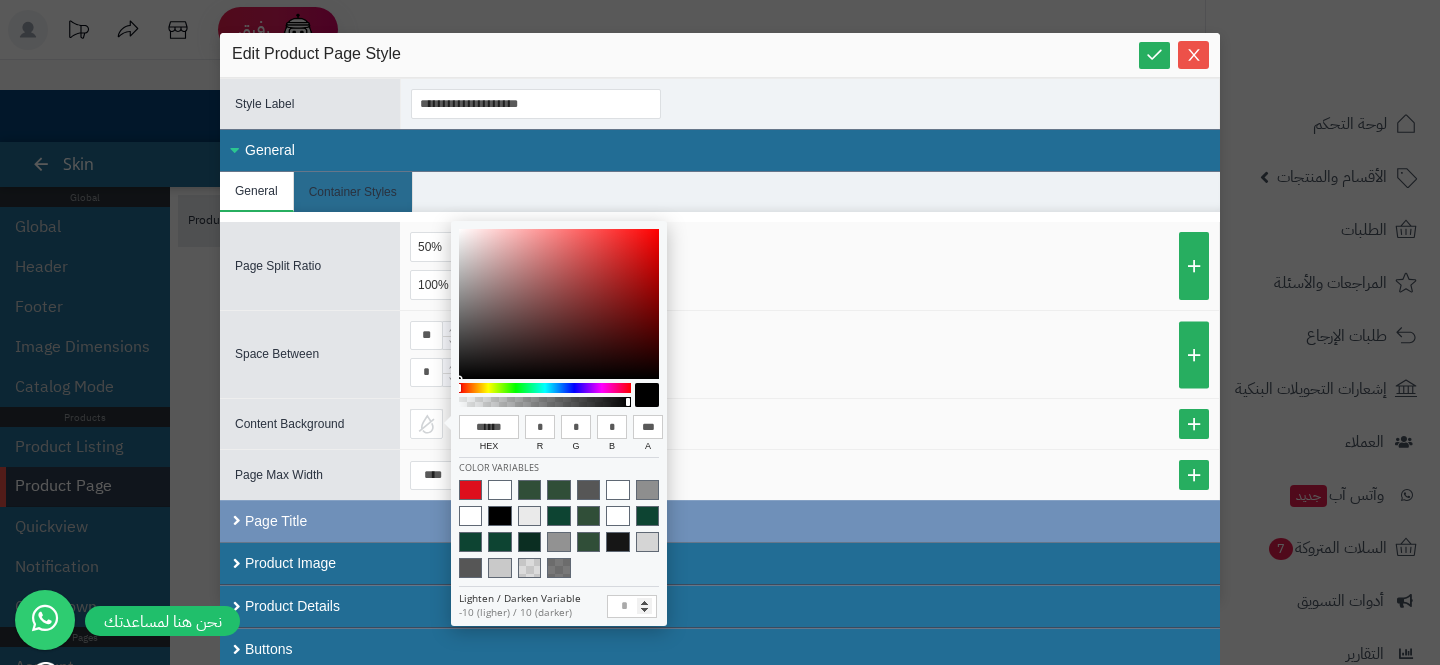 type on "******" 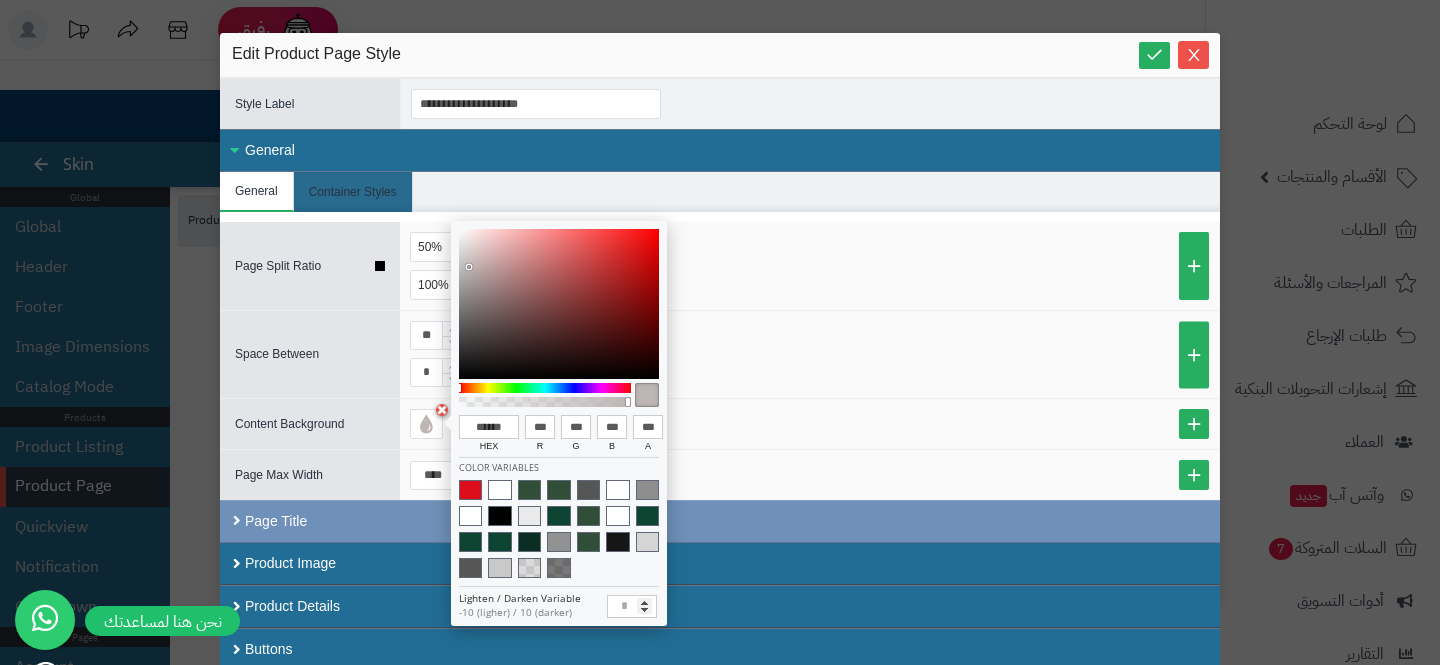 type on "******" 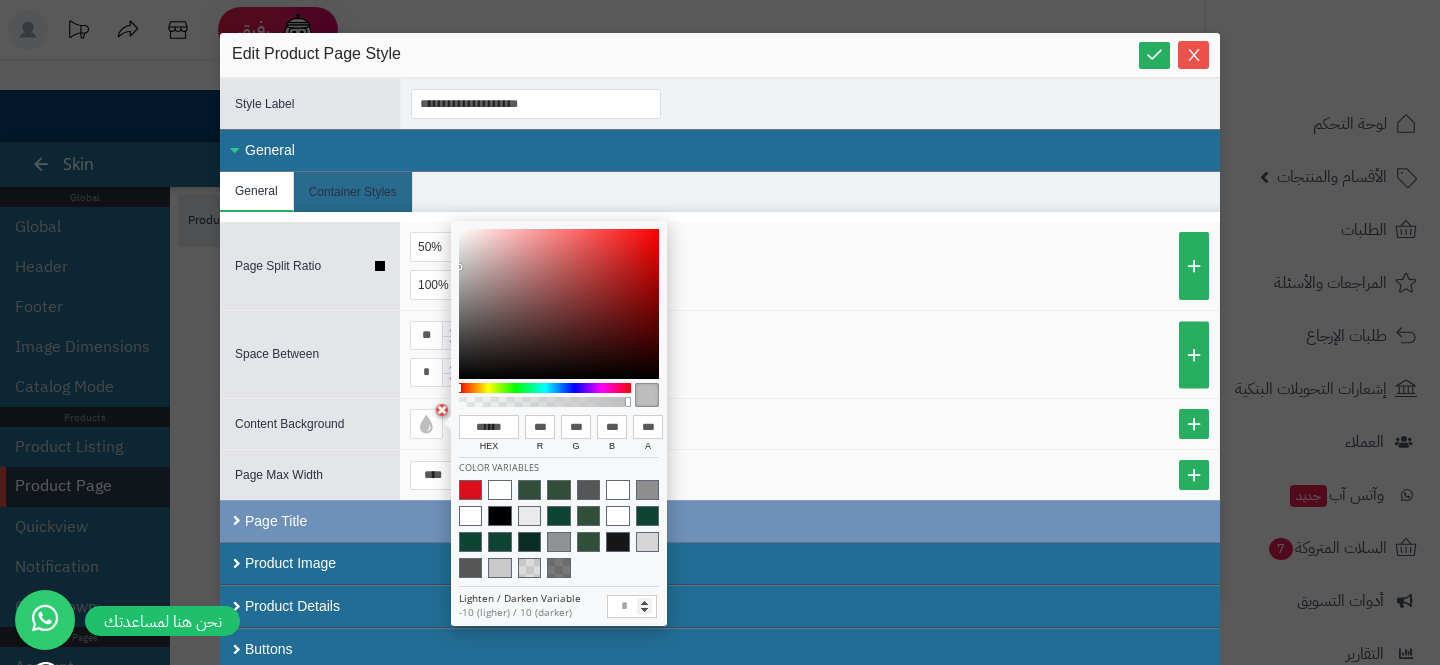 type on "******" 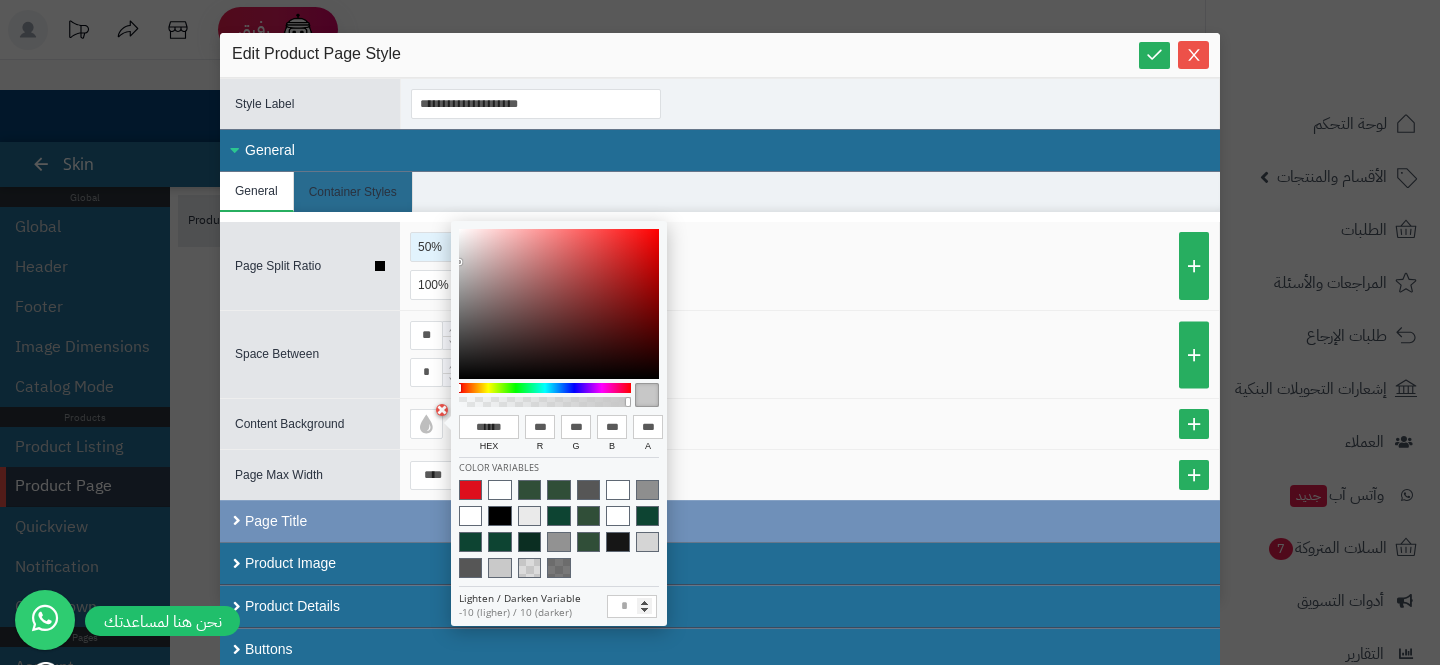 type on "******" 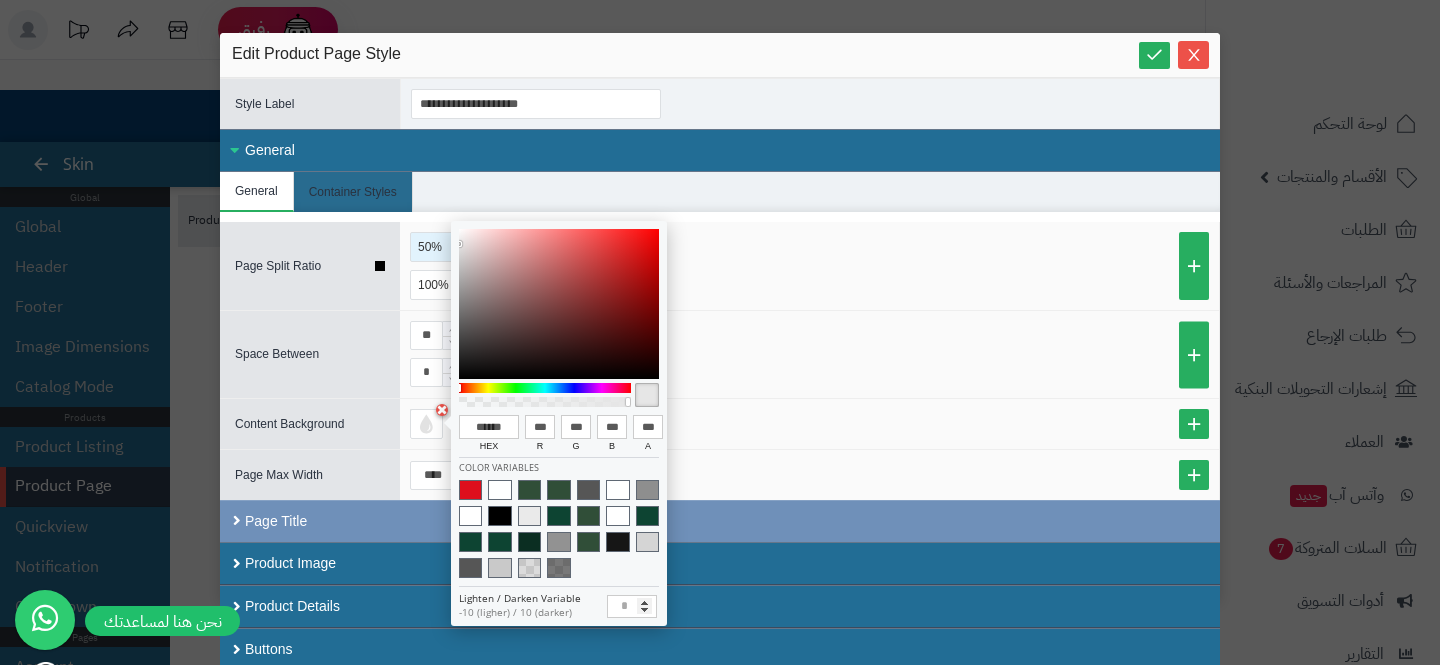 type on "******" 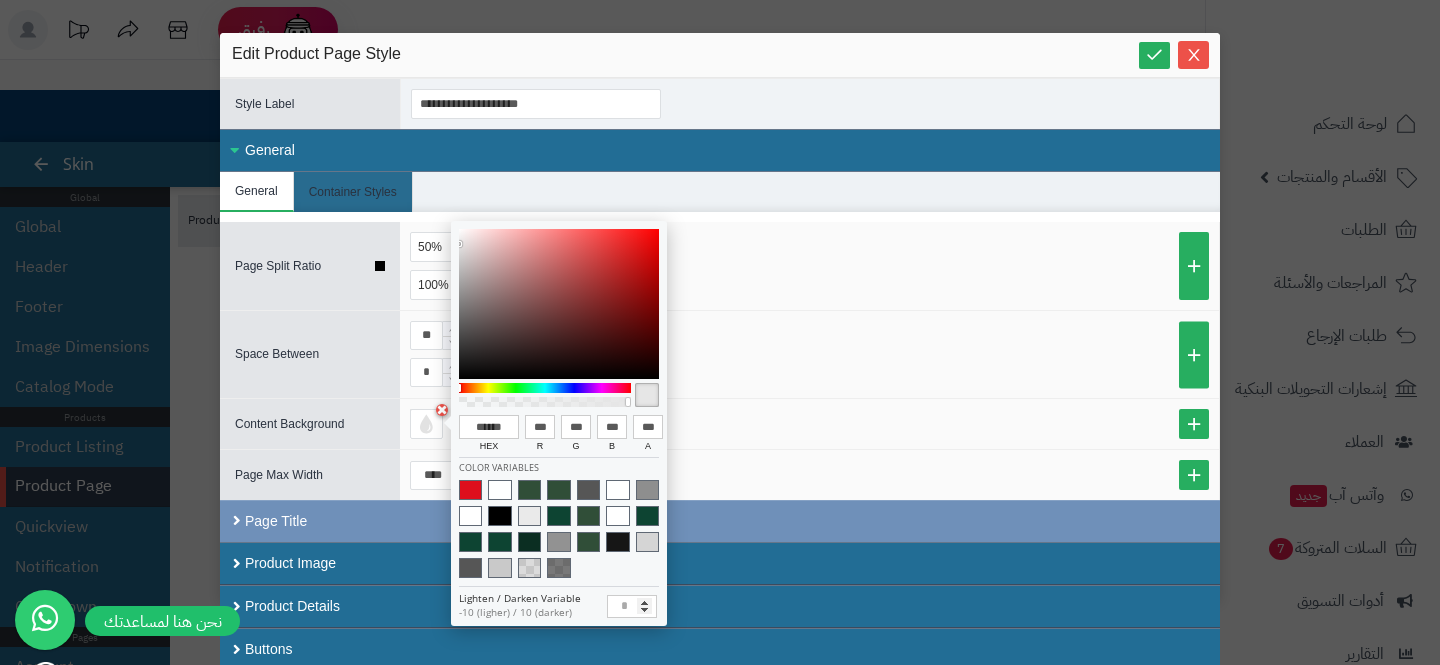 type on "******" 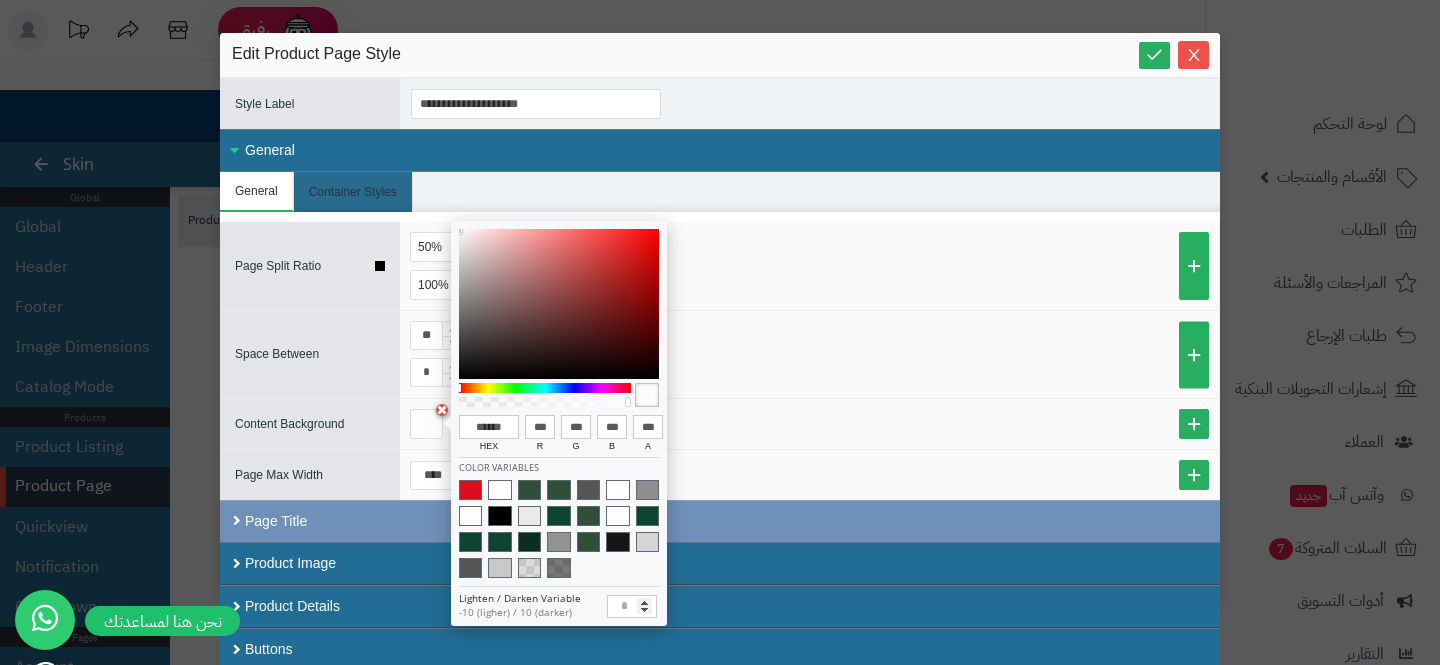 drag, startPoint x: 469, startPoint y: 267, endPoint x: 396, endPoint y: 231, distance: 81.394104 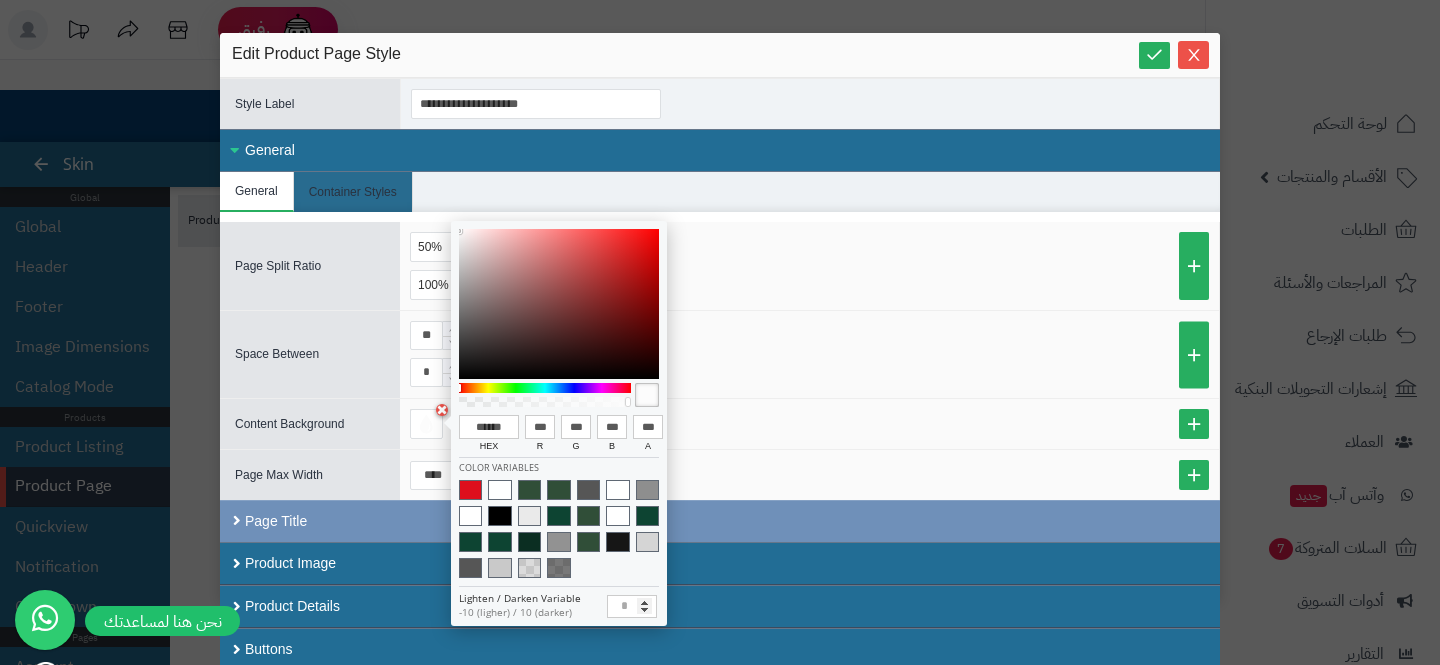 type on "******" 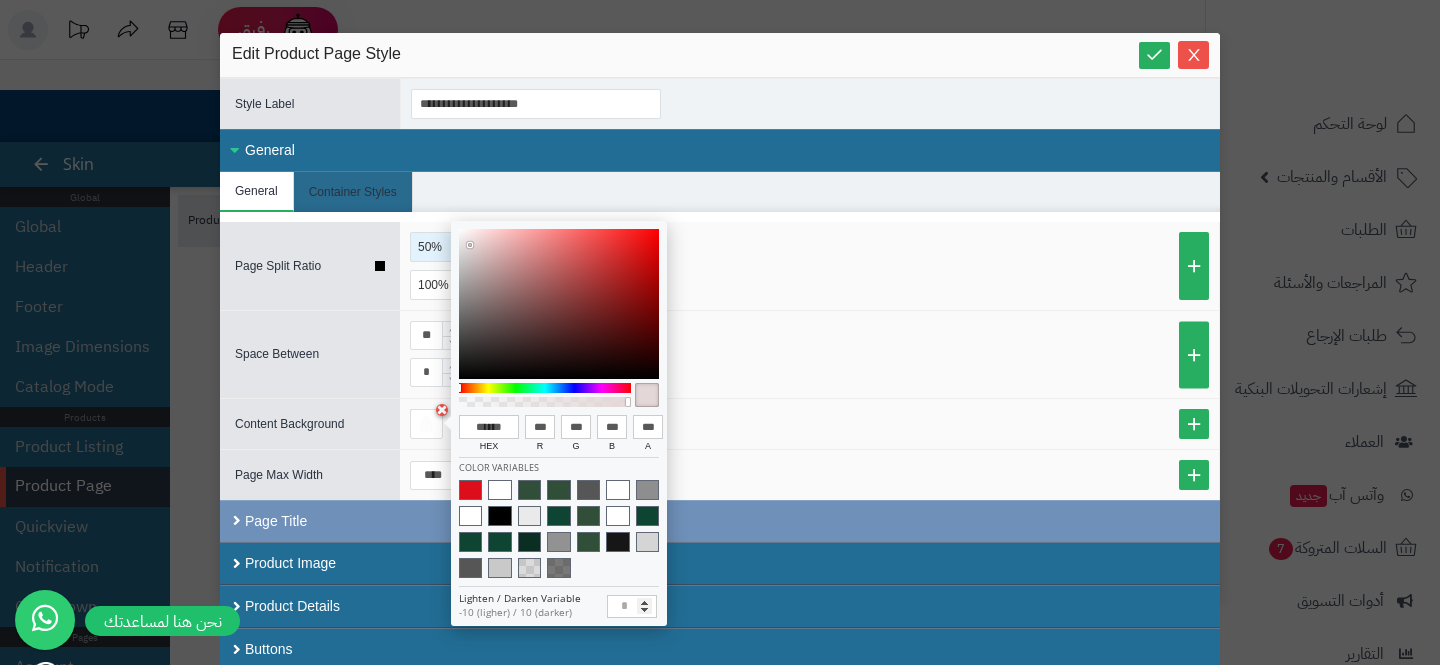 type on "******" 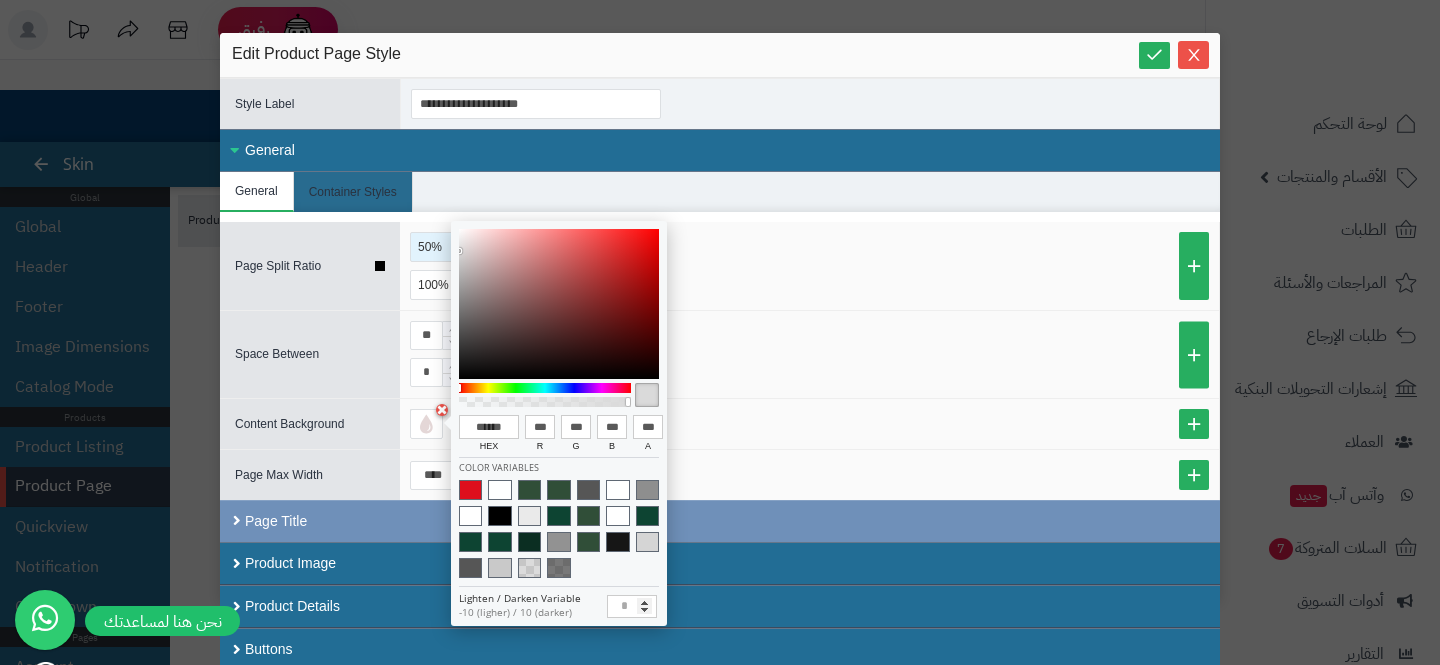type on "******" 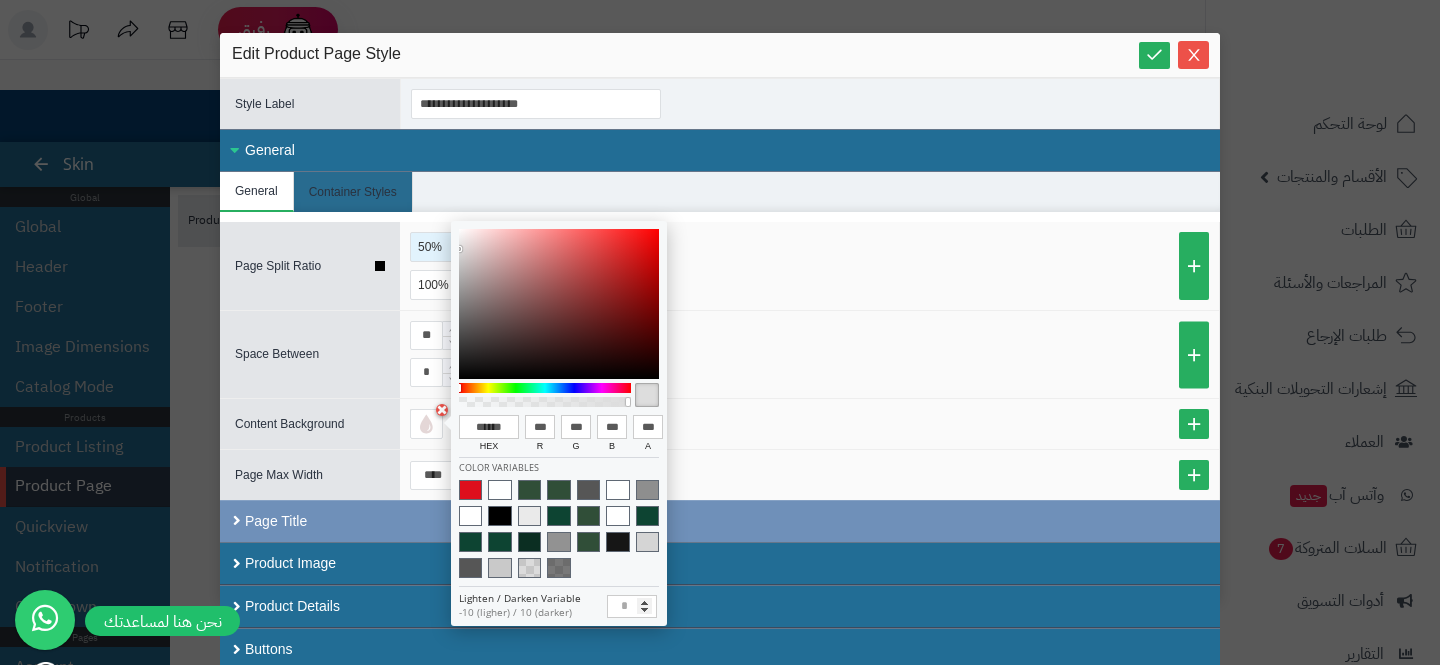 type on "******" 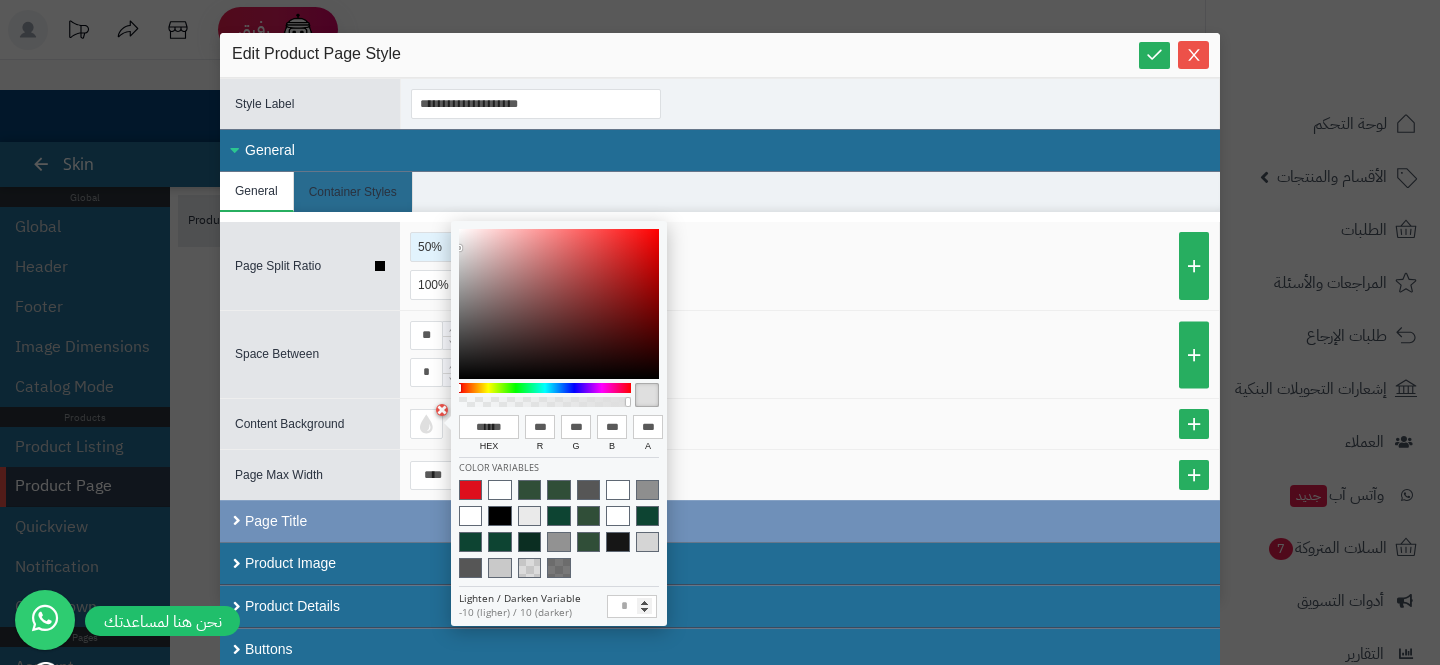 type on "******" 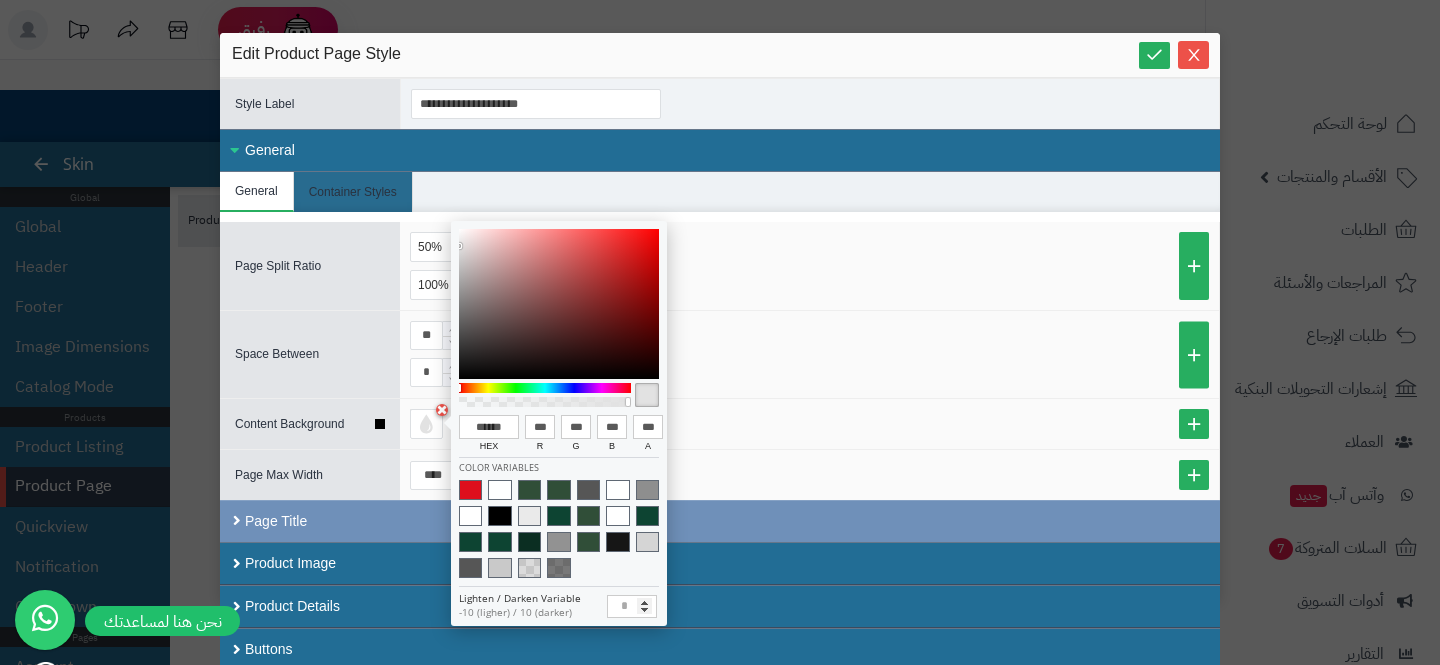 click at bounding box center [380, 424] 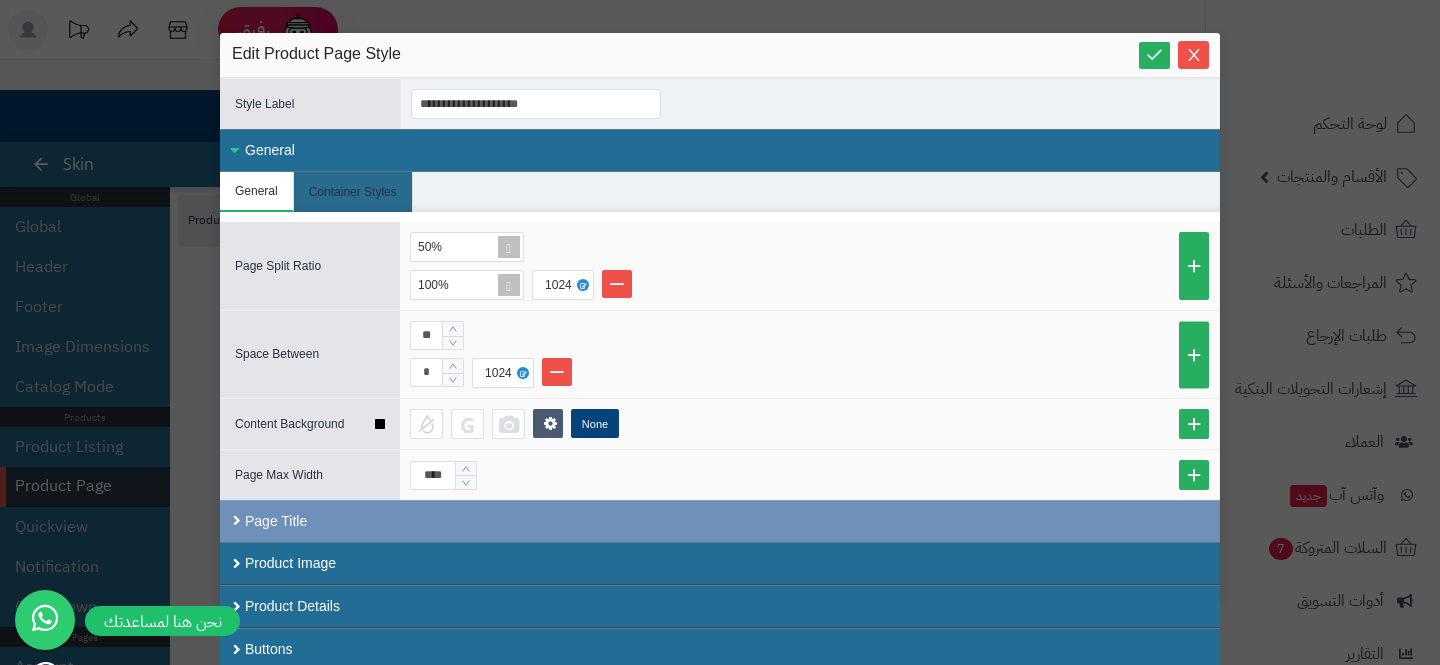 click on "None" at bounding box center [809, 424] 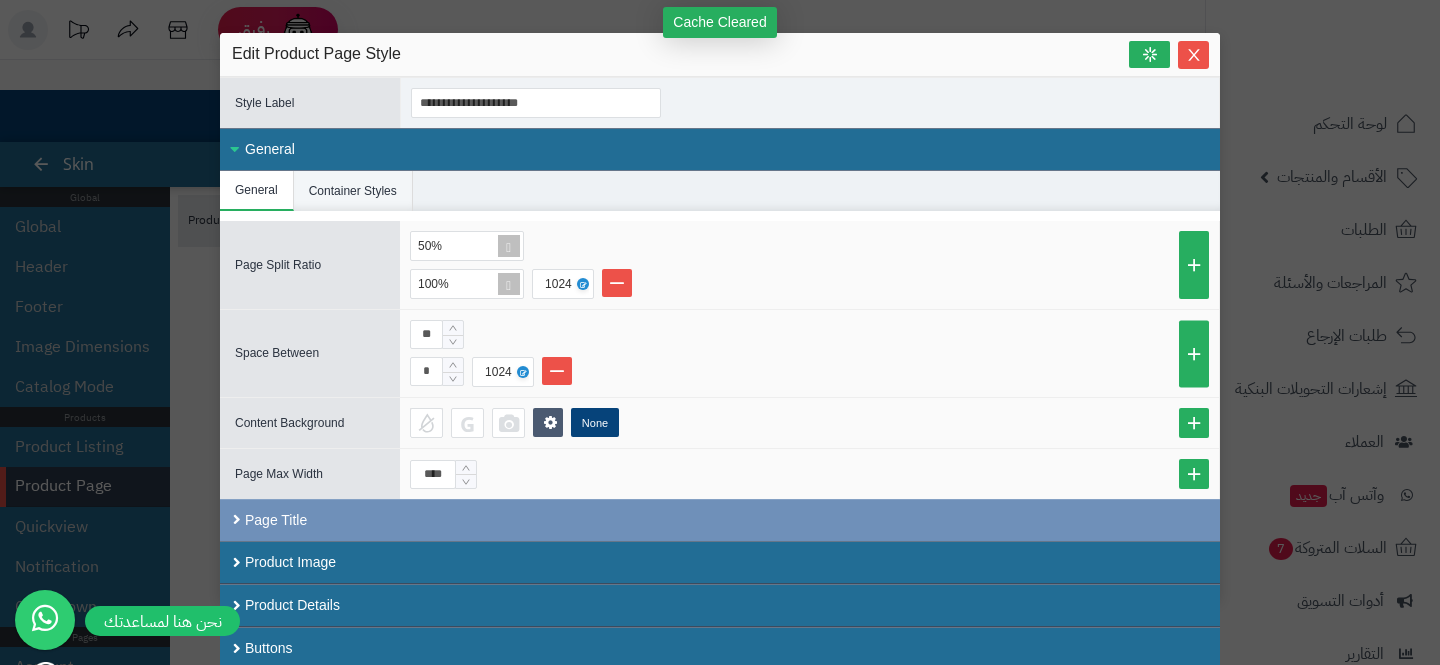click on "Container Styles" at bounding box center [353, 191] 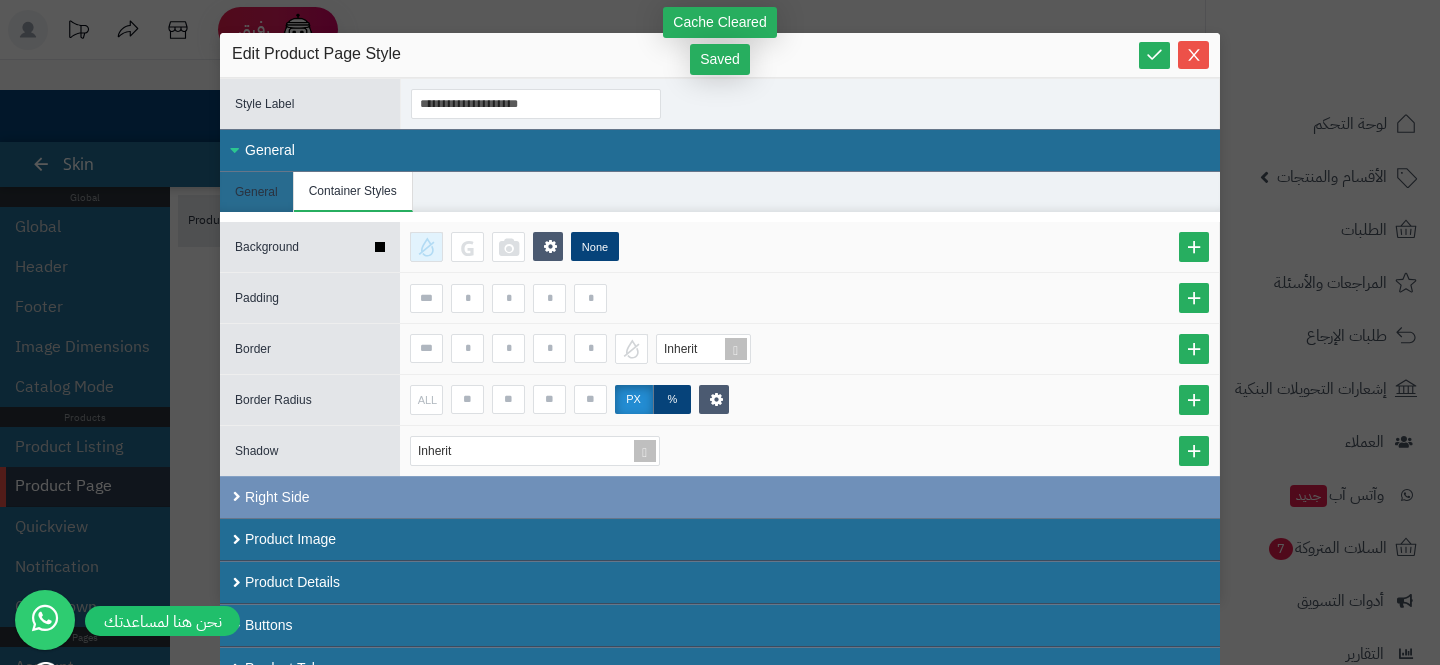 click at bounding box center [426, 247] 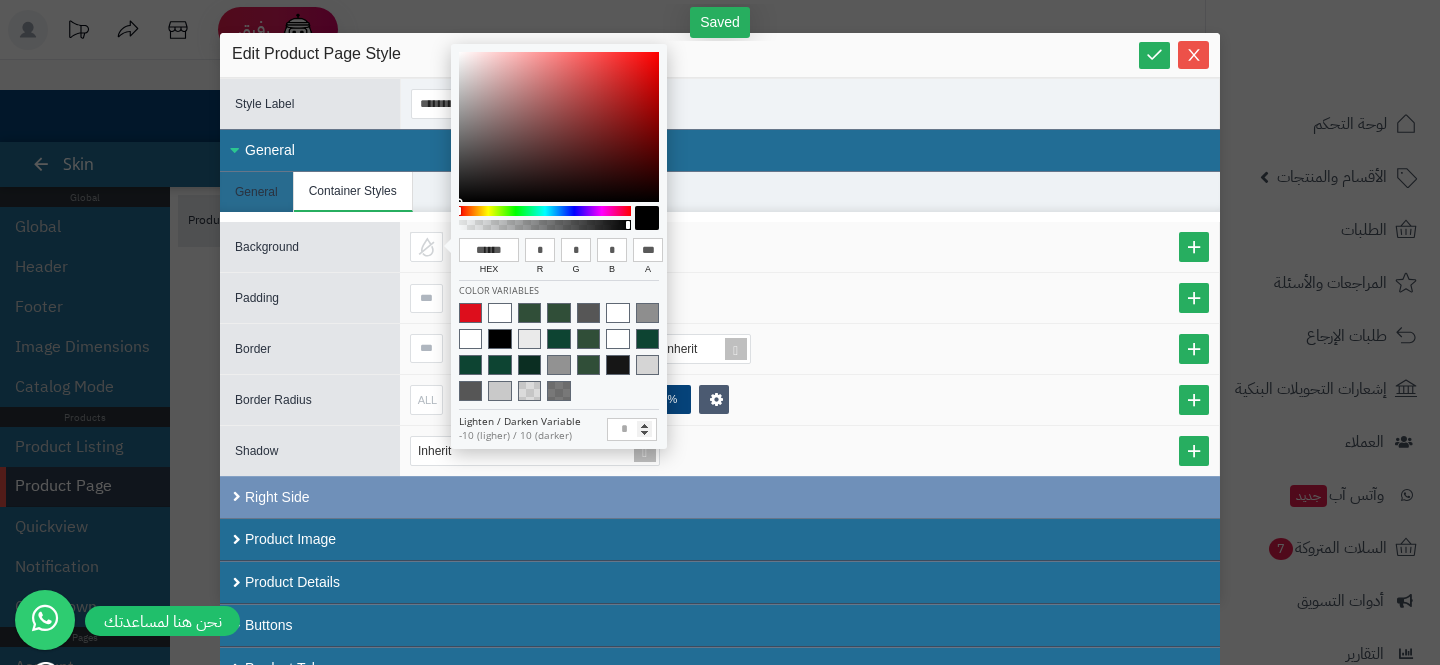 type on "******" 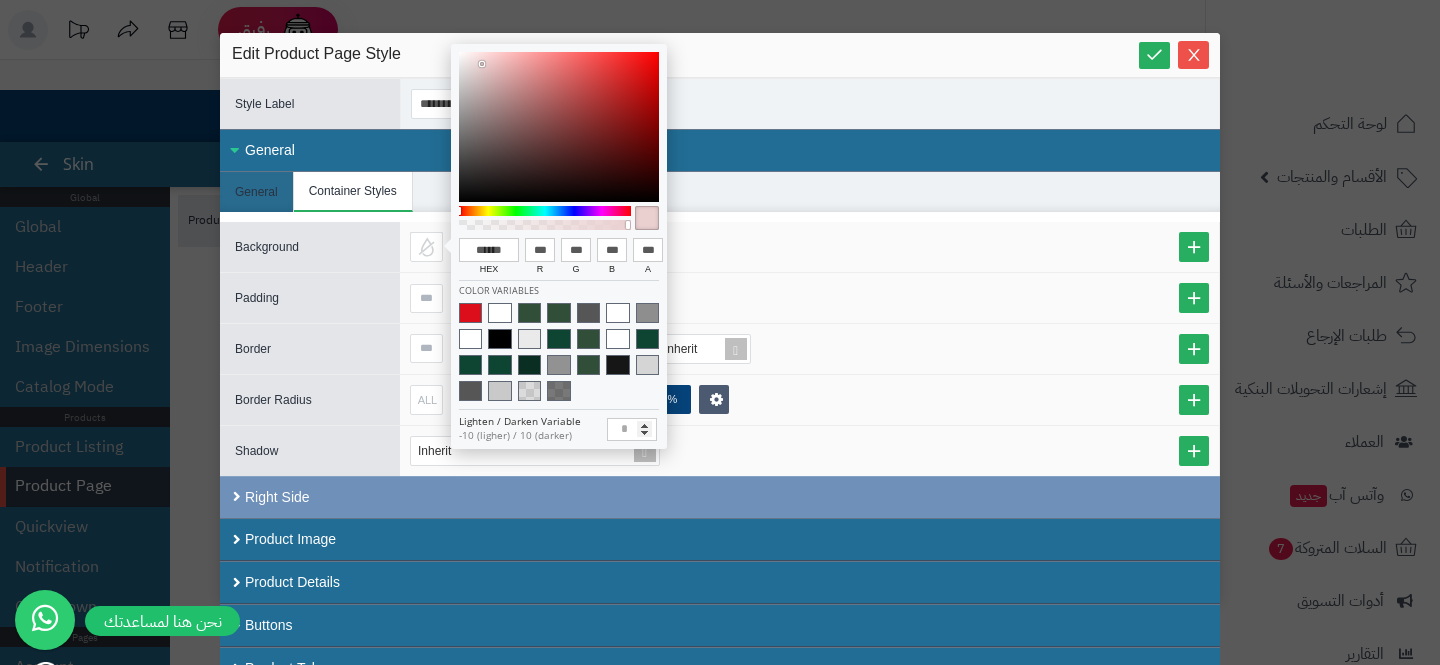 type on "******" 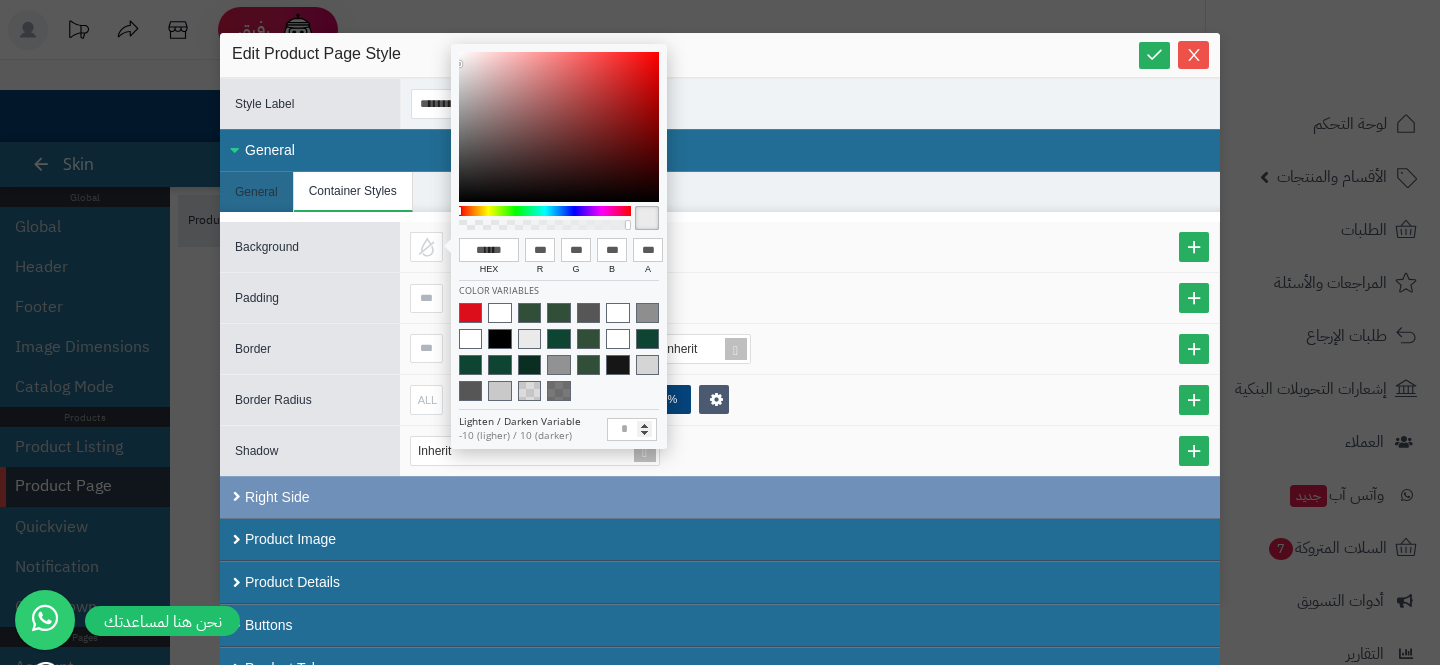 type on "******" 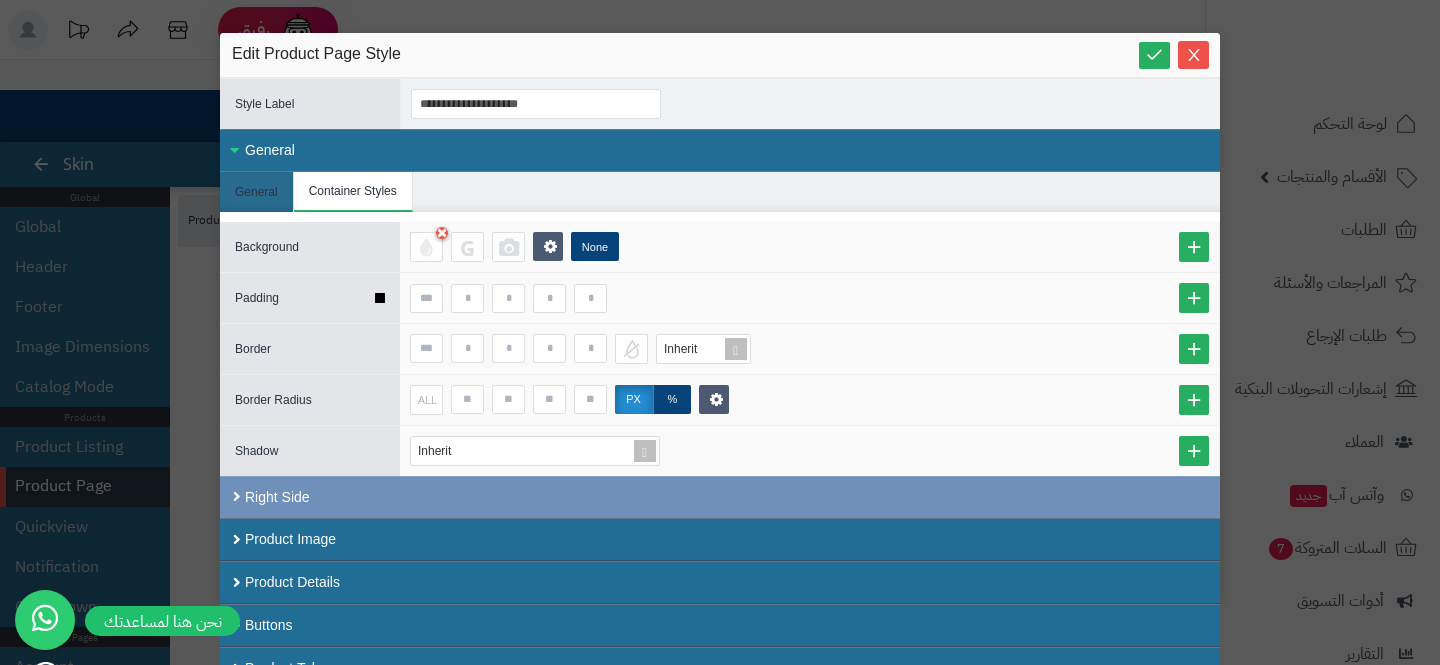 click at bounding box center [809, 298] 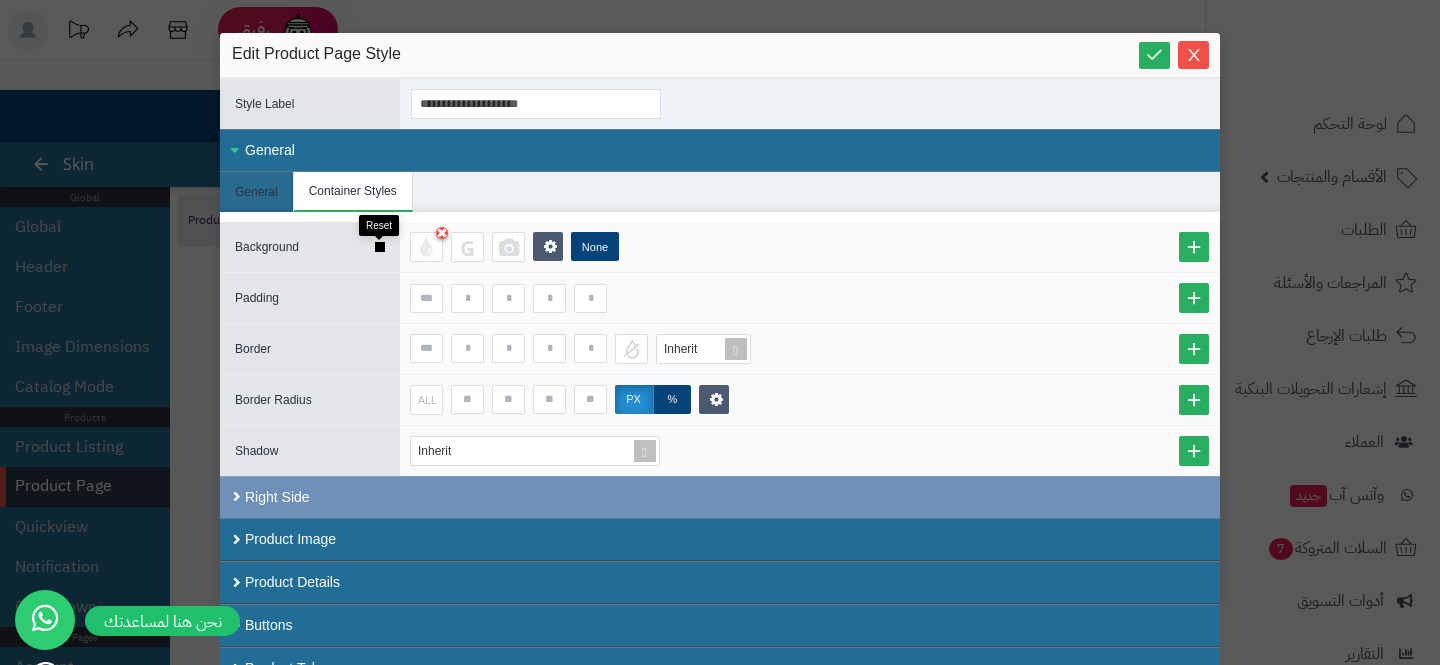 click at bounding box center (380, 247) 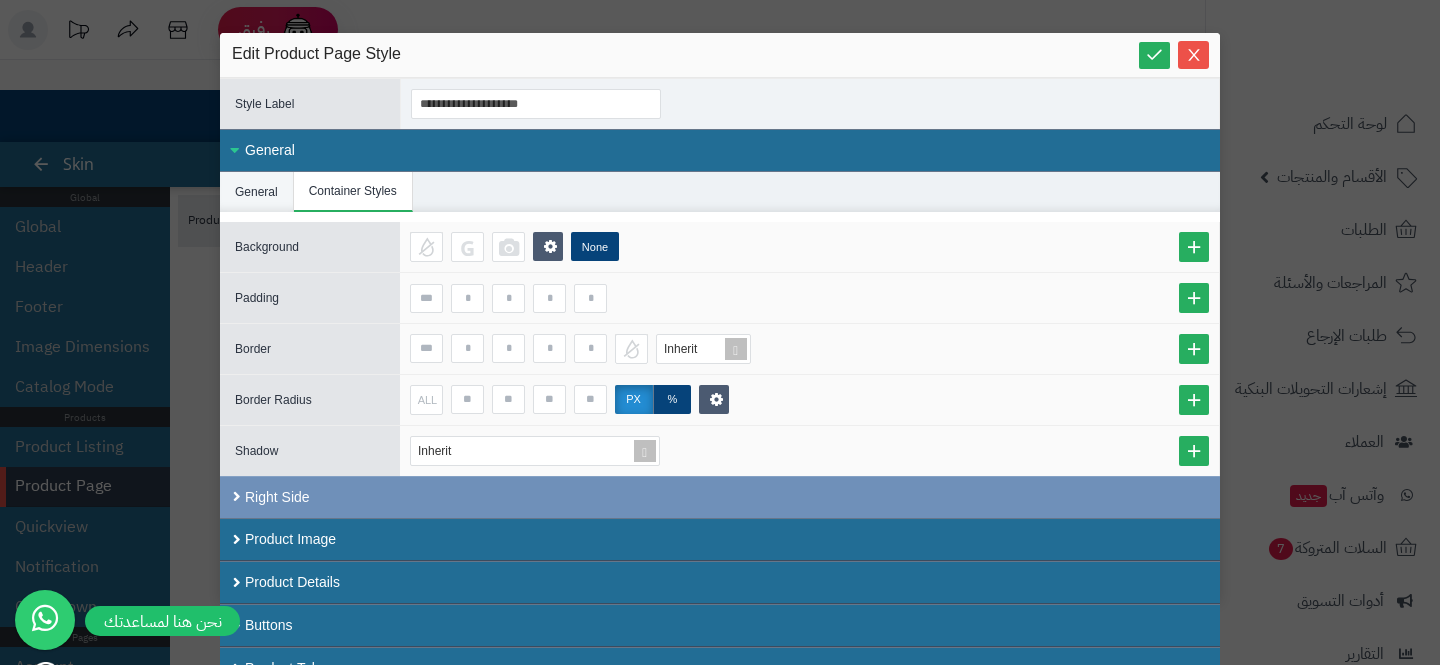 click on "General" at bounding box center [257, 192] 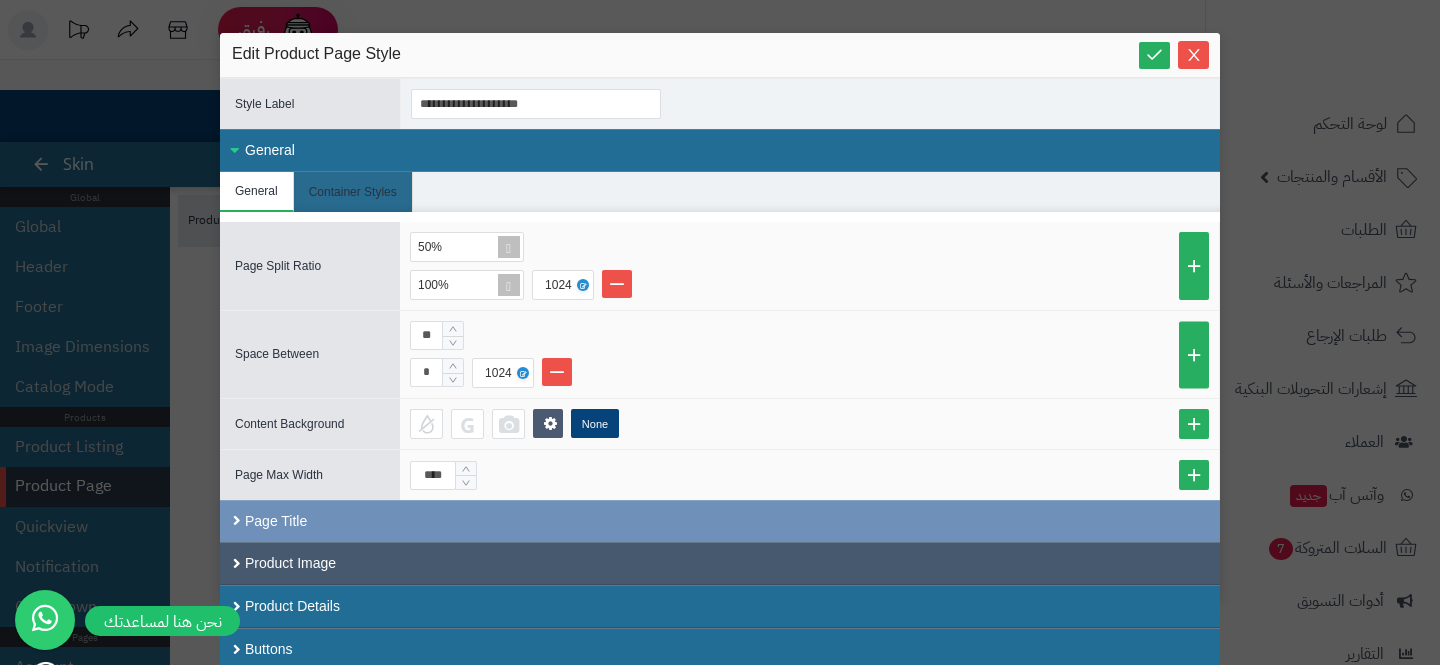 click on "Product Image" at bounding box center [720, 563] 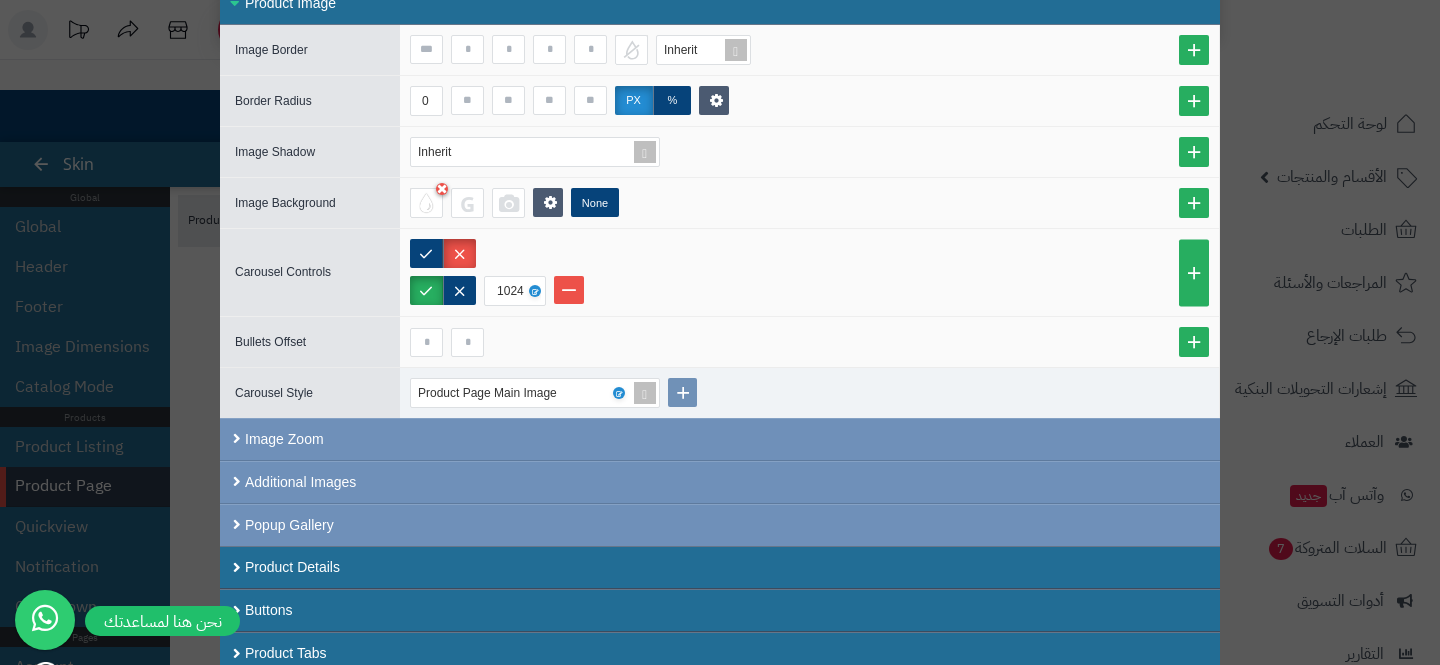 scroll, scrollTop: 569, scrollLeft: 0, axis: vertical 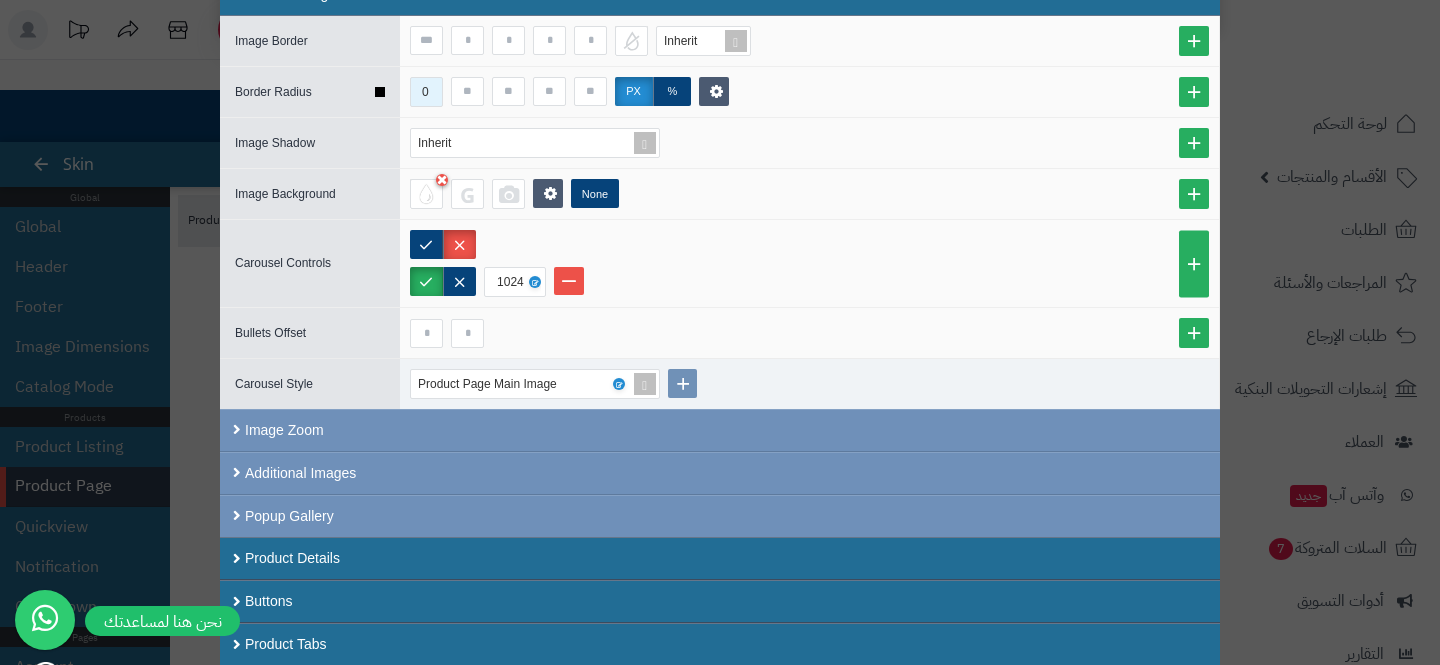 click on "0" at bounding box center (425, 92) 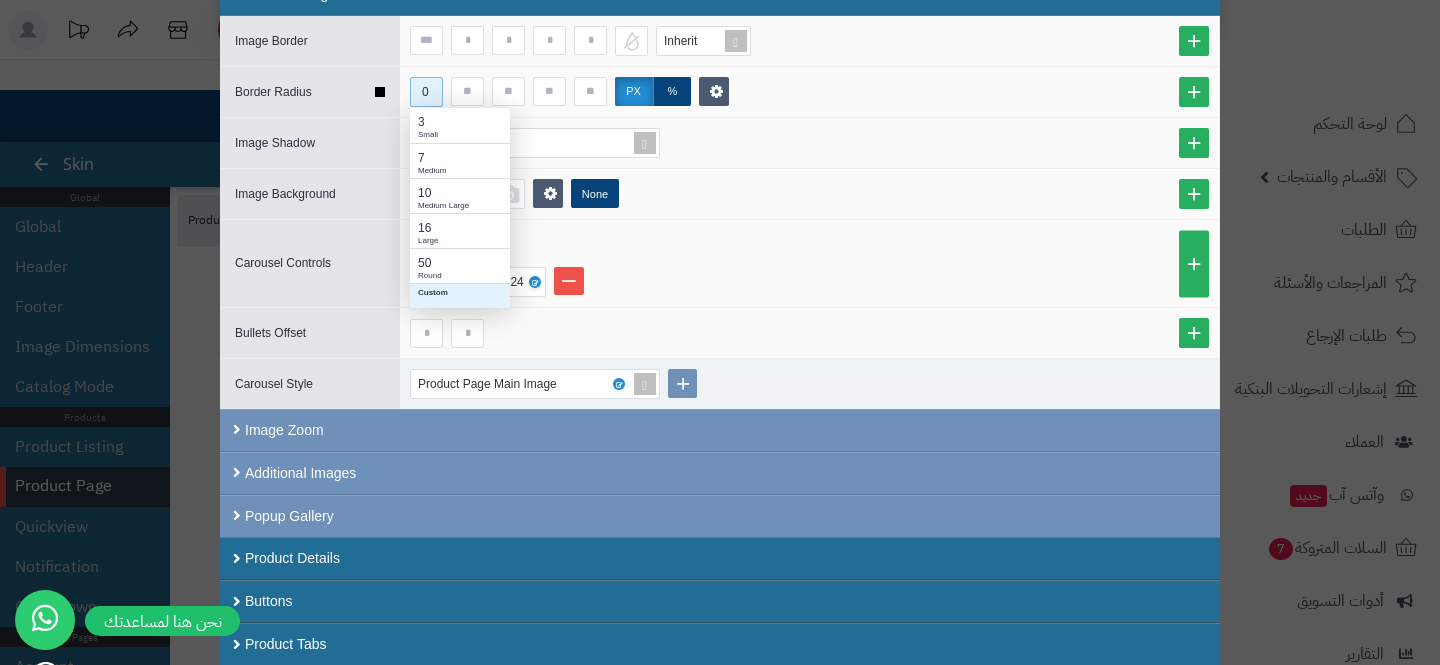 scroll, scrollTop: 10, scrollLeft: 0, axis: vertical 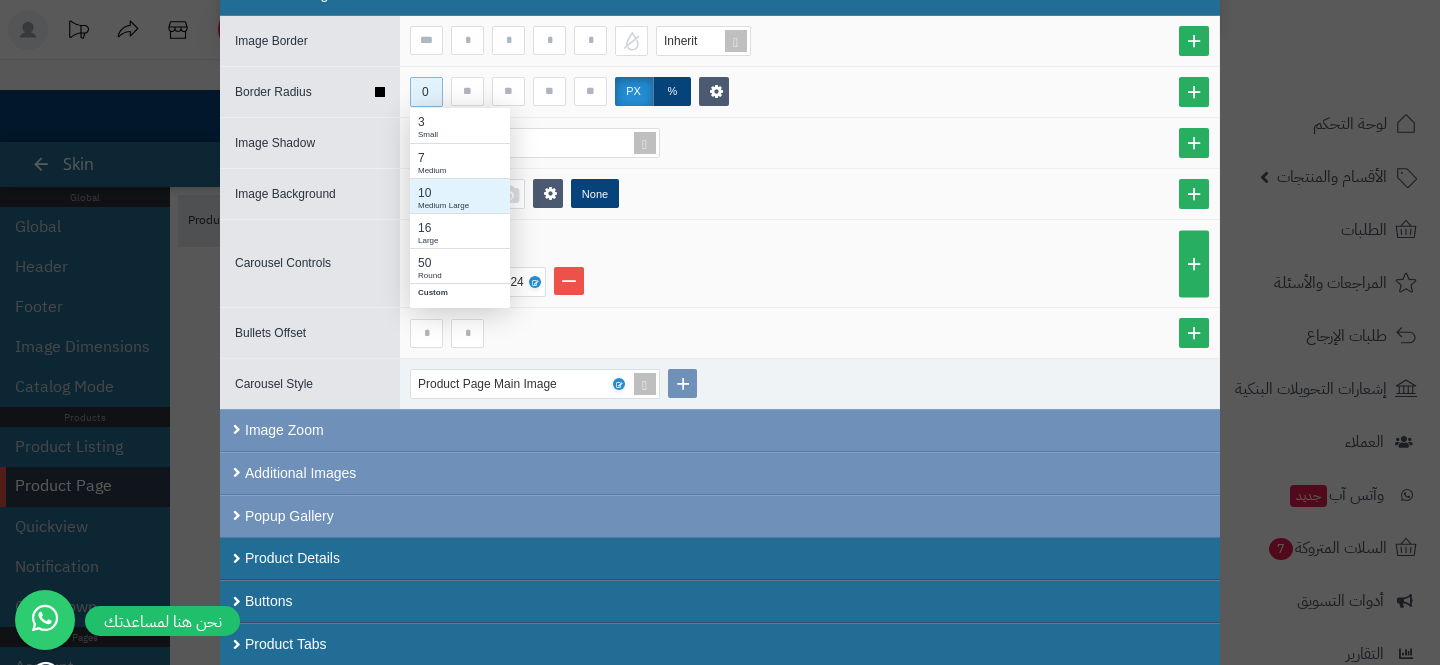 click on "10" at bounding box center (460, 193) 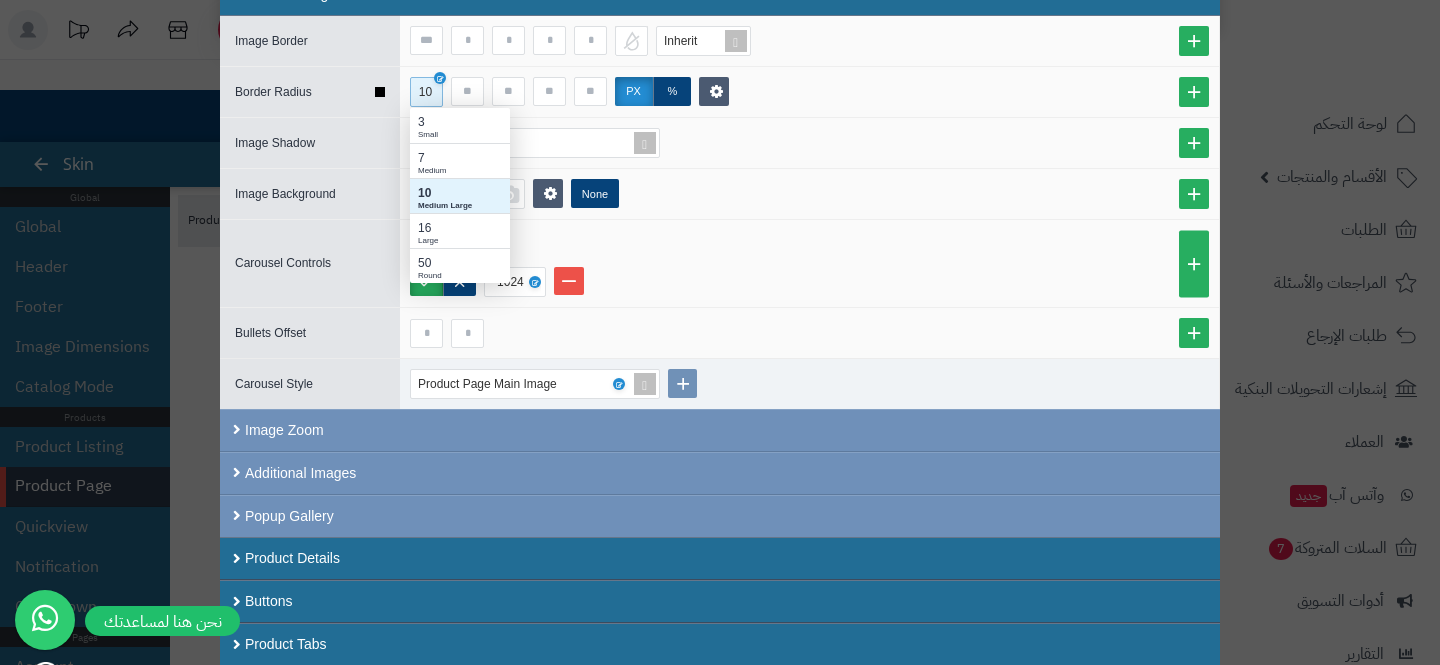 scroll, scrollTop: 175, scrollLeft: 100, axis: both 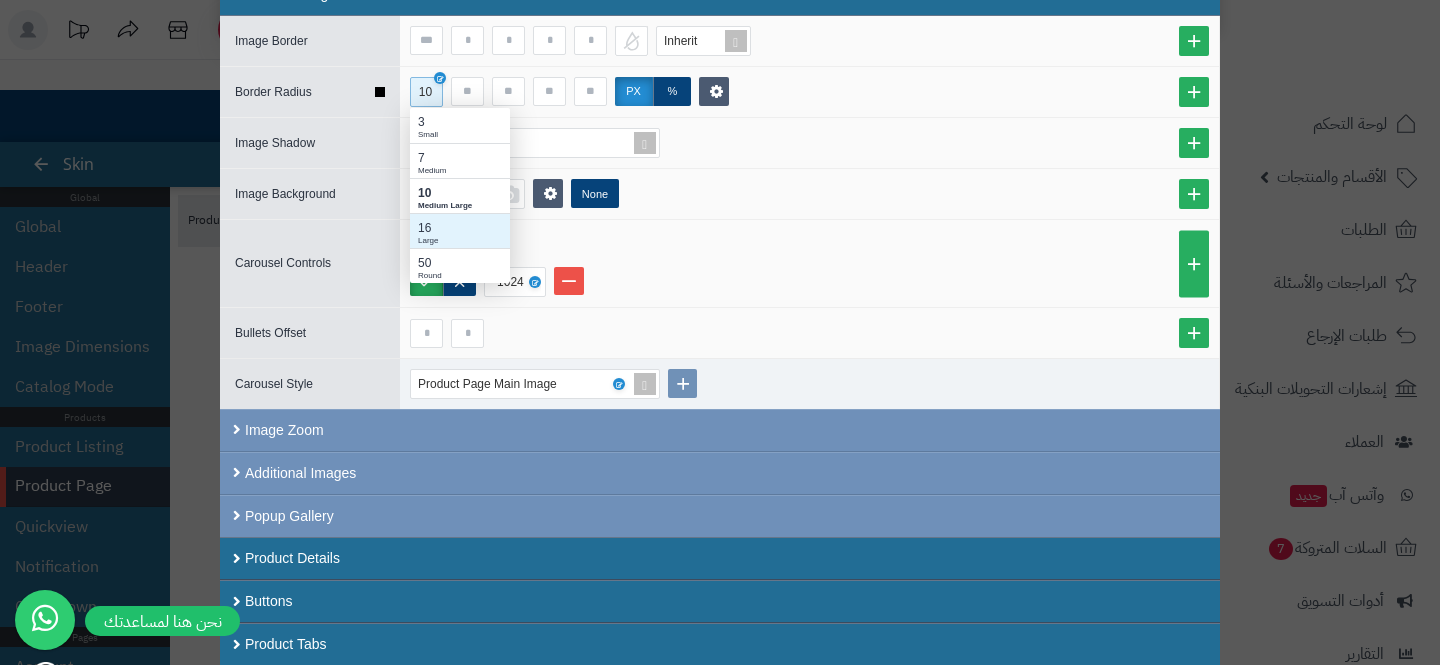 click on "16" at bounding box center (460, 228) 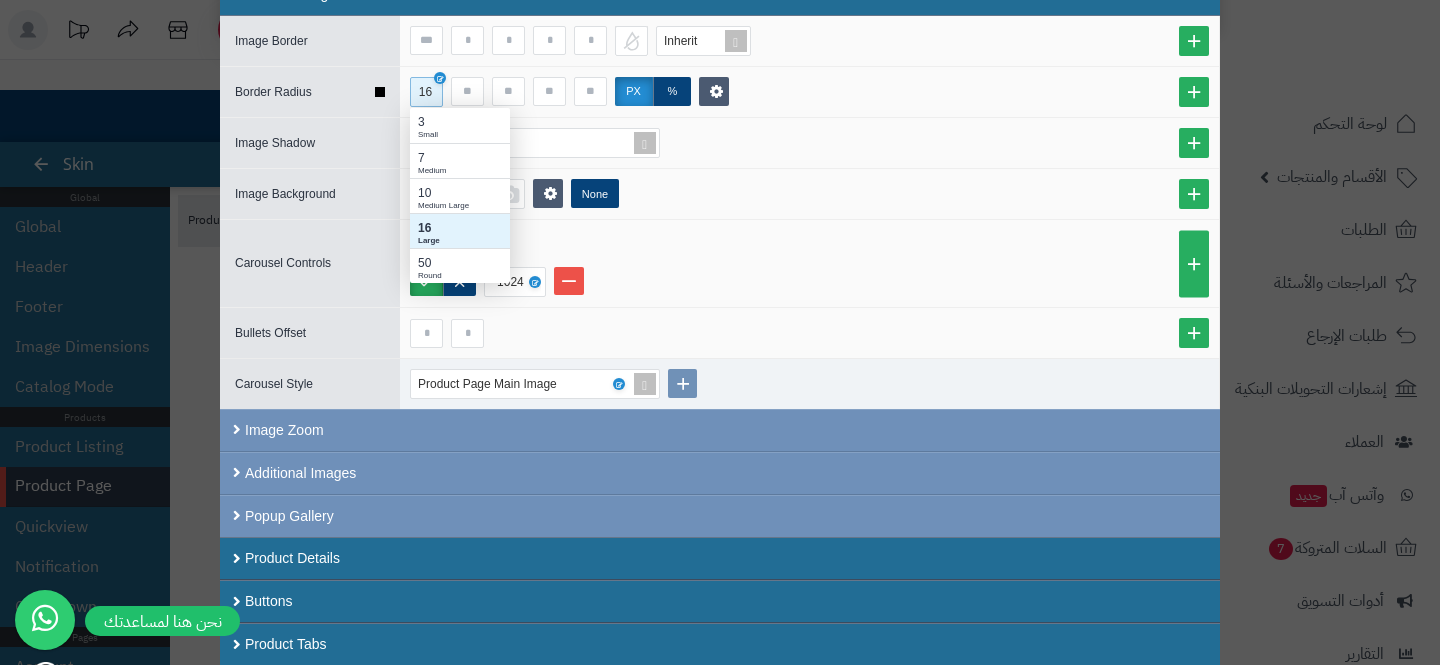 scroll, scrollTop: 175, scrollLeft: 100, axis: both 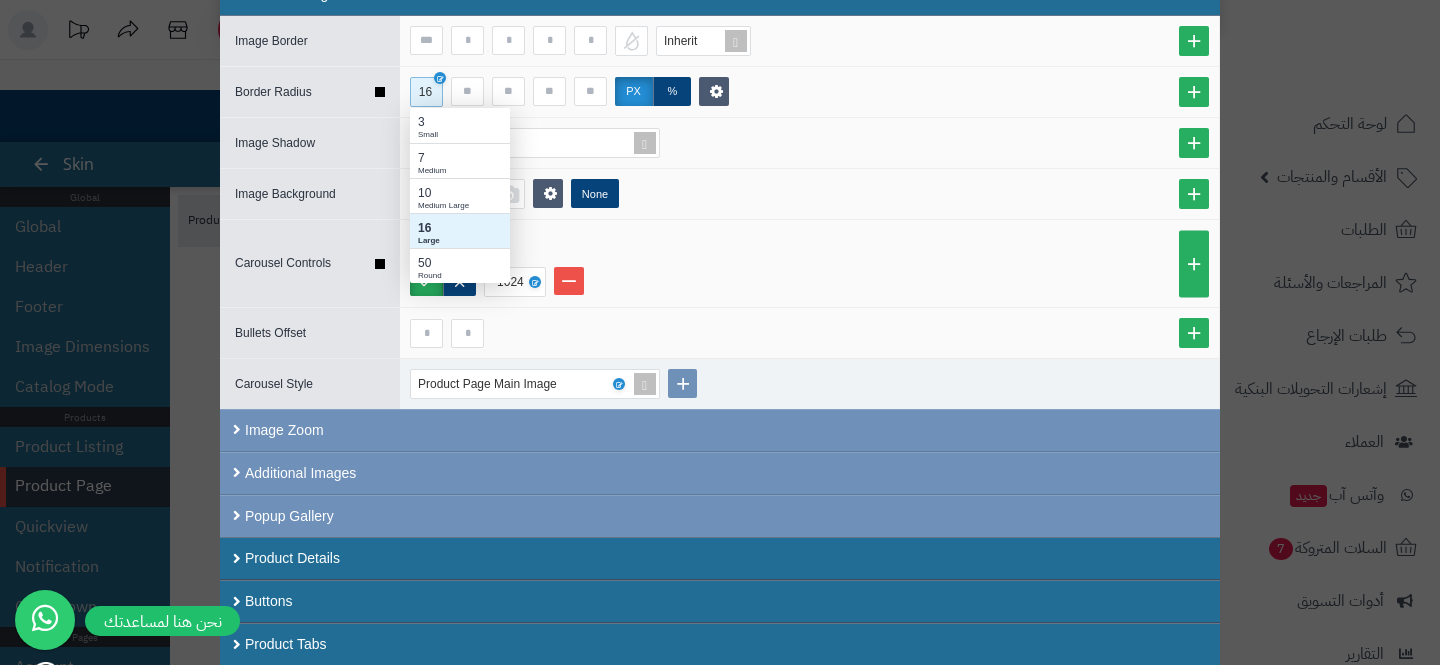 click on "1024" at bounding box center (809, 263) 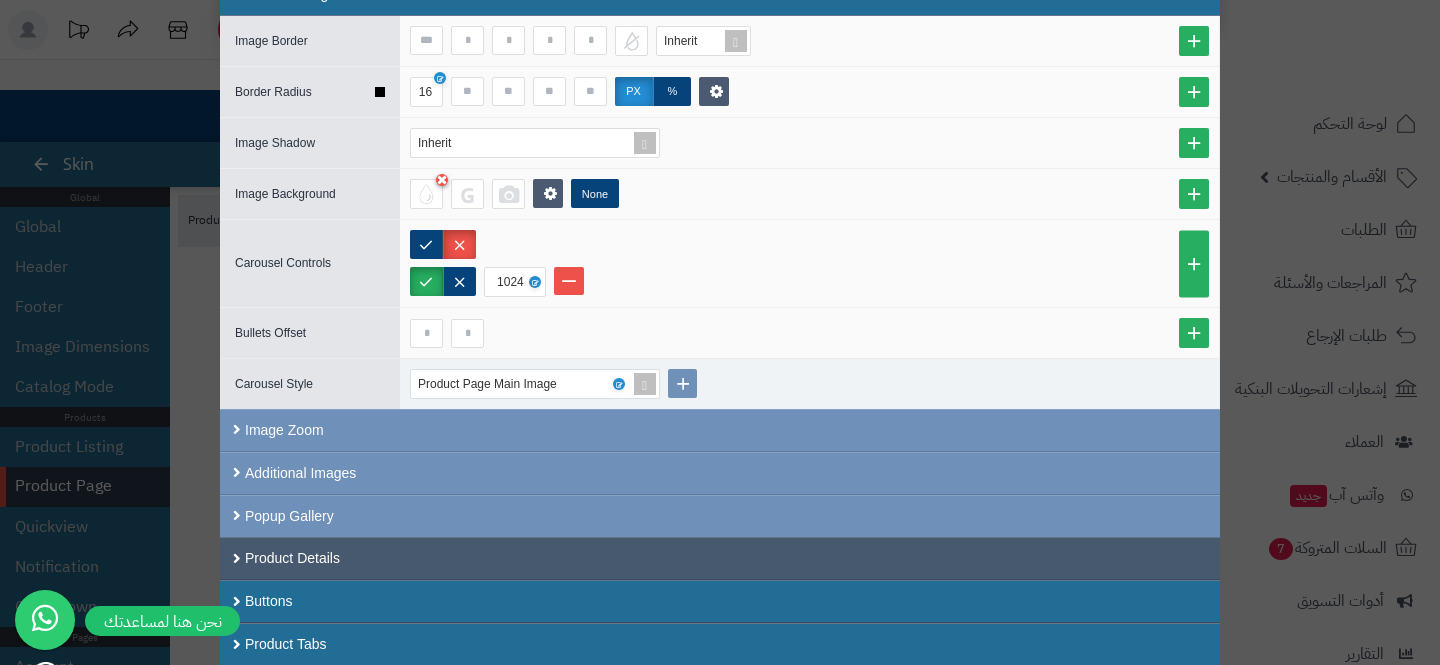 click on "Product Details" at bounding box center [720, 558] 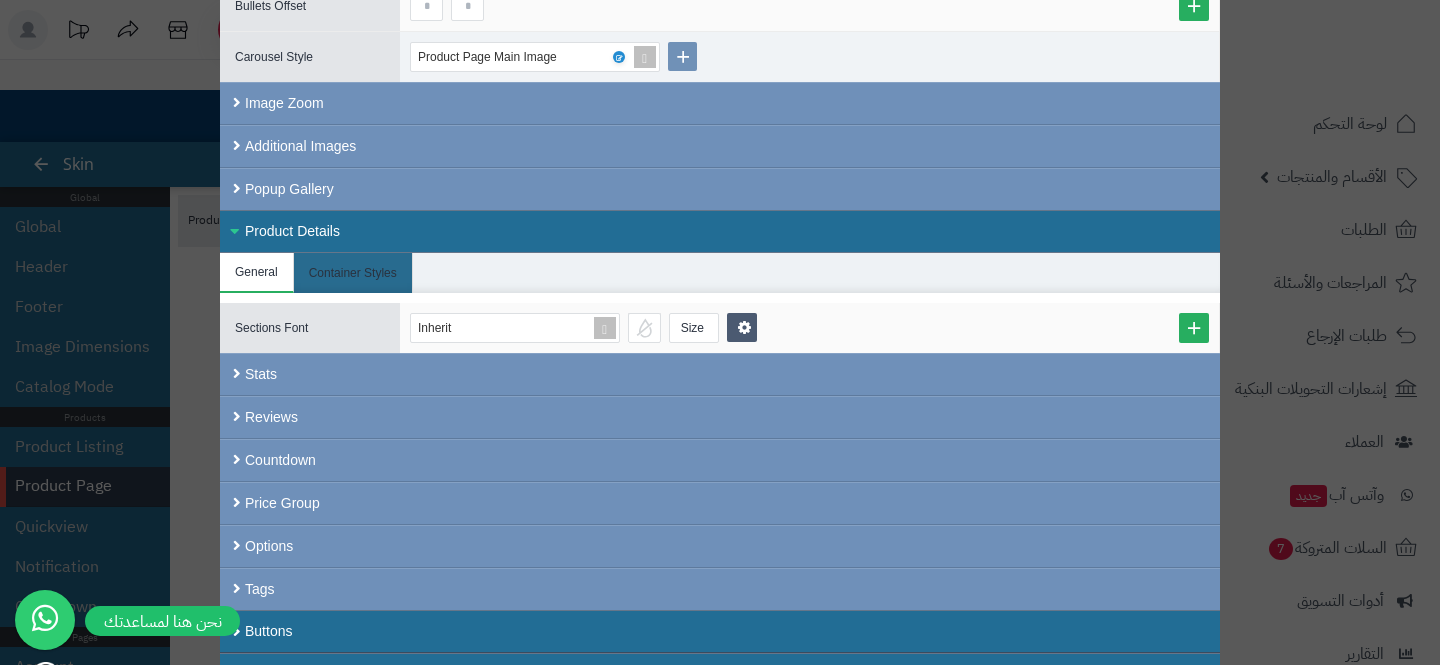 scroll, scrollTop: 926, scrollLeft: 0, axis: vertical 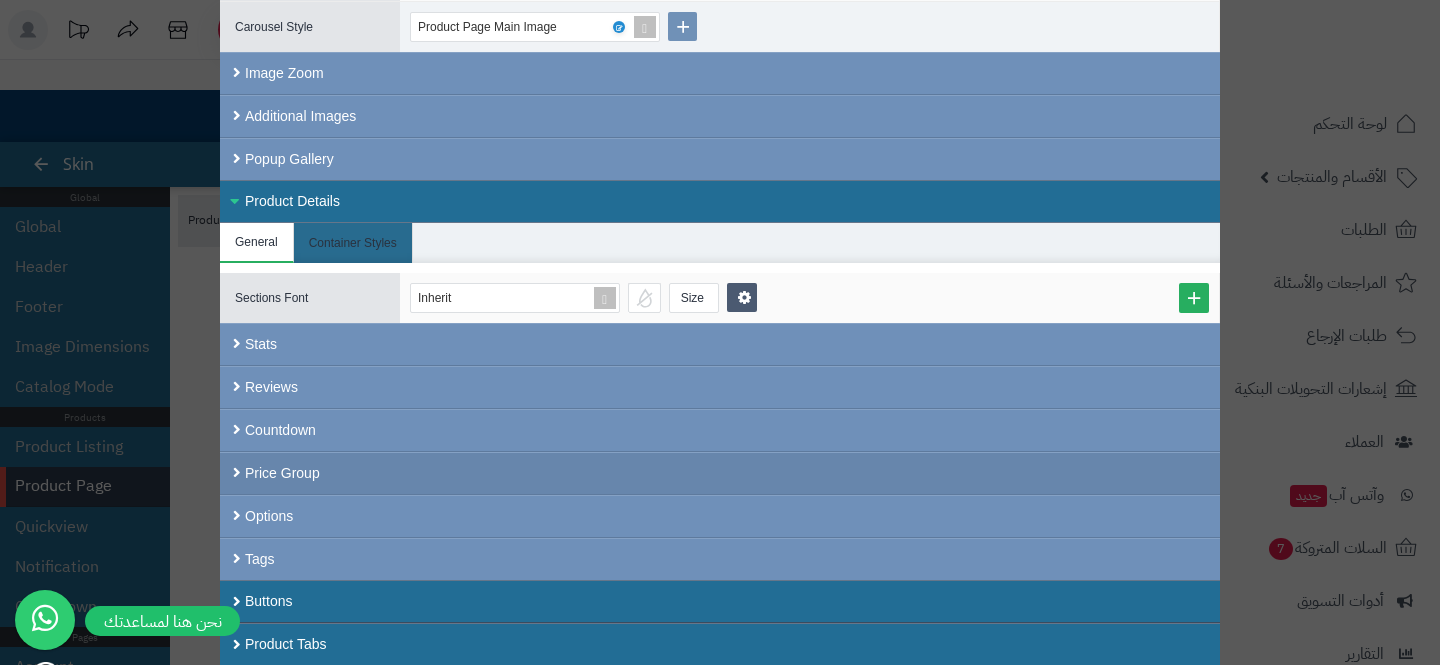 click on "Price Group" at bounding box center (720, 473) 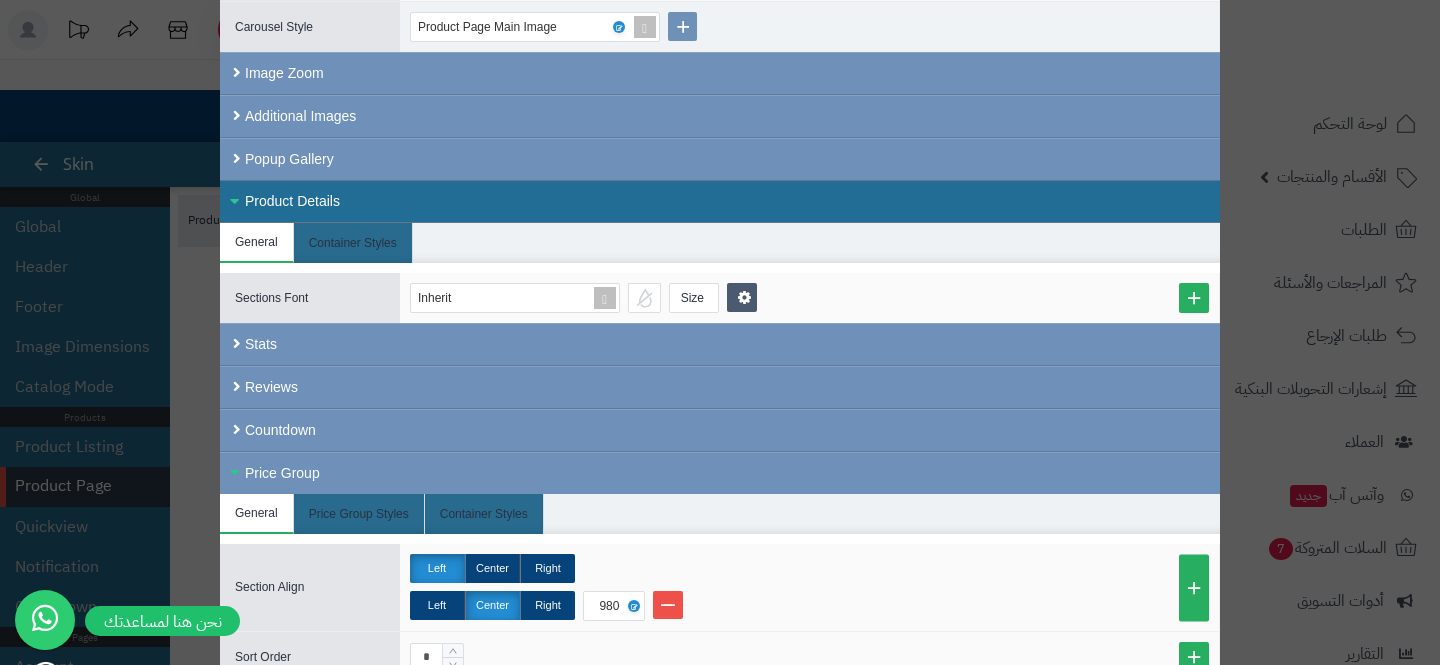 scroll, scrollTop: 1378, scrollLeft: 0, axis: vertical 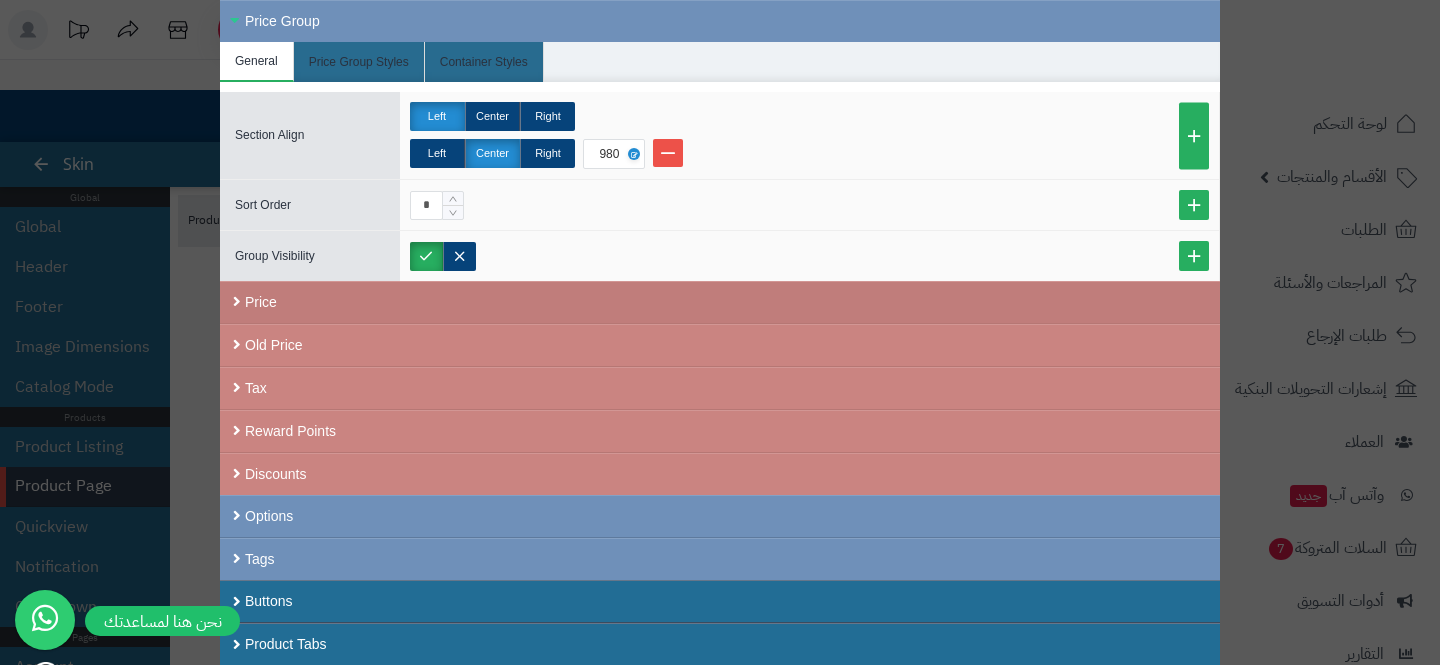 click on "Price" at bounding box center (720, 302) 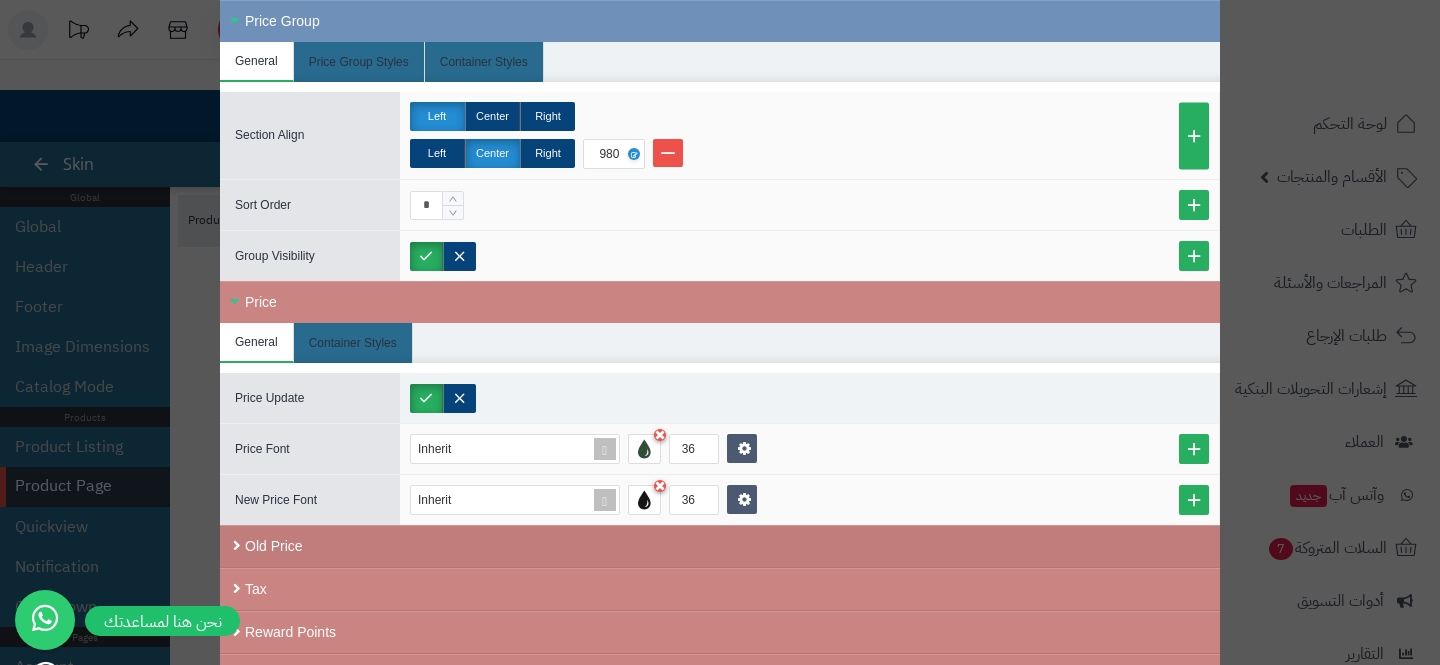 click on "Old Price" at bounding box center [720, 546] 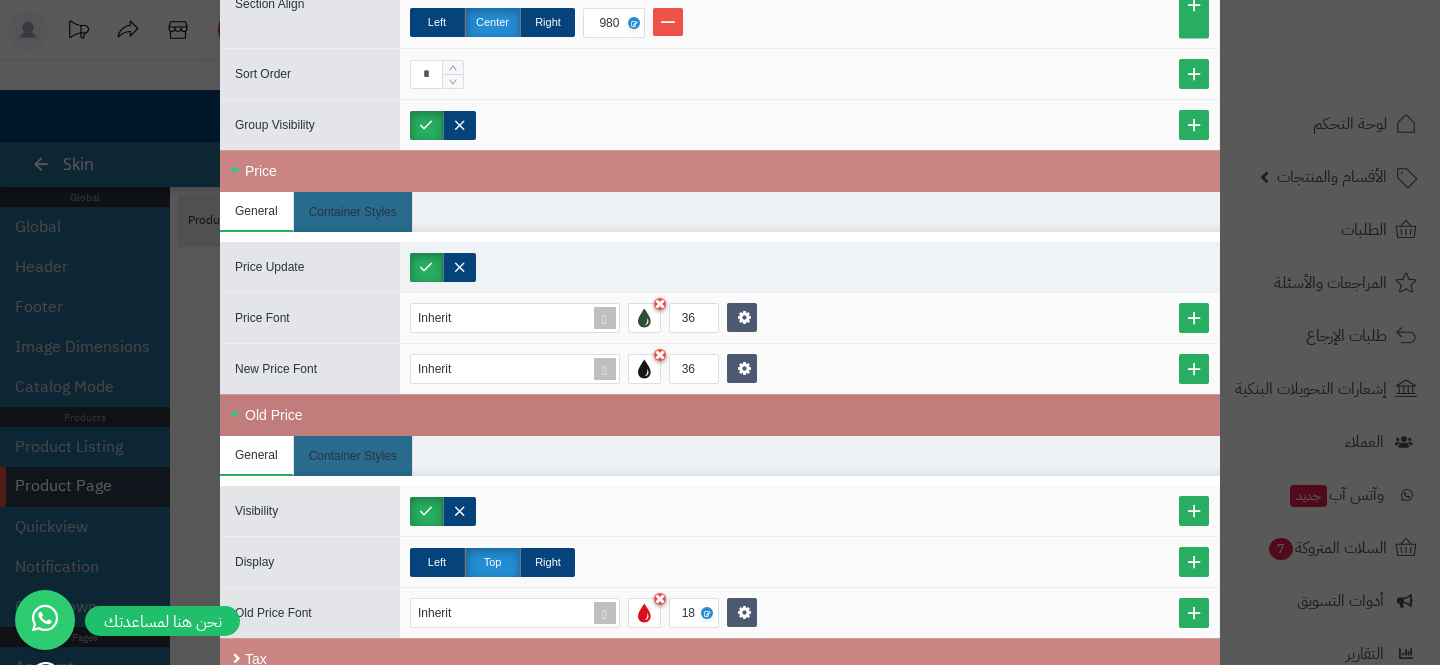 scroll, scrollTop: 1780, scrollLeft: 0, axis: vertical 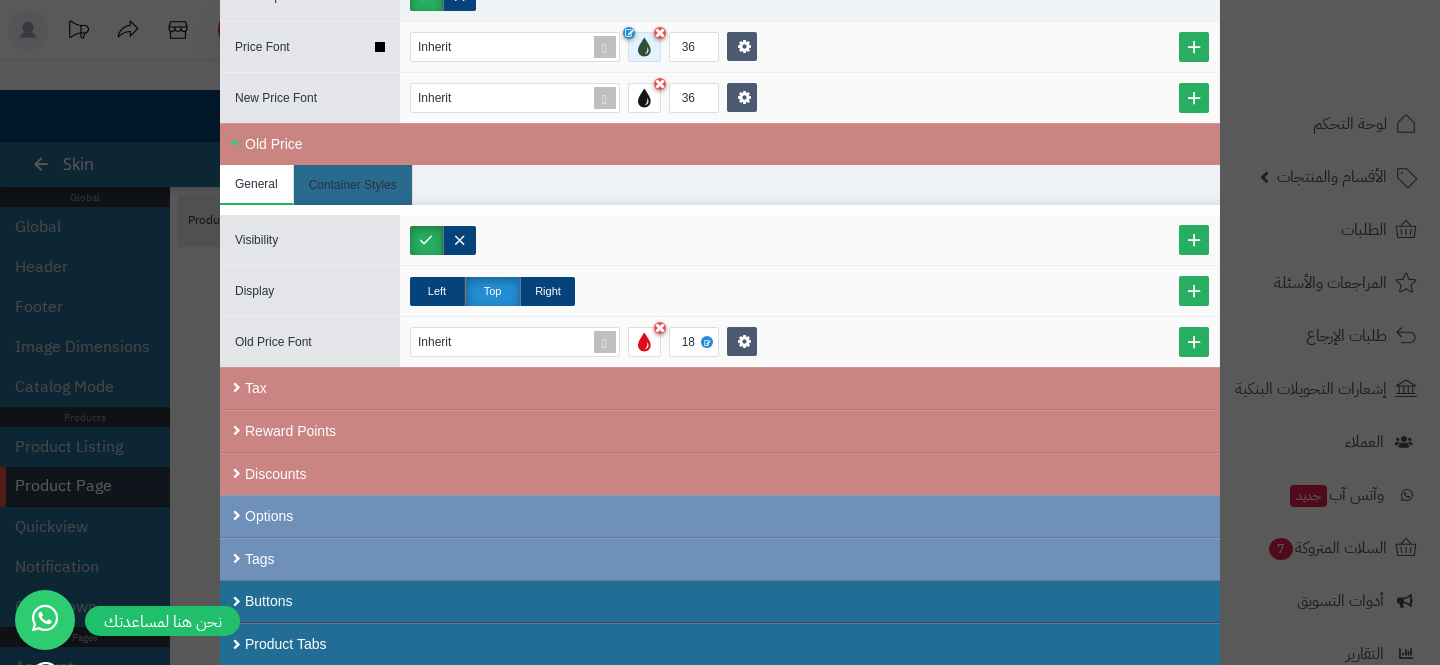 click at bounding box center (644, 47) 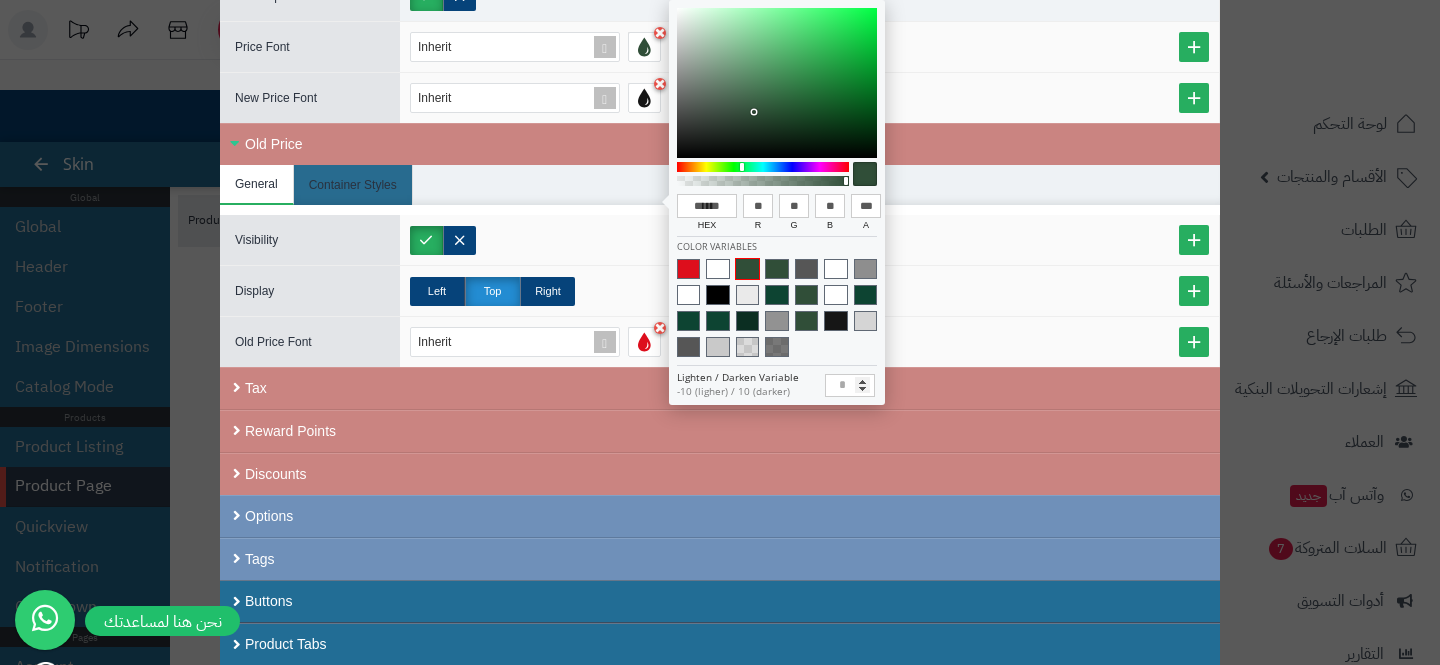 type on "******" 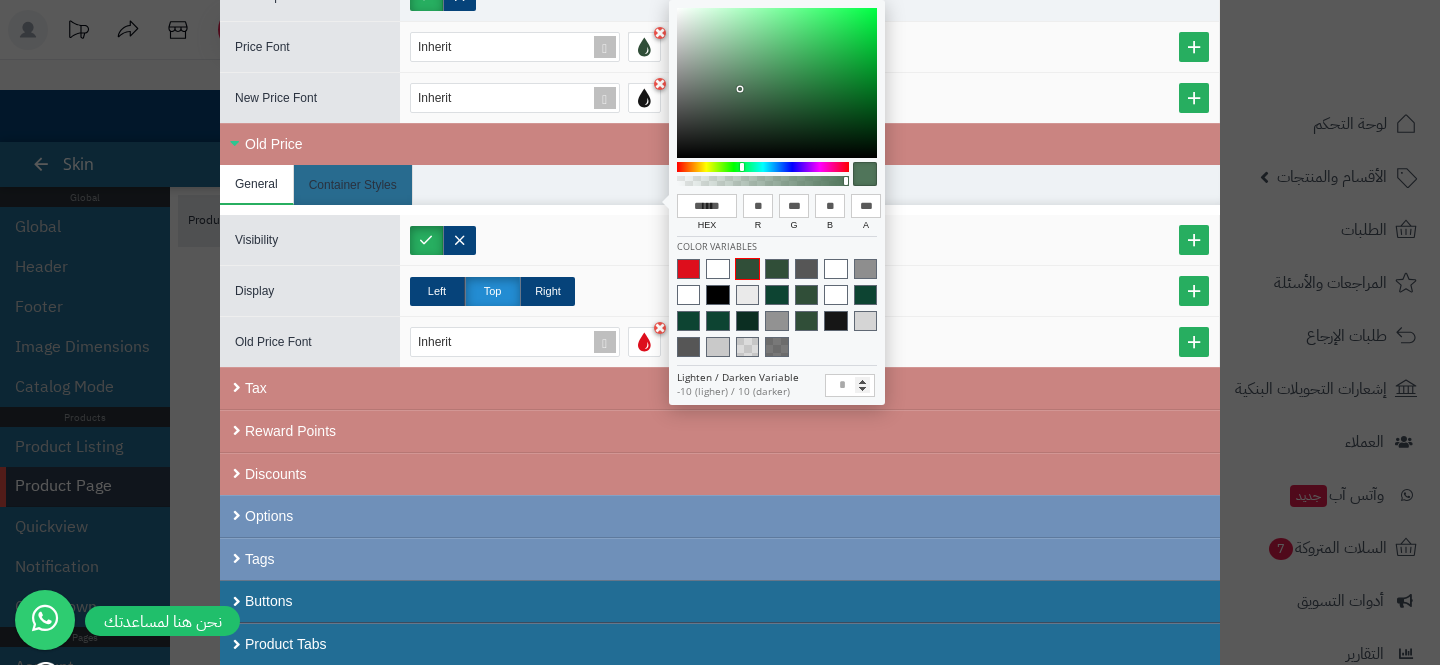 type on "******" 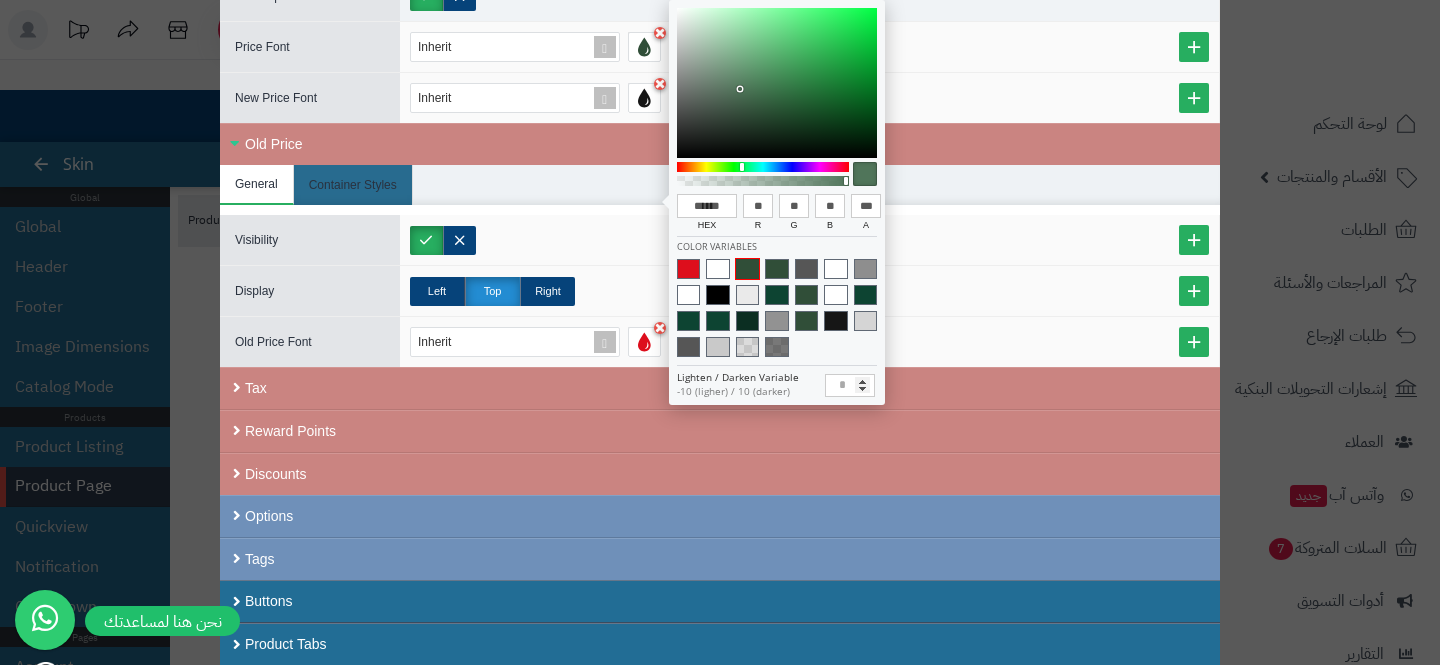 type on "******" 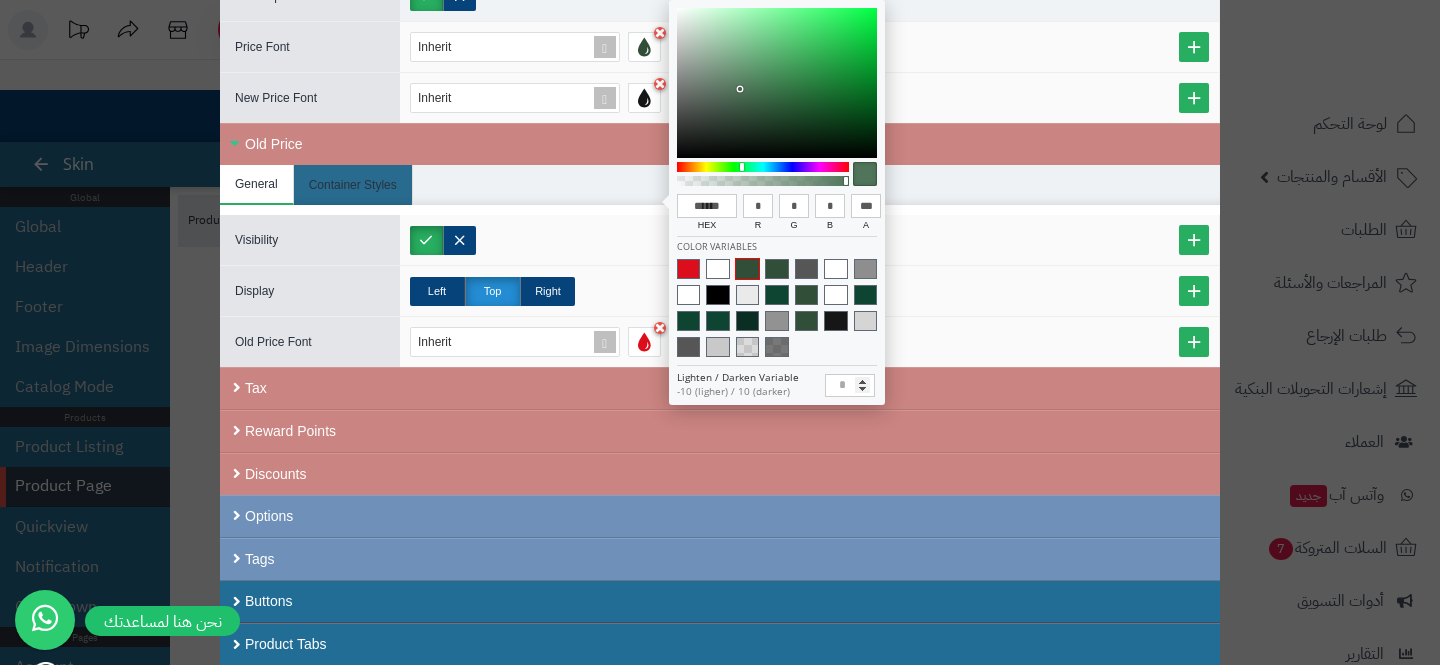 drag, startPoint x: 740, startPoint y: 89, endPoint x: 629, endPoint y: 190, distance: 150.07332 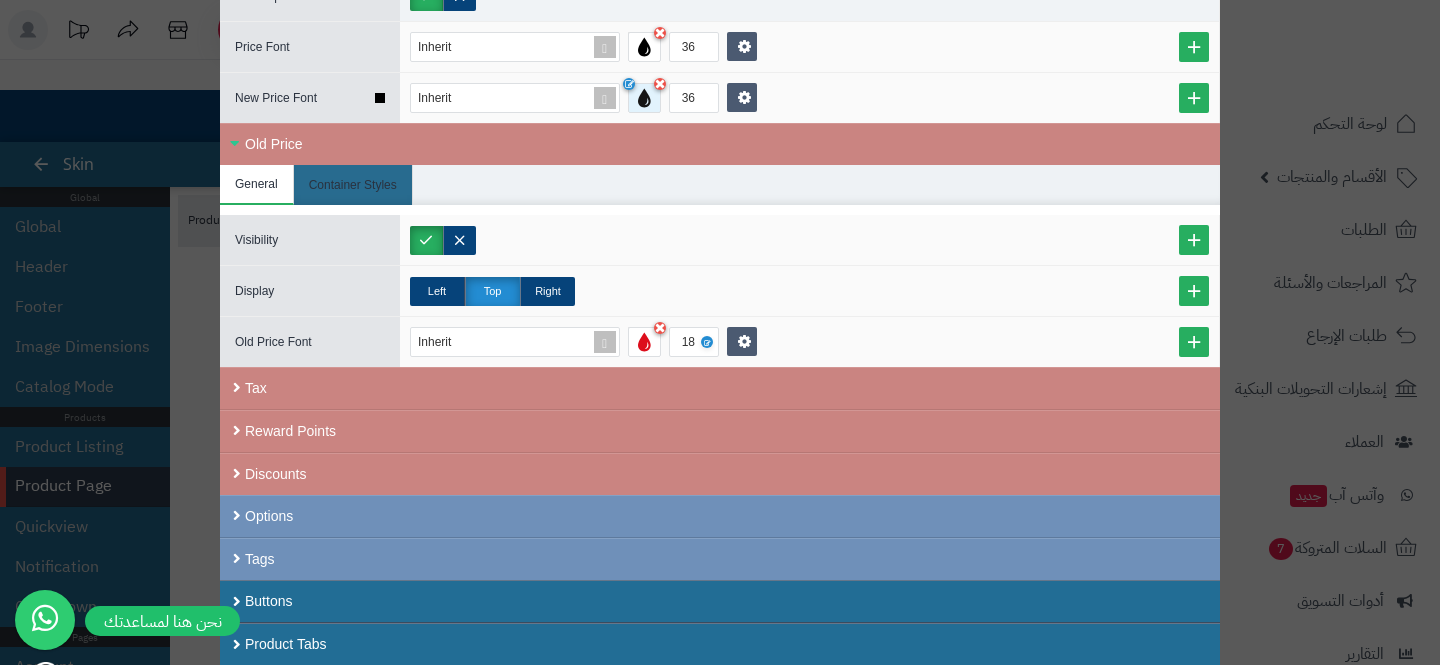 click at bounding box center [644, 98] 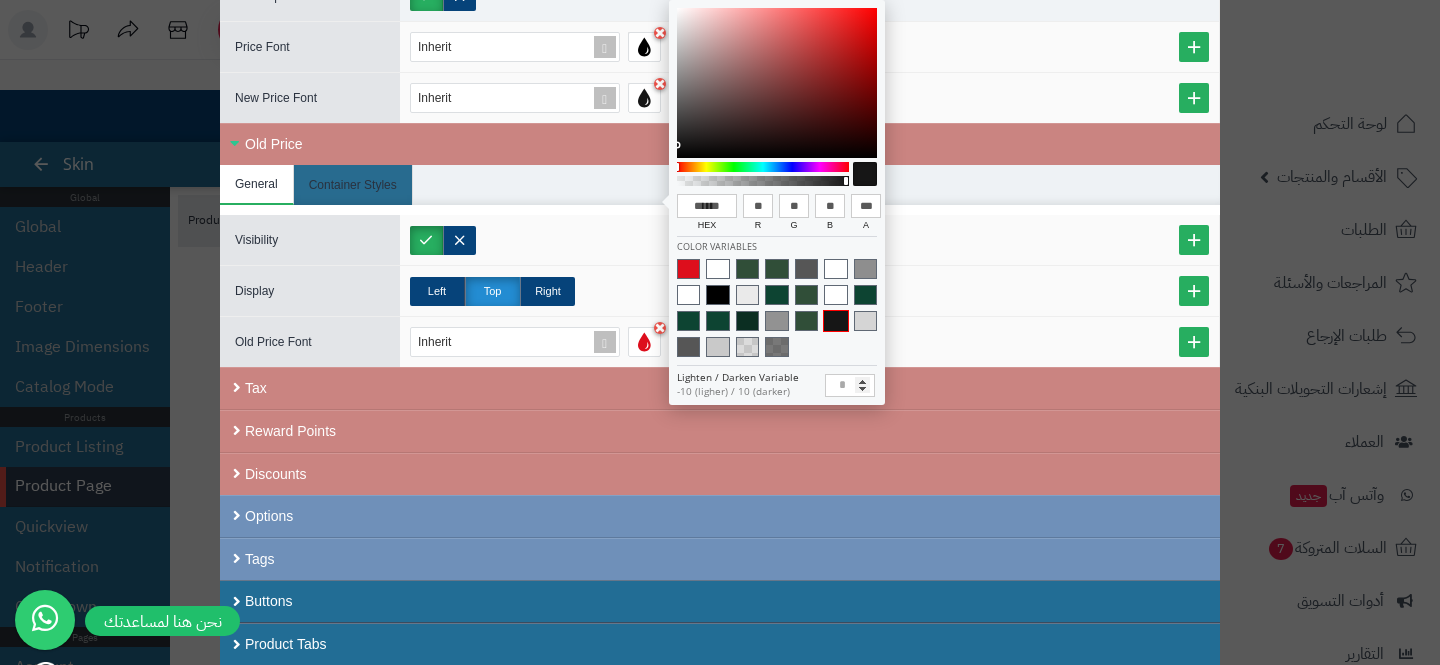 type on "******" 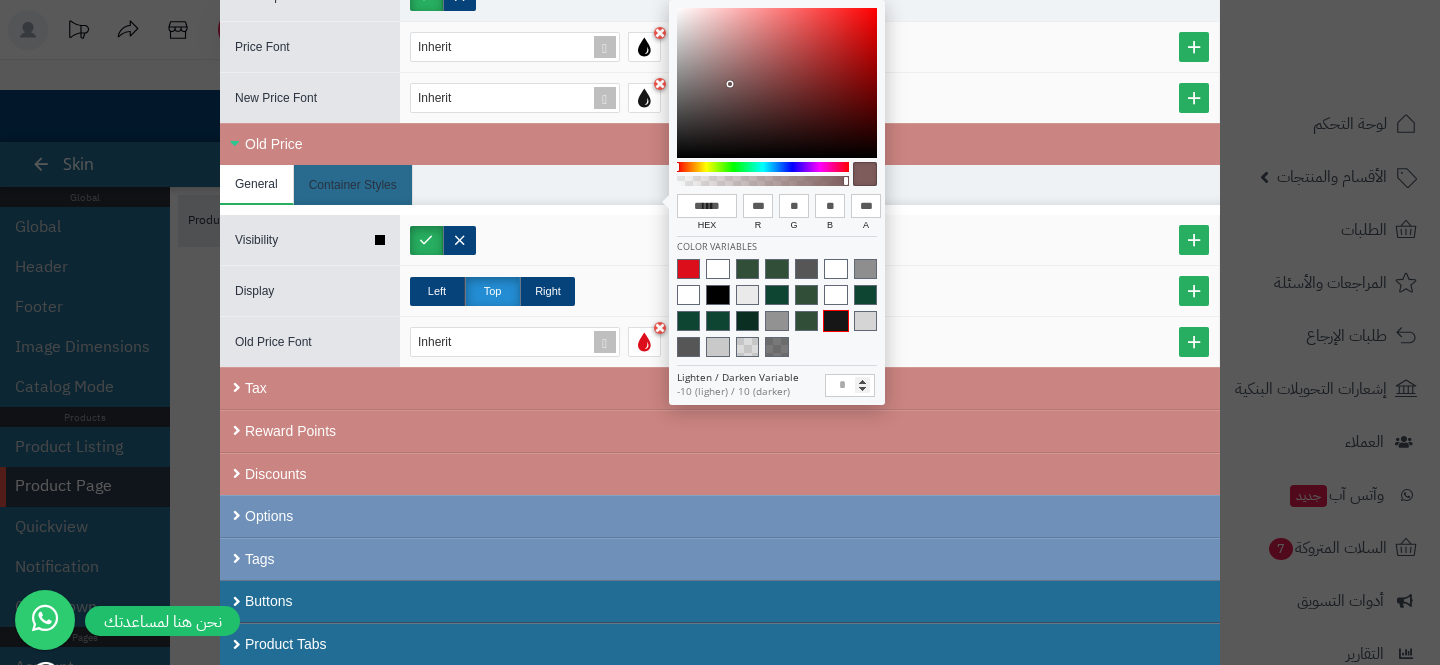 type on "******" 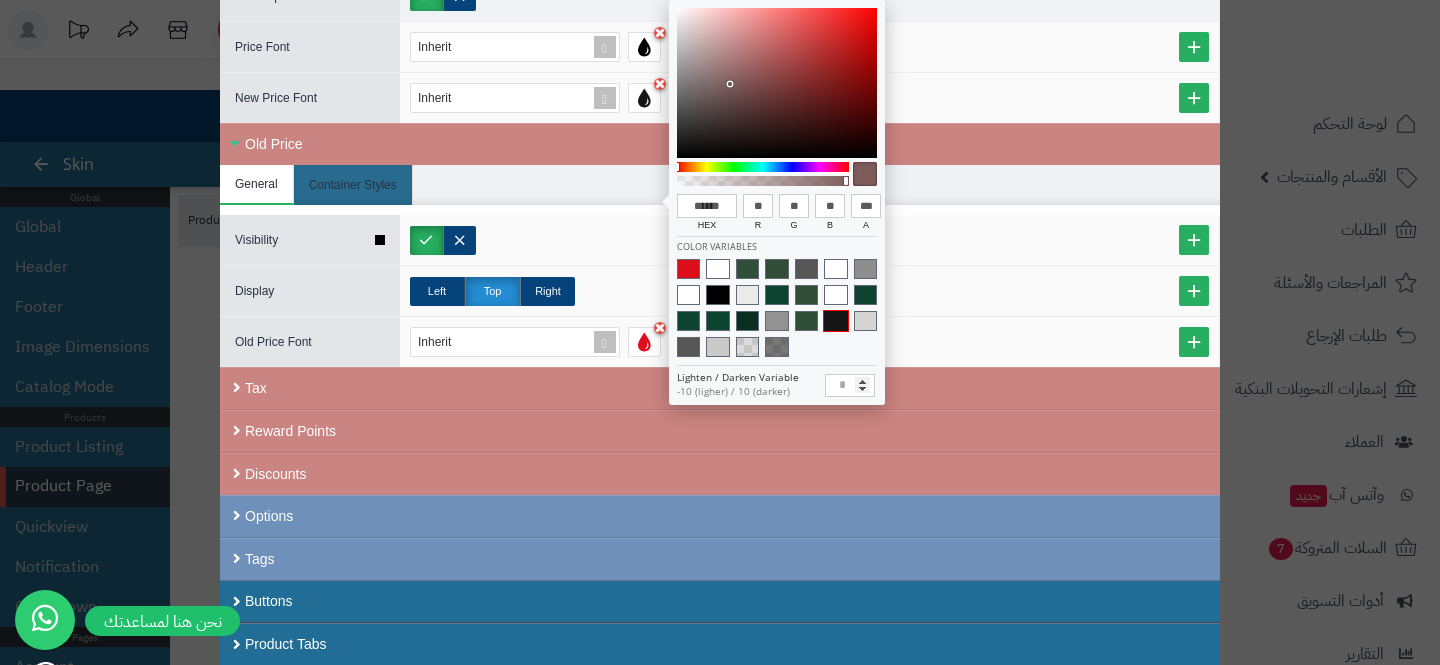 type on "******" 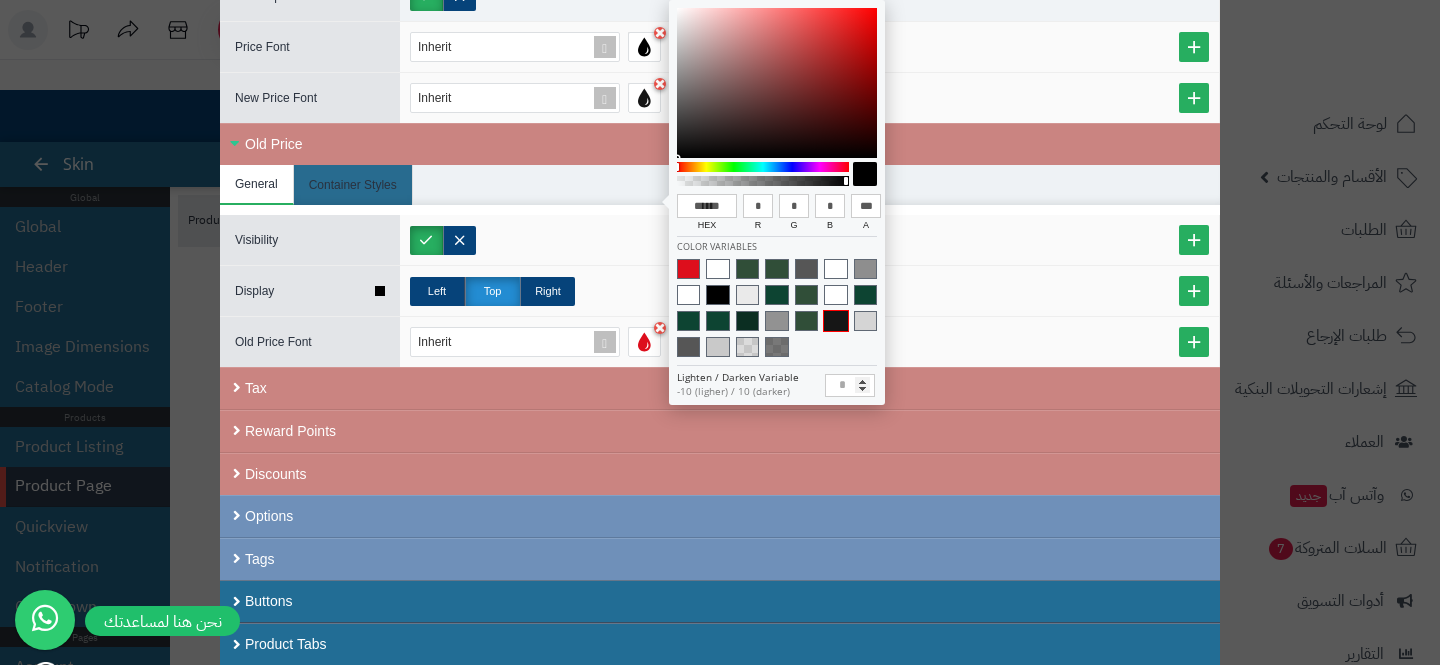 drag, startPoint x: 730, startPoint y: 84, endPoint x: 635, endPoint y: 280, distance: 217.80956 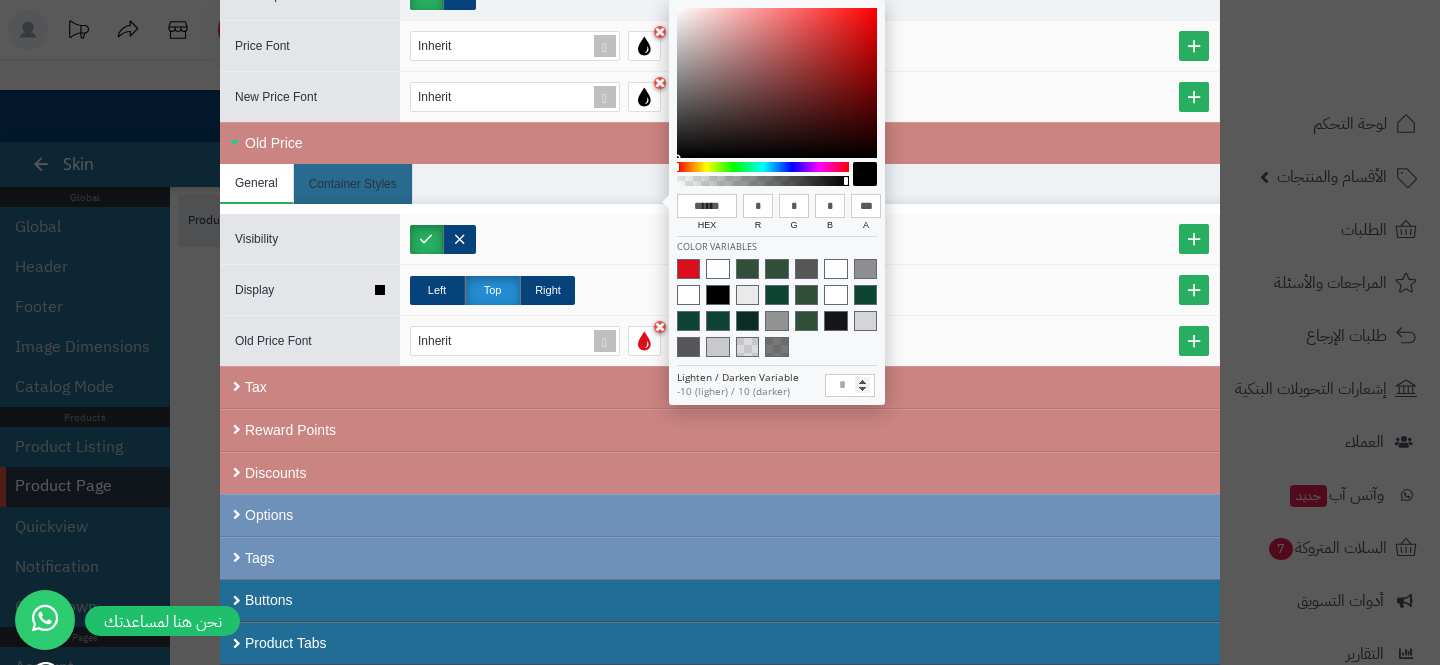 click on "Left Top Right" at bounding box center [809, 290] 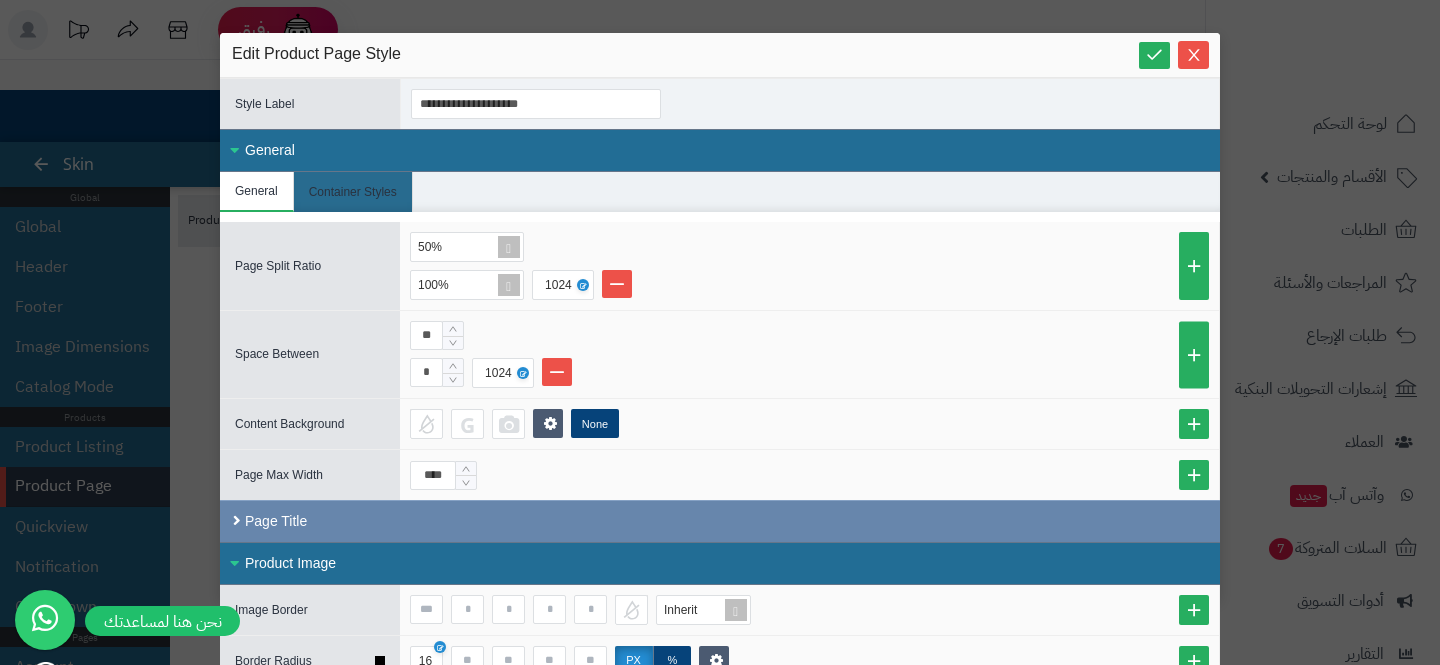 scroll, scrollTop: 44, scrollLeft: 0, axis: vertical 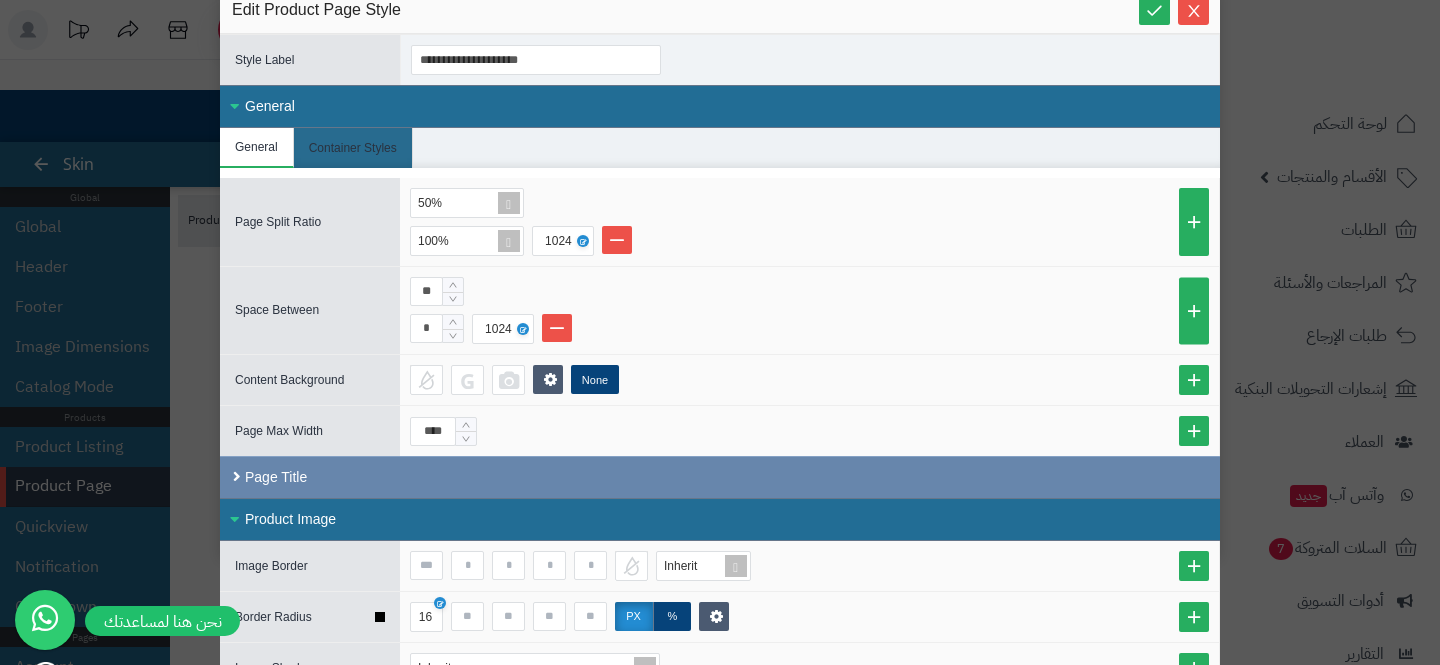 click on "Page Title" at bounding box center (720, 477) 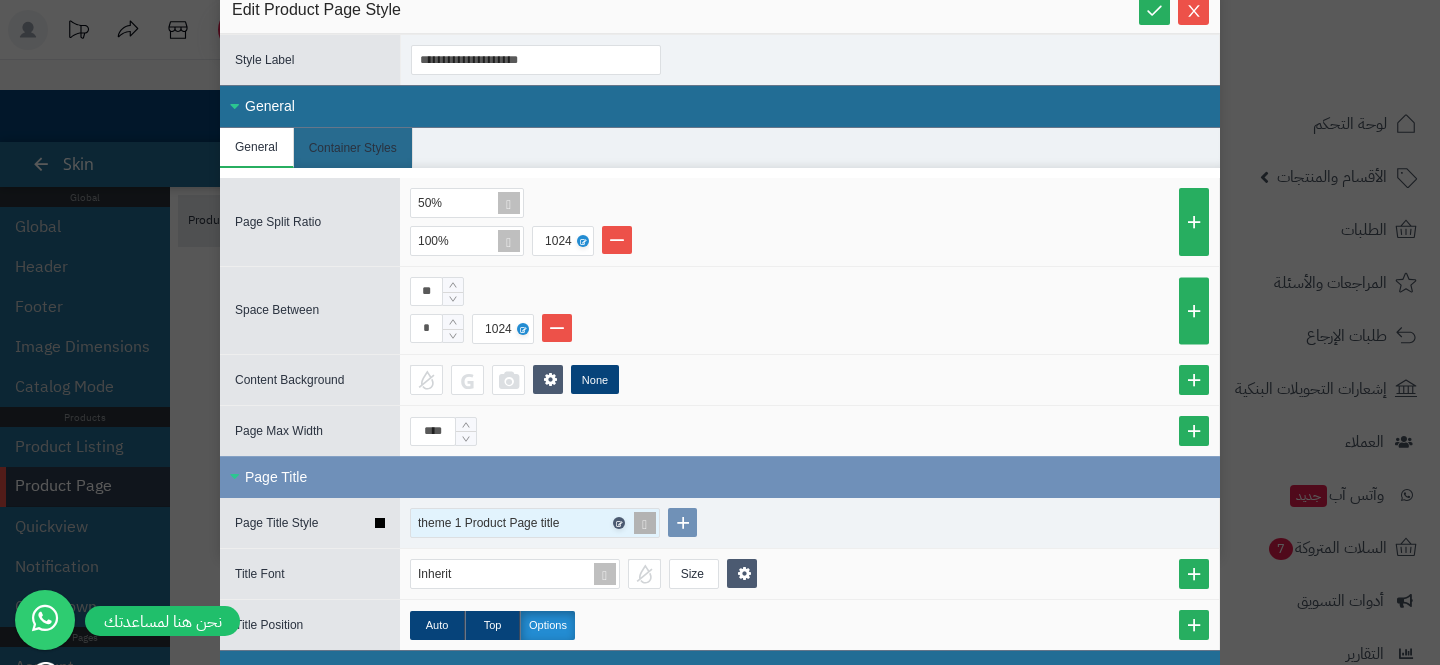 click at bounding box center (618, 523) 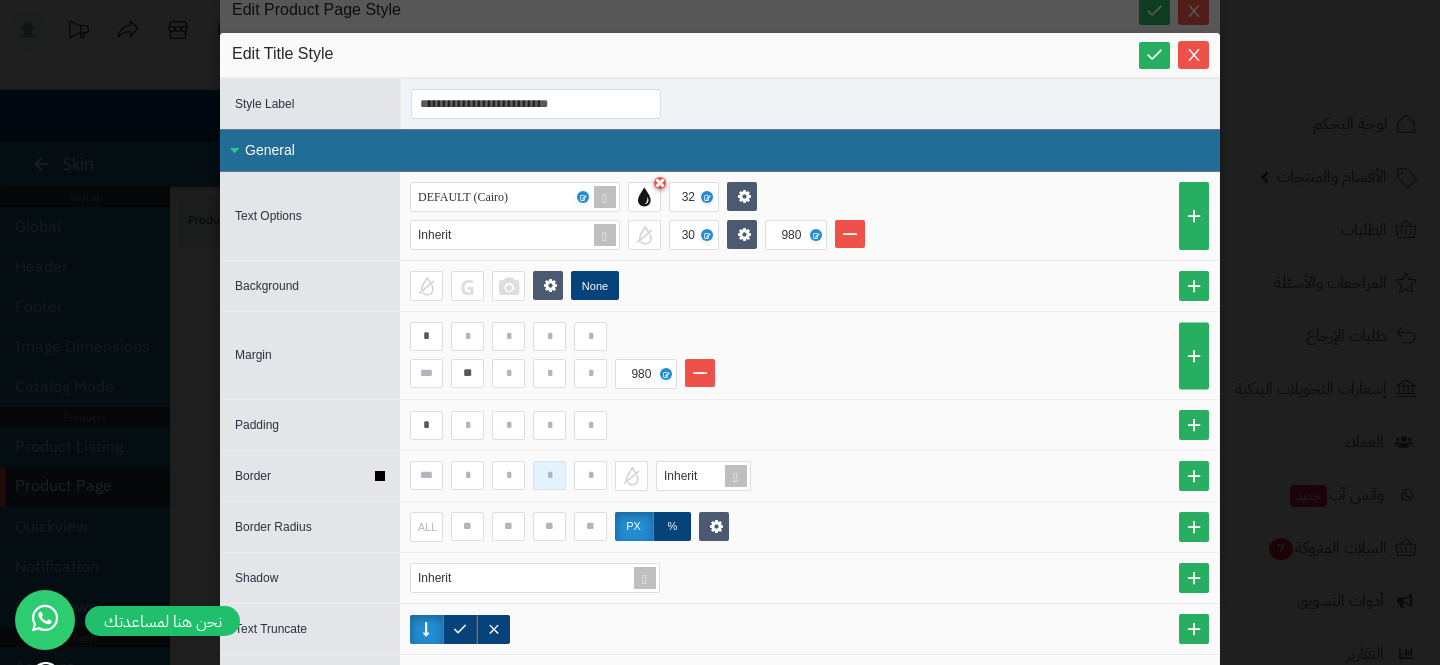scroll, scrollTop: 119, scrollLeft: 0, axis: vertical 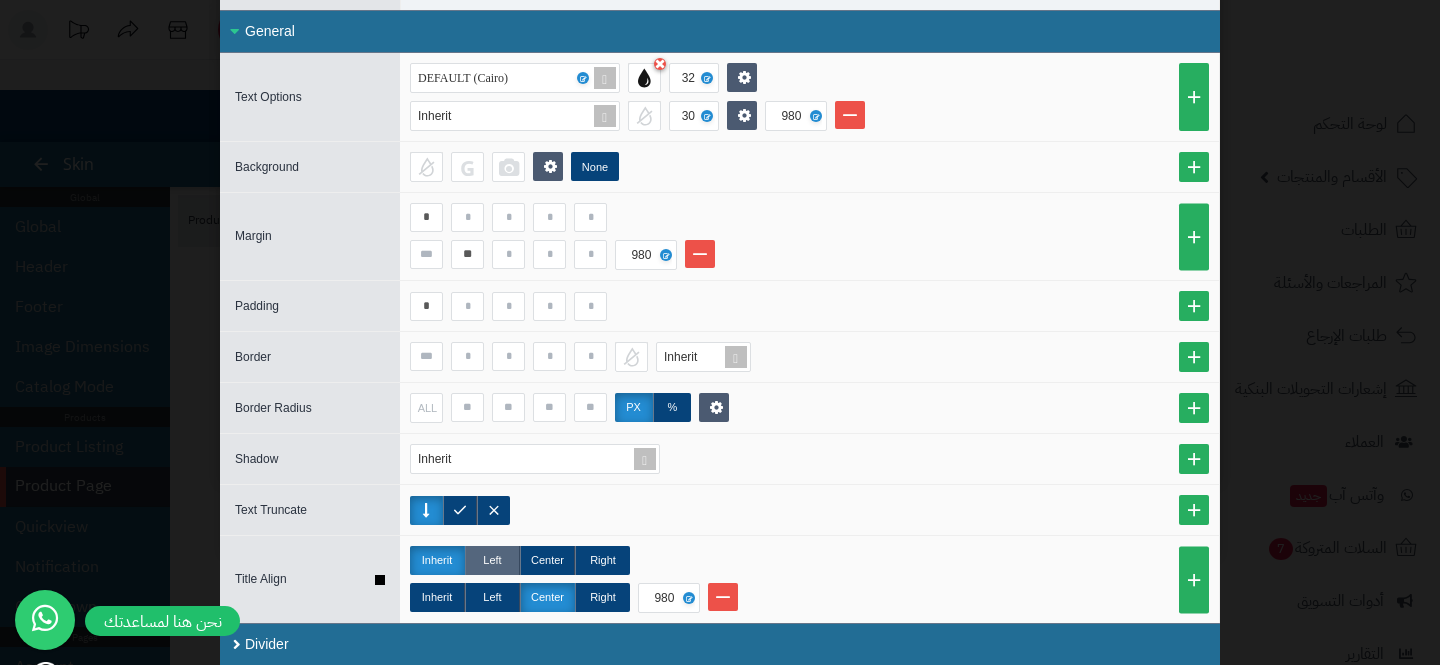 click on "Left" at bounding box center [492, 560] 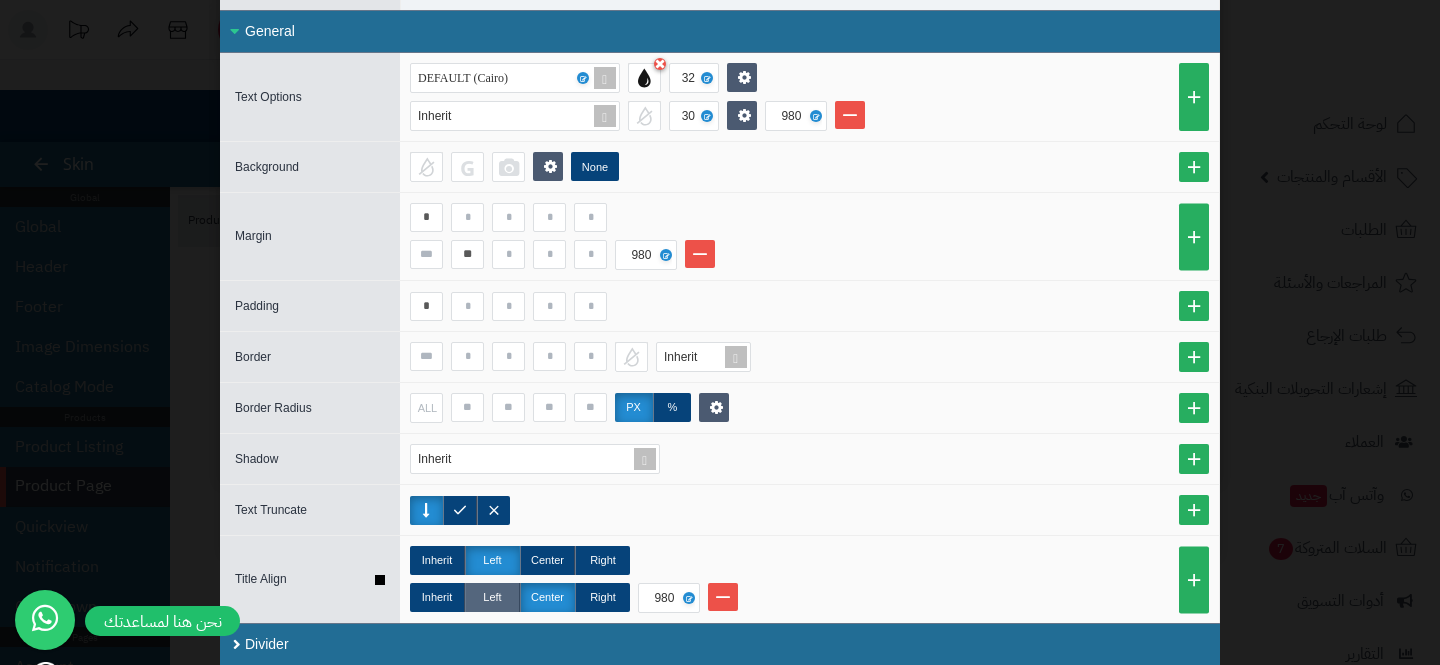 click on "Left" at bounding box center (492, 597) 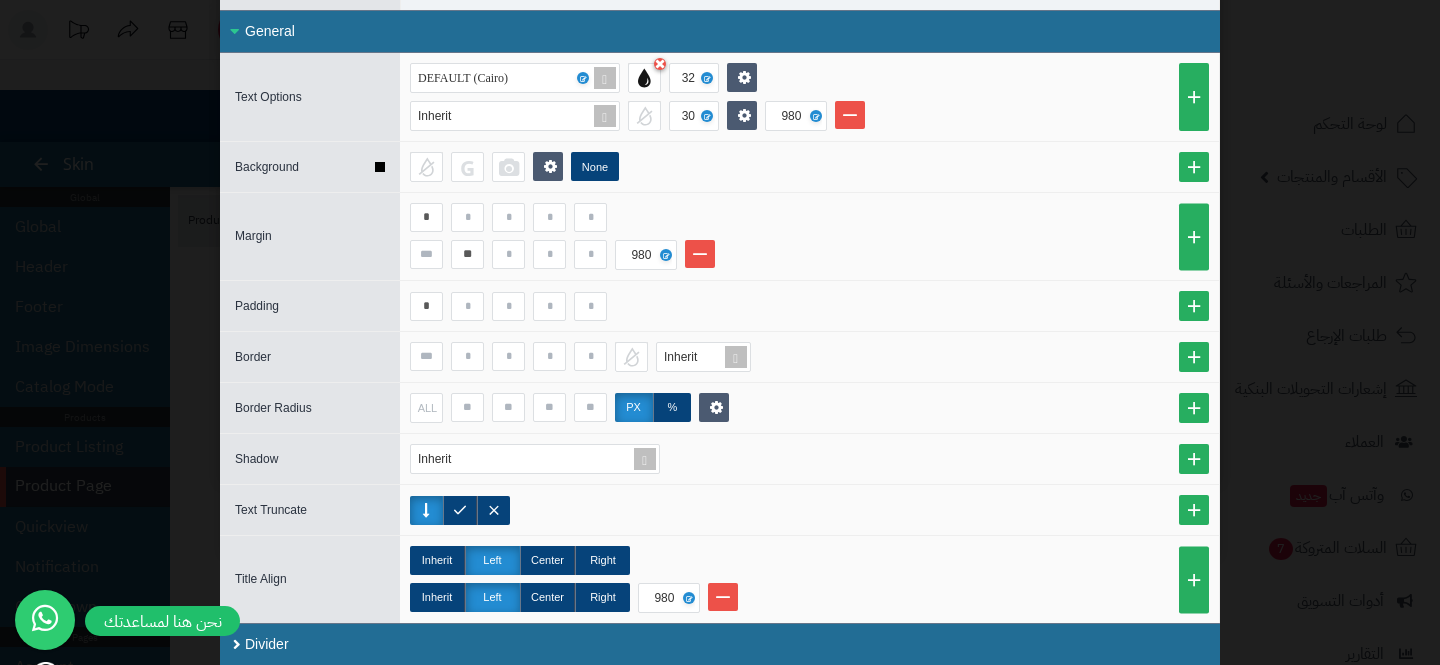 scroll, scrollTop: 0, scrollLeft: 0, axis: both 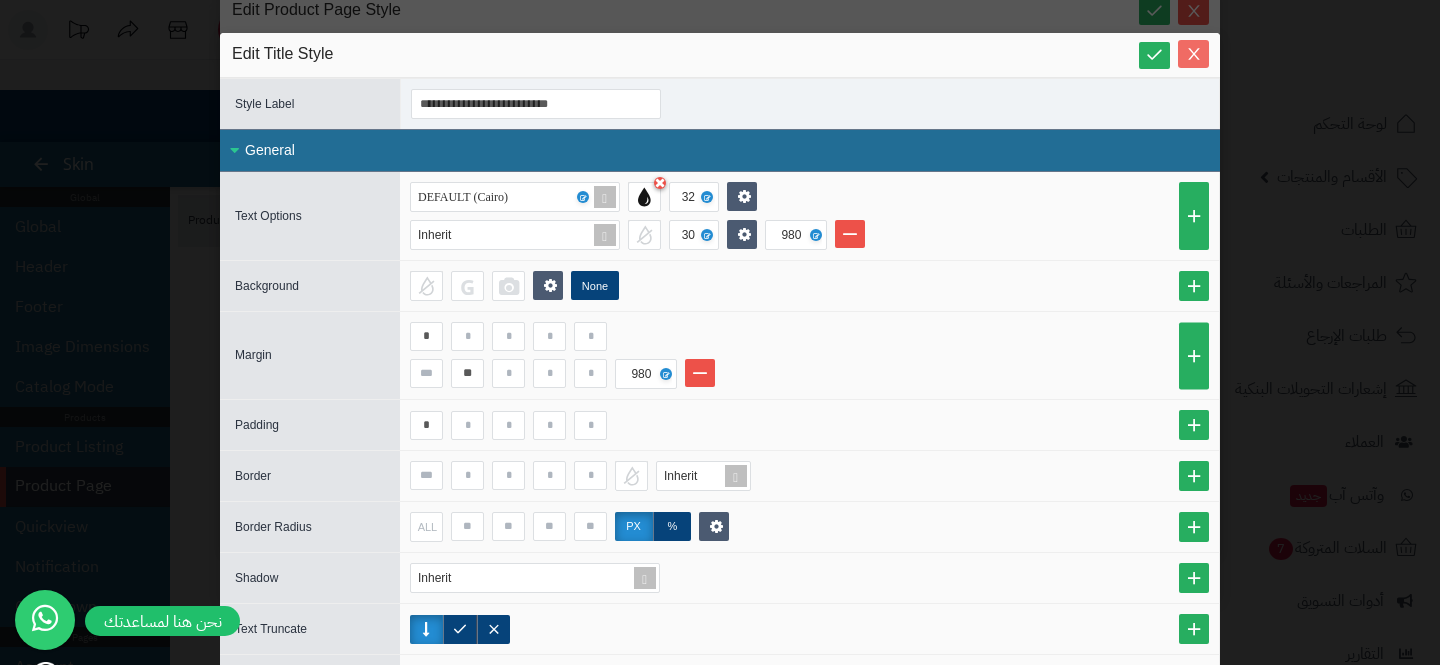 click at bounding box center (1193, 54) 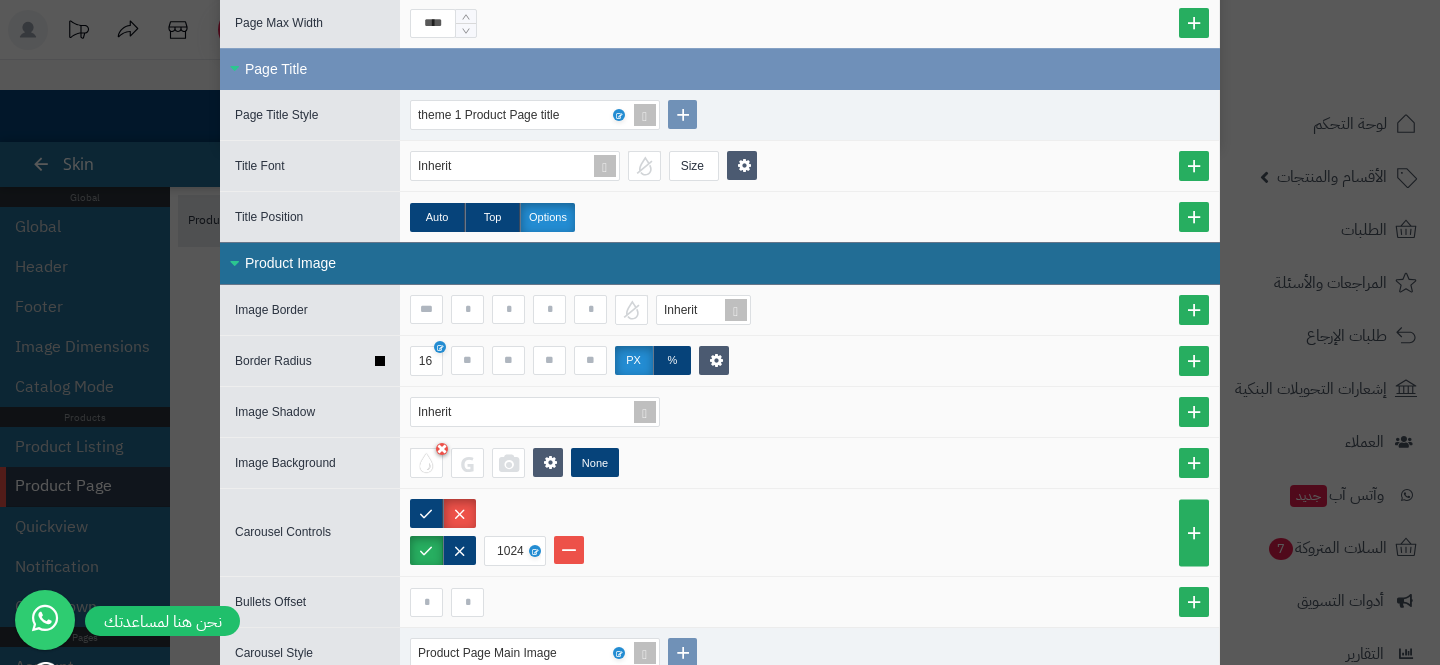 scroll, scrollTop: 498, scrollLeft: 0, axis: vertical 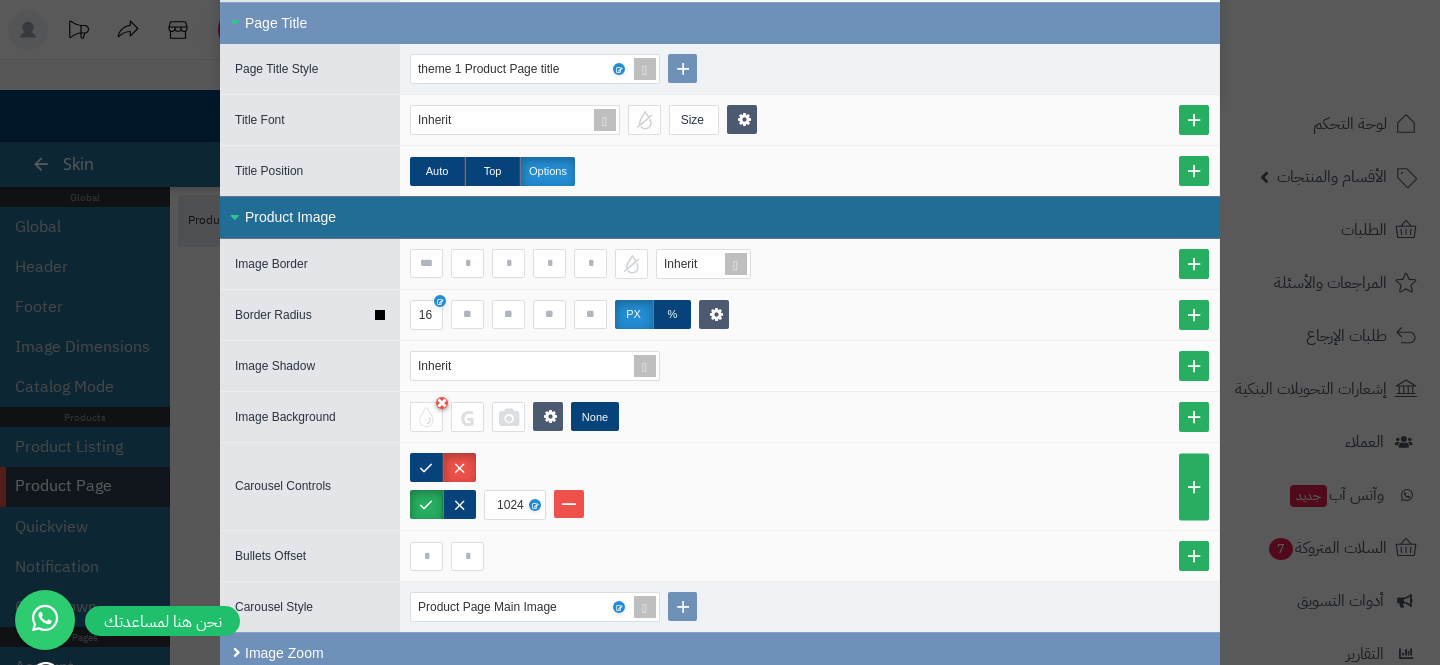 click on "Product Image" at bounding box center [720, 217] 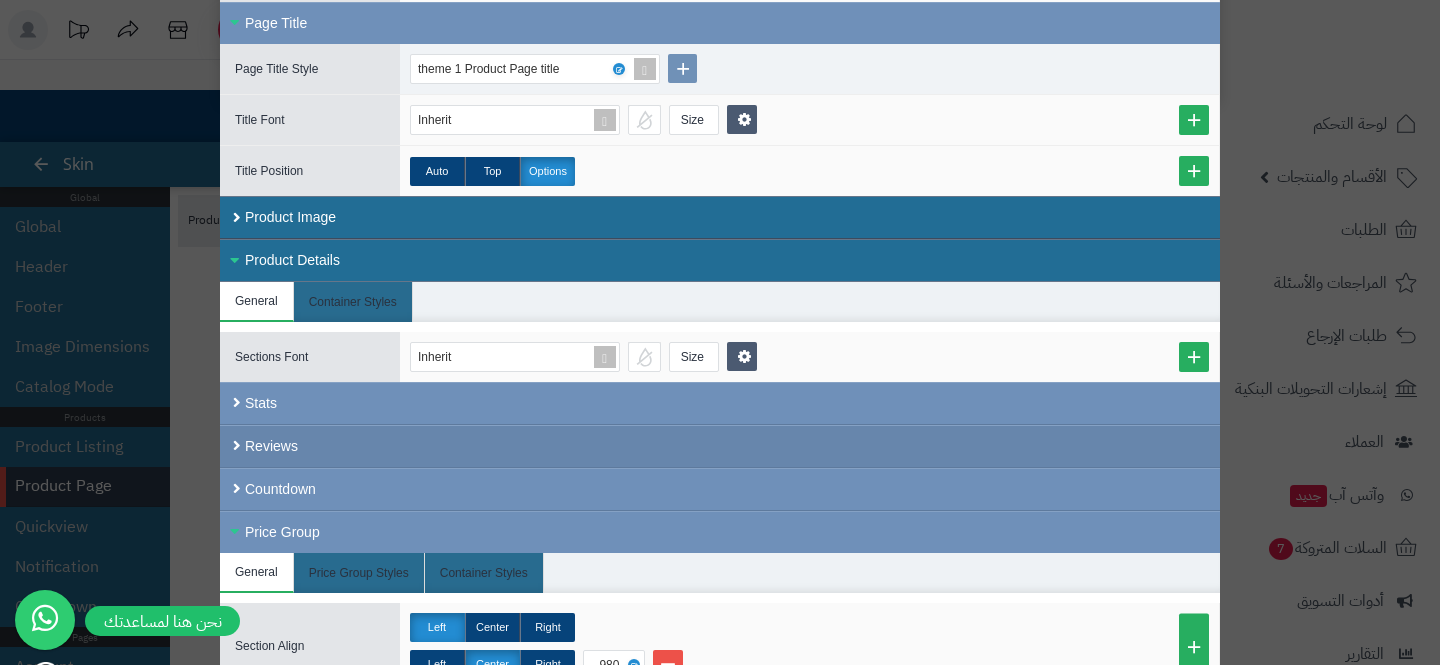click on "Reviews" at bounding box center [720, 446] 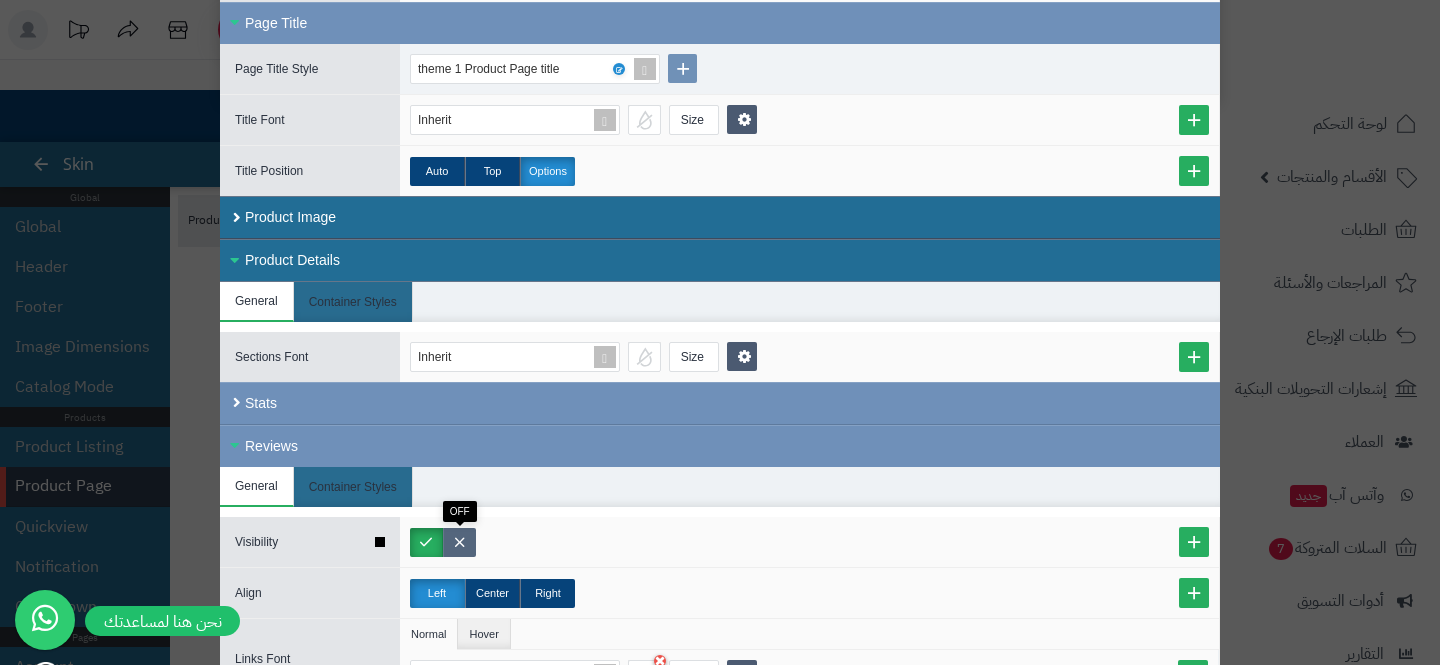 click at bounding box center [459, 542] 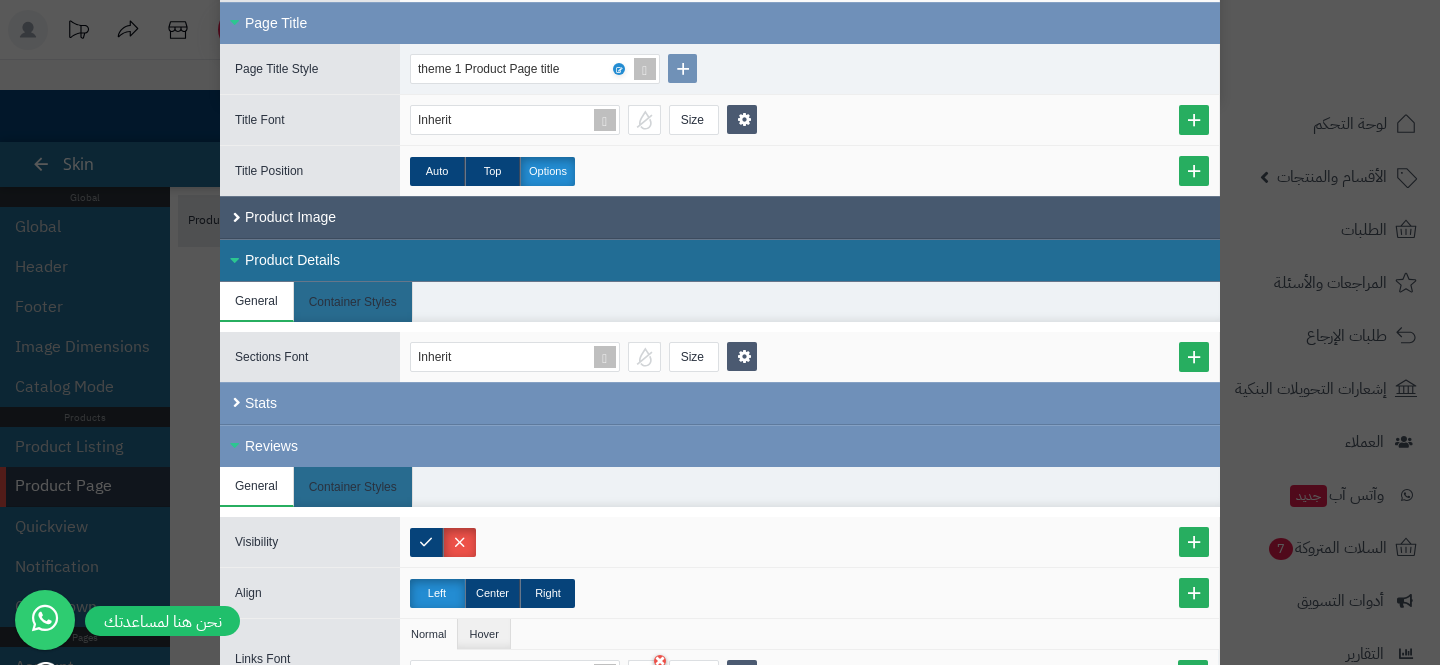 scroll, scrollTop: 0, scrollLeft: 0, axis: both 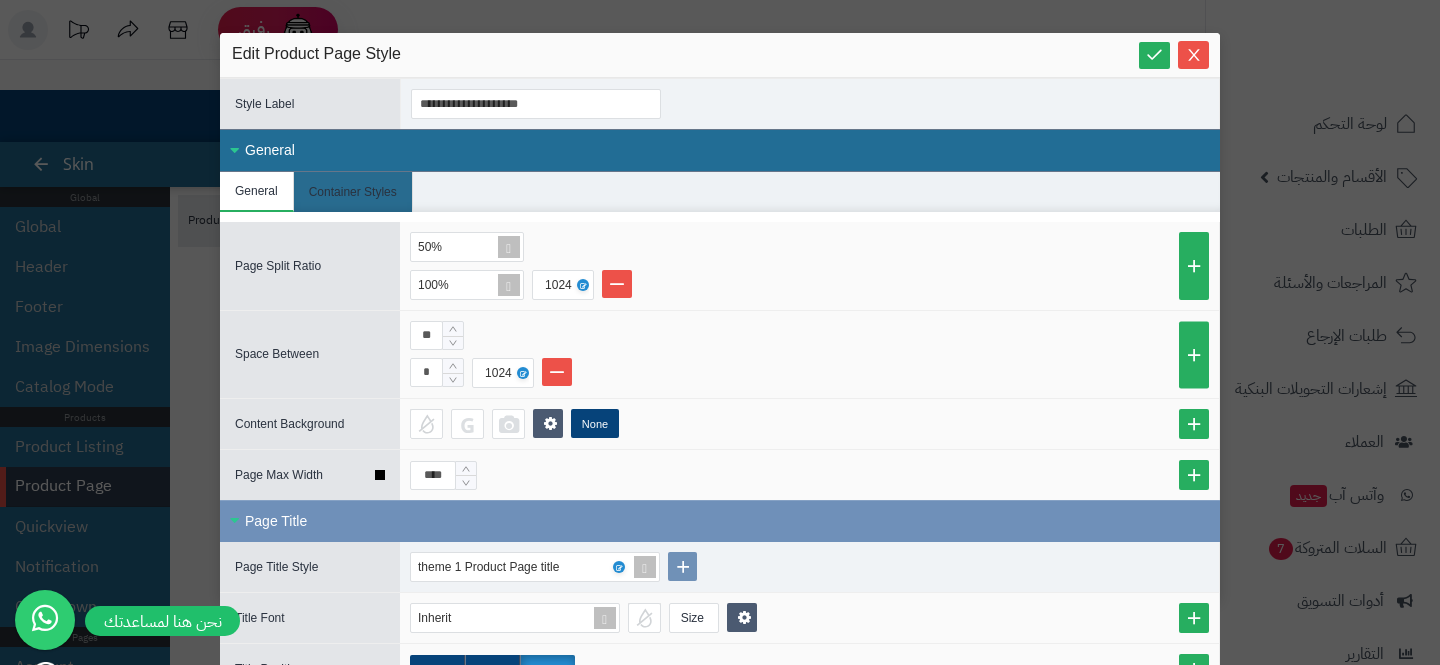 click at bounding box center [380, 475] 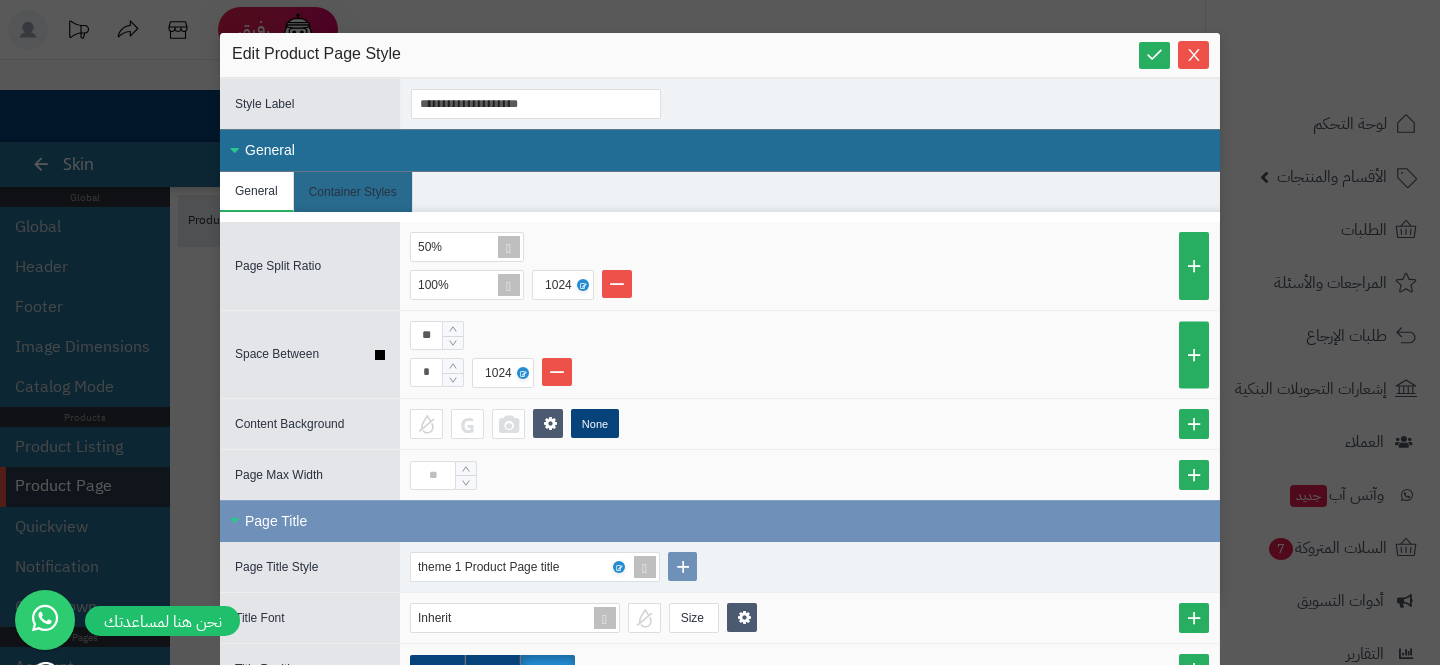 click on "** * 1024" at bounding box center [809, 354] 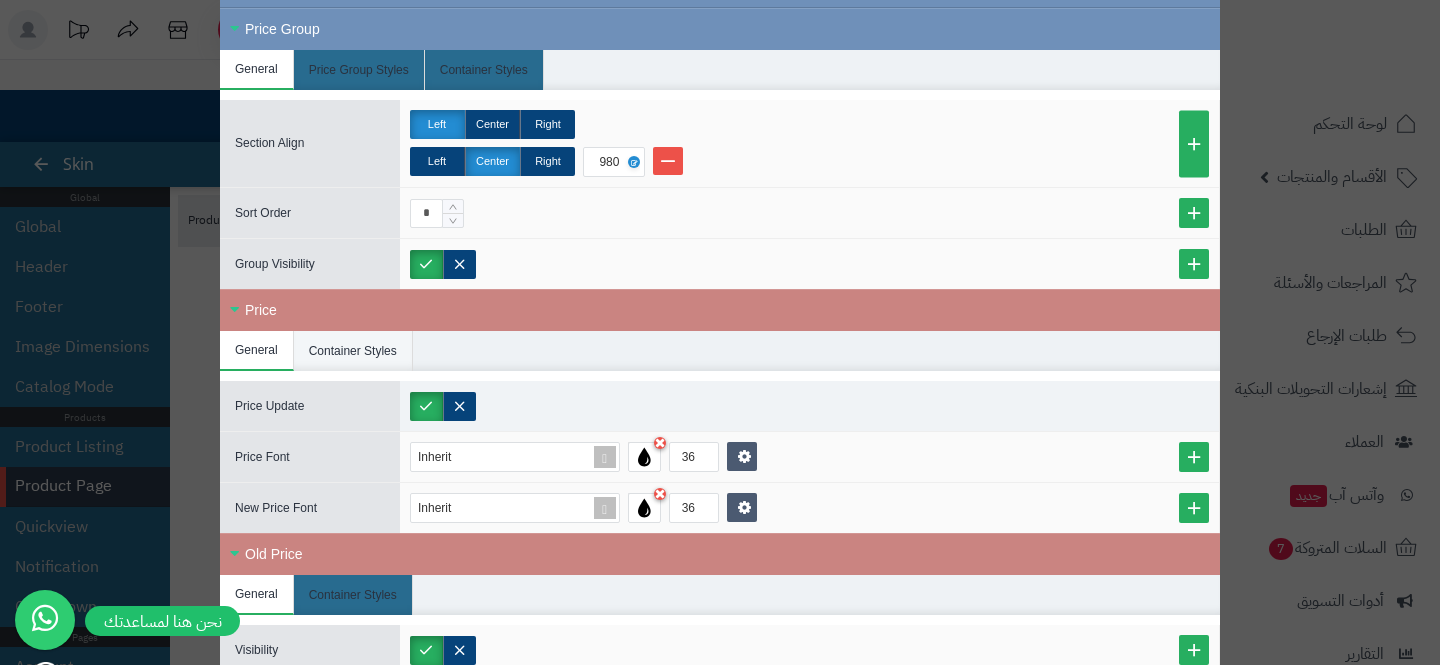 scroll, scrollTop: 1414, scrollLeft: 0, axis: vertical 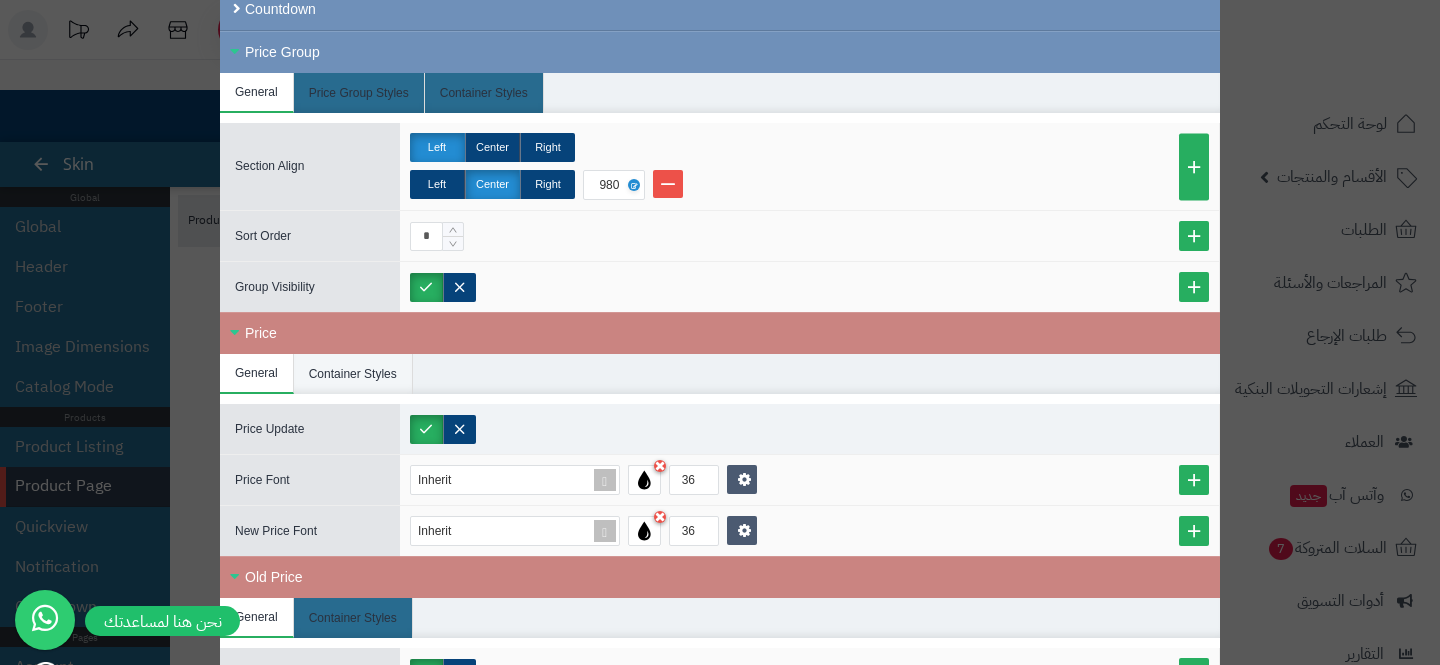click on "Group Visibility" at bounding box center [310, 287] 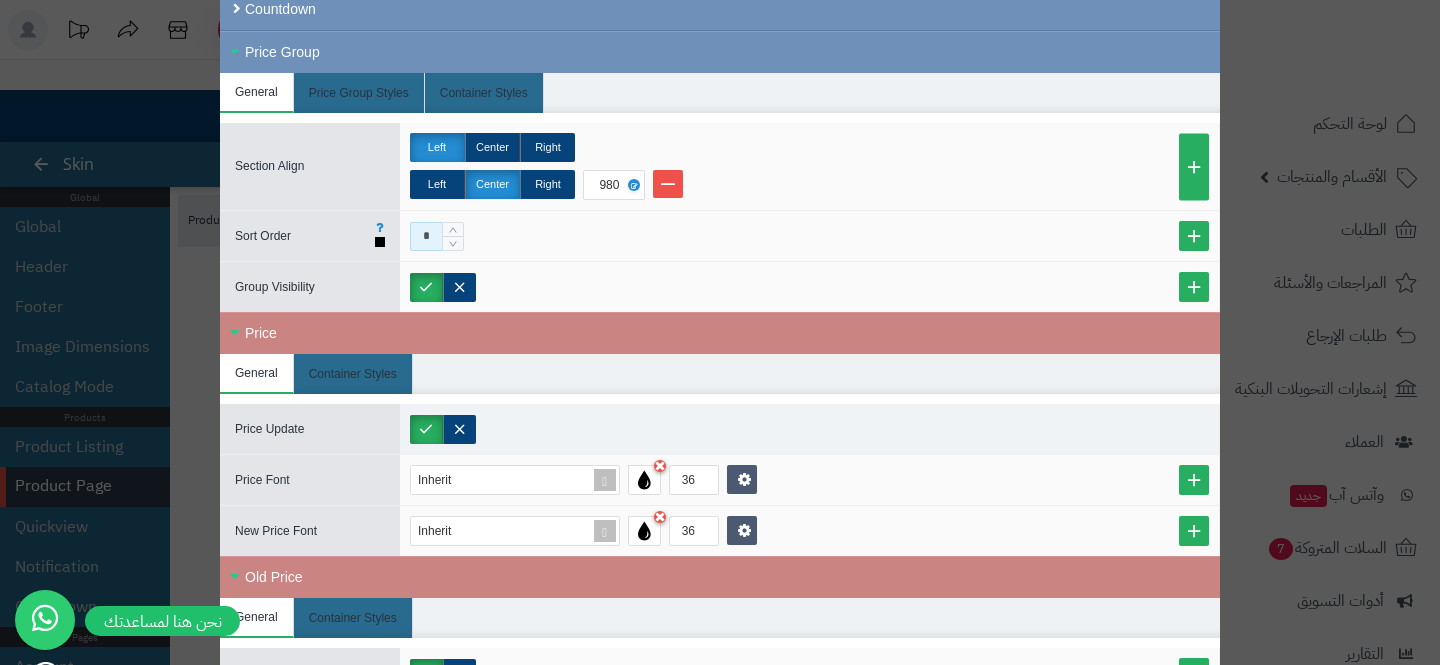 click on "*" at bounding box center [426, 236] 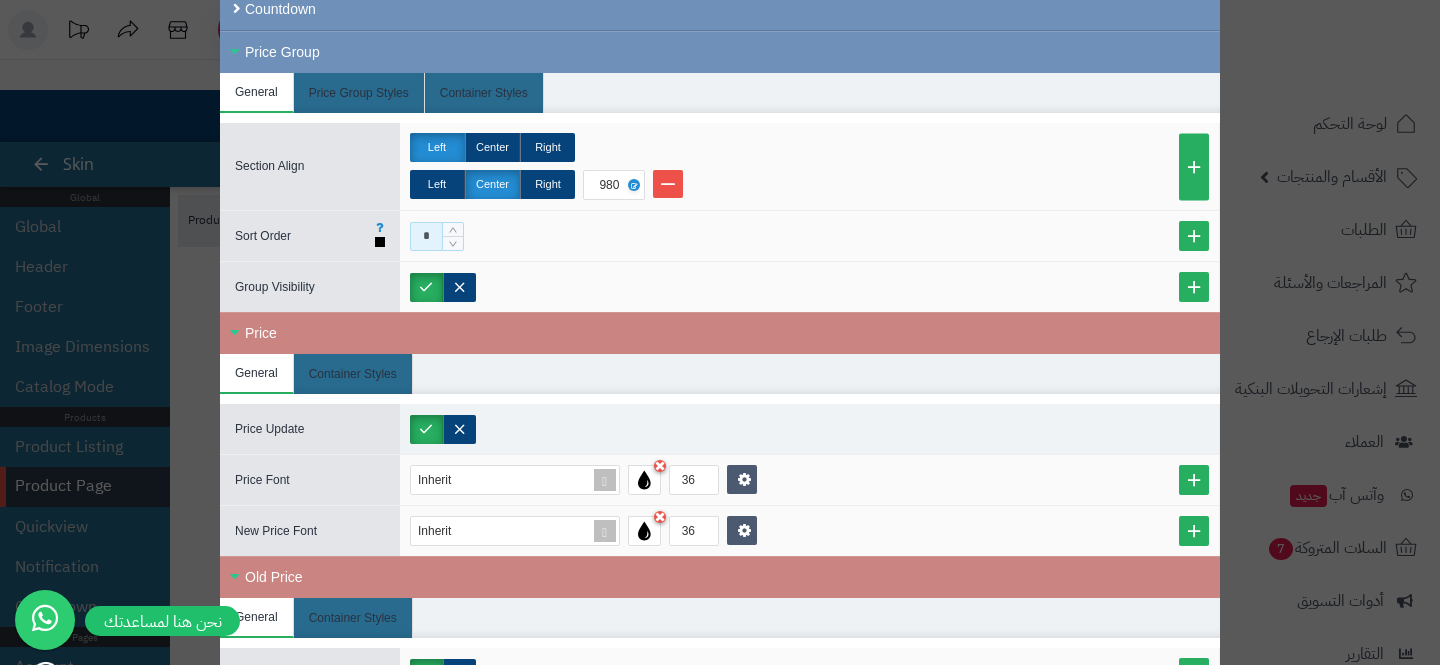 click on "*" at bounding box center [426, 236] 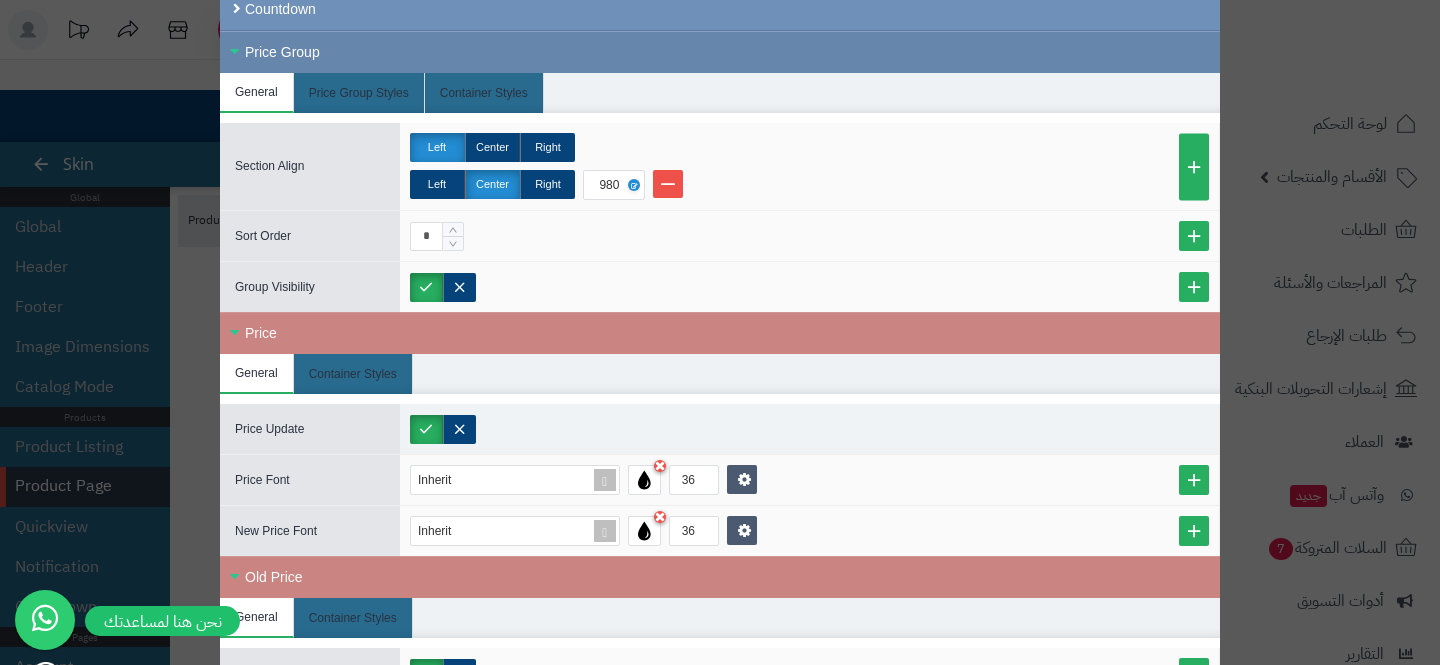 click on "Price Group" at bounding box center (720, 52) 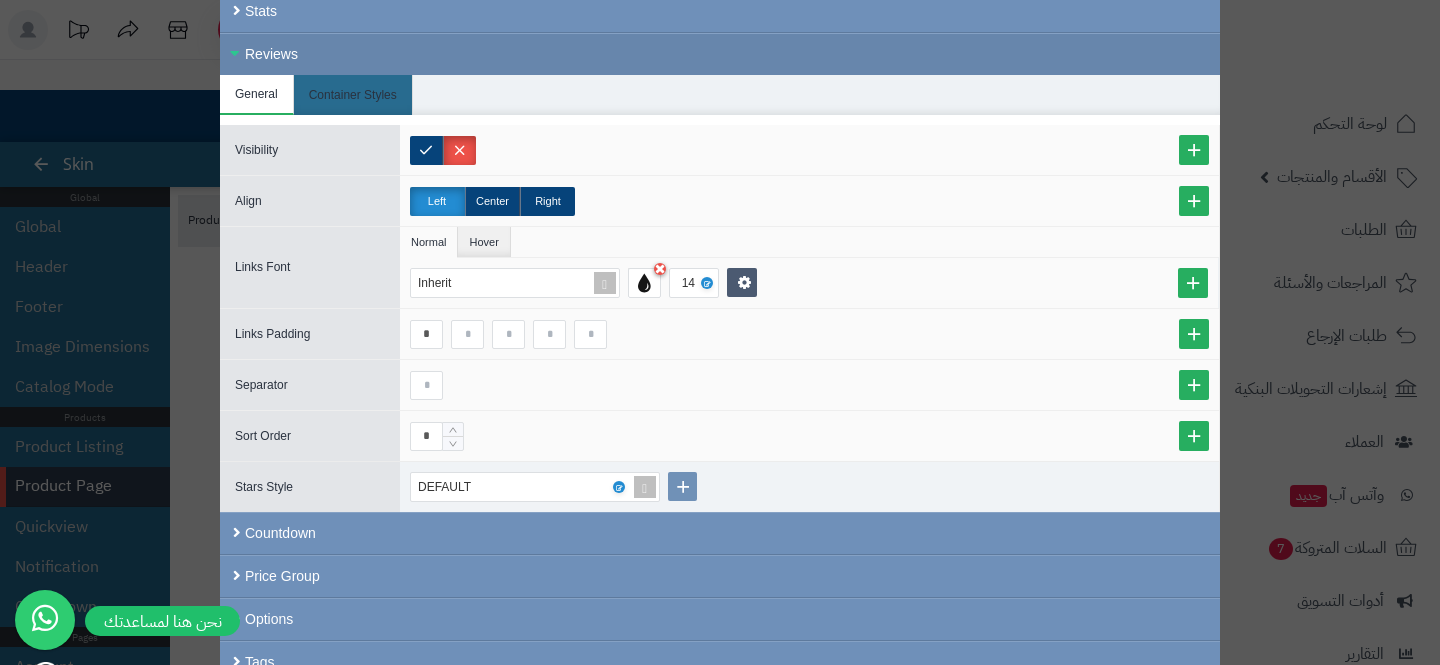 scroll, scrollTop: 993, scrollLeft: 0, axis: vertical 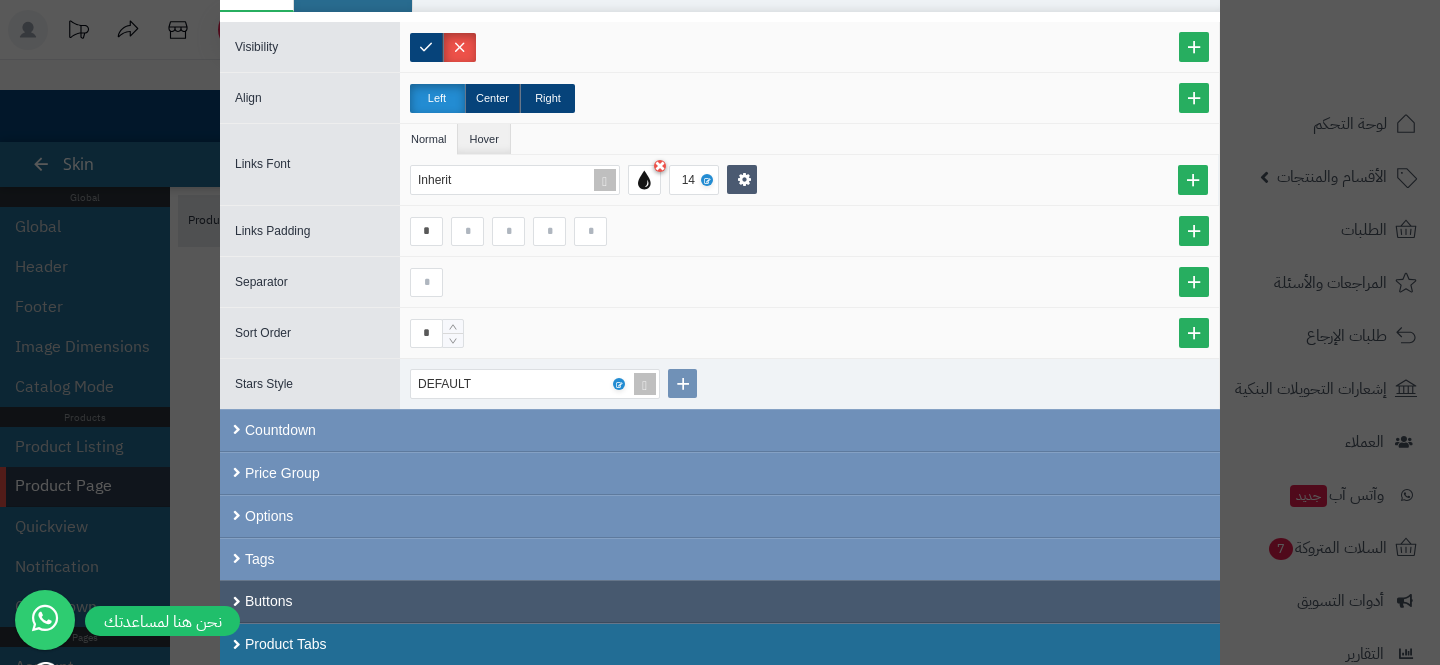click on "Buttons" at bounding box center (720, 601) 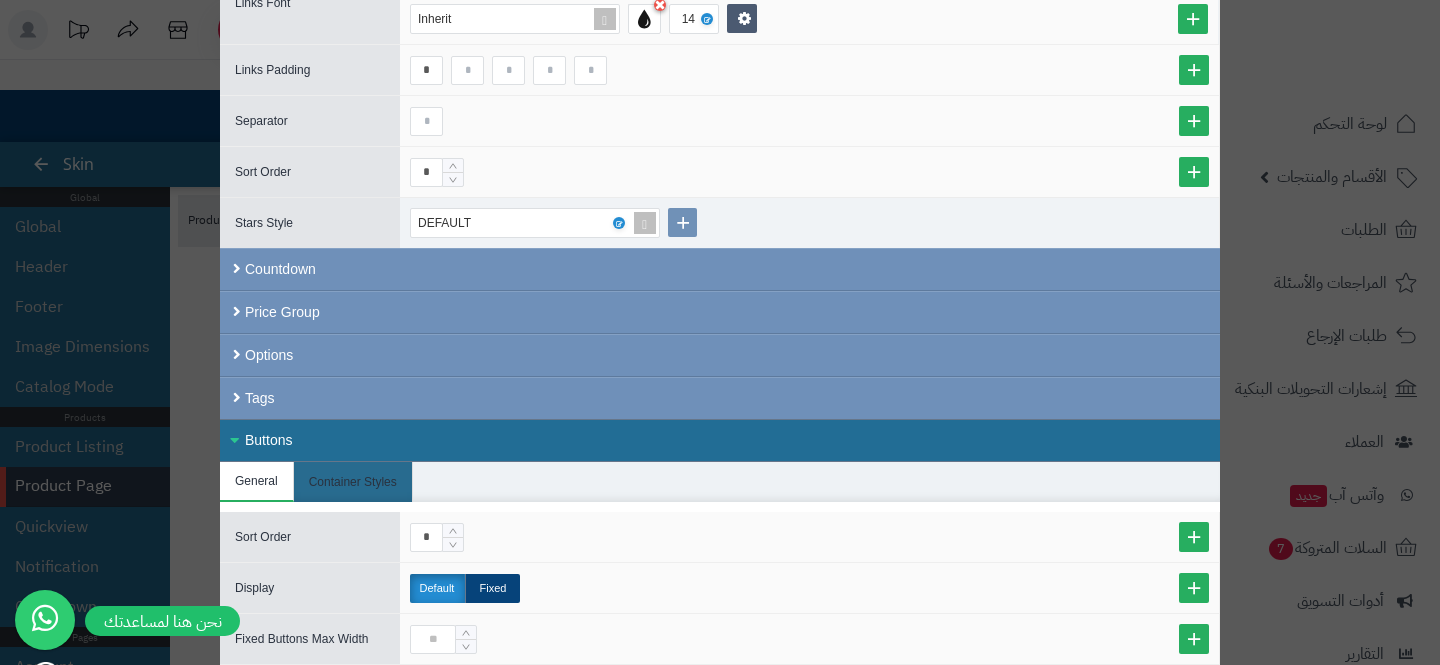 scroll, scrollTop: 1454, scrollLeft: 0, axis: vertical 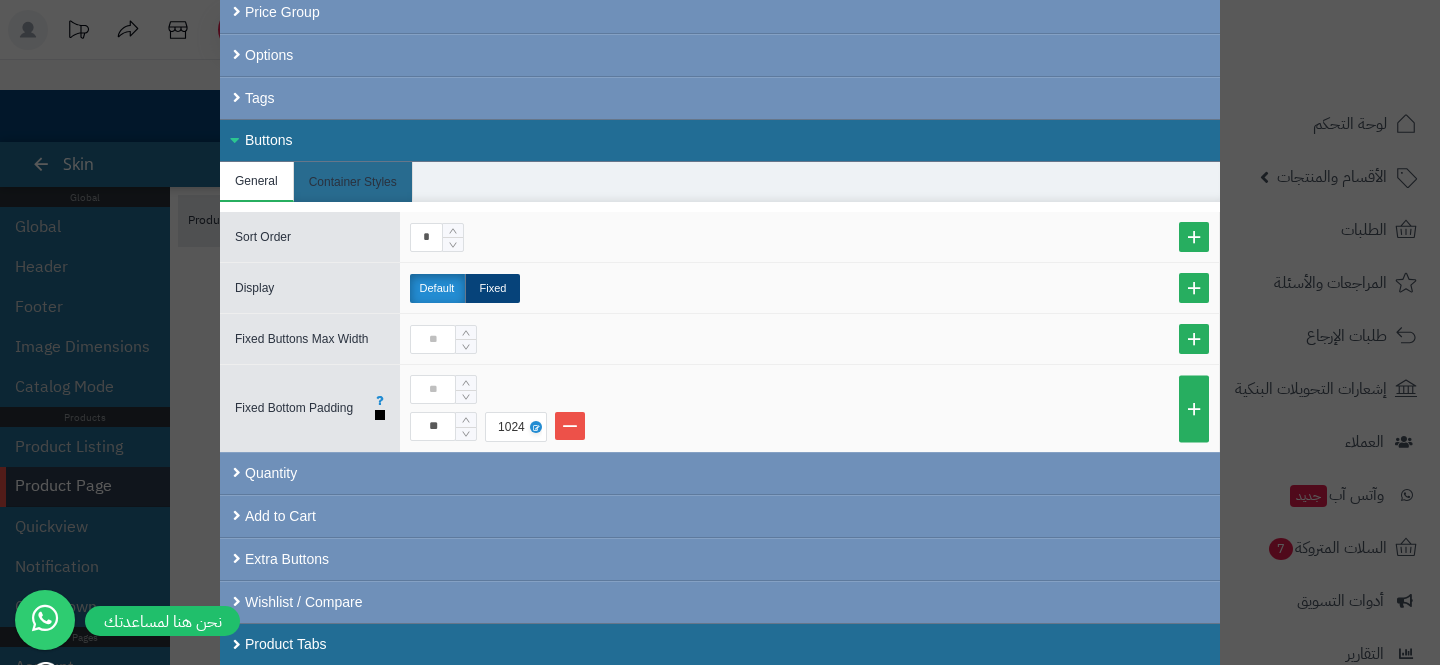 click on "Fixed Bottom Padding ** 1024" at bounding box center [720, 408] 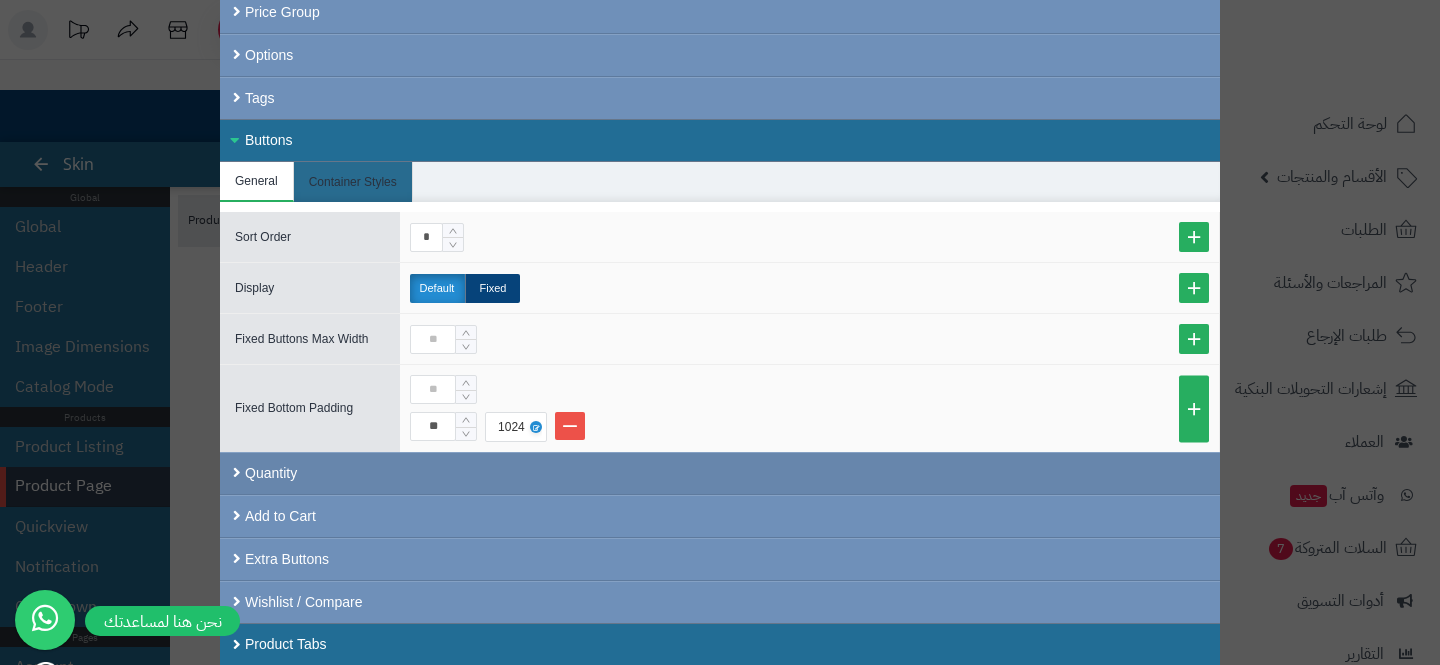 click on "Quantity" at bounding box center (720, 473) 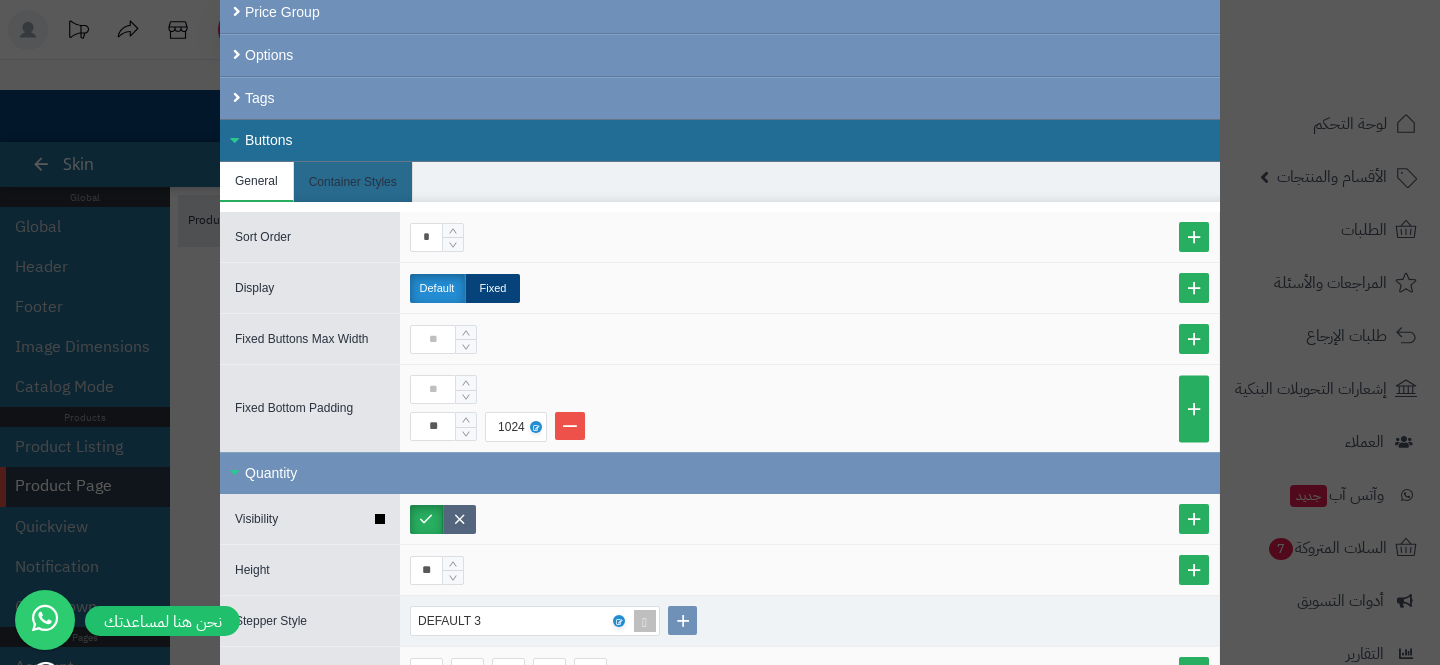 click at bounding box center [459, 519] 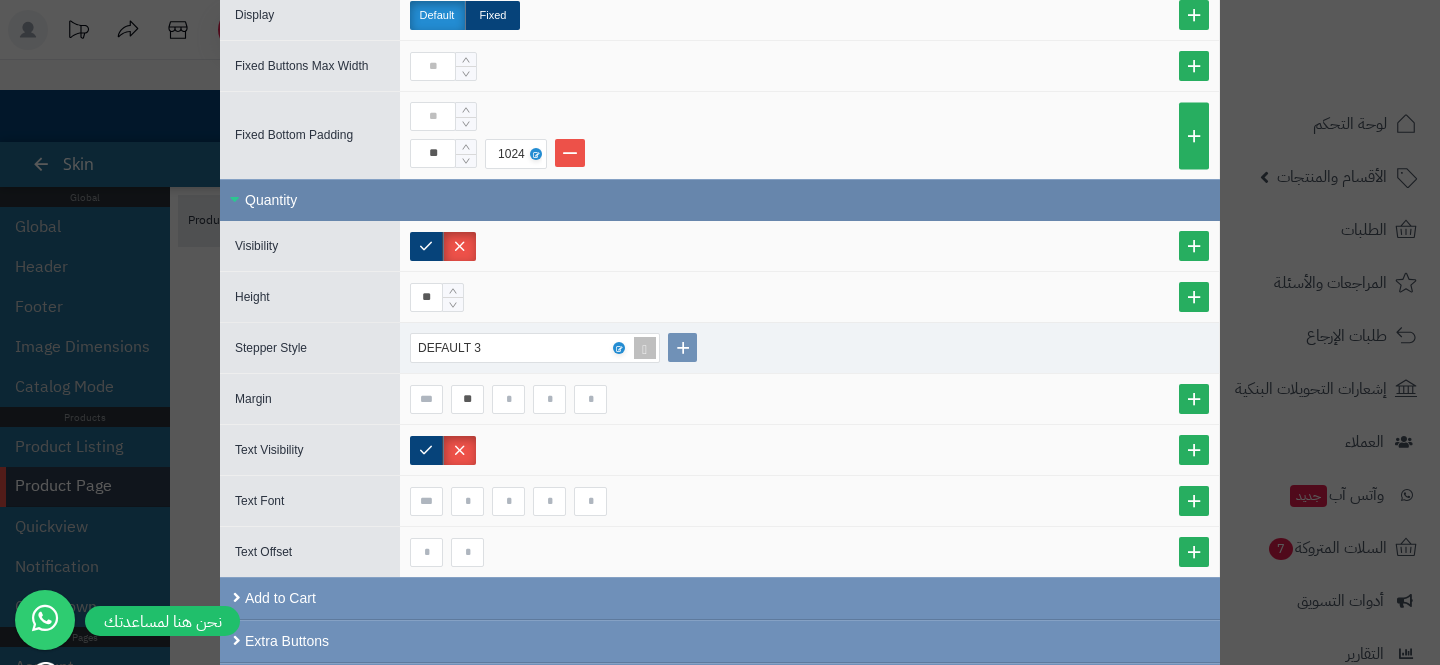scroll, scrollTop: 1809, scrollLeft: 0, axis: vertical 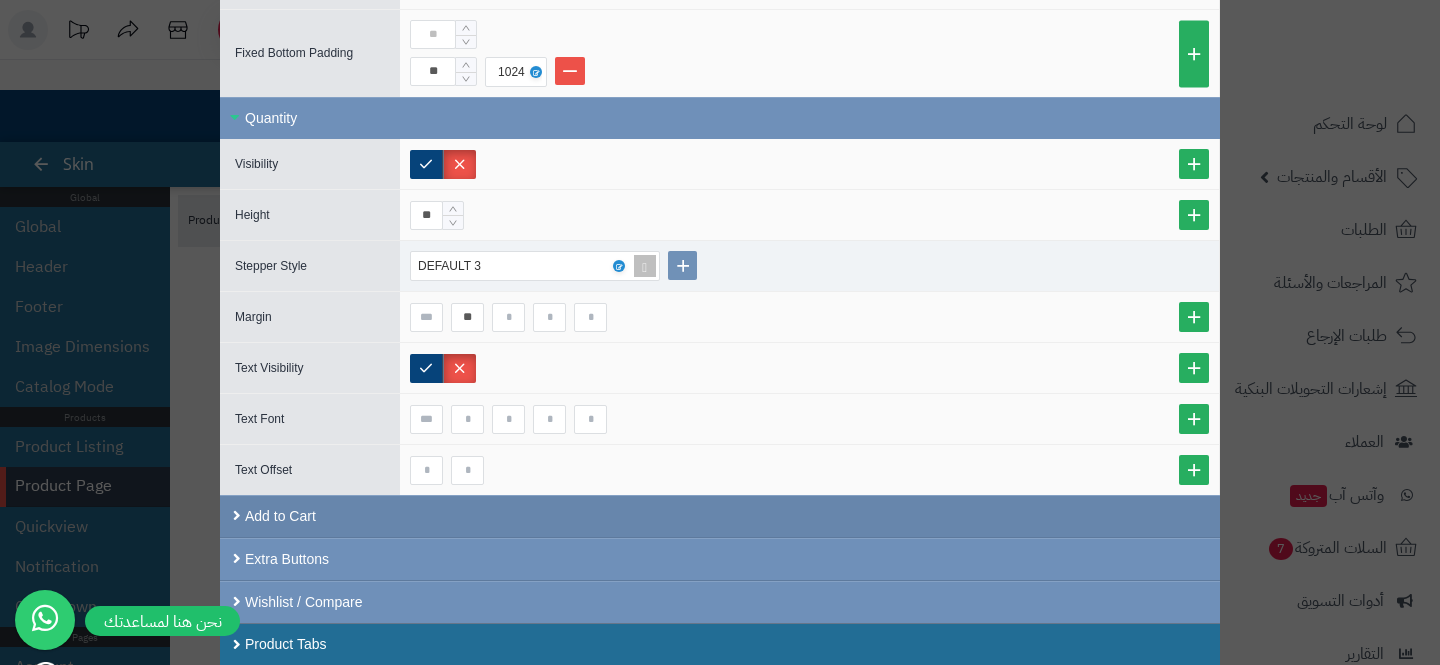 click on "Add to Cart" at bounding box center (720, 516) 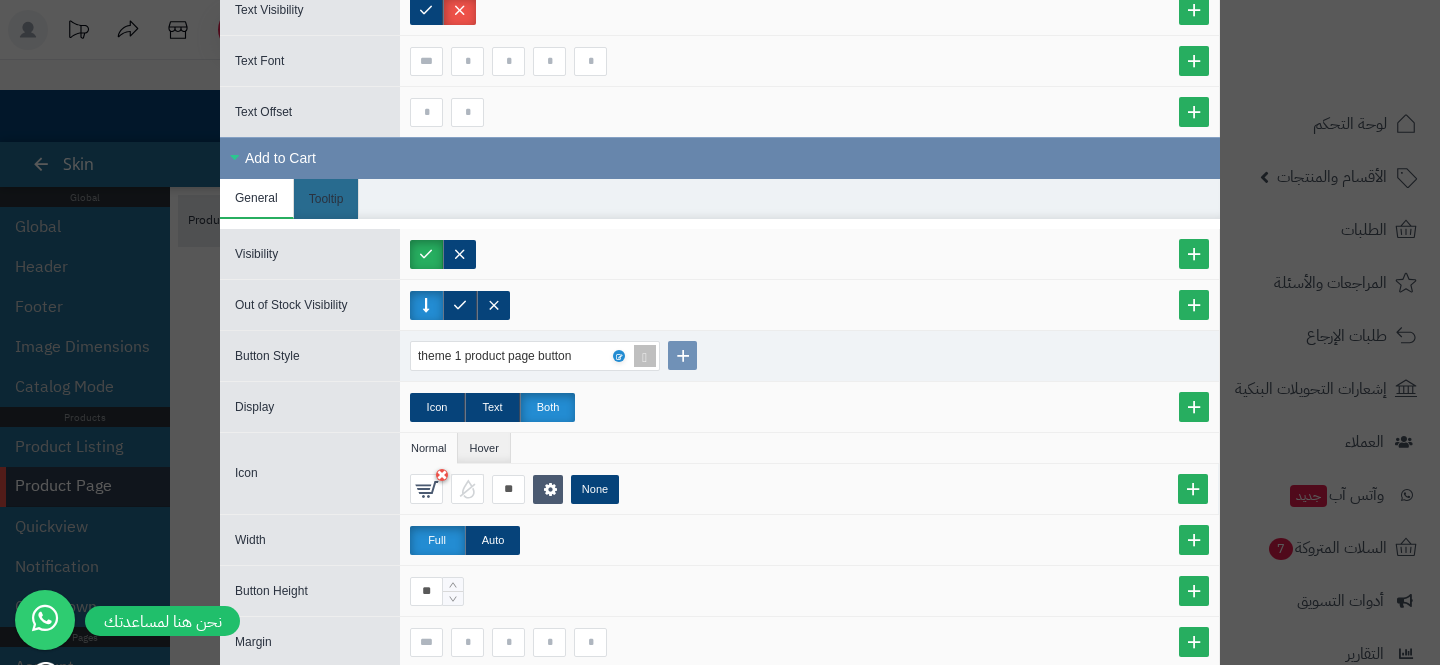 scroll, scrollTop: 2435, scrollLeft: 0, axis: vertical 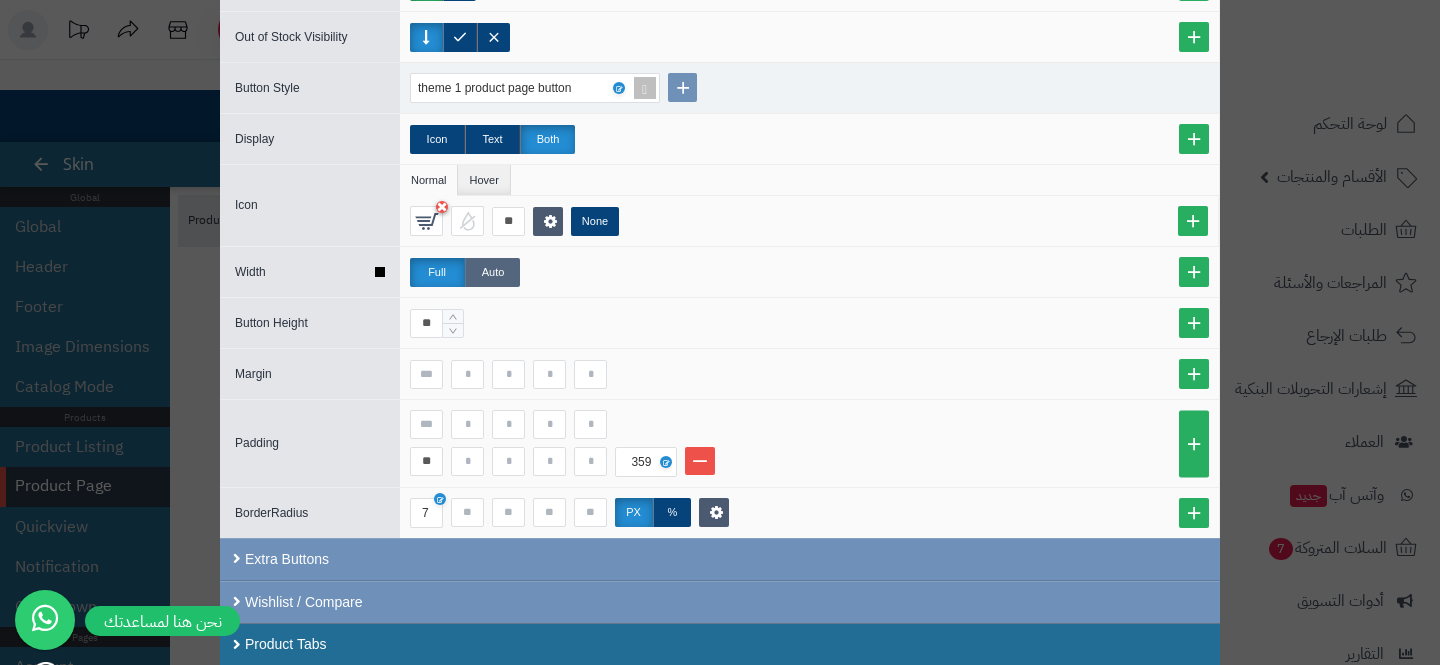 click on "Auto" at bounding box center [492, 272] 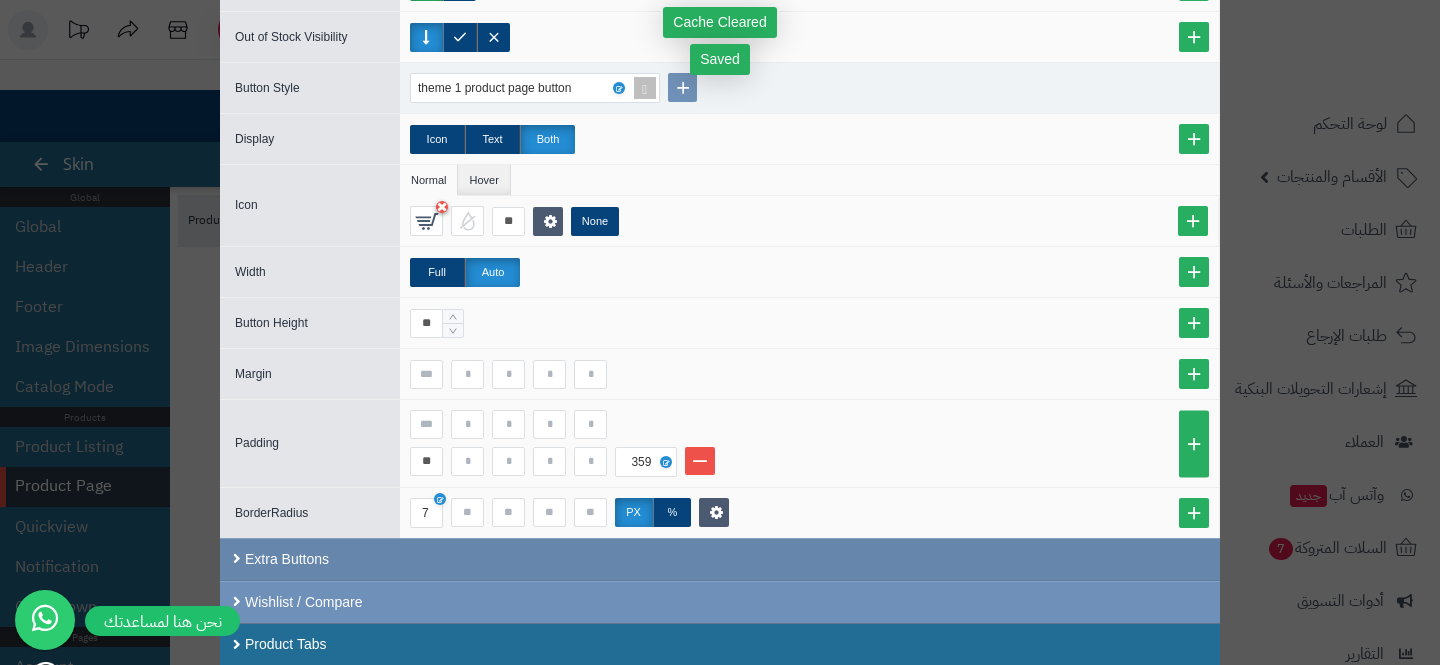 click on "Extra Buttons" at bounding box center [720, 559] 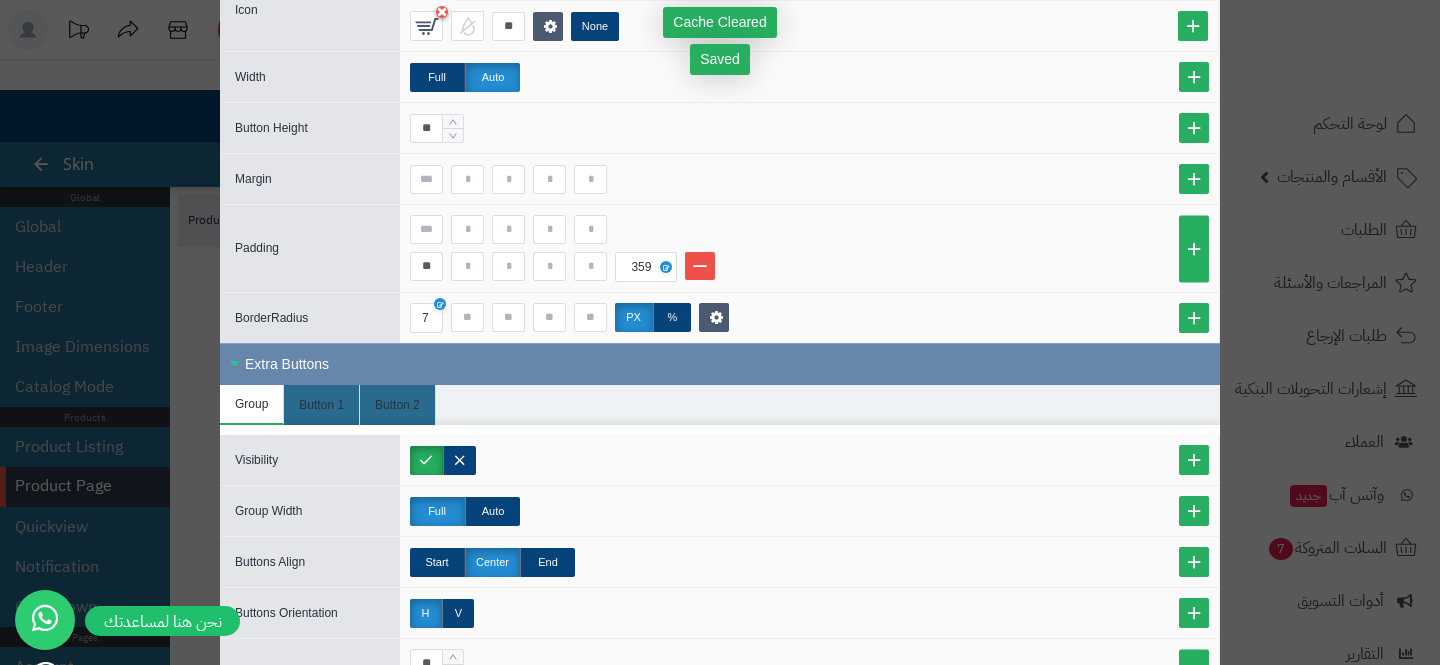 scroll, scrollTop: 2868, scrollLeft: 0, axis: vertical 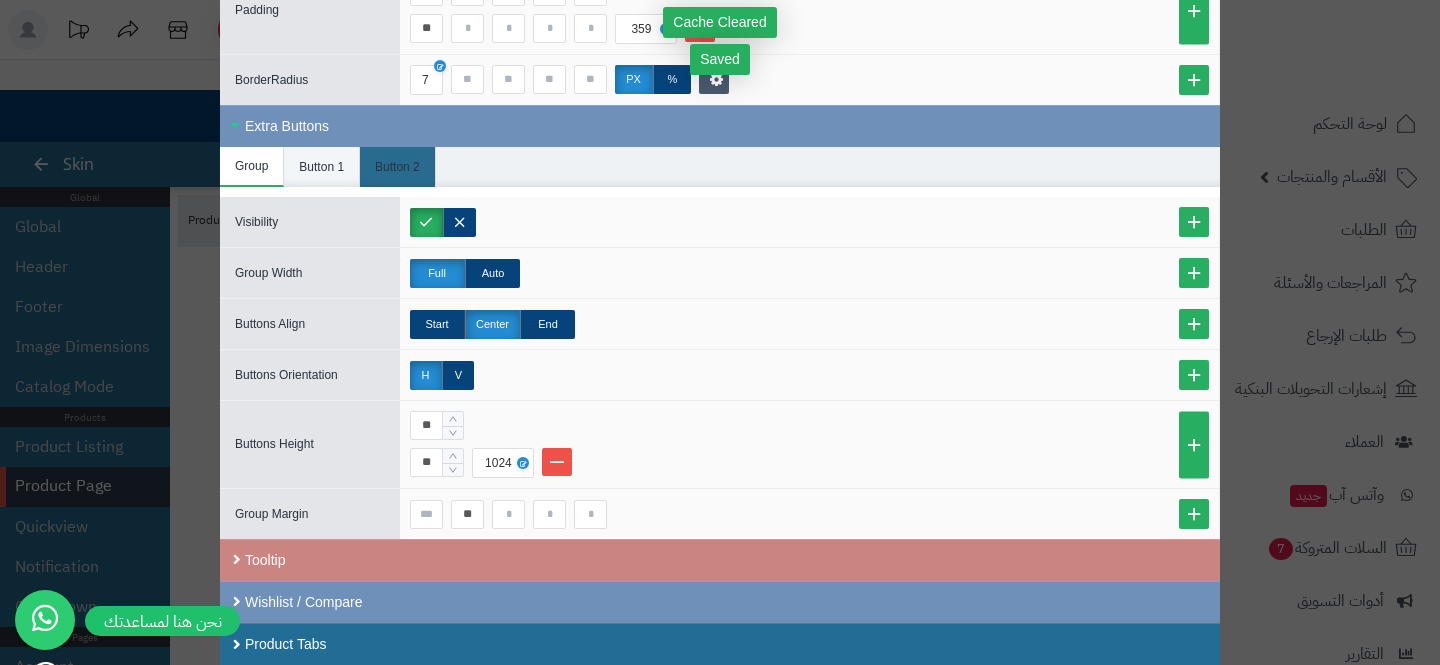 click on "Button 1" at bounding box center [322, 167] 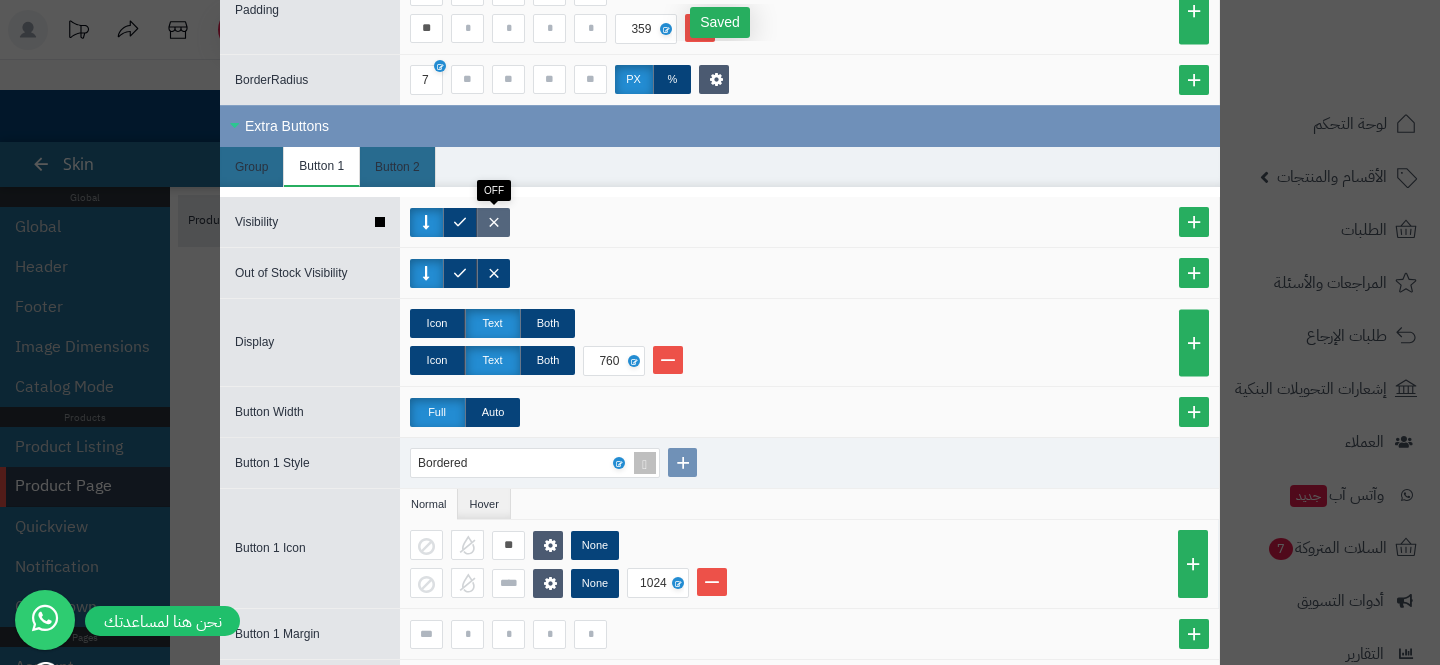 click at bounding box center [493, 222] 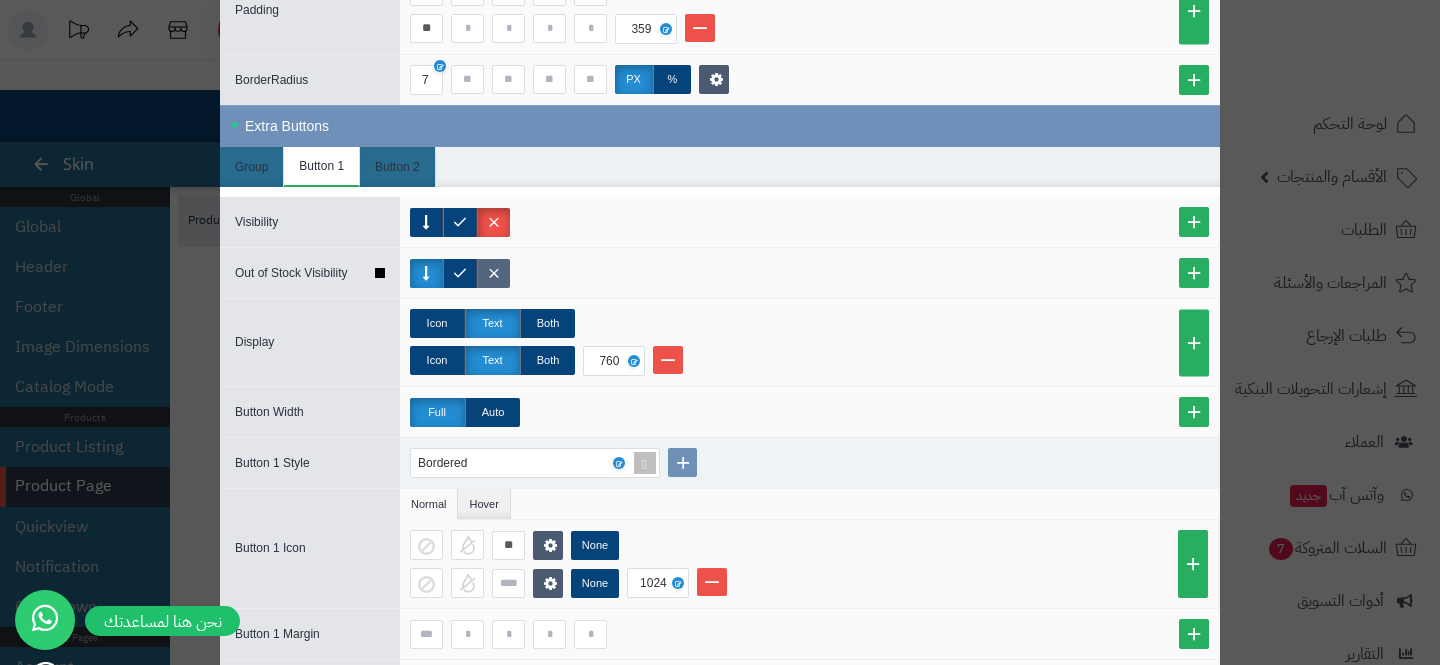 click at bounding box center [493, 273] 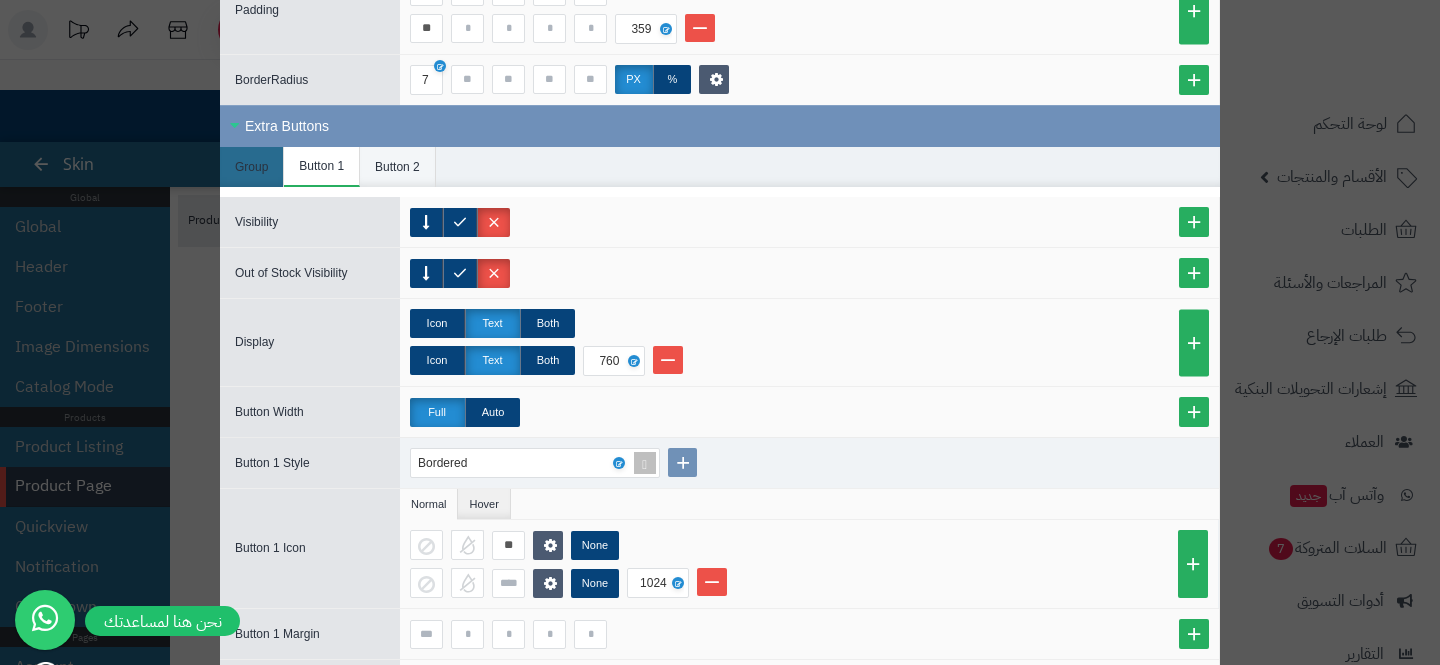 click on "Button 2" at bounding box center [398, 167] 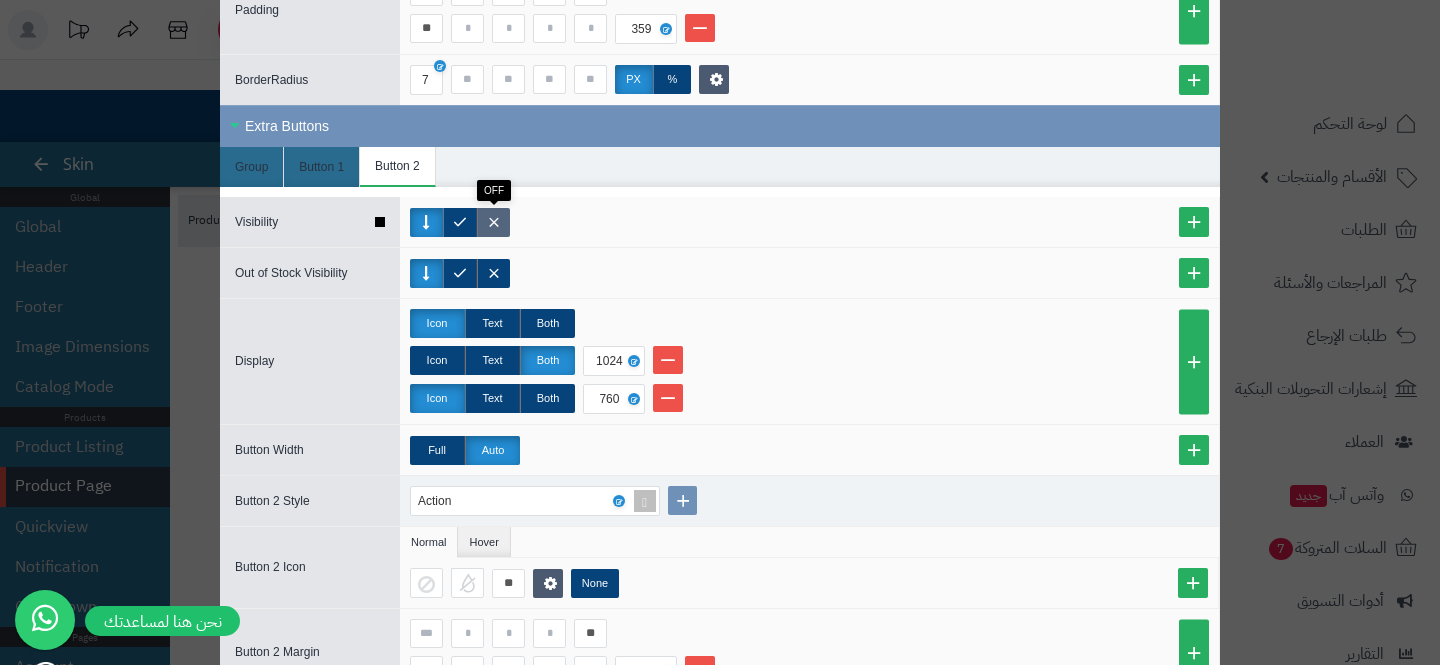 click at bounding box center [493, 222] 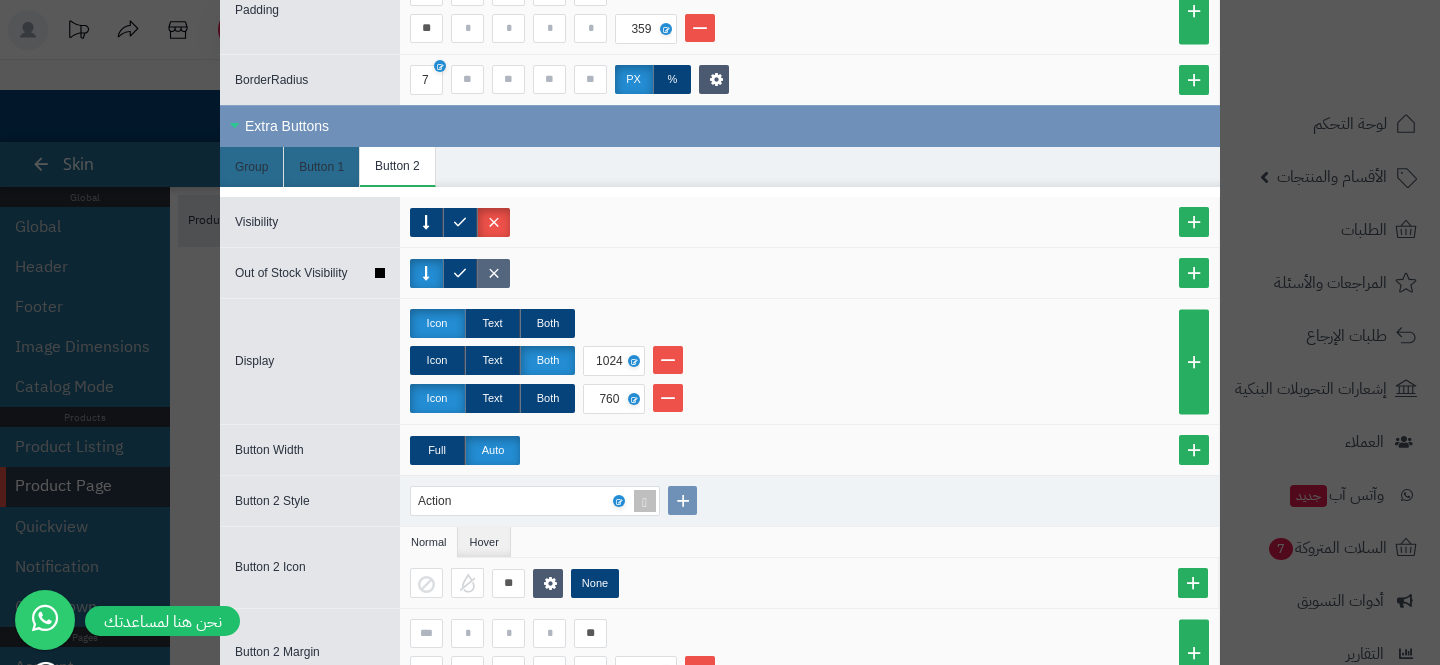 click at bounding box center [493, 273] 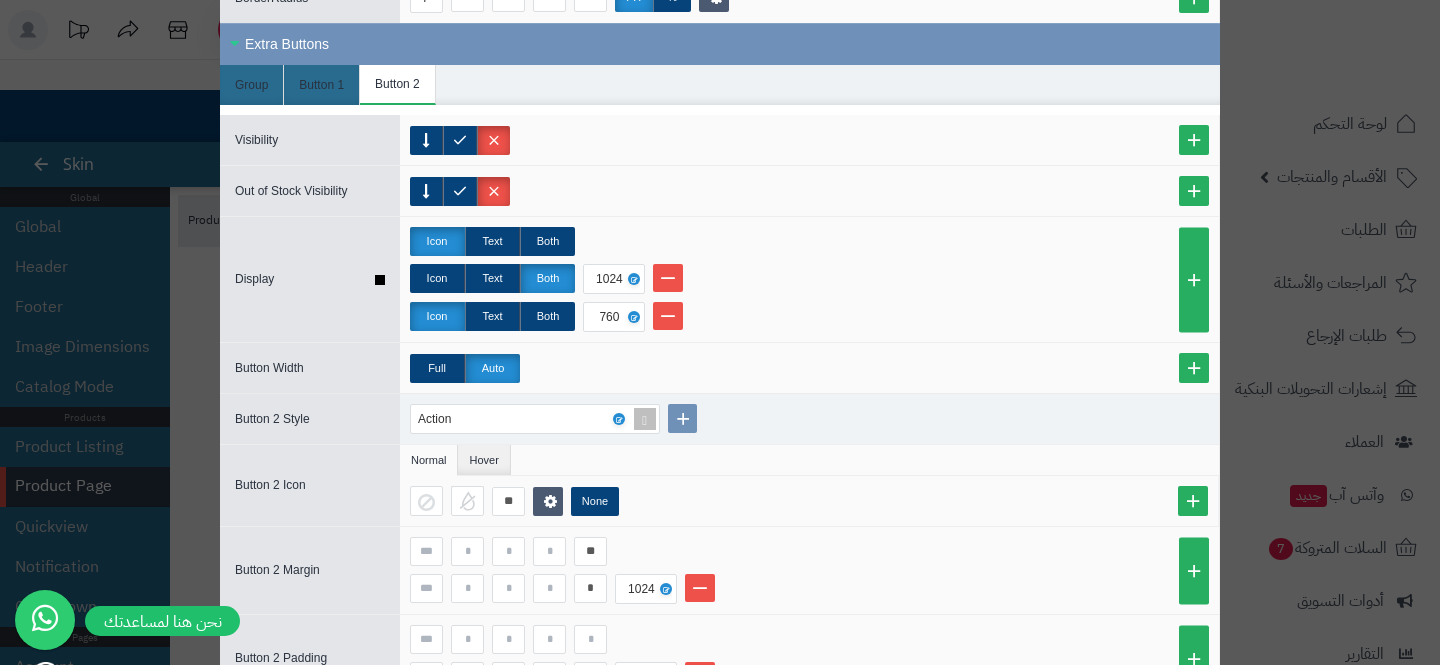 scroll, scrollTop: 2961, scrollLeft: 0, axis: vertical 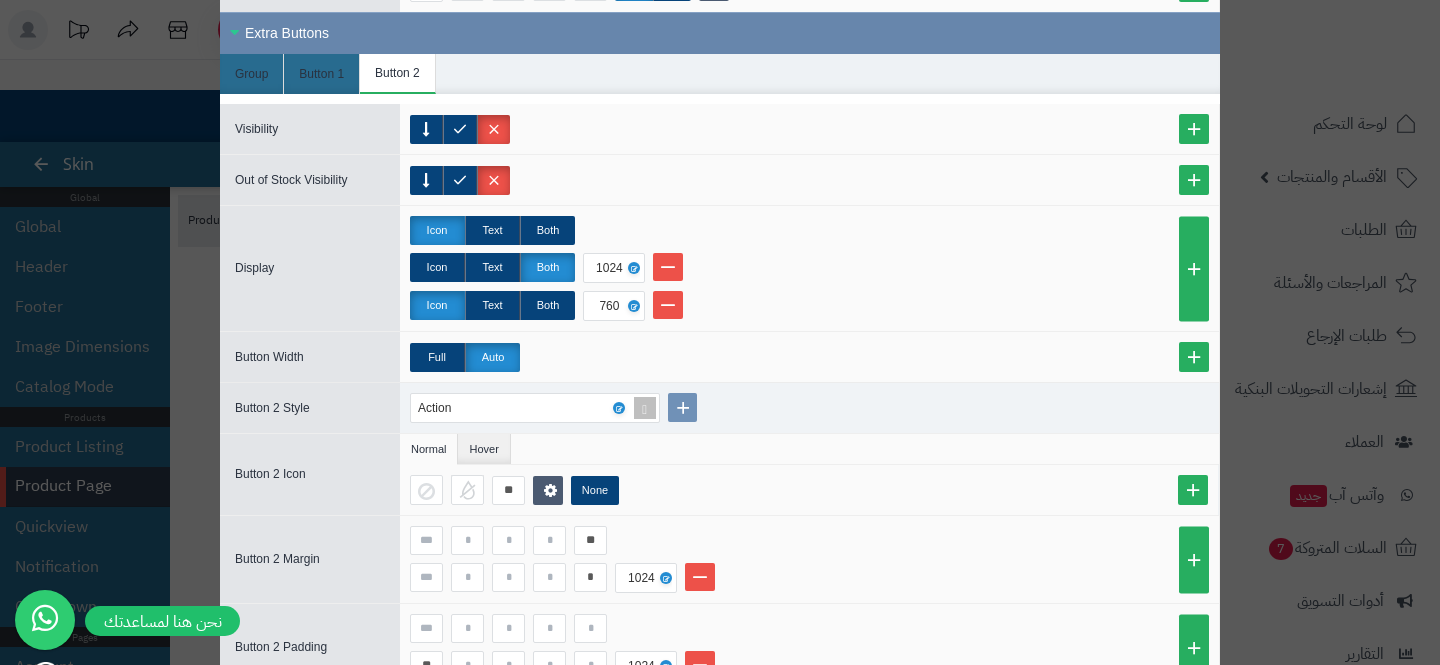 click on "Extra Buttons" at bounding box center [720, 33] 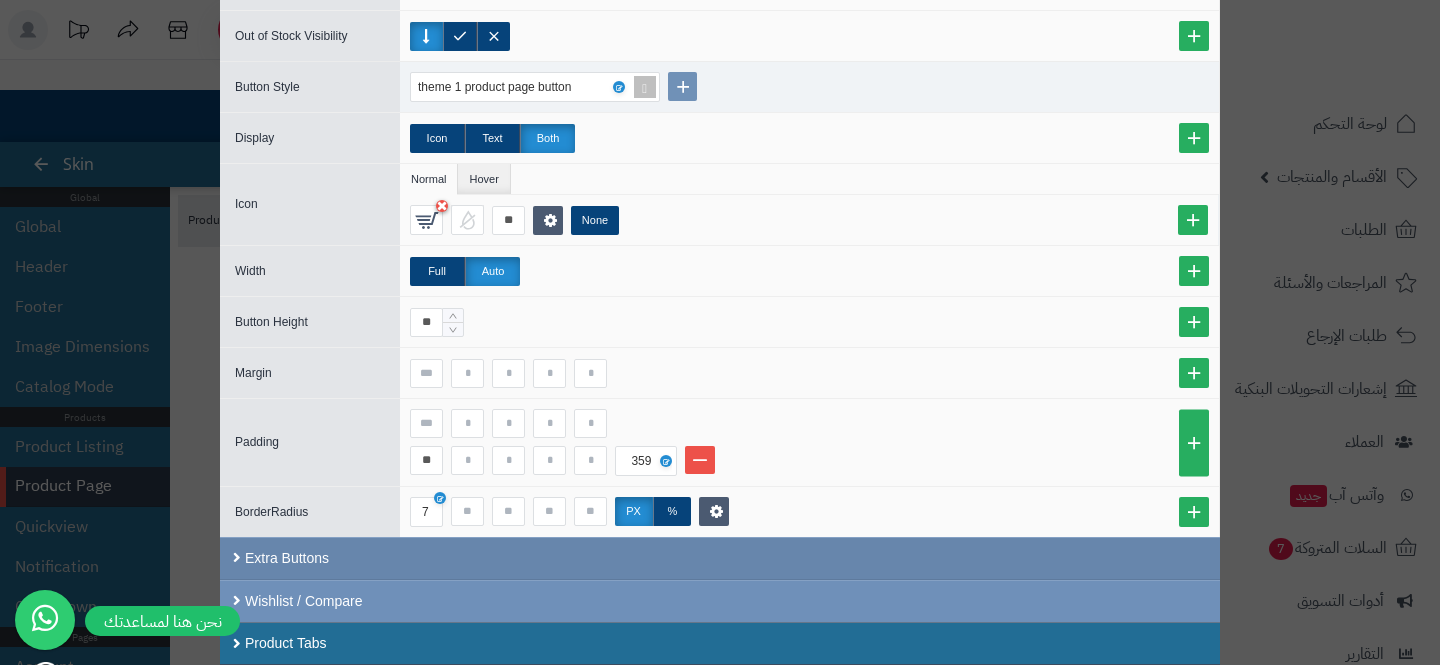 scroll, scrollTop: 2435, scrollLeft: 0, axis: vertical 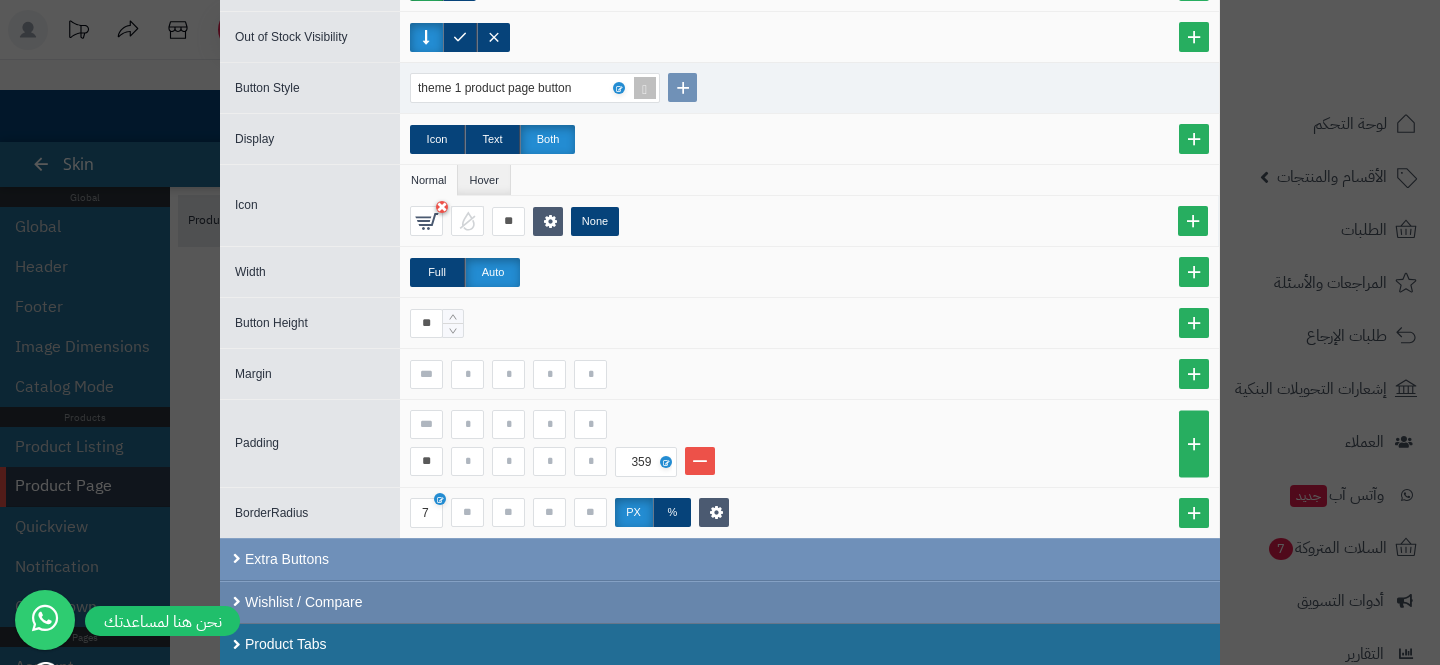 click on "Wishlist / Compare" at bounding box center (720, 602) 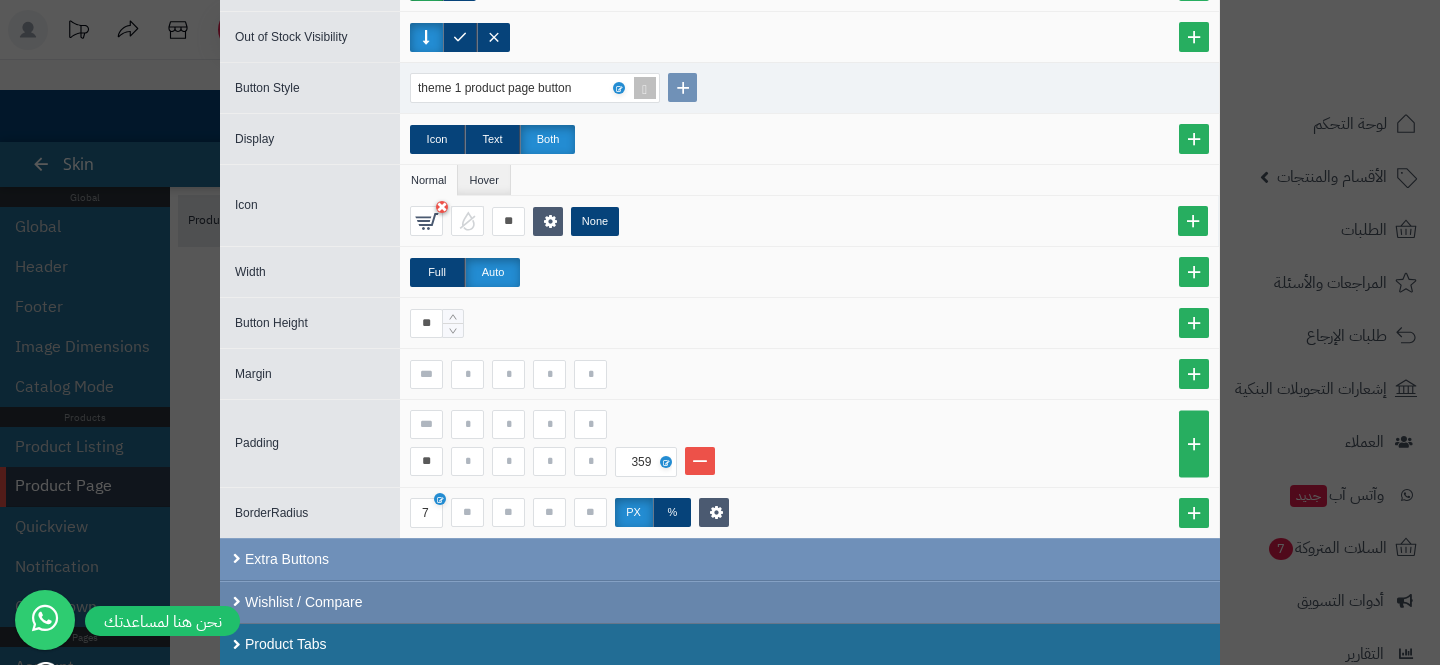 scroll, scrollTop: 2823, scrollLeft: 0, axis: vertical 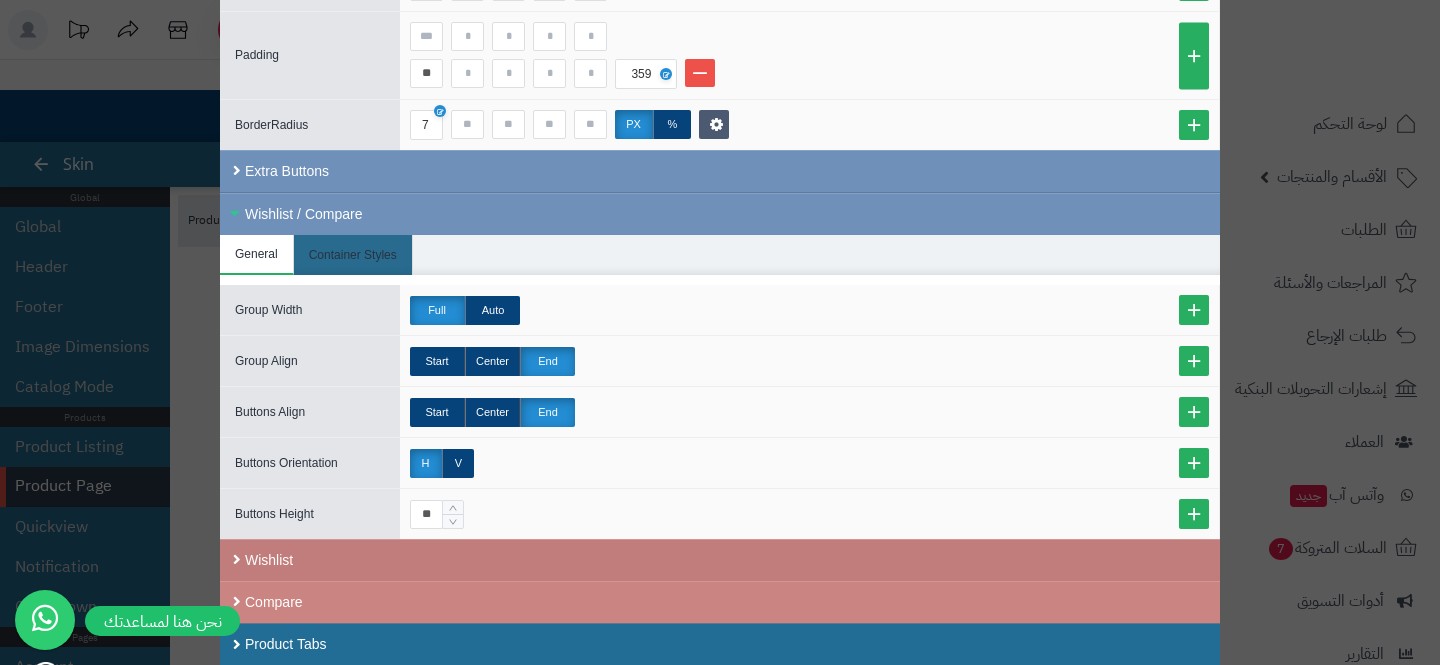 click on "Wishlist" at bounding box center (720, 560) 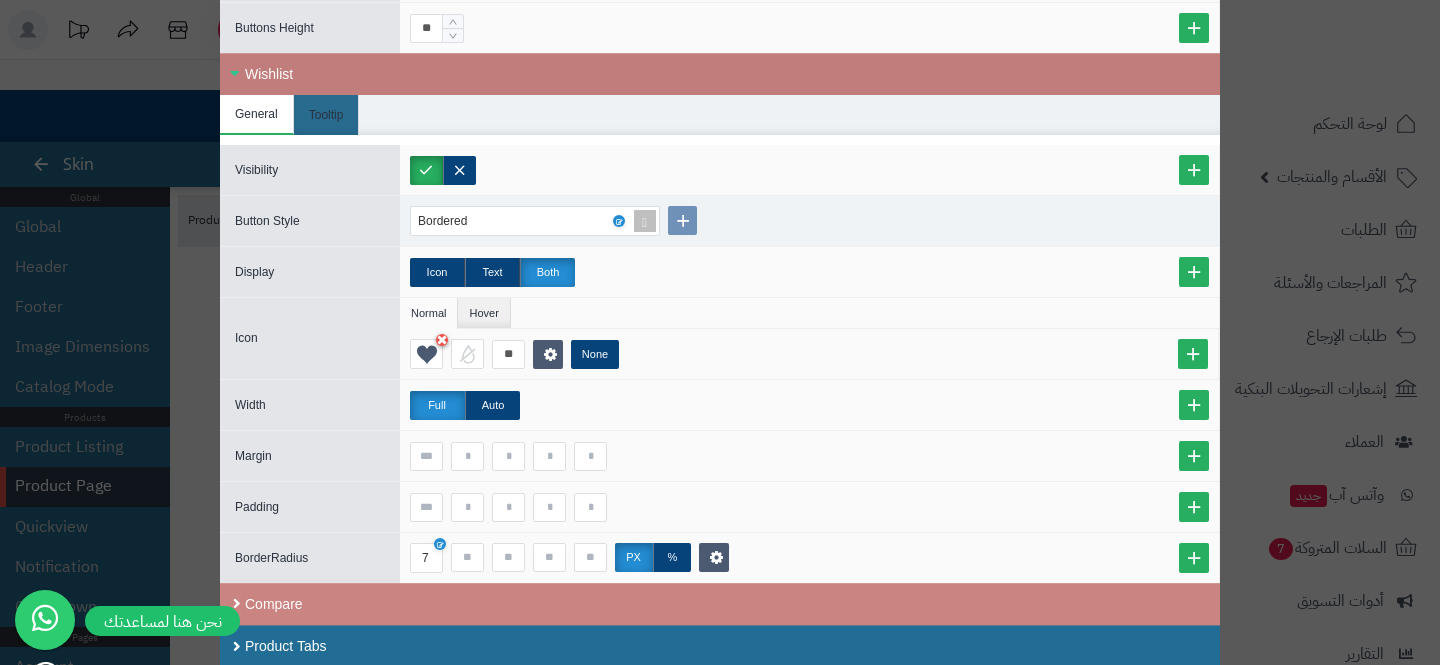 scroll, scrollTop: 3311, scrollLeft: 0, axis: vertical 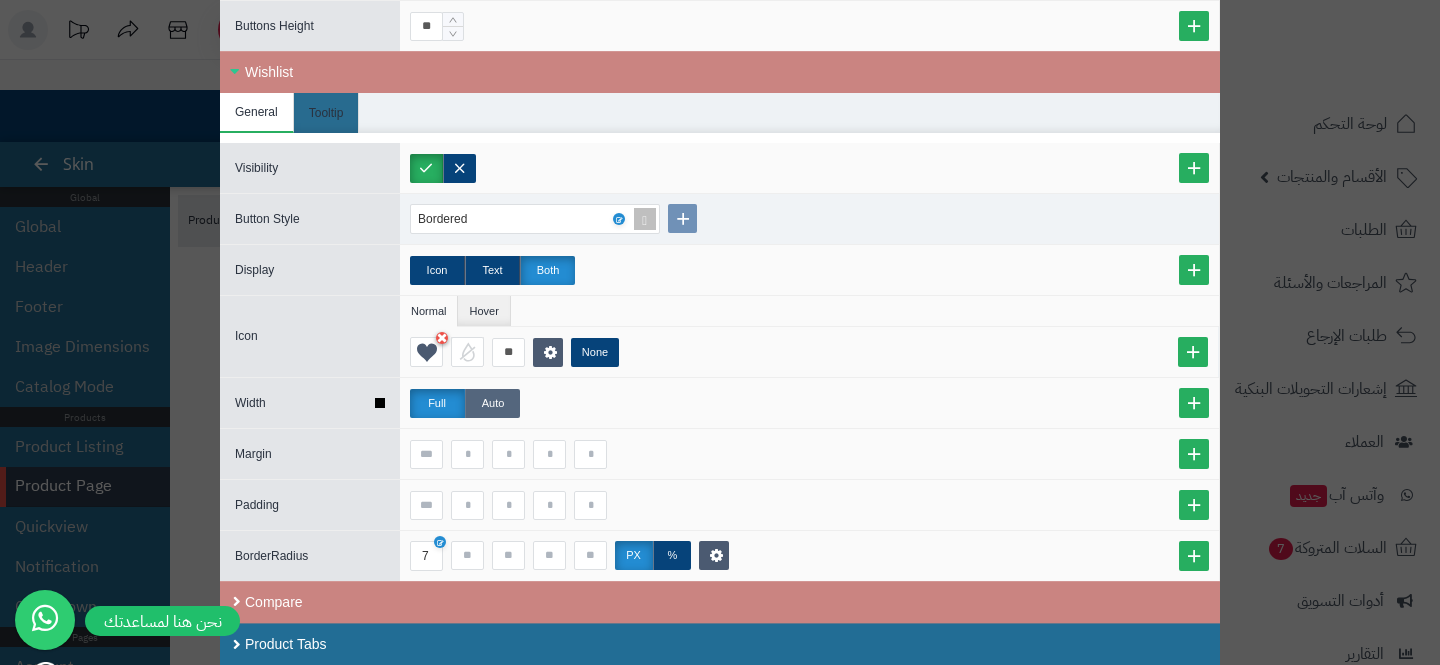 click on "Auto" at bounding box center [492, 403] 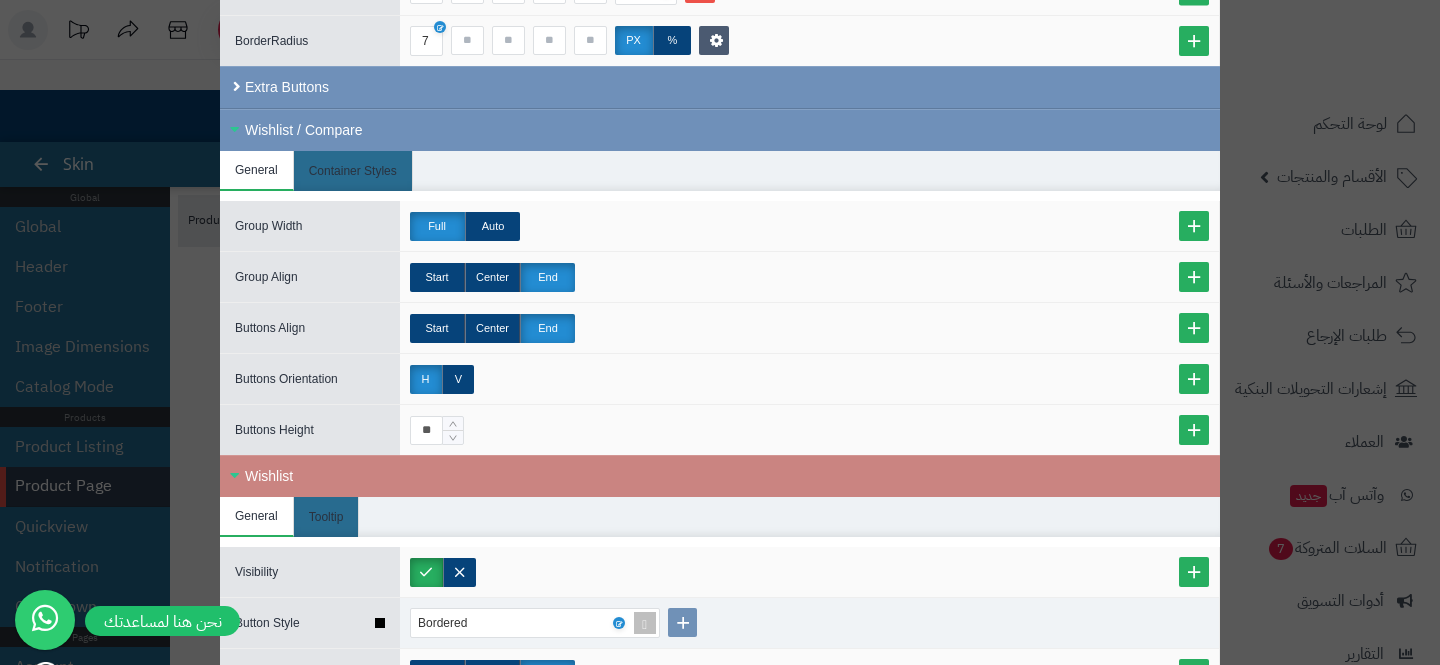 scroll, scrollTop: 2895, scrollLeft: 0, axis: vertical 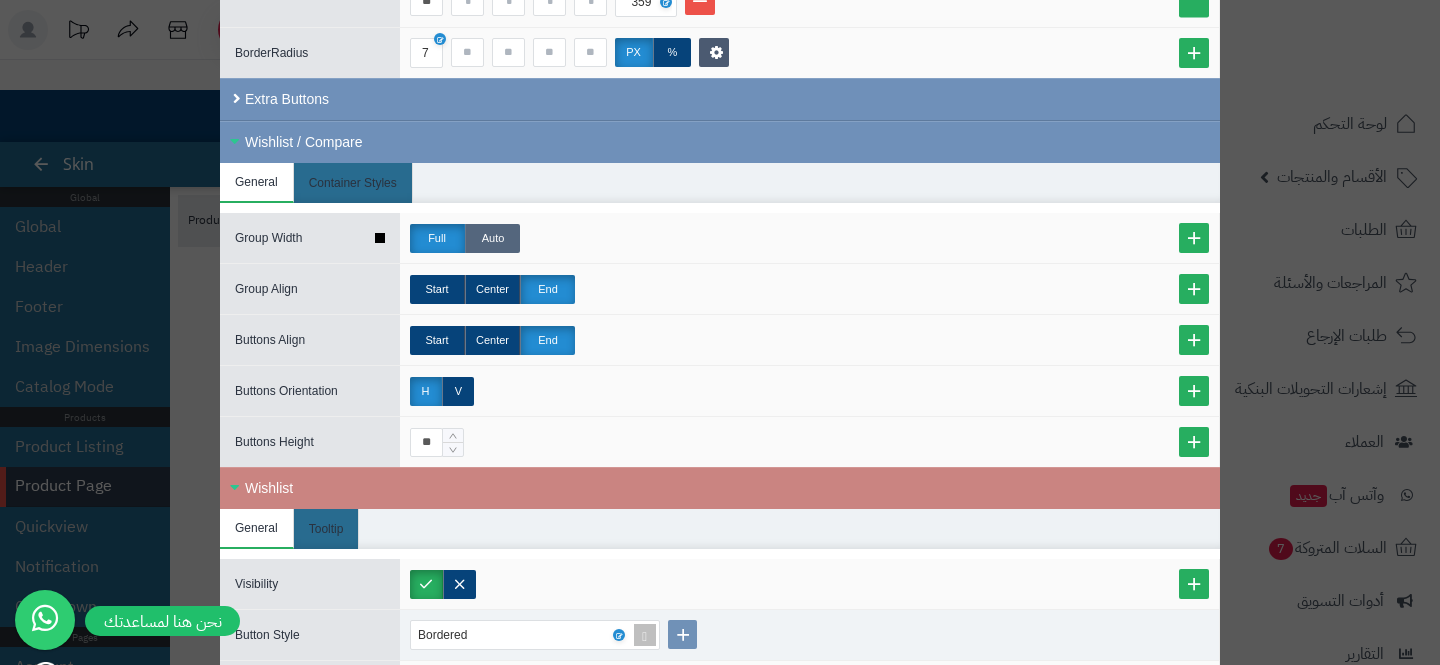 click on "Auto" at bounding box center [492, 238] 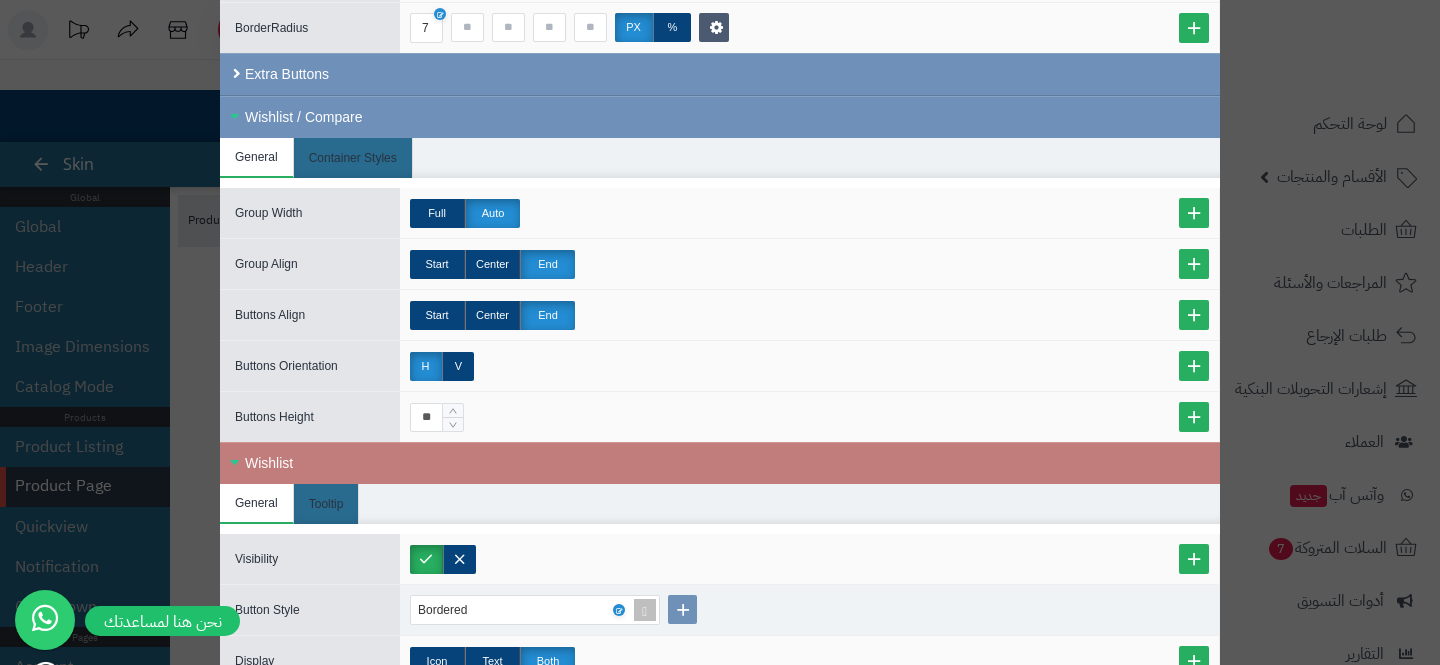 scroll, scrollTop: 2832, scrollLeft: 0, axis: vertical 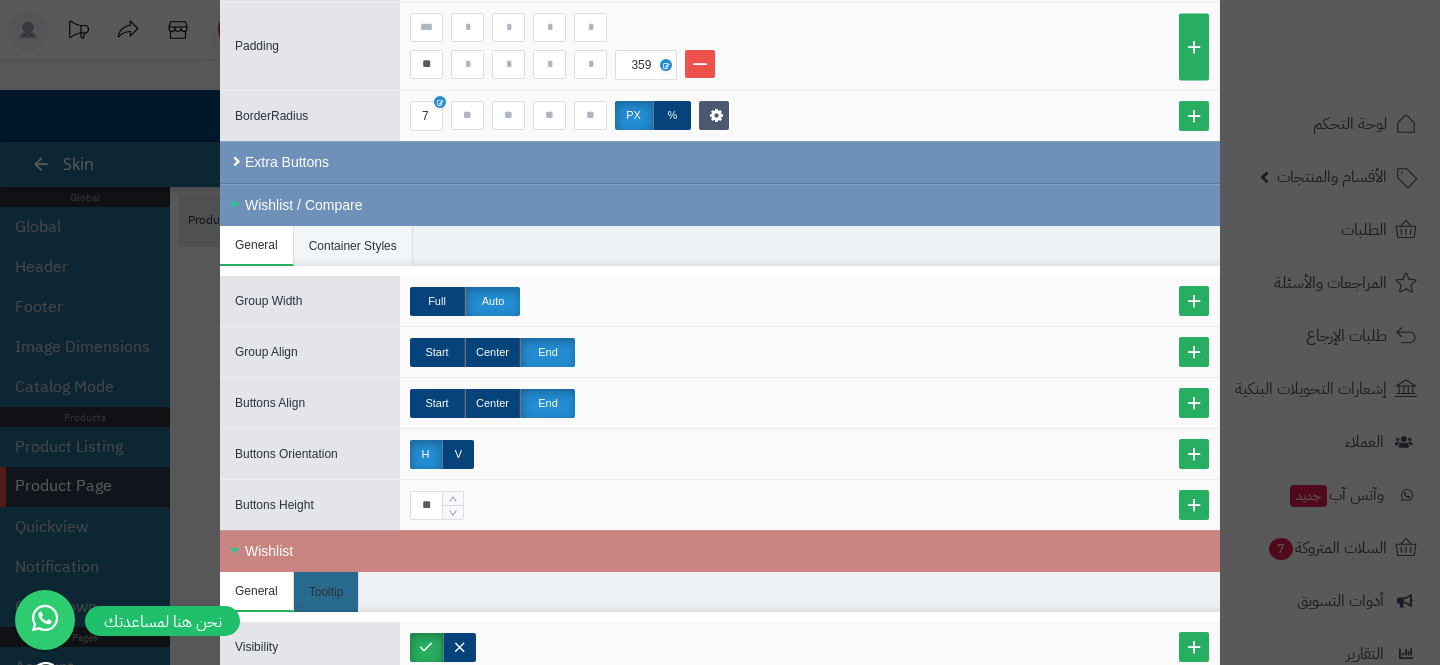 click on "Container Styles" at bounding box center [353, 246] 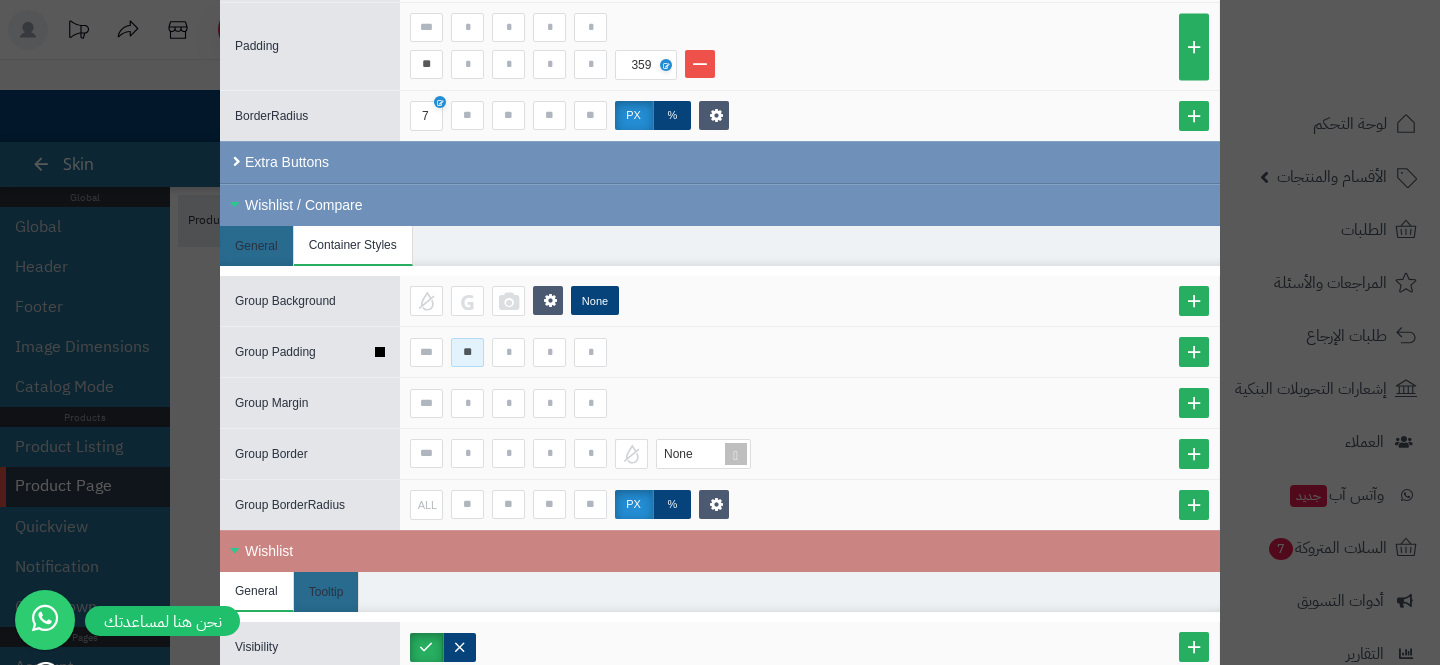 click on "**" at bounding box center [467, 352] 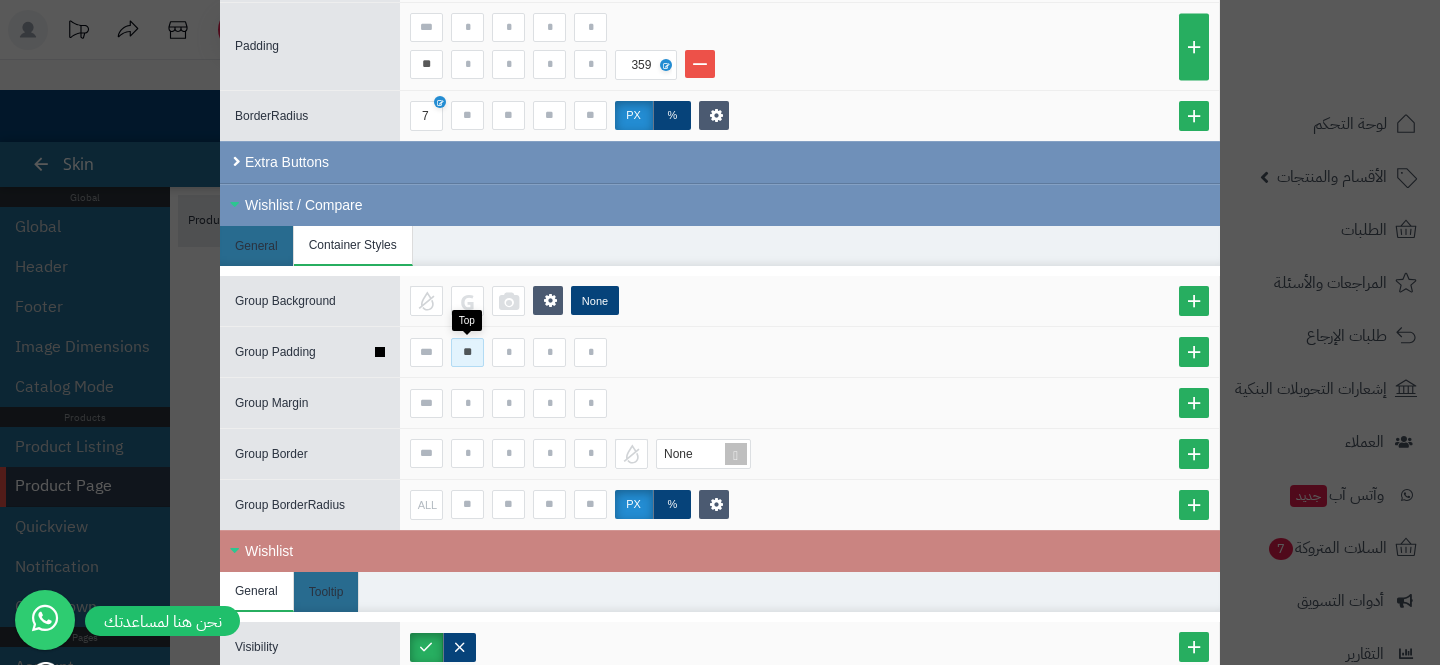 click on "**" at bounding box center (467, 352) 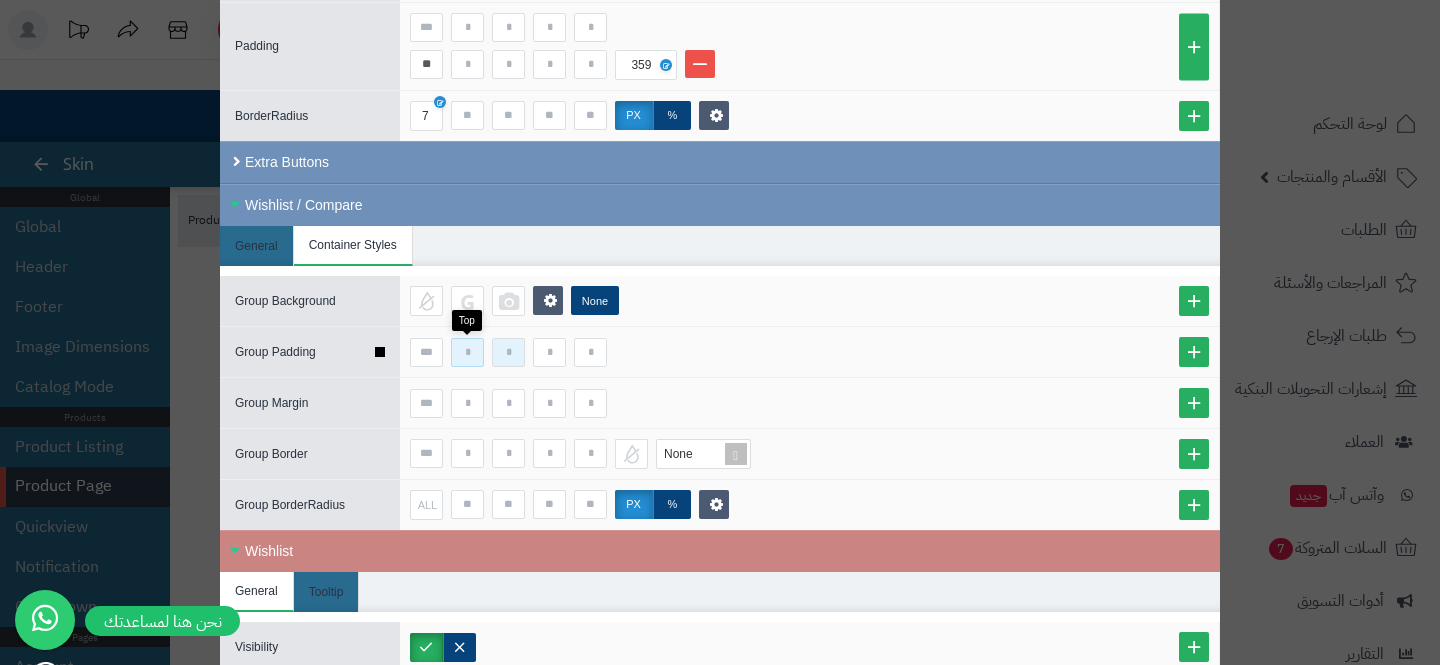 type 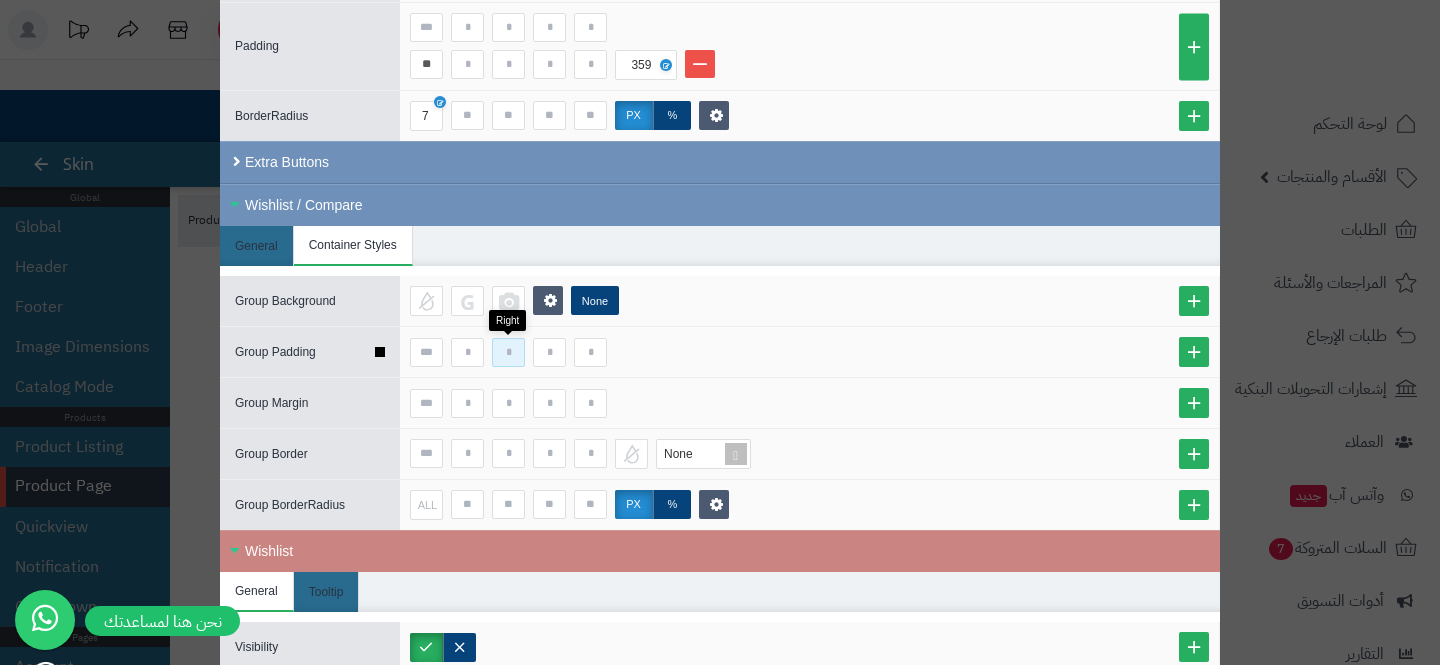 click at bounding box center [508, 352] 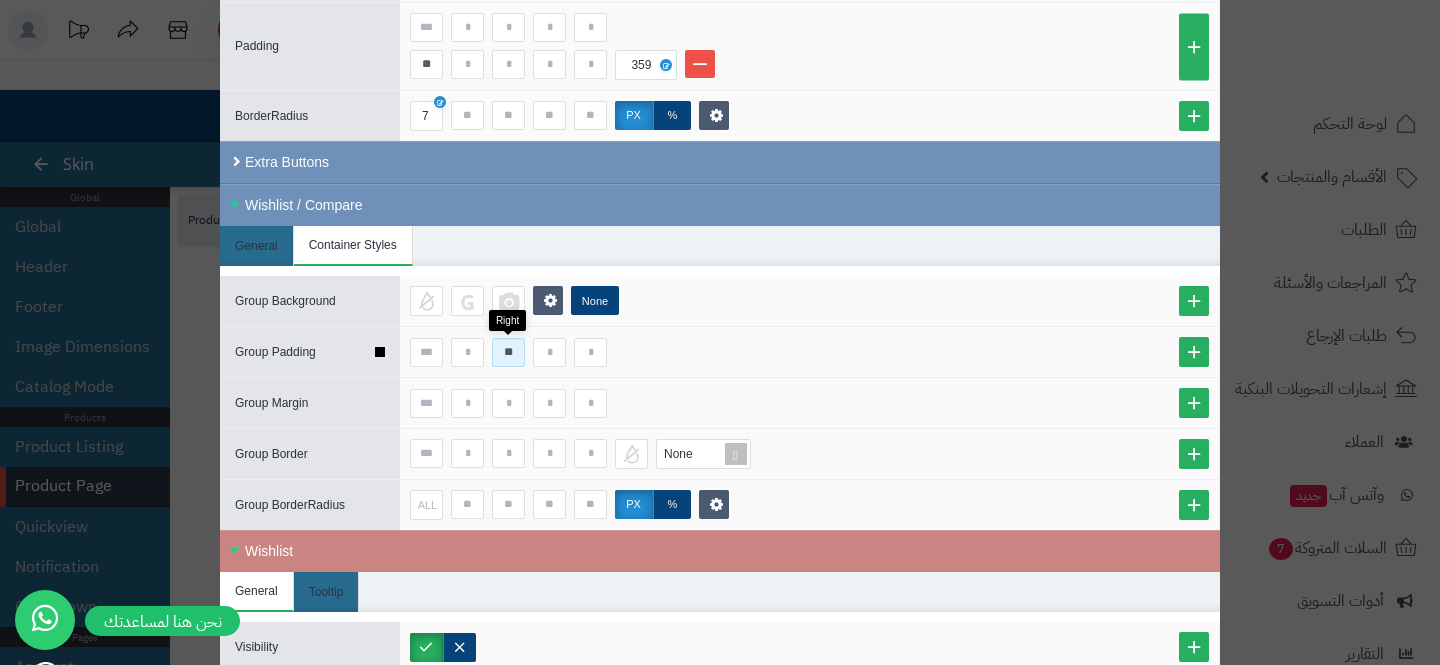 type on "*" 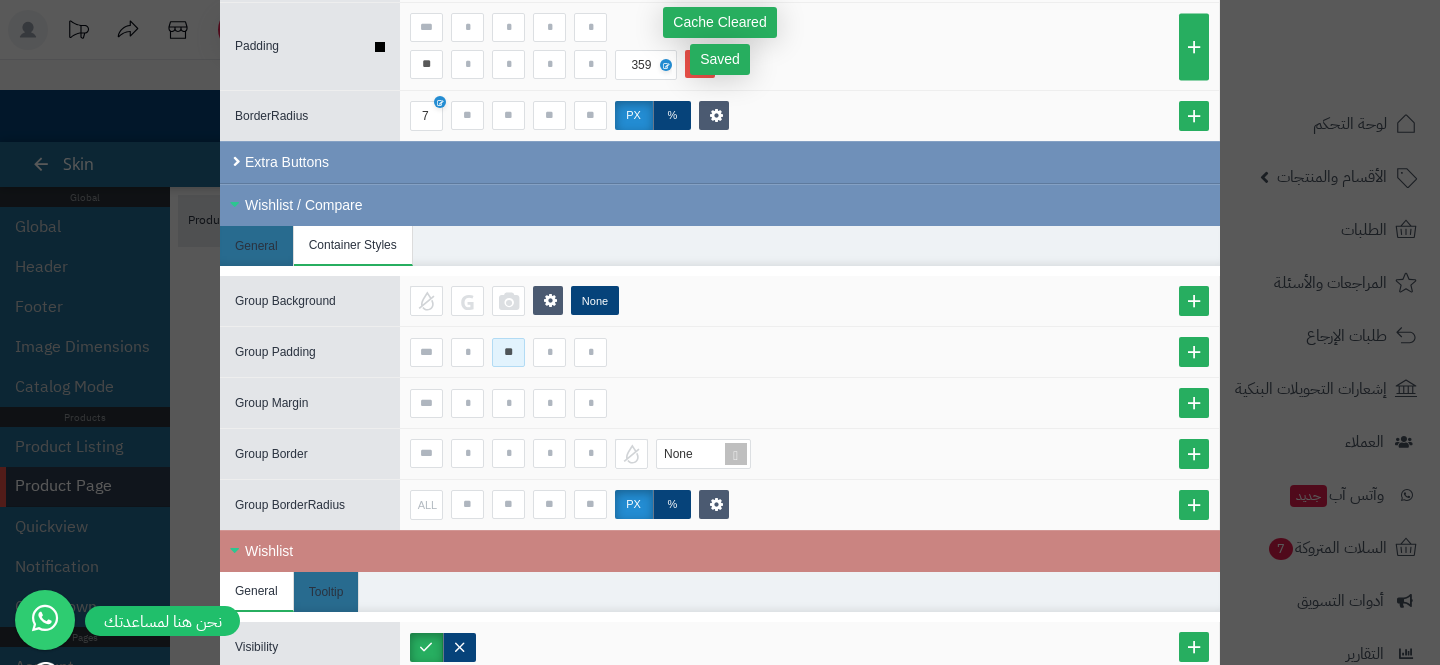 type on "**" 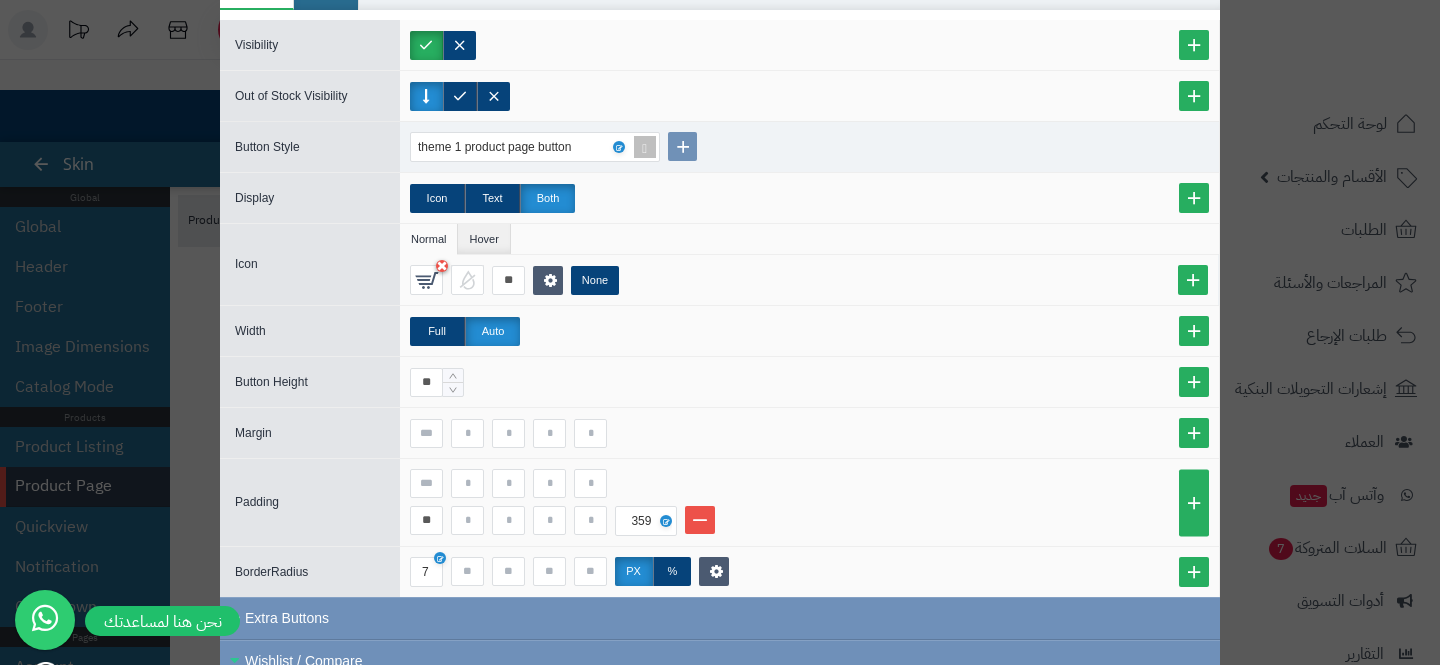 scroll, scrollTop: 2321, scrollLeft: 0, axis: vertical 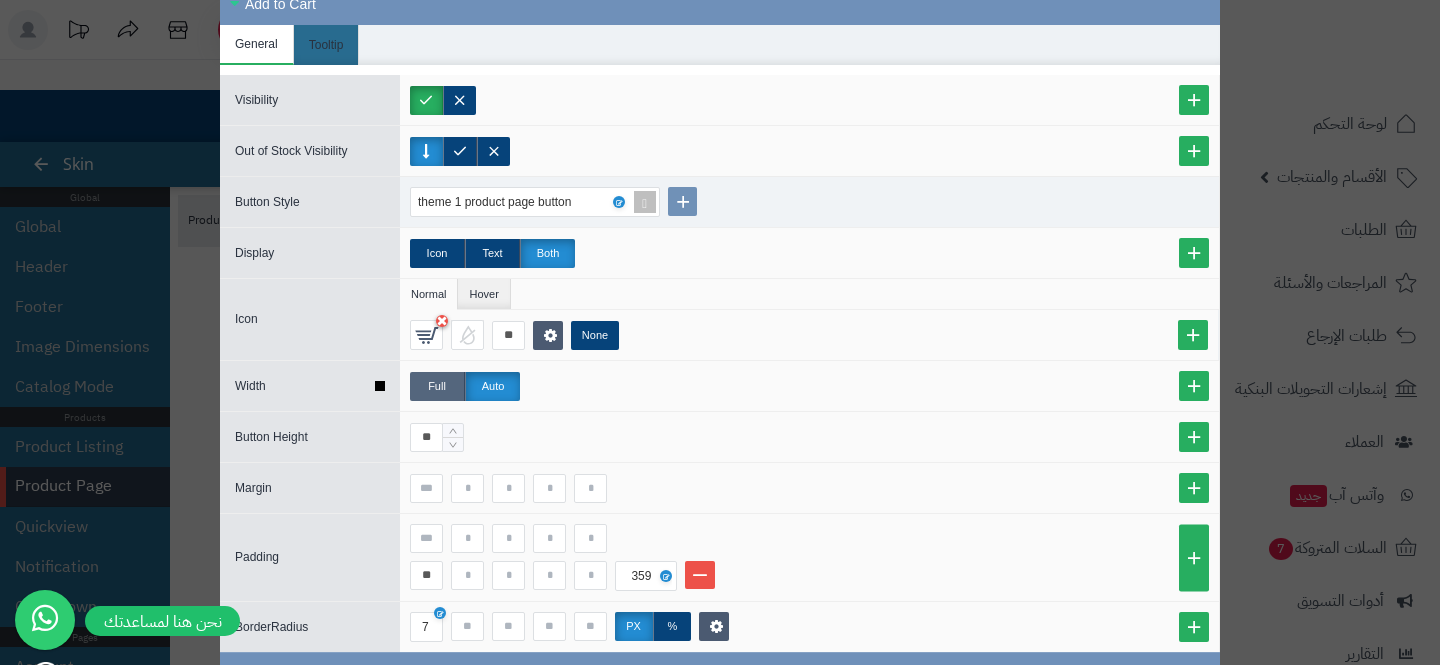 click on "Full" at bounding box center [437, 386] 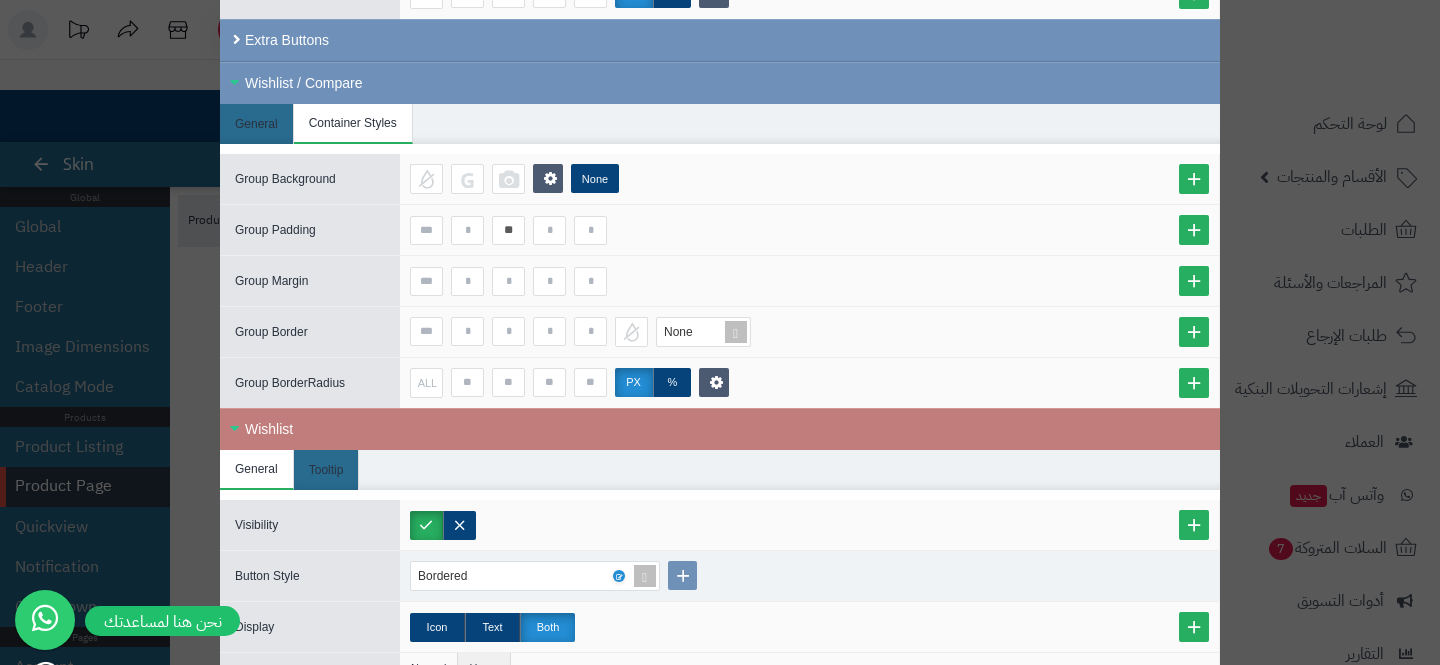 scroll, scrollTop: 2835, scrollLeft: 0, axis: vertical 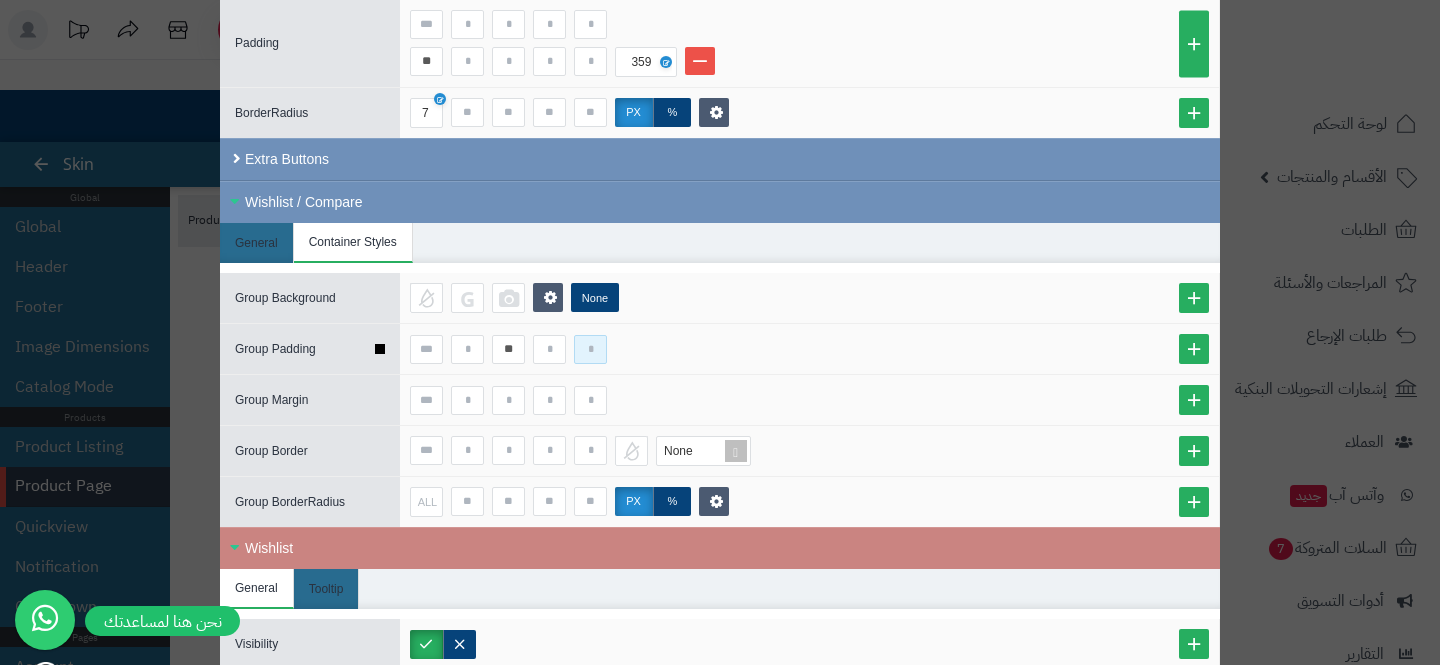 click at bounding box center (590, 349) 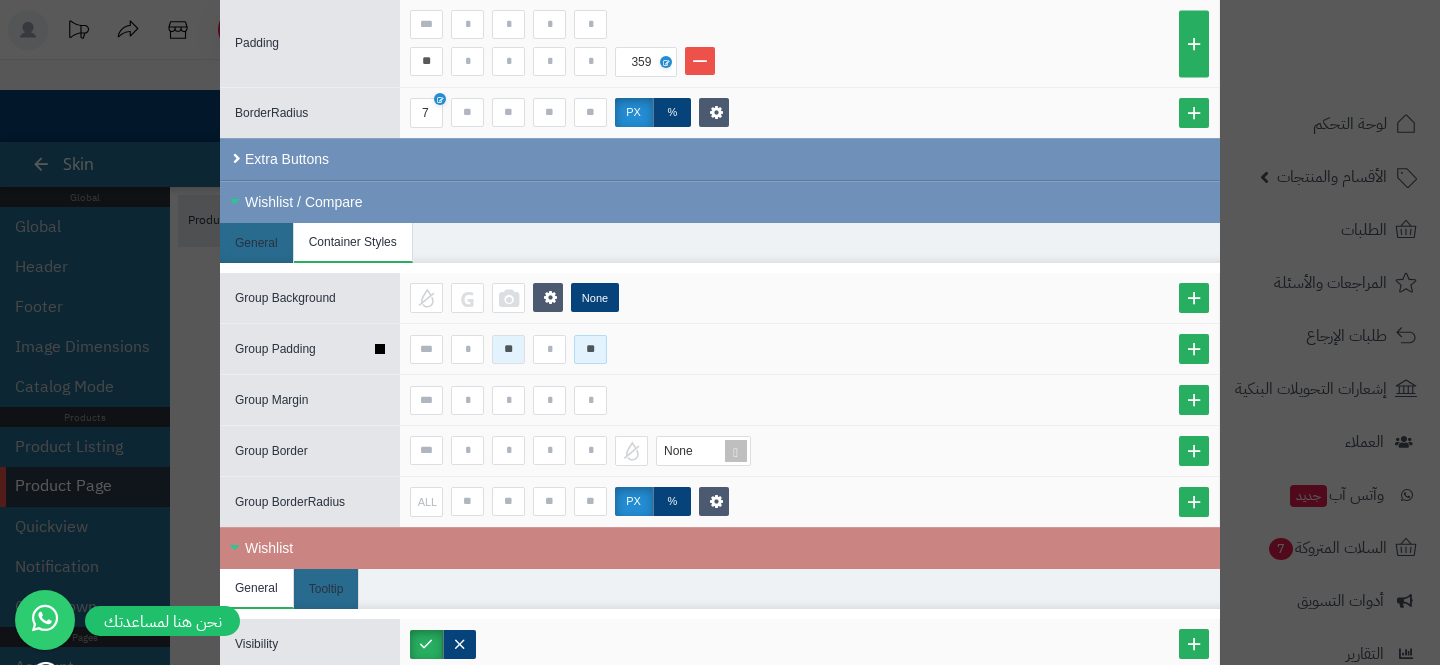 type on "**" 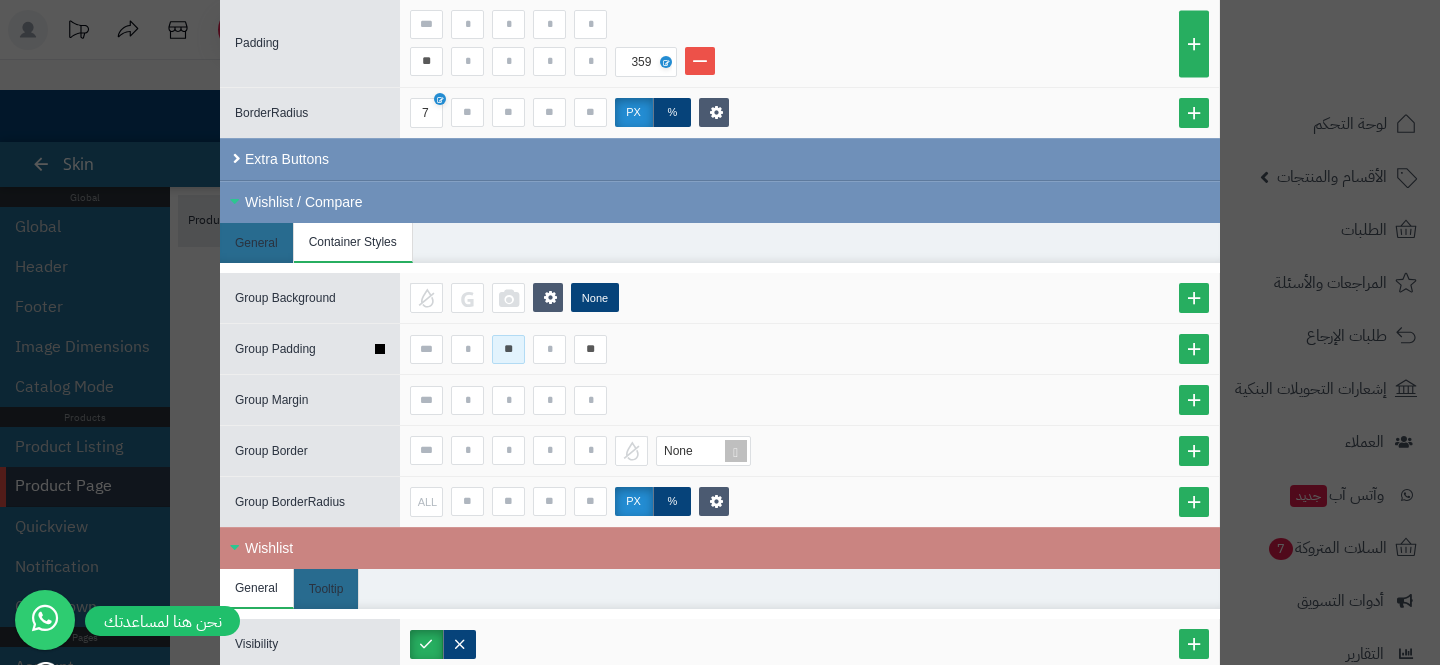 click on "**" at bounding box center [508, 349] 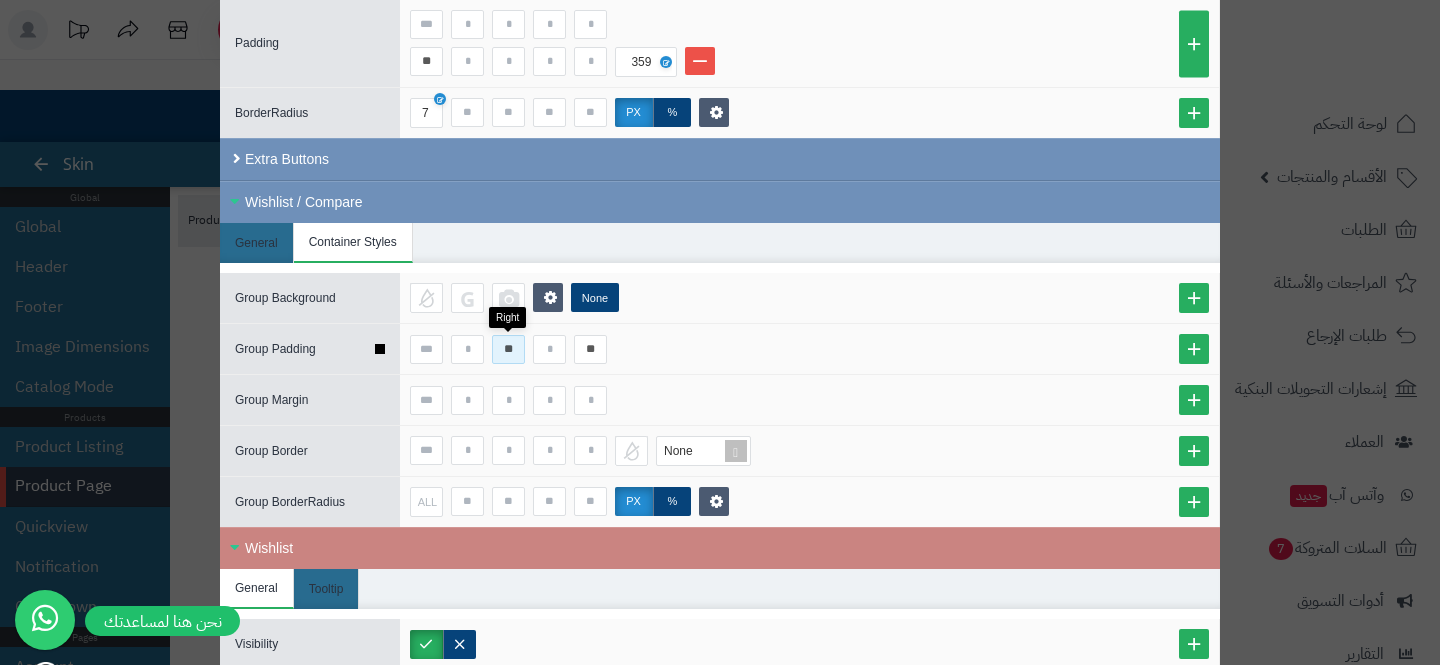 click on "**" at bounding box center [508, 349] 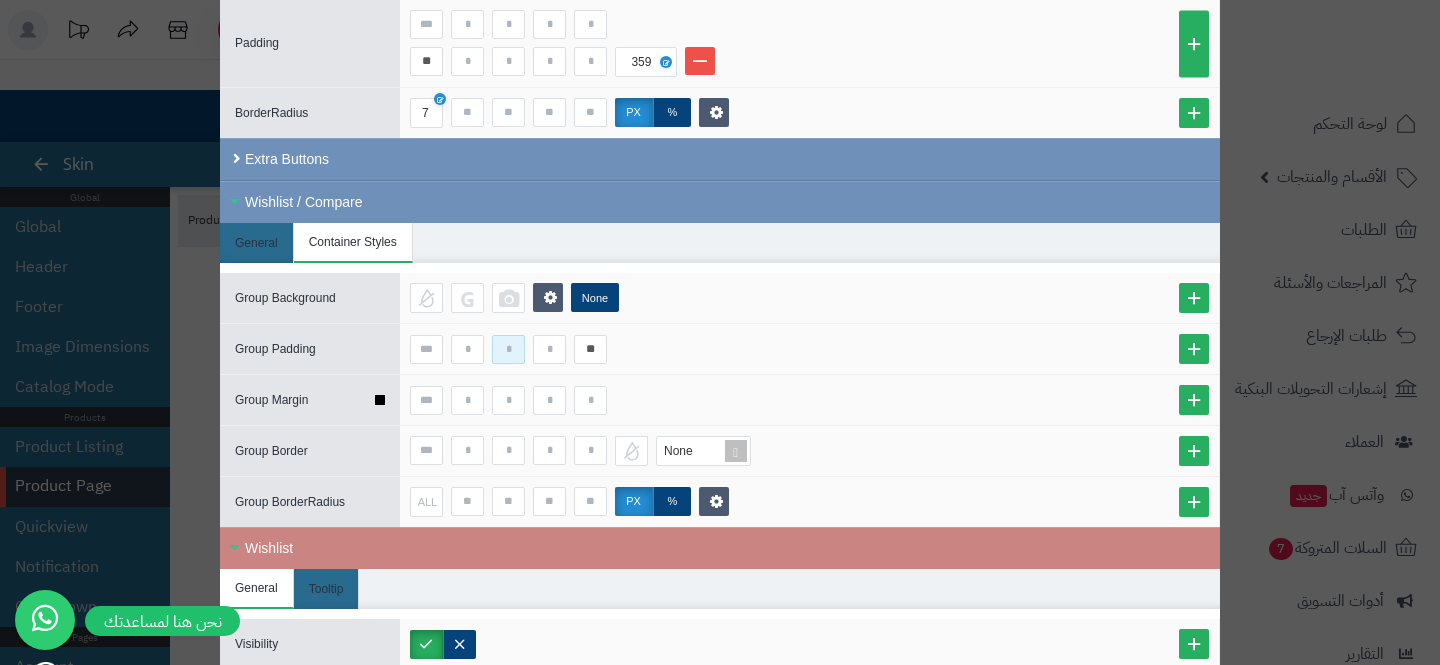 type 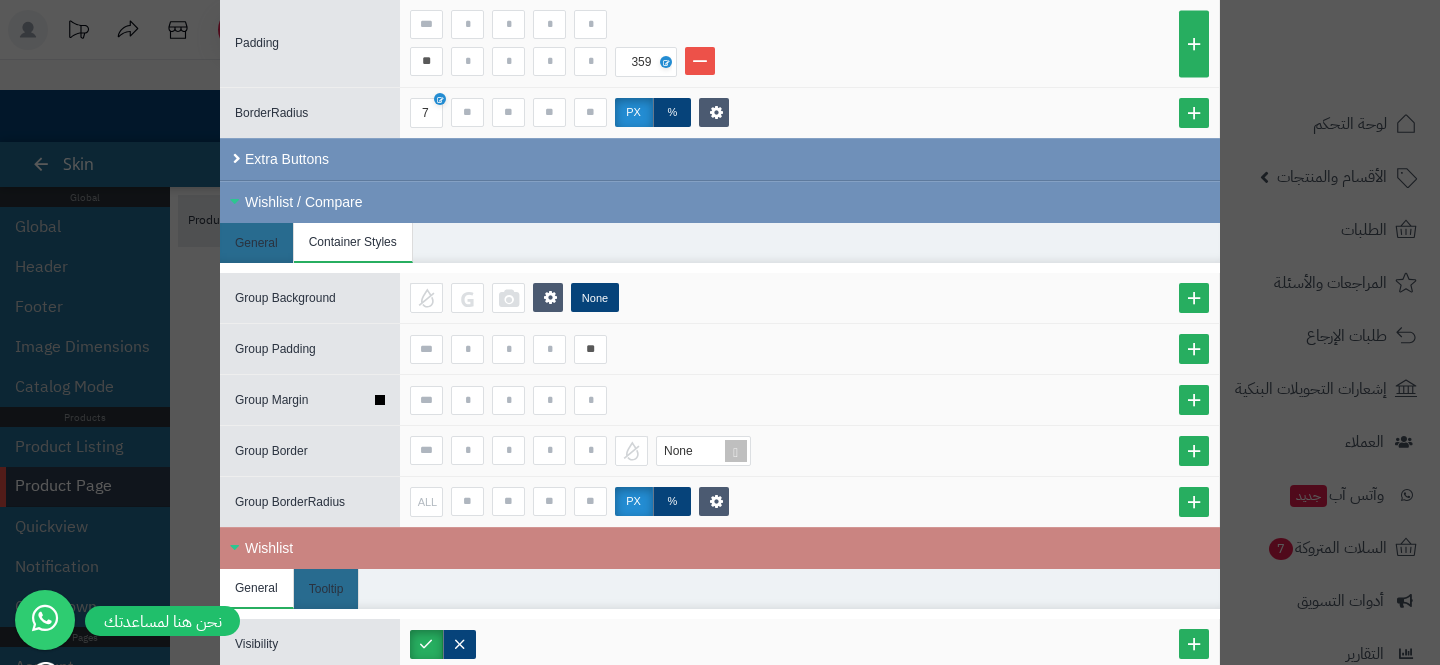 click at bounding box center (809, 400) 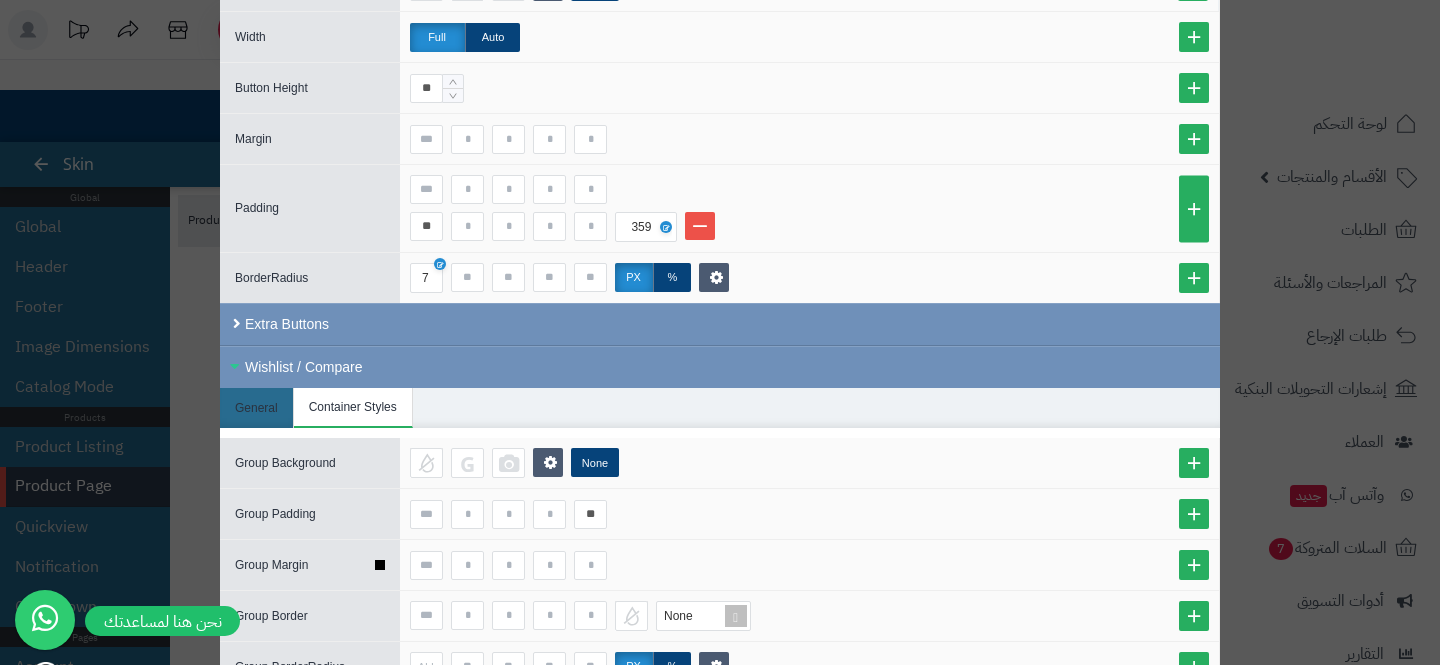 scroll, scrollTop: 2650, scrollLeft: 0, axis: vertical 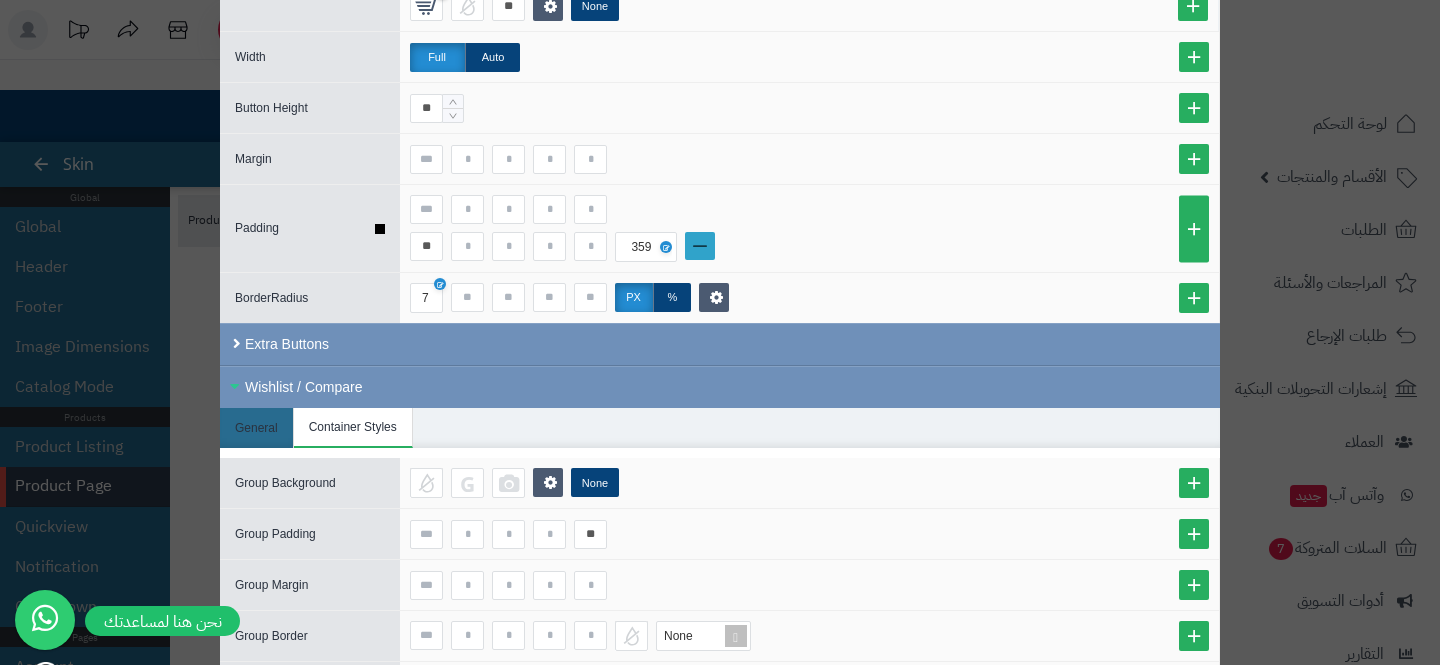 click at bounding box center (700, 246) 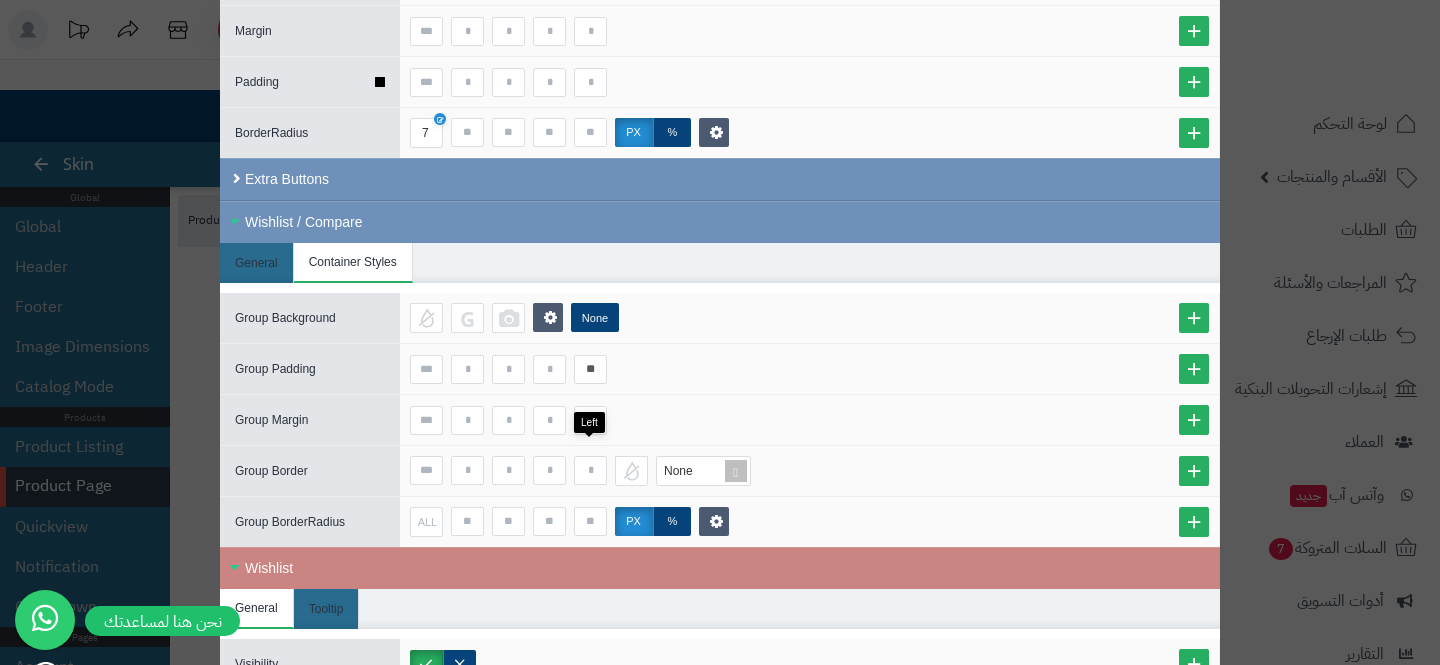scroll, scrollTop: 2745, scrollLeft: 0, axis: vertical 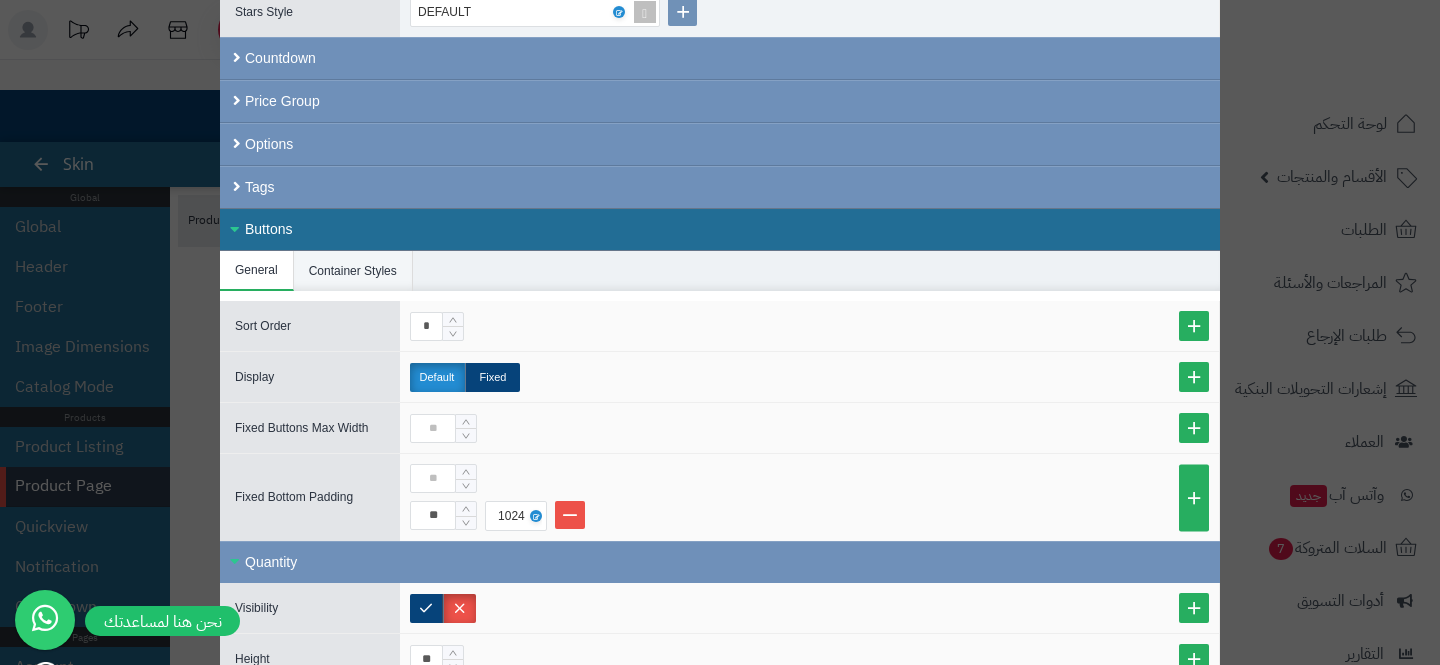 click on "Container Styles" at bounding box center (353, 271) 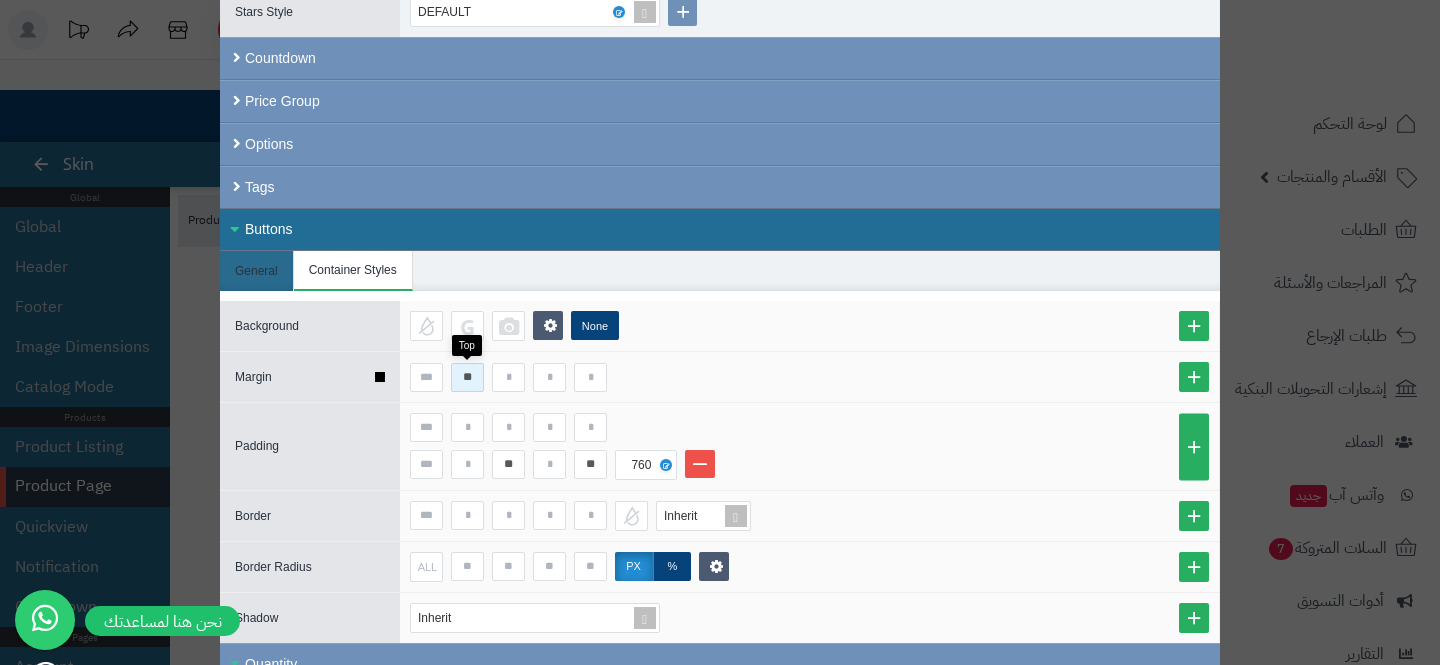 click on "**" at bounding box center (467, 377) 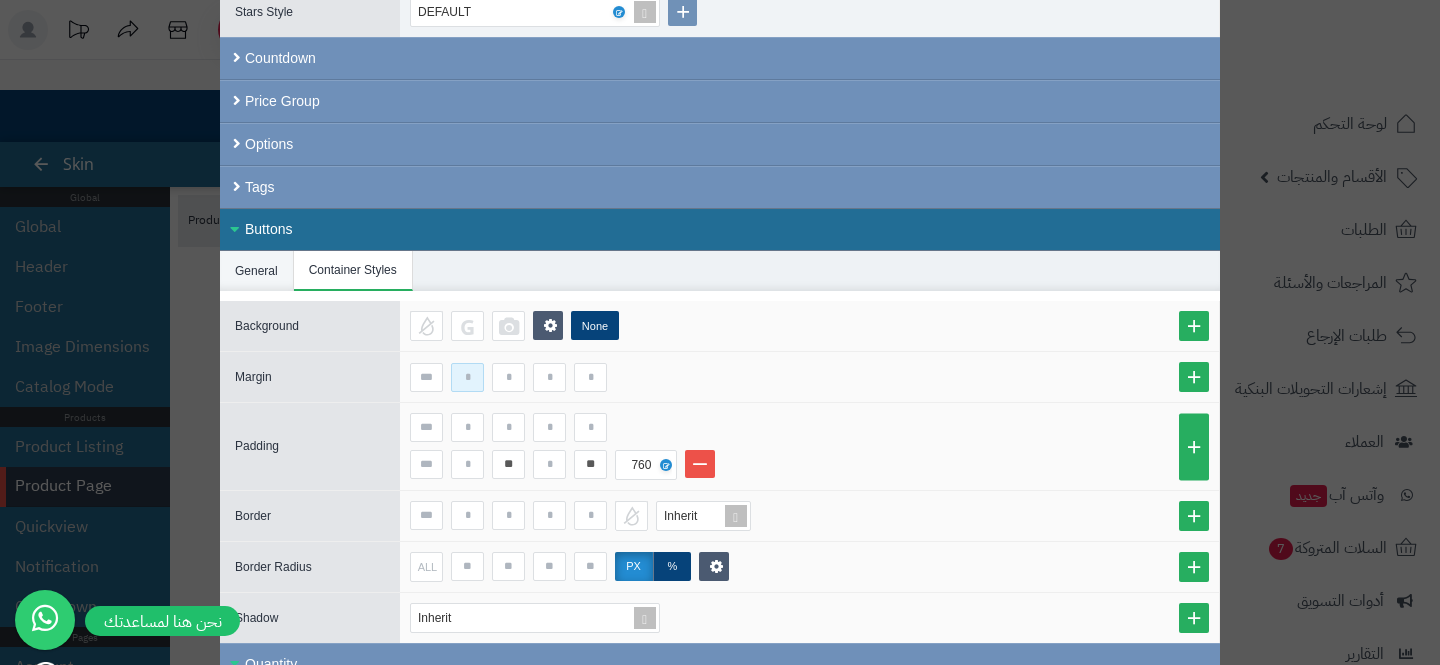 type 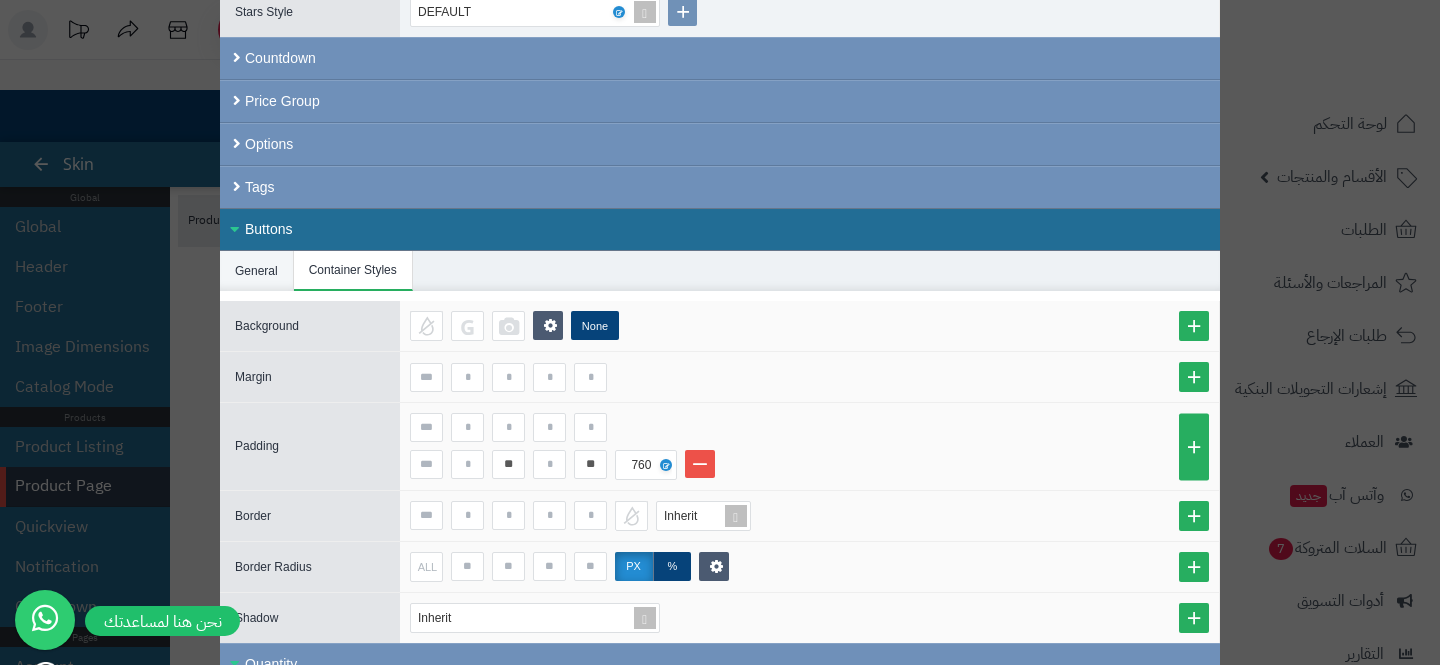 click on "General" at bounding box center [257, 271] 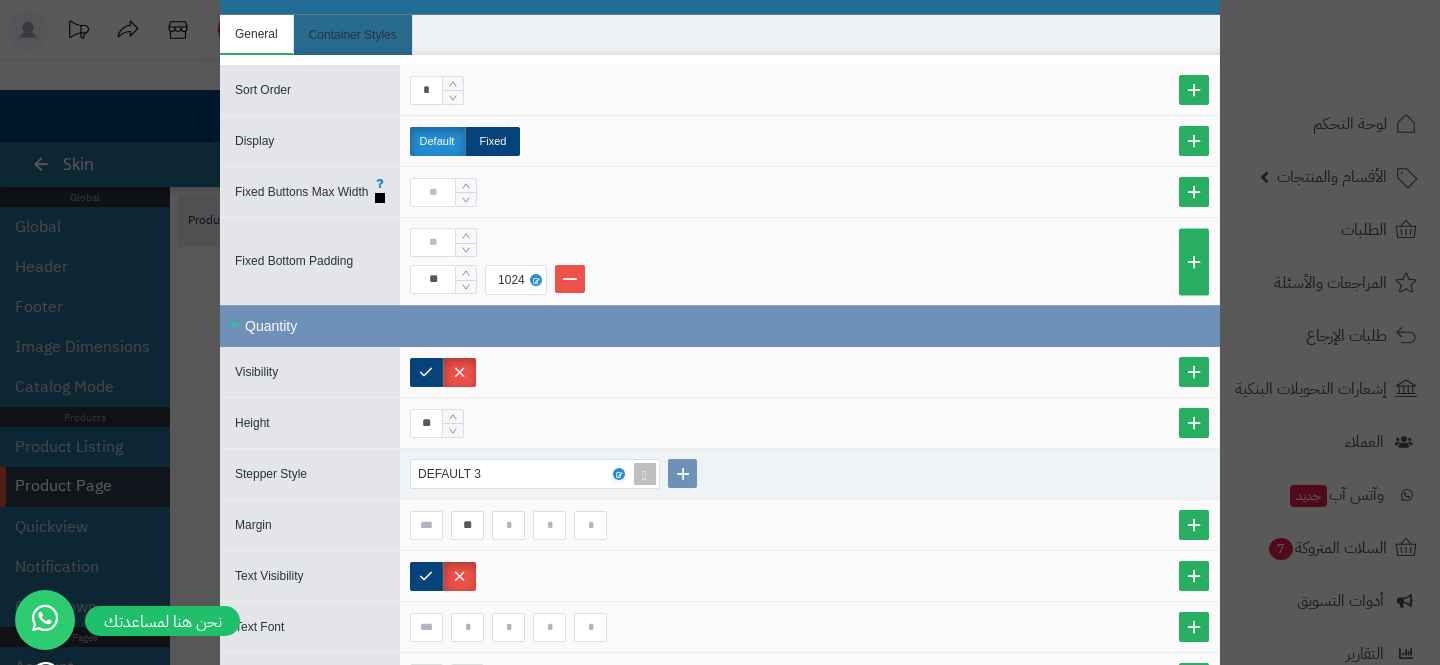 scroll, scrollTop: 1739, scrollLeft: 0, axis: vertical 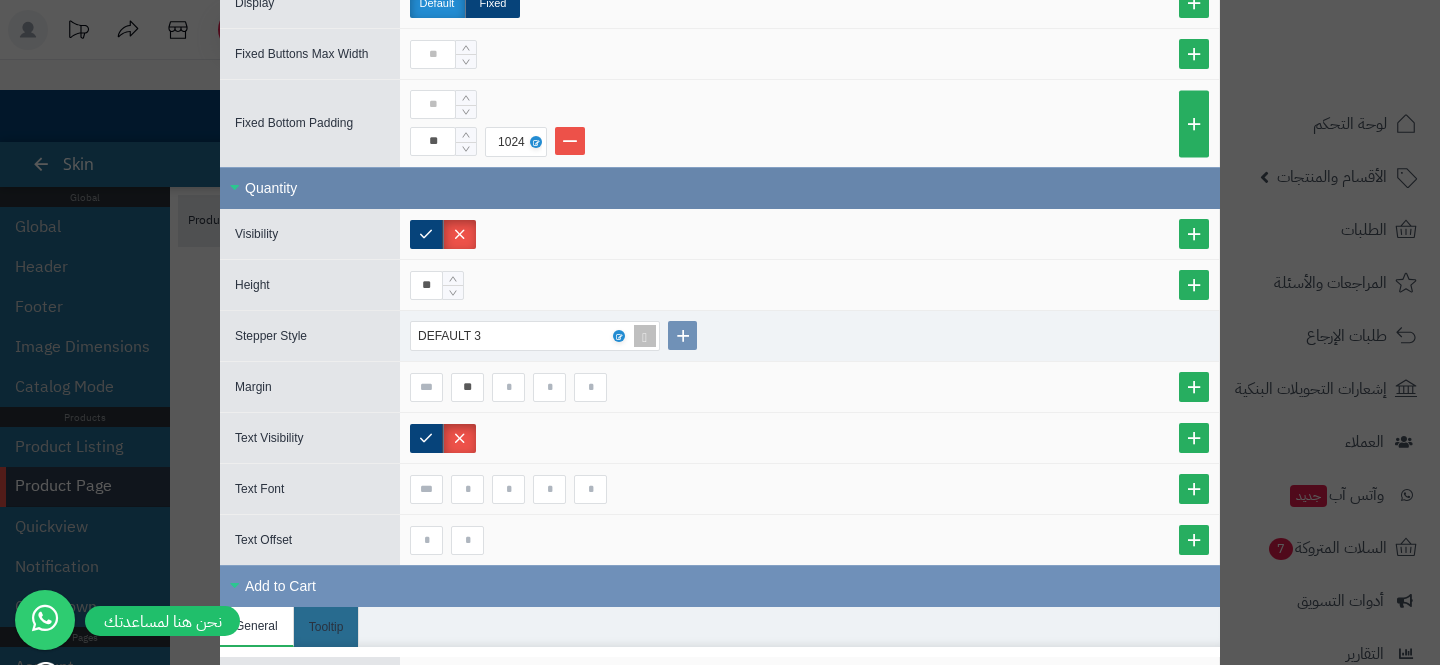 click on "Quantity" at bounding box center (720, 188) 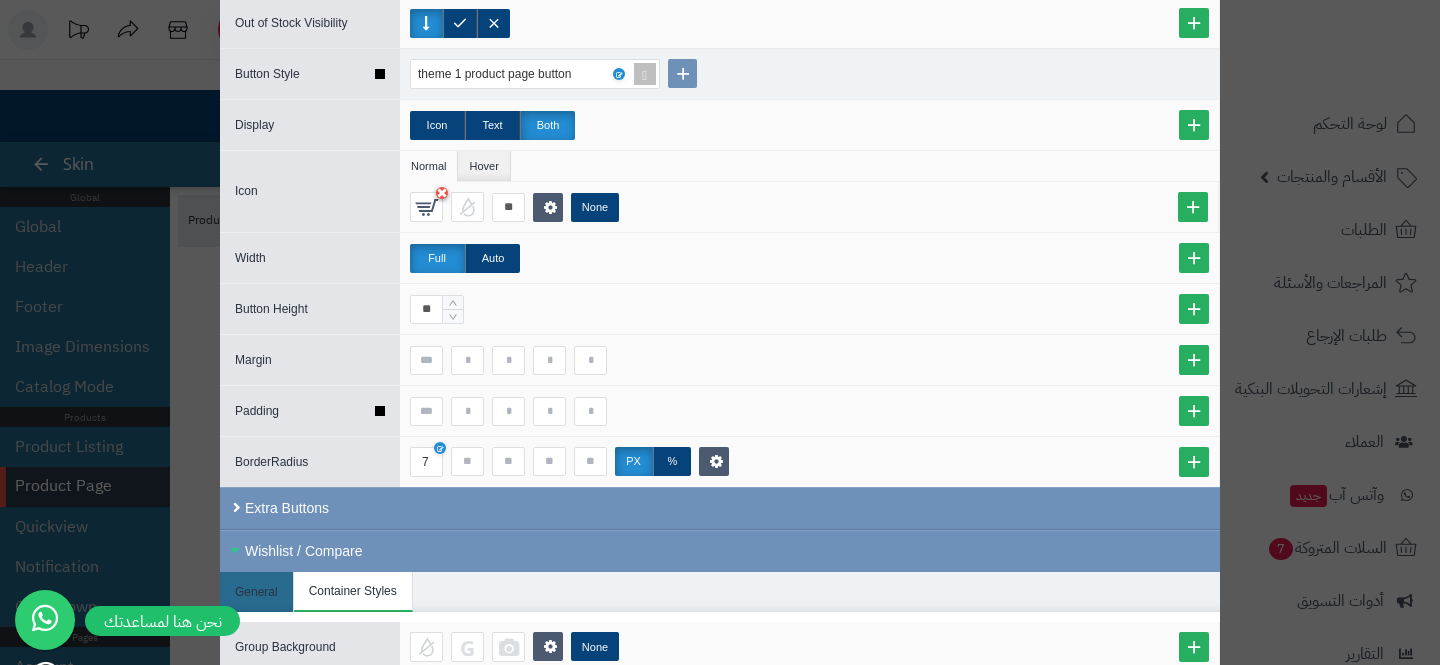 scroll, scrollTop: 2095, scrollLeft: 0, axis: vertical 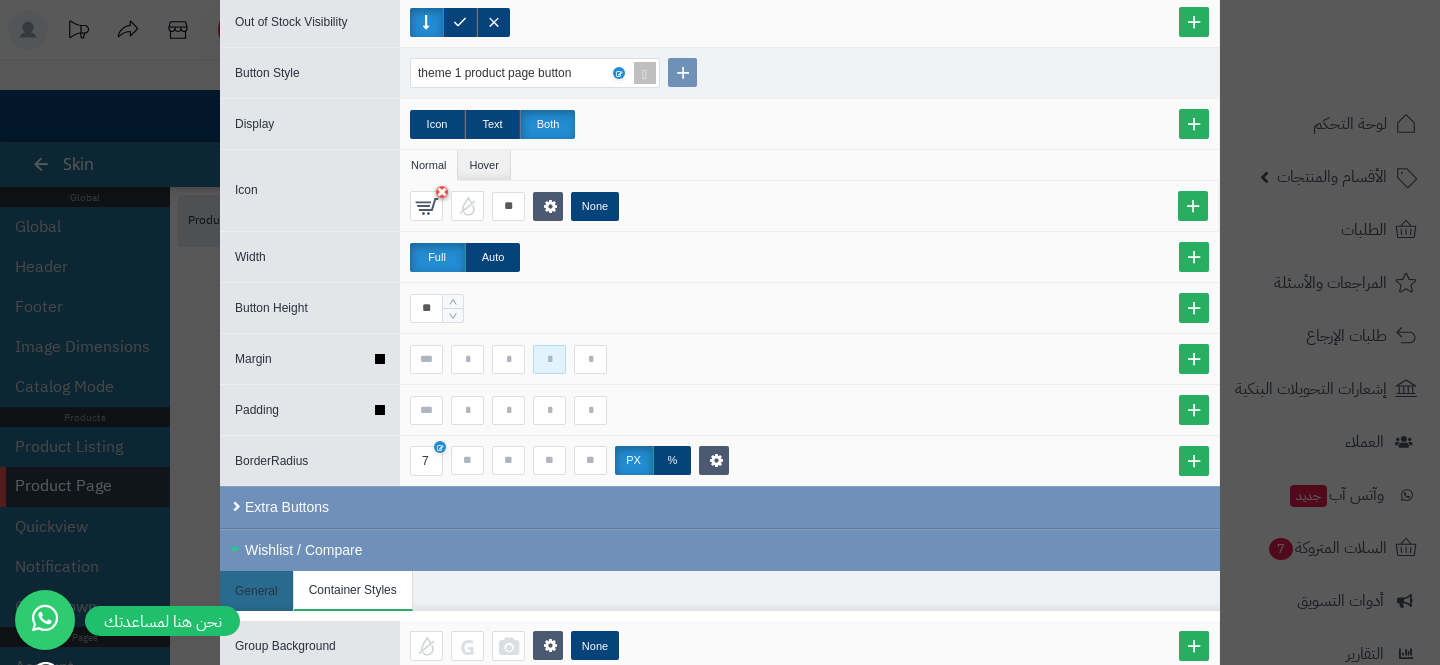 click at bounding box center [549, 359] 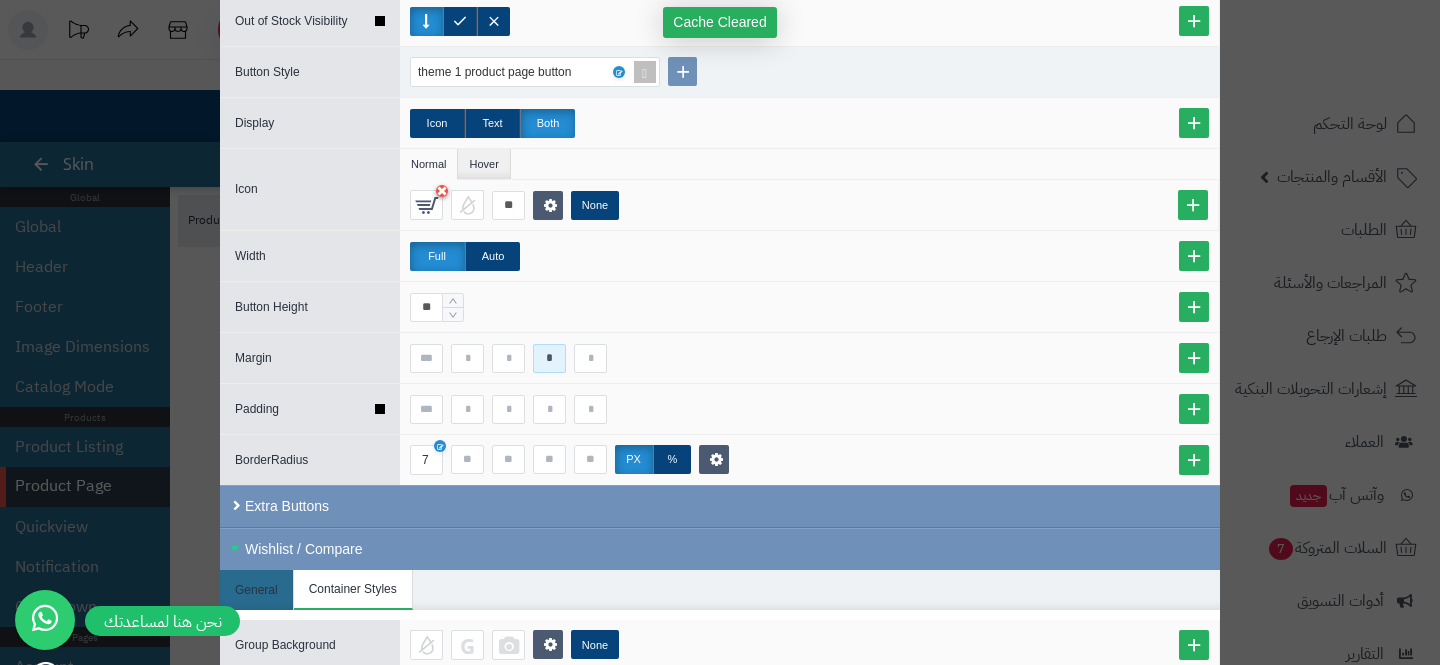 type on "*" 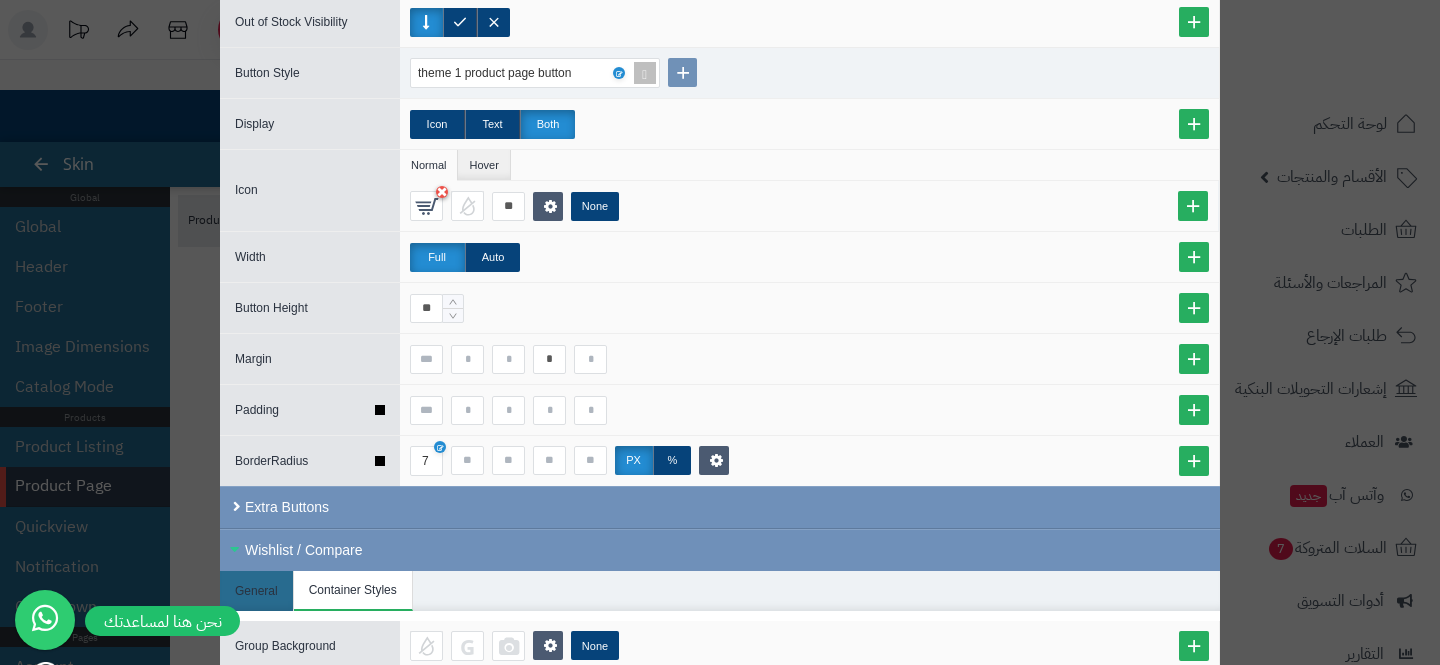 click on "7 px %" at bounding box center [809, 461] 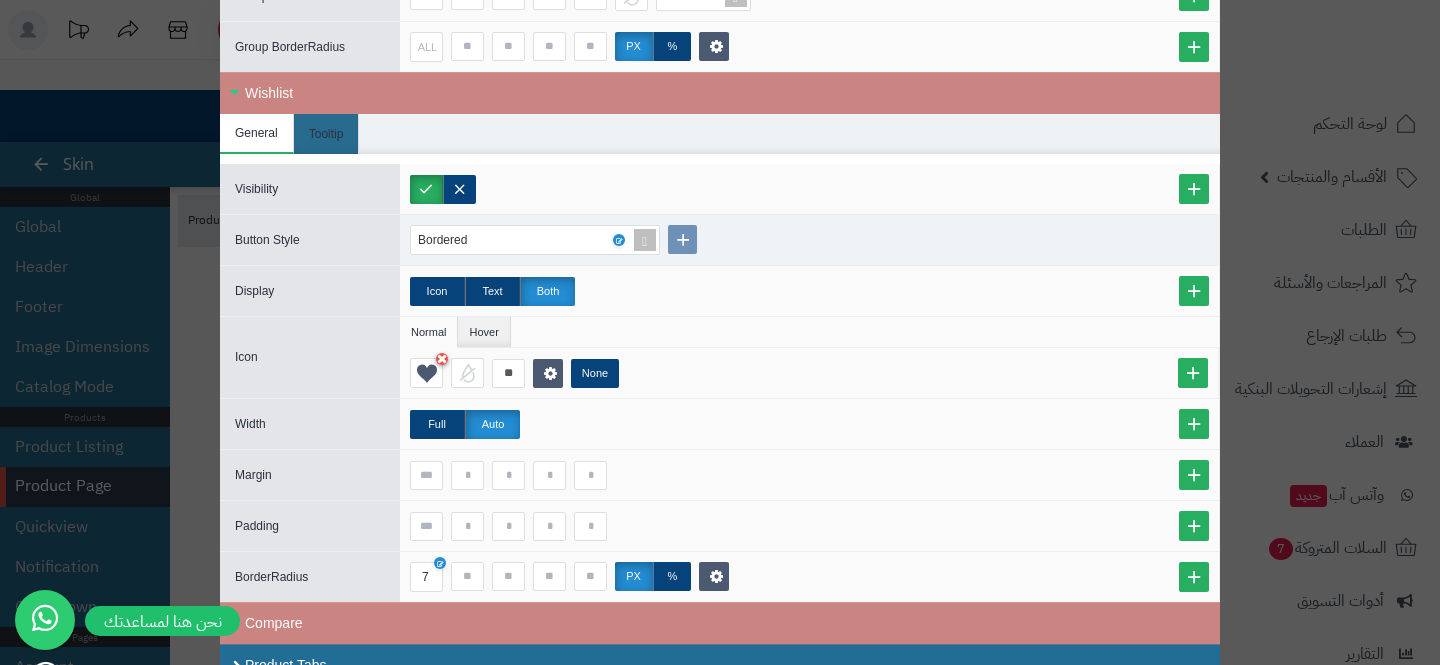 scroll, scrollTop: 2919, scrollLeft: 0, axis: vertical 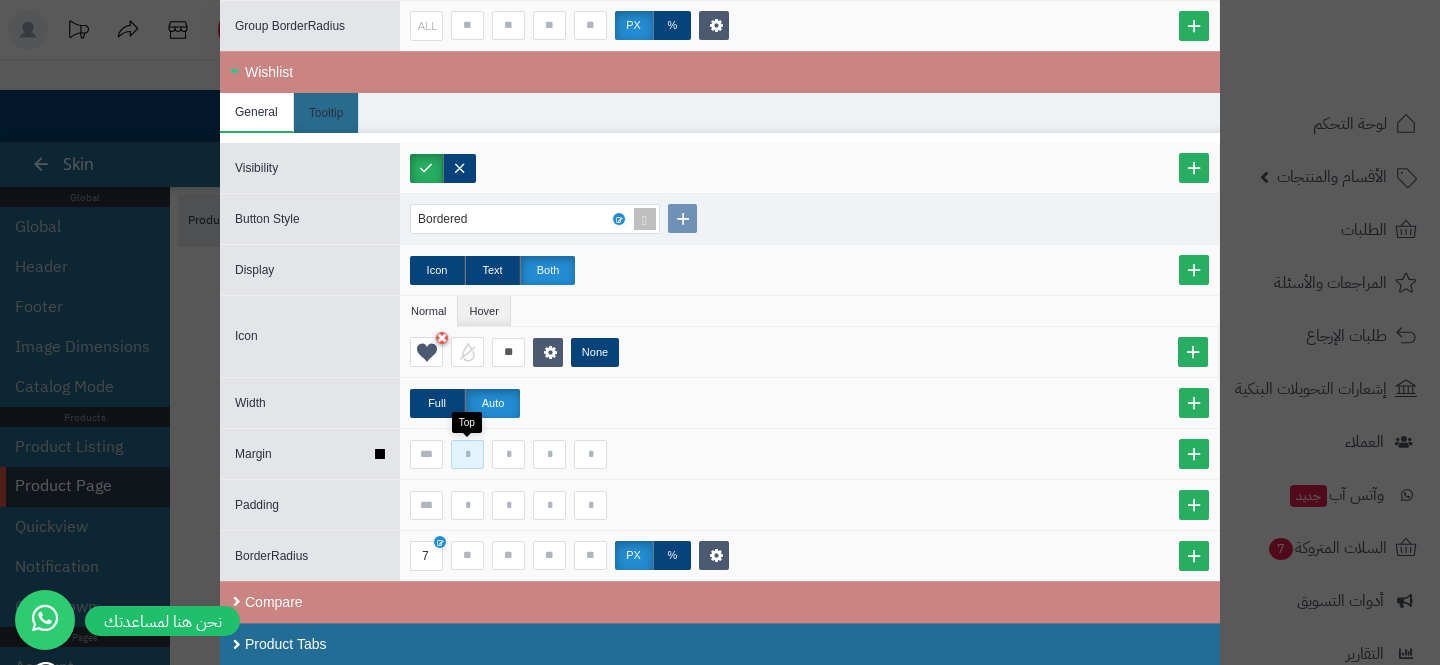 click at bounding box center [467, 454] 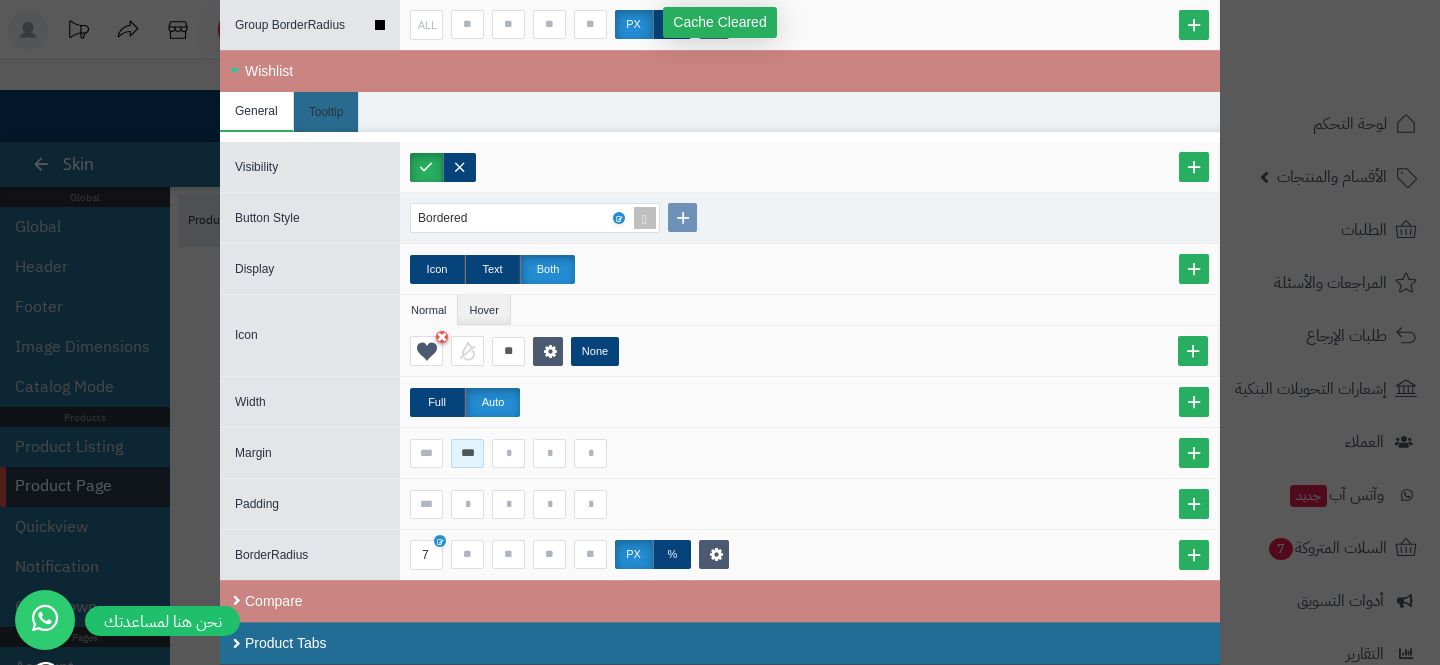 type on "***" 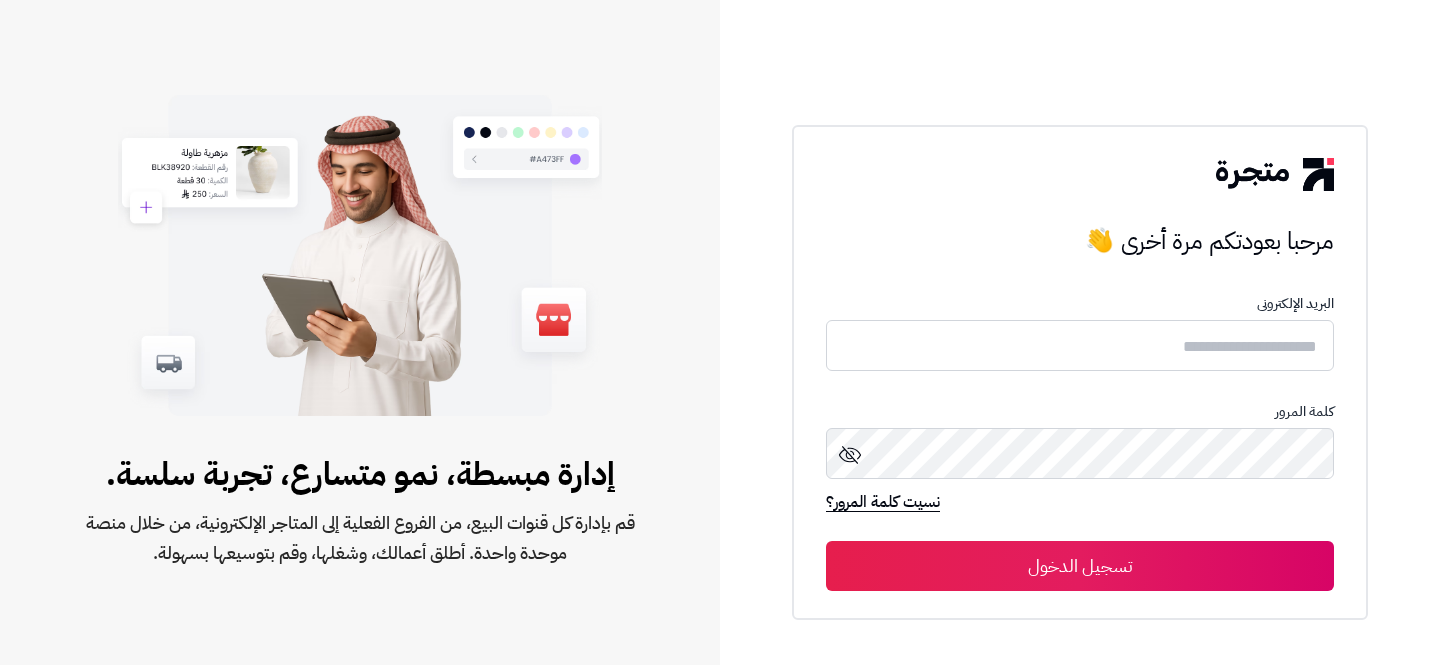 scroll, scrollTop: 0, scrollLeft: 0, axis: both 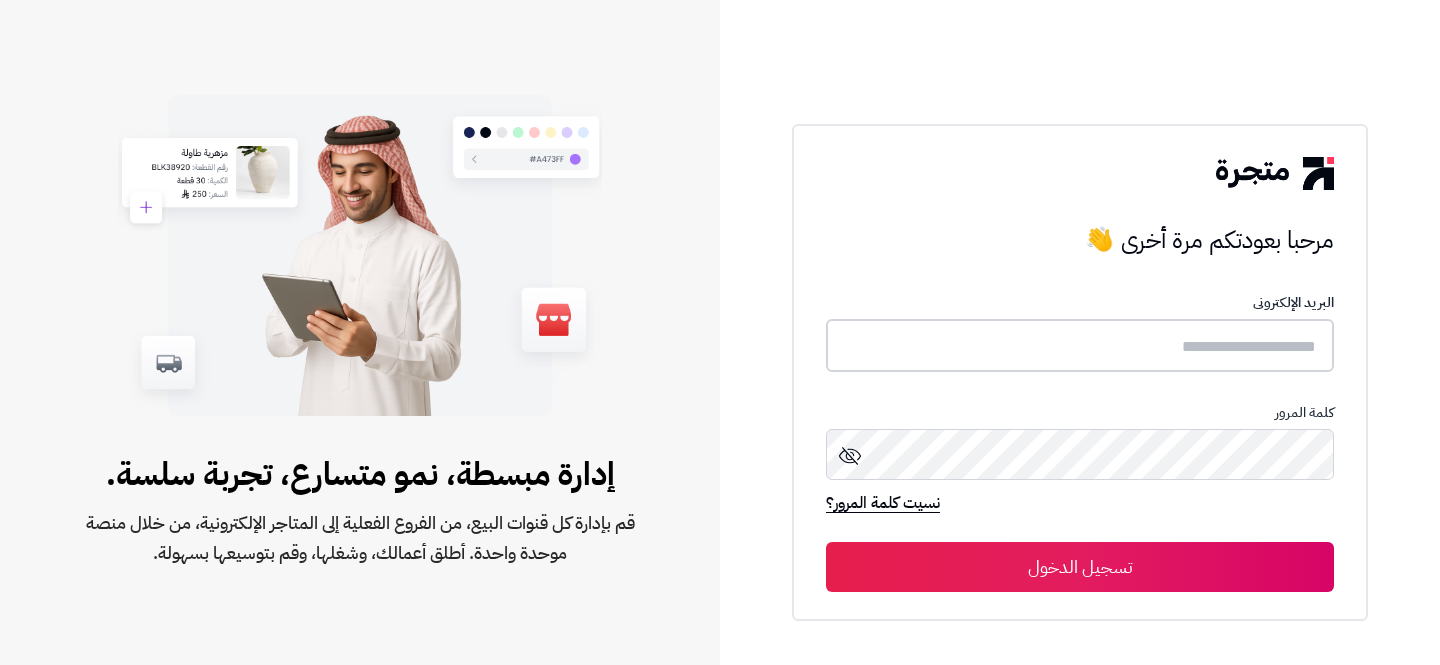 type on "**********" 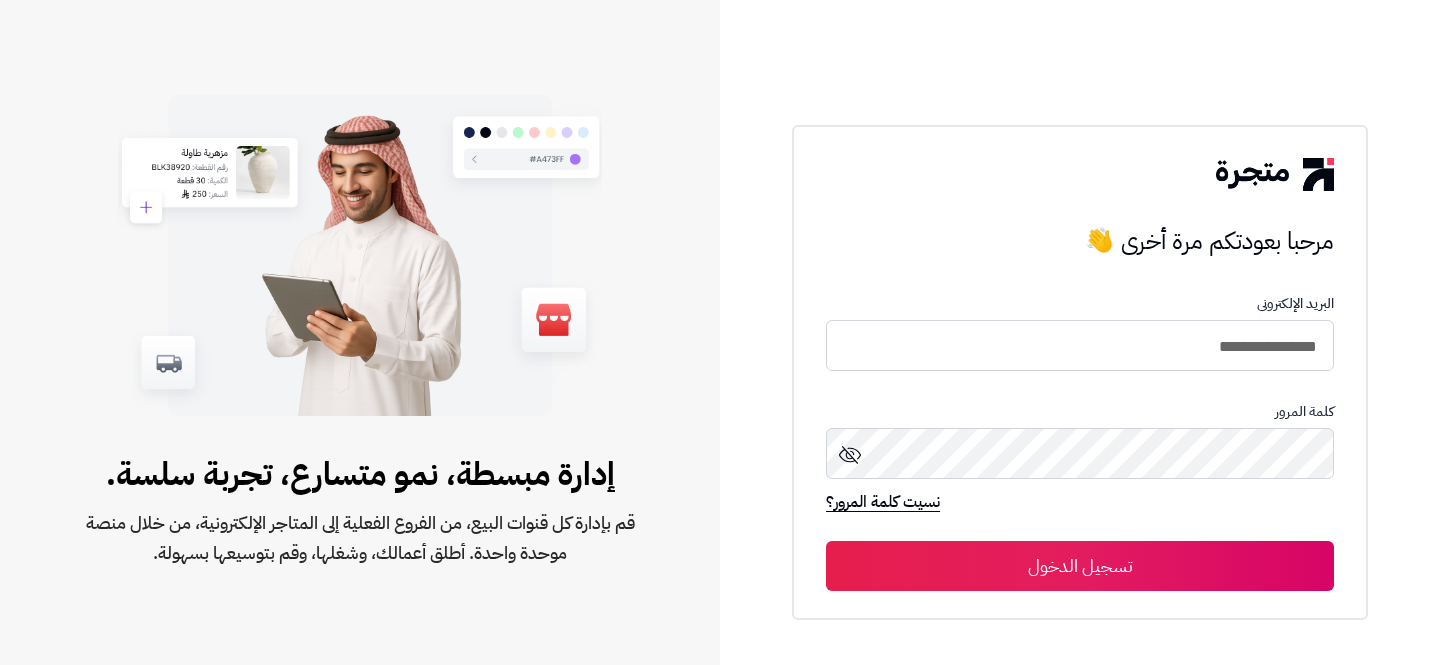 click on "تسجيل الدخول" at bounding box center (1080, 566) 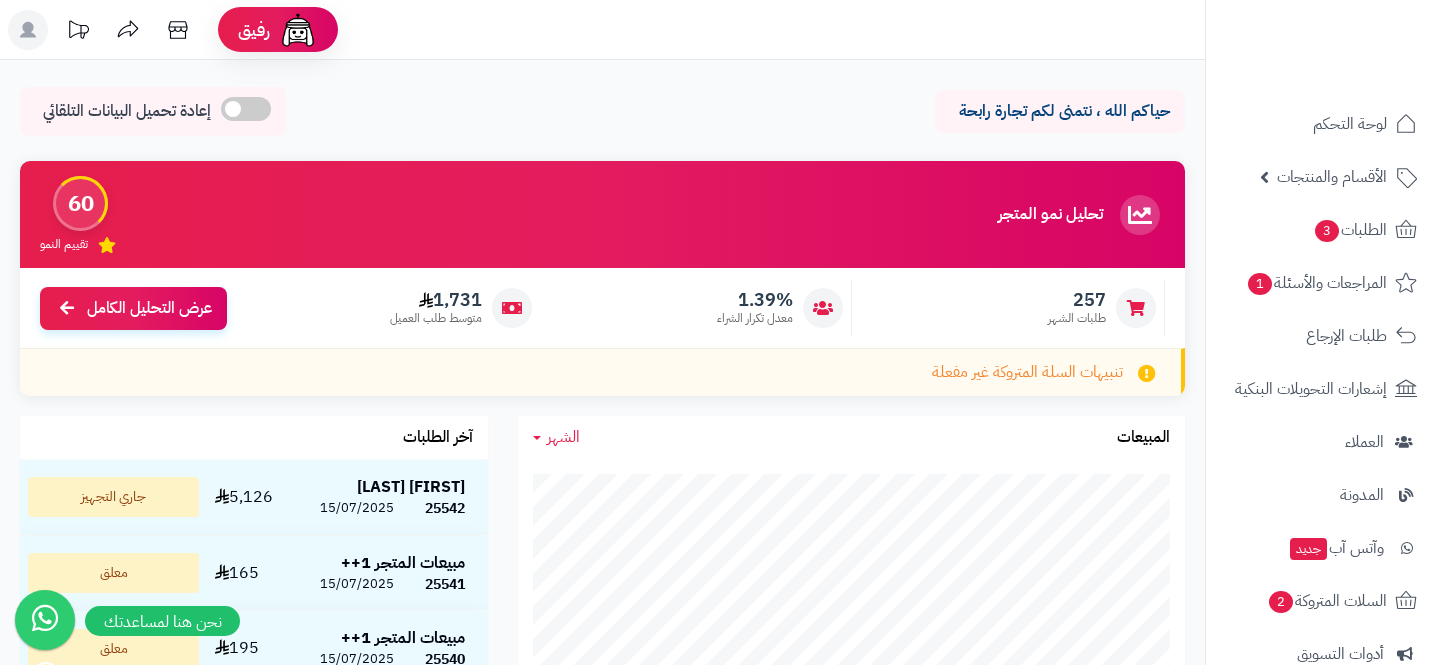 scroll, scrollTop: 0, scrollLeft: 0, axis: both 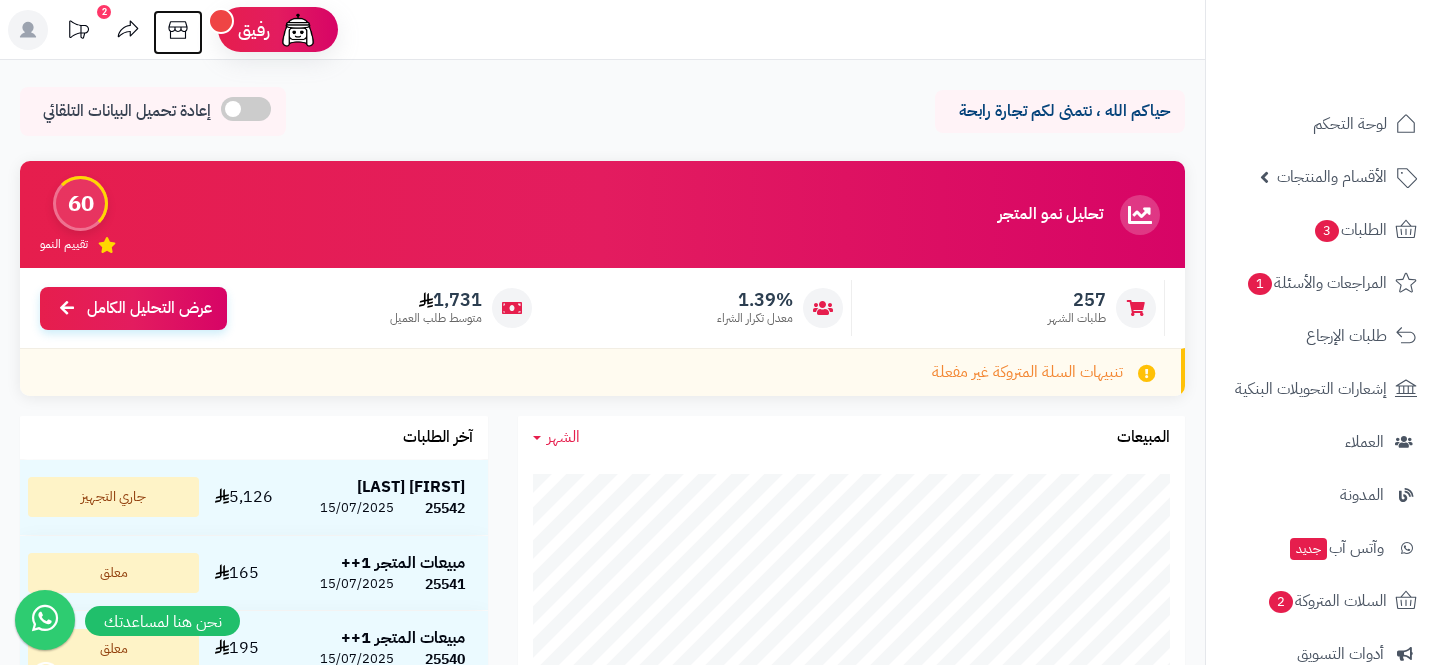 click 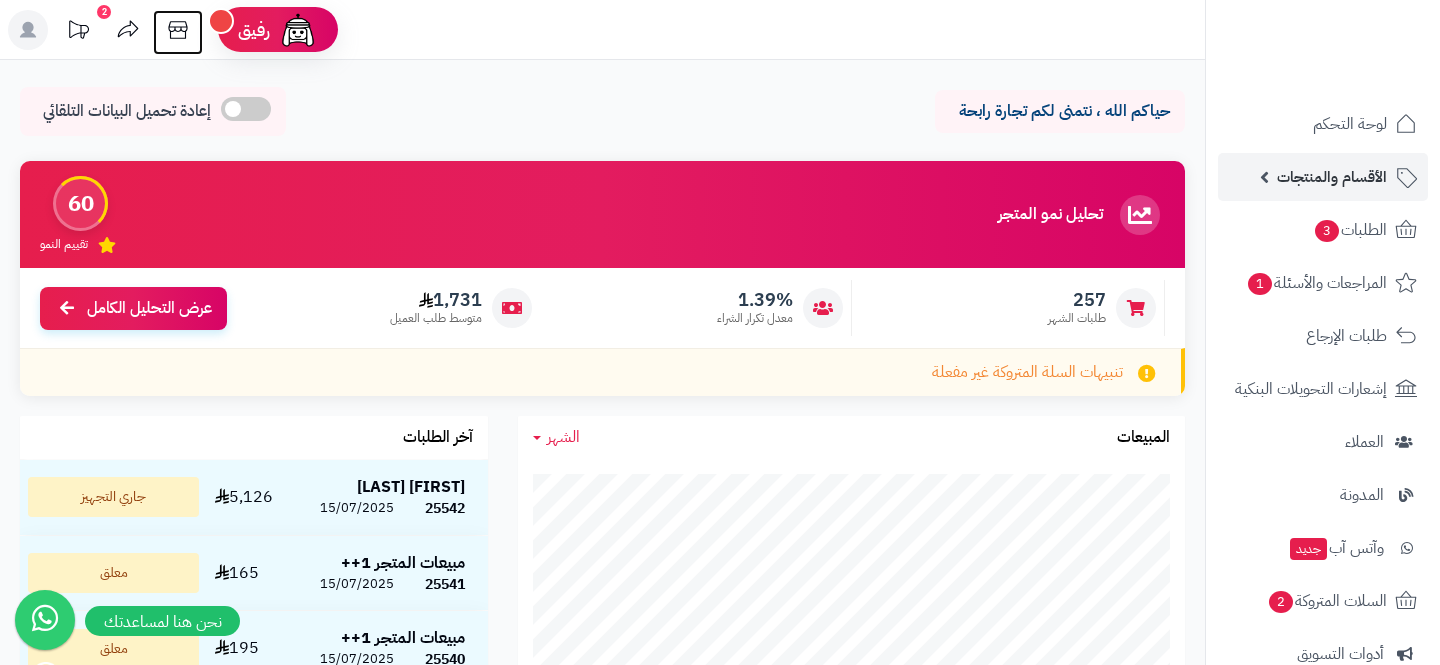 scroll, scrollTop: 303, scrollLeft: 0, axis: vertical 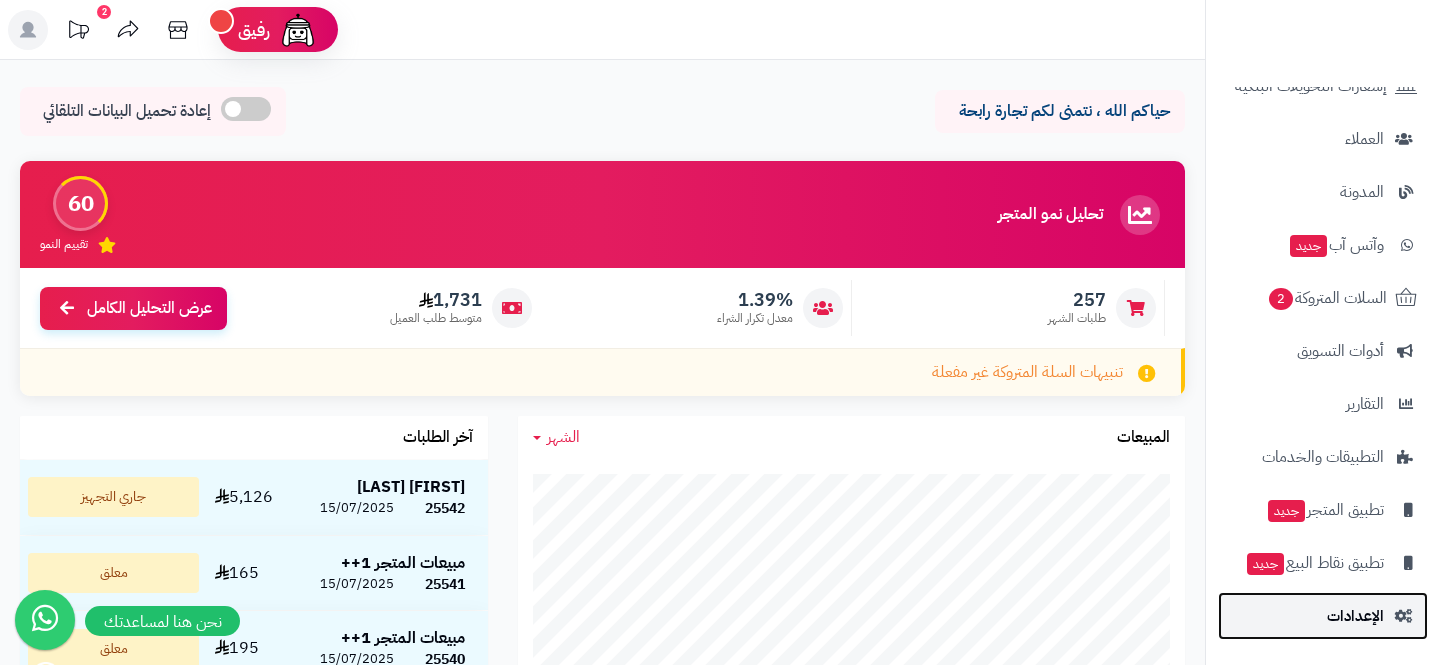 click on "الإعدادات" at bounding box center [1355, 616] 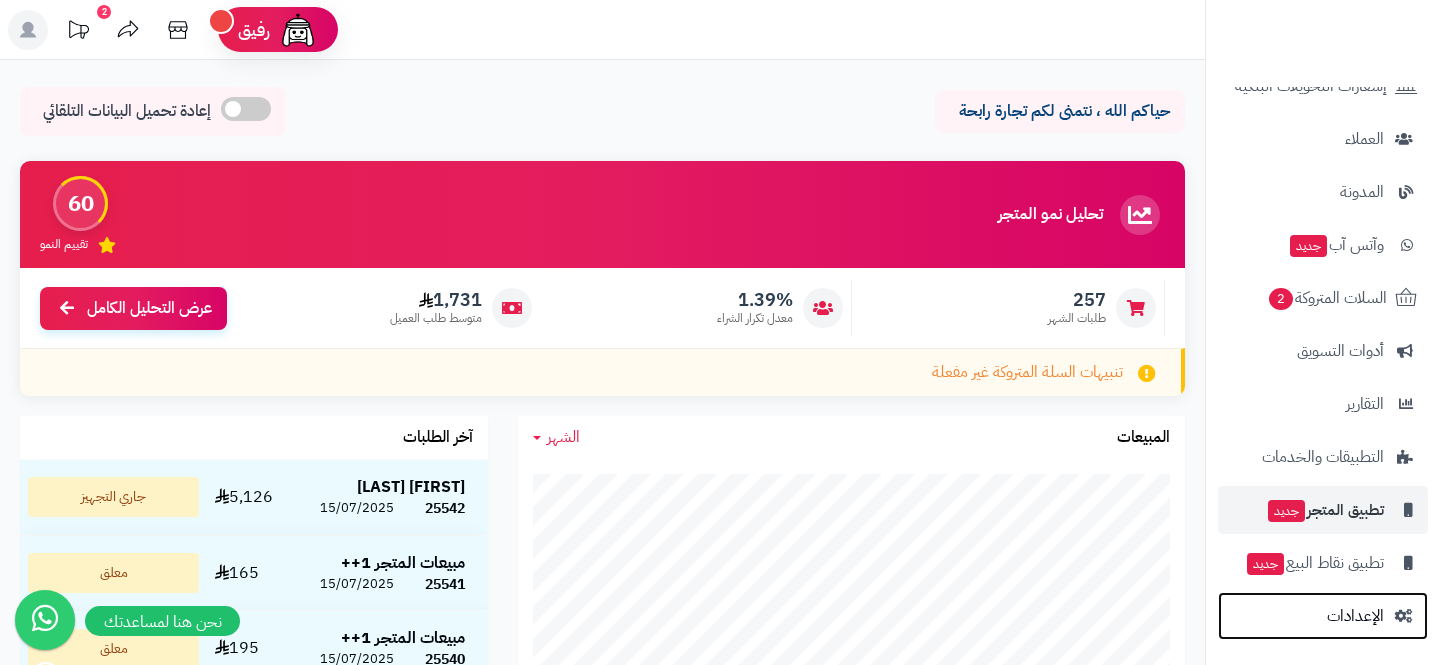 scroll, scrollTop: 6, scrollLeft: 0, axis: vertical 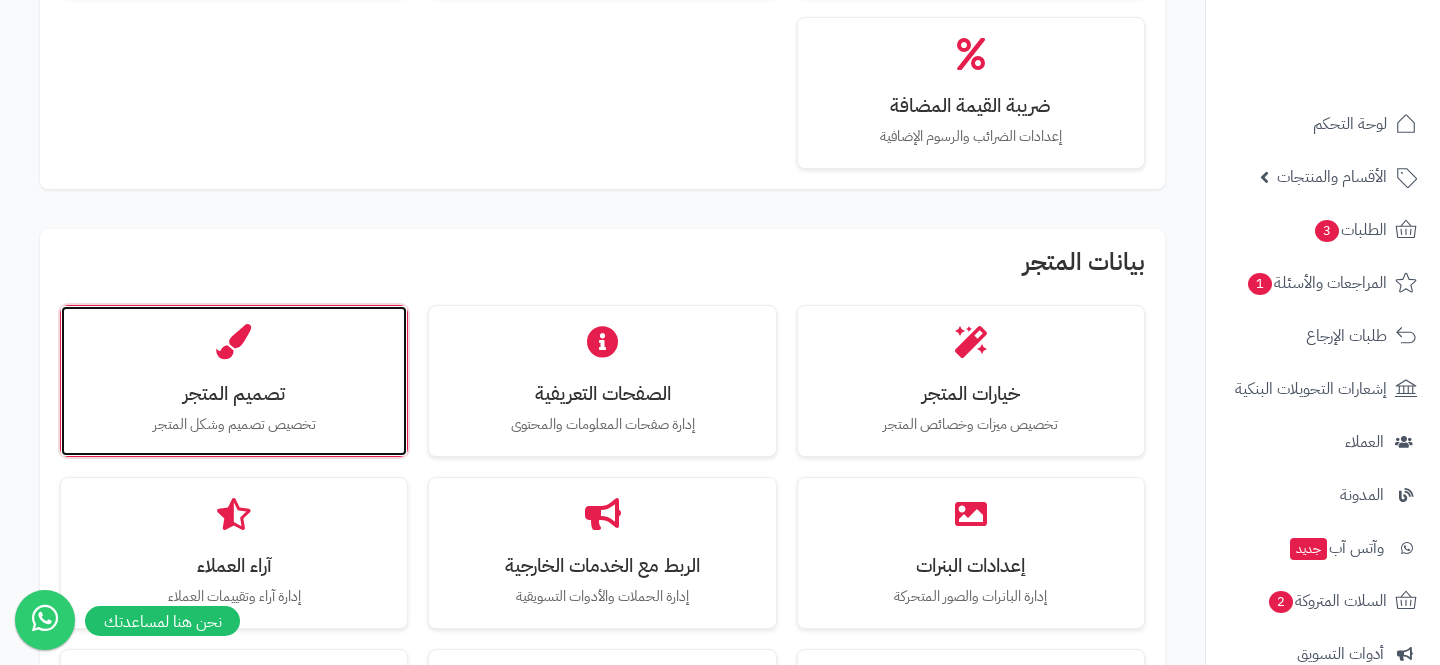 click on "تصميم المتجر تخصيص تصميم وشكل المتجر" at bounding box center (234, 381) 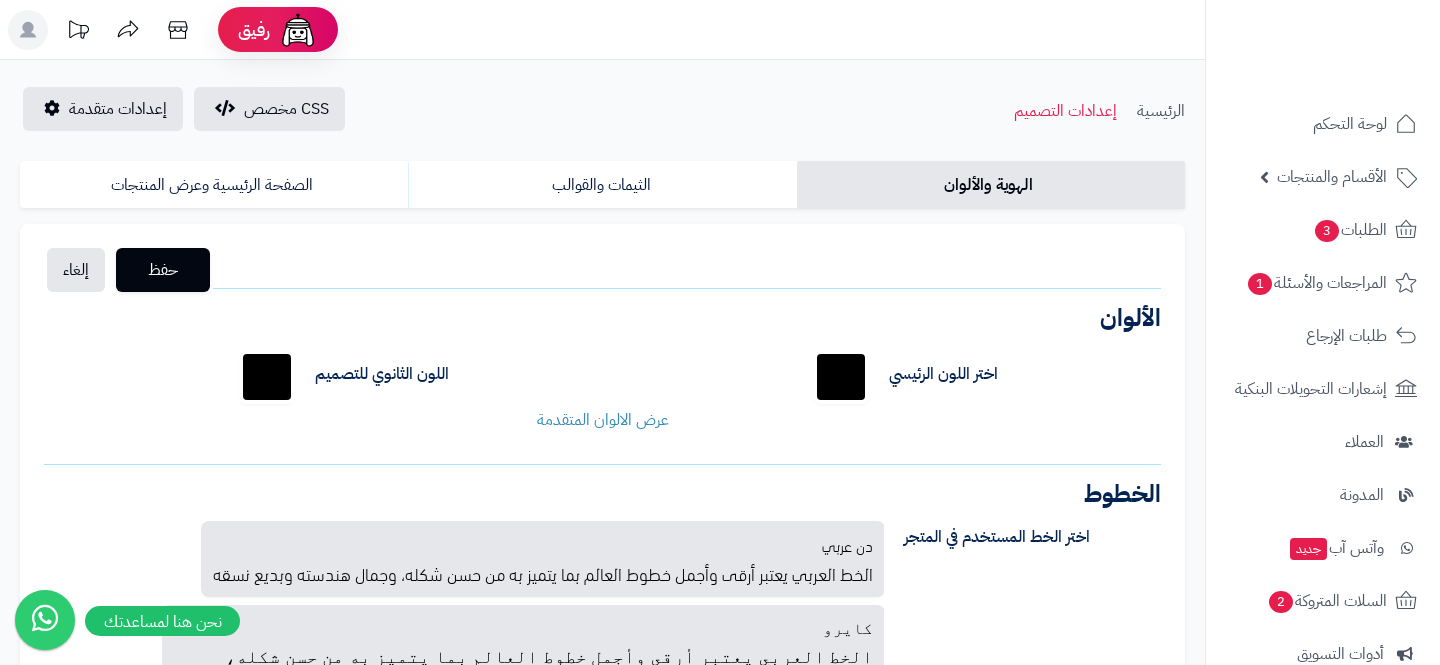 scroll, scrollTop: 0, scrollLeft: 0, axis: both 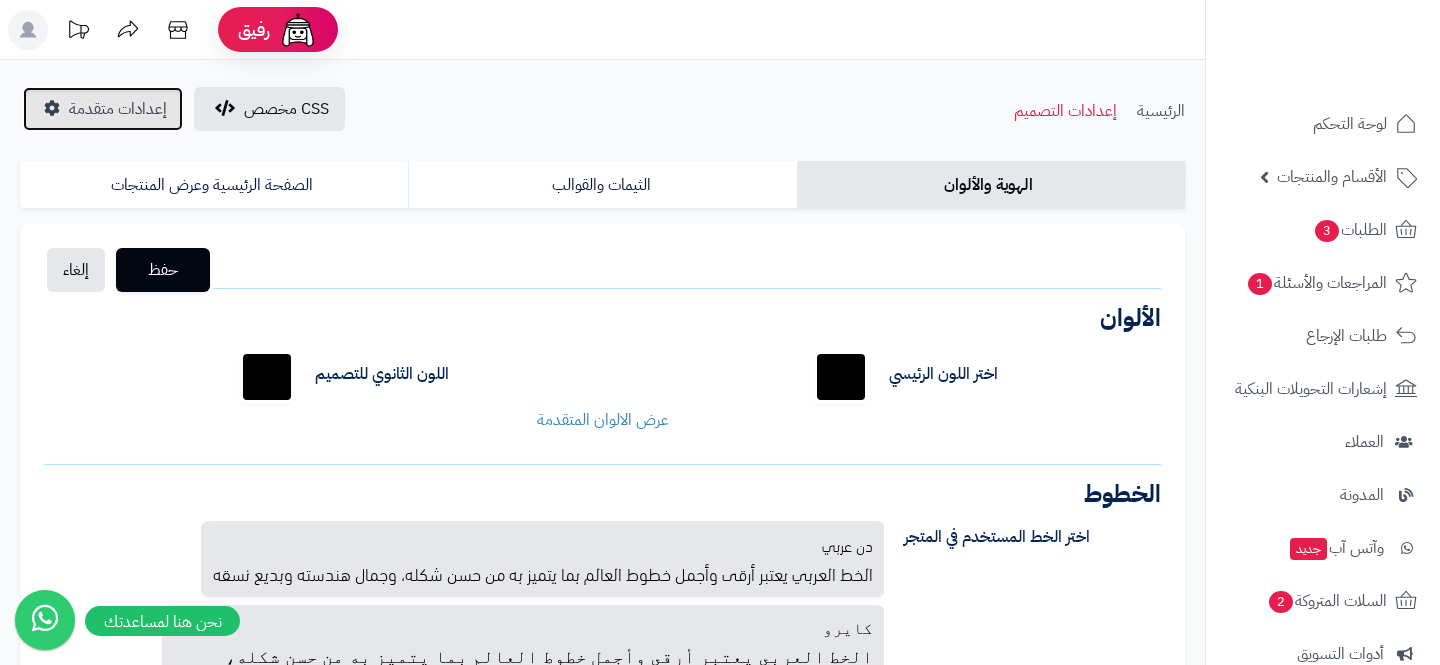 click on "إعدادات متقدمة" at bounding box center (118, 109) 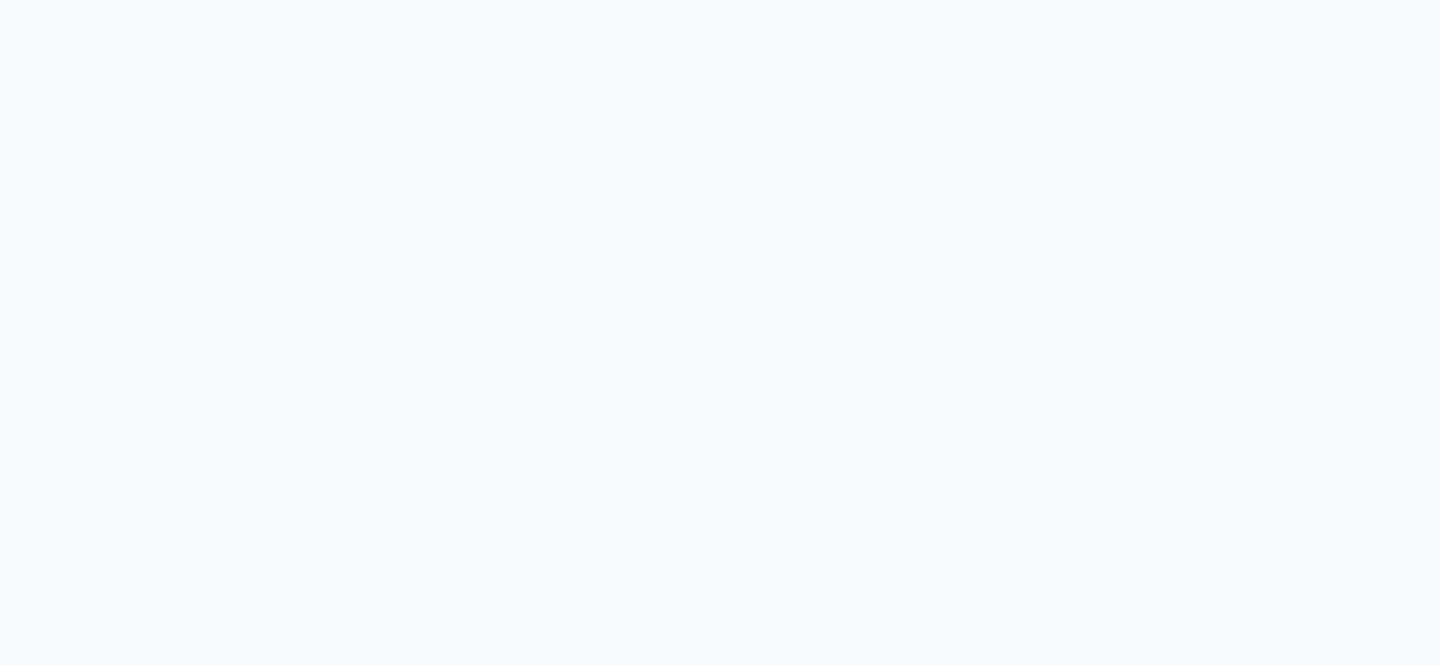 scroll, scrollTop: 0, scrollLeft: 0, axis: both 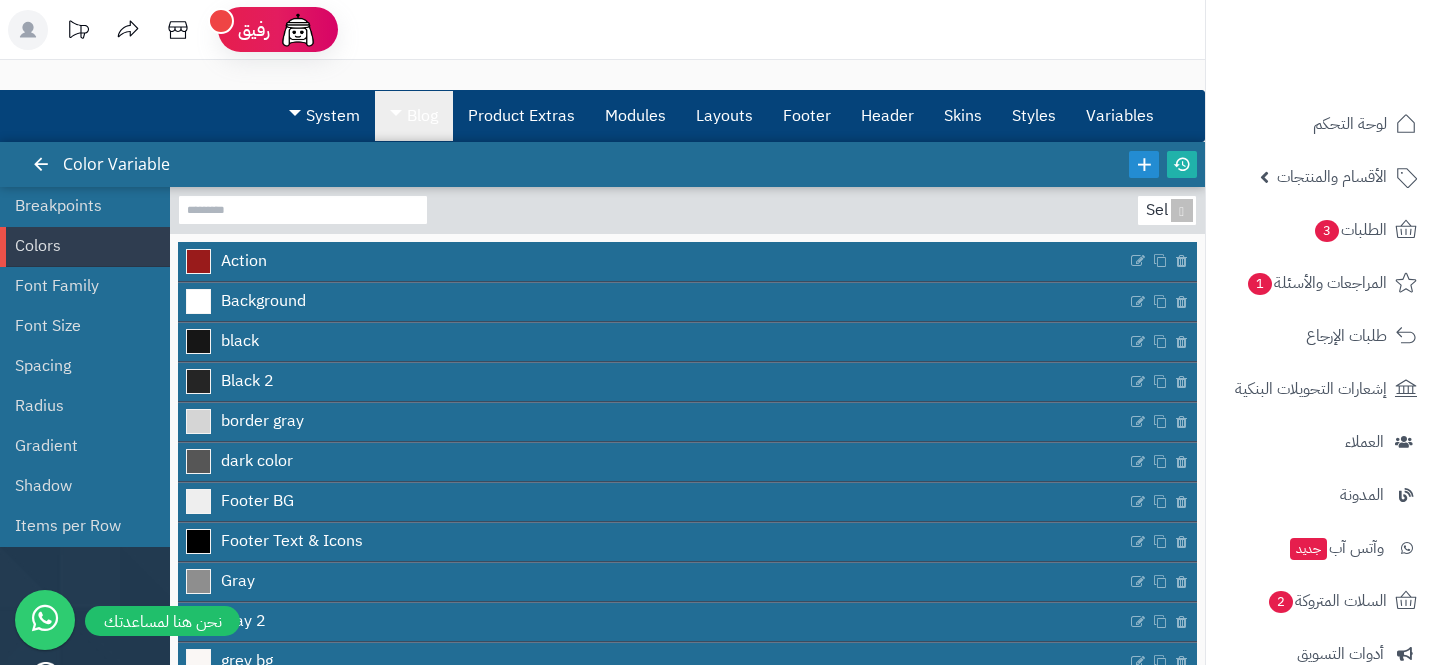 click on "Blog" at bounding box center [414, 116] 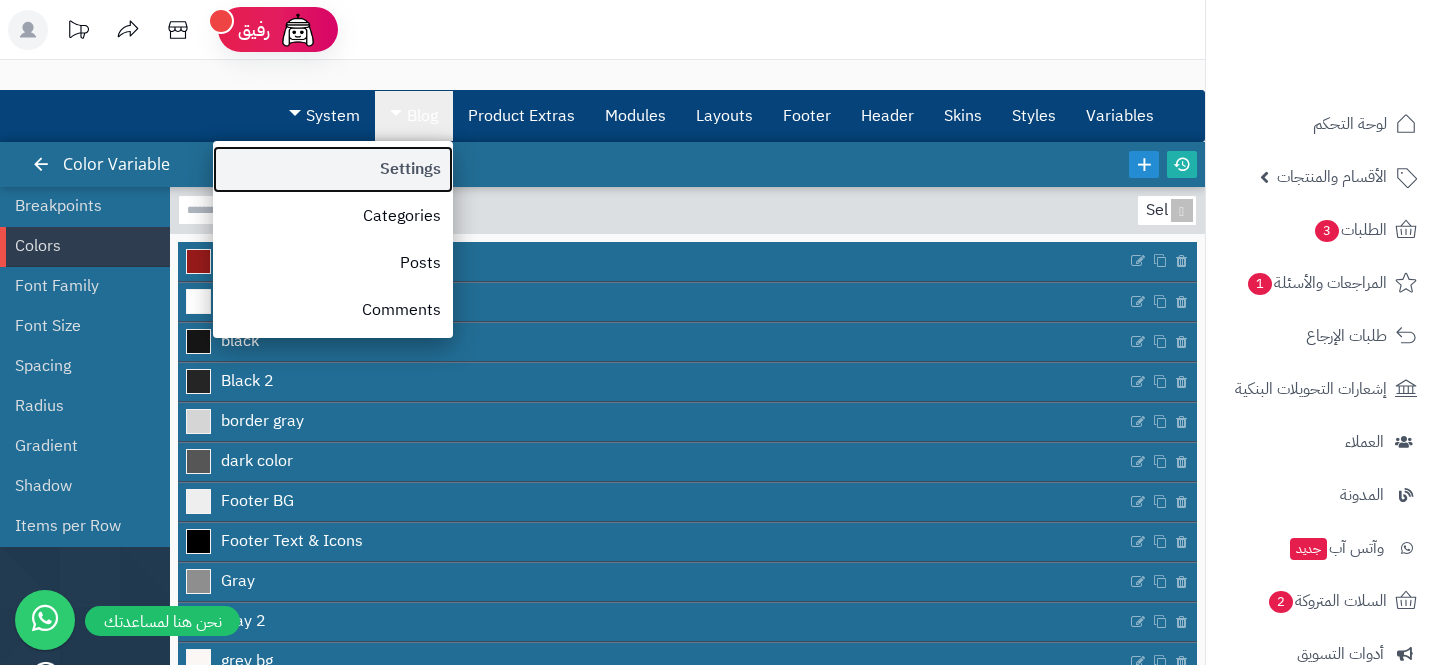 click on "Settings" at bounding box center [333, 169] 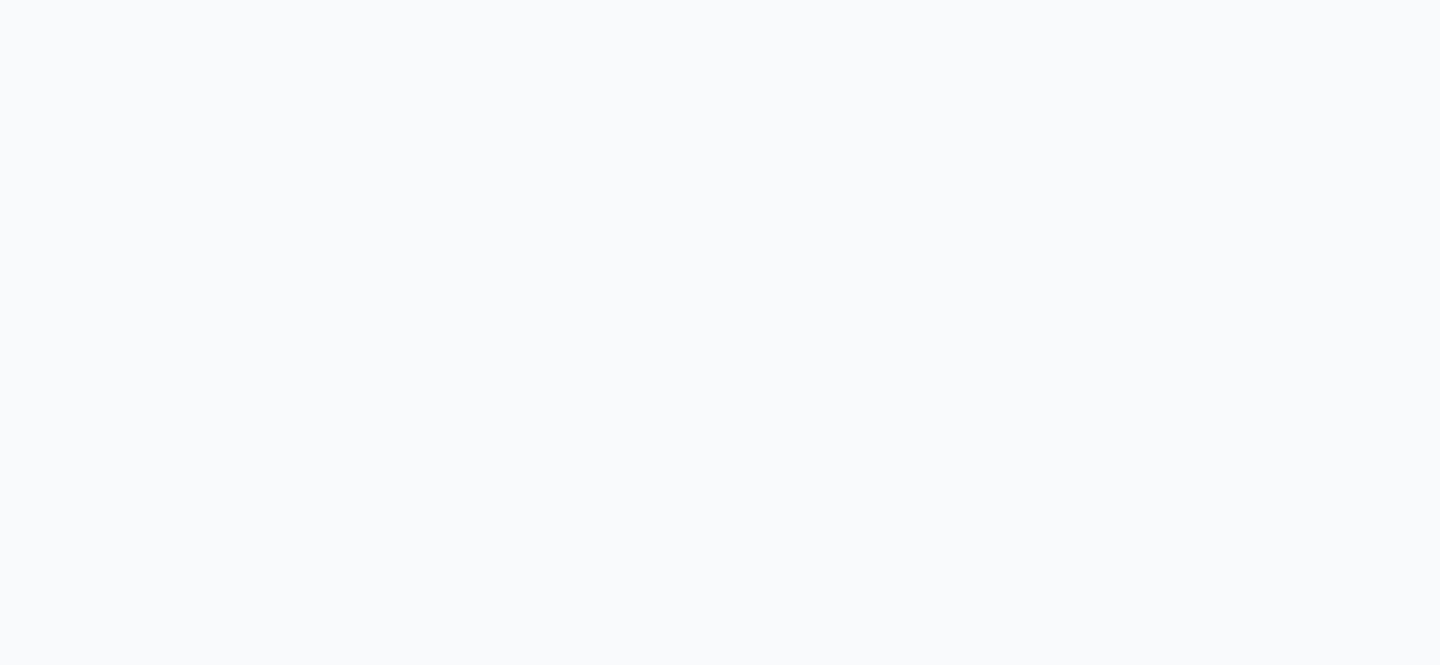 scroll, scrollTop: 0, scrollLeft: 0, axis: both 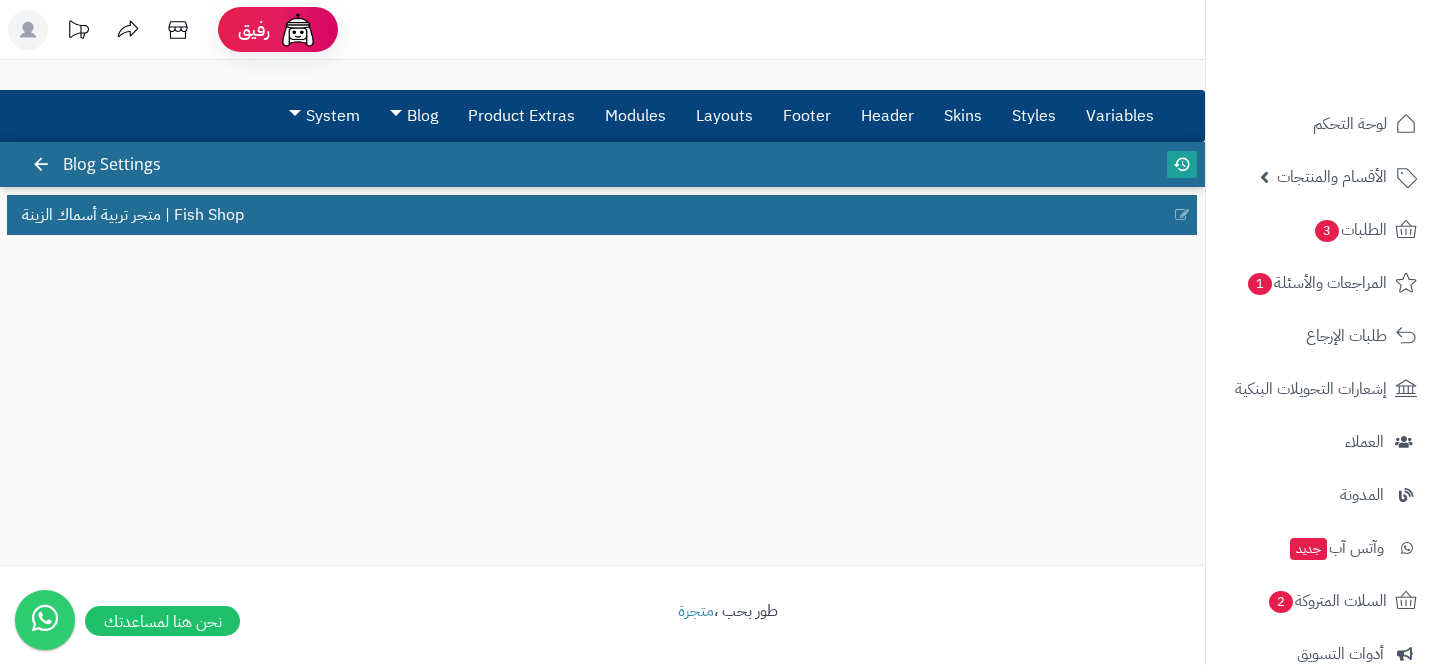 click at bounding box center [1182, 164] 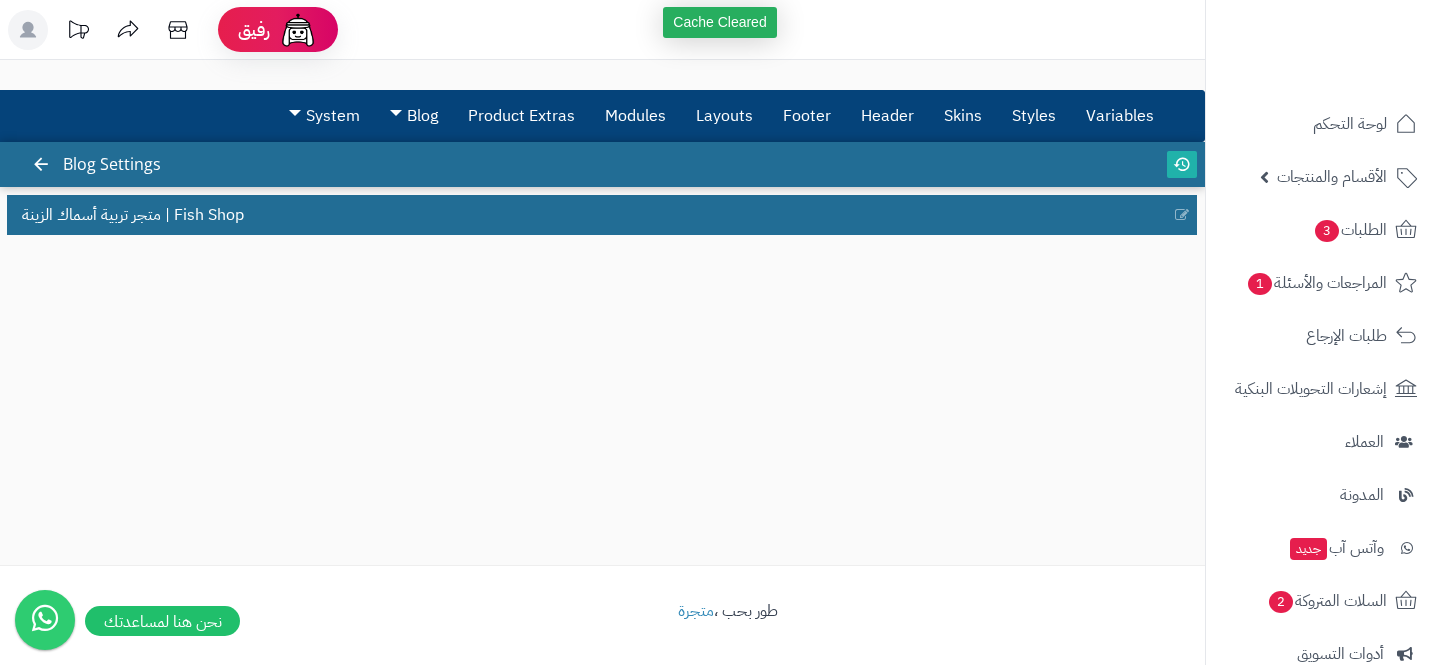 click on "3.0.48 Blog Settings" at bounding box center [602, 164] 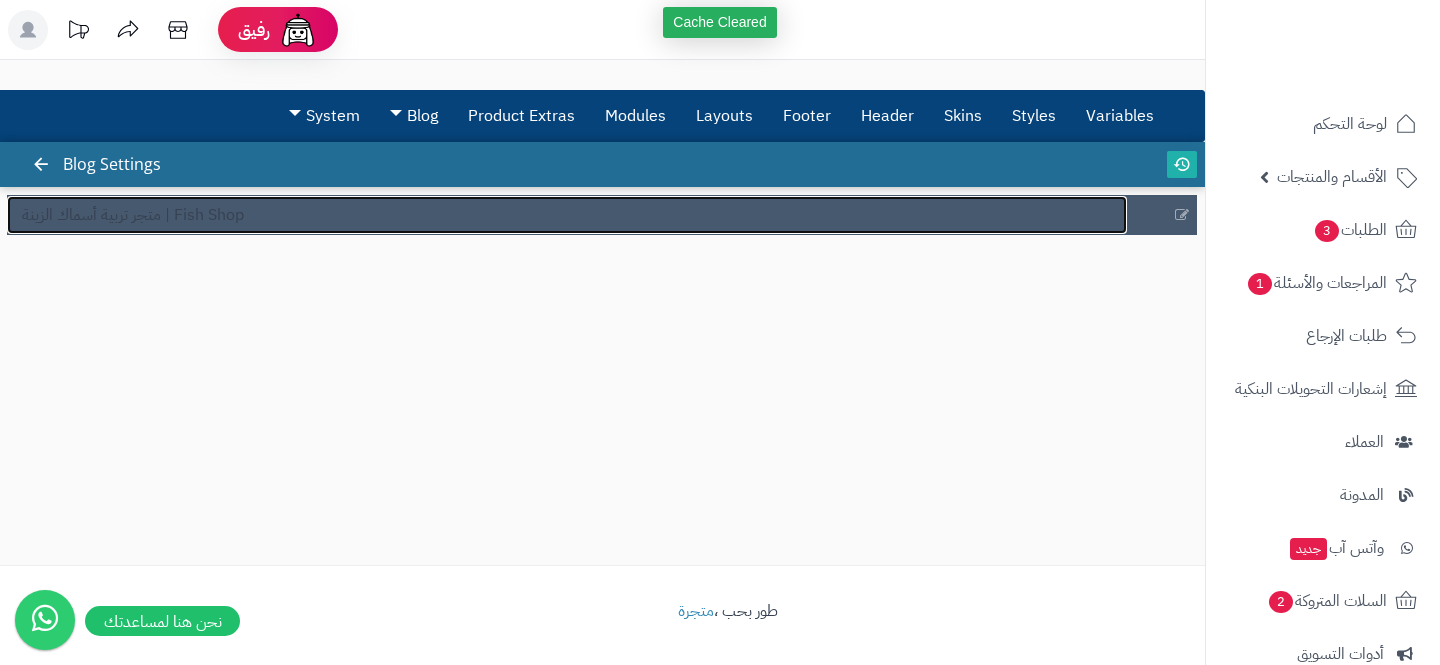 click on "متجر تربية أسماك الزينة | Fish Shop" at bounding box center (567, 215) 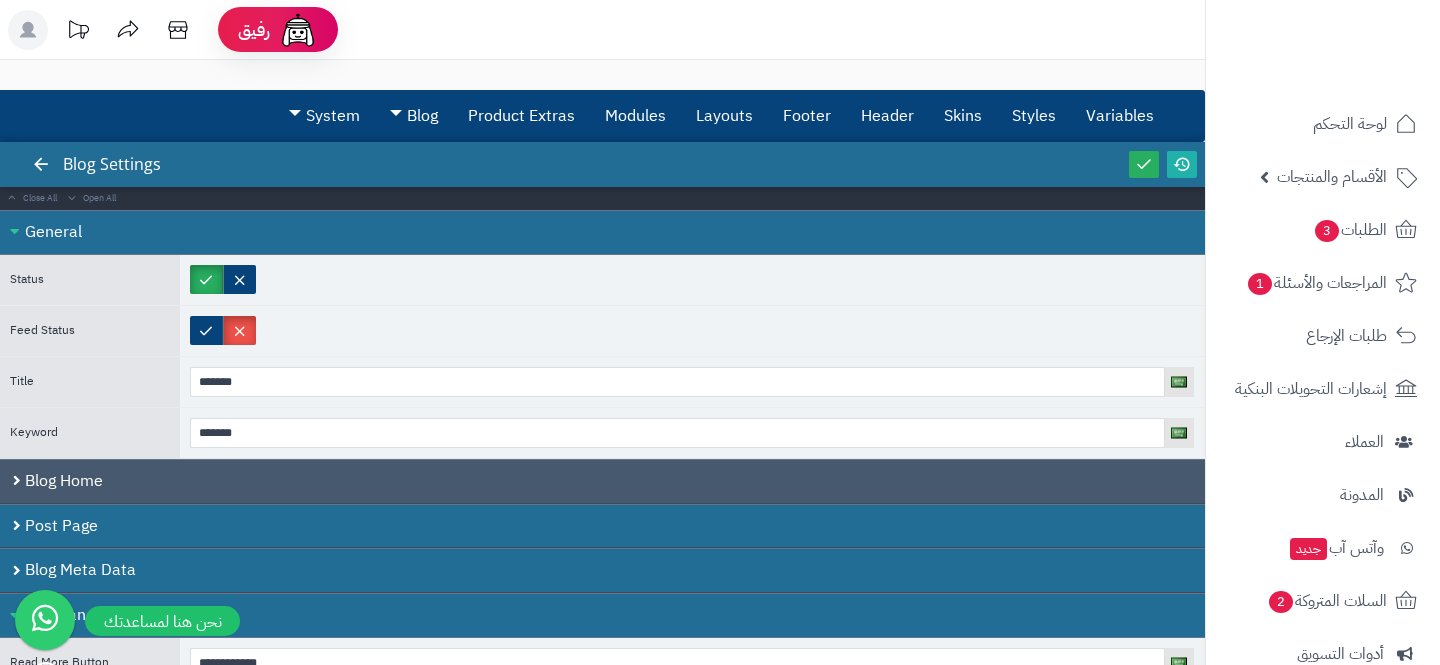 click on "Blog Home" at bounding box center [602, 481] 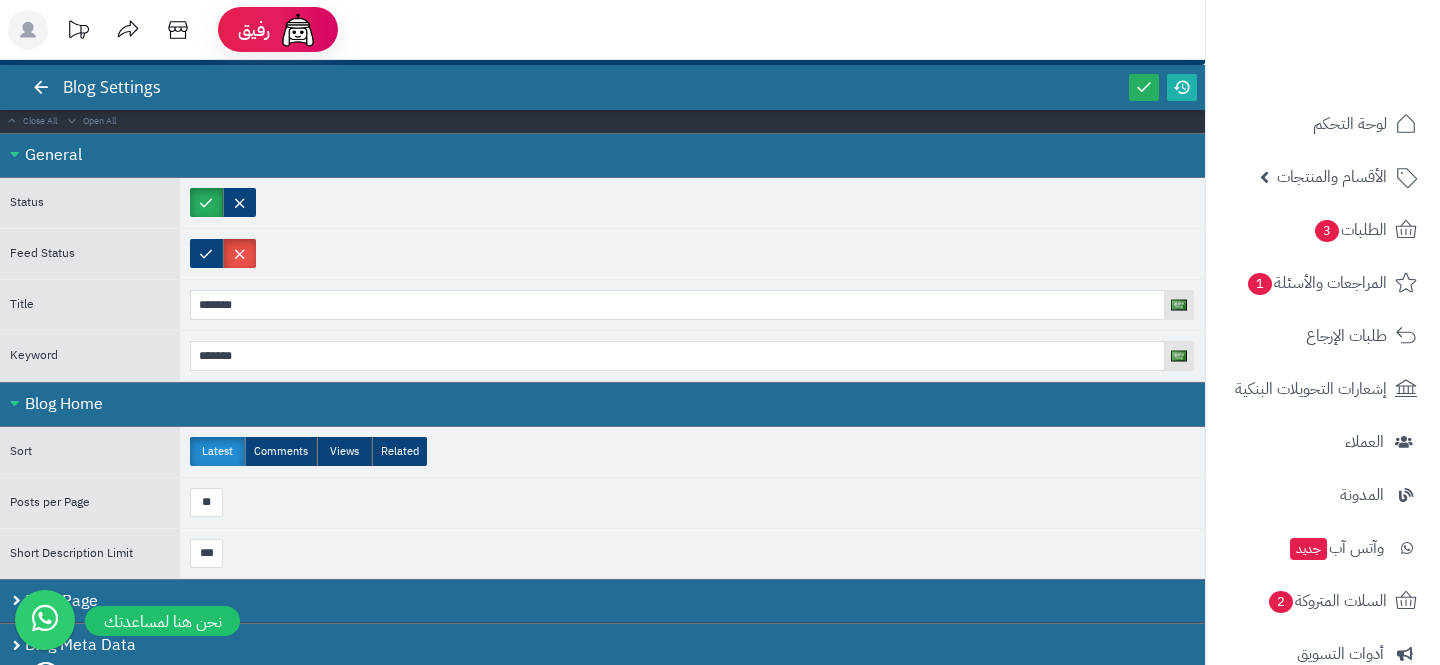 scroll, scrollTop: 299, scrollLeft: 0, axis: vertical 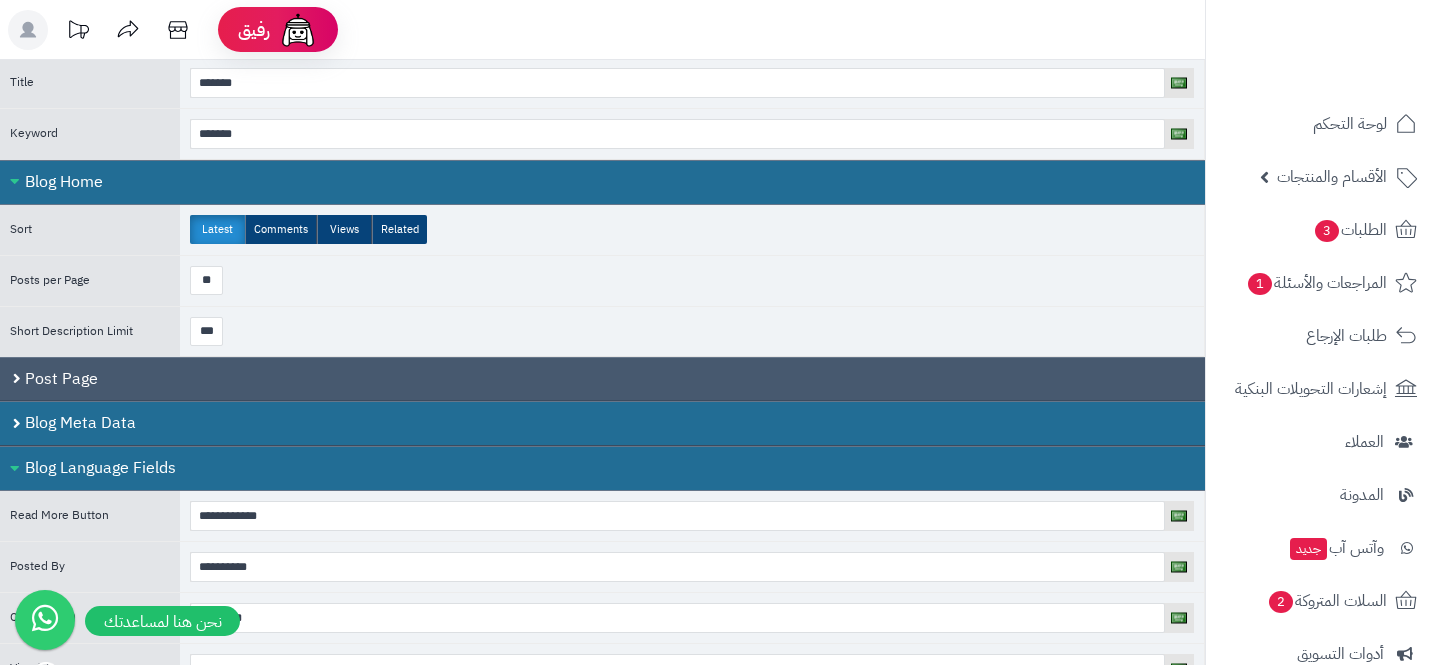 click on "Post Page" at bounding box center (602, 379) 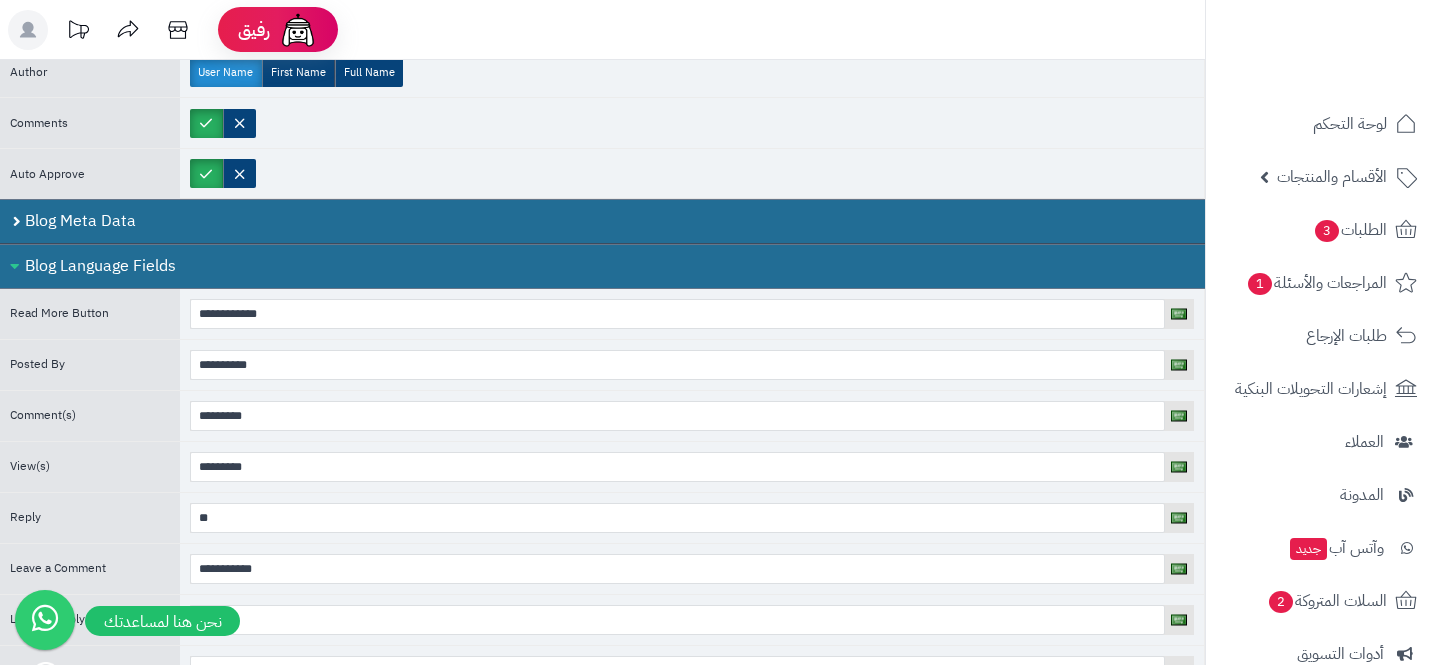 scroll, scrollTop: 691, scrollLeft: 0, axis: vertical 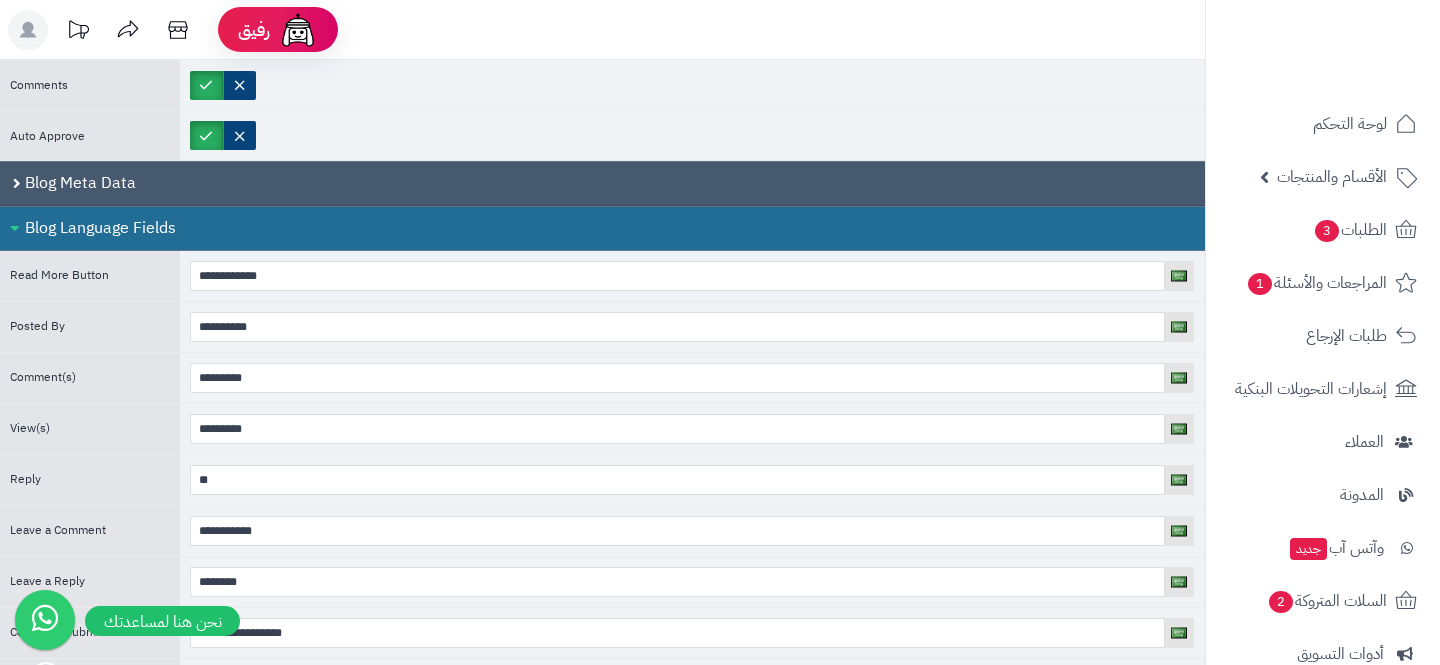 click on "Blog Meta Data" at bounding box center (602, 183) 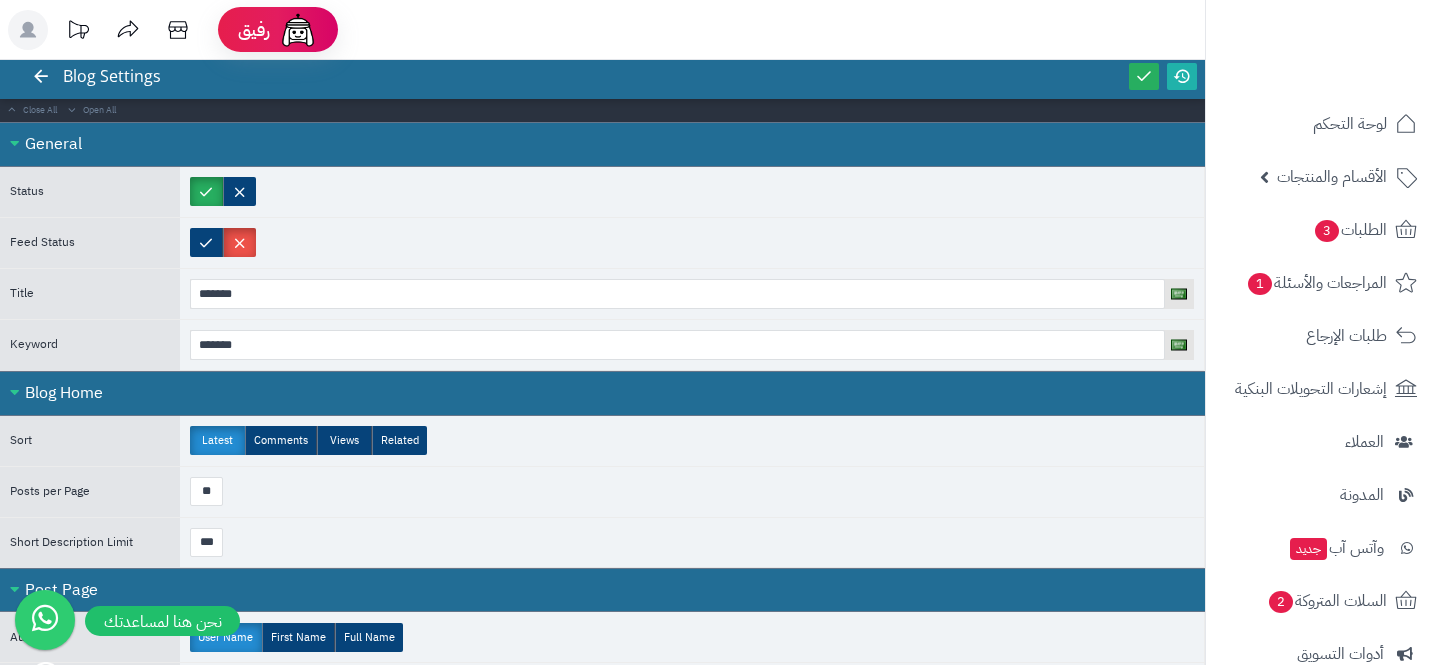 scroll, scrollTop: 0, scrollLeft: 0, axis: both 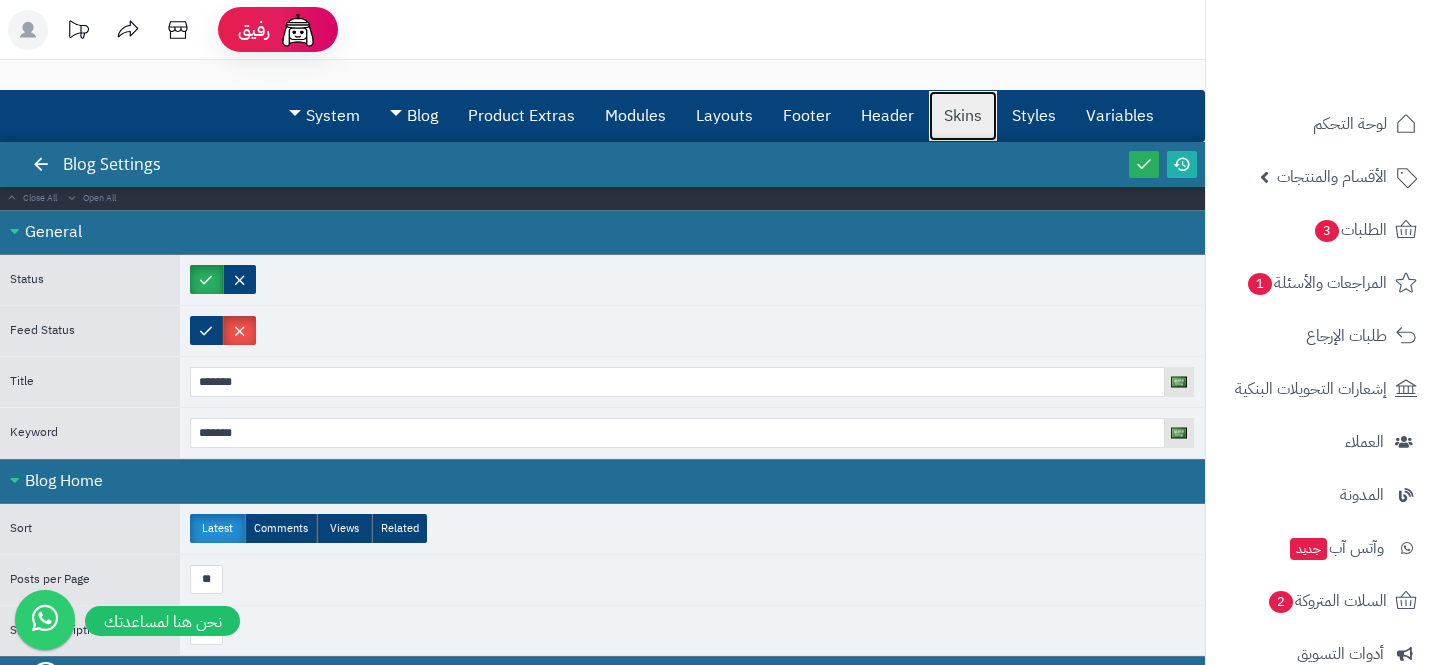 click on "Skins" at bounding box center (963, 116) 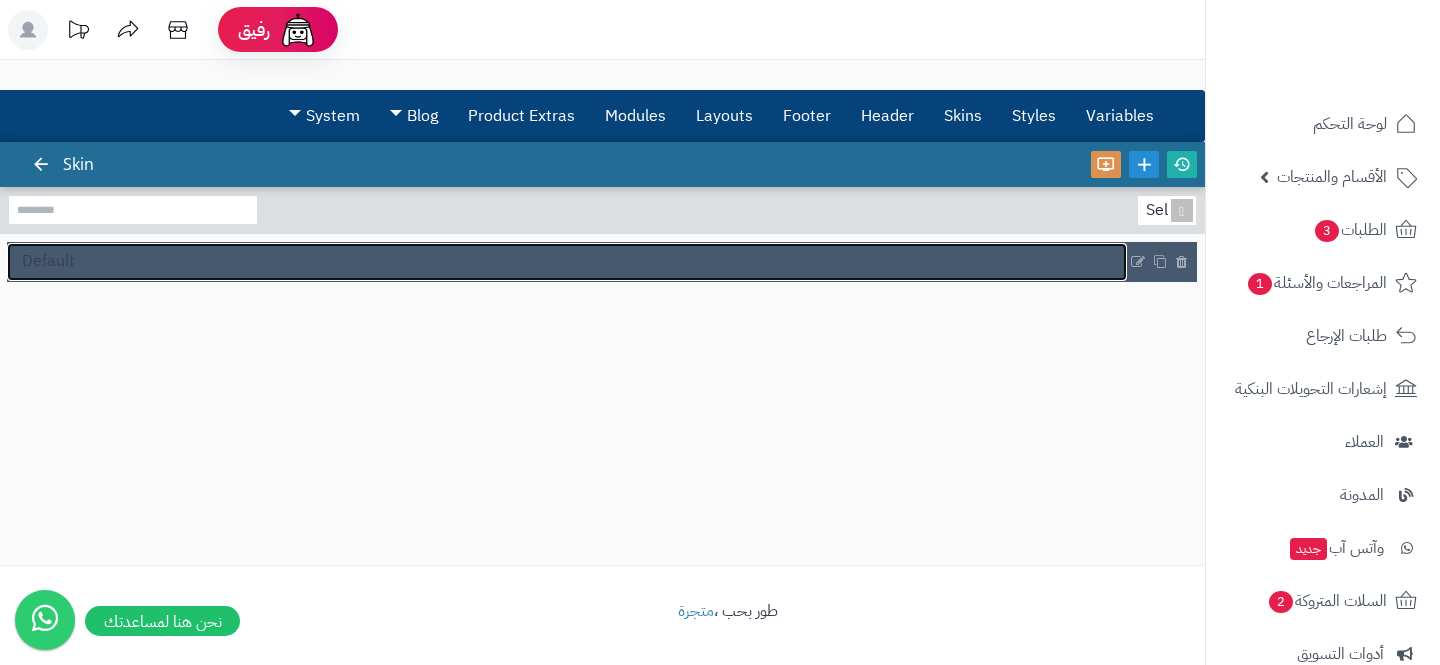 click on "Default" at bounding box center (567, 262) 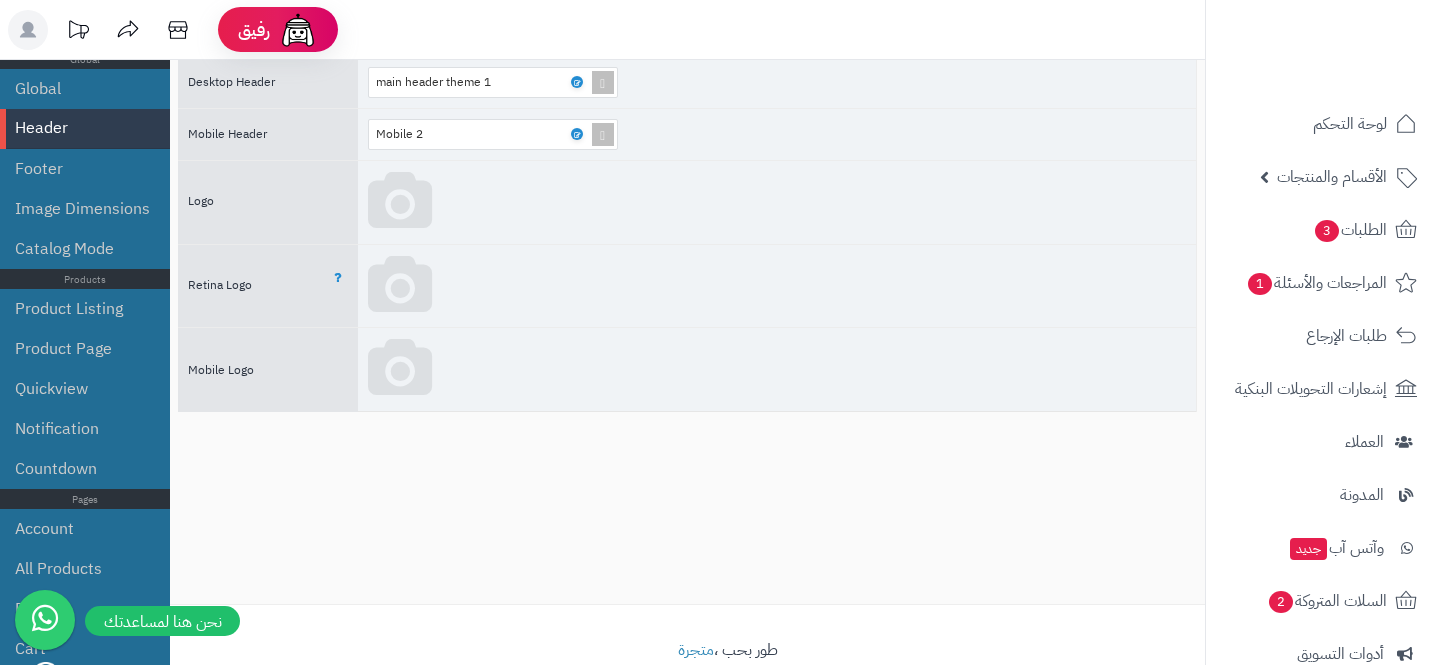 scroll, scrollTop: 177, scrollLeft: 0, axis: vertical 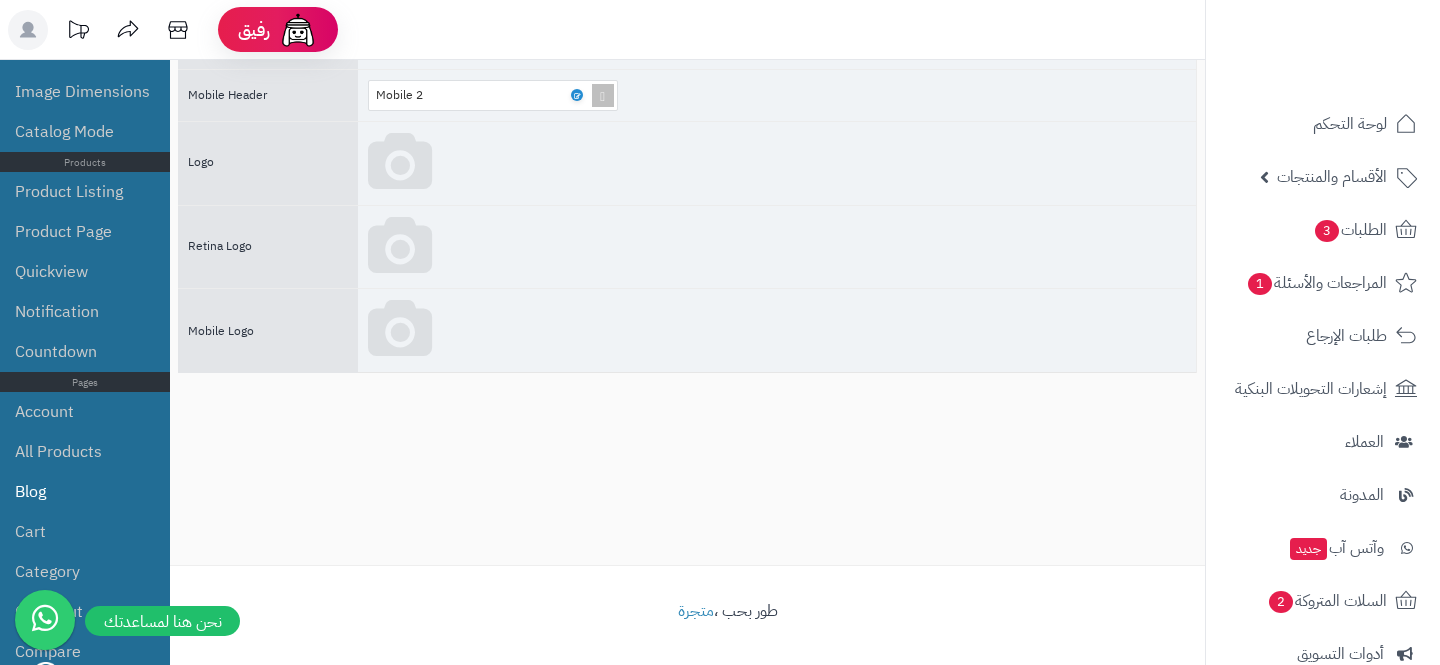 click on "Blog" at bounding box center (85, 492) 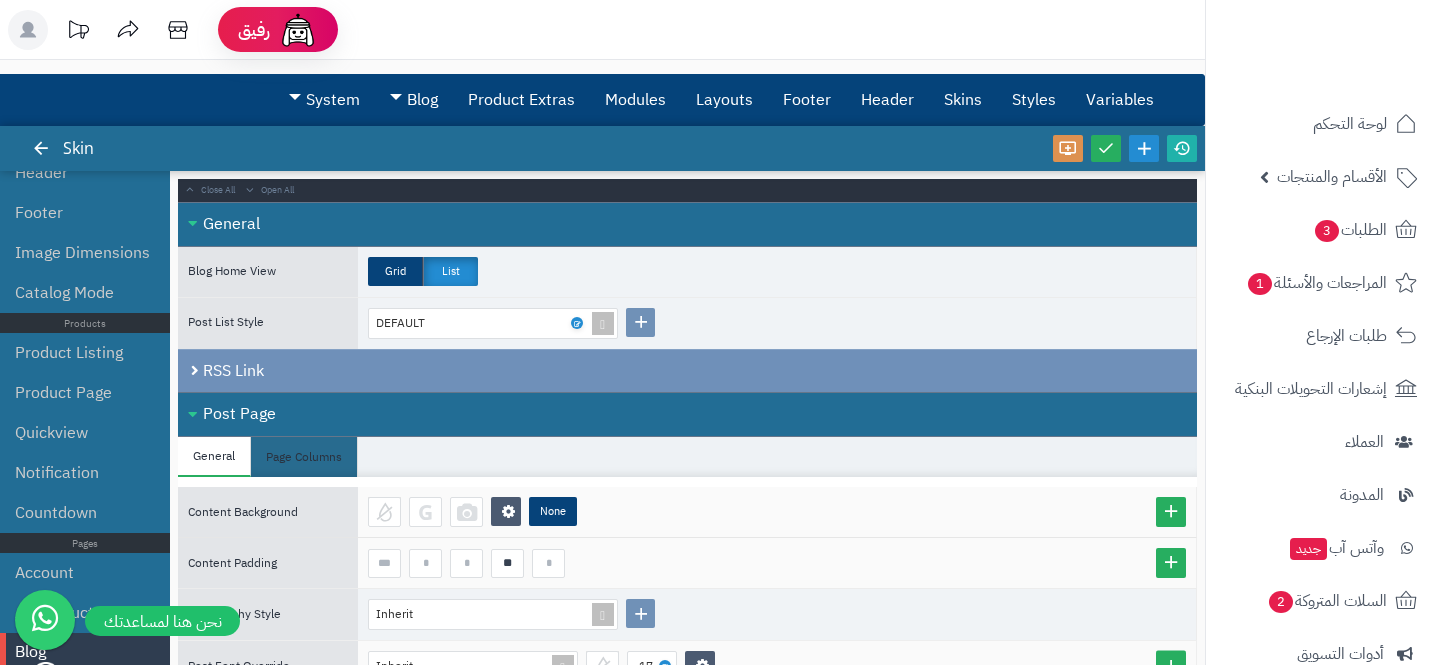 scroll, scrollTop: 0, scrollLeft: 0, axis: both 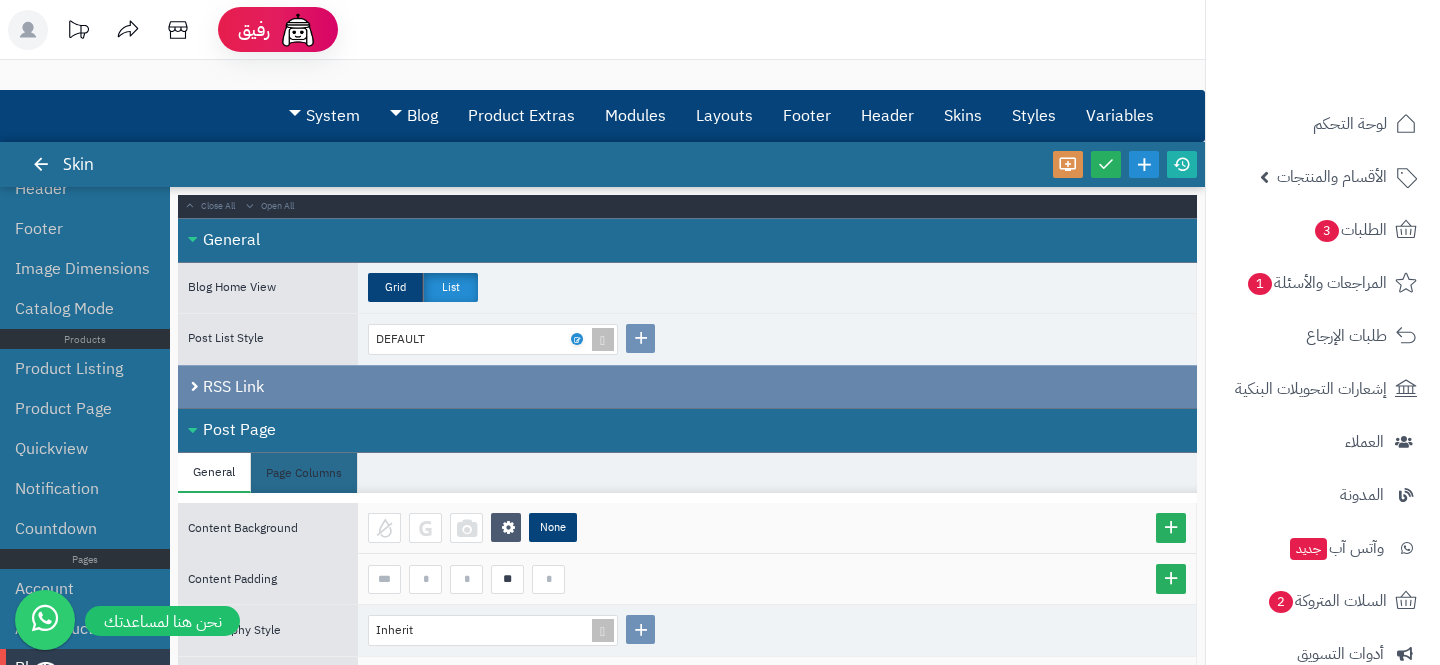 click on "RSS Link" at bounding box center (687, 387) 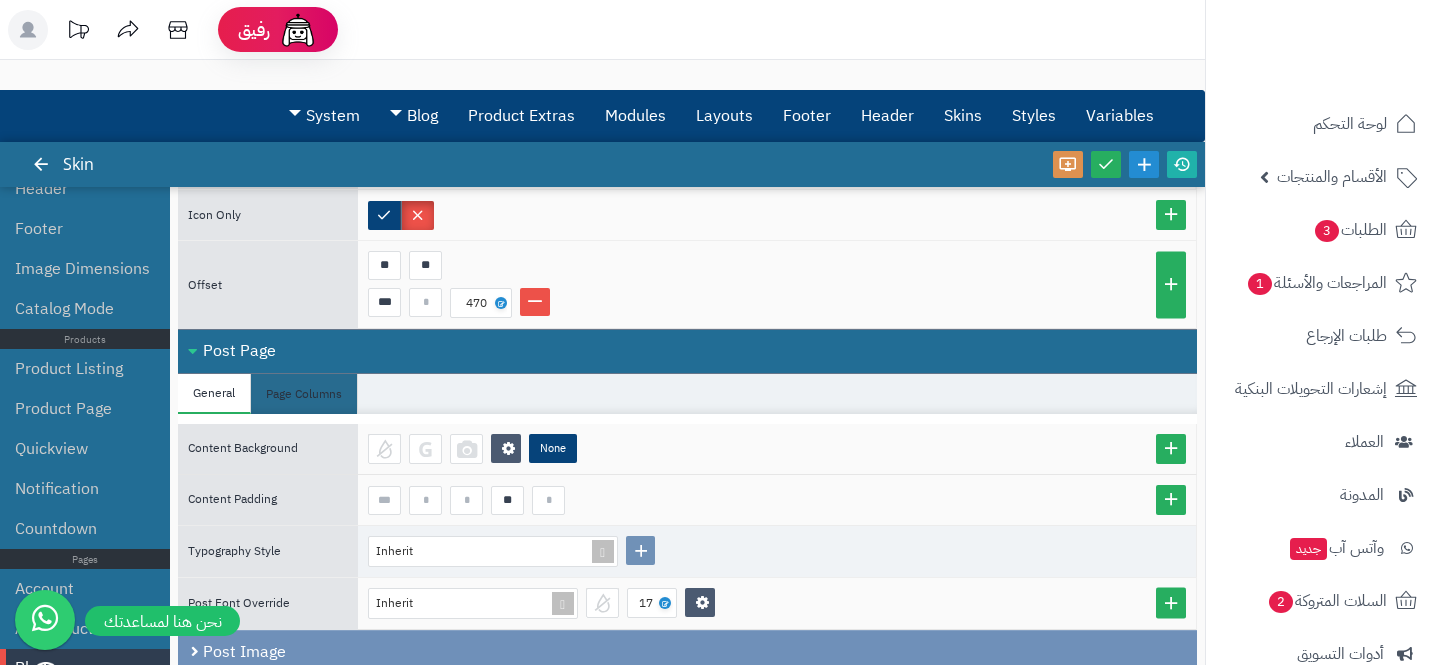 scroll, scrollTop: 508, scrollLeft: 0, axis: vertical 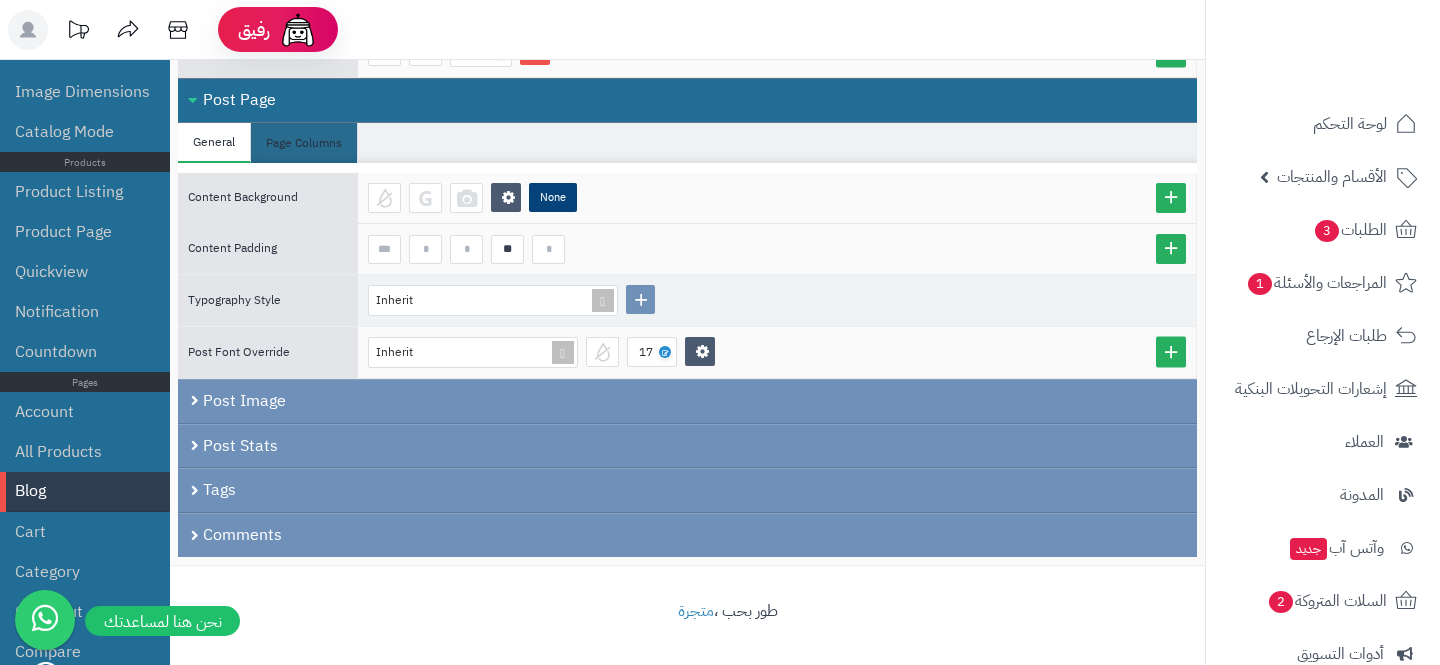 click on "Close All Open All General Blog Home View Grid List Post List Style DEFAULT Close All Open All RSS Link Visibility Font Normal Hover Inherit Size Icon Normal Hover ** None Icon Only Offset ** ** *** 470   Post Page General Page Columns Content Background None Content Padding ** Typography Style Inherit Post Font Override Inherit 17 Close All Open All Post Image Post Stats Tags Comments" at bounding box center (687, 287) 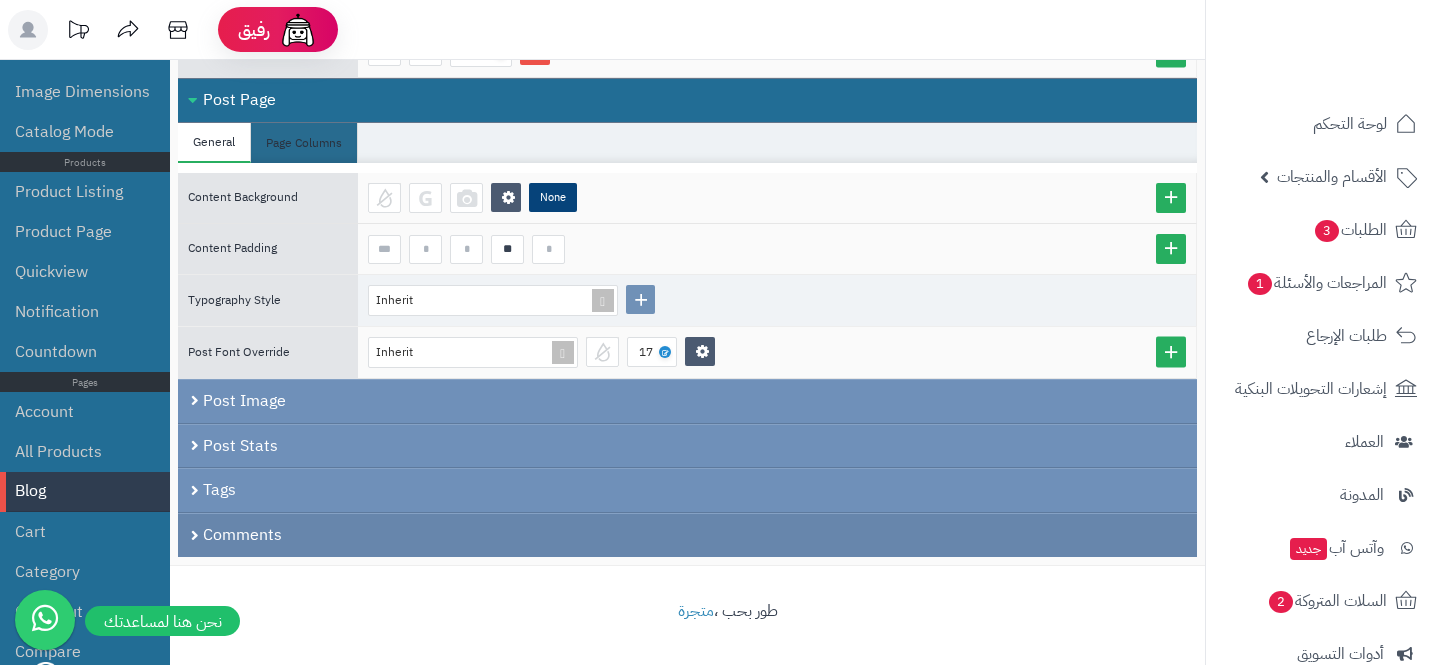 click on "Comments" at bounding box center (687, 535) 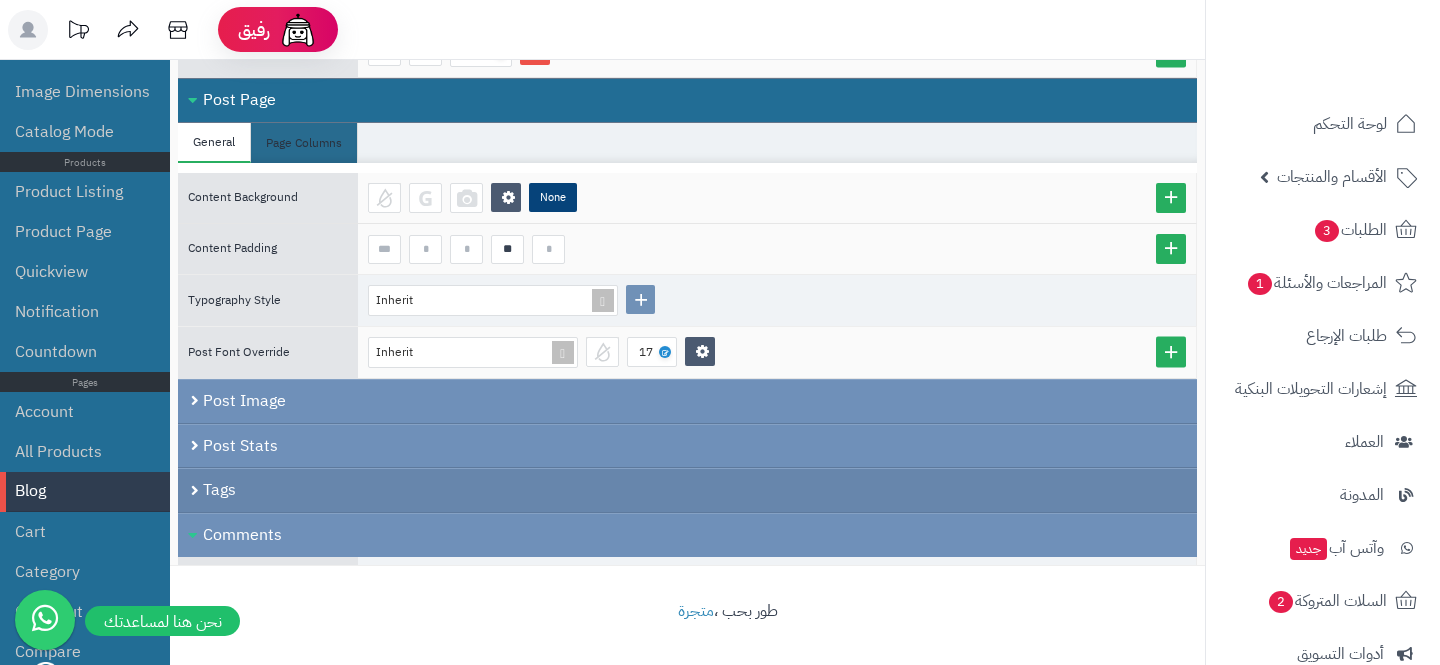 click on "Tags" at bounding box center [687, 490] 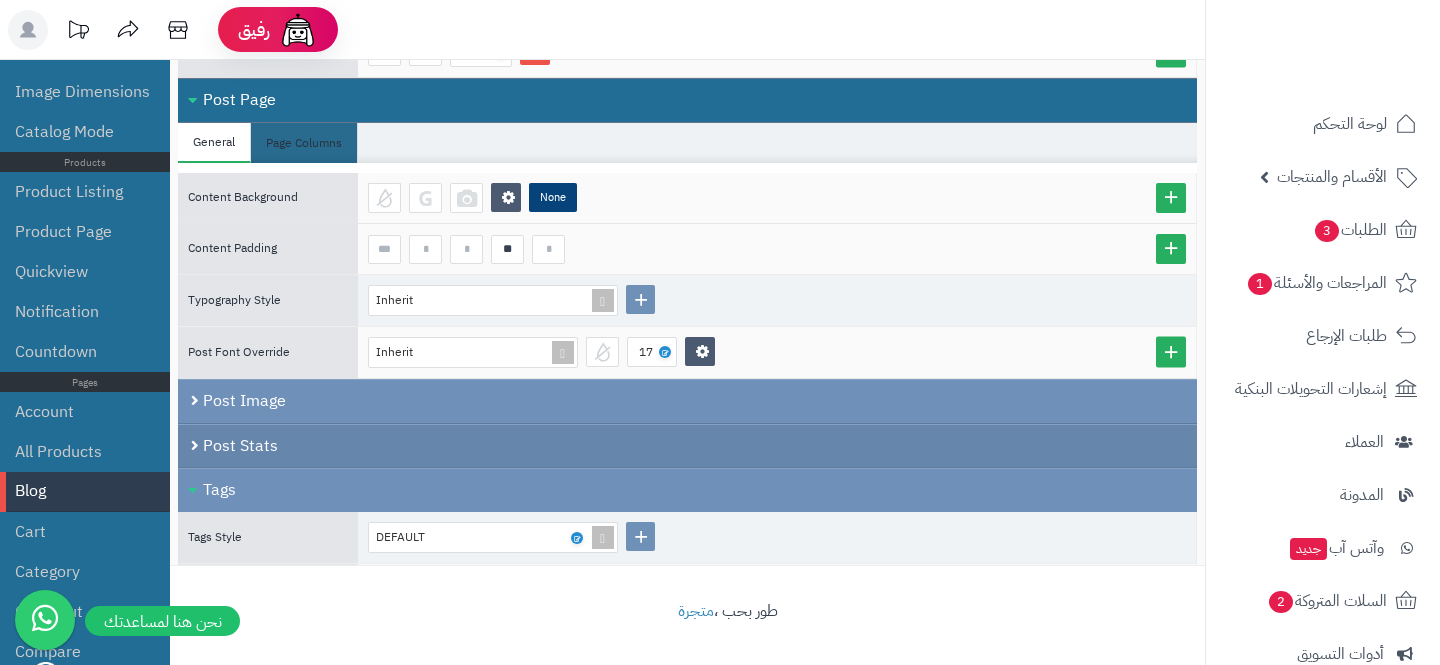 click on "Post Stats" at bounding box center (687, 446) 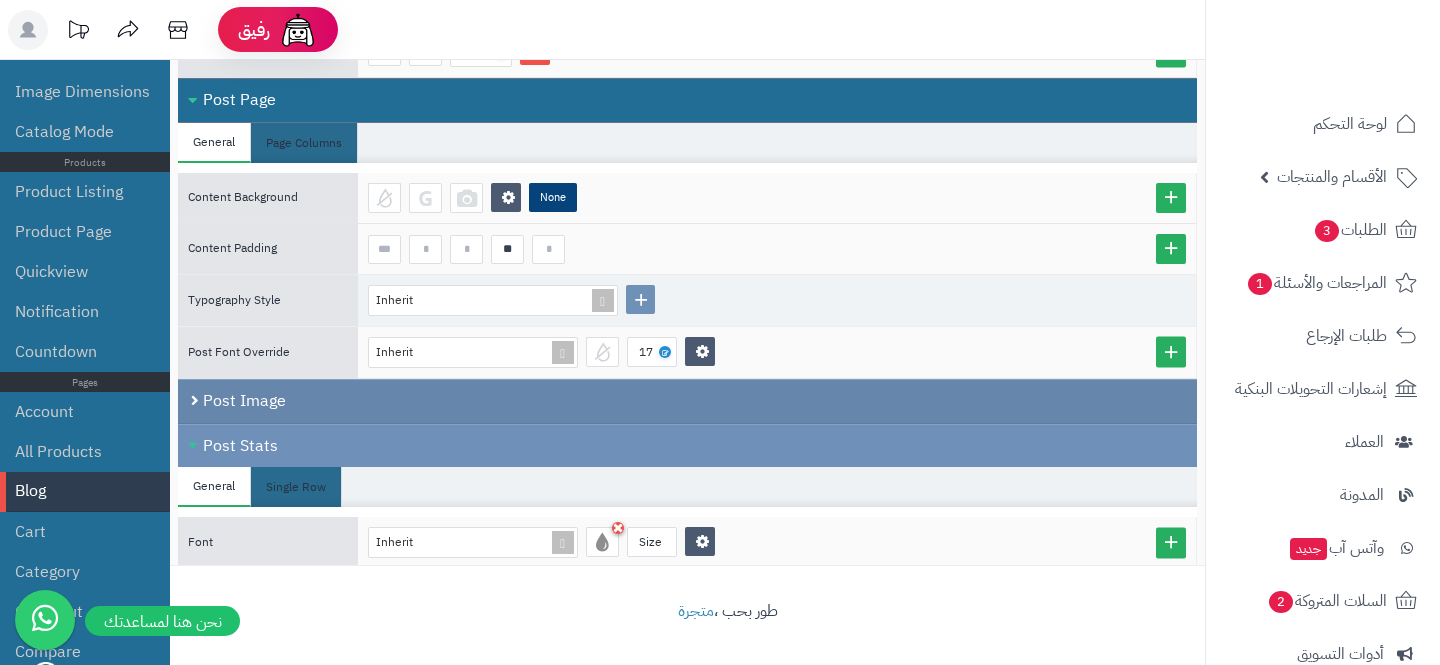 click on "Post Image" at bounding box center [687, 401] 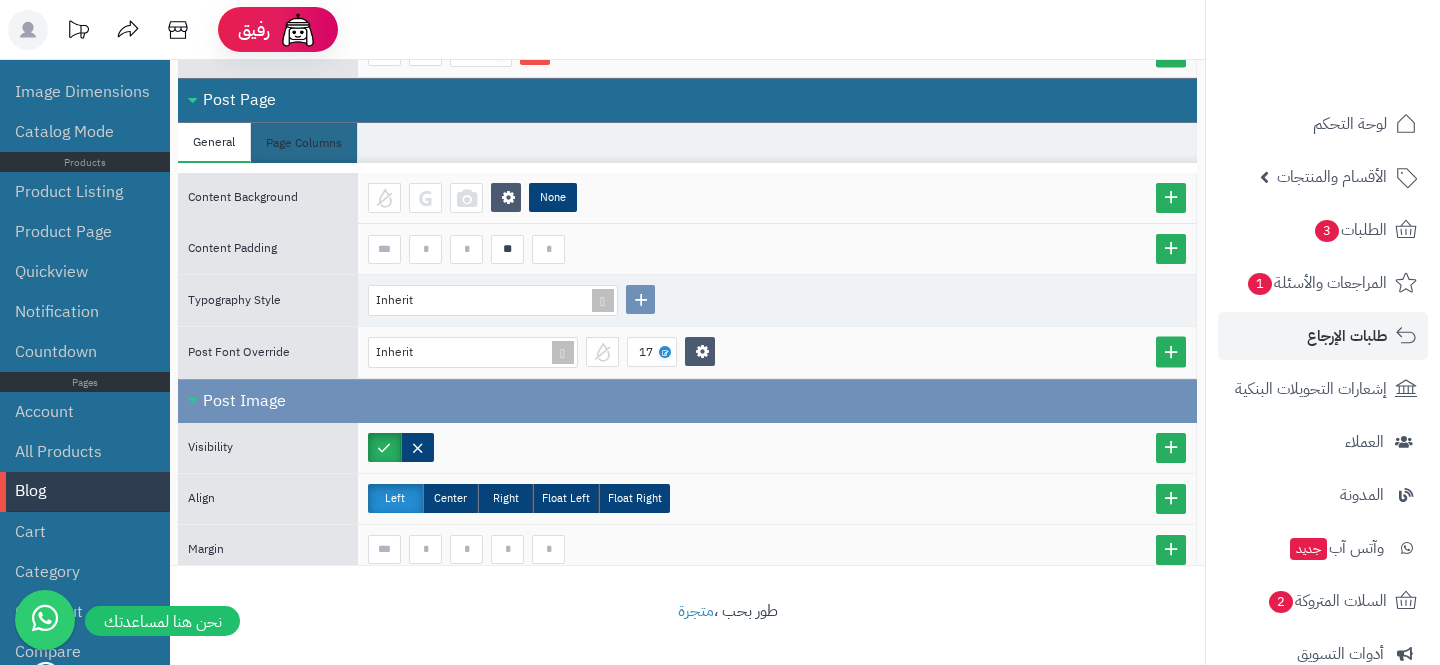 scroll, scrollTop: 303, scrollLeft: 0, axis: vertical 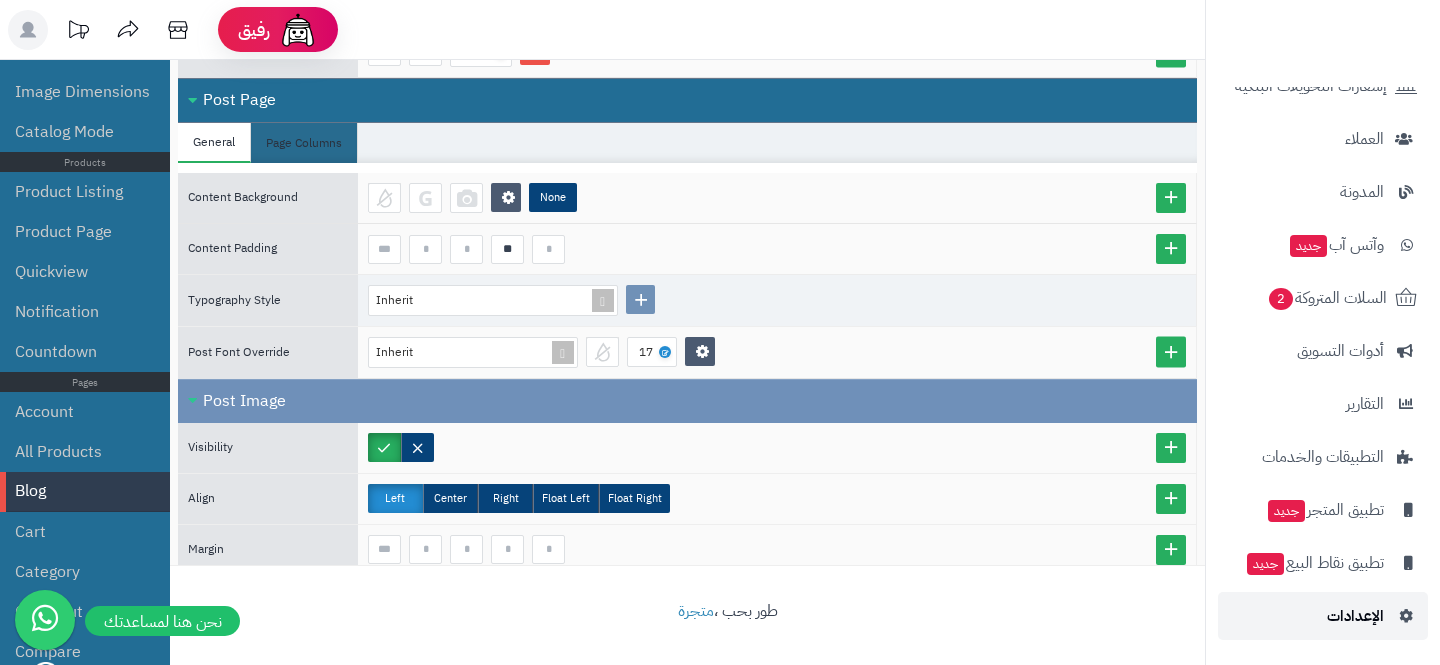 click on "الإعدادات" at bounding box center (1323, 616) 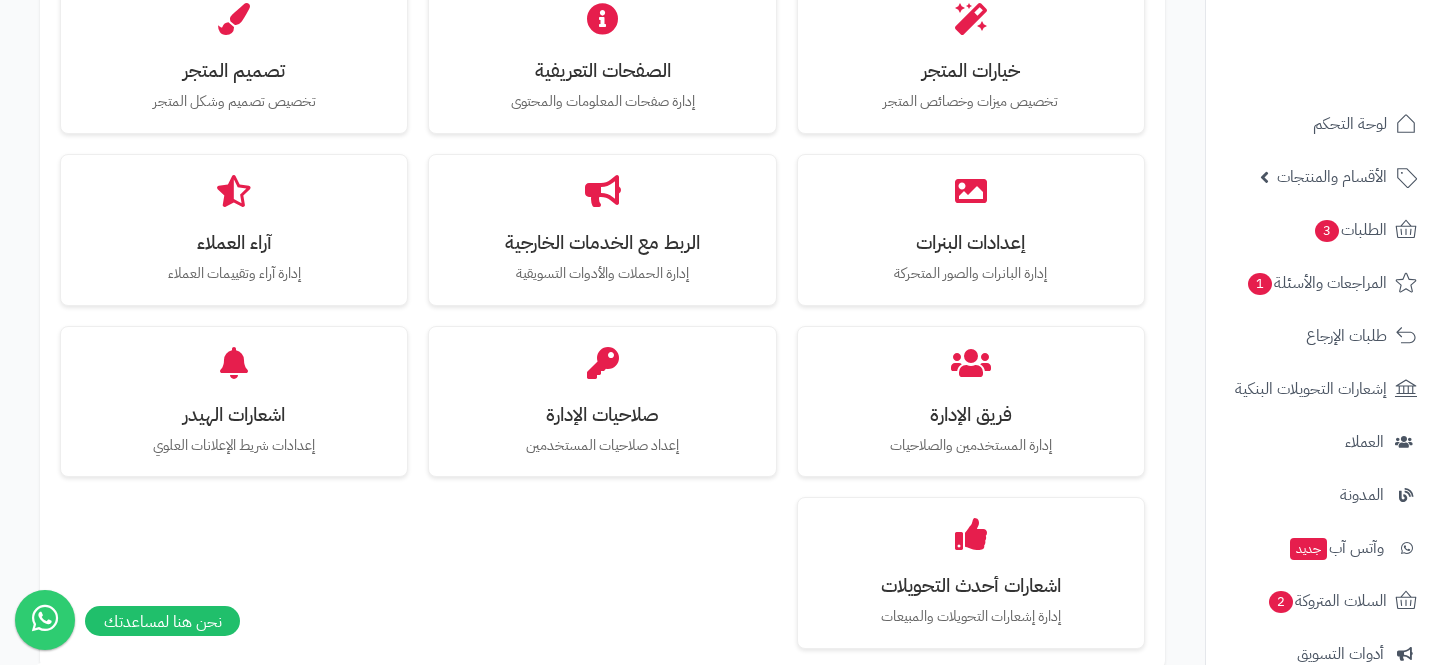 scroll, scrollTop: 607, scrollLeft: 0, axis: vertical 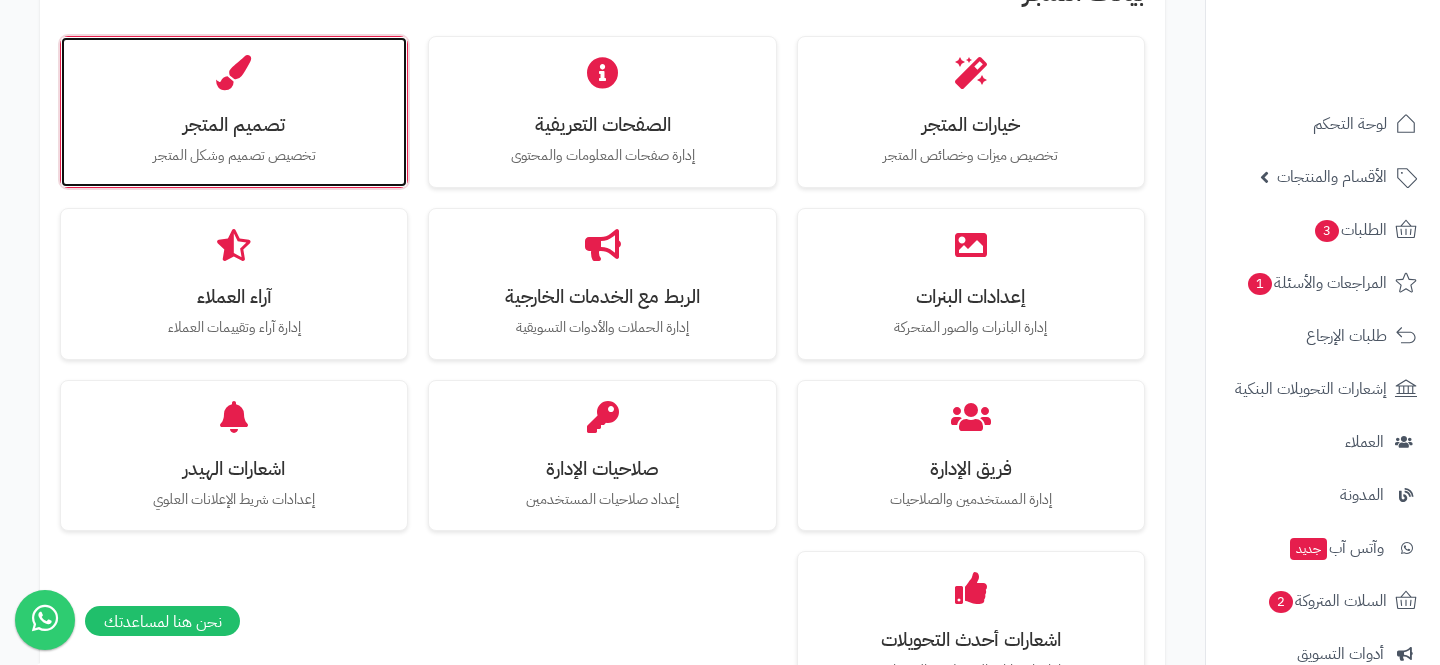 click on "تصميم المتجر تخصيص تصميم وشكل المتجر" at bounding box center (234, 112) 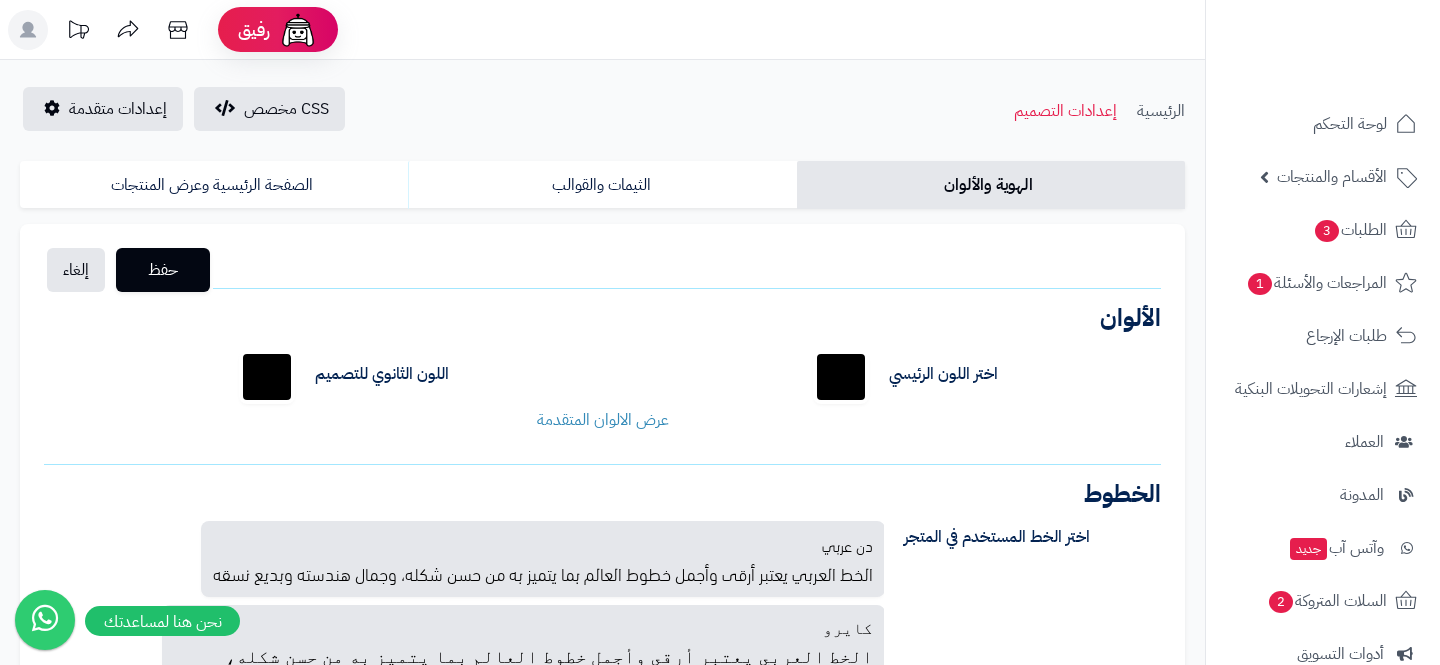 scroll, scrollTop: 0, scrollLeft: 0, axis: both 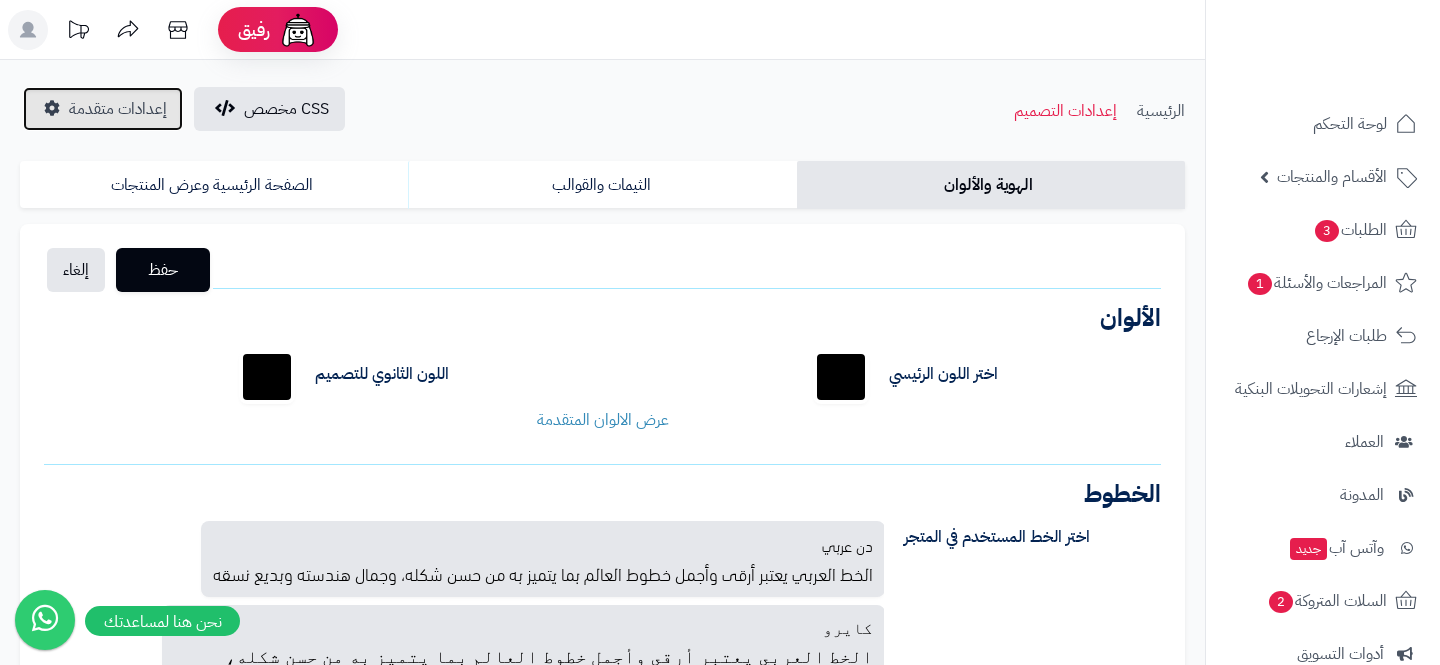 click on "إعدادات متقدمة" at bounding box center [118, 109] 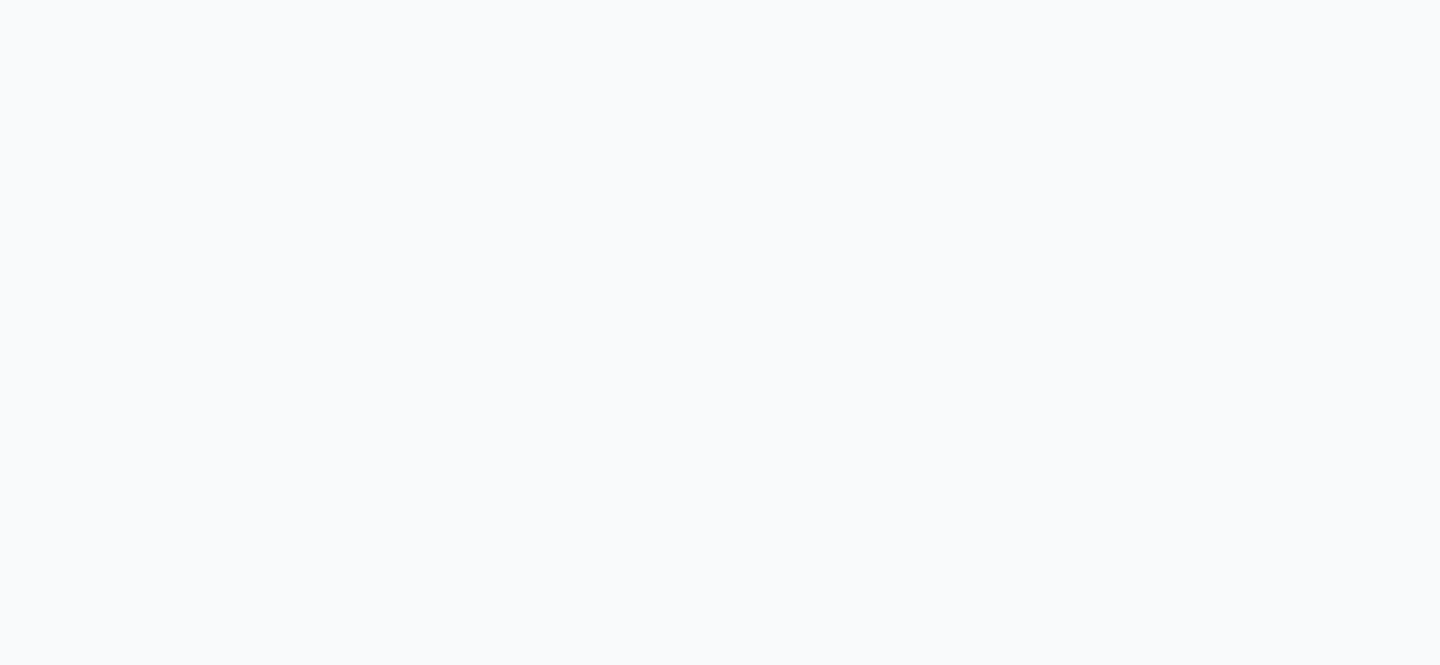 scroll, scrollTop: 0, scrollLeft: 0, axis: both 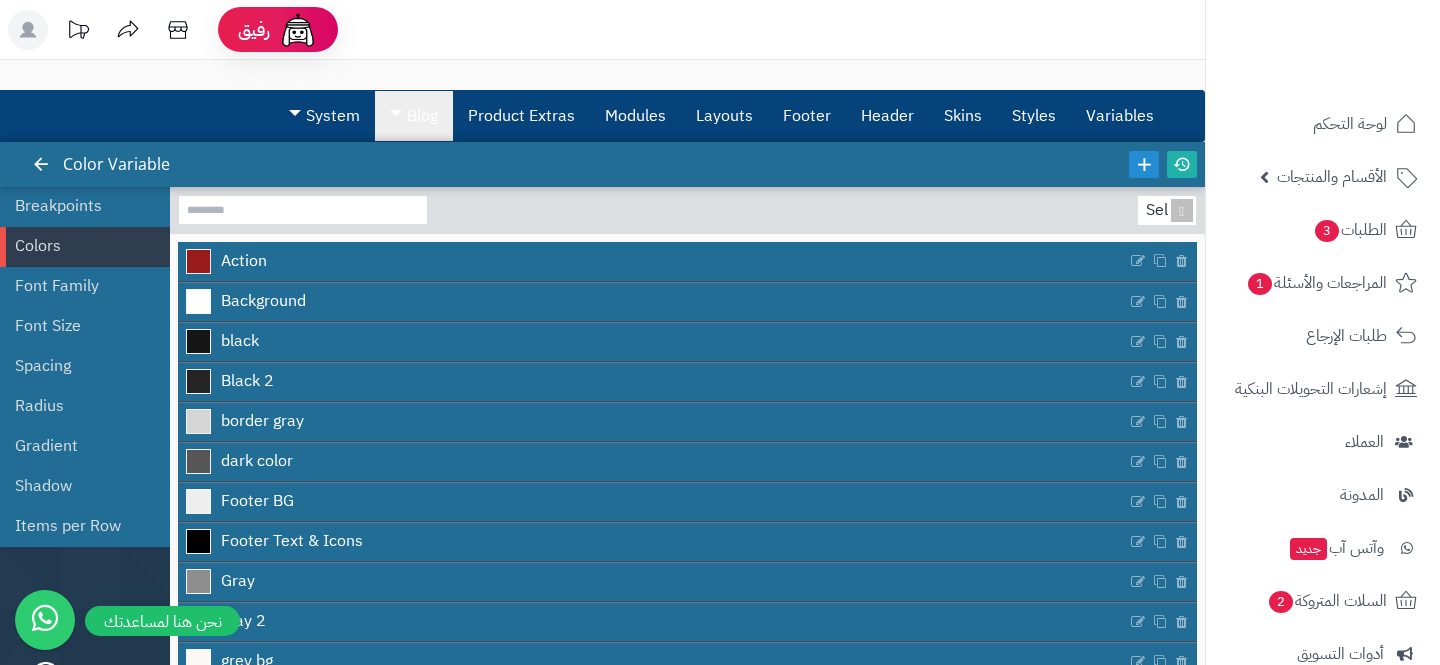 click on "Blog" at bounding box center [414, 116] 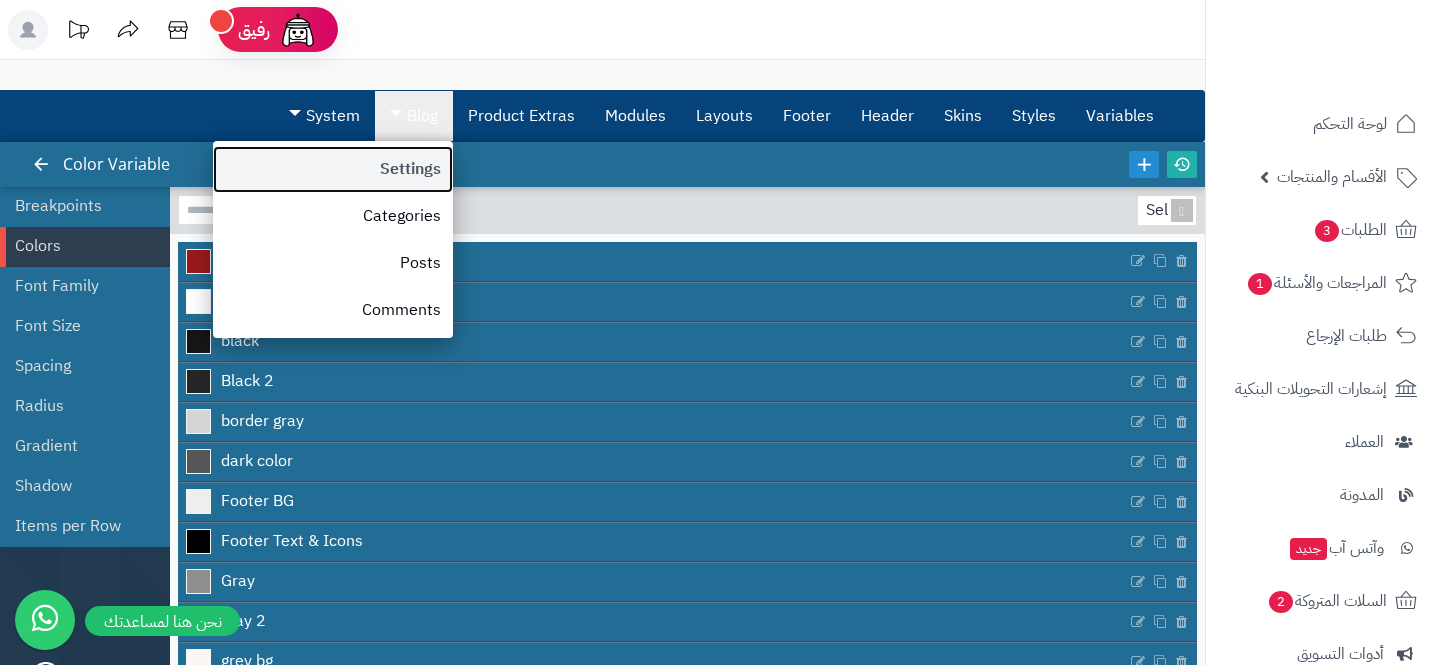 click on "Settings" at bounding box center [333, 169] 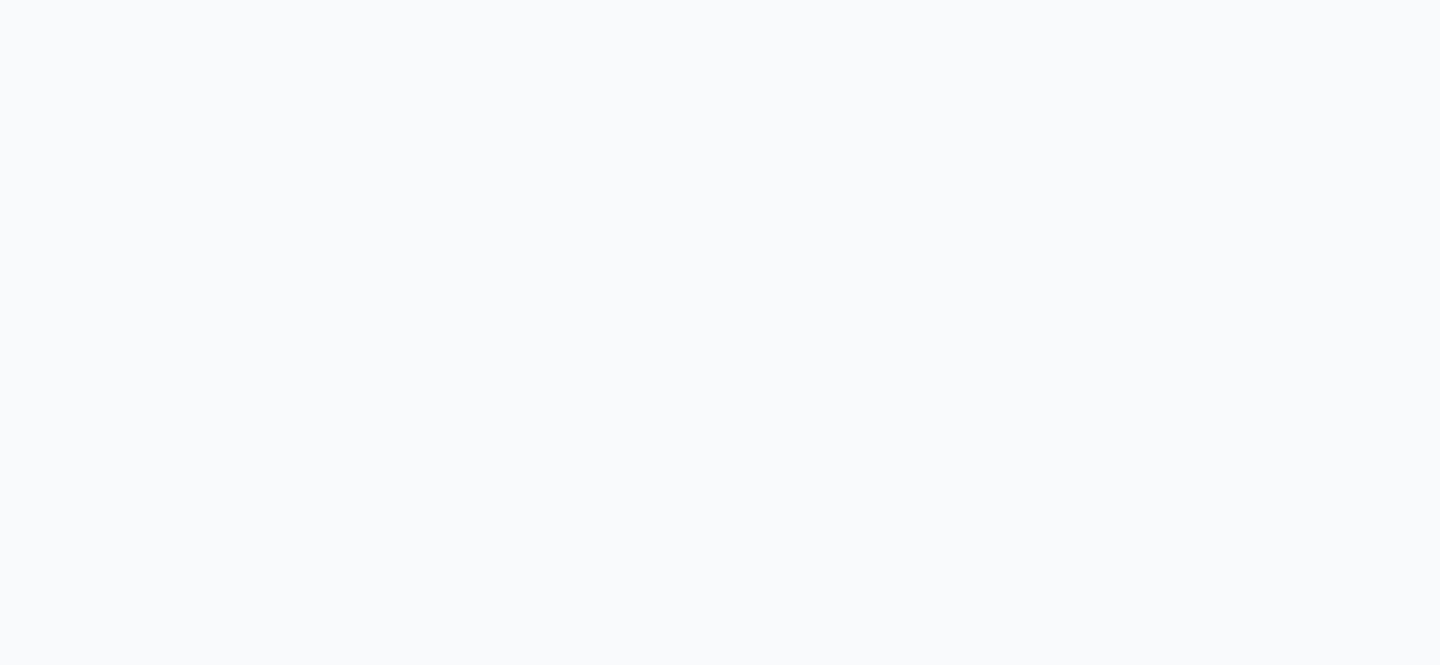 scroll, scrollTop: 0, scrollLeft: 0, axis: both 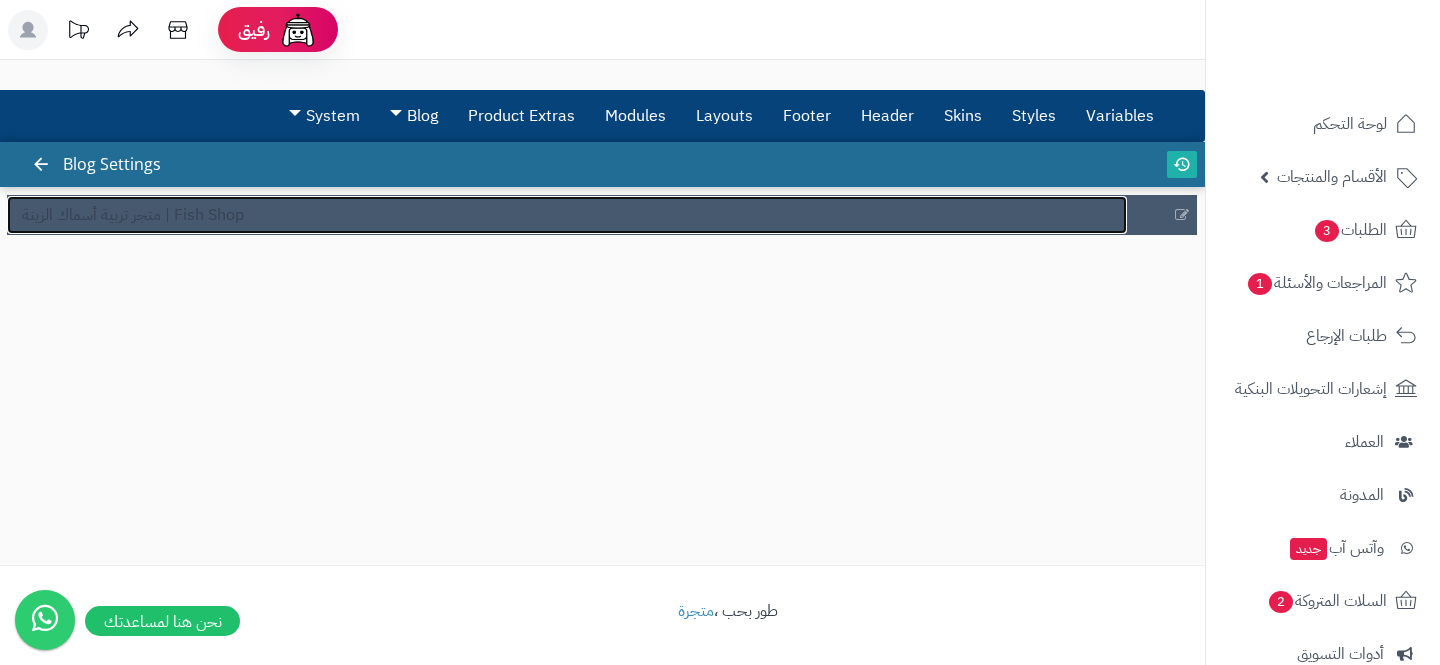 click on "متجر تربية أسماك الزينة | Fish Shop" at bounding box center (567, 215) 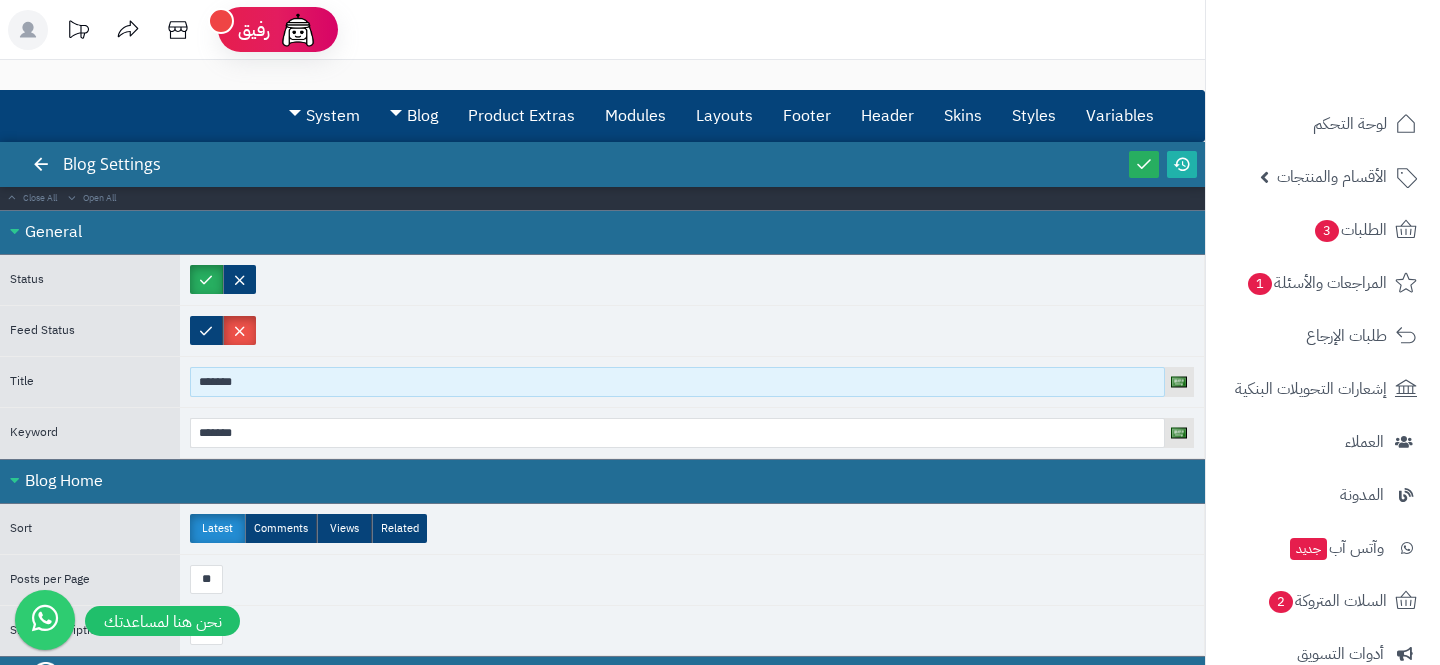 click on "*******" at bounding box center (677, 382) 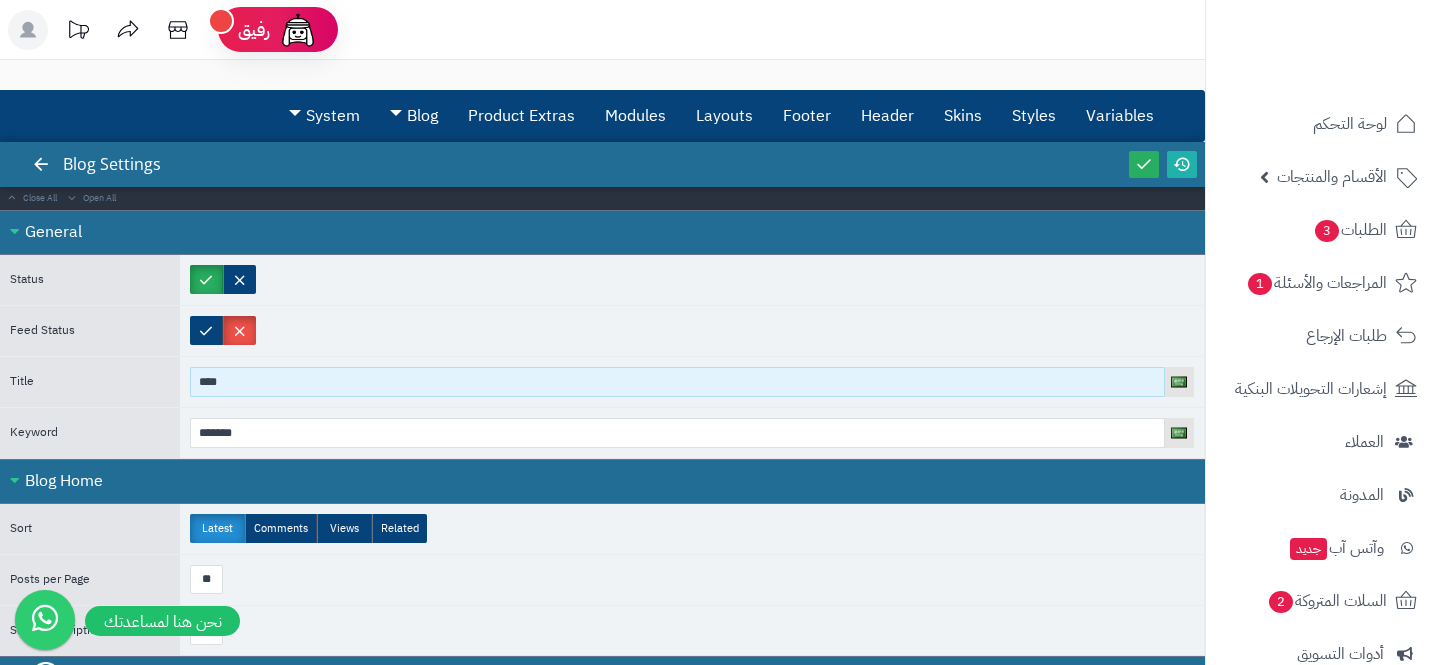 click on "****" at bounding box center (677, 382) 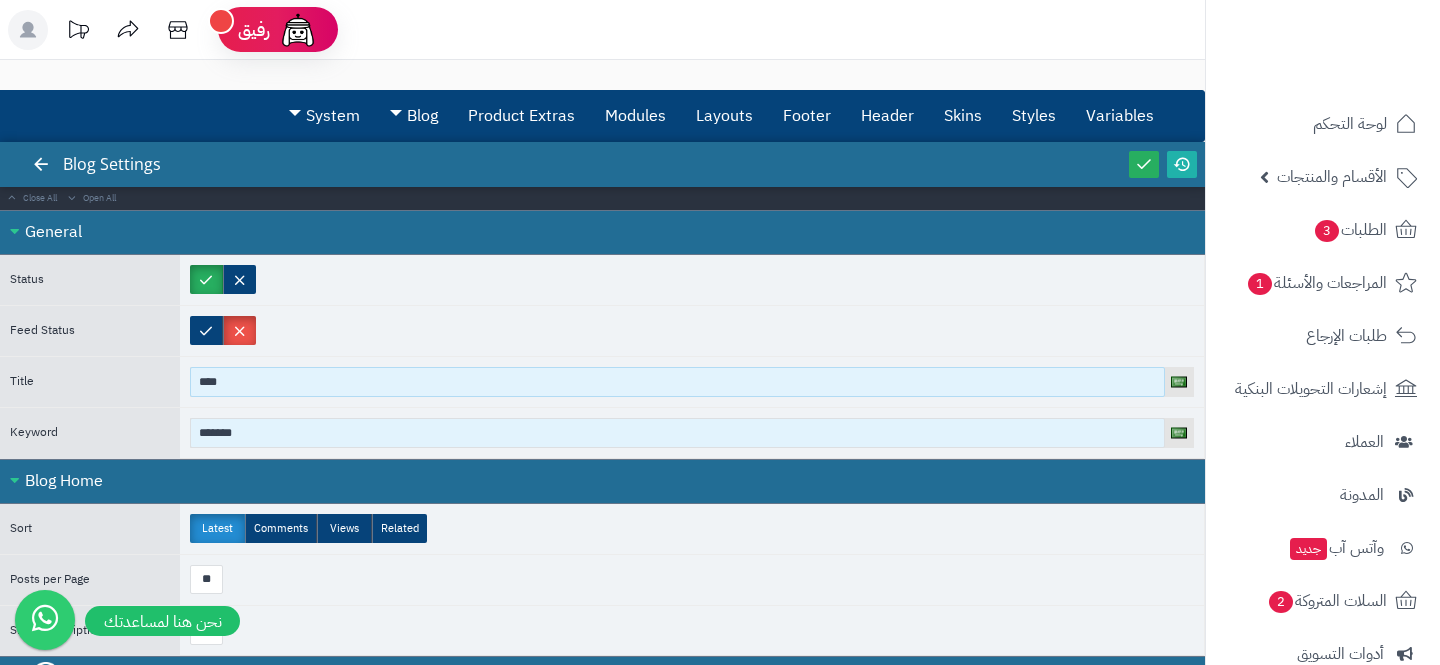 type on "****" 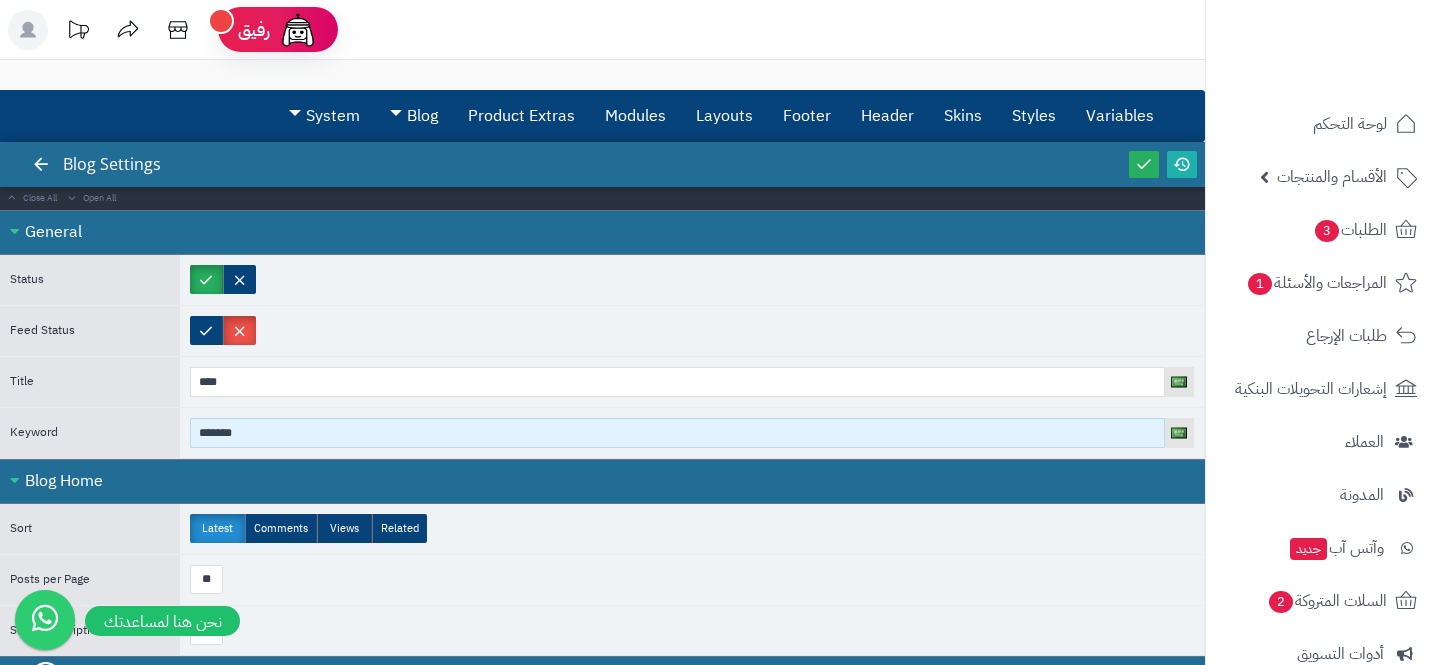 click on "*******" at bounding box center (677, 433) 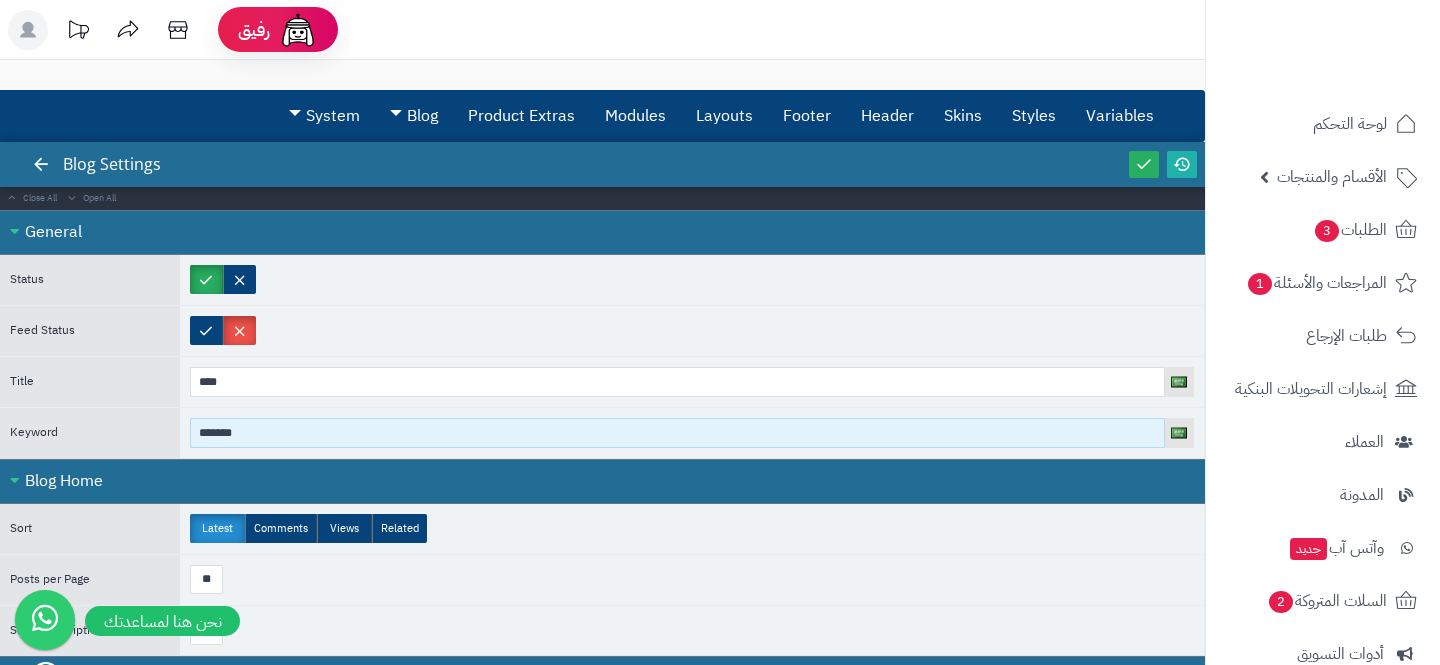 paste 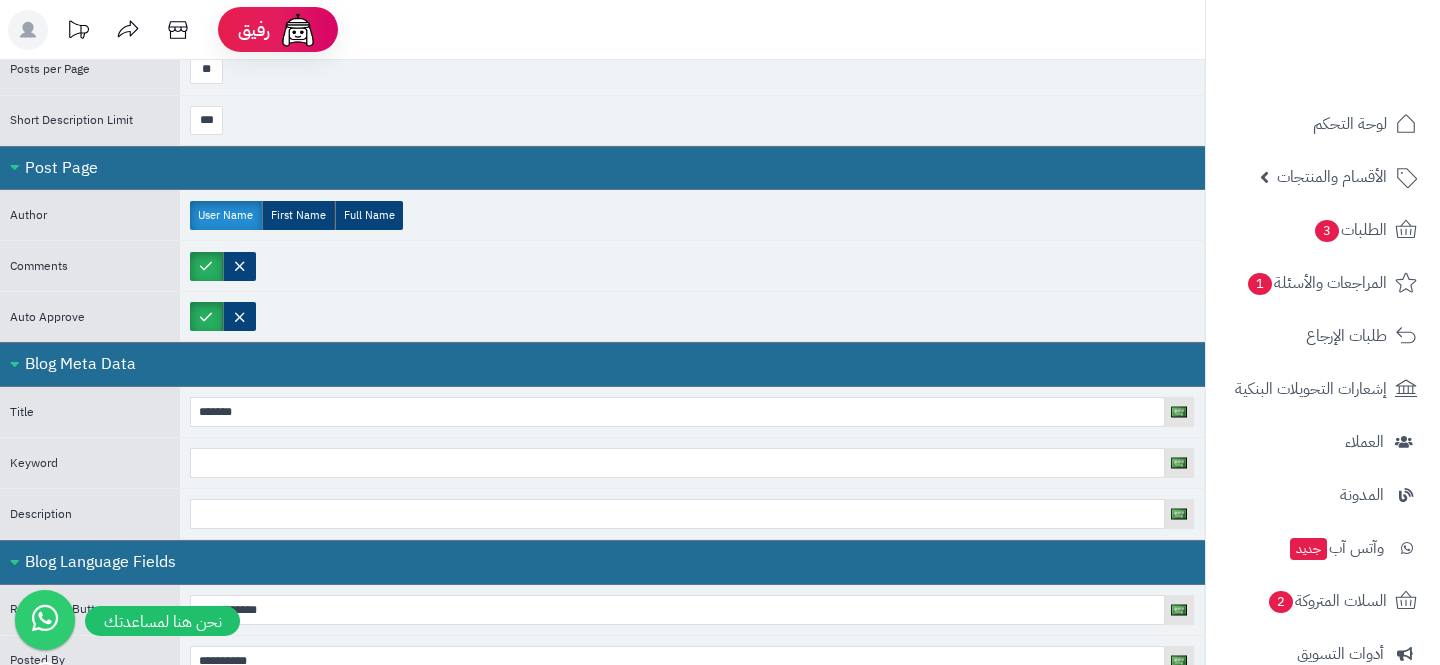 scroll, scrollTop: 511, scrollLeft: 0, axis: vertical 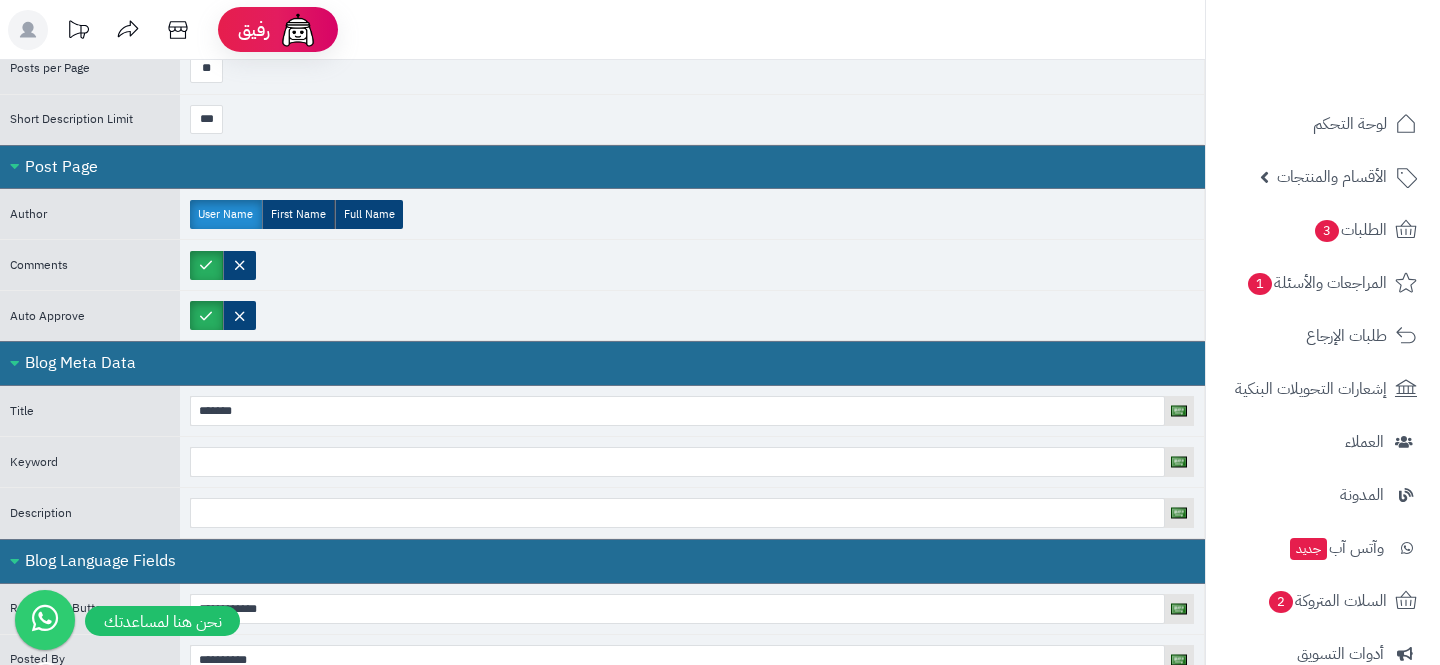 type on "****" 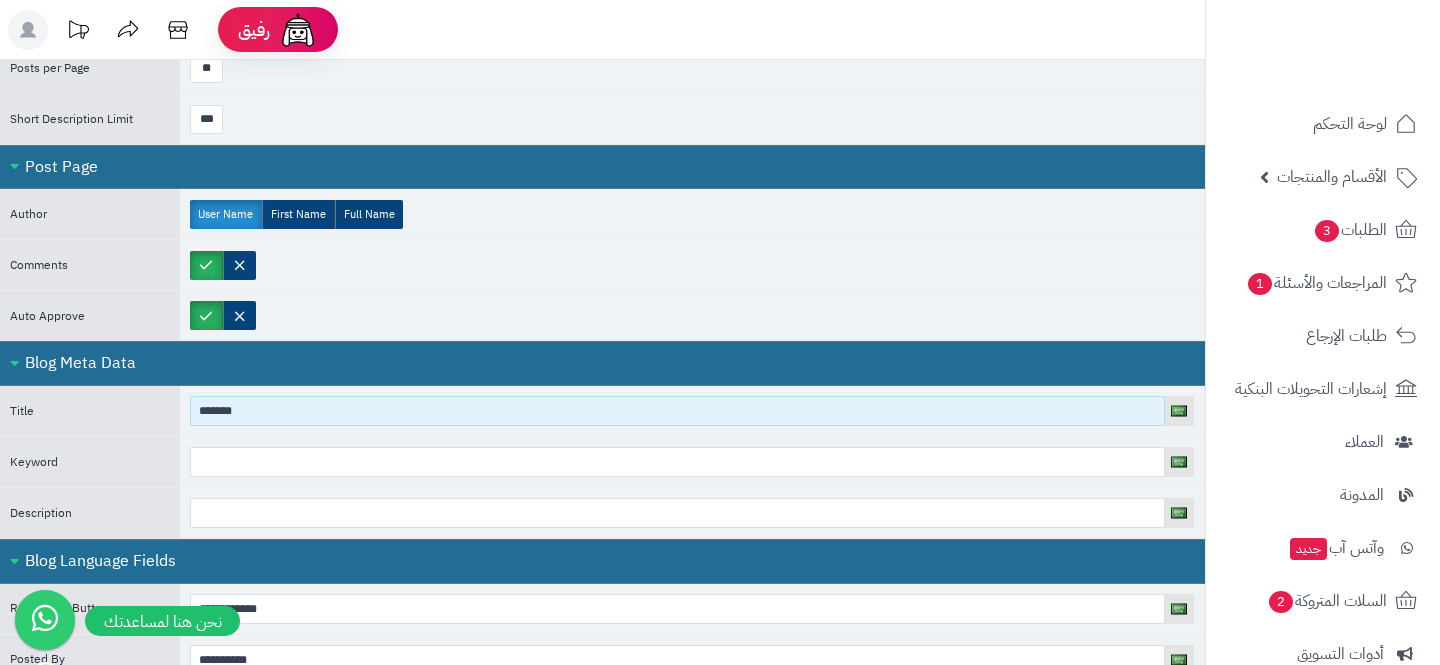 click on "*******" at bounding box center (677, 411) 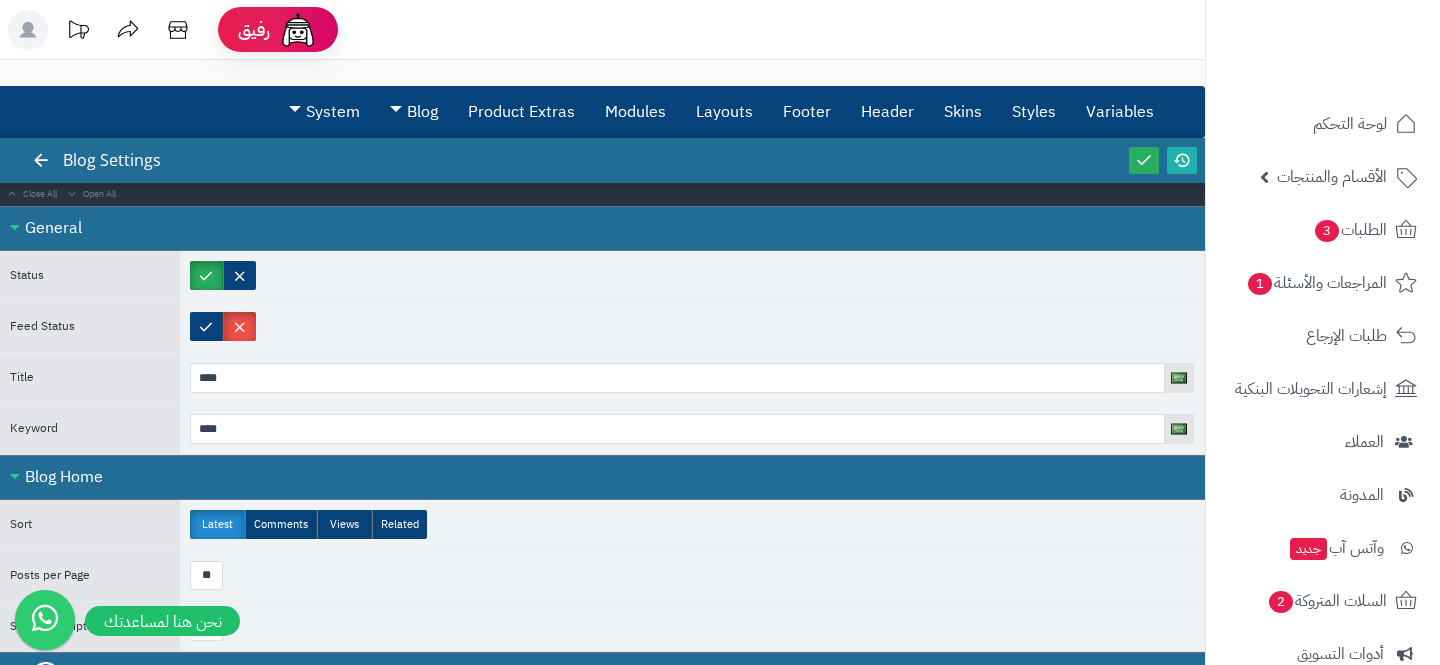 scroll, scrollTop: 0, scrollLeft: 0, axis: both 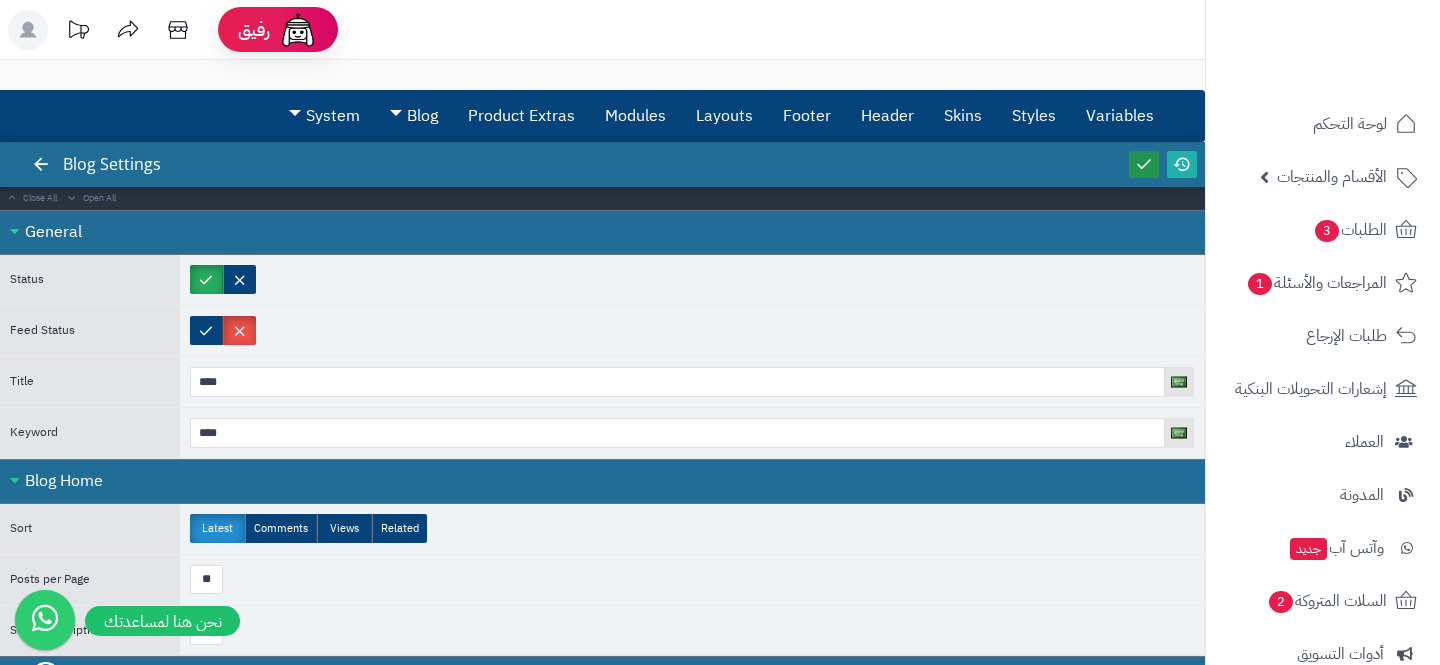type on "****" 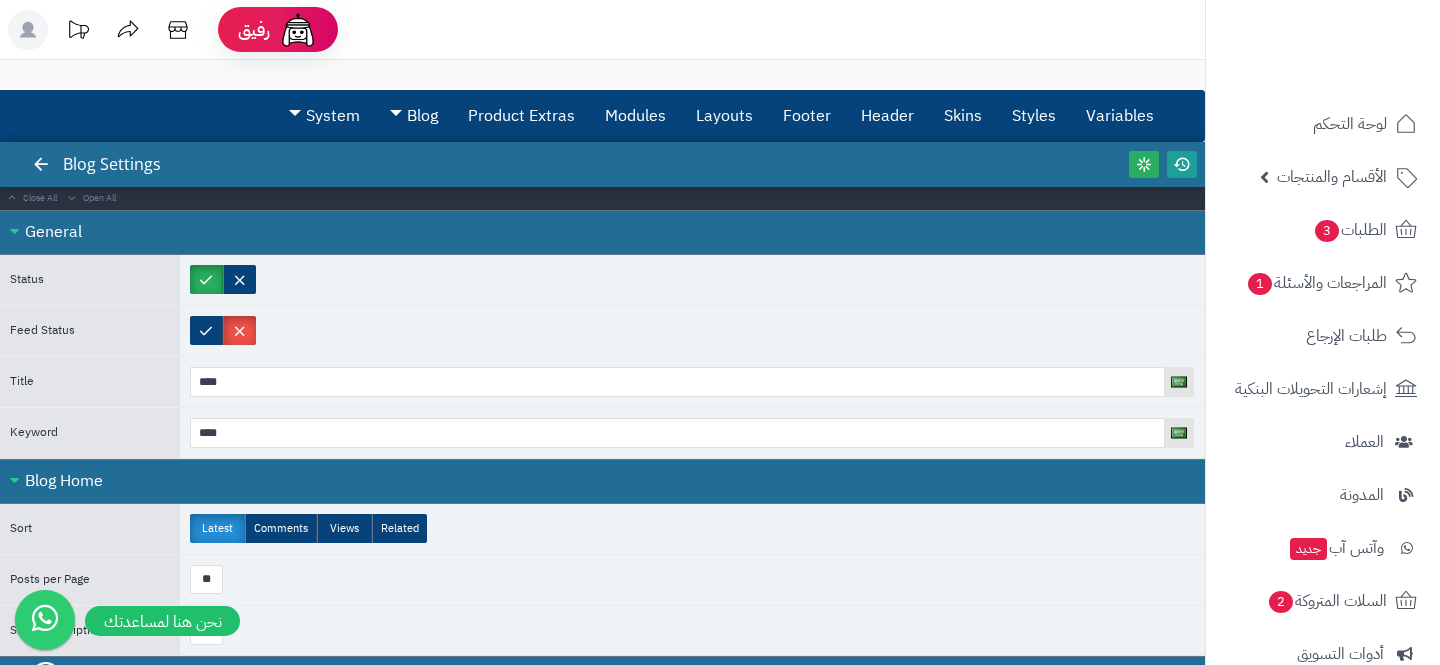 click at bounding box center (1182, 164) 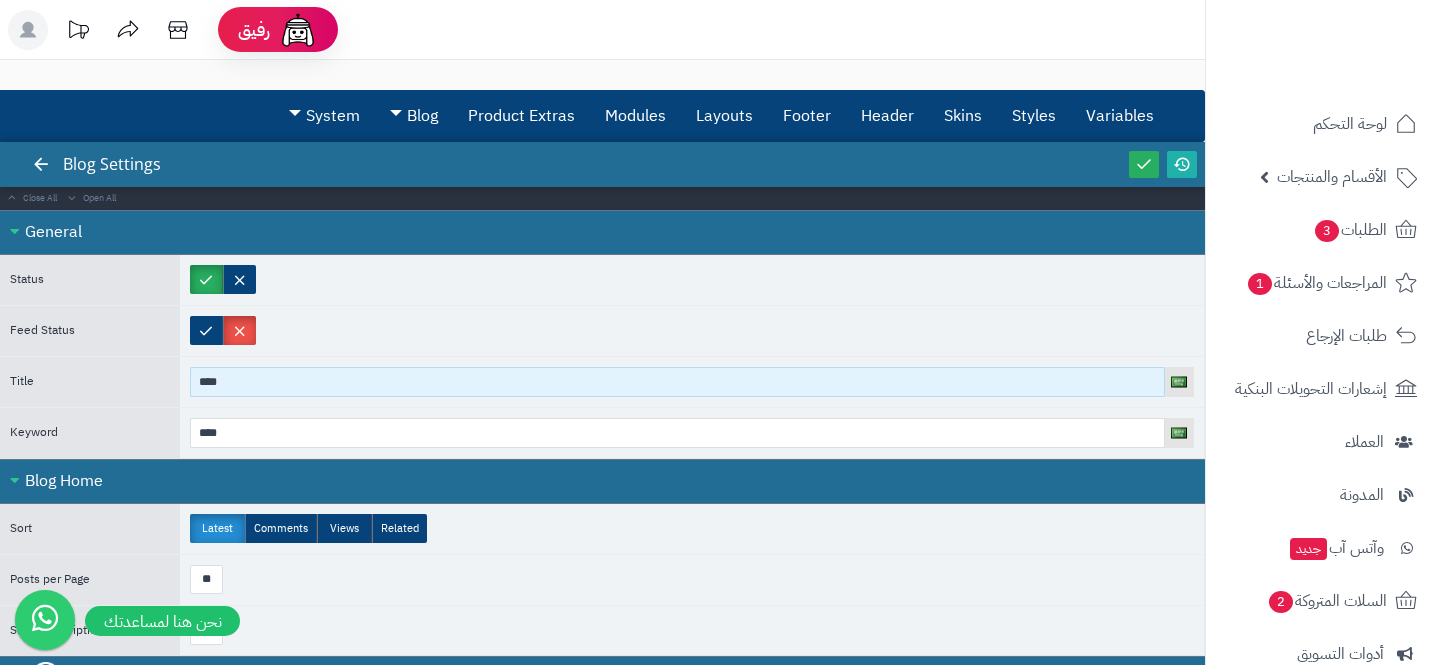 click on "****" at bounding box center [677, 382] 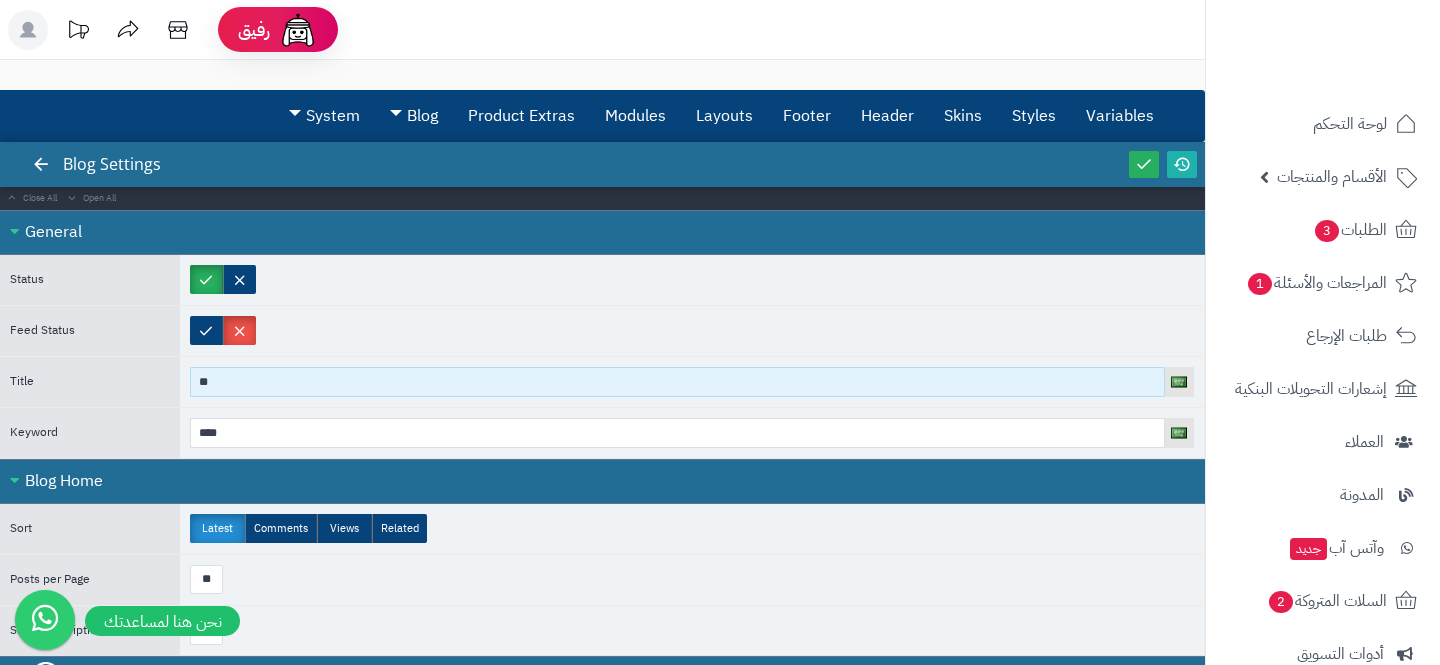 type on "*" 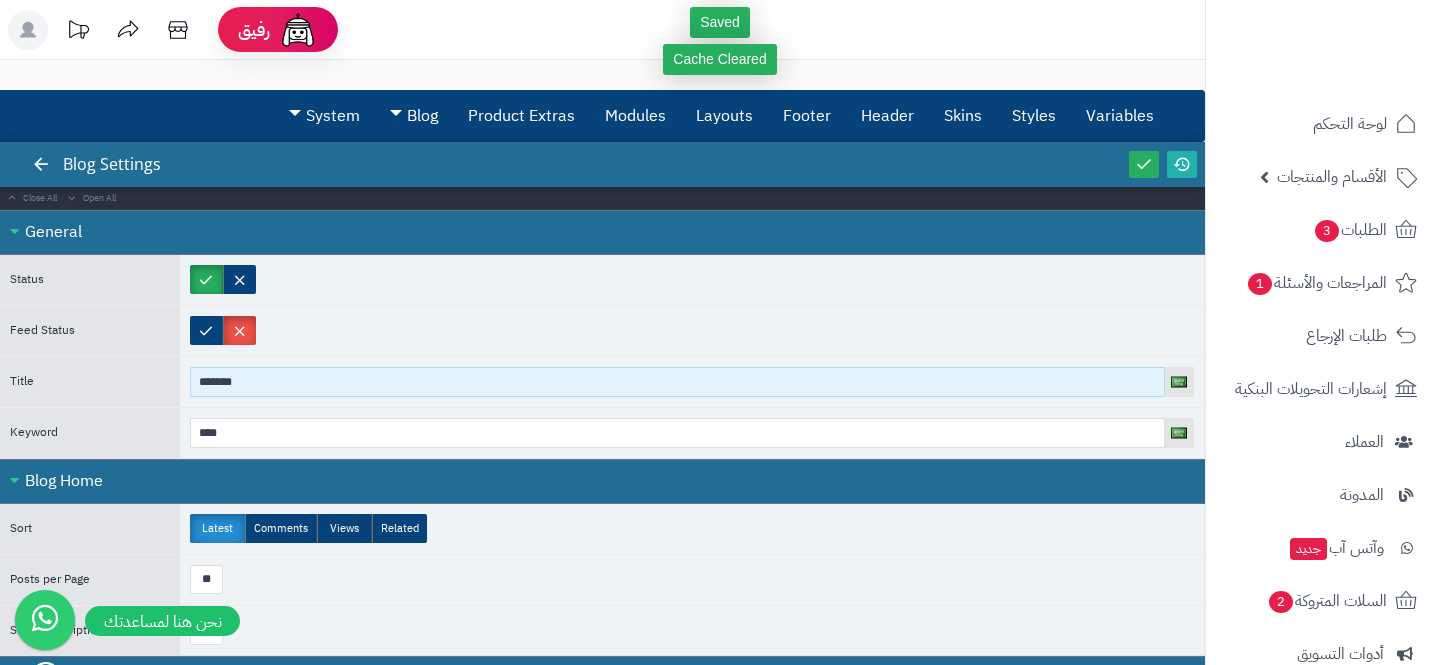 type on "*******" 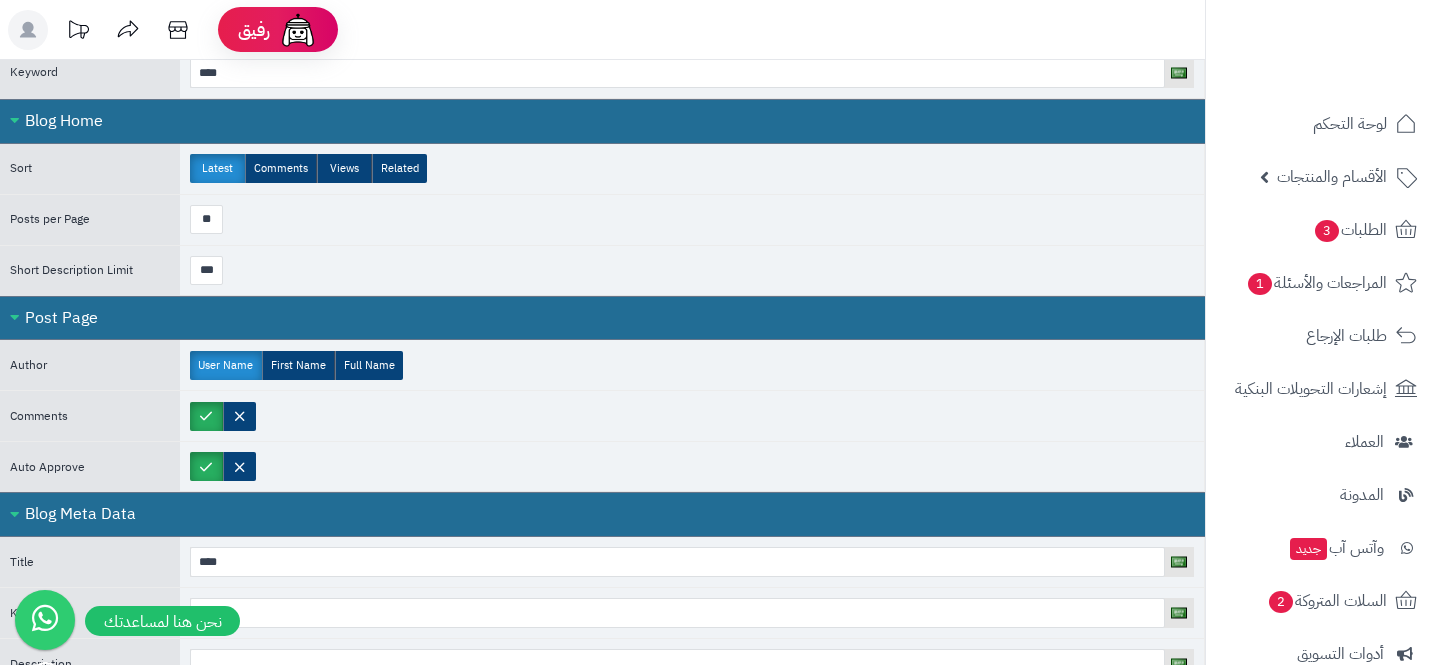 scroll, scrollTop: 560, scrollLeft: 0, axis: vertical 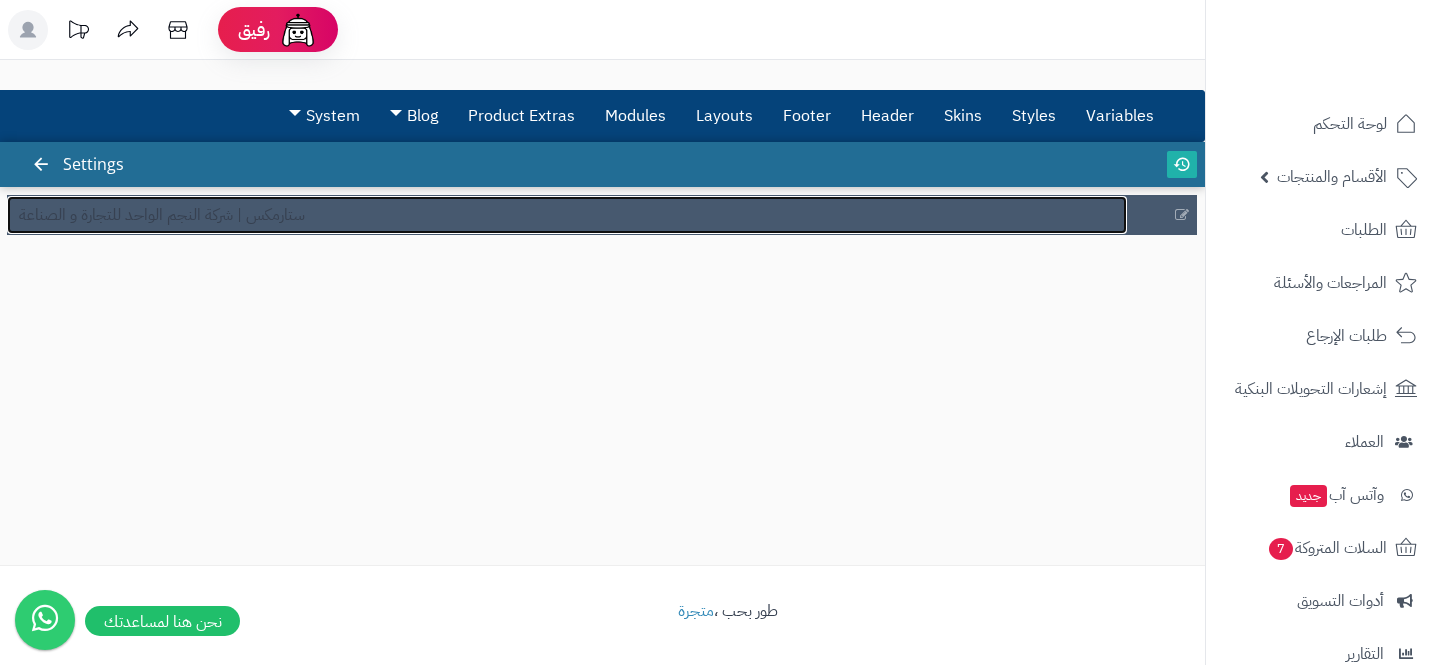 click on "ستارمكس | شركة النجم الواحد للتجارة و الصناعة" at bounding box center (567, 215) 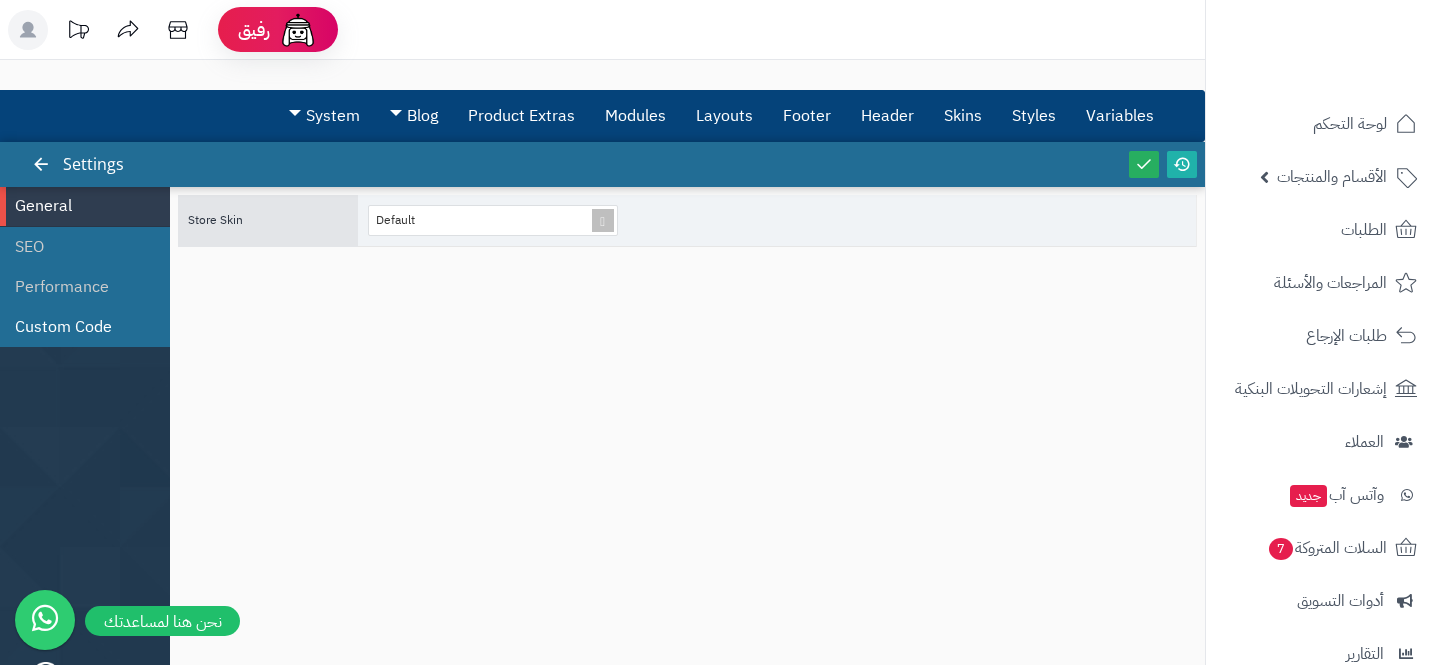 click on "Custom Code" at bounding box center [85, 327] 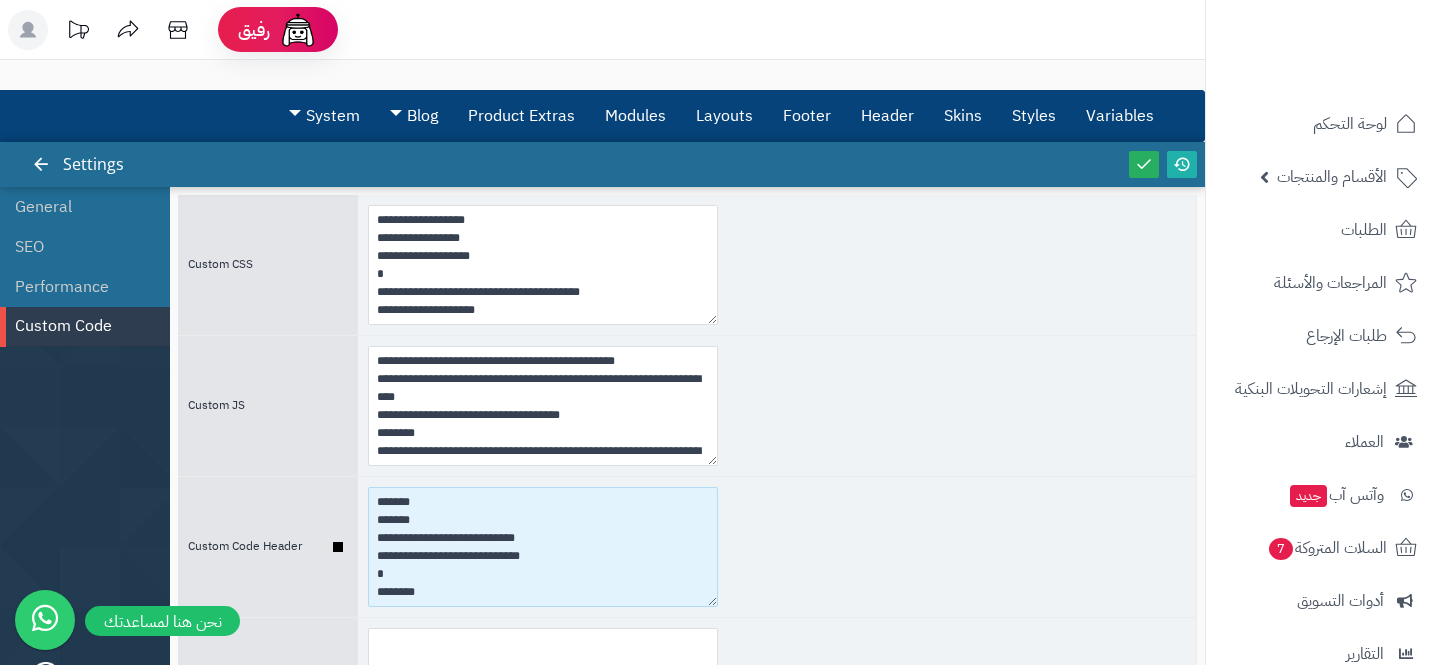 click on "**********" at bounding box center (543, 547) 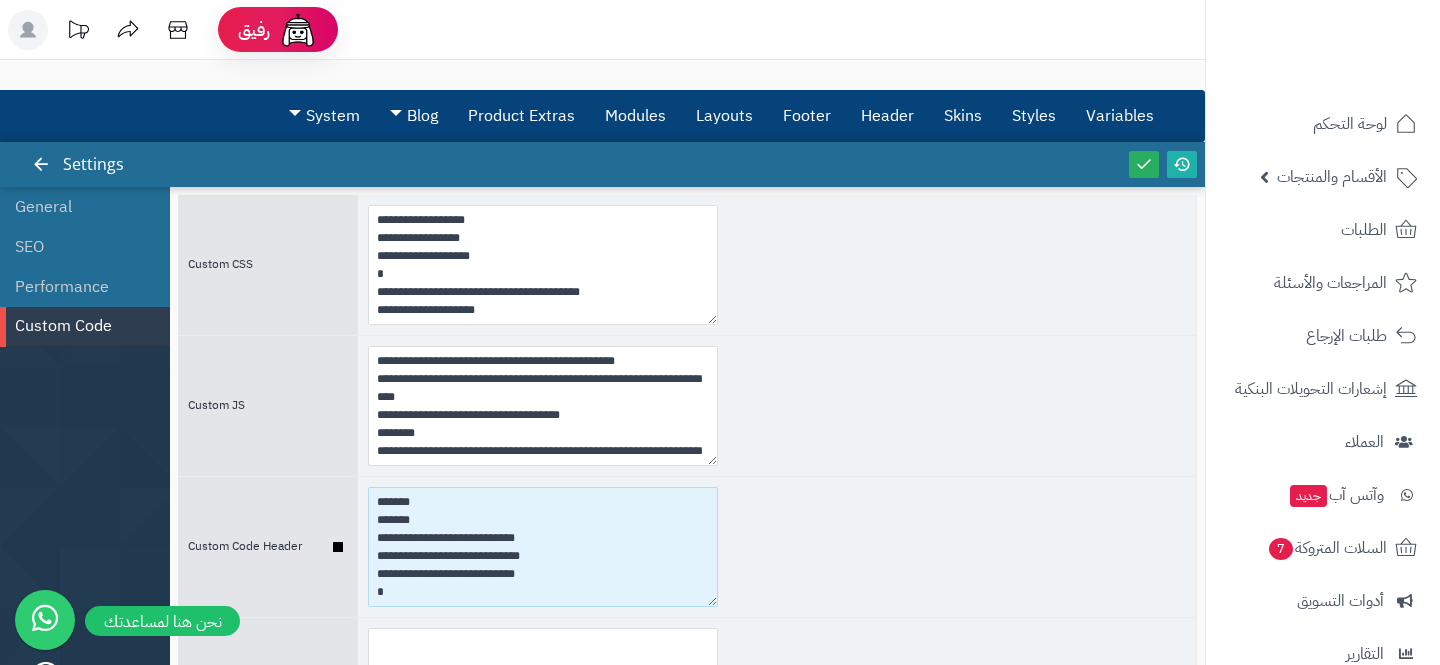 paste on "*******" 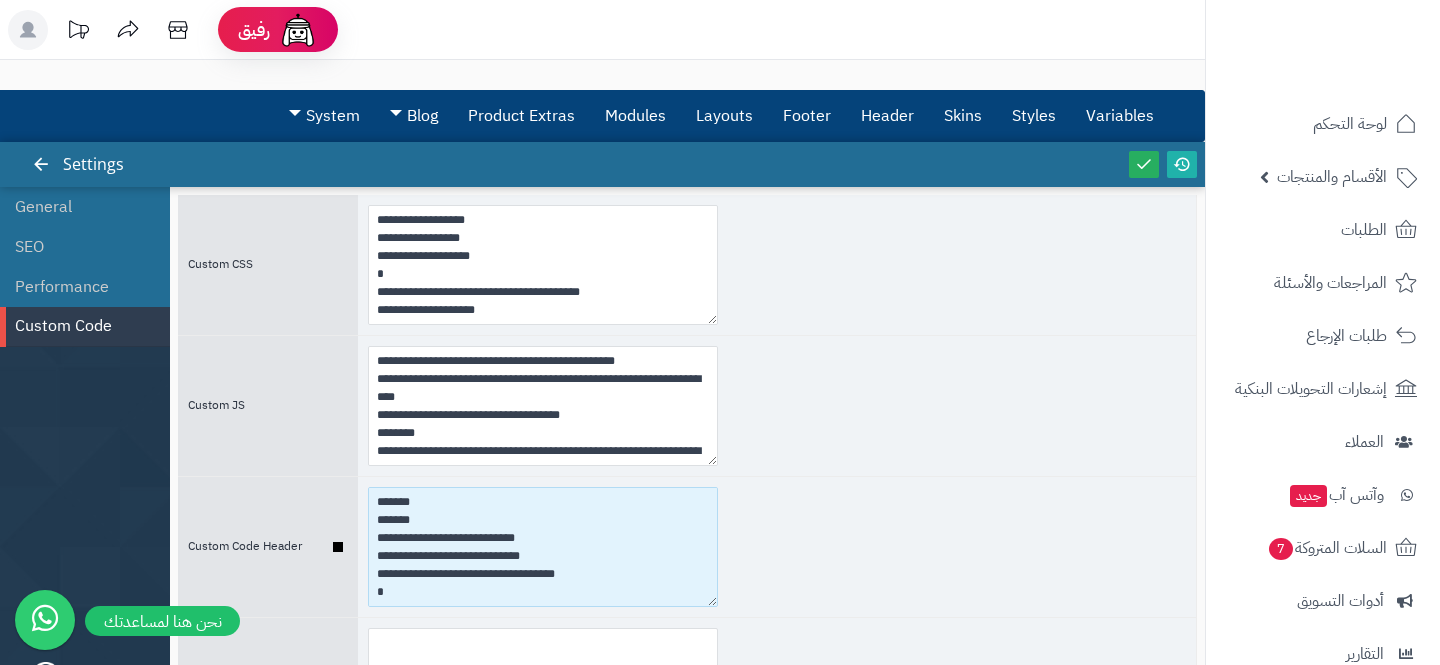 click on "**********" at bounding box center [543, 547] 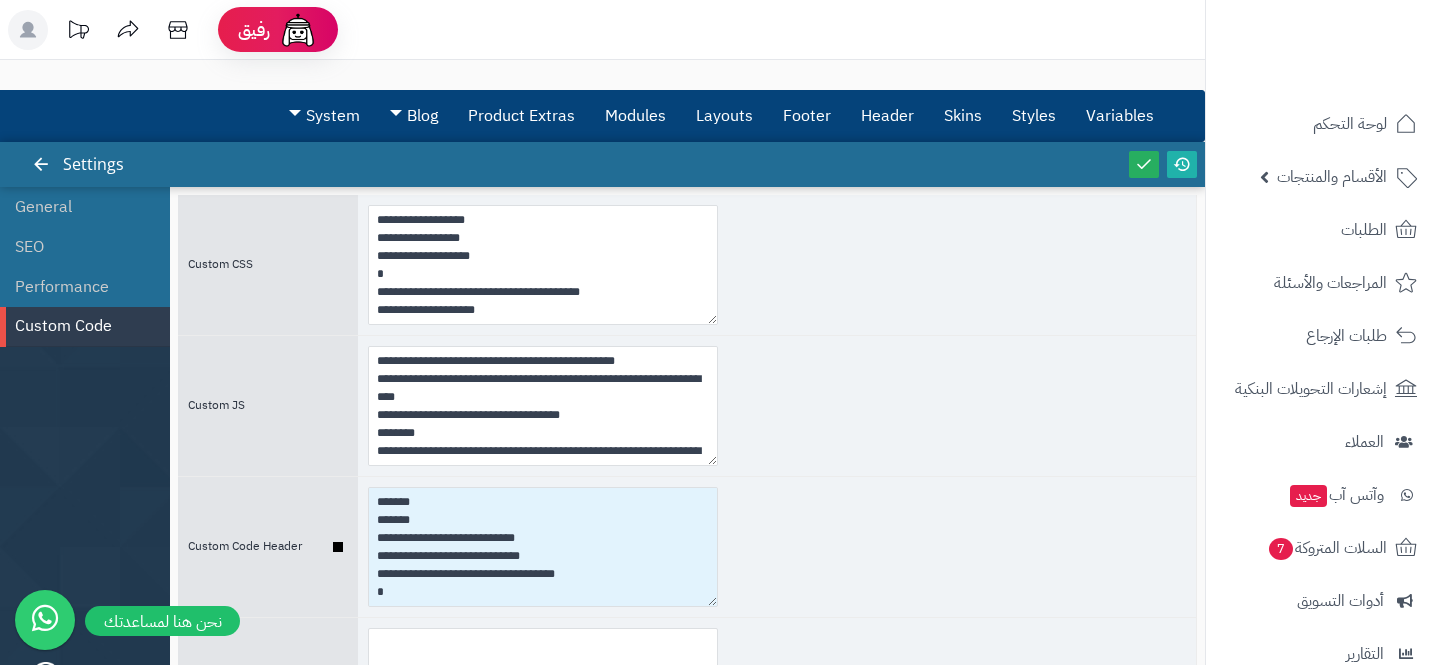 scroll, scrollTop: 2961, scrollLeft: 0, axis: vertical 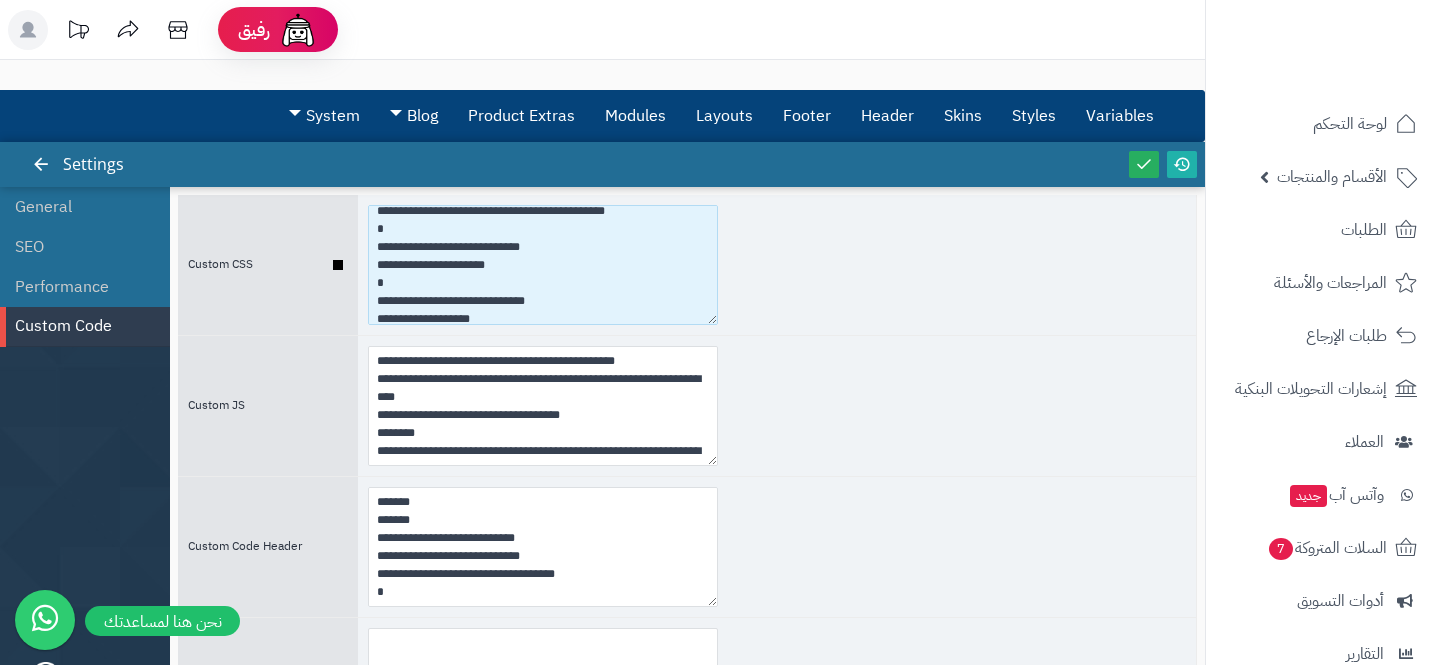click at bounding box center [543, 265] 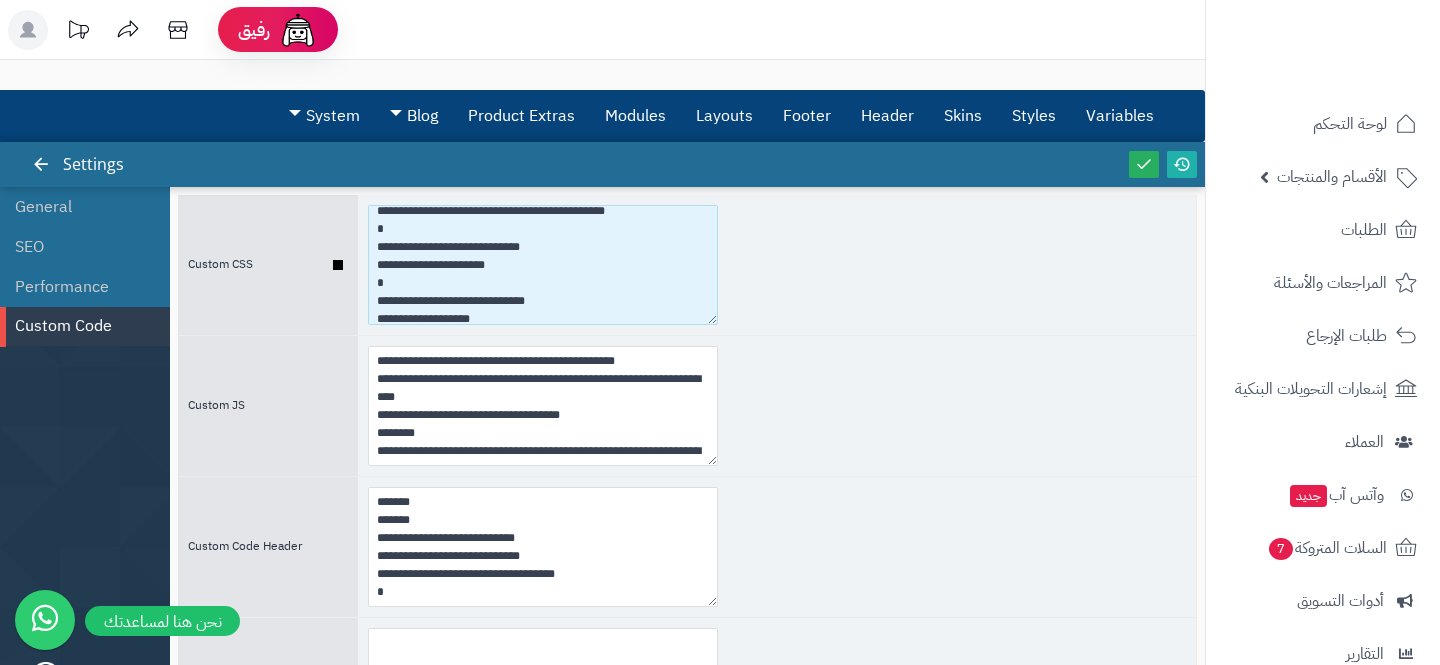 click at bounding box center [543, 265] 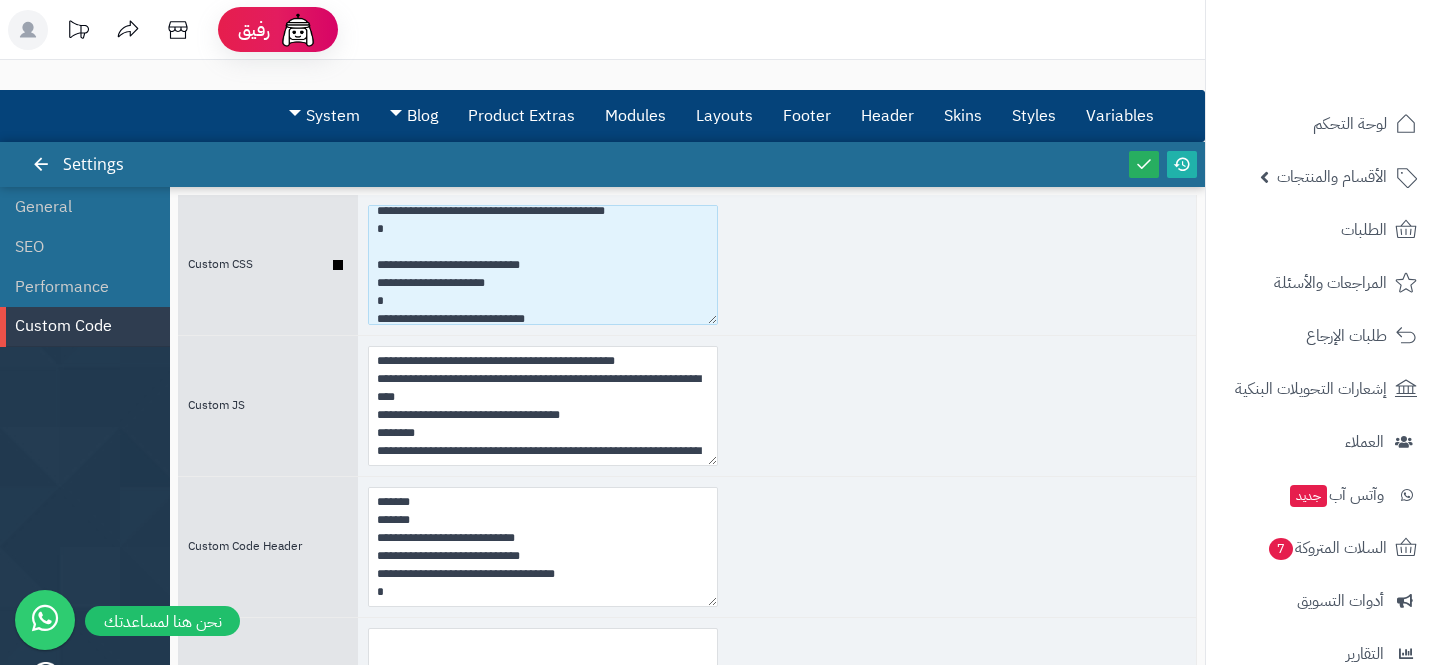 paste on "**********" 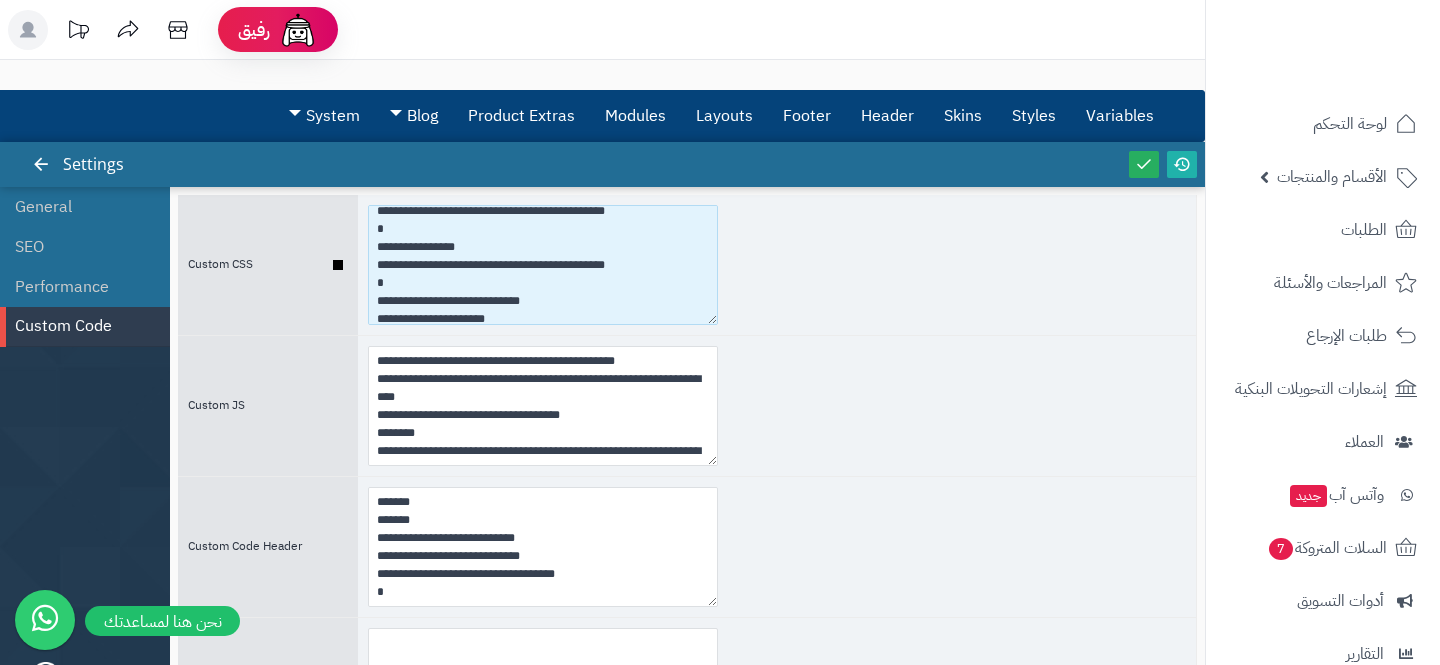 scroll, scrollTop: 2982, scrollLeft: 0, axis: vertical 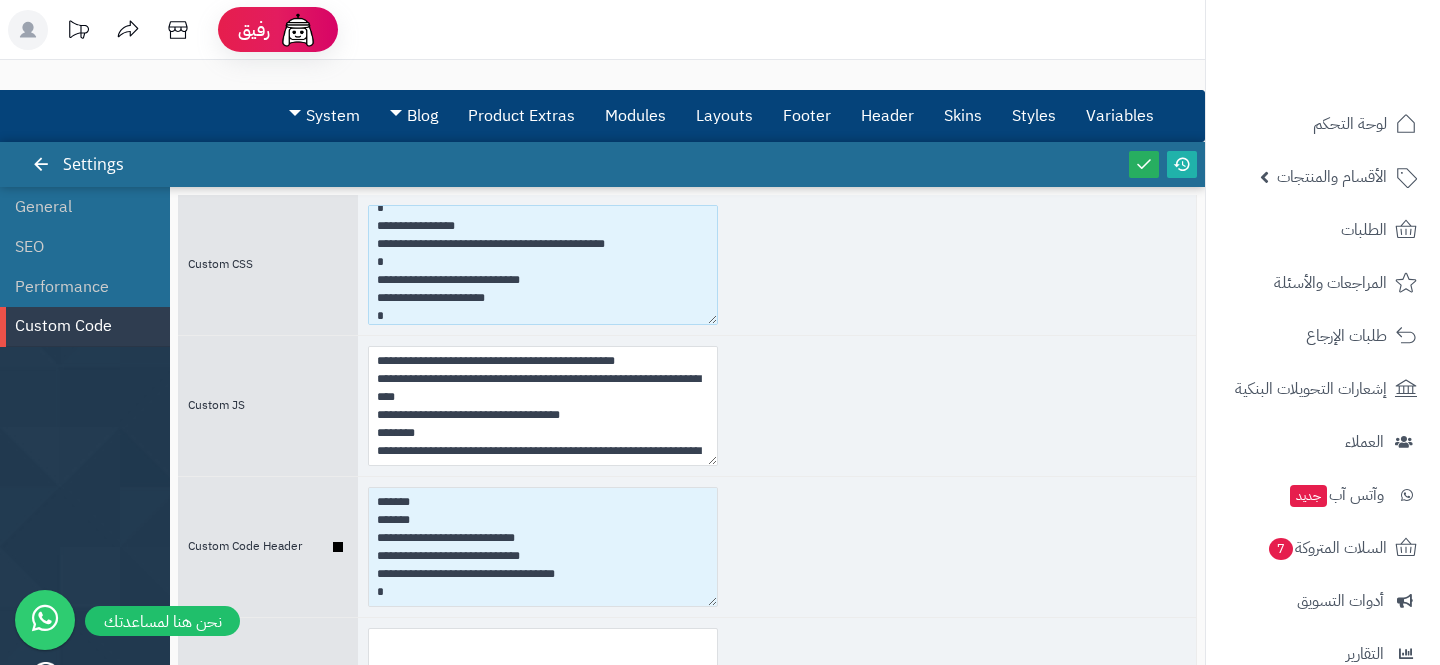 type on "**********" 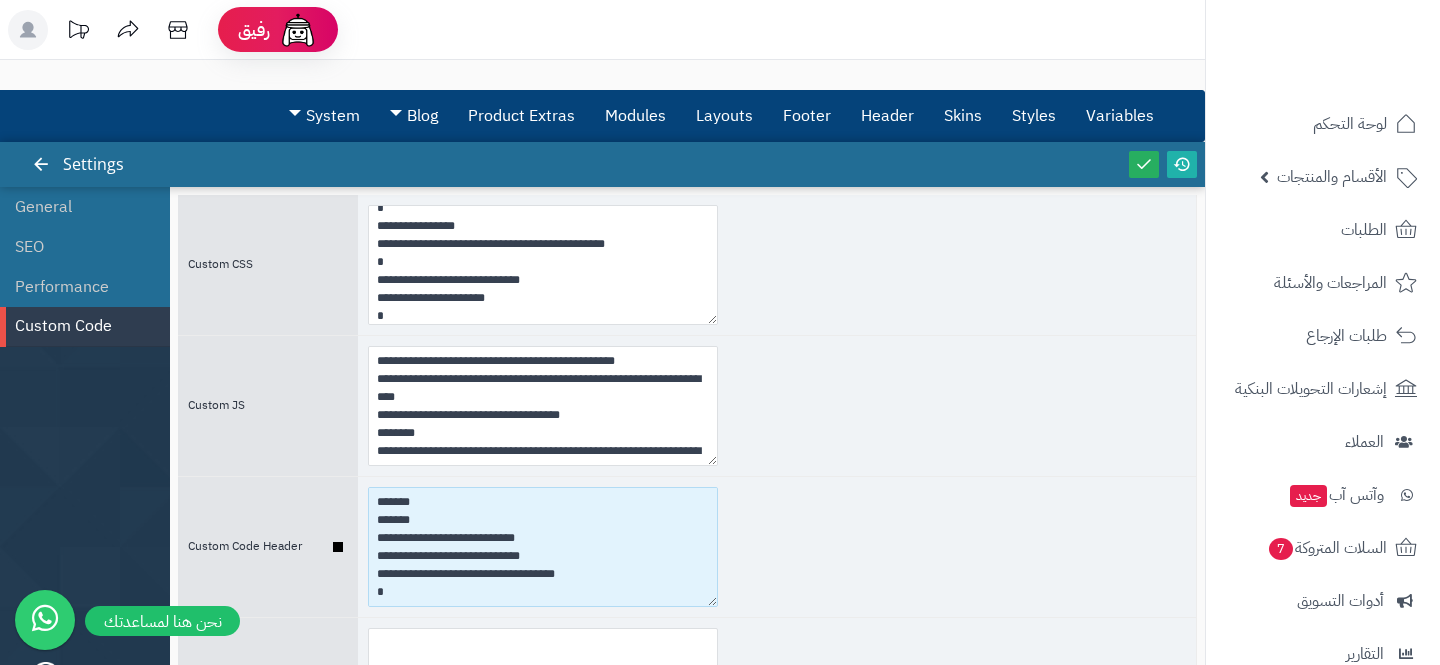 click on "**********" at bounding box center (543, 547) 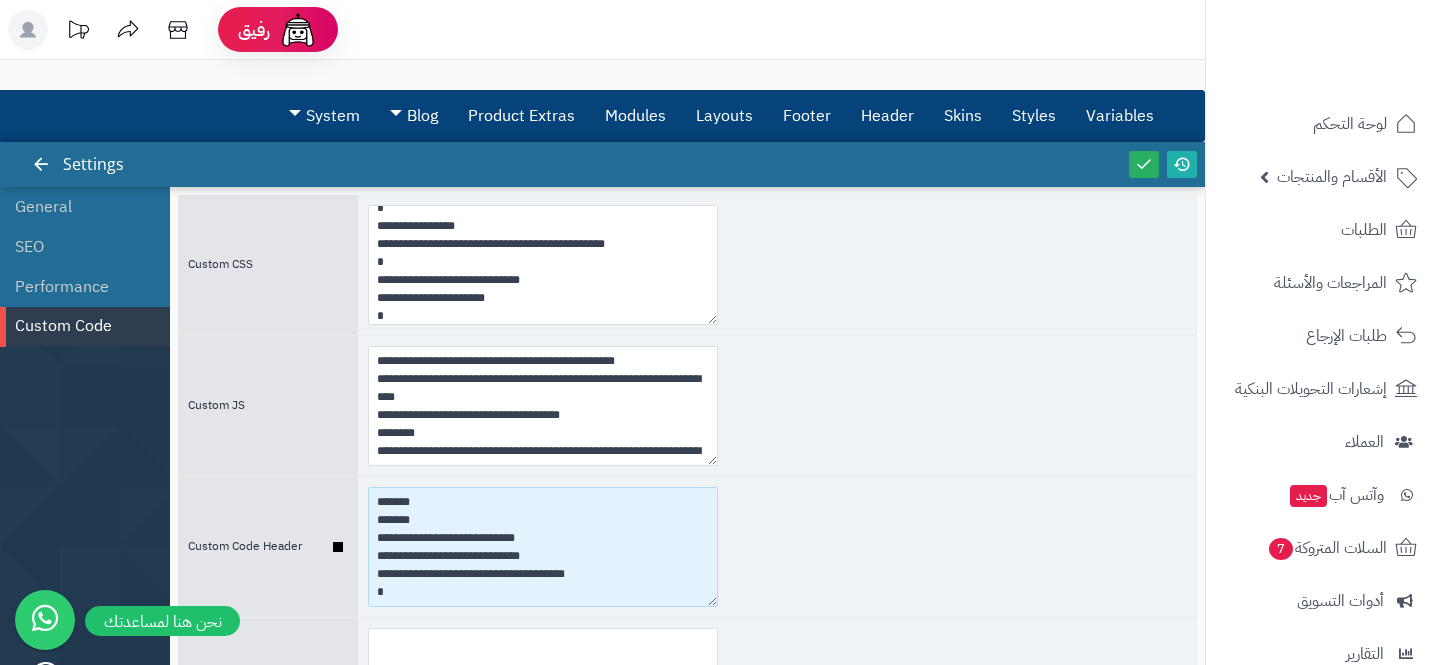 click on "**********" at bounding box center [543, 547] 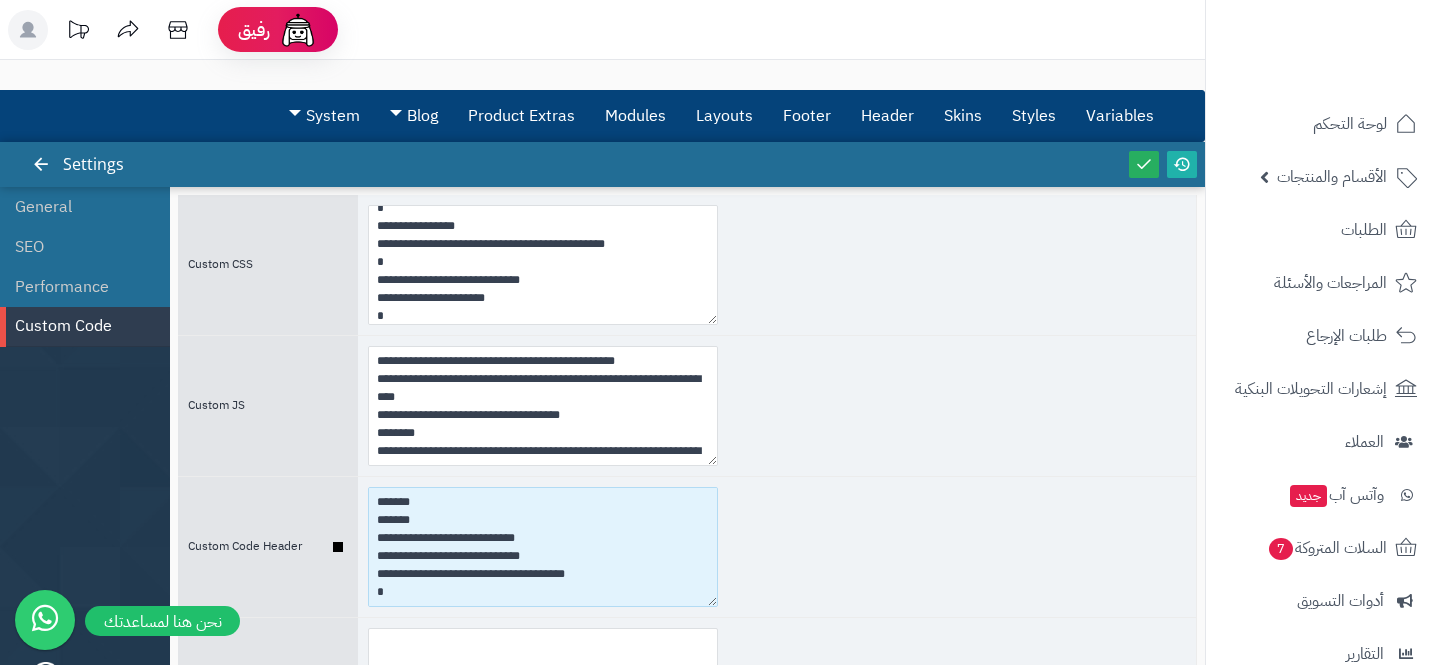 drag, startPoint x: 382, startPoint y: 575, endPoint x: 543, endPoint y: 577, distance: 161.01242 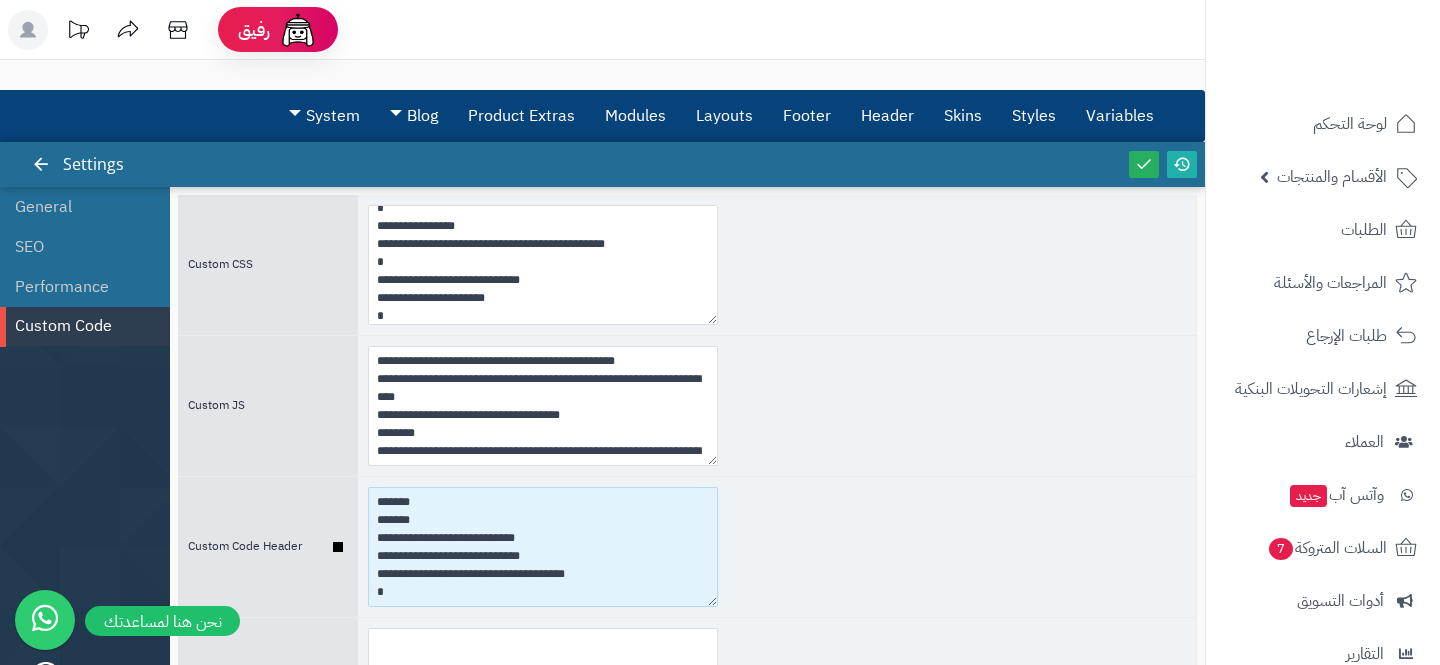 click on "**********" at bounding box center (543, 547) 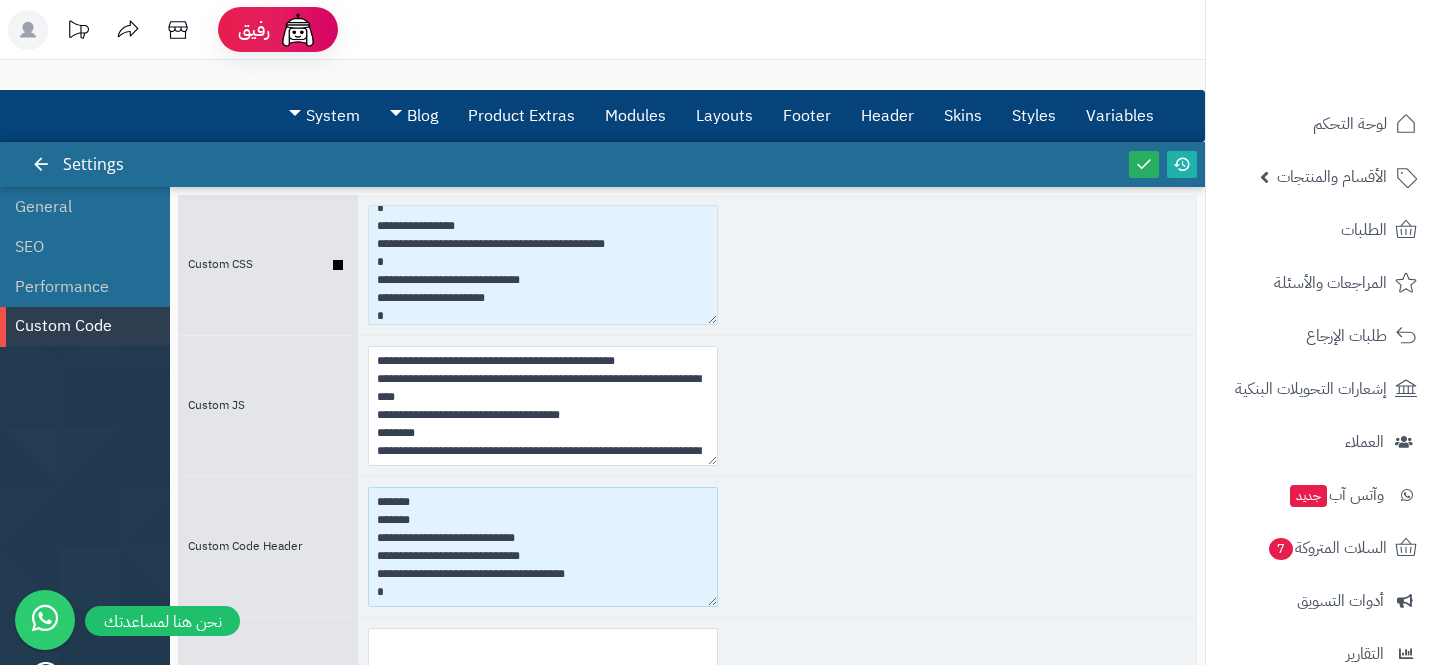 type on "**********" 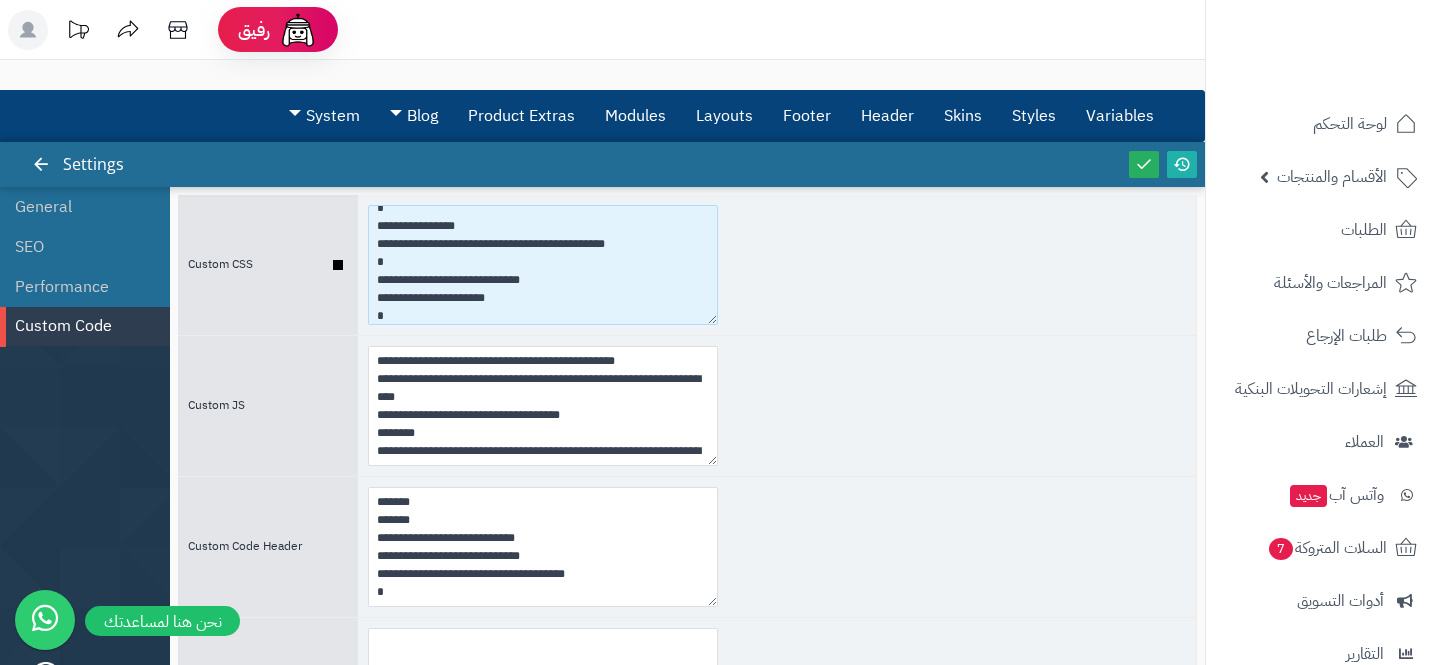 drag, startPoint x: 511, startPoint y: 295, endPoint x: 631, endPoint y: 305, distance: 120.41595 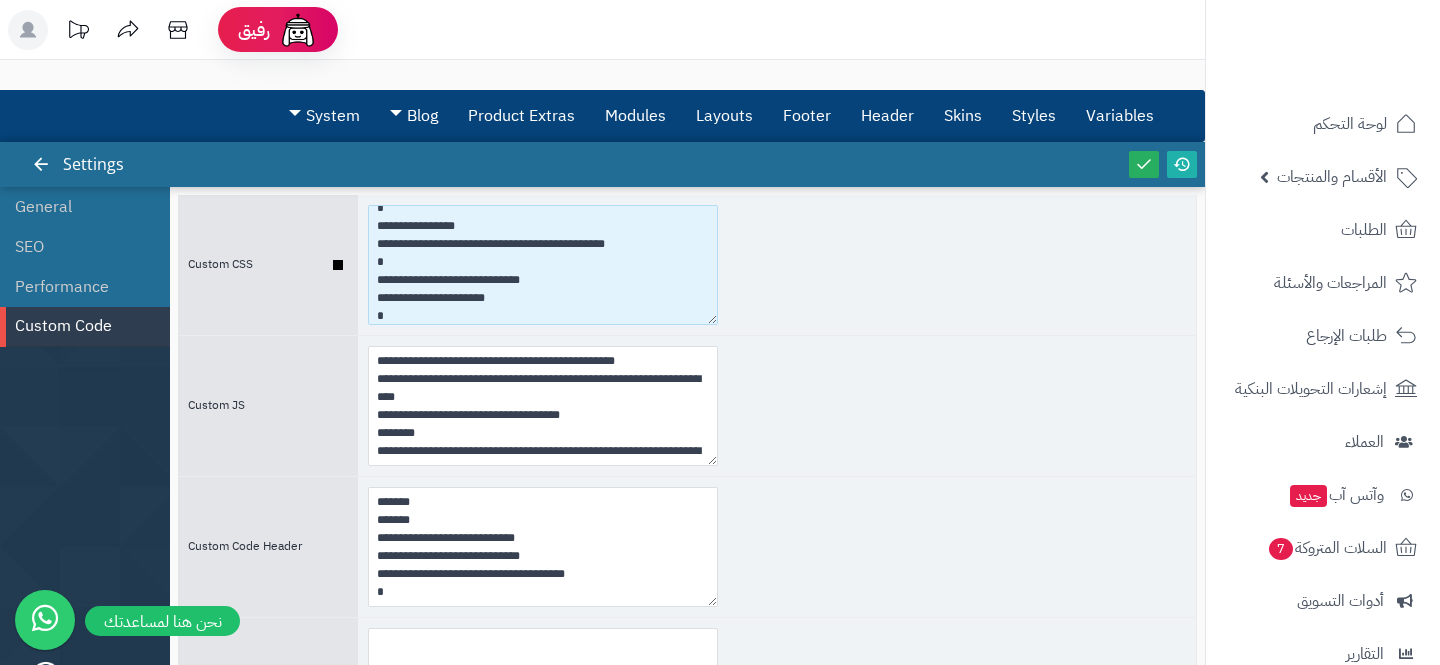 click at bounding box center [543, 265] 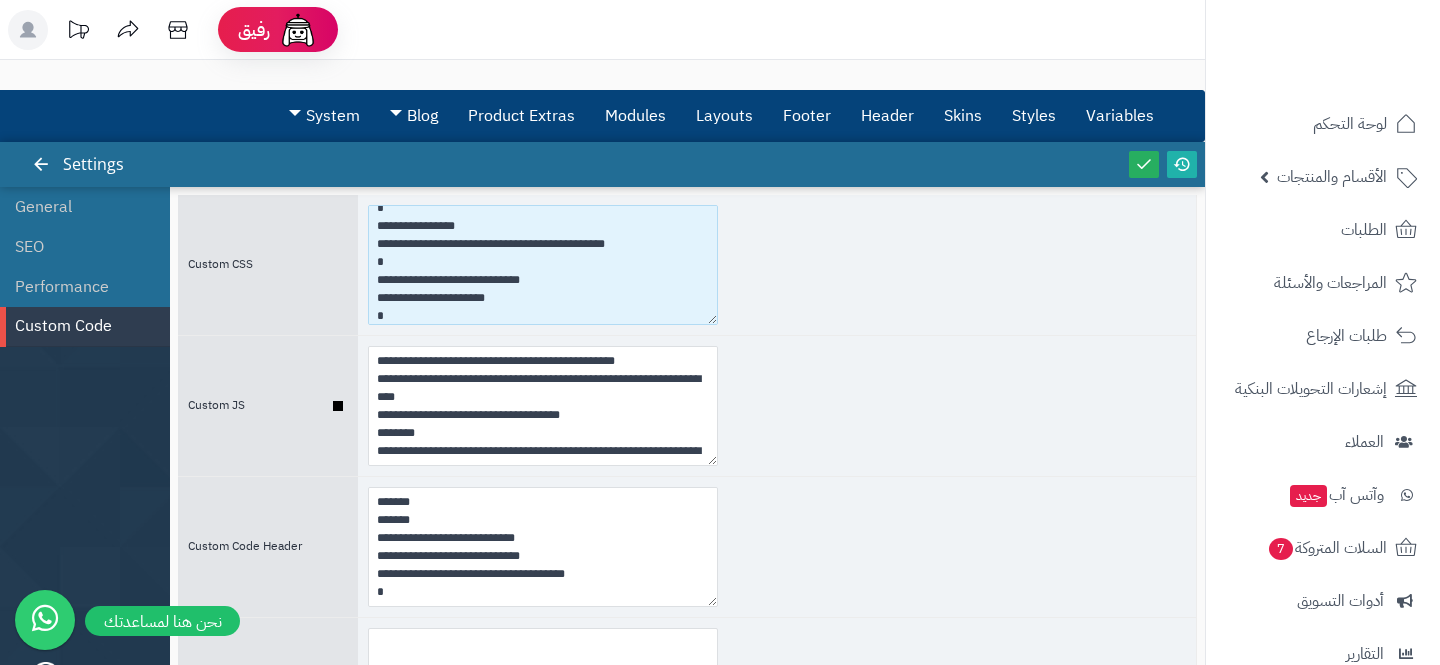 paste on "*******" 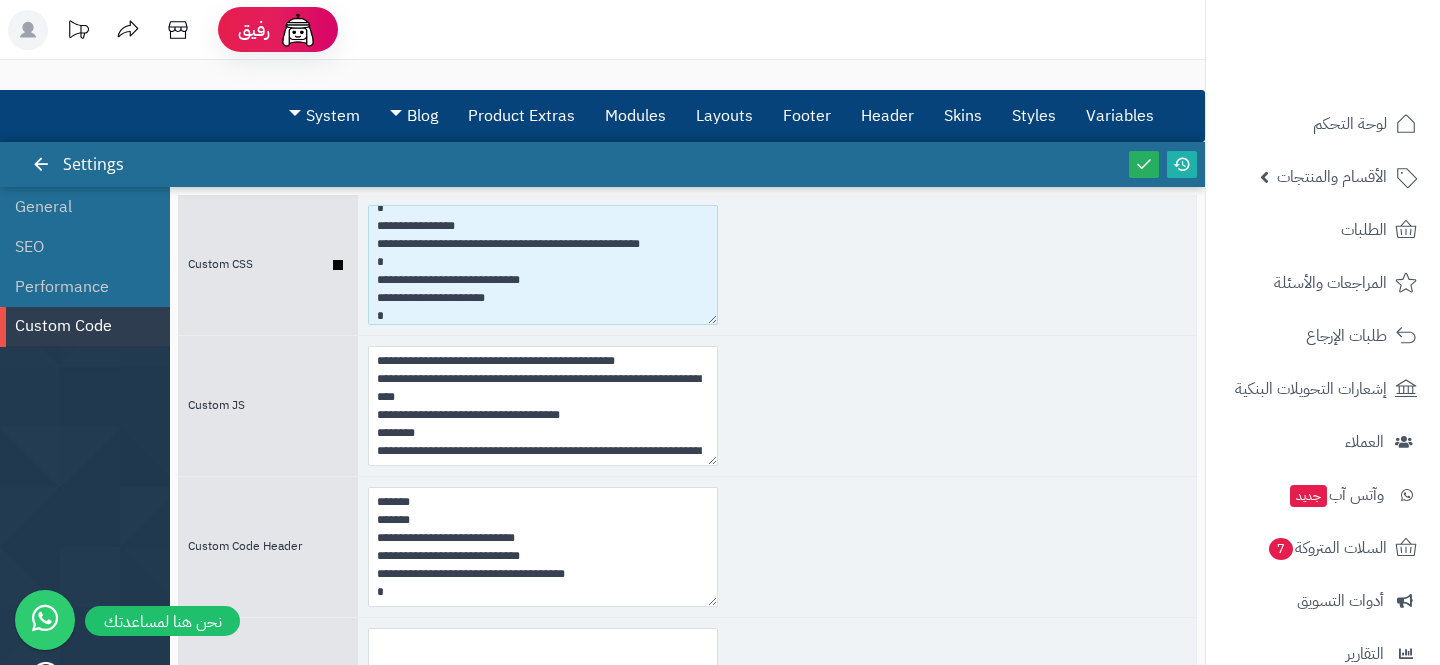 click at bounding box center [543, 265] 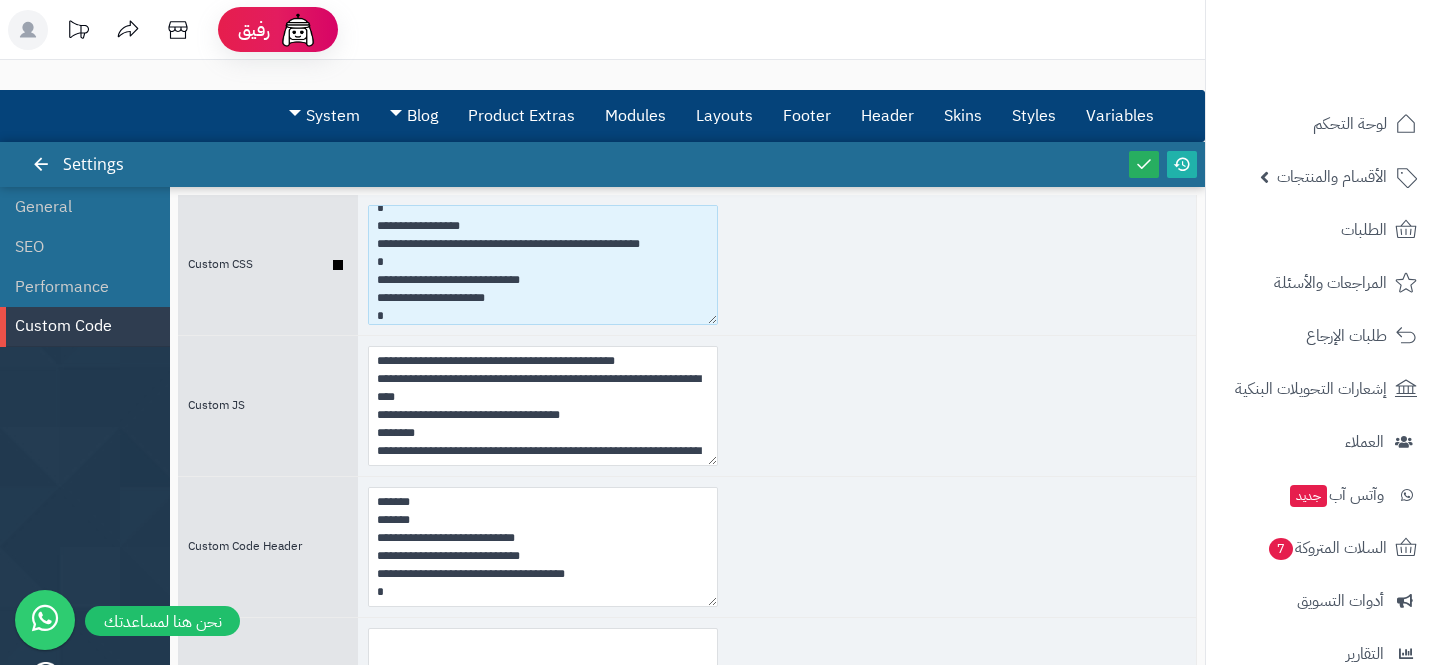 paste on "**********" 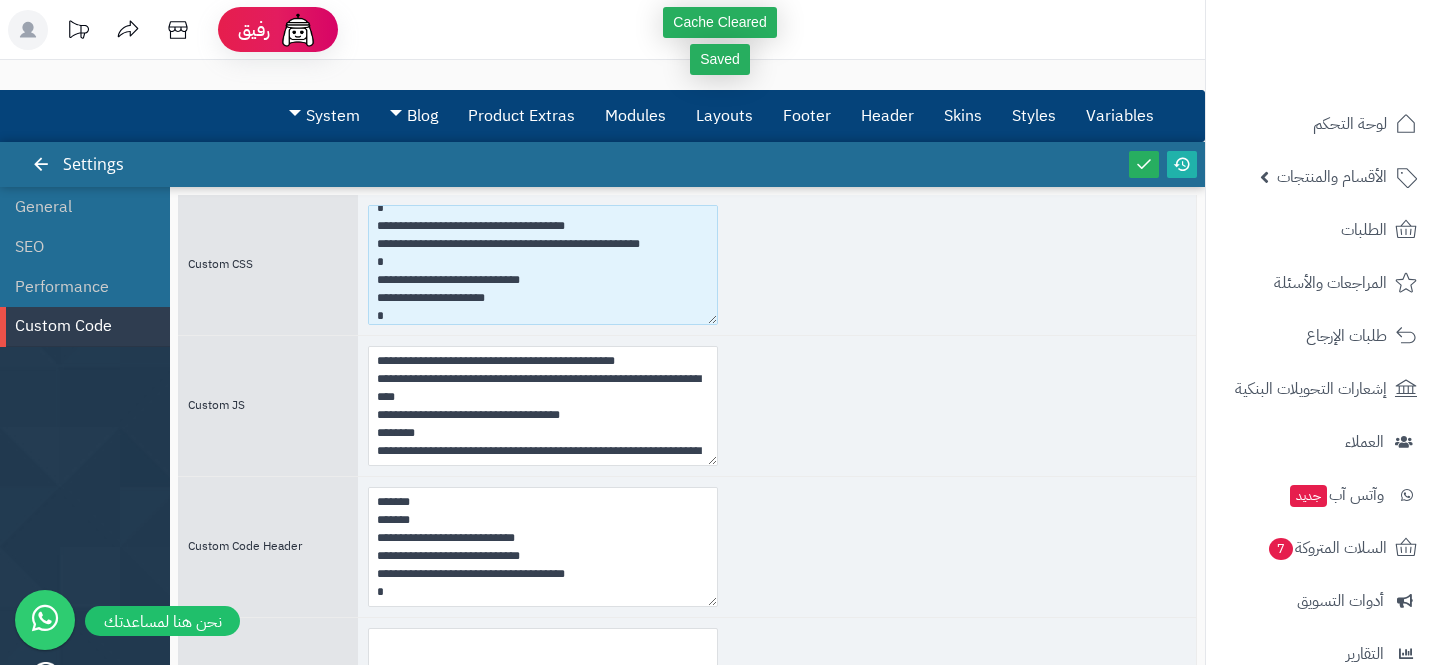 type on "**********" 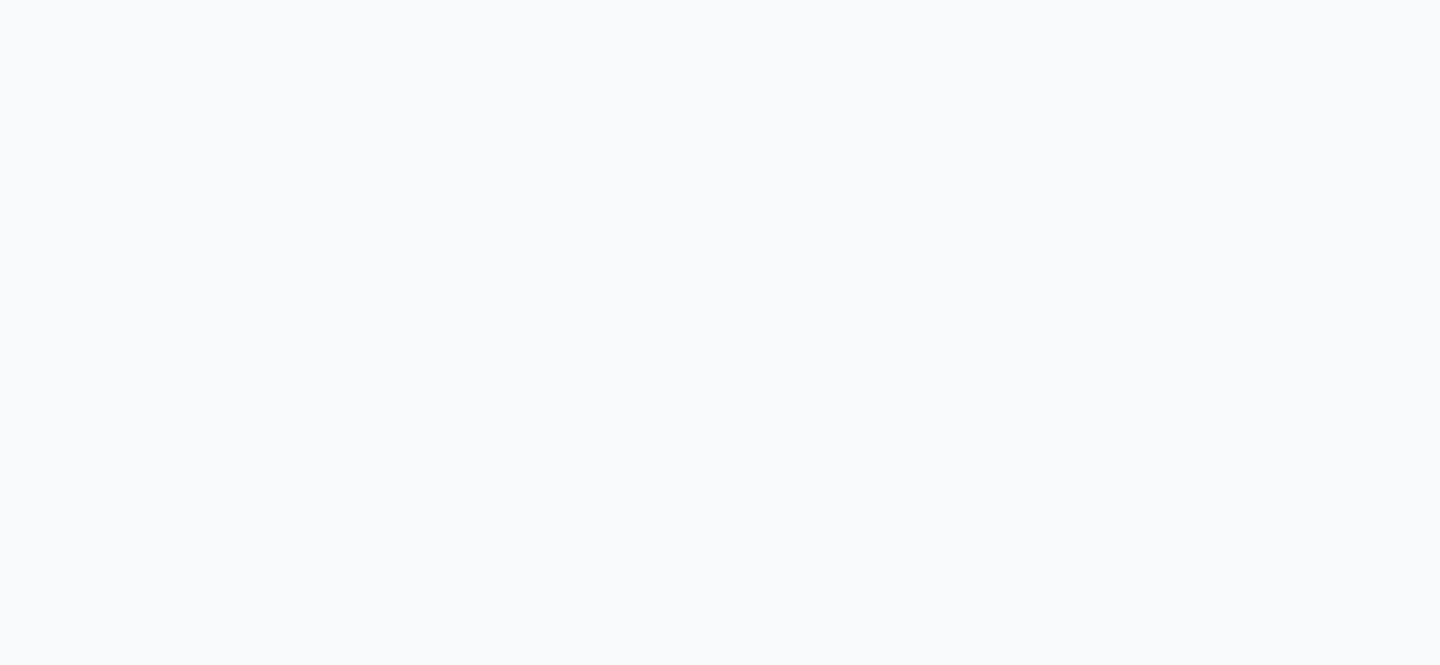 scroll, scrollTop: 0, scrollLeft: 0, axis: both 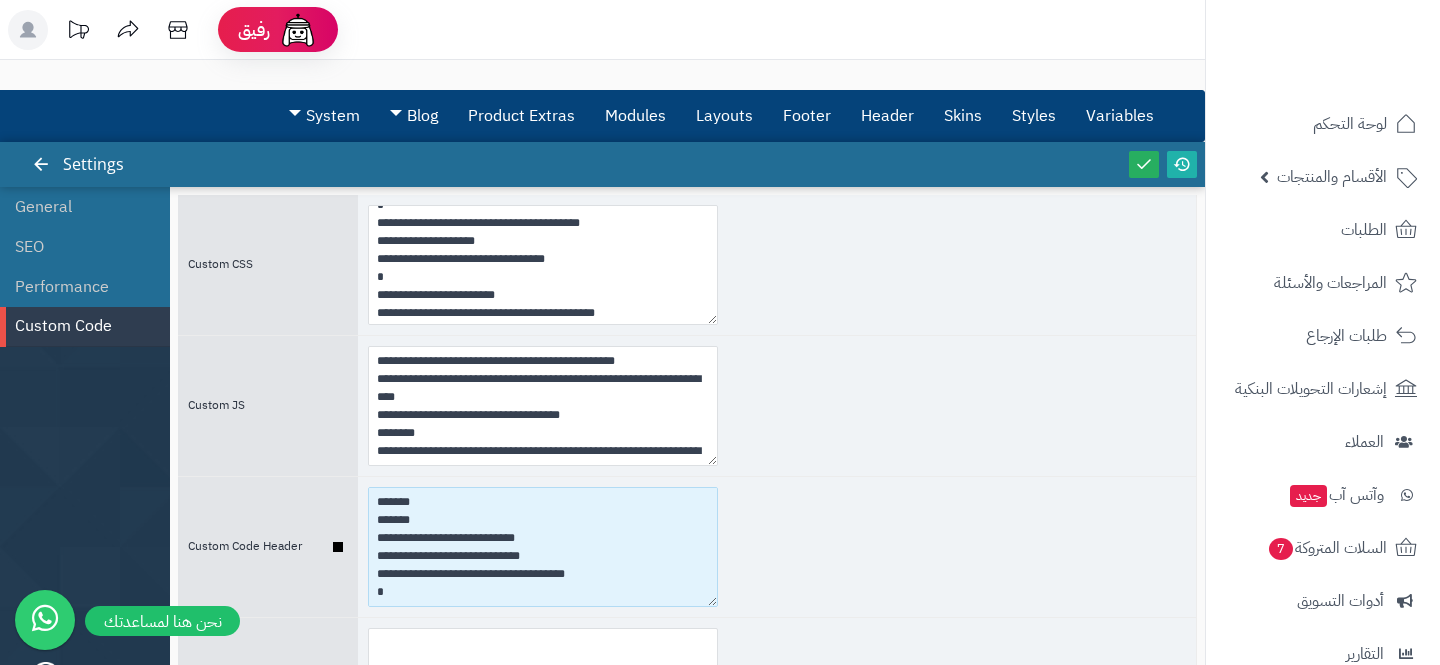click on "**********" at bounding box center (543, 547) 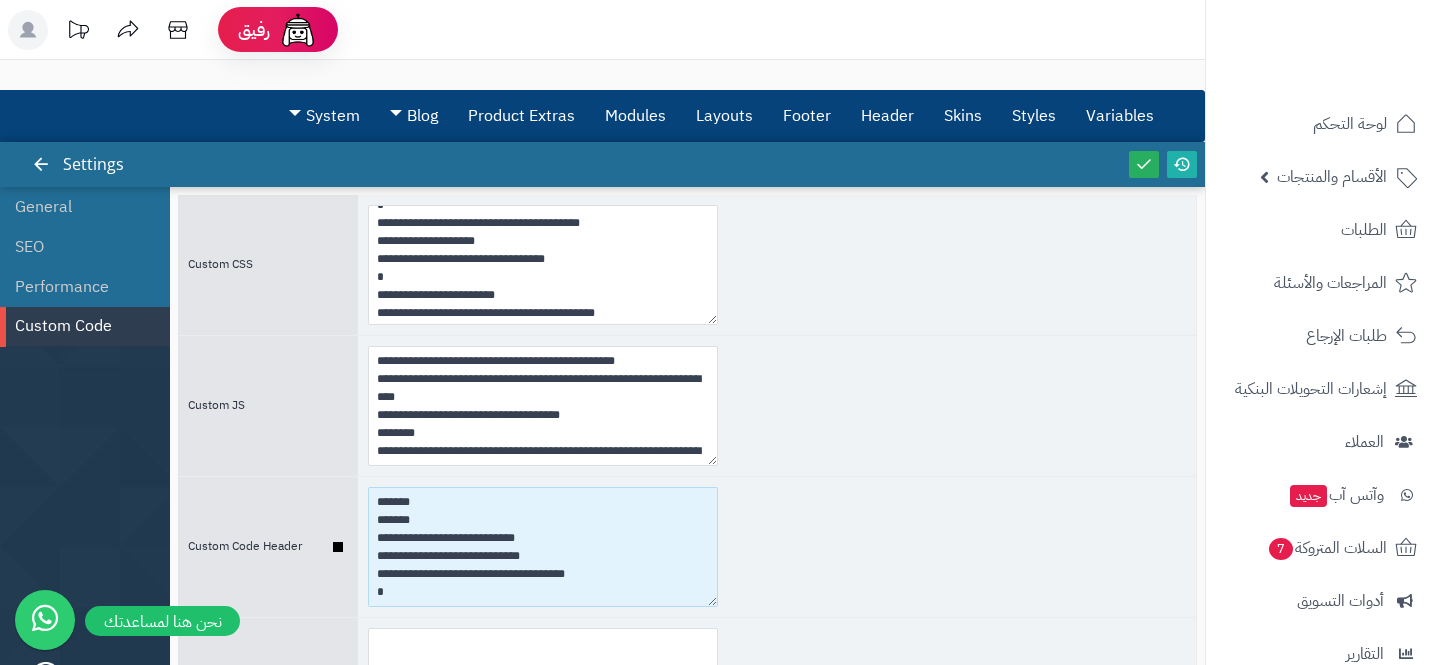 click on "**********" at bounding box center [543, 547] 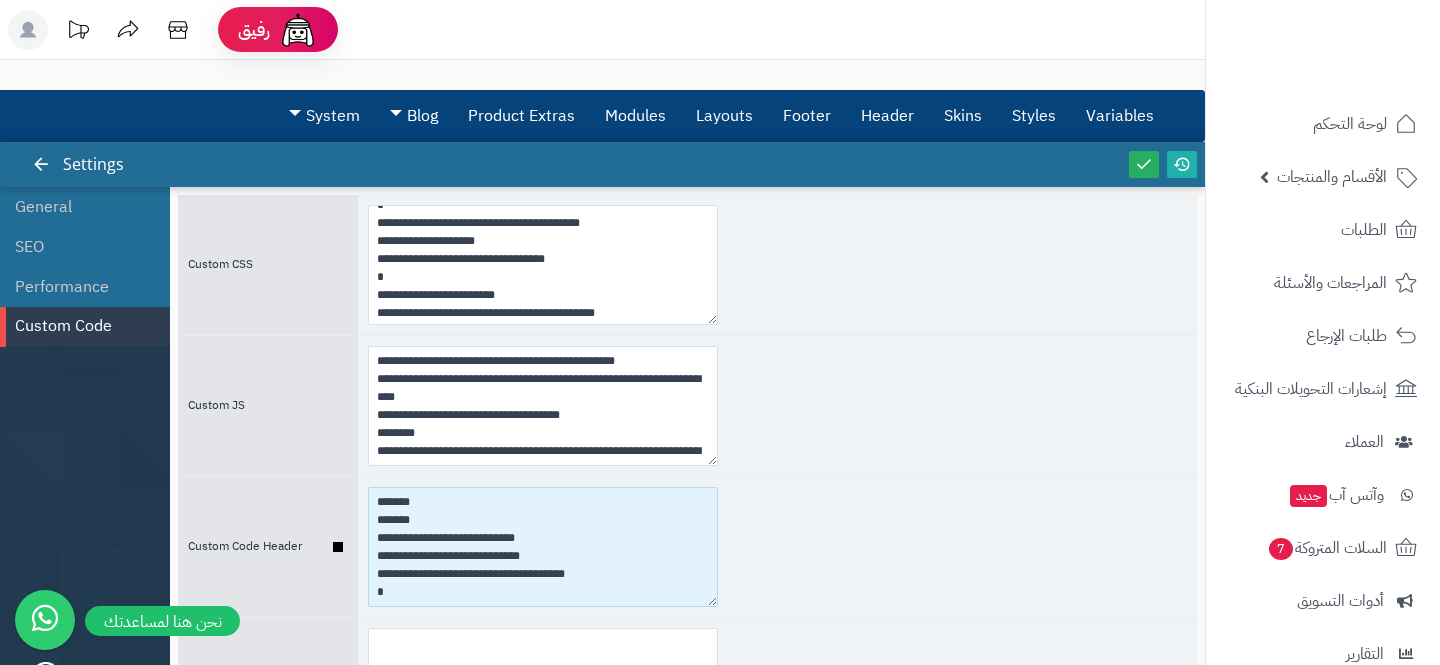click on "**********" at bounding box center [543, 547] 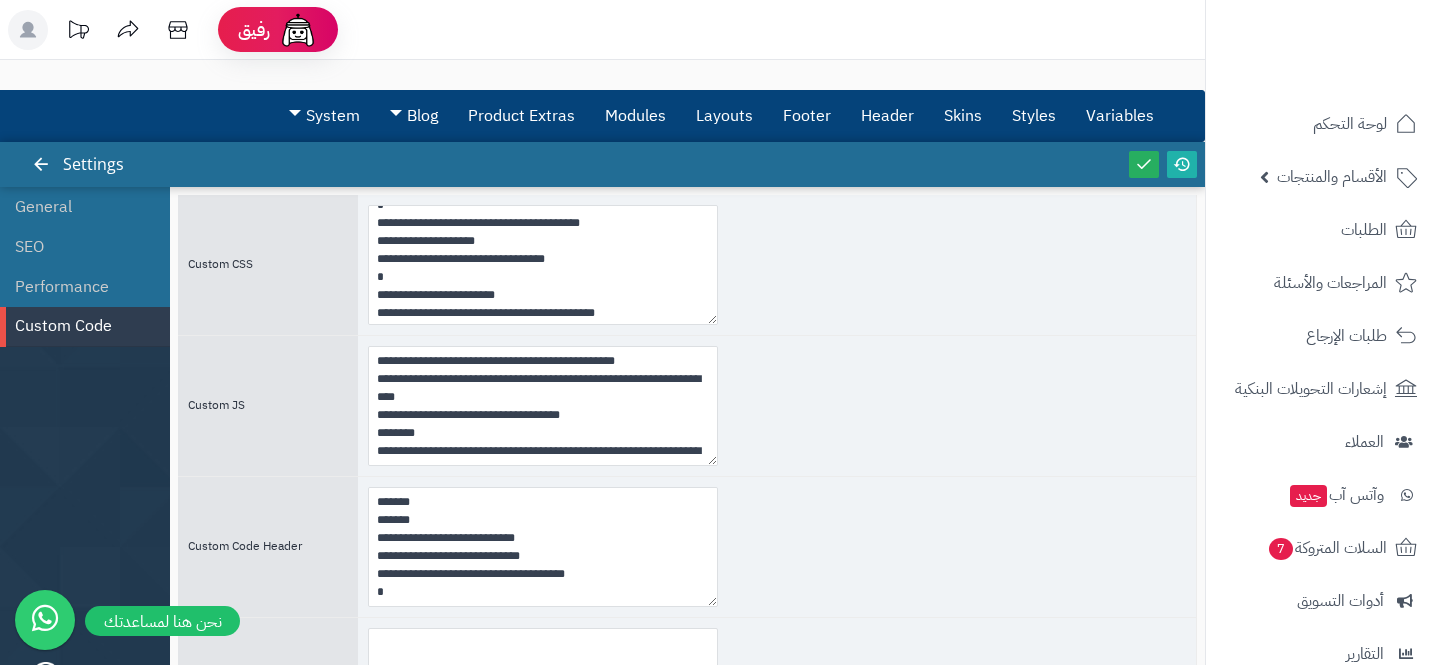 scroll, scrollTop: 3015, scrollLeft: 0, axis: vertical 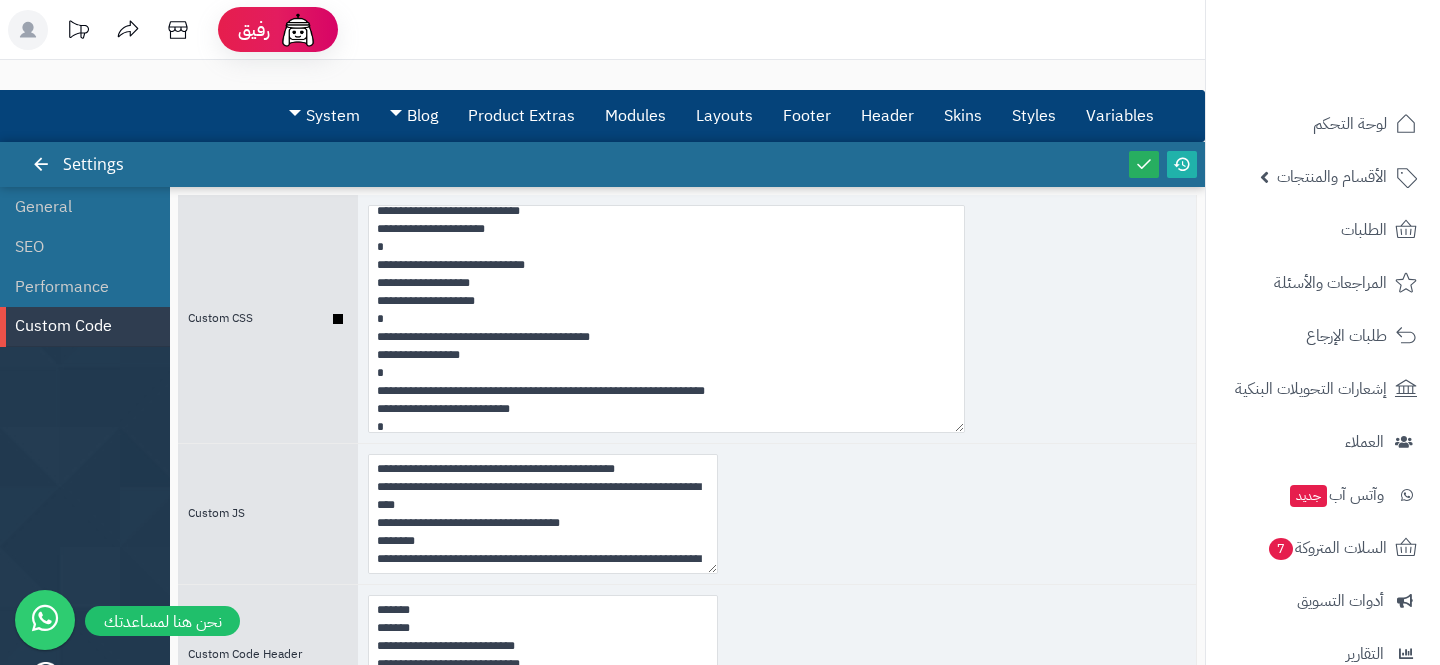 drag, startPoint x: 711, startPoint y: 316, endPoint x: 1044, endPoint y: 447, distance: 357.84076 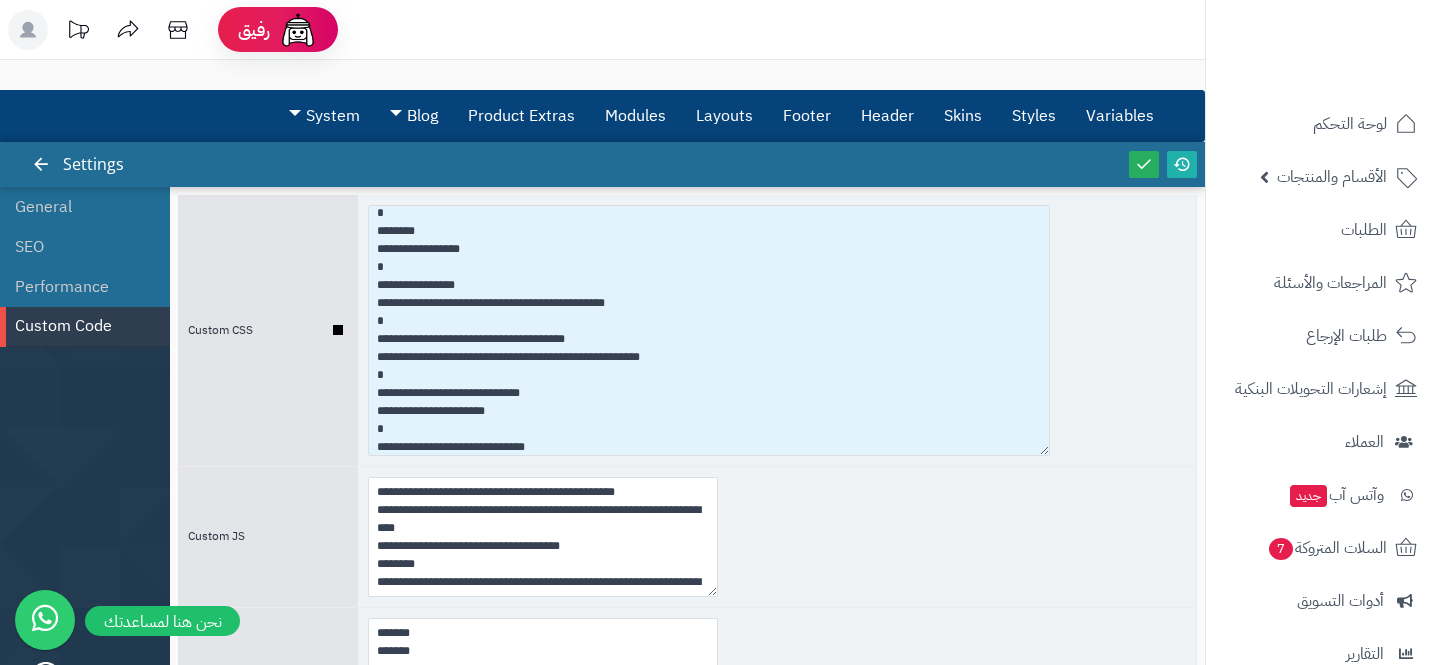 scroll, scrollTop: 2828, scrollLeft: 0, axis: vertical 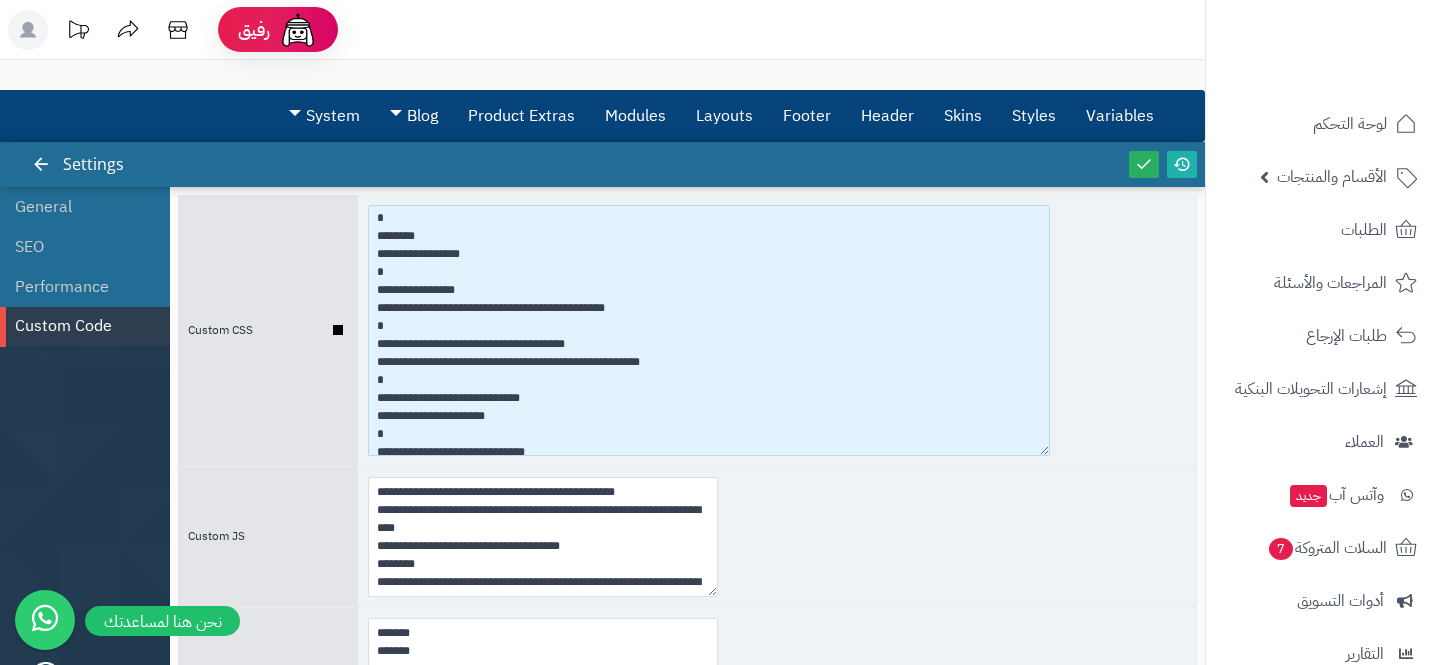 drag, startPoint x: 488, startPoint y: 386, endPoint x: 675, endPoint y: 380, distance: 187.09624 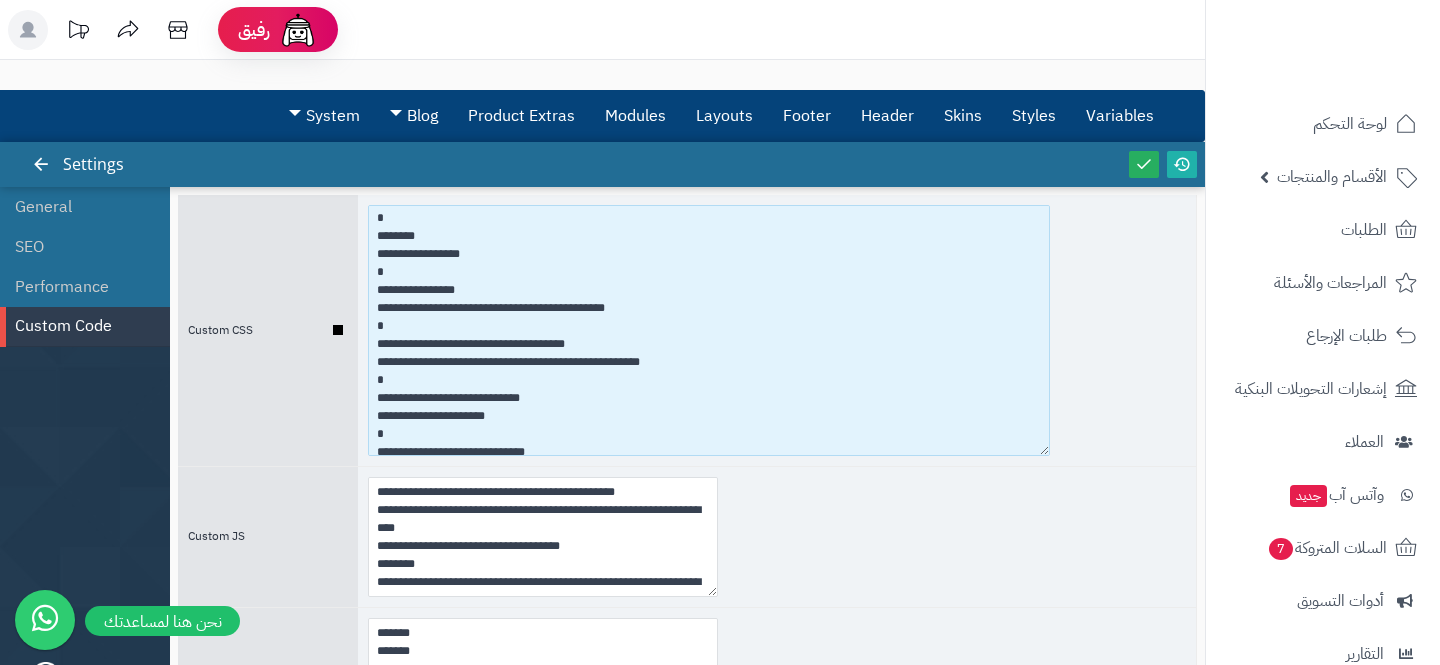 click at bounding box center [709, 330] 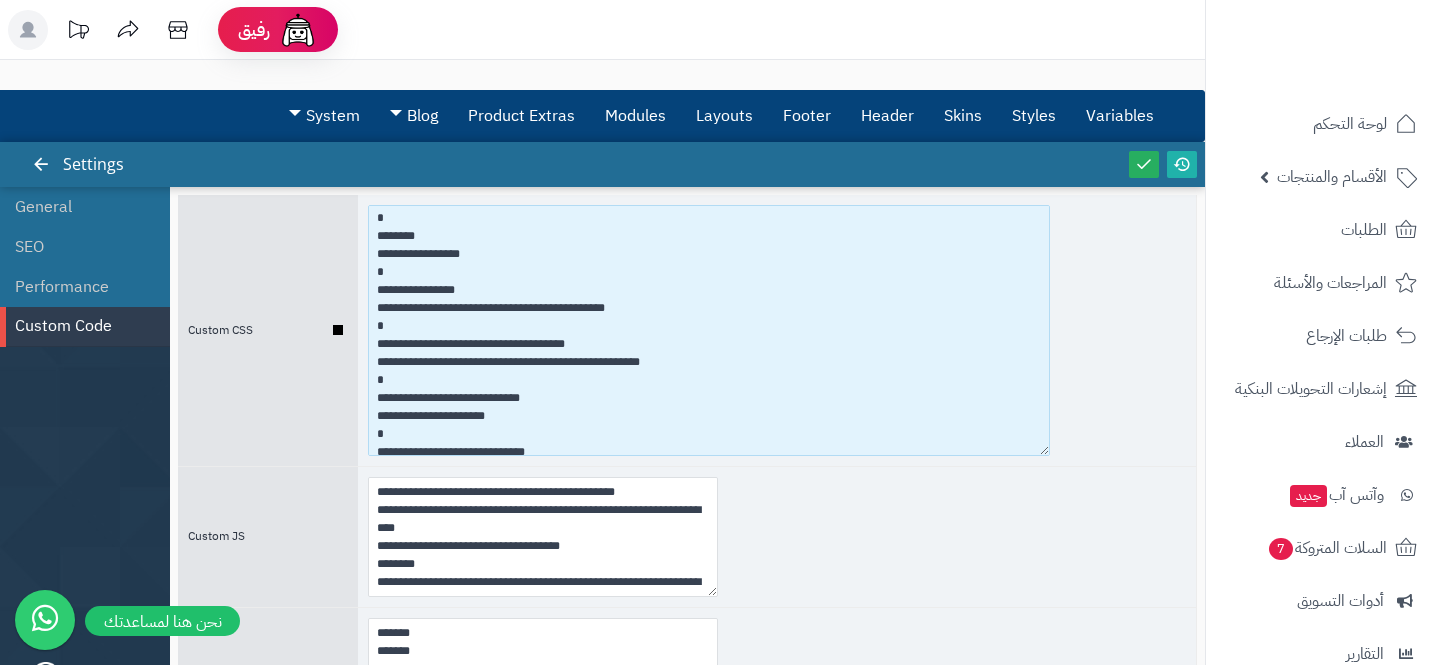 click at bounding box center [709, 330] 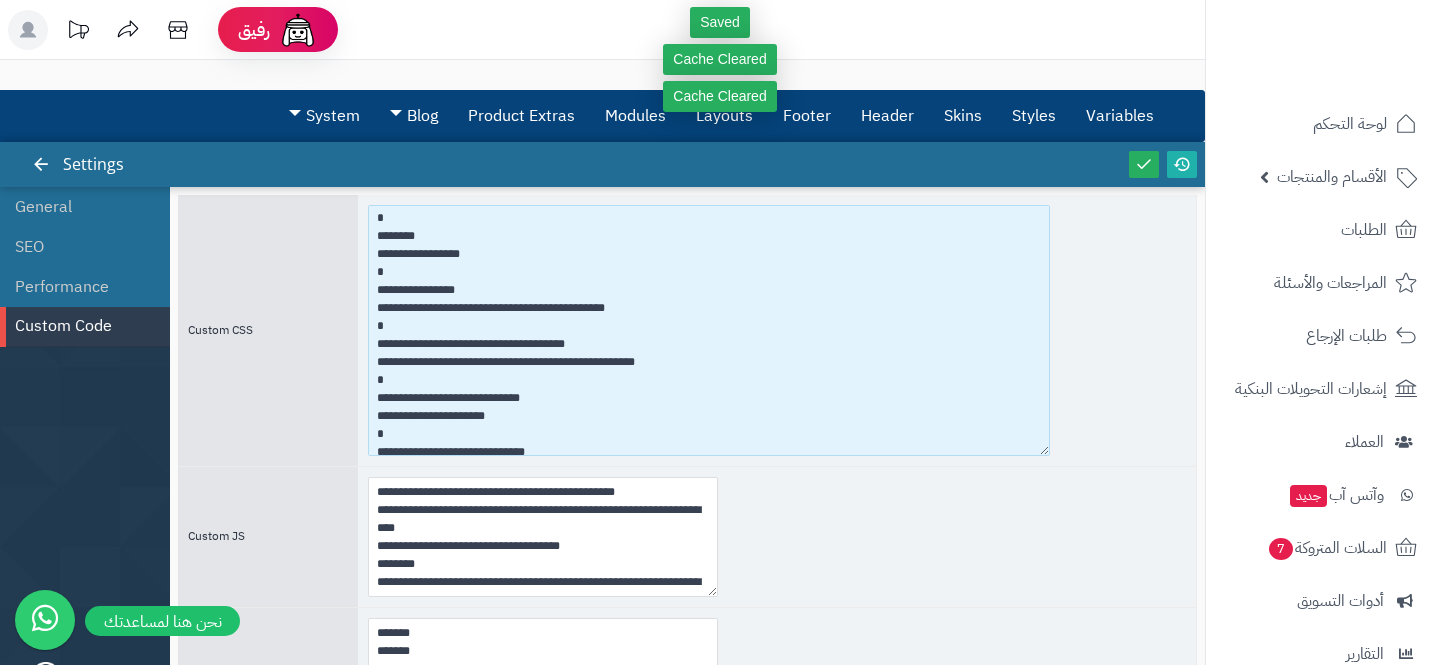 type on "**********" 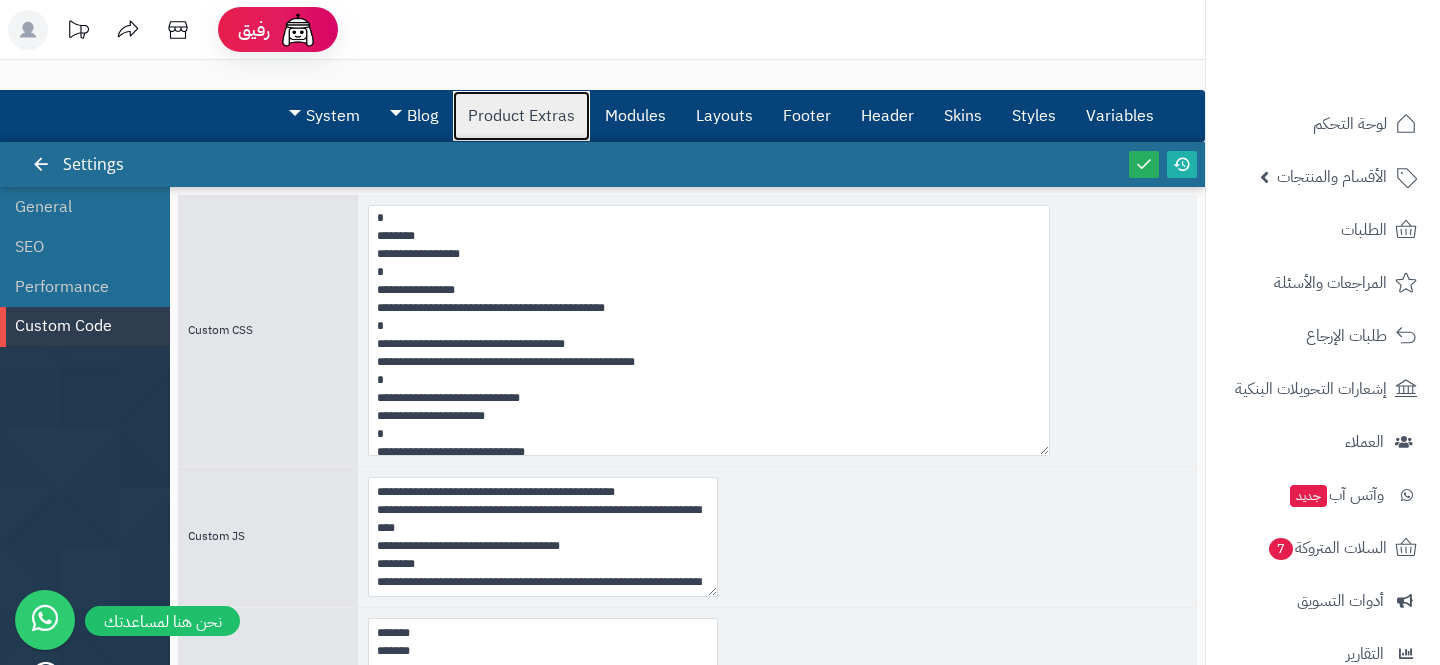click on "Product Extras" at bounding box center [521, 116] 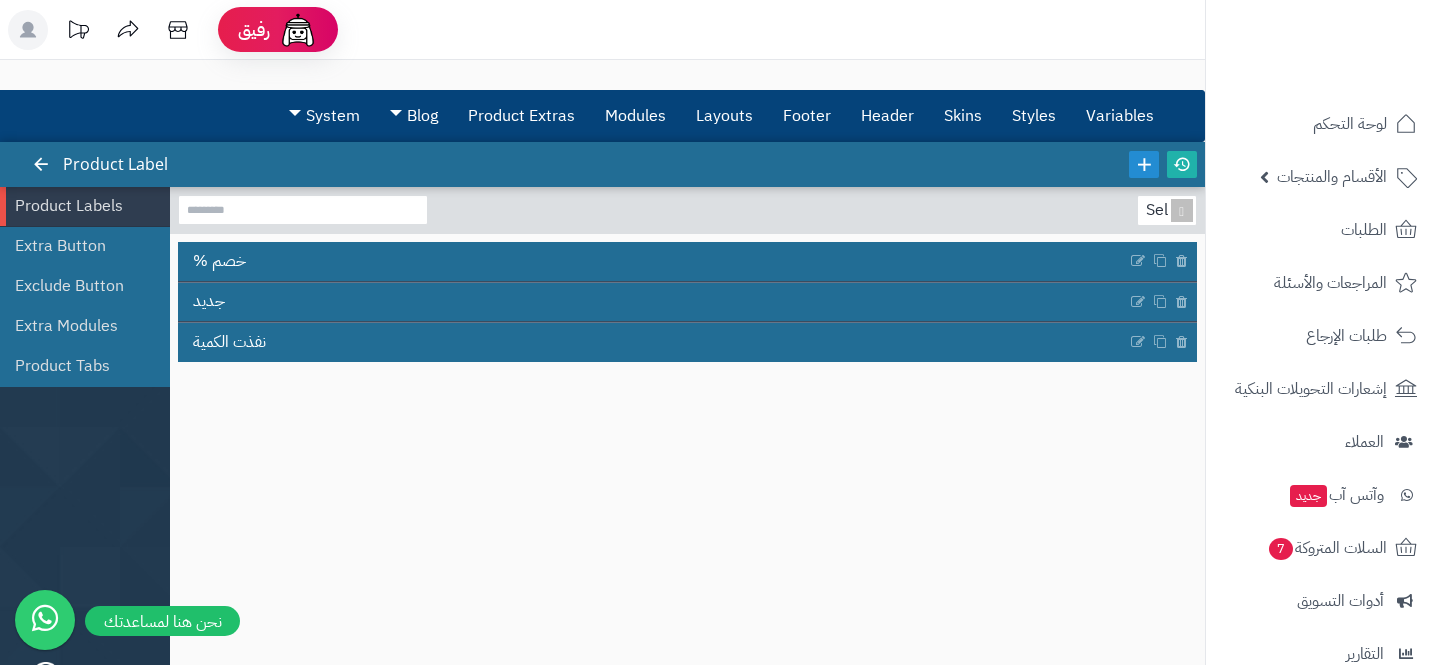 scroll, scrollTop: 0, scrollLeft: 0, axis: both 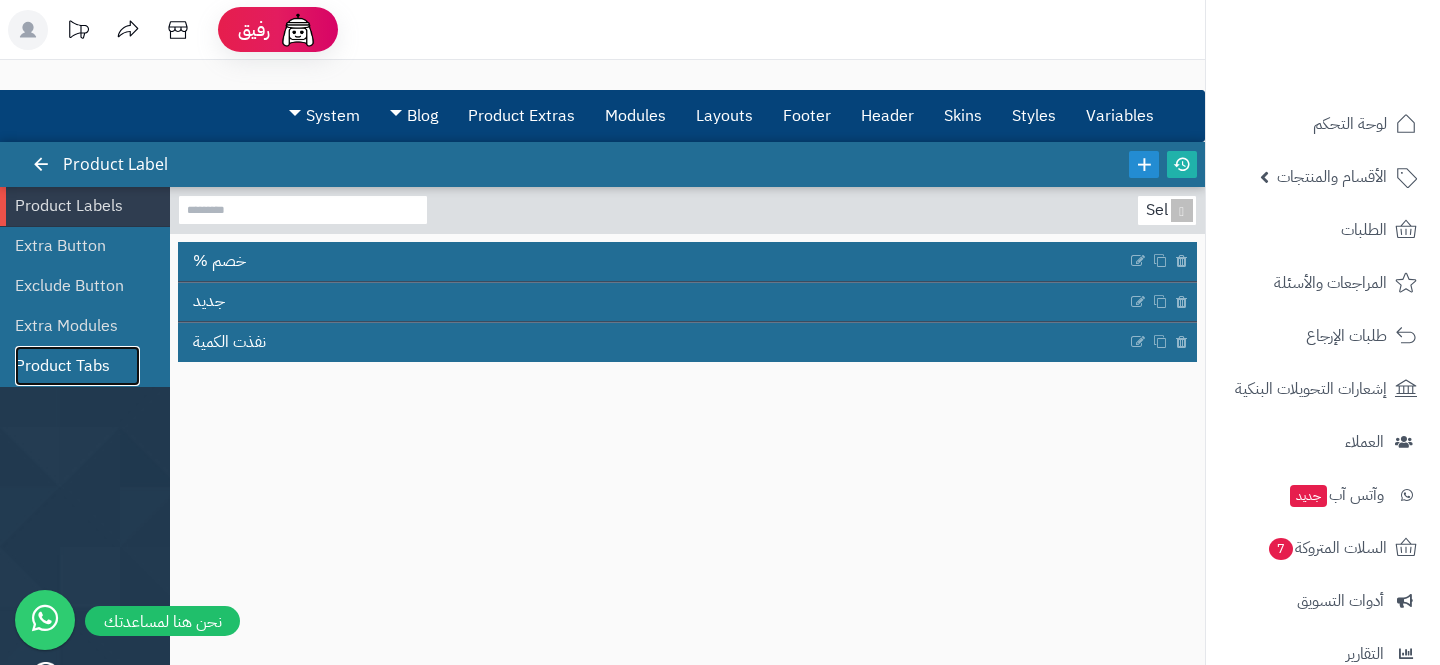 click on "Product Tabs" at bounding box center (77, 366) 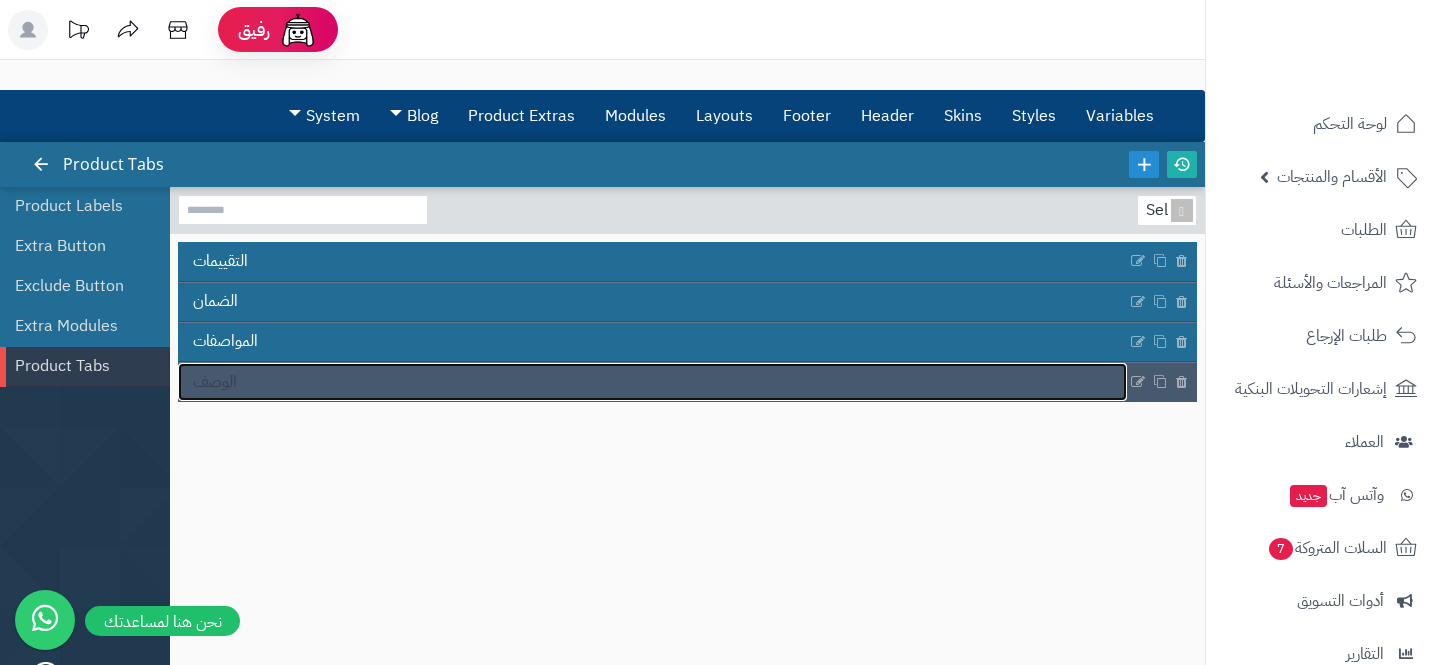 click on "الوصف" at bounding box center (652, 382) 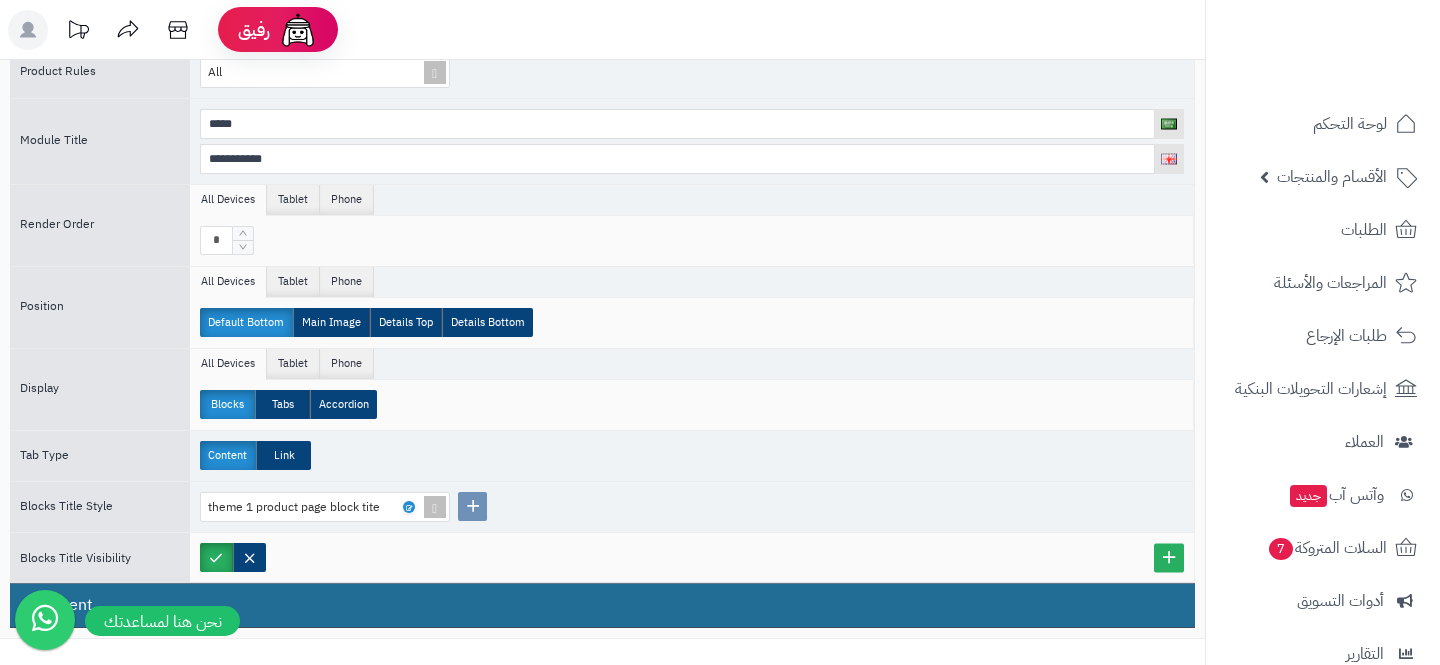scroll, scrollTop: 530, scrollLeft: 0, axis: vertical 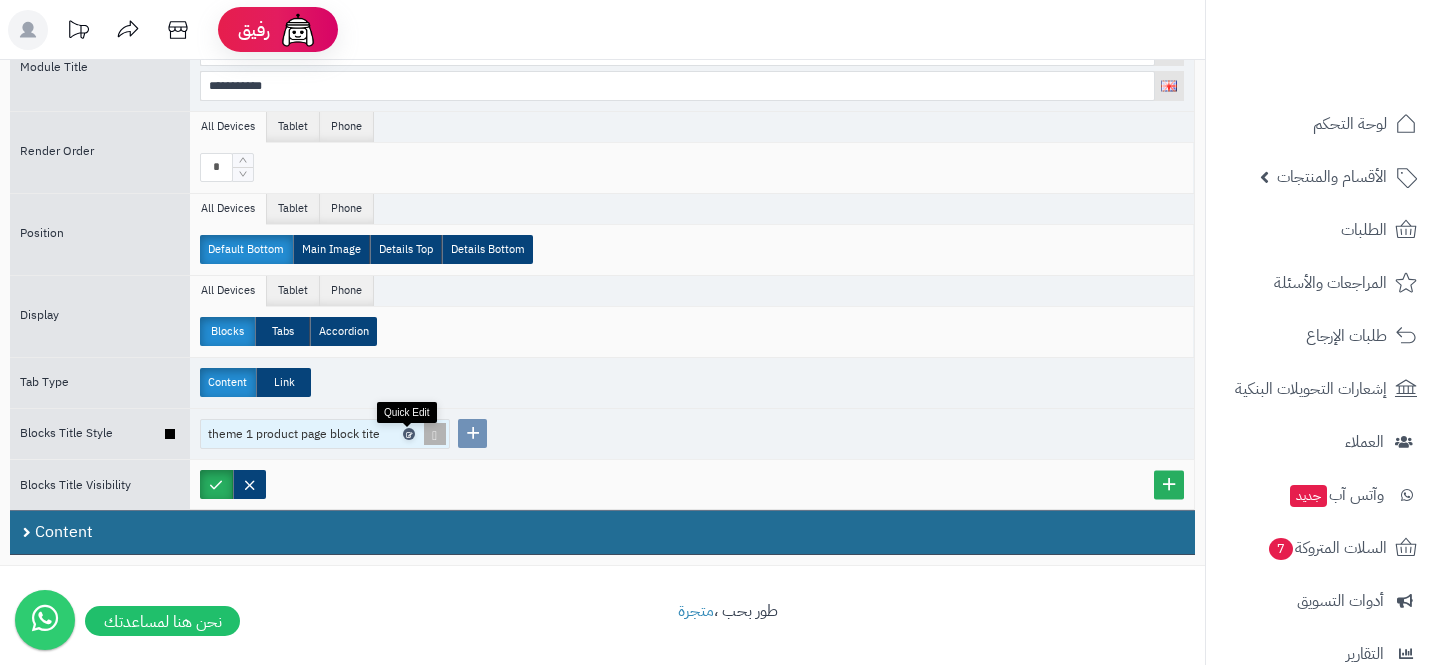 click at bounding box center [408, 434] 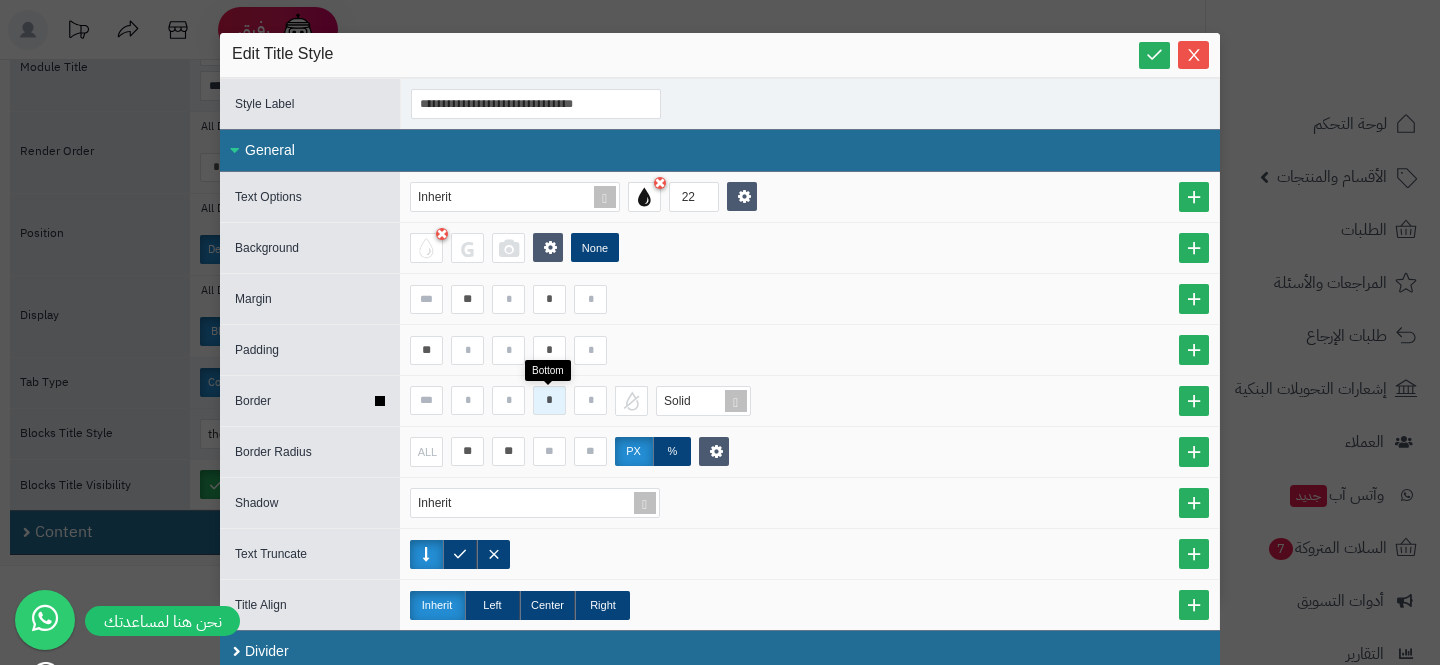 scroll, scrollTop: 7, scrollLeft: 0, axis: vertical 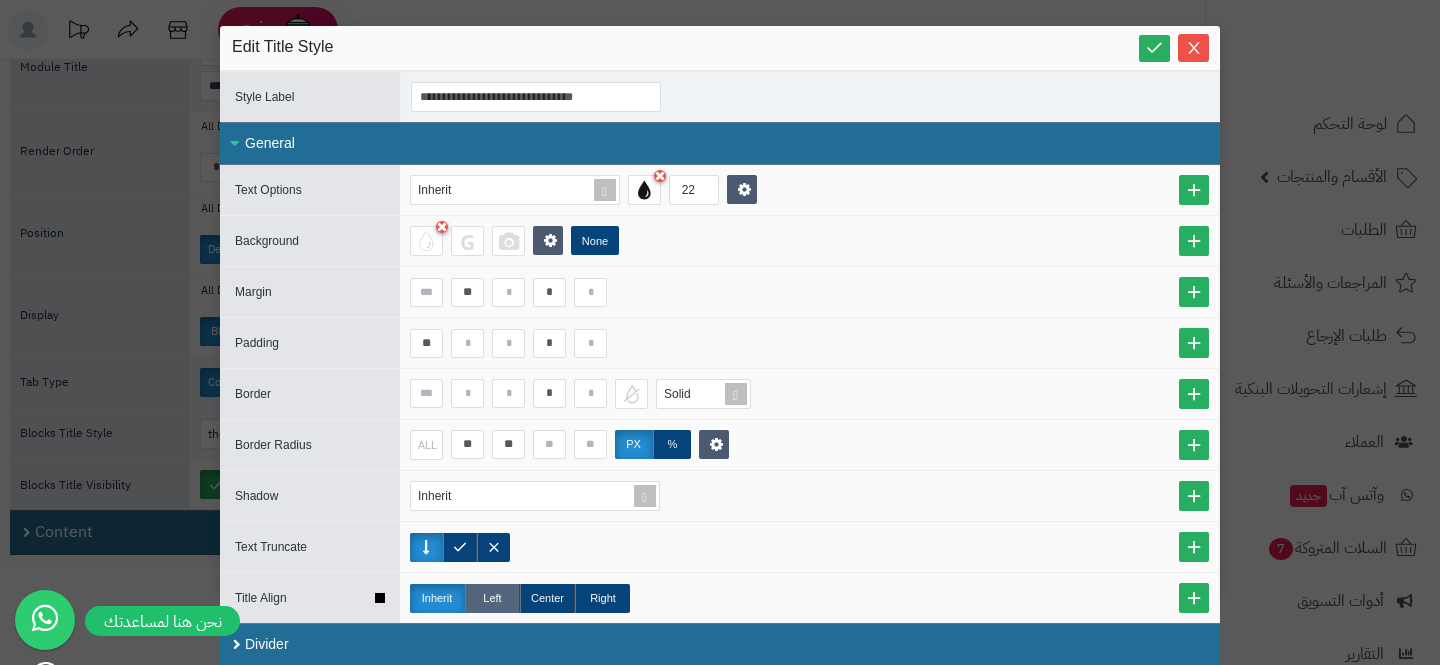 click on "Left" at bounding box center (492, 598) 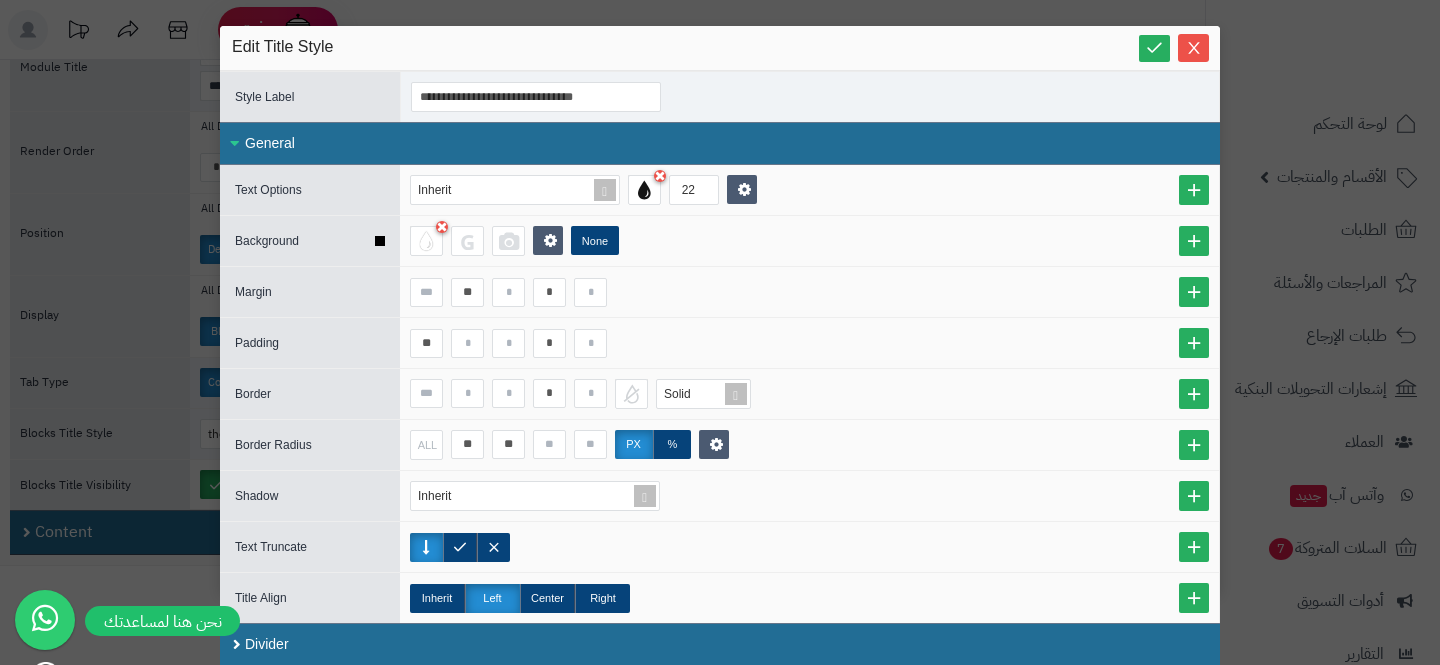 click at bounding box center [380, 241] 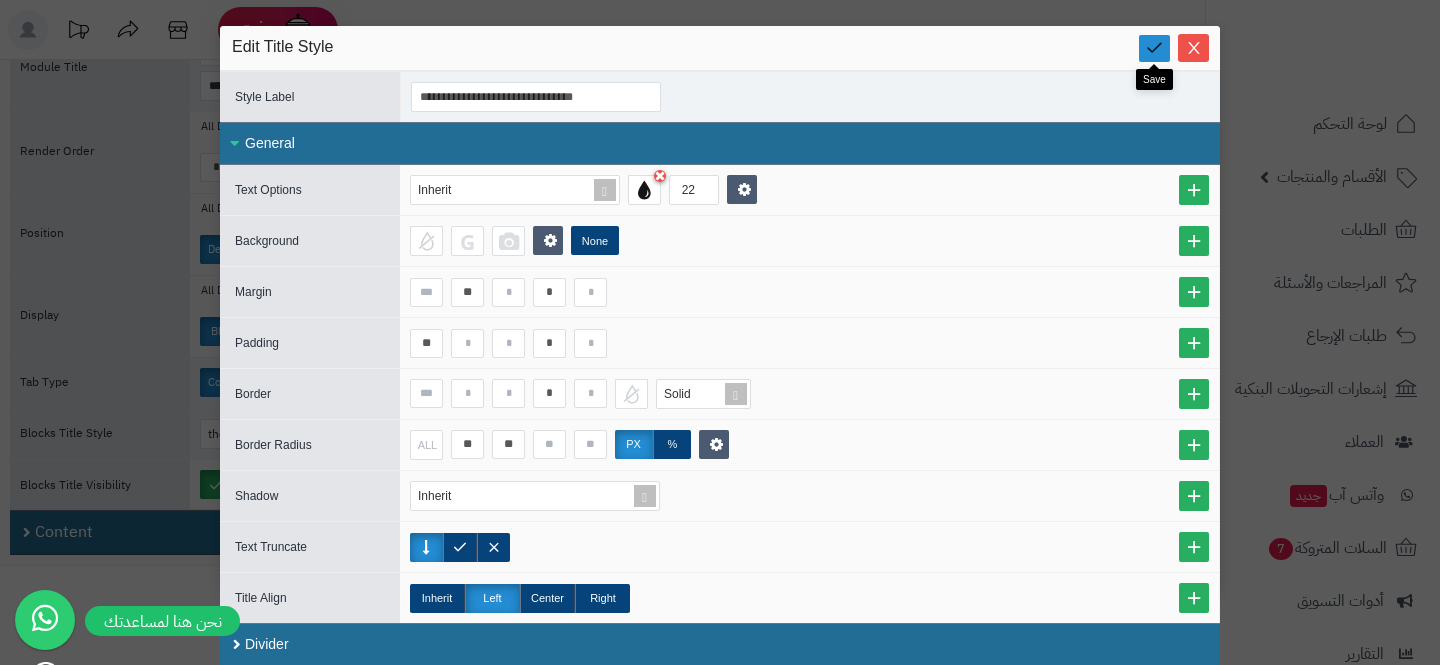click at bounding box center [1154, 47] 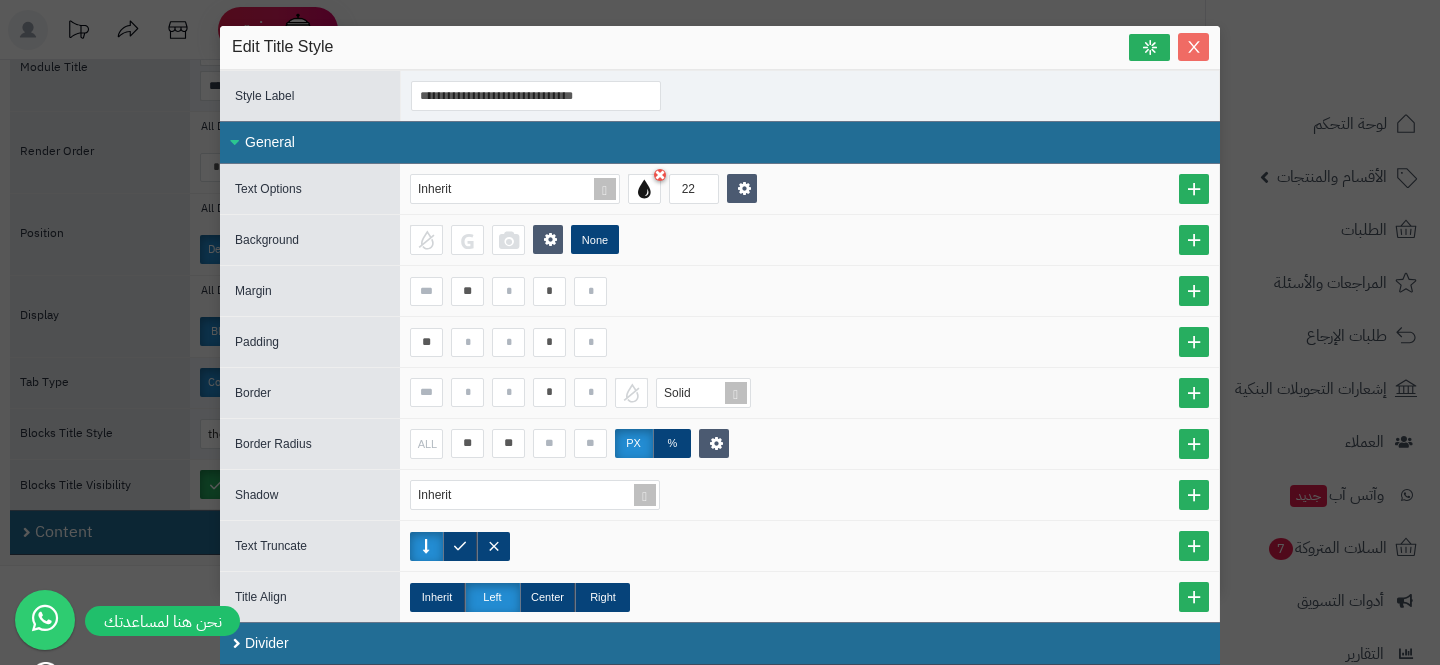 click at bounding box center [1193, 47] 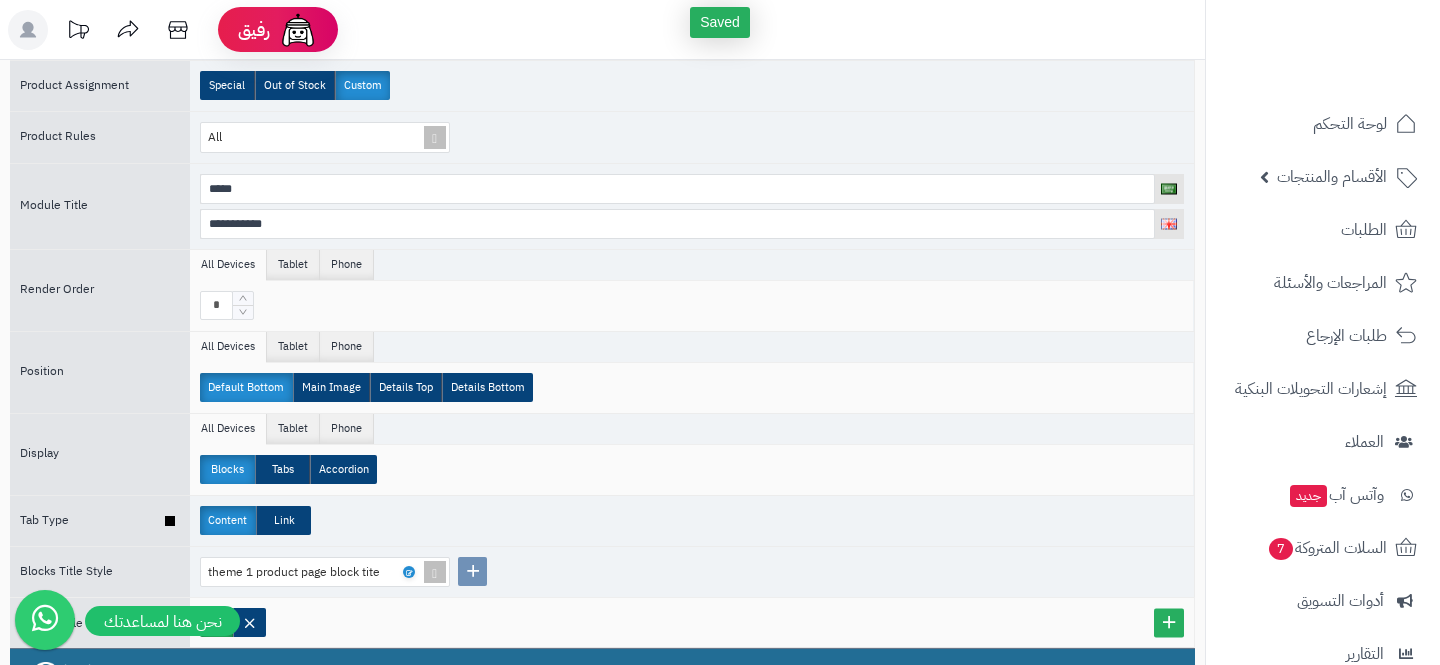 scroll, scrollTop: 381, scrollLeft: 0, axis: vertical 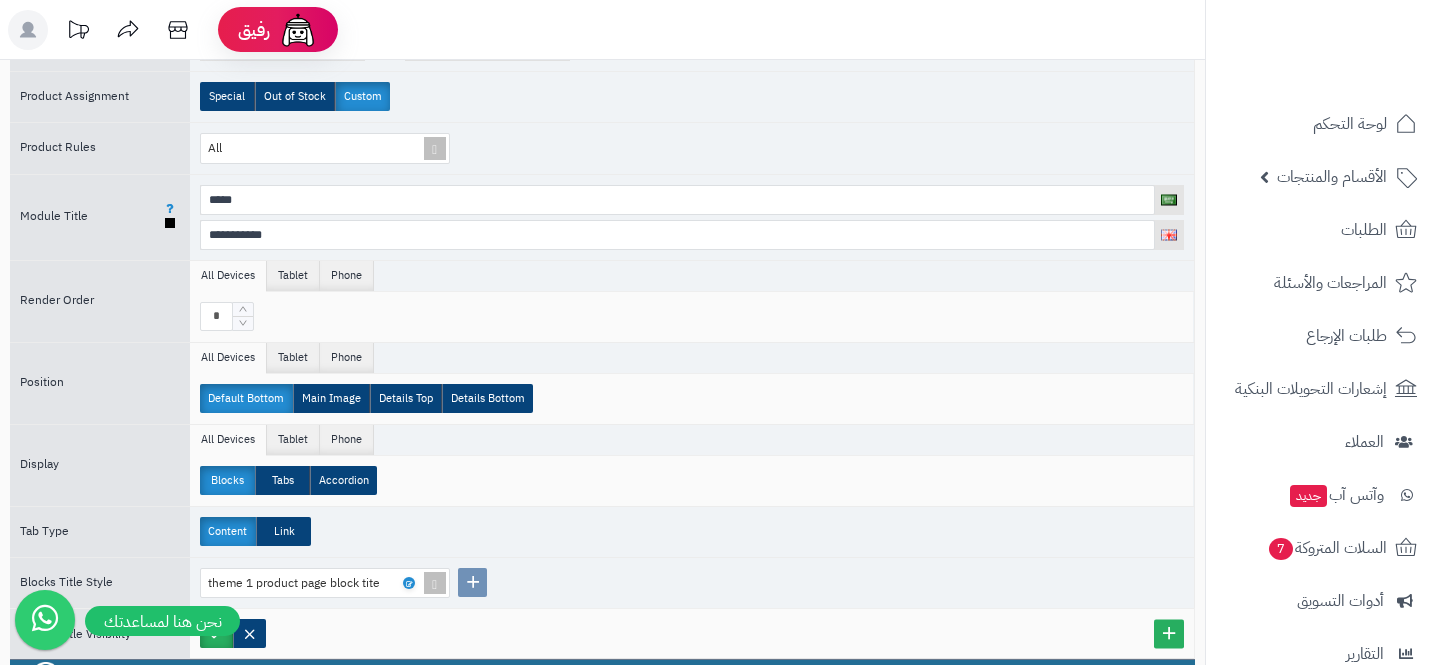 click at bounding box center [170, 223] 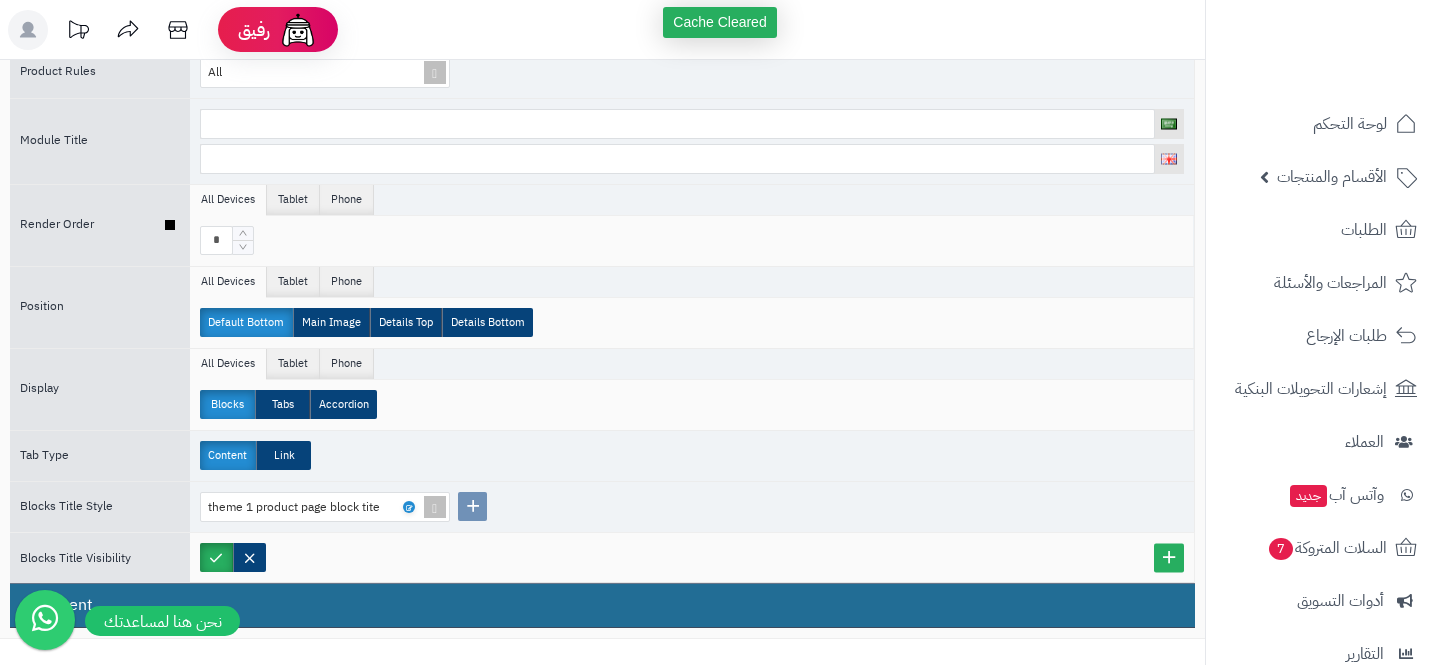 scroll, scrollTop: 530, scrollLeft: 0, axis: vertical 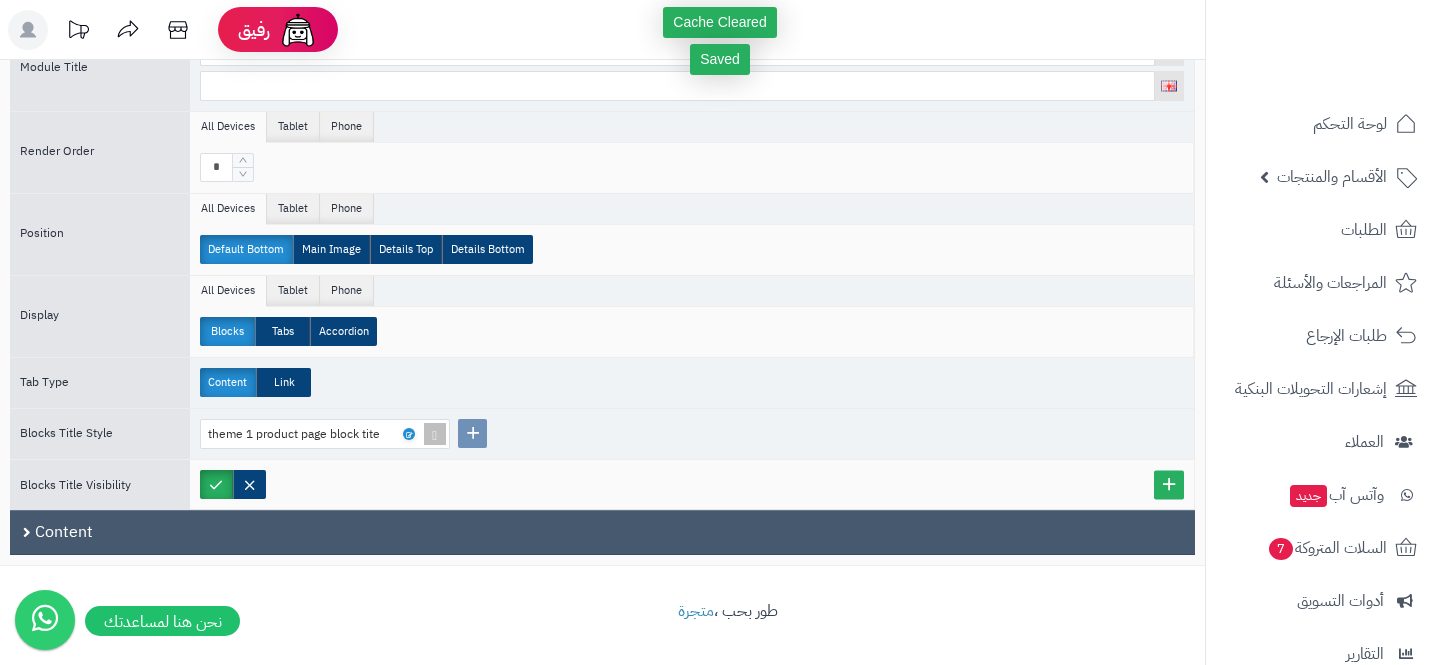click on "Content" at bounding box center [602, 532] 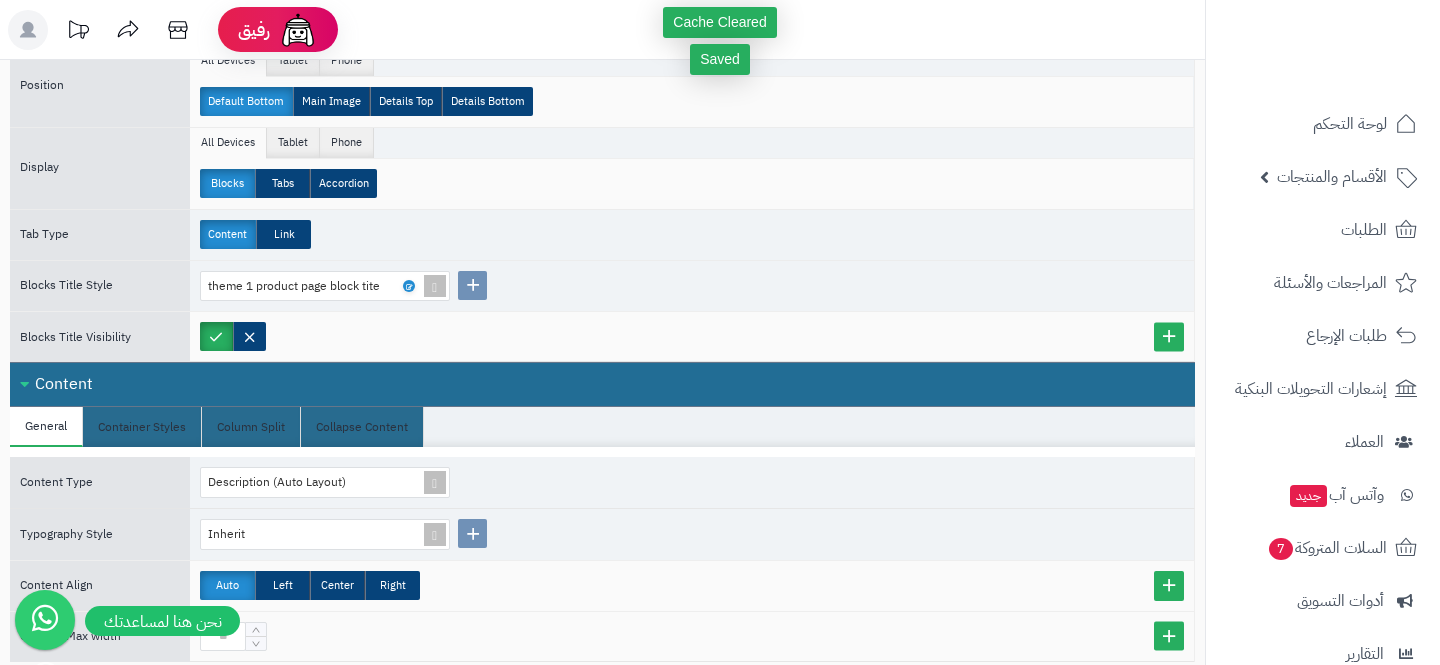 scroll, scrollTop: 785, scrollLeft: 0, axis: vertical 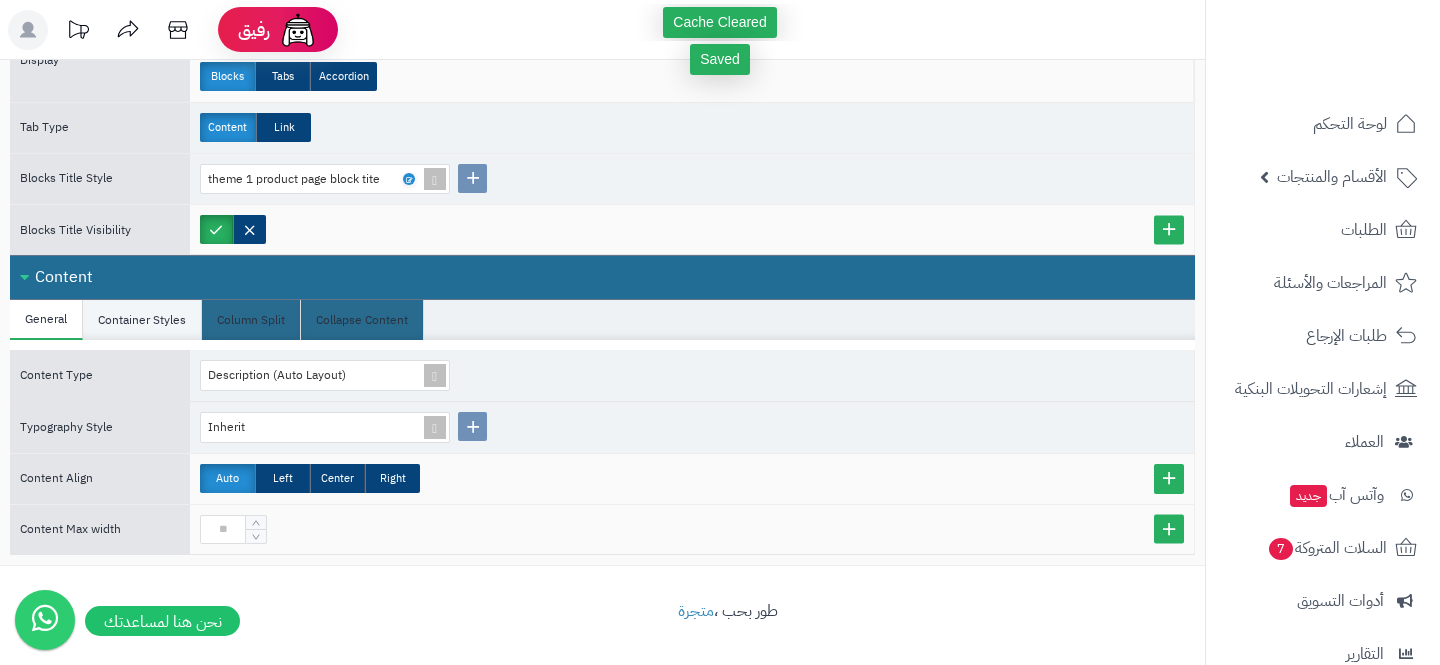 click on "Container Styles" at bounding box center (142, 320) 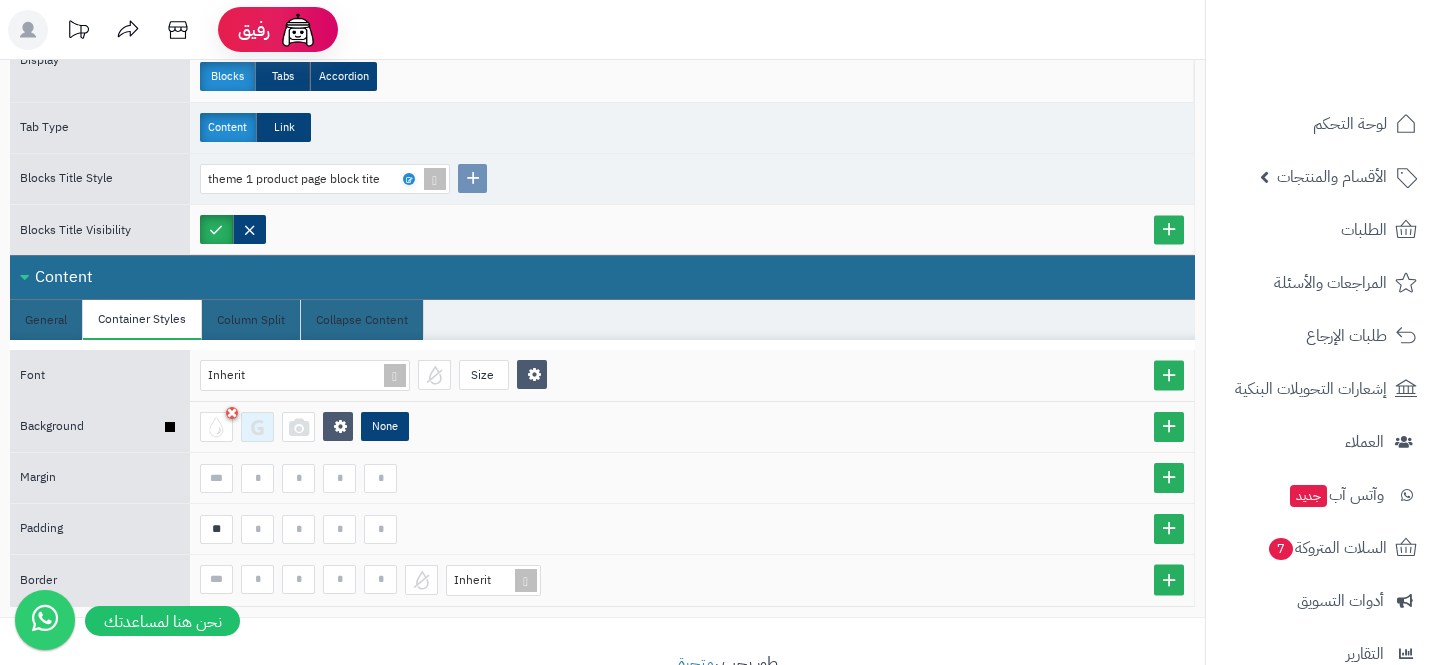 scroll, scrollTop: 837, scrollLeft: 0, axis: vertical 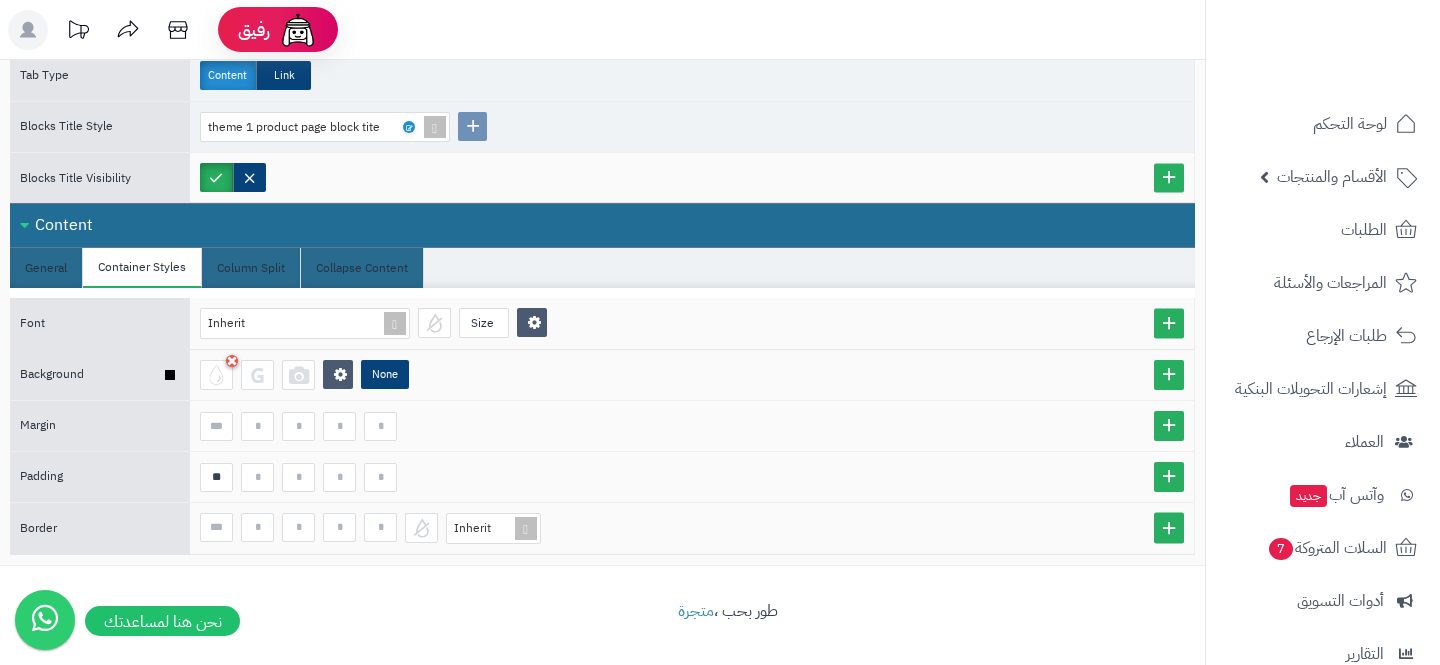 click on "Background" at bounding box center (100, 374) 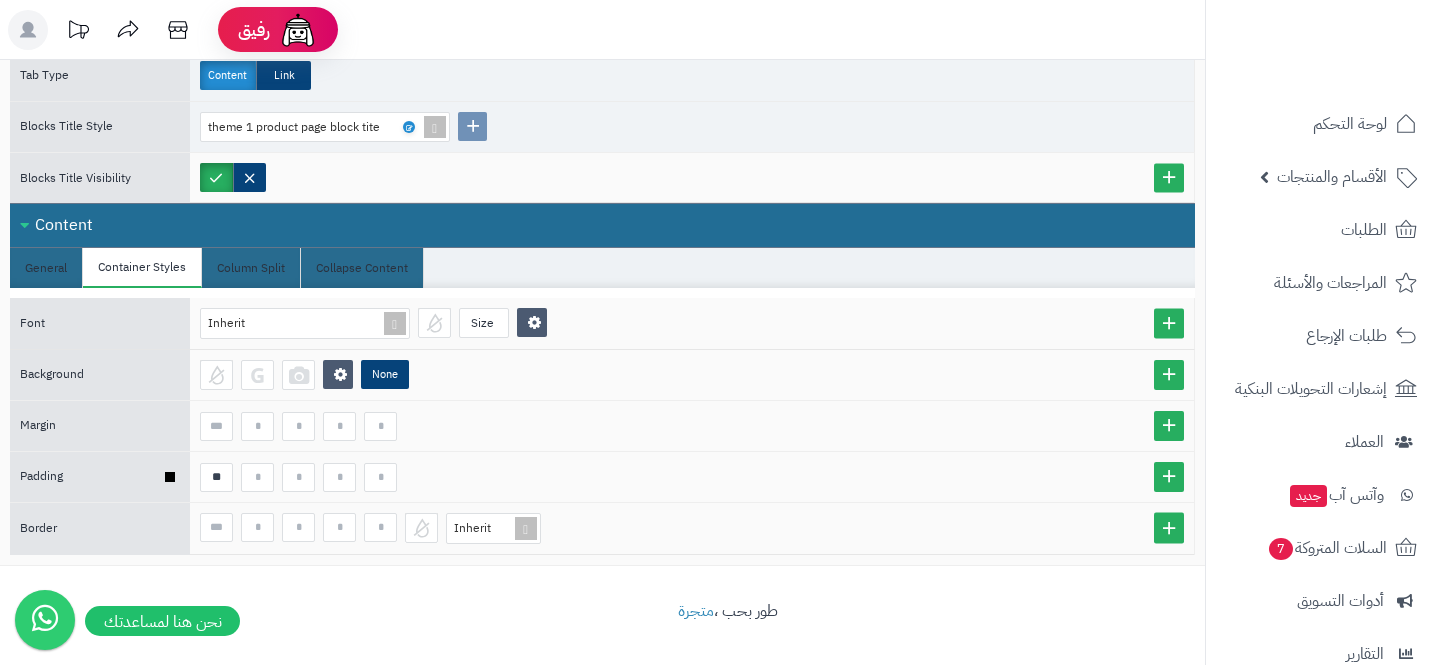 click on "Padding" at bounding box center (100, 476) 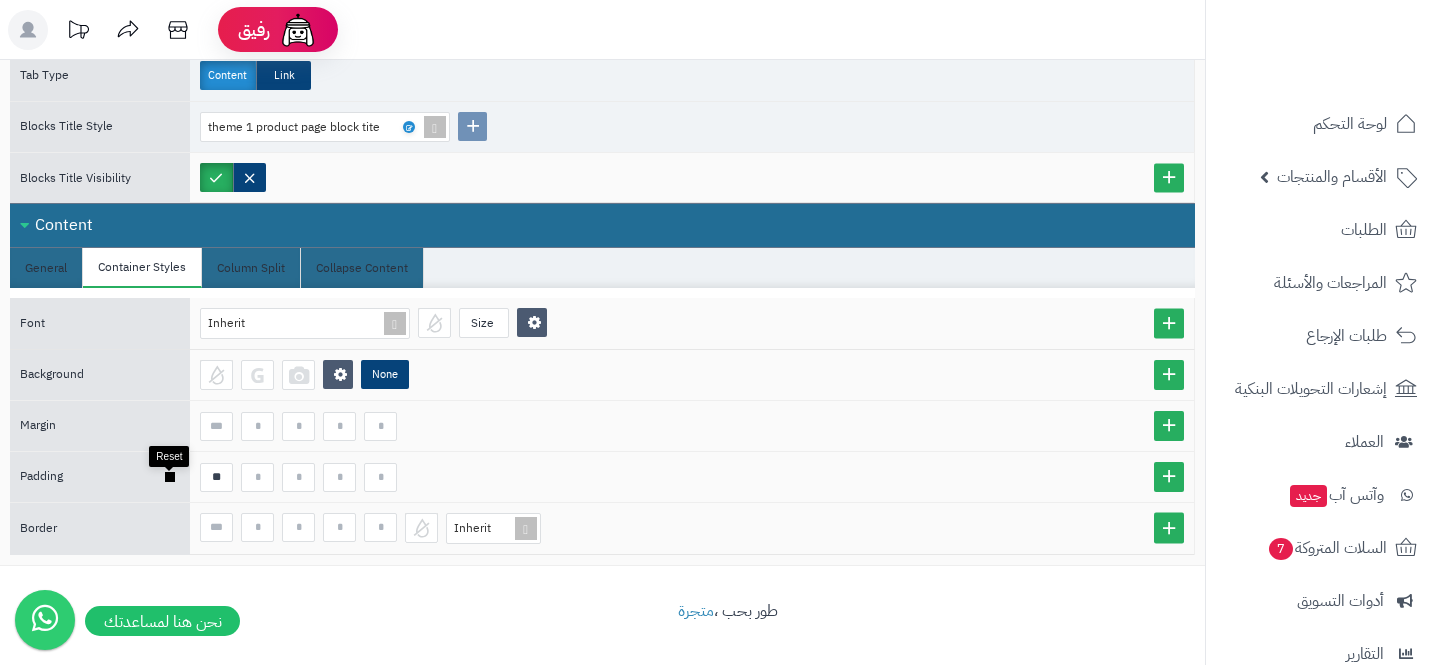 click at bounding box center (170, 477) 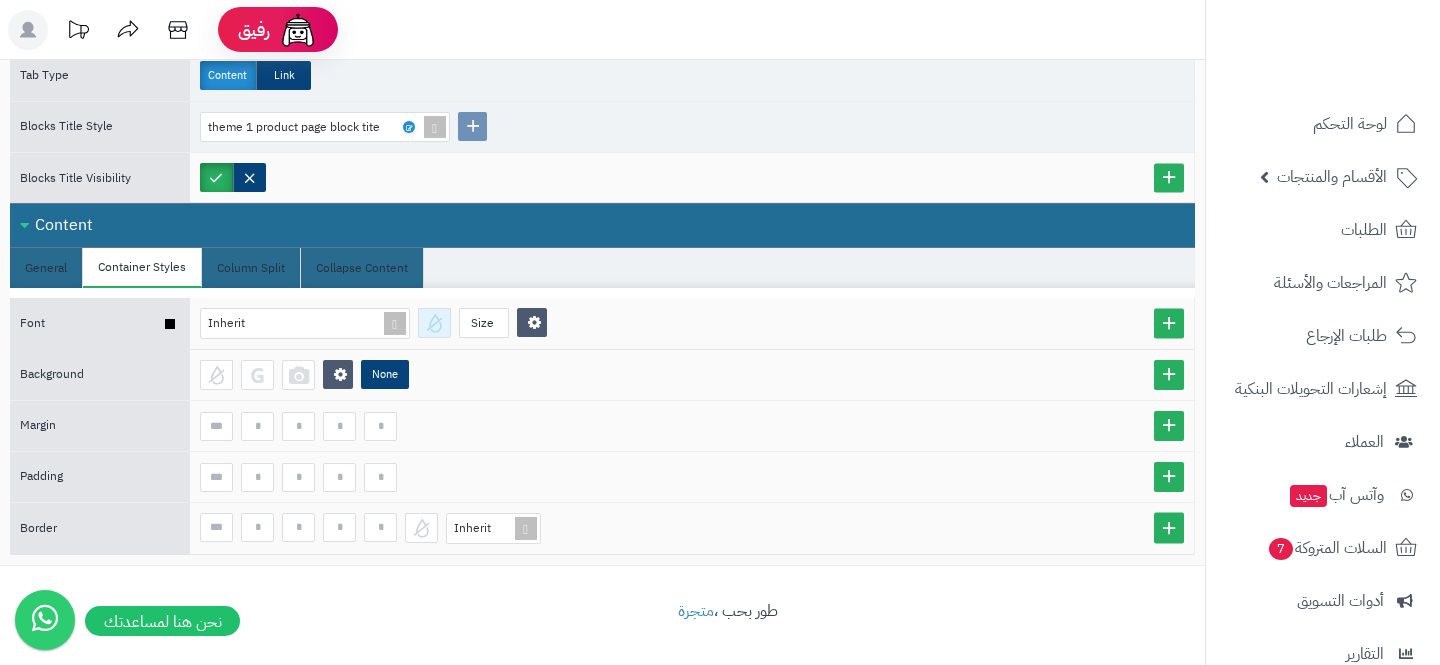 click at bounding box center [434, 323] 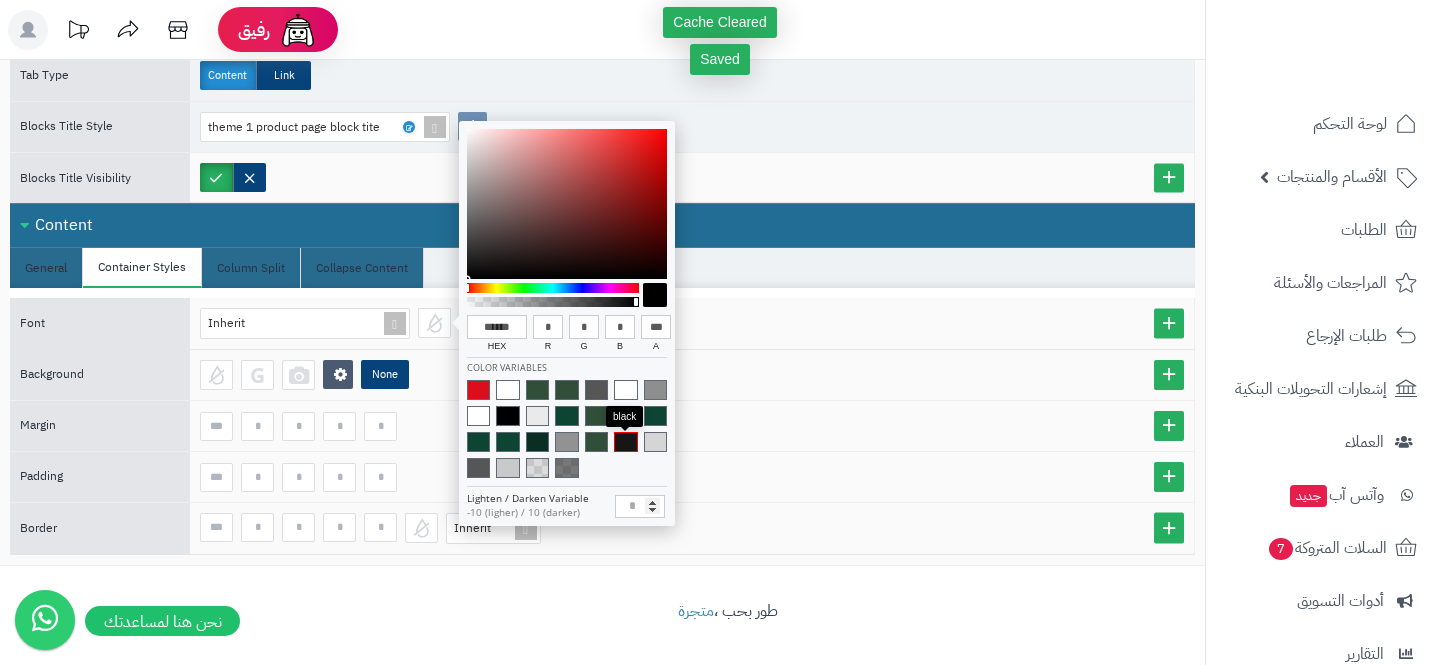 click at bounding box center [625, 442] 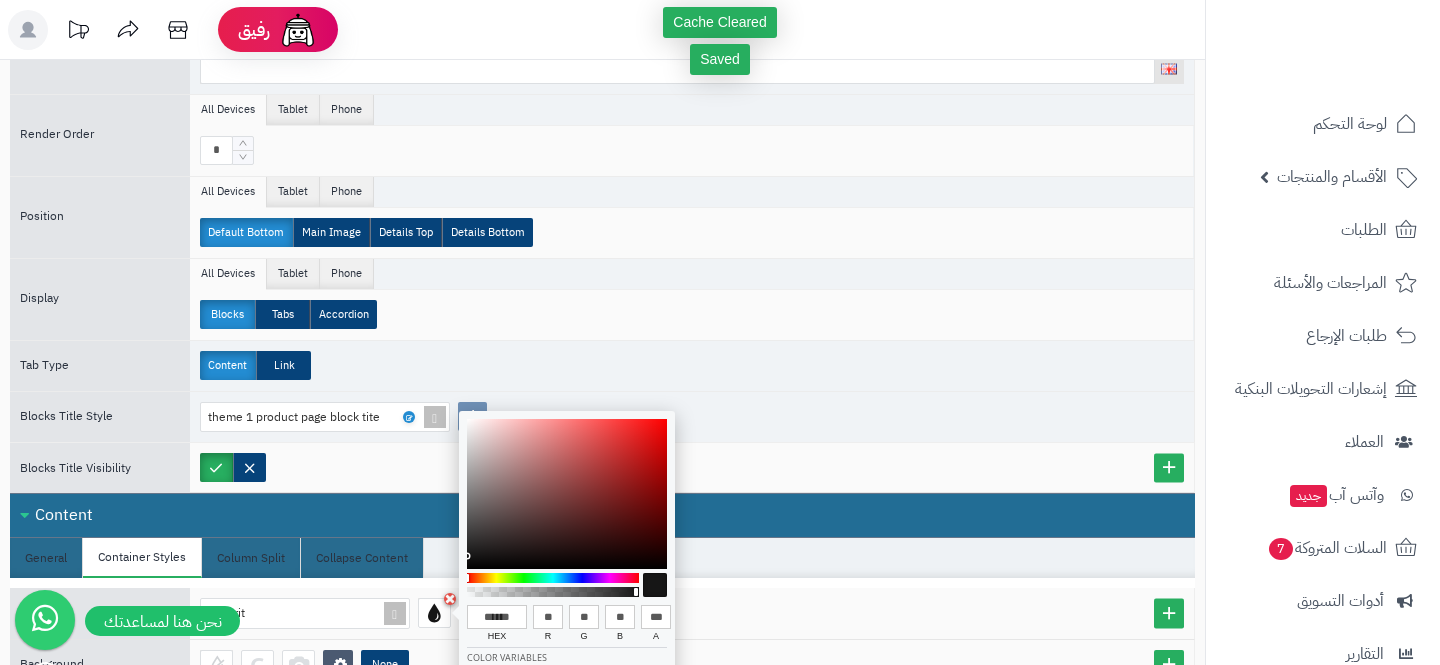 scroll, scrollTop: 520, scrollLeft: 0, axis: vertical 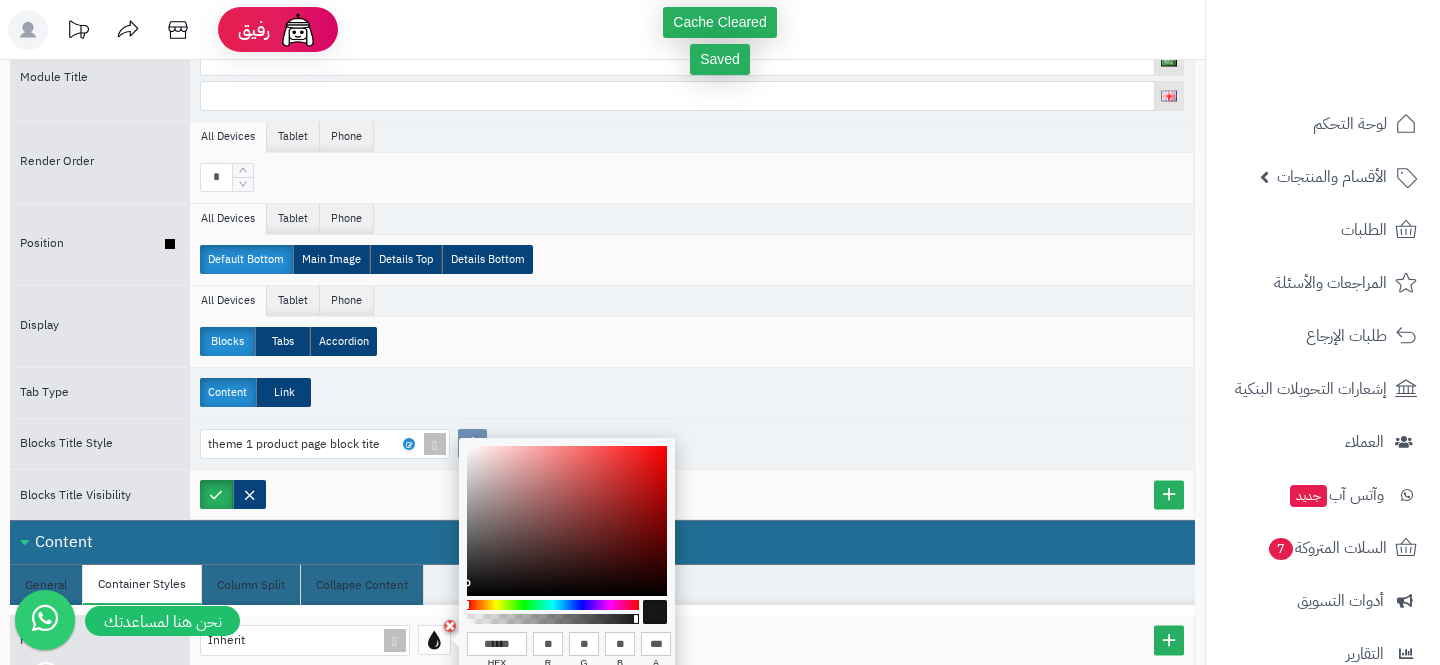 click on "All Devices Tablet Phone" at bounding box center [692, 219] 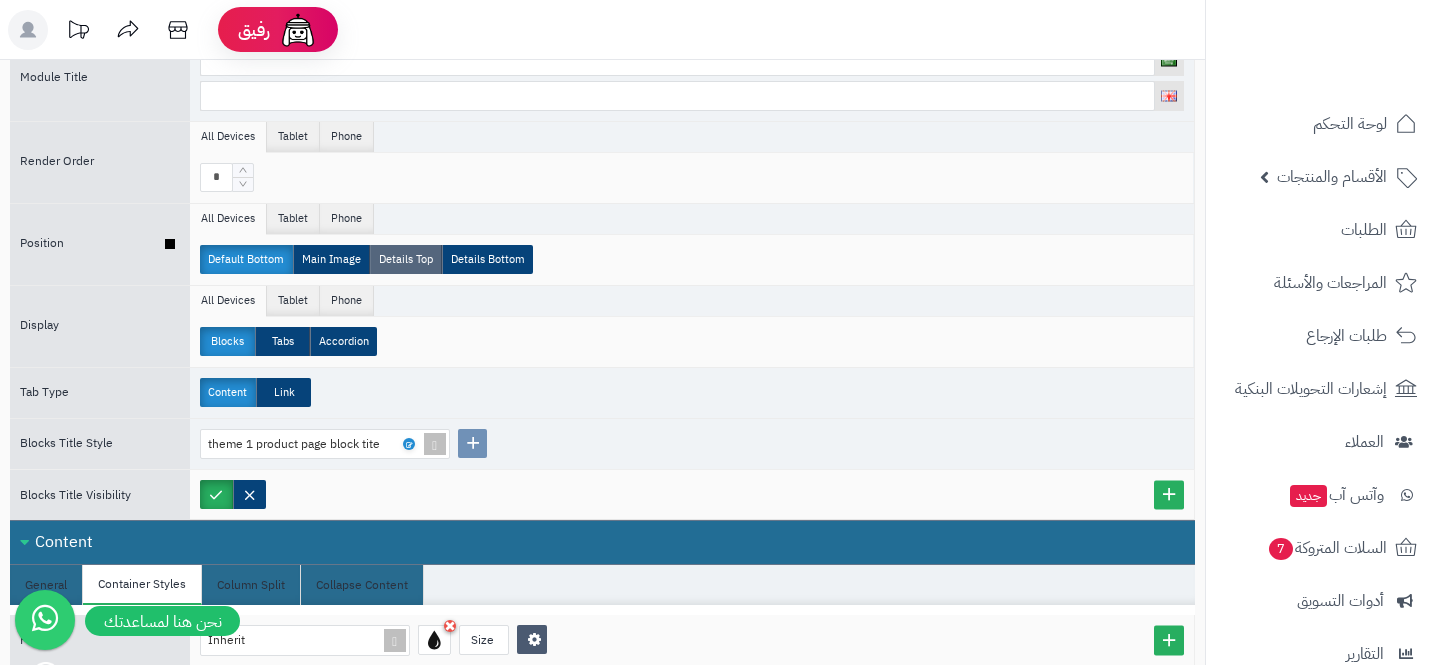 click on "Details Top" at bounding box center [406, 259] 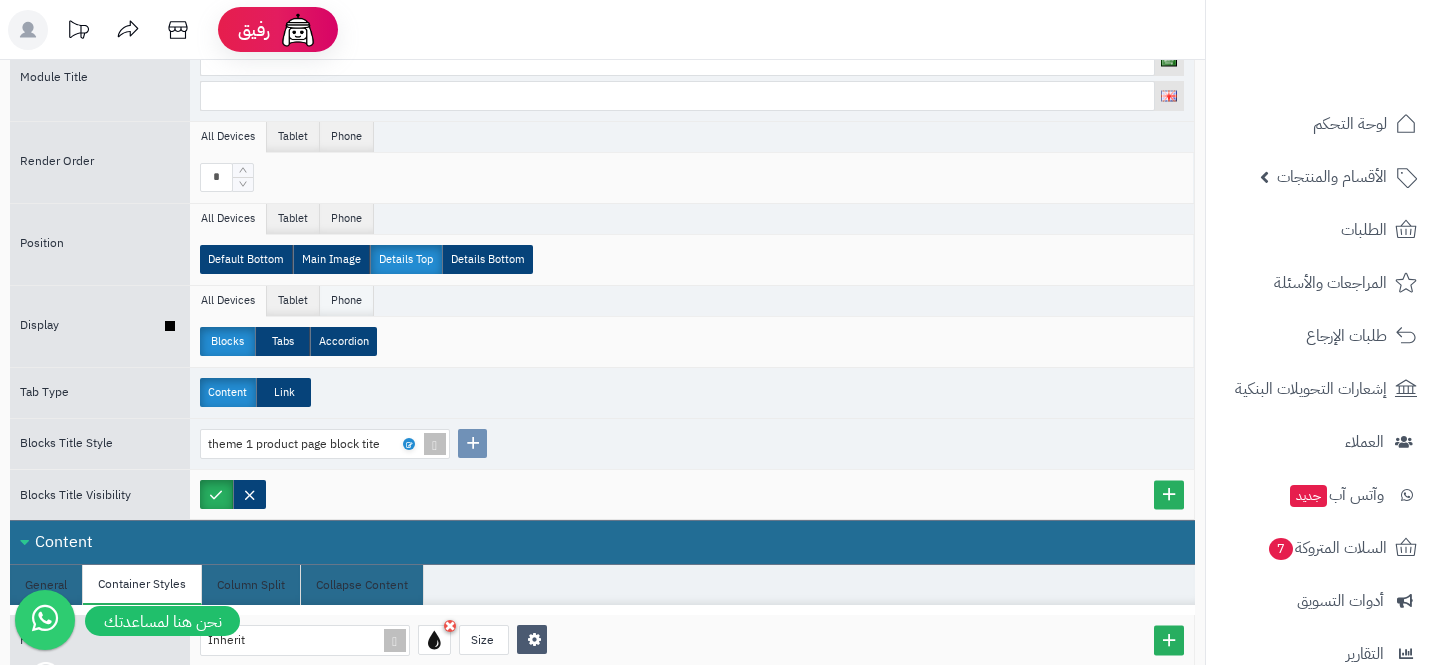 scroll, scrollTop: 0, scrollLeft: 0, axis: both 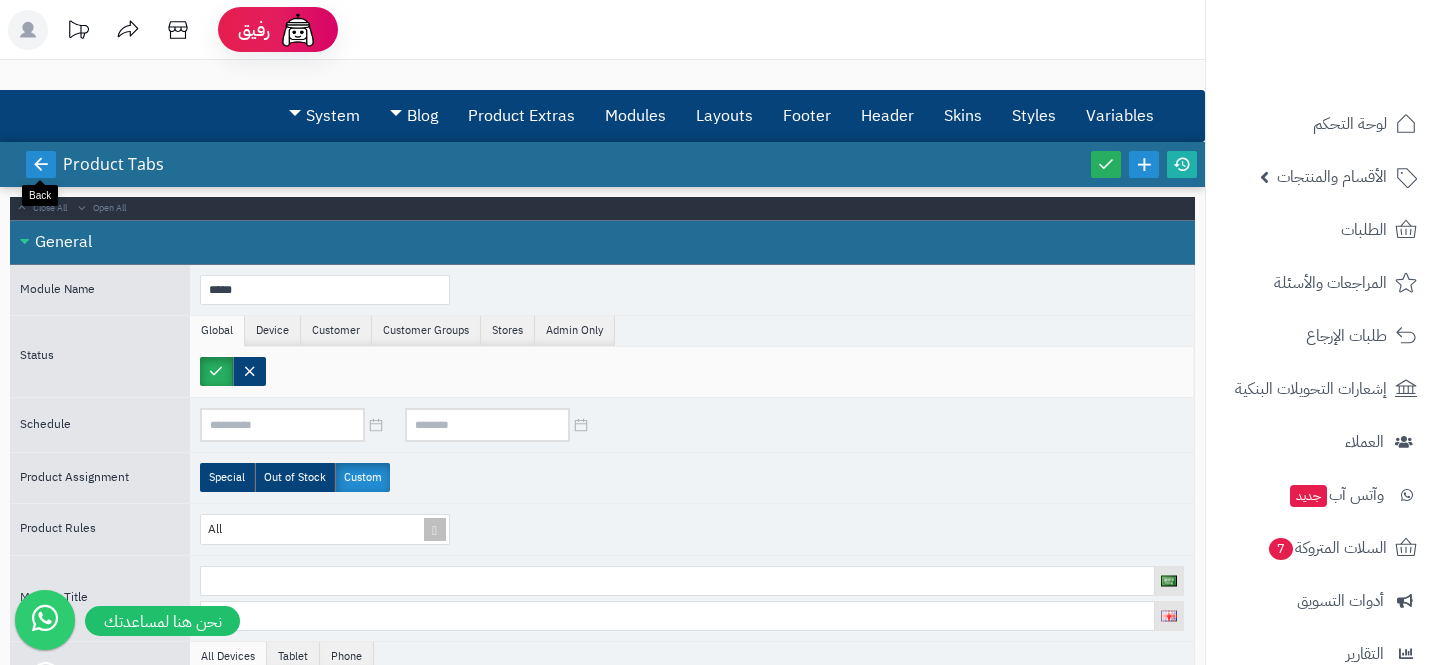 click at bounding box center [41, 164] 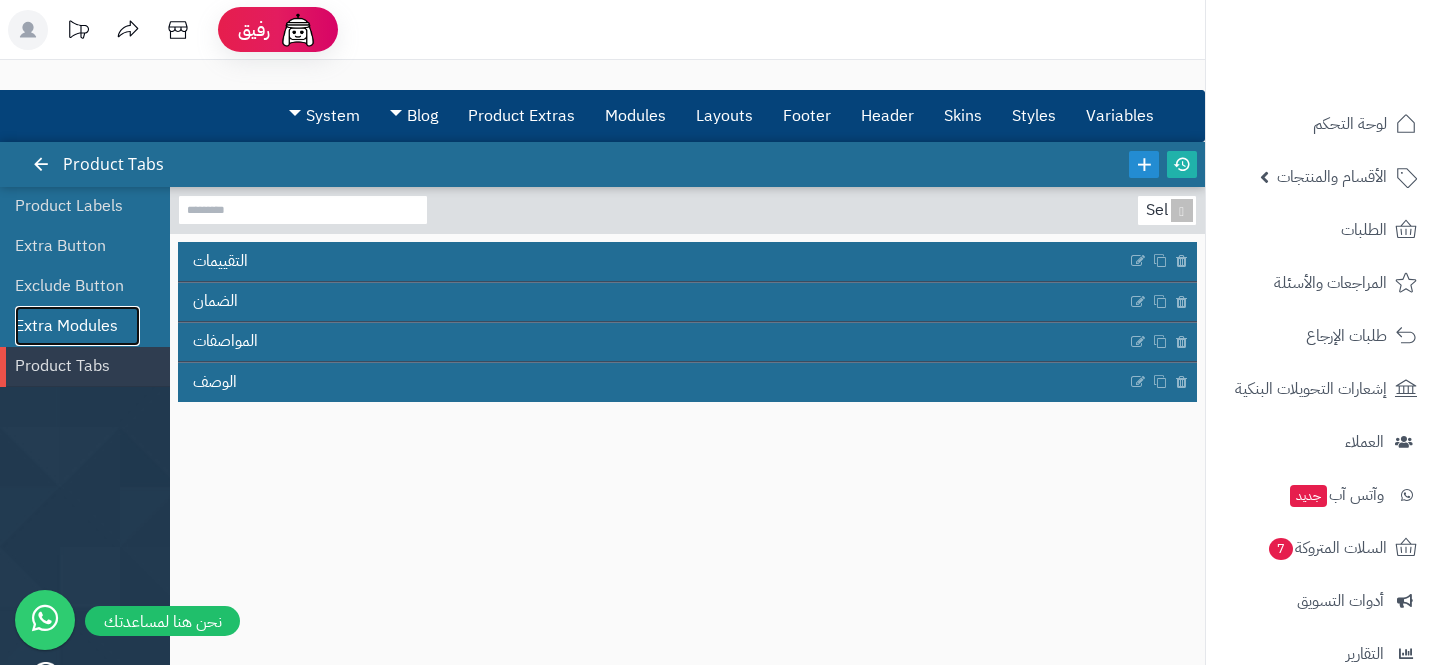 click on "Extra Modules" at bounding box center [77, 326] 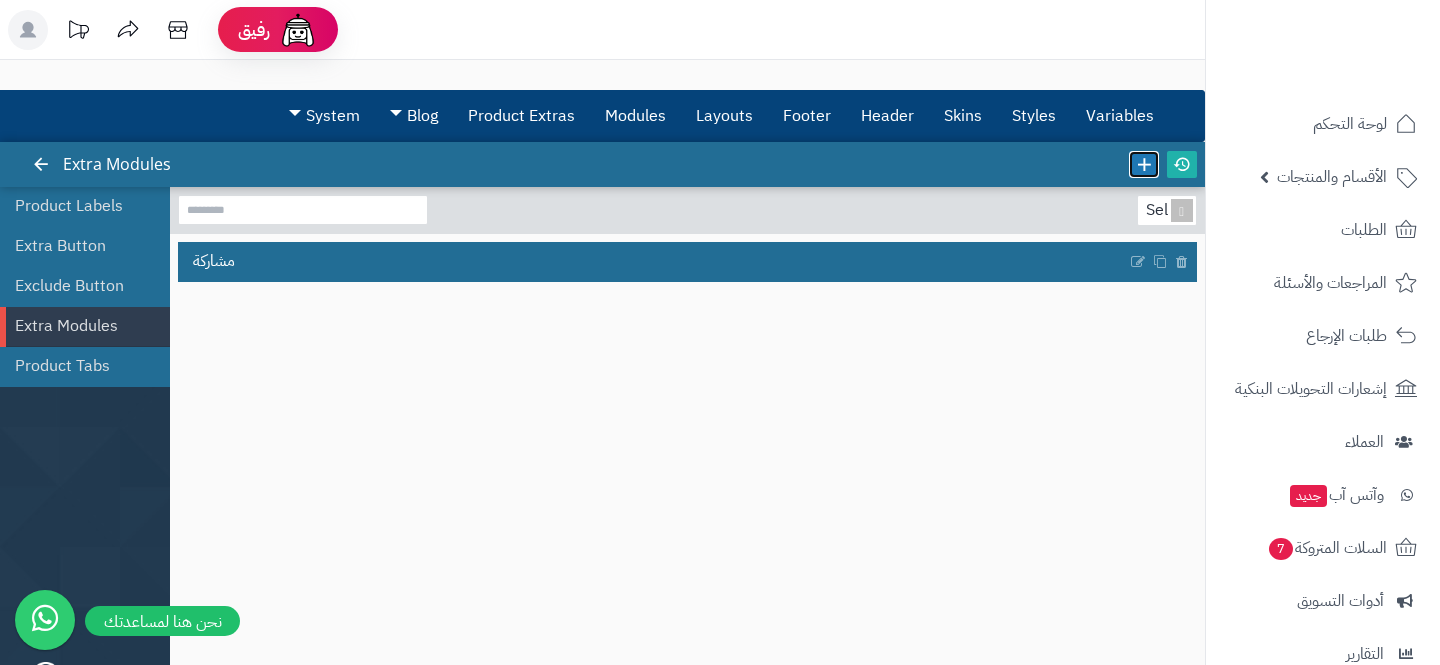 click at bounding box center (1144, 164) 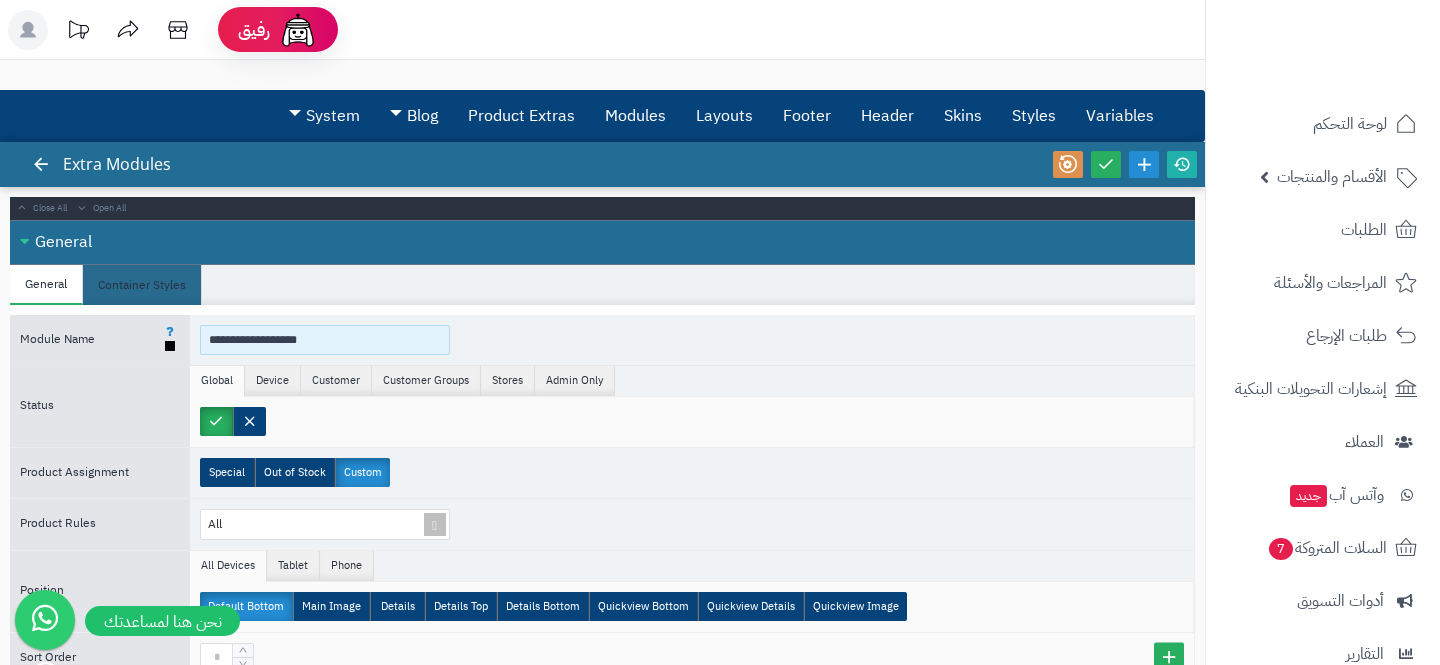 click on "**********" at bounding box center [325, 340] 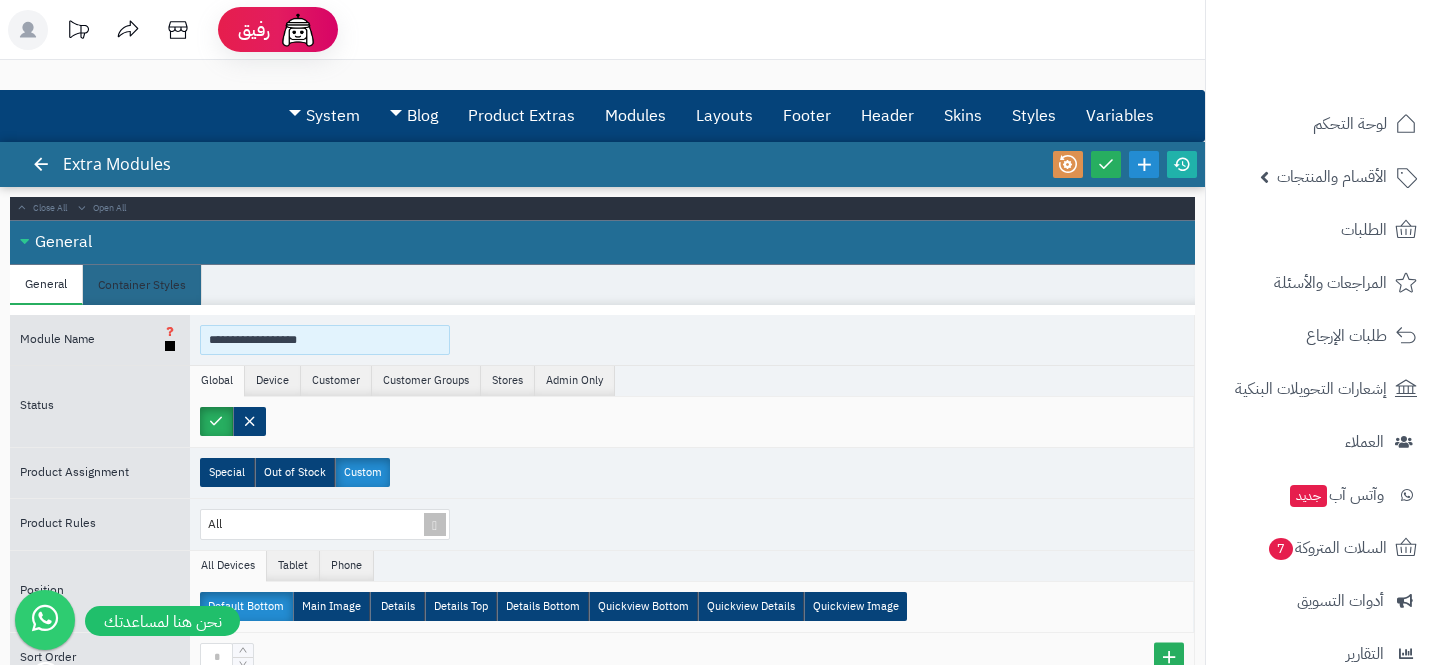 drag, startPoint x: 282, startPoint y: 336, endPoint x: 167, endPoint y: 336, distance: 115 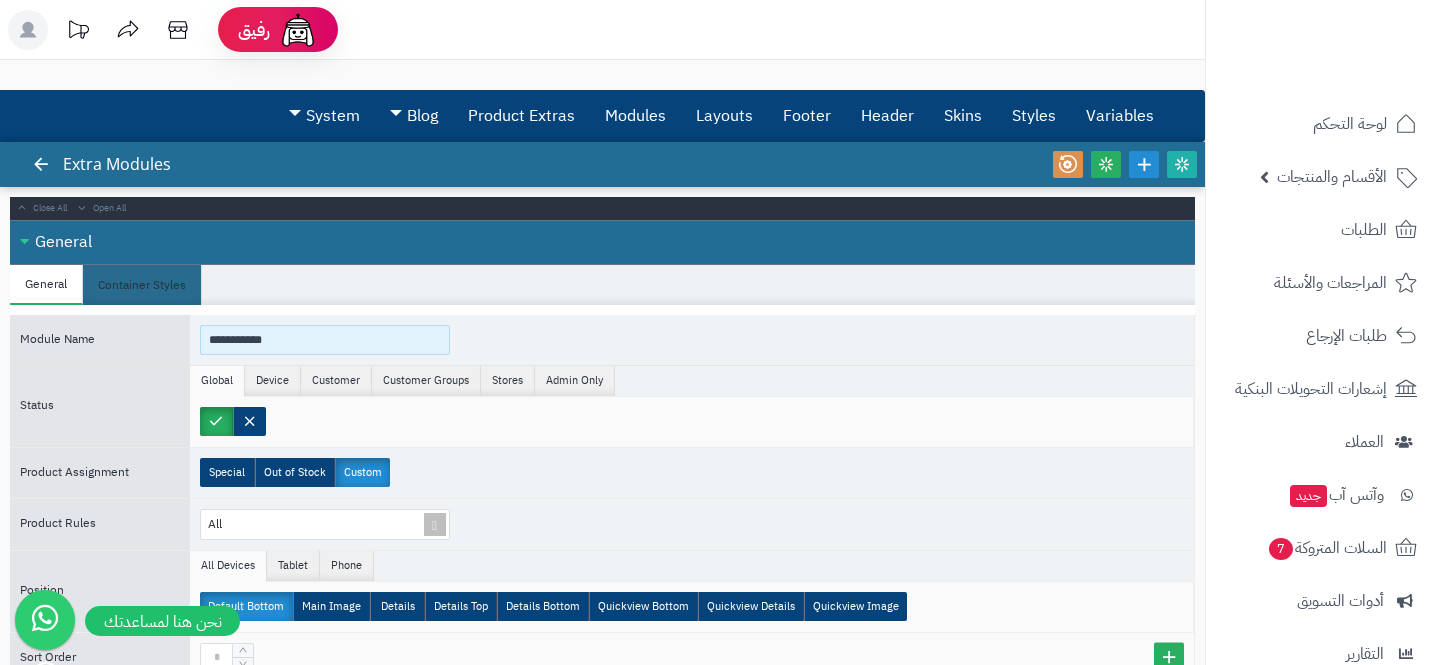 type on "**********" 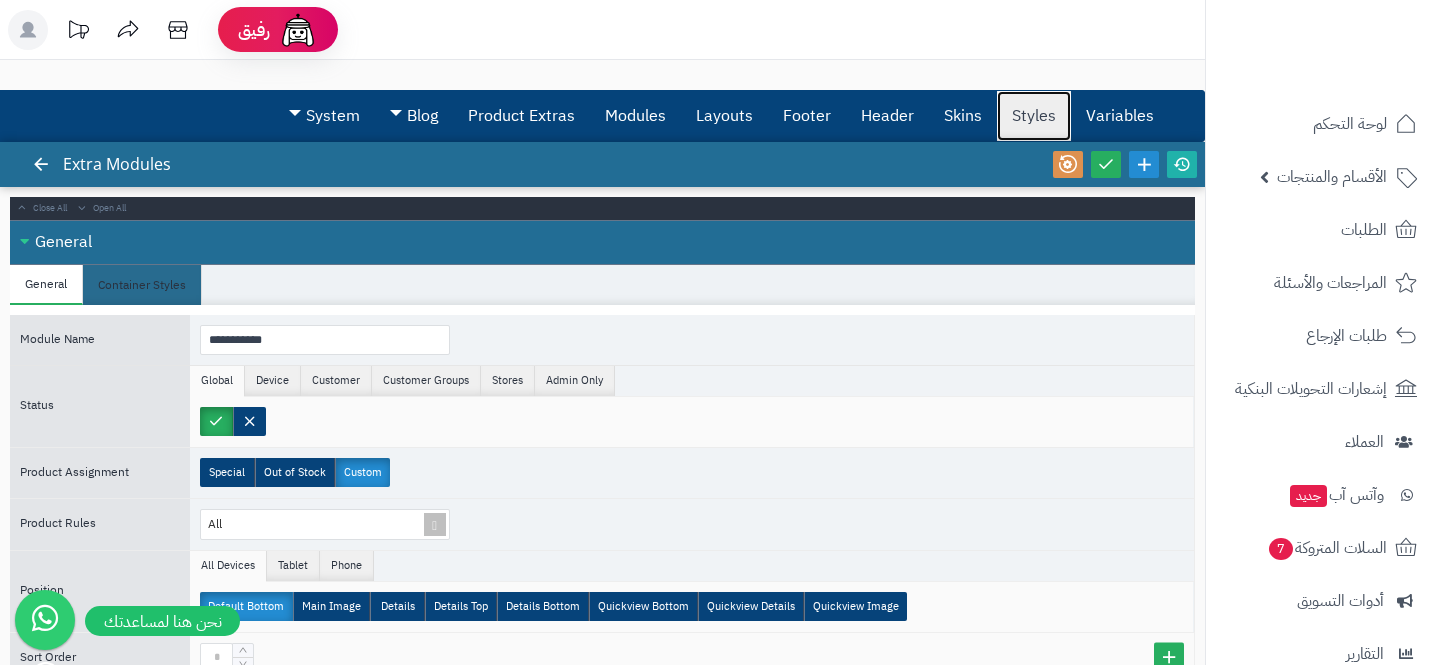 click on "Styles" at bounding box center [1034, 116] 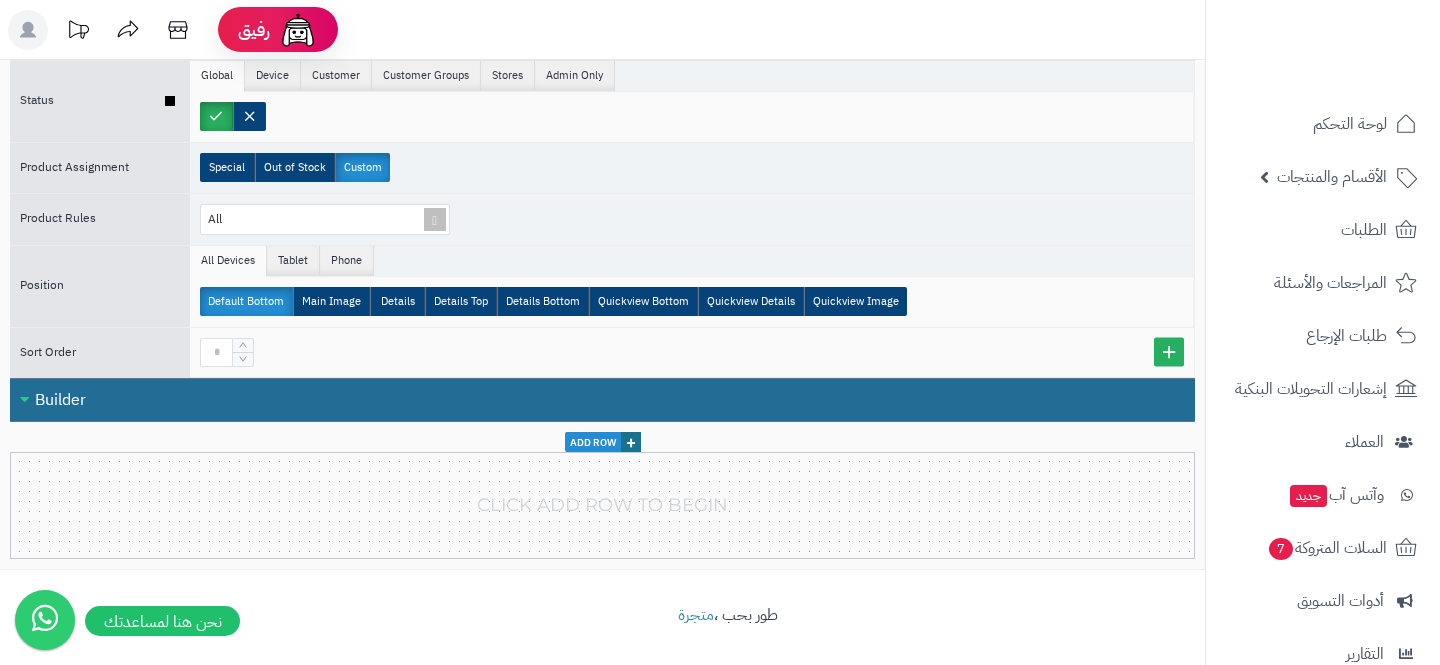 scroll, scrollTop: 309, scrollLeft: 0, axis: vertical 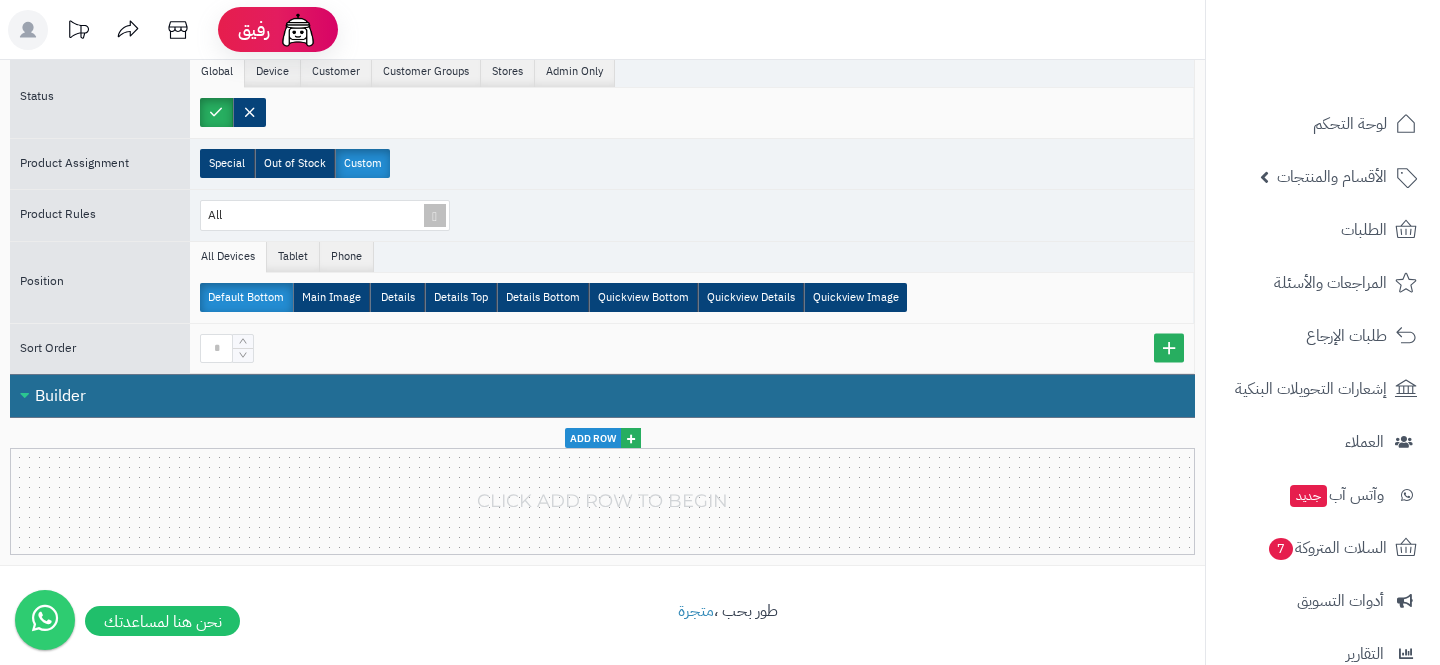 click on "+" at bounding box center [631, 438] 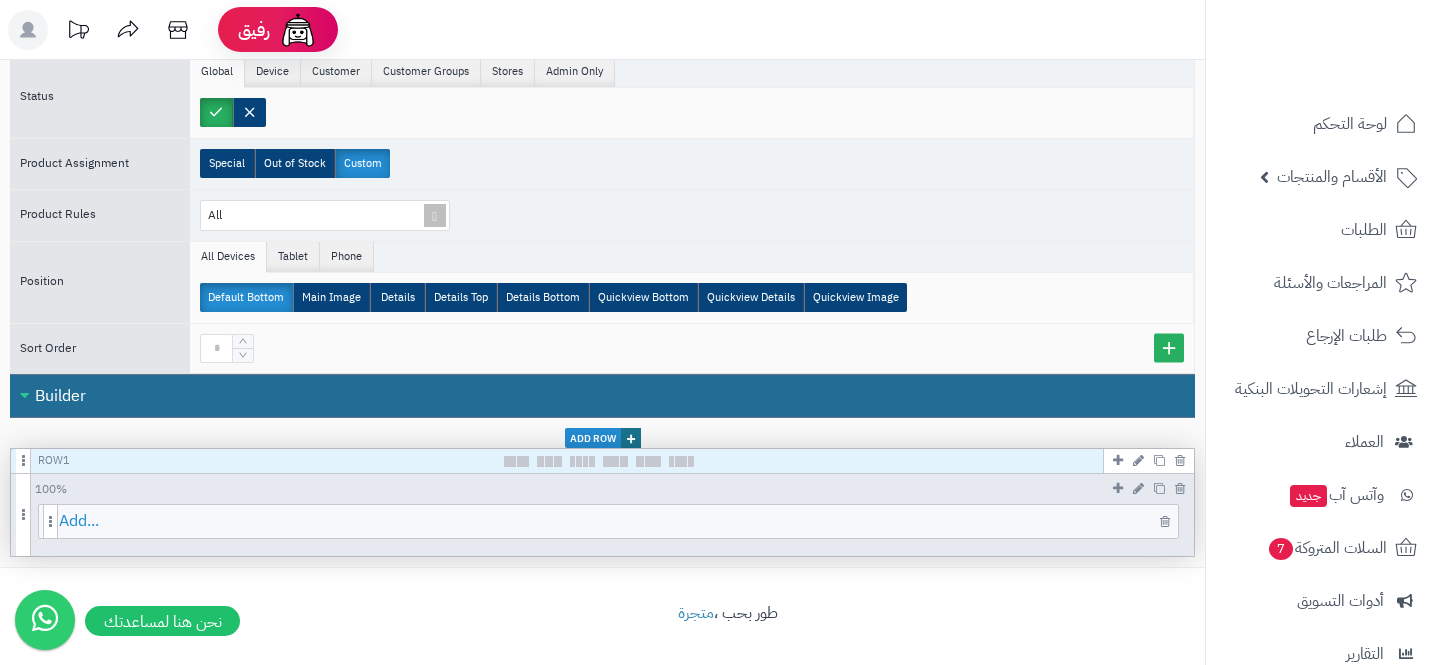 click on "Add..." at bounding box center (618, 521) 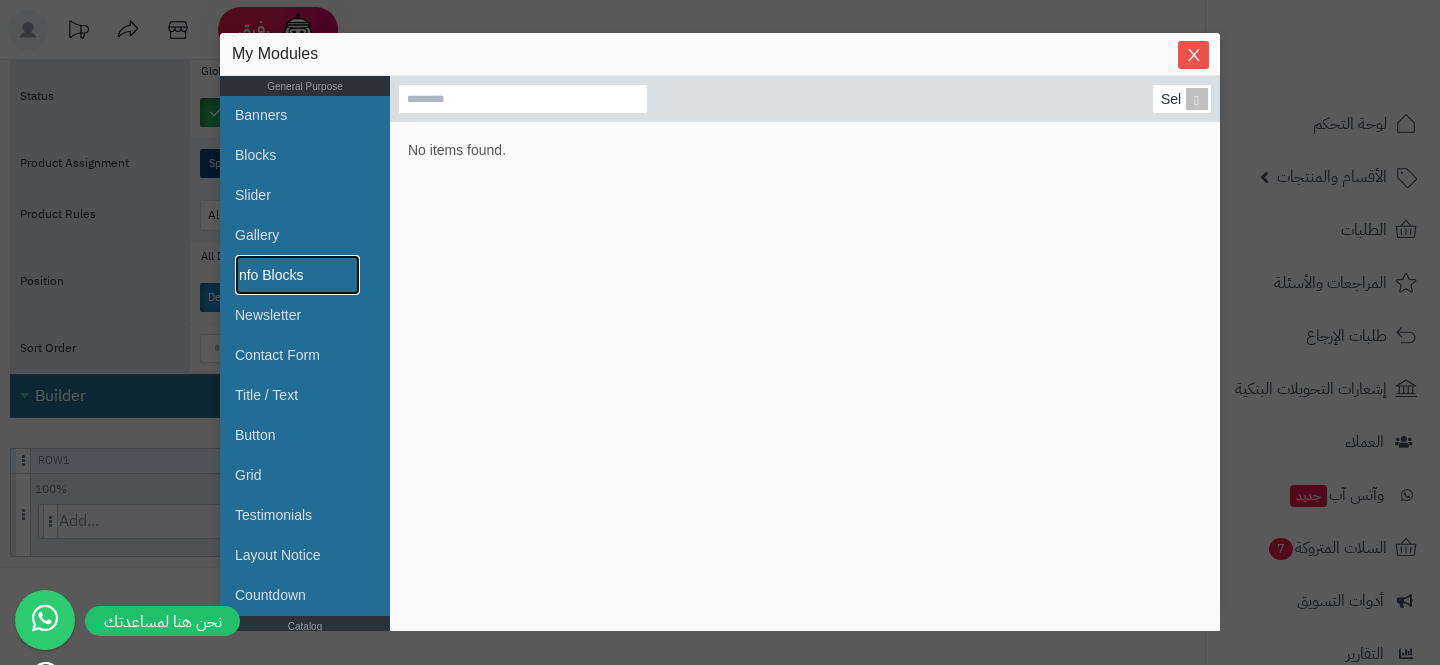 click on "Info Blocks" at bounding box center (297, 275) 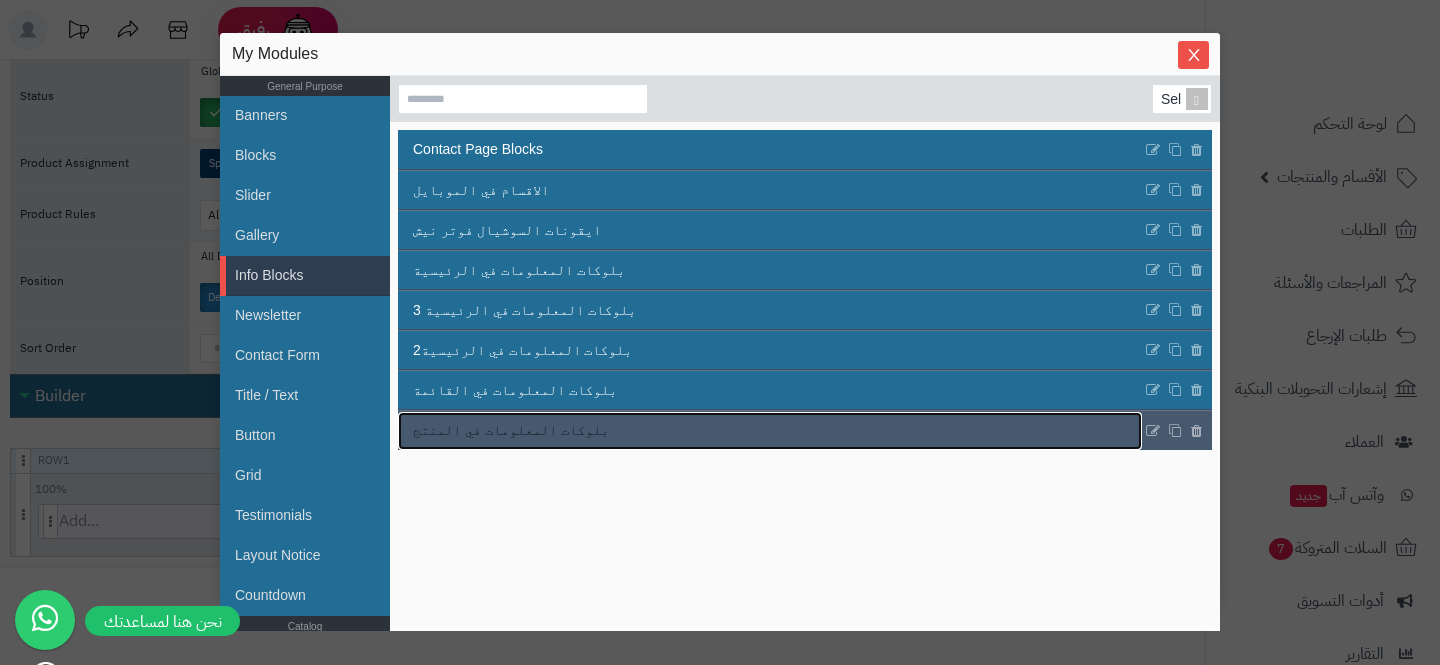 click on "بلوكات المعلومات في المنتج" at bounding box center (511, 430) 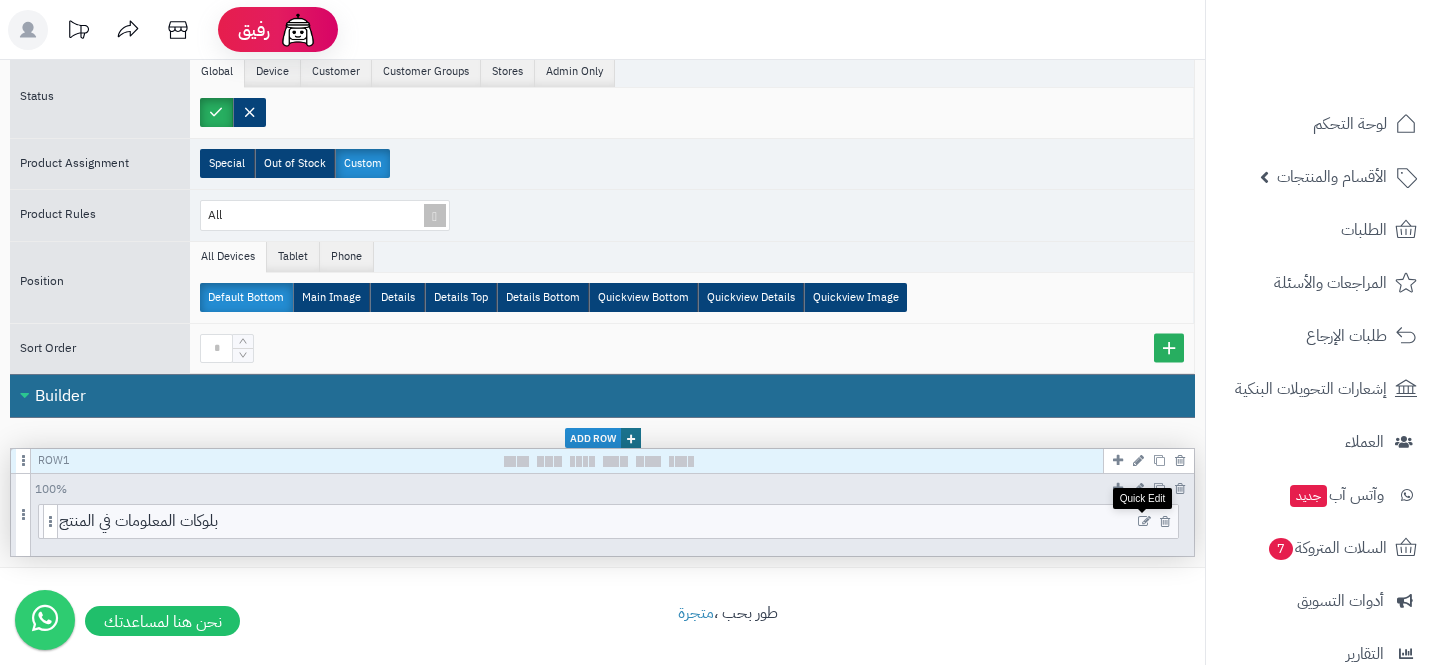 click at bounding box center (1144, 522) 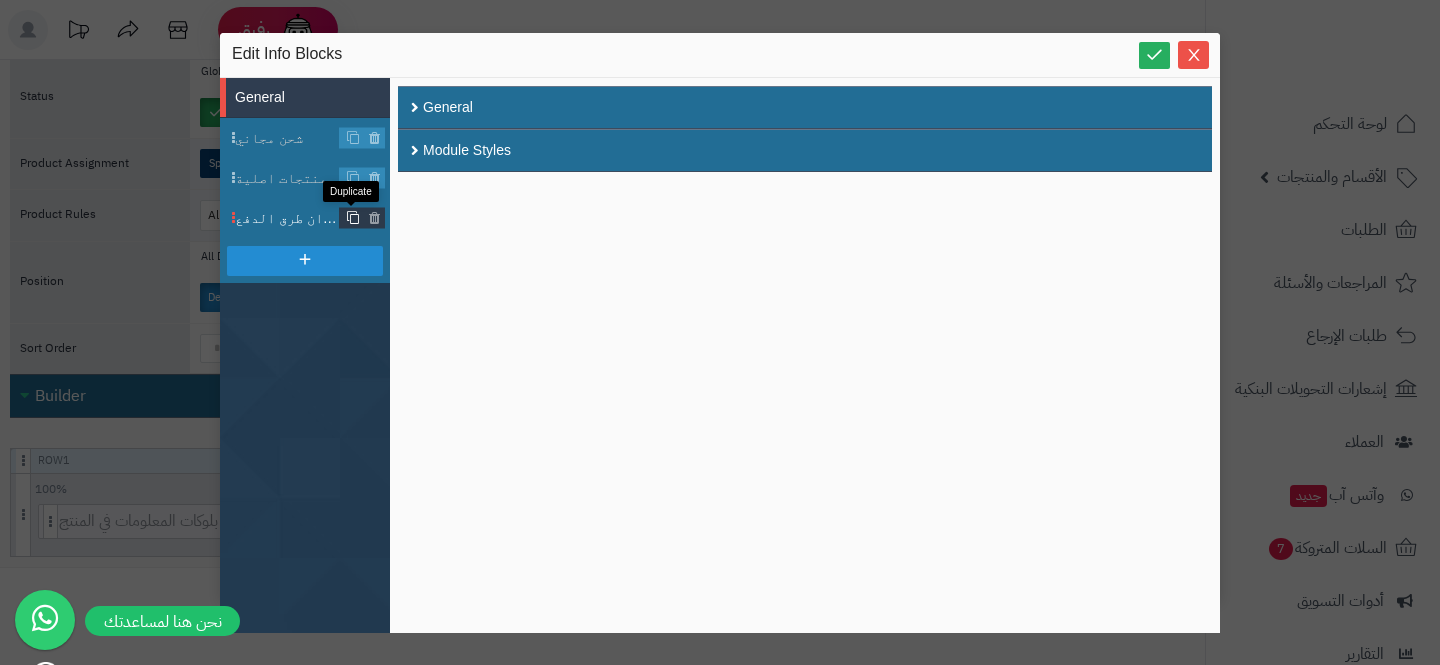 click at bounding box center (353, 218) 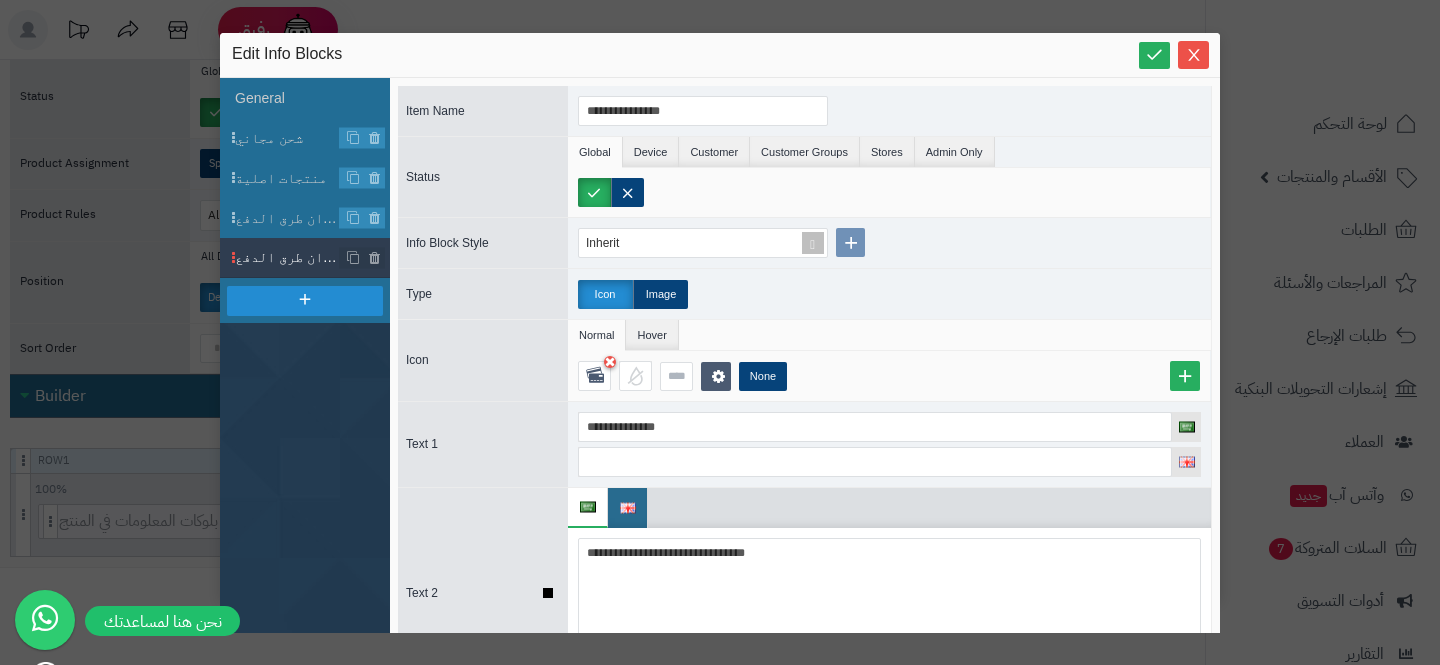 click on "Text 2" at bounding box center [478, 593] 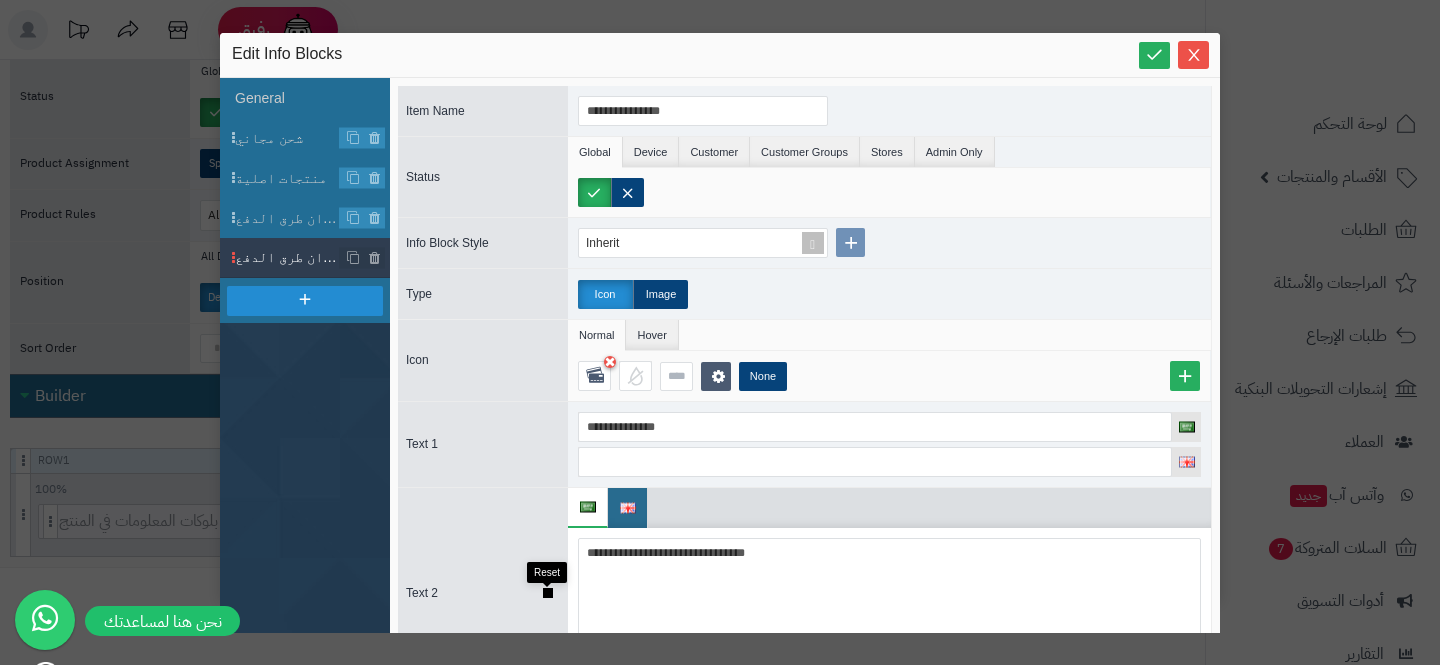 click at bounding box center [548, 593] 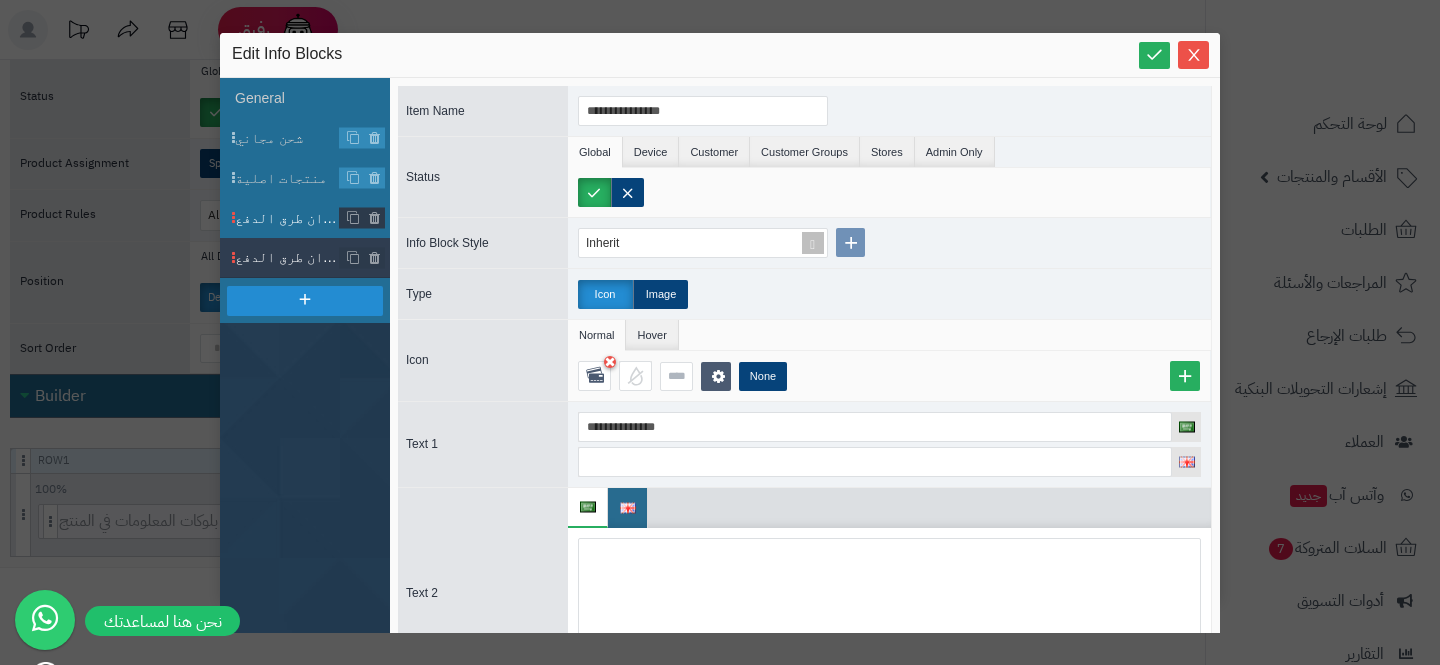 click on "عنوان طرق الدفع" at bounding box center [287, 218] 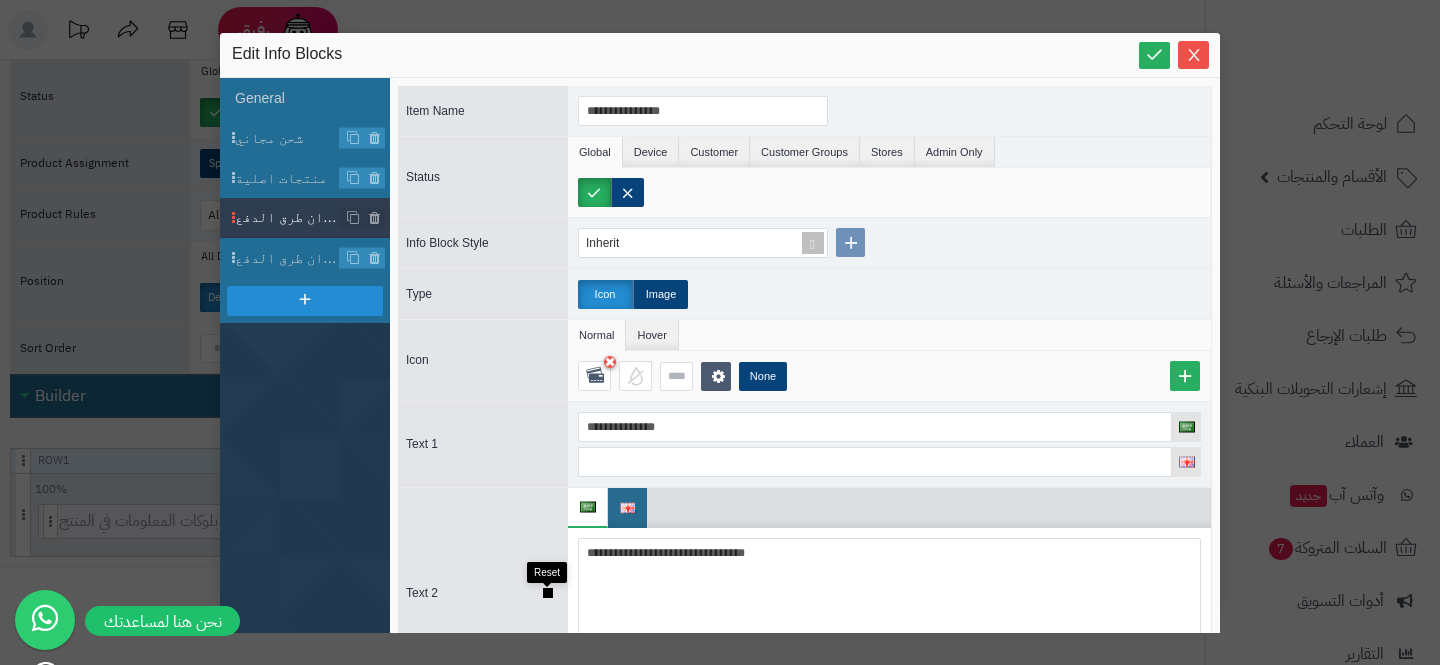 click at bounding box center [548, 593] 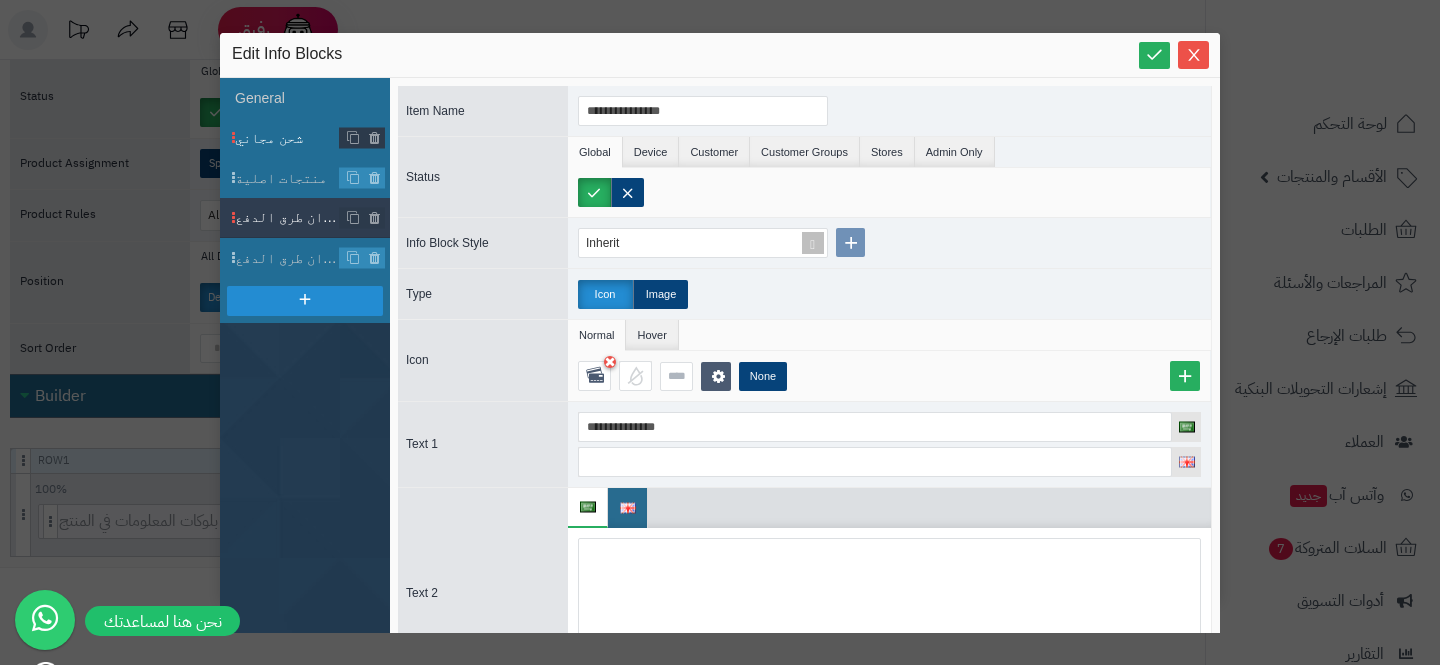 click on "شحن مجاني" at bounding box center (305, 138) 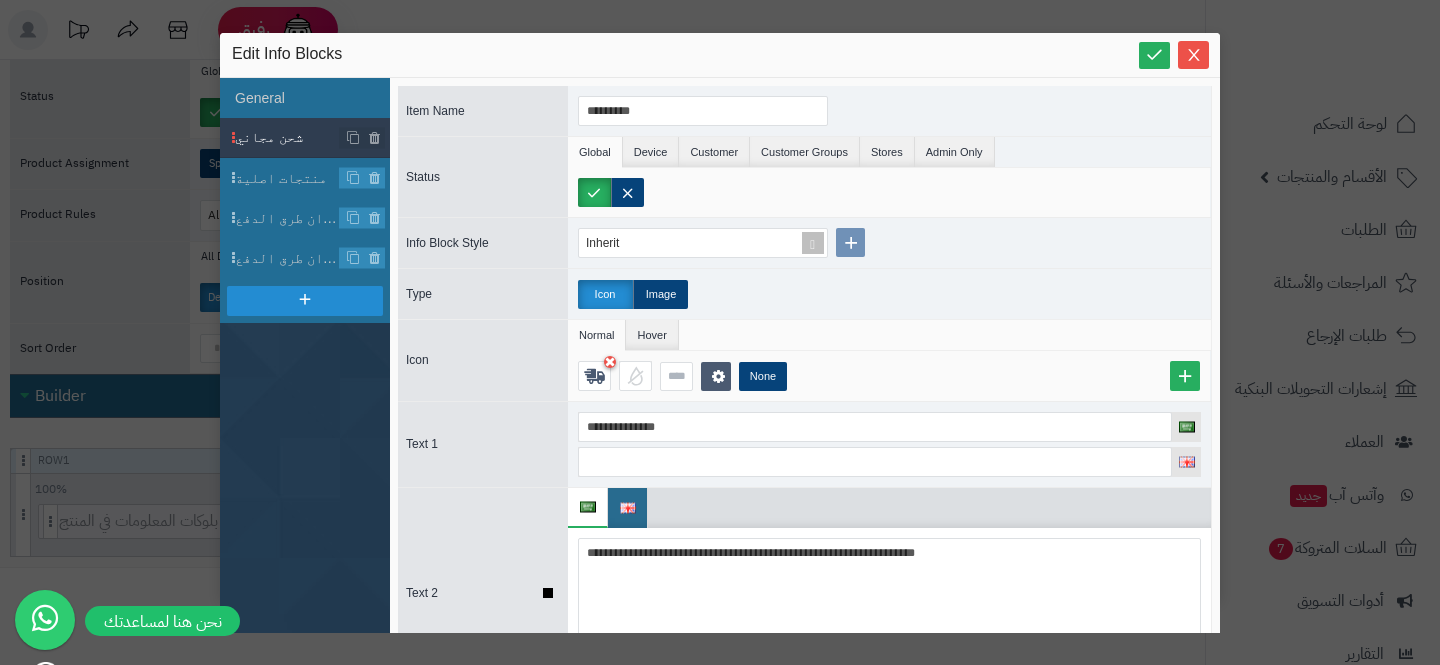 click at bounding box center [548, 593] 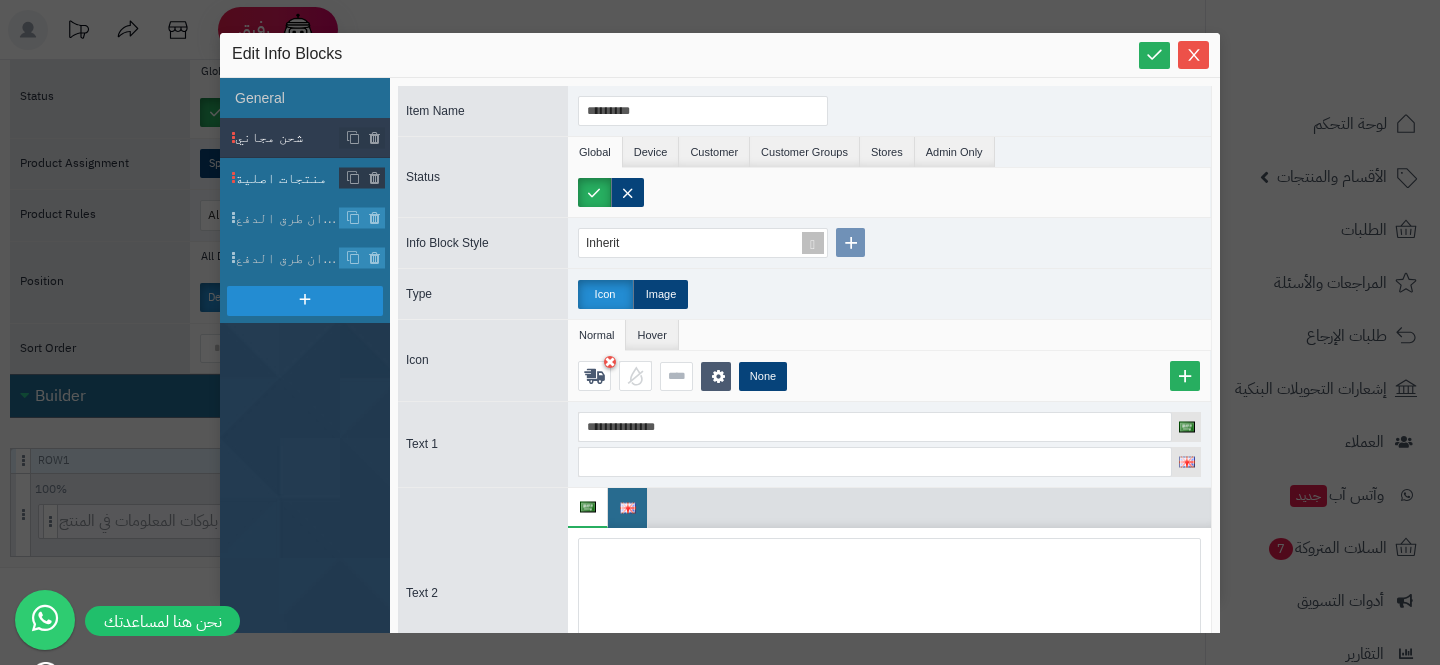 click on "منتجات اصلية" at bounding box center (287, 178) 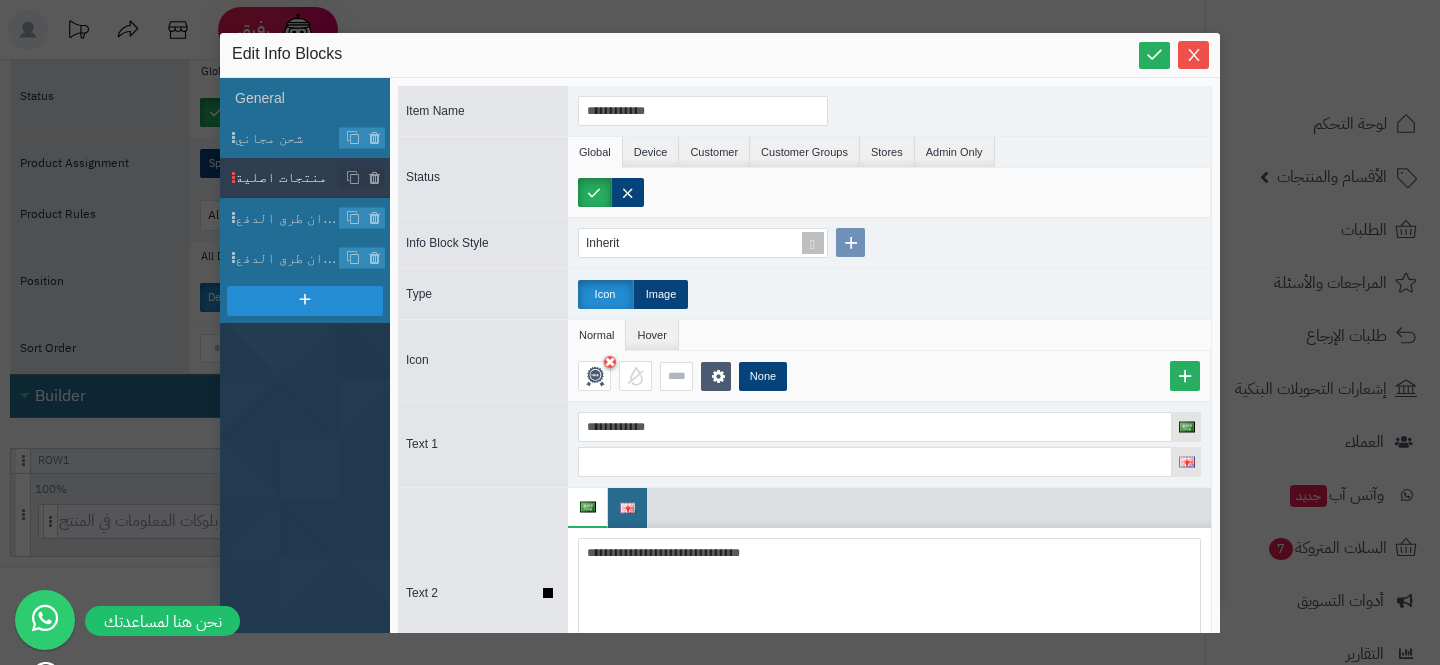 click at bounding box center (548, 593) 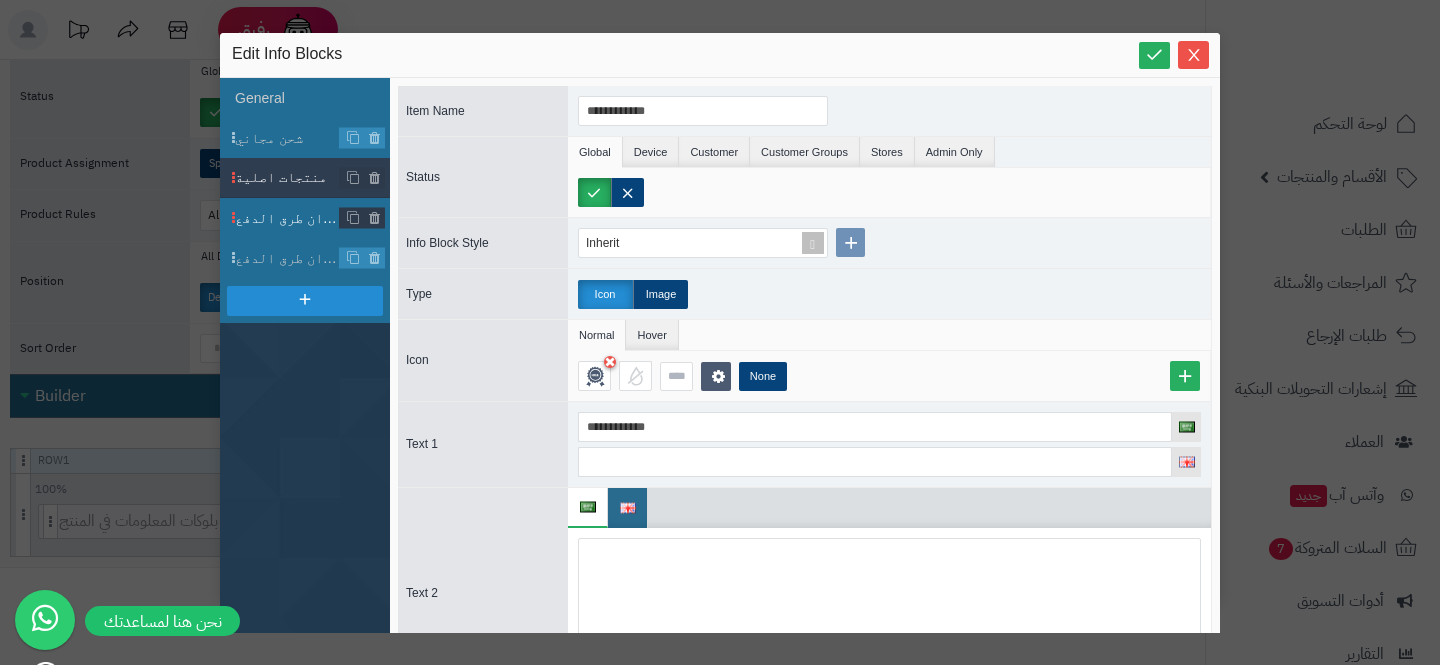click on "عنوان طرق الدفع" at bounding box center (287, 218) 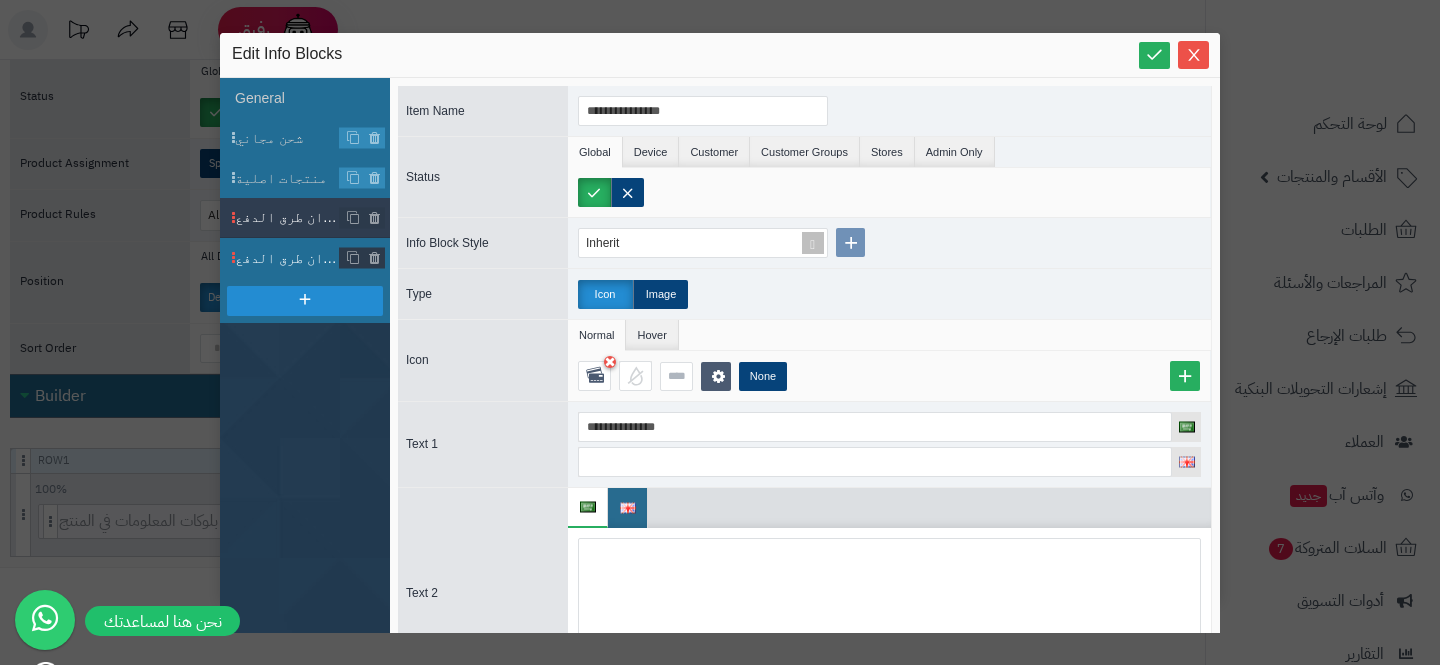 click on "عنوان طرق الدفع" at bounding box center [287, 258] 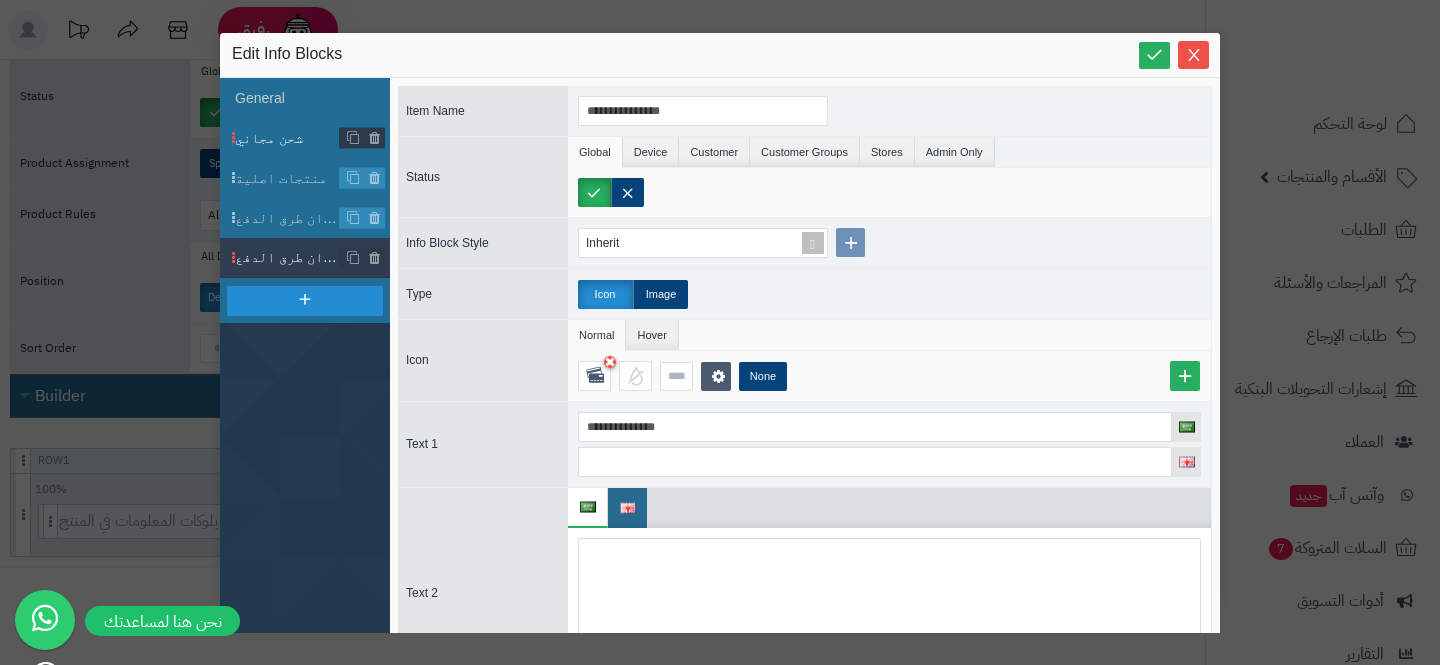 click on "شحن مجاني" at bounding box center (287, 138) 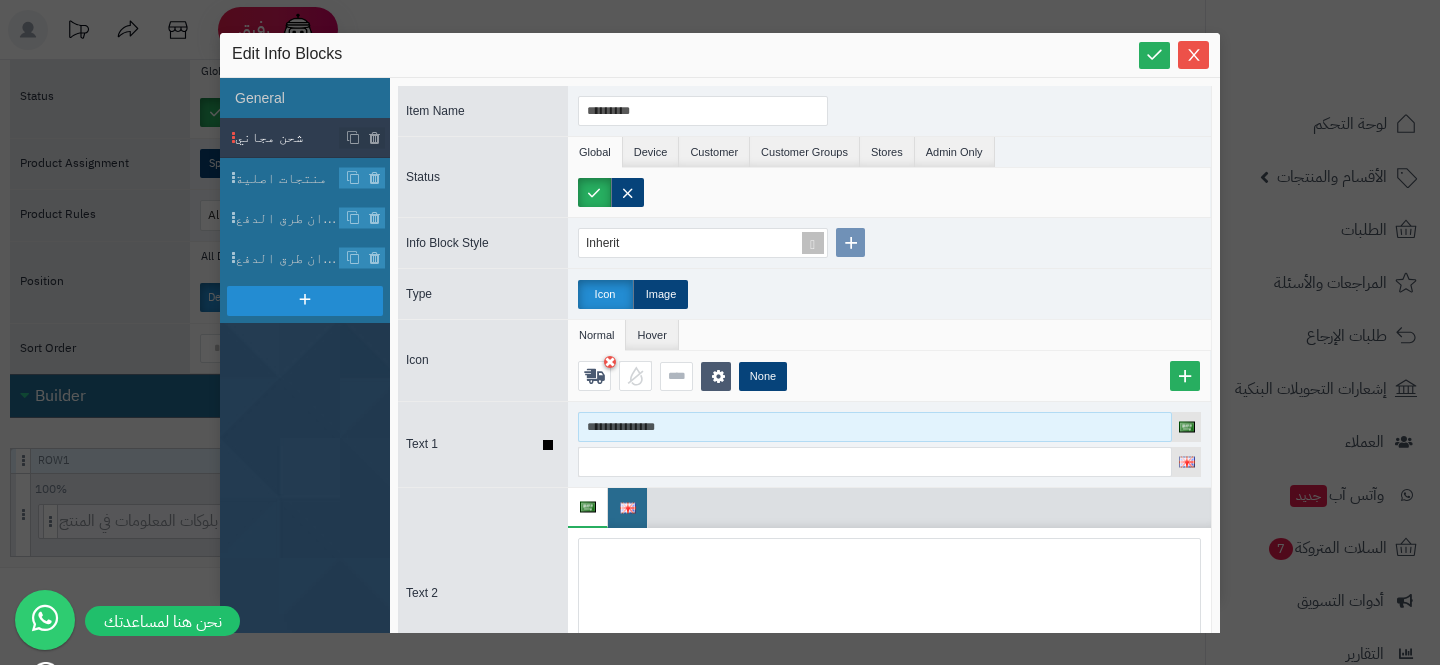 click on "**********" at bounding box center (875, 427) 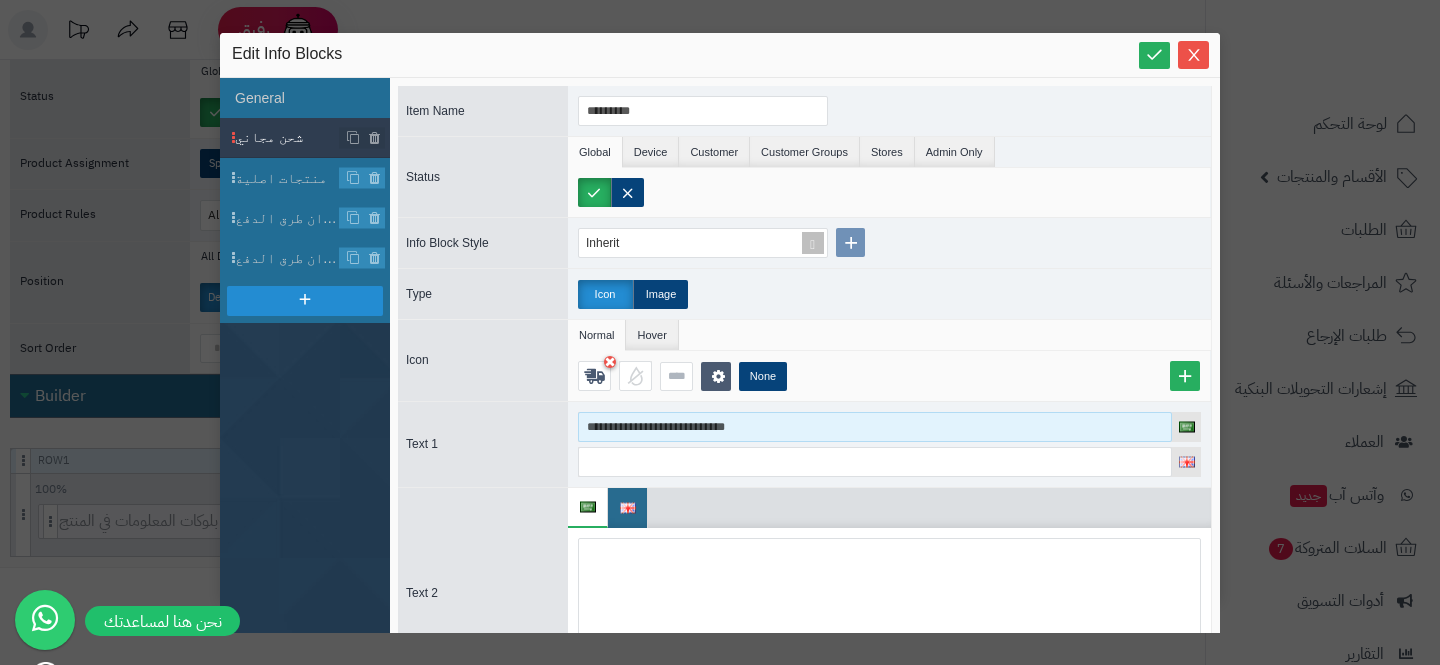 type on "**********" 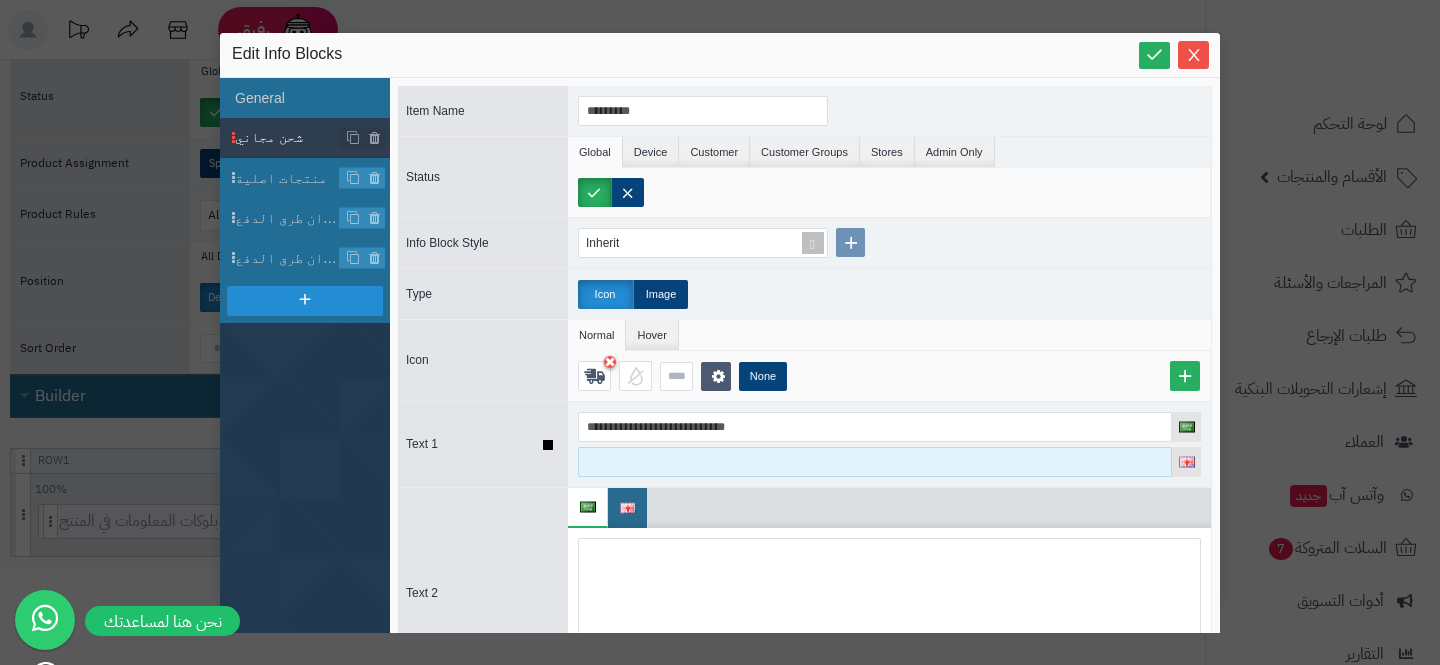 click at bounding box center [875, 462] 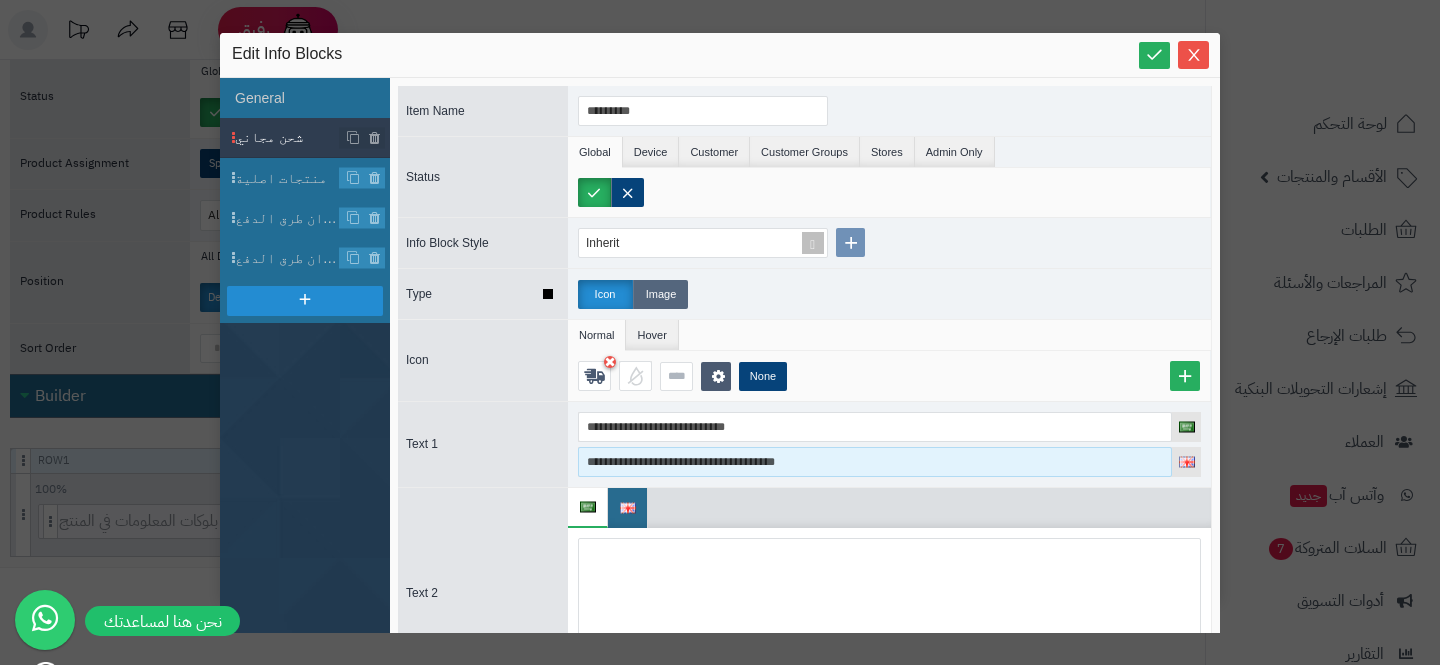 type on "**********" 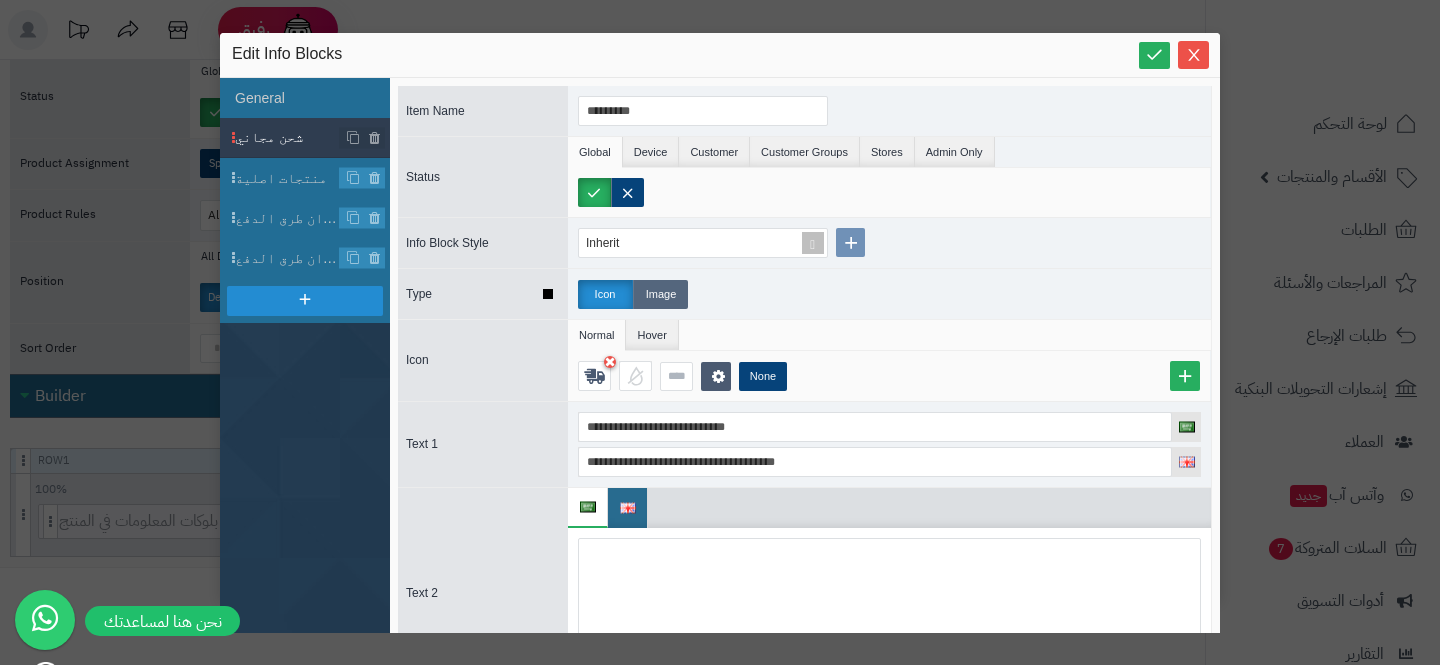 click on "Image" at bounding box center [660, 294] 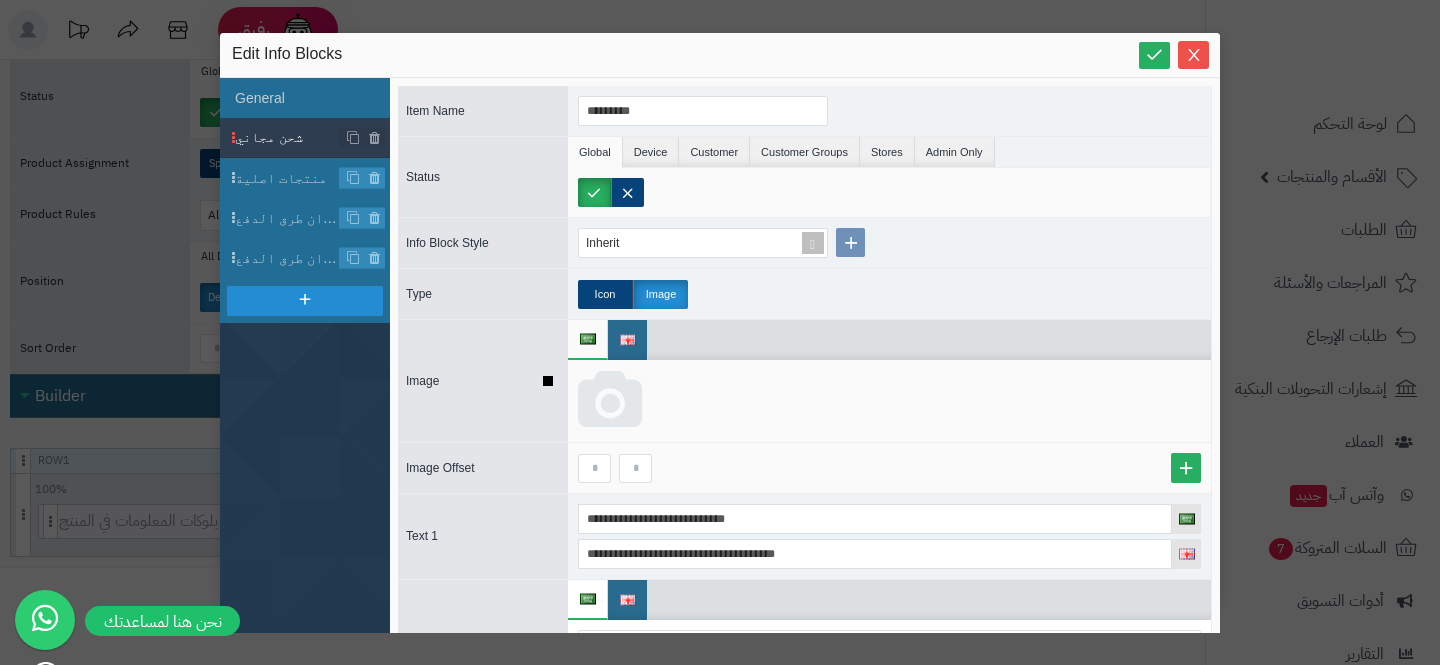 click at bounding box center (610, 401) 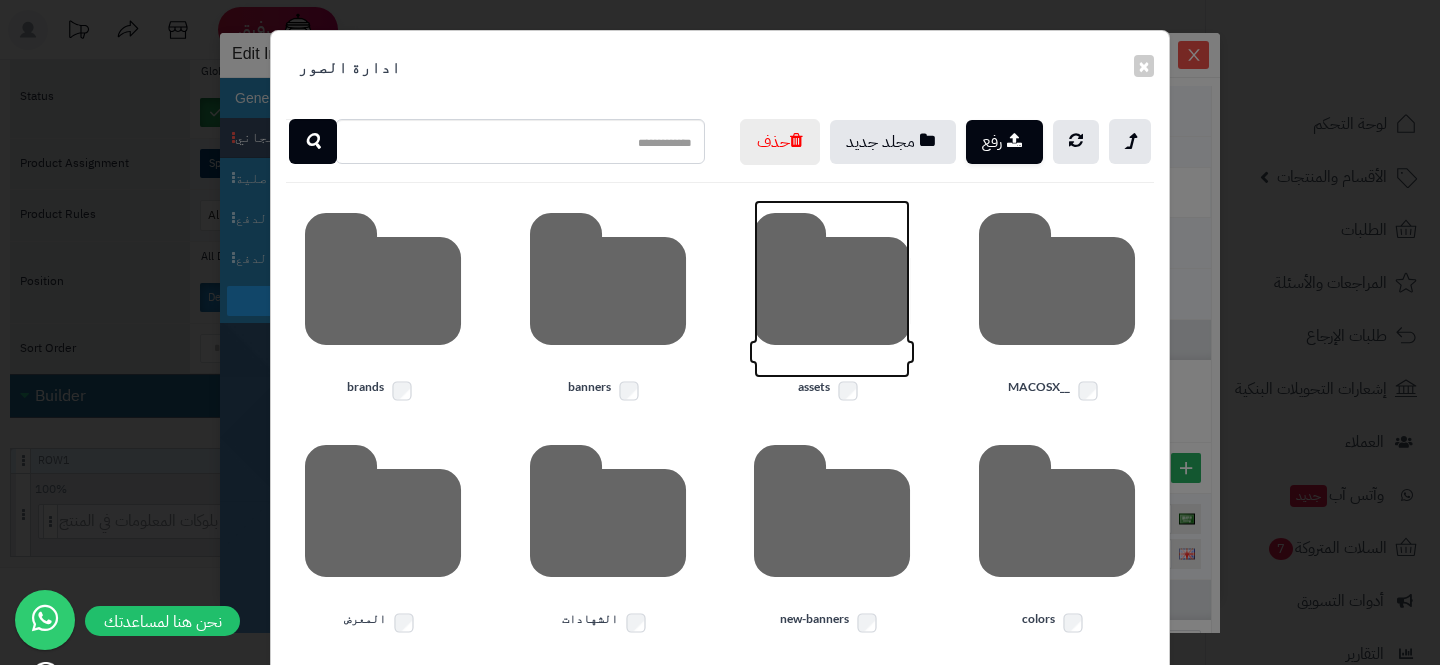 click at bounding box center (832, 289) 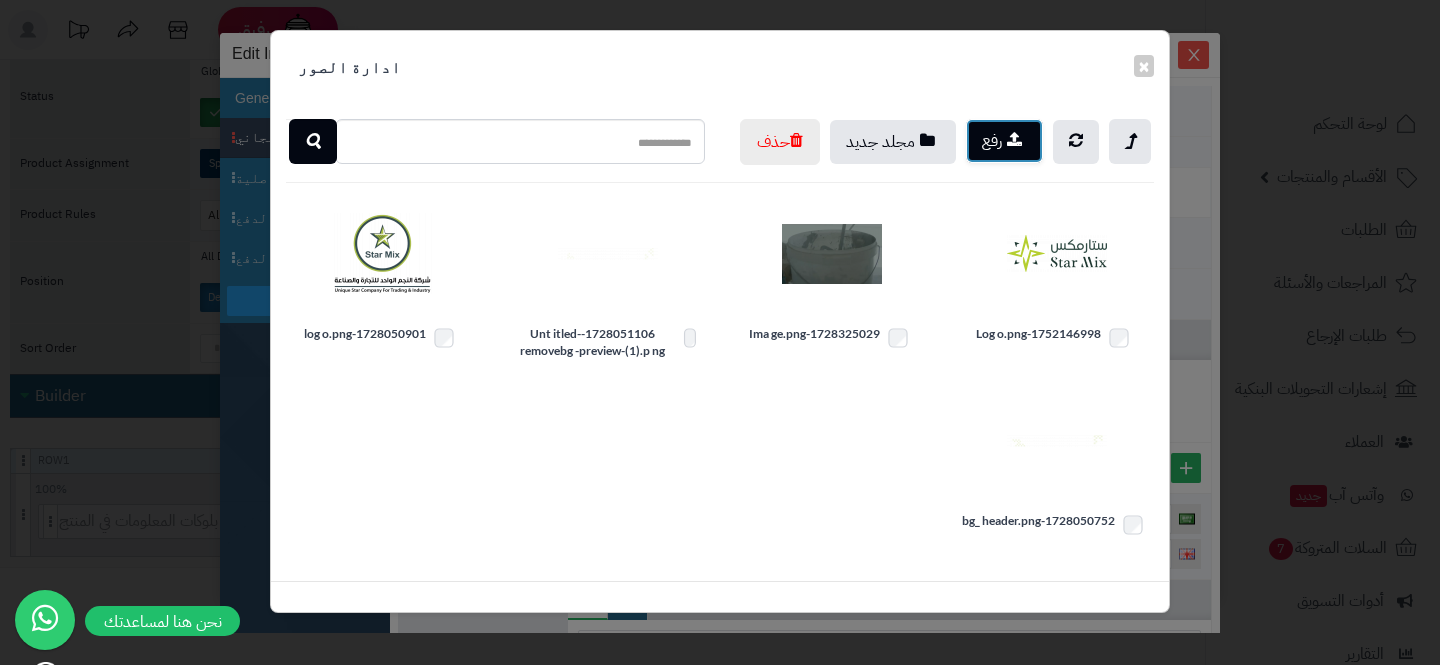 click on "رفع" at bounding box center [1004, 141] 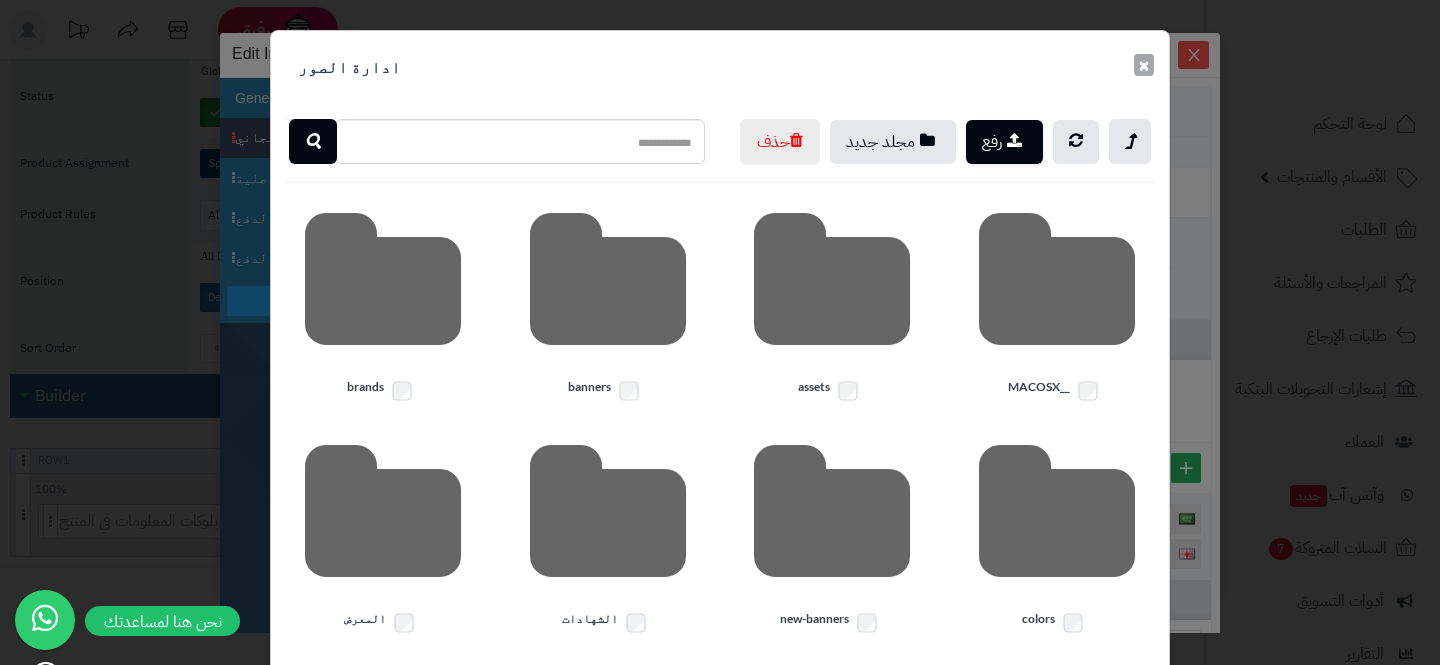 click on "×" at bounding box center [1144, 65] 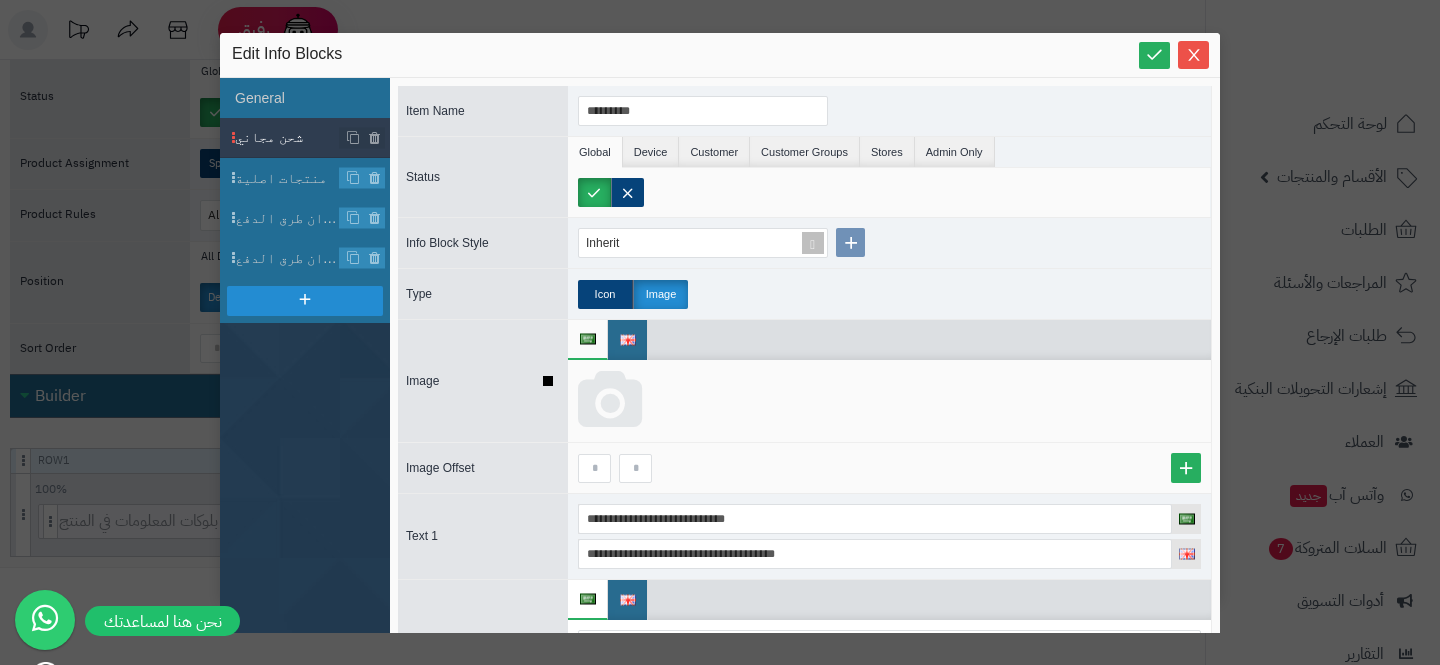 click at bounding box center (610, 401) 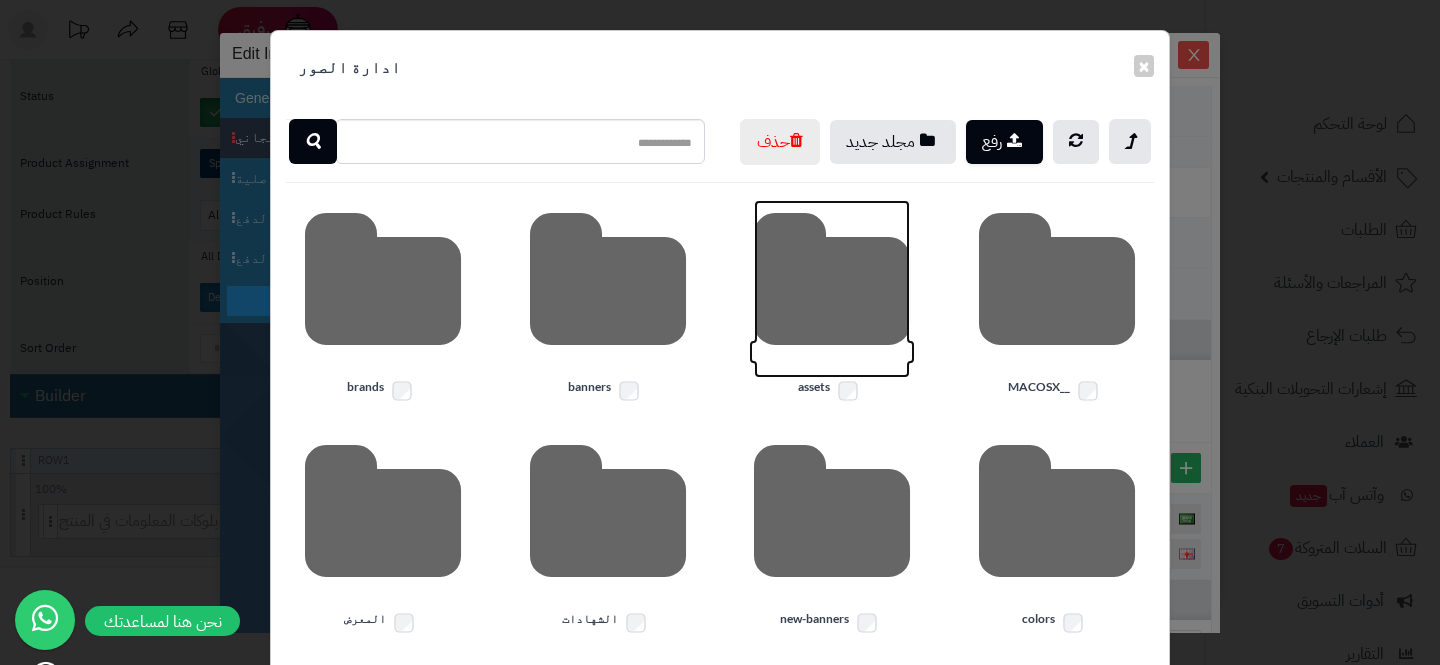 click at bounding box center (832, 289) 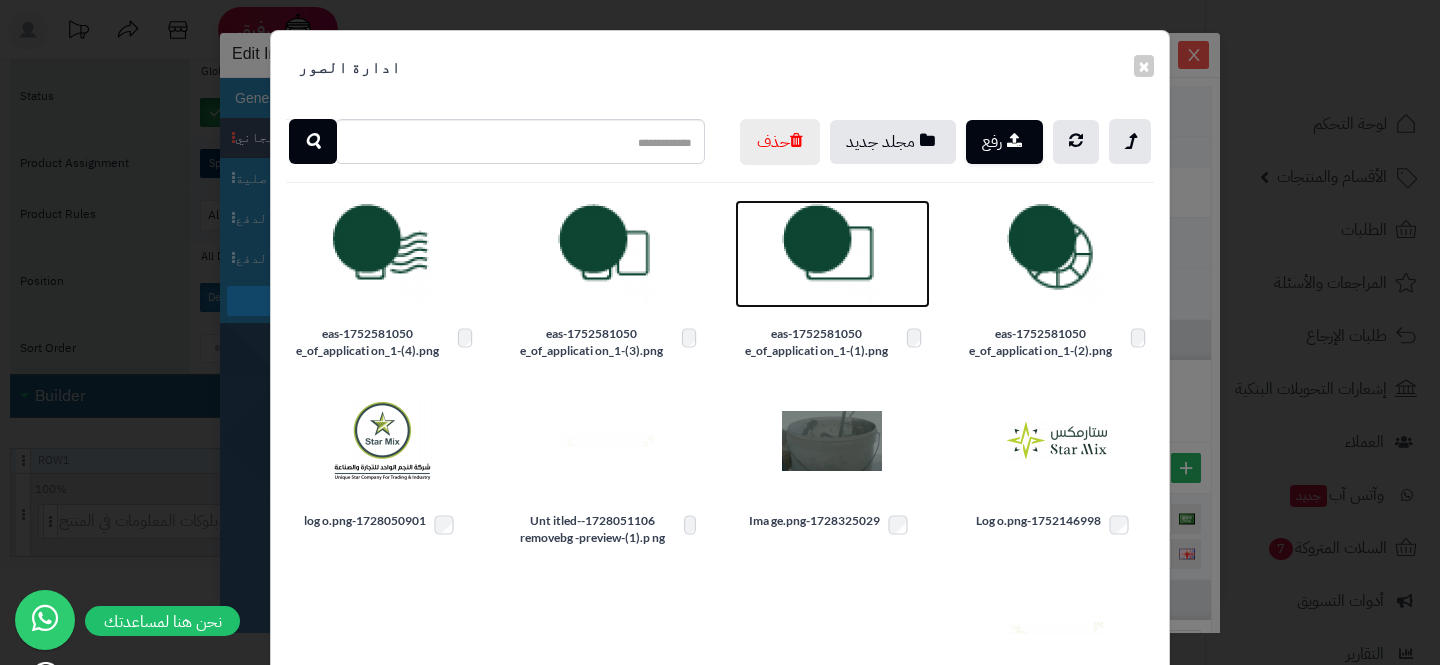 click at bounding box center (832, 254) 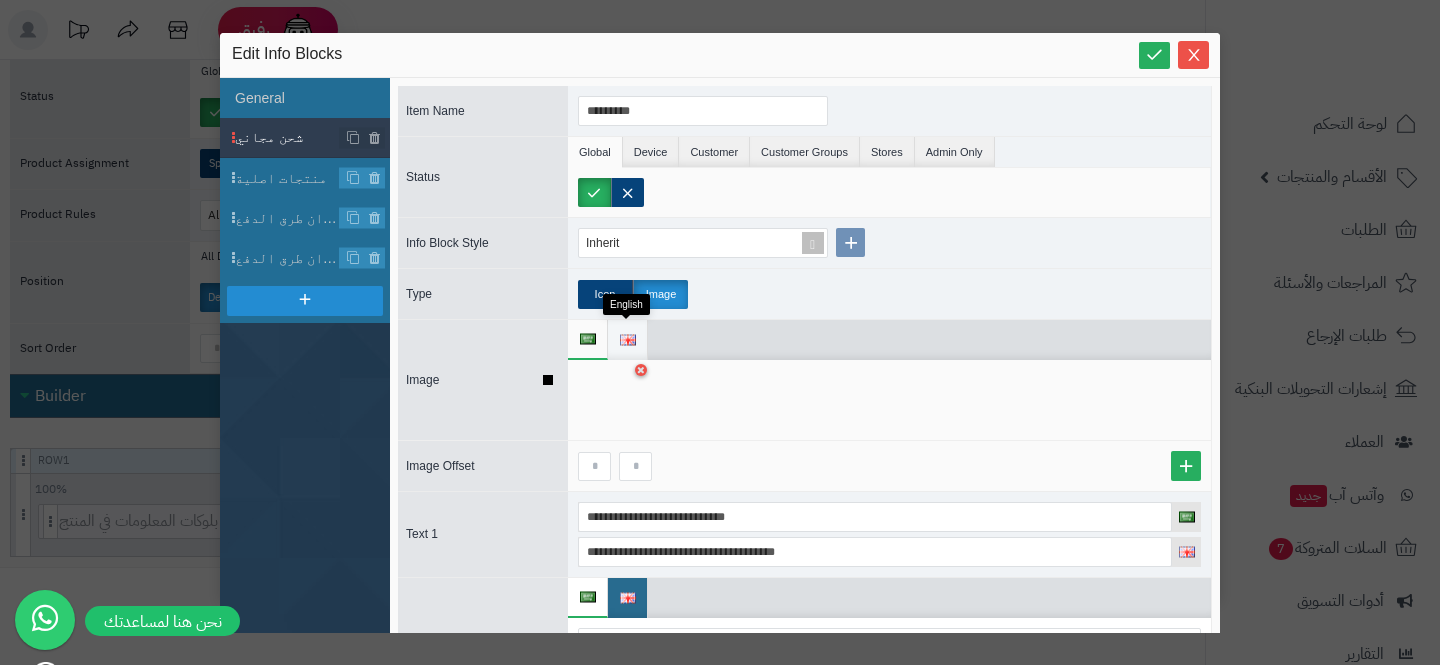 click at bounding box center [627, 340] 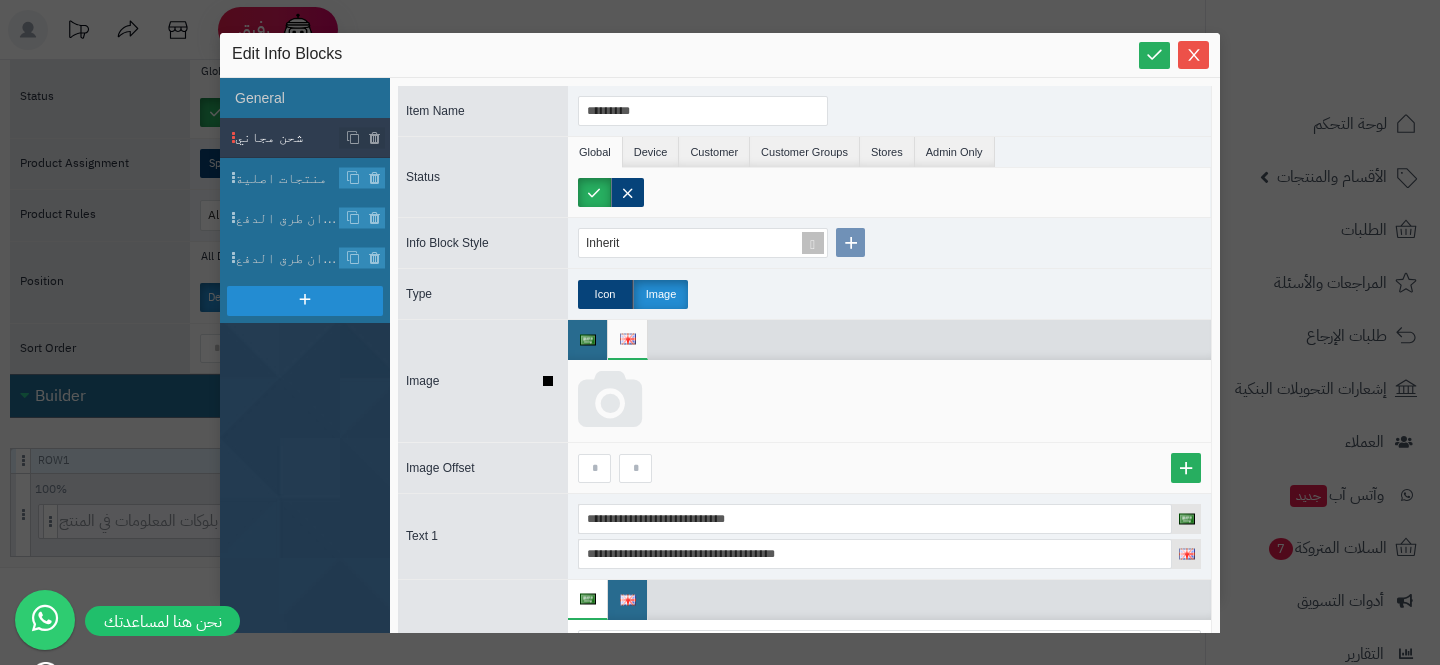click at bounding box center (610, 401) 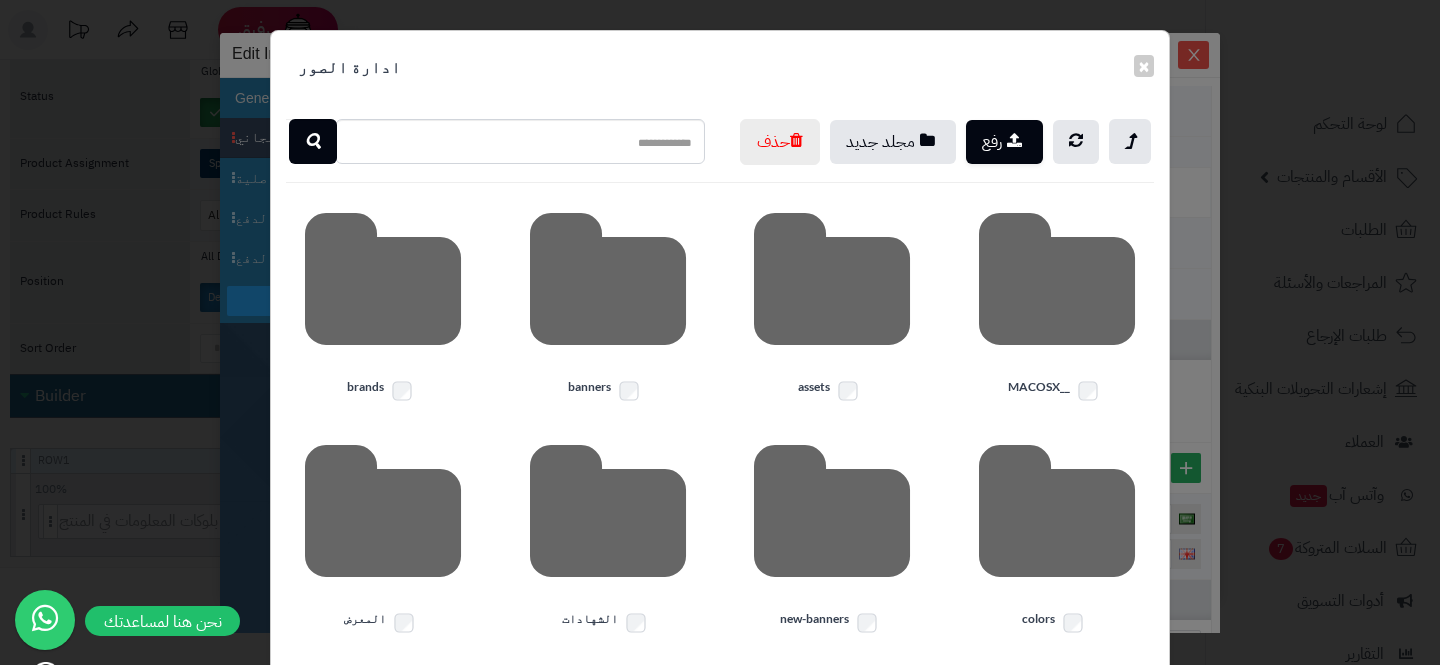 click at bounding box center (832, 289) 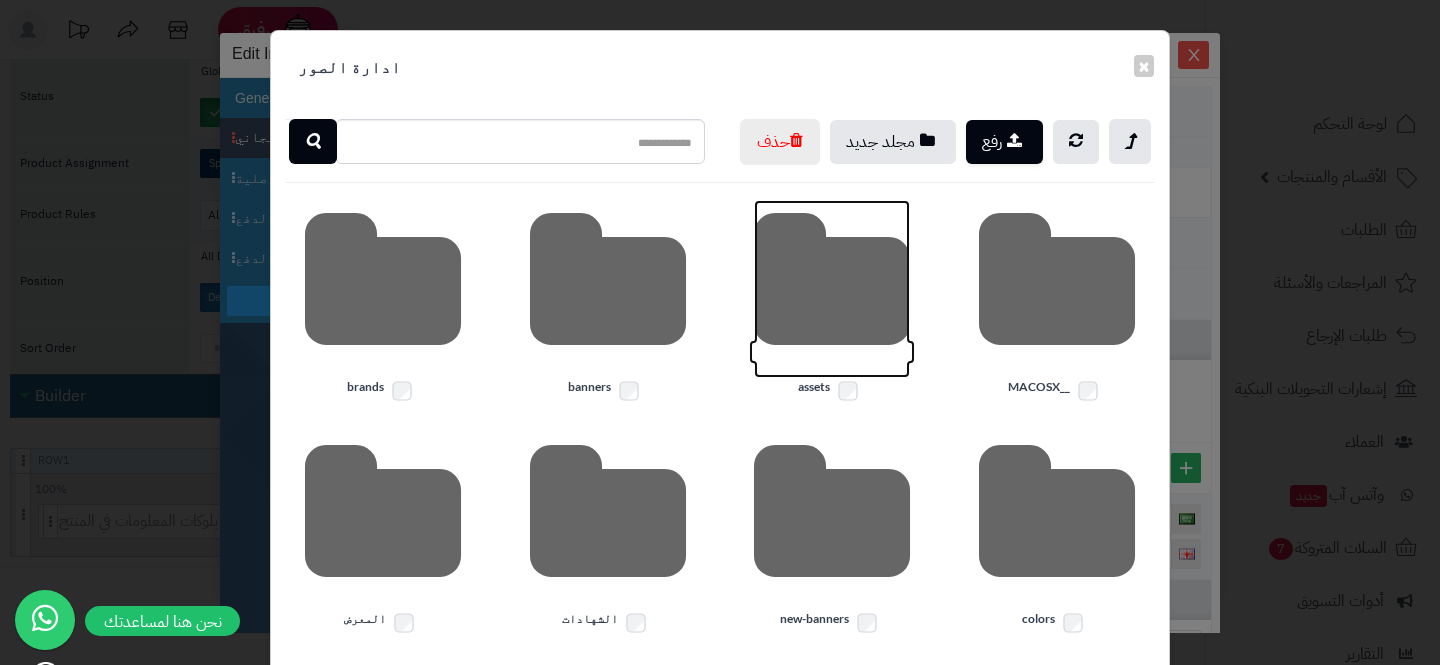 click at bounding box center [832, 289] 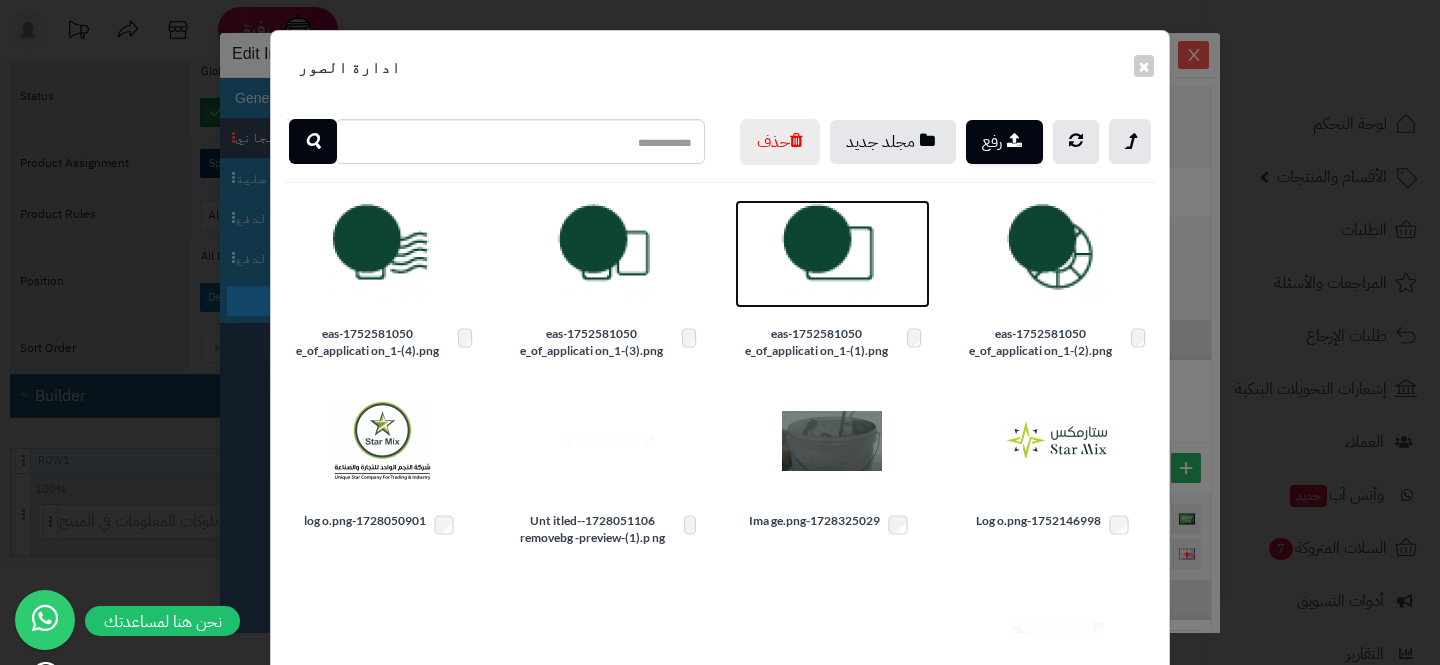 click at bounding box center (832, 254) 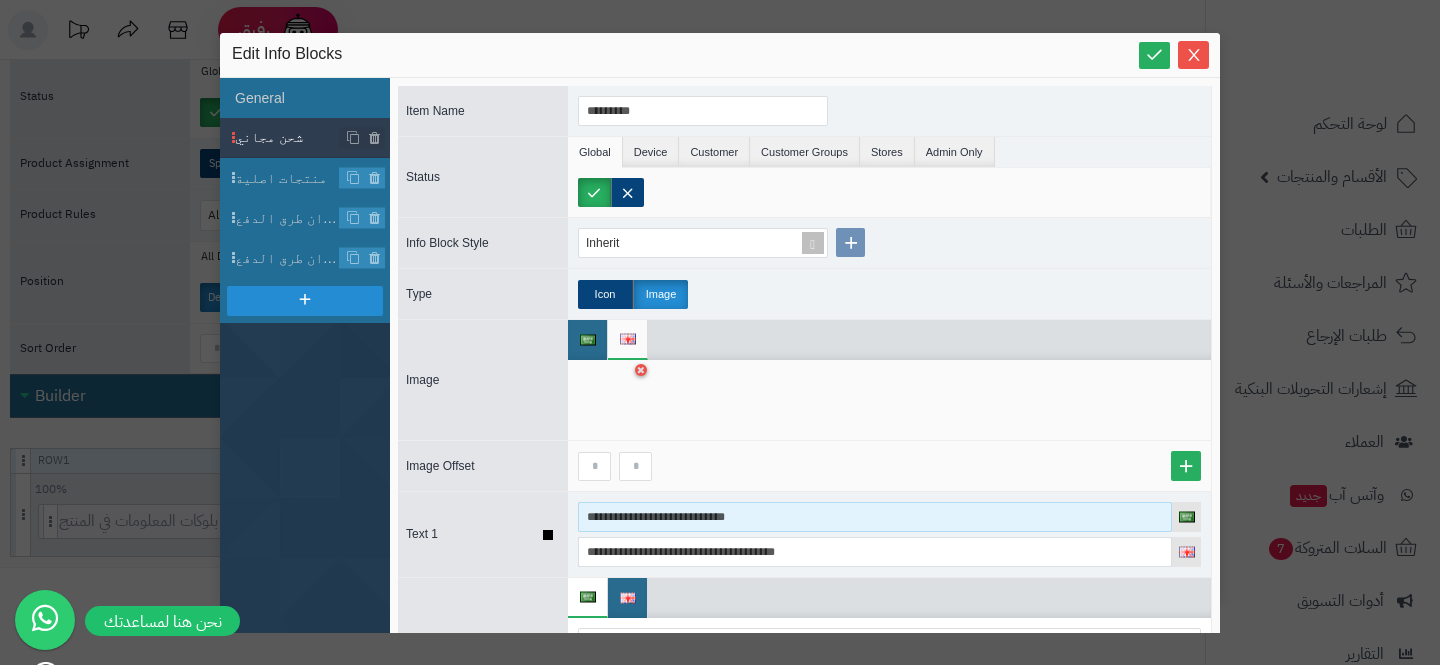 click on "**********" at bounding box center (875, 517) 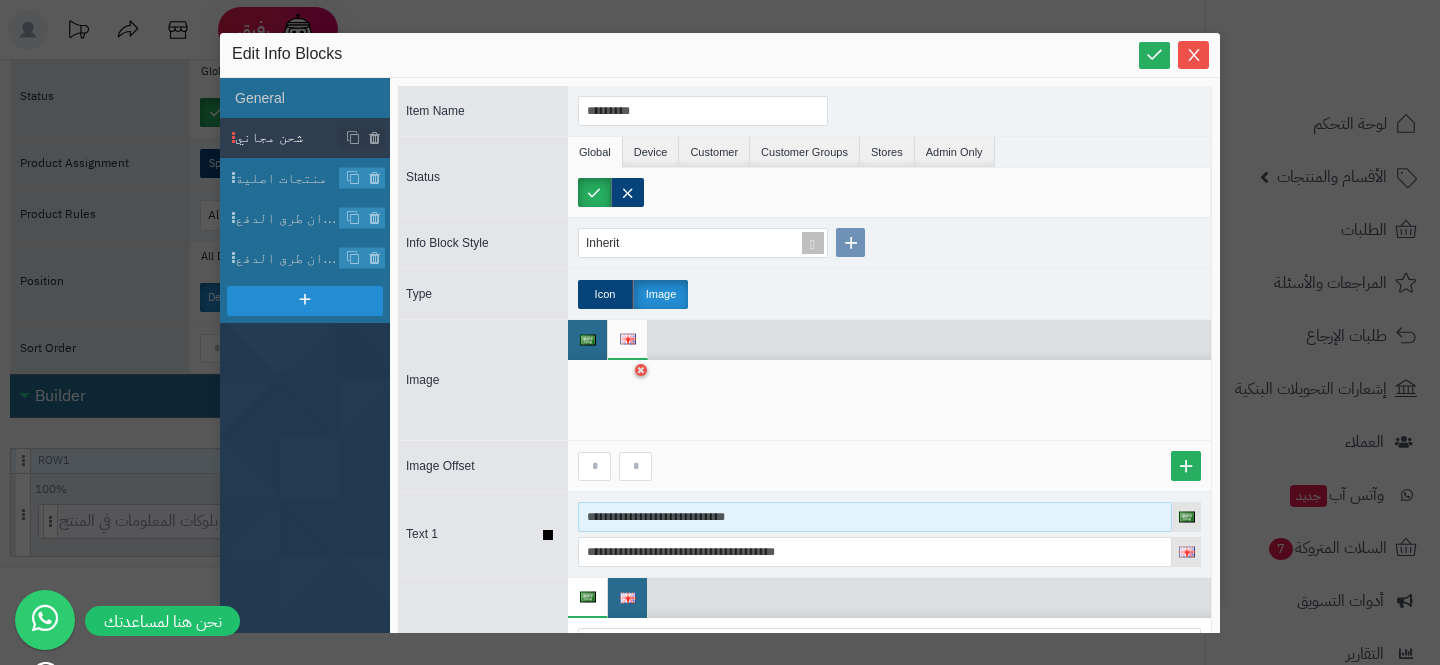 click on "**********" at bounding box center (875, 517) 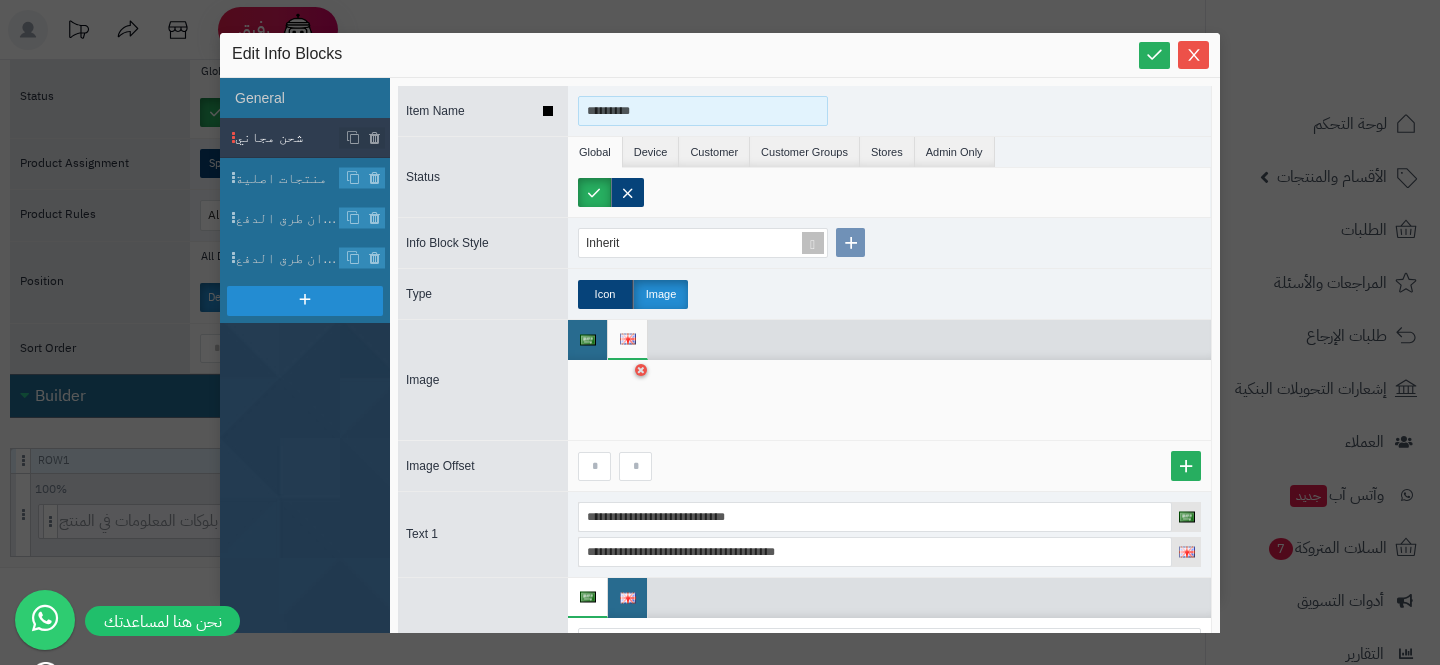 click on "*********" at bounding box center (703, 111) 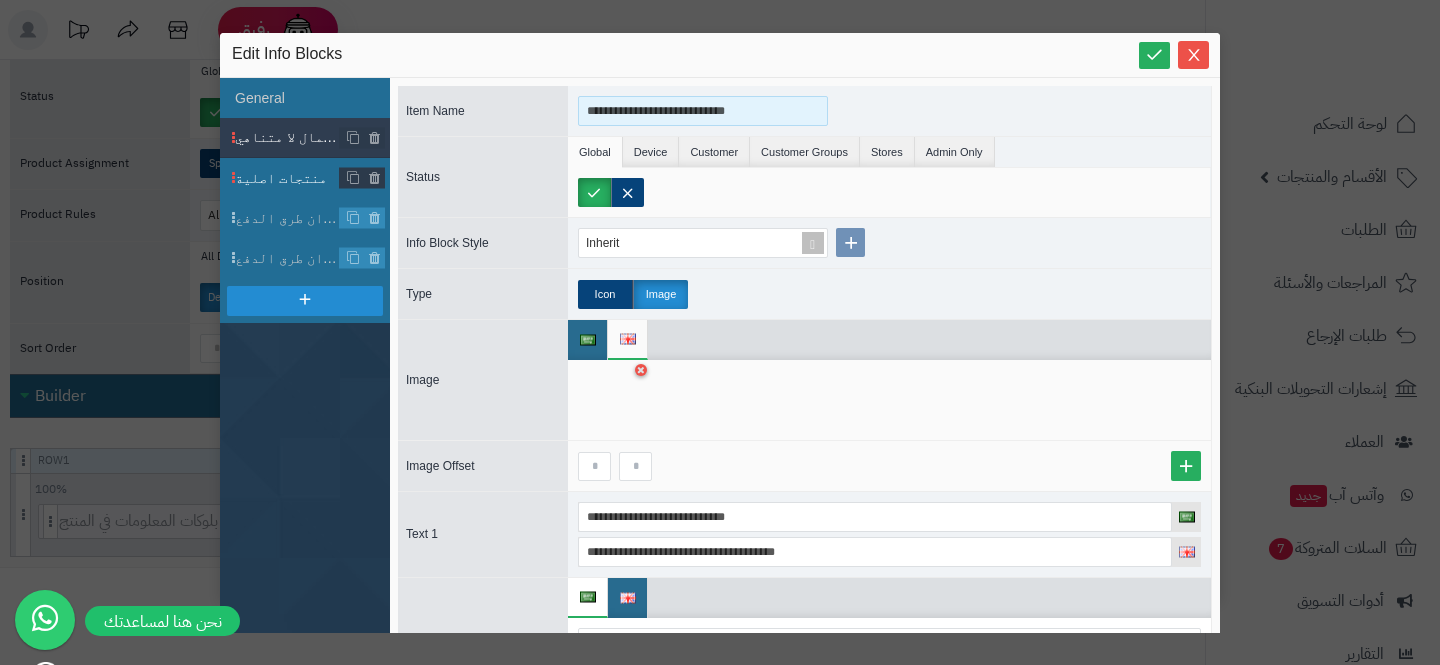 type on "**********" 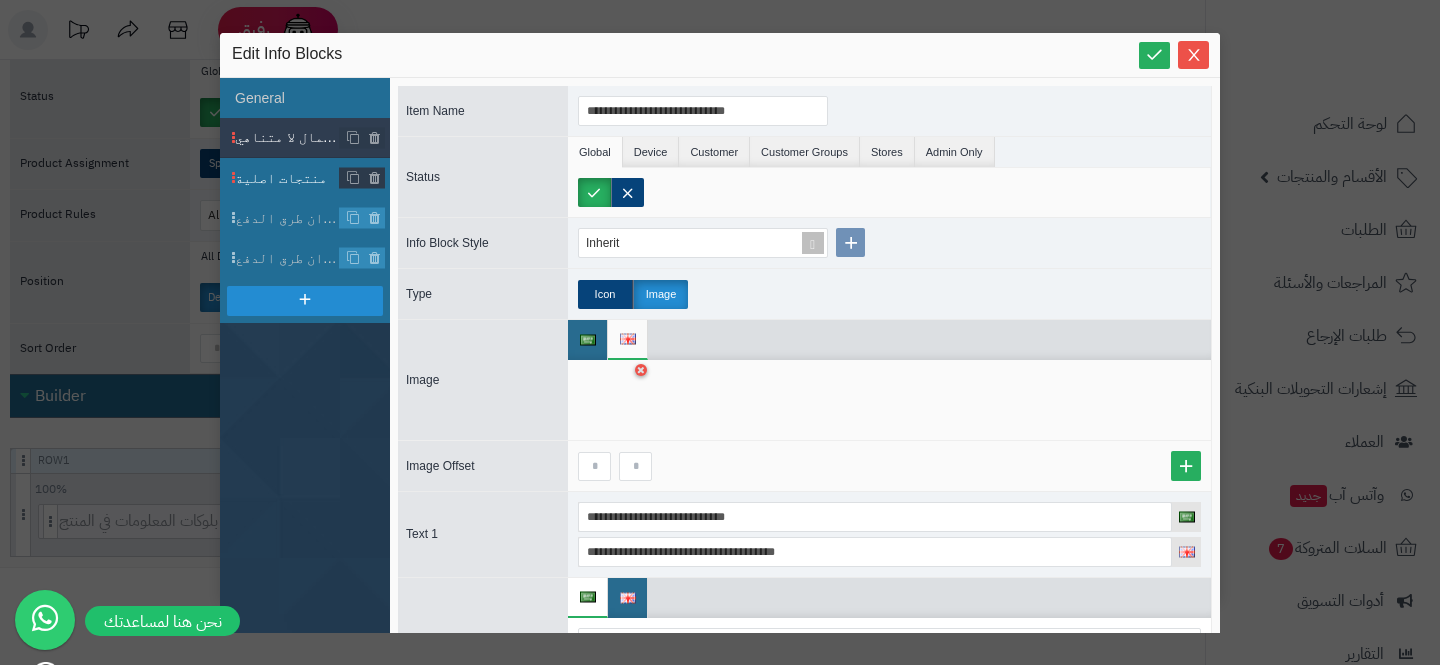 click on "منتجات اصلية" at bounding box center (287, 178) 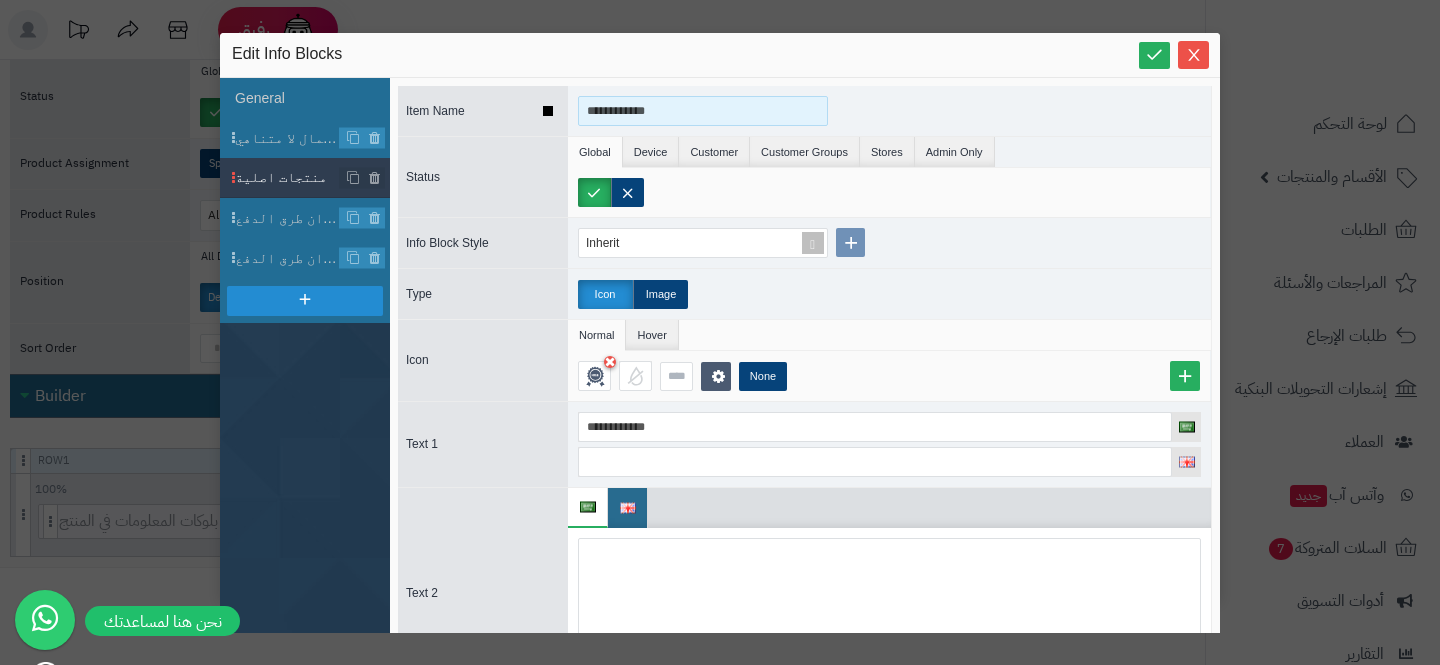click on "**********" at bounding box center [703, 111] 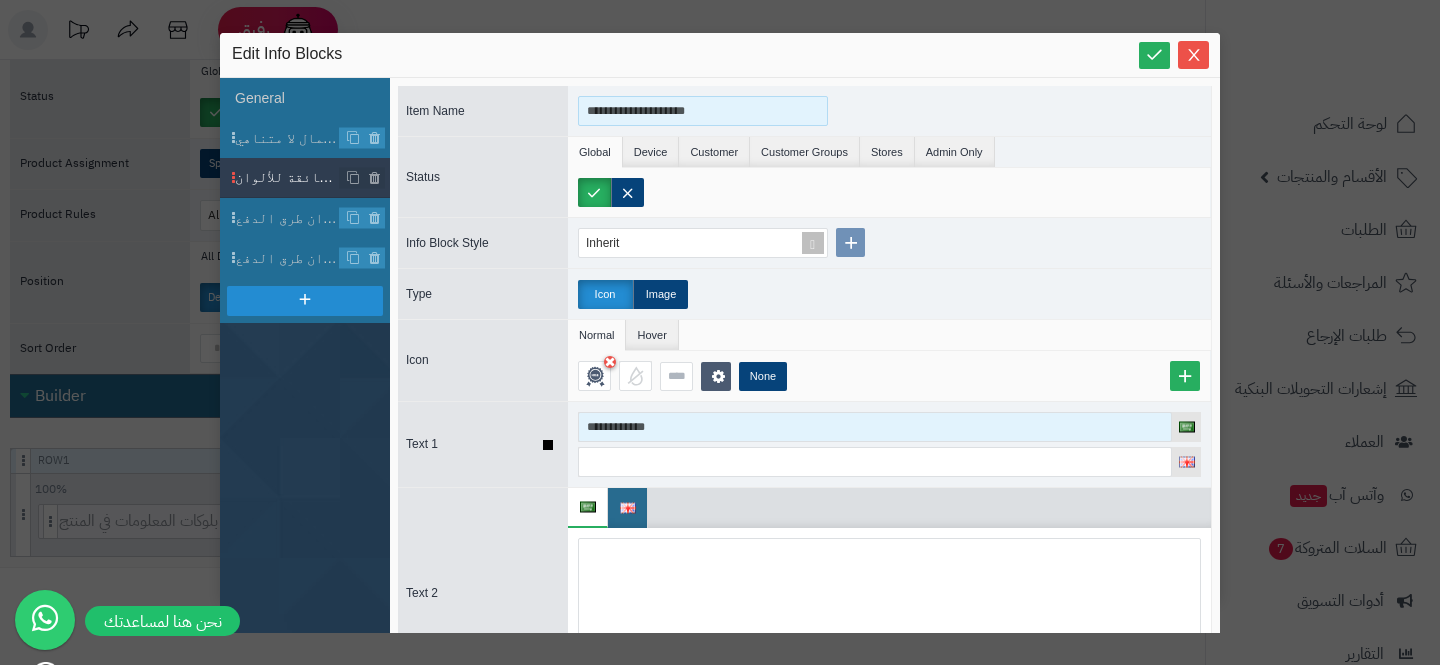 type on "**********" 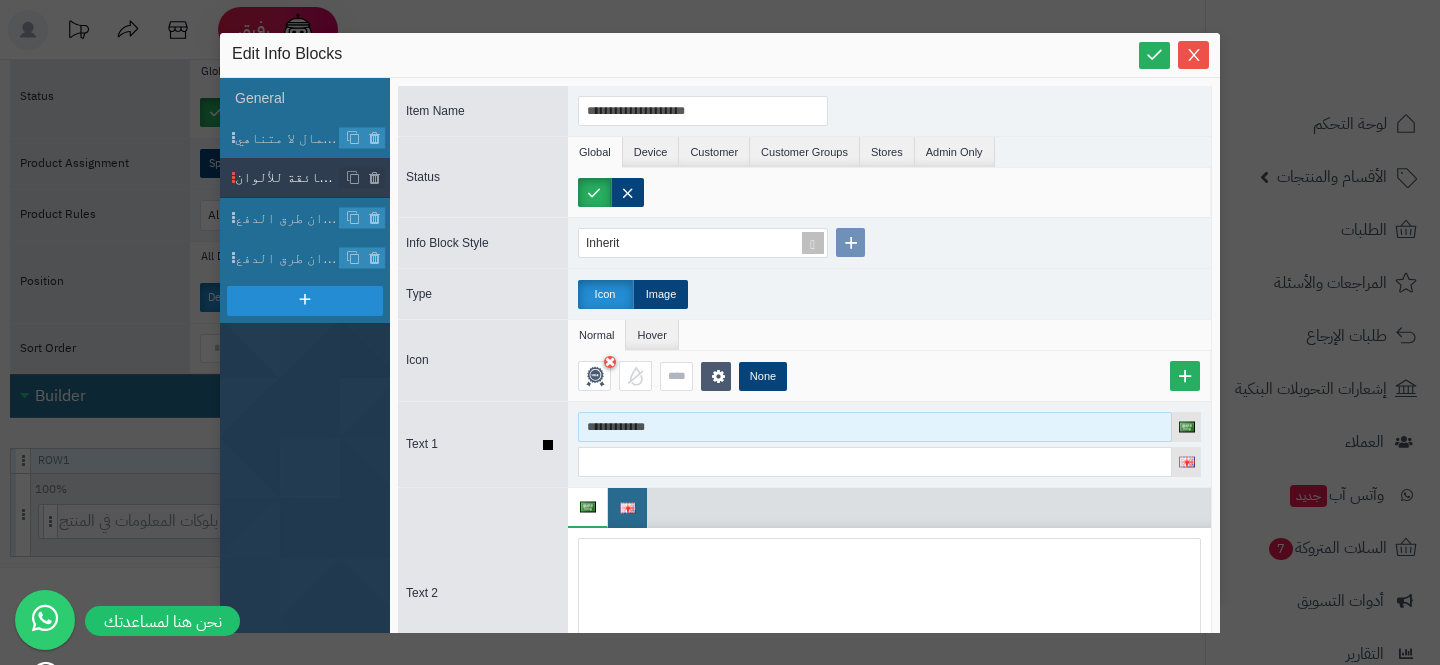 click on "**********" at bounding box center (875, 427) 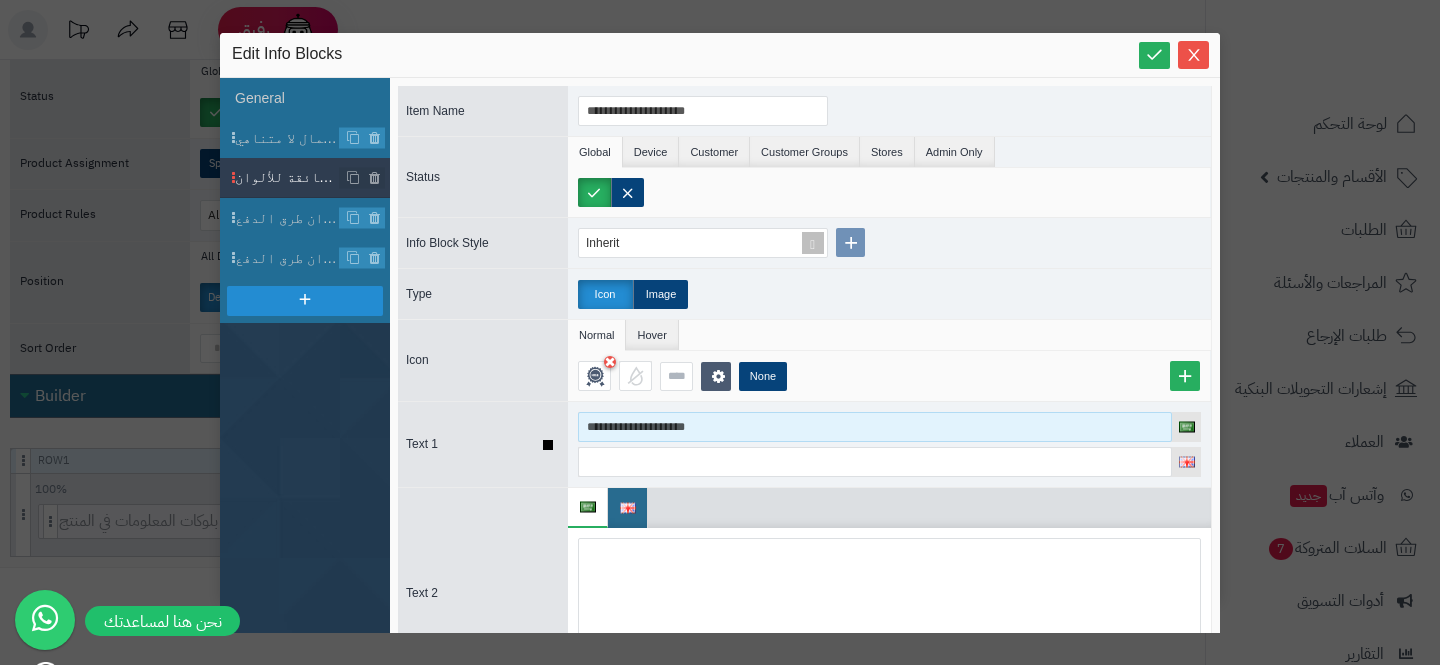 type on "**********" 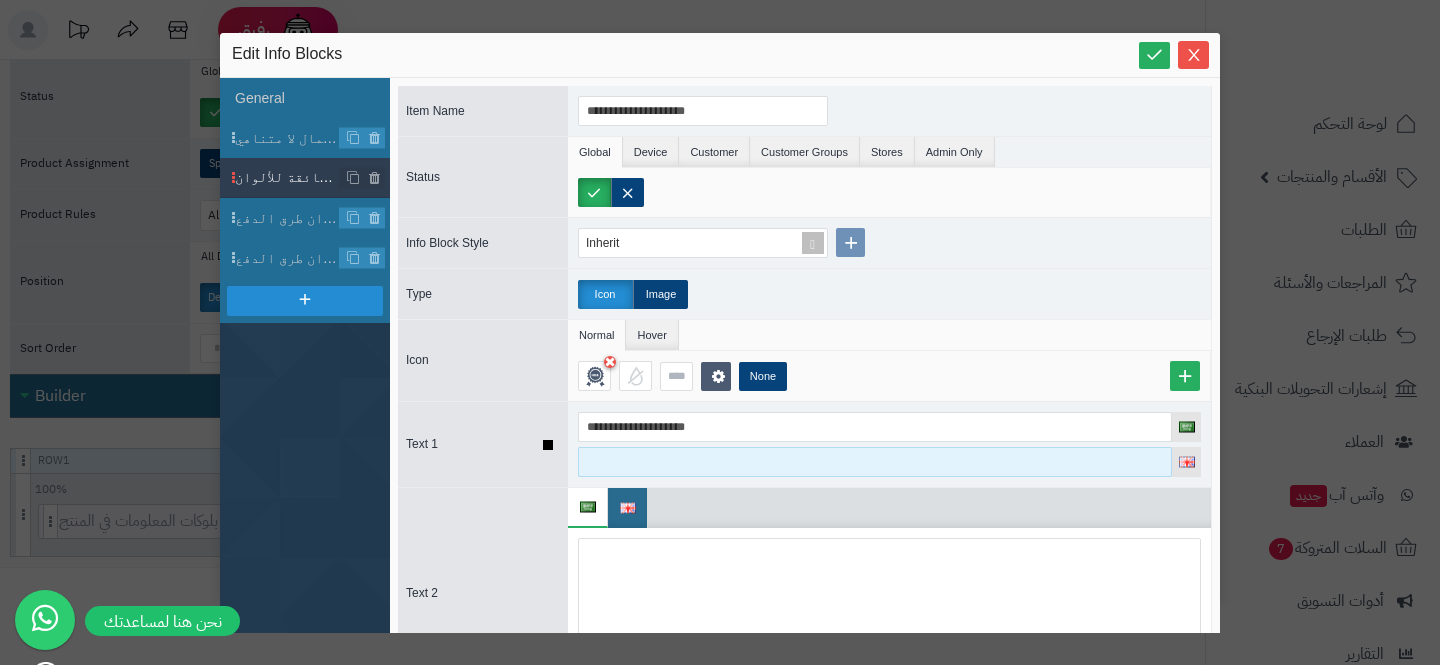 click at bounding box center [875, 462] 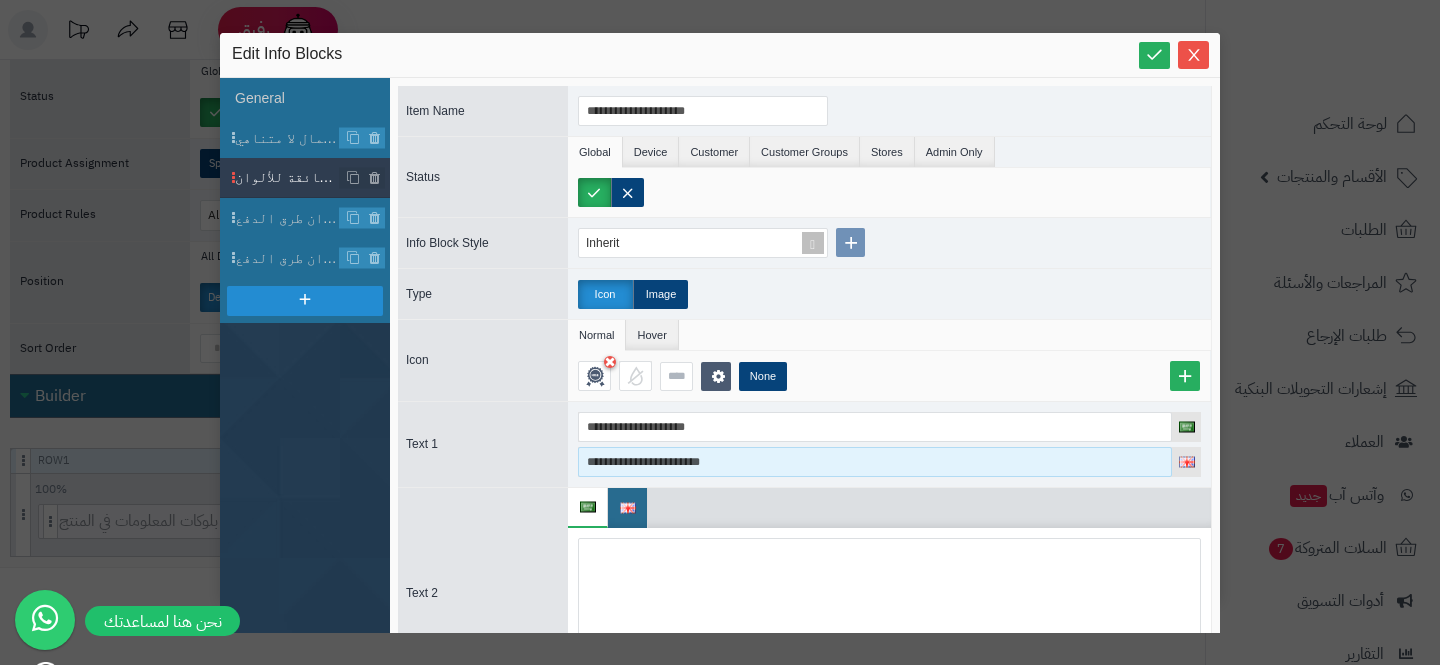 type on "**********" 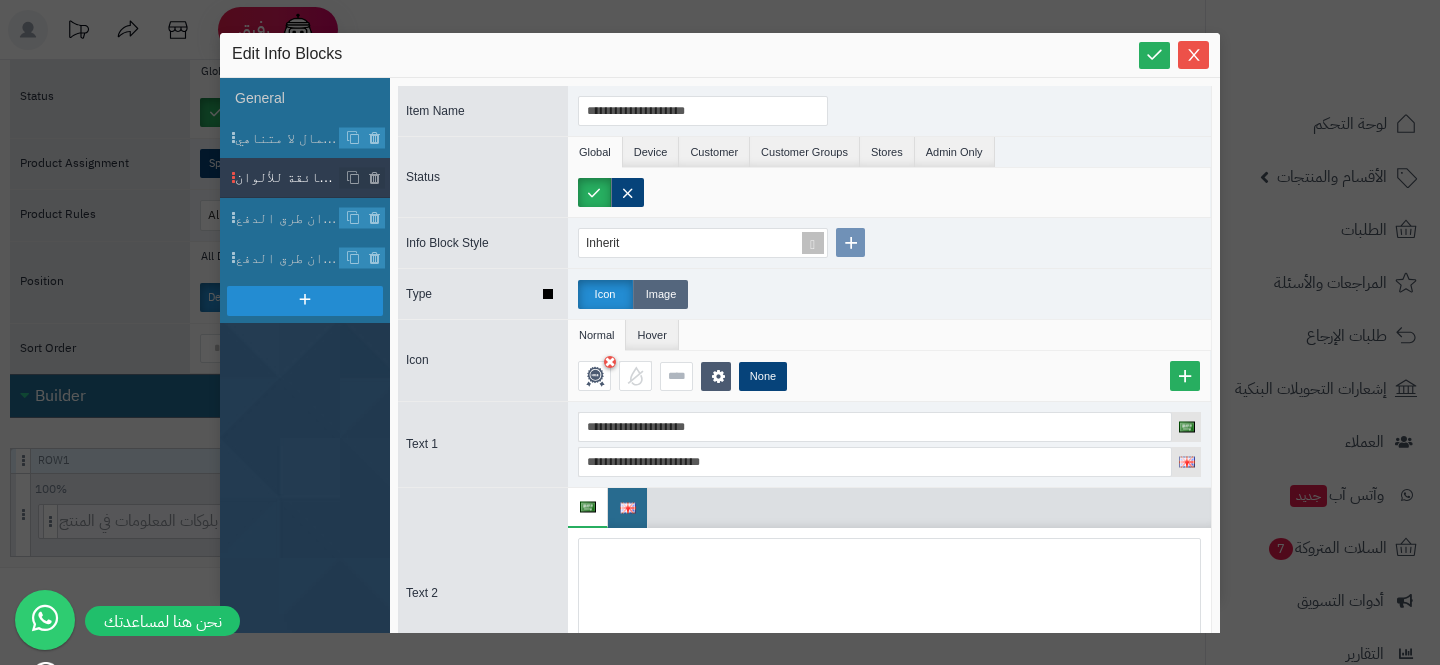 click on "Image" at bounding box center [660, 294] 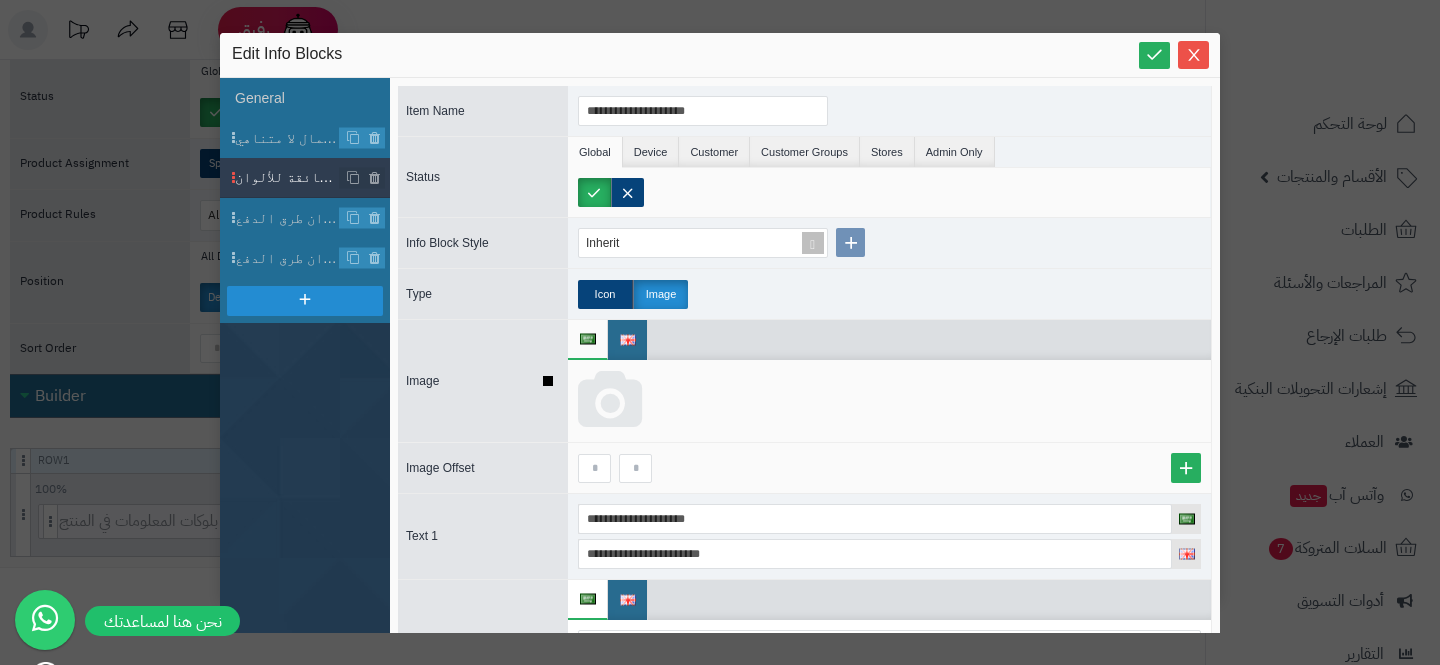 click at bounding box center (610, 401) 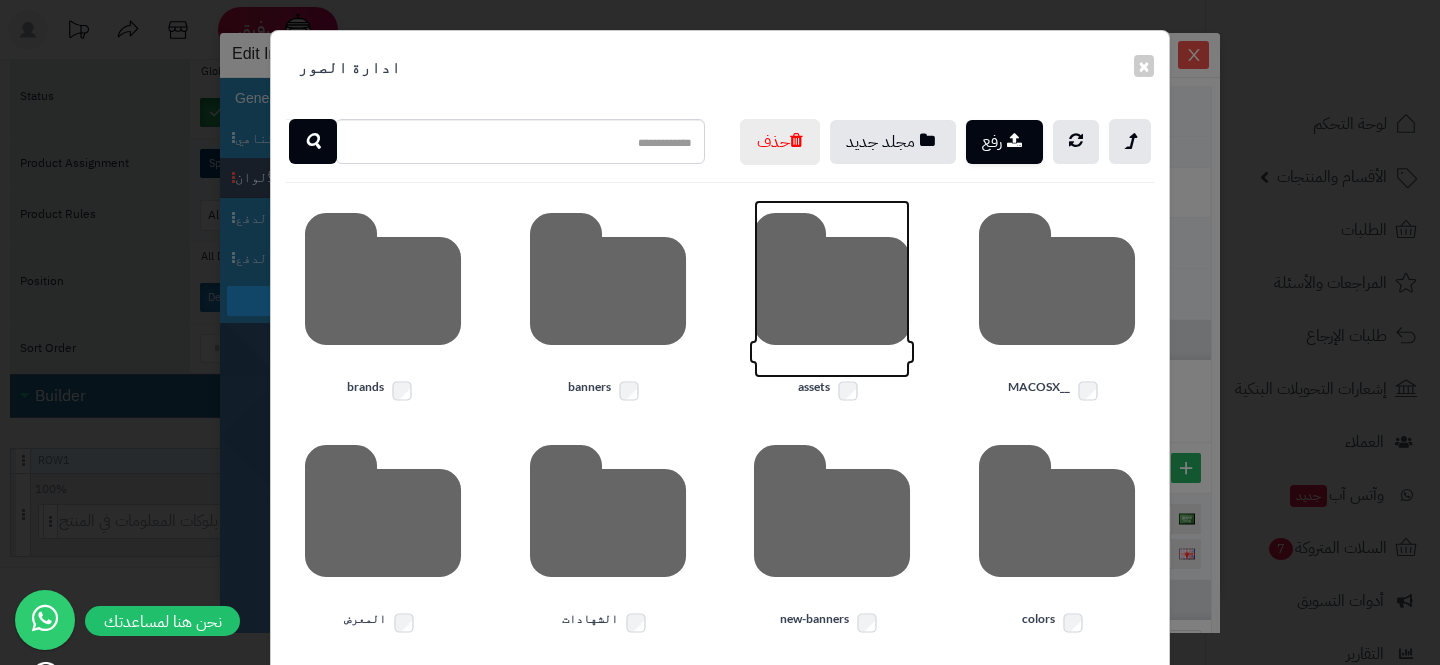 click at bounding box center (832, 289) 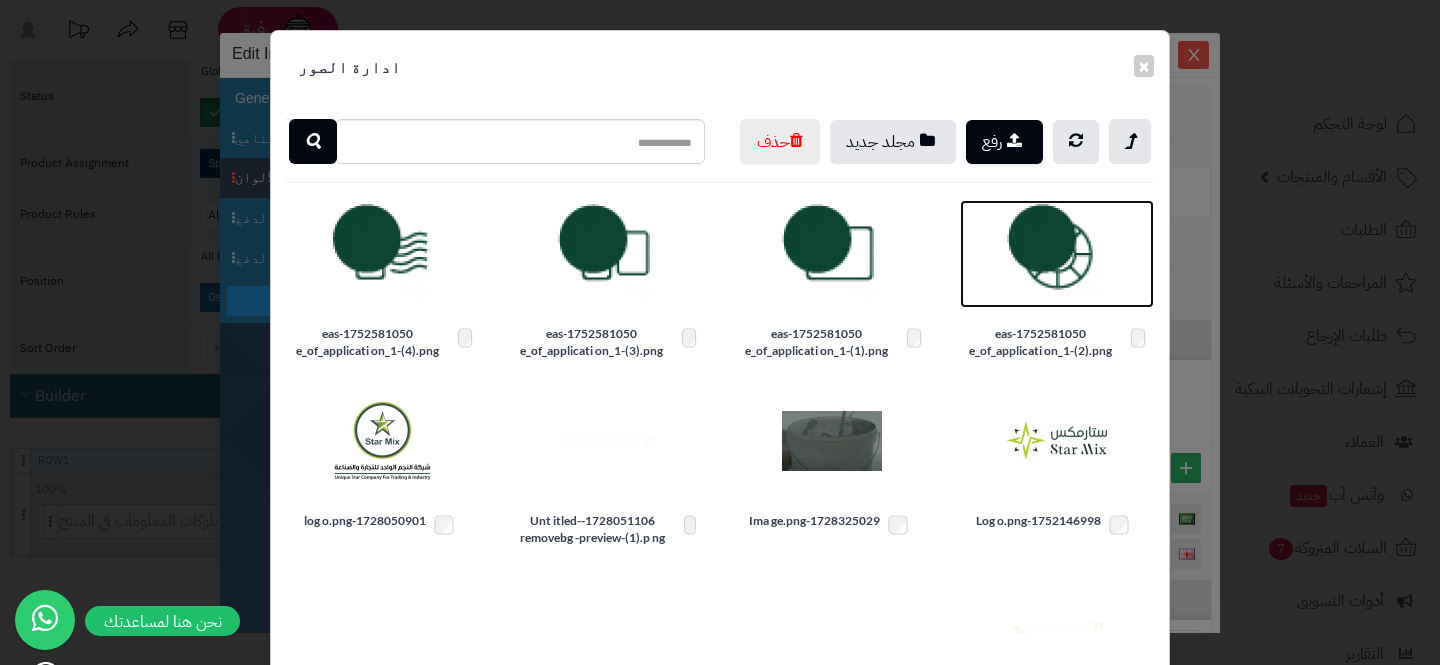 click at bounding box center [1057, 254] 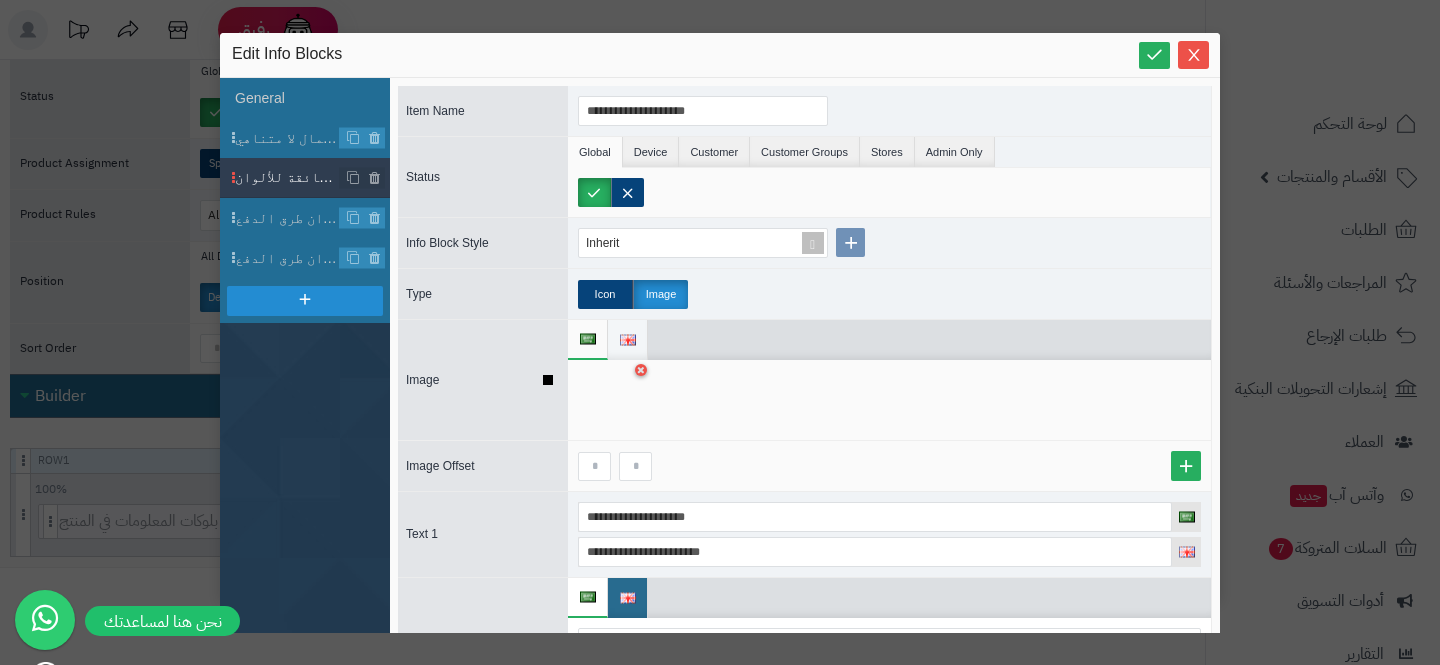 click at bounding box center (628, 340) 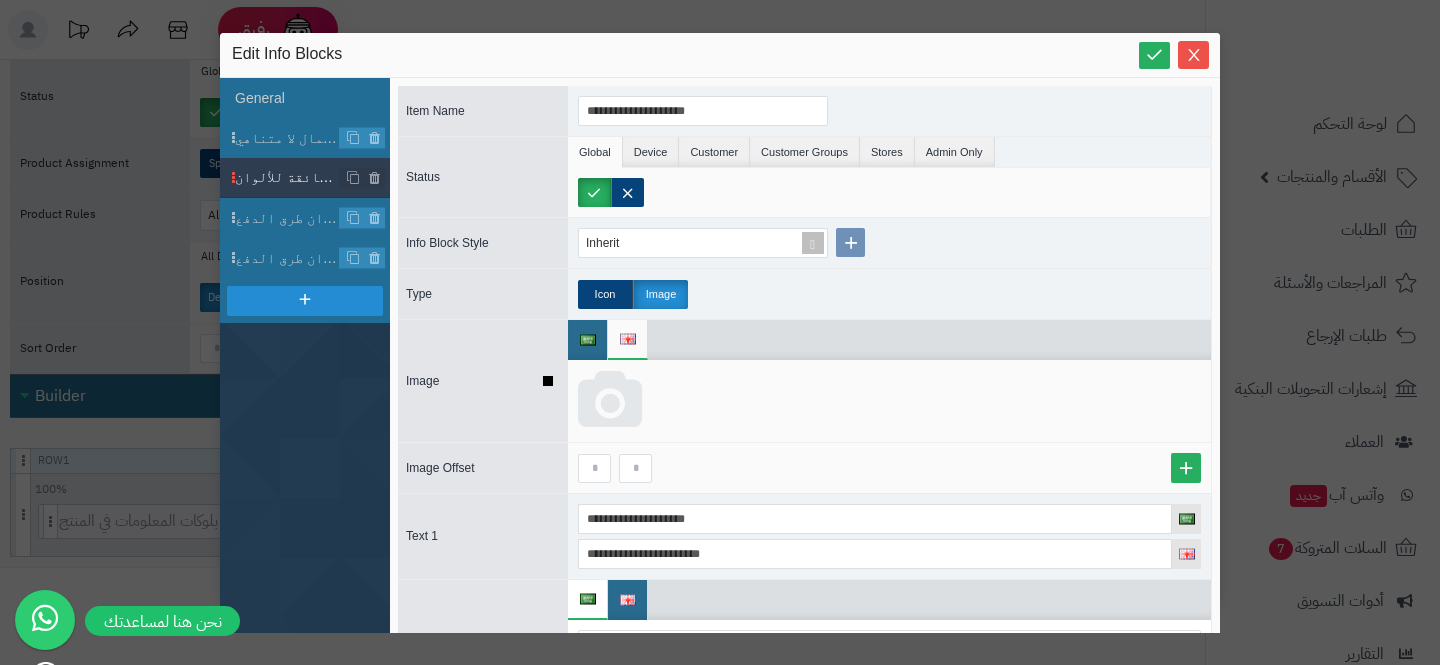 click at bounding box center [610, 401] 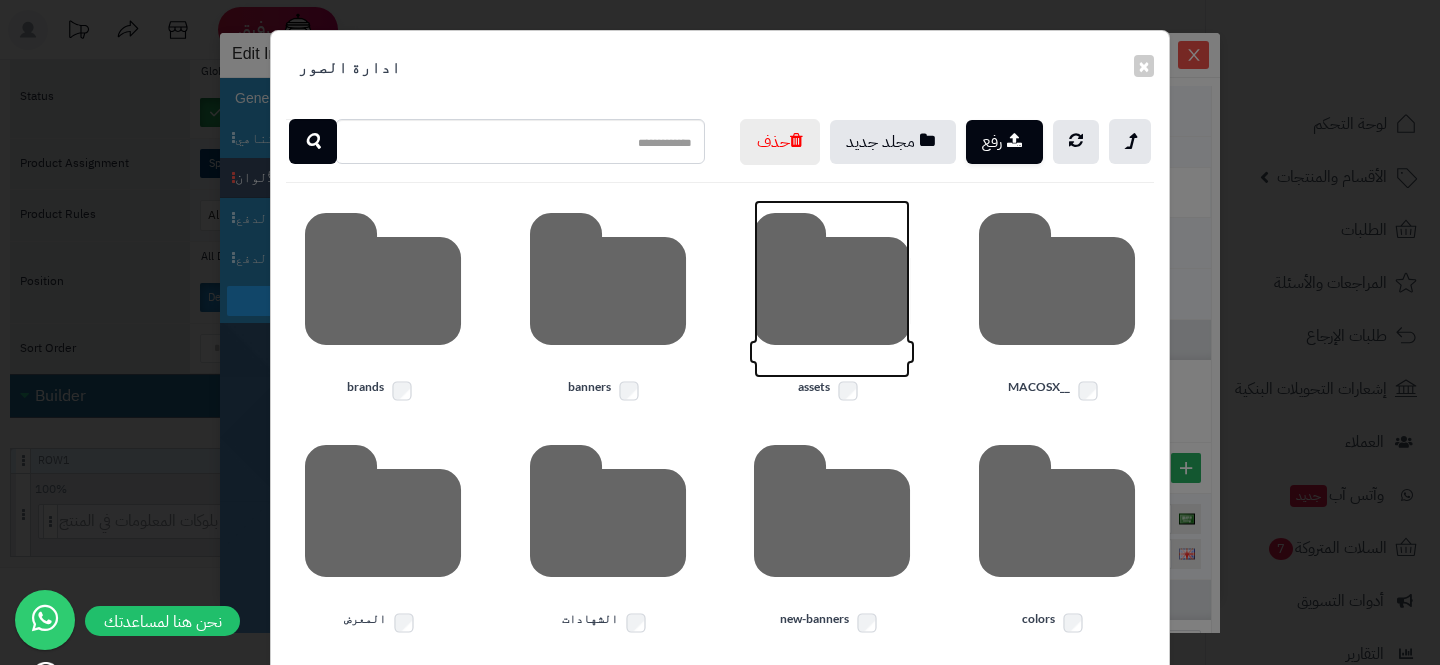 click at bounding box center (832, 289) 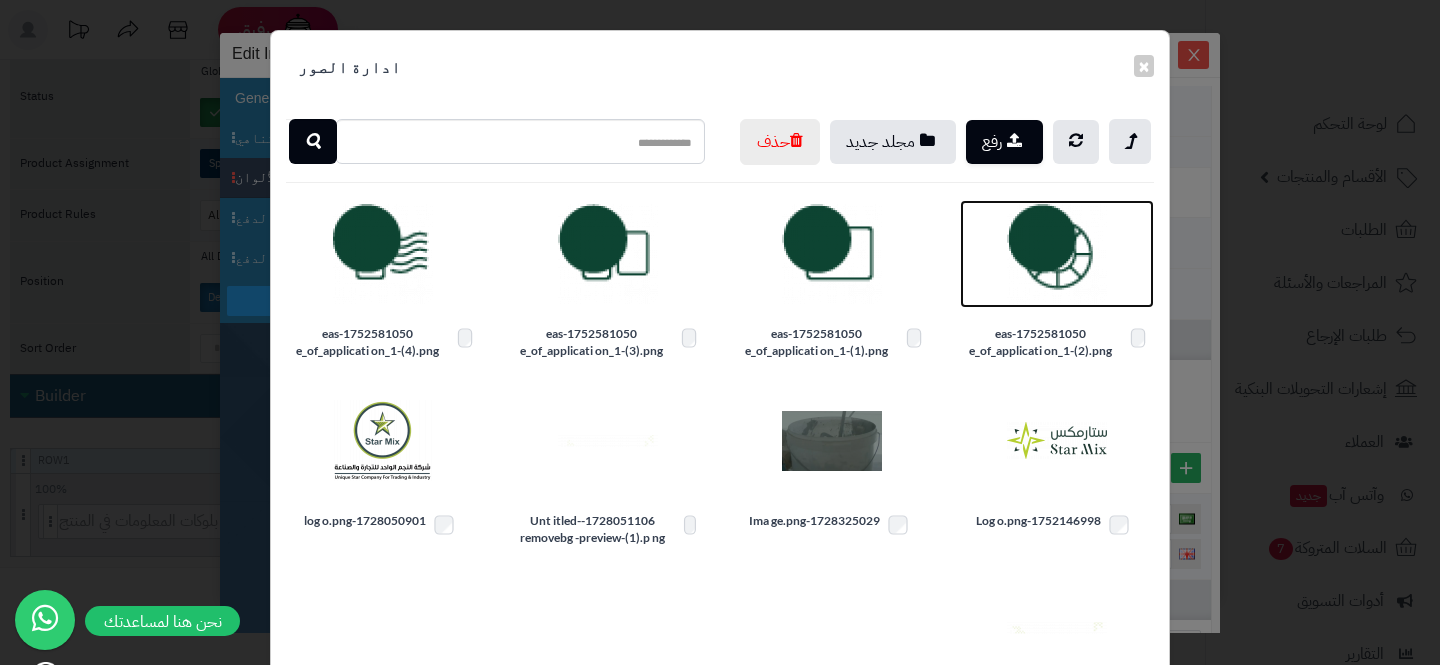 click at bounding box center [1057, 254] 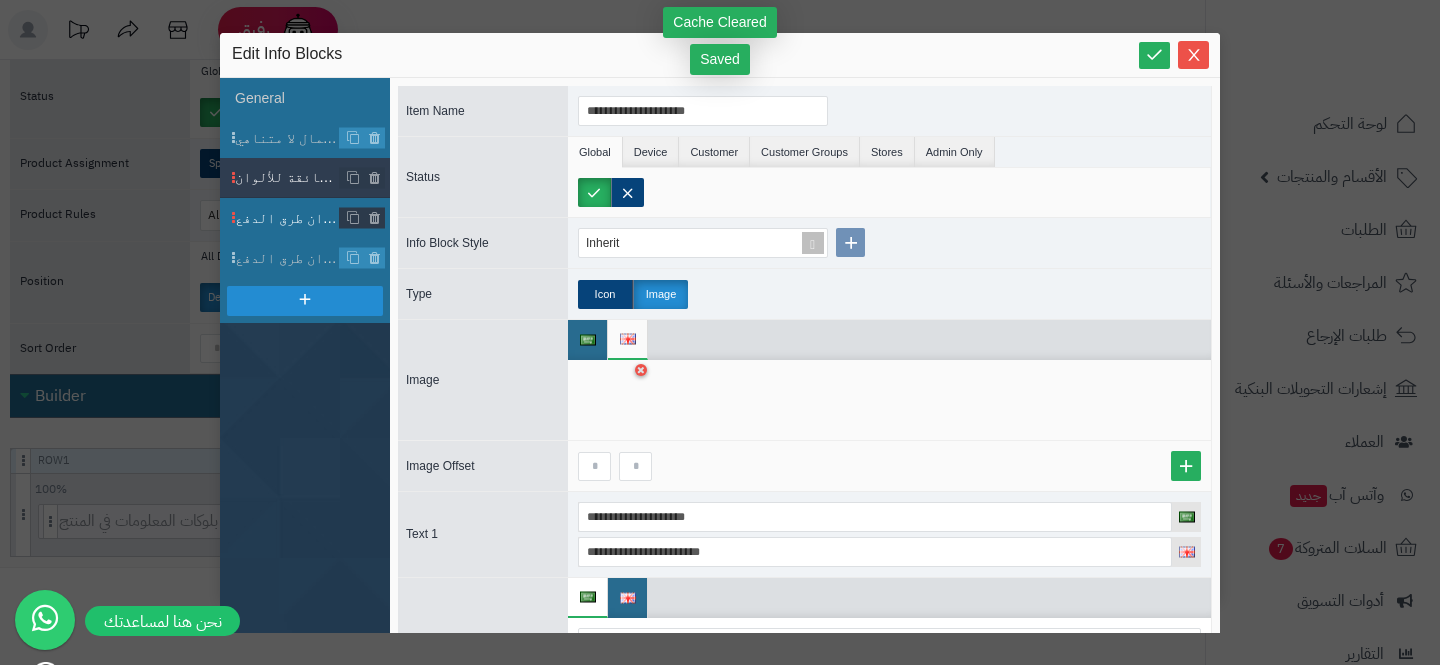 click on "عنوان طرق الدفع" at bounding box center (287, 218) 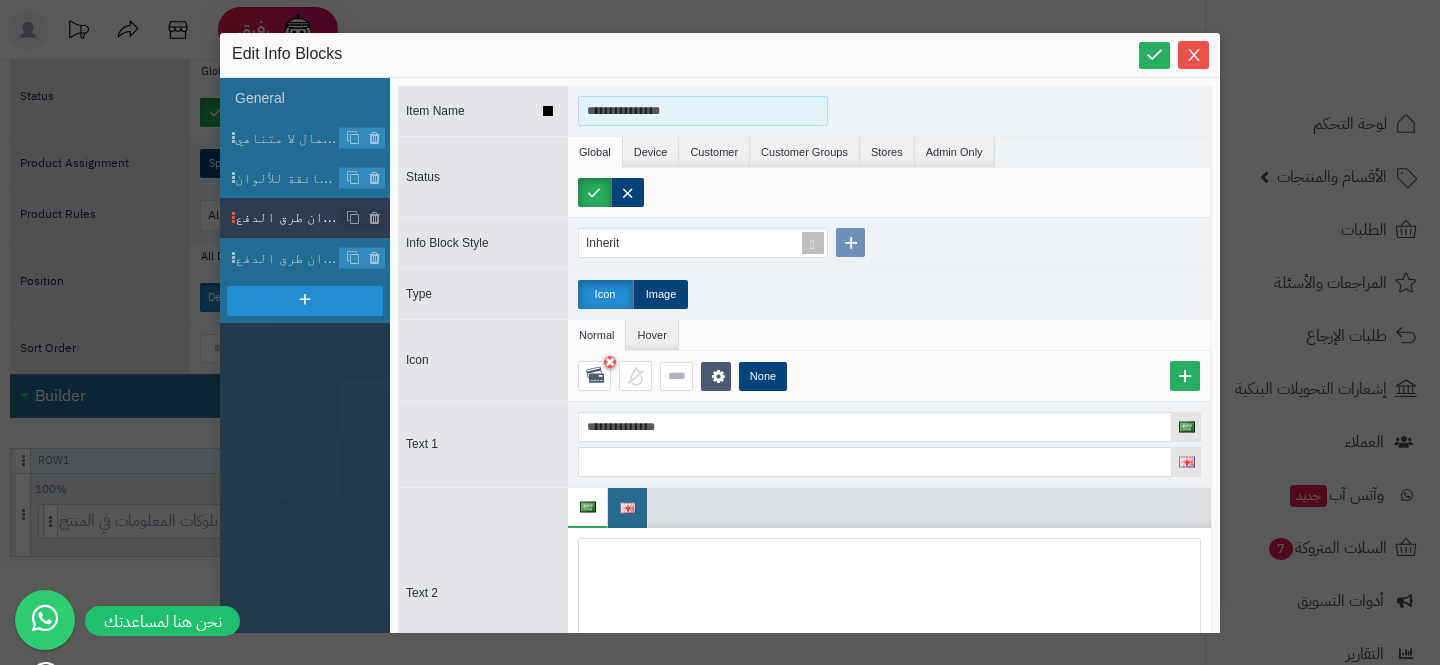 click on "**********" at bounding box center (703, 111) 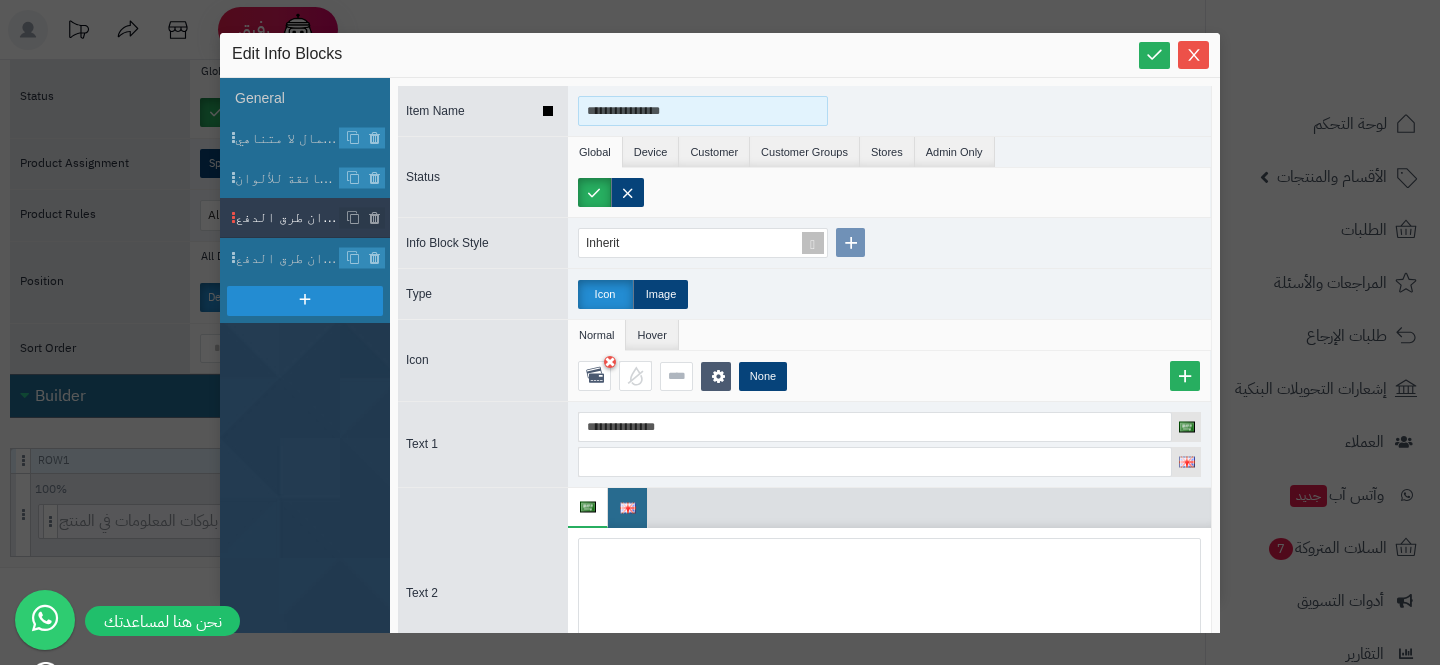 paste 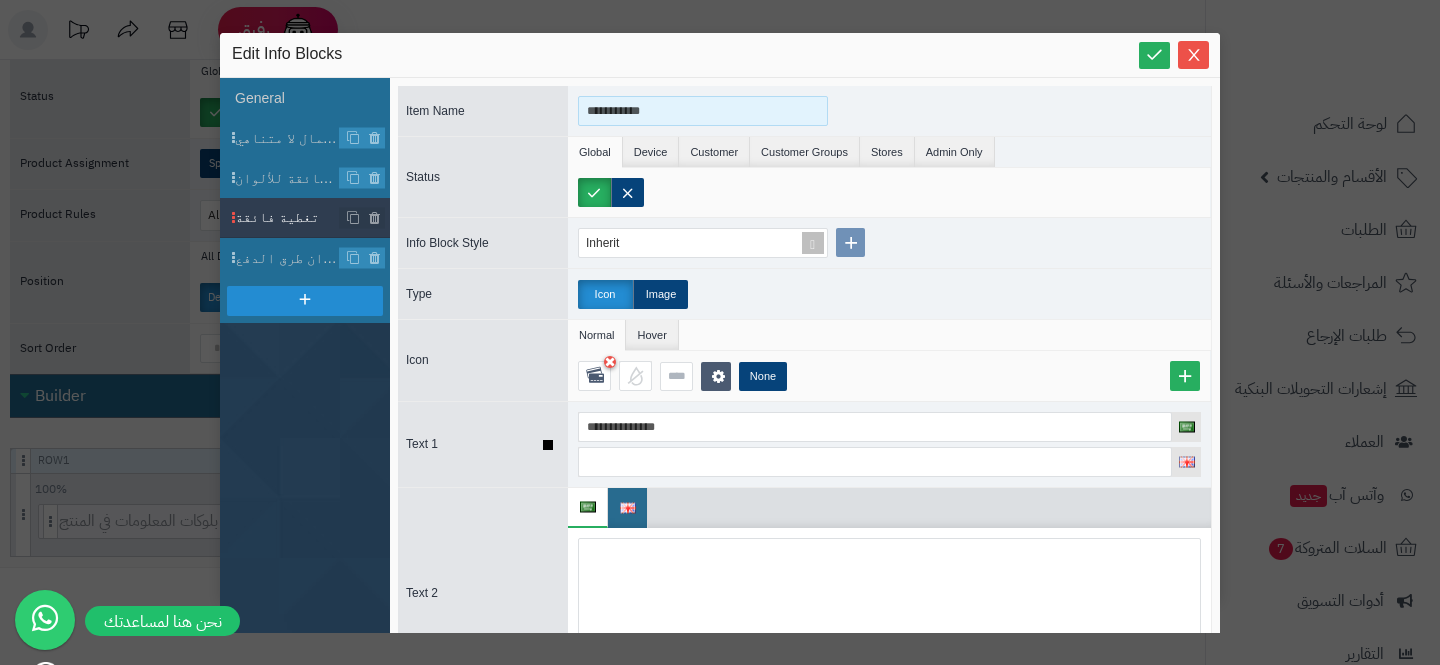 type on "**********" 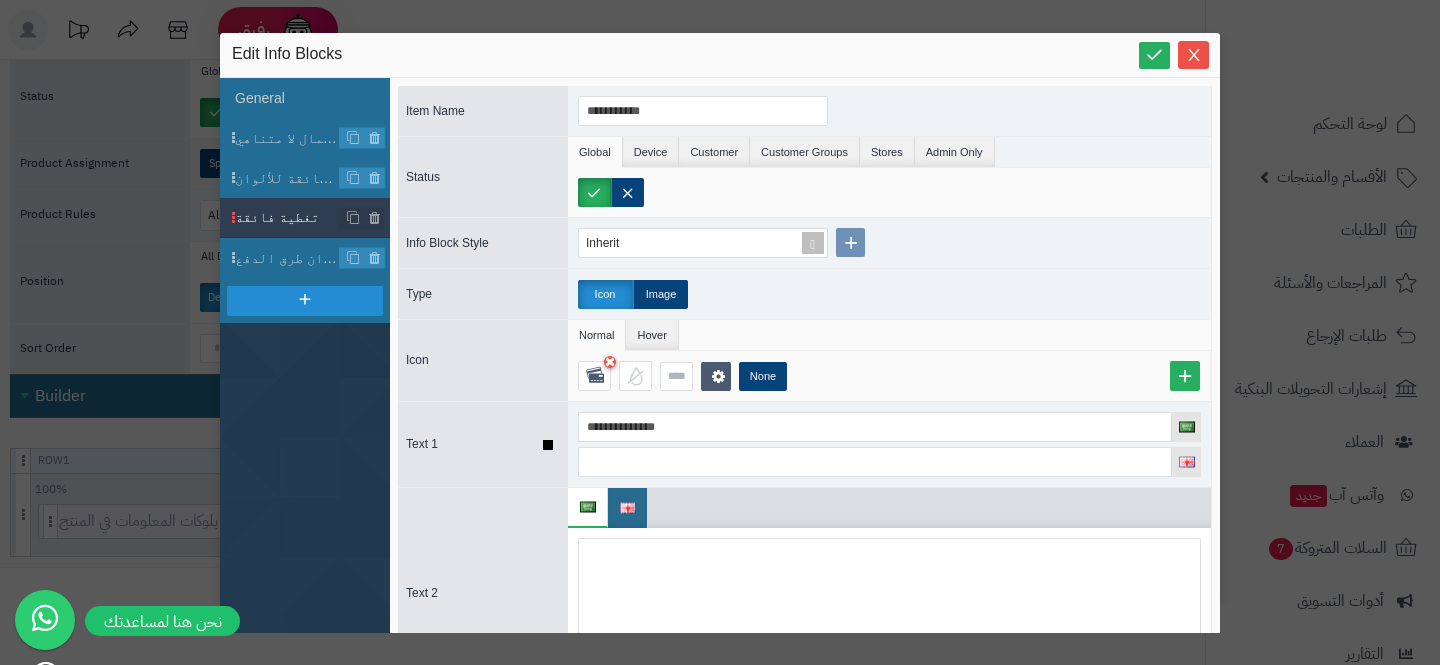 click on "**********" at bounding box center (889, 444) 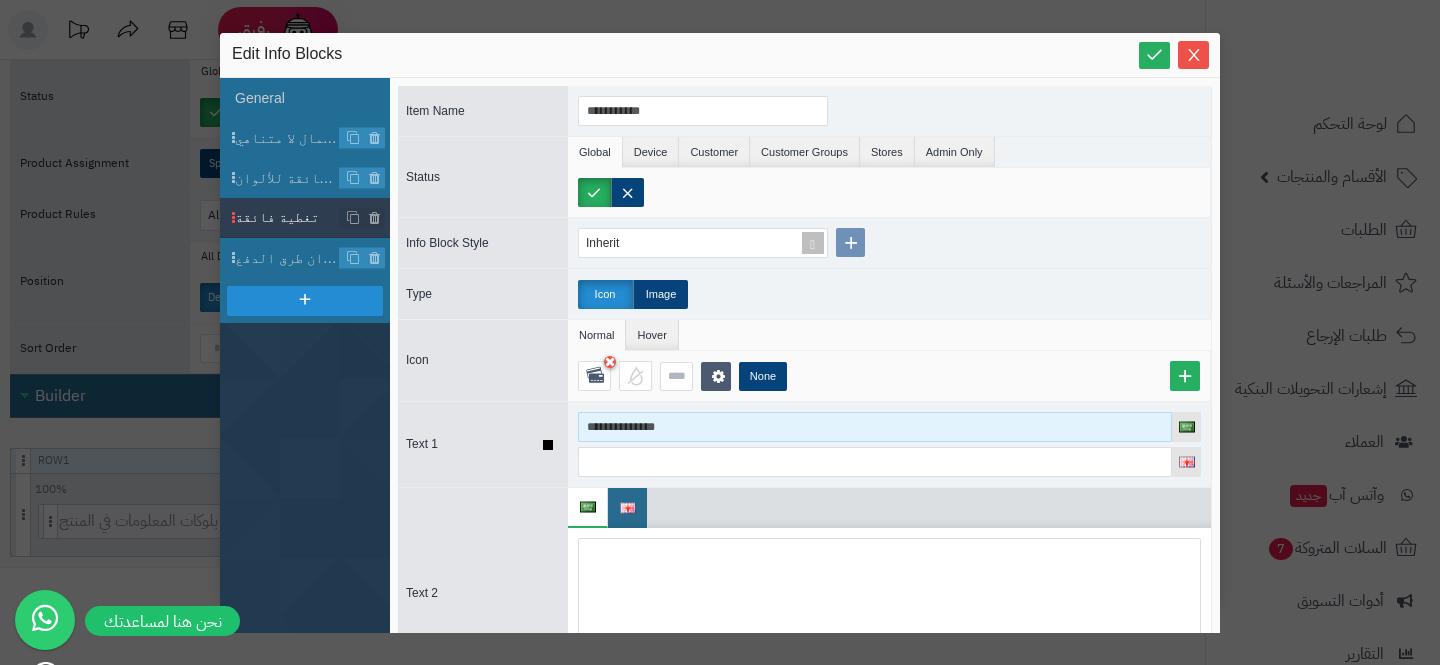 click on "**********" at bounding box center [875, 427] 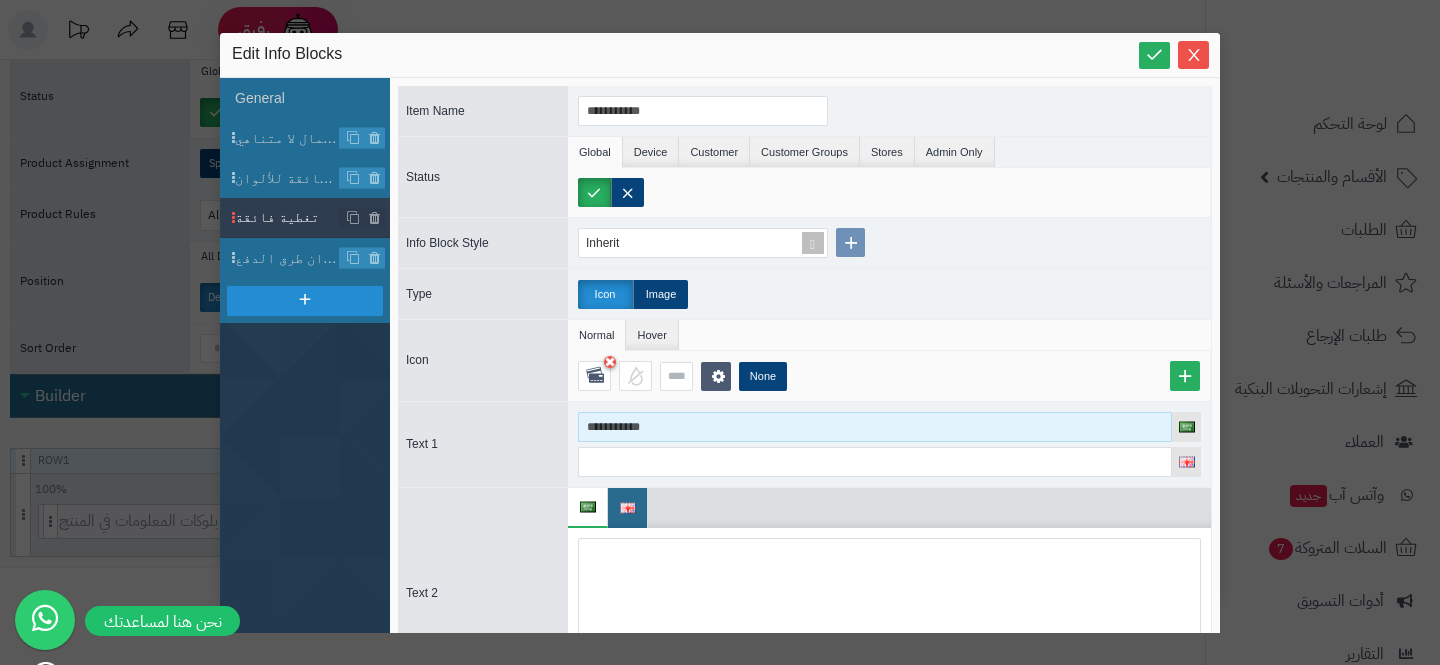 type on "**********" 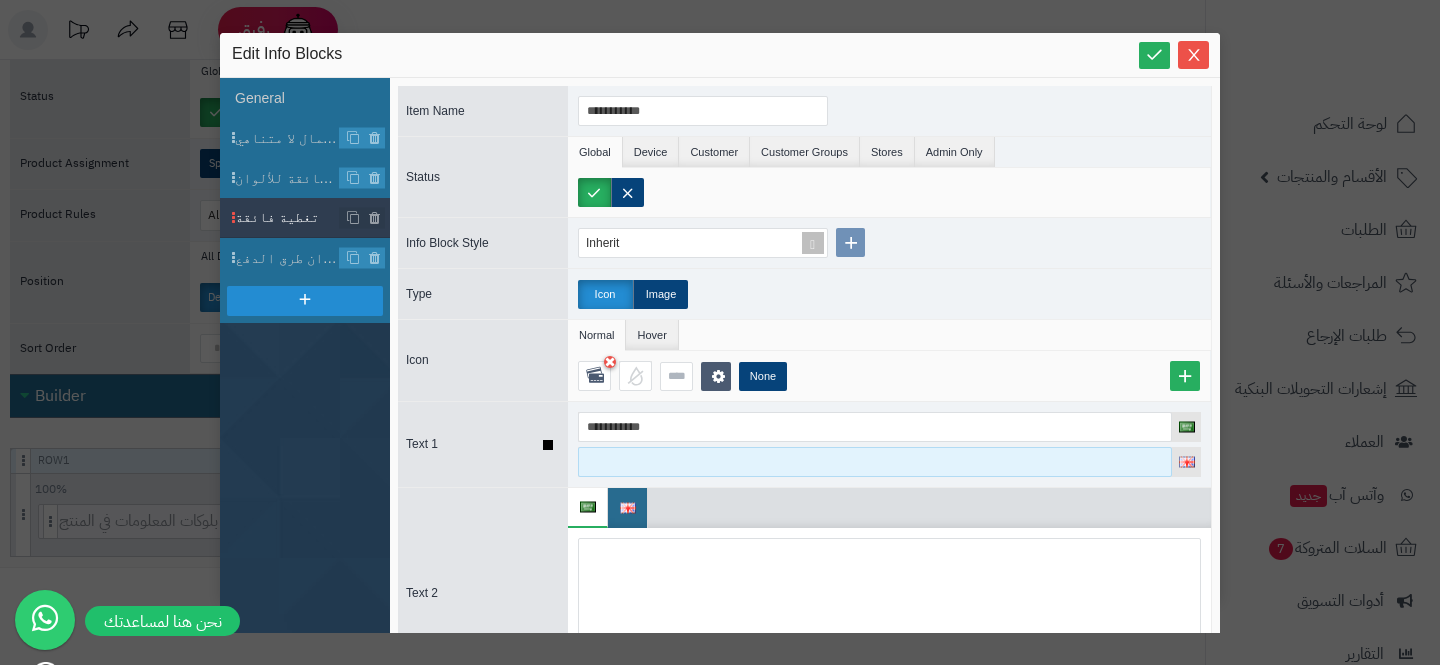 click at bounding box center [875, 462] 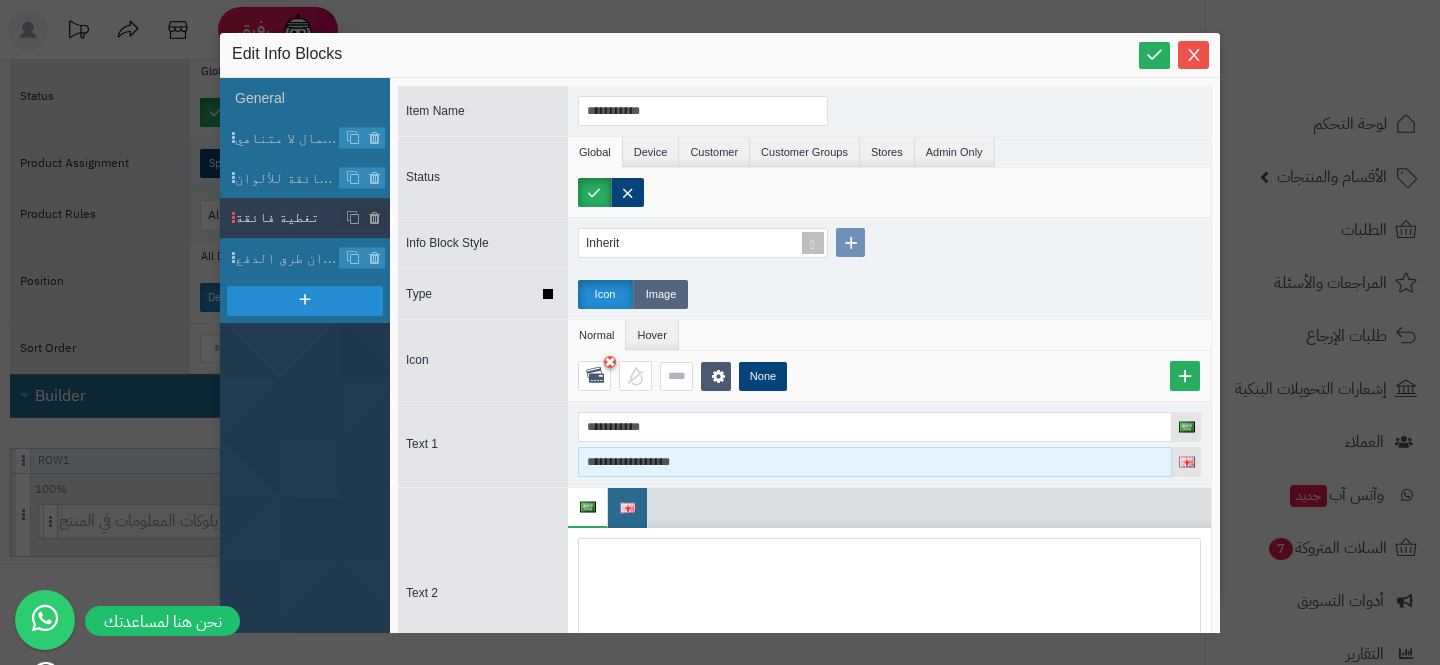 type on "**********" 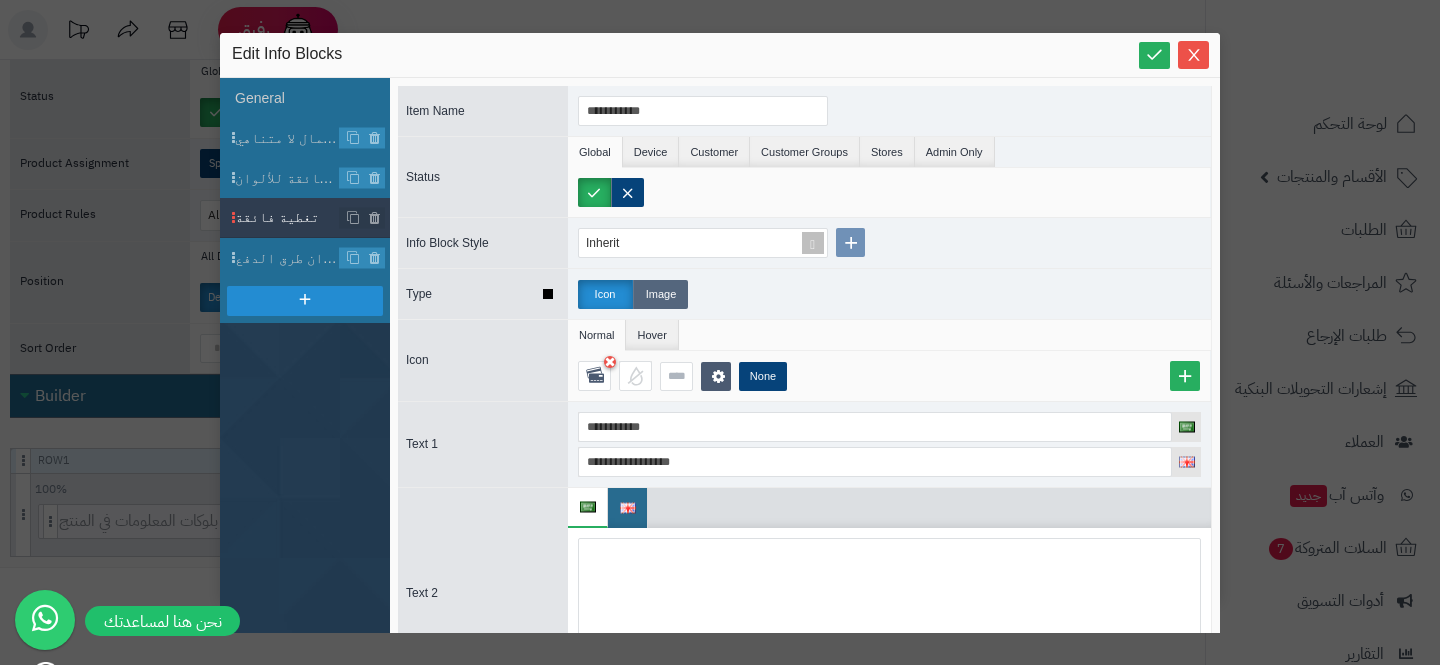 click on "Image" at bounding box center (660, 294) 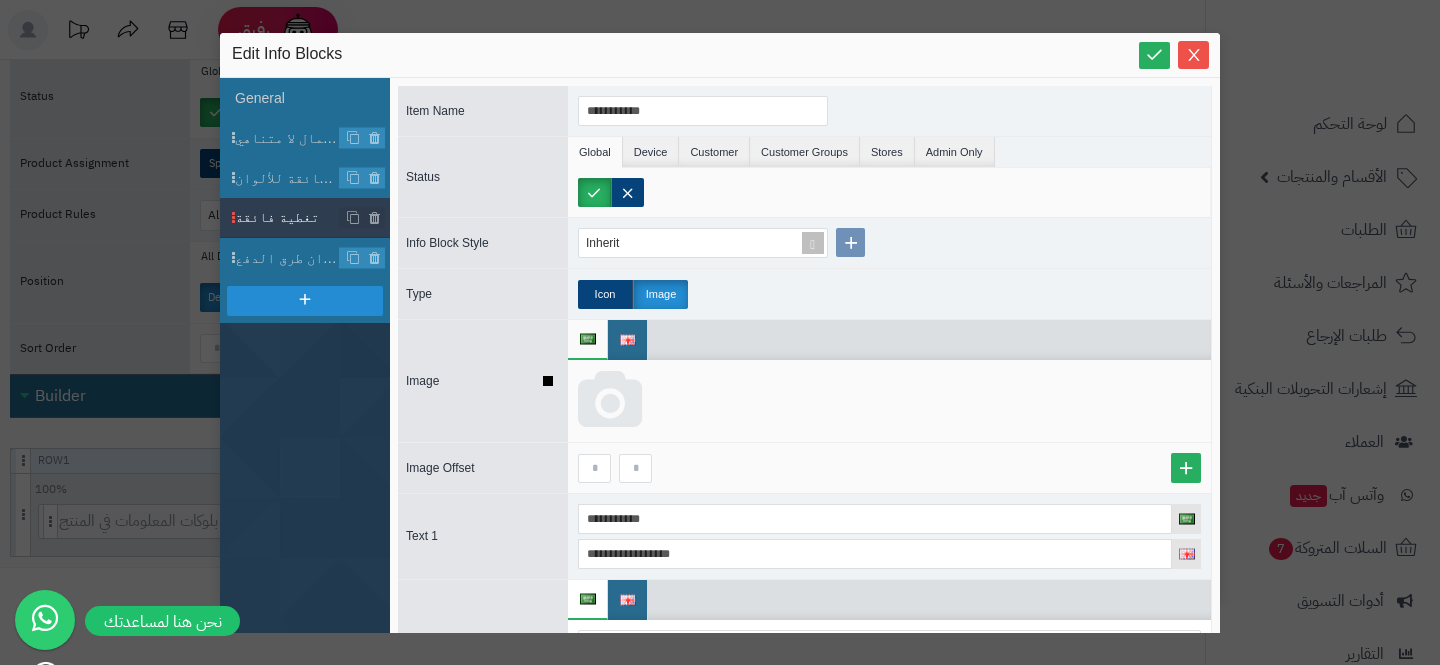 click at bounding box center (610, 401) 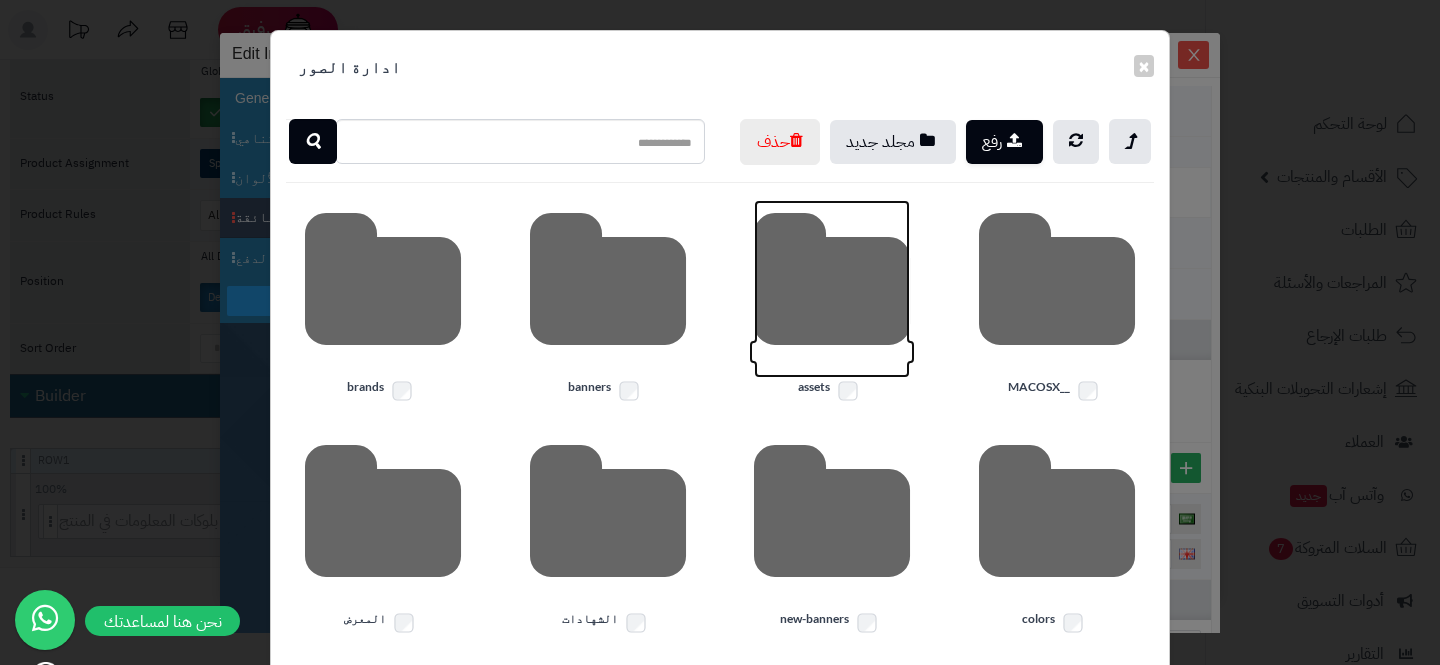 click at bounding box center [832, 289] 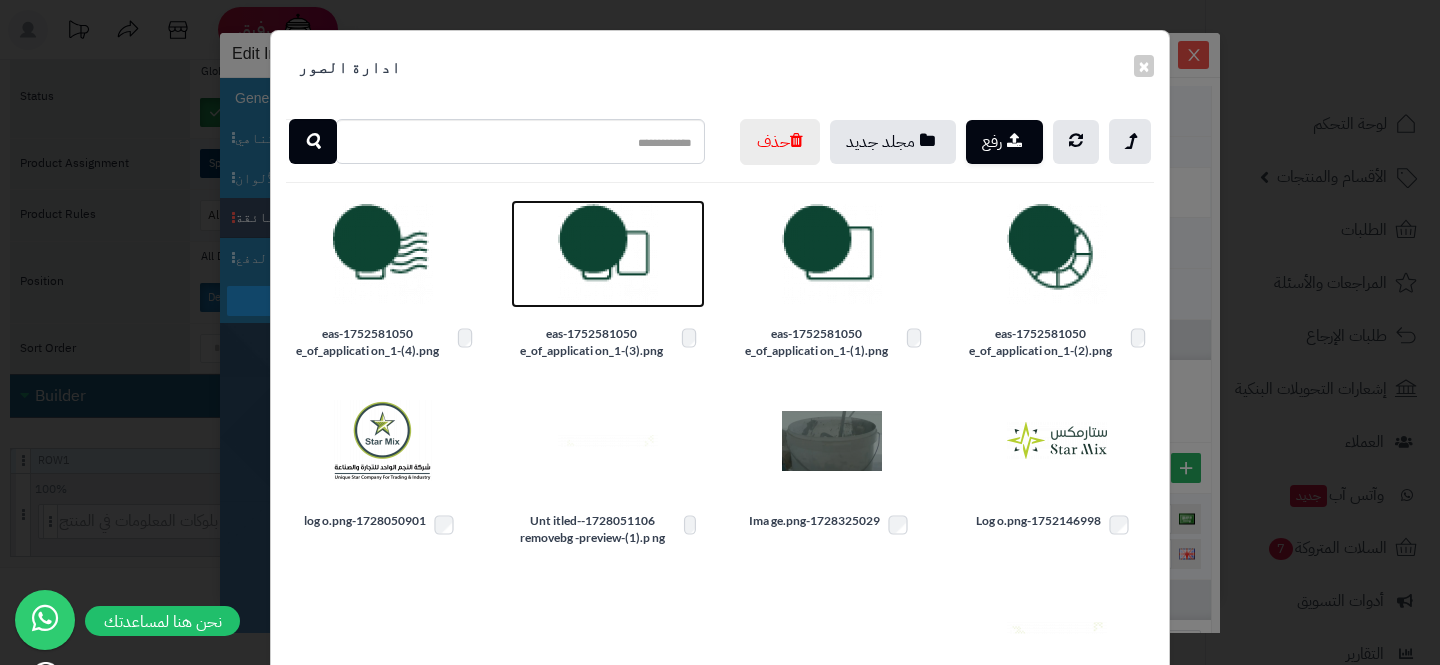 click at bounding box center [608, 254] 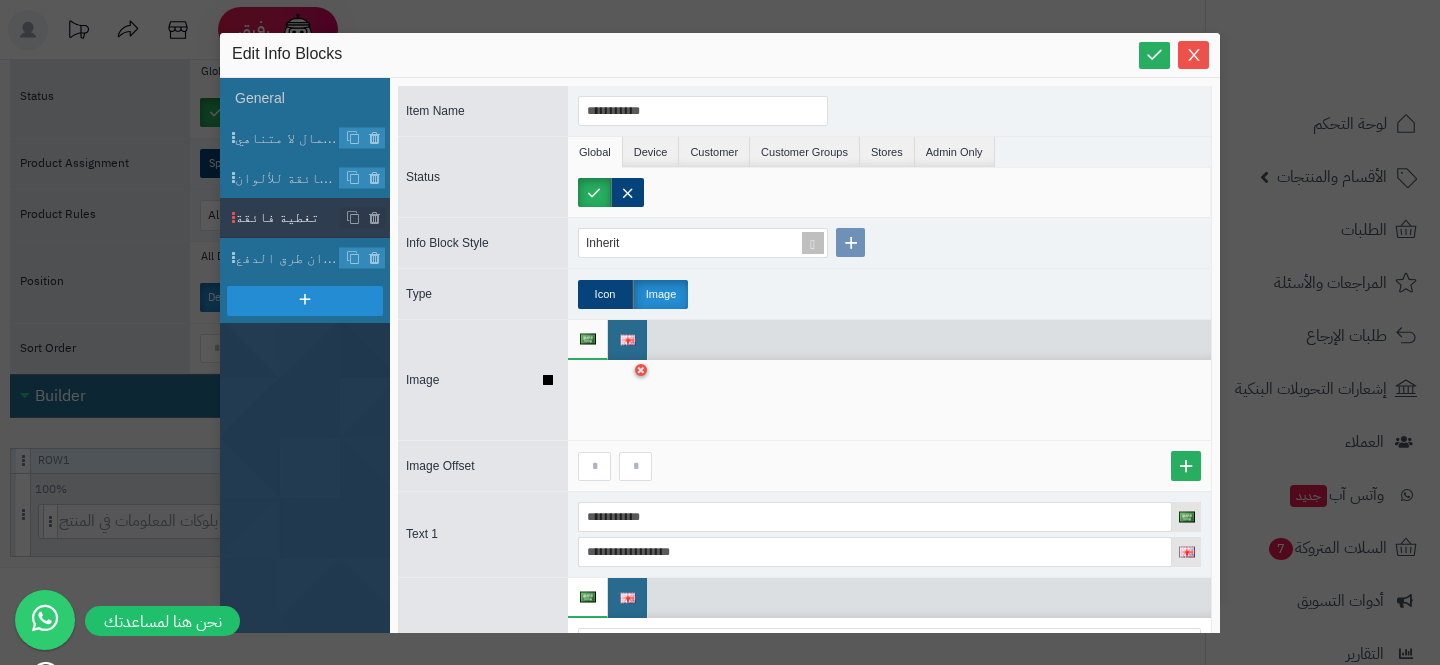 click at bounding box center [609, 400] 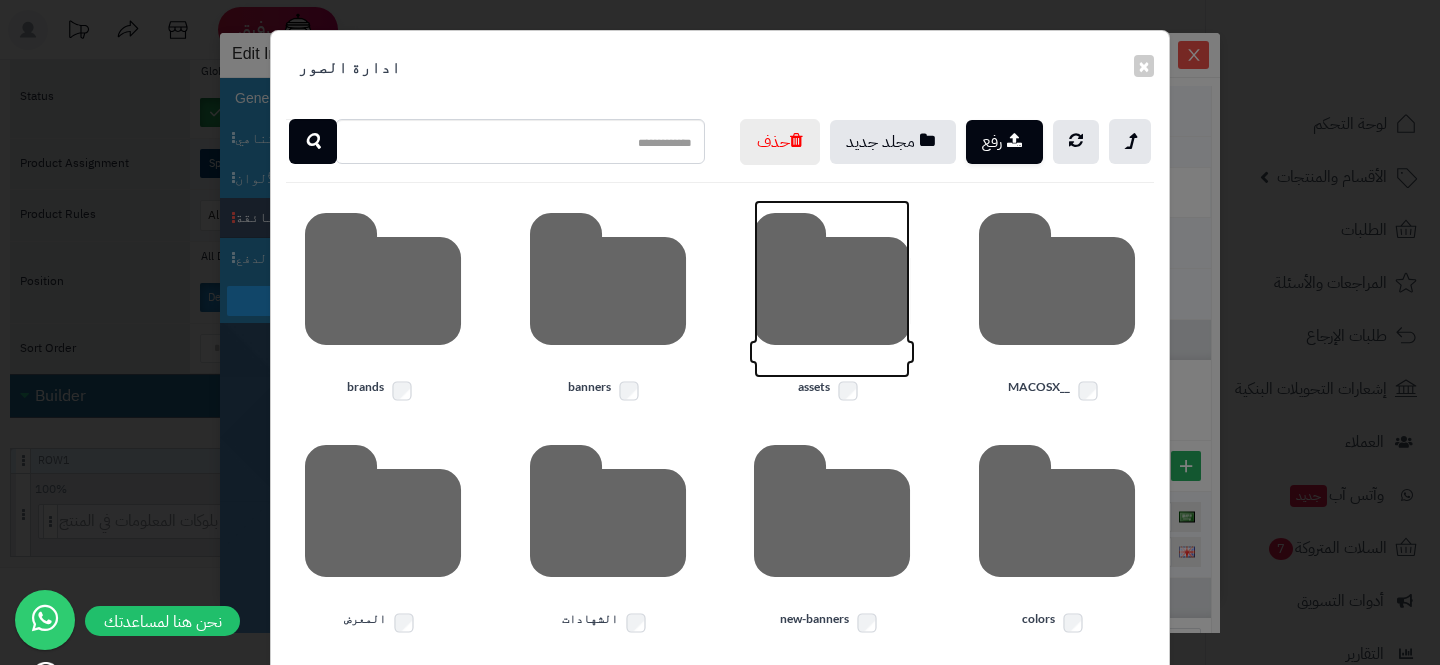 click at bounding box center (832, 289) 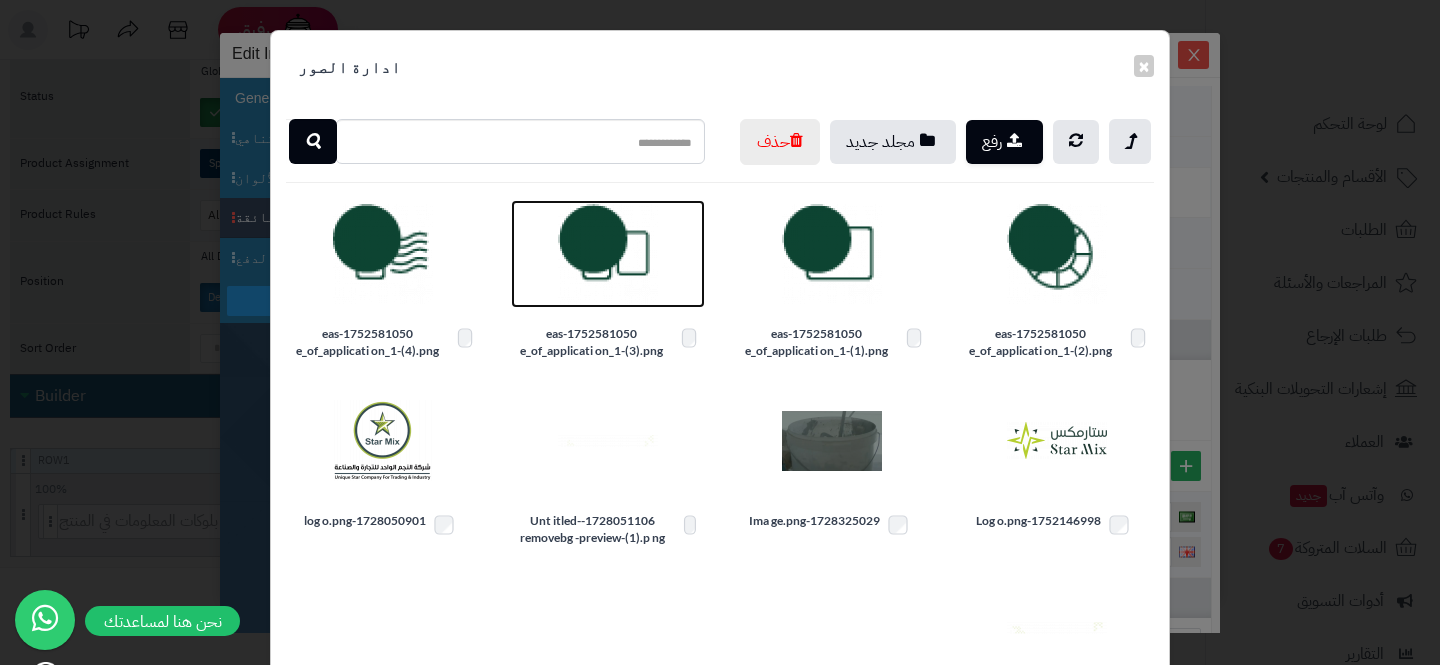 click at bounding box center [608, 254] 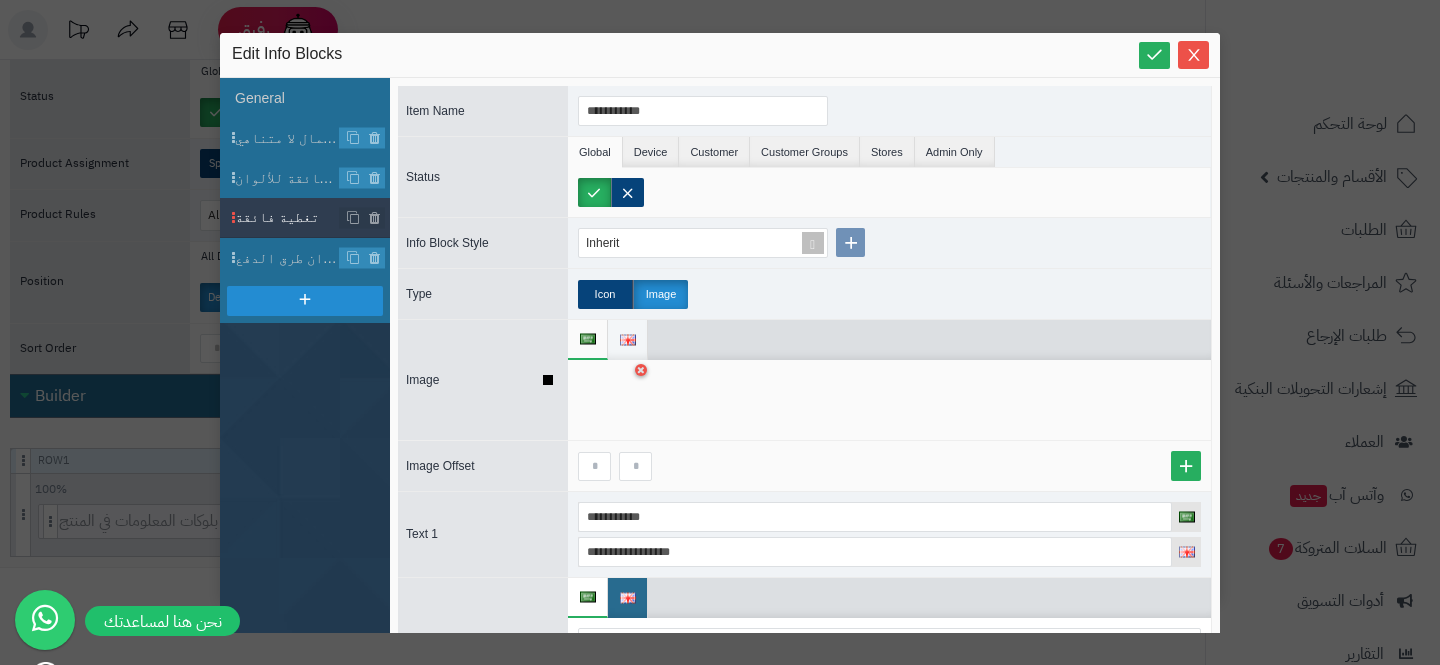 click at bounding box center [628, 340] 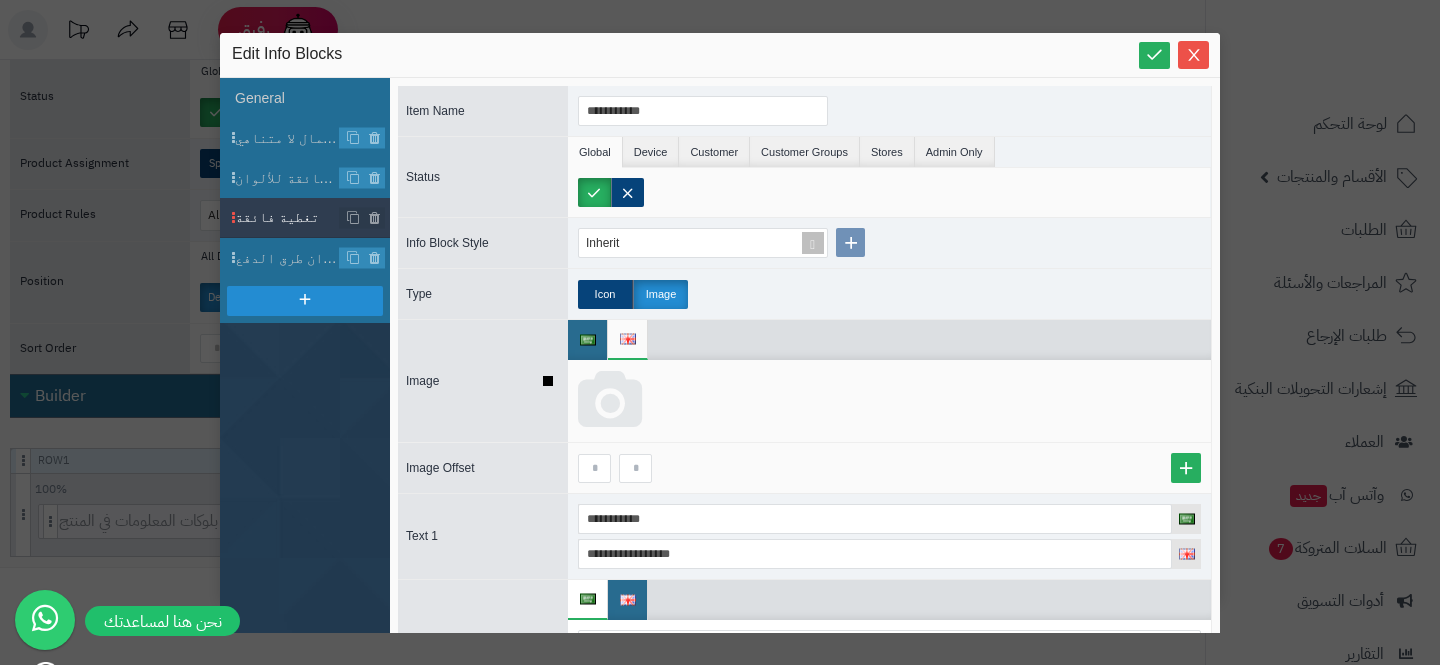click at bounding box center (610, 401) 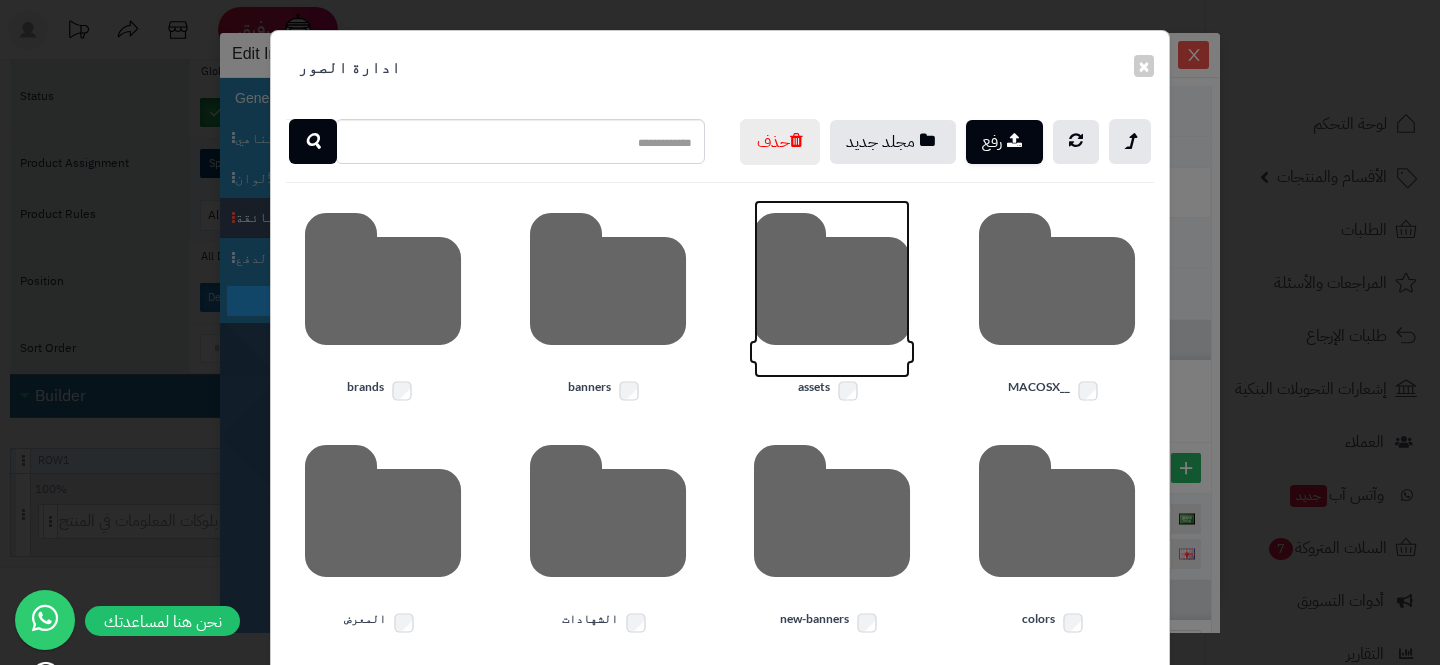 click at bounding box center [832, 289] 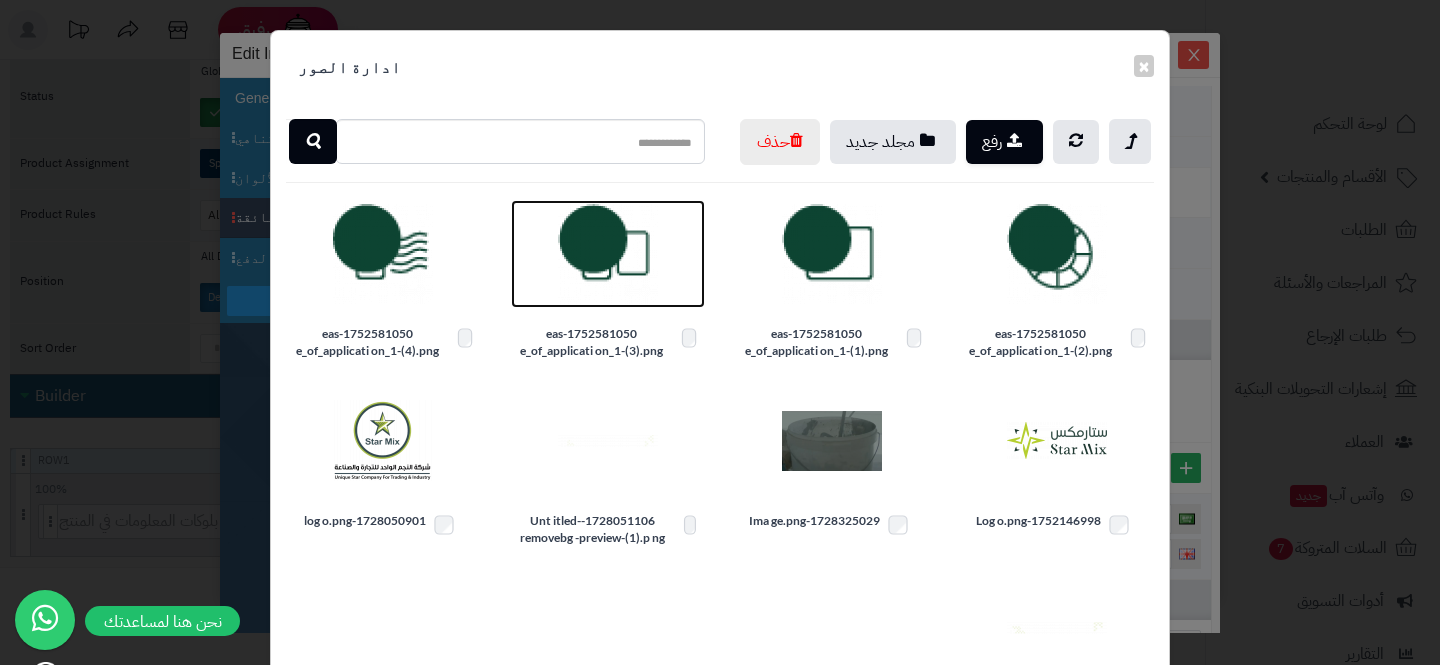 click at bounding box center (608, 254) 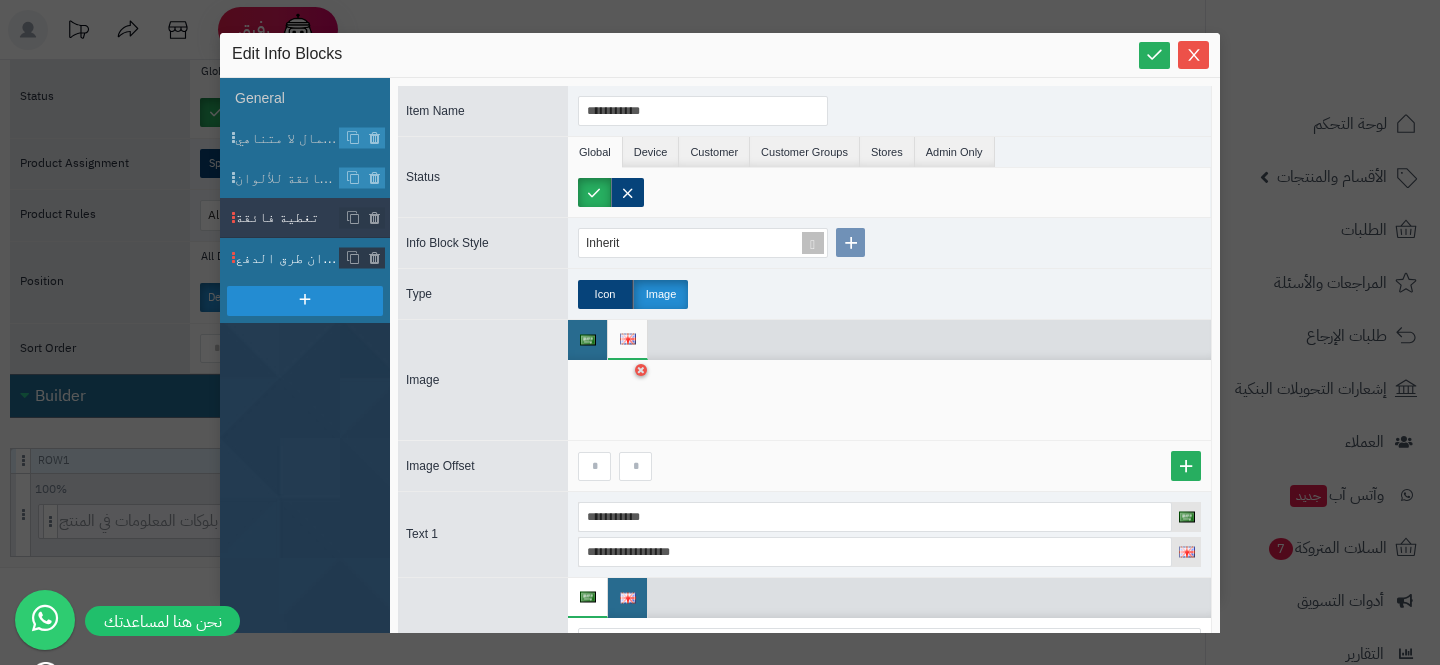 click on "عنوان طرق الدفع" at bounding box center (287, 258) 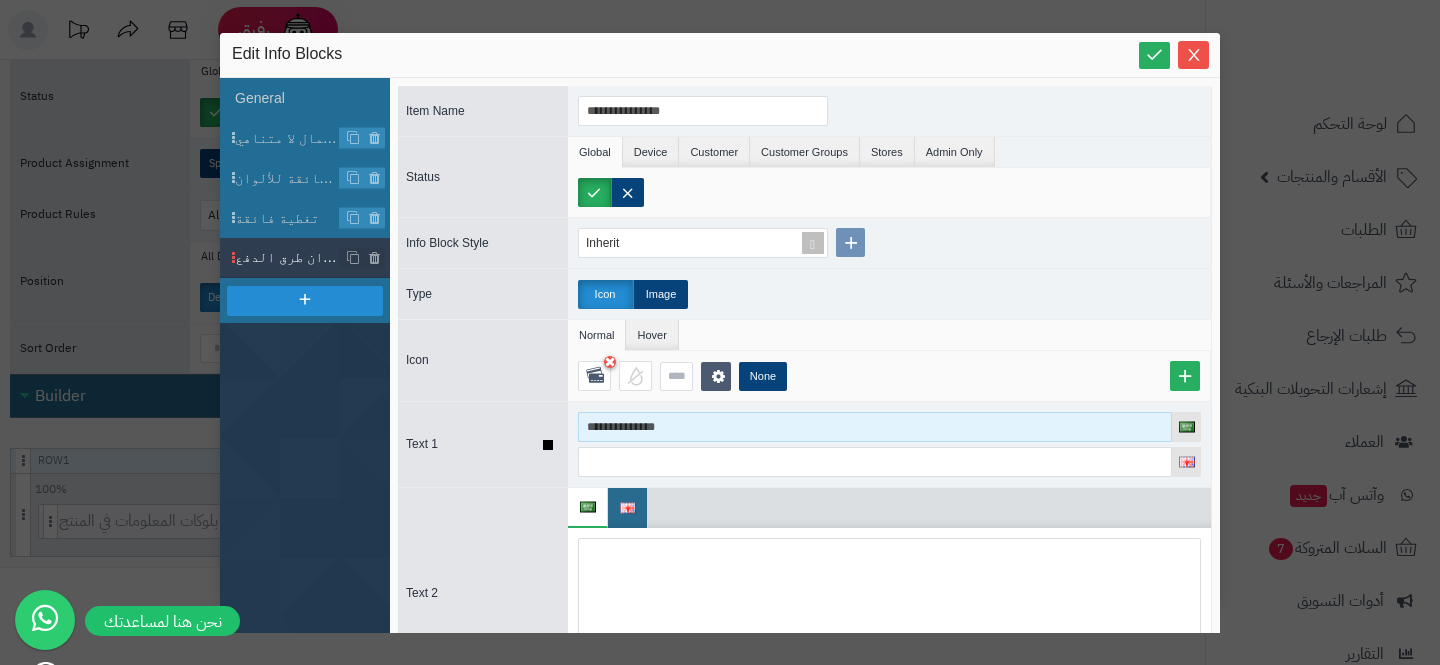 click on "**********" at bounding box center [875, 427] 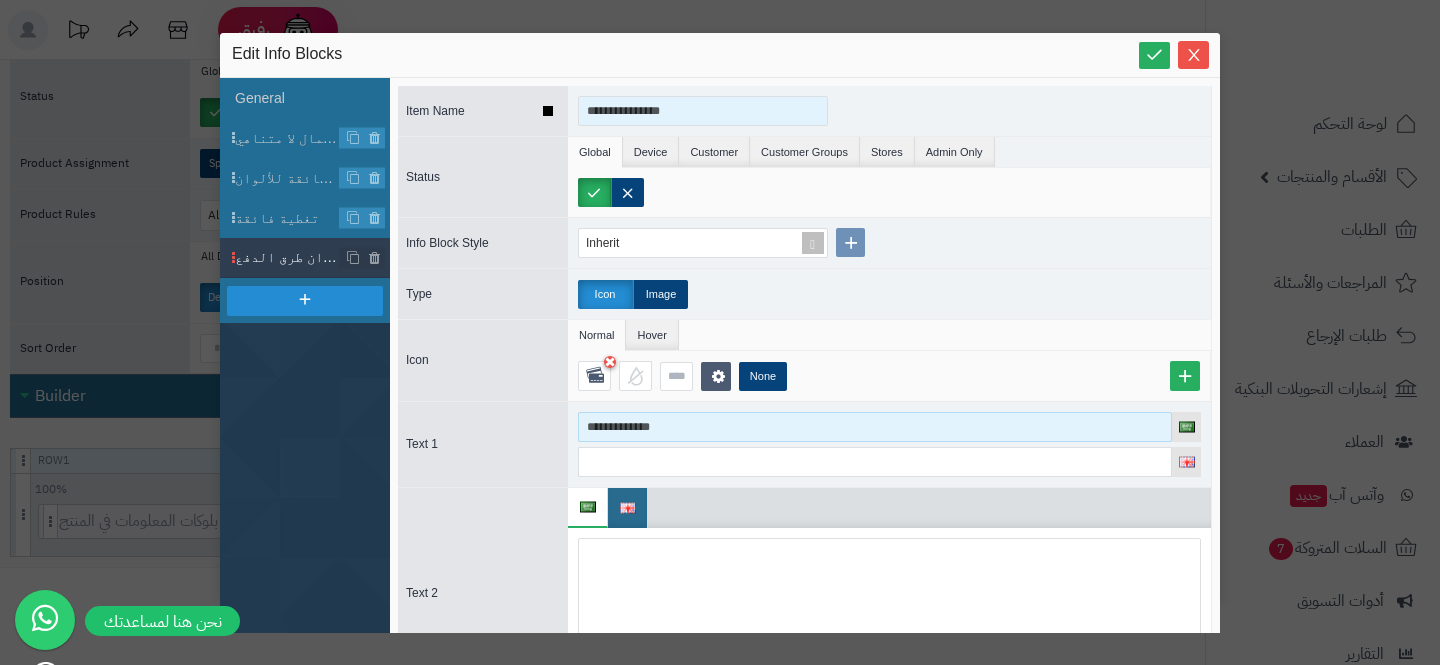 type on "**********" 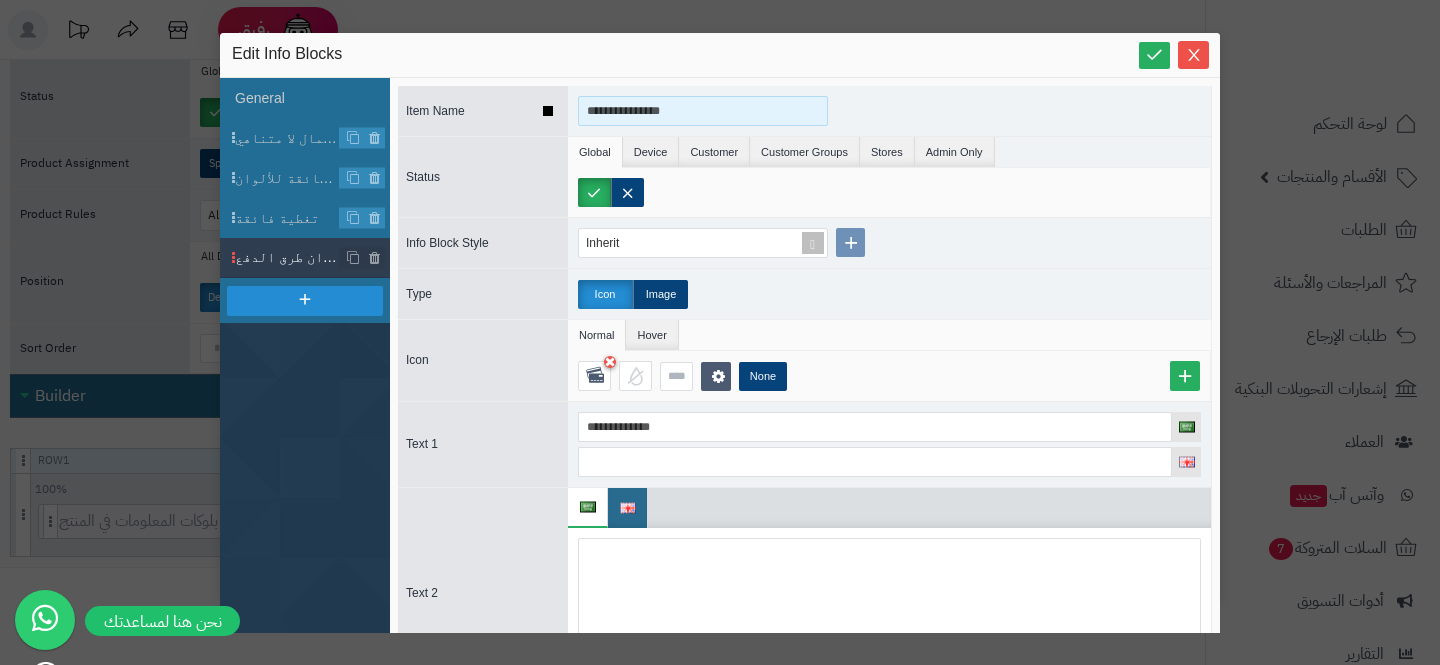 click on "**********" at bounding box center [703, 111] 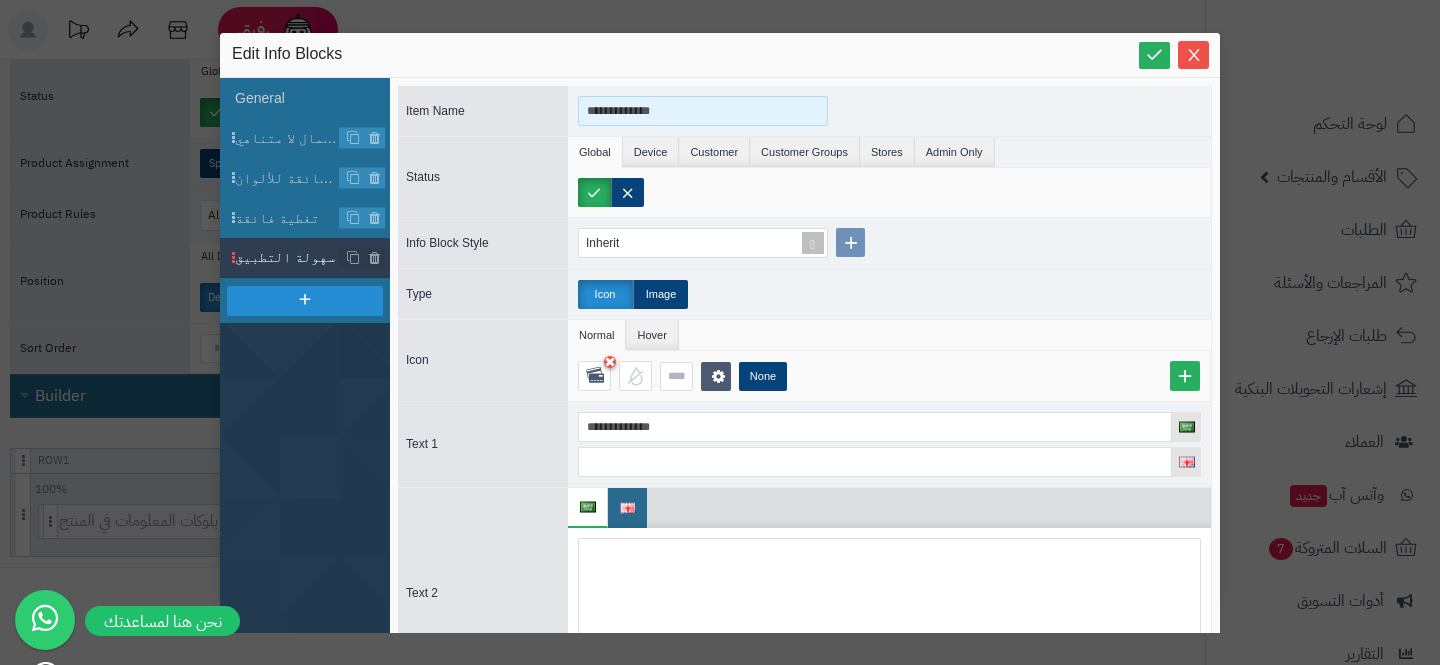 type on "**********" 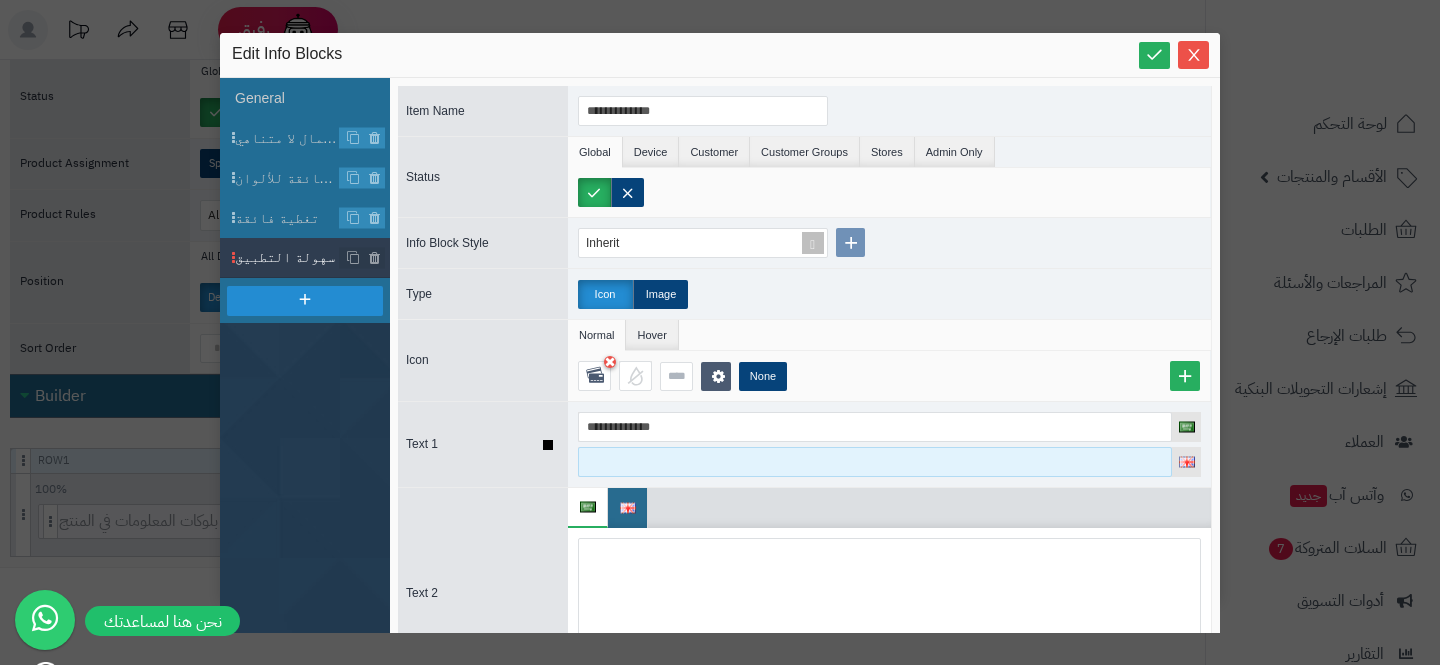 click at bounding box center (875, 462) 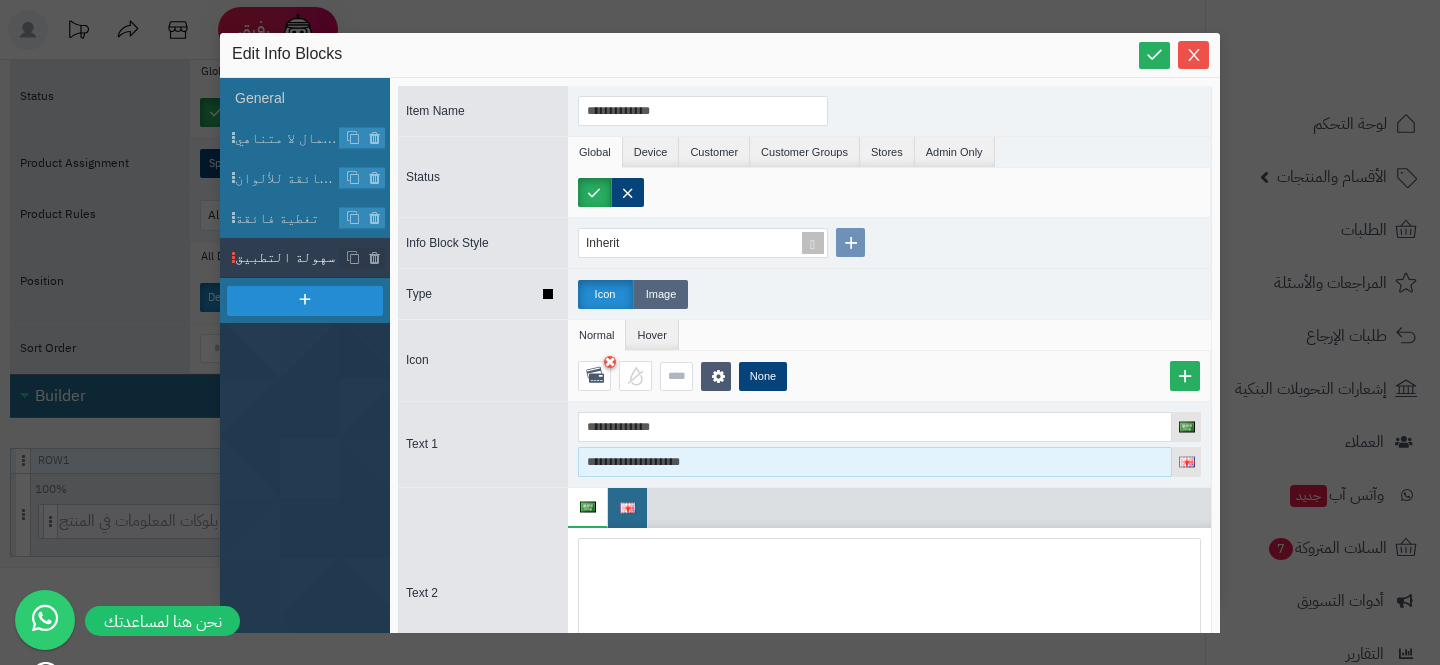type on "**********" 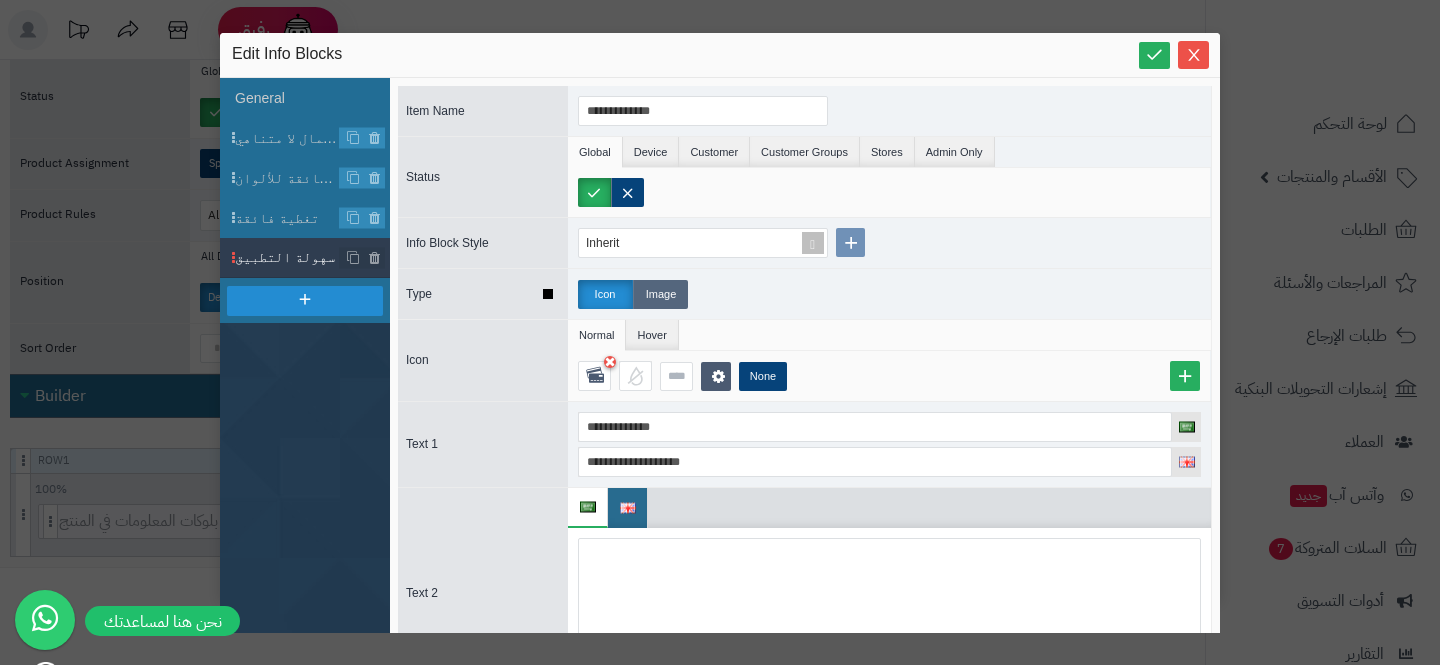 click on "Image" at bounding box center (660, 294) 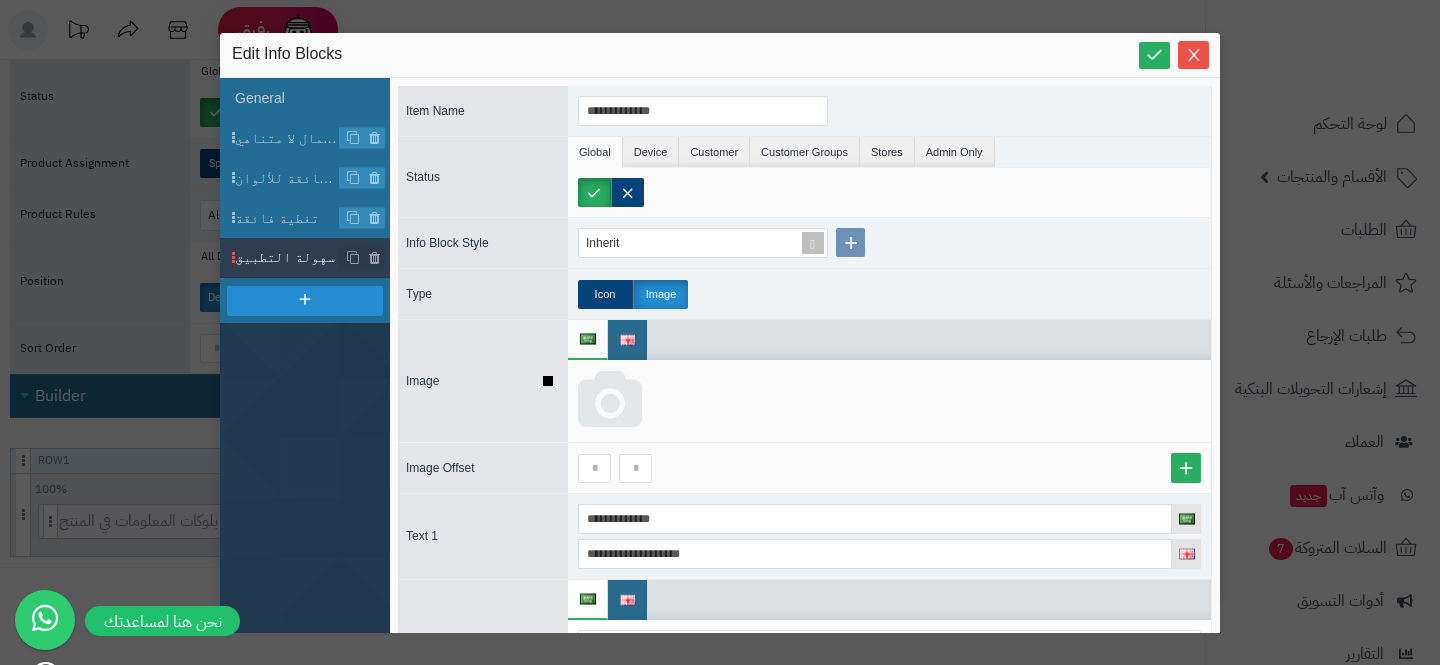 click at bounding box center [610, 401] 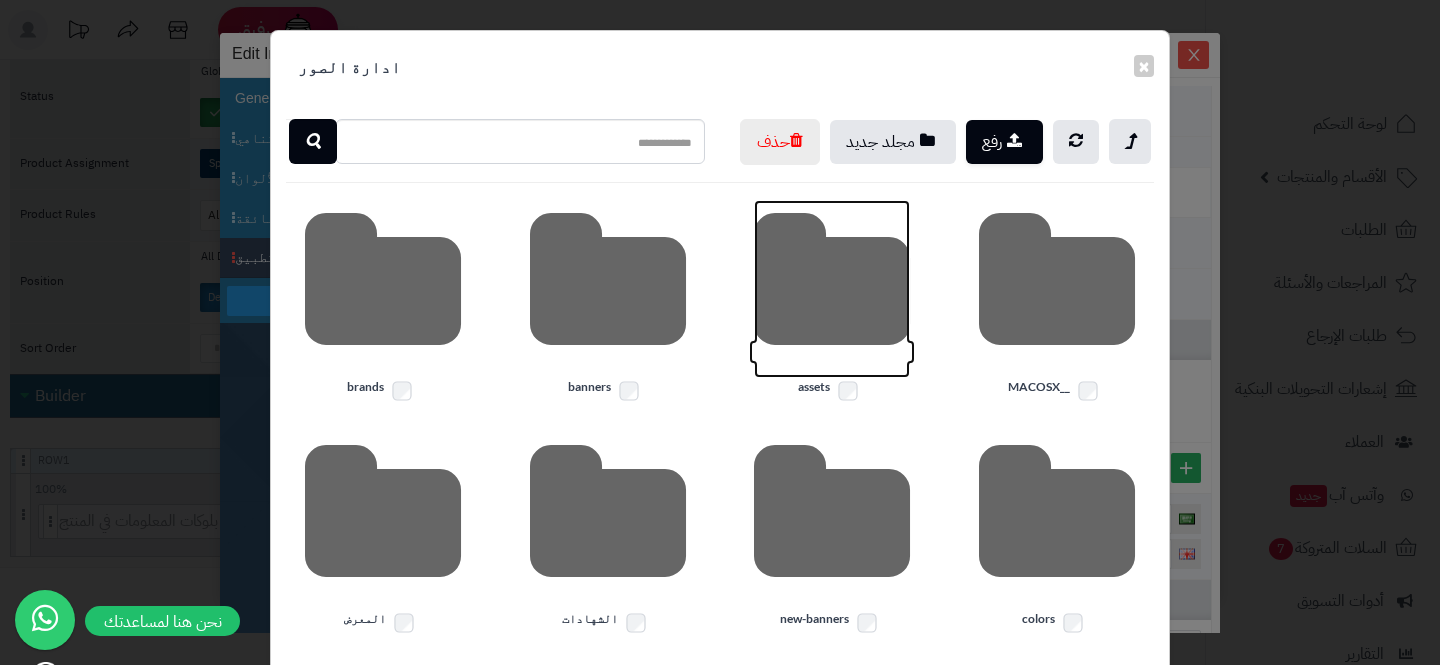 click at bounding box center [832, 289] 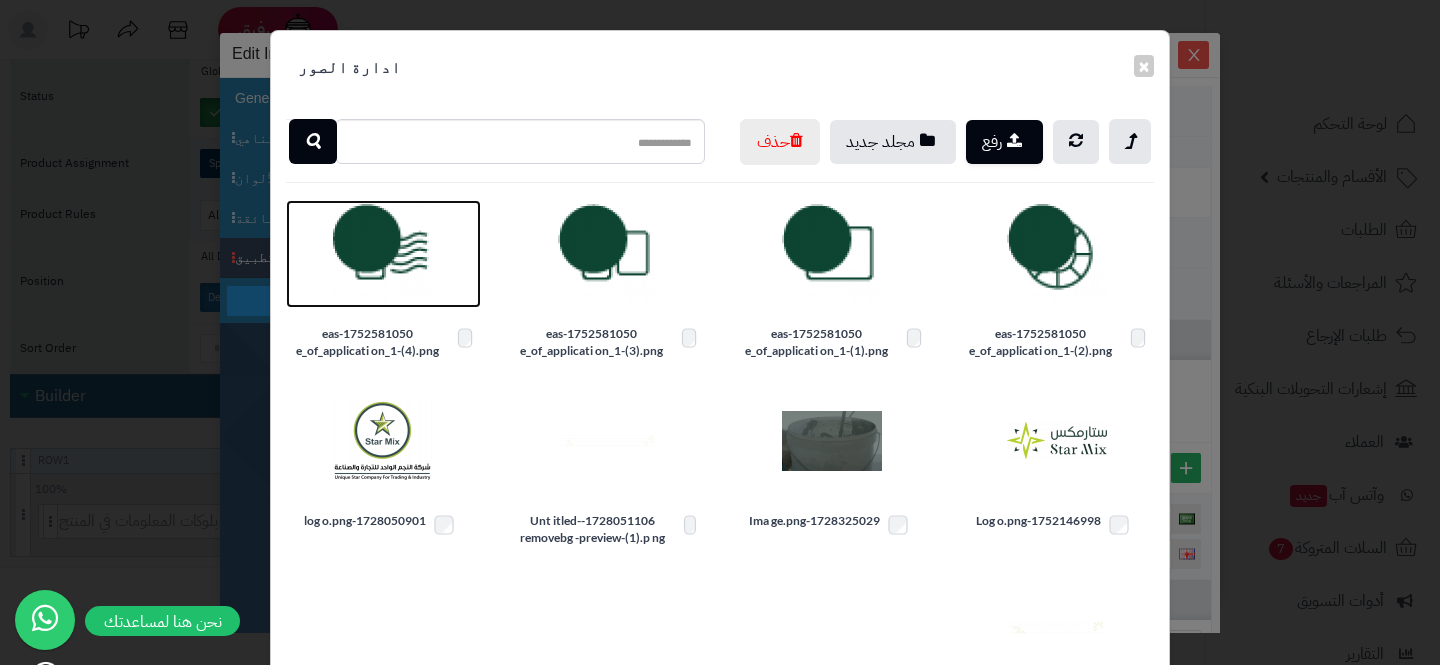 click at bounding box center [383, 254] 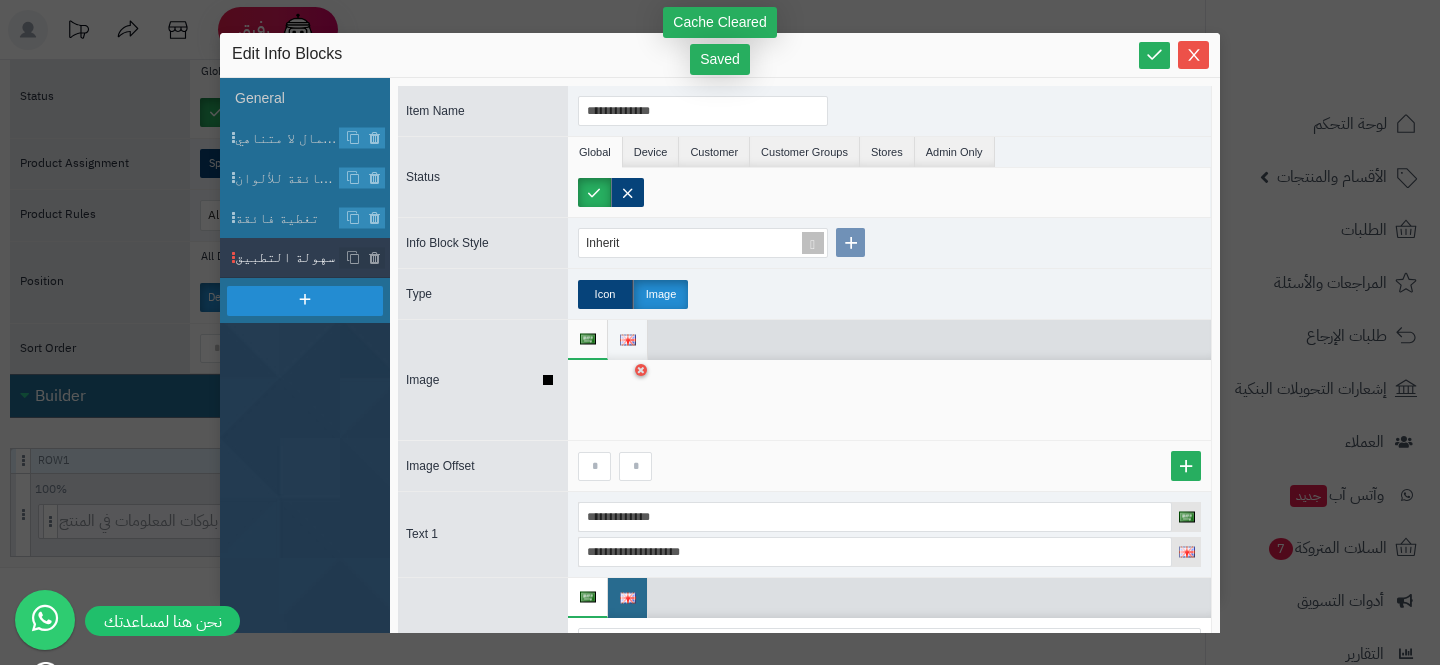click at bounding box center [628, 340] 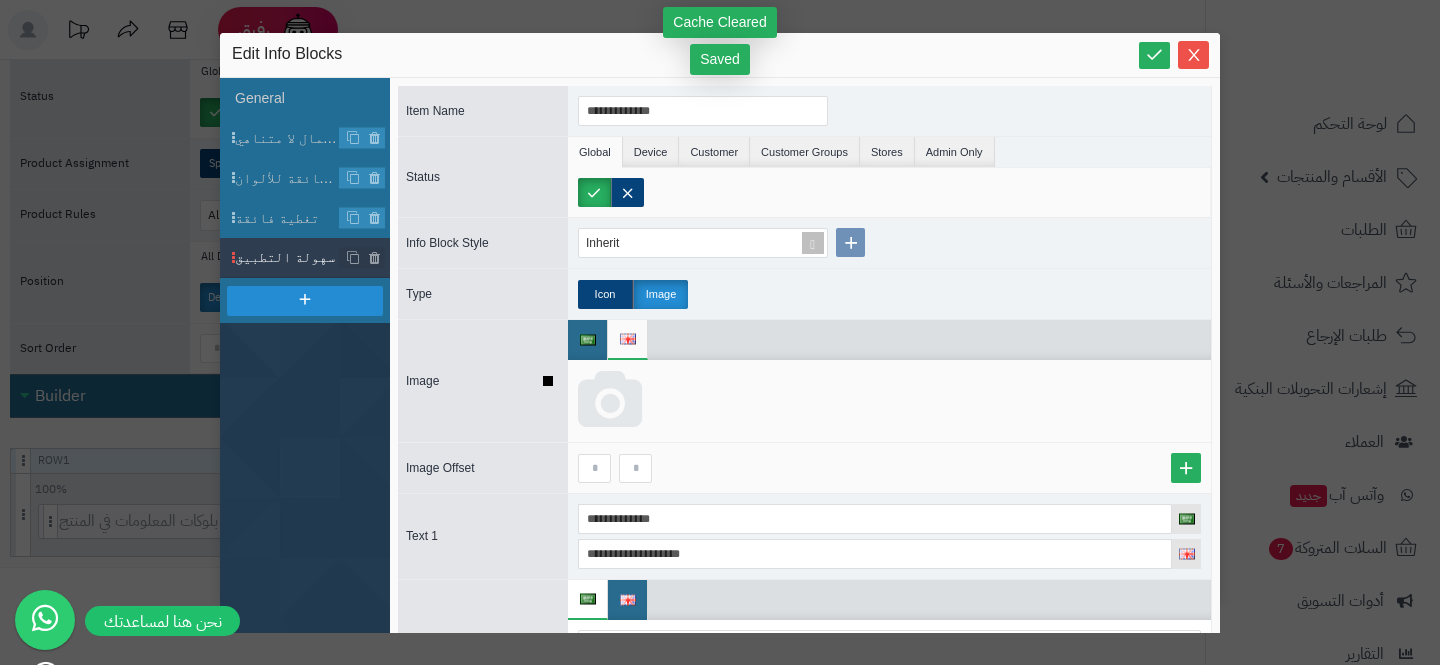 click at bounding box center [610, 401] 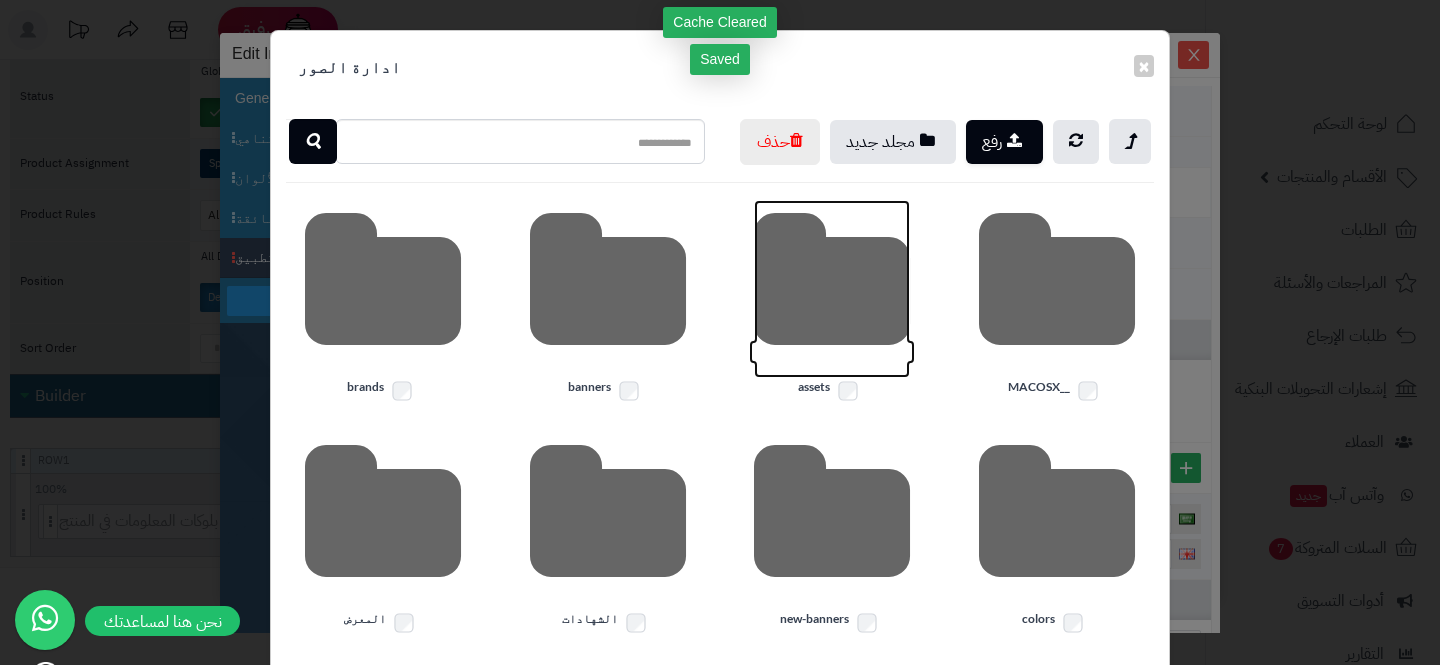 click at bounding box center (832, 289) 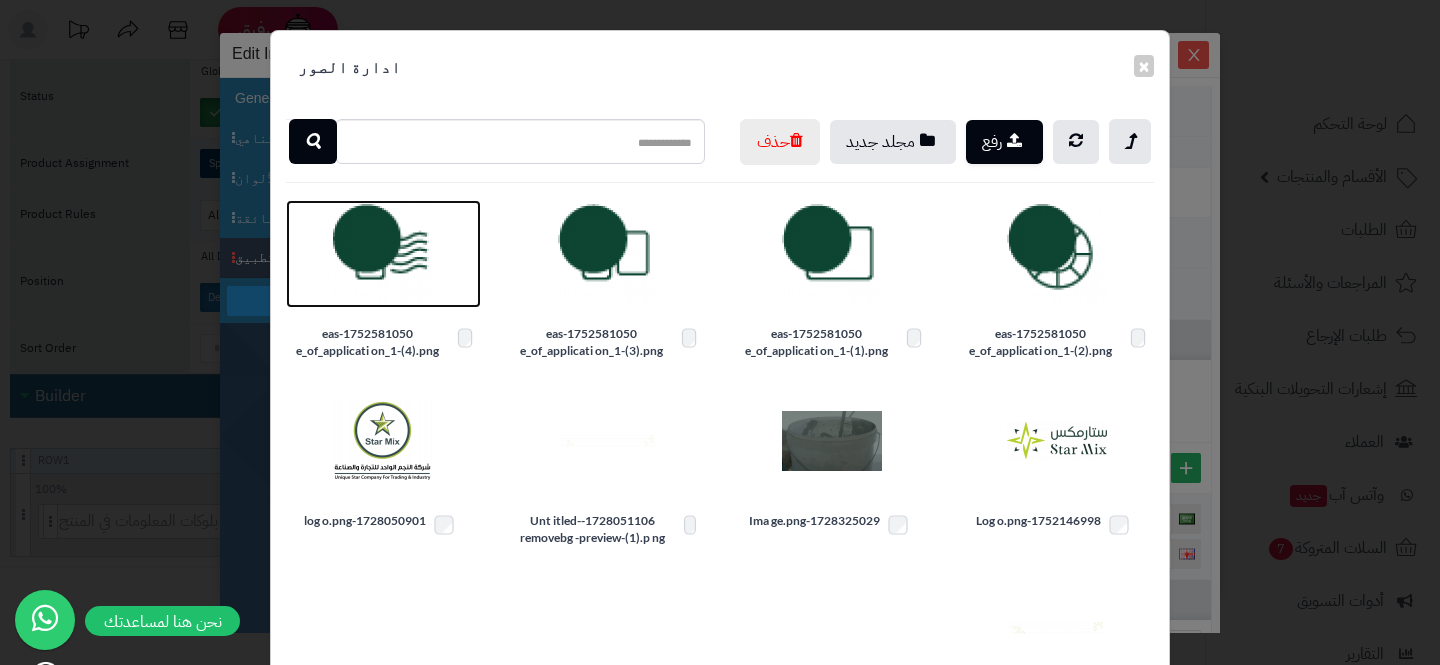 click at bounding box center (383, 254) 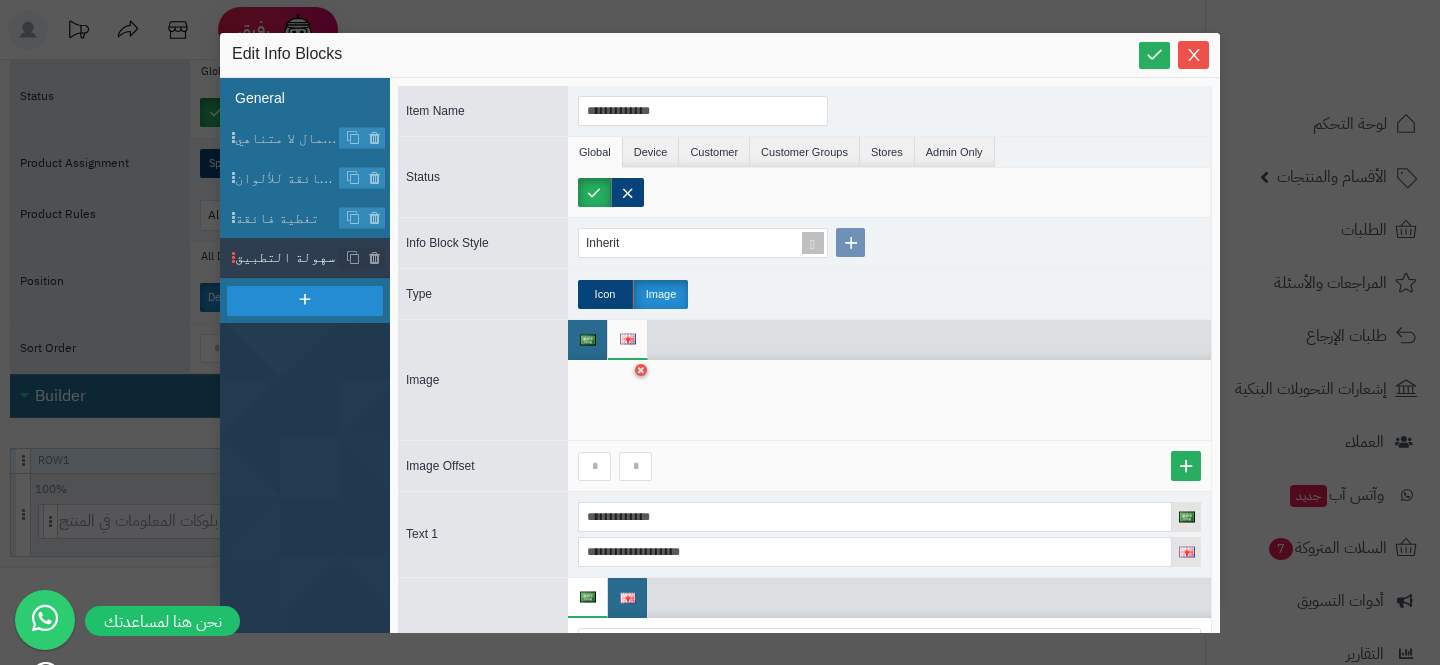 click on "General" at bounding box center (305, 98) 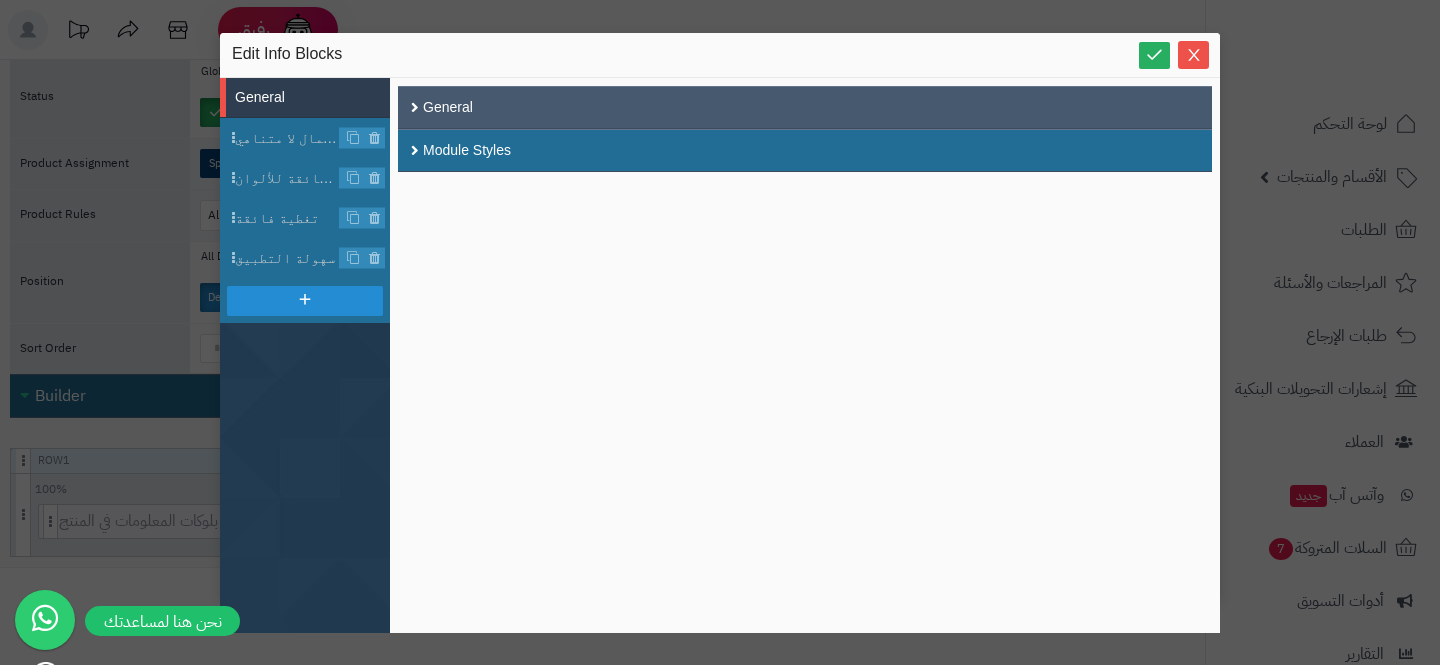 click on "General" at bounding box center [805, 107] 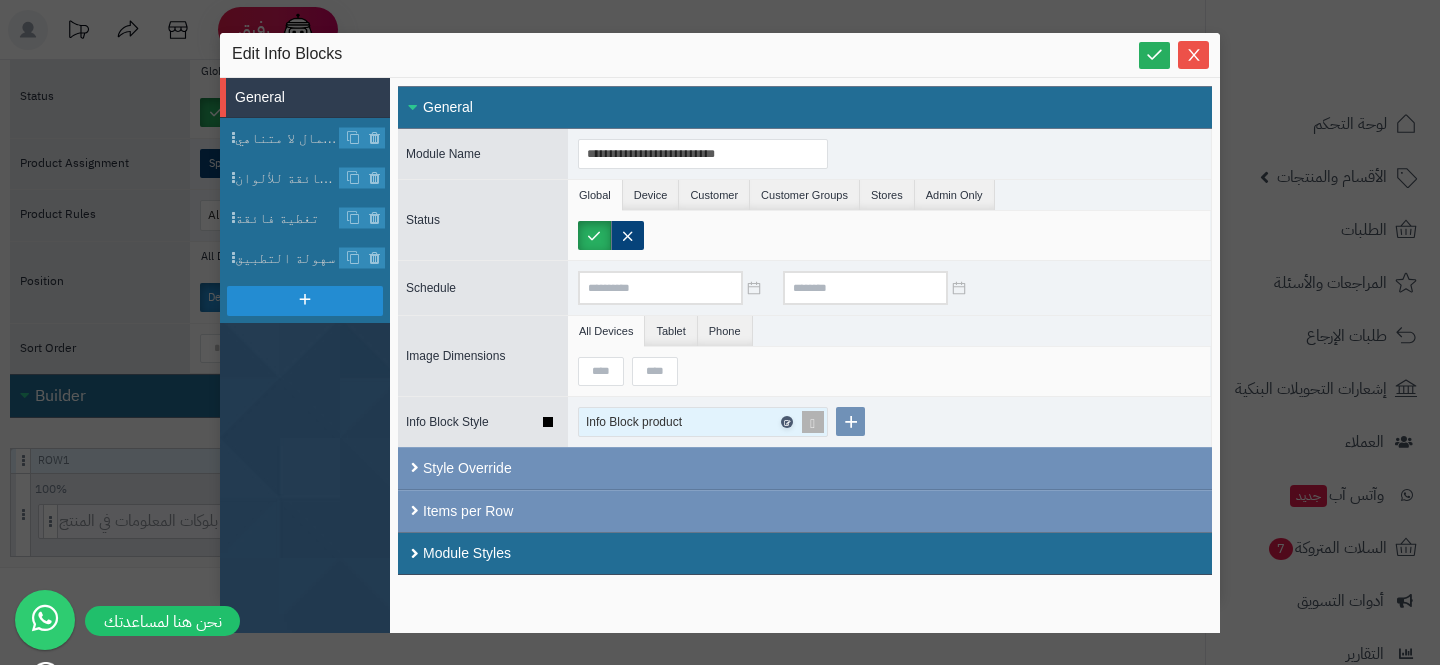 click at bounding box center (787, 422) 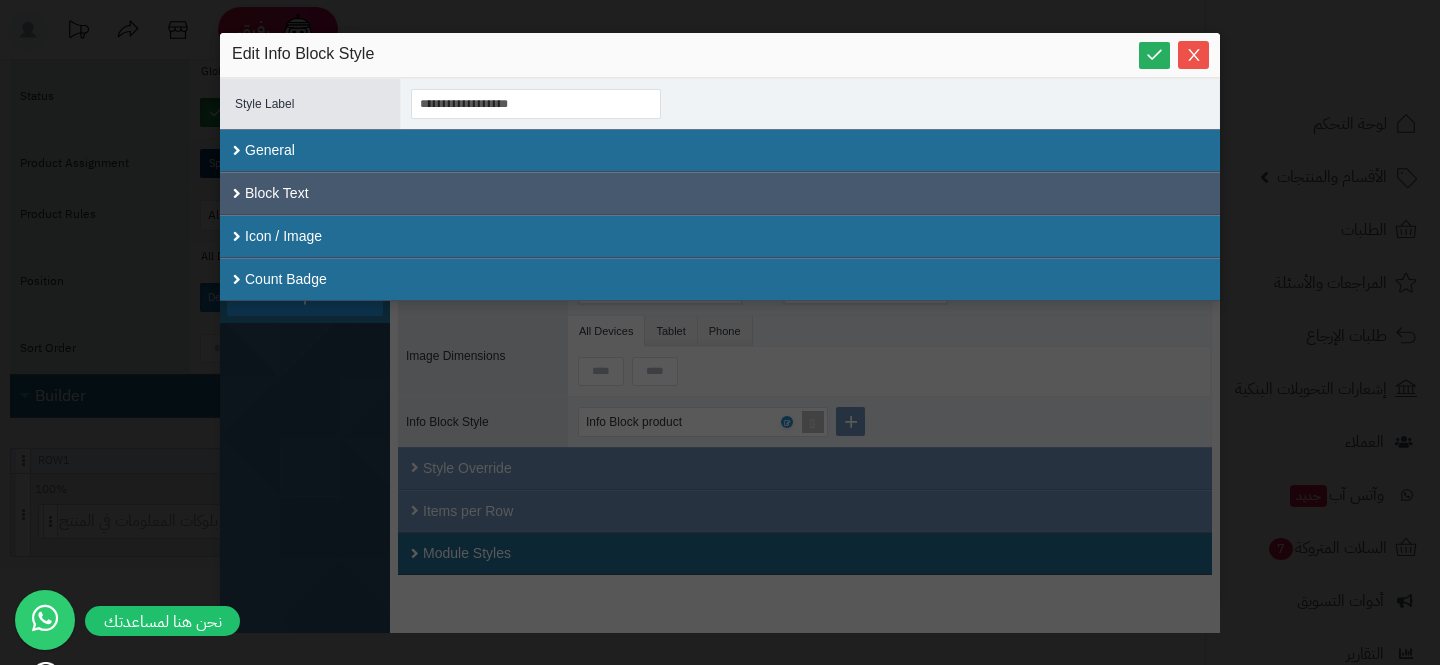 click on "Block Text" at bounding box center (720, 193) 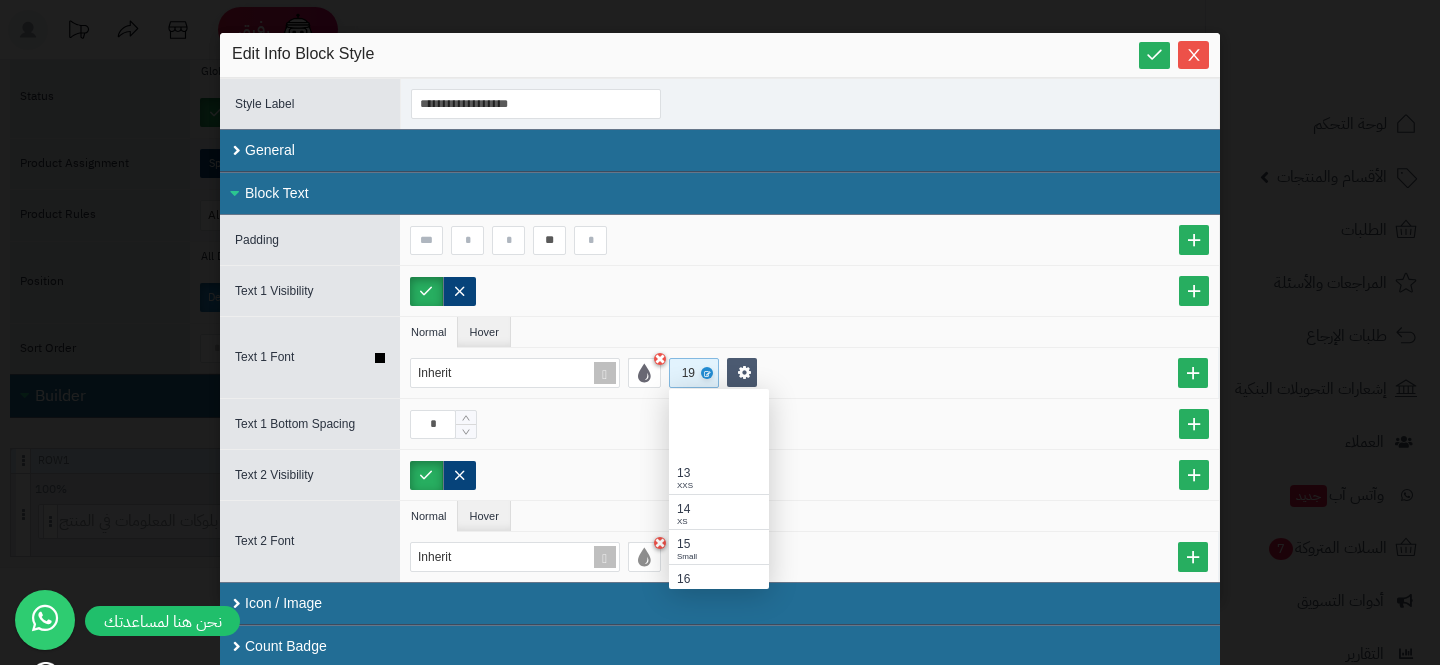 click on "19" at bounding box center [692, 373] 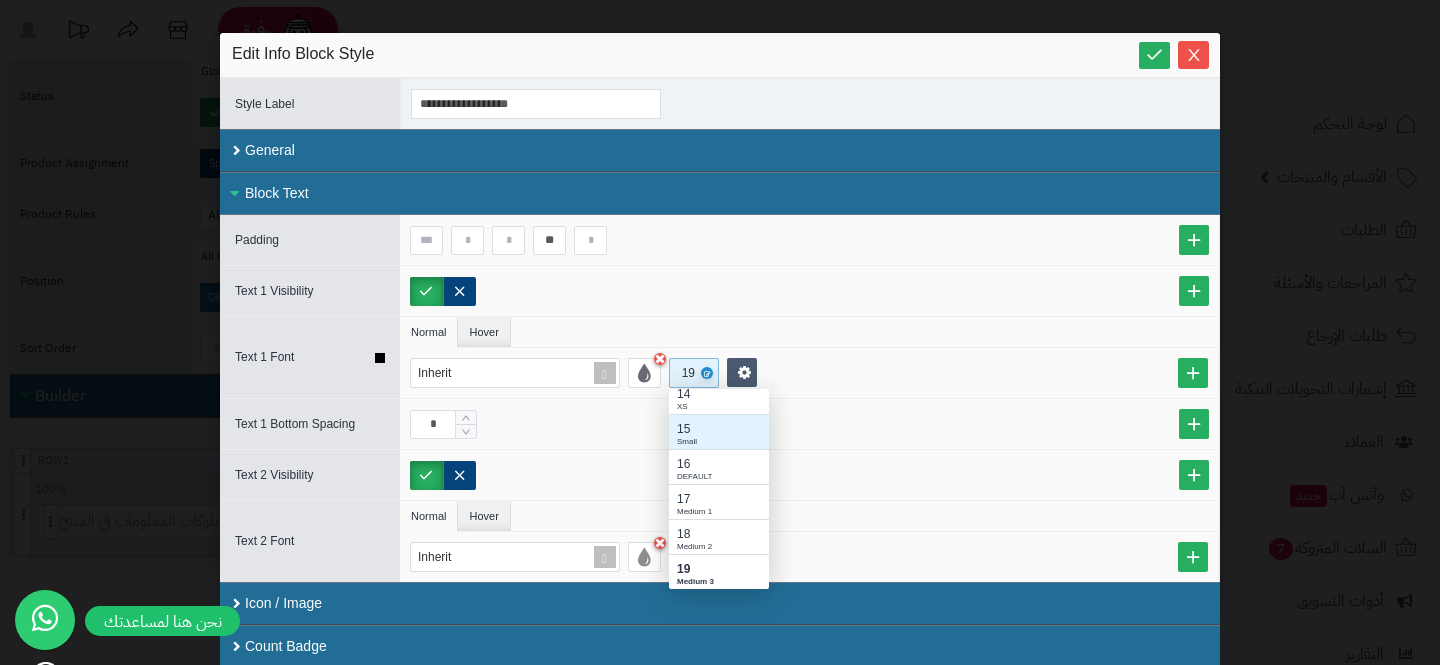 scroll, scrollTop: 105, scrollLeft: 0, axis: vertical 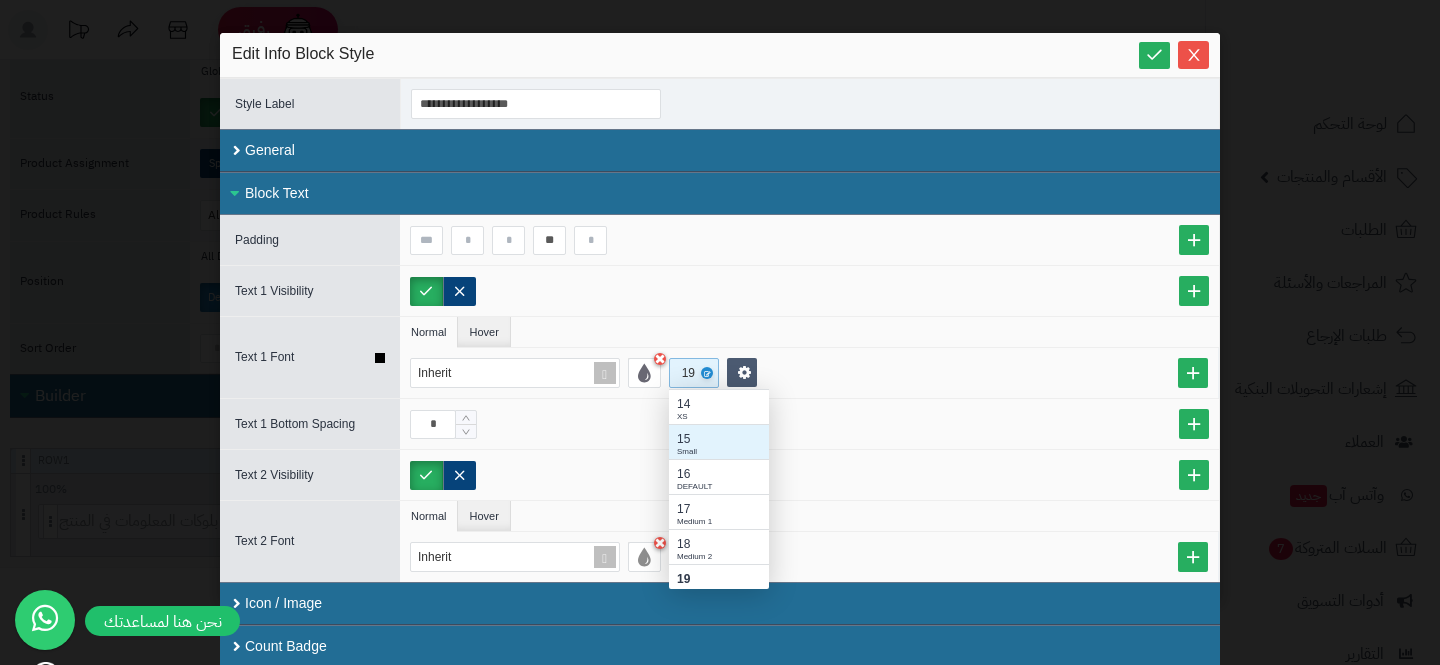 click on "Small" at bounding box center (719, 452) 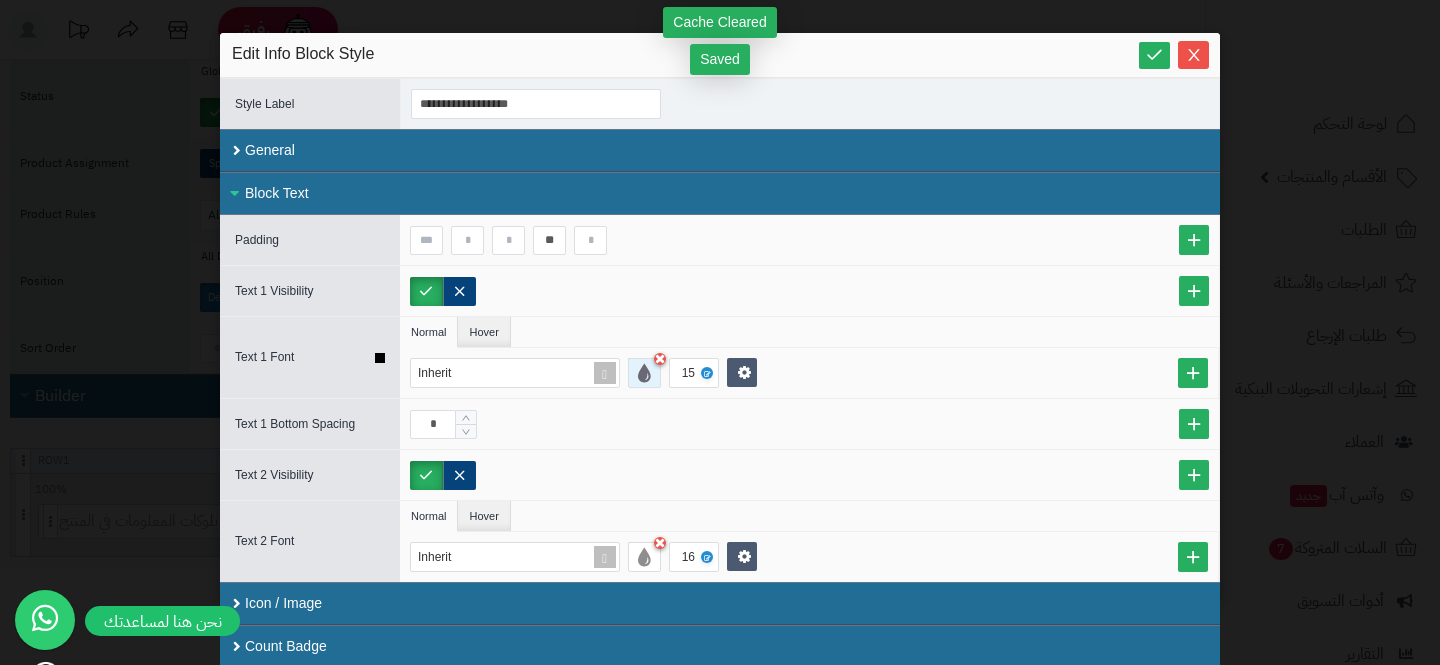 click at bounding box center (644, 373) 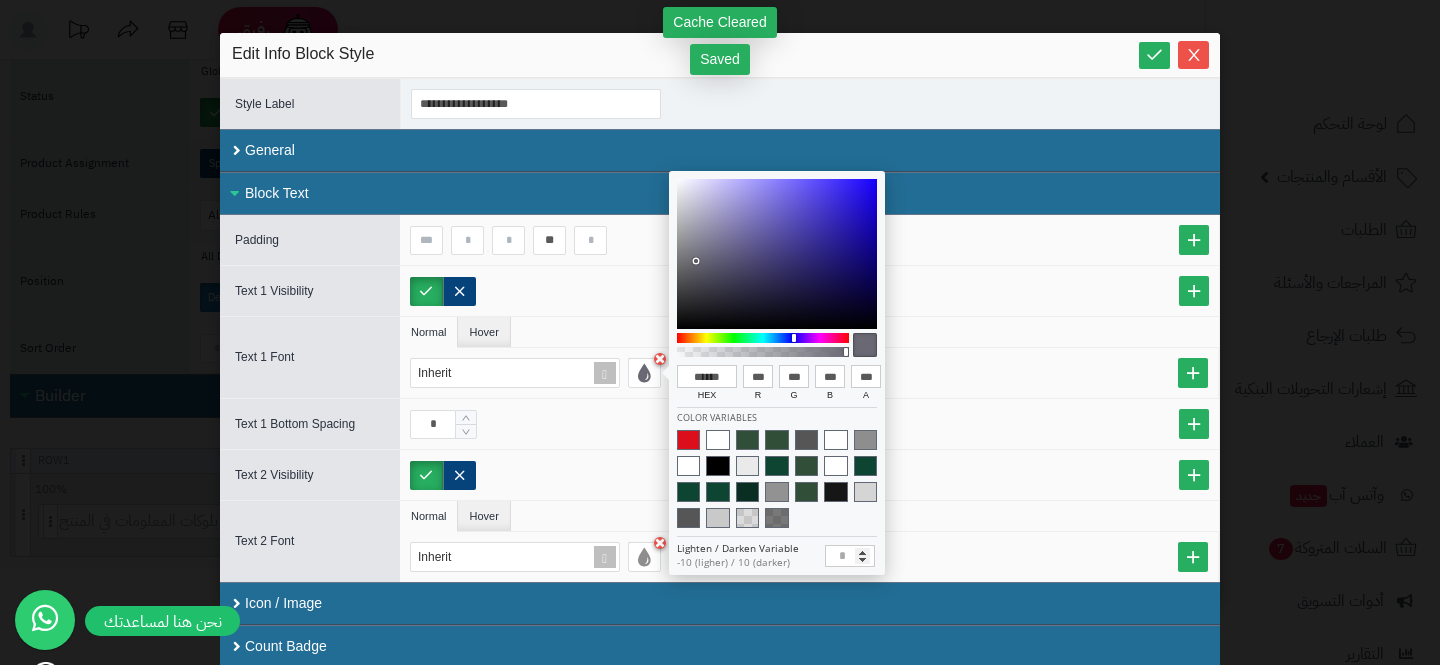 click at bounding box center [838, 495] 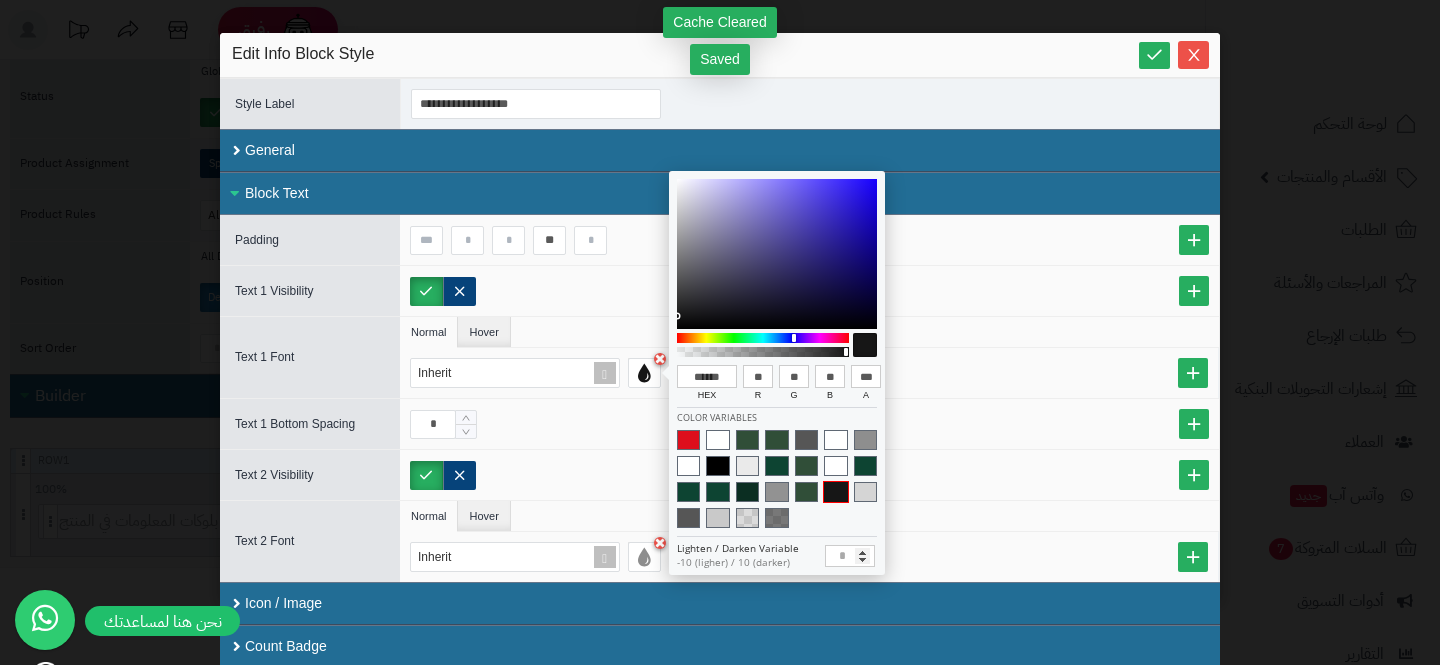 click at bounding box center (835, 492) 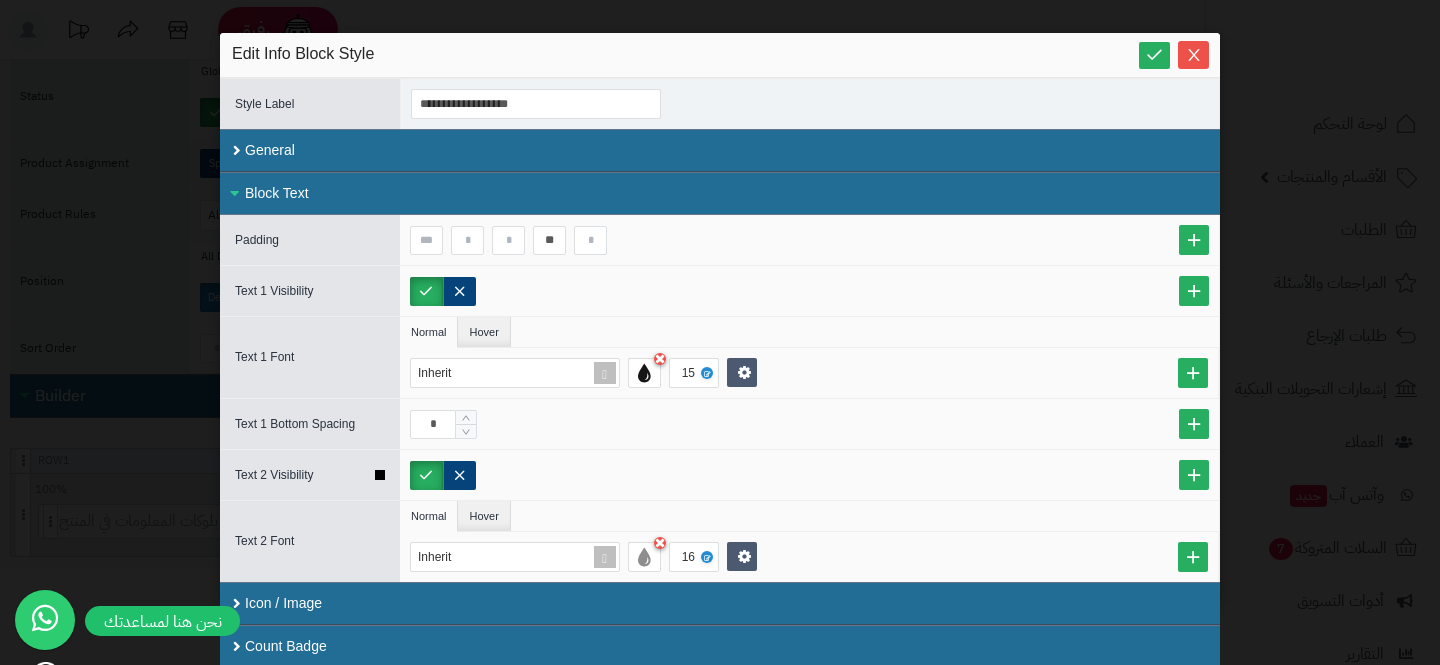 click at bounding box center (809, 475) 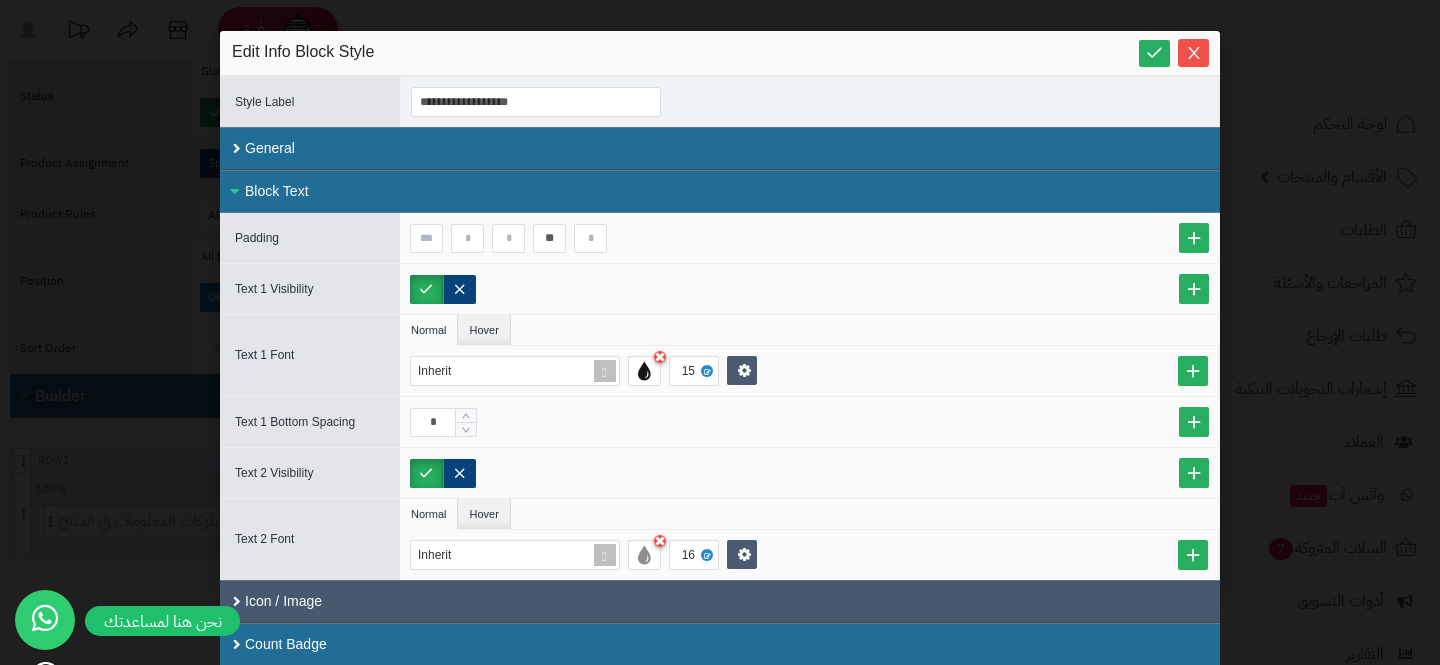 click on "Icon / Image" at bounding box center [720, 601] 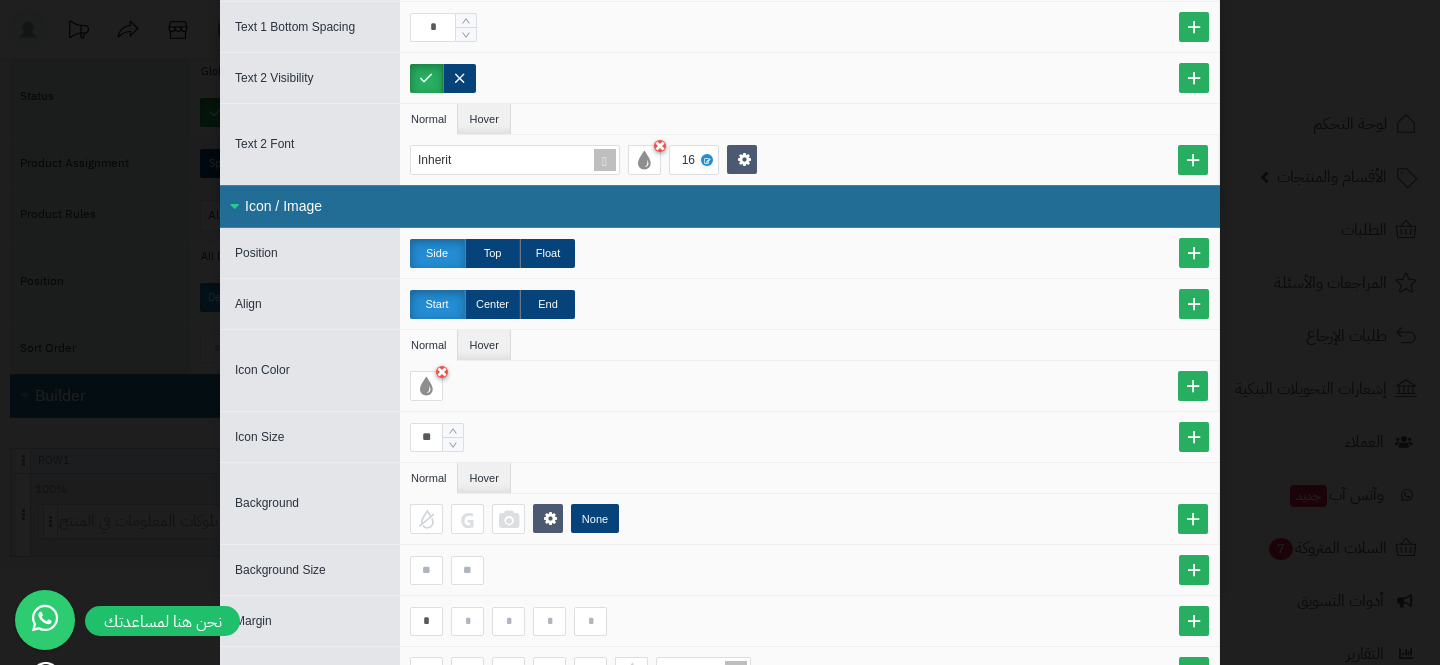 scroll, scrollTop: 522, scrollLeft: 0, axis: vertical 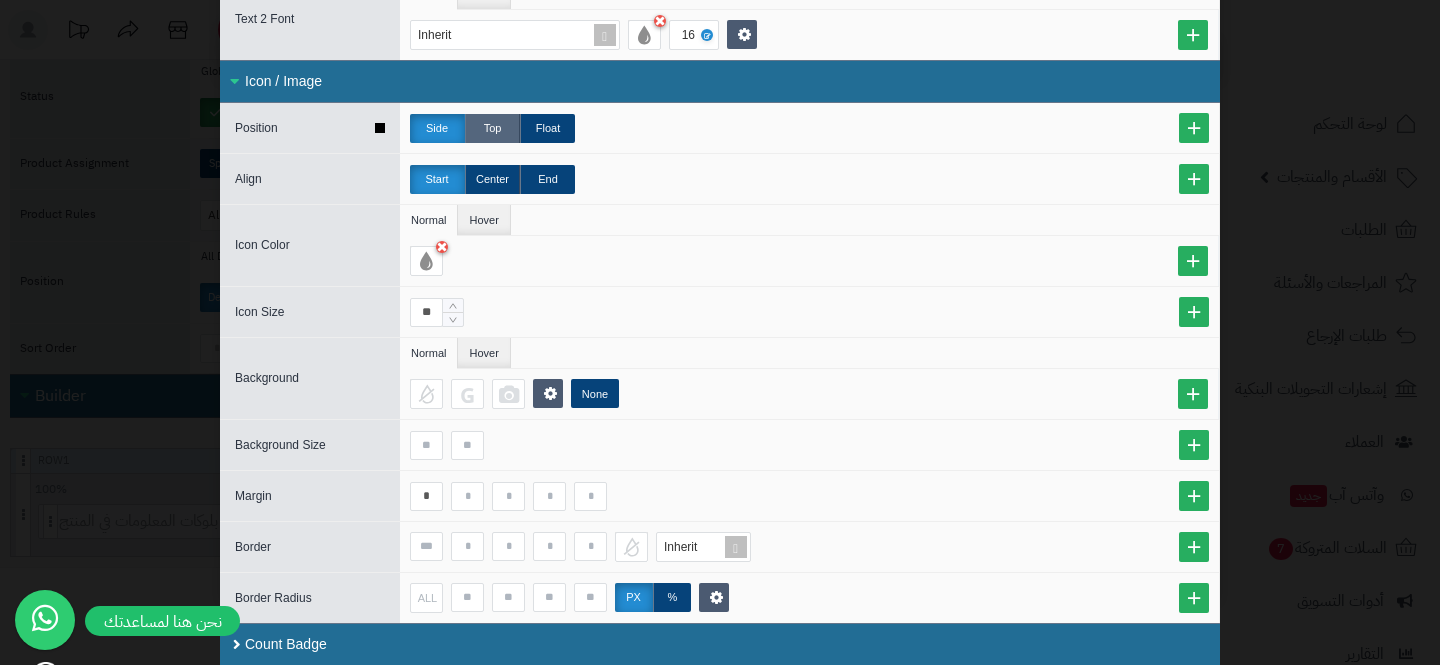 click on "Top" at bounding box center [492, 128] 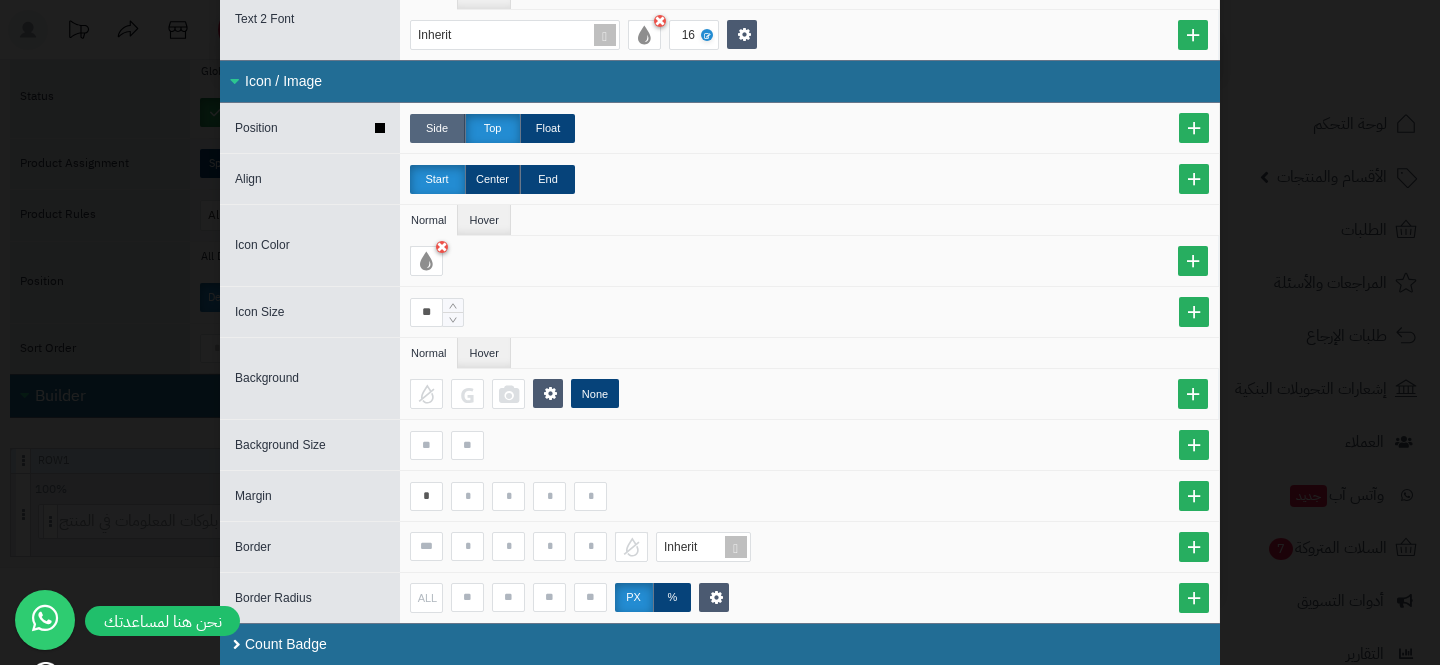 click on "Side" at bounding box center (437, 128) 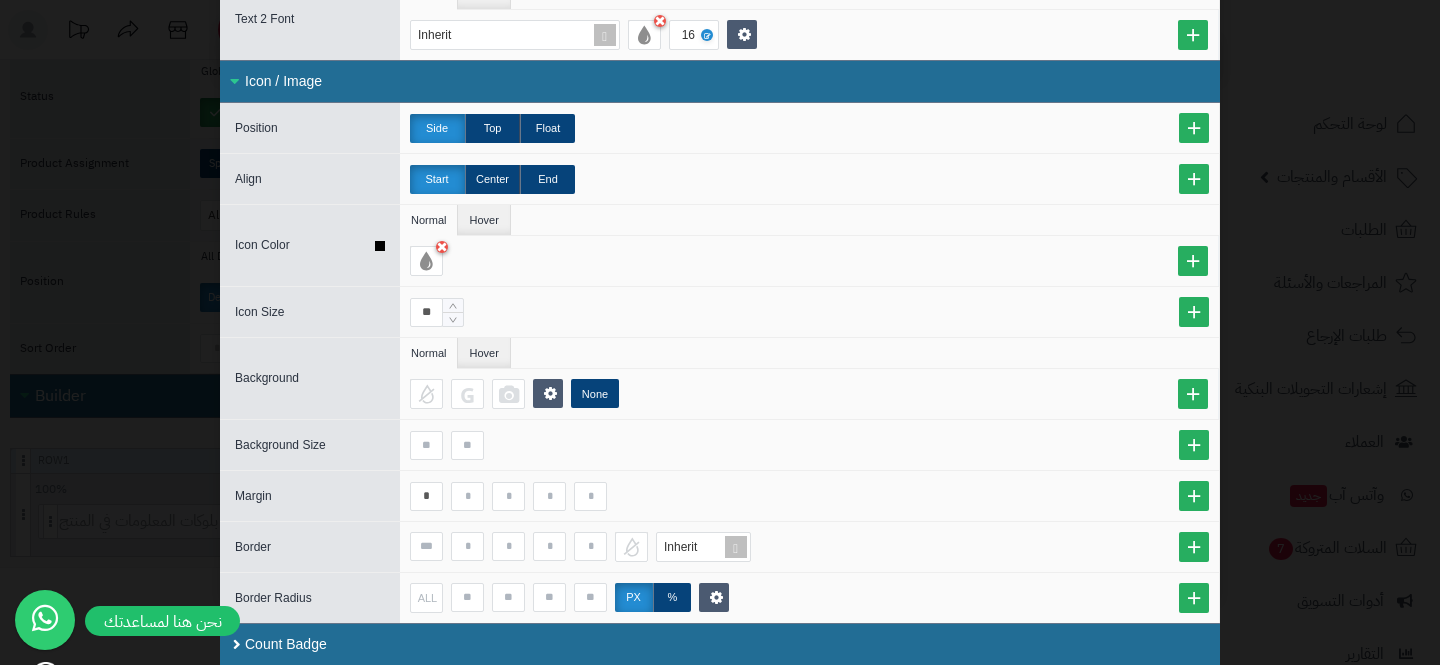 scroll, scrollTop: 0, scrollLeft: 0, axis: both 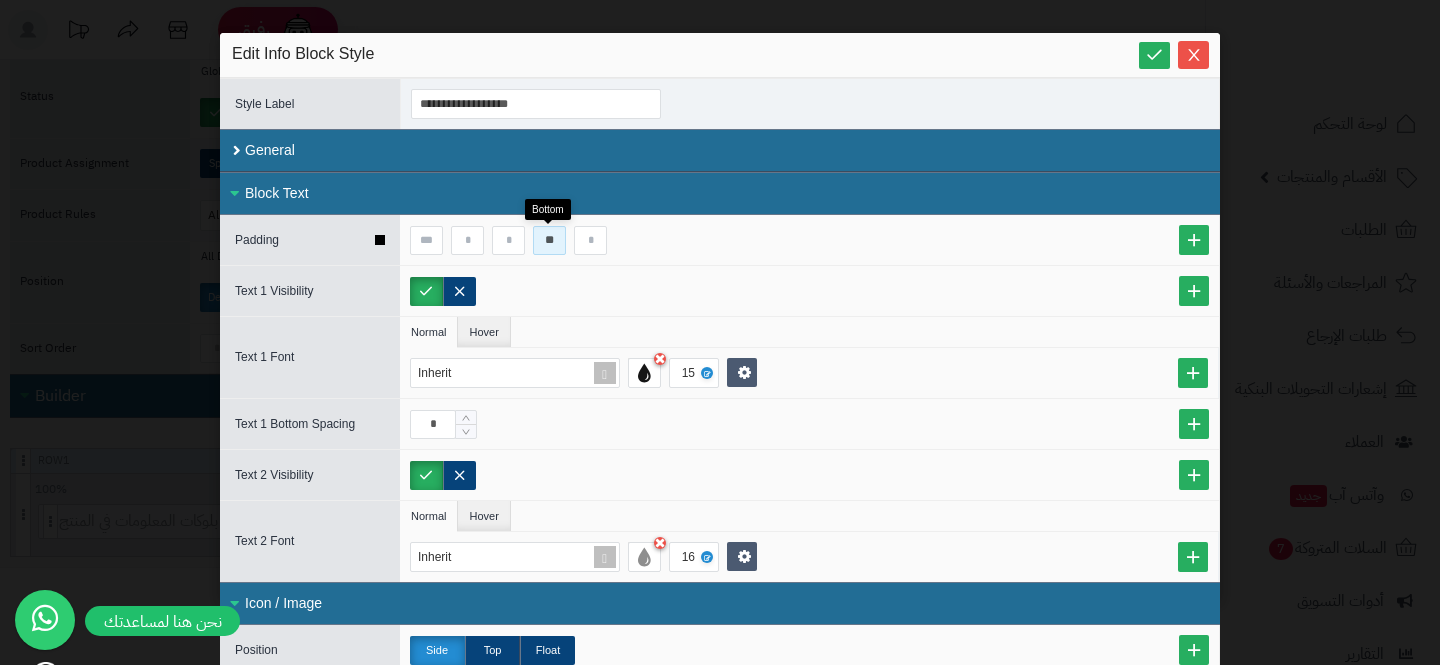 click on "**" at bounding box center (549, 240) 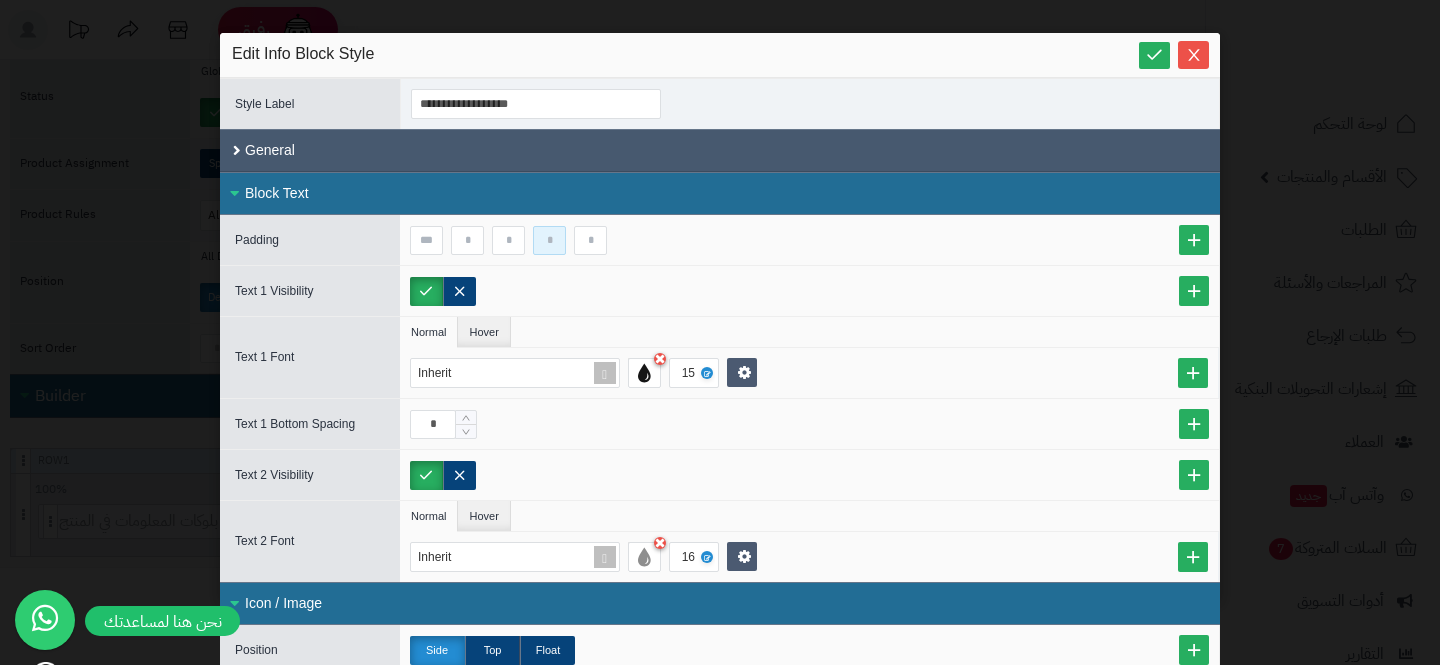 type 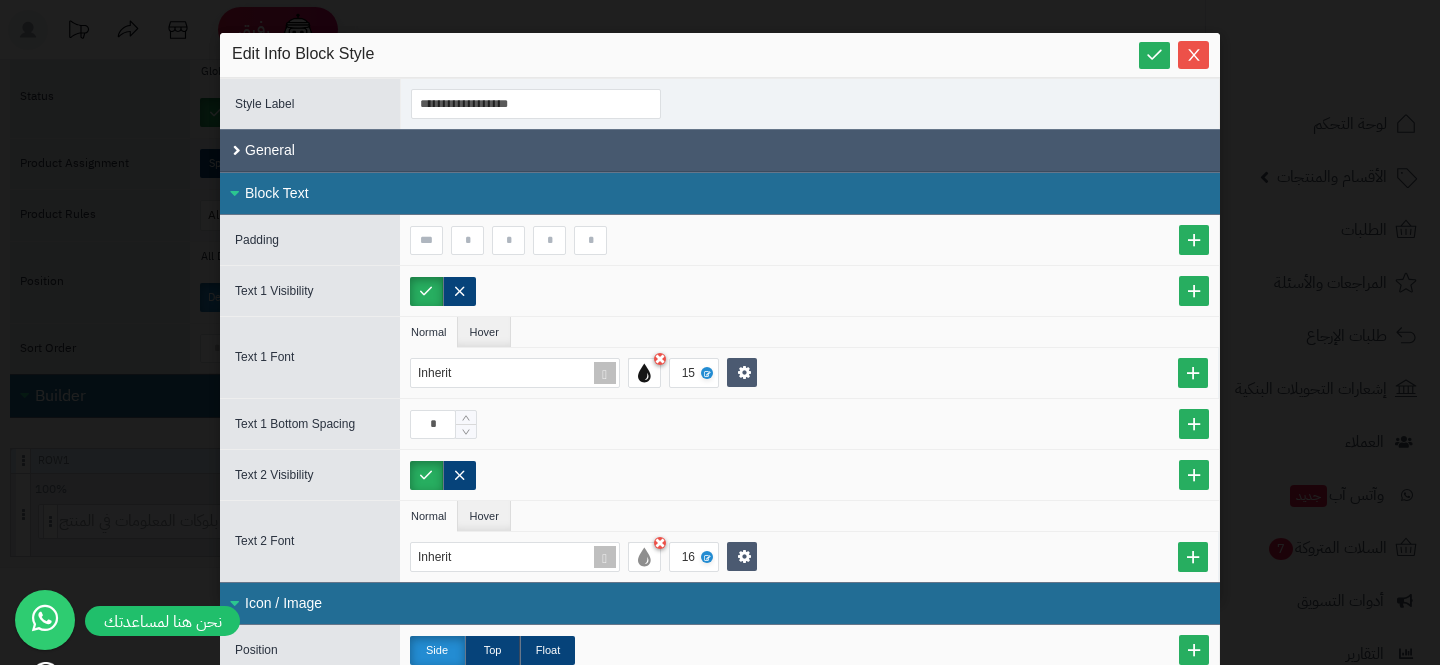 click on "General" at bounding box center [720, 150] 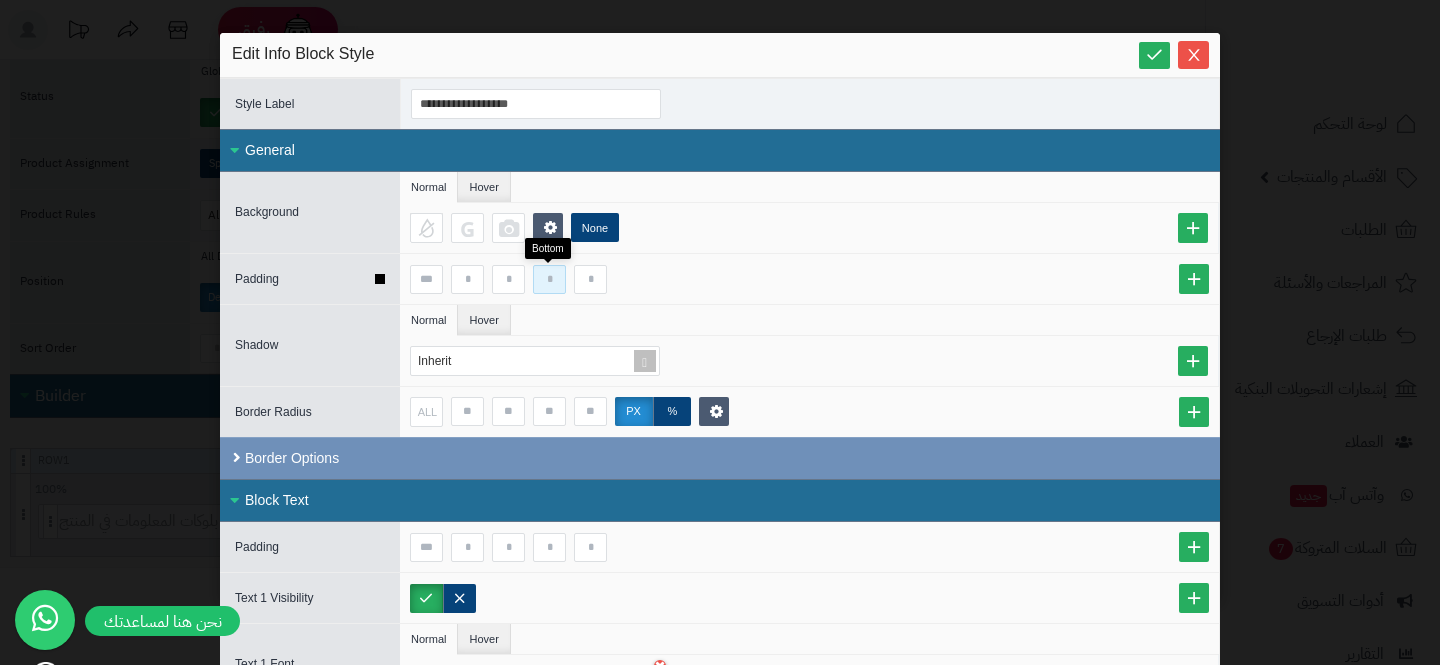 click at bounding box center [549, 279] 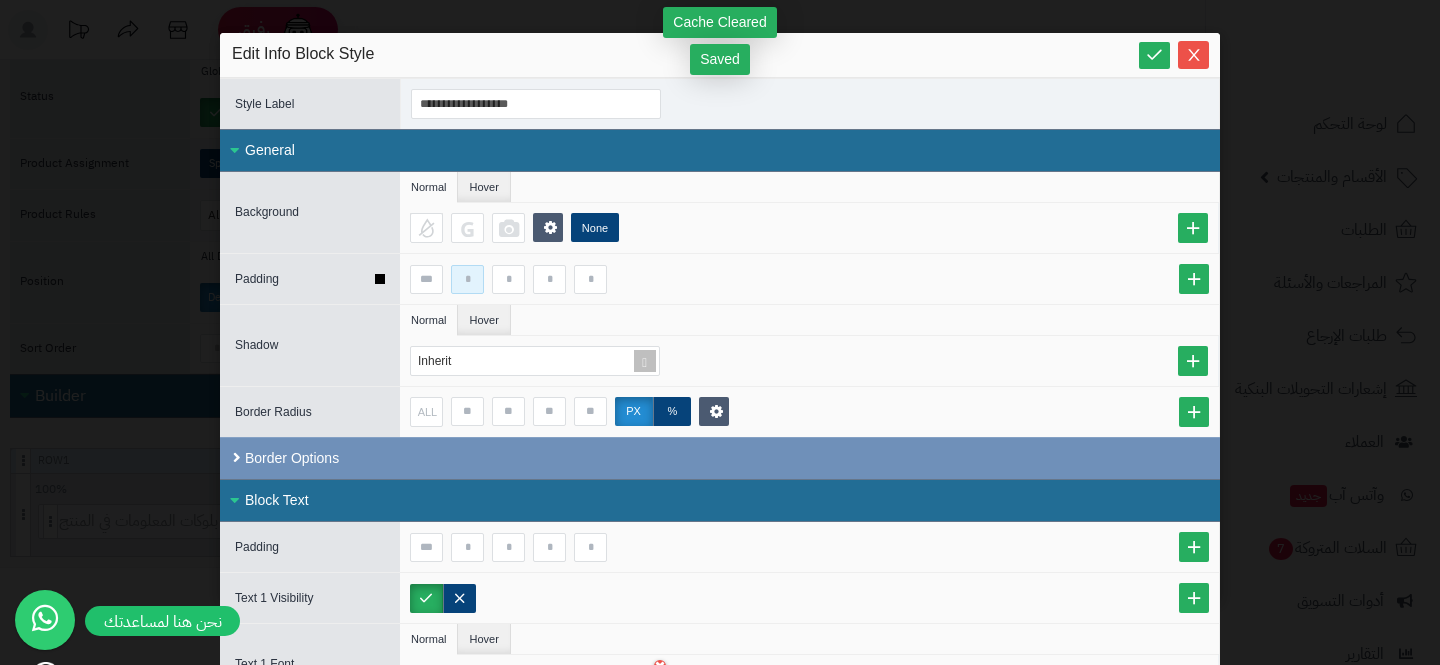 click at bounding box center [467, 279] 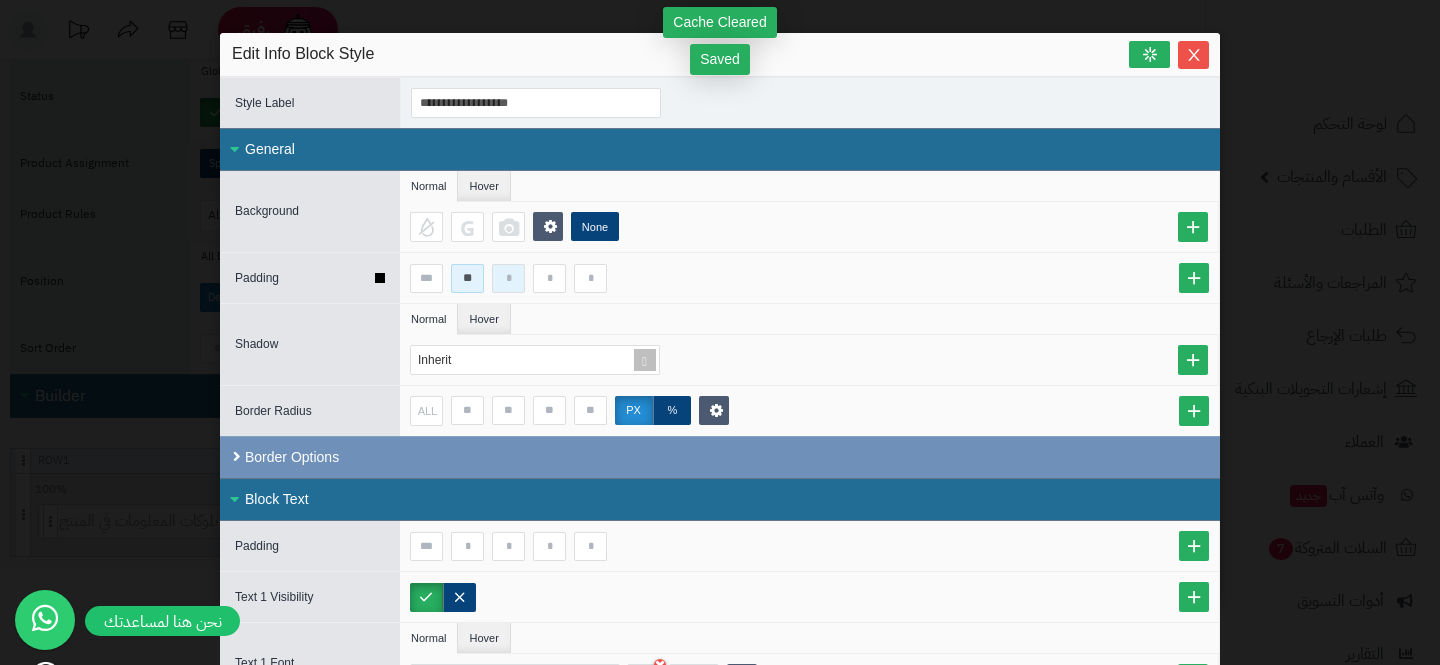 type on "*" 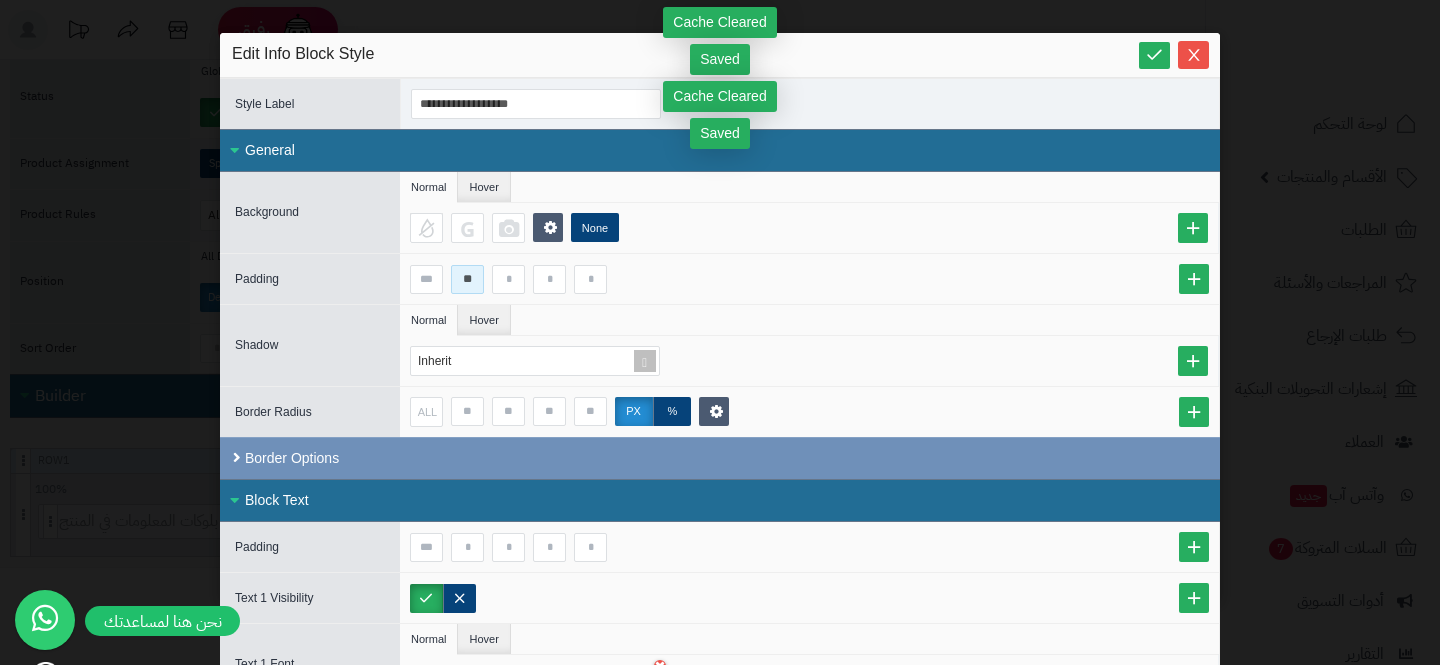 type on "**" 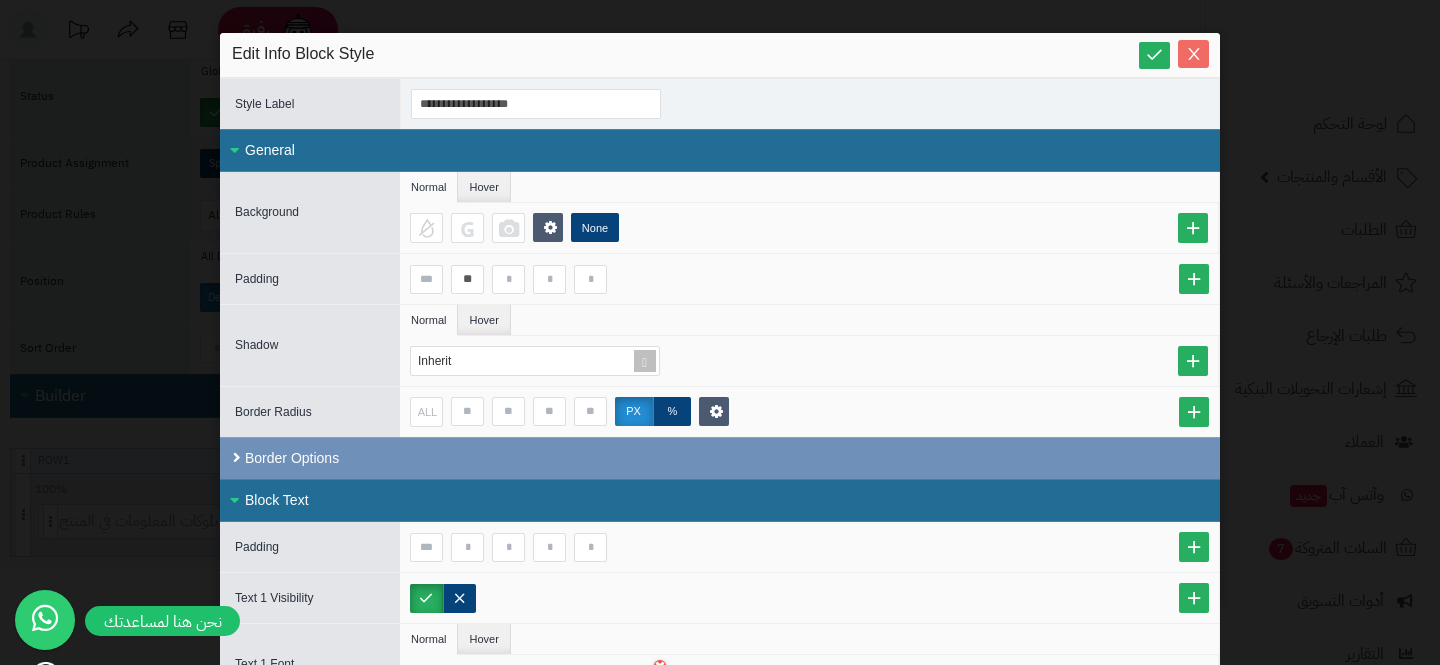 click 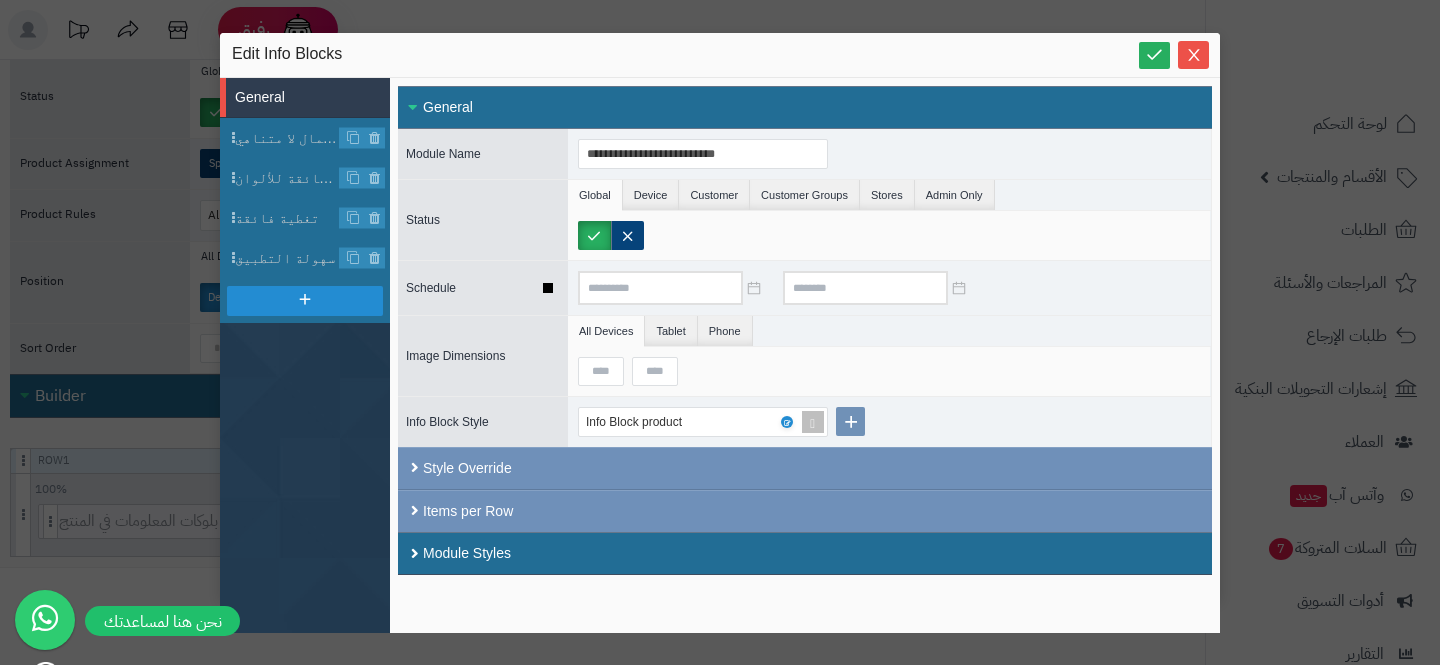 click at bounding box center [889, 288] 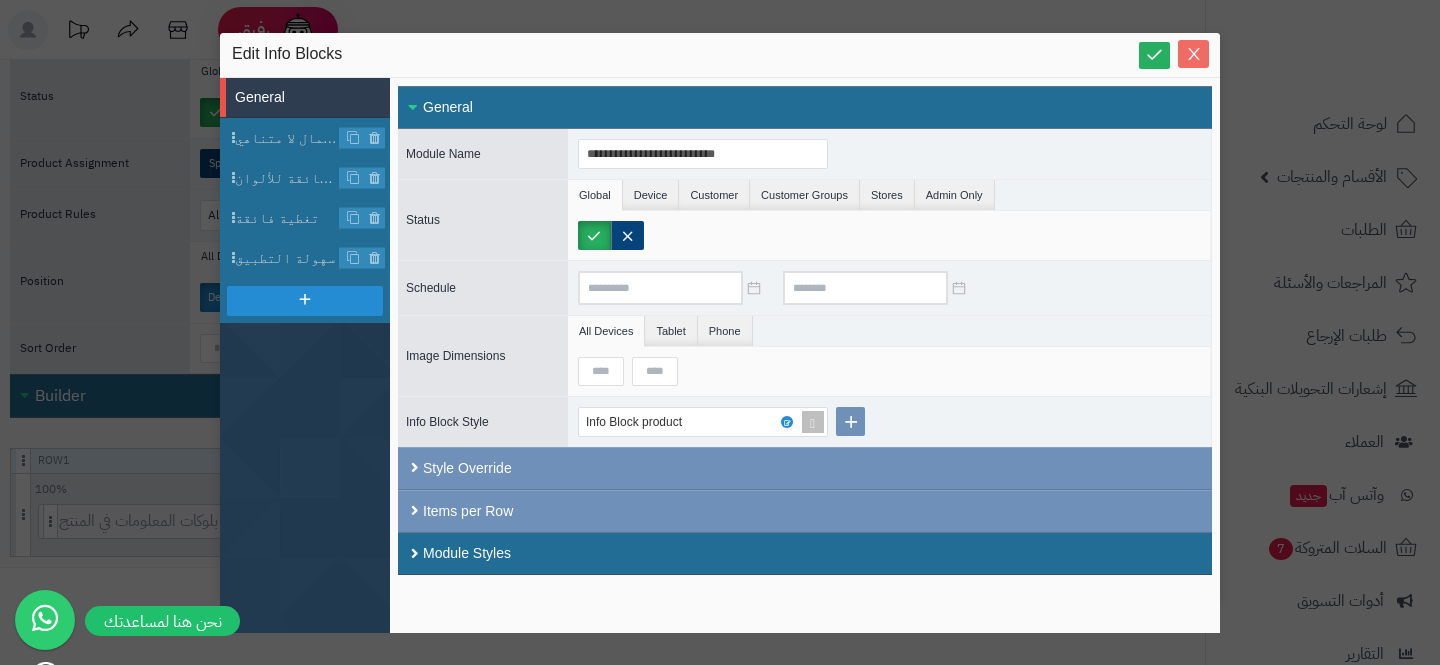 click 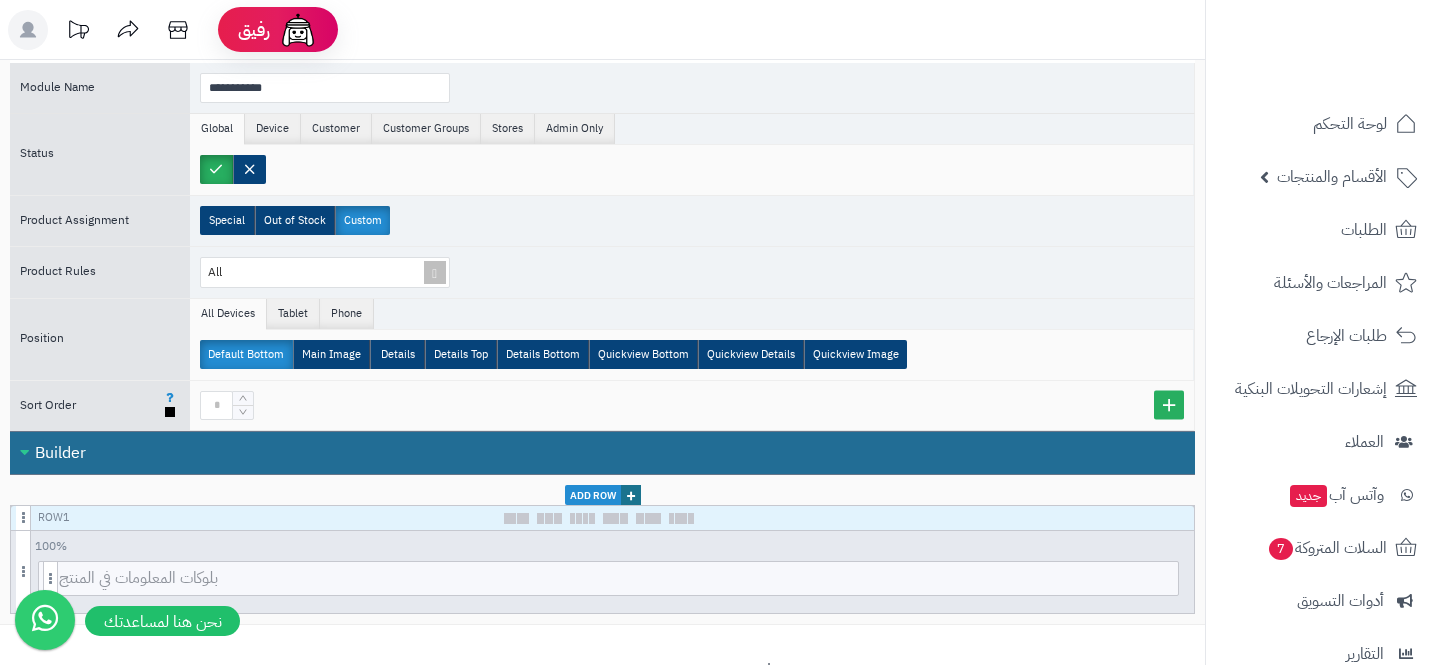 scroll, scrollTop: 251, scrollLeft: 0, axis: vertical 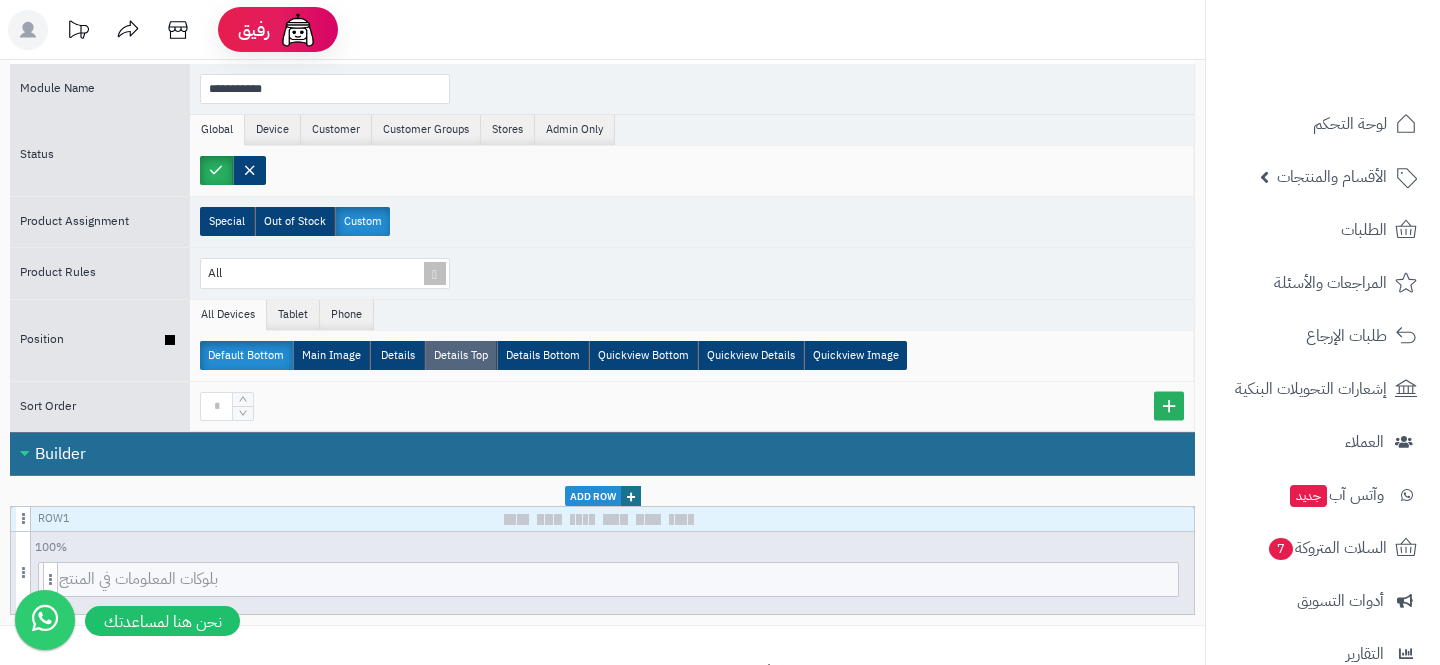 click on "Details Top" at bounding box center [461, 355] 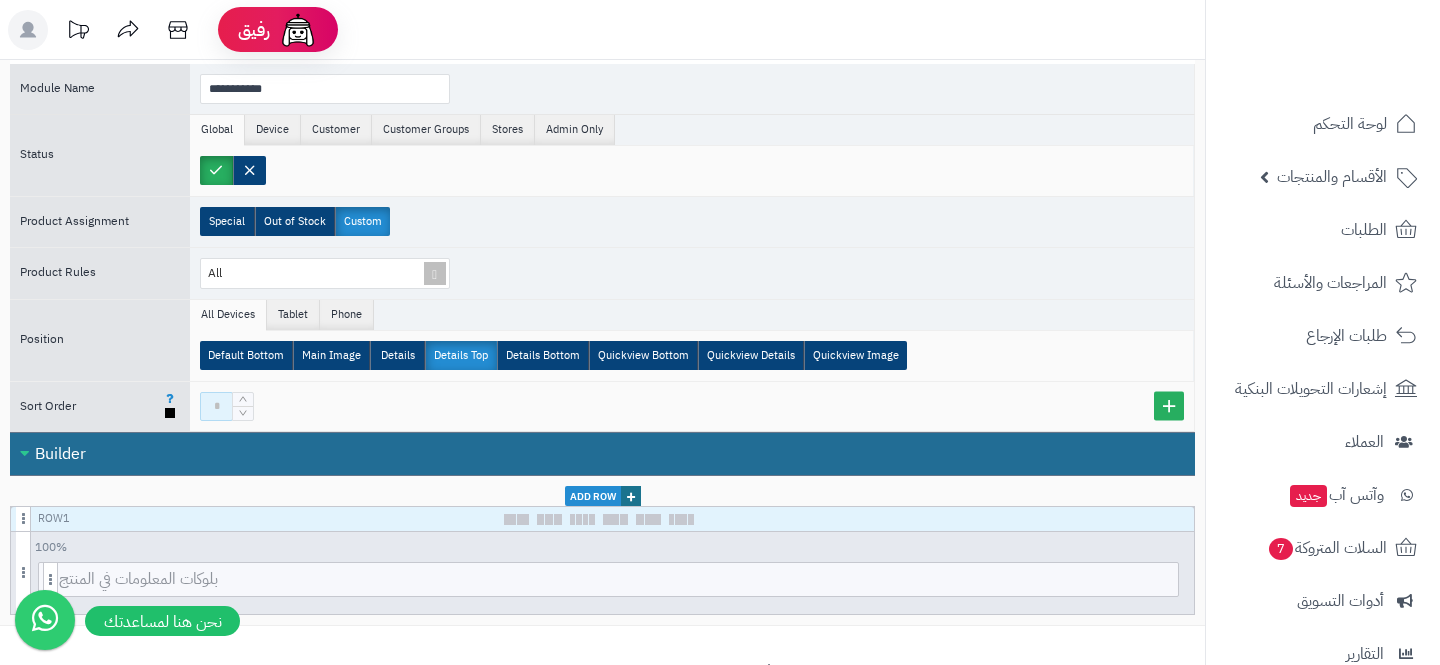 click at bounding box center (216, 406) 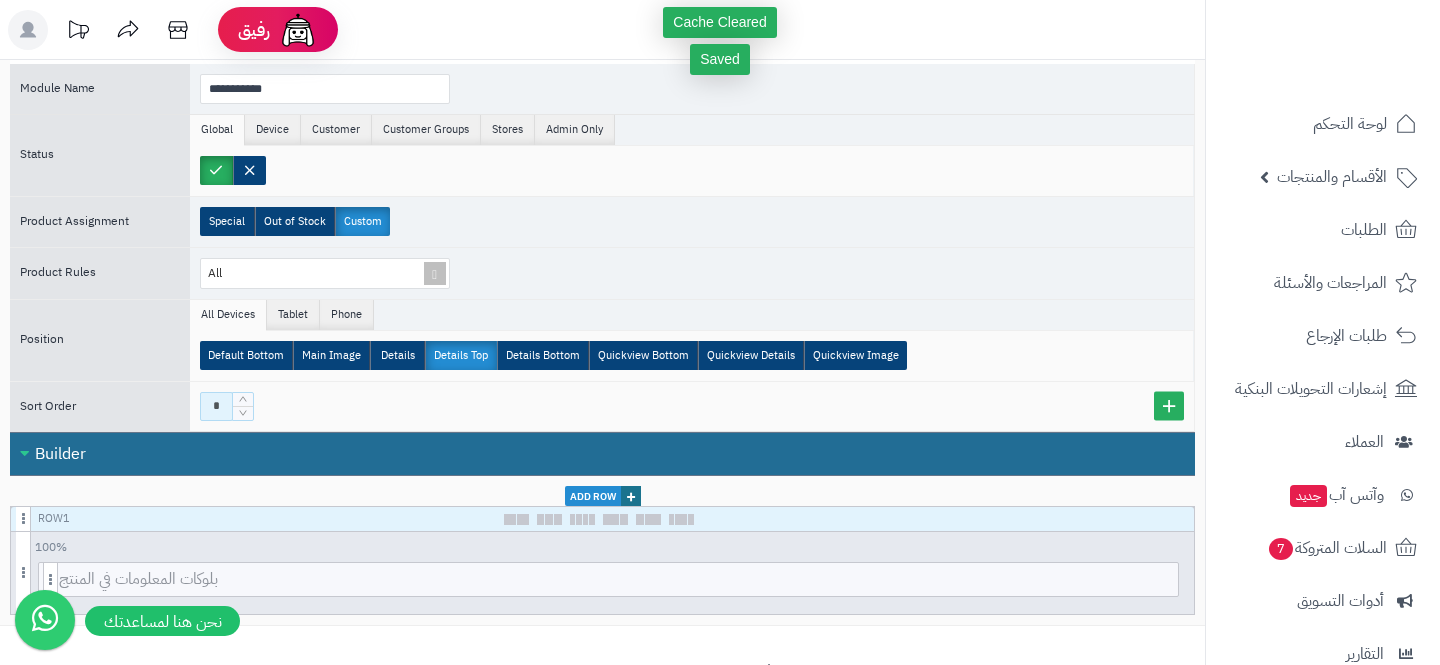 type on "*" 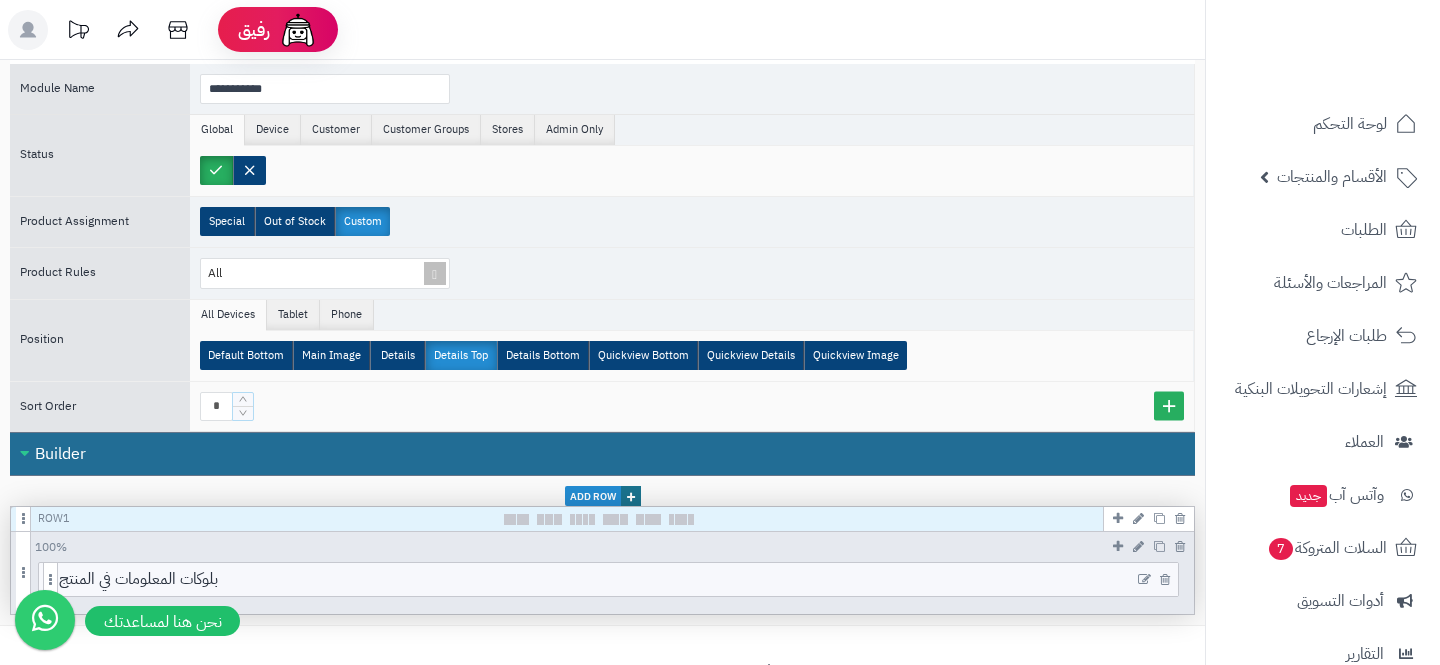 click at bounding box center (1144, 580) 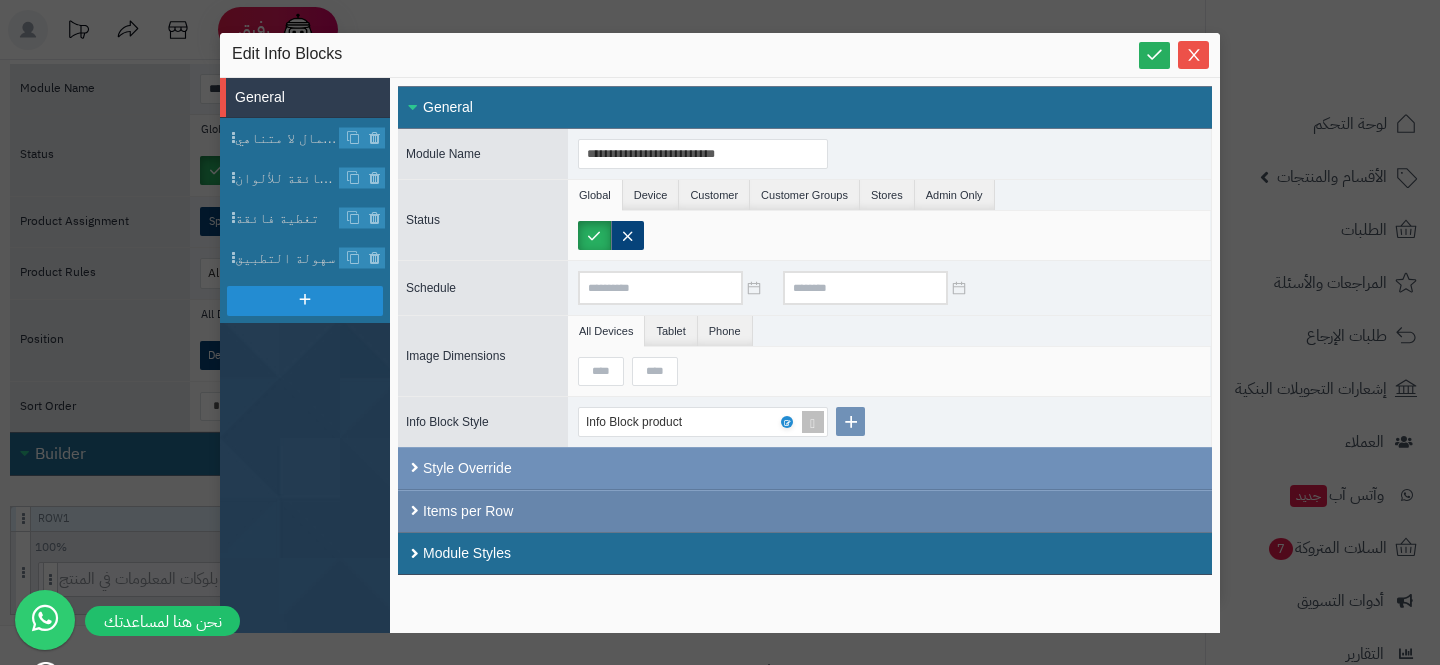 click on "Items per Row" at bounding box center [805, 511] 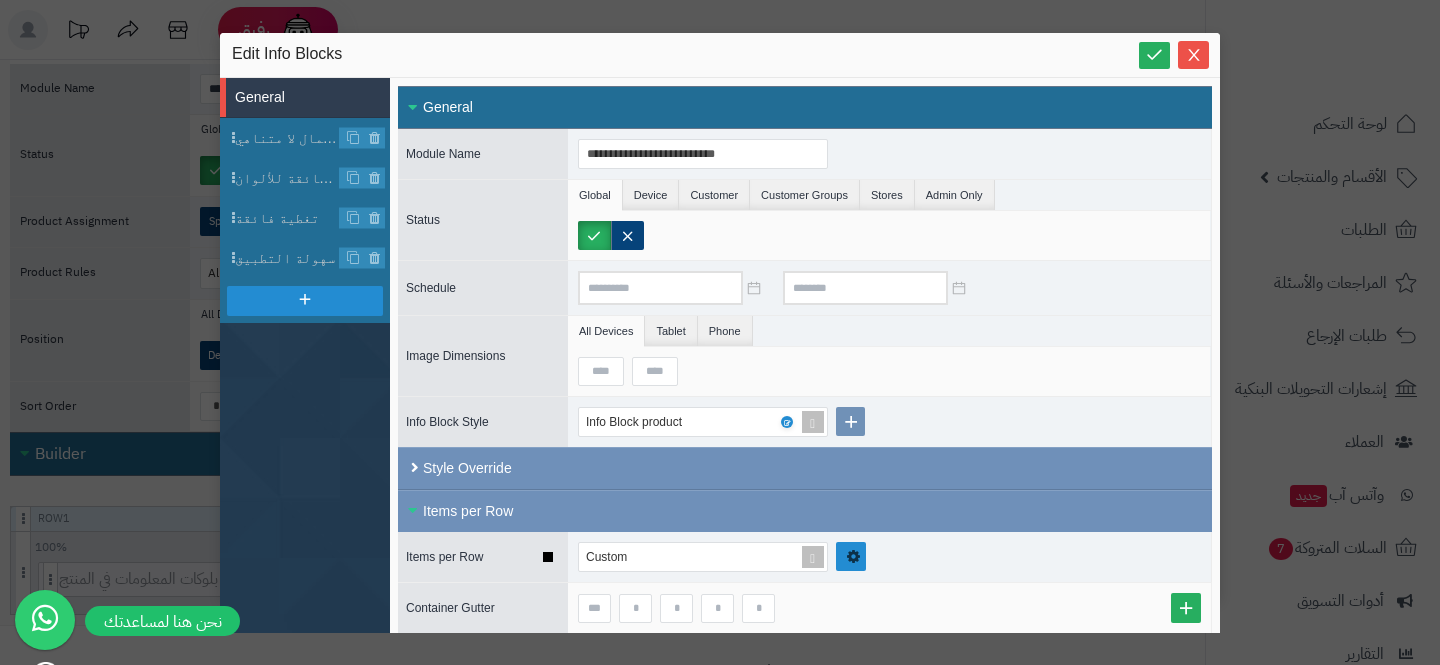 click at bounding box center (851, 556) 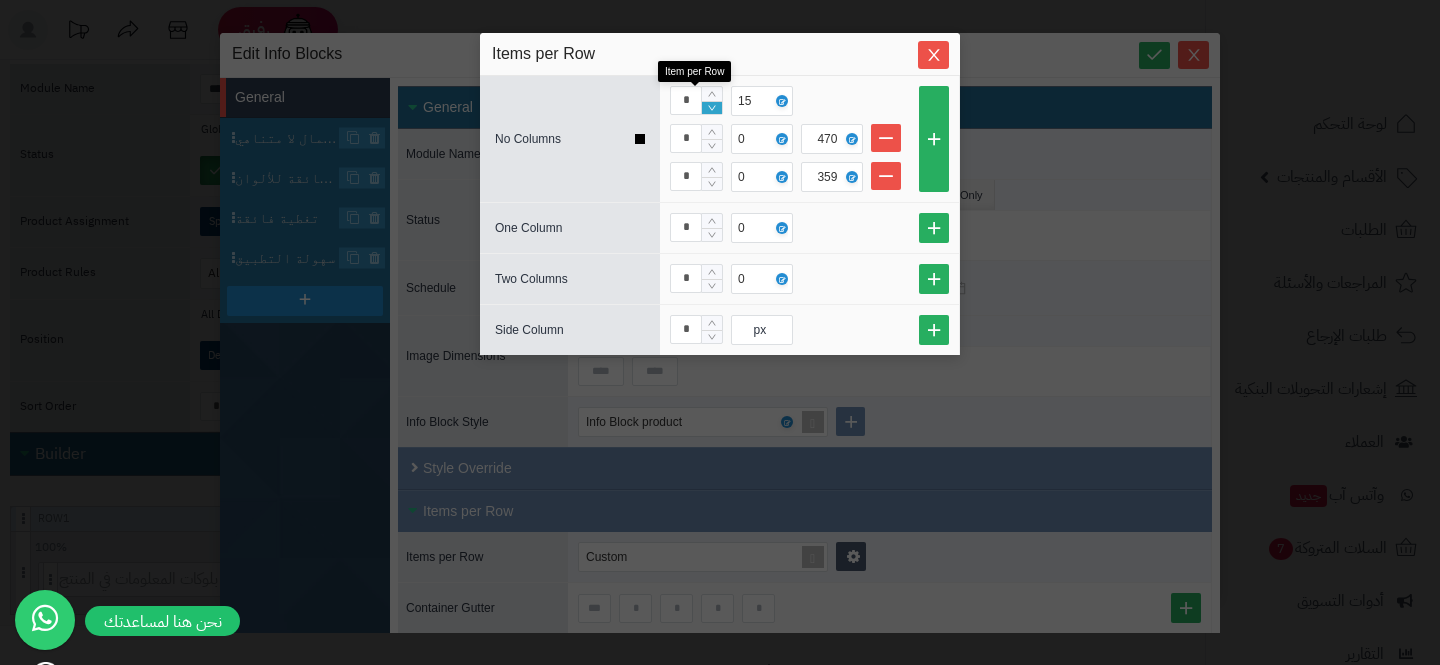 type on "*" 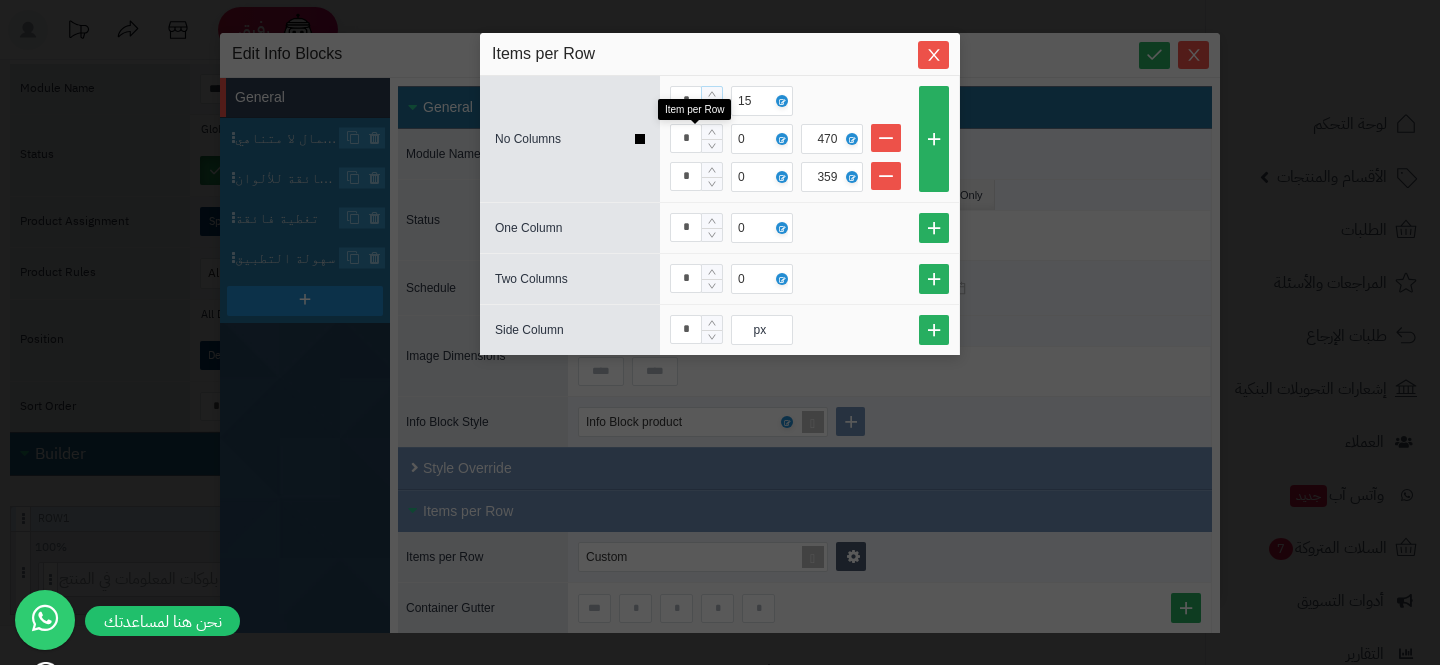 click at bounding box center (712, 138) 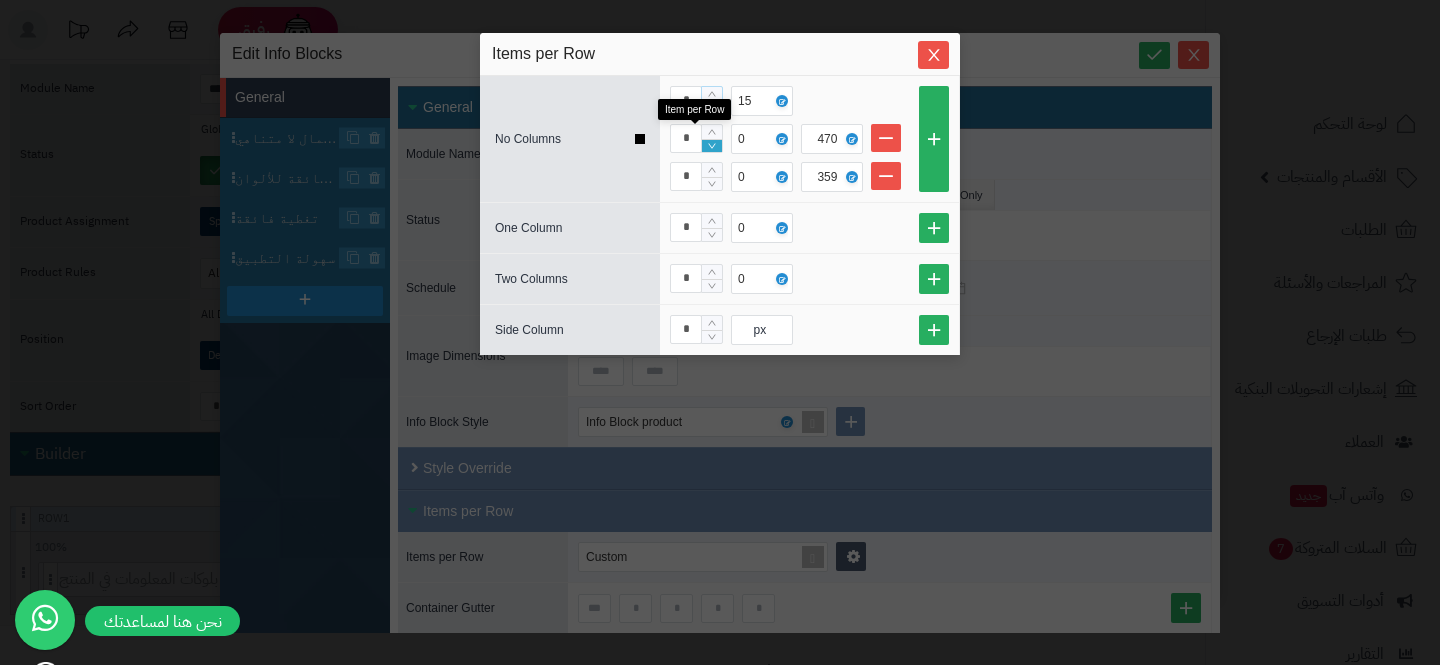 type on "*" 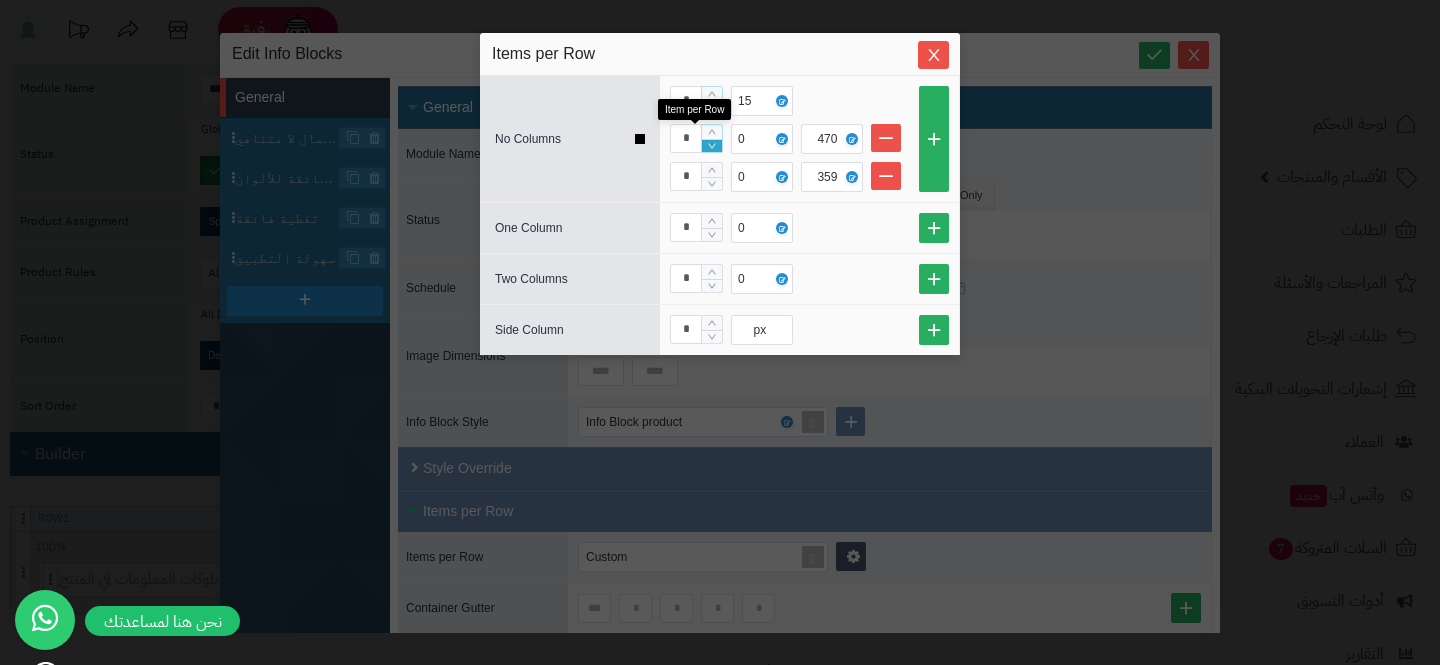 click at bounding box center [712, 146] 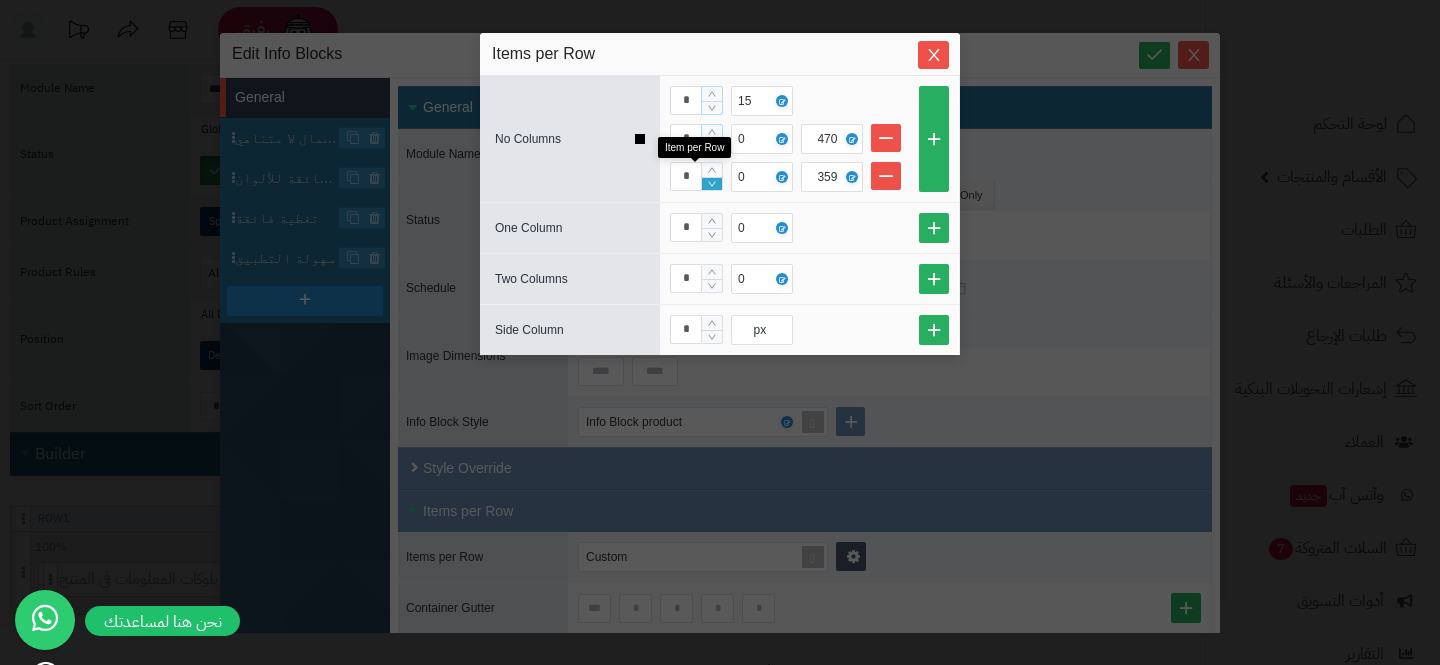 type on "*" 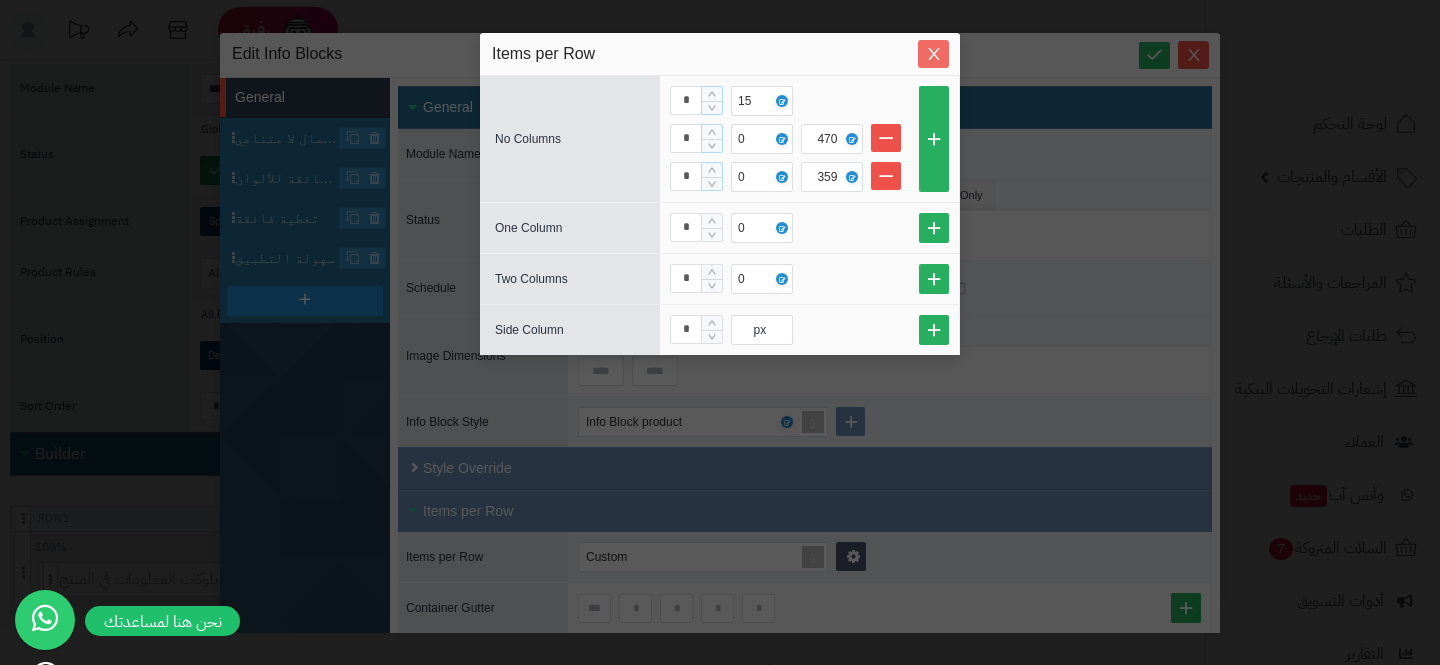 click at bounding box center (933, 54) 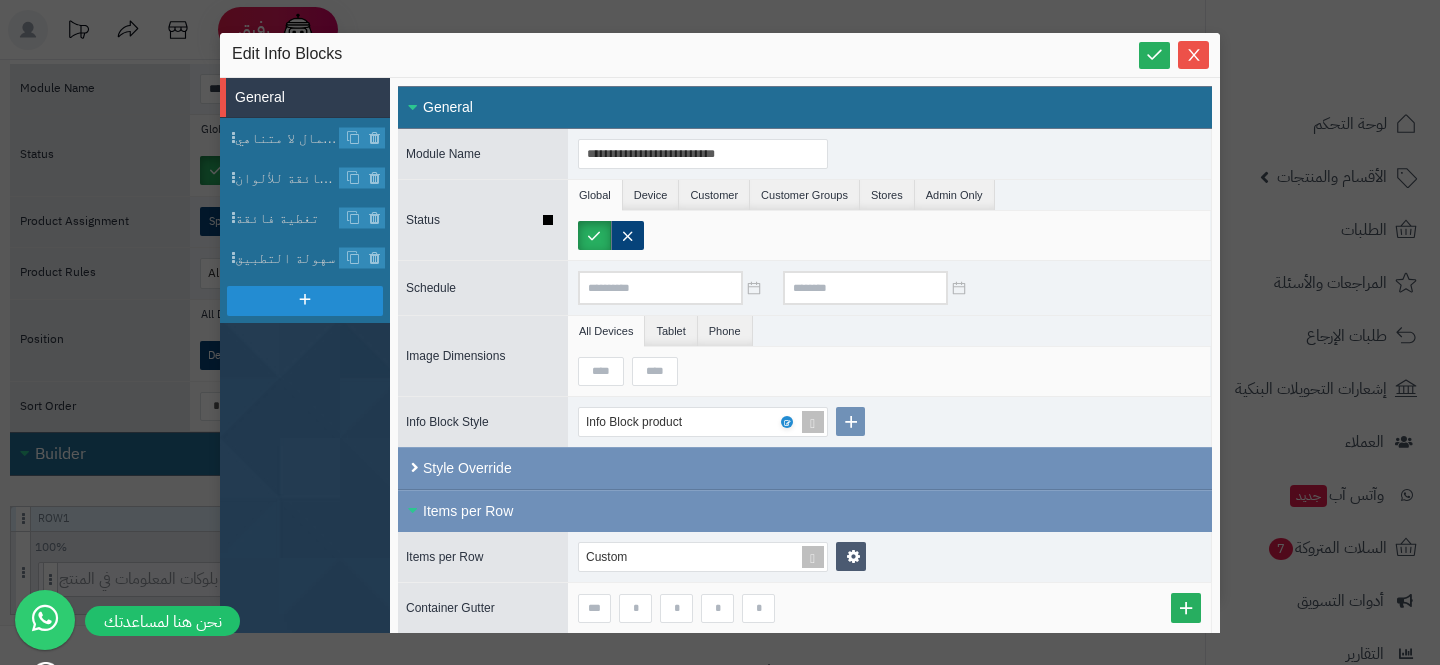 click at bounding box center [894, 235] 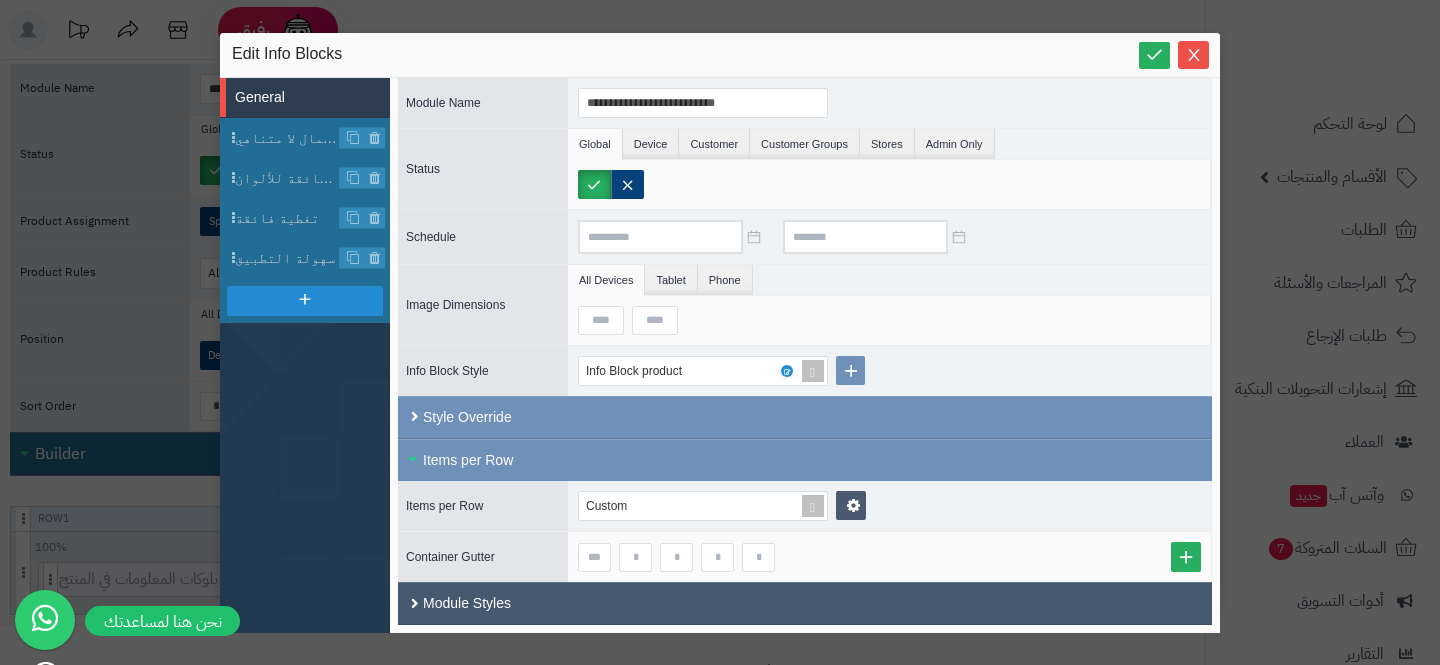 click on "Module Styles" at bounding box center (805, 603) 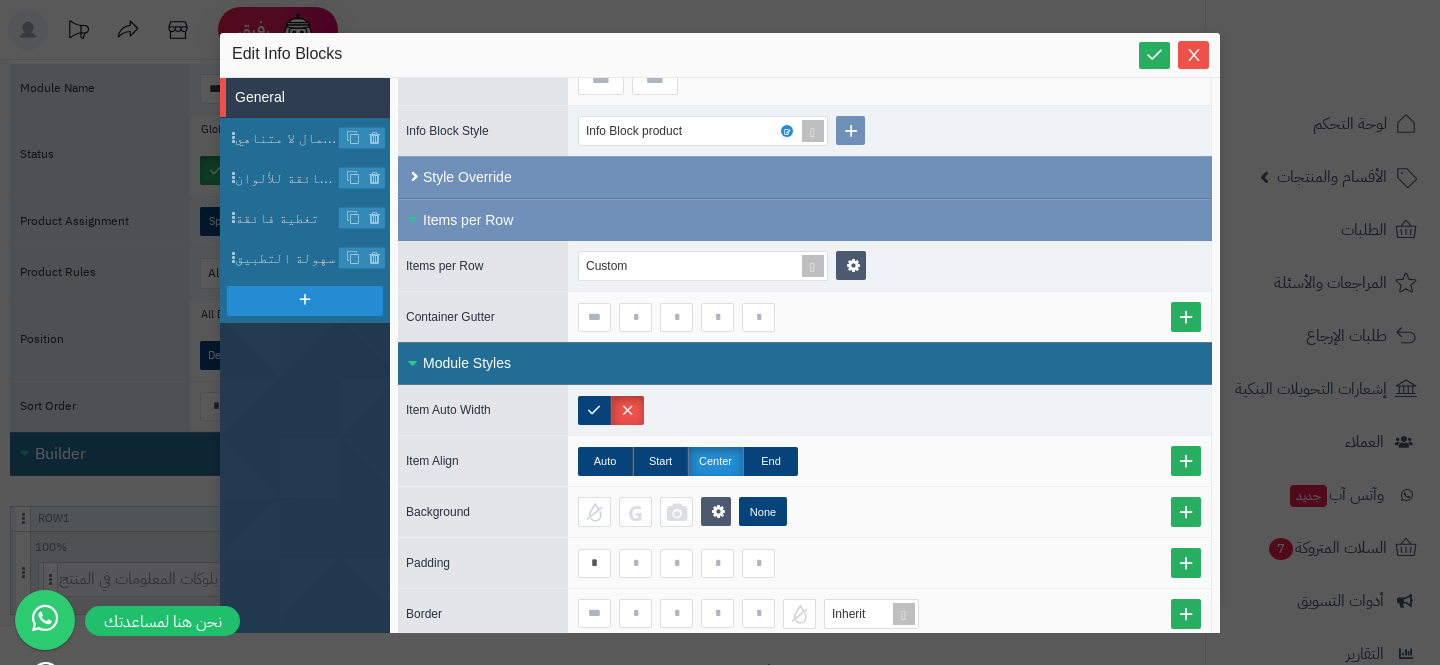 scroll, scrollTop: 407, scrollLeft: 0, axis: vertical 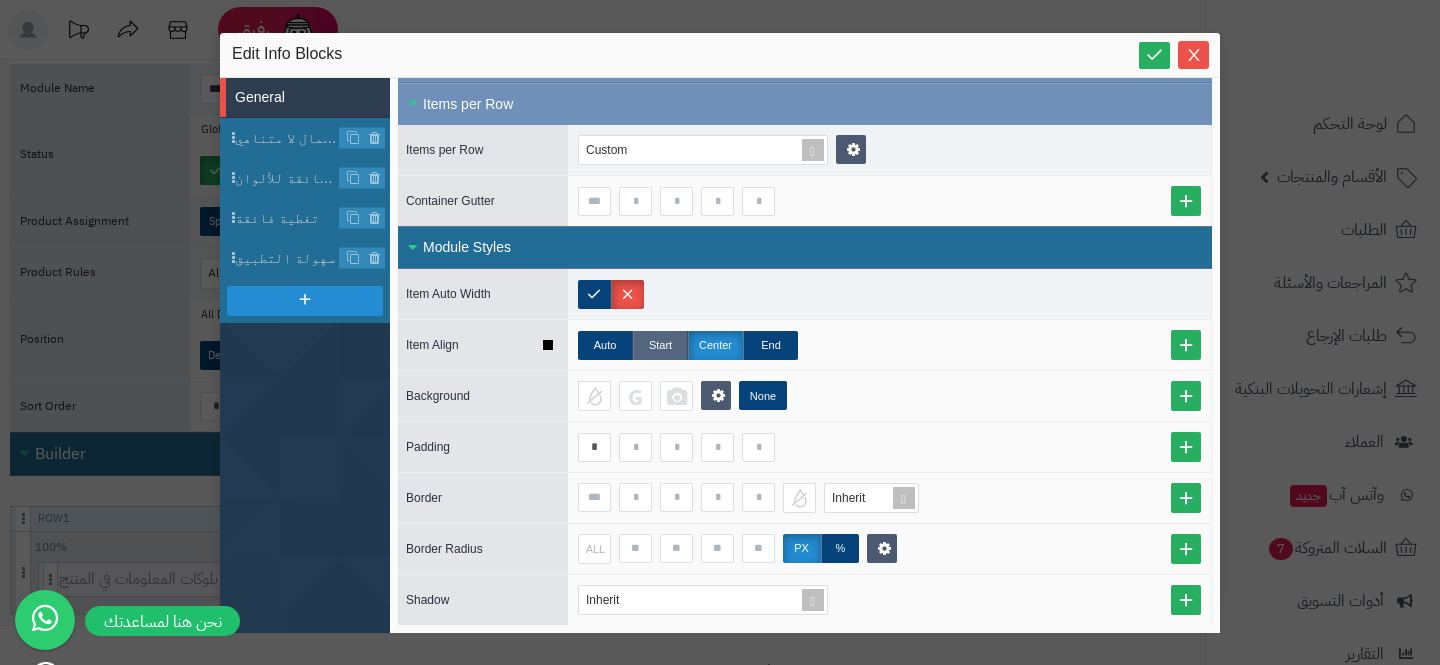 click on "Start" at bounding box center (660, 345) 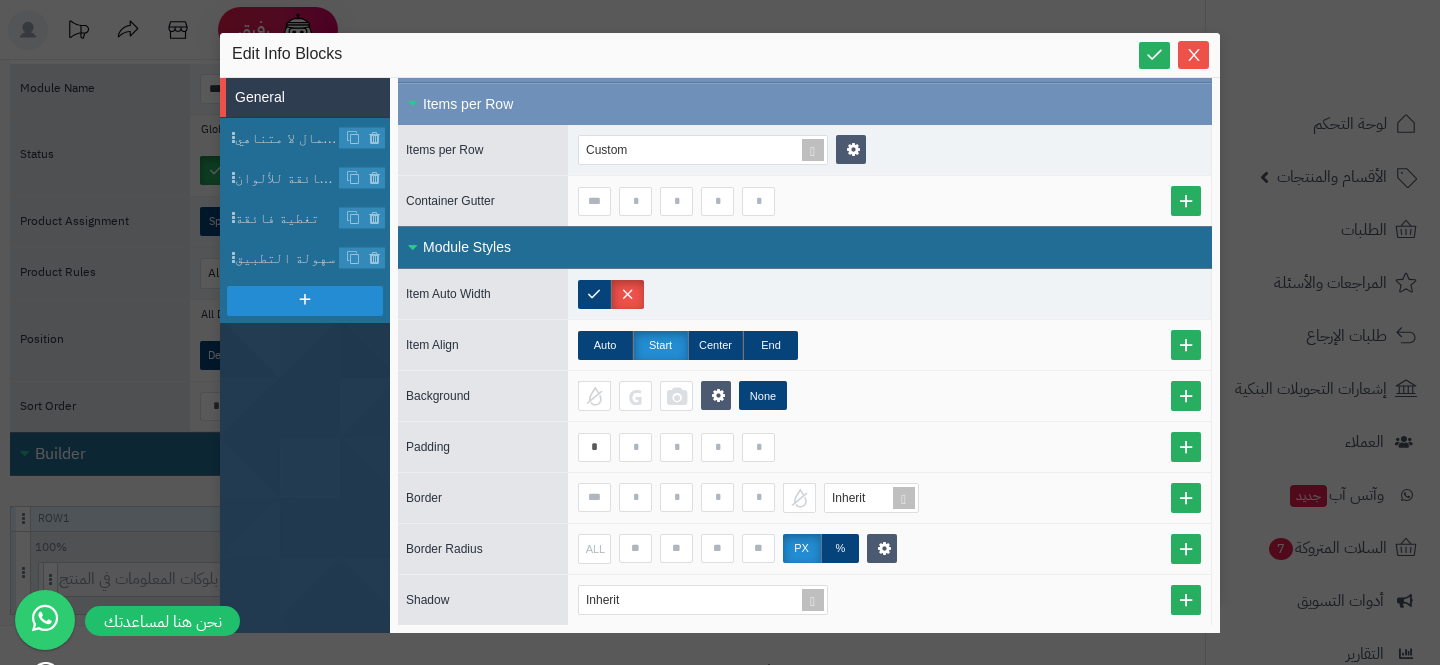 click on "**********" at bounding box center (720, 332) 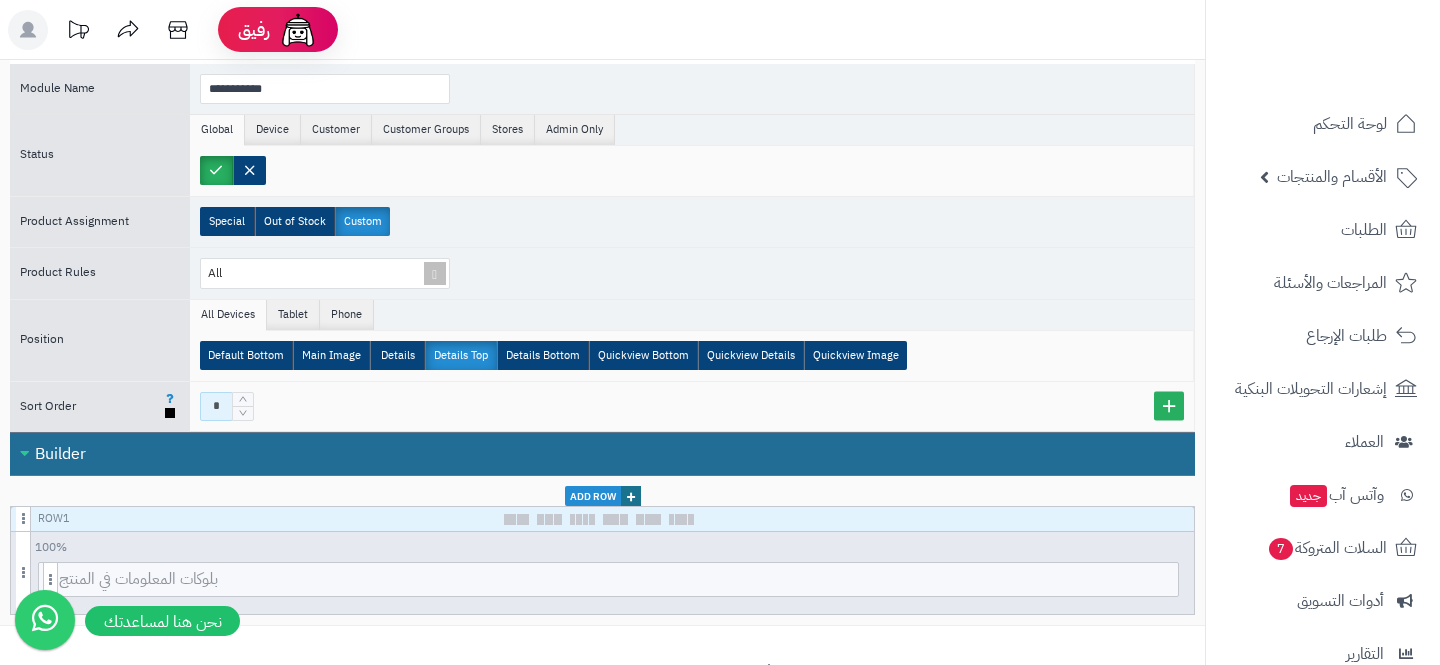 click on "*" at bounding box center (216, 406) 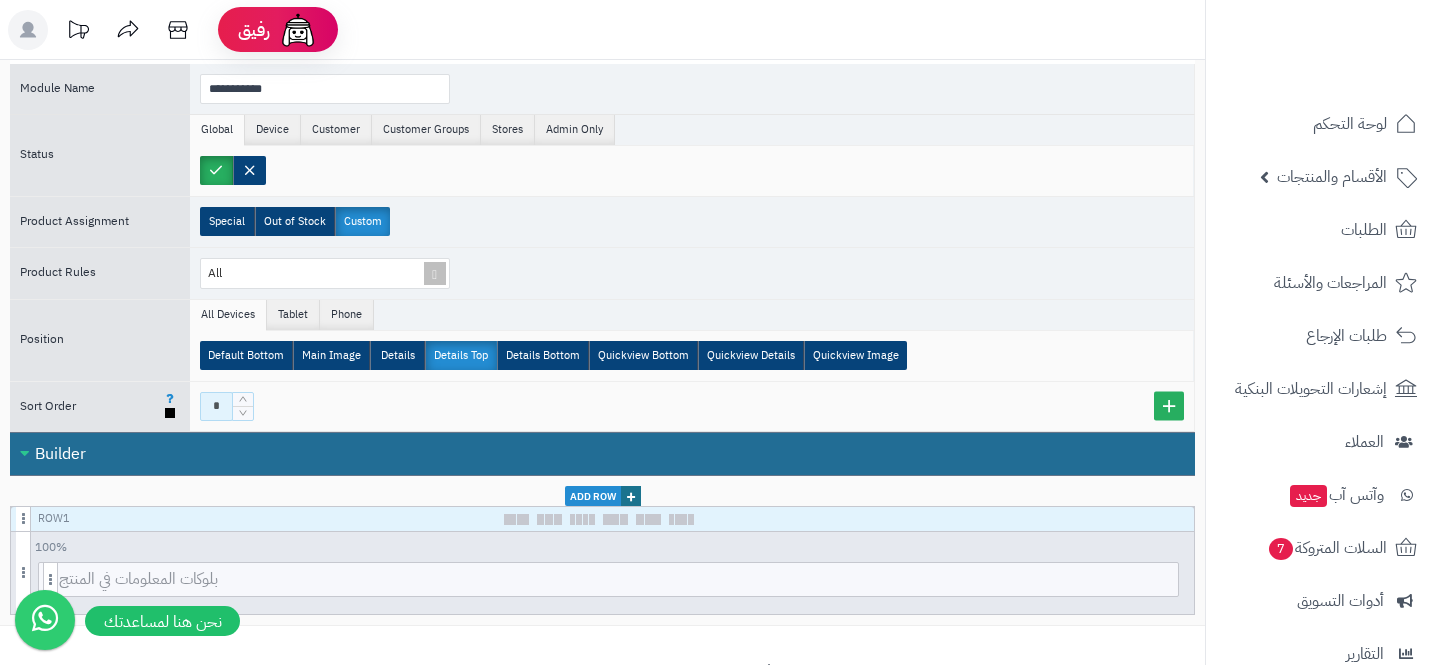 click on "*" at bounding box center [216, 406] 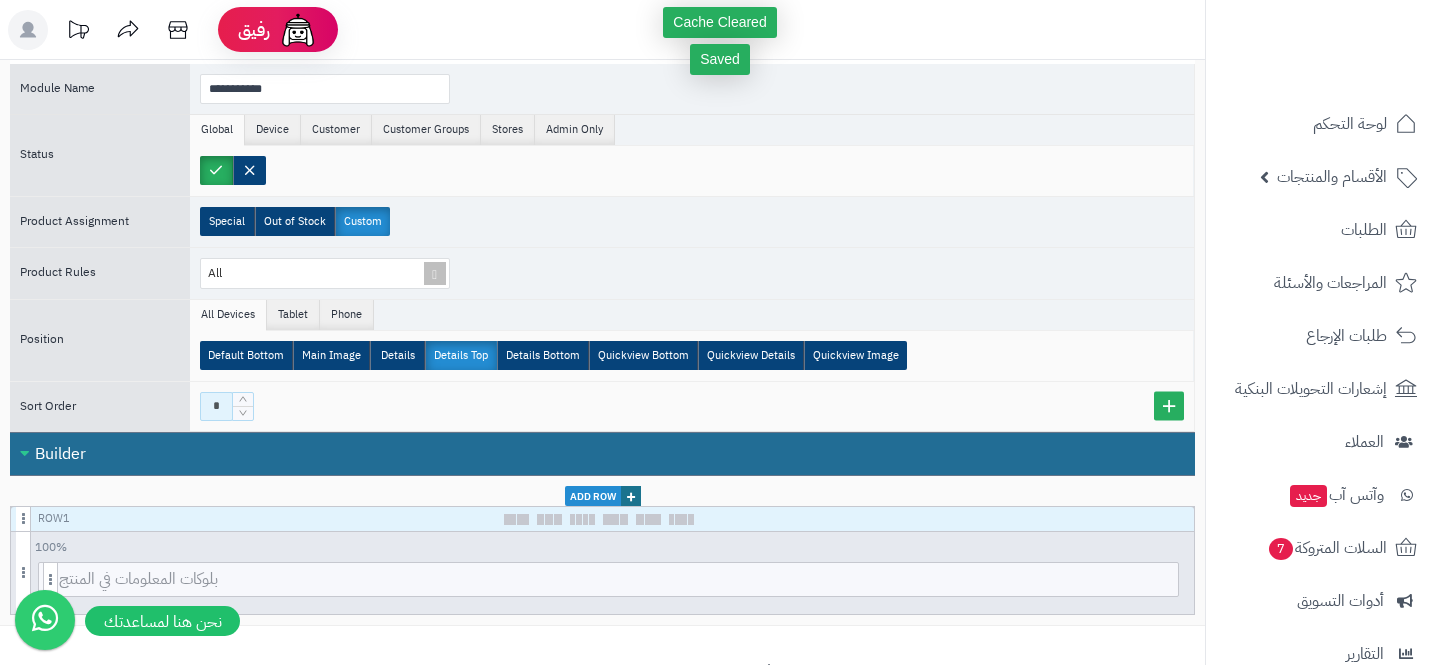 type on "*" 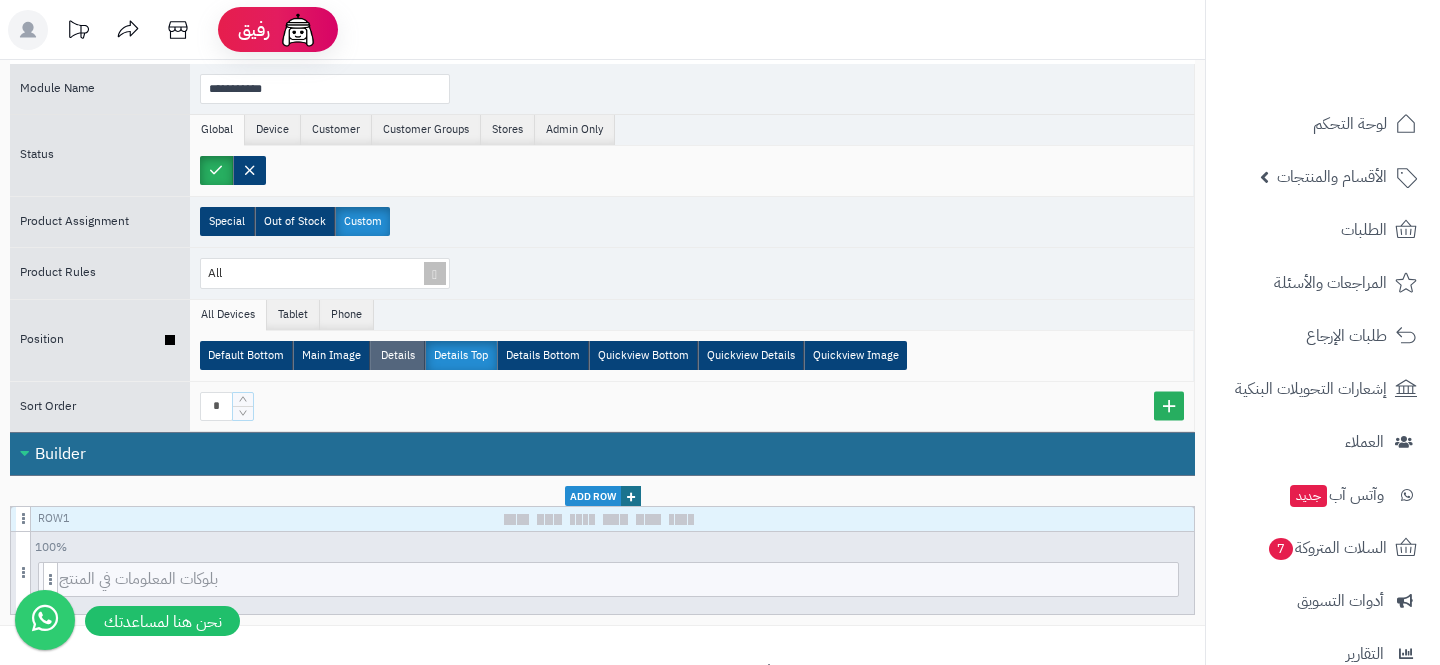 click on "Details" at bounding box center (397, 355) 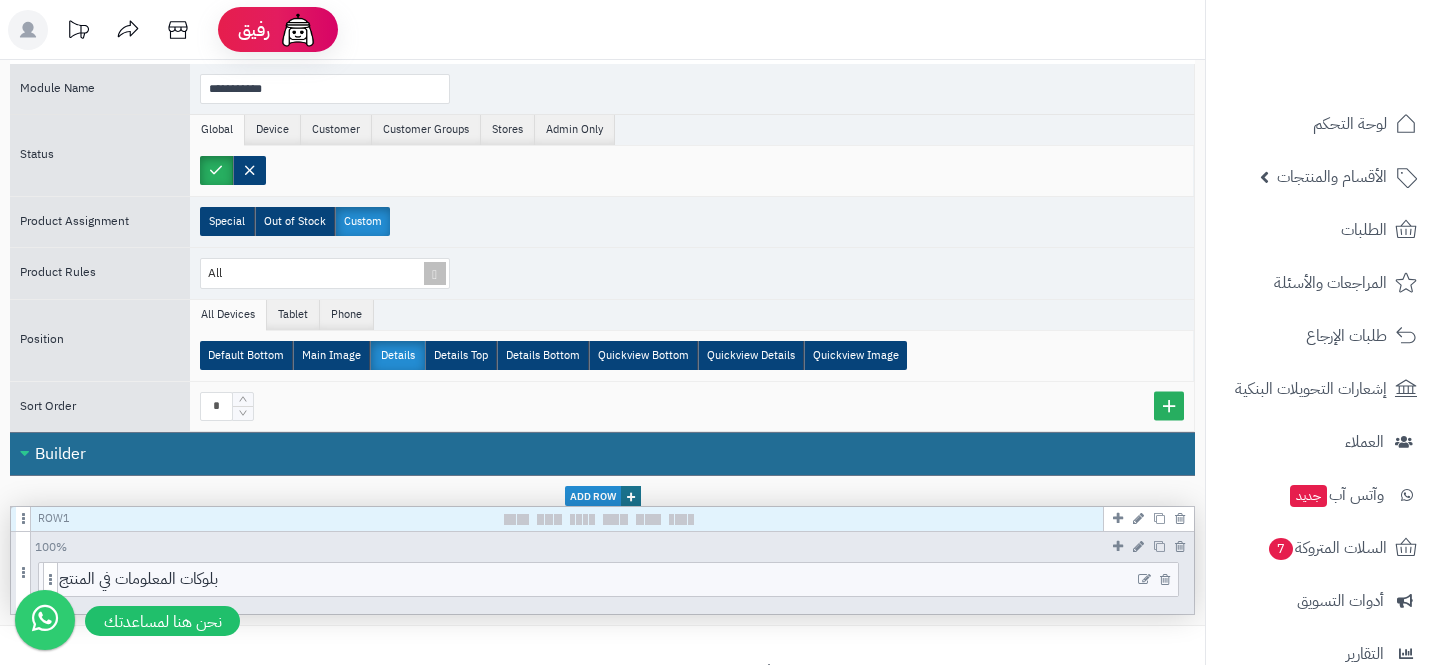 click at bounding box center [1144, 580] 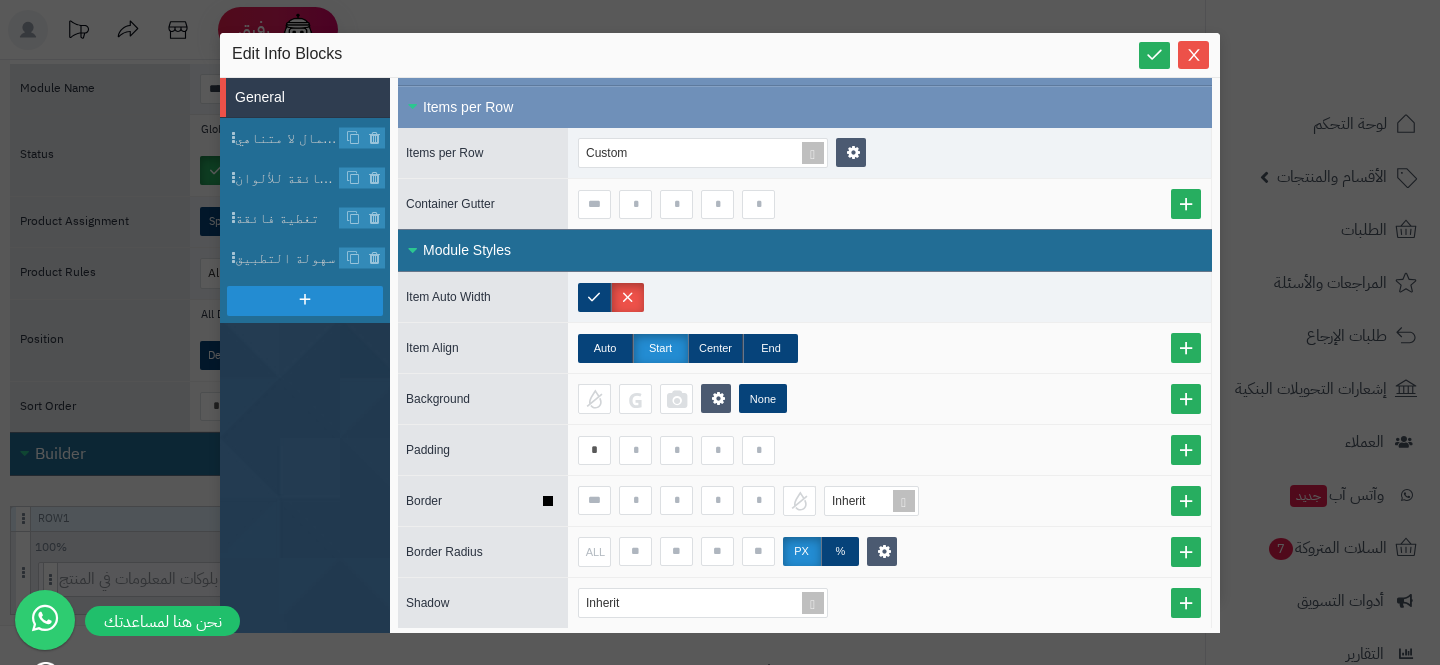 scroll, scrollTop: 407, scrollLeft: 0, axis: vertical 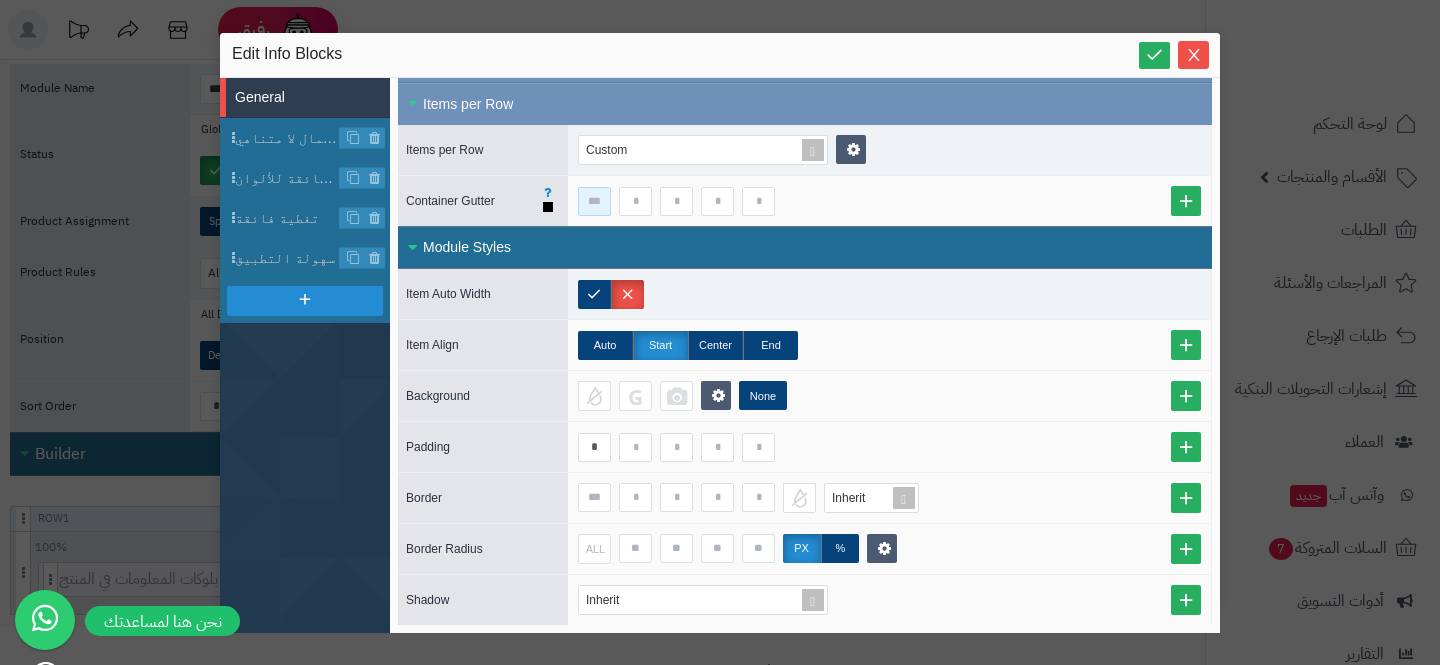 click at bounding box center [594, 201] 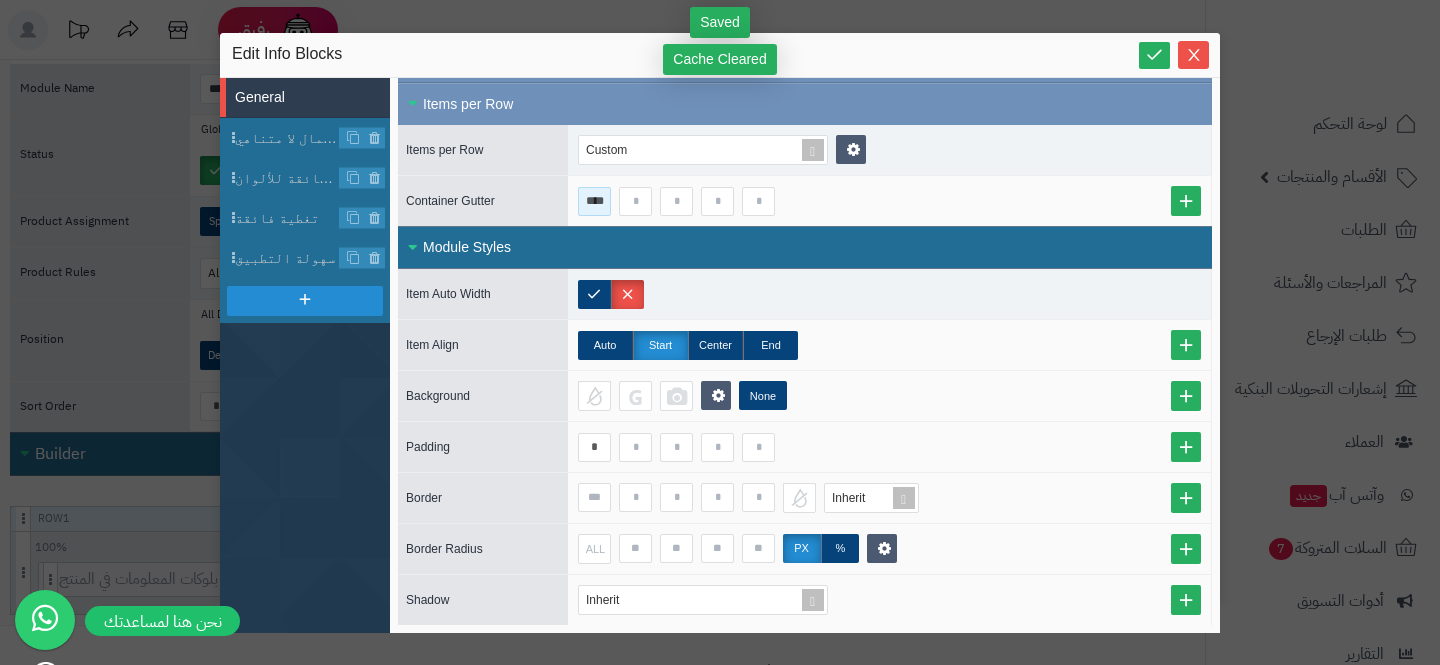type on "****" 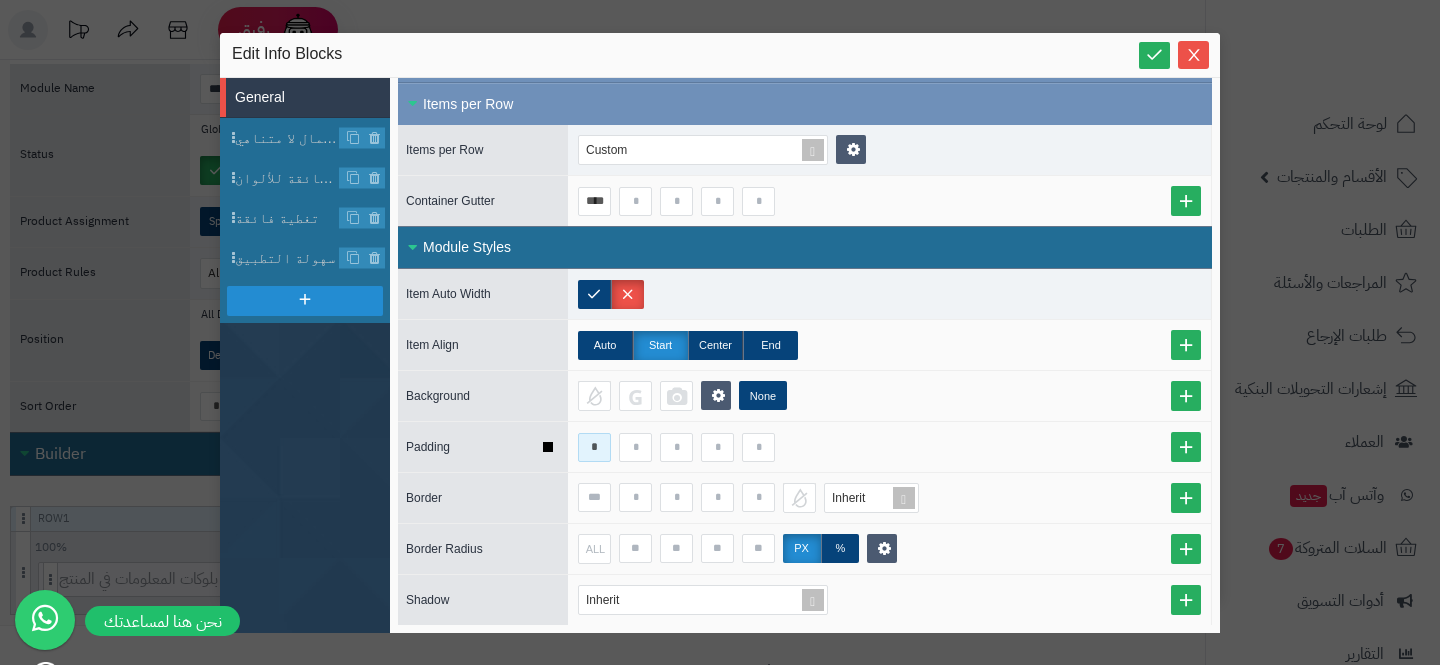 click on "*" at bounding box center (594, 447) 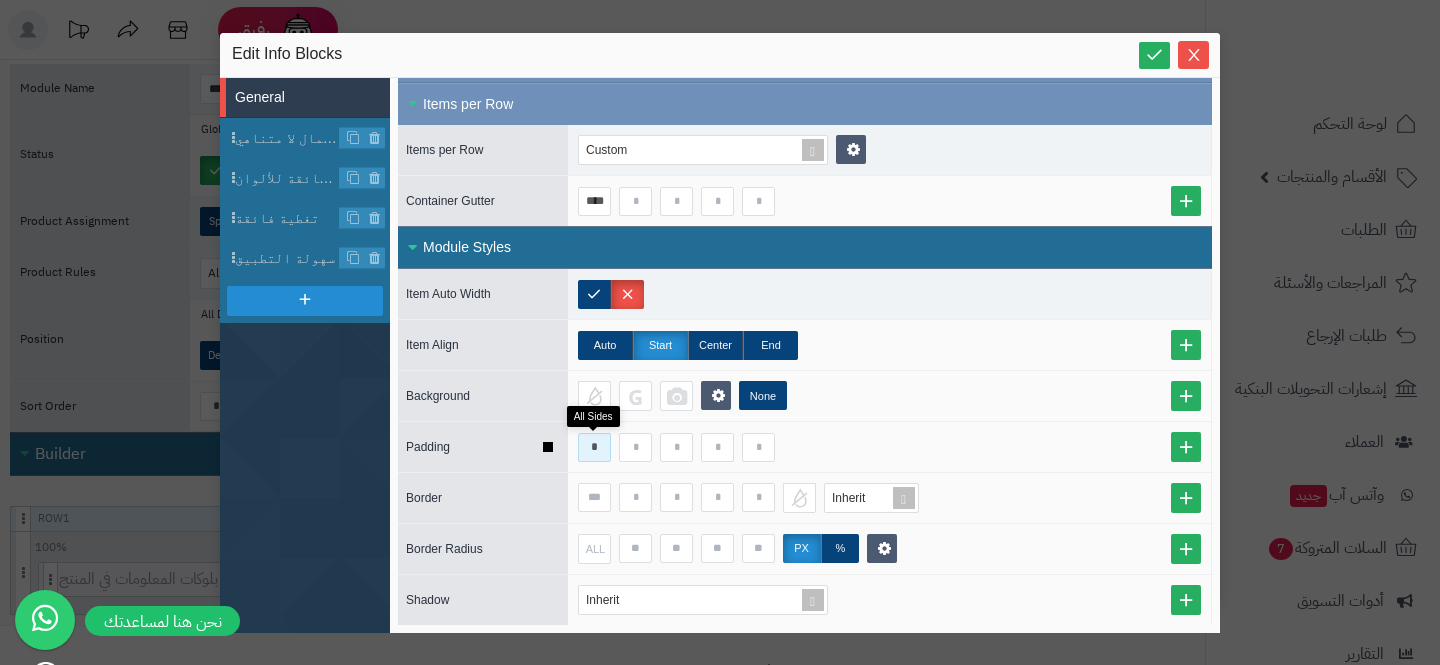 click on "*" at bounding box center (594, 447) 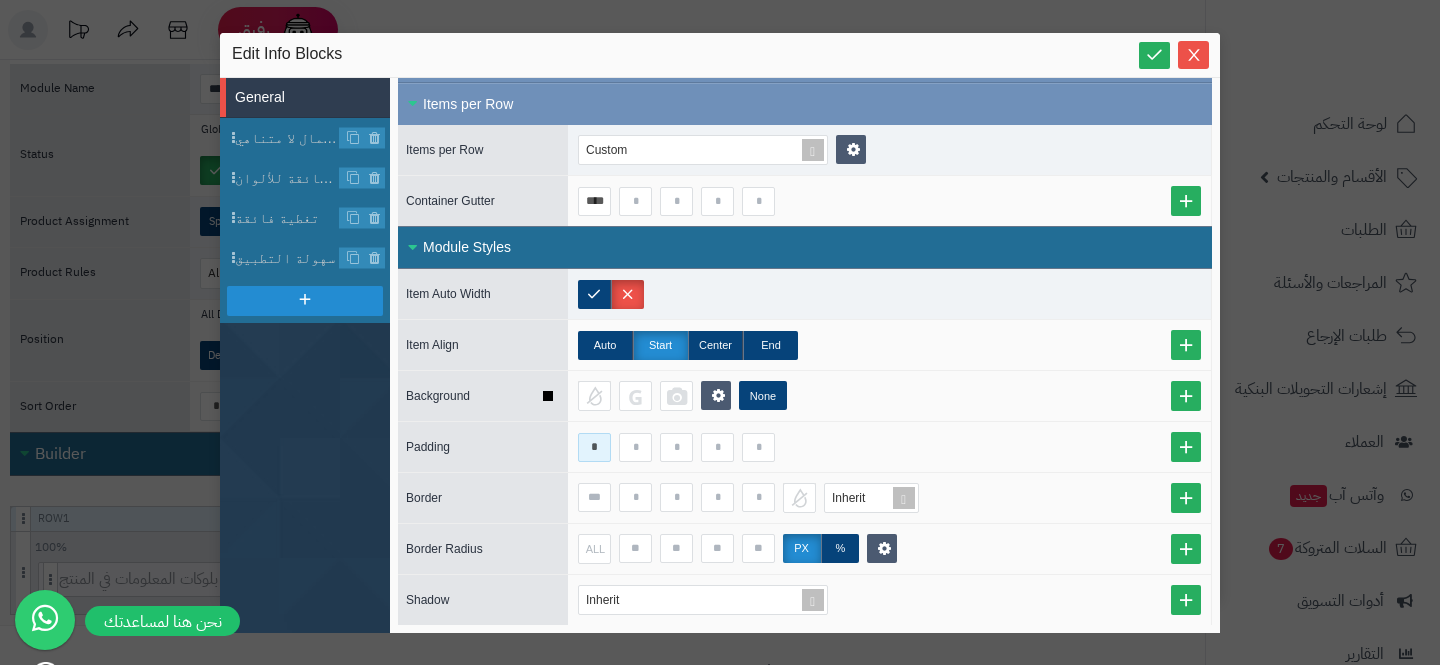 type on "*" 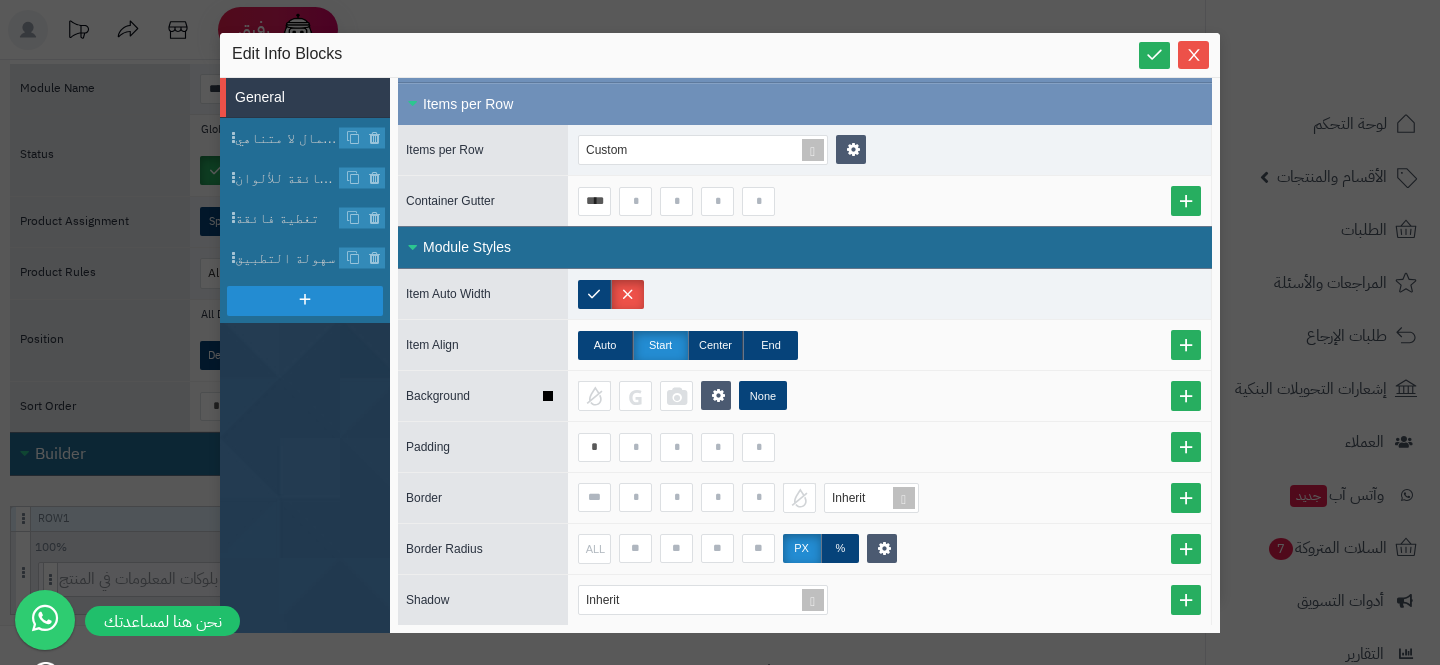 click on "None" at bounding box center [889, 396] 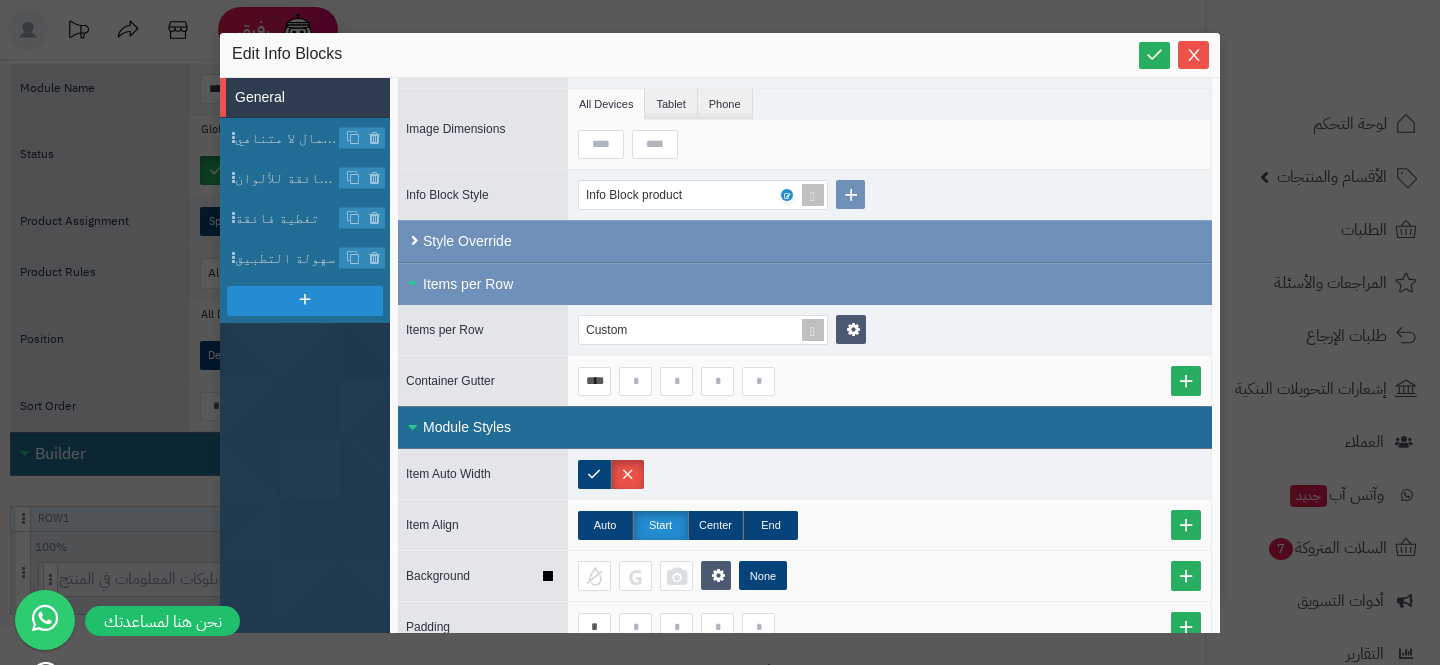 scroll, scrollTop: 235, scrollLeft: 0, axis: vertical 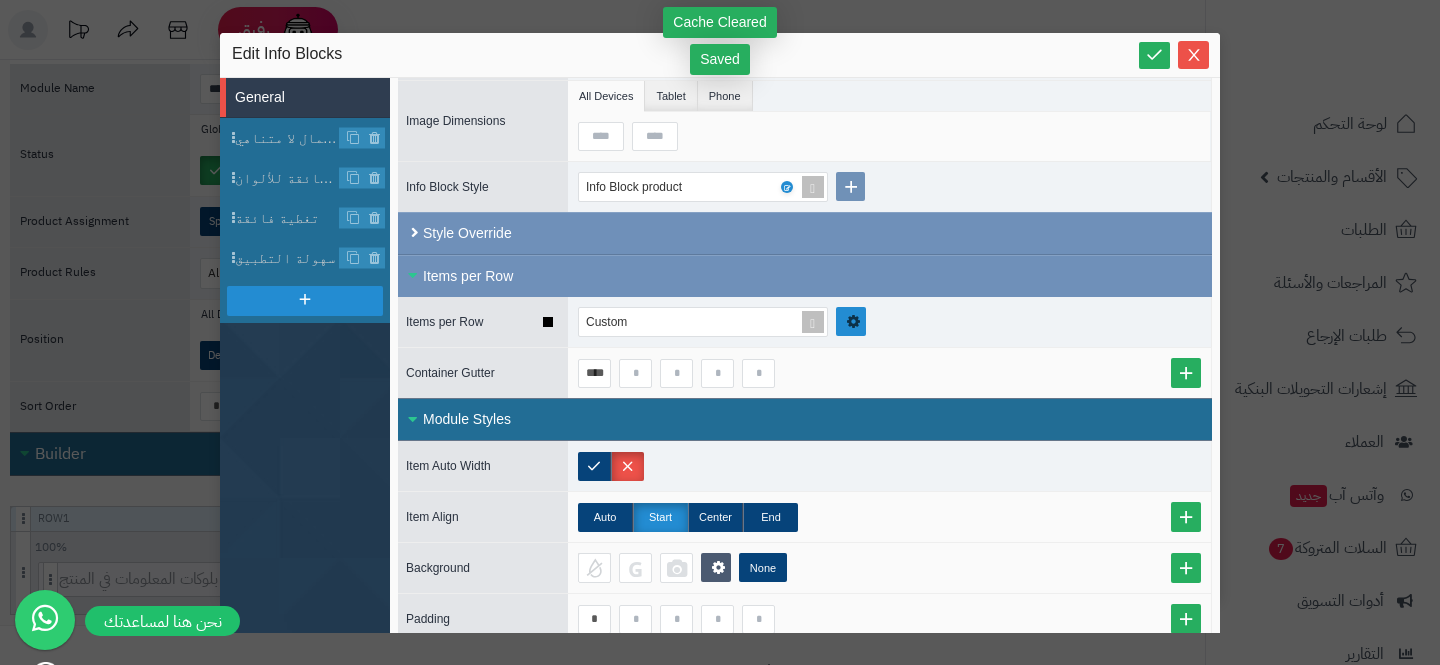 click at bounding box center (851, 321) 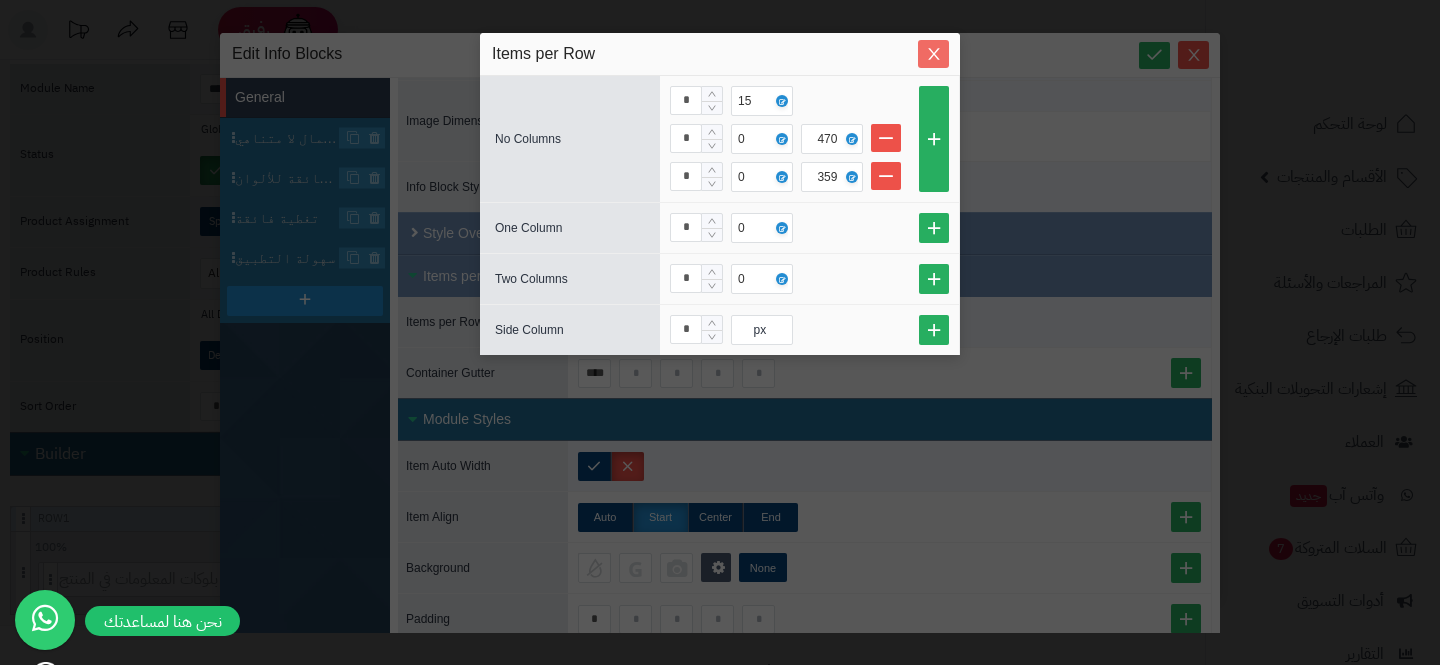 click at bounding box center (933, 54) 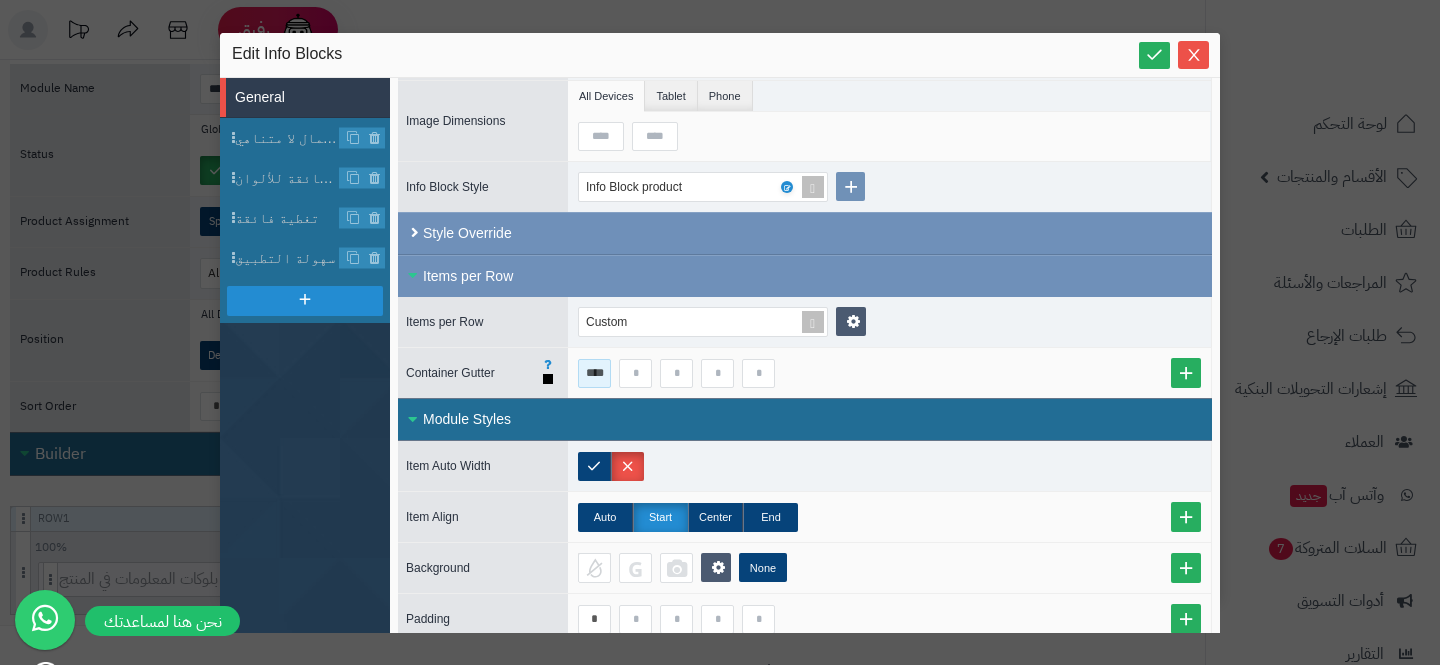 click on "****" at bounding box center [594, 373] 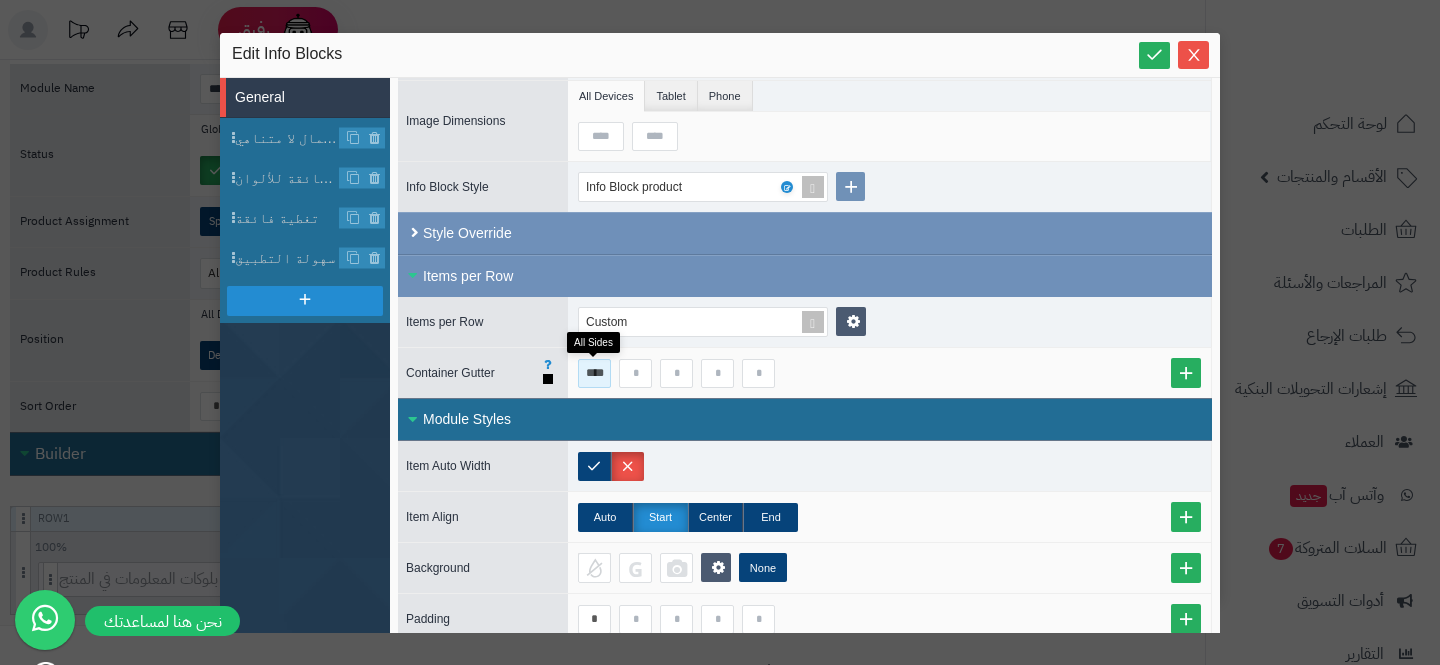 click on "****" at bounding box center [594, 373] 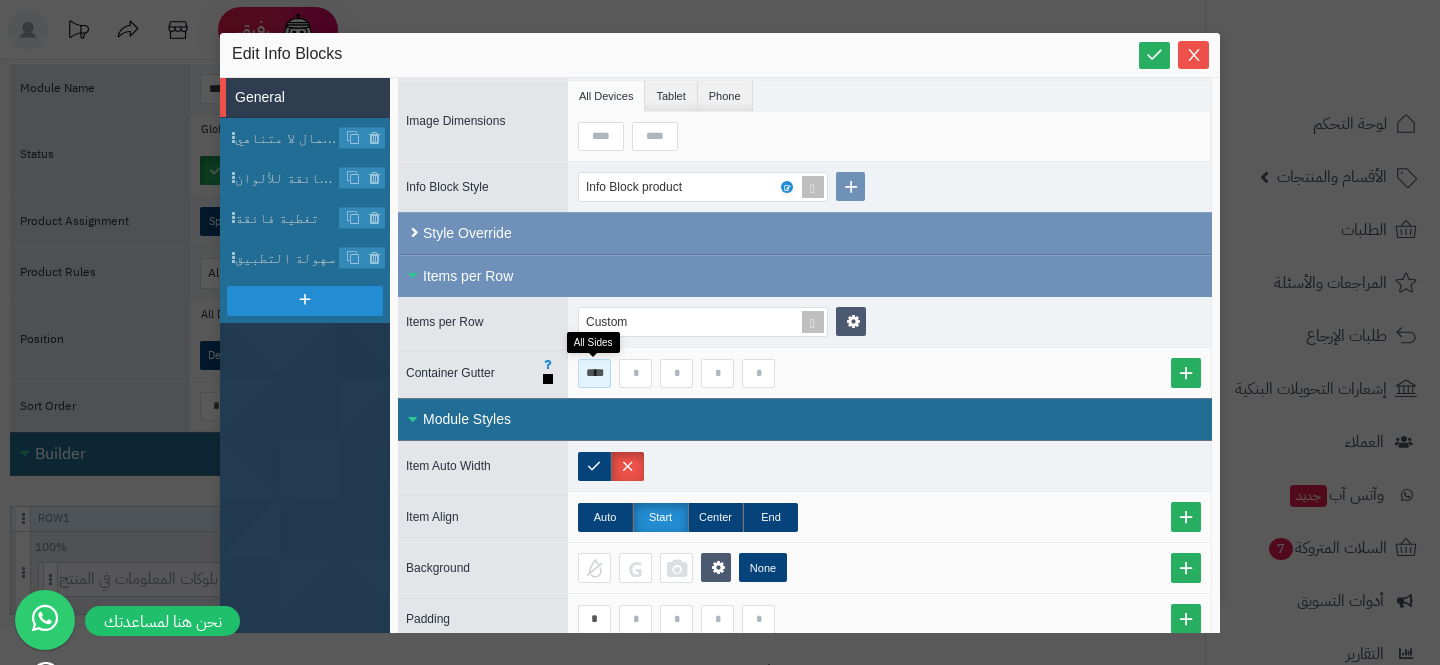 click on "****" at bounding box center (594, 373) 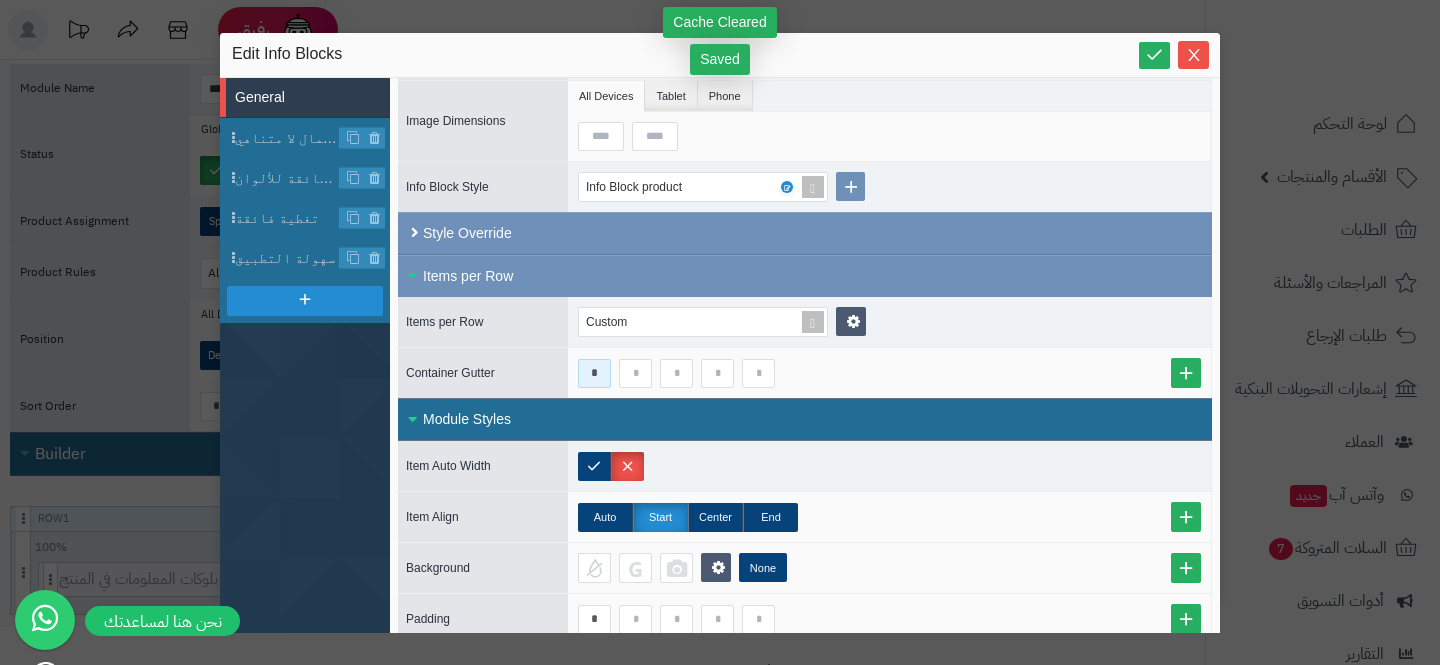 type on "*" 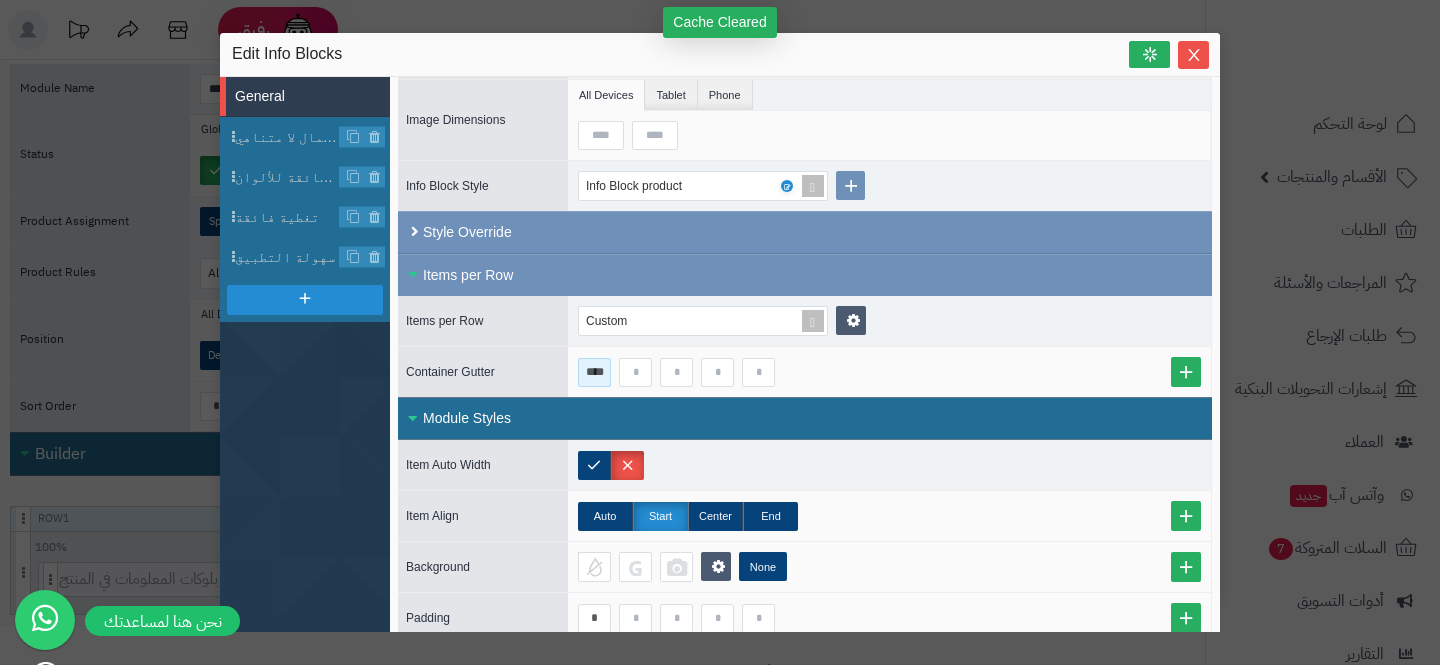 type on "****" 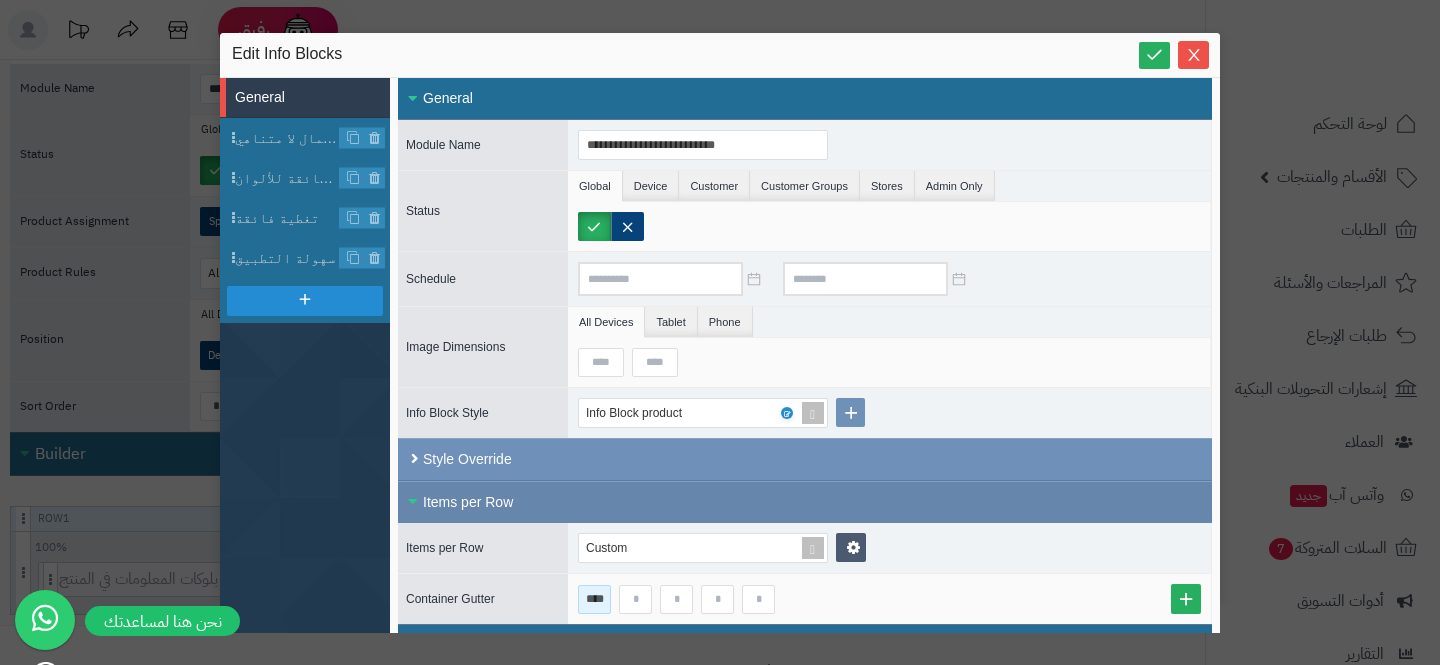 scroll, scrollTop: 0, scrollLeft: 0, axis: both 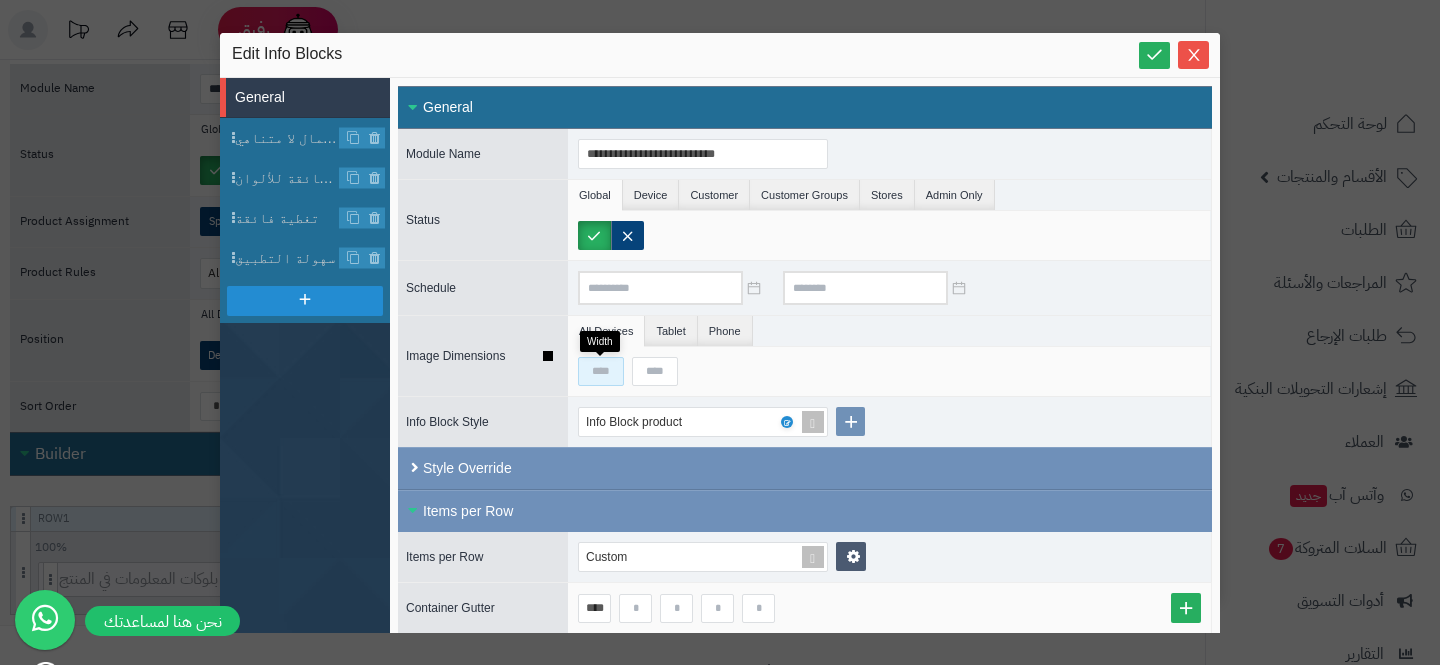click at bounding box center [601, 371] 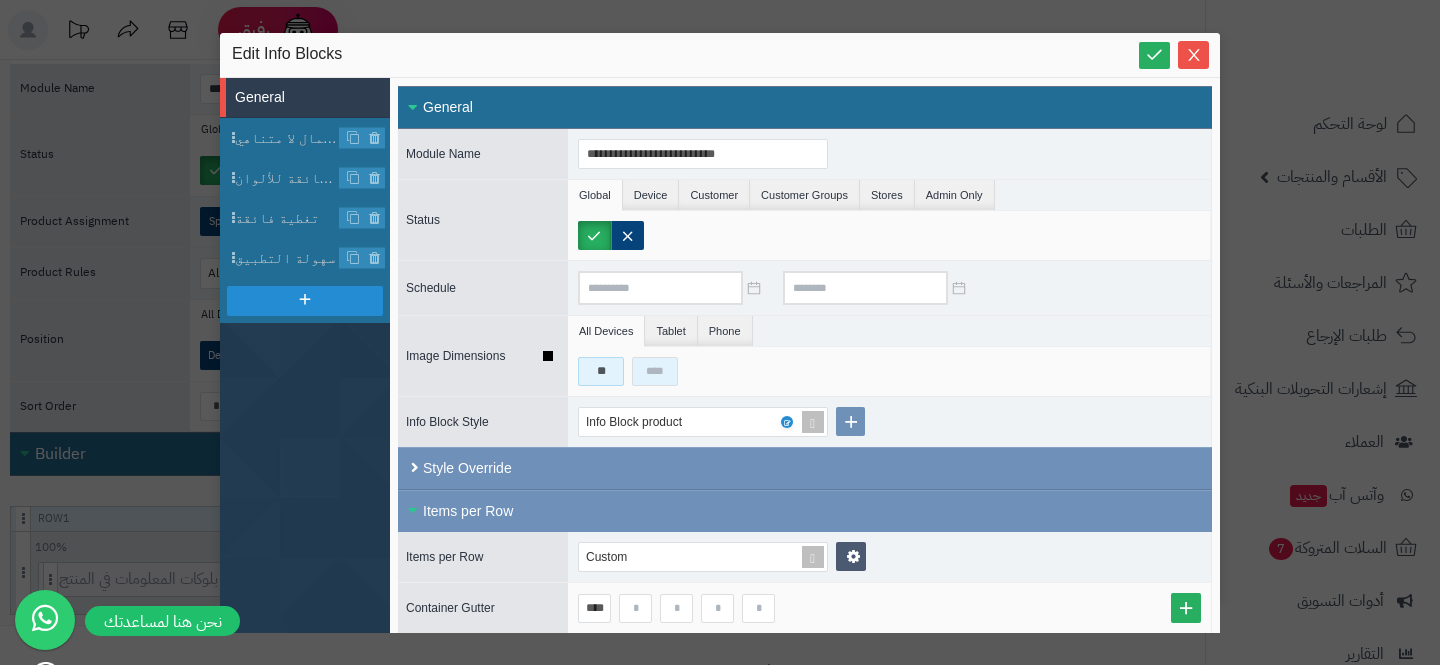 type on "**" 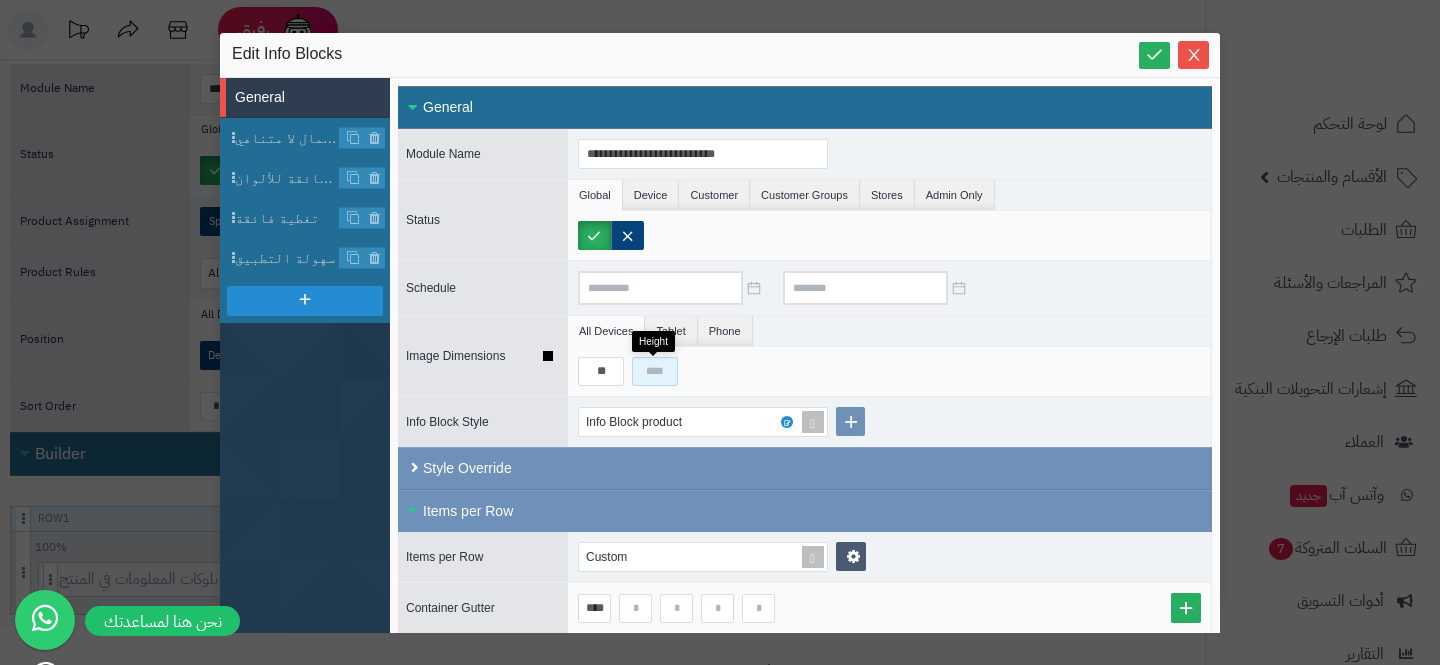 click at bounding box center [655, 371] 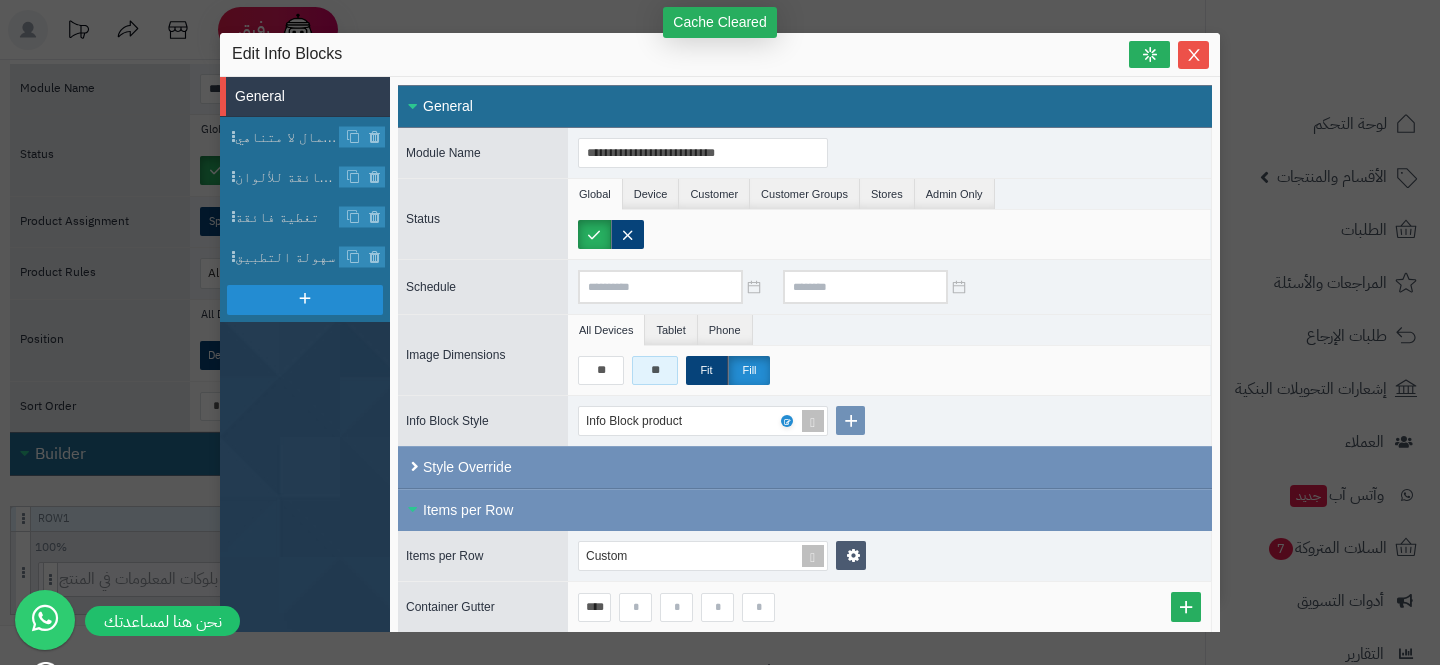 type on "**" 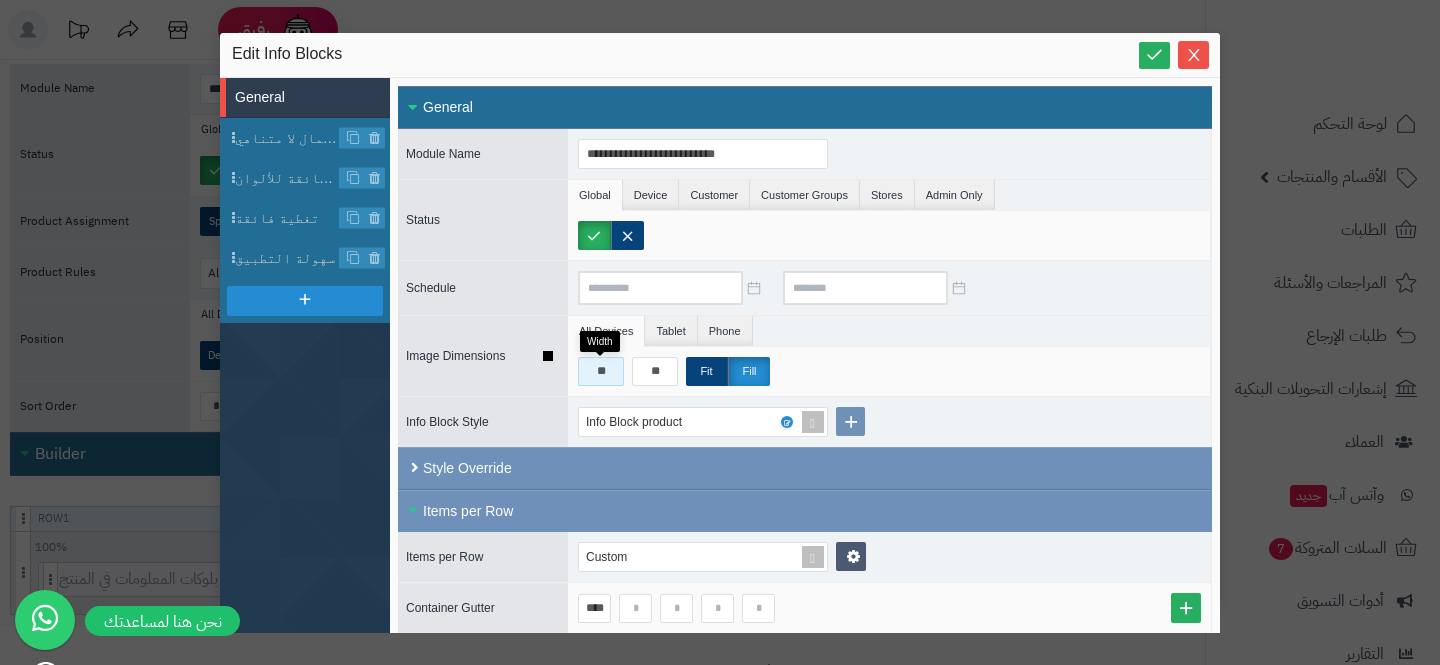 click on "**" at bounding box center (601, 371) 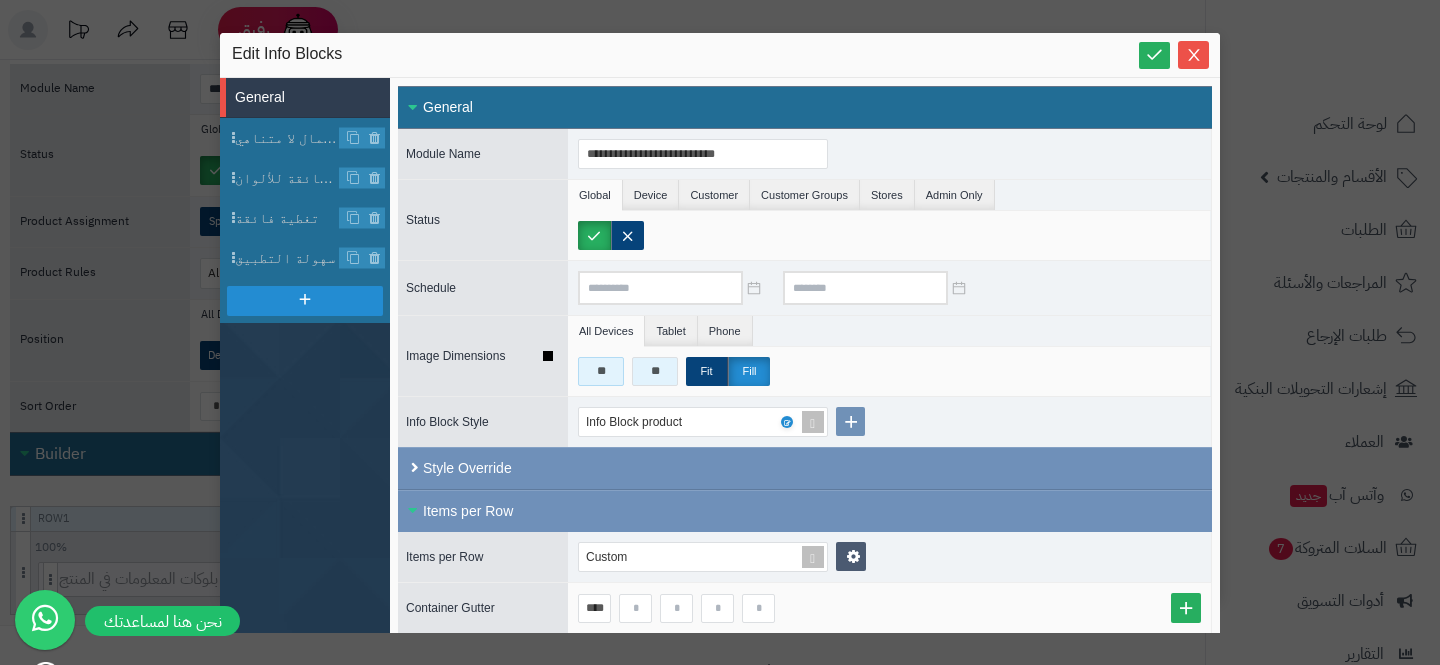 type on "**" 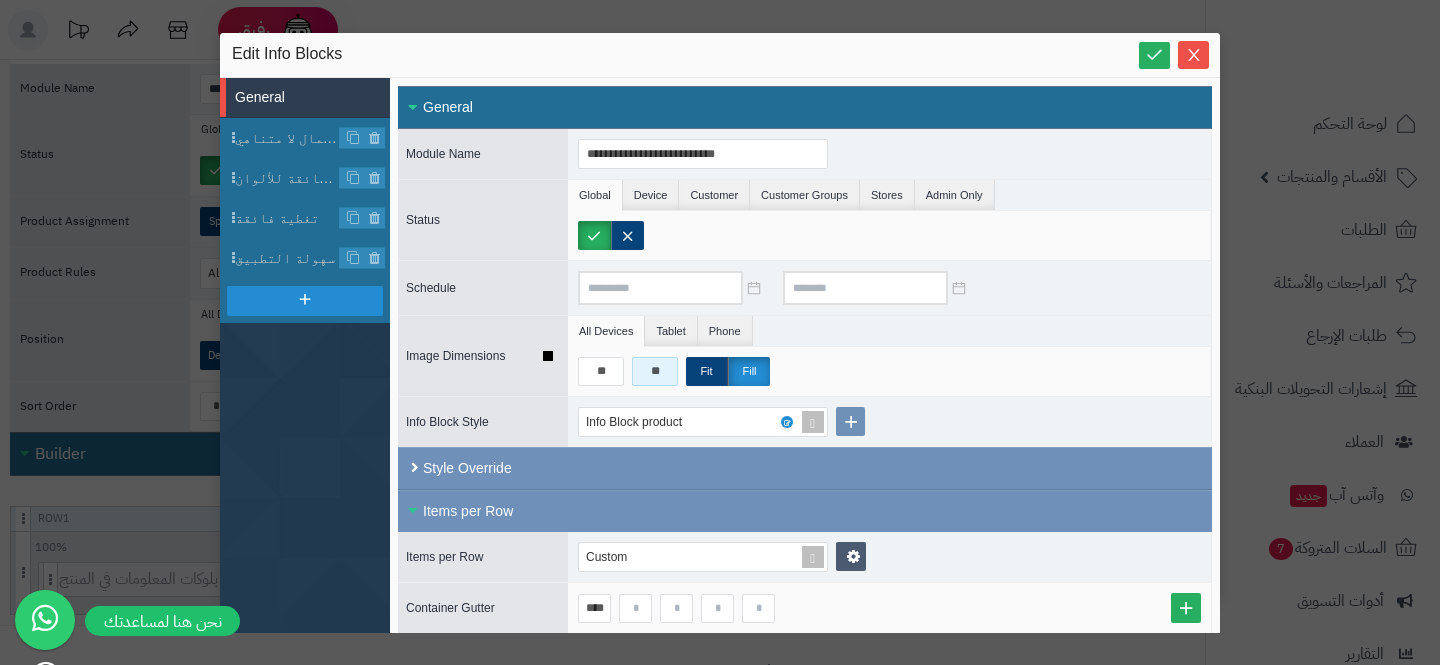 click on "**" at bounding box center [655, 371] 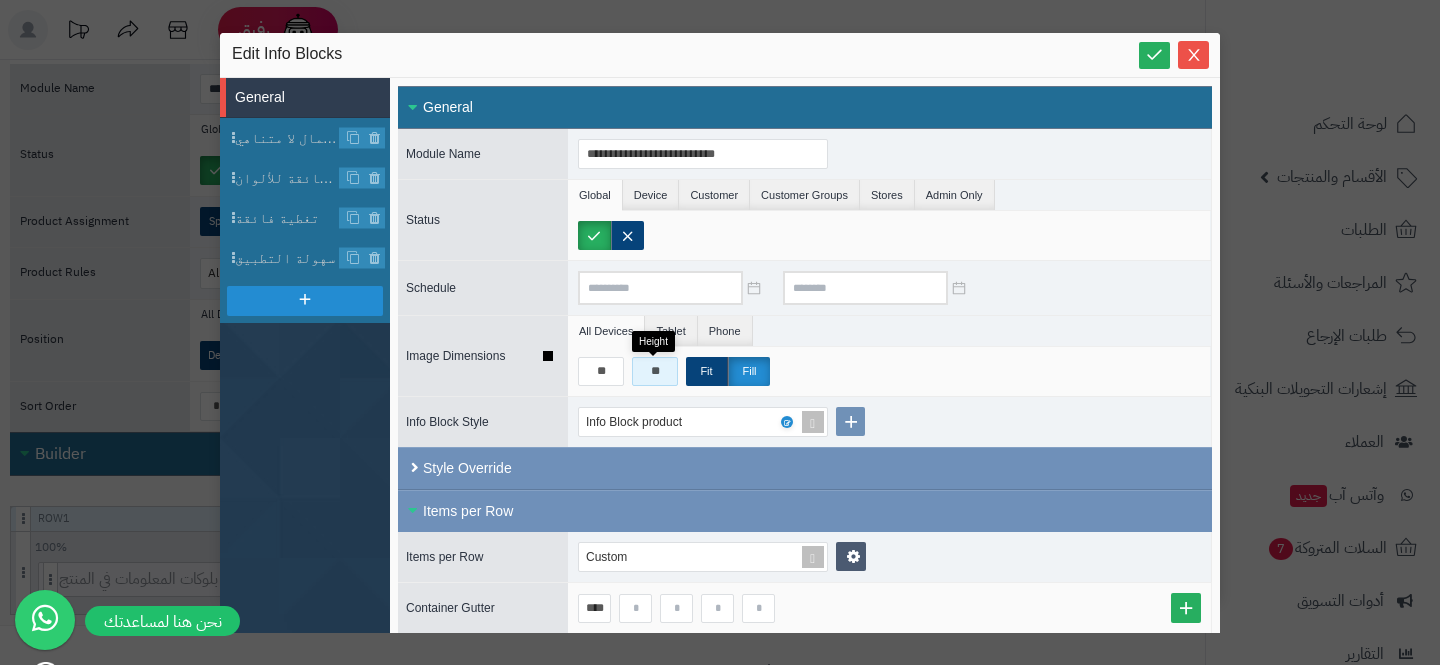 type on "*" 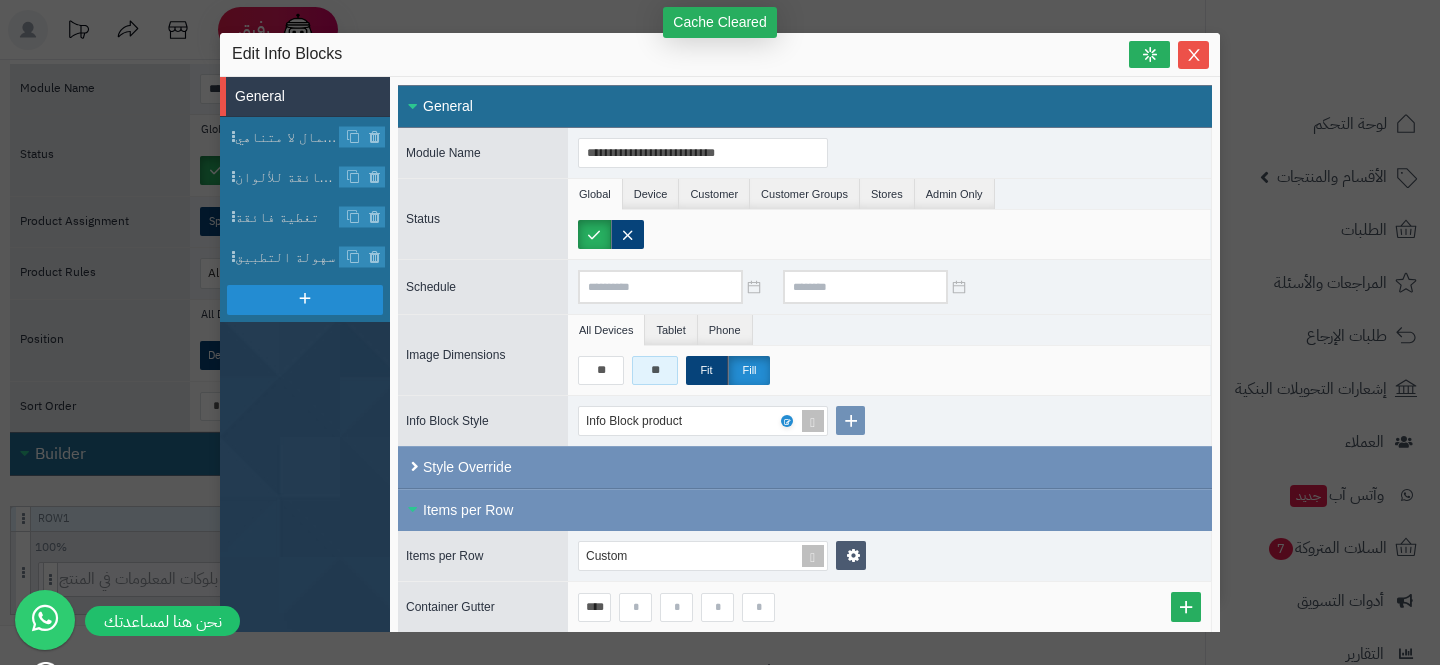 type on "**" 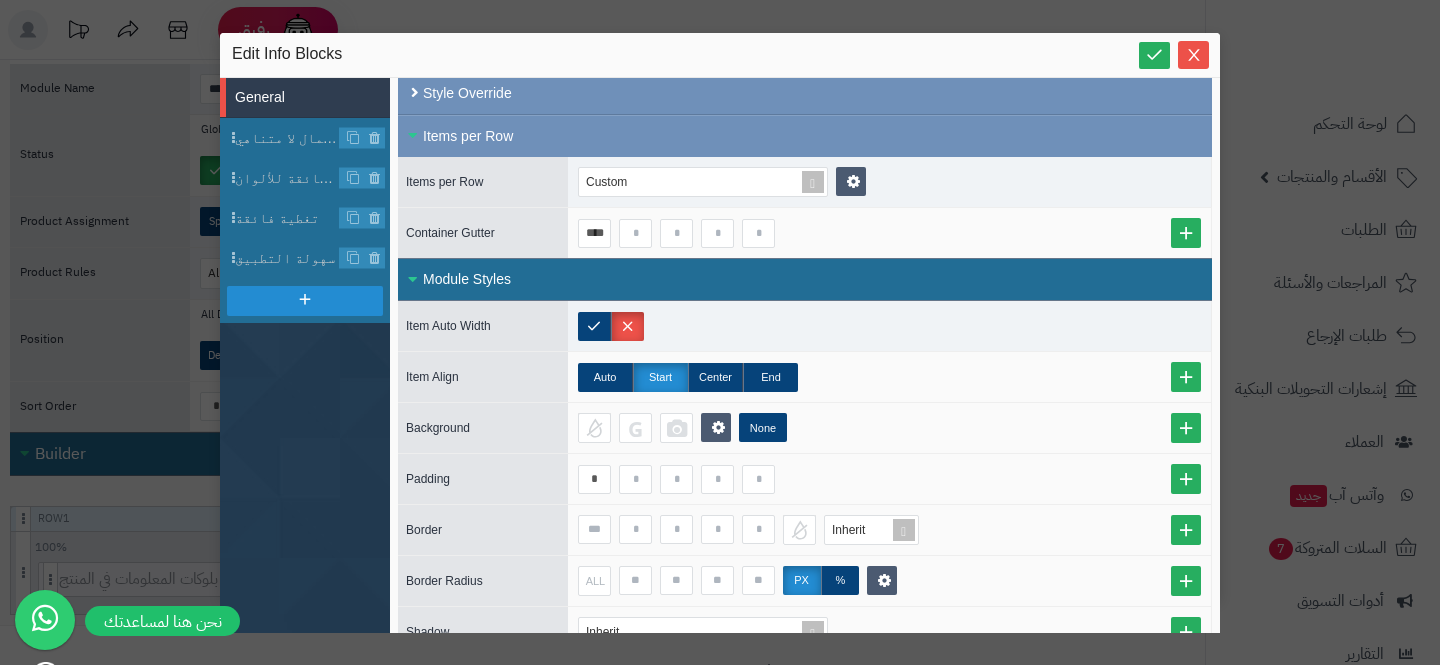scroll, scrollTop: 407, scrollLeft: 0, axis: vertical 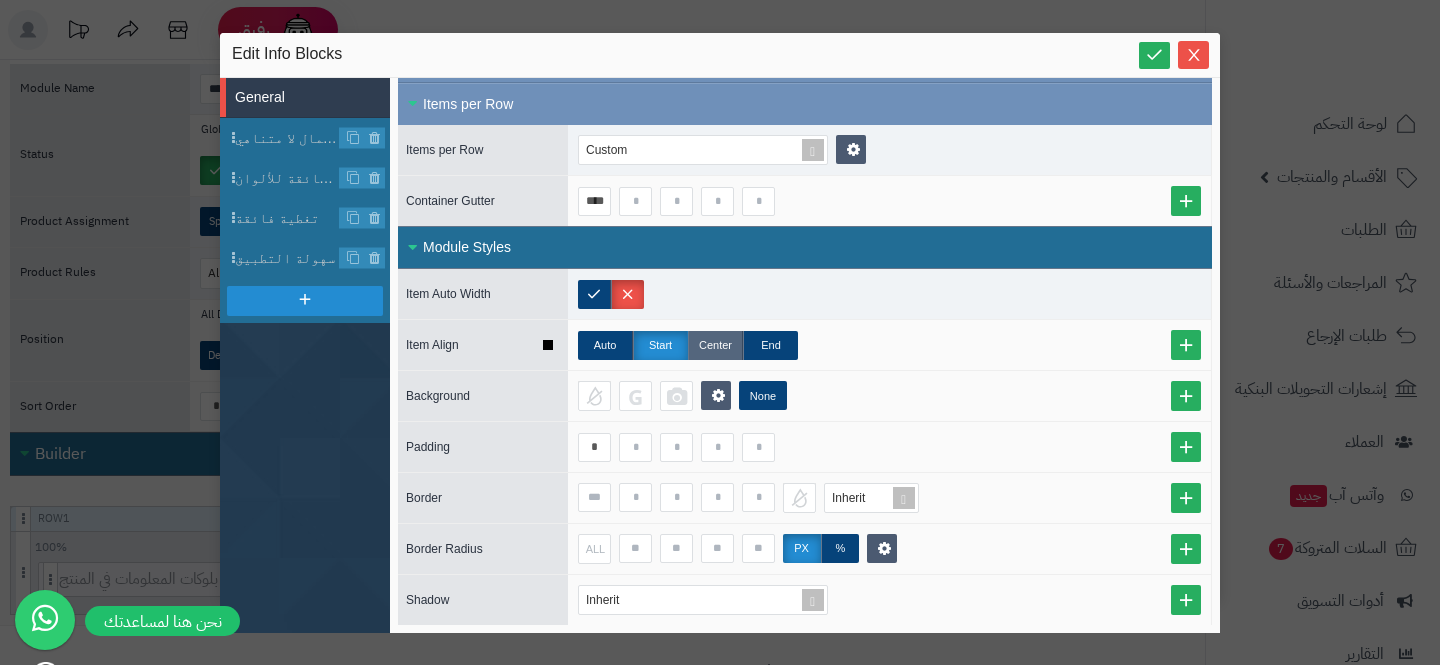 click on "Center" at bounding box center [715, 345] 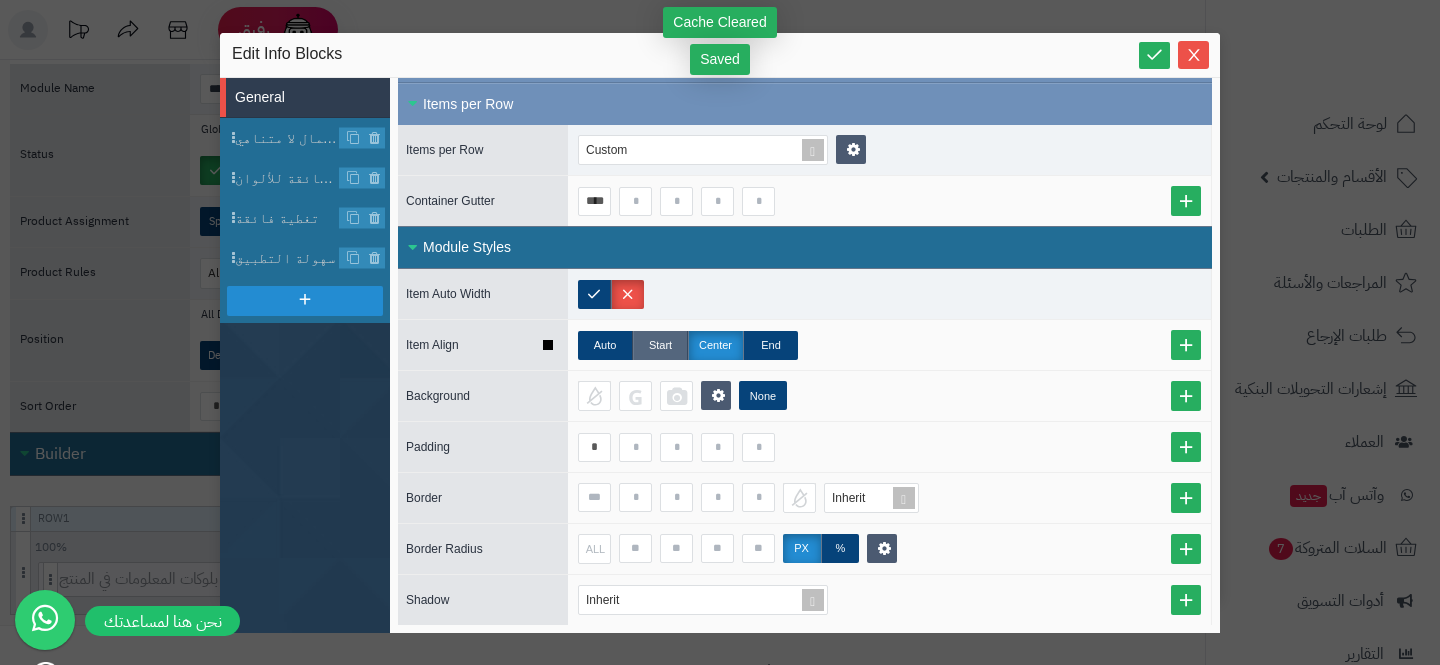 click on "Start" at bounding box center [660, 345] 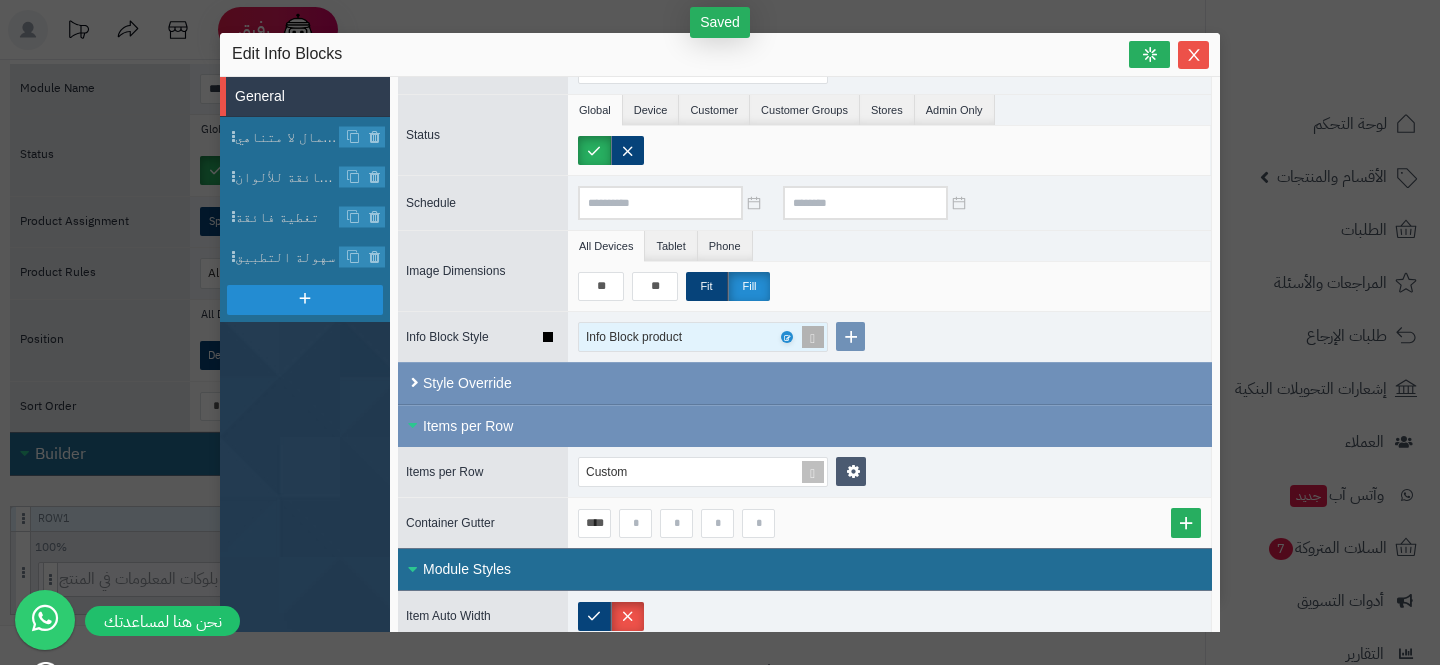 scroll, scrollTop: 75, scrollLeft: 0, axis: vertical 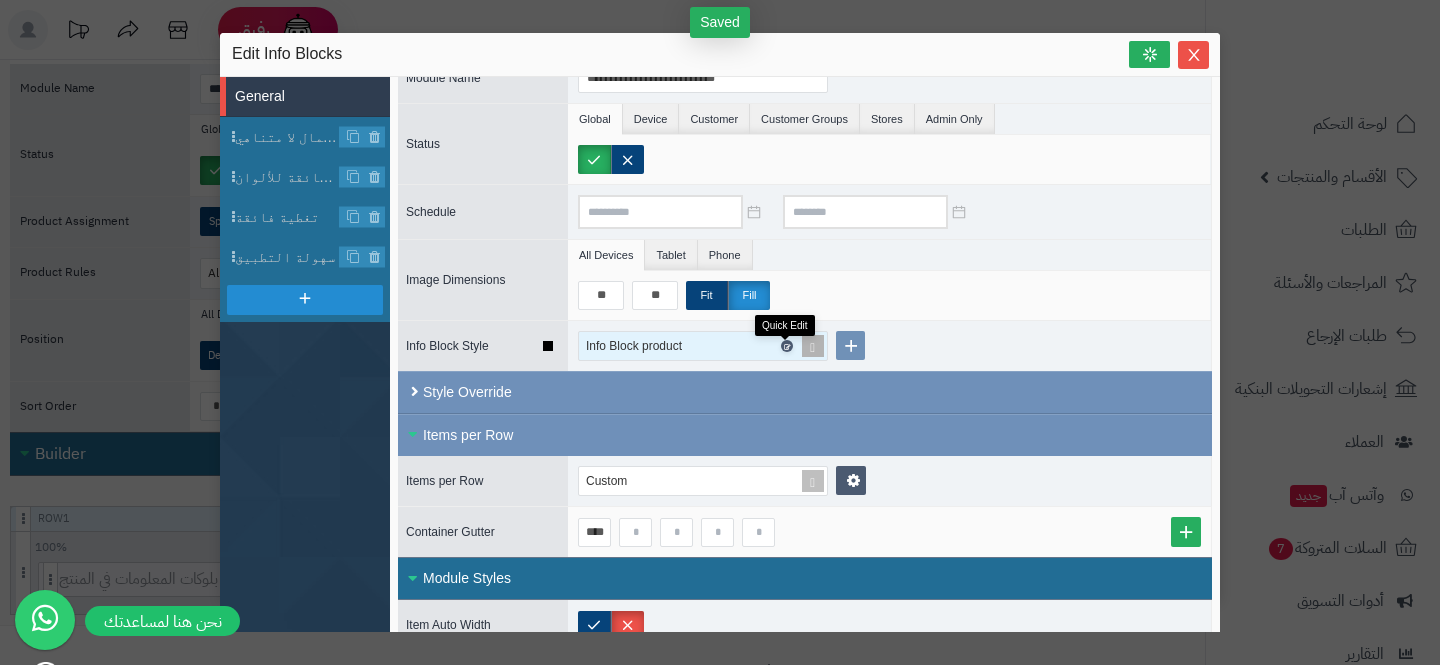 click at bounding box center [786, 346] 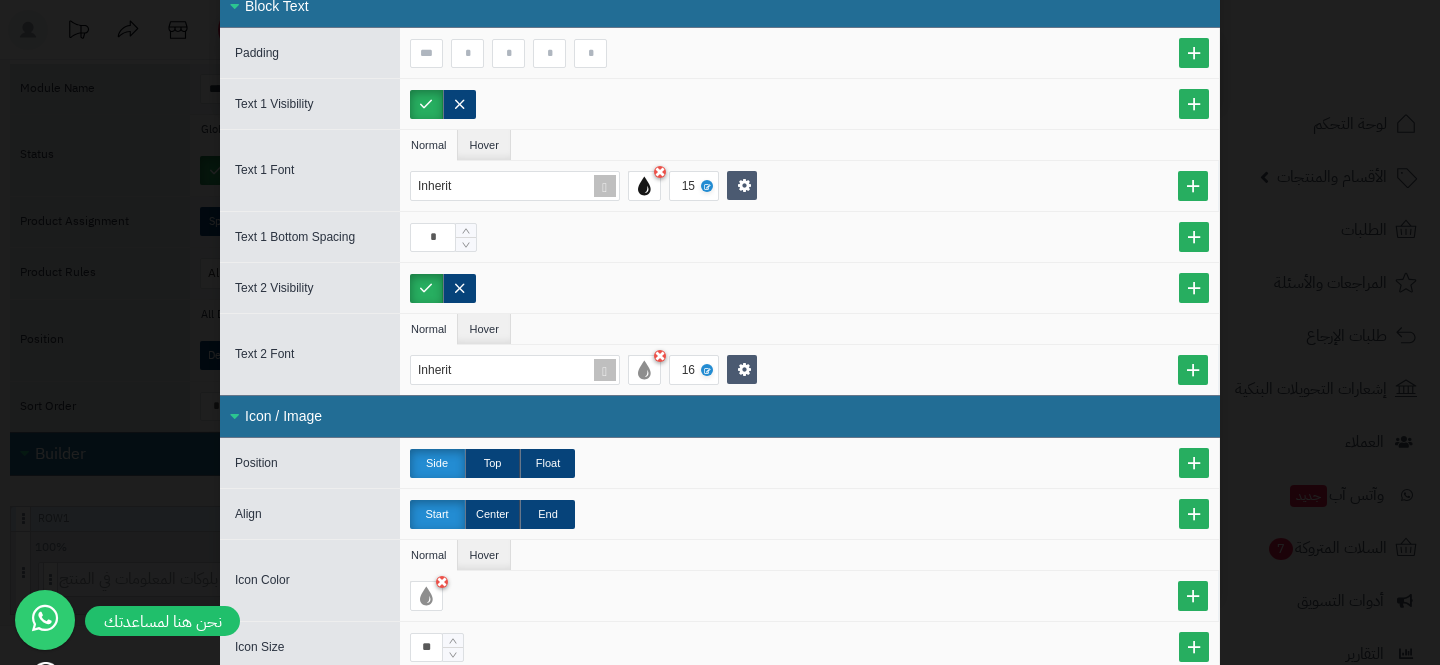 scroll, scrollTop: 829, scrollLeft: 0, axis: vertical 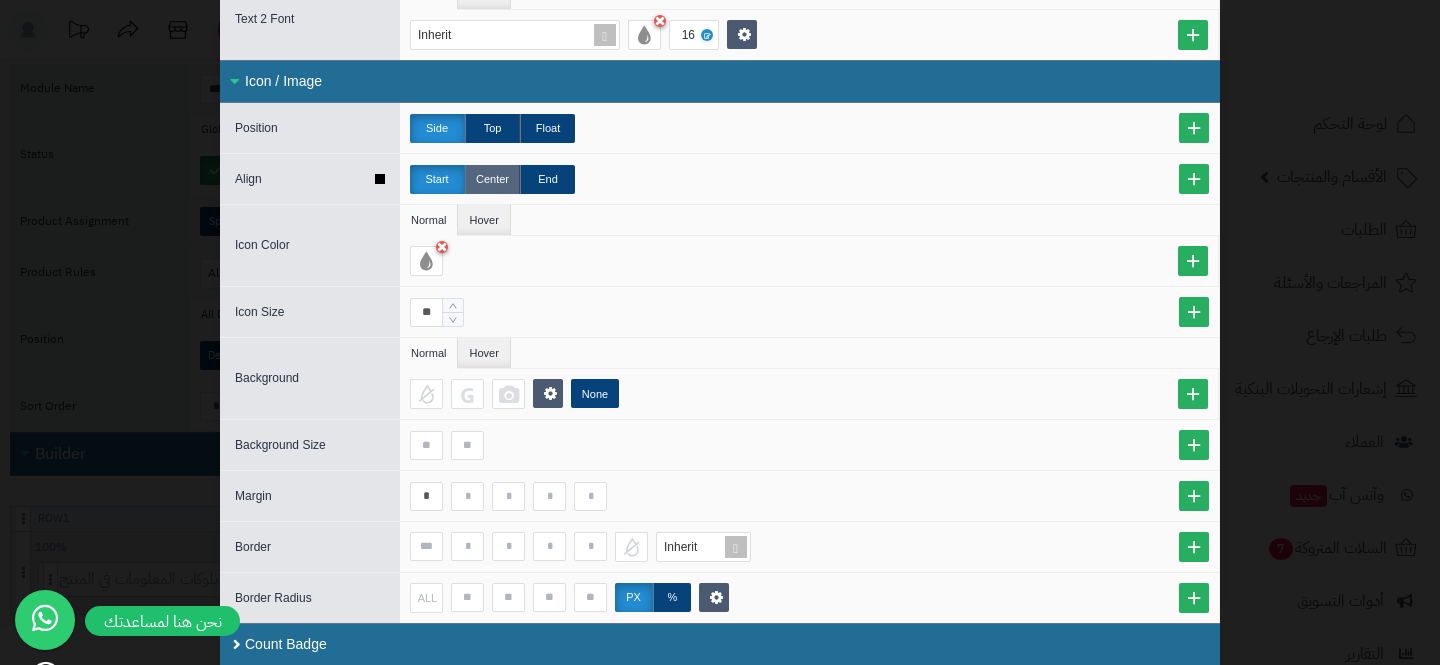 click on "Center" at bounding box center (492, 179) 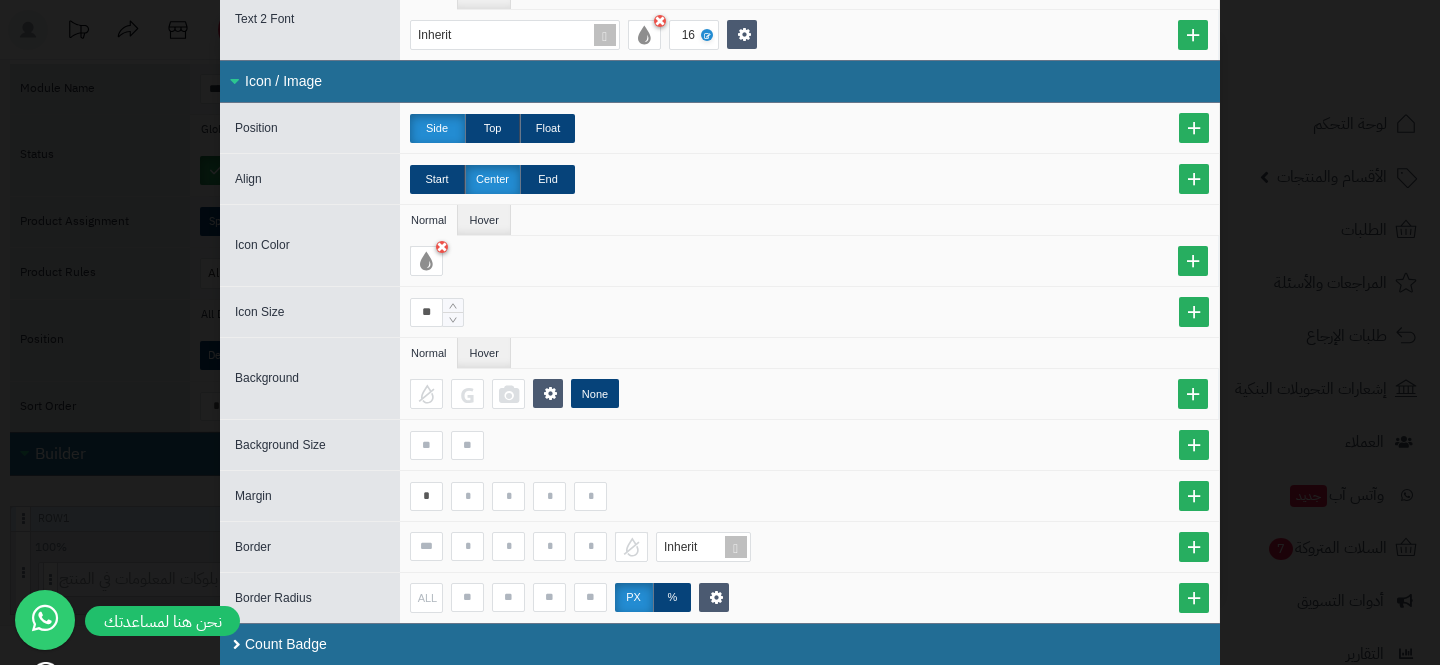 click on "**********" at bounding box center (720, 332) 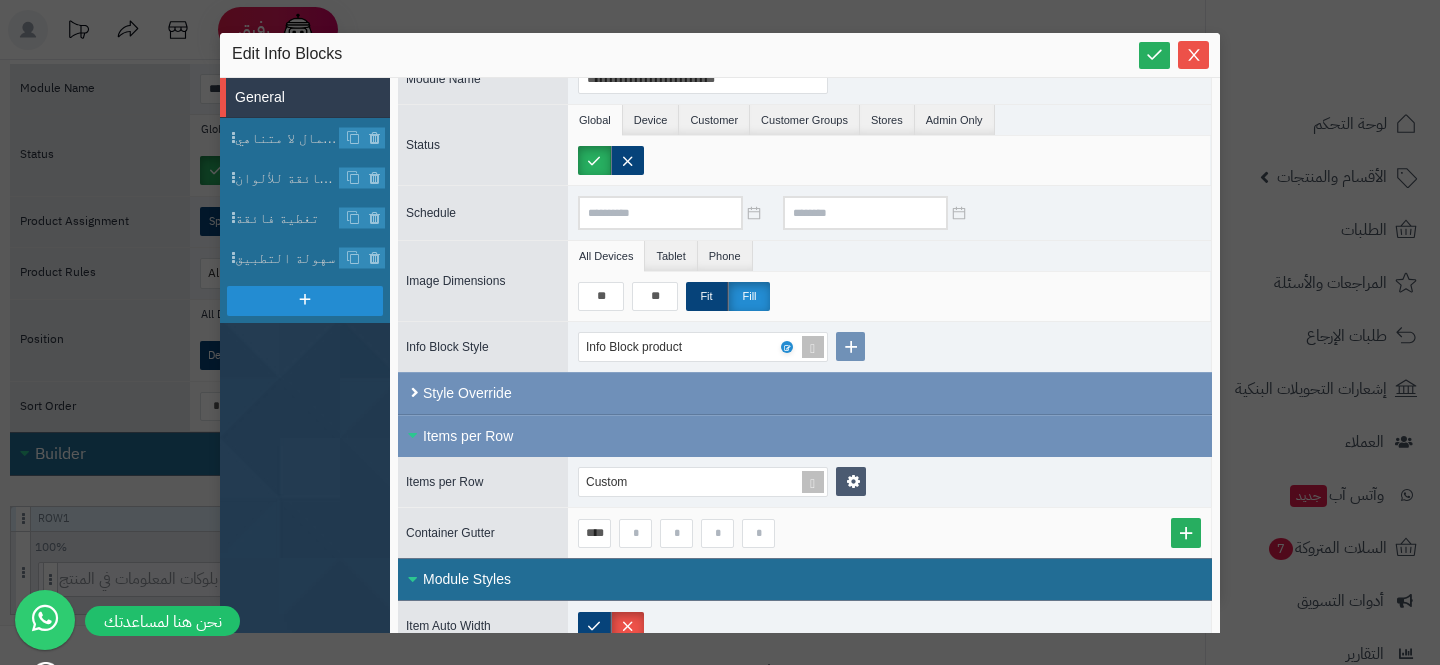 scroll, scrollTop: 0, scrollLeft: 0, axis: both 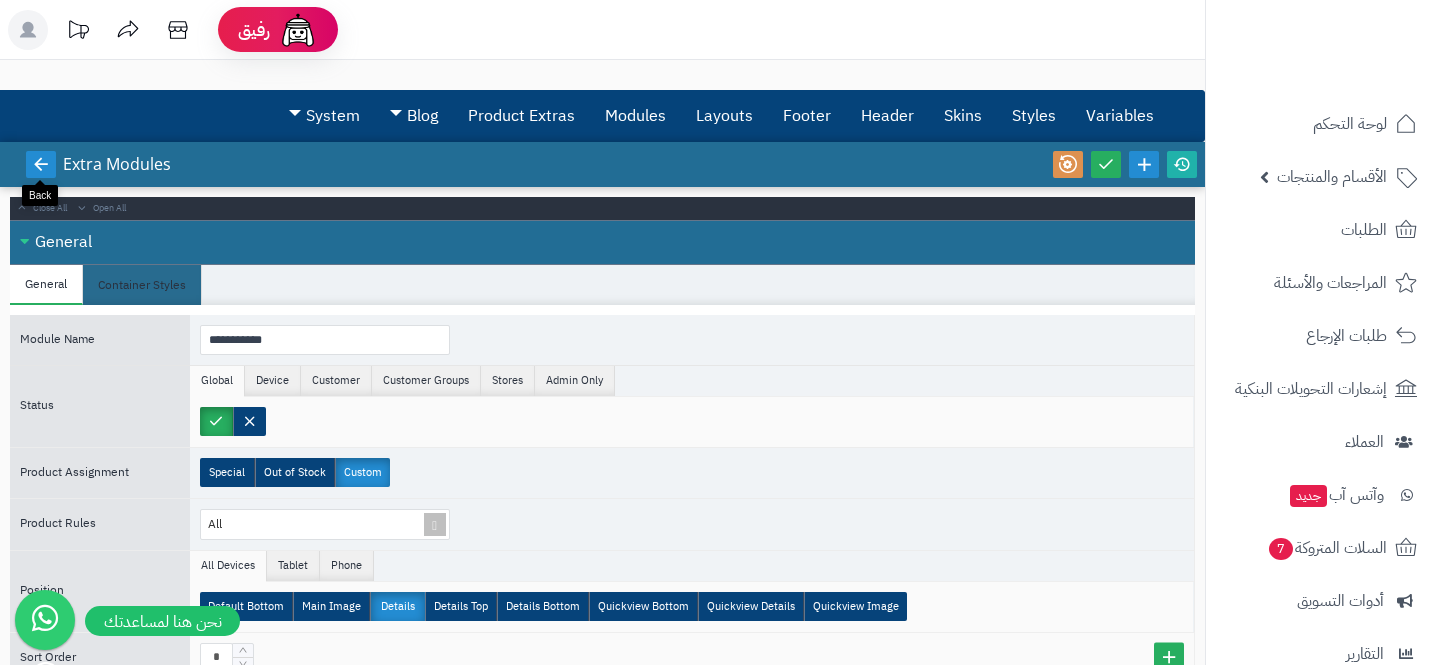 click at bounding box center [41, 164] 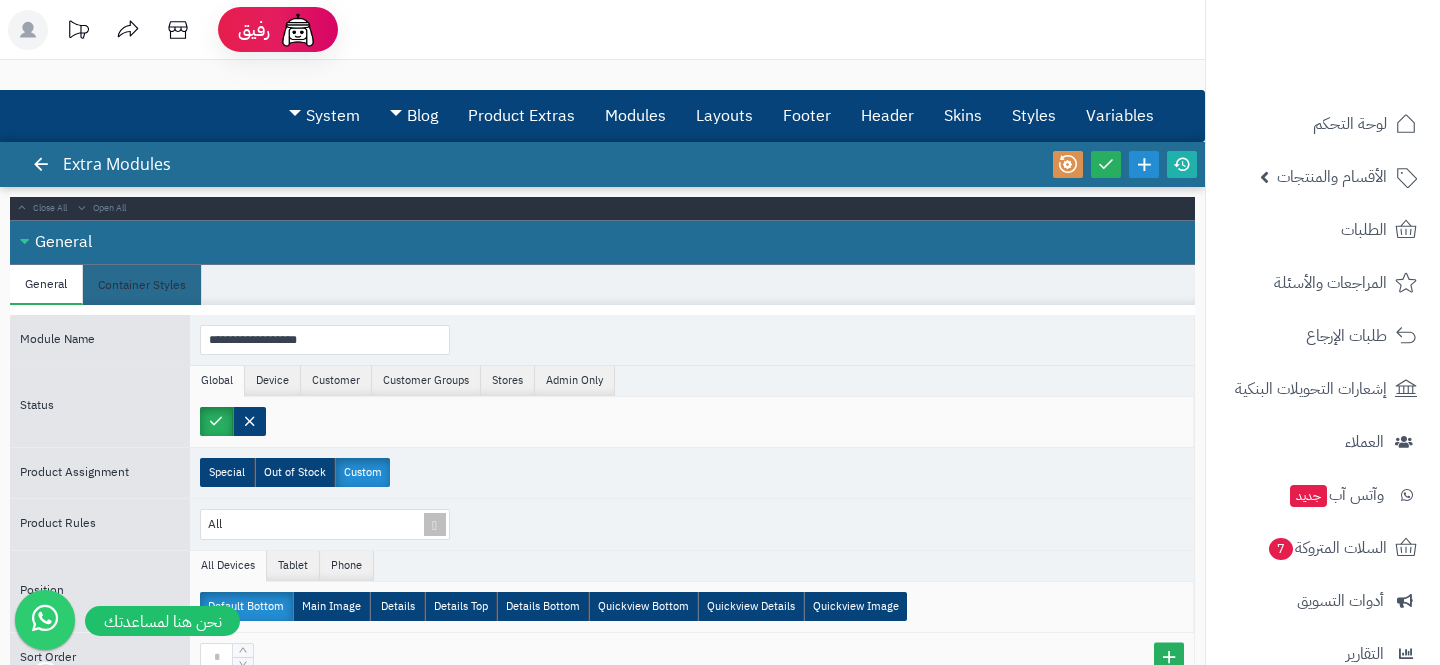 click at bounding box center [41, 164] 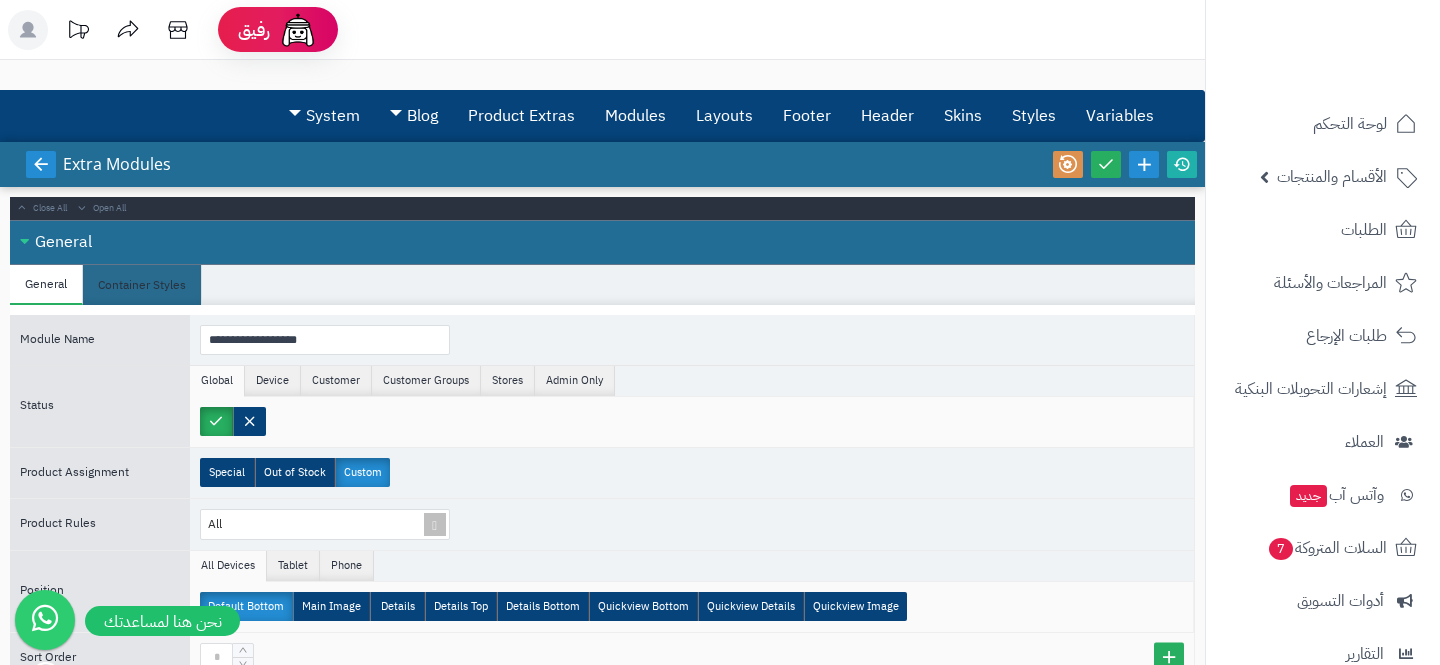 click at bounding box center (41, 164) 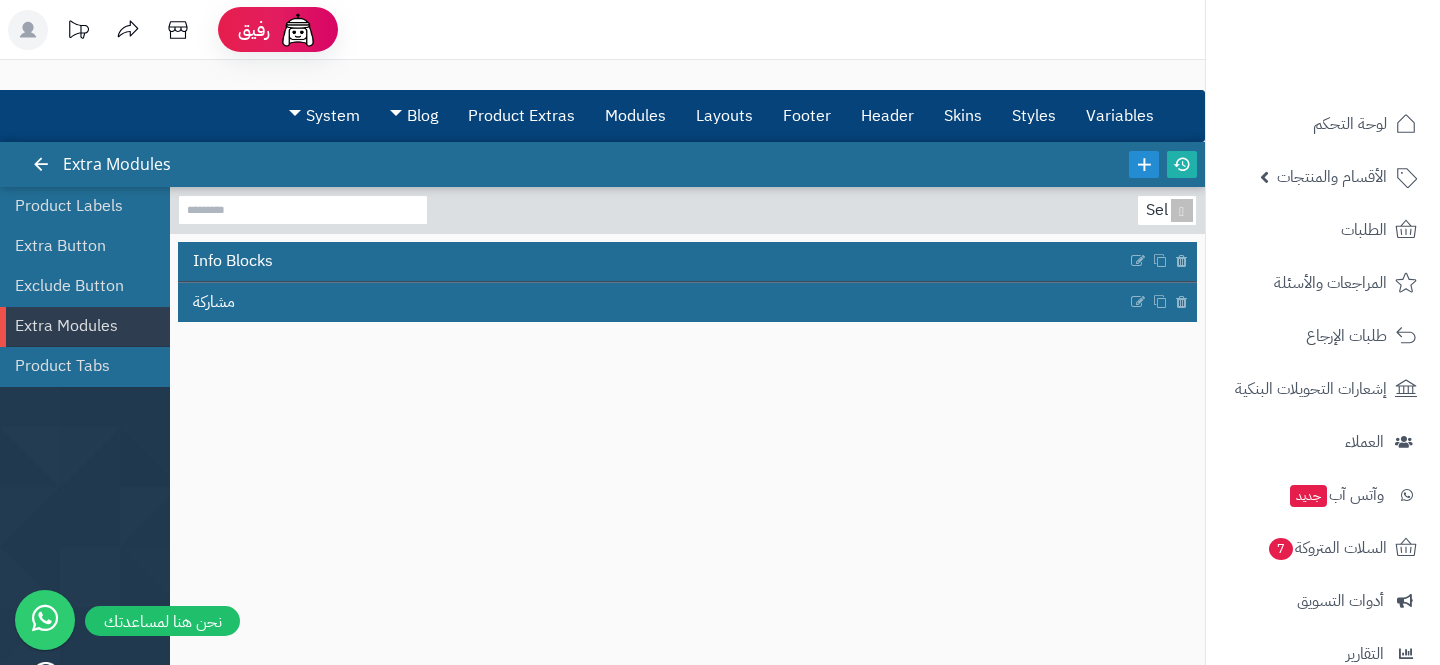 click on "Product Tabs" at bounding box center [92, 367] 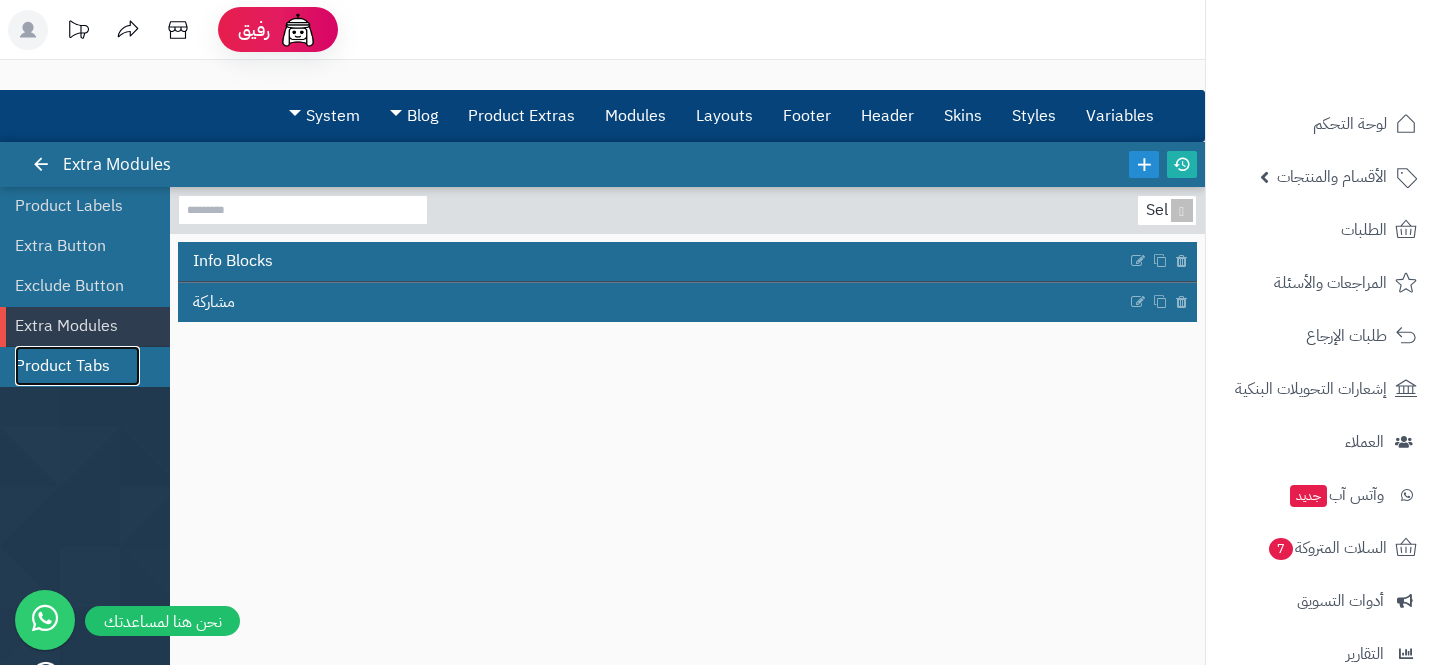 click on "Product Tabs" at bounding box center (77, 366) 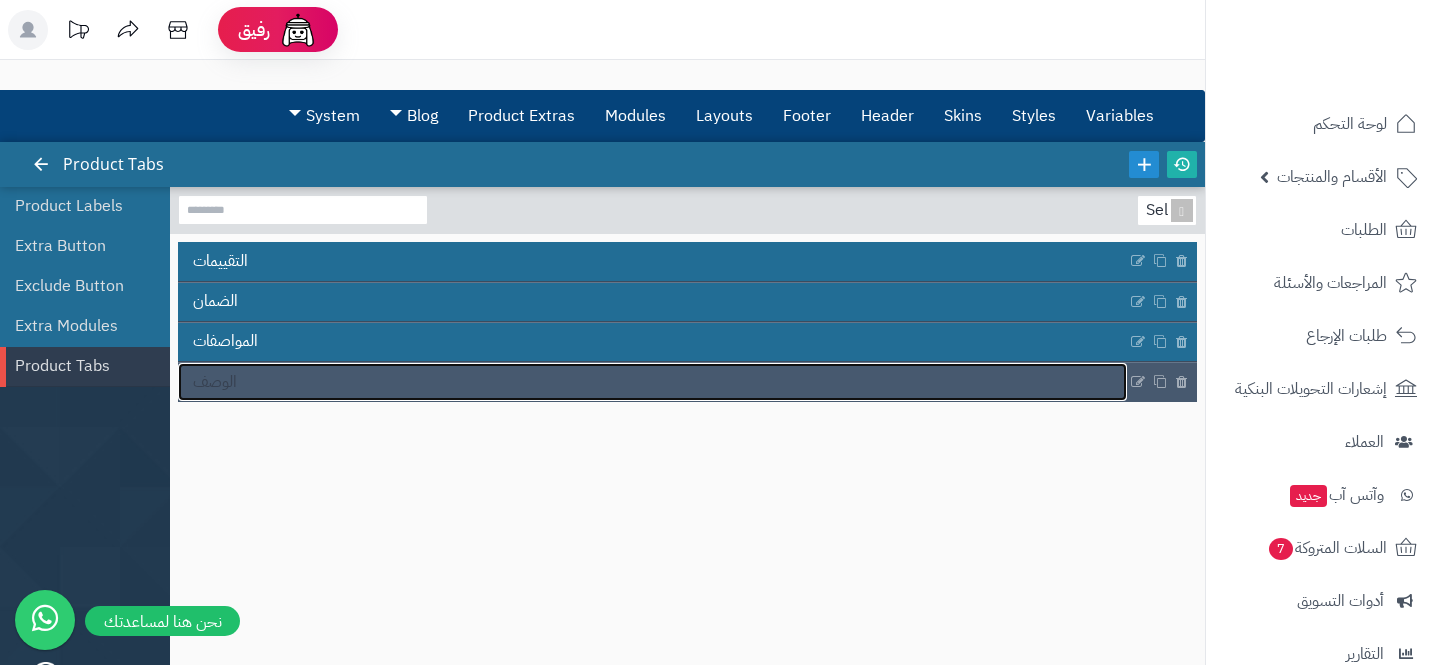 click on "الوصف" at bounding box center [652, 382] 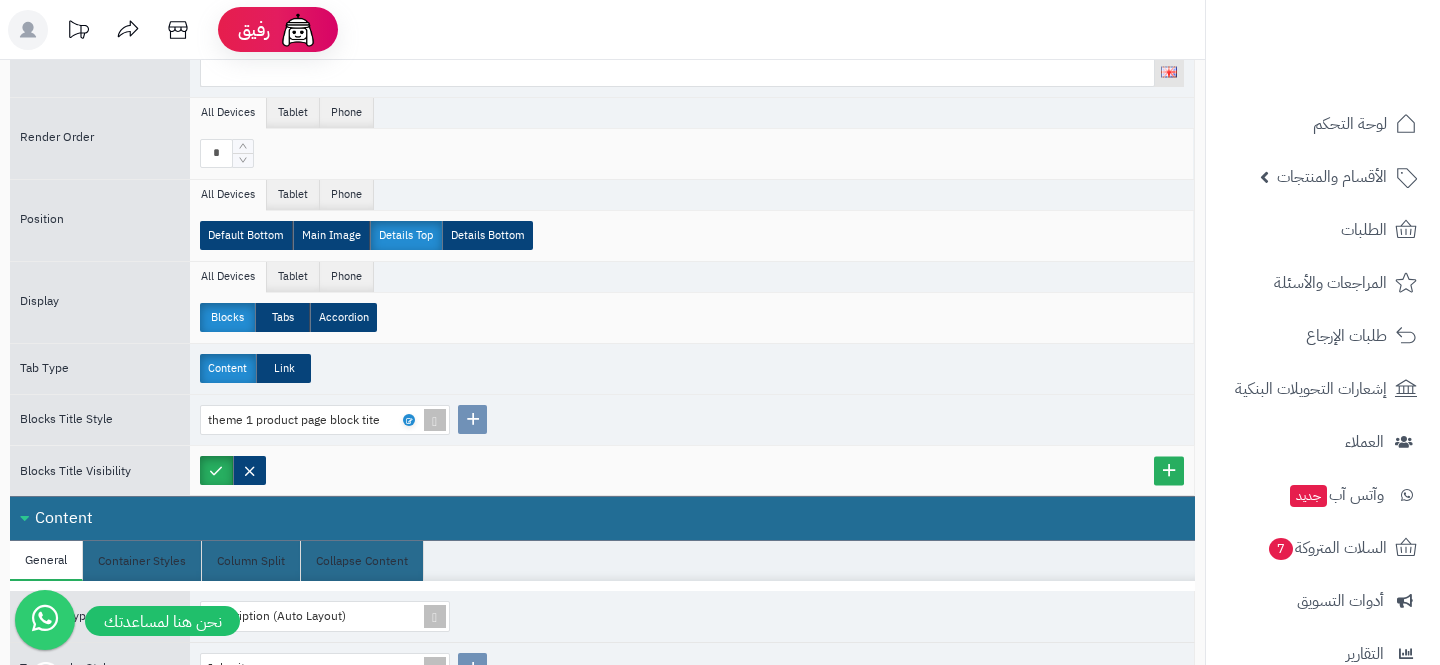 scroll, scrollTop: 549, scrollLeft: 0, axis: vertical 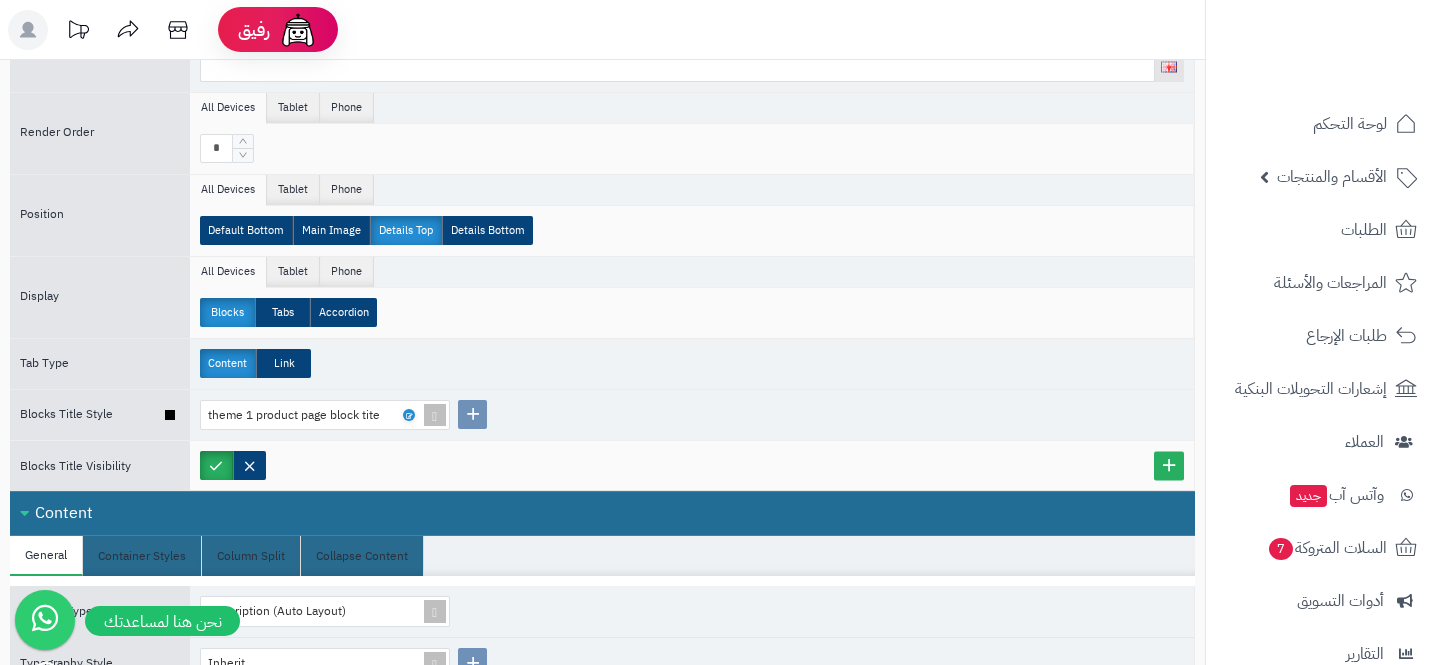 click on "theme 1 product page block tite" at bounding box center (692, 415) 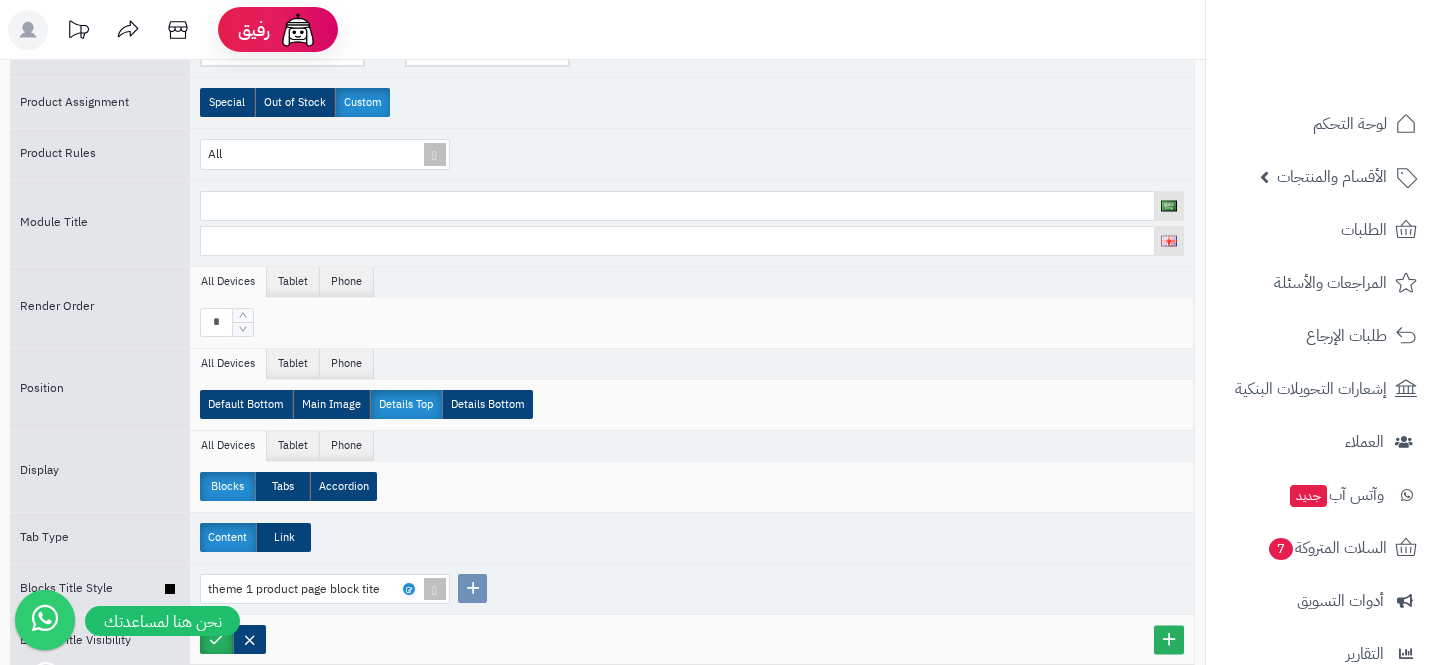 scroll, scrollTop: 0, scrollLeft: 0, axis: both 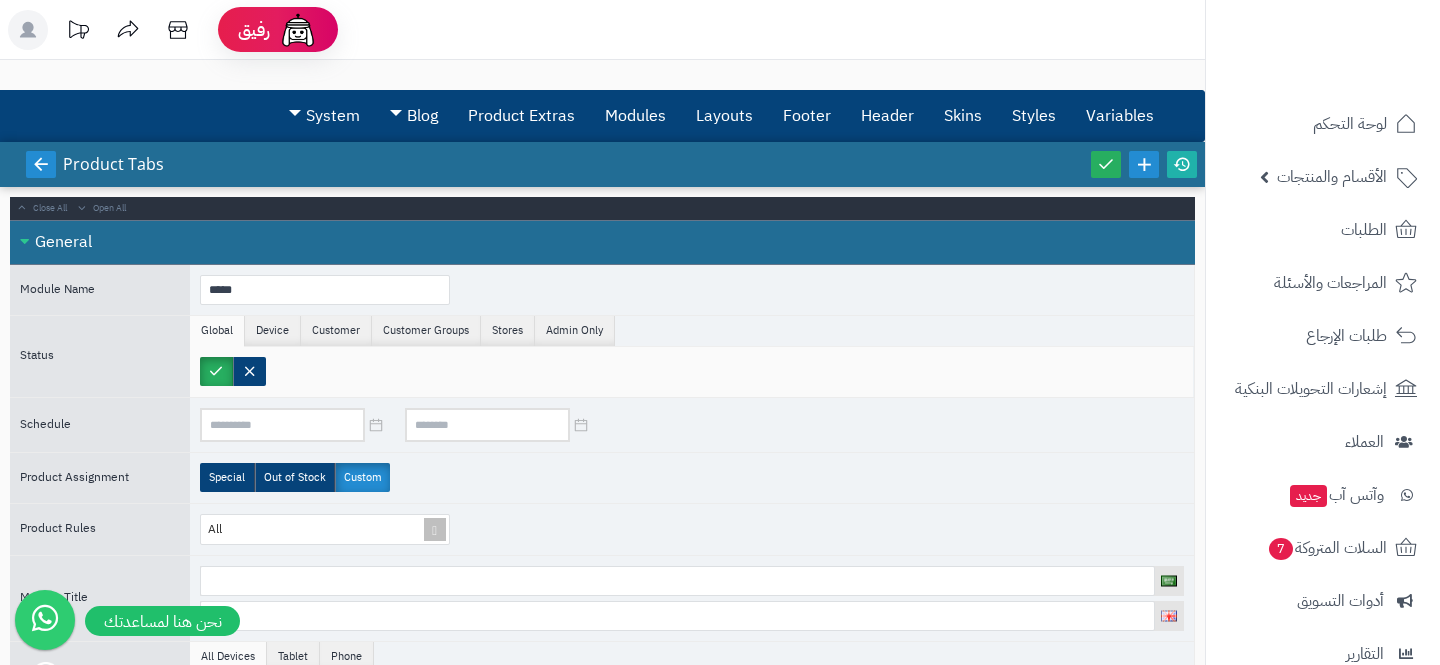 click at bounding box center (41, 164) 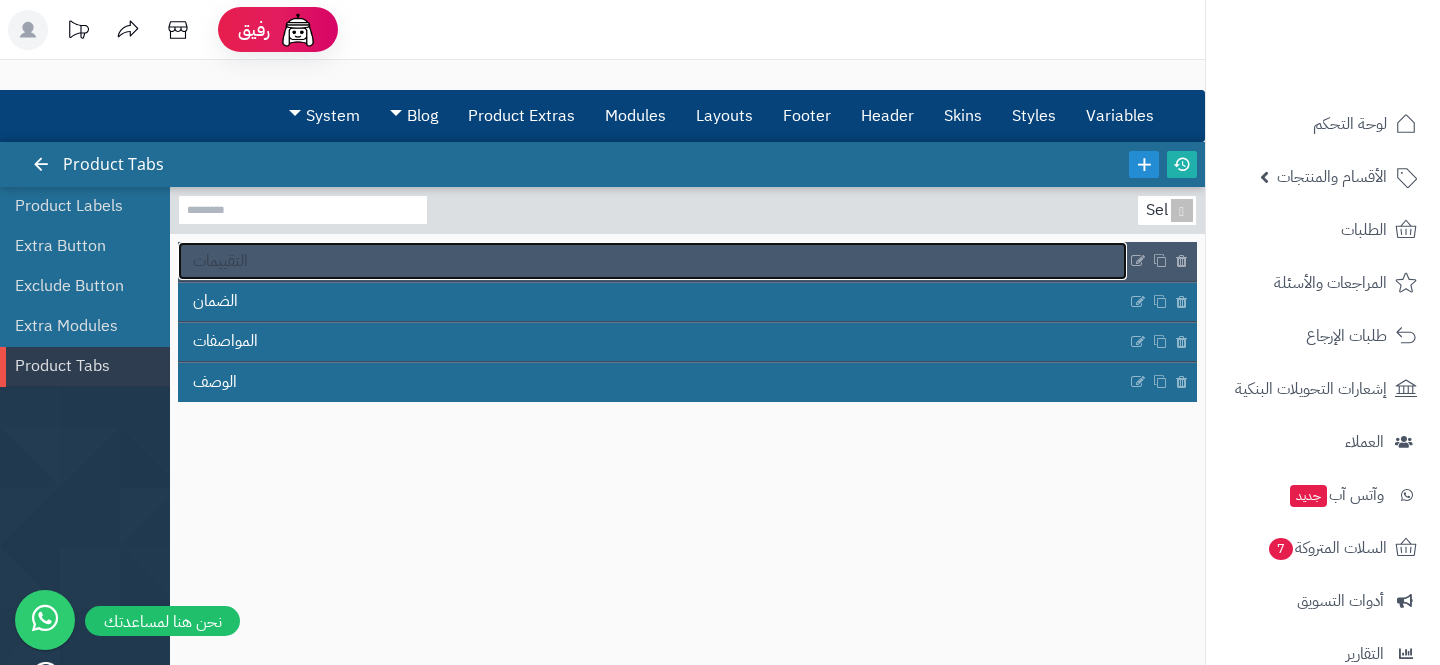 click on "التقييمات" at bounding box center (220, 261) 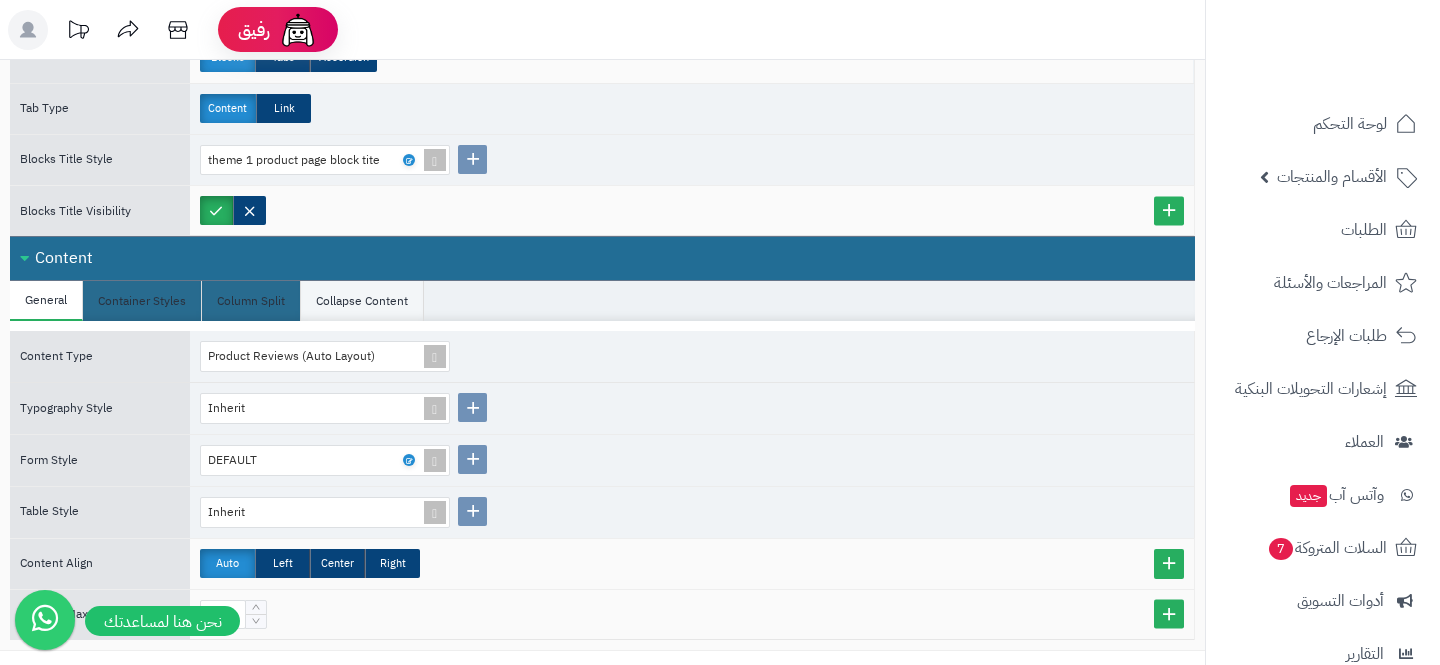 scroll, scrollTop: 806, scrollLeft: 0, axis: vertical 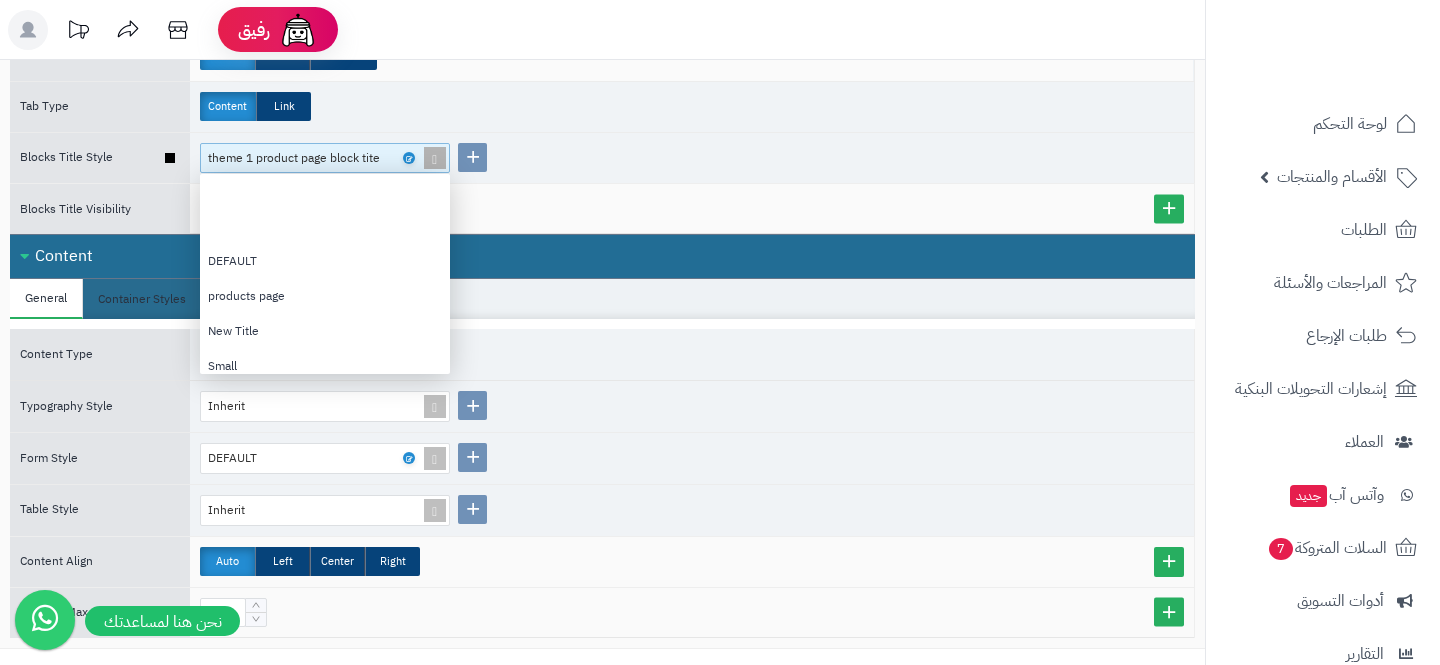 click at bounding box center [435, 158] 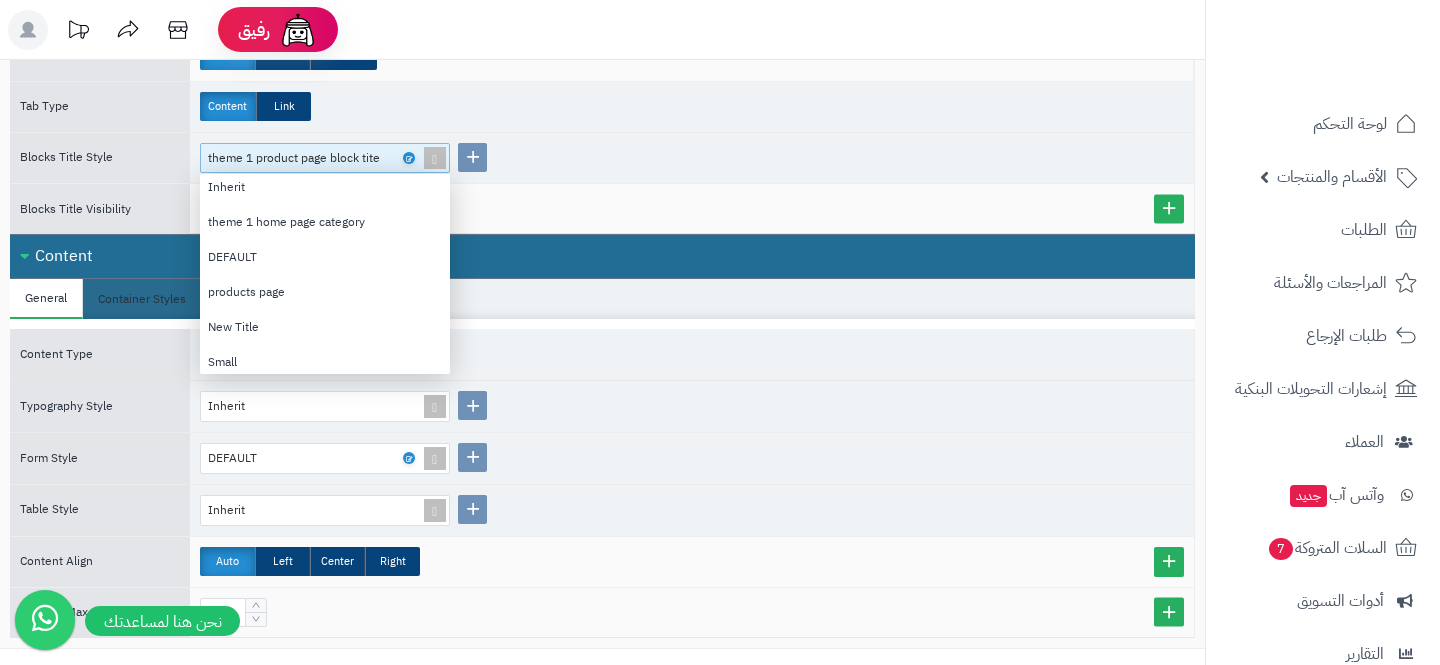 scroll, scrollTop: 0, scrollLeft: 0, axis: both 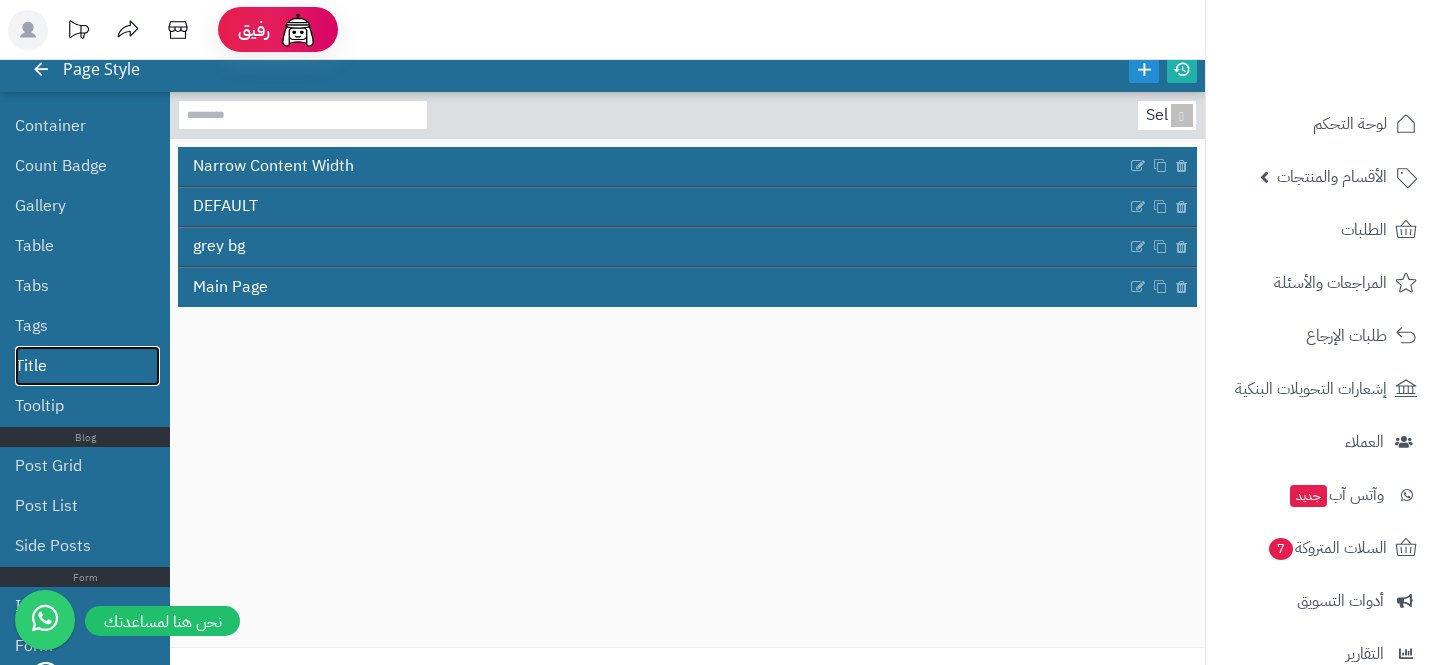 click on "Title" at bounding box center [87, 366] 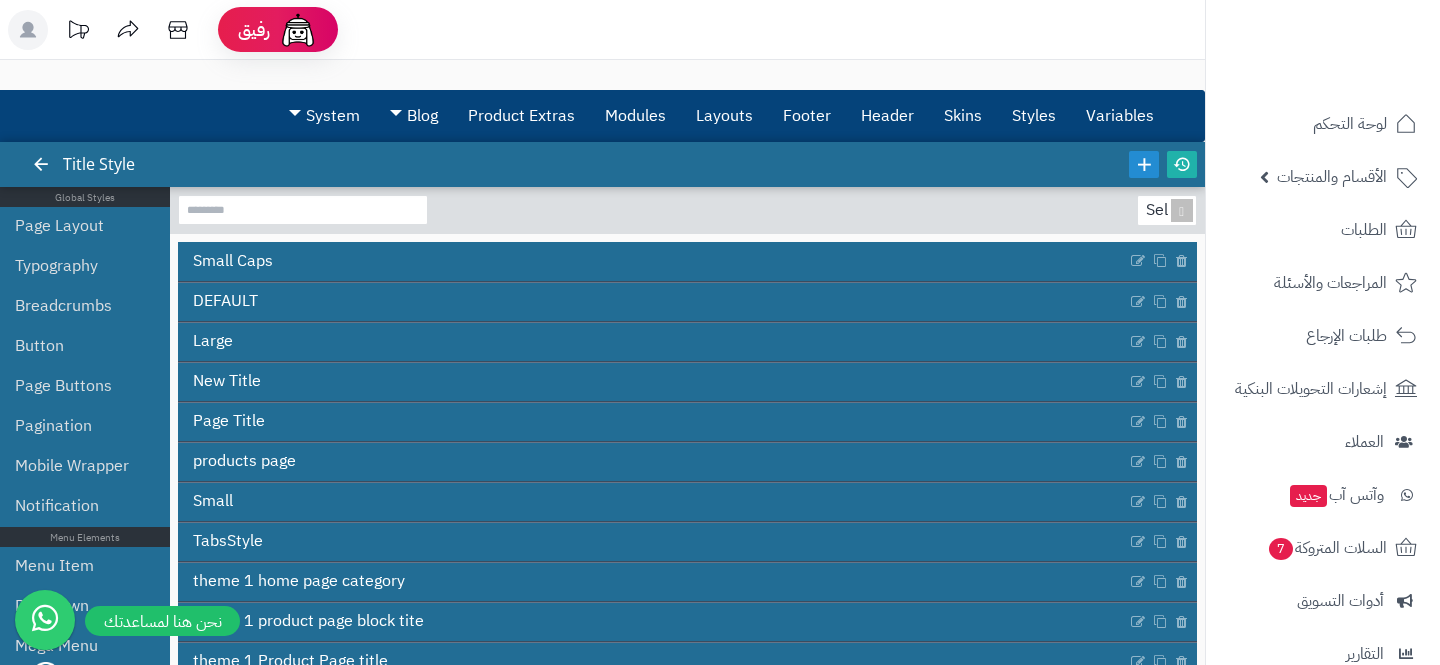 scroll, scrollTop: 95, scrollLeft: 0, axis: vertical 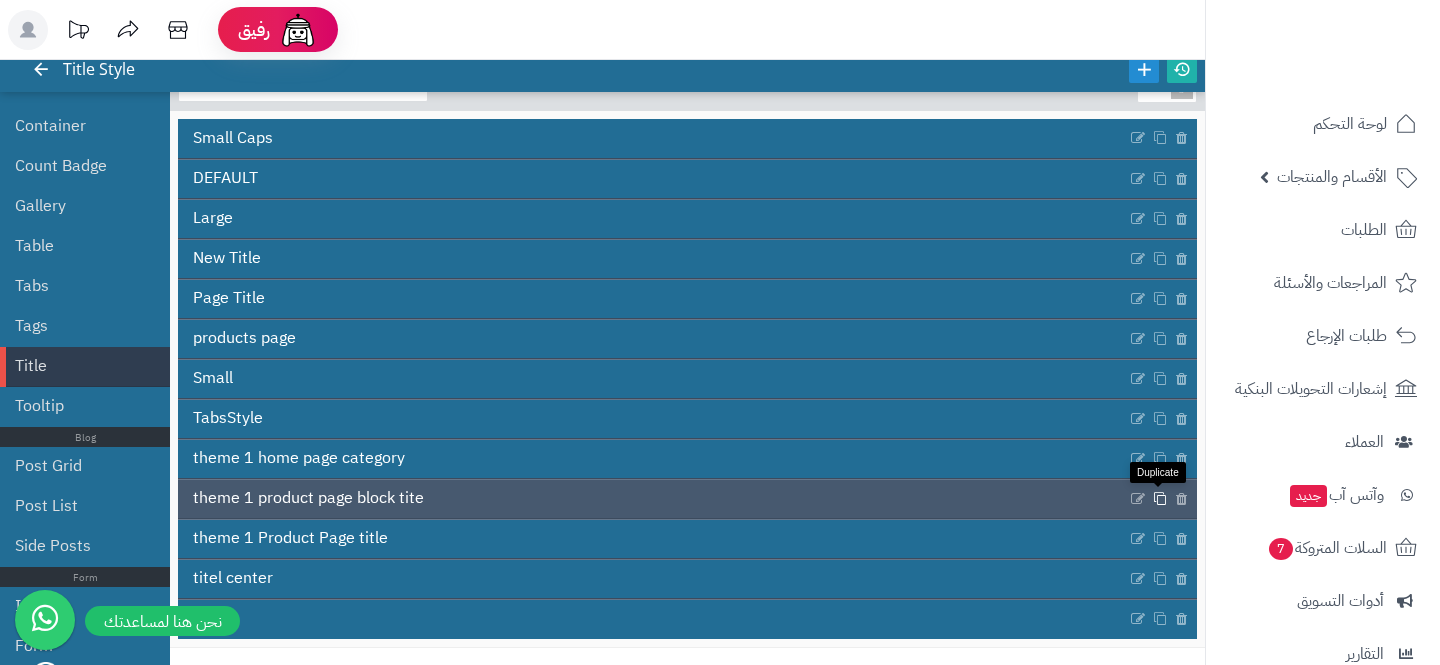 click at bounding box center [1160, 498] 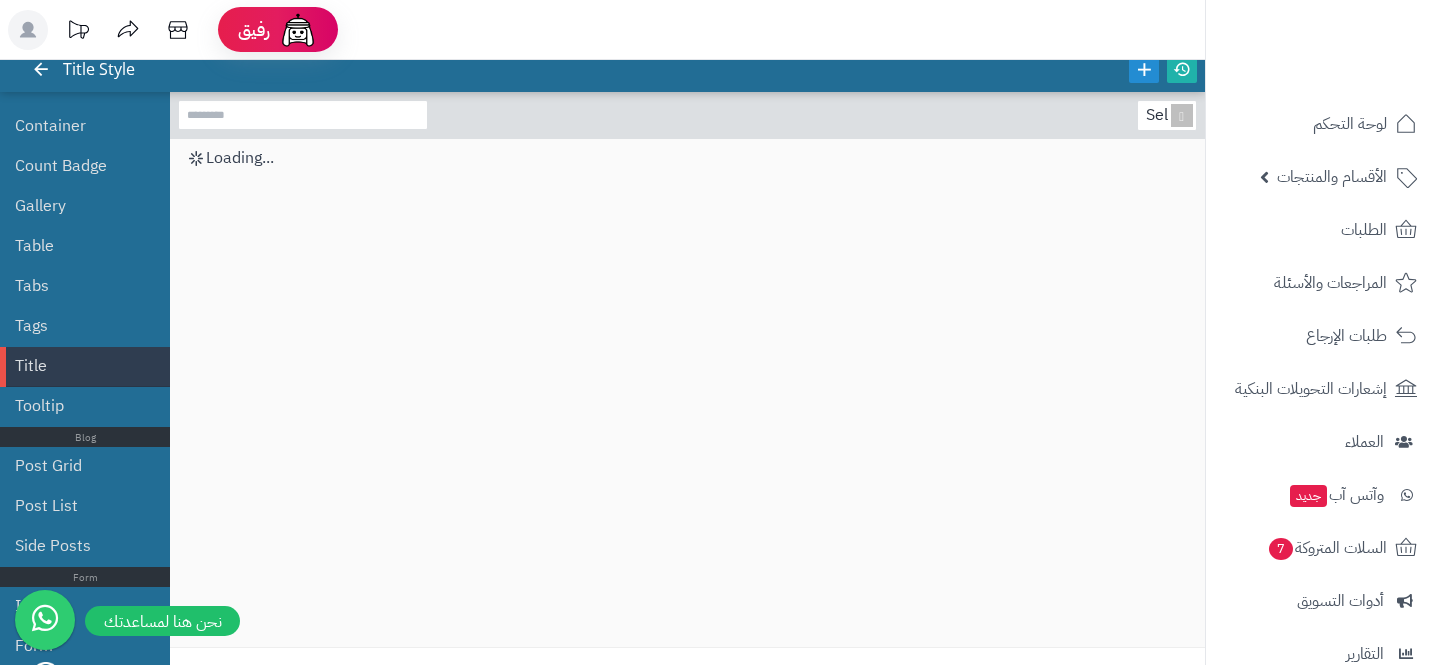scroll, scrollTop: 0, scrollLeft: 0, axis: both 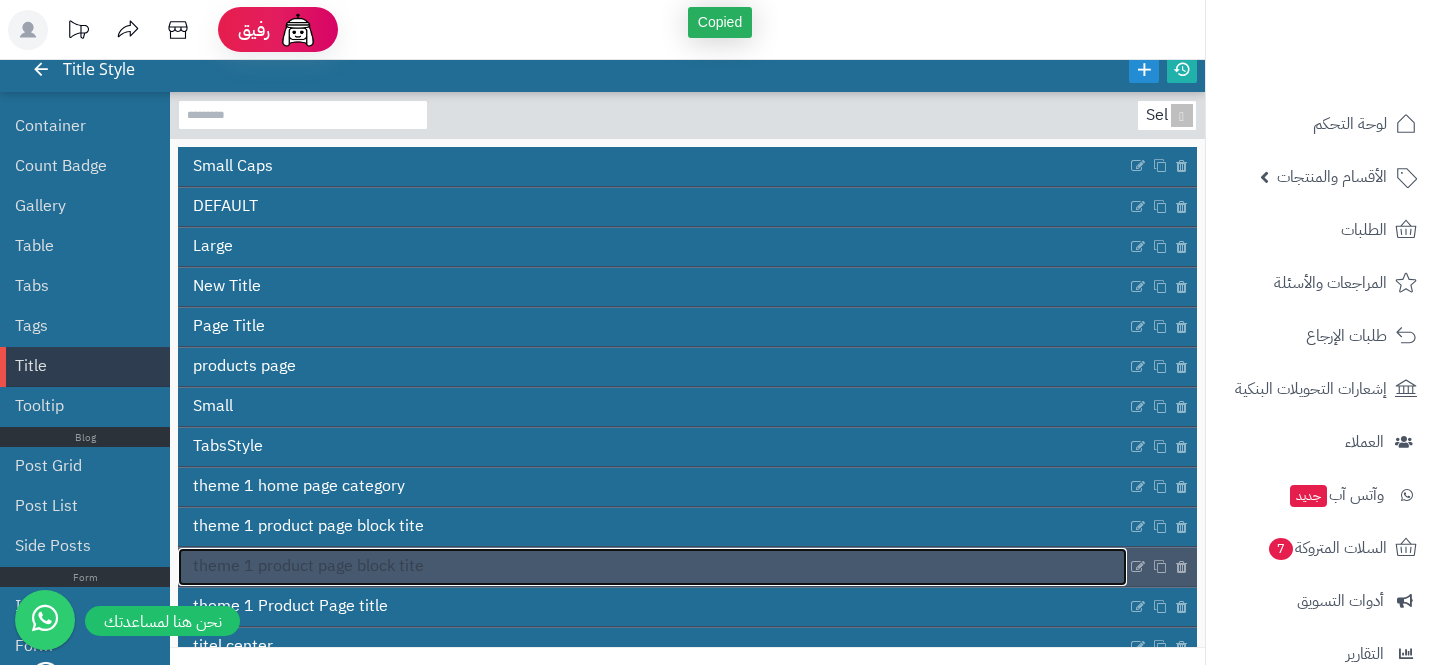 click on "theme 1 product page block tite" at bounding box center [652, 567] 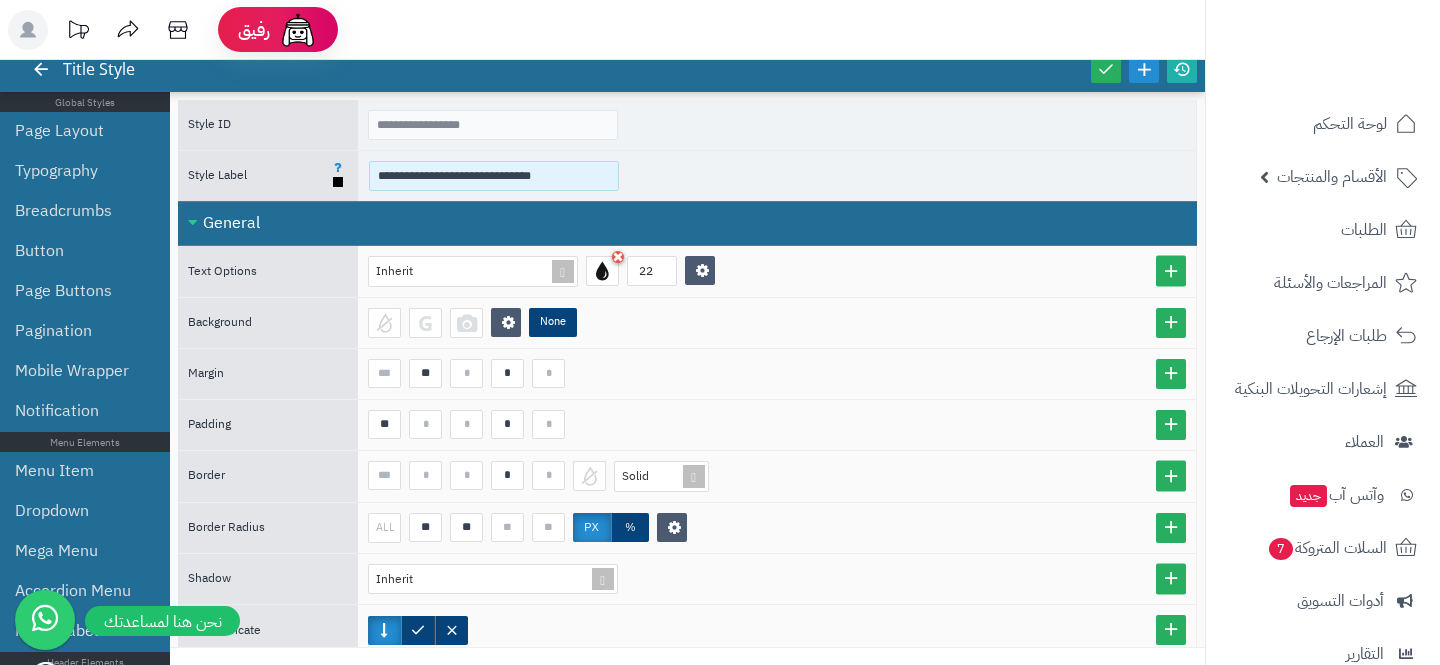 click on "**********" at bounding box center [494, 176] 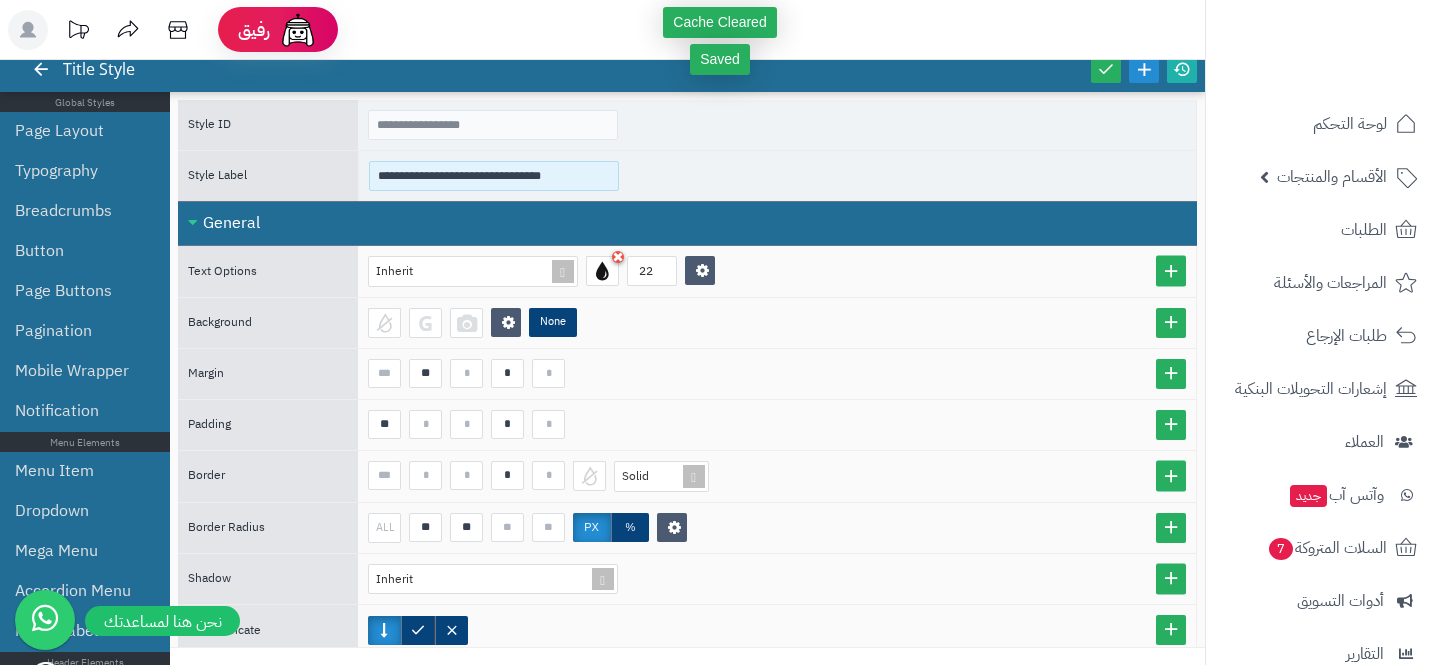 type on "**********" 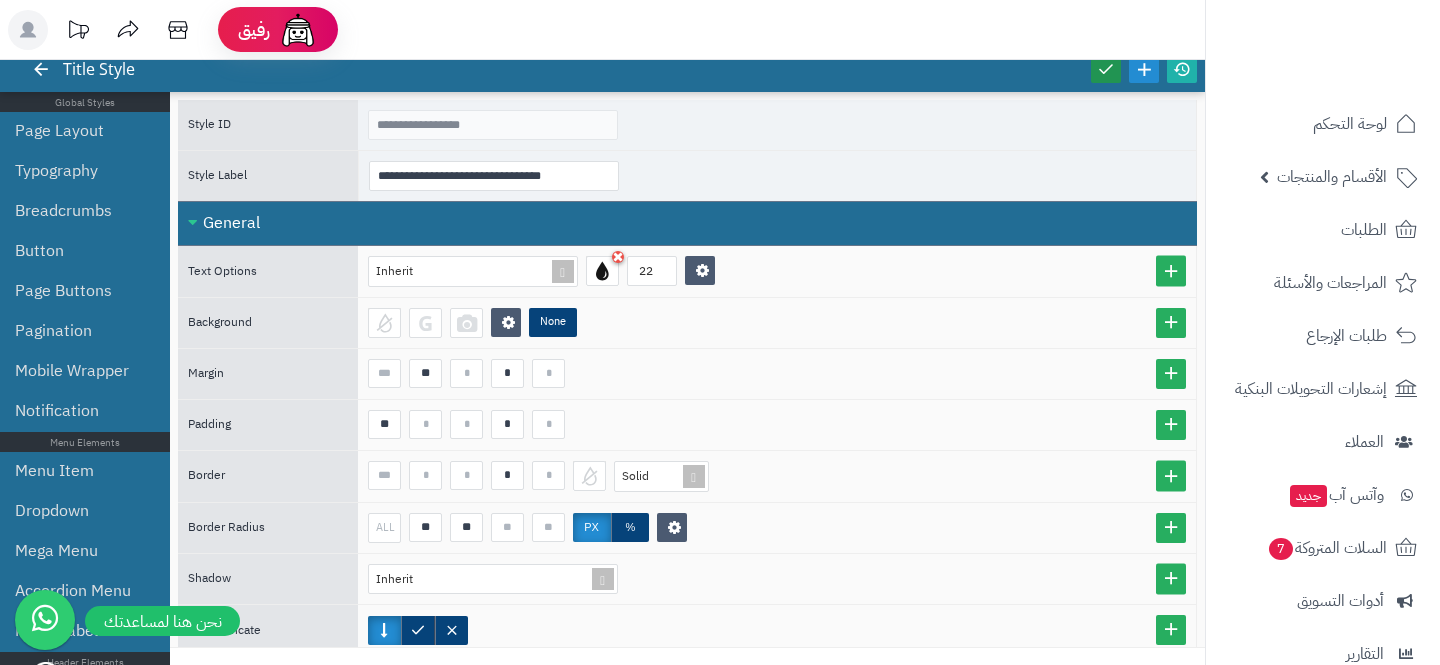 click at bounding box center (1106, 69) 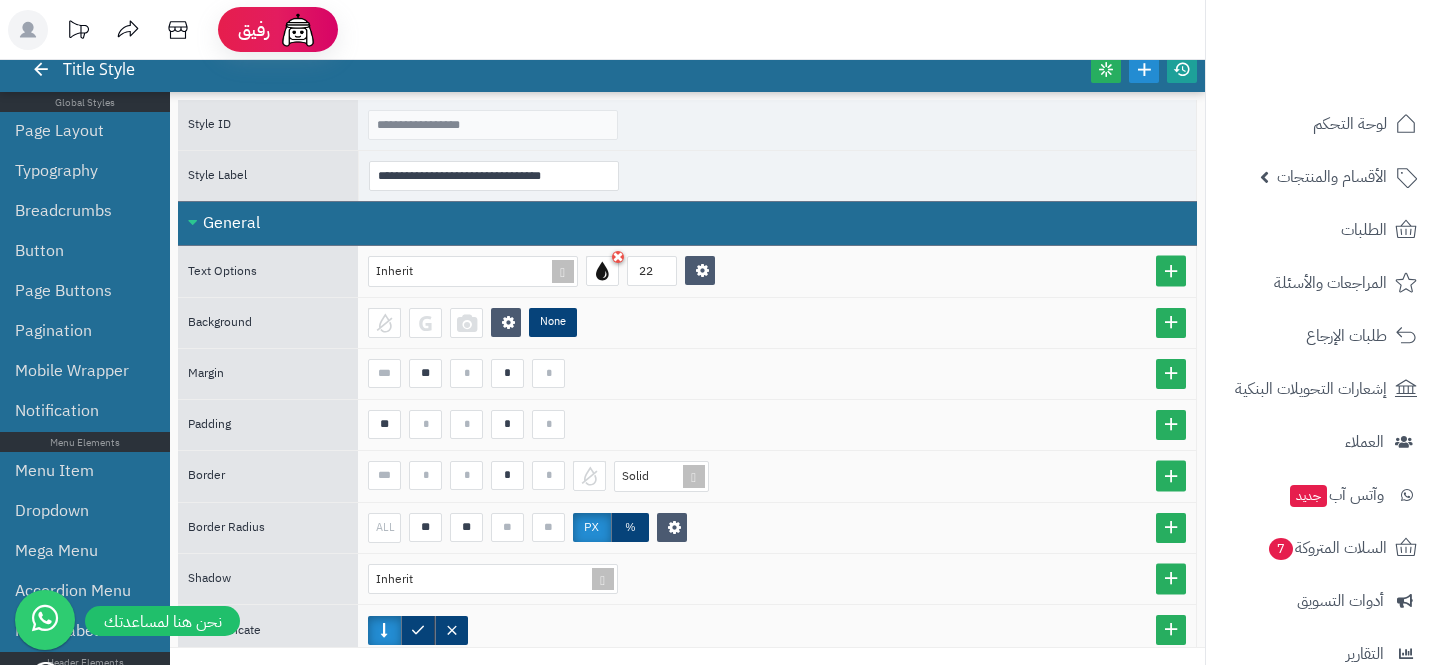click at bounding box center (1182, 69) 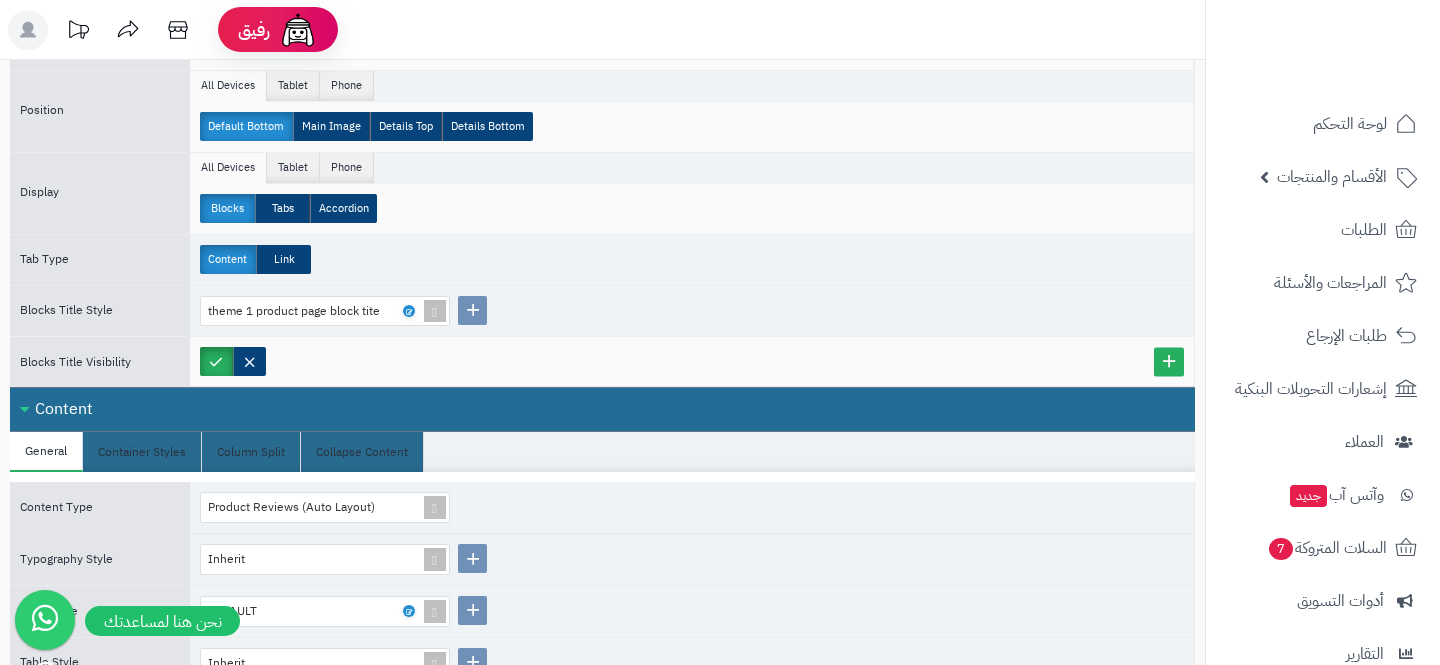 scroll, scrollTop: 821, scrollLeft: 0, axis: vertical 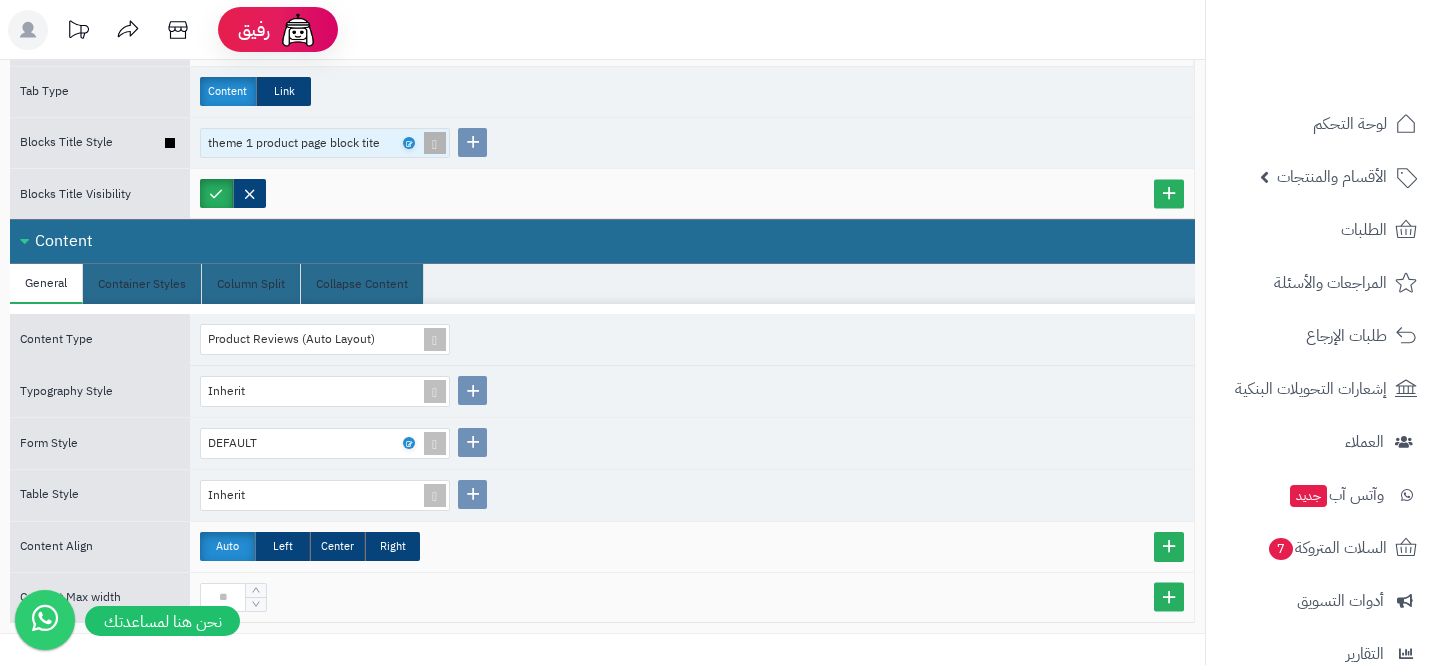 click at bounding box center [435, 143] 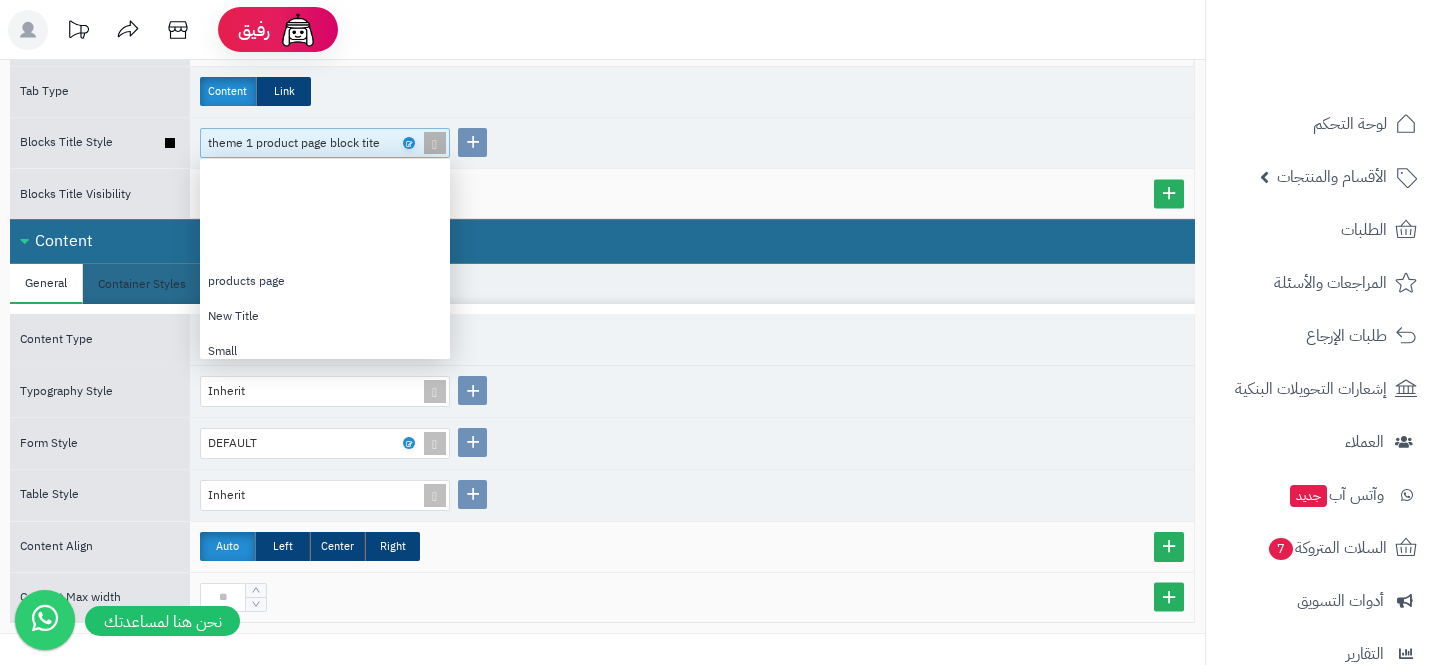 scroll, scrollTop: 150, scrollLeft: 0, axis: vertical 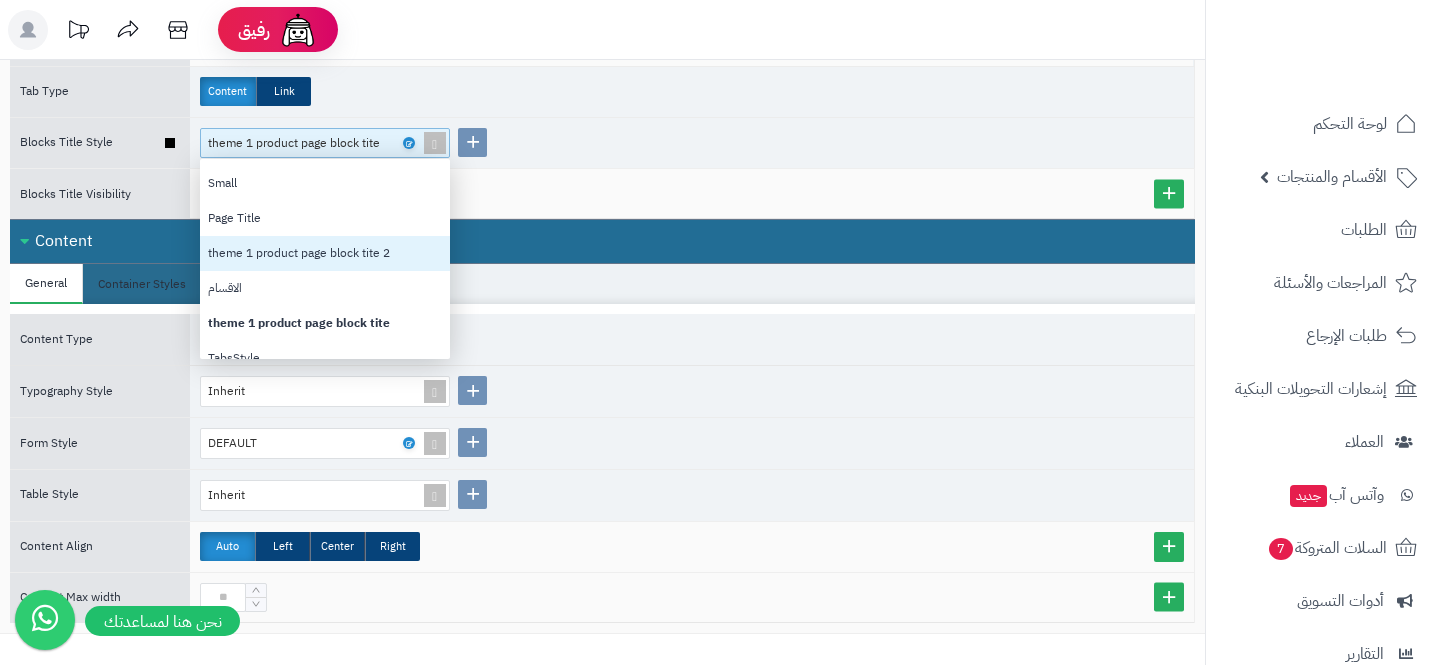click on "theme 1 product page block tite 2" at bounding box center [325, 253] 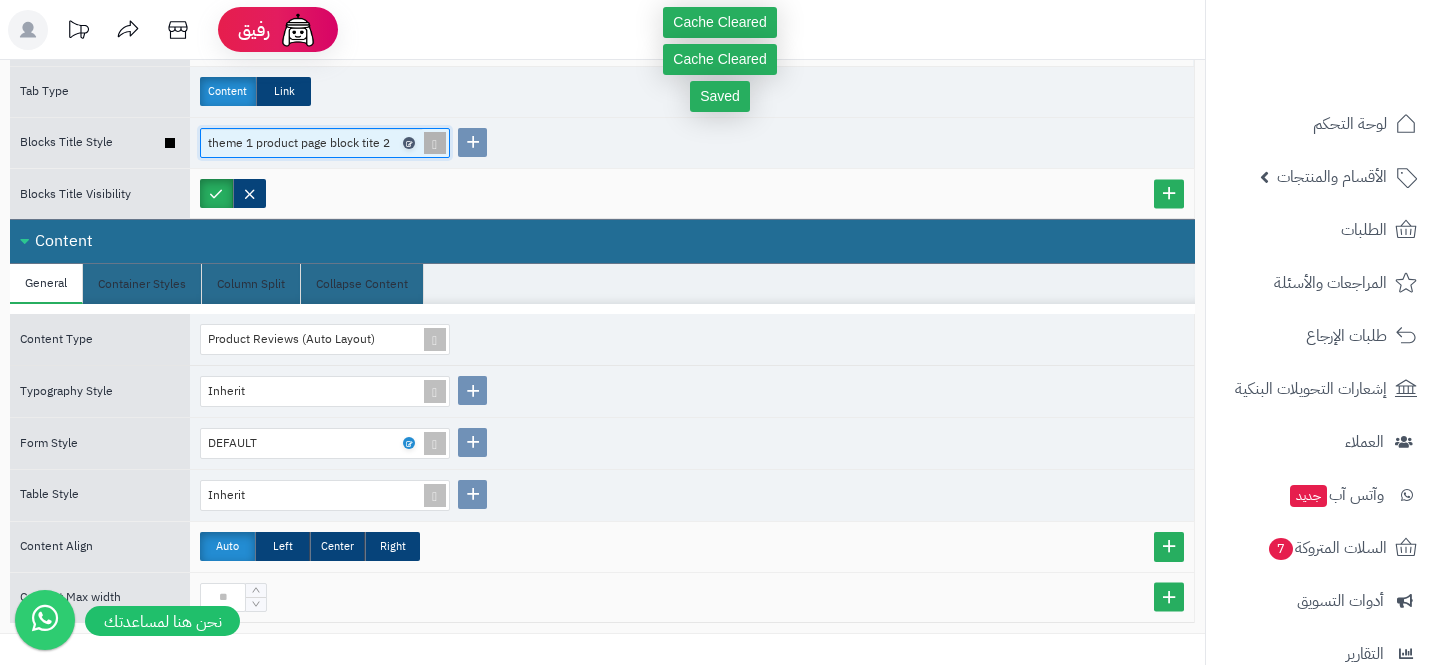 click at bounding box center [408, 143] 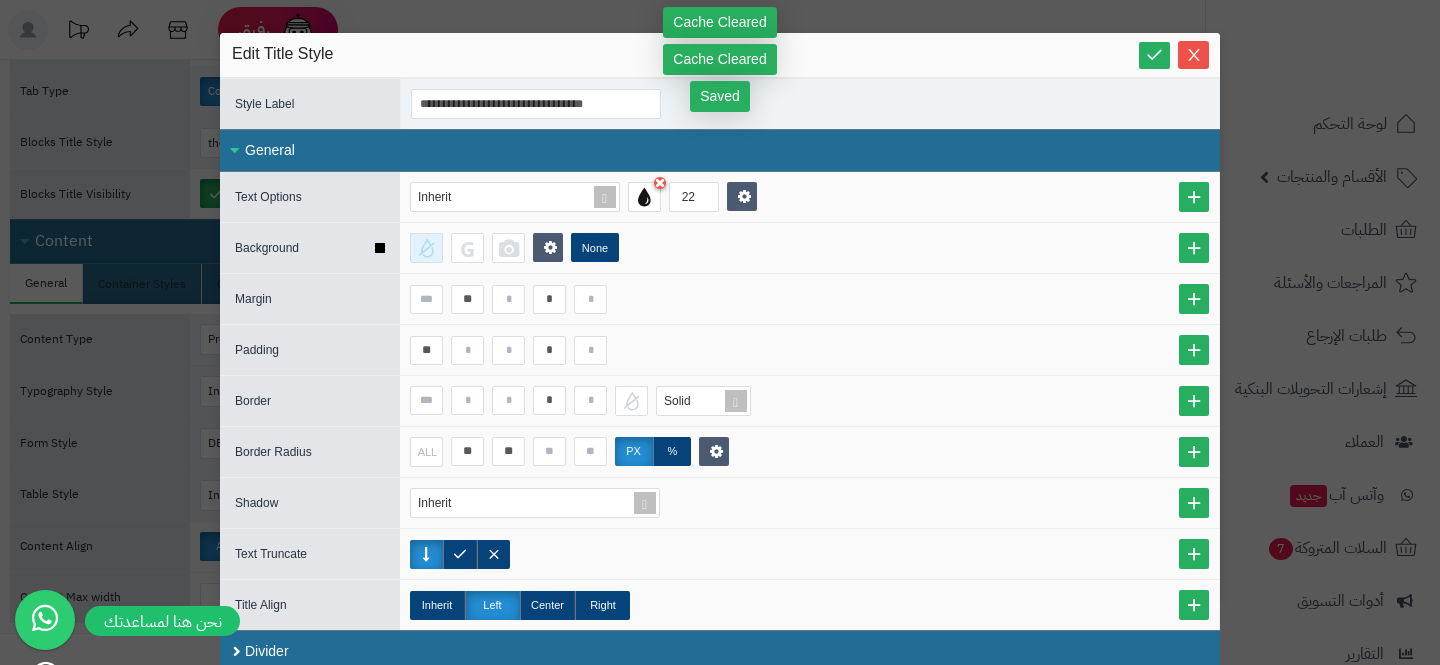 click at bounding box center [426, 248] 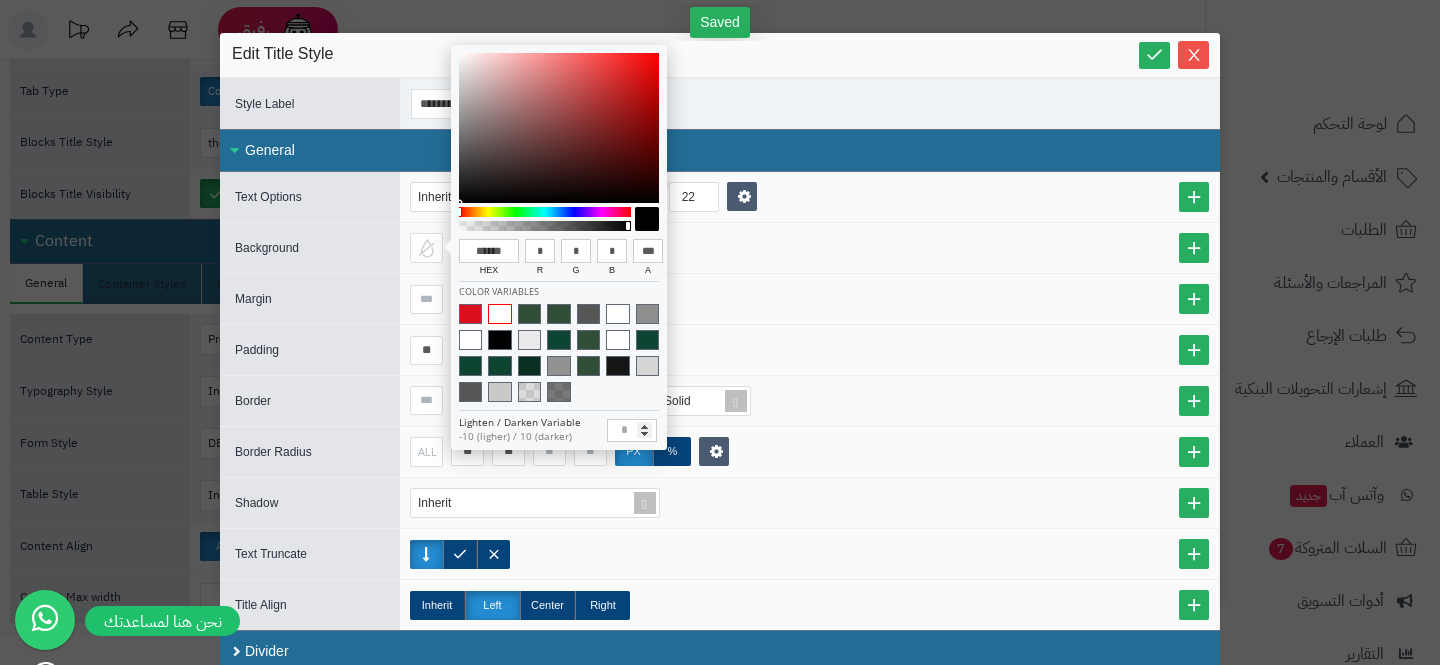 click at bounding box center [499, 314] 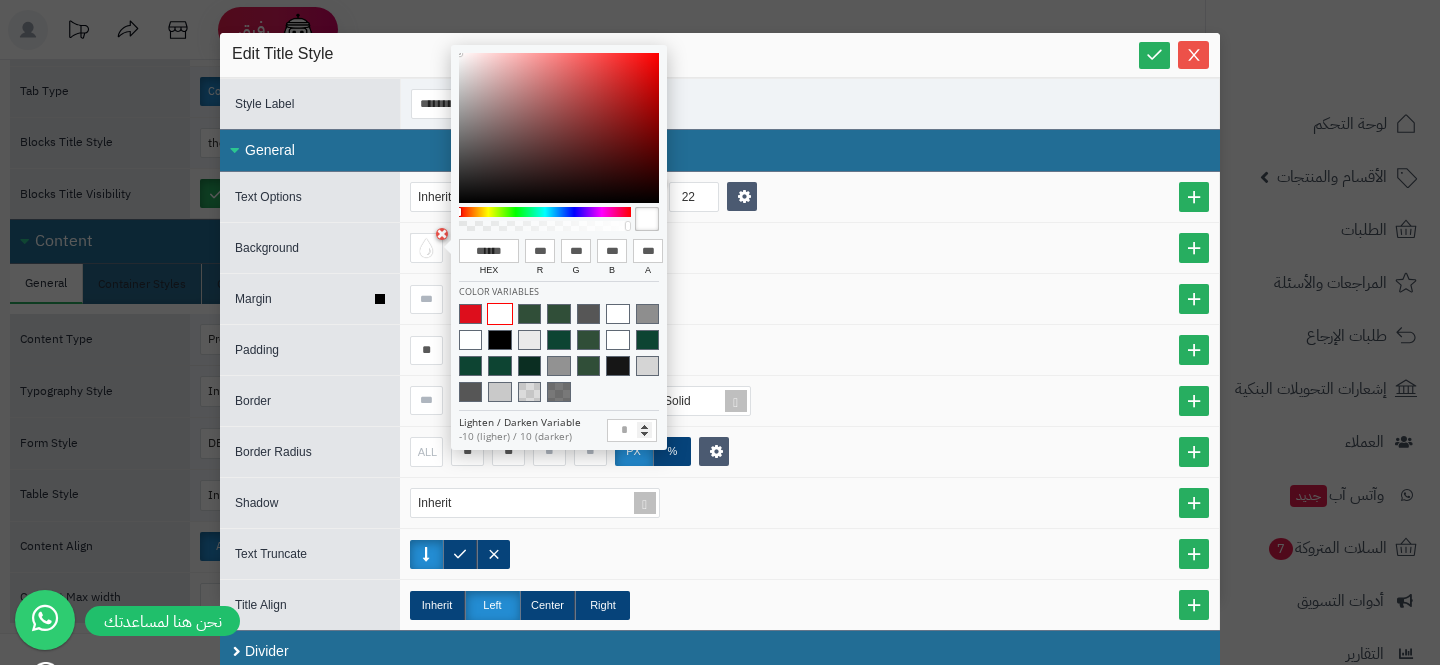 click on "** *" at bounding box center [809, 299] 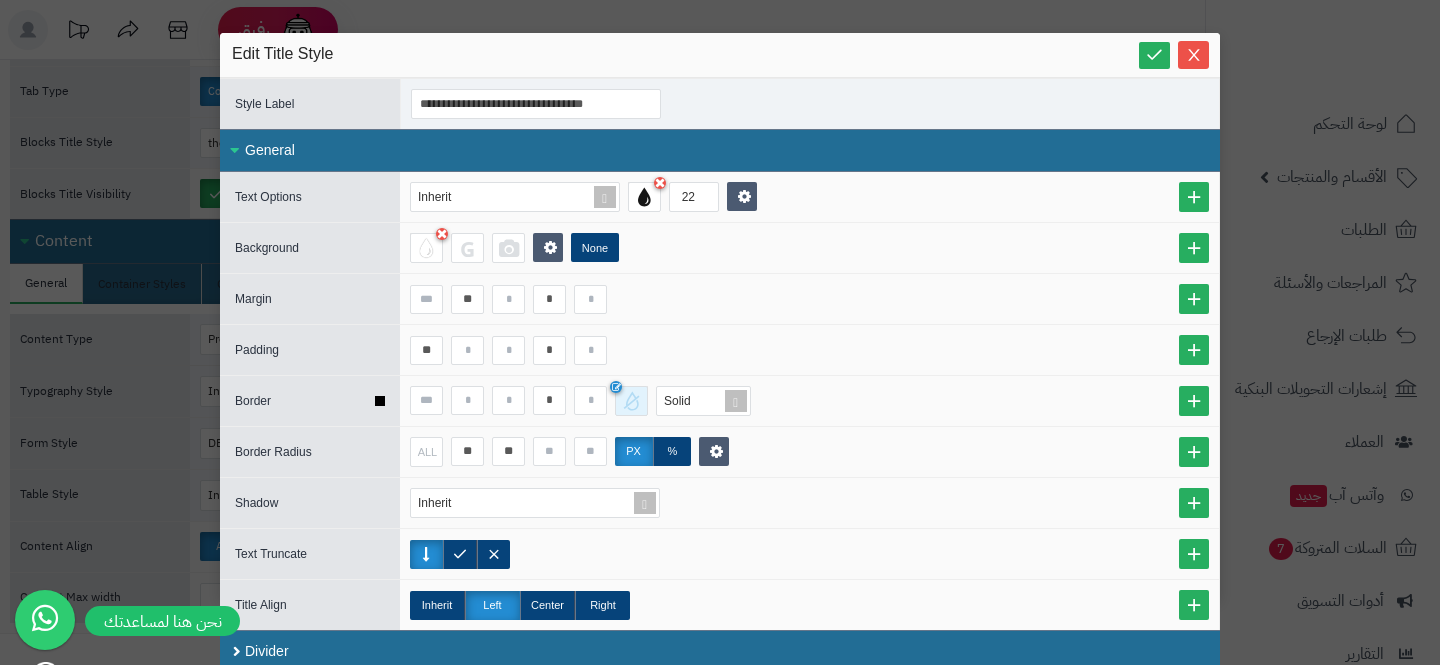 click at bounding box center [631, 401] 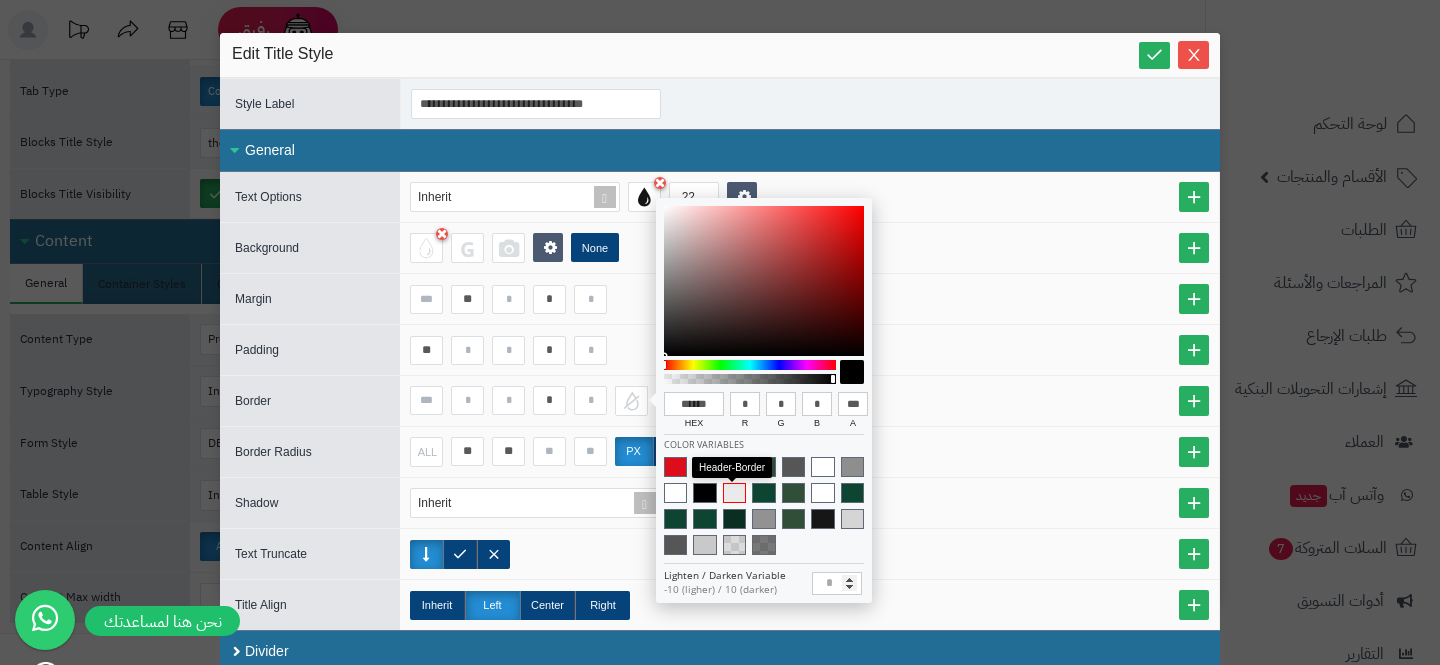 click at bounding box center (734, 493) 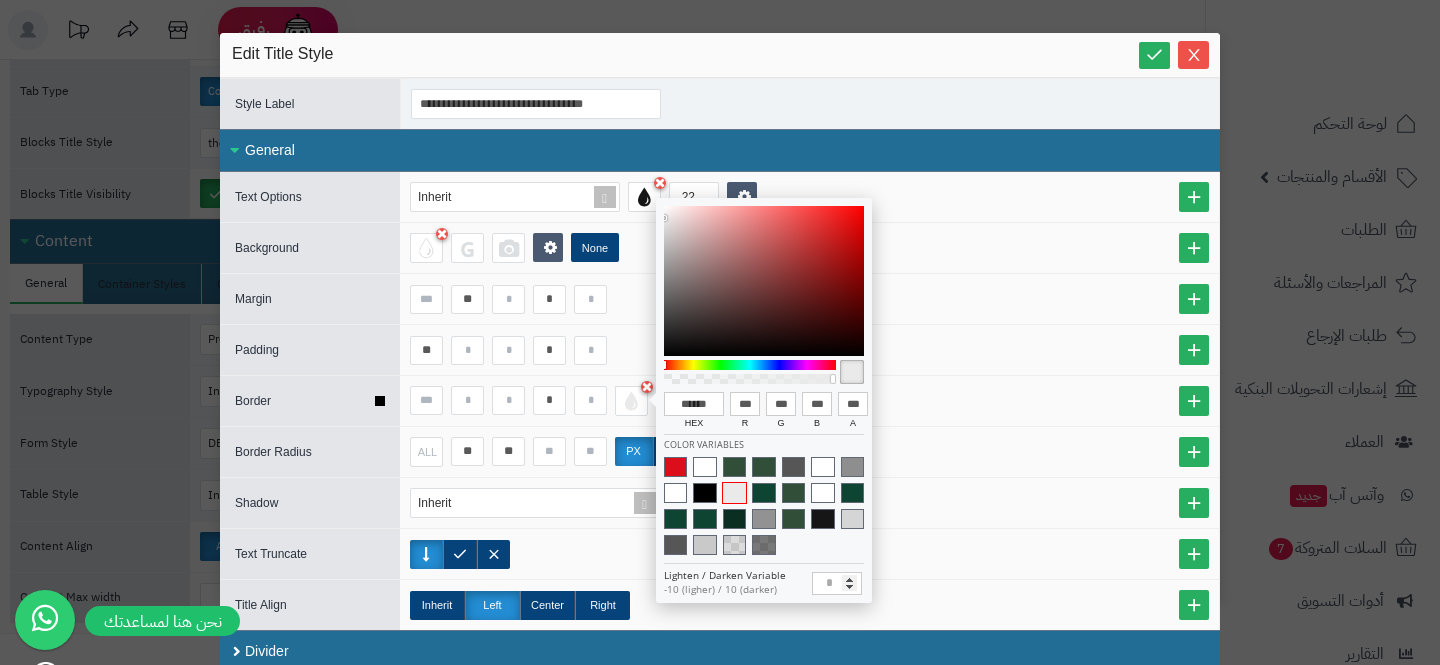 click on "* Solid" at bounding box center (809, 401) 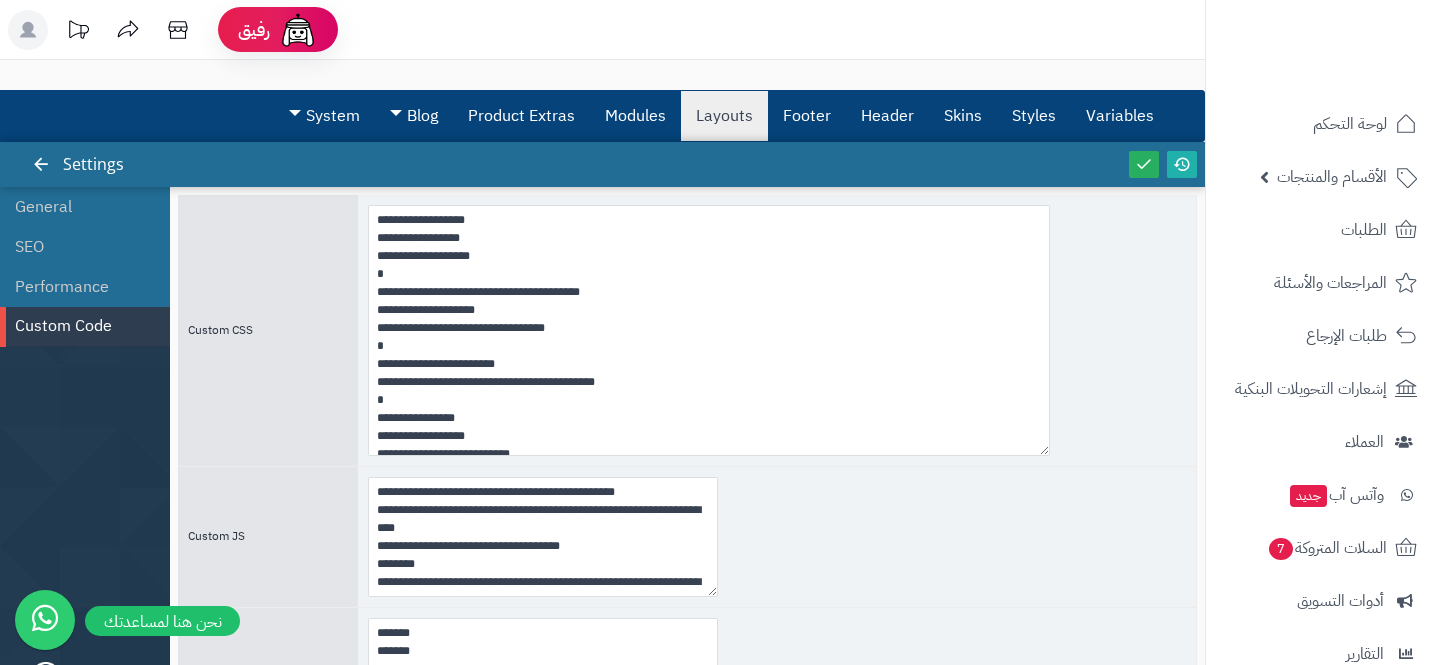 scroll, scrollTop: 0, scrollLeft: 0, axis: both 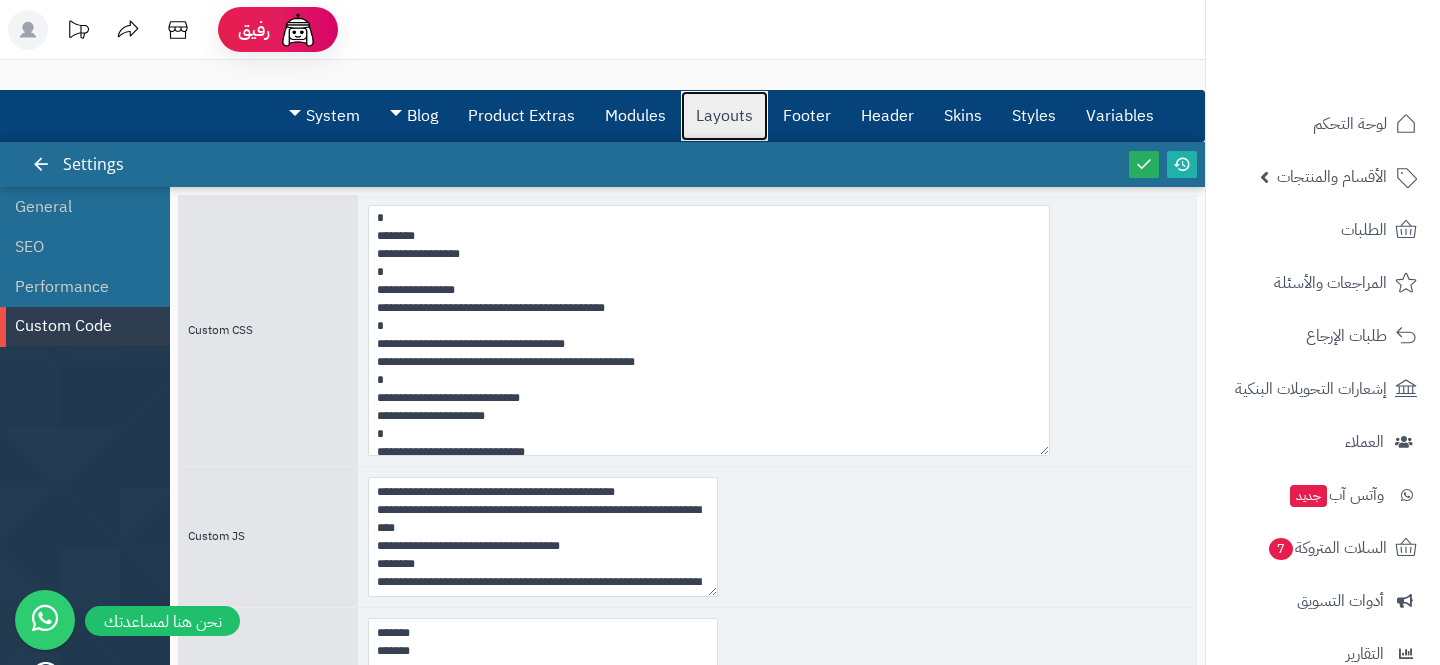 click on "Layouts" at bounding box center [724, 116] 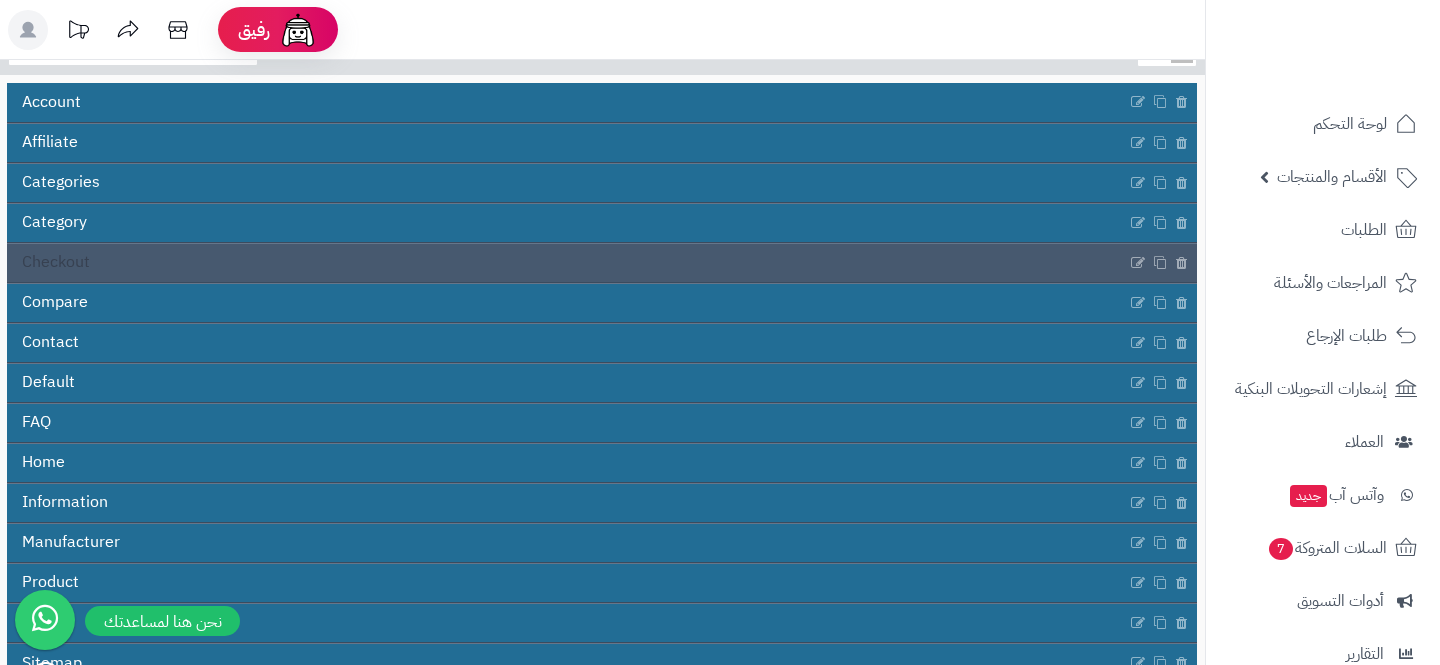 scroll, scrollTop: 233, scrollLeft: 0, axis: vertical 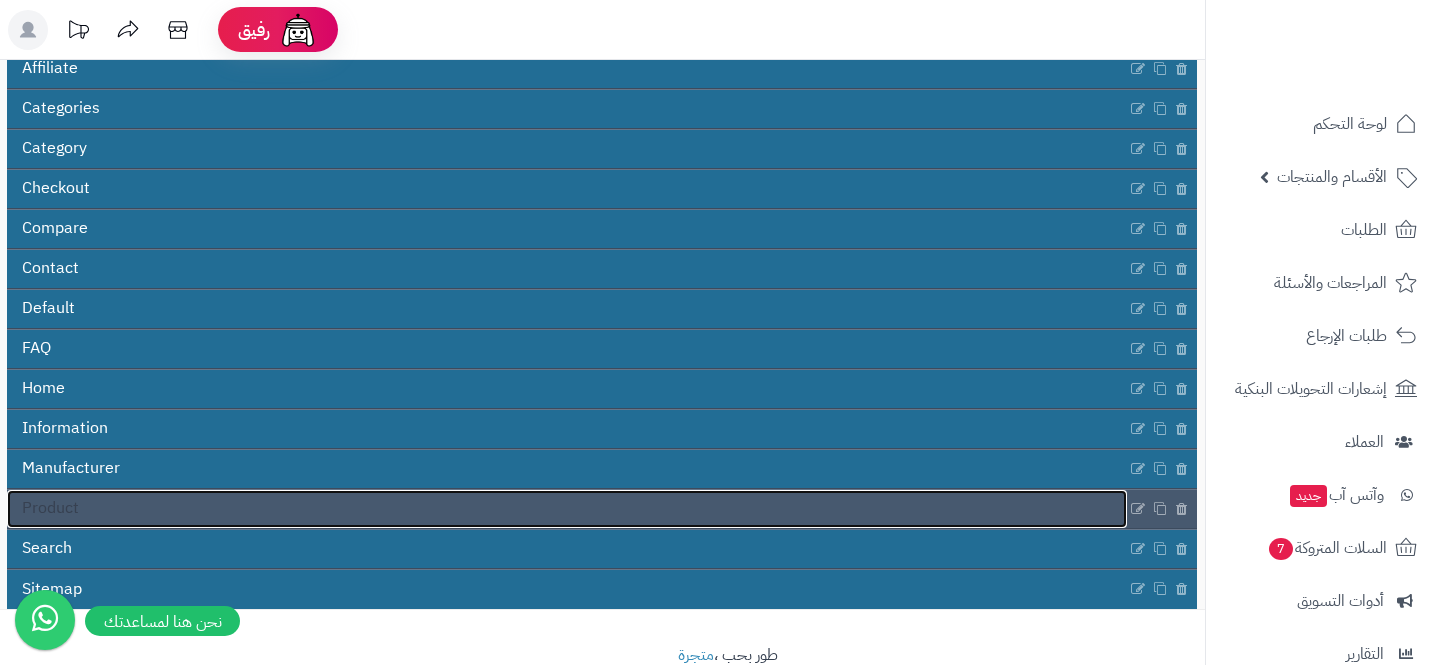 click on "Product" at bounding box center [567, 509] 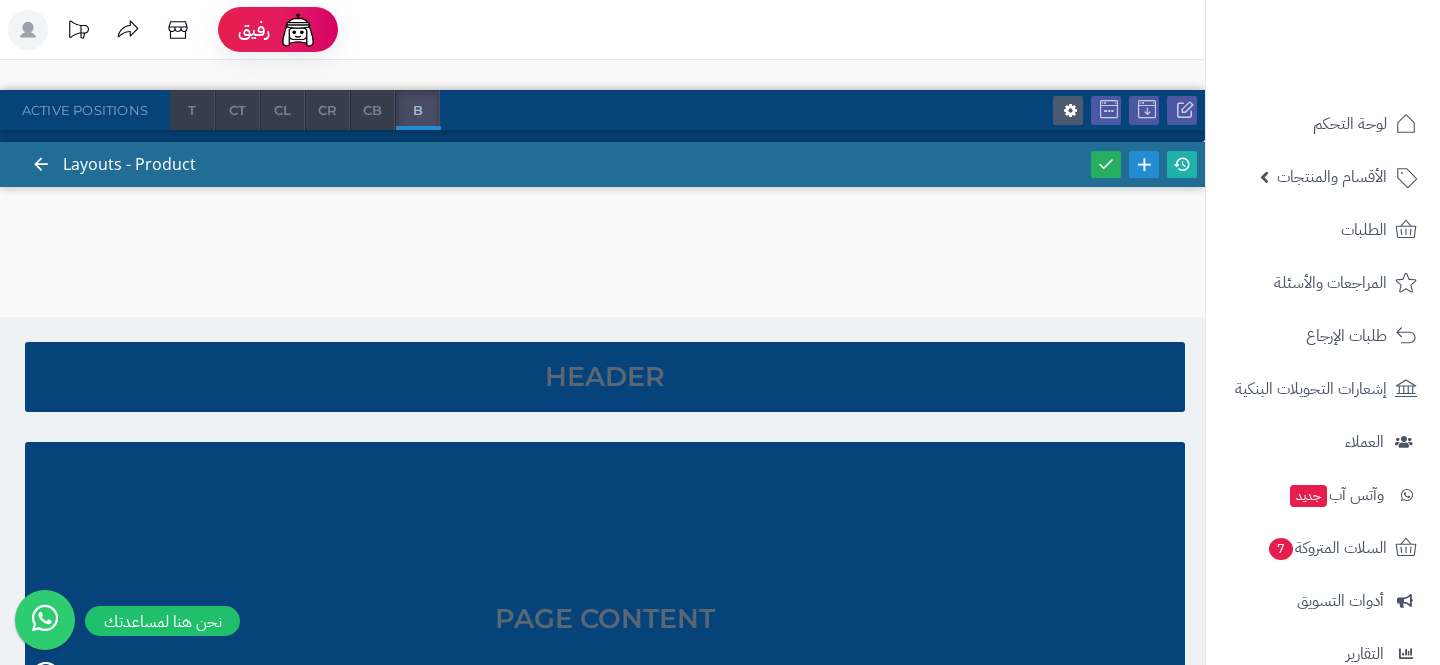 scroll, scrollTop: 500, scrollLeft: 0, axis: vertical 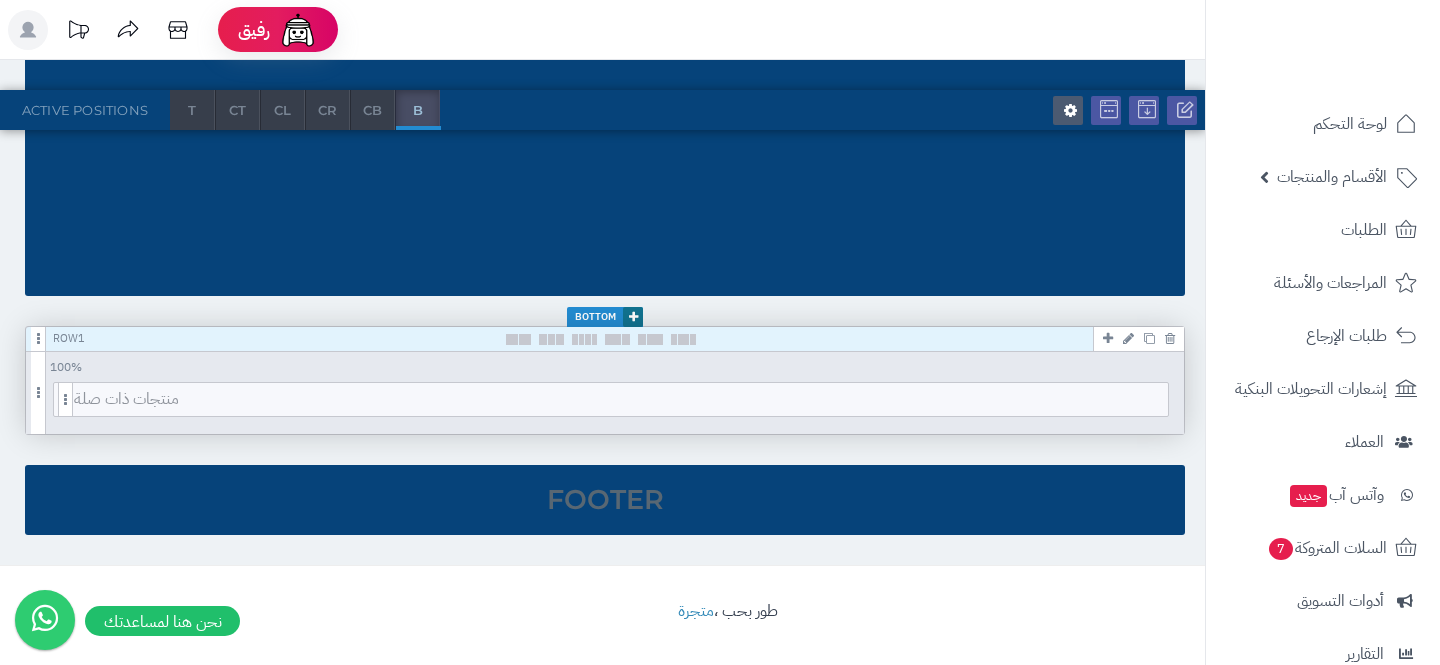 click at bounding box center [1128, 338] 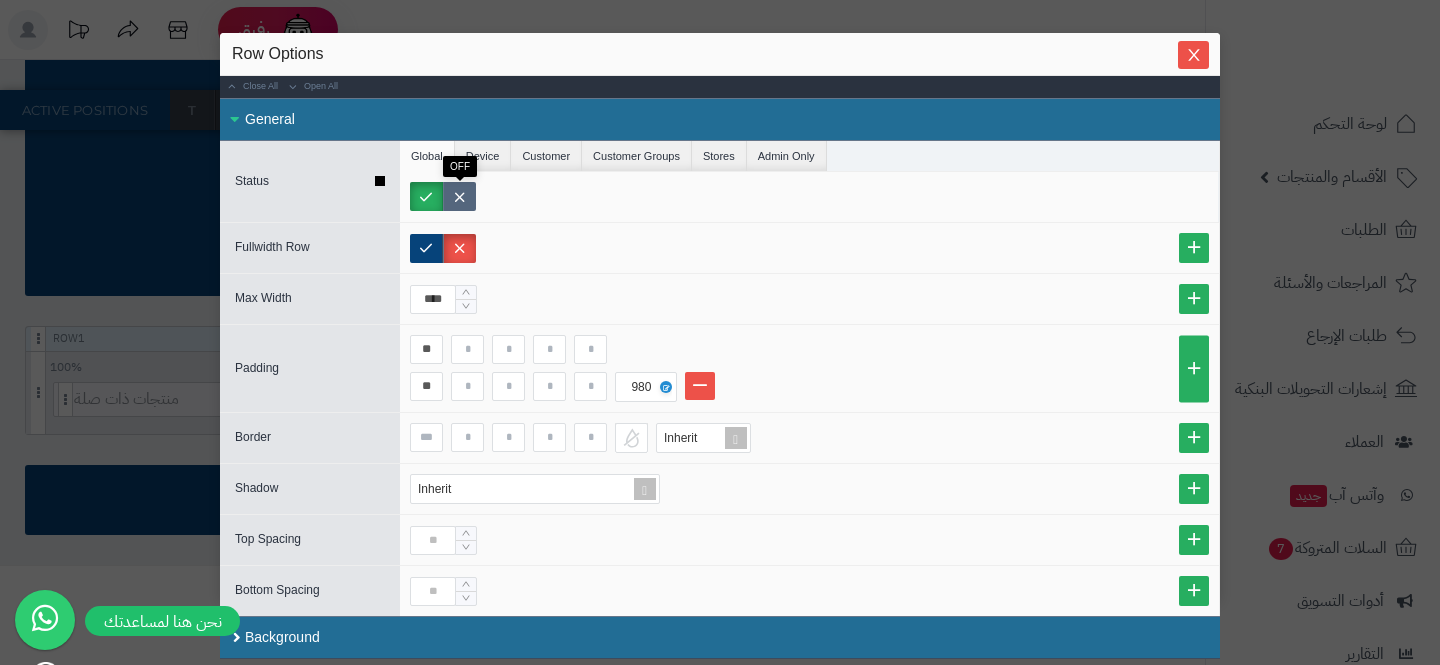 click at bounding box center [459, 196] 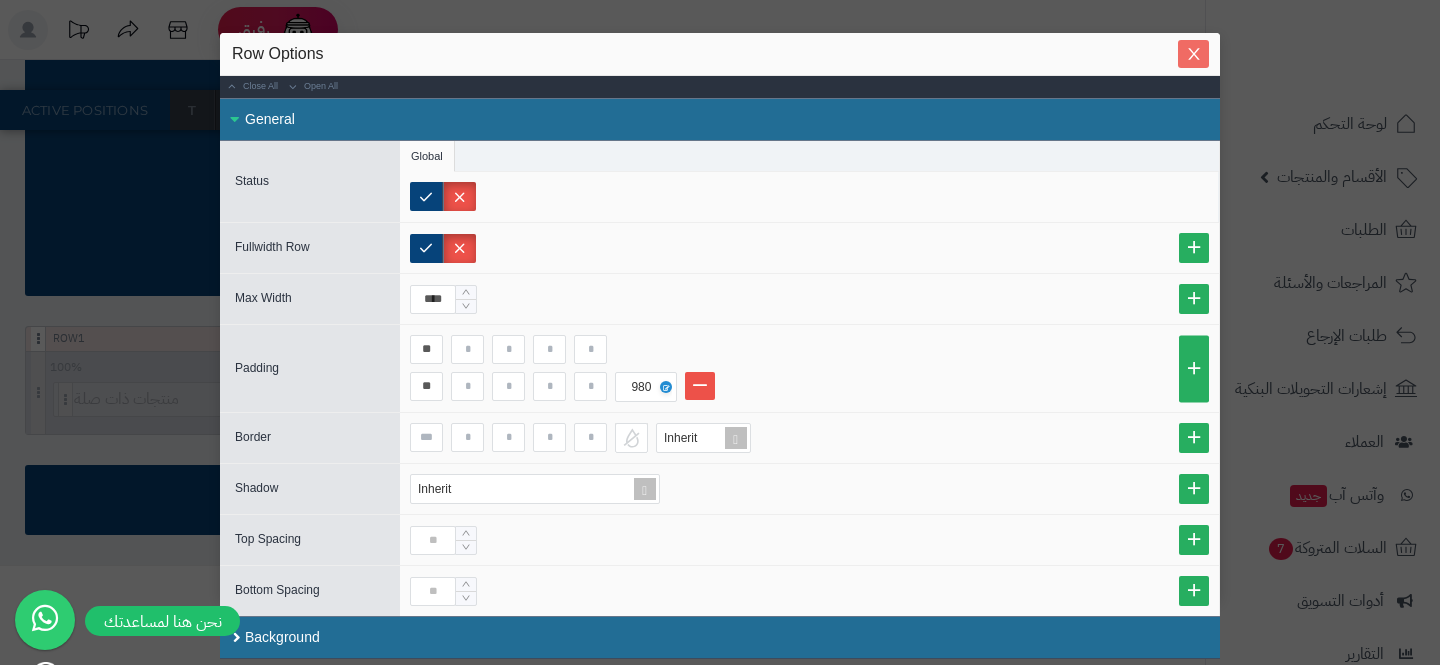 click 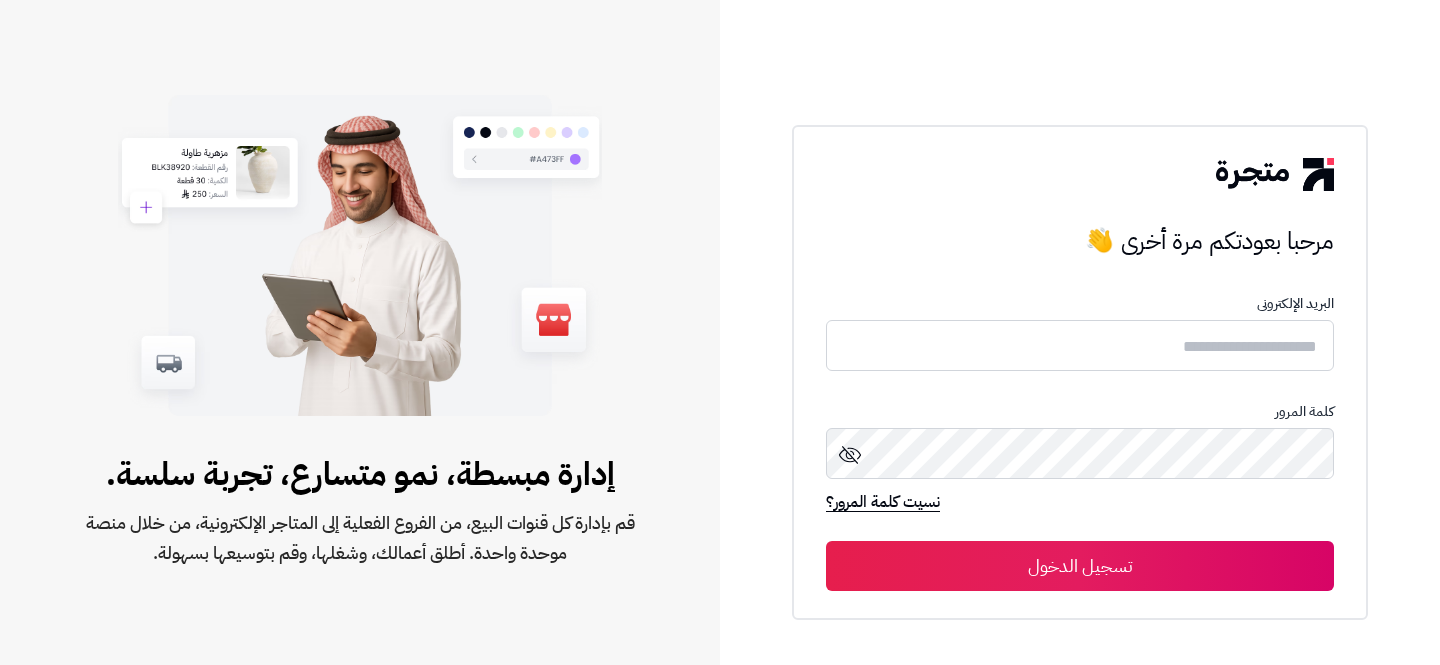 scroll, scrollTop: 0, scrollLeft: 0, axis: both 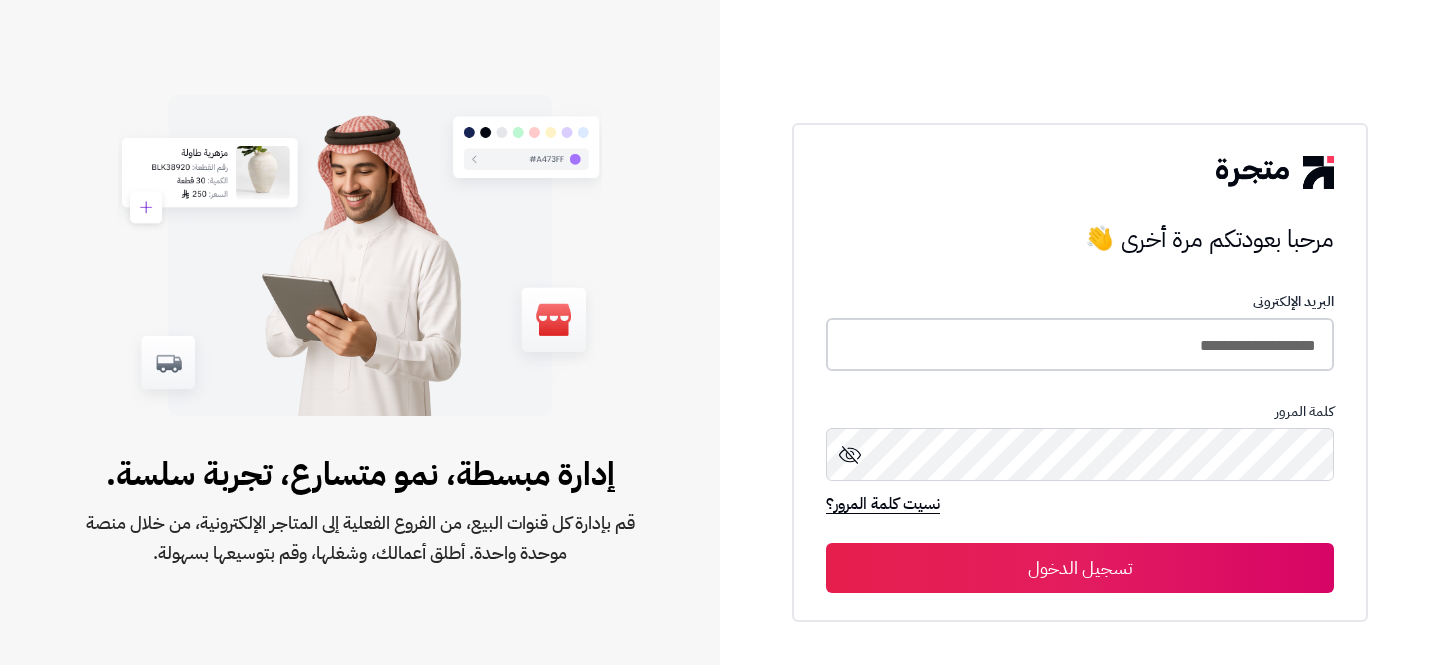 click on "**********" at bounding box center (1080, 344) 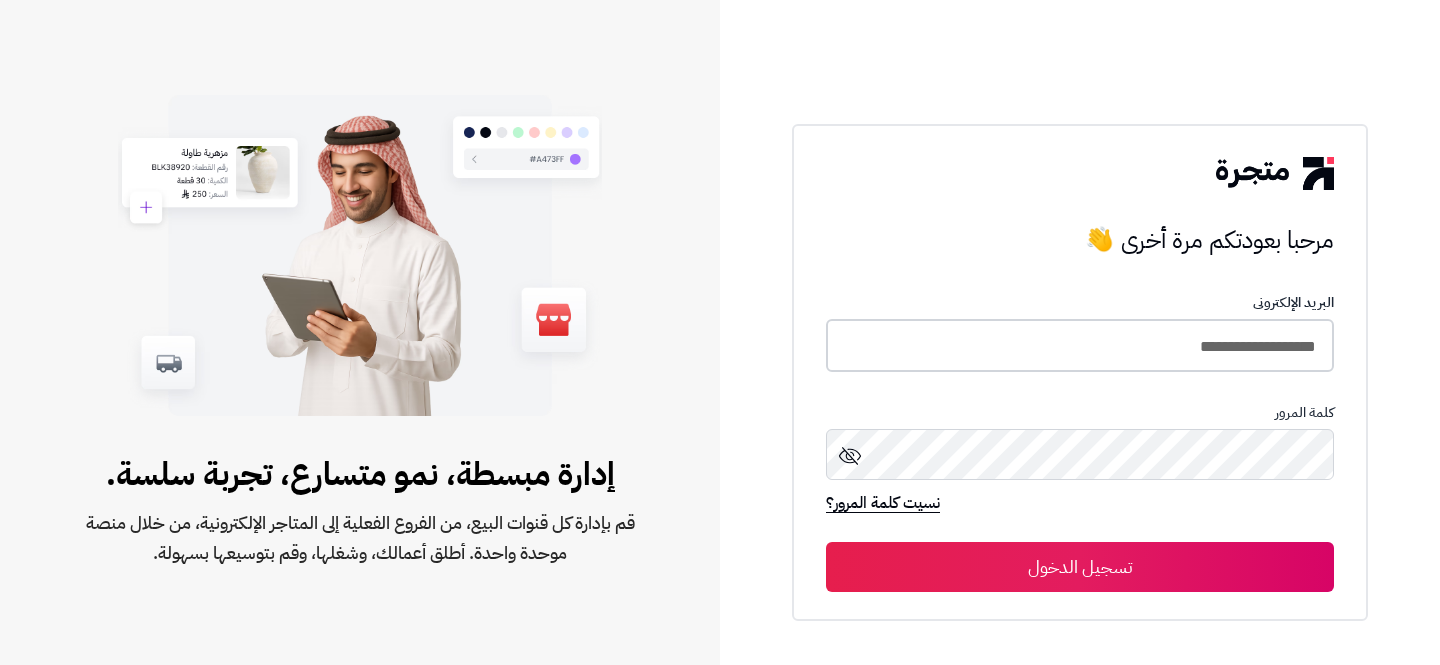 type on "**********" 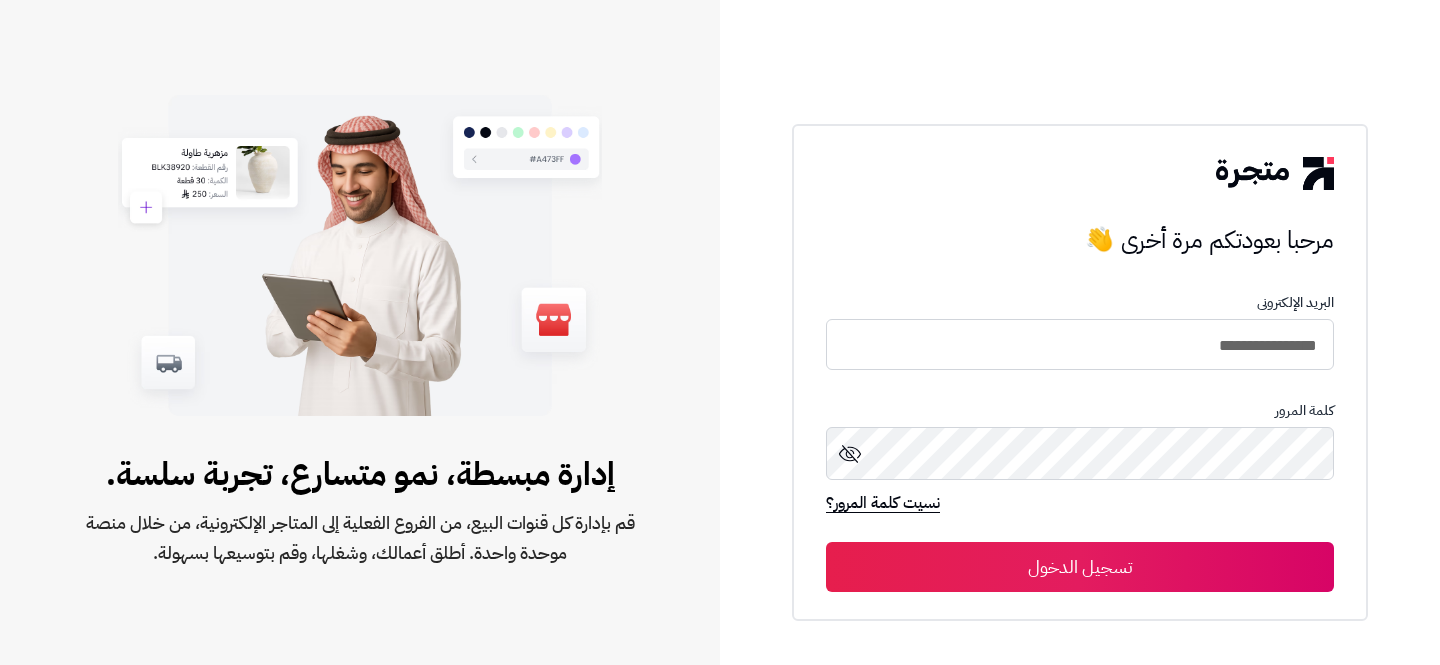 click on "تسجيل الدخول" at bounding box center (1080, 567) 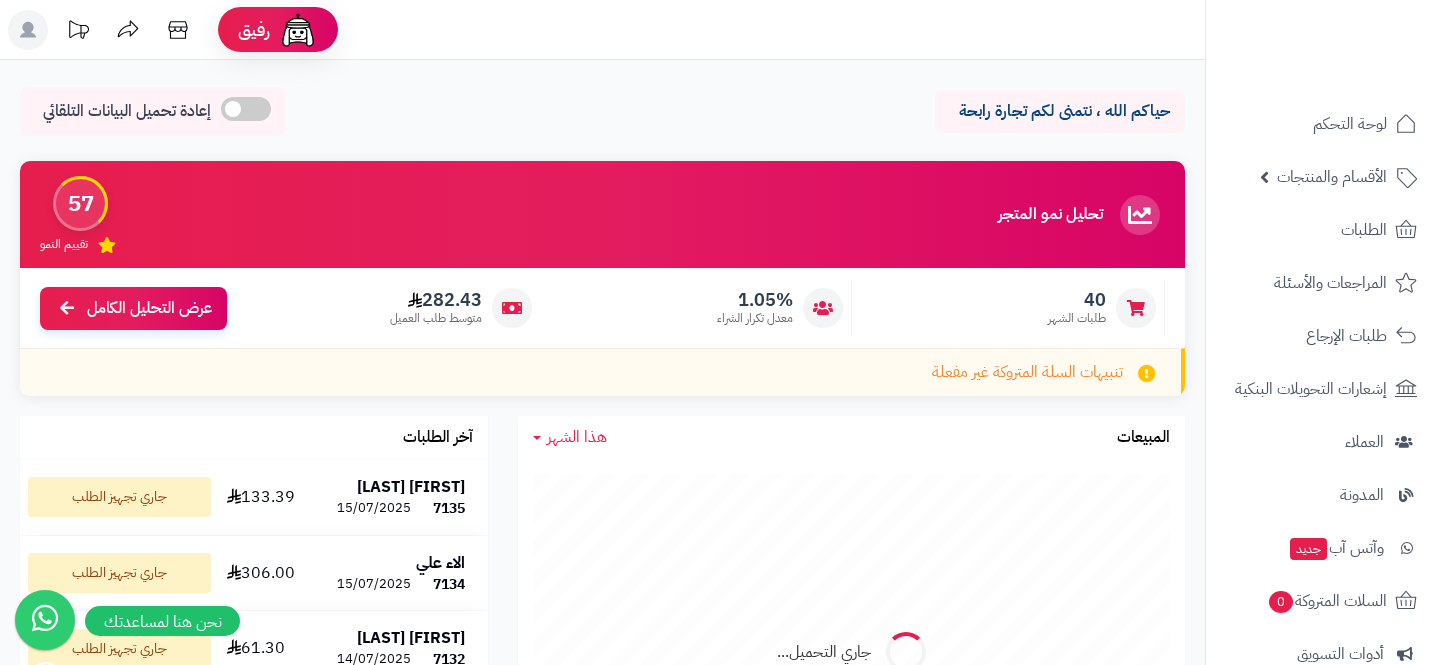 scroll, scrollTop: 0, scrollLeft: 0, axis: both 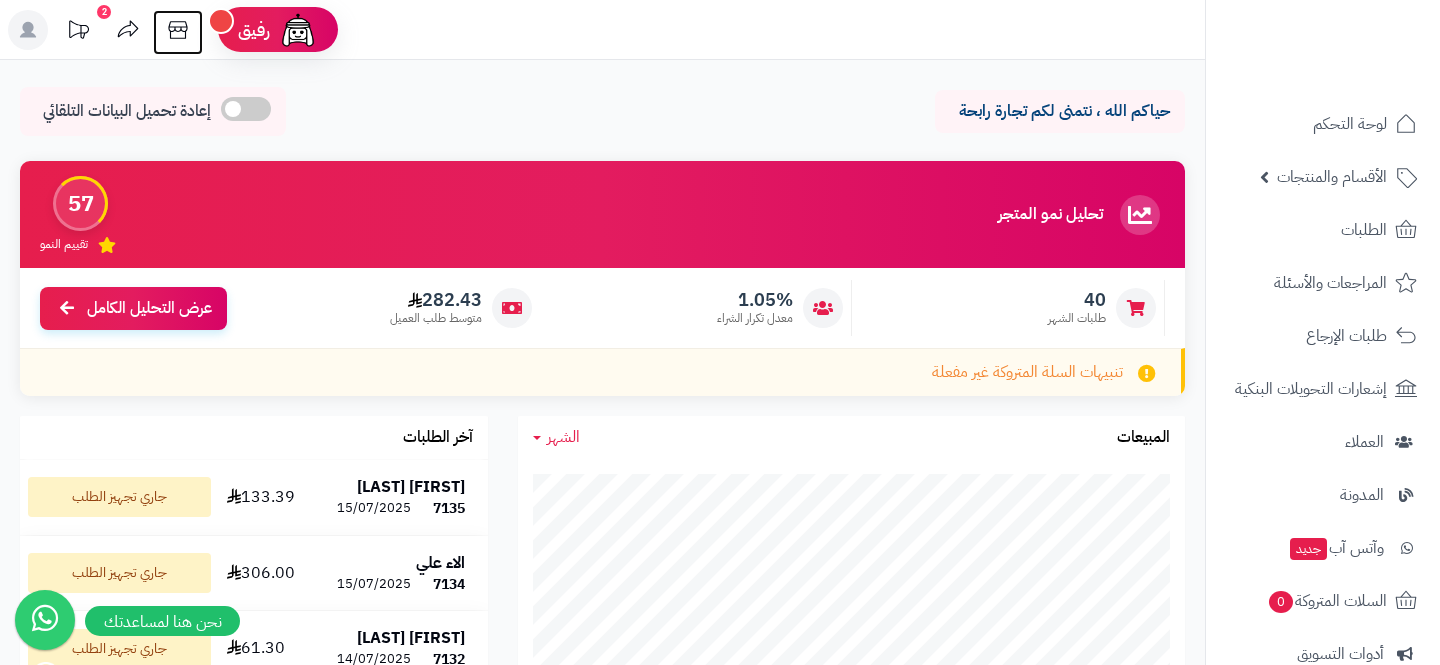 click 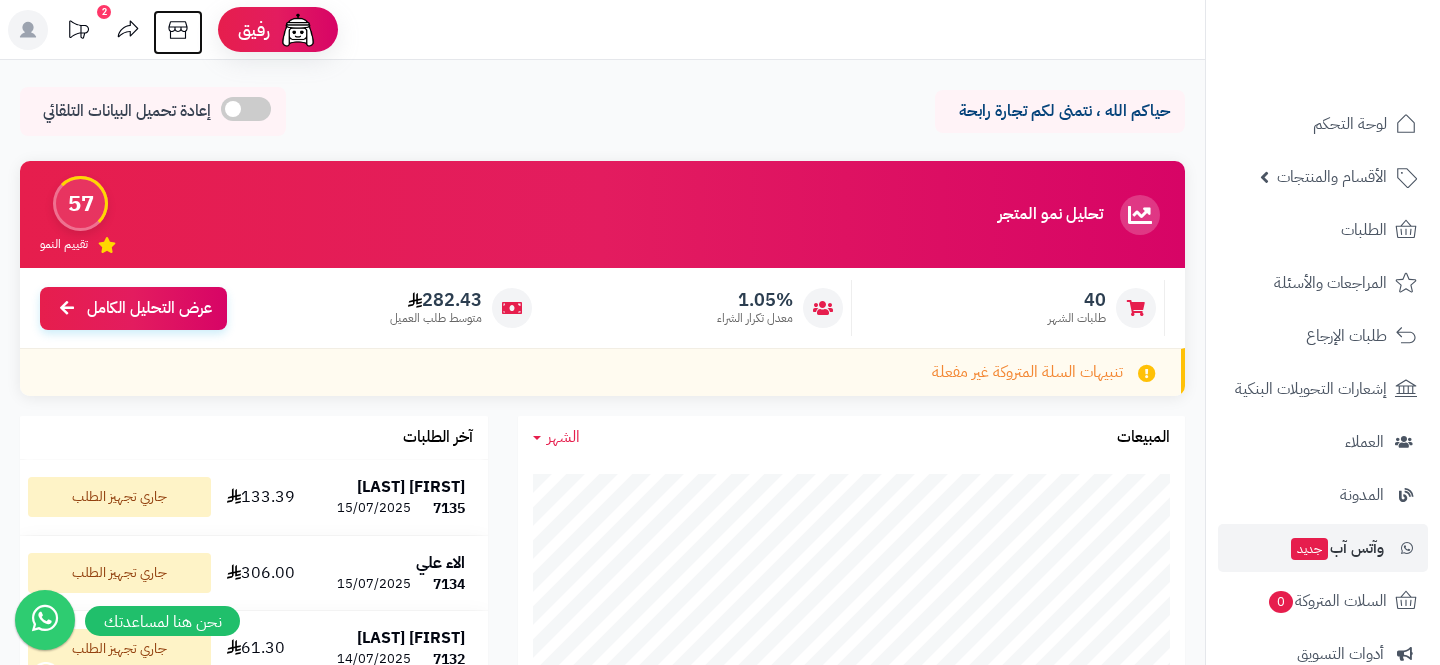 scroll, scrollTop: 303, scrollLeft: 0, axis: vertical 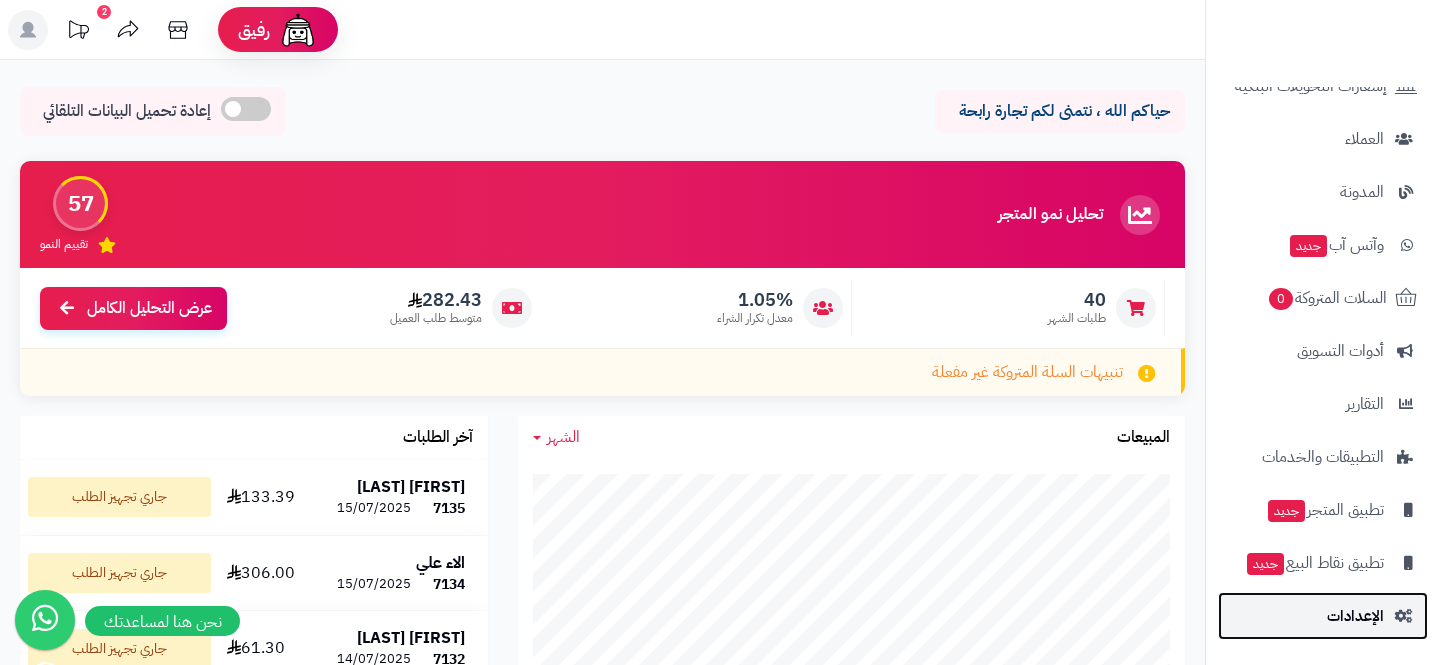 click on "الإعدادات" at bounding box center (1323, 616) 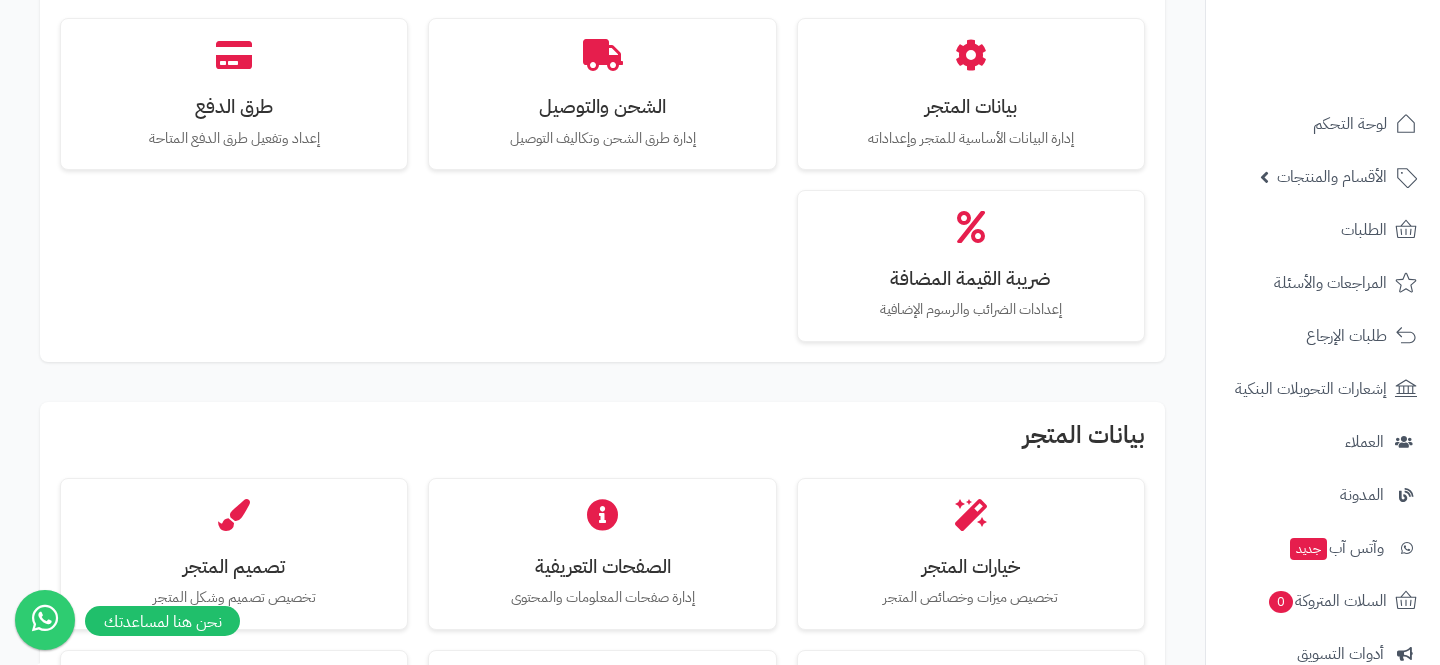 scroll, scrollTop: 441, scrollLeft: 0, axis: vertical 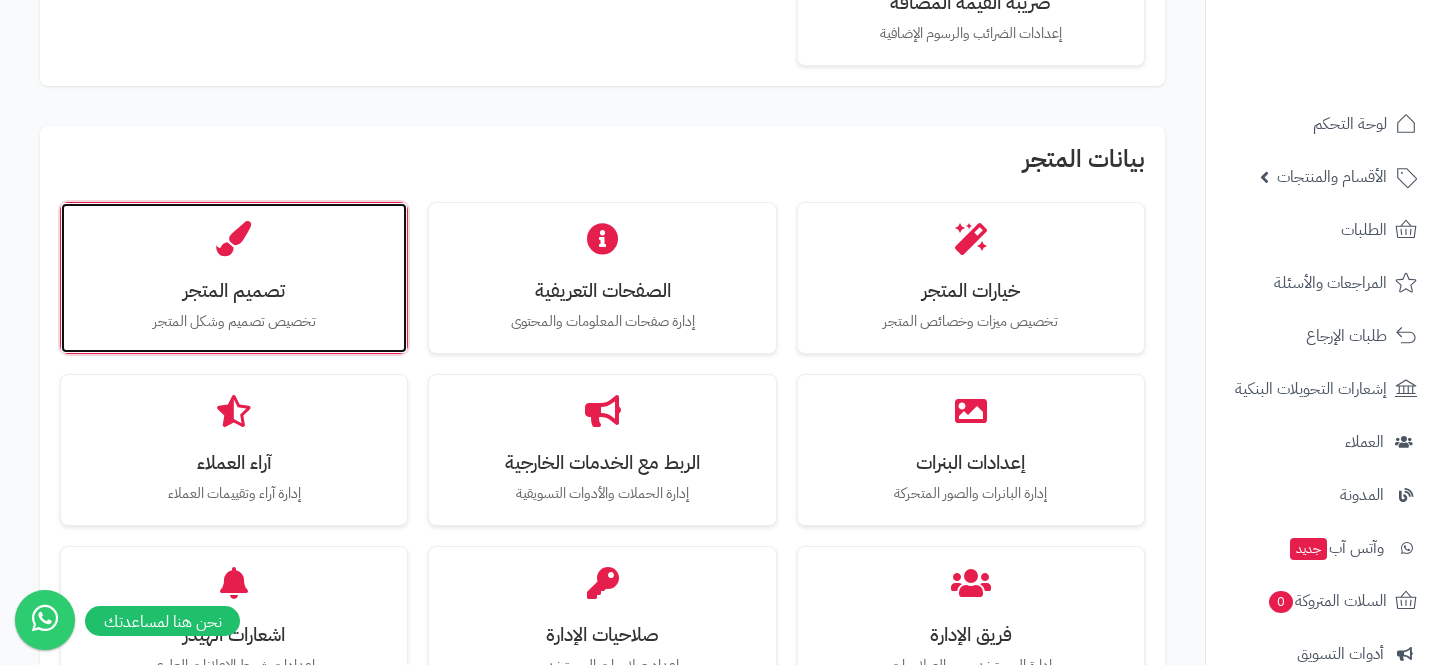 click on "تصميم المتجر تخصيص تصميم وشكل المتجر" at bounding box center (234, 278) 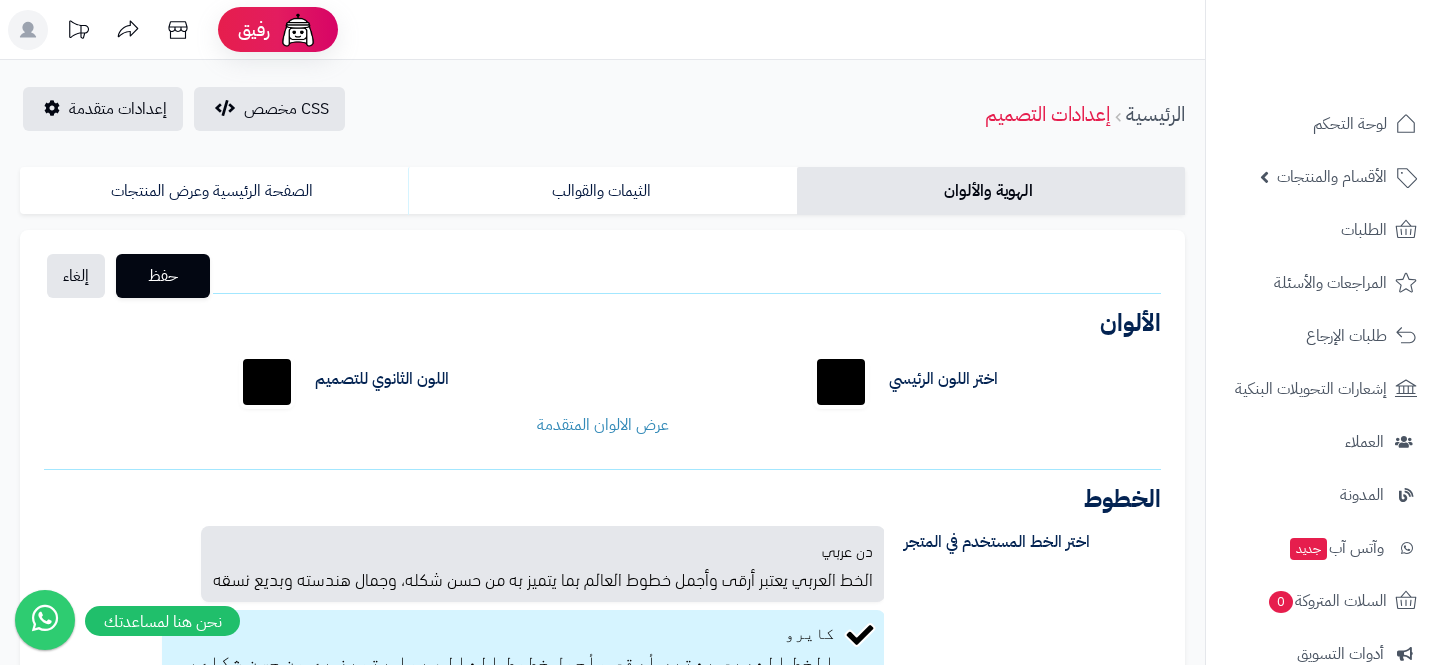 scroll, scrollTop: 0, scrollLeft: 0, axis: both 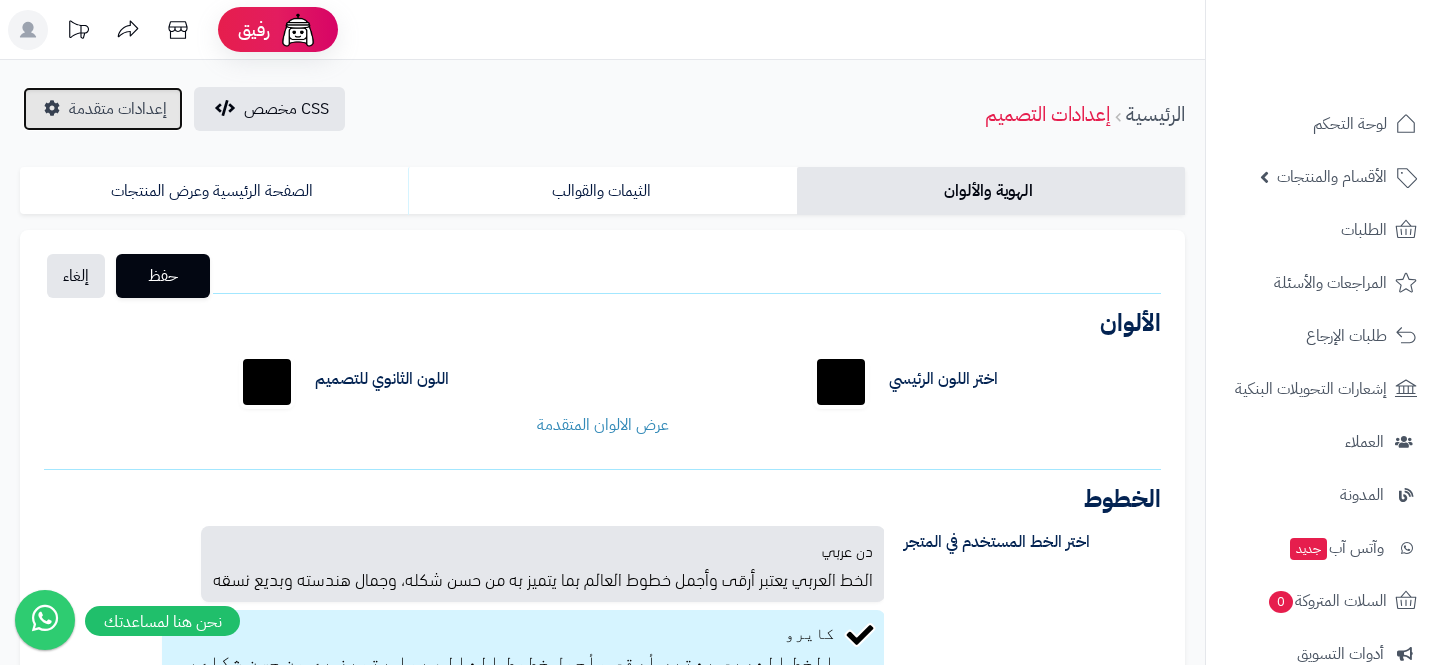 click on "إعدادات متقدمة" at bounding box center (103, 109) 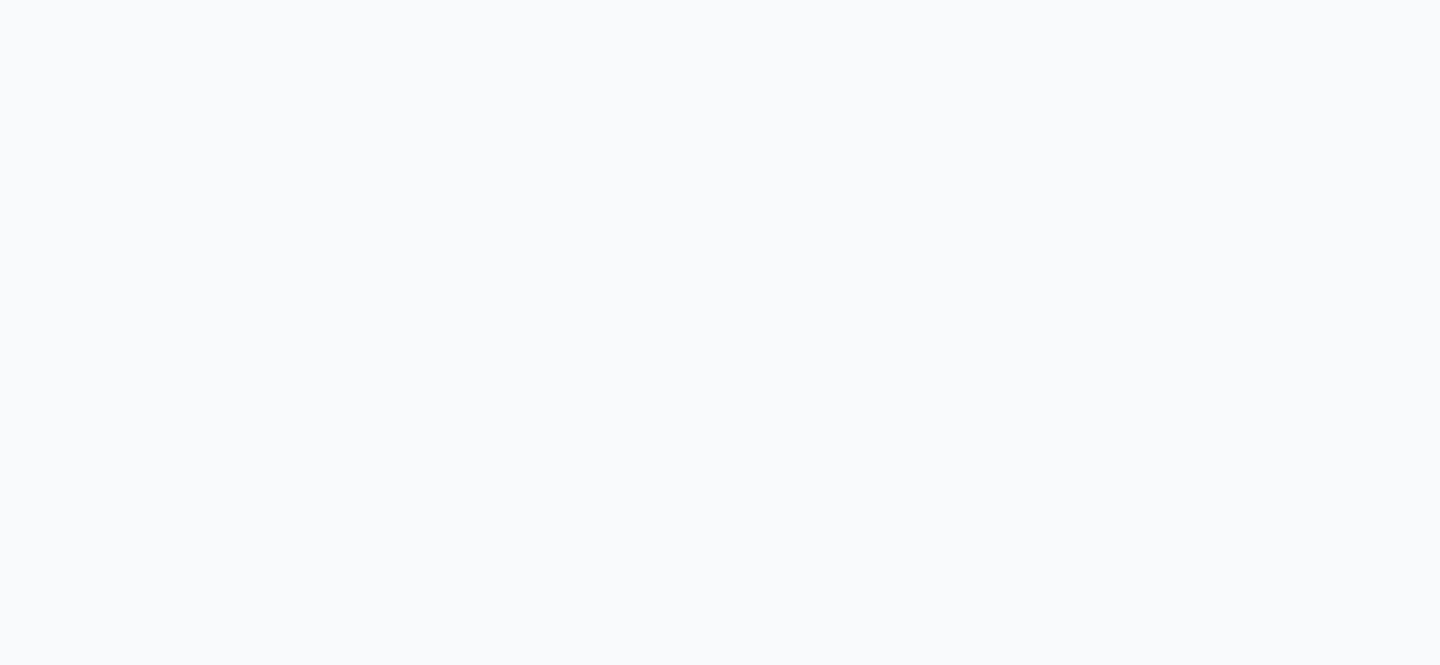 scroll, scrollTop: 0, scrollLeft: 0, axis: both 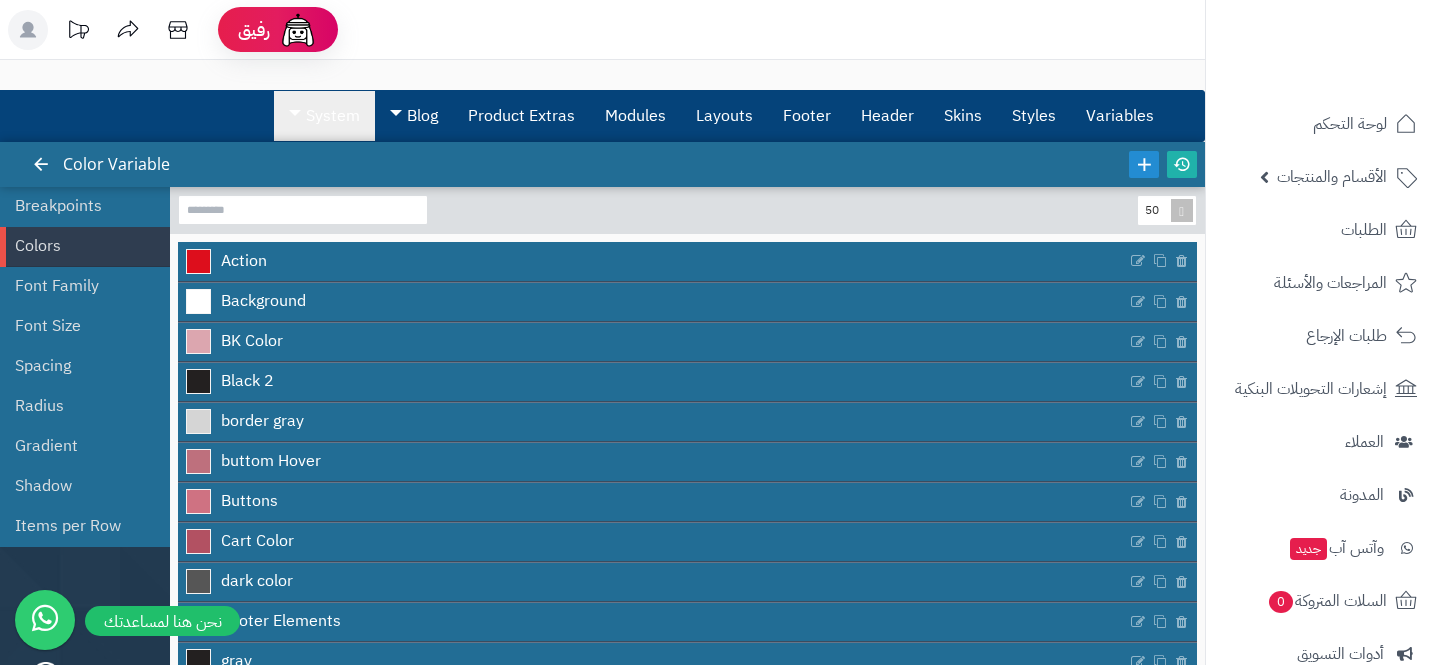 click on "System" at bounding box center (324, 116) 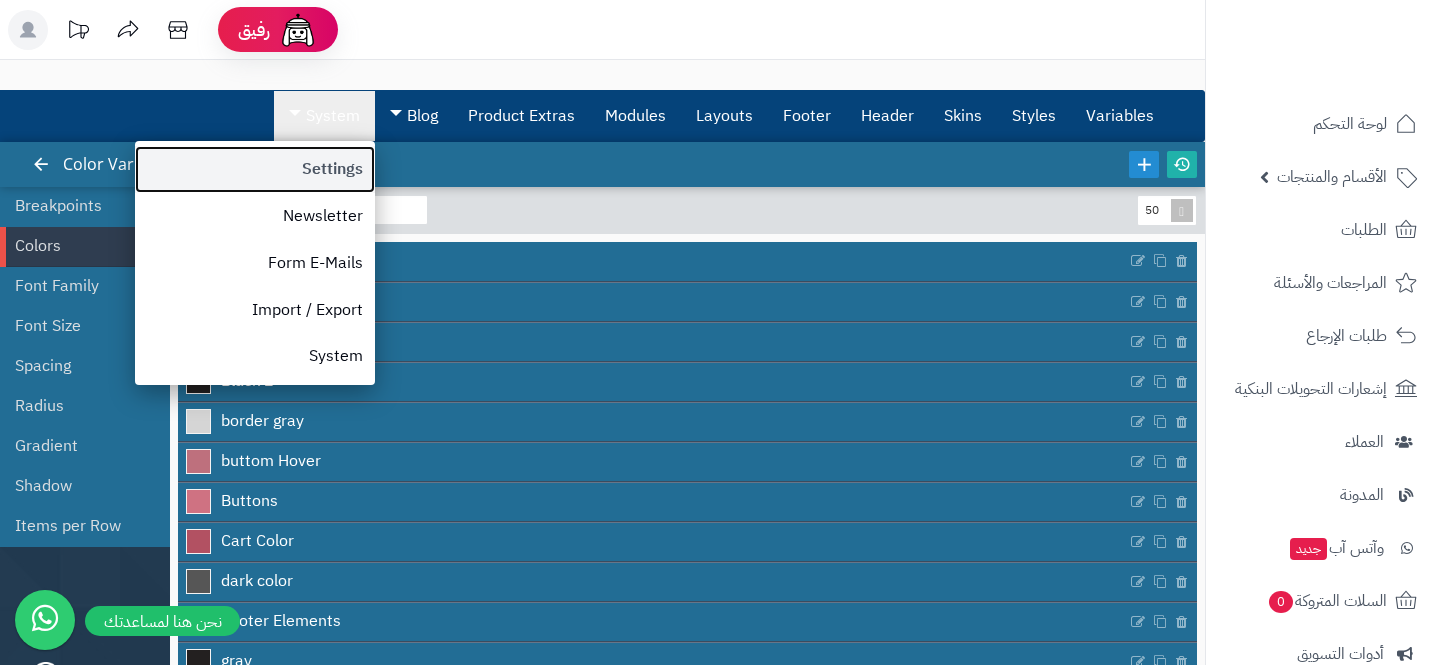 click on "Settings" at bounding box center [255, 169] 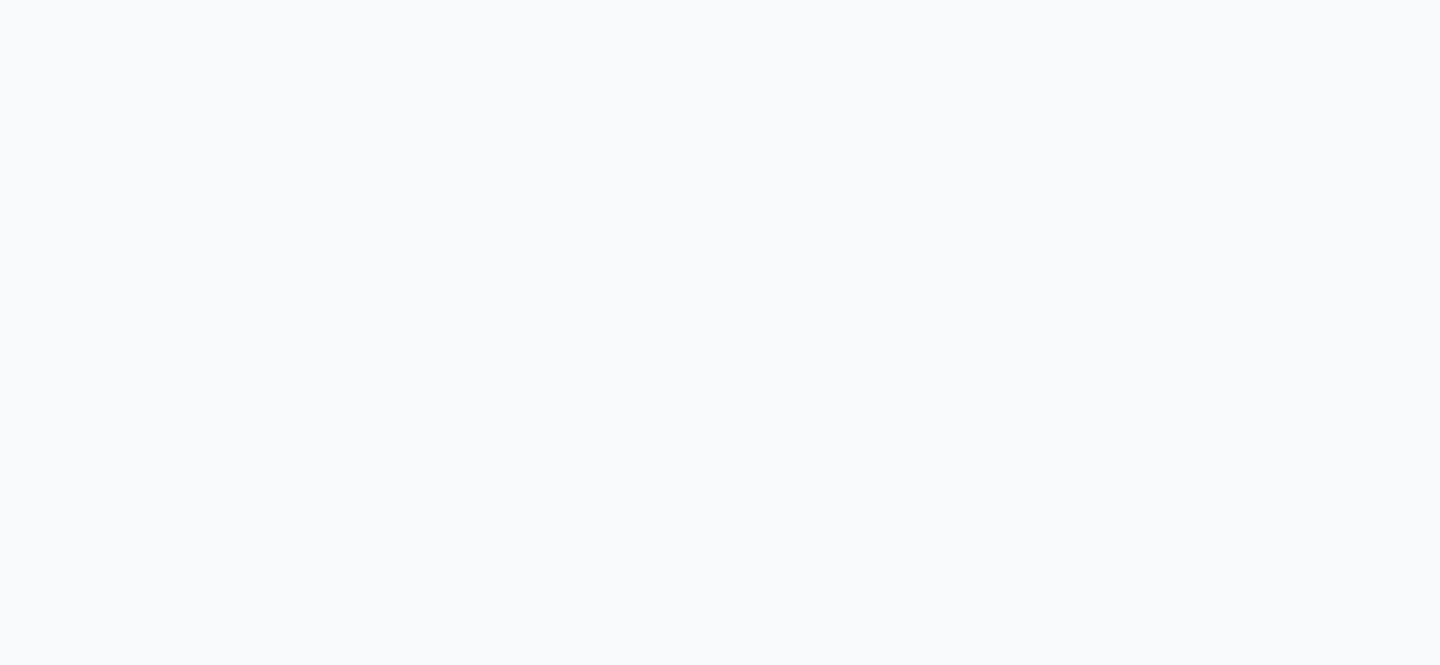 scroll, scrollTop: 0, scrollLeft: 0, axis: both 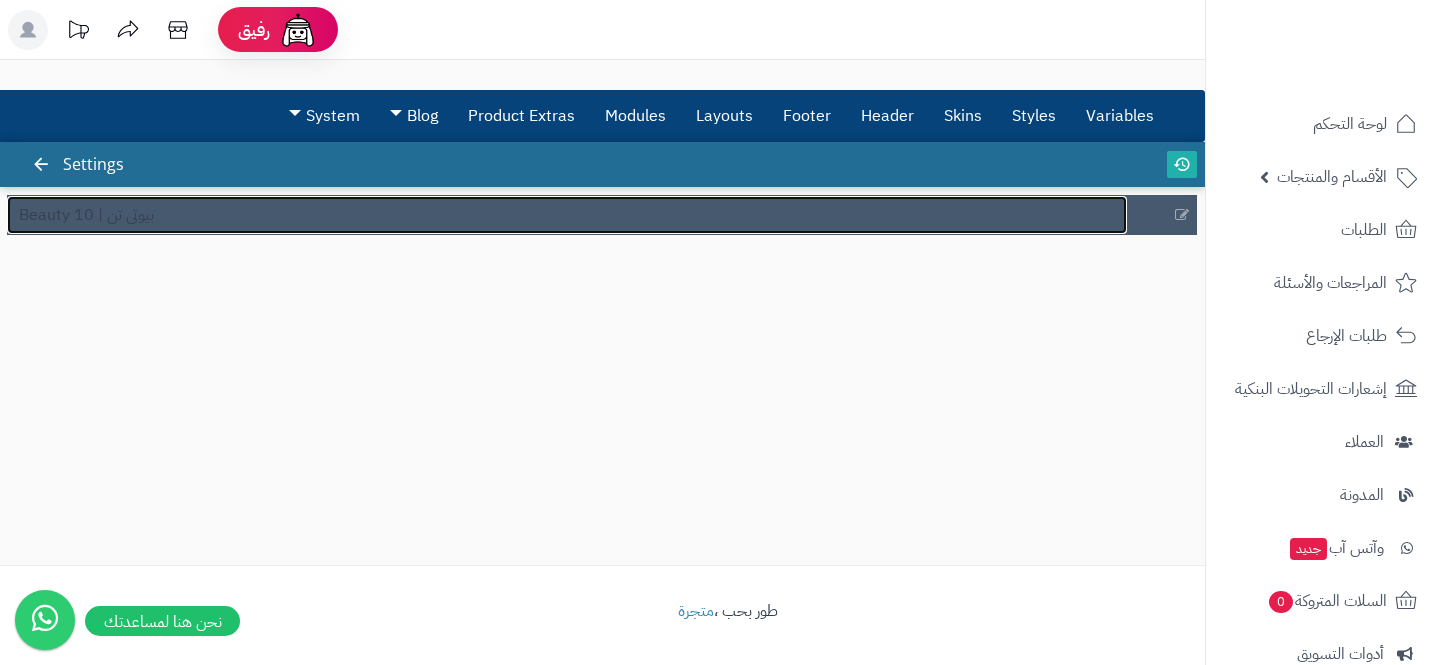 click on "Beauty 10 | بيوتي تن" at bounding box center [567, 215] 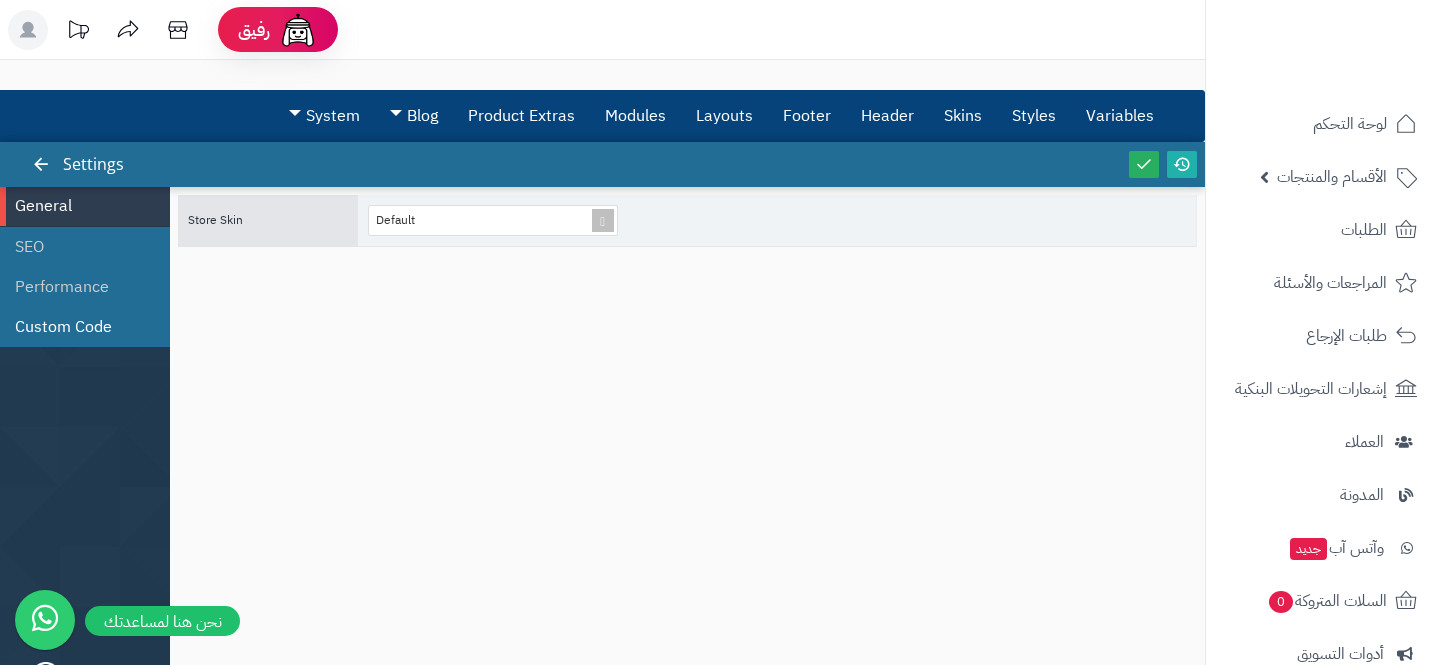 click on "Custom Code" at bounding box center [85, 327] 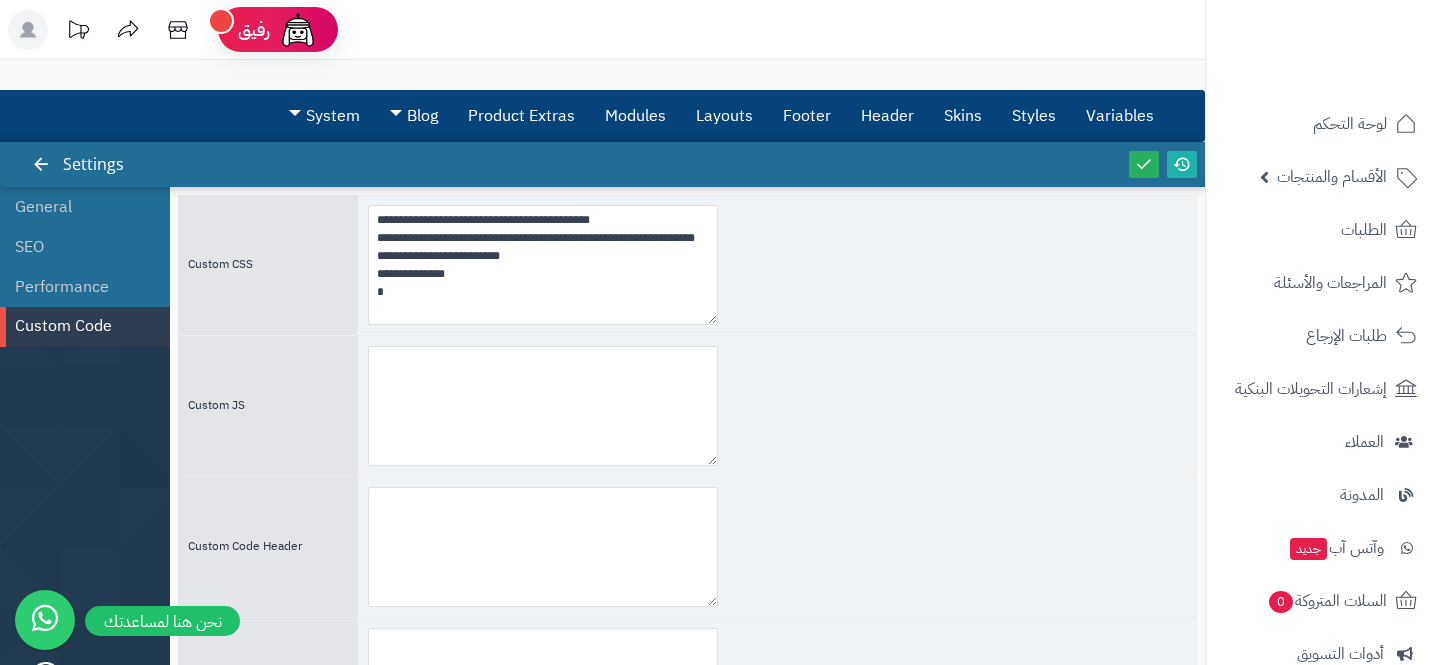 click at bounding box center (777, 406) 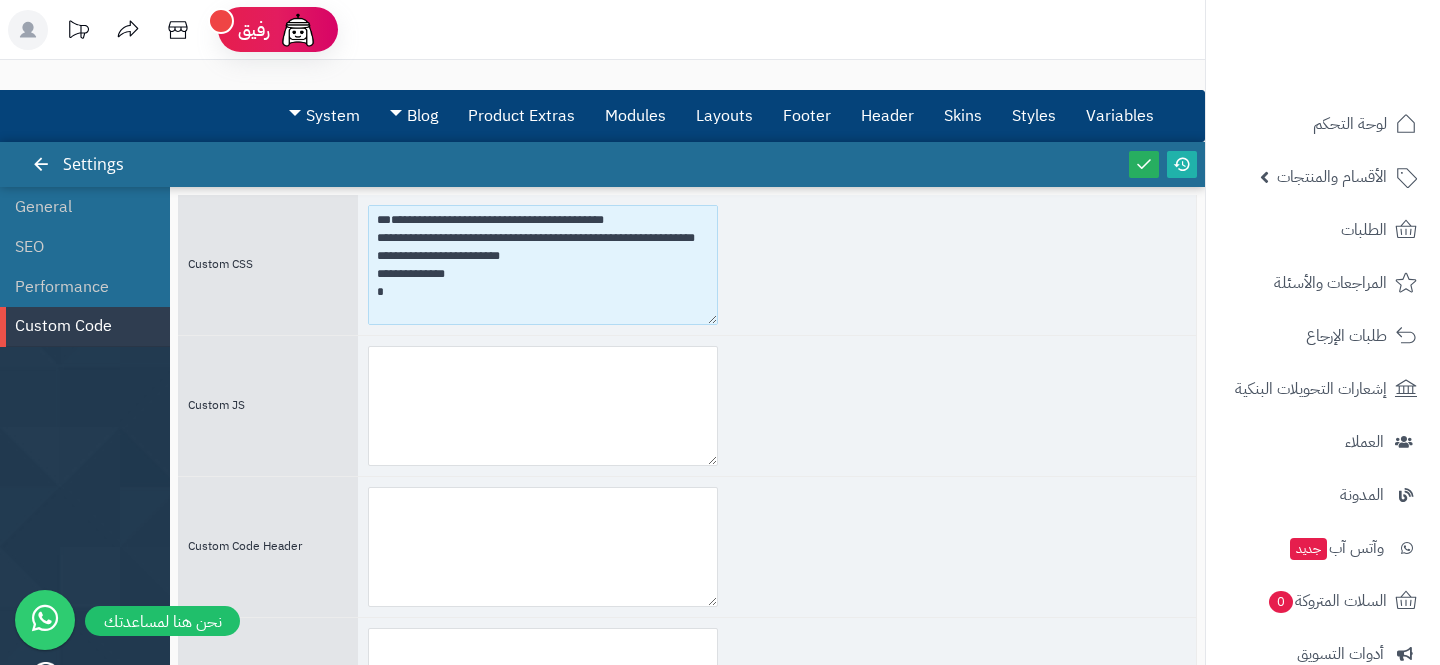 click at bounding box center (543, 265) 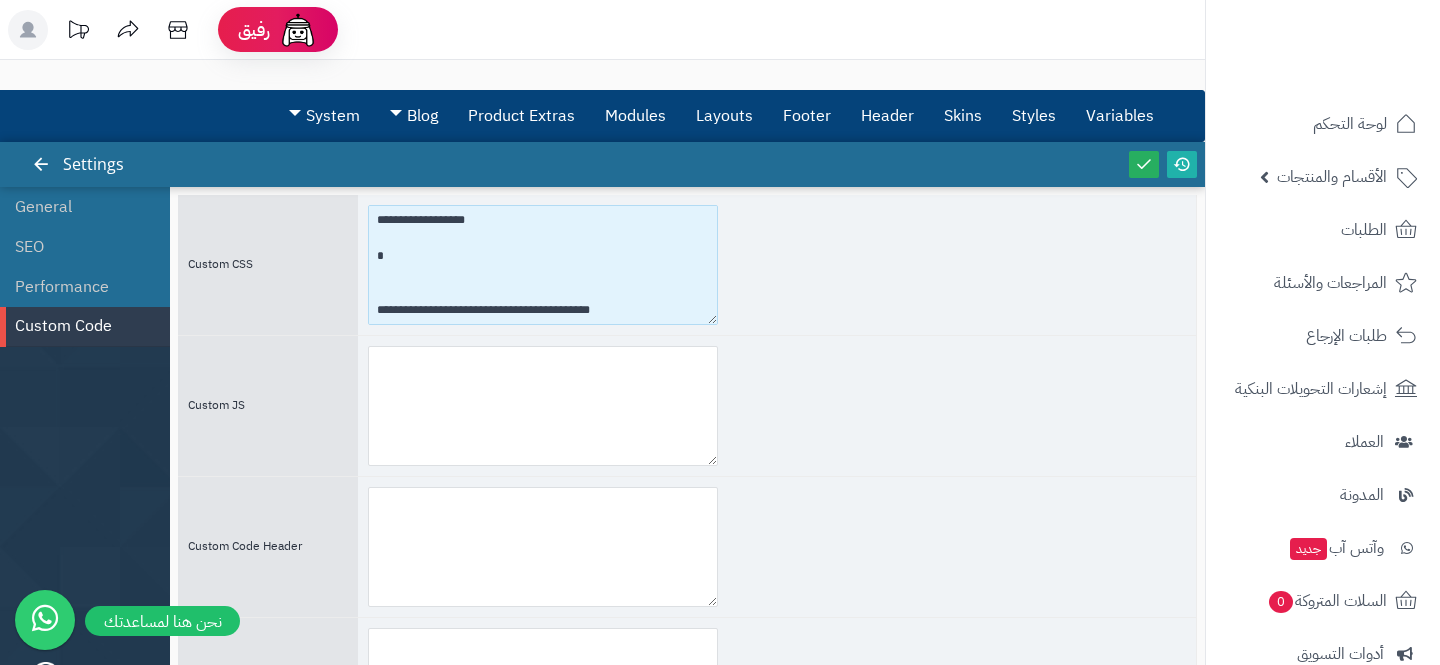 click at bounding box center [543, 265] 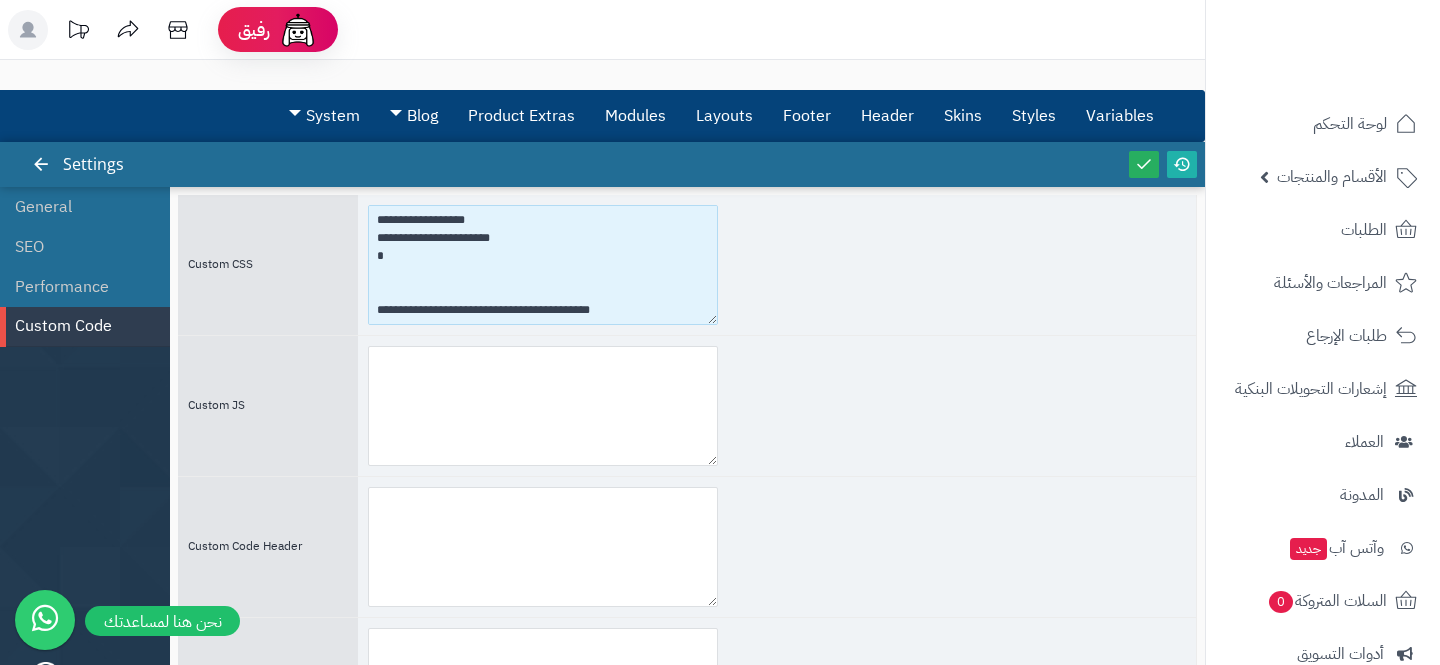 click at bounding box center (543, 265) 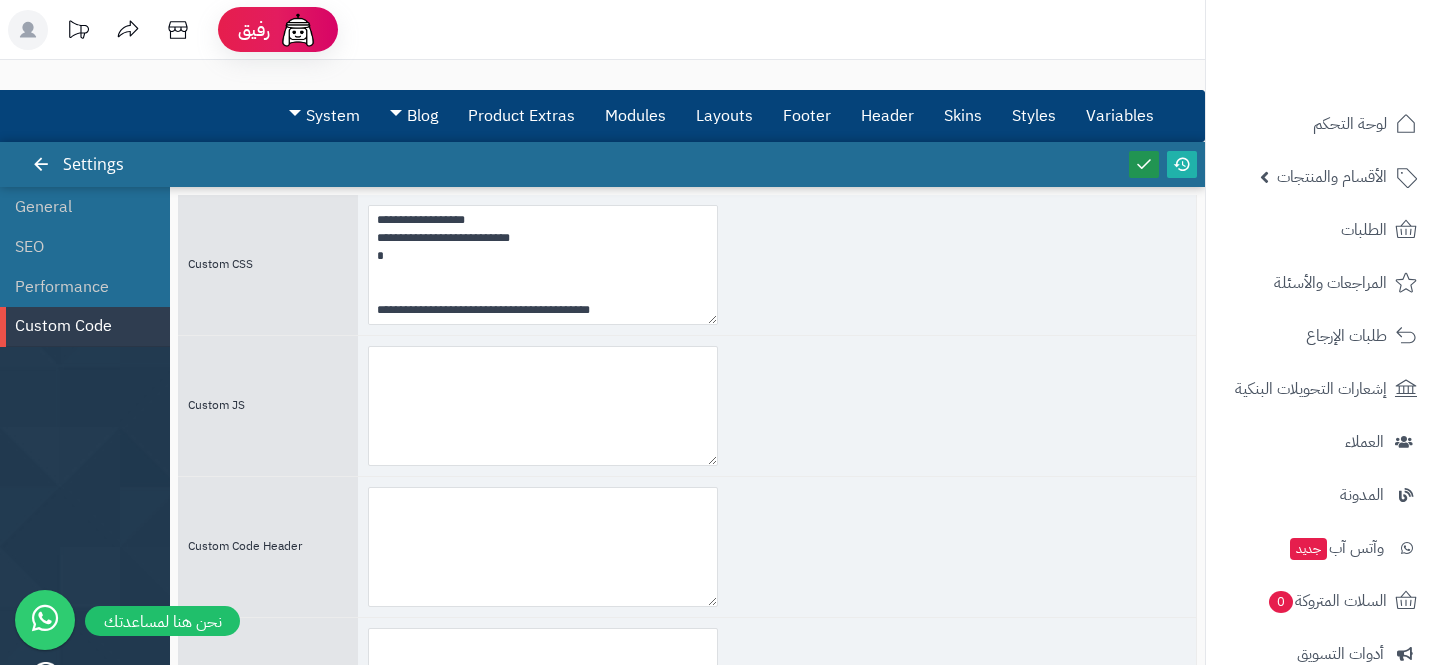 click at bounding box center (1144, 164) 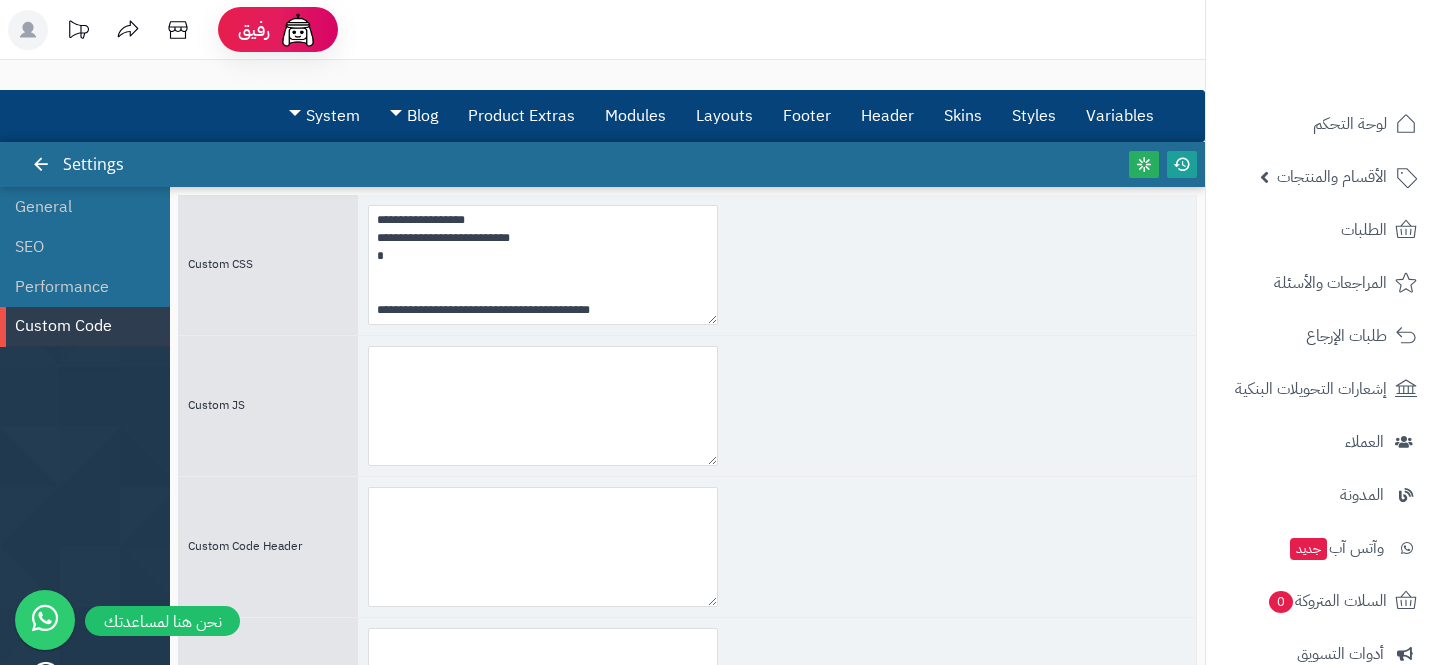 click at bounding box center [1182, 164] 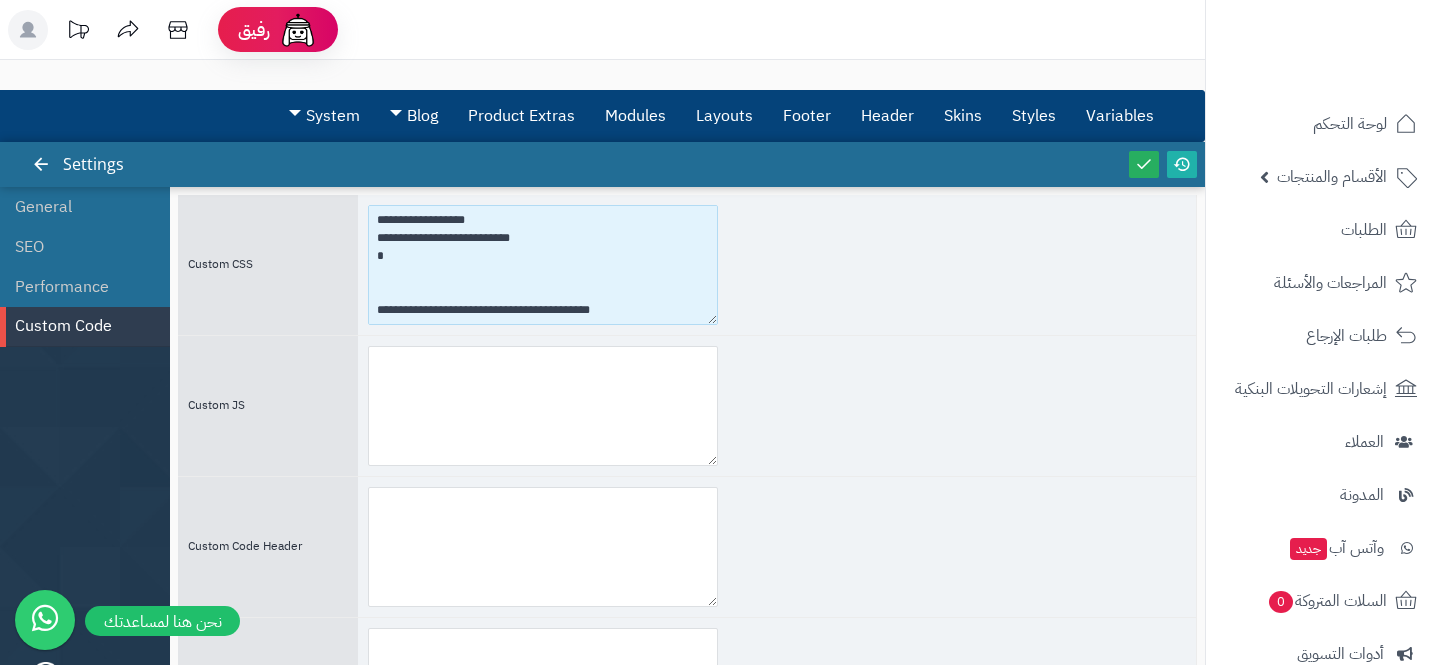 drag, startPoint x: 501, startPoint y: 233, endPoint x: 511, endPoint y: 232, distance: 10.049875 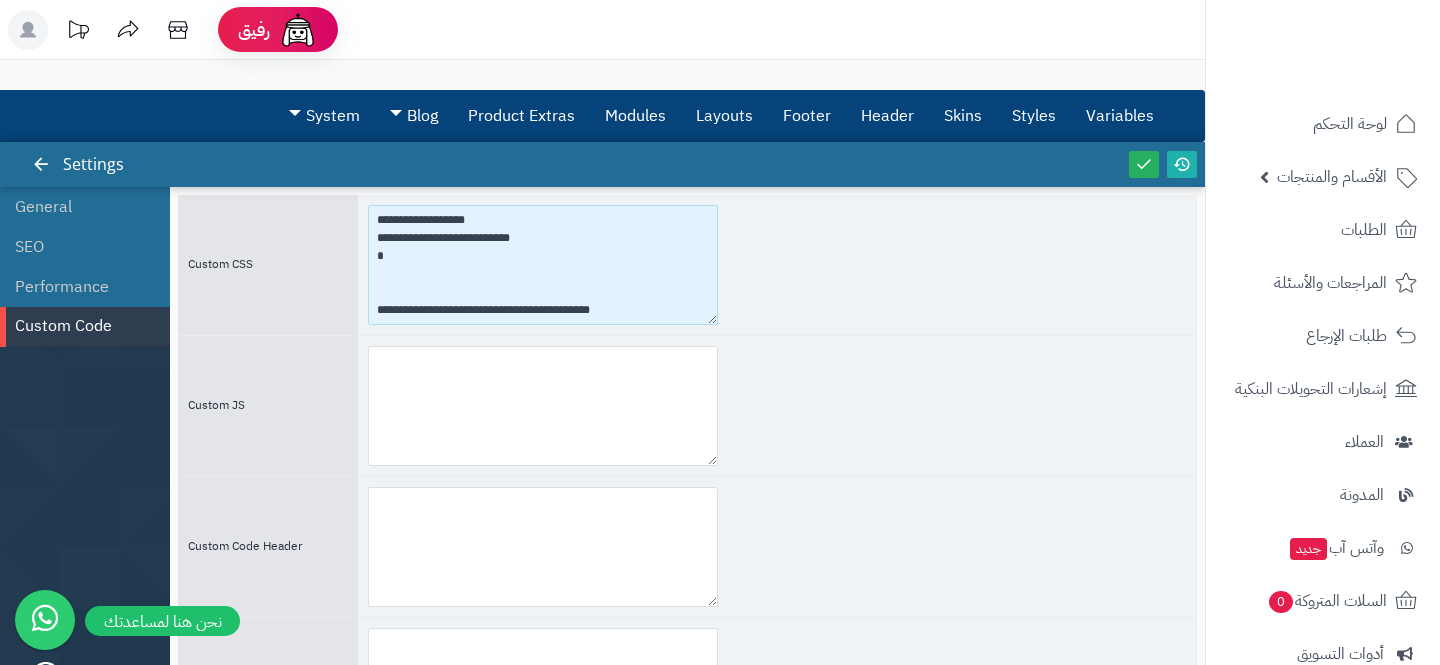 paste on "**********" 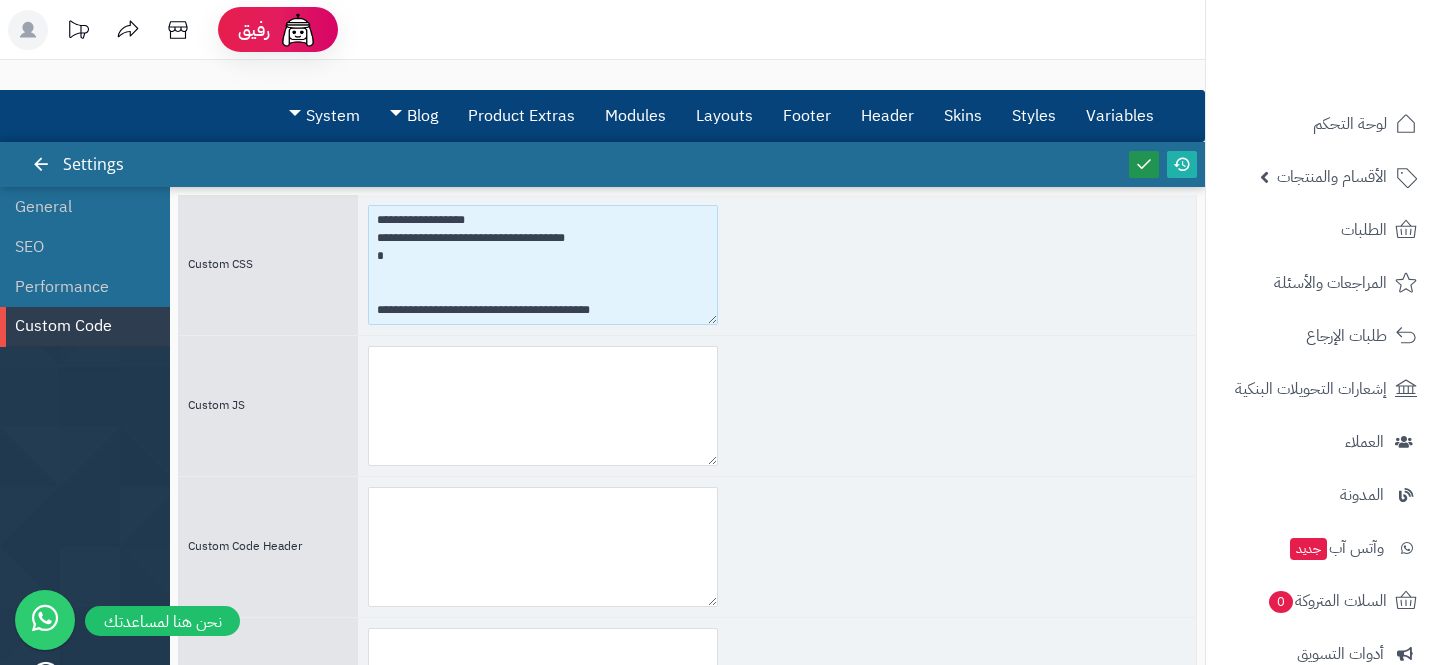 type on "**********" 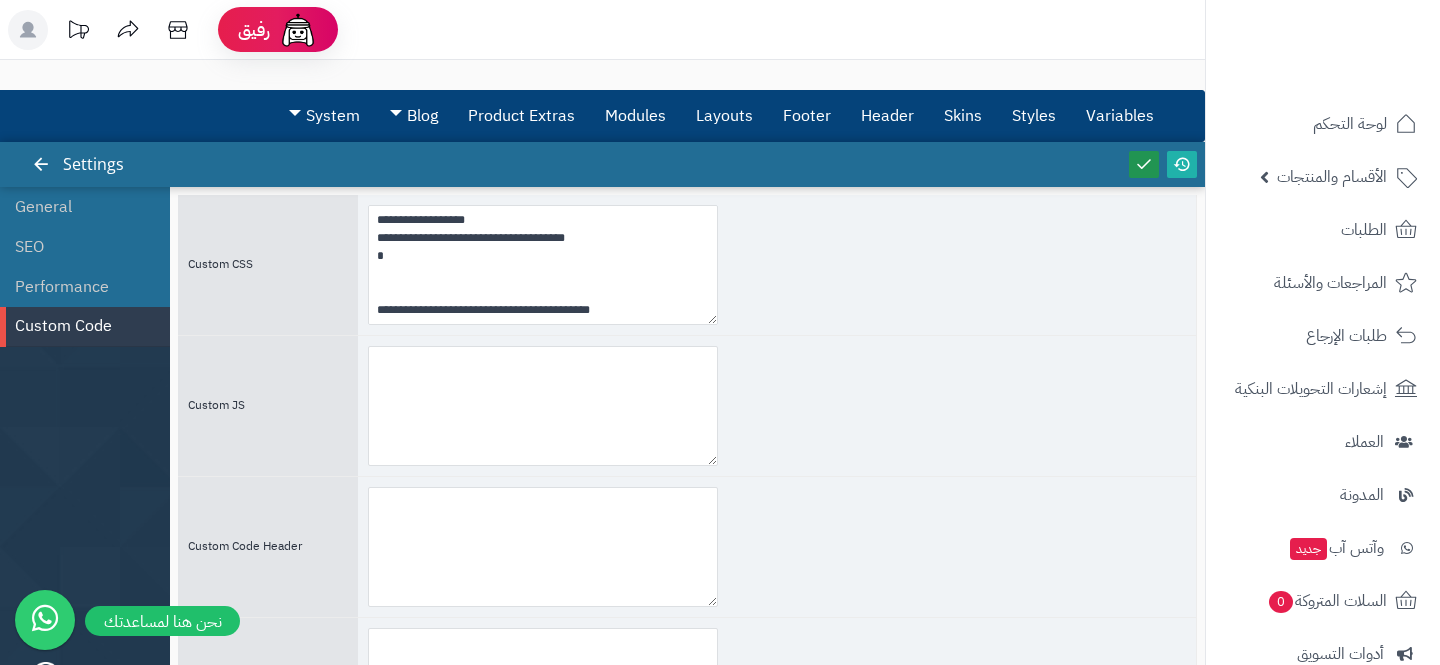click at bounding box center [1144, 164] 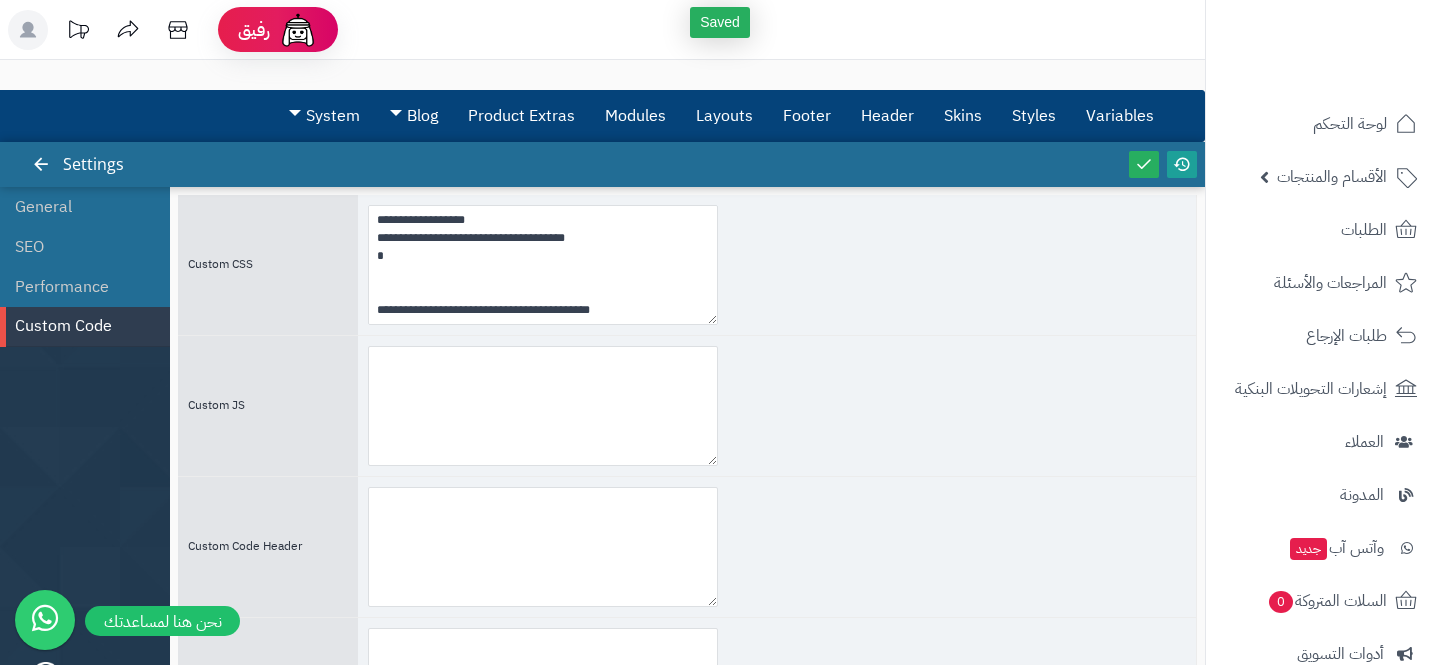 click at bounding box center [1182, 164] 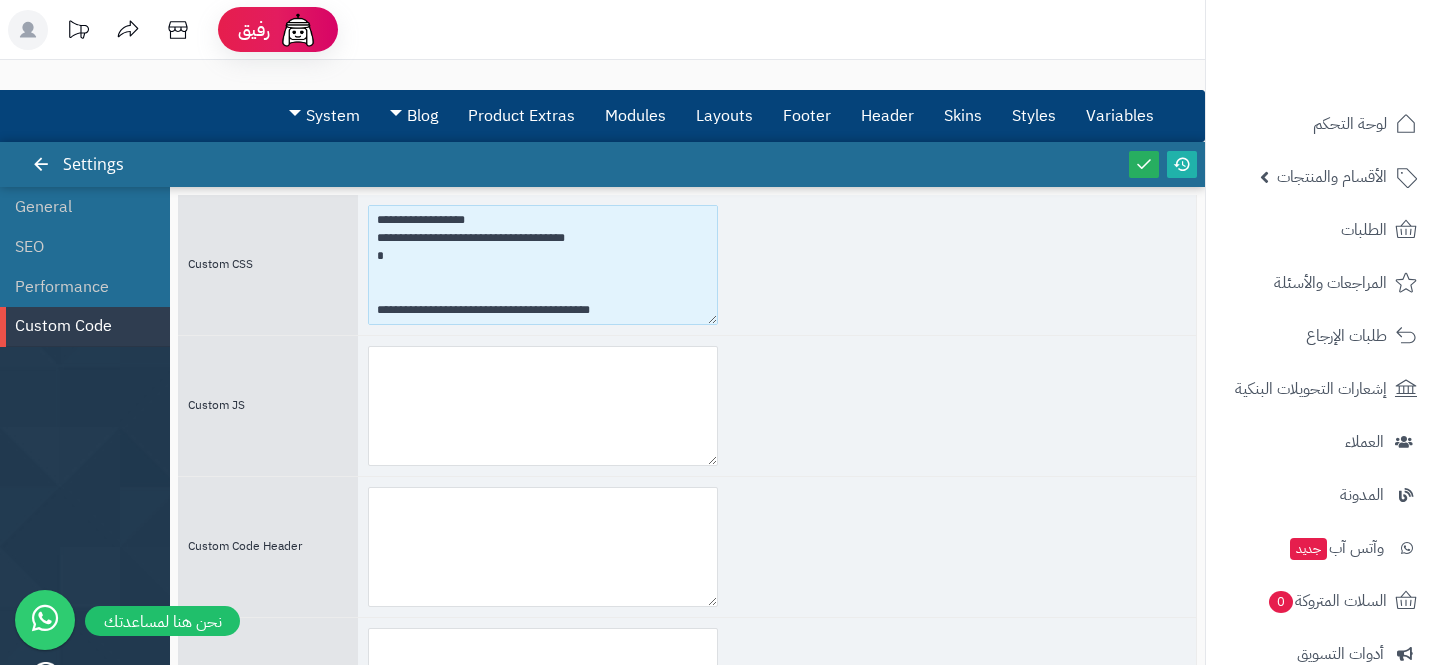 drag, startPoint x: 420, startPoint y: 265, endPoint x: 340, endPoint y: 198, distance: 104.35037 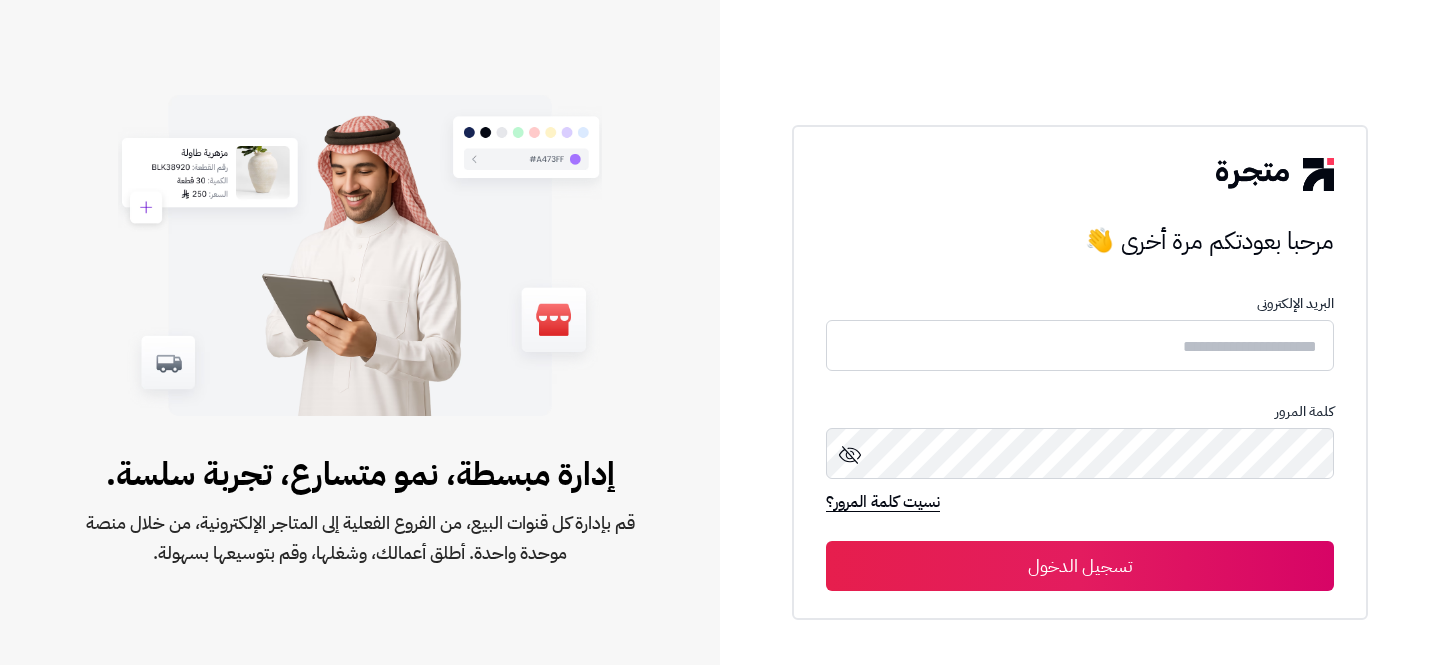scroll, scrollTop: 0, scrollLeft: 0, axis: both 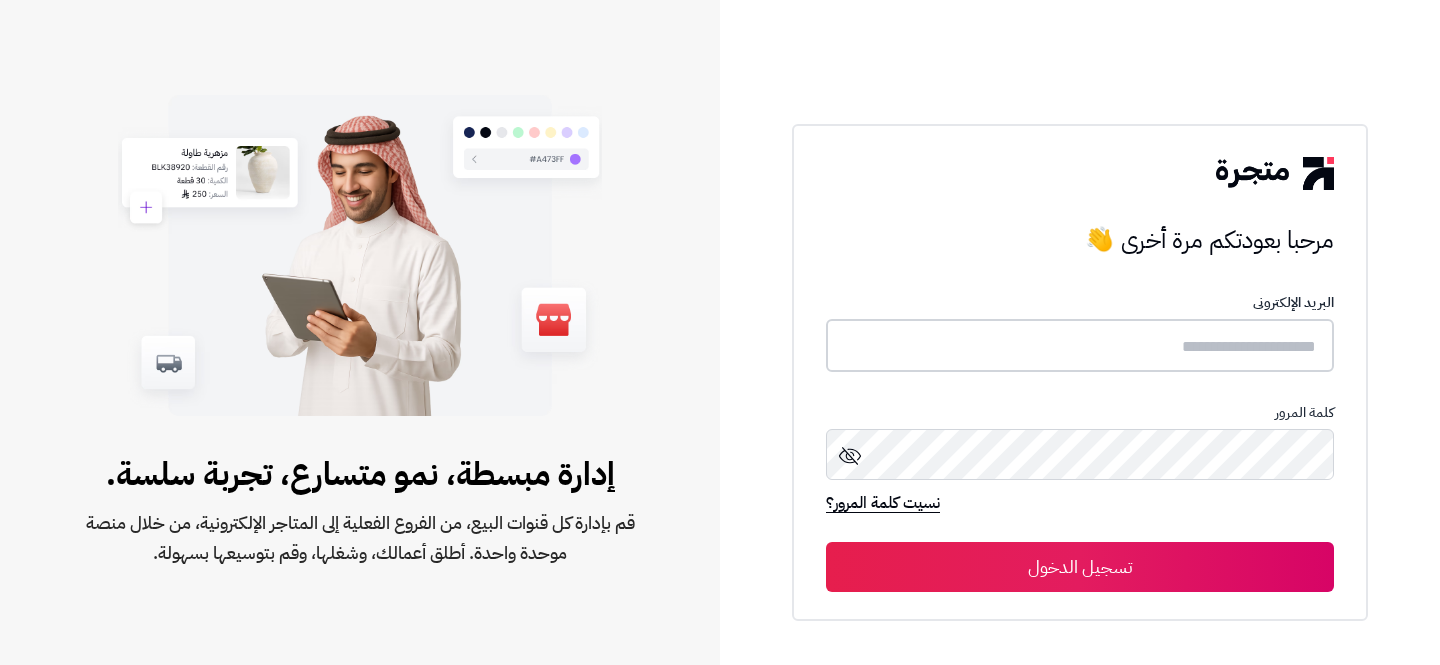 click at bounding box center (1080, 345) 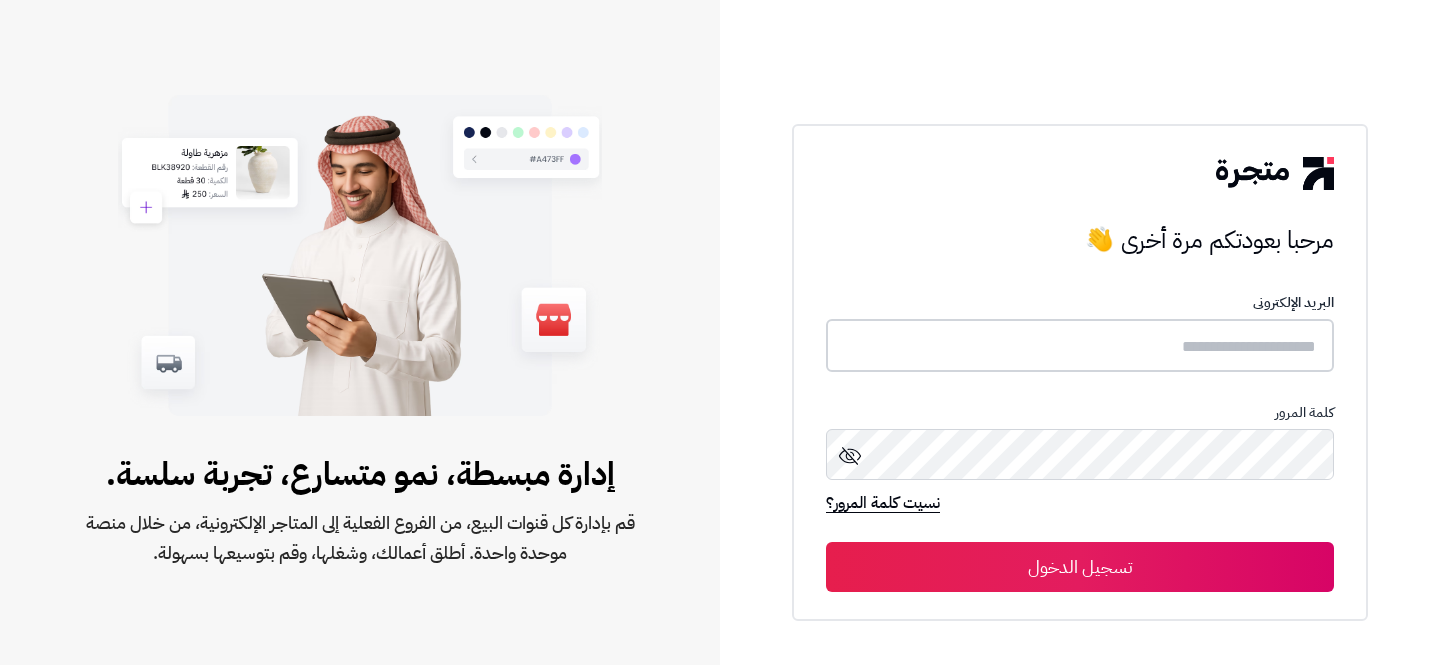 type on "**********" 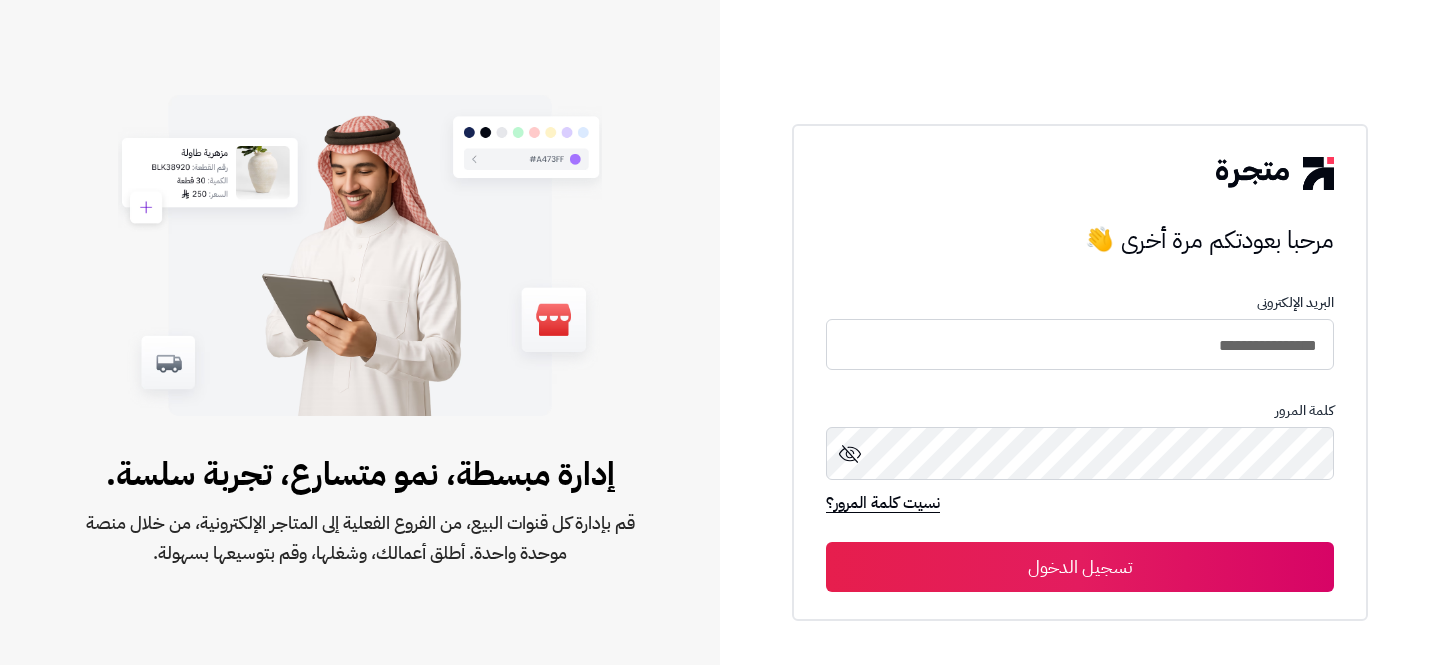 click on "تسجيل الدخول" at bounding box center (1080, 567) 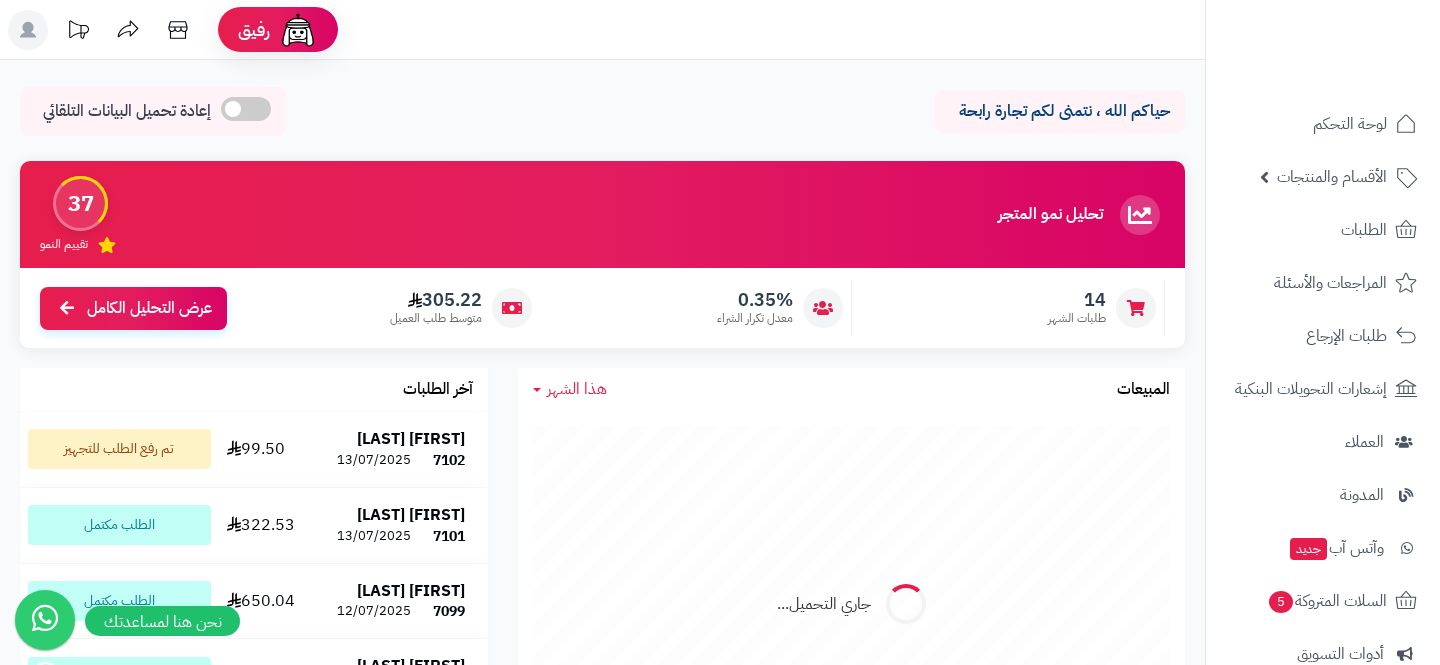 scroll, scrollTop: 0, scrollLeft: 0, axis: both 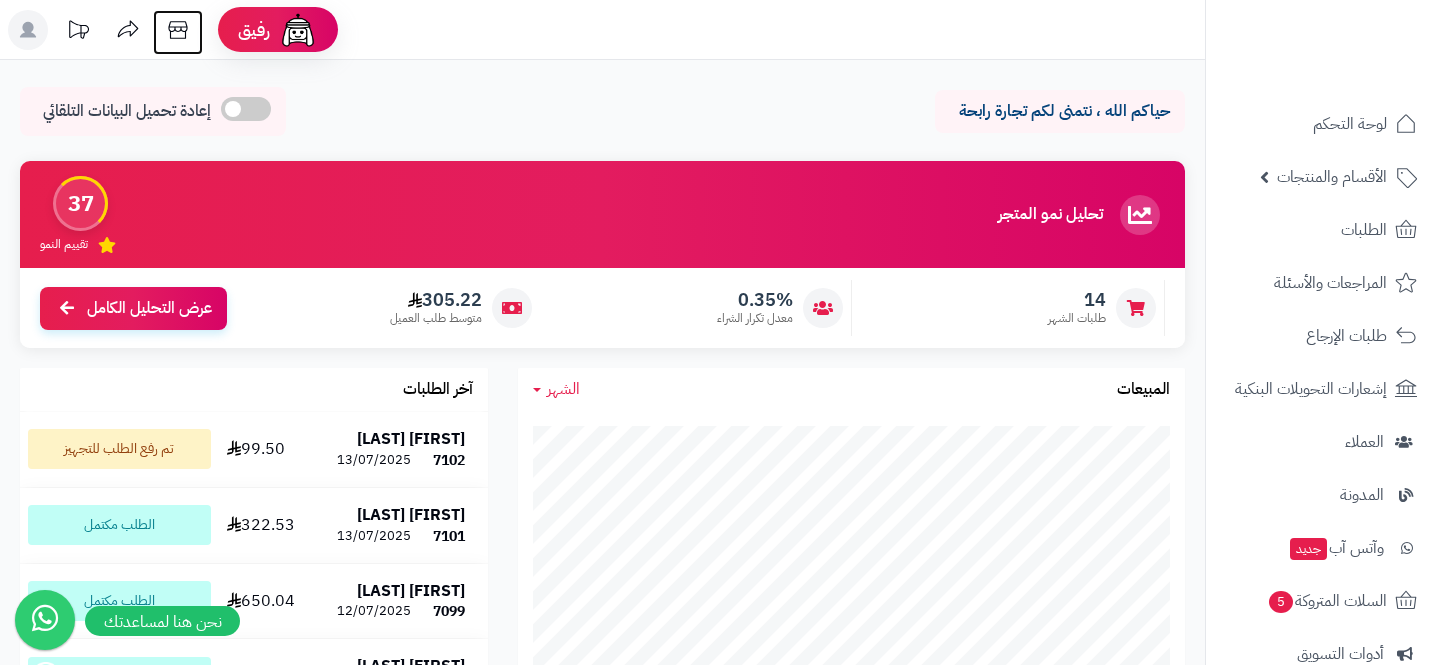 click 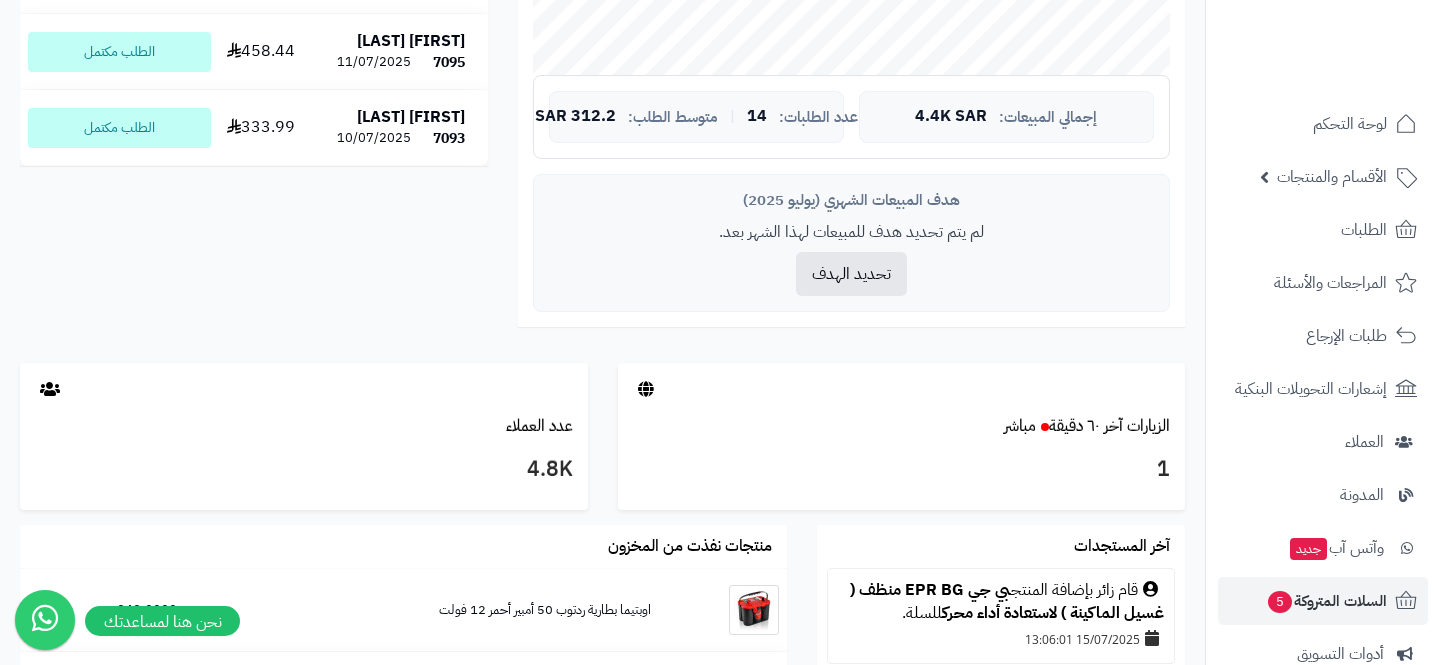scroll, scrollTop: 702, scrollLeft: 0, axis: vertical 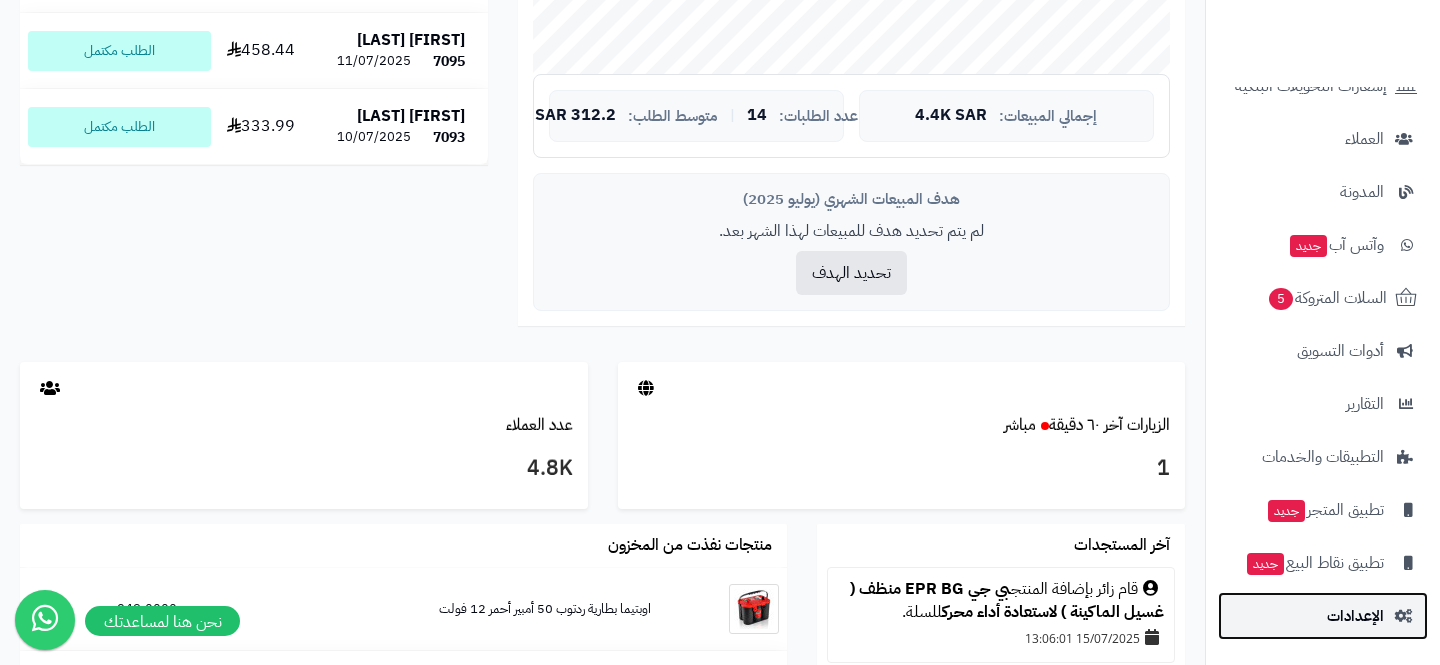 click on "الإعدادات" at bounding box center [1323, 616] 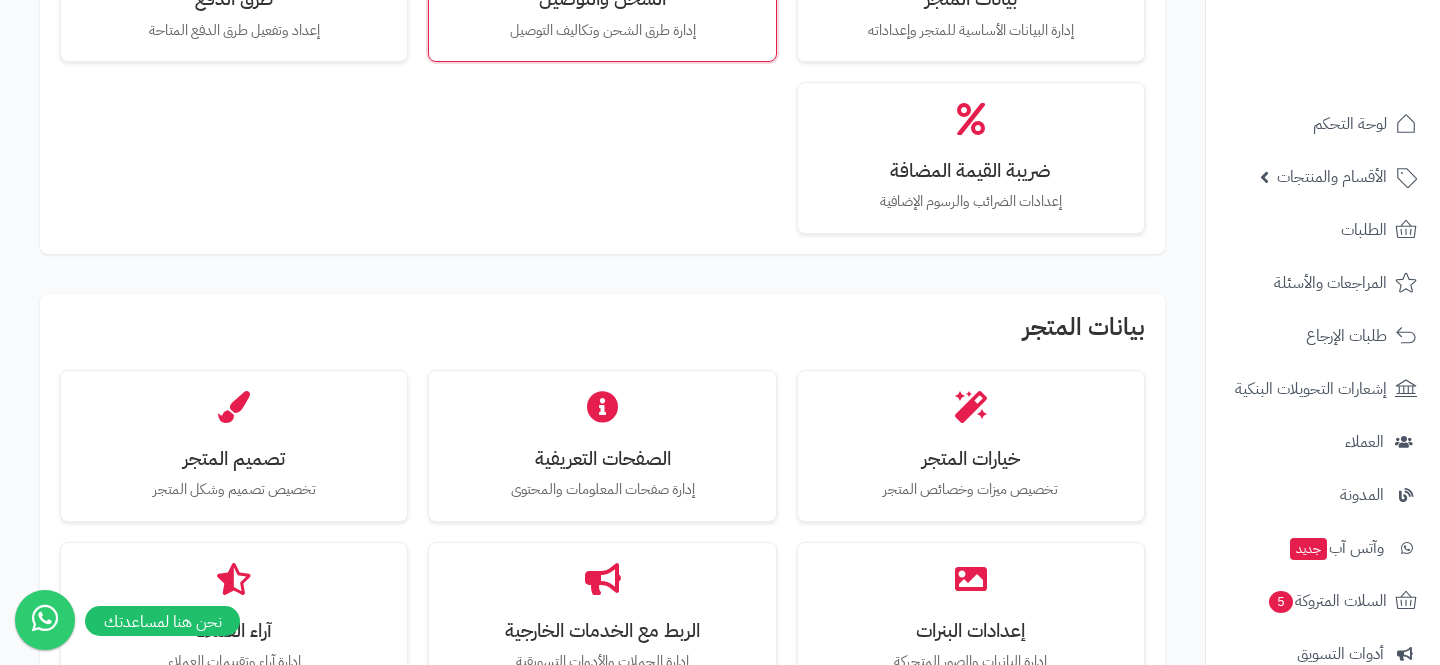 scroll, scrollTop: 330, scrollLeft: 0, axis: vertical 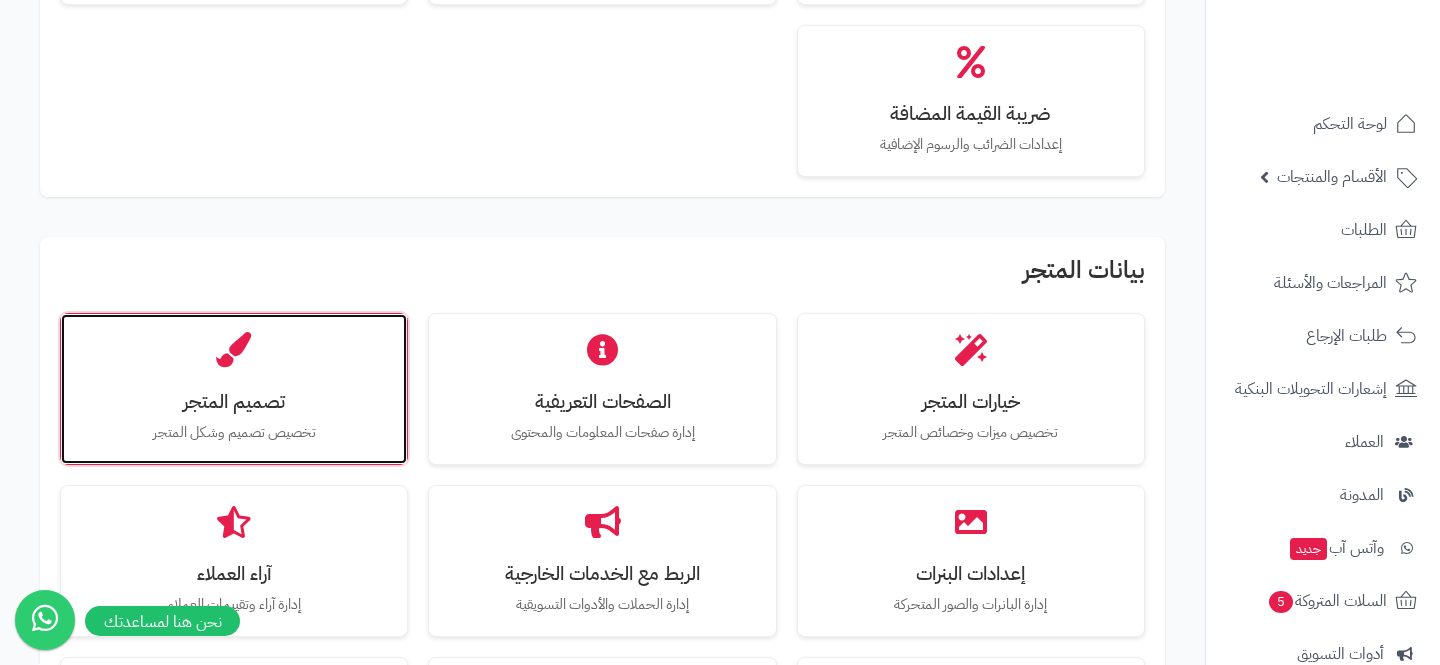 click on "تصميم المتجر" at bounding box center [234, 401] 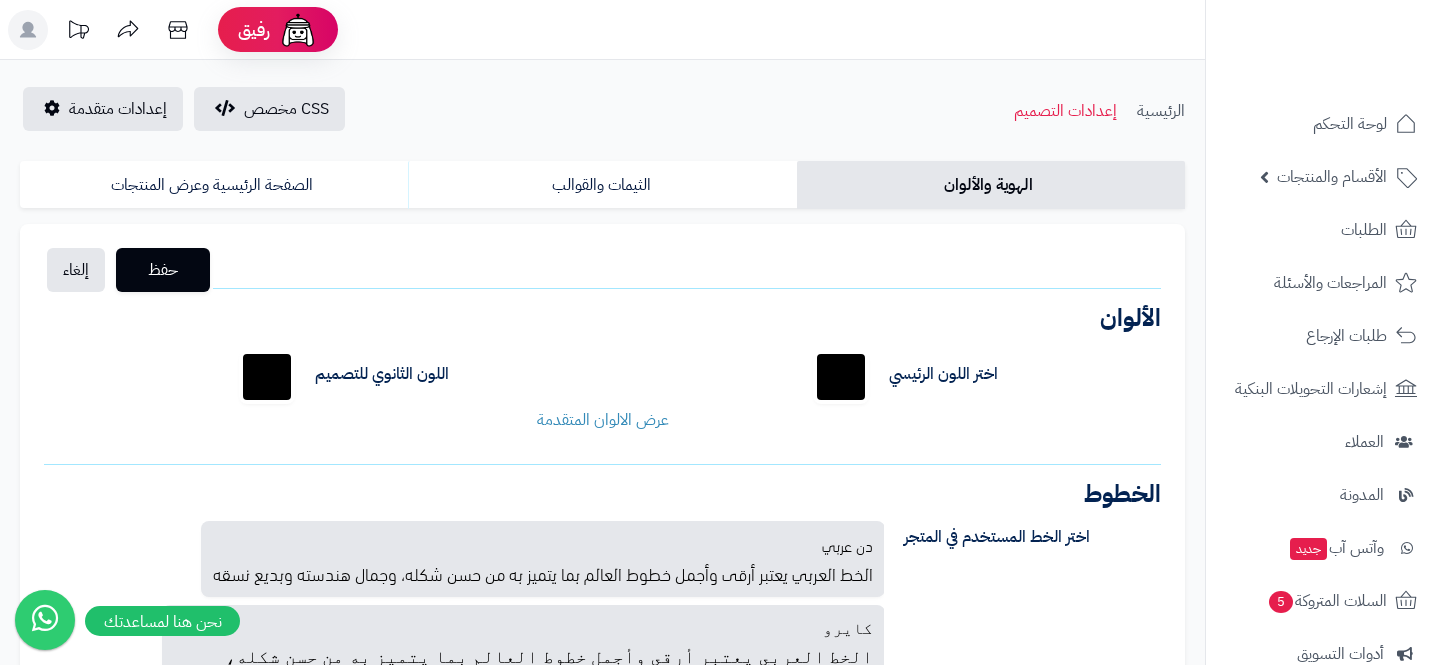 scroll, scrollTop: 0, scrollLeft: 0, axis: both 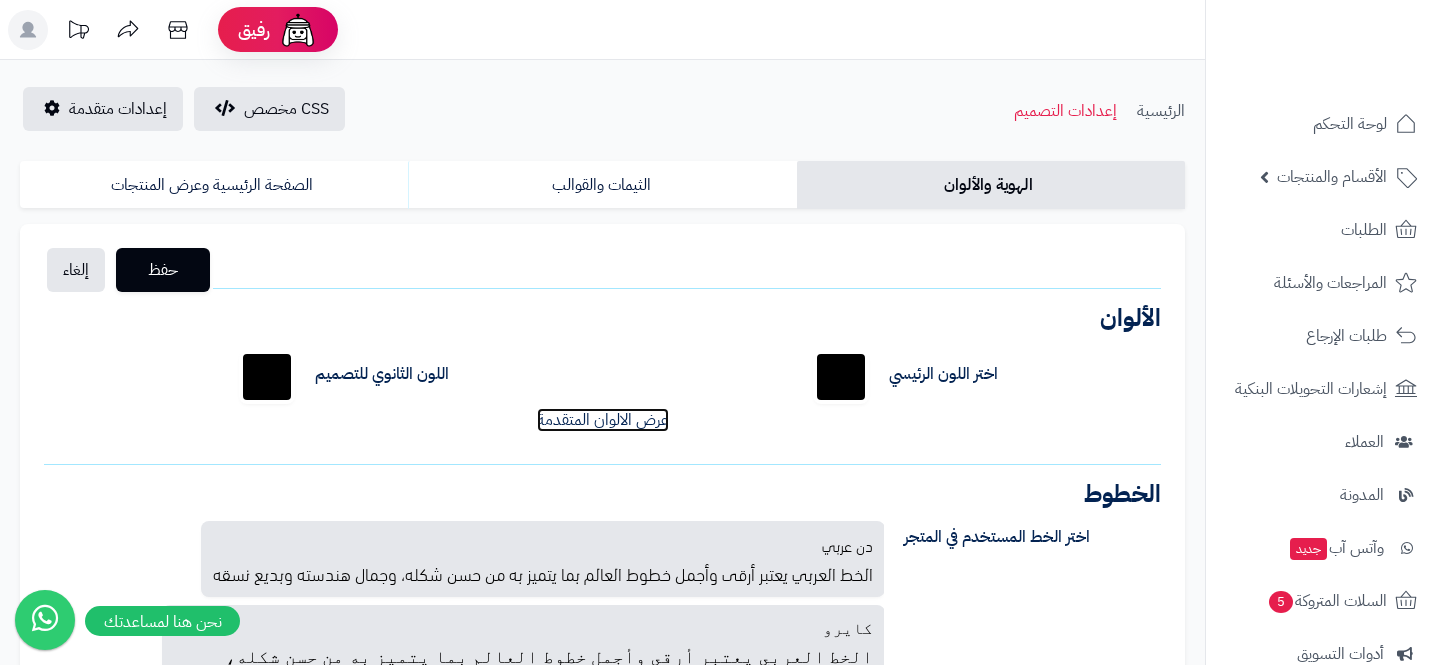 click on "عرض الالوان المتقدمة" at bounding box center [603, 420] 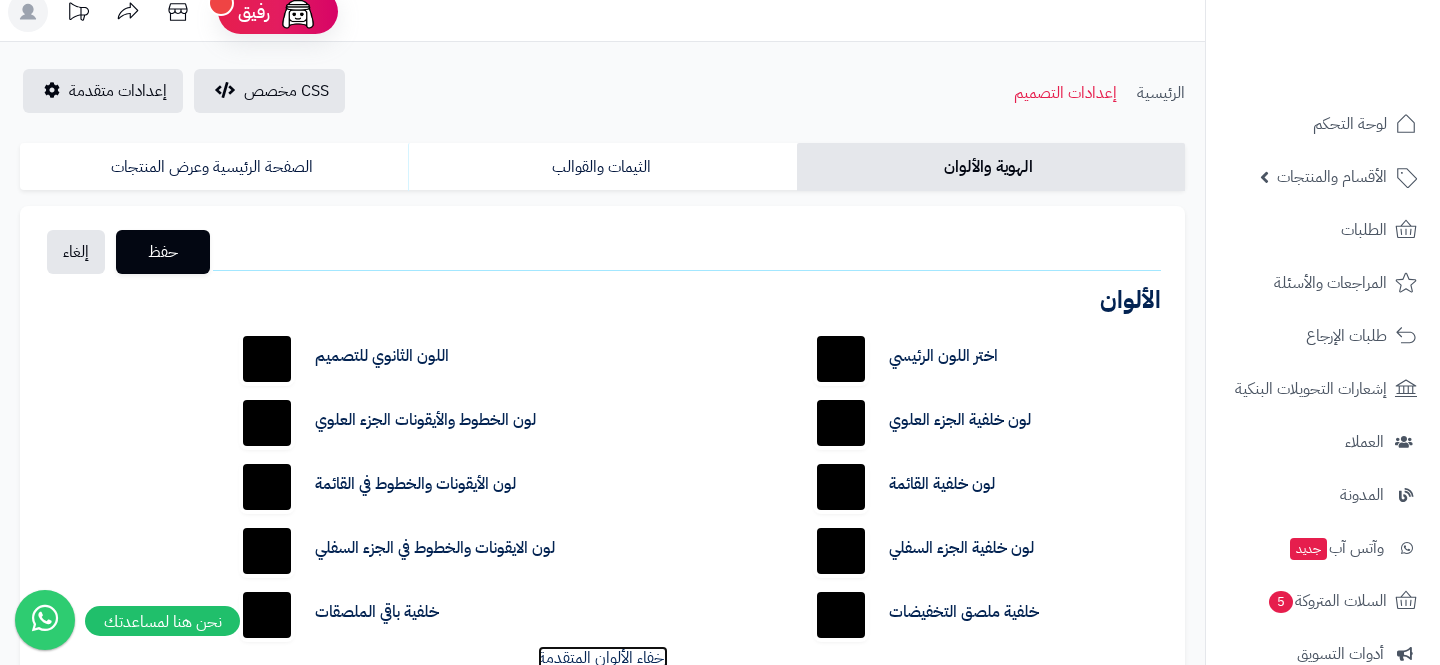 scroll, scrollTop: 20, scrollLeft: 0, axis: vertical 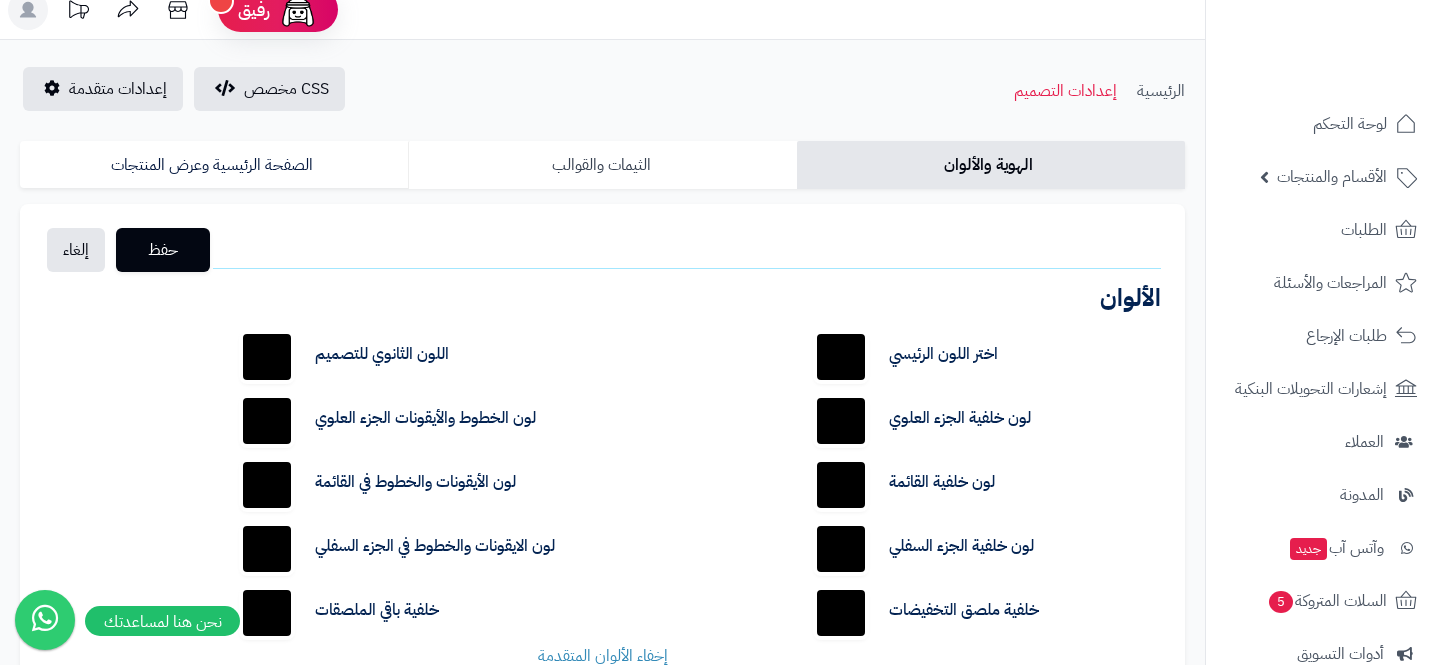 click on "الثيمات والقوالب" at bounding box center (602, 165) 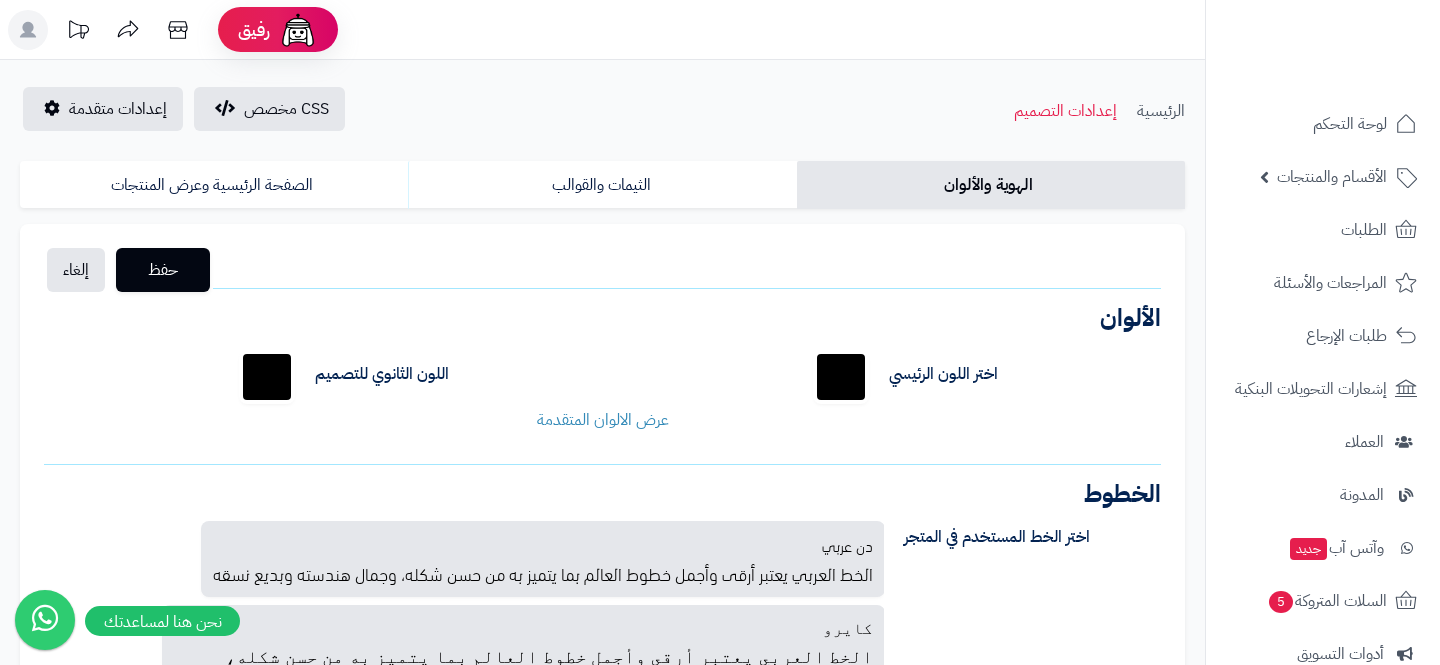 scroll, scrollTop: 20, scrollLeft: 0, axis: vertical 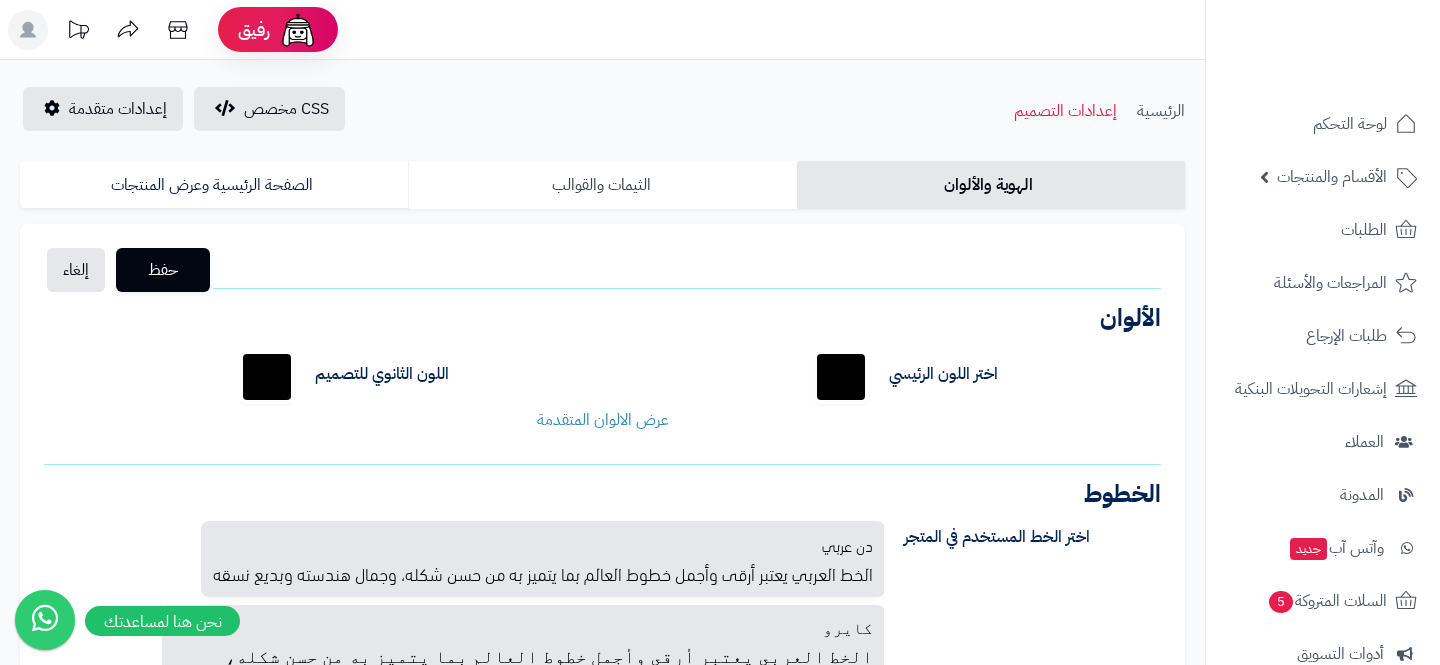 click on "الثيمات والقوالب" at bounding box center (602, 185) 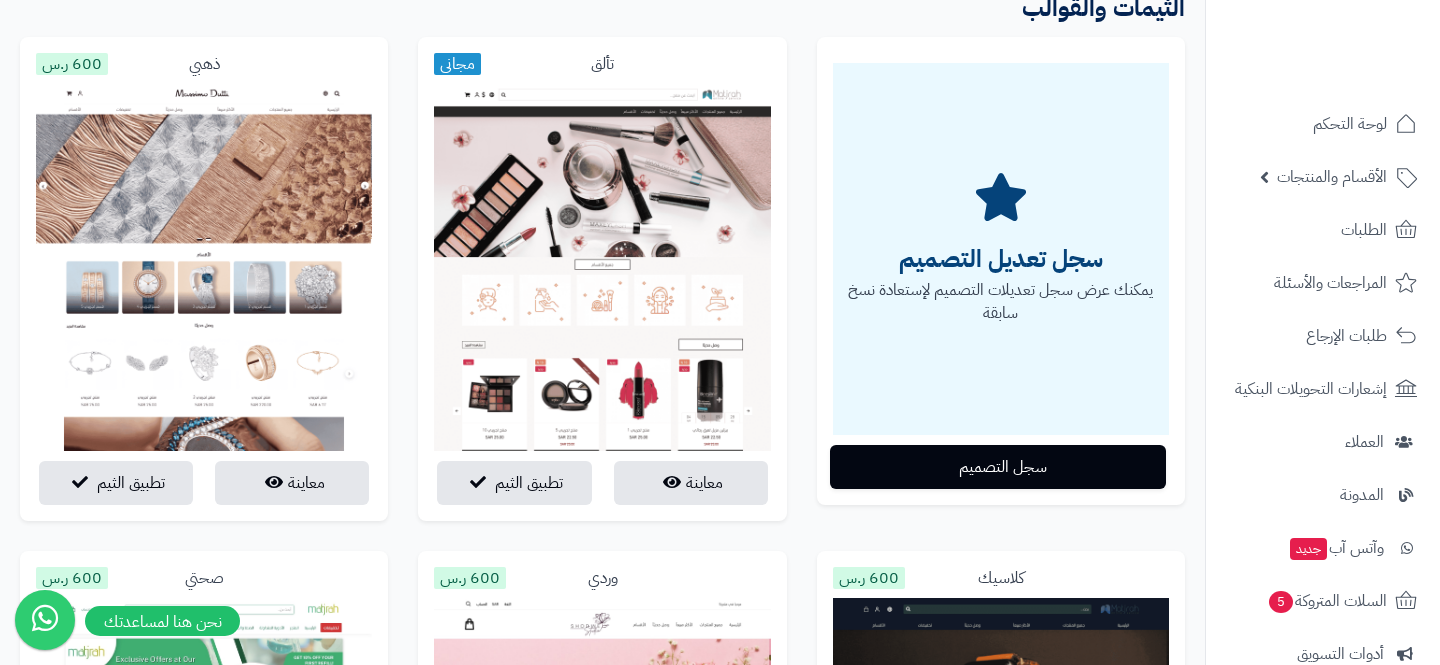 scroll, scrollTop: 0, scrollLeft: 0, axis: both 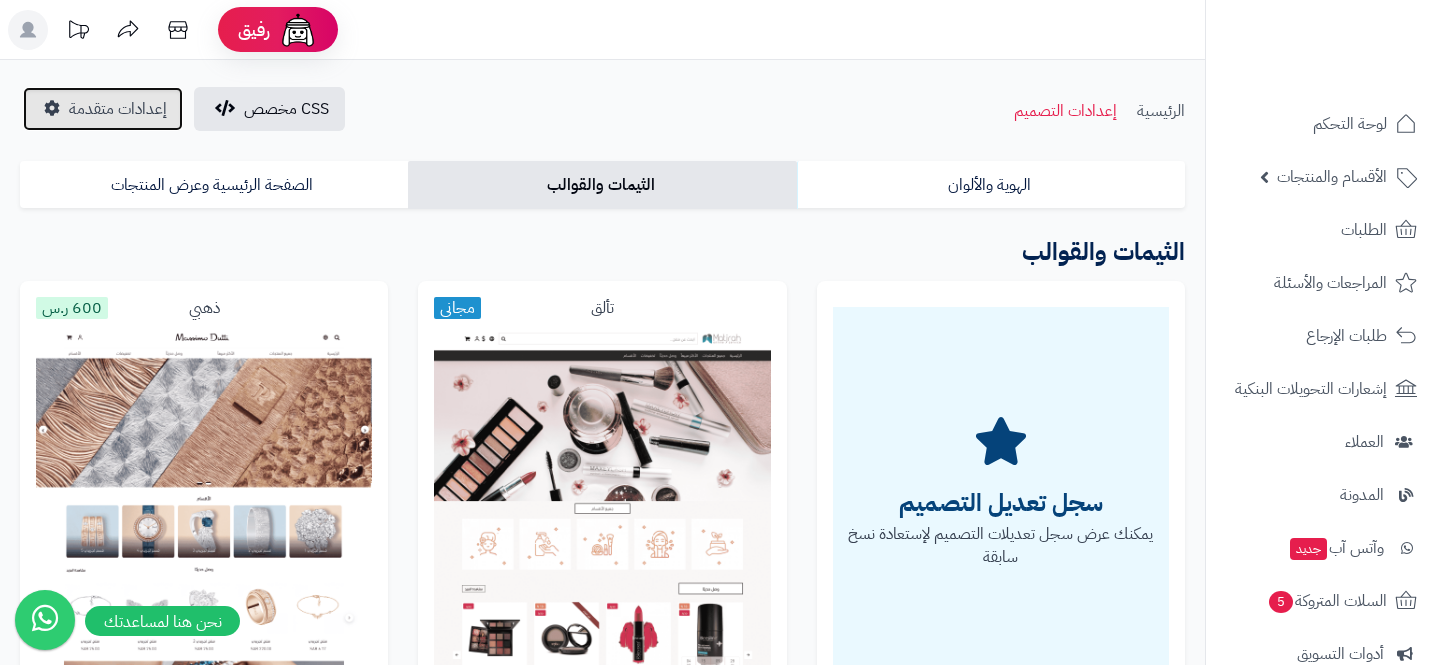 click on "إعدادات متقدمة" at bounding box center [118, 109] 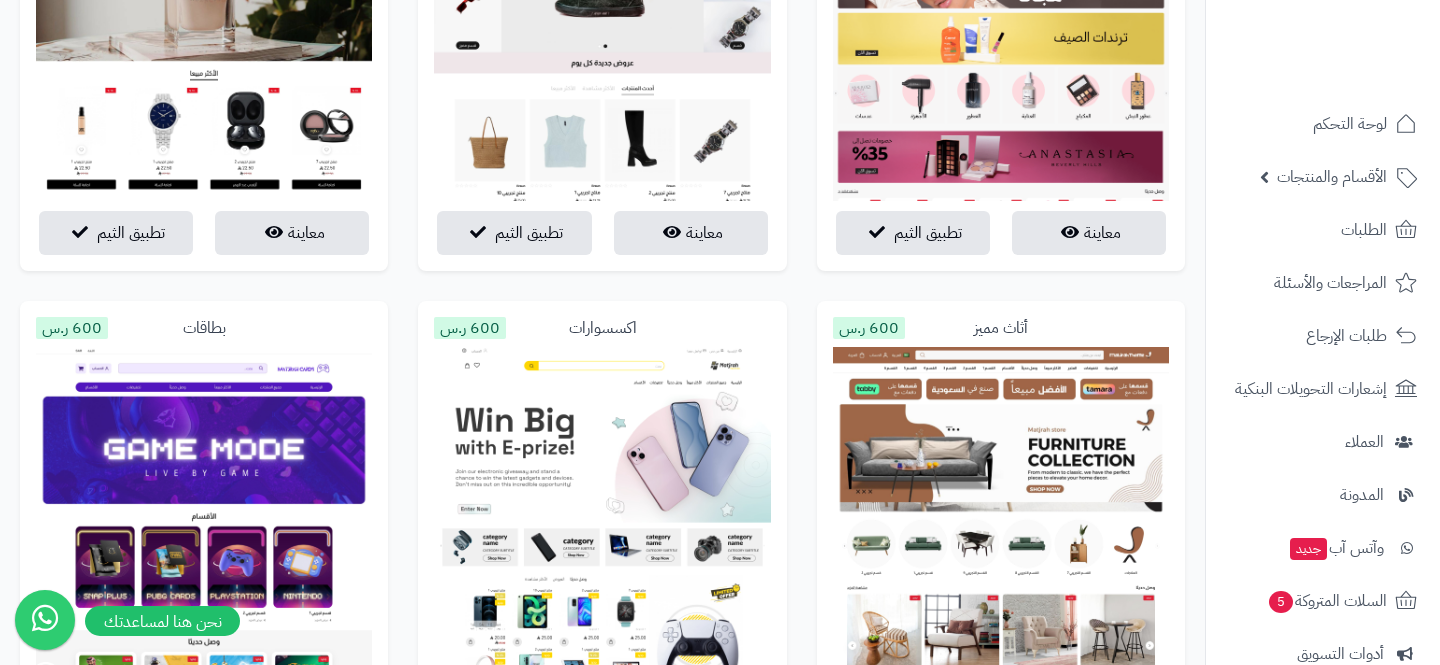 scroll, scrollTop: 3660, scrollLeft: 0, axis: vertical 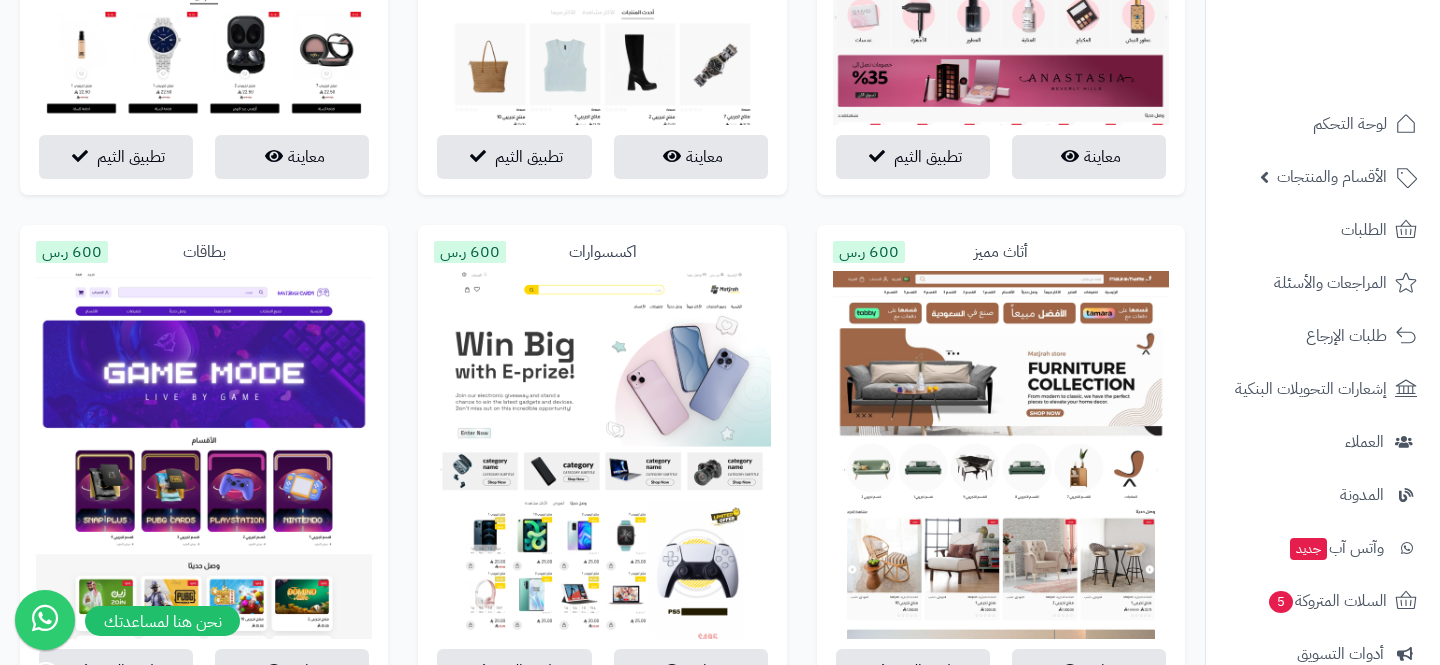 click at bounding box center (1001, 867) 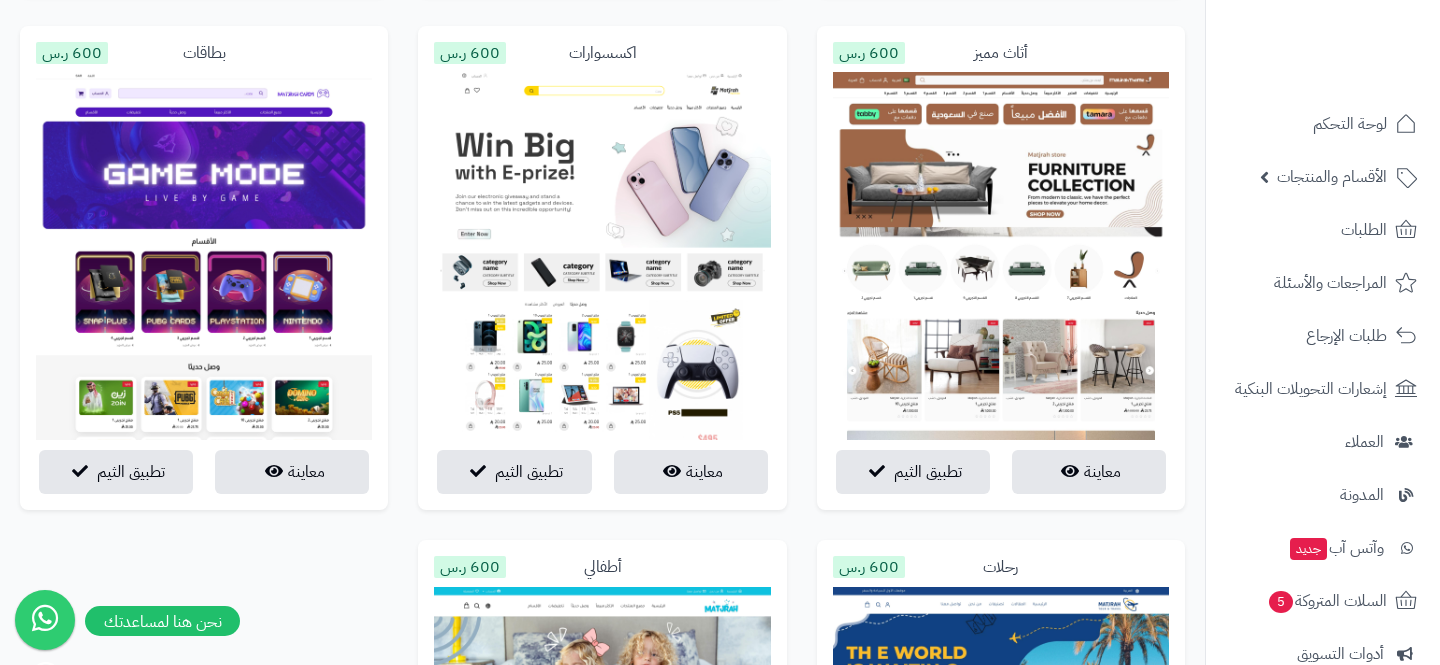 scroll, scrollTop: 3919, scrollLeft: 0, axis: vertical 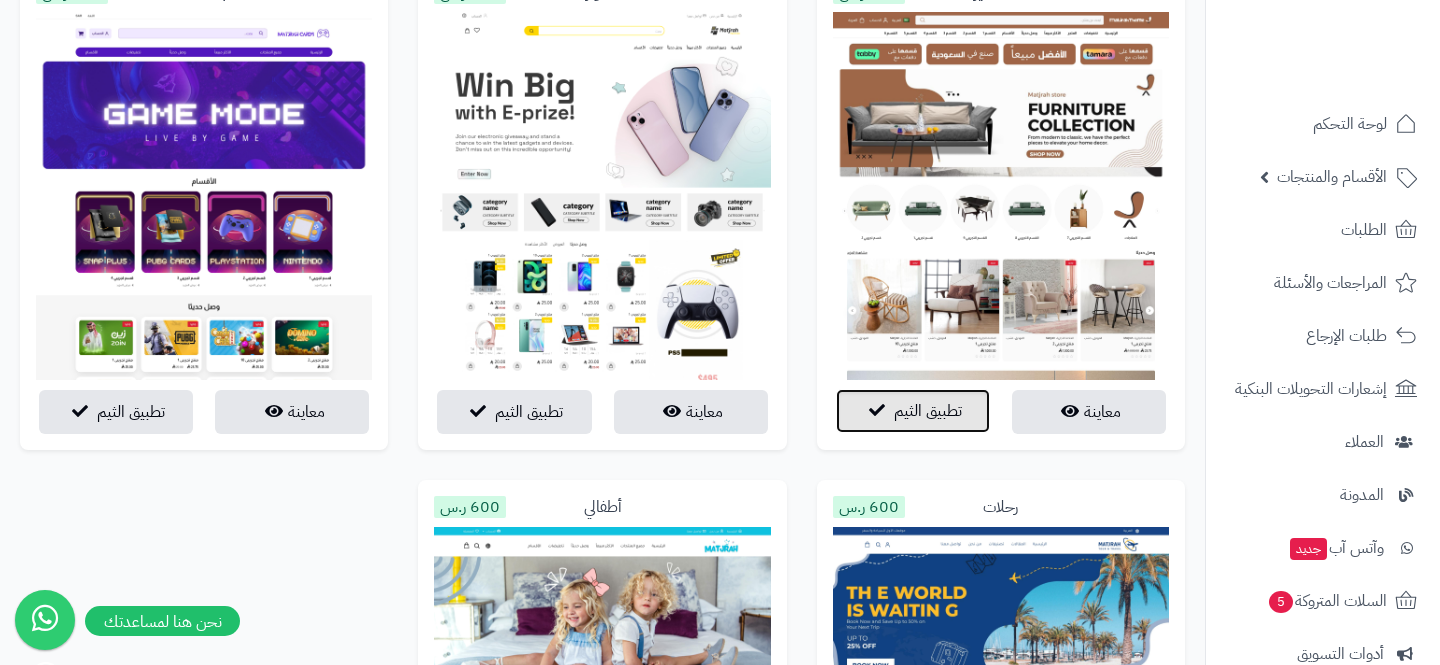 click at bounding box center (877, 410) 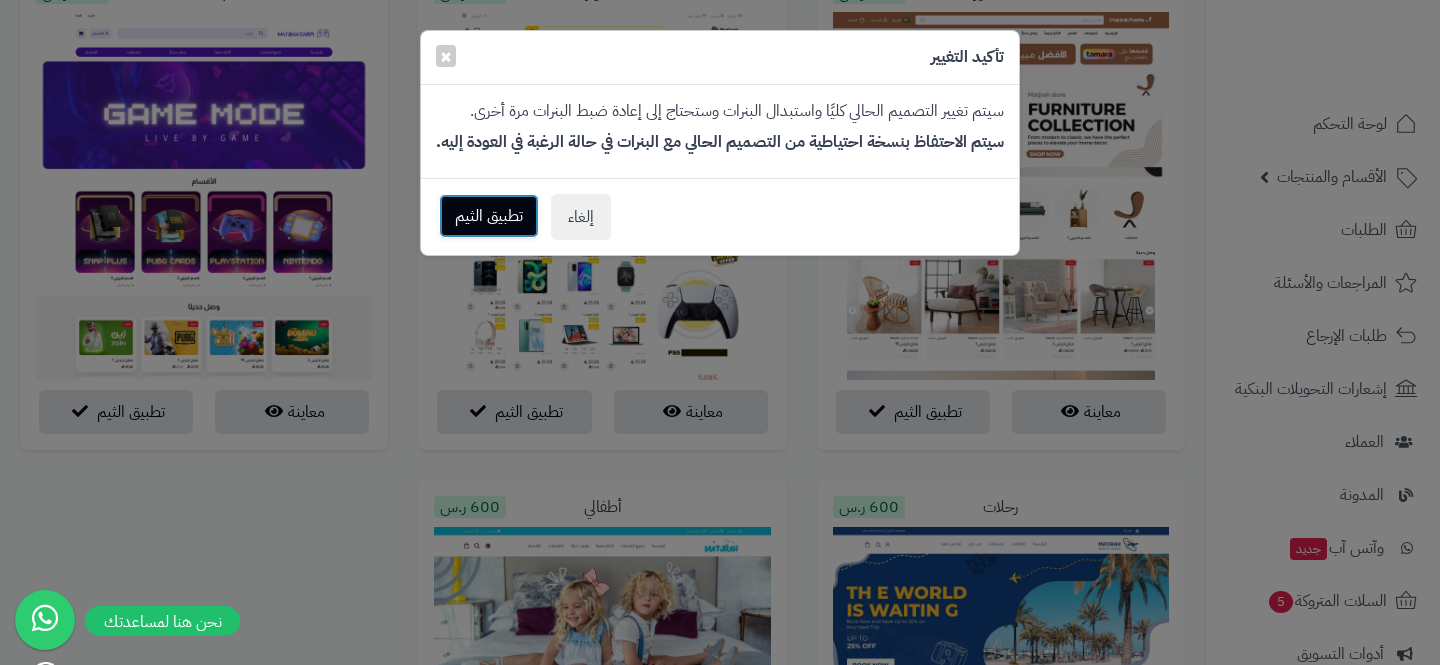 click on "تطبيق الثيم" at bounding box center (489, 216) 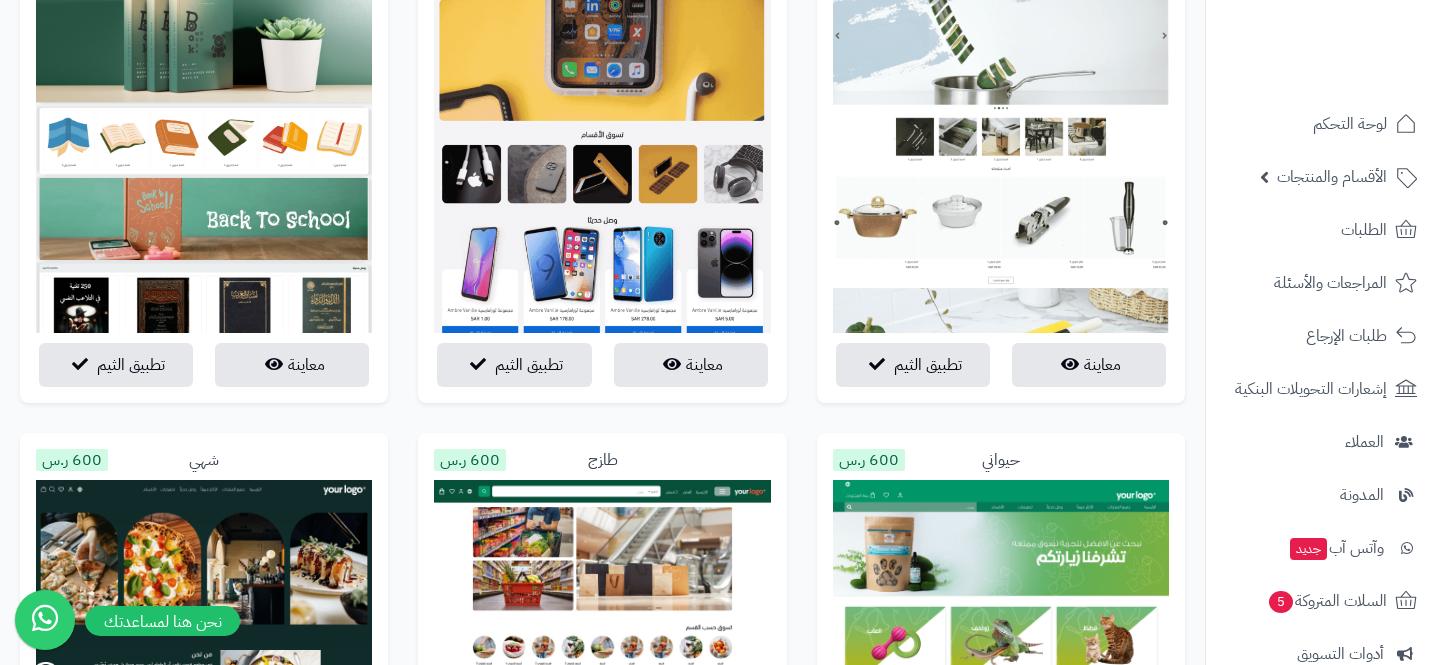 scroll, scrollTop: 1503, scrollLeft: 0, axis: vertical 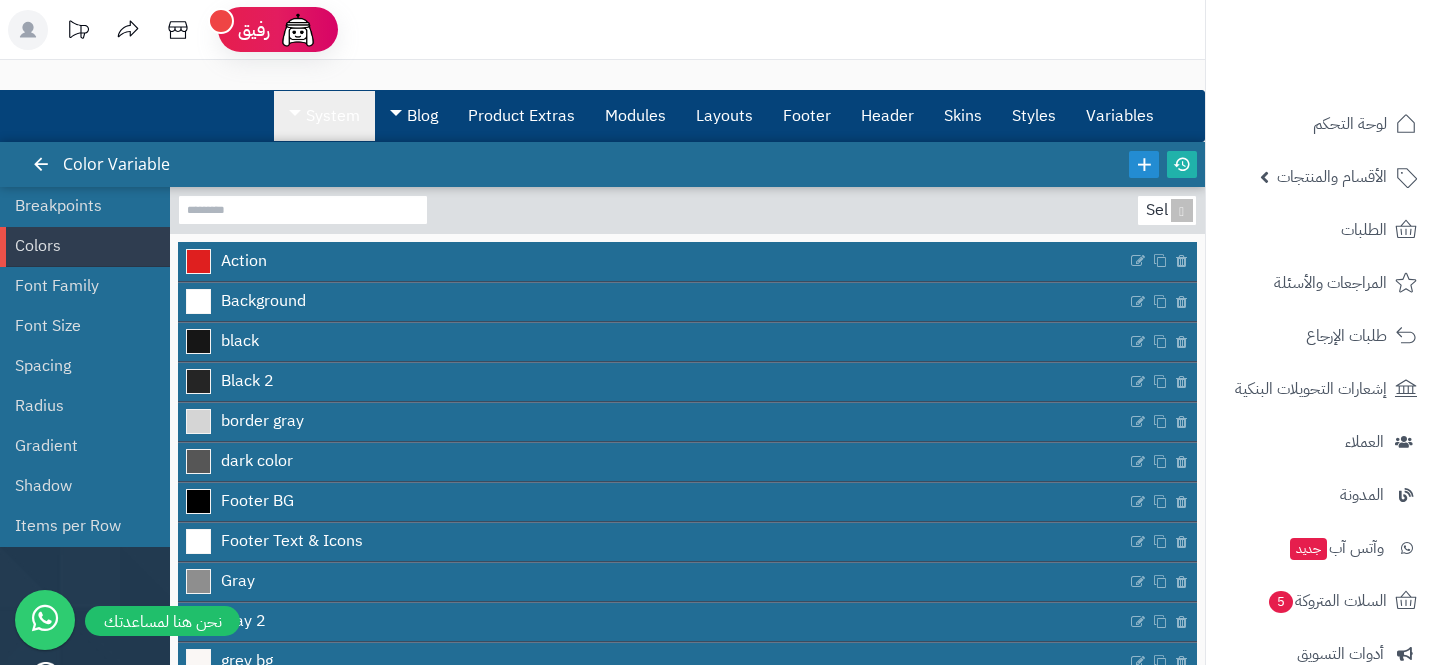 click on "System" at bounding box center [324, 116] 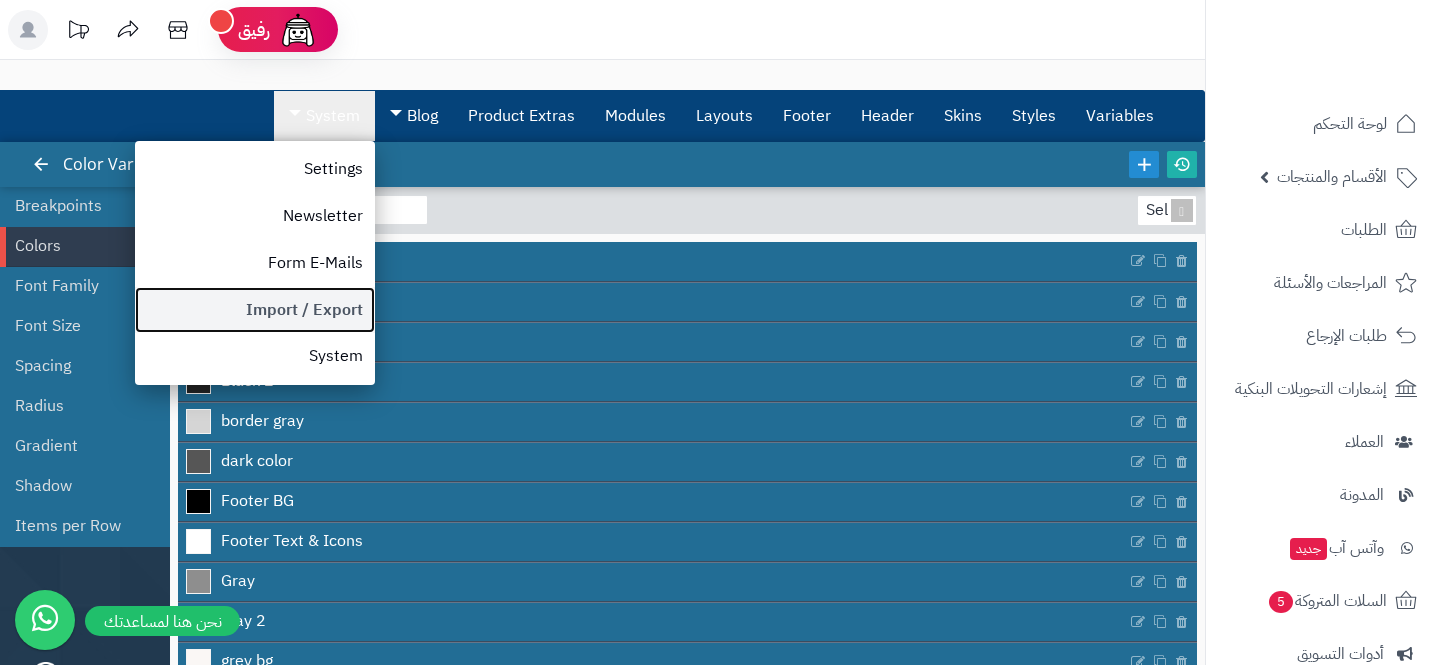click on "Import / Export" at bounding box center [255, 310] 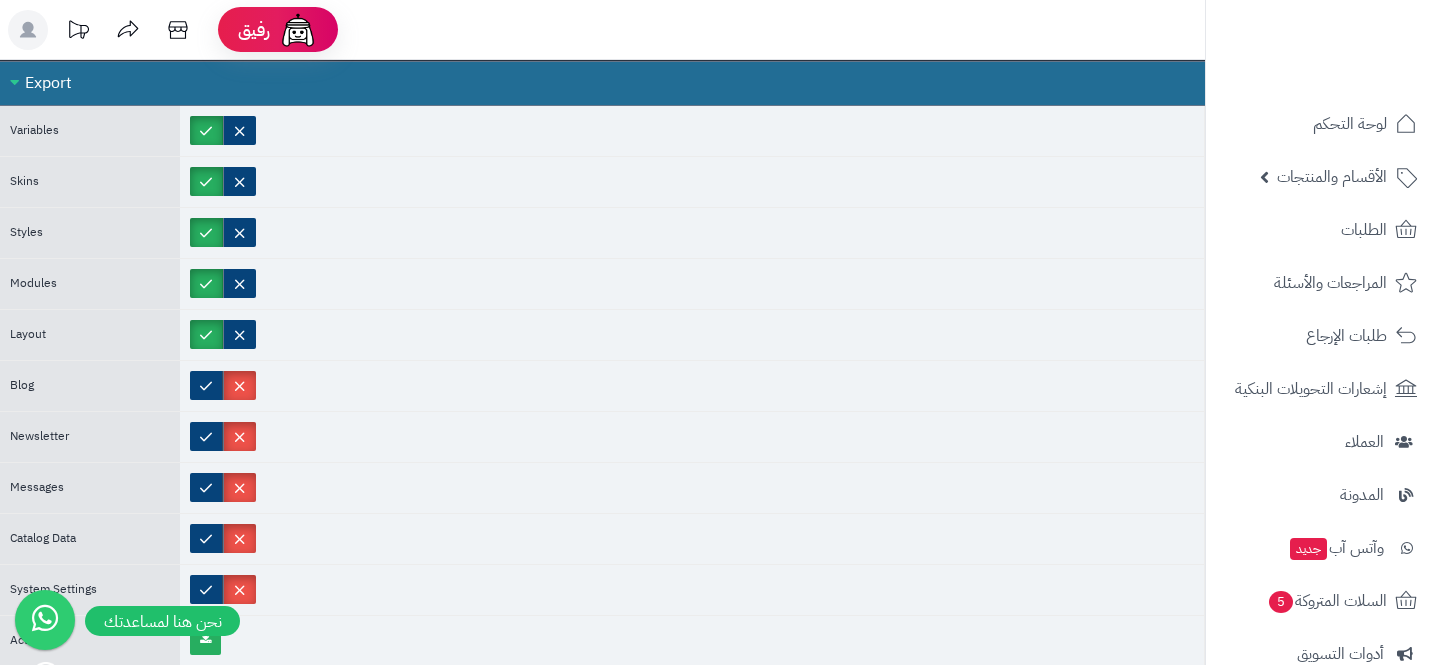 scroll, scrollTop: 346, scrollLeft: 0, axis: vertical 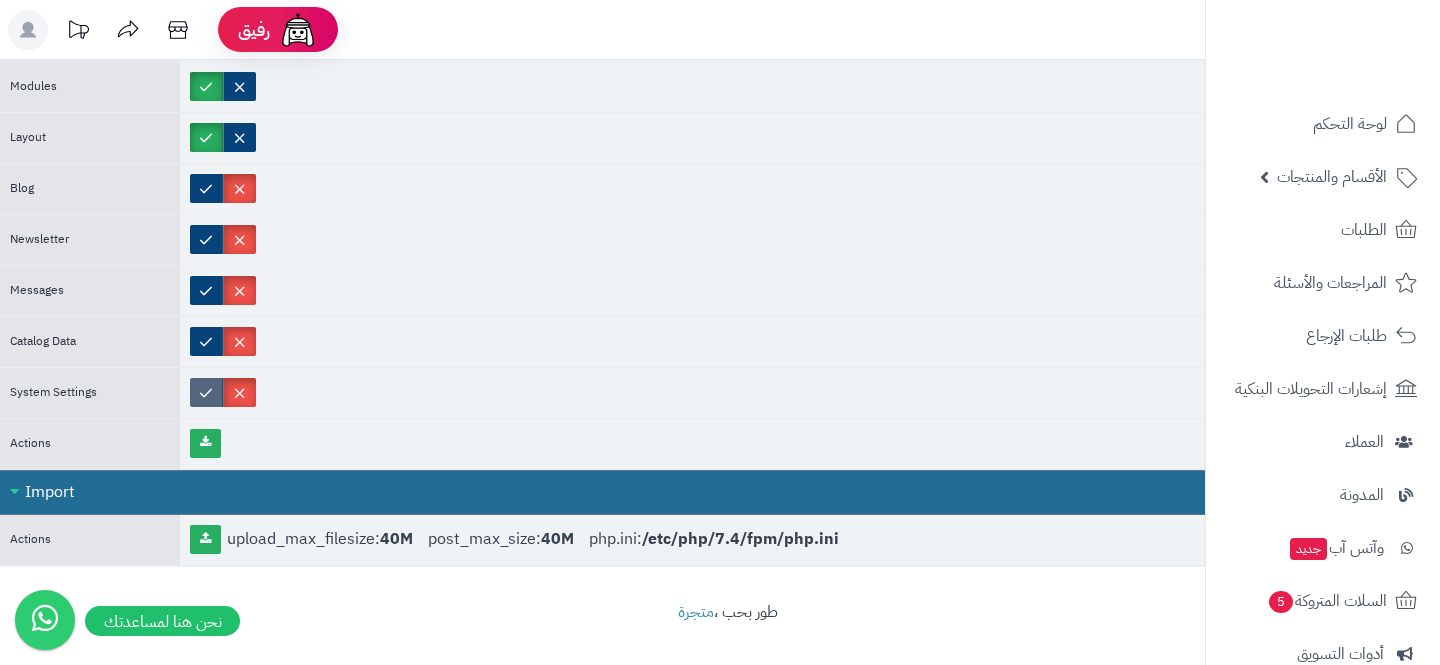click at bounding box center (206, 392) 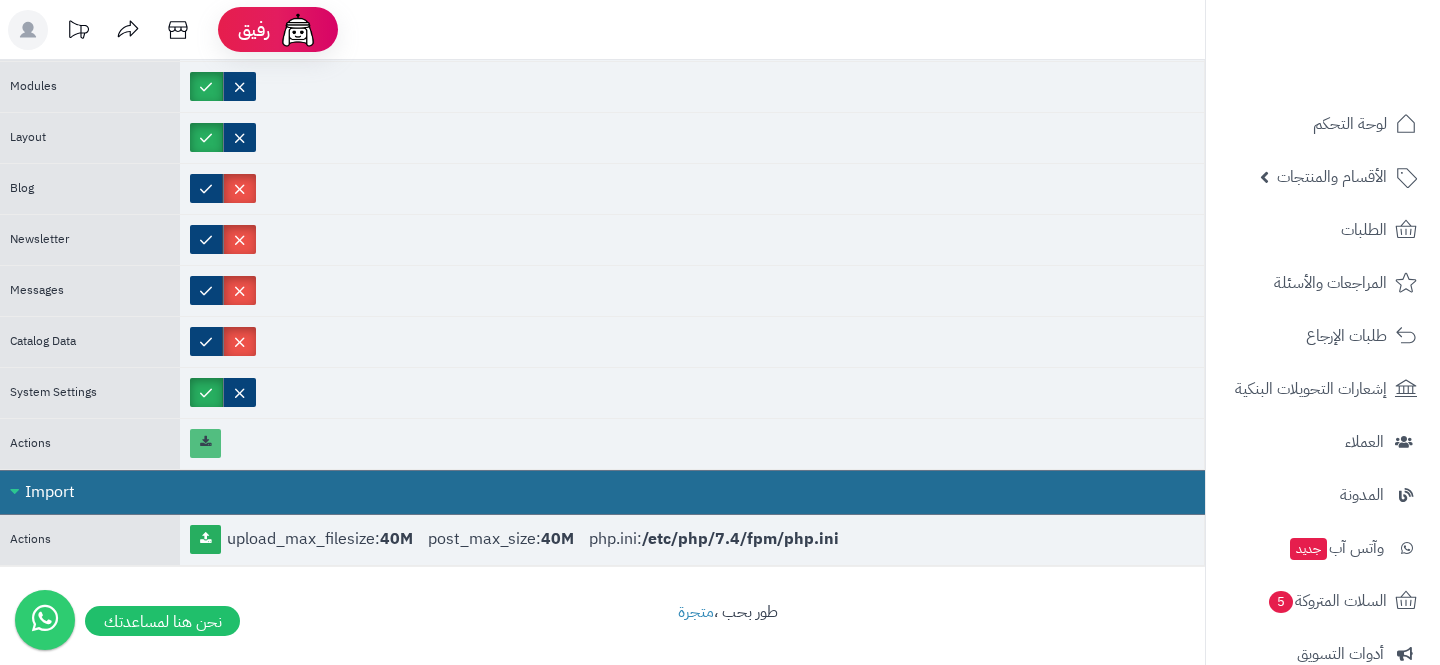 click at bounding box center (205, 443) 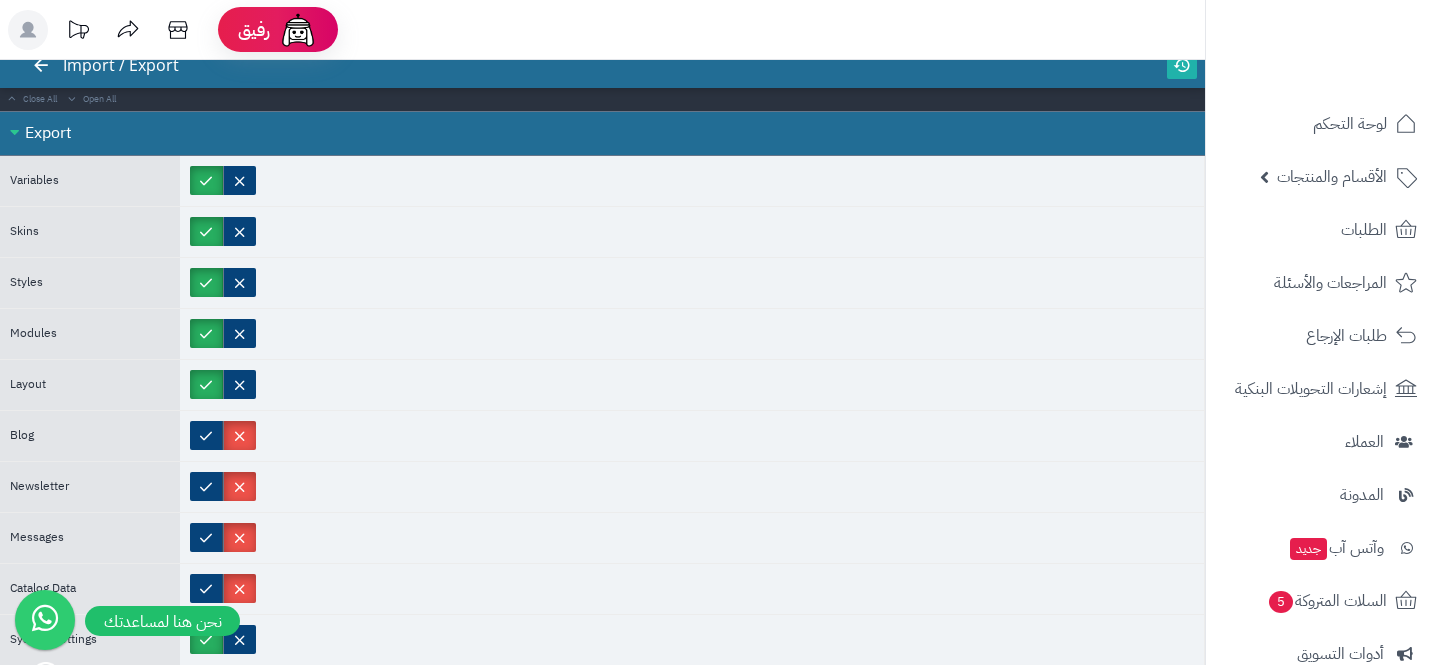 scroll, scrollTop: 0, scrollLeft: 0, axis: both 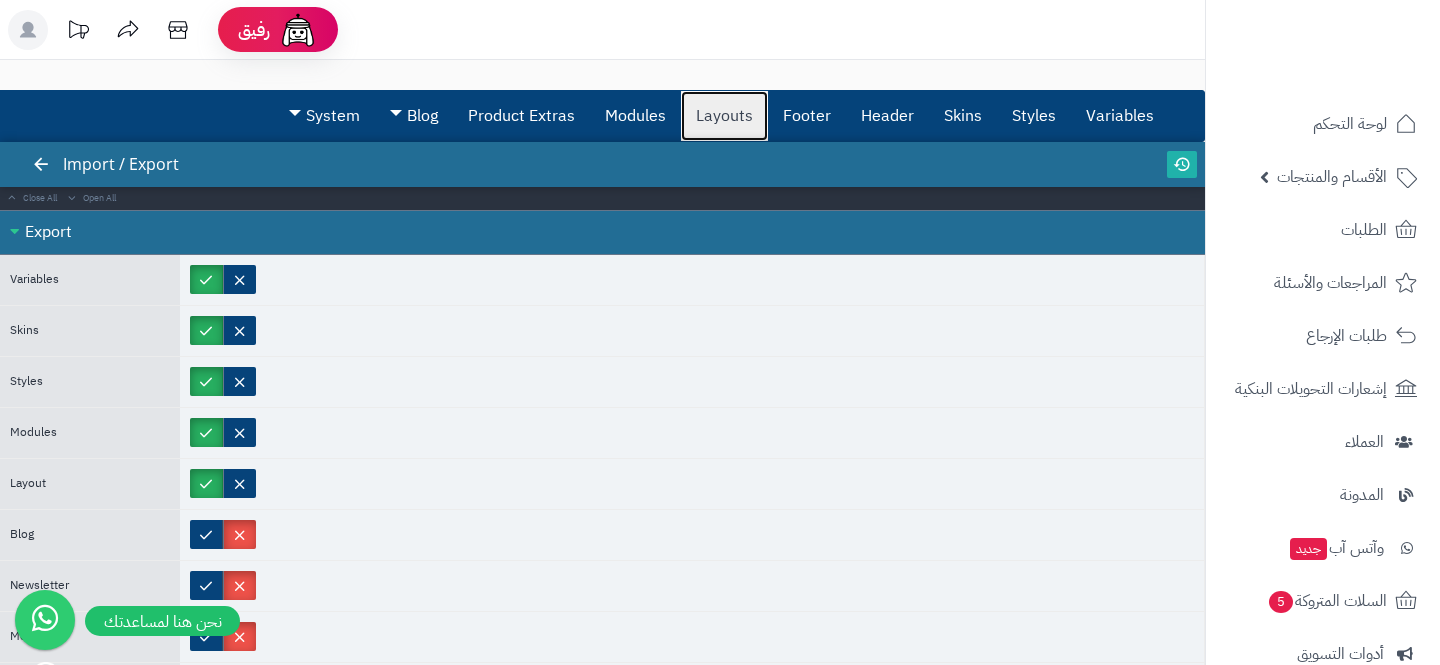 click on "Layouts" at bounding box center (724, 116) 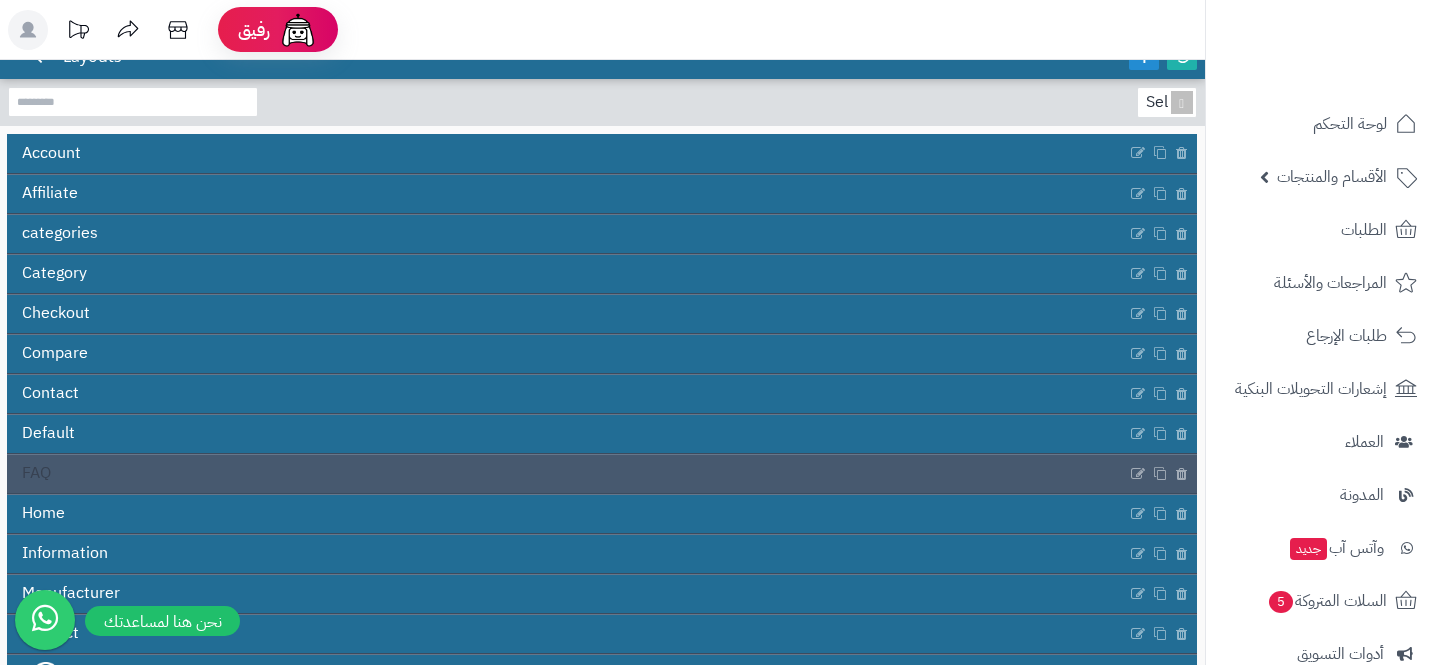 scroll, scrollTop: 122, scrollLeft: 0, axis: vertical 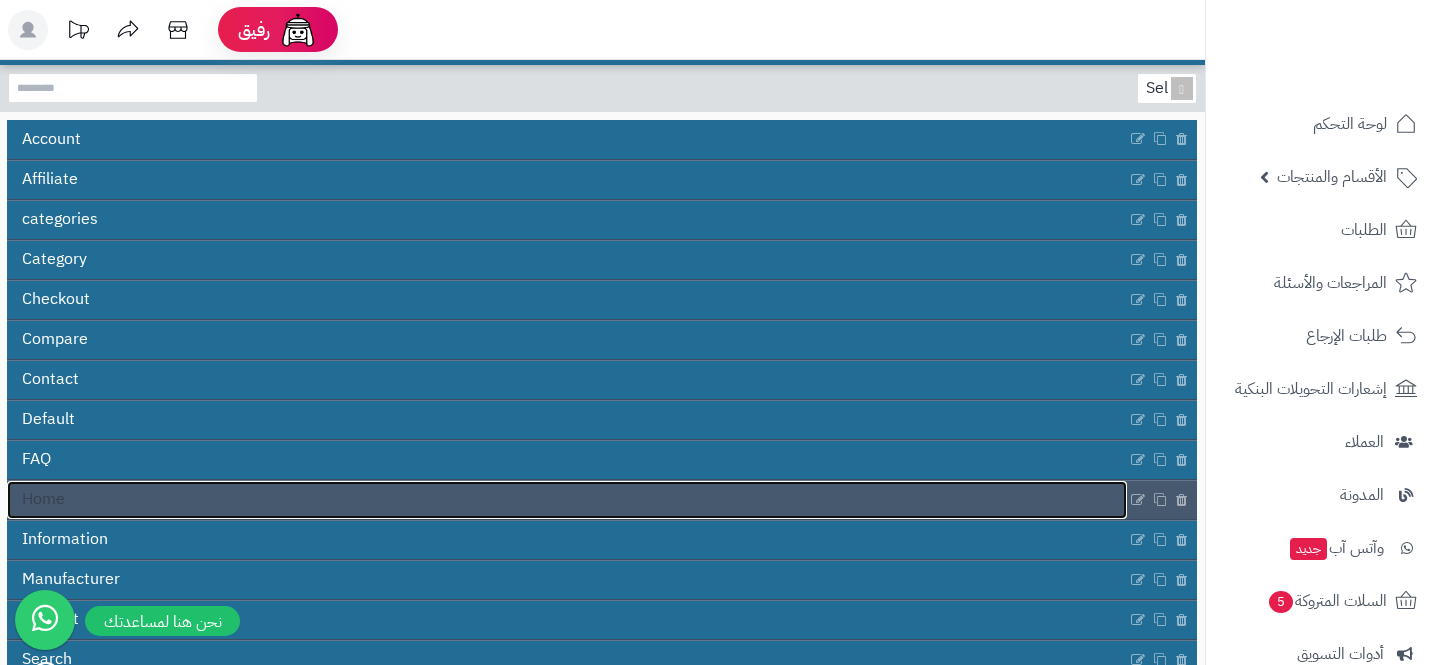 click on "Home" at bounding box center [567, 500] 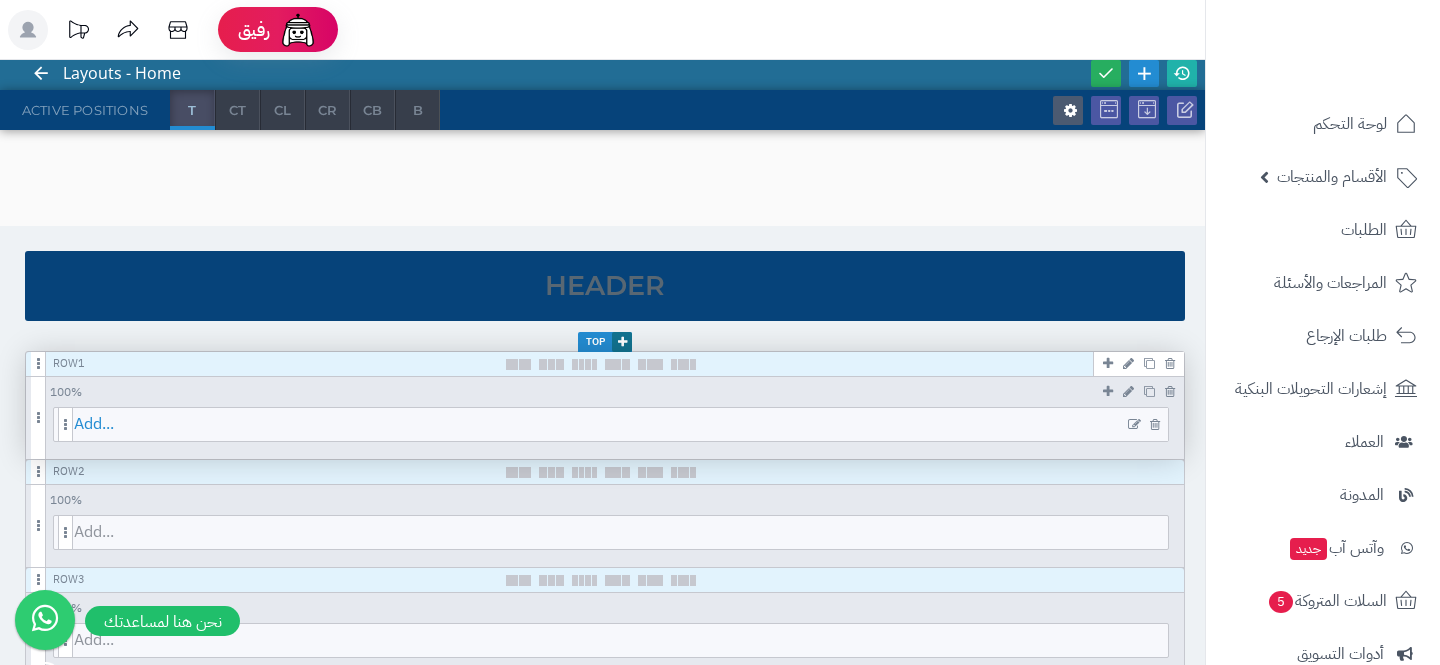 scroll, scrollTop: 110, scrollLeft: 0, axis: vertical 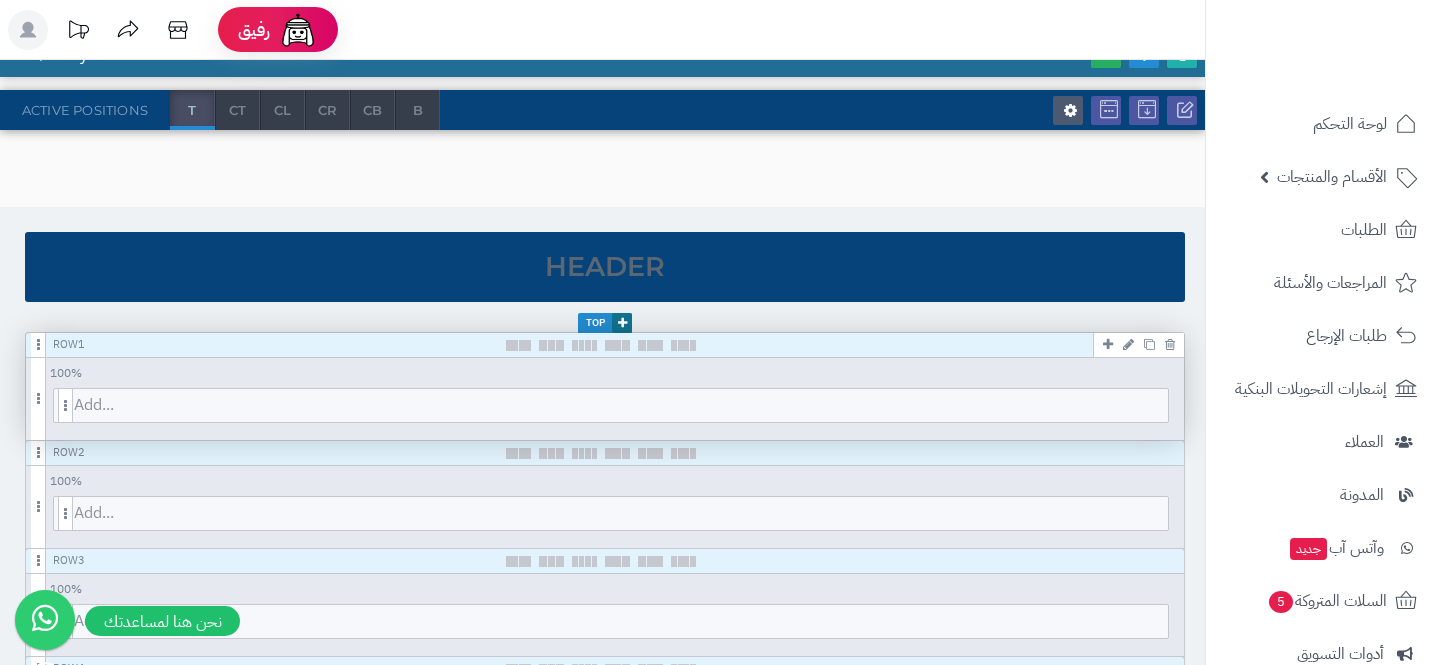 click at bounding box center (1128, 344) 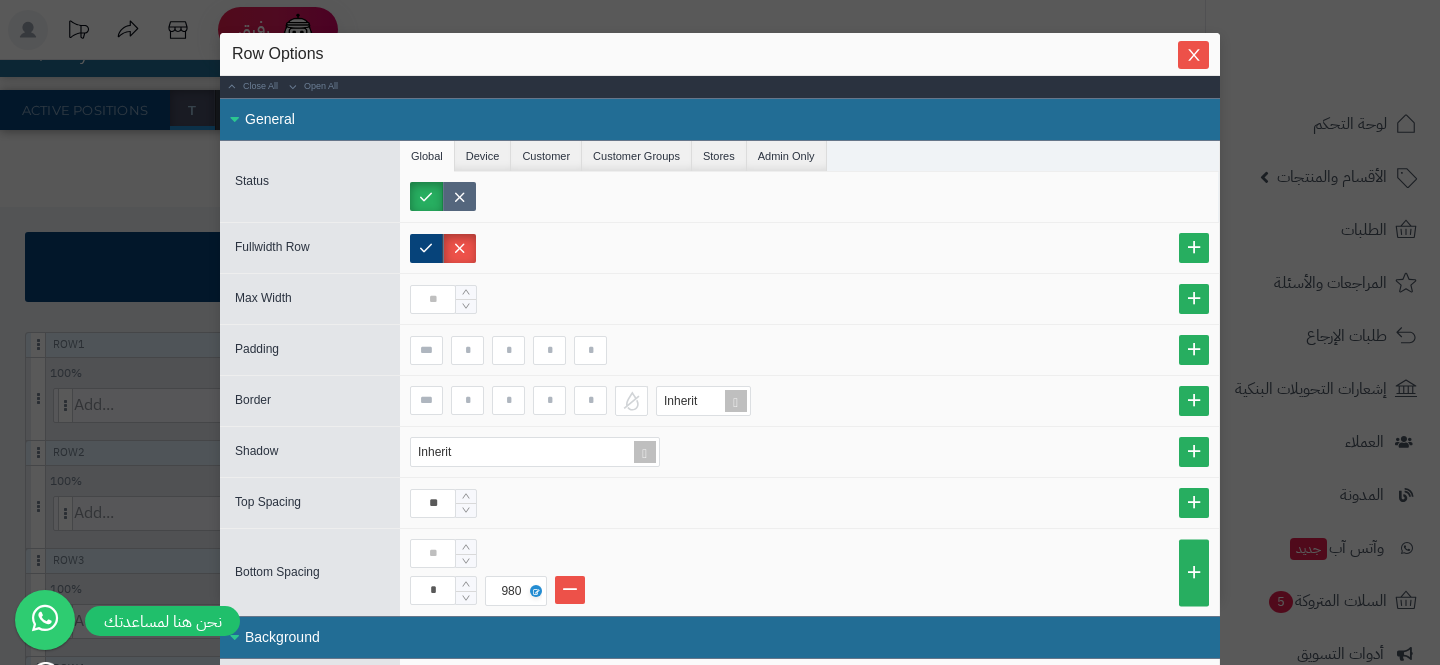 click at bounding box center [459, 196] 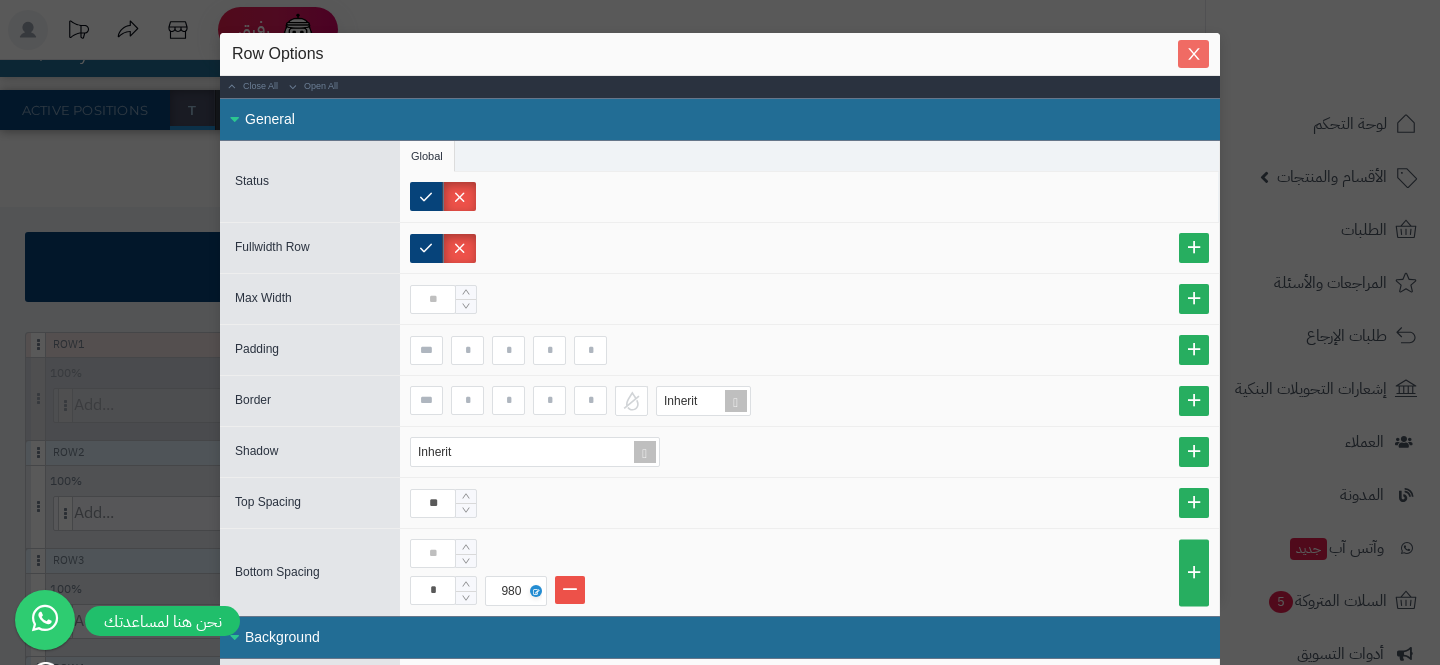 click at bounding box center (1193, 54) 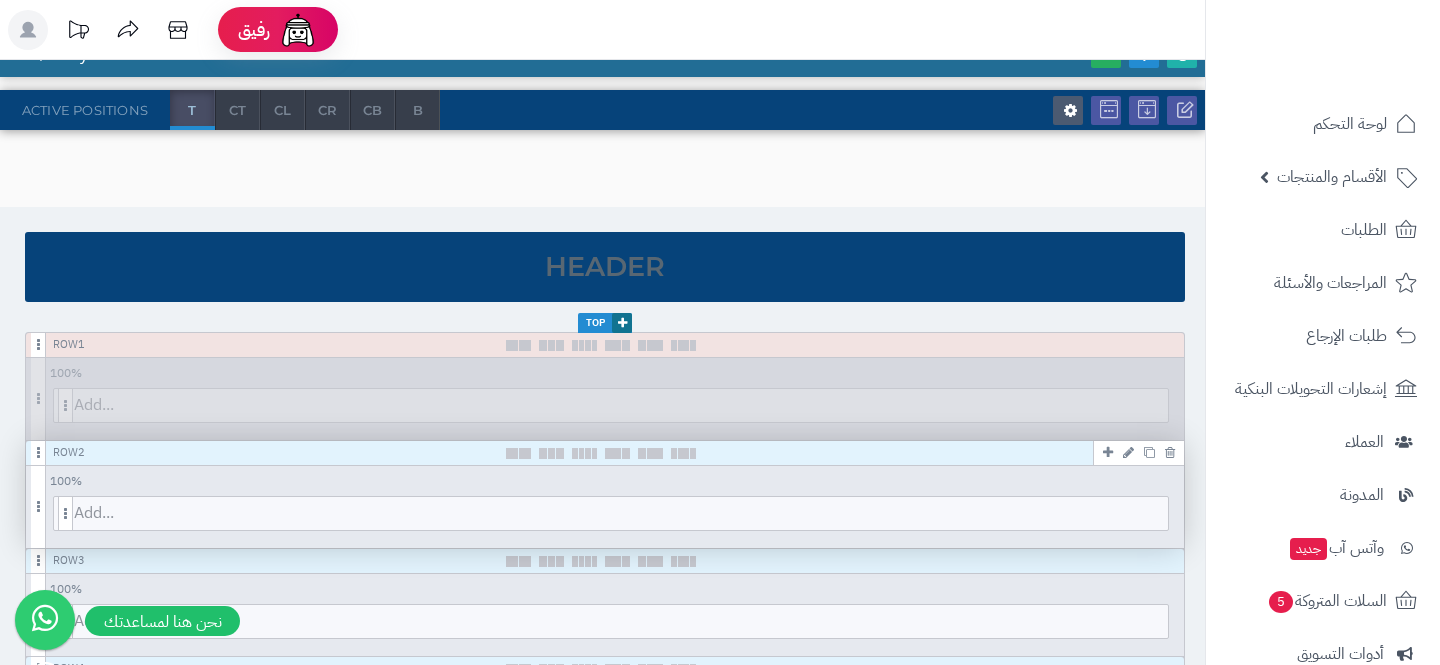 click at bounding box center (1128, 452) 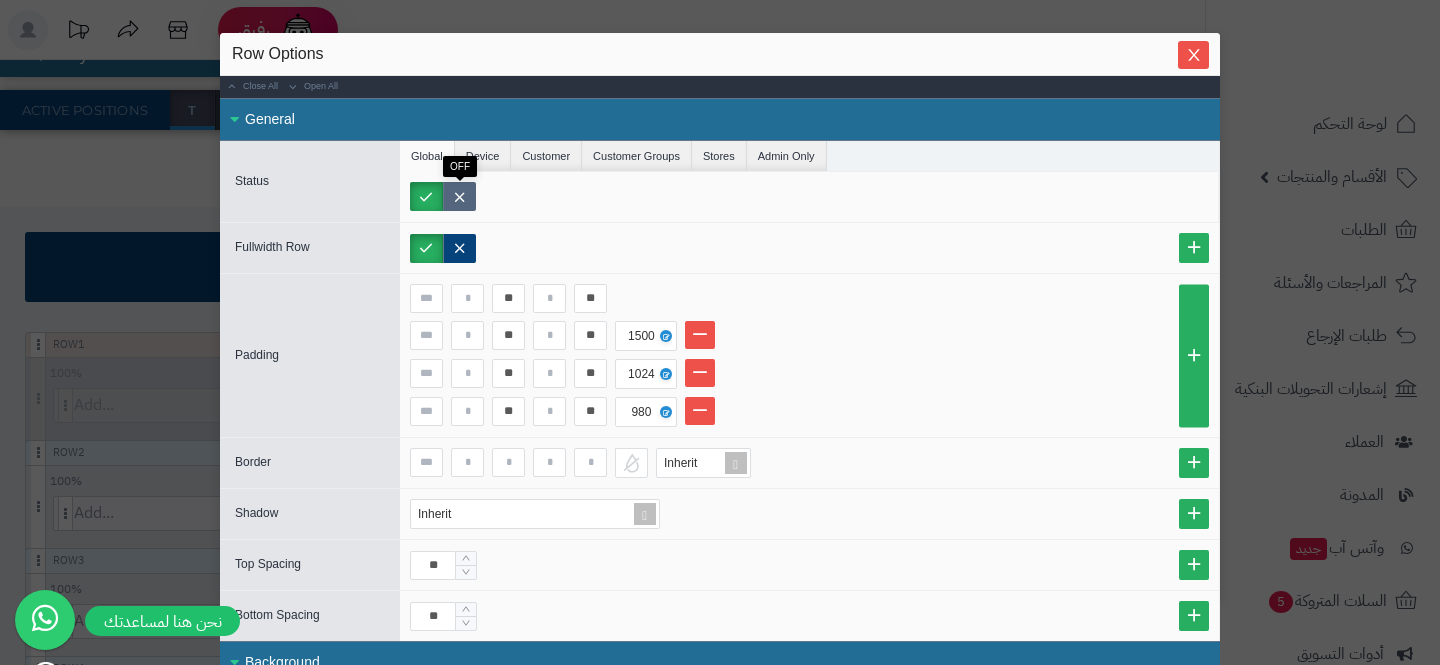 click at bounding box center (459, 196) 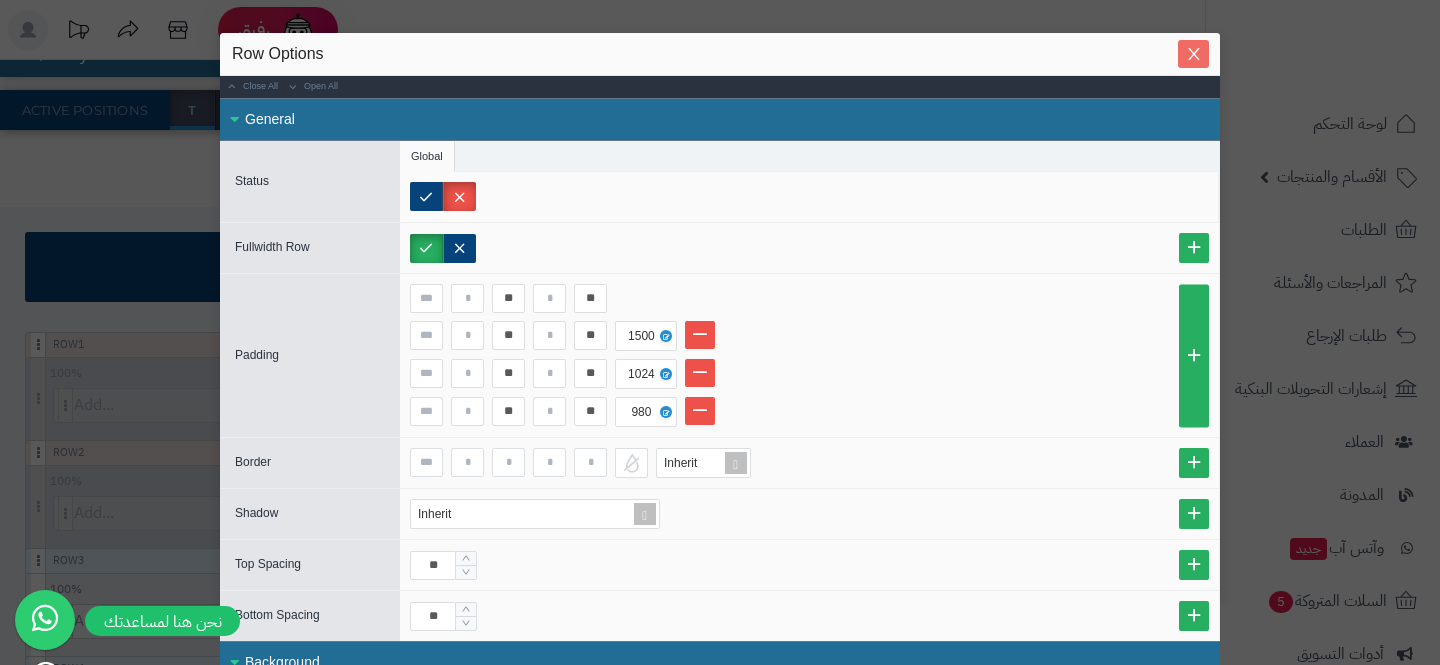 click at bounding box center [1193, 54] 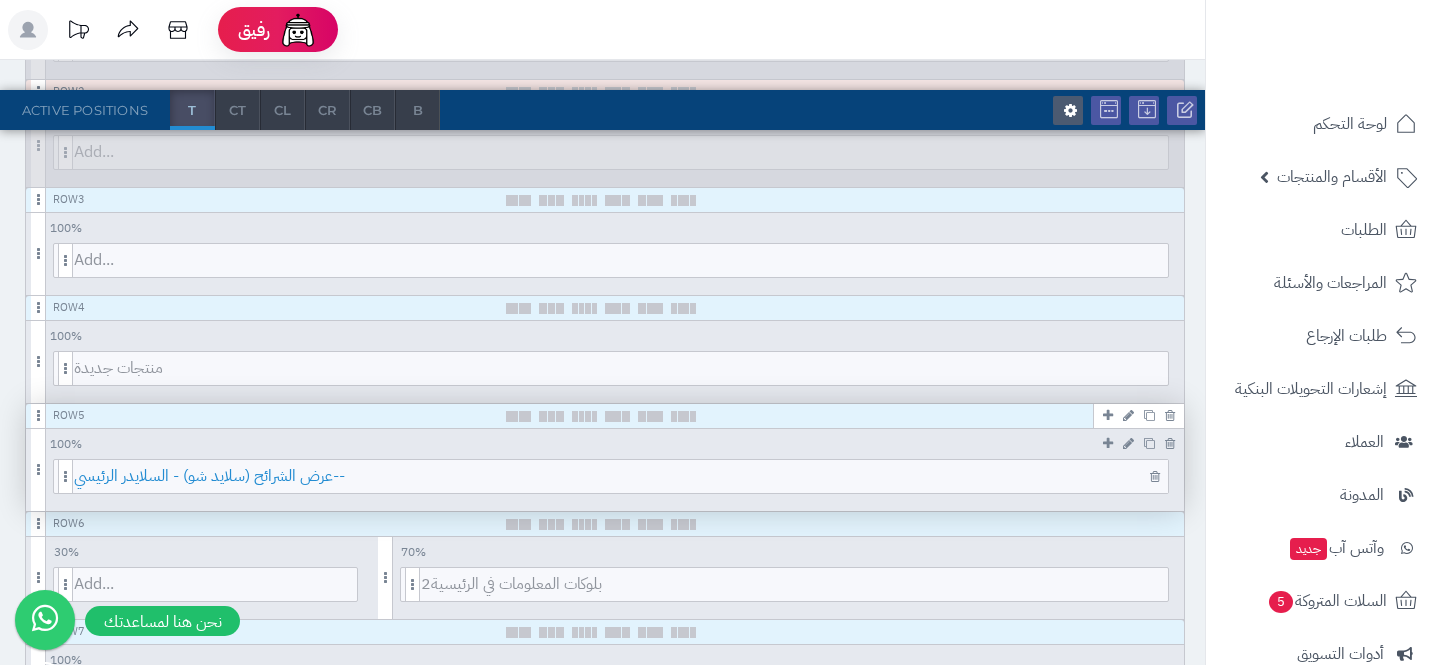 scroll, scrollTop: 472, scrollLeft: 0, axis: vertical 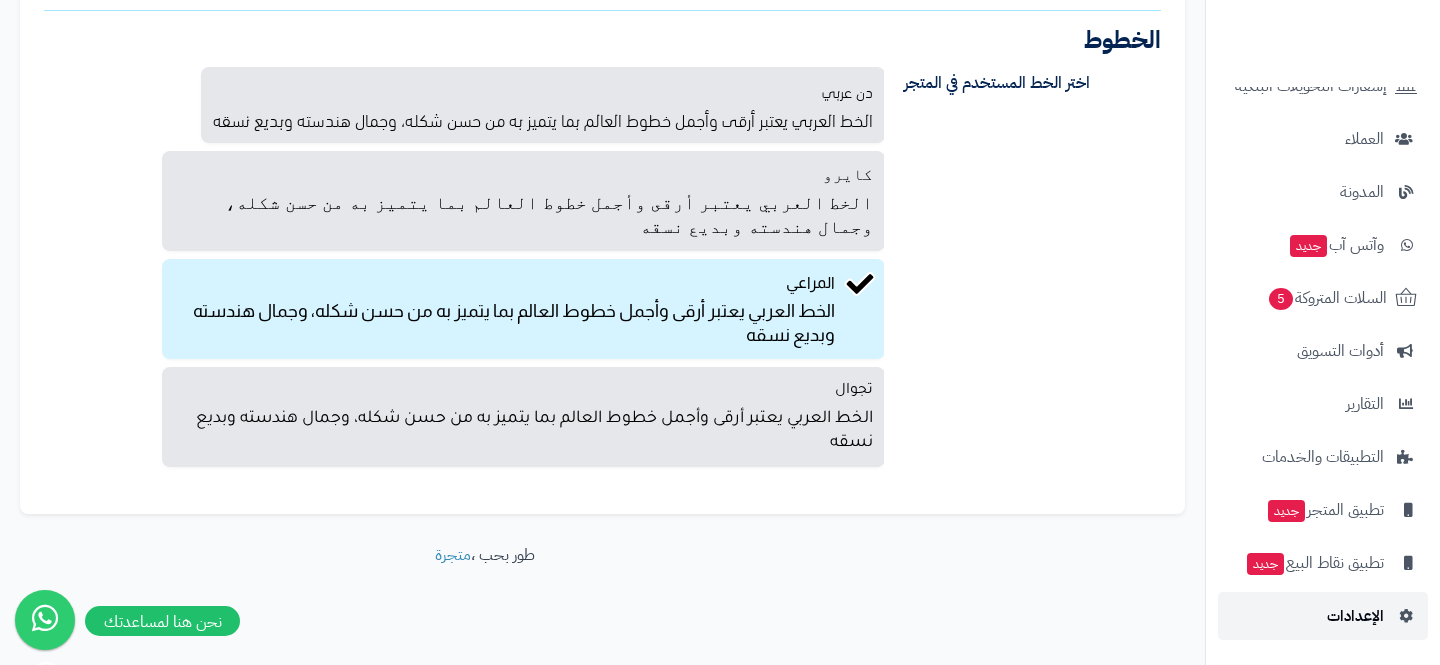 click on "الإعدادات" at bounding box center (1323, 616) 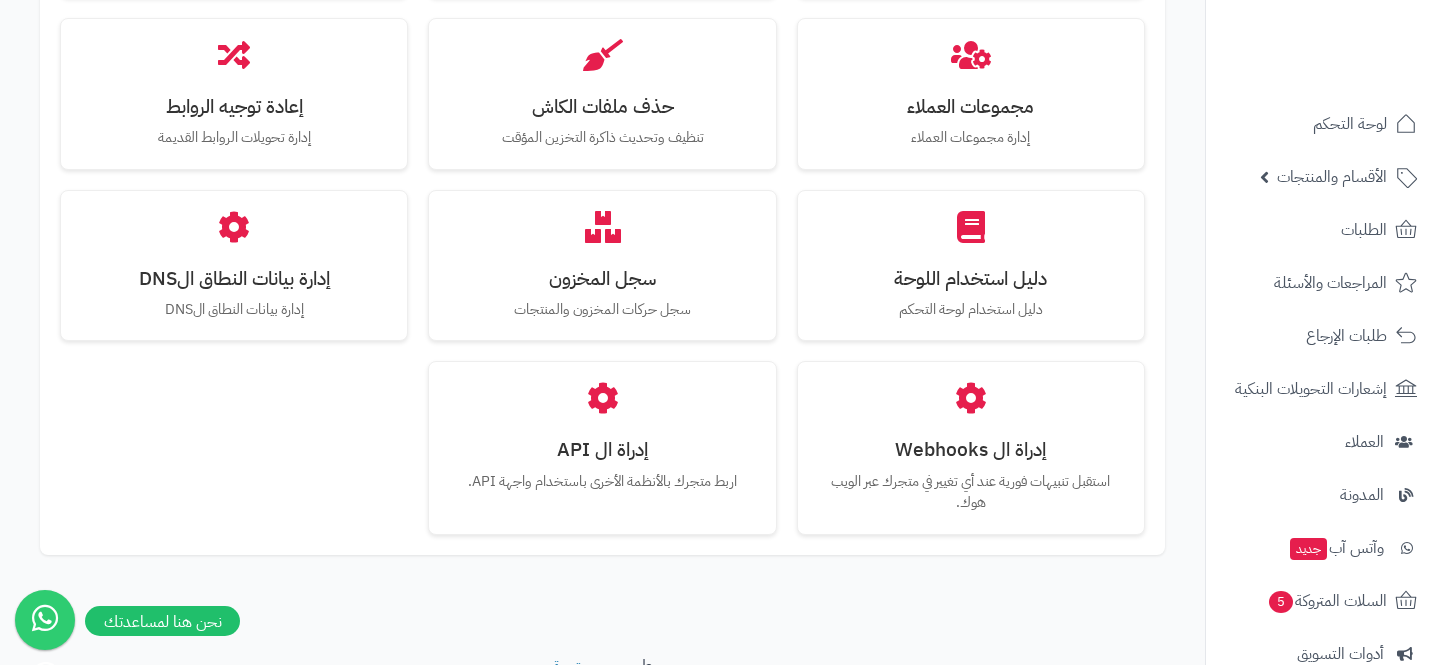 scroll, scrollTop: 2149, scrollLeft: 0, axis: vertical 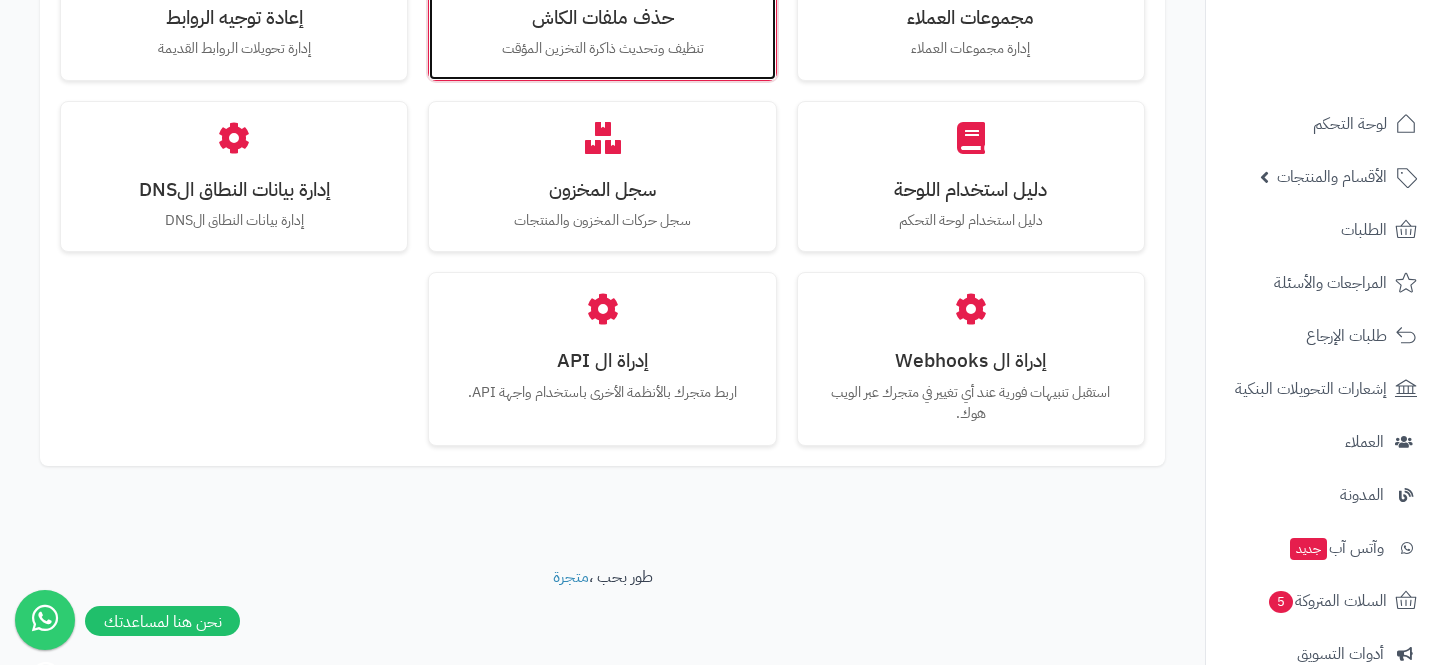 click on "حذف ملفات الكاش تنظيف وتحديث ذاكرة التخزين المؤقت" at bounding box center [602, 5] 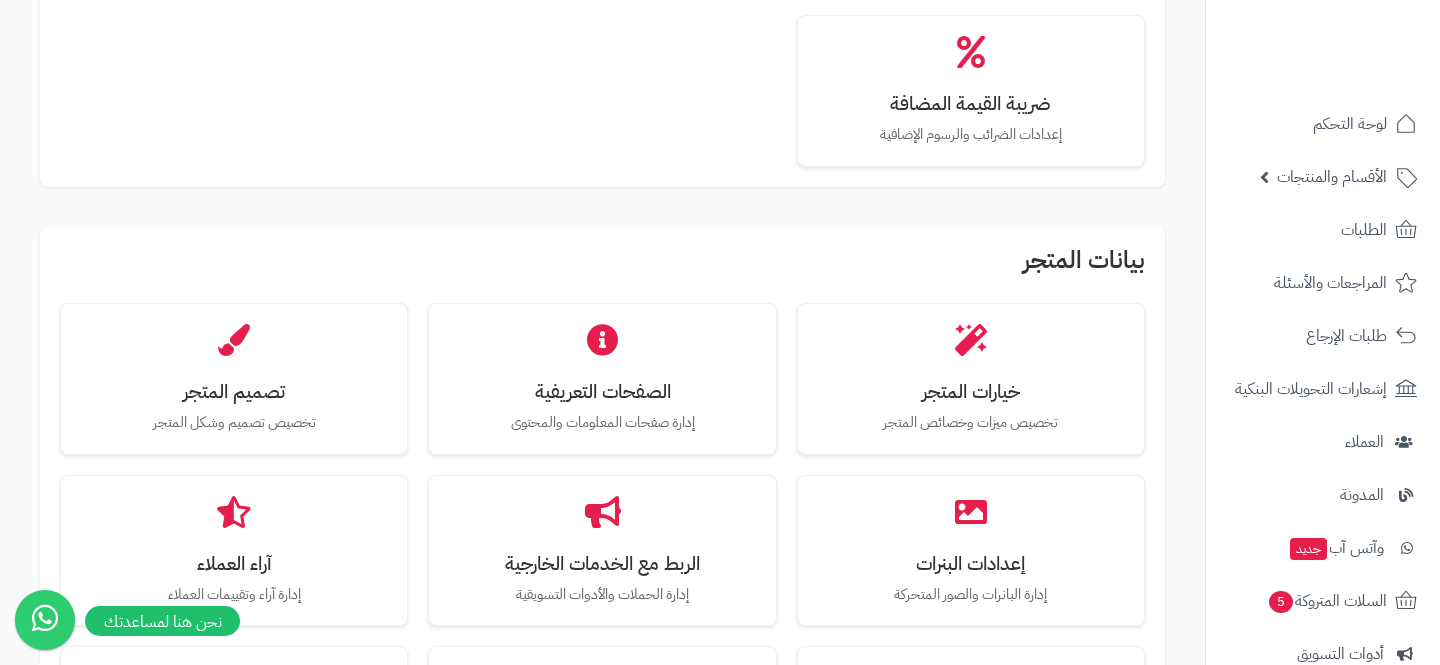 scroll, scrollTop: 409, scrollLeft: 0, axis: vertical 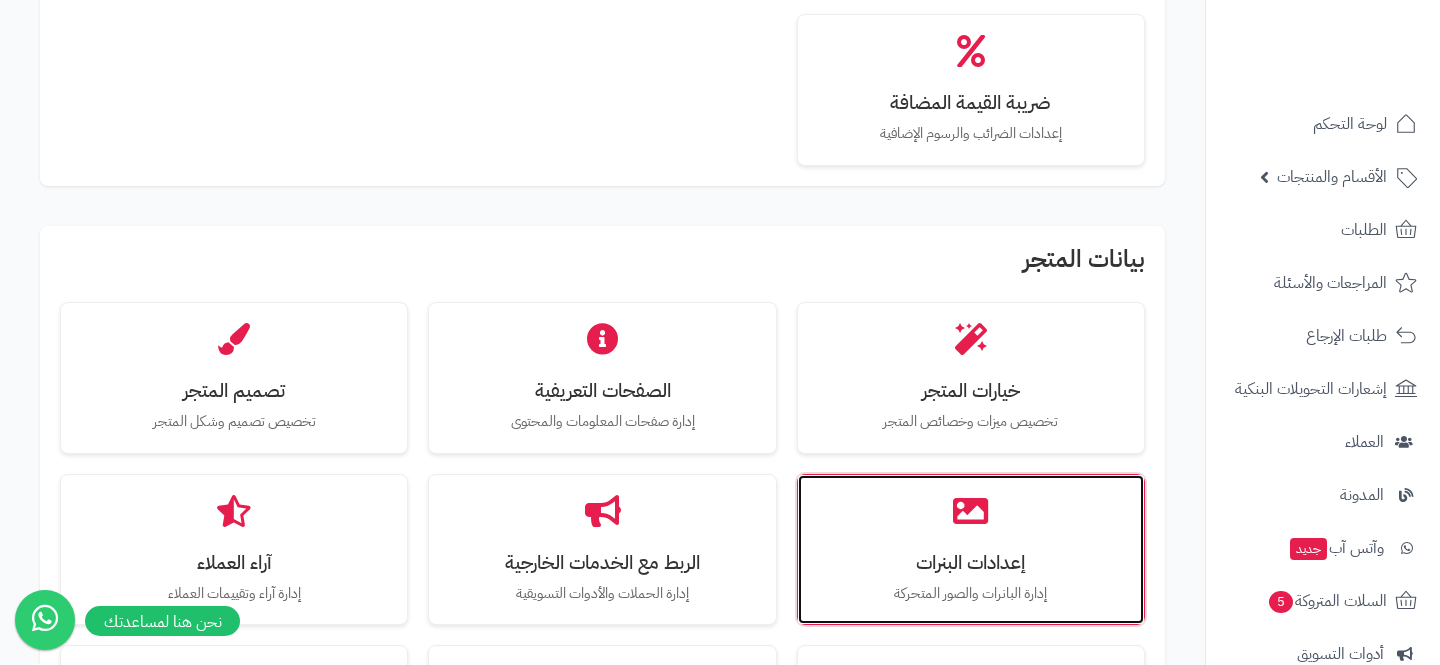 click on "إعدادات البنرات" at bounding box center (971, 562) 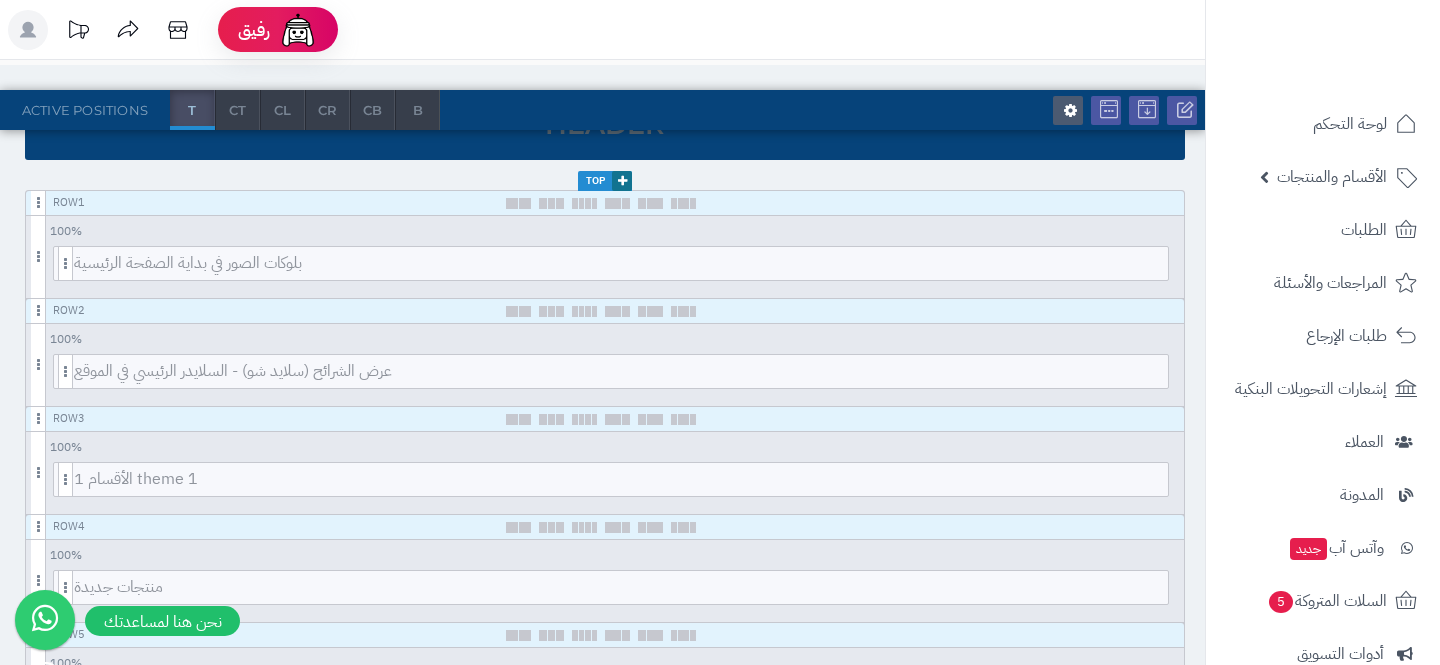 scroll, scrollTop: 256, scrollLeft: 0, axis: vertical 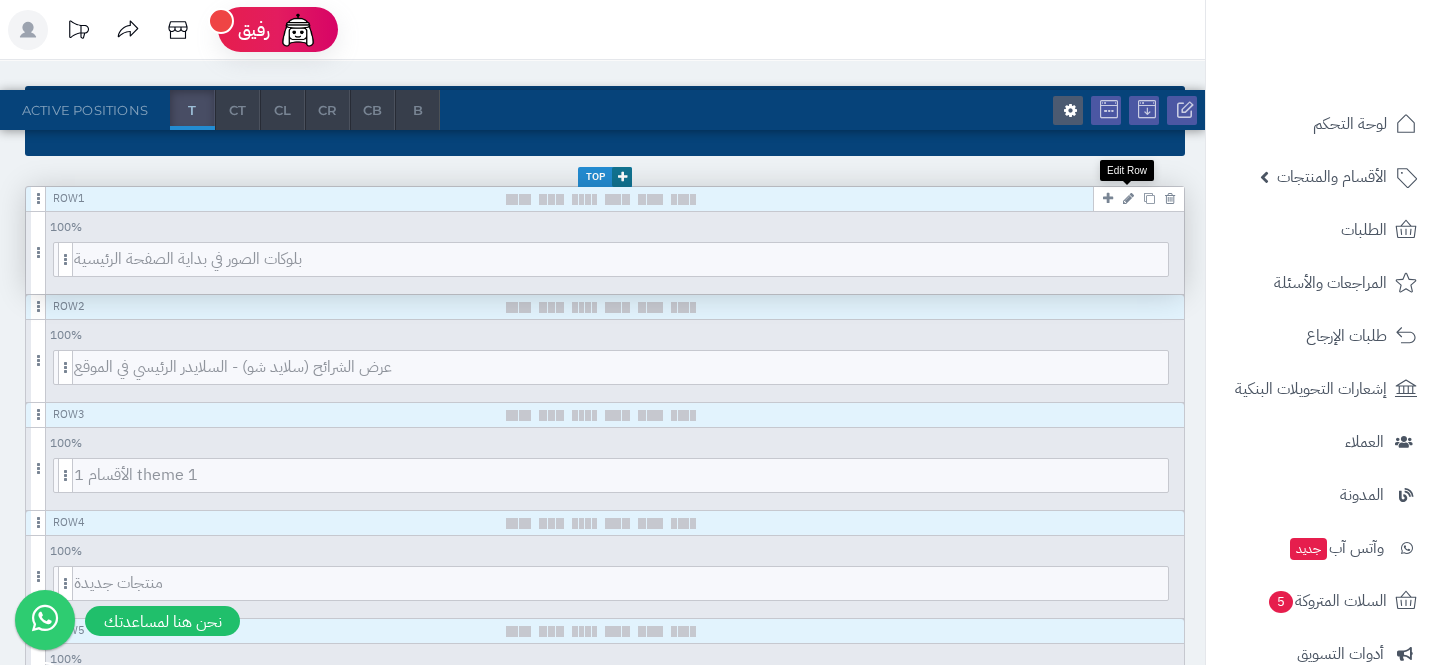 click at bounding box center [1128, 198] 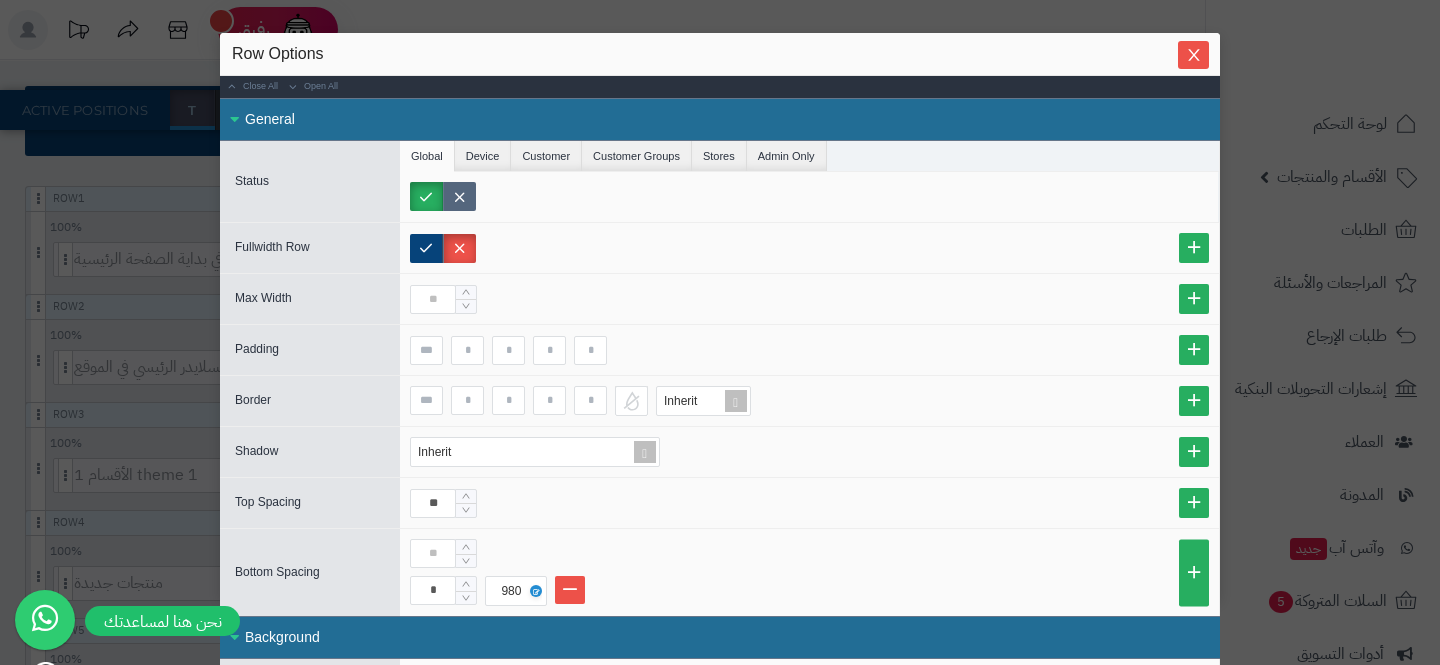 click at bounding box center [459, 196] 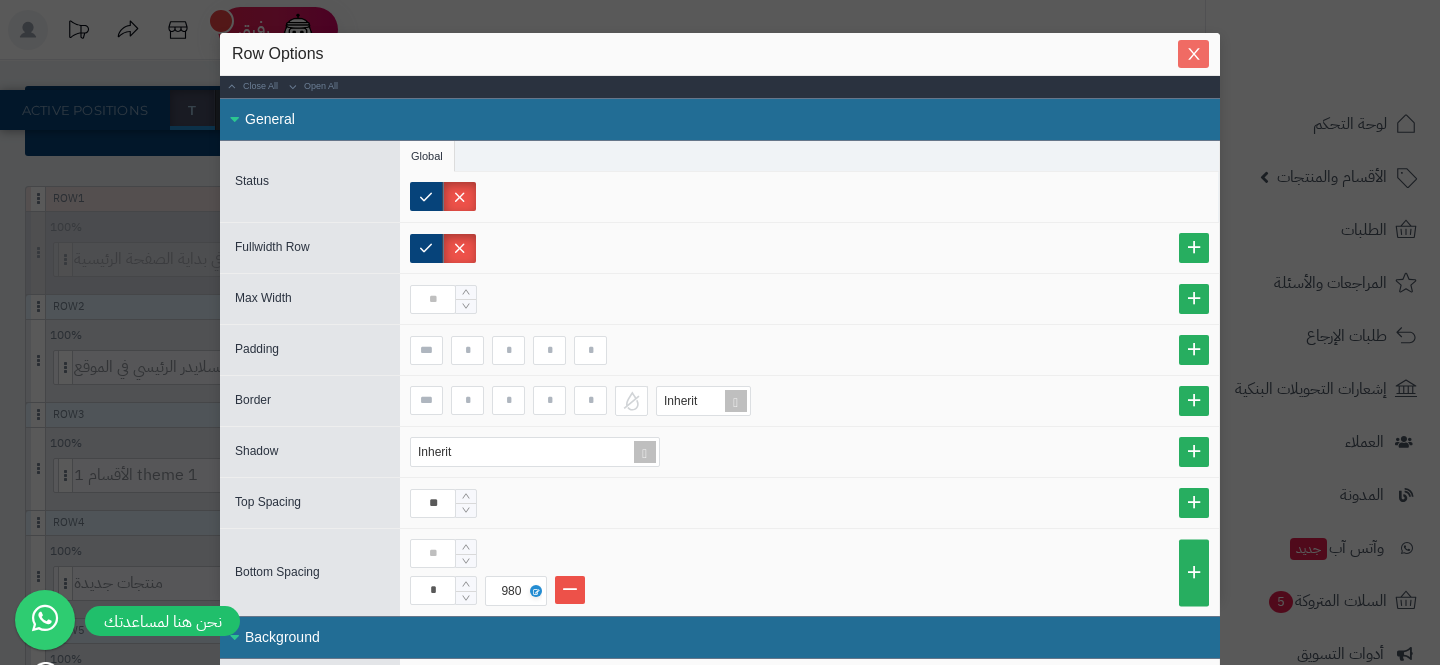 click at bounding box center [1193, 54] 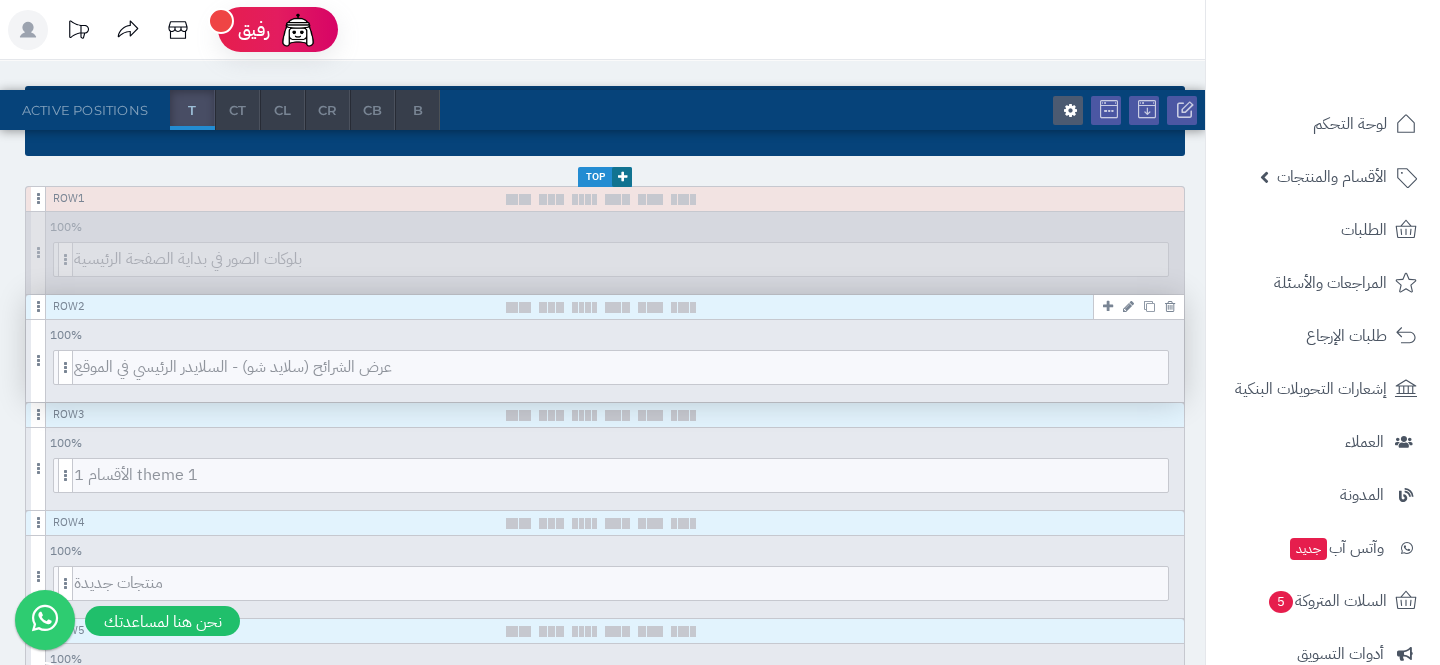 click at bounding box center (1128, 306) 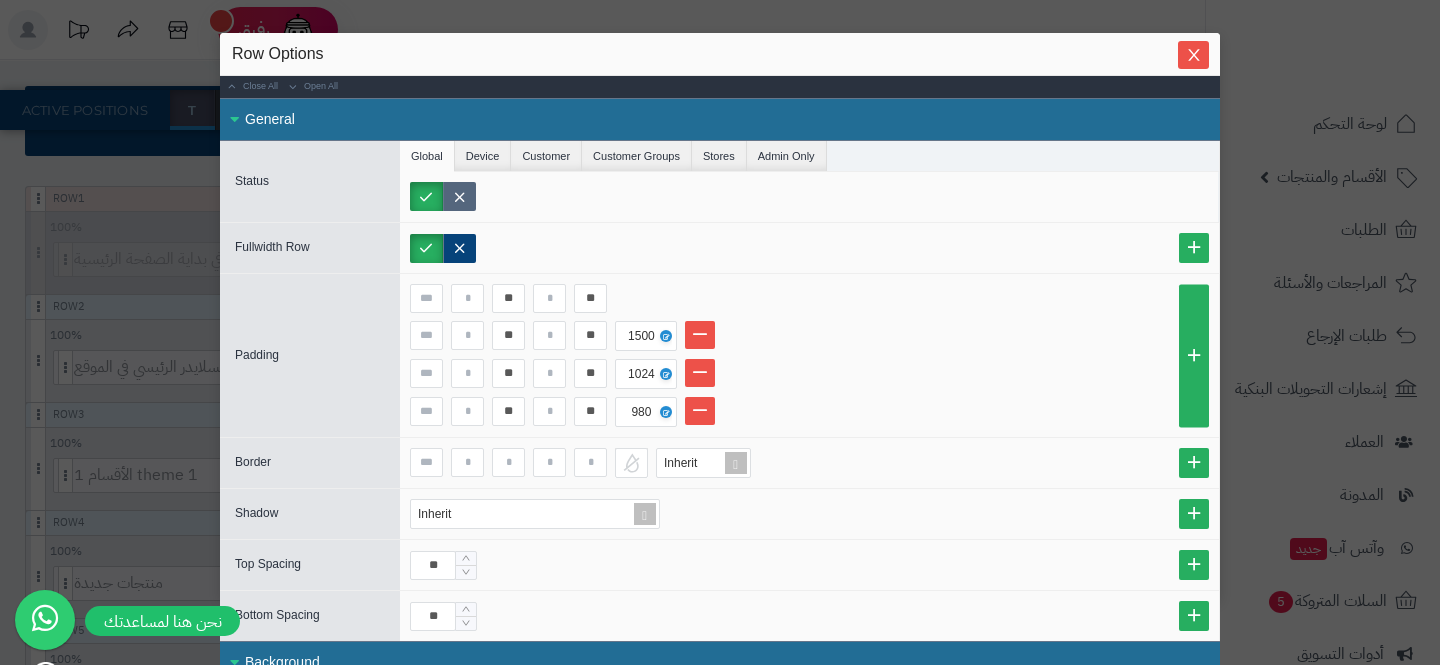 click at bounding box center (459, 196) 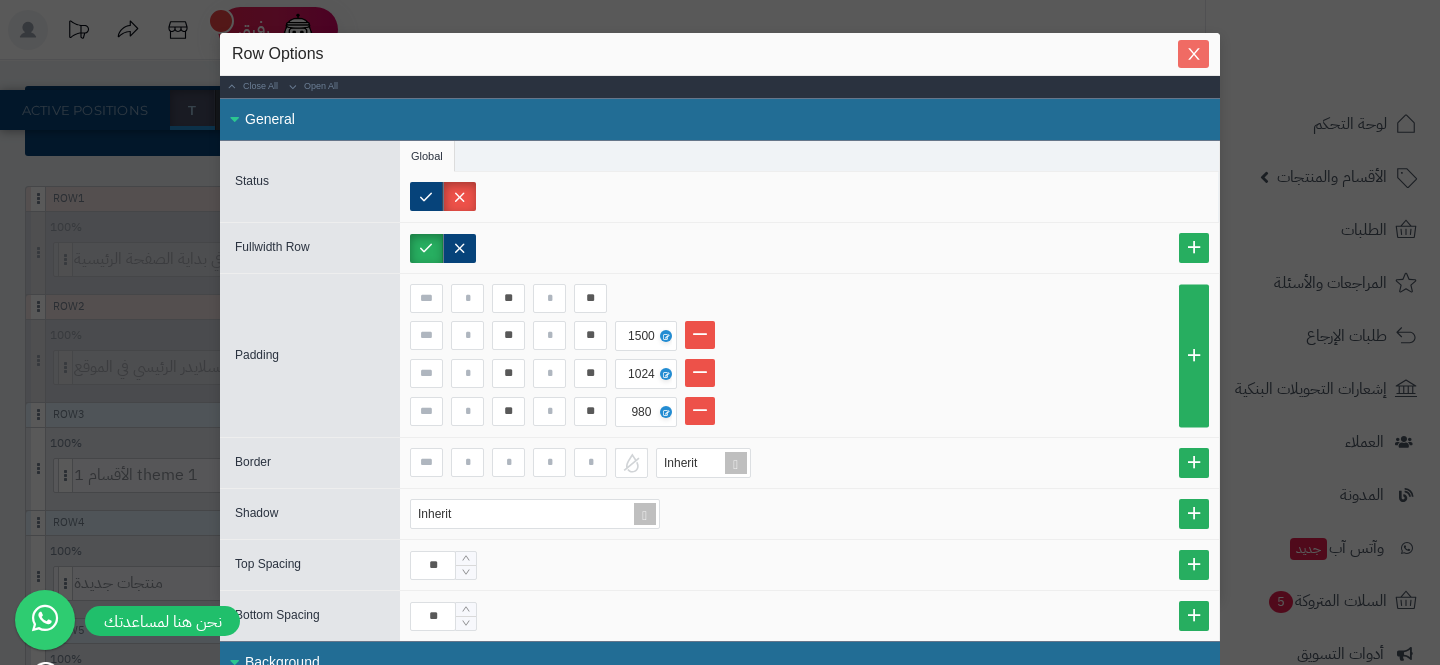 click 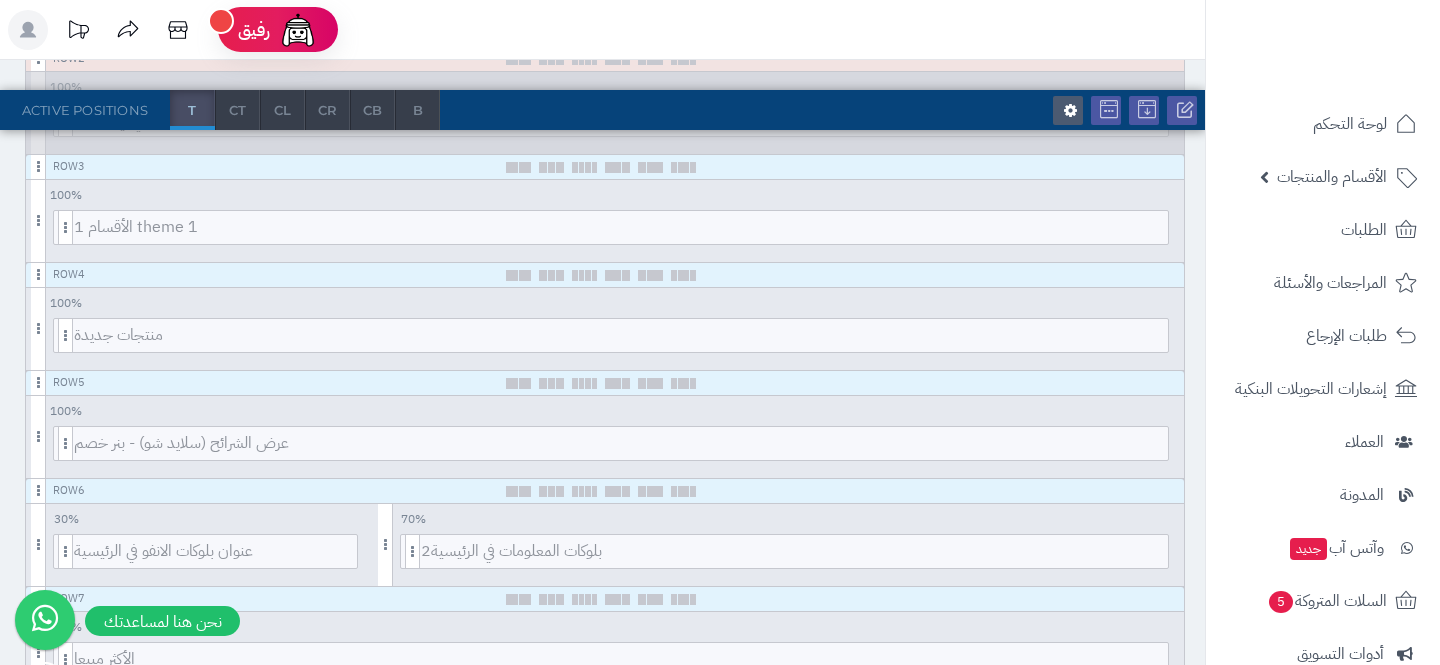 scroll, scrollTop: 533, scrollLeft: 0, axis: vertical 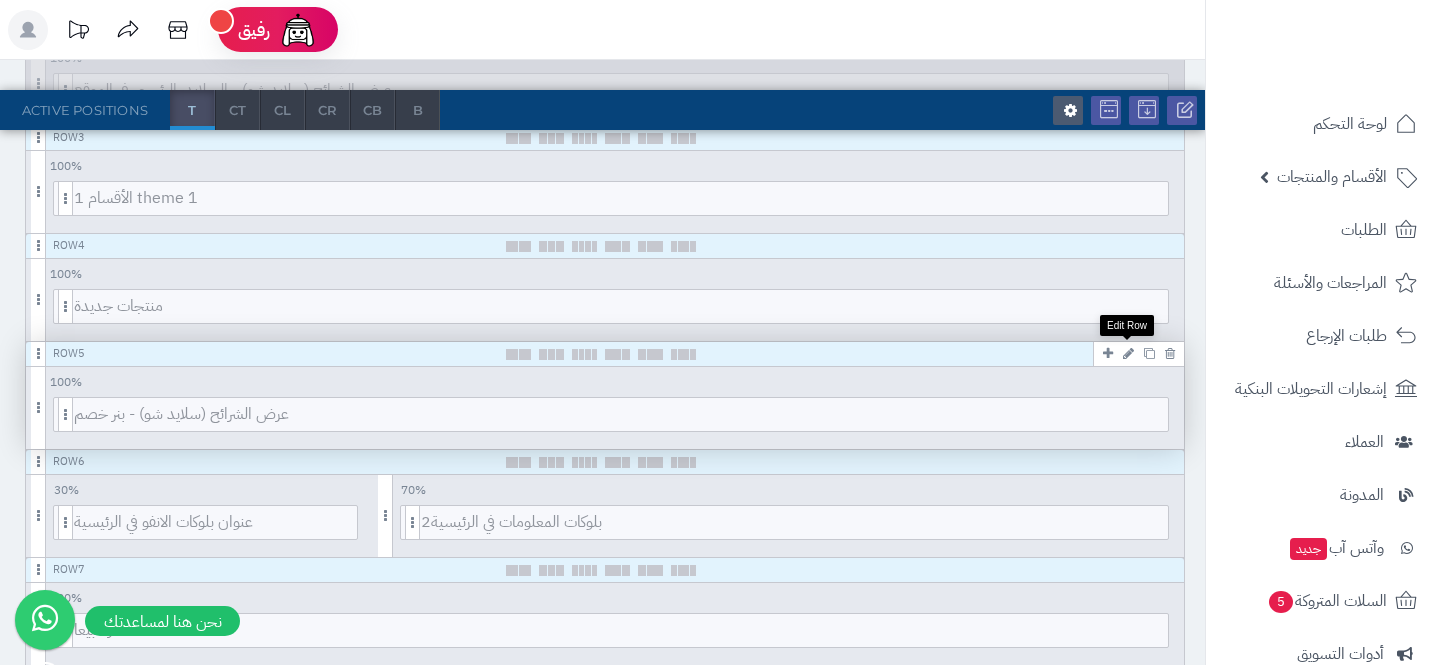 click at bounding box center (1128, 353) 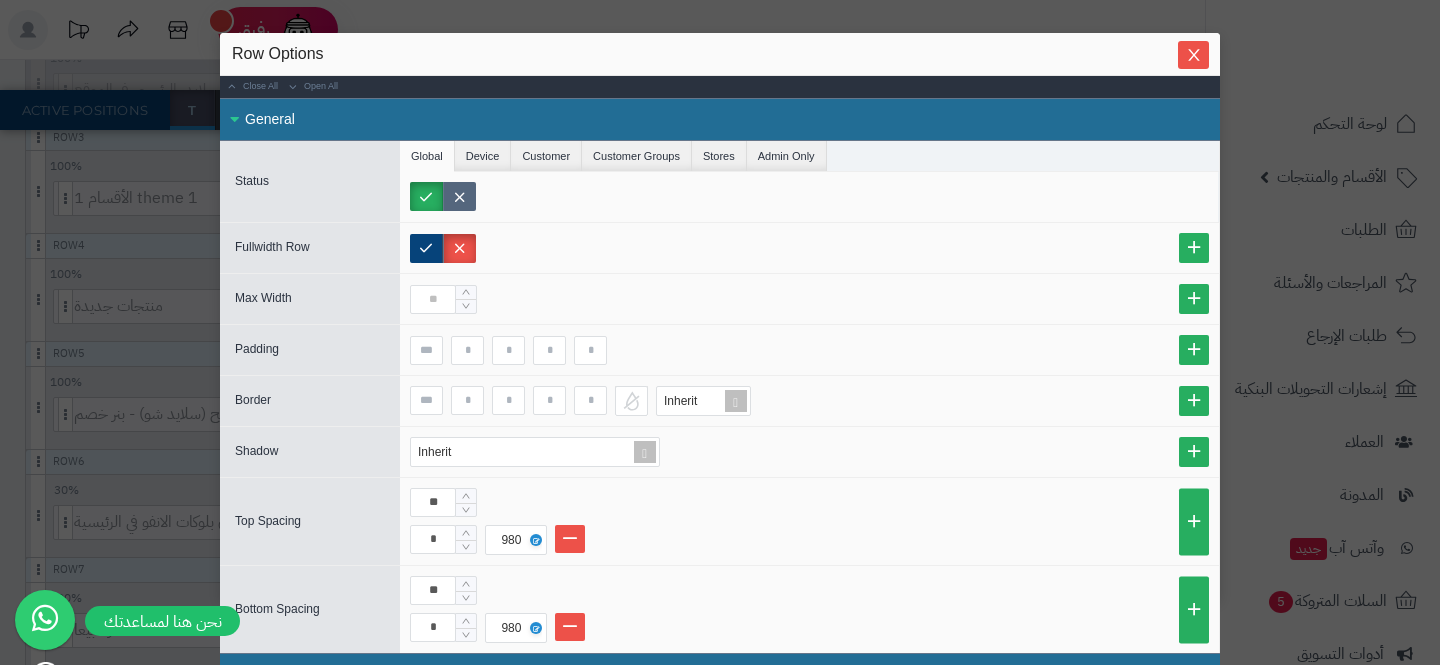click at bounding box center [459, 196] 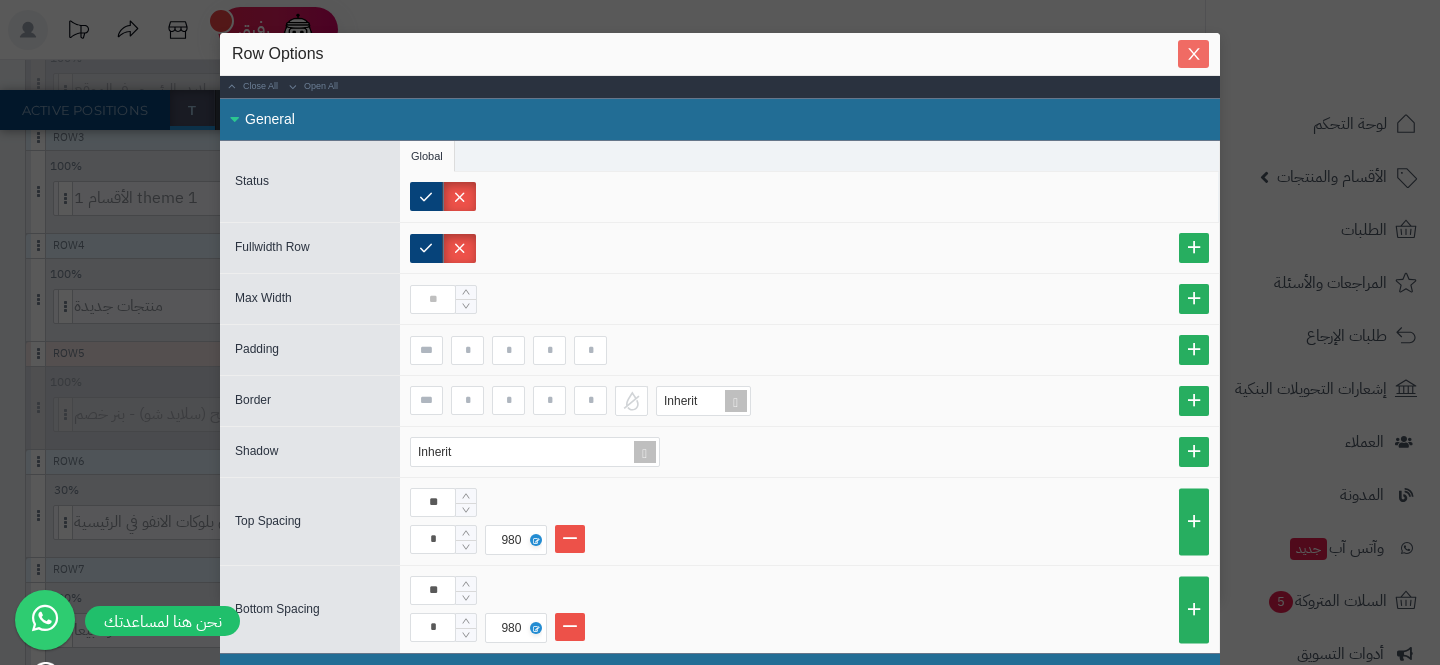 click 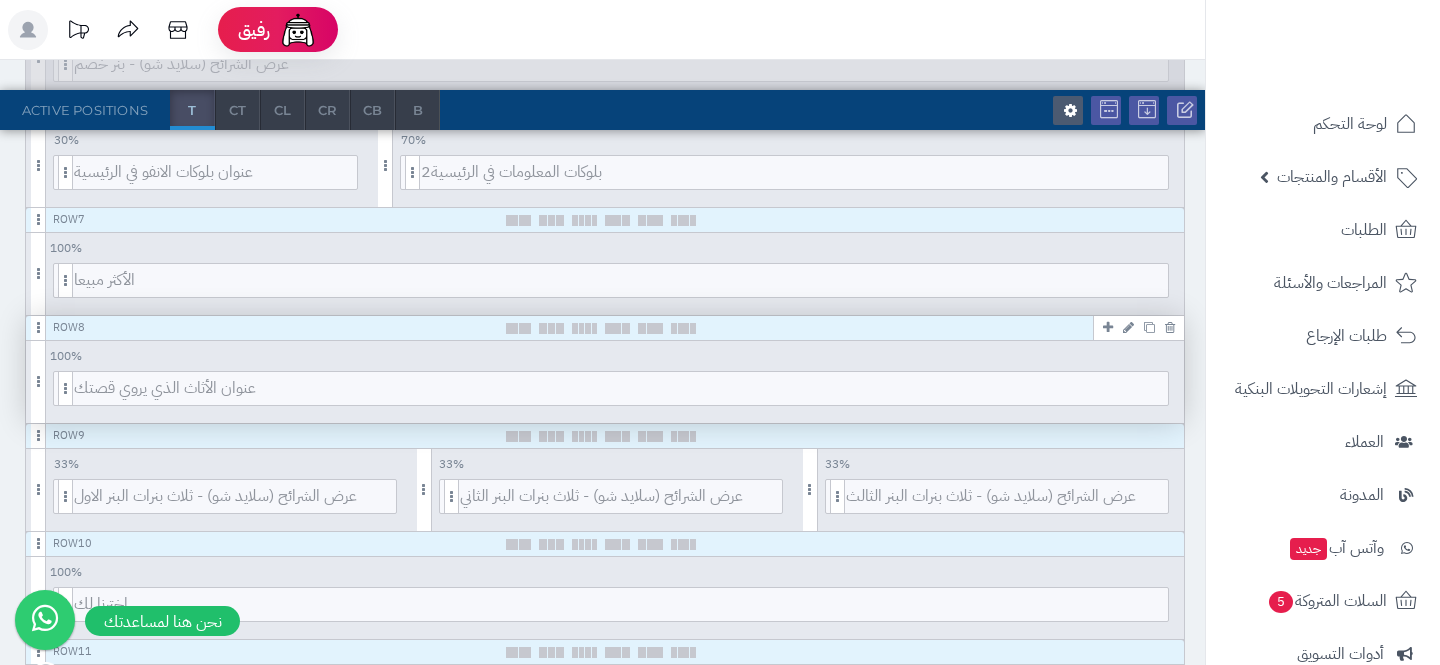 scroll, scrollTop: 887, scrollLeft: 0, axis: vertical 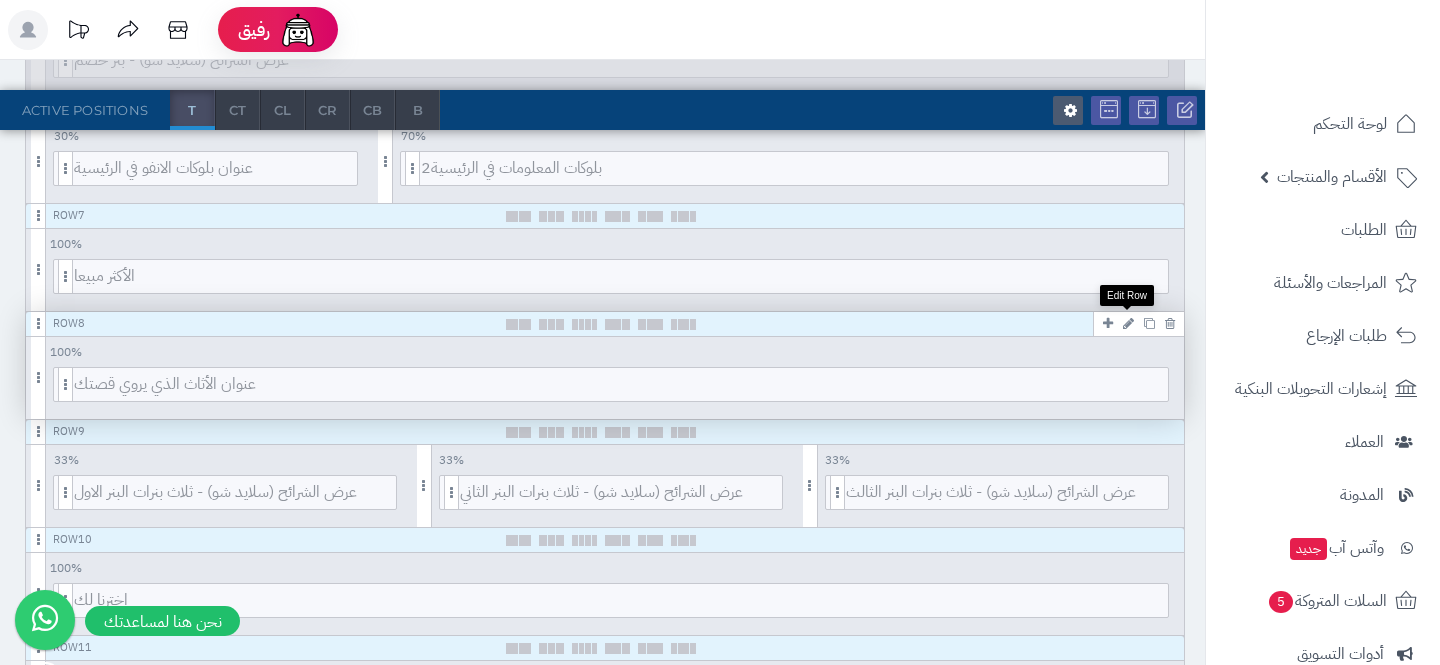 click at bounding box center [1128, 323] 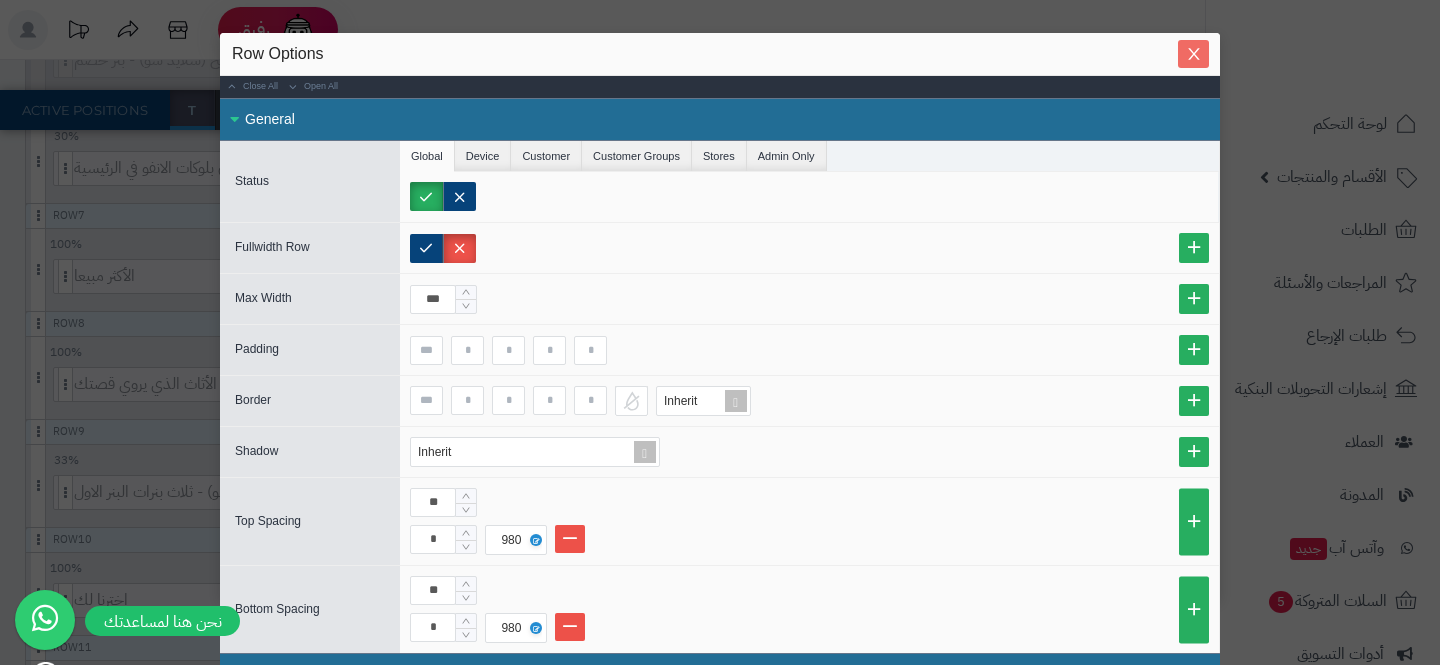 click 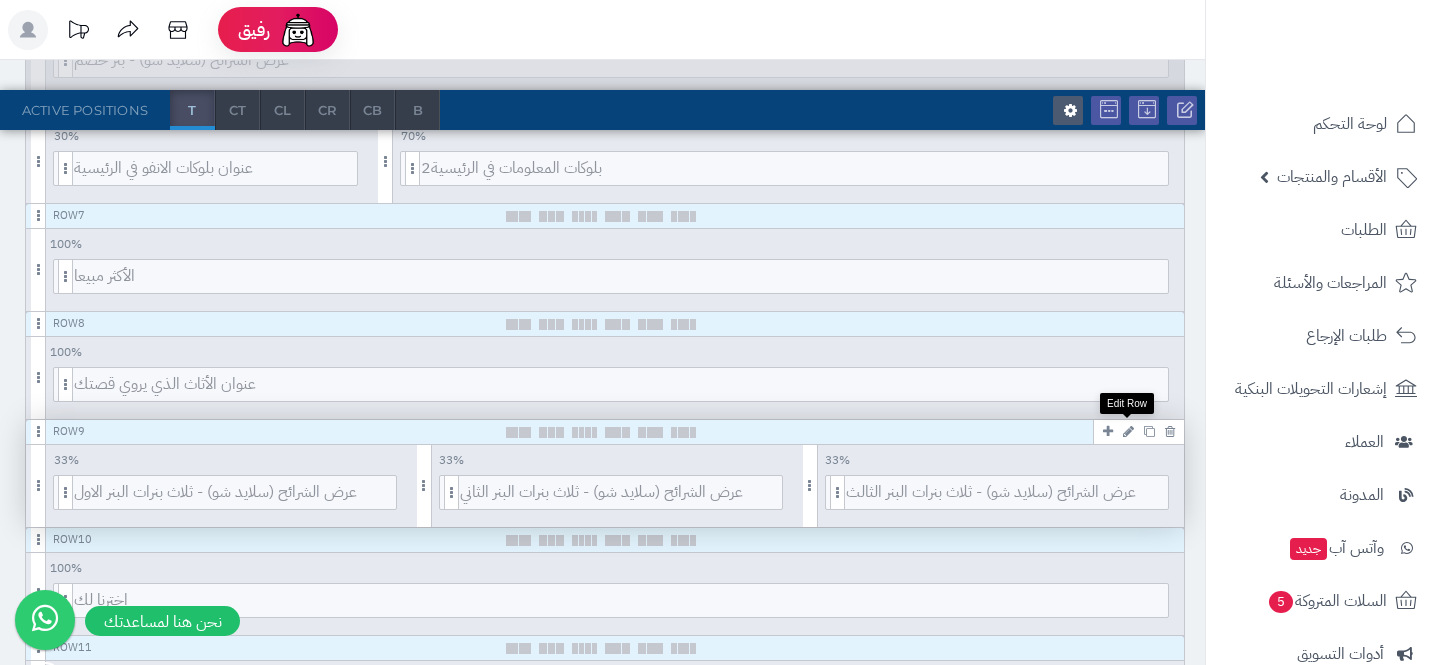 click at bounding box center [1128, 431] 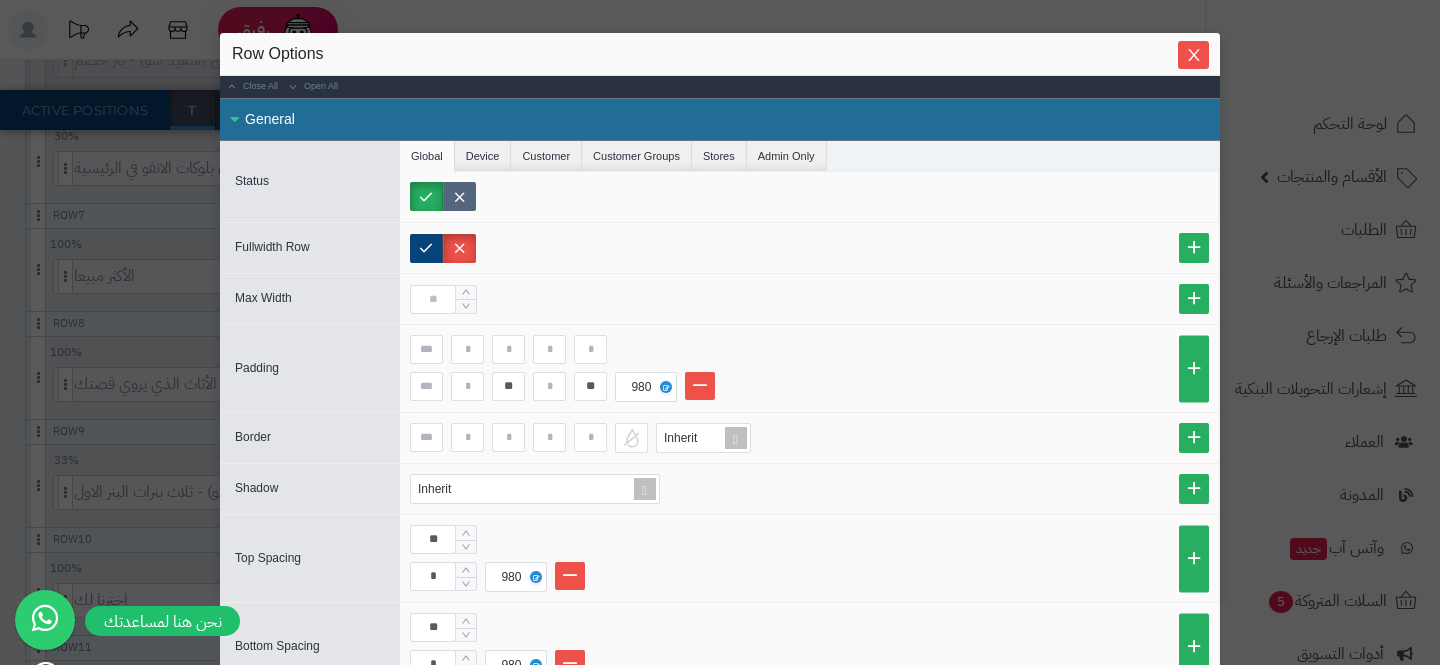 click at bounding box center (459, 196) 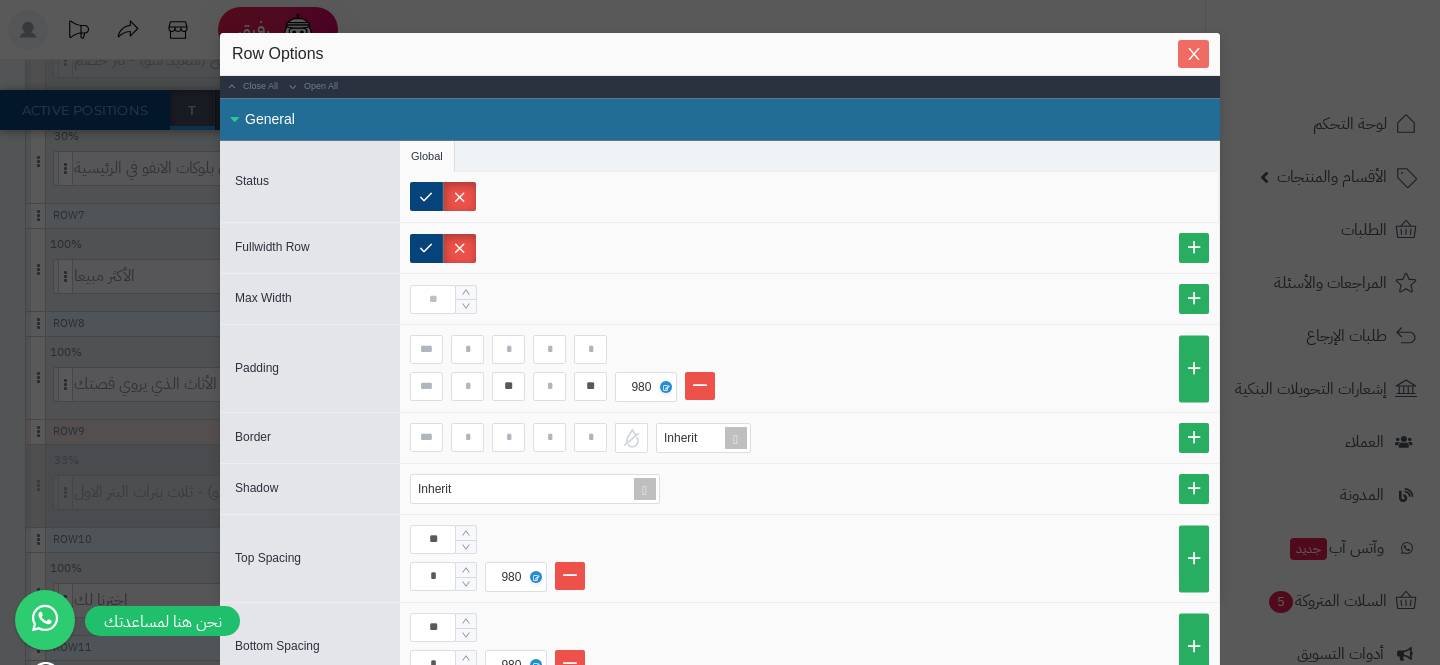 click 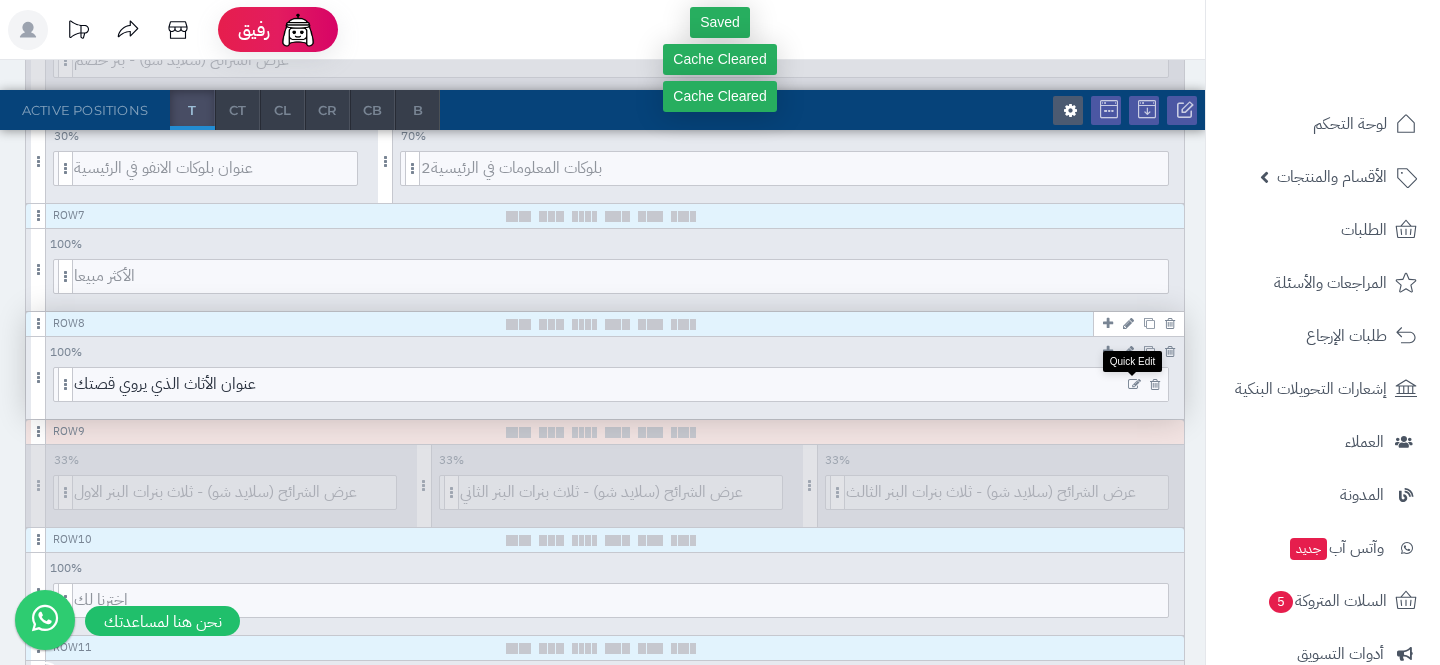 click at bounding box center (1134, 385) 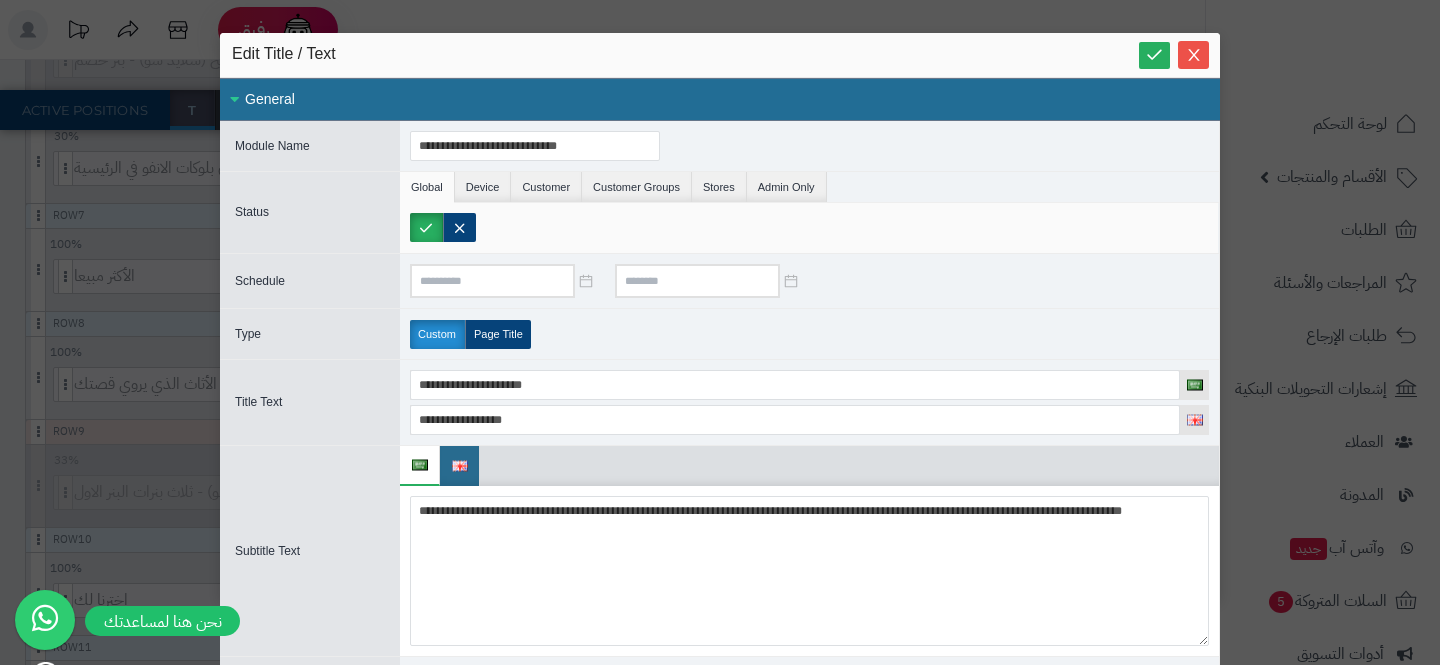 click at bounding box center [809, 228] 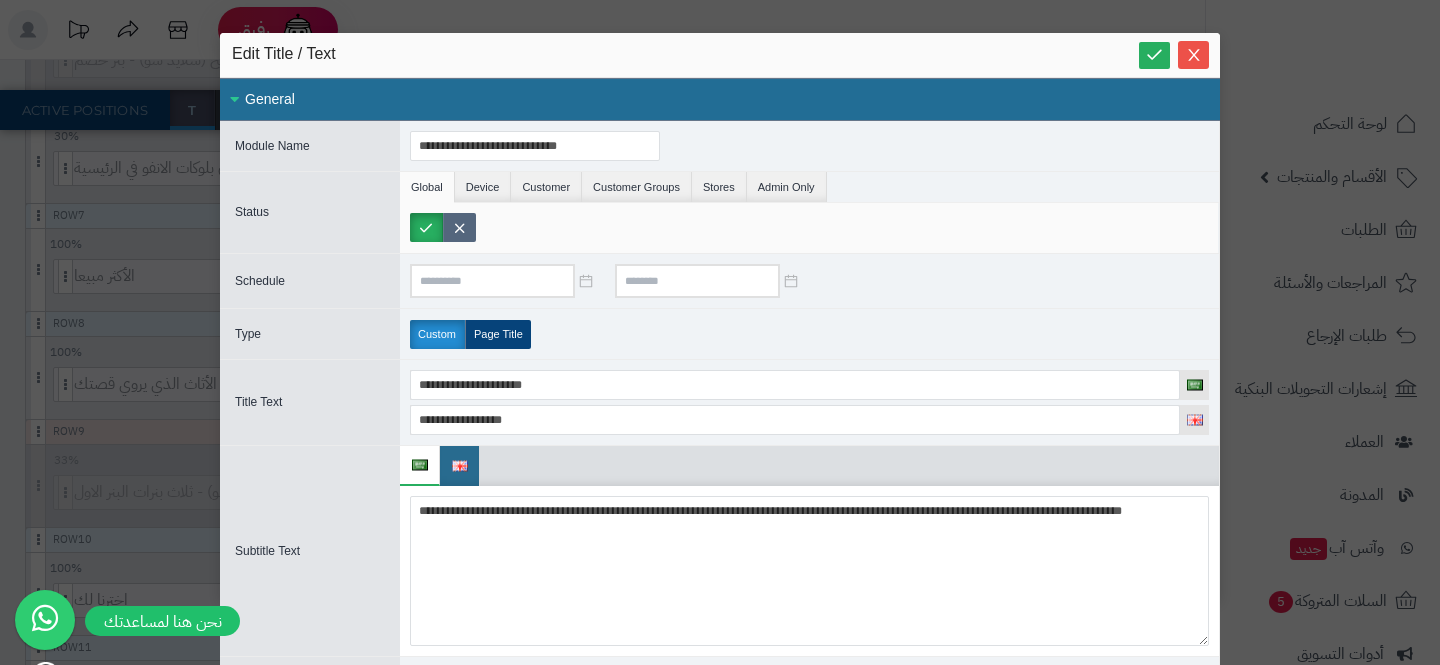 click at bounding box center [459, 227] 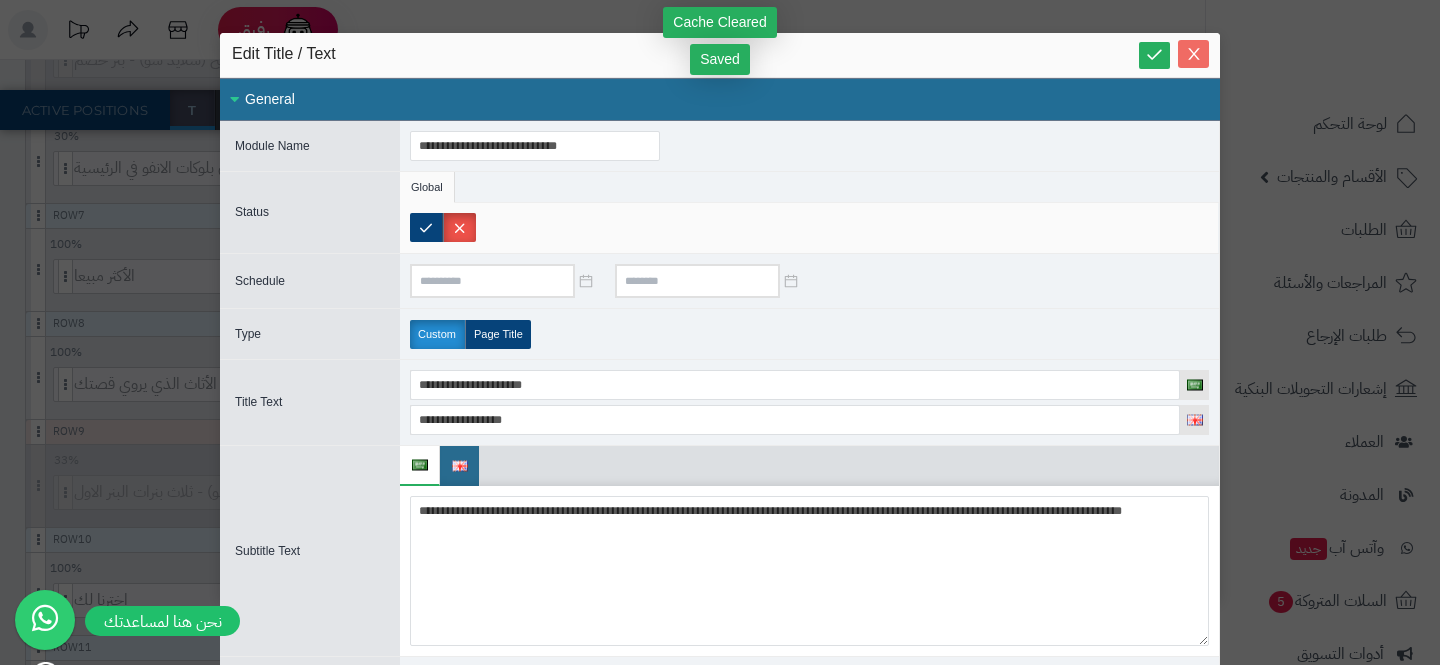 click at bounding box center (1193, 54) 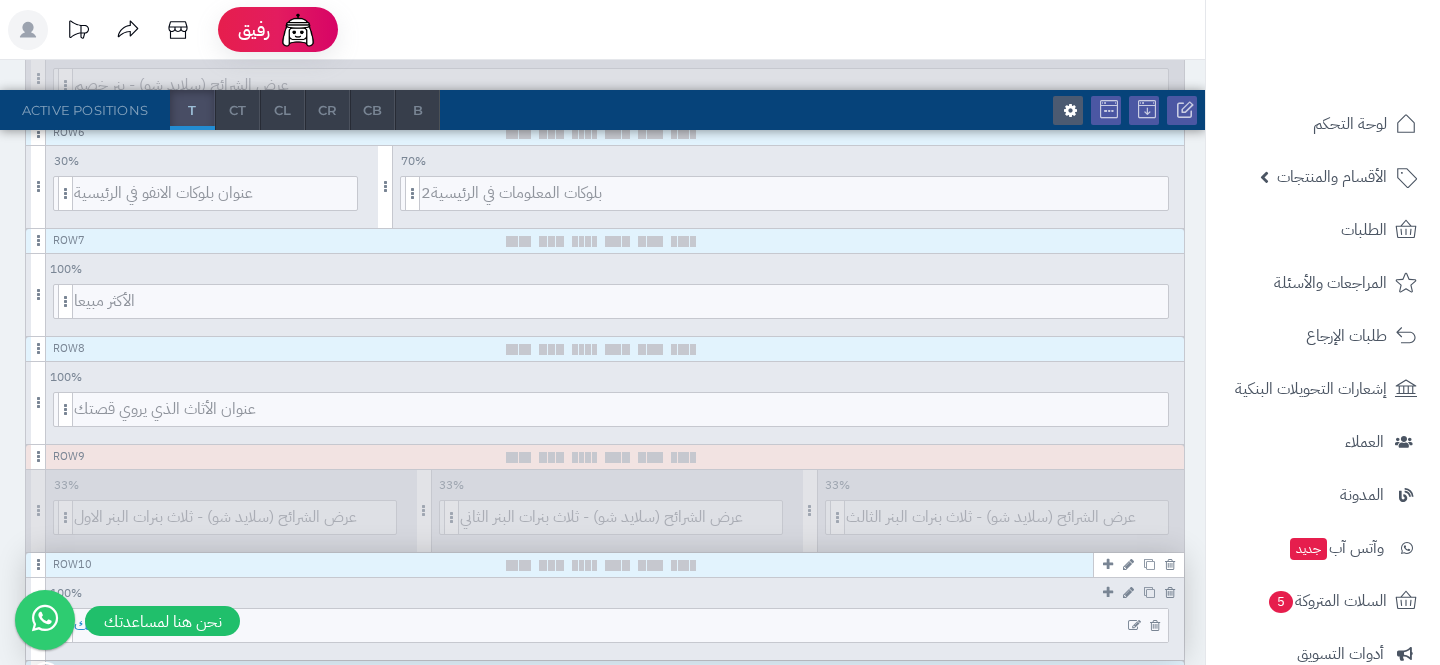 scroll, scrollTop: 0, scrollLeft: 0, axis: both 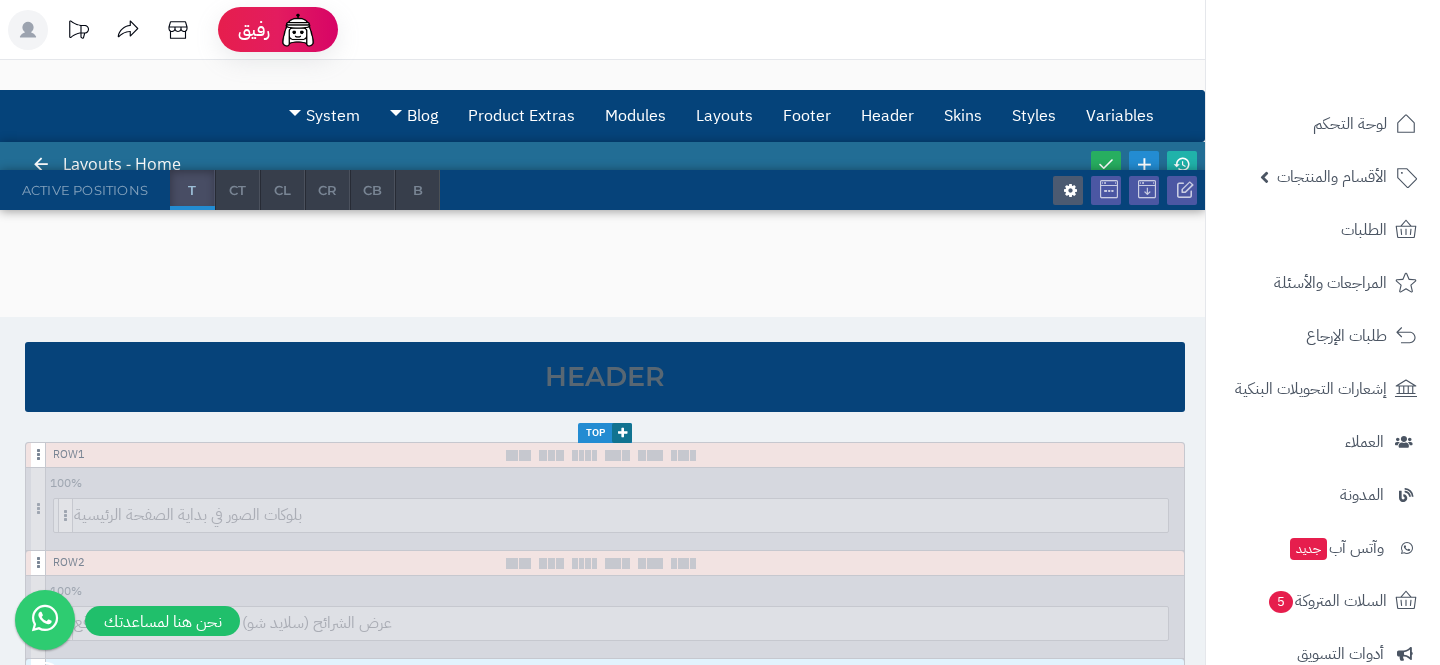 click on "3.0.48 Layouts - Home Active Positions T CT CL CR CB B Header Top Row  1 100 % 100 95 90 85 80 75 70 66 60 55 50 45 40 33 30 25 20 15 10 5 بلوكات الصور في بداية الصفحة الرئيسية Row  2 100 % 100 95 90 85 80 75 70 66 60 55 50 45 40 33 30 25 20 15 10 5 عرض الشرائح (سلايد شو) - السلايدر الرئيسي في الموقع Row  3 100 % 100 95 90 85 80 75 70 66 60 55 50 45 40 33 30 25 20 15 10 5 1 الأقسام theme 1 Row  4 100 % 100 95 90 85 80 75 70 66 60 55 50 45 40 33 30 25 20 15 10 5 منتجات جديدة Row  5 100 % 100 95 90 85 80 75 70 66 60 55 50 45 40 33 30 25 20 15 10 5 عرض الشرائح (سلايد شو) - بنر خصم Row  6 30 % 100 95 90 85 80 75 70 66 60 55 50 45 40 33 30 25 20 15 10 5 عنوان بلوكات الانفو في الرئيسية 70 % 100 95 90 85 80 75 70 66 60 55 50 45 40 33 30 25 20 15 10 5 بلوكات المعلومات في الرئيسية2 Row  7 100 % 100 95 90 85 80 75 70 66 60 55 50 45 40 33 30 25 20 15 10 5 8" at bounding box center (602, 1197) 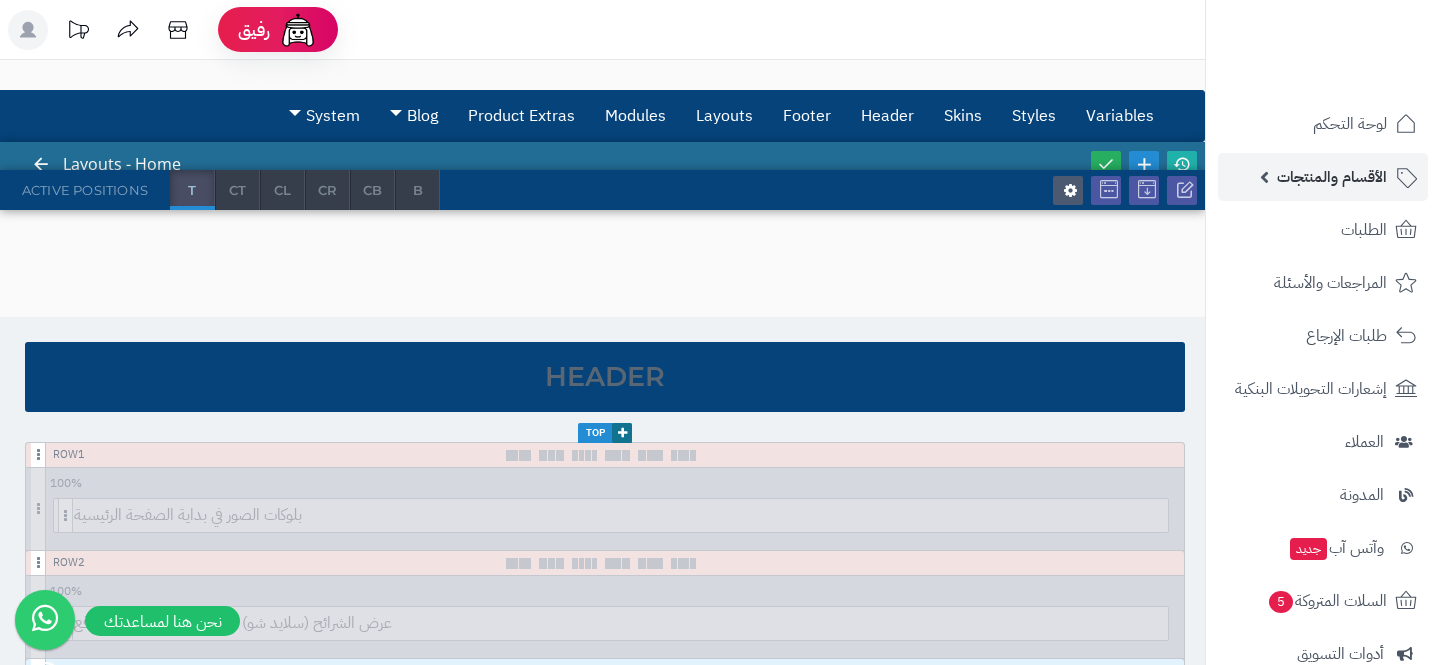 click on "الأقسام والمنتجات" at bounding box center (1332, 177) 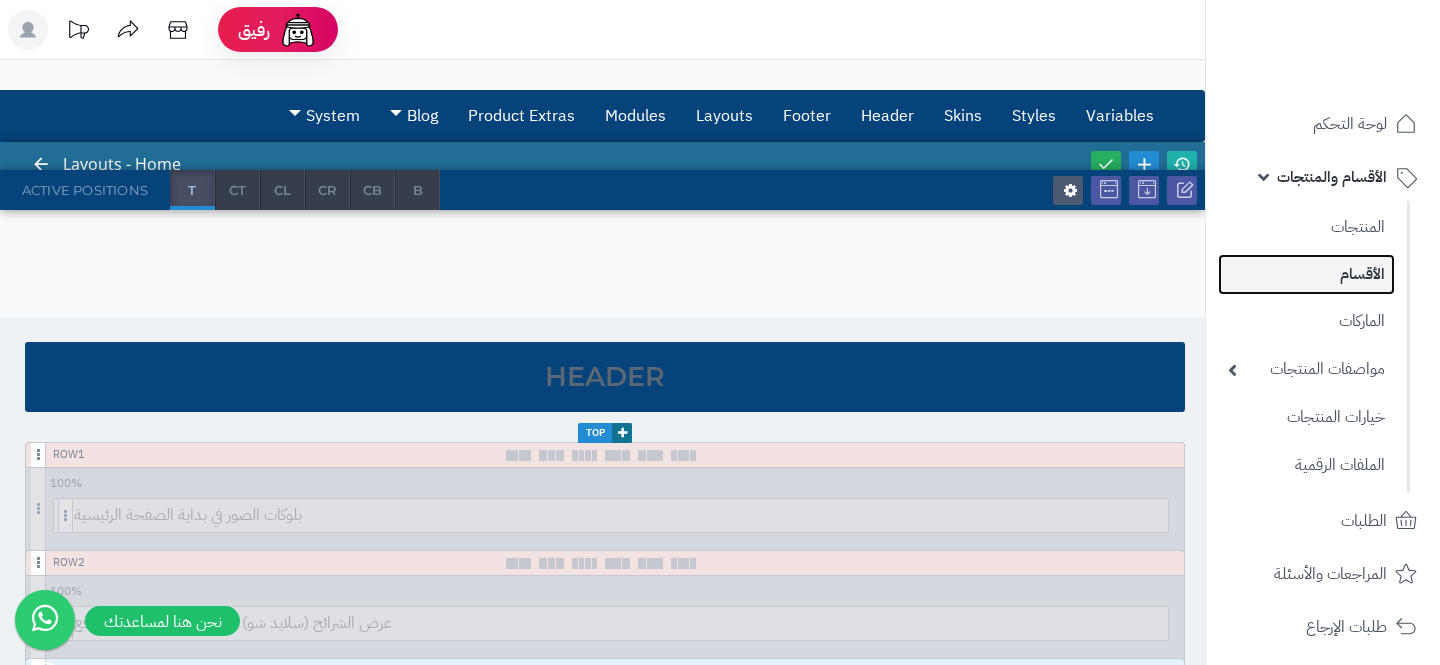 click on "الأقسام" at bounding box center [1306, 274] 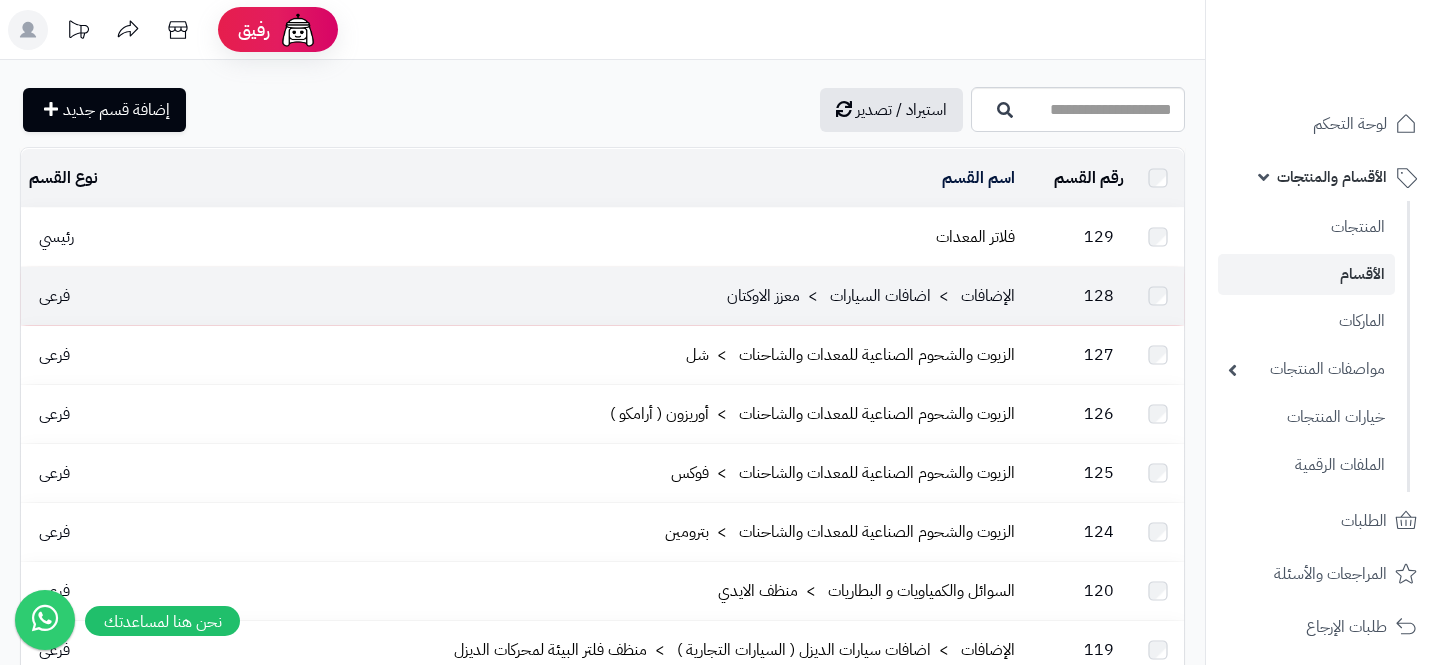 scroll, scrollTop: 0, scrollLeft: 0, axis: both 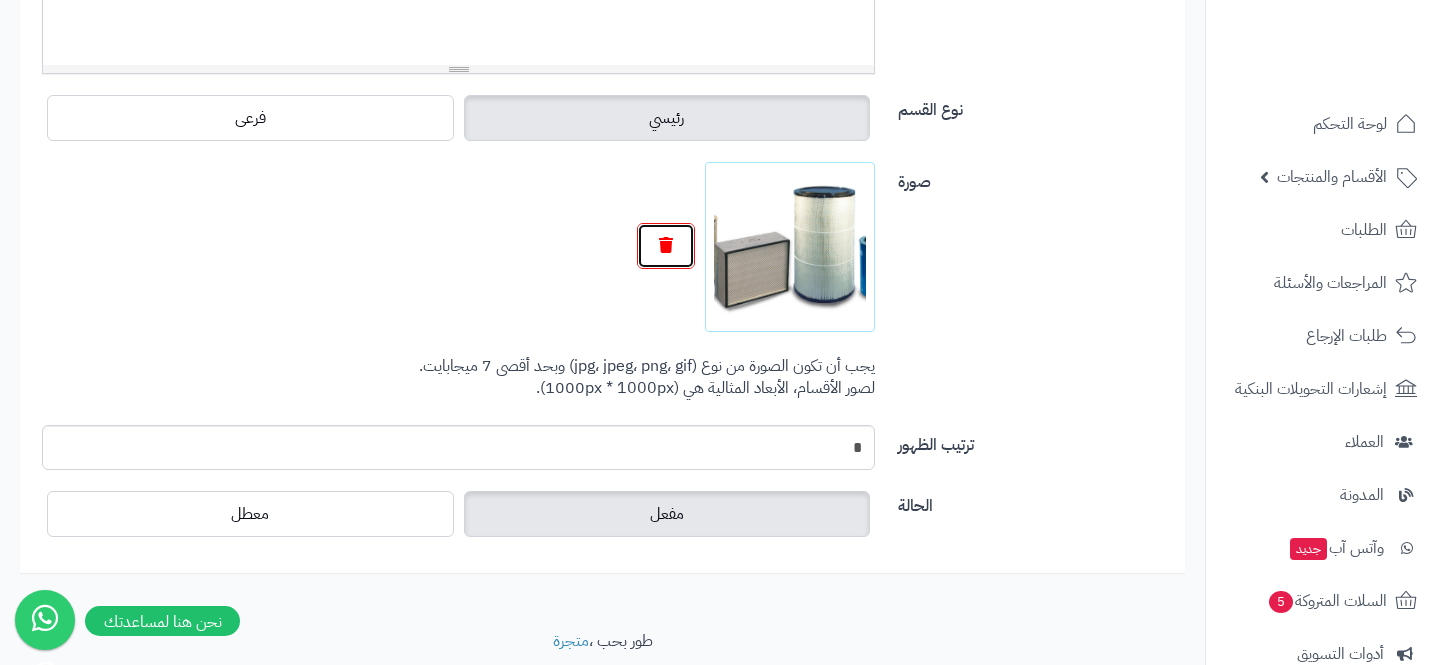 click at bounding box center [666, 246] 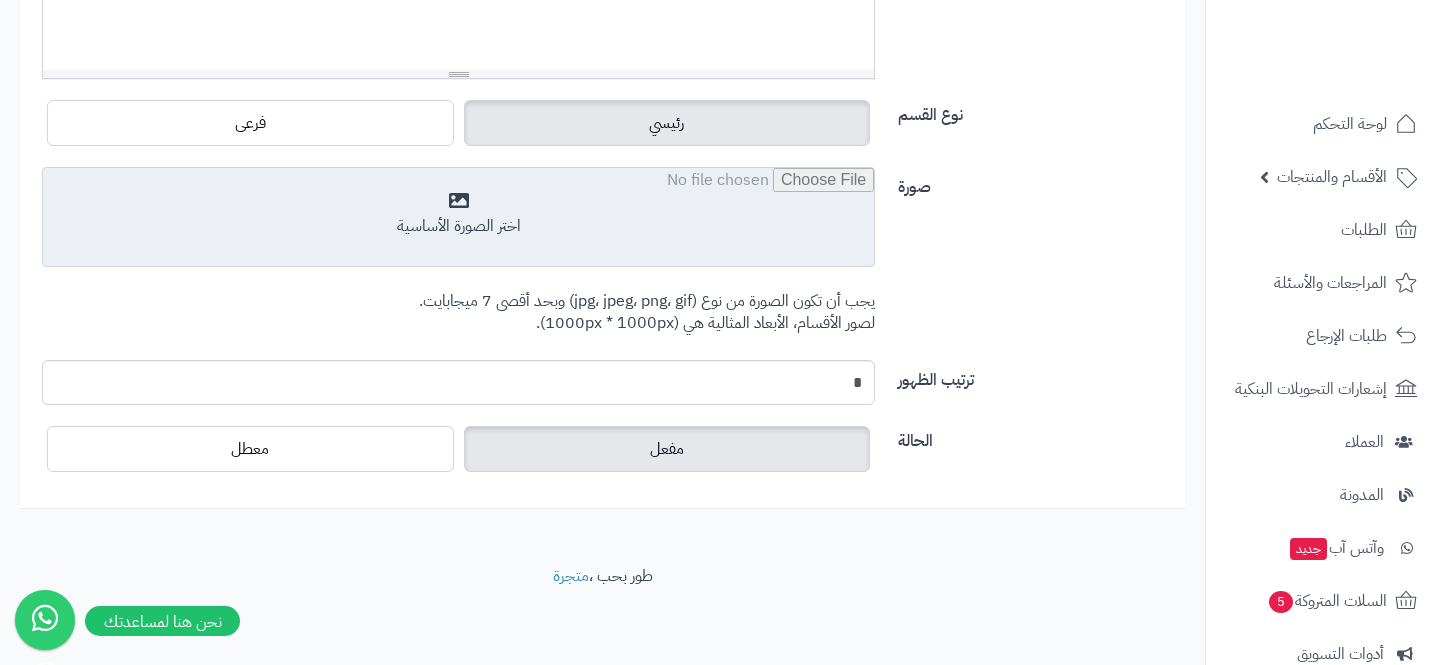 click at bounding box center (458, 218) 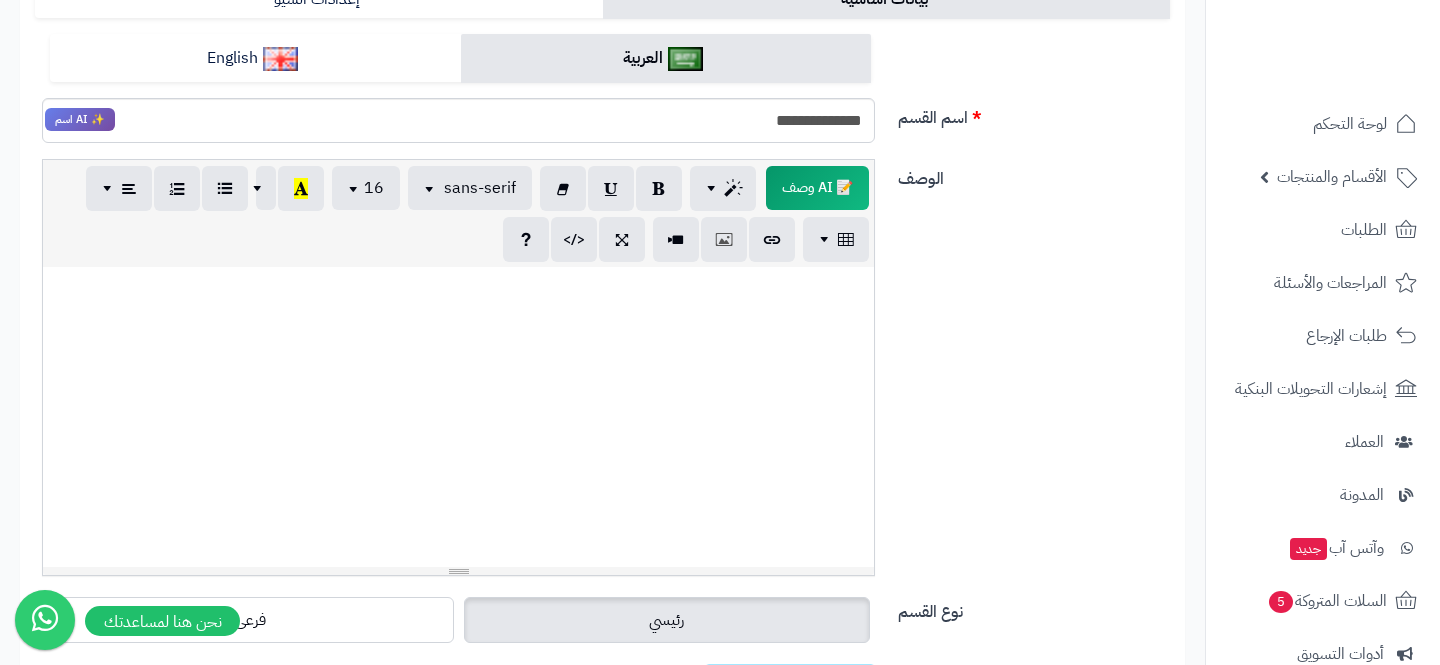 scroll, scrollTop: 0, scrollLeft: 0, axis: both 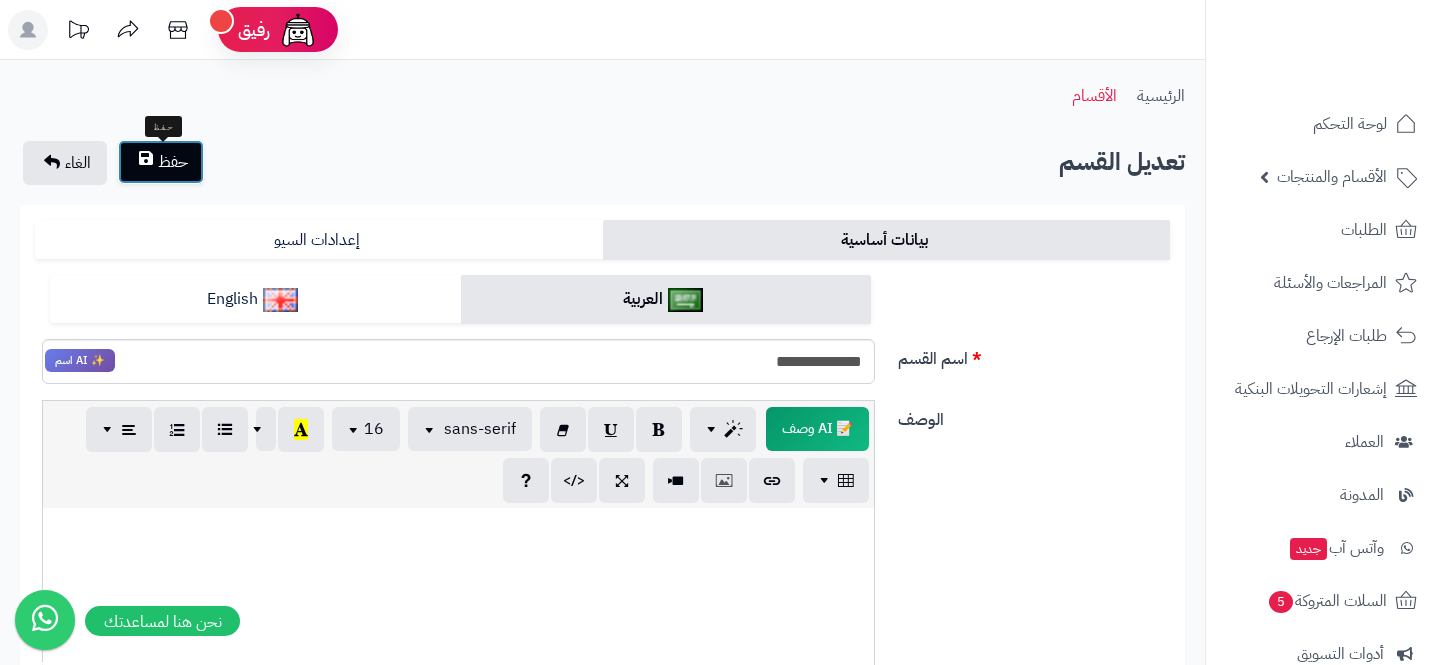 click on "حفظ" at bounding box center (173, 162) 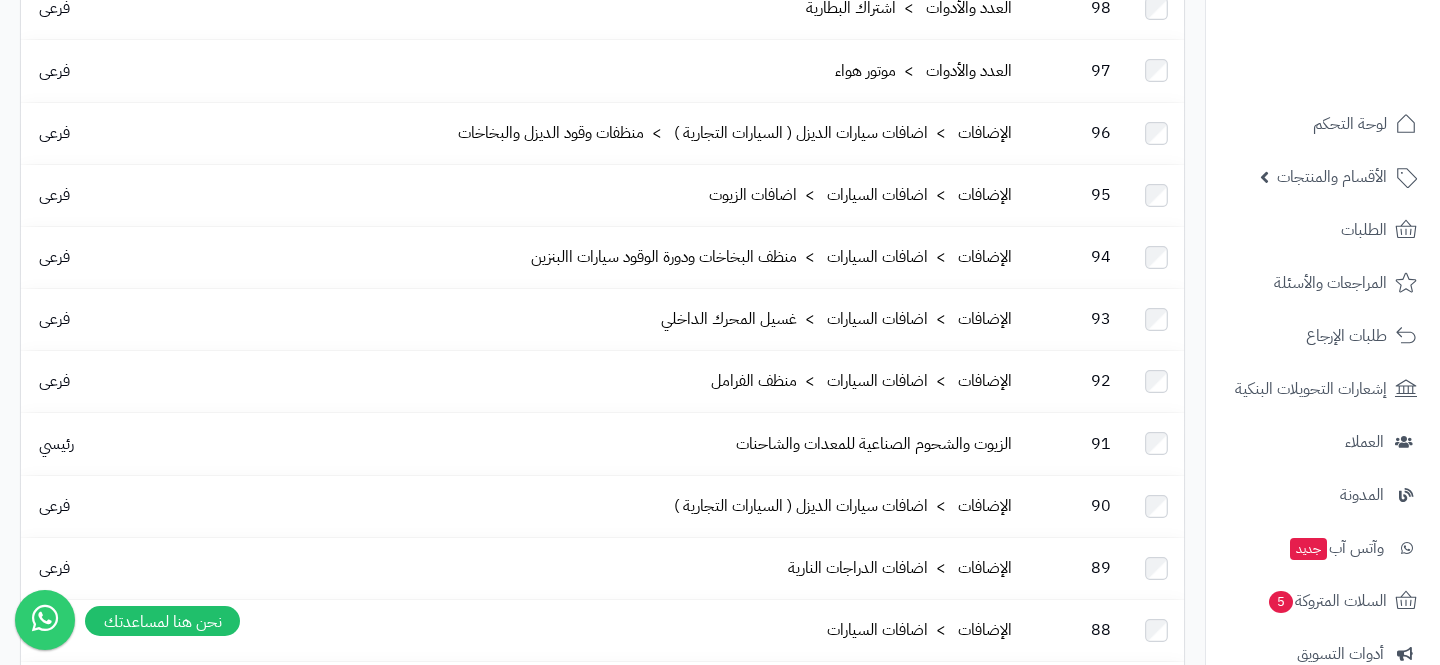 scroll, scrollTop: 2040, scrollLeft: 0, axis: vertical 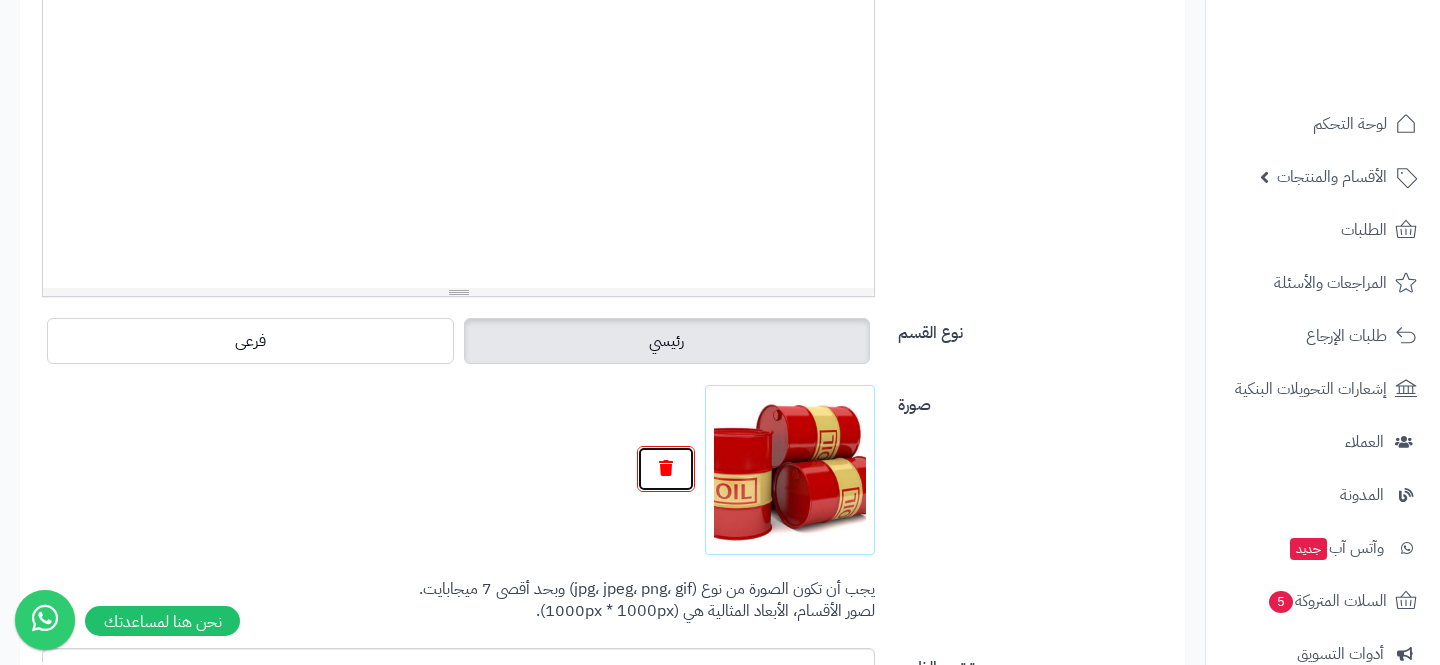 click at bounding box center [666, 469] 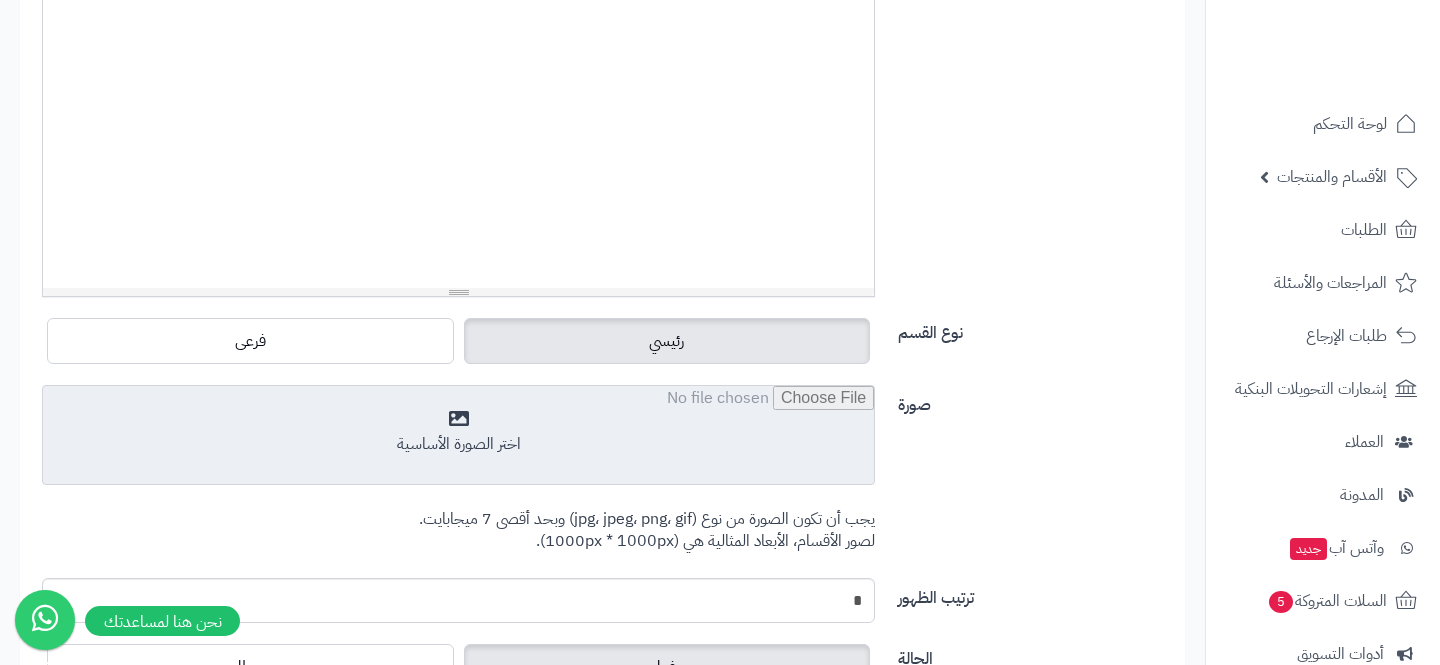 click at bounding box center [458, 436] 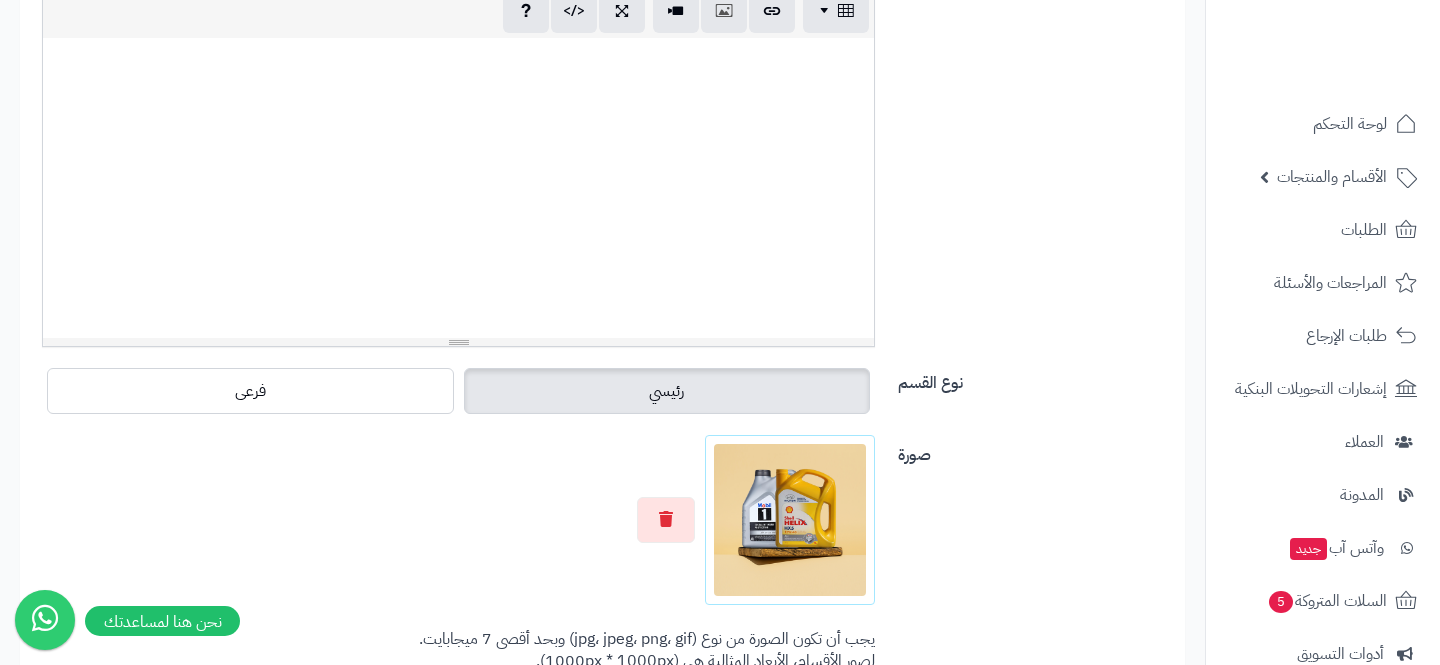 scroll, scrollTop: 0, scrollLeft: 0, axis: both 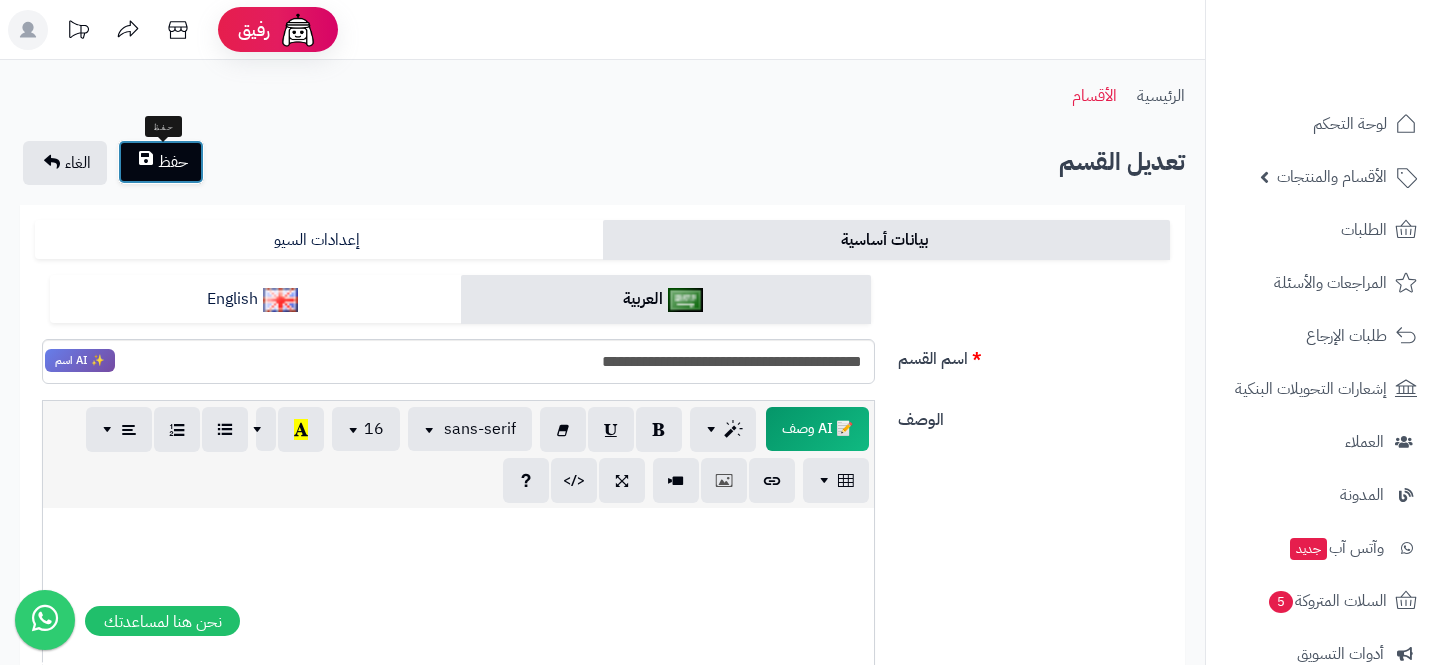 click on "حفظ" at bounding box center (161, 162) 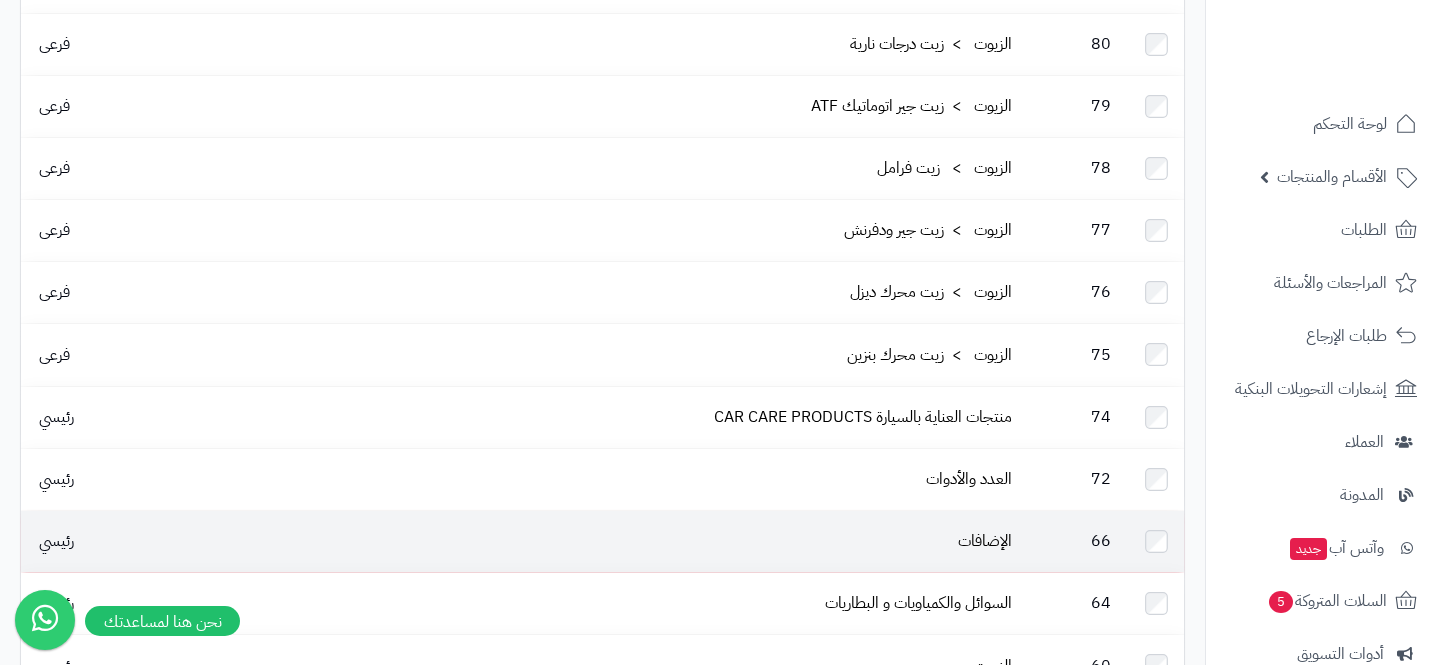 scroll, scrollTop: 3129, scrollLeft: 0, axis: vertical 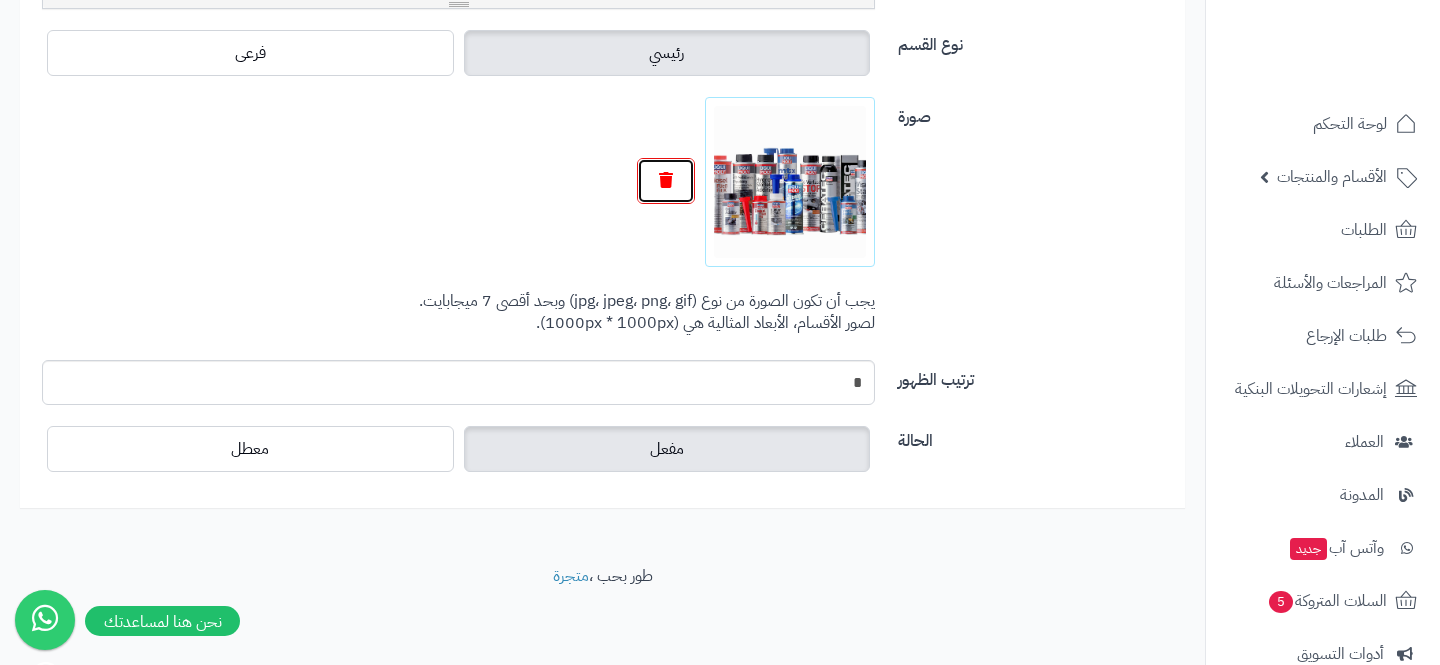 click at bounding box center (666, 181) 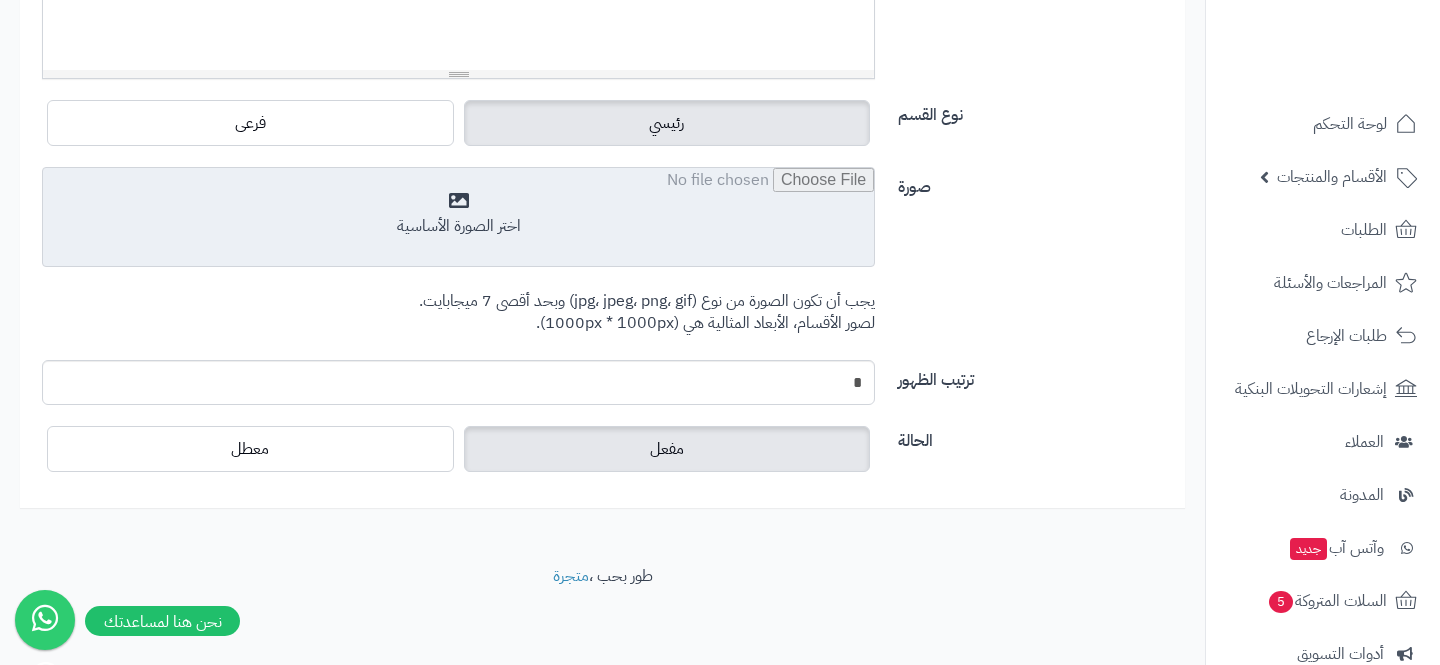 scroll, scrollTop: 744, scrollLeft: 0, axis: vertical 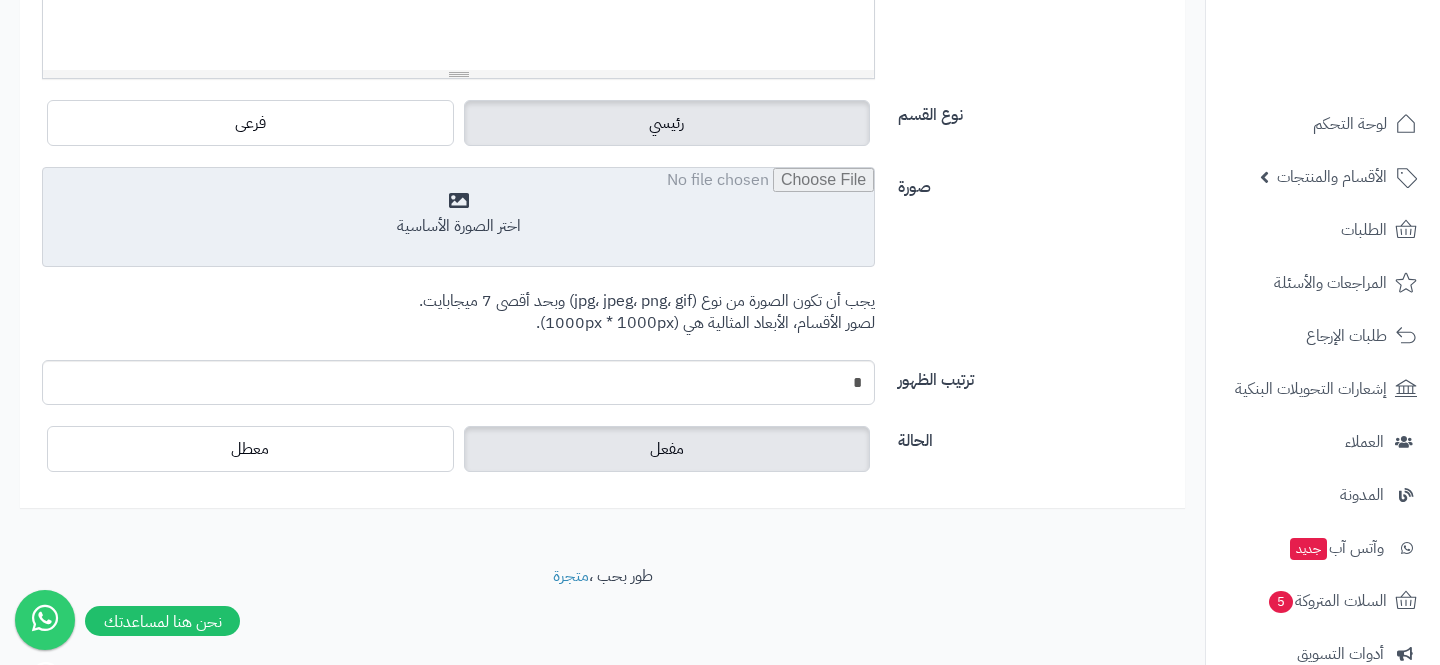 click at bounding box center [458, 218] 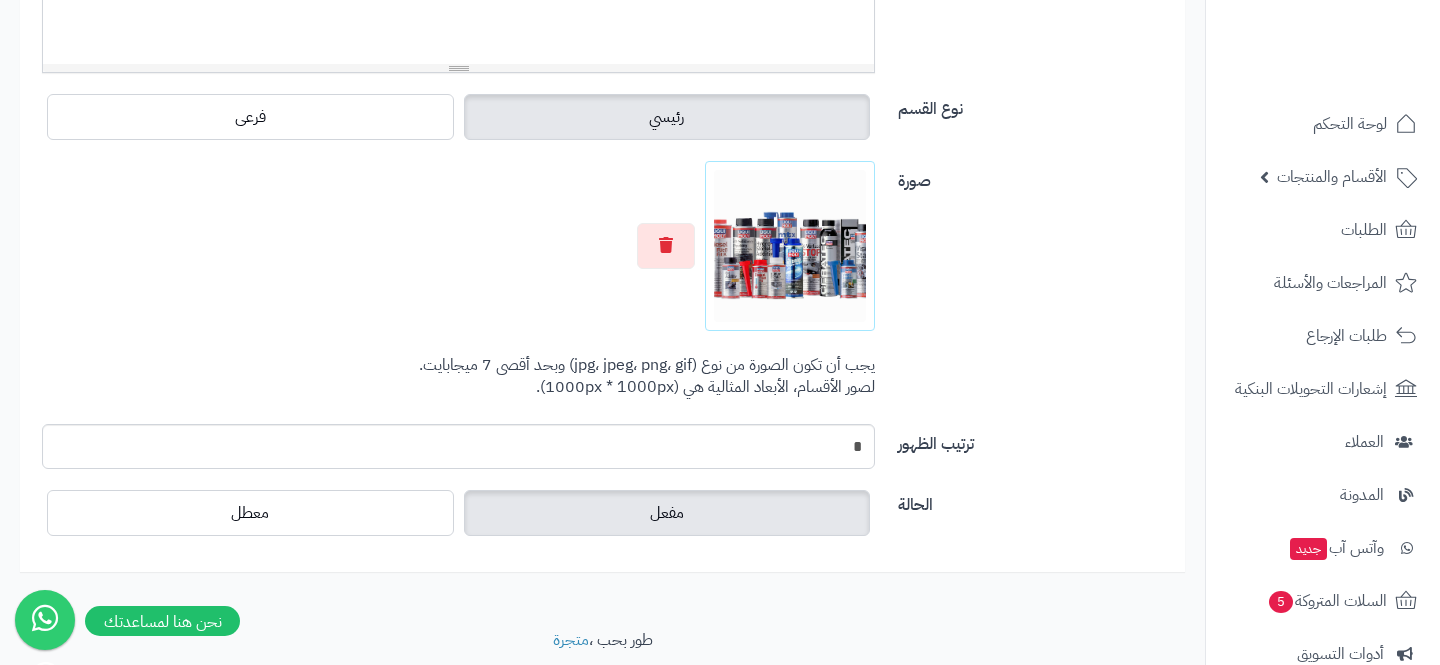 scroll, scrollTop: 744, scrollLeft: 0, axis: vertical 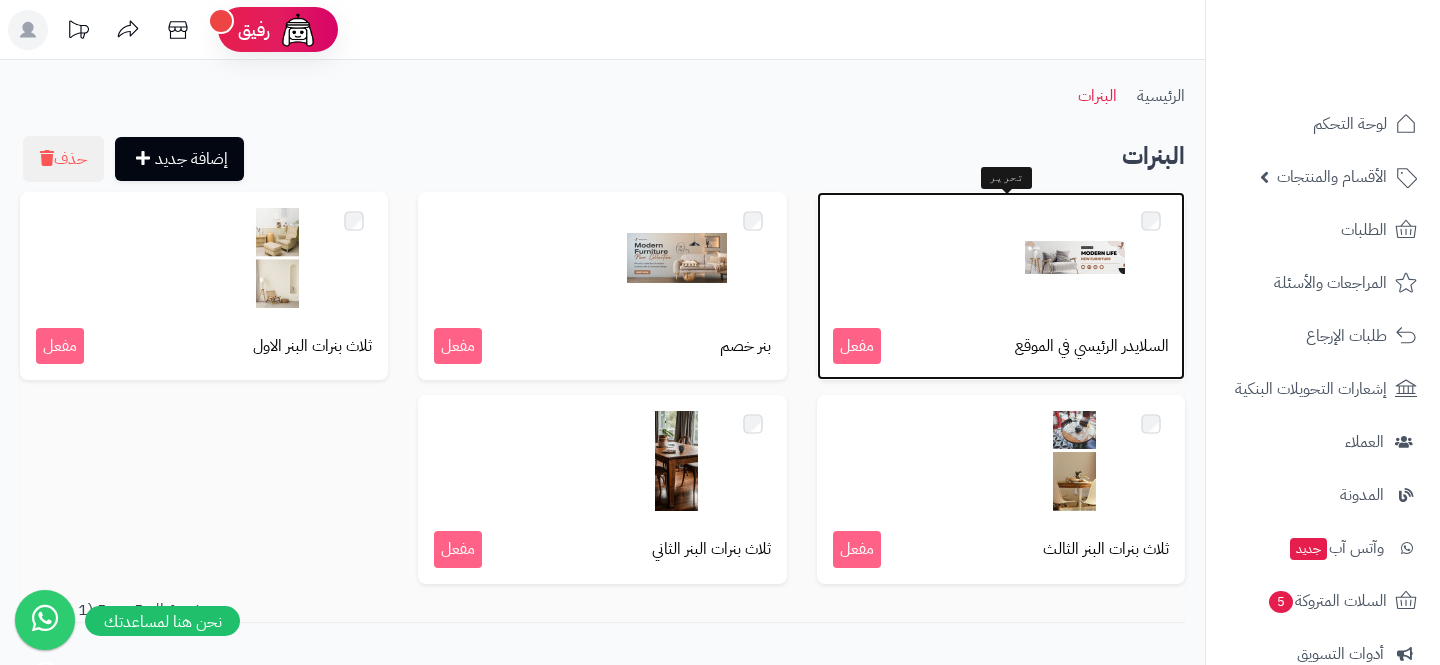 click at bounding box center (1075, 258) 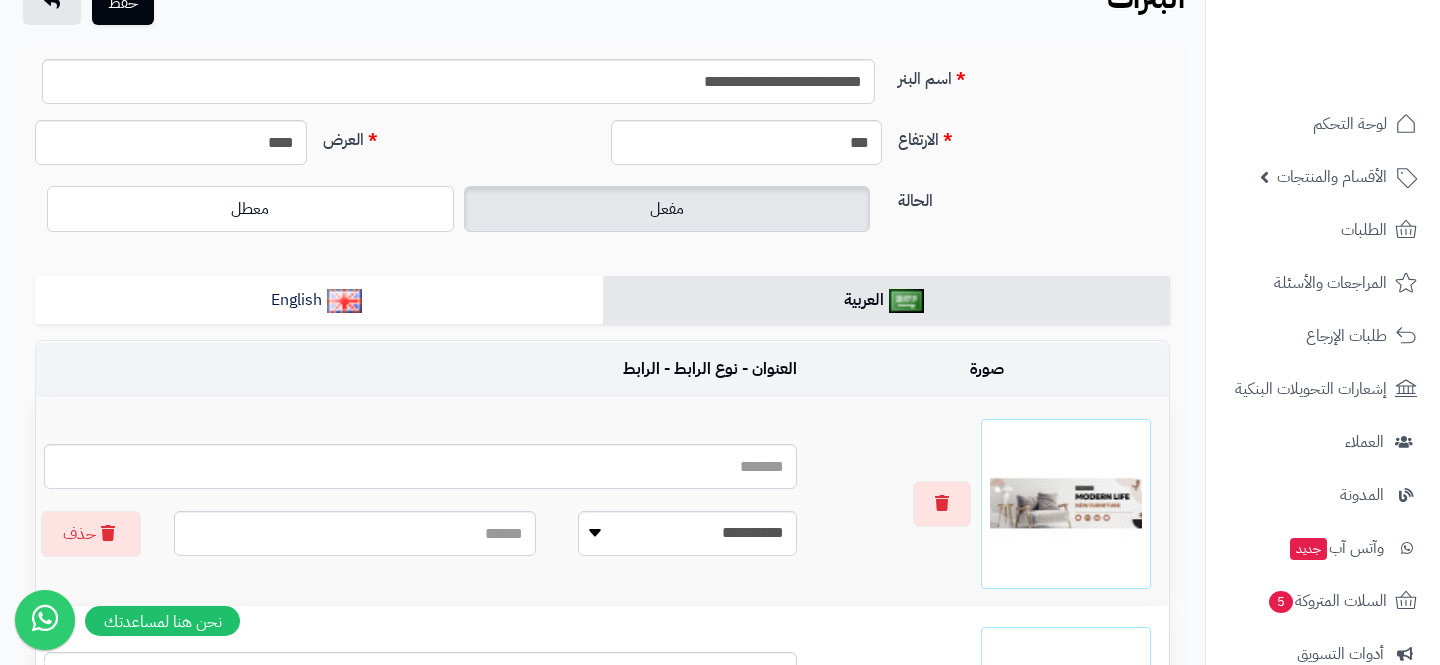 scroll, scrollTop: 232, scrollLeft: 0, axis: vertical 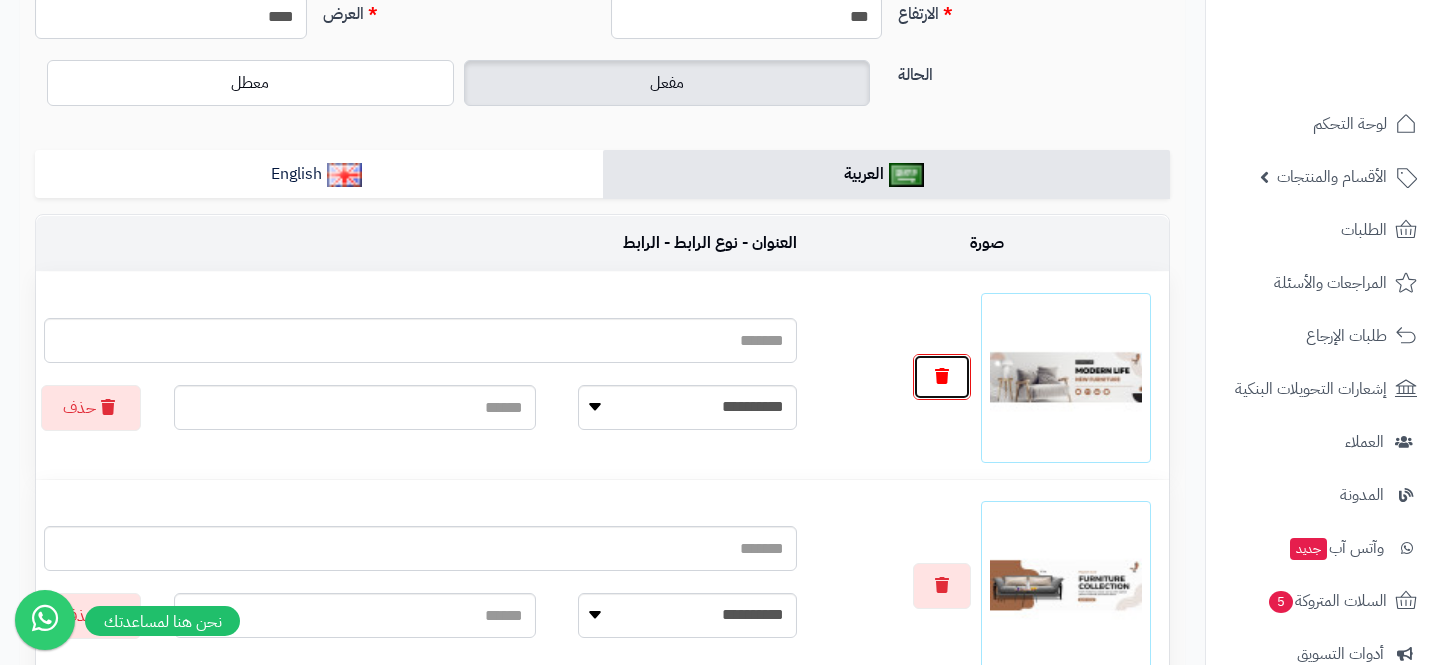 click at bounding box center (942, 377) 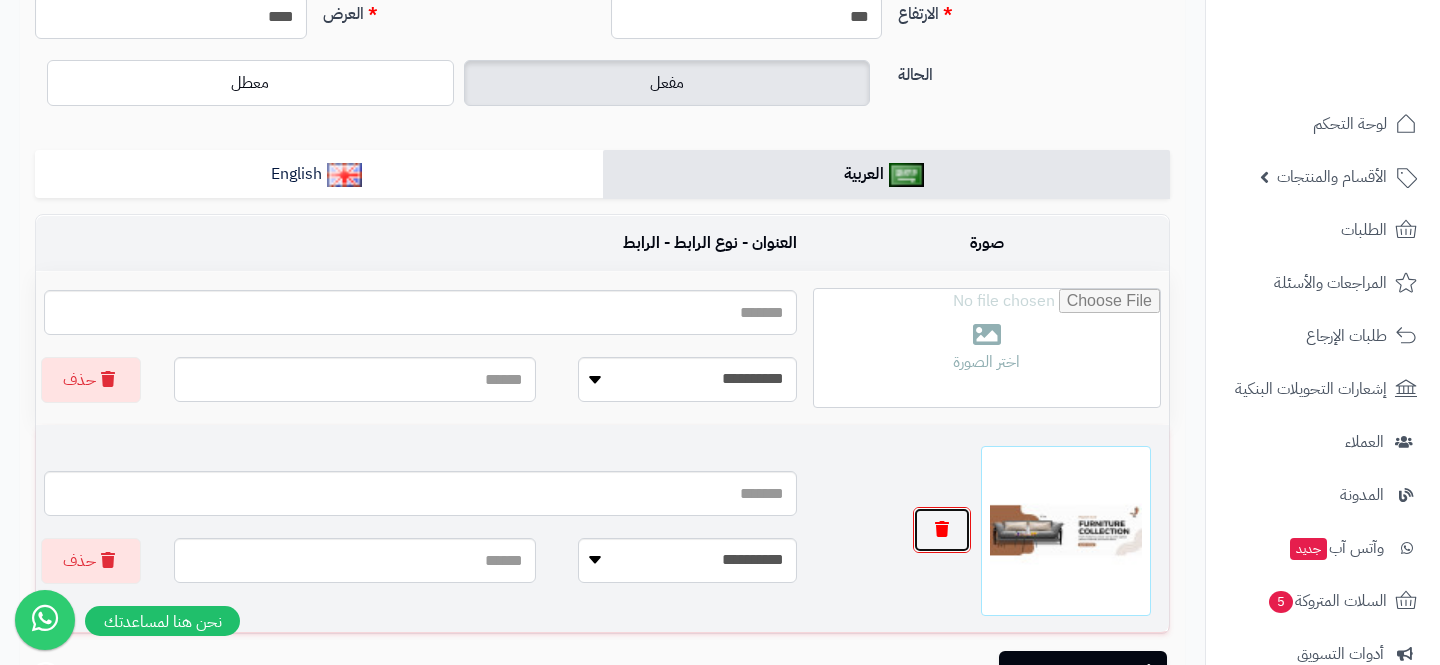 click at bounding box center (942, 530) 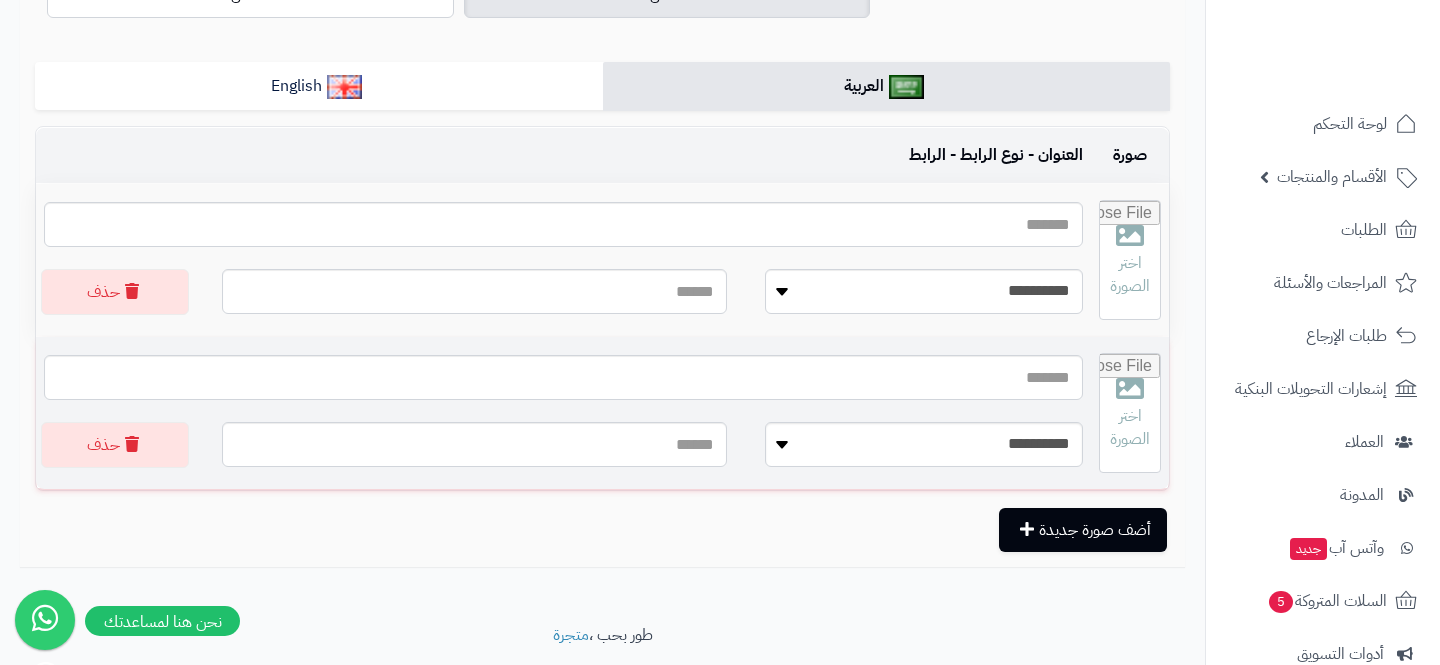 scroll, scrollTop: 325, scrollLeft: 0, axis: vertical 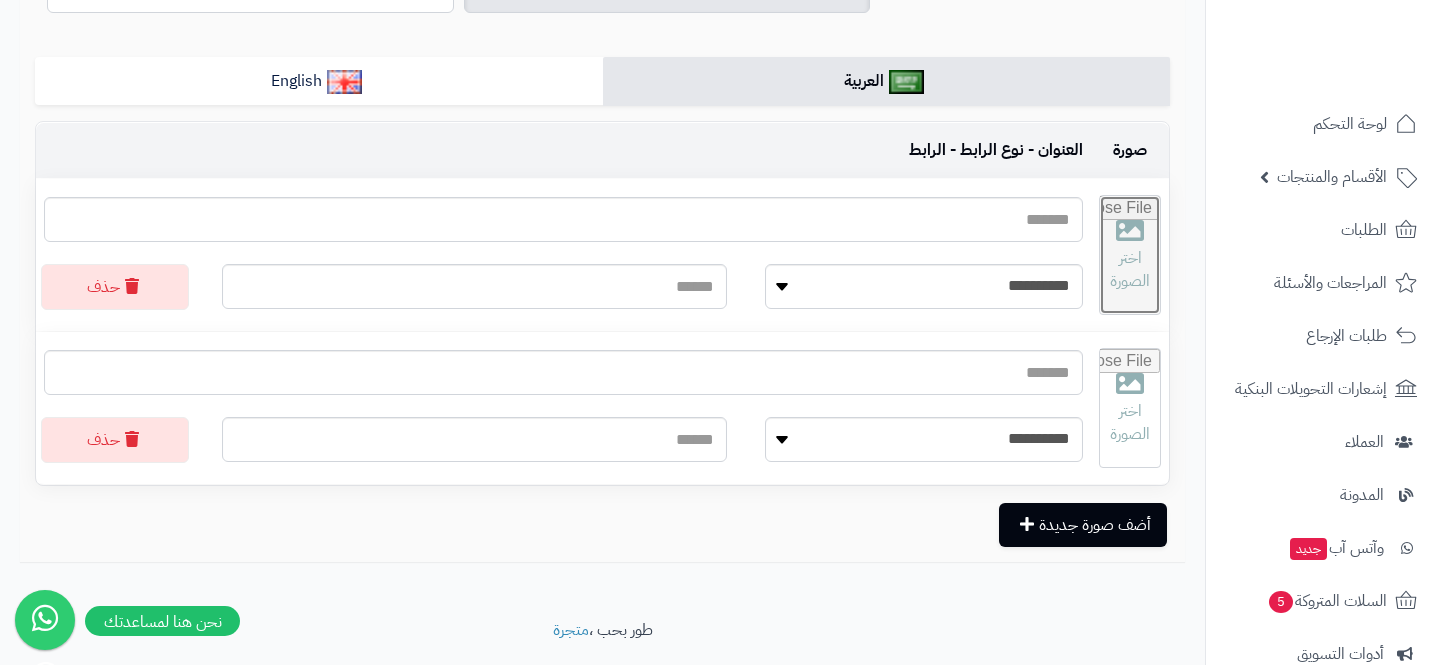 click at bounding box center [1130, 255] 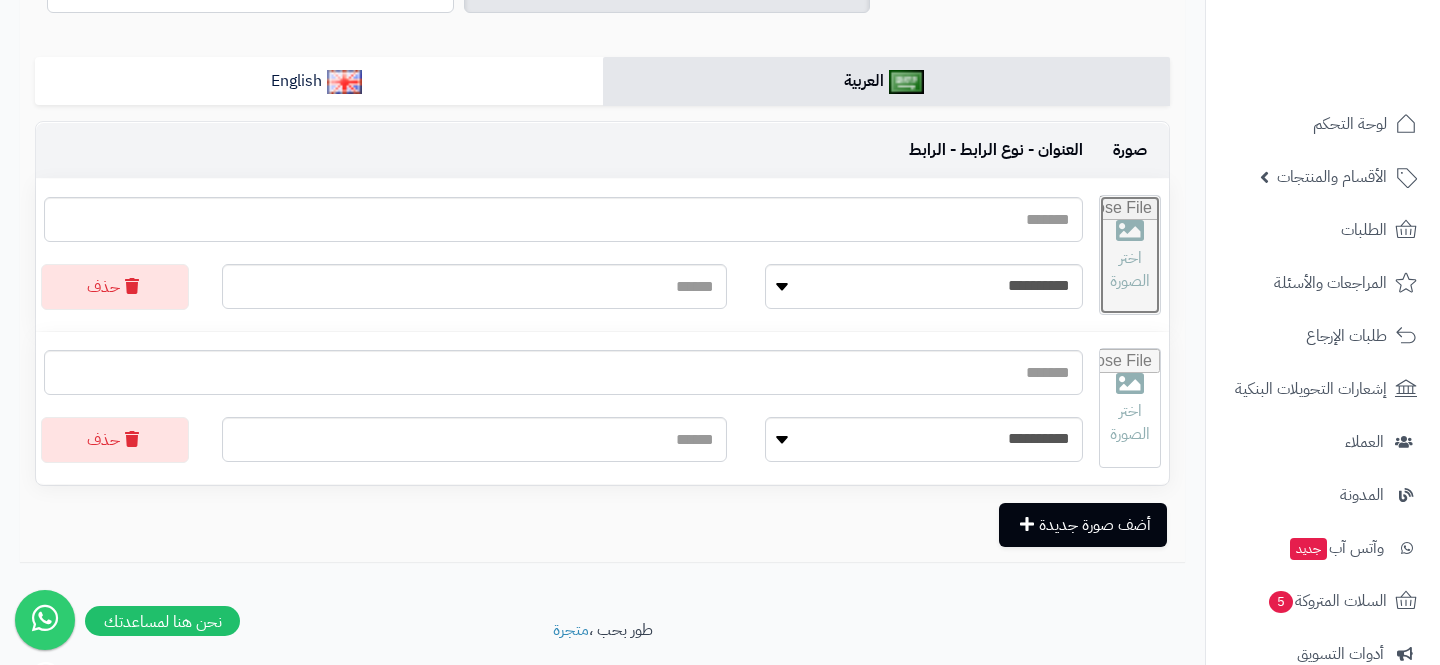 type on "**********" 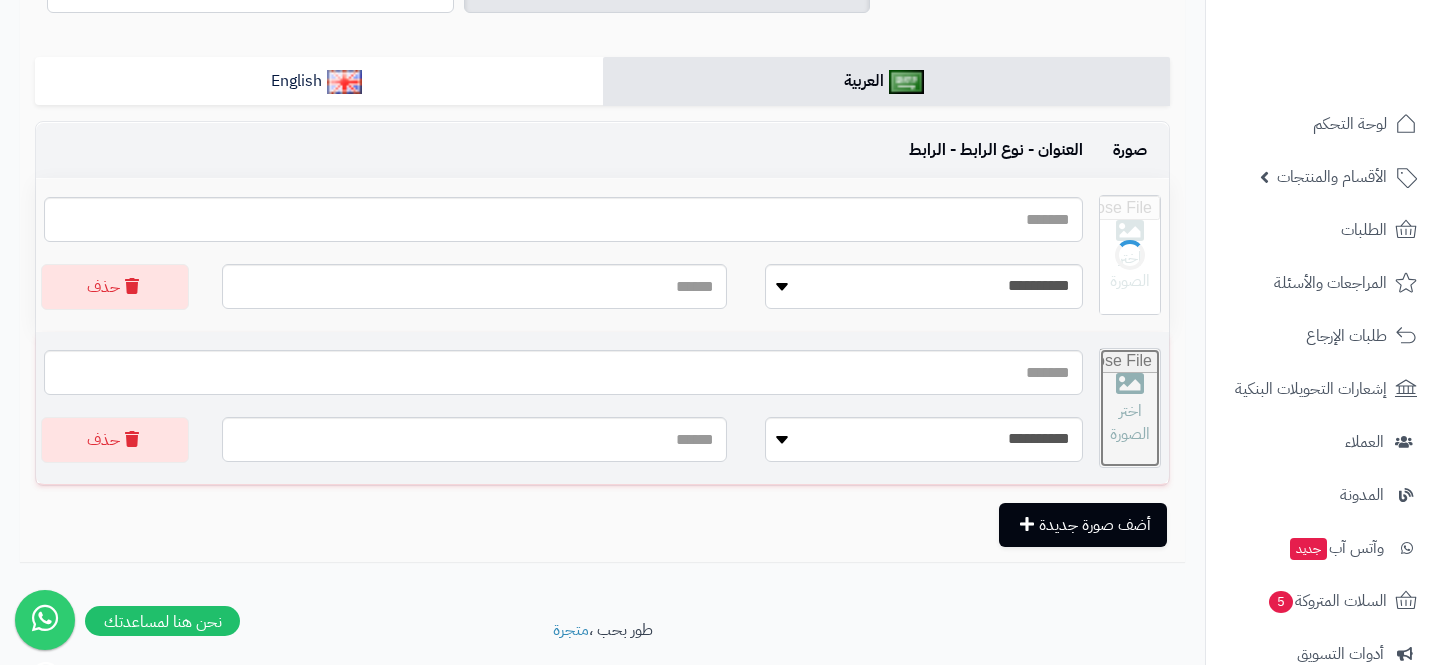 click at bounding box center [1130, 408] 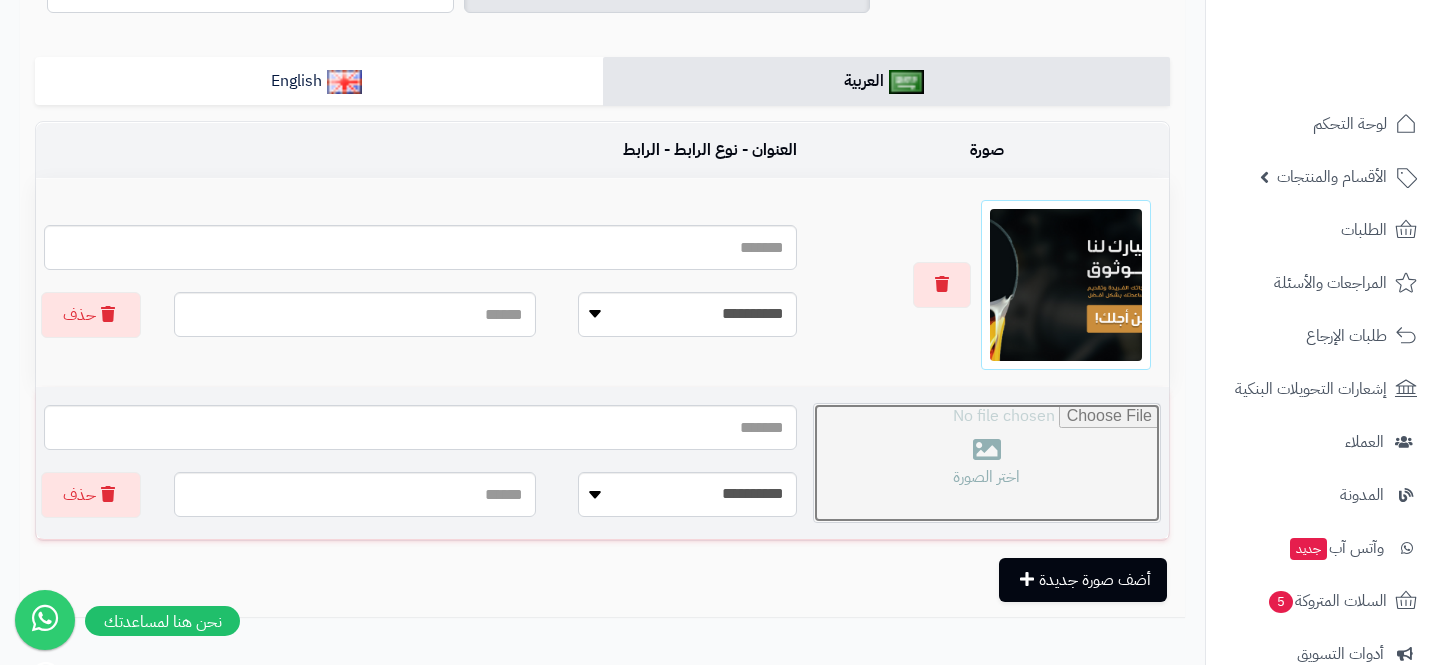 type on "**********" 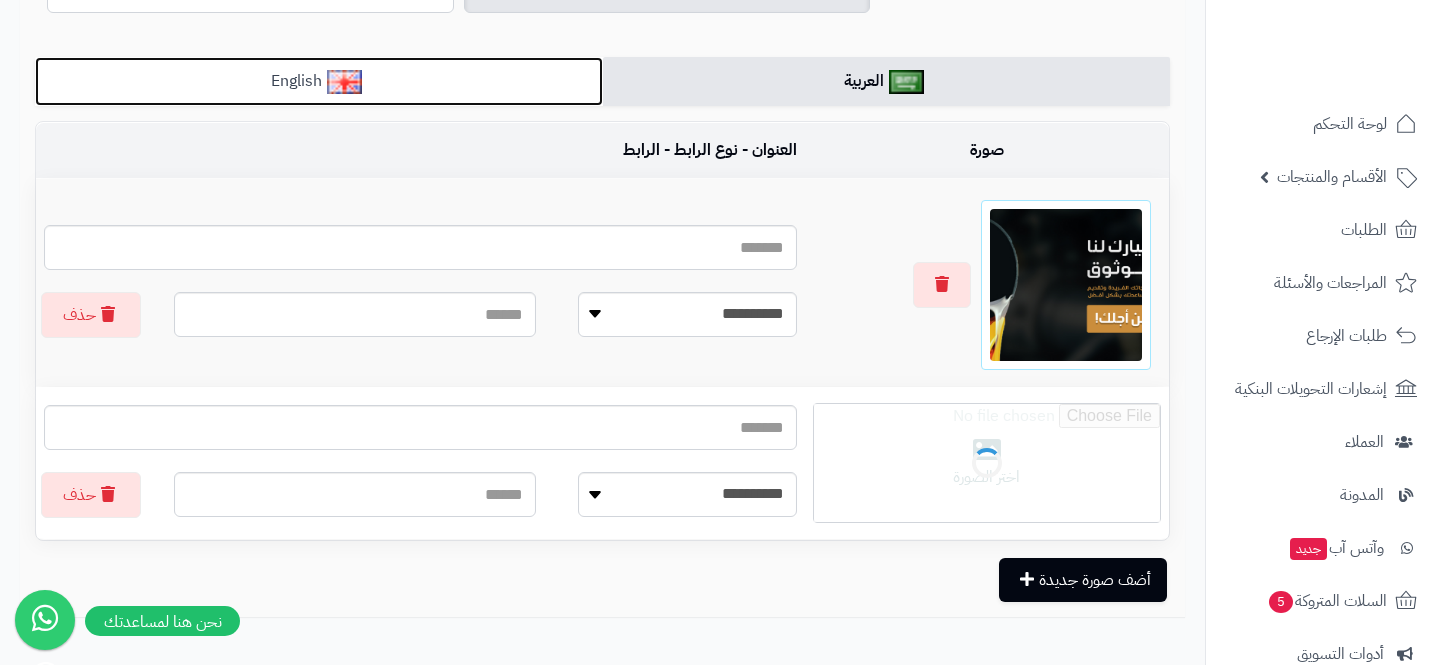 click on "English" at bounding box center [319, 81] 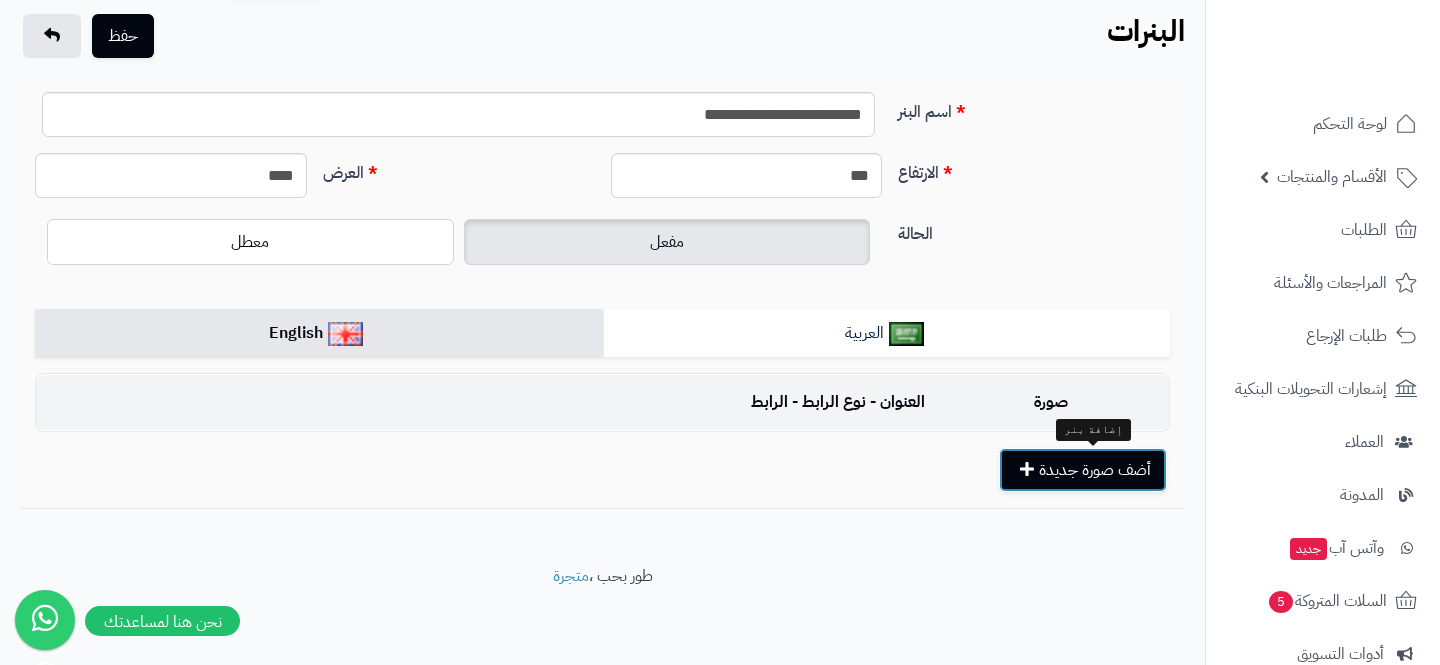 click on "أضف صورة جديدة" at bounding box center [1083, 470] 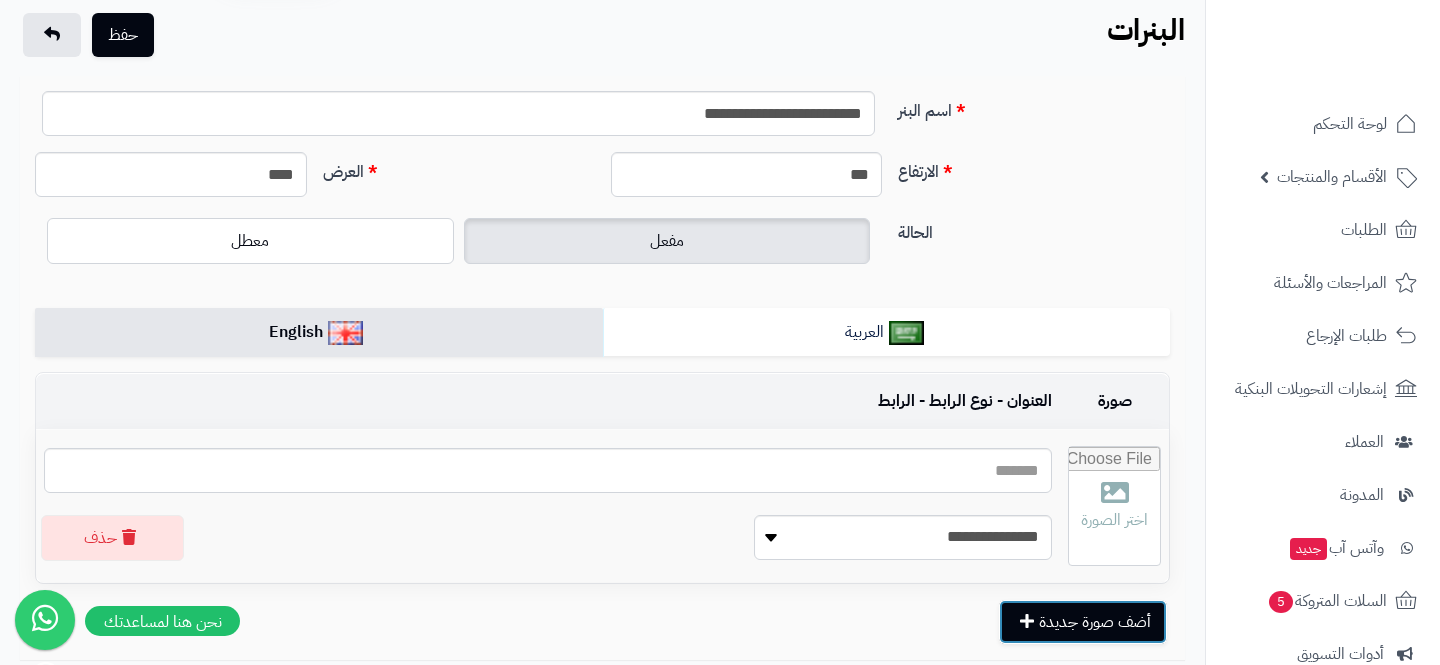 click on "أضف صورة جديدة" at bounding box center [1083, 622] 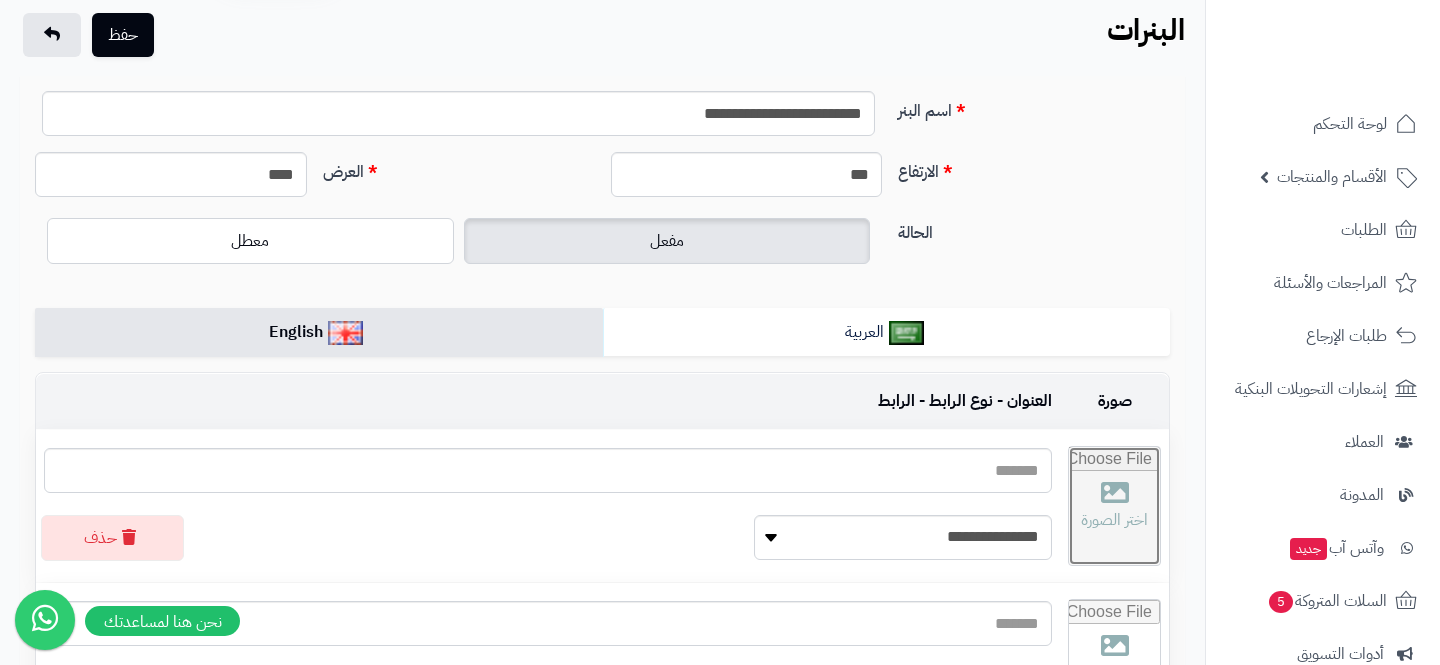 click at bounding box center [1114, 506] 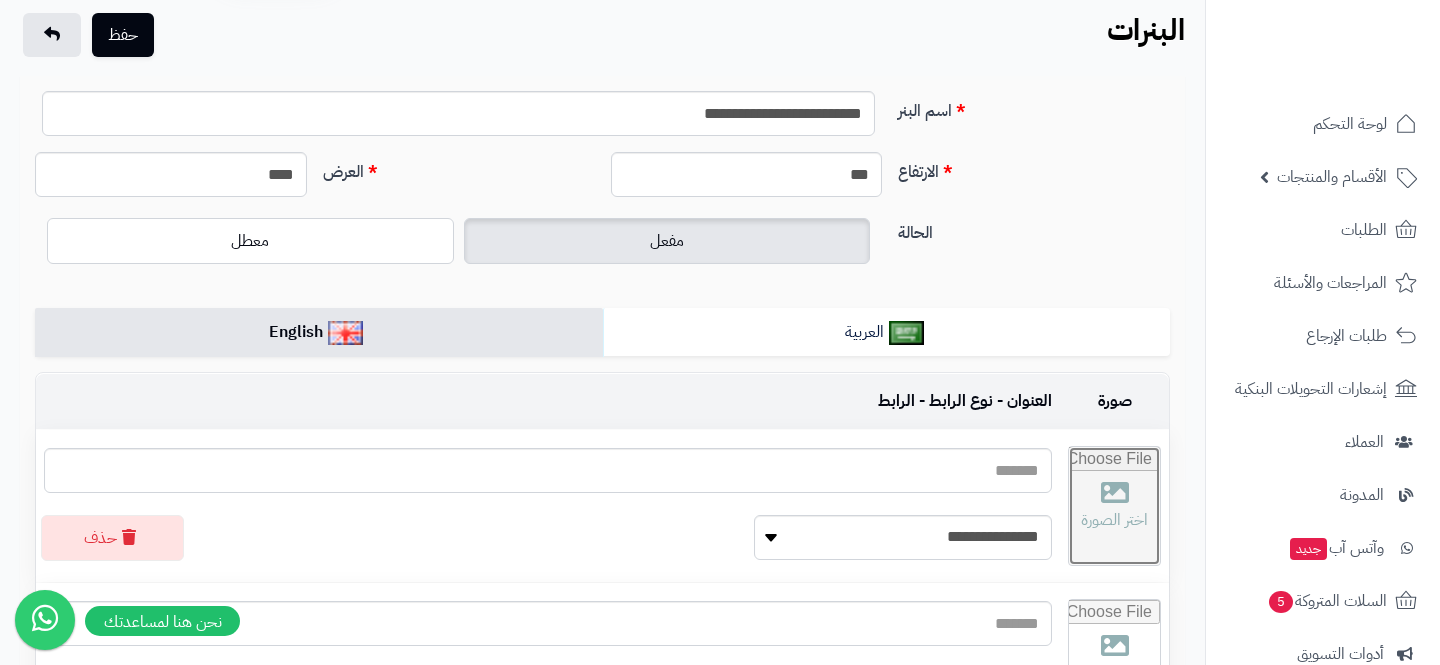 type on "**********" 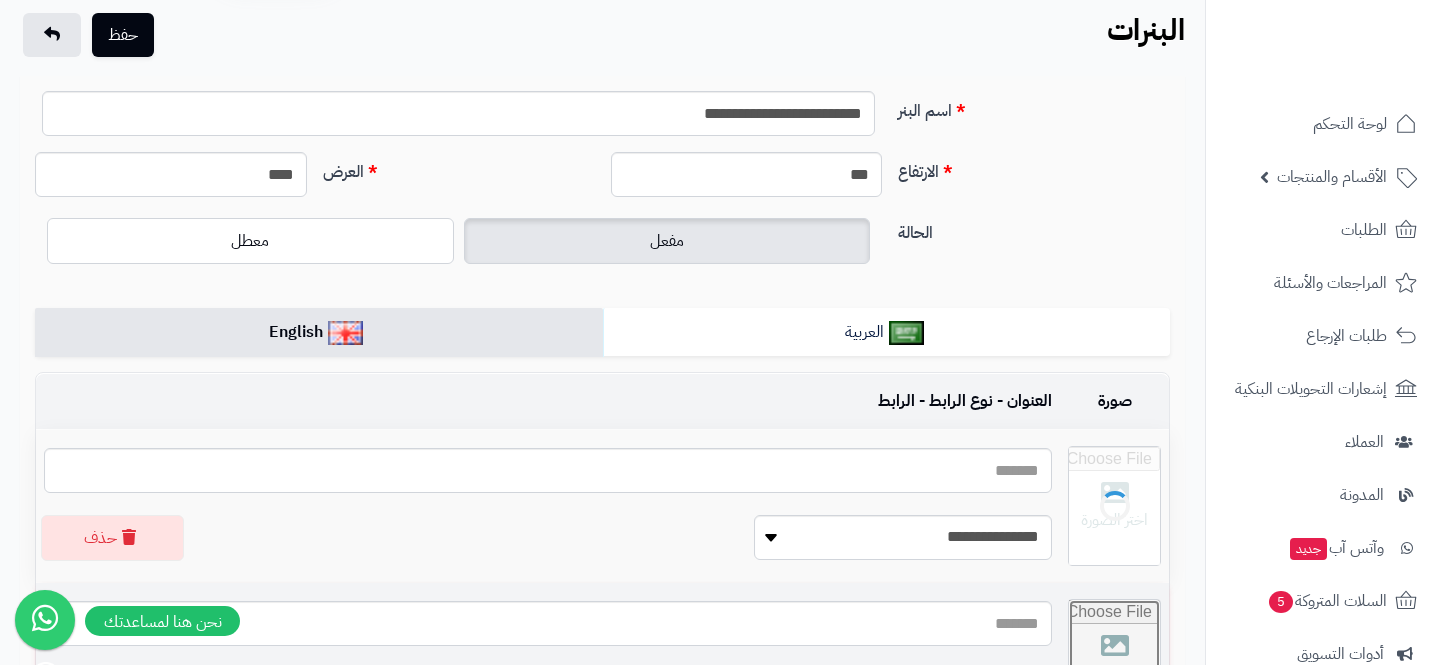 click at bounding box center (1114, 659) 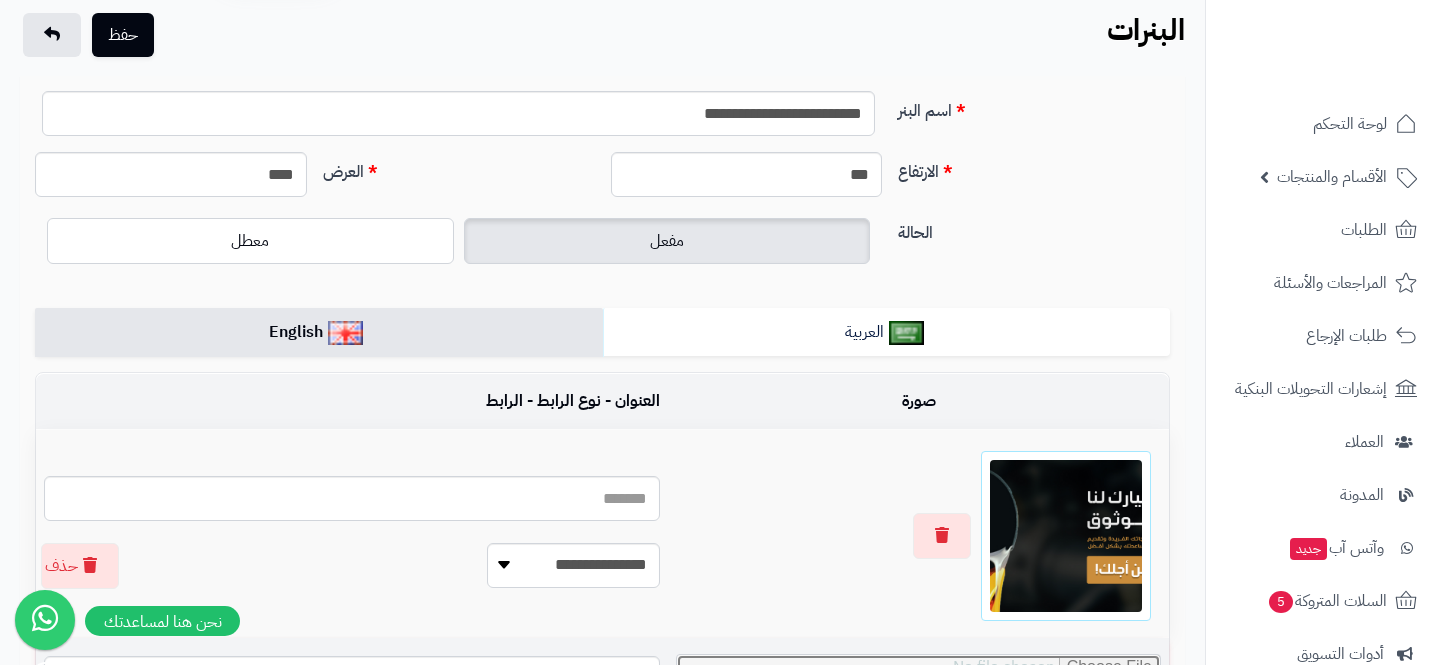 type on "**********" 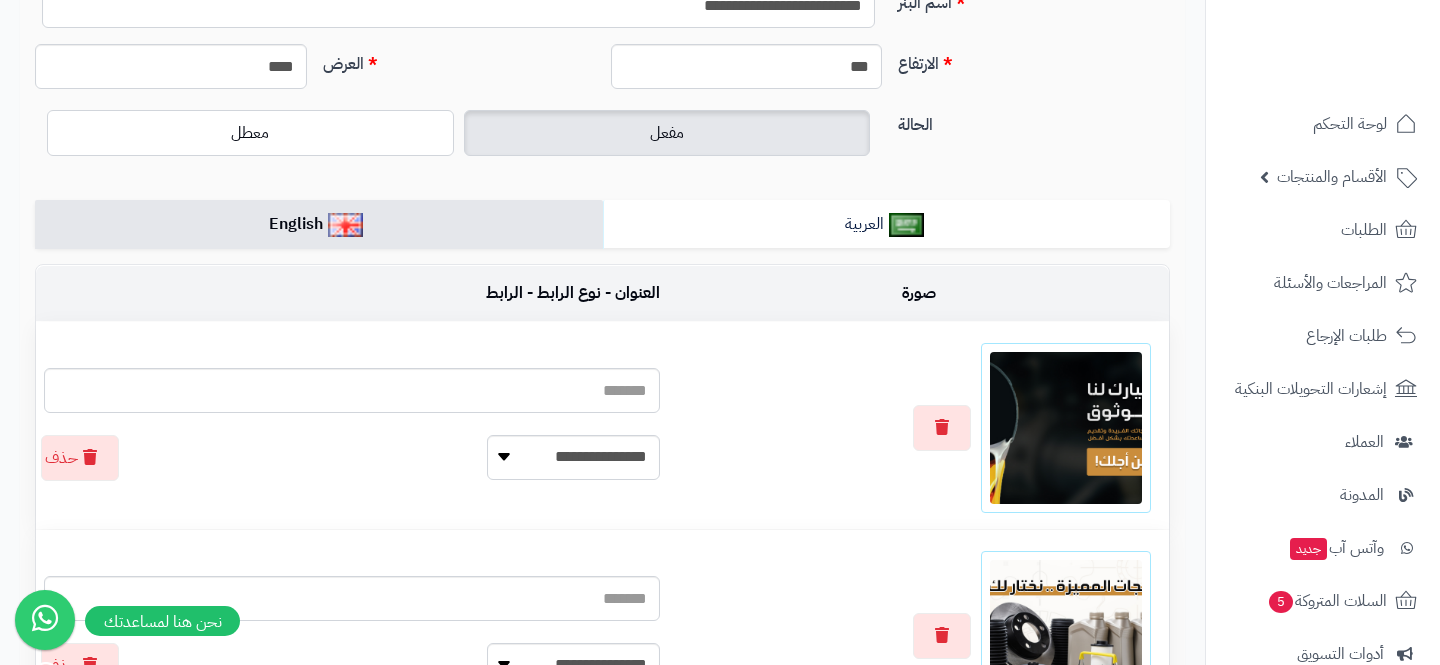 scroll, scrollTop: 0, scrollLeft: 0, axis: both 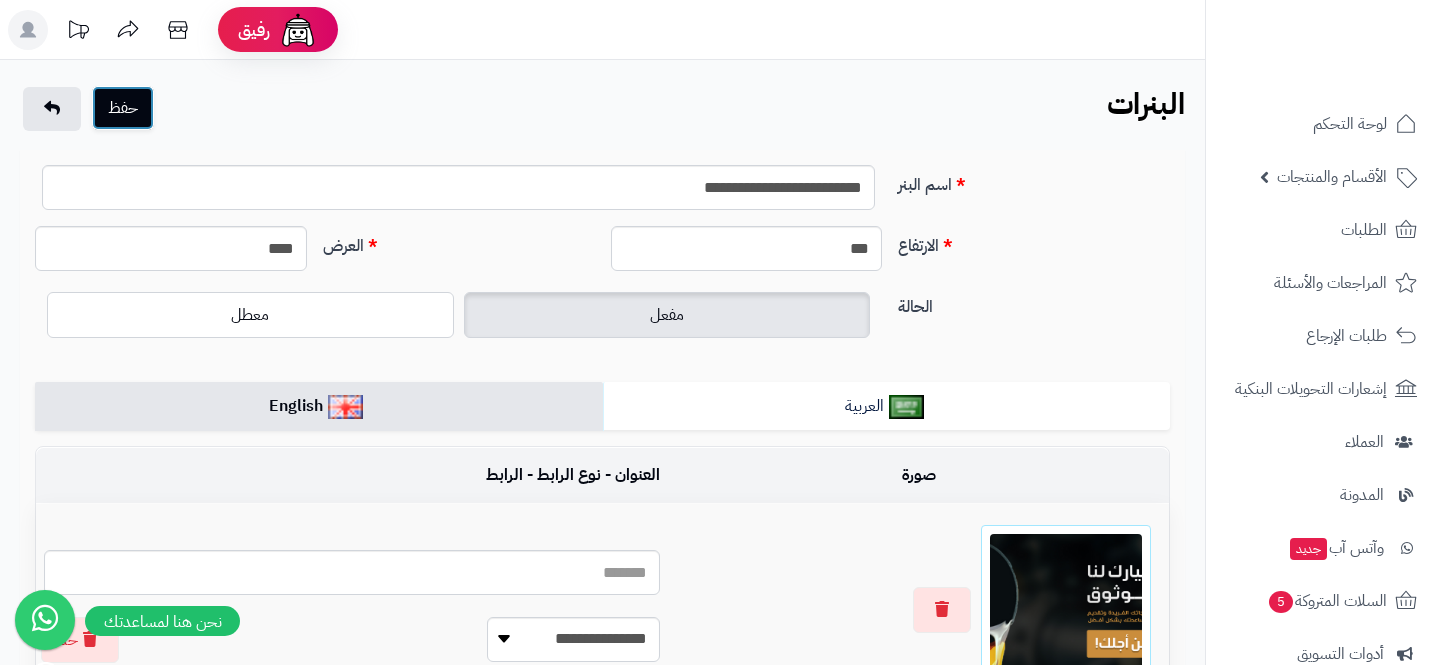 click on "حفظ" at bounding box center [123, 108] 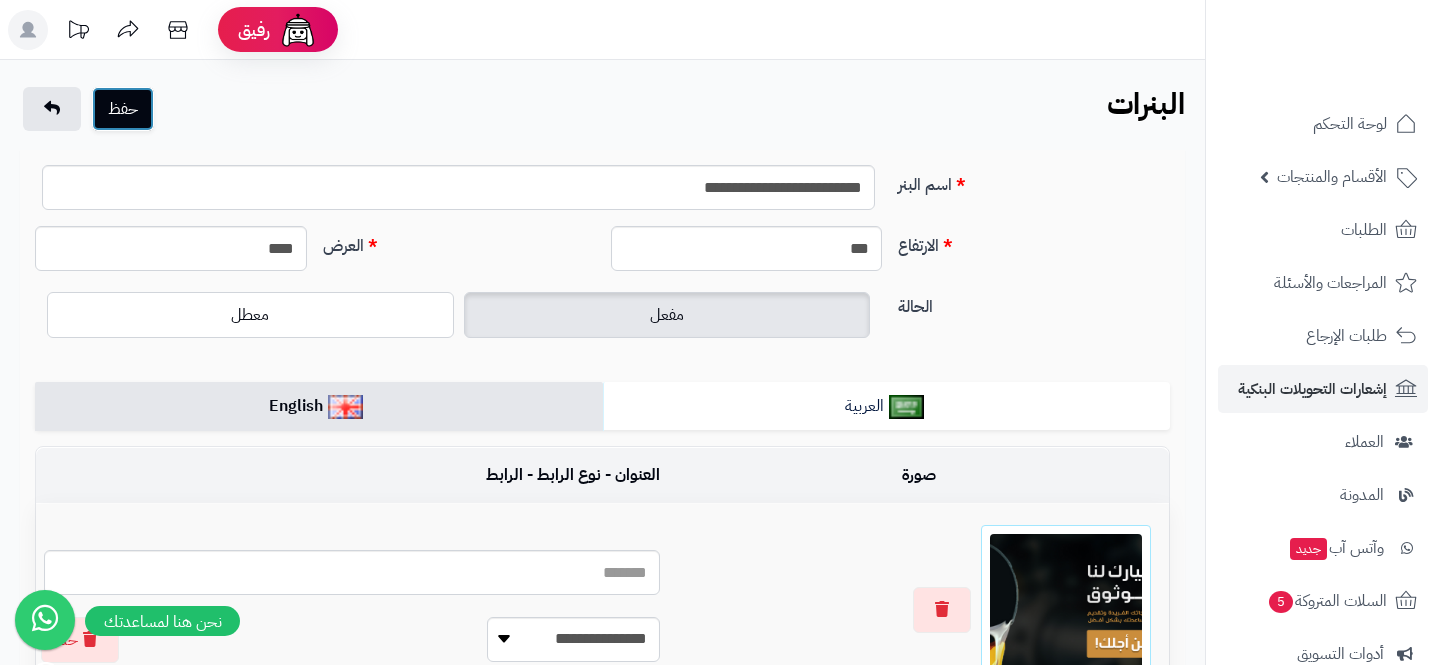 scroll, scrollTop: 303, scrollLeft: 0, axis: vertical 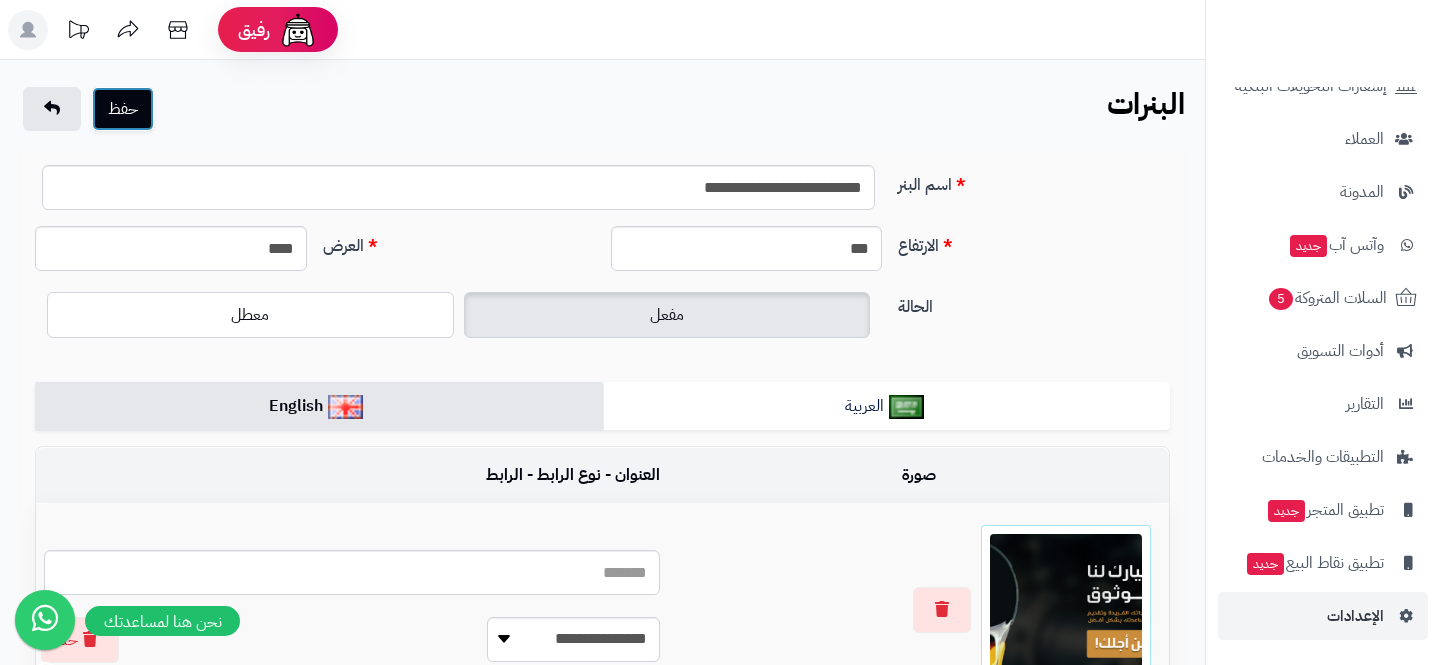 type 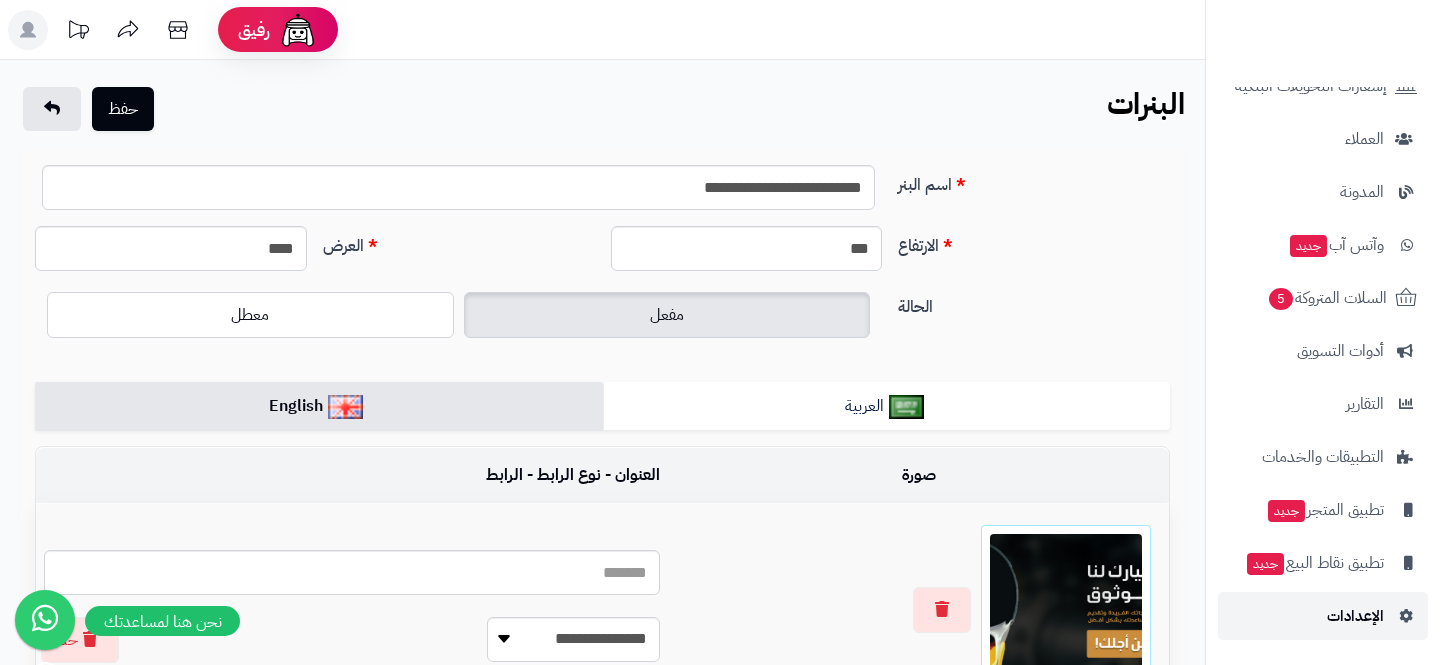 click on "الإعدادات" at bounding box center (1323, 616) 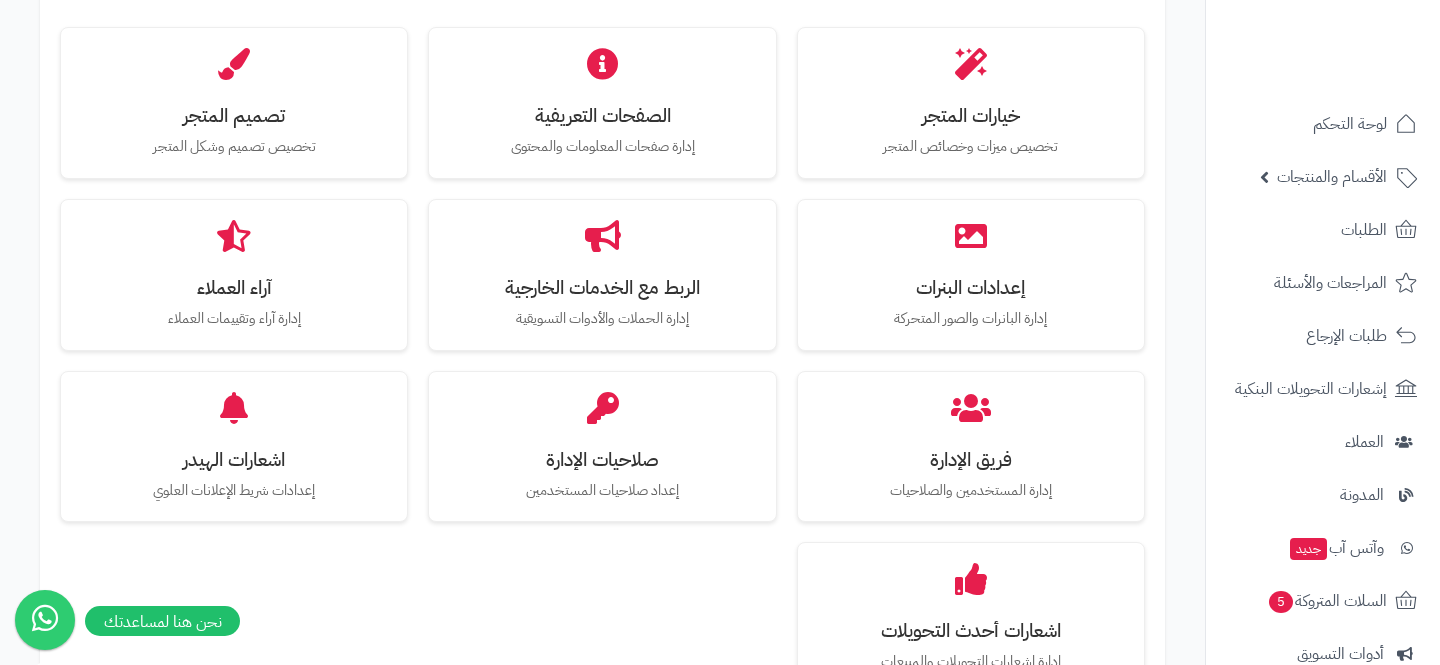 scroll, scrollTop: 635, scrollLeft: 0, axis: vertical 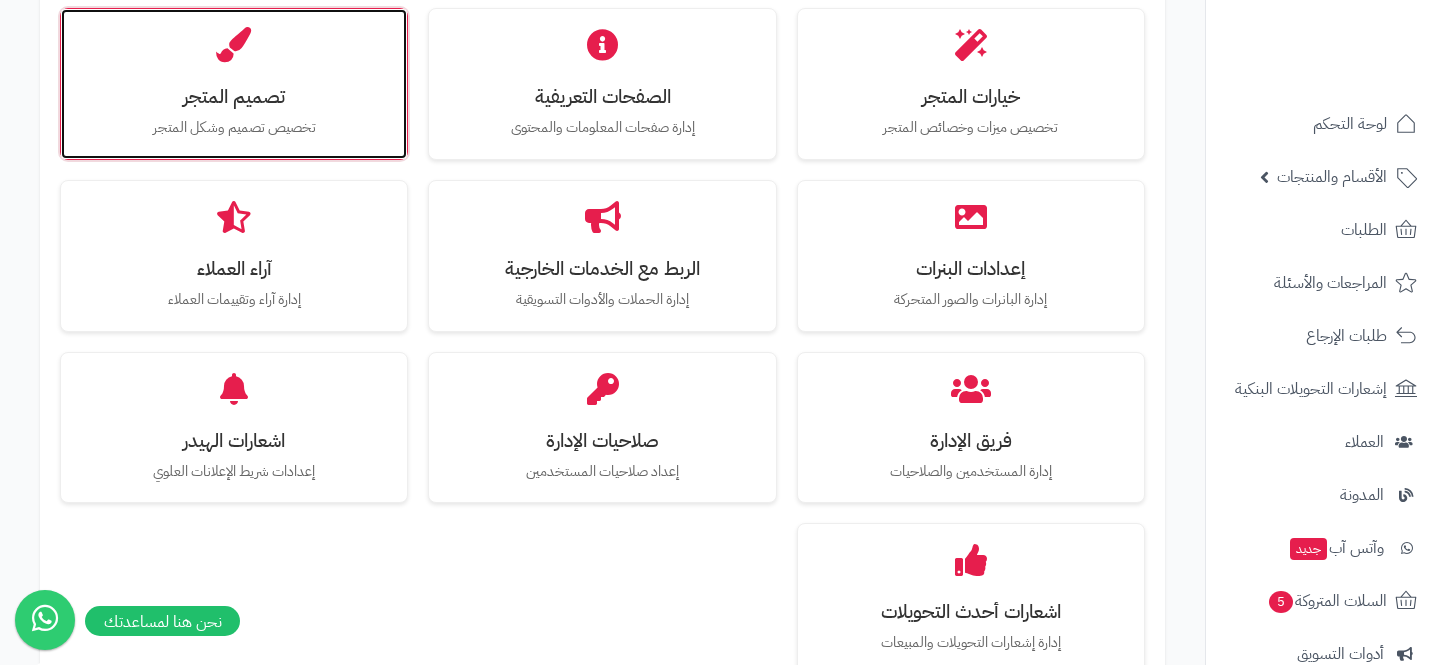 click on "تصميم المتجر تخصيص تصميم وشكل المتجر" at bounding box center (234, 84) 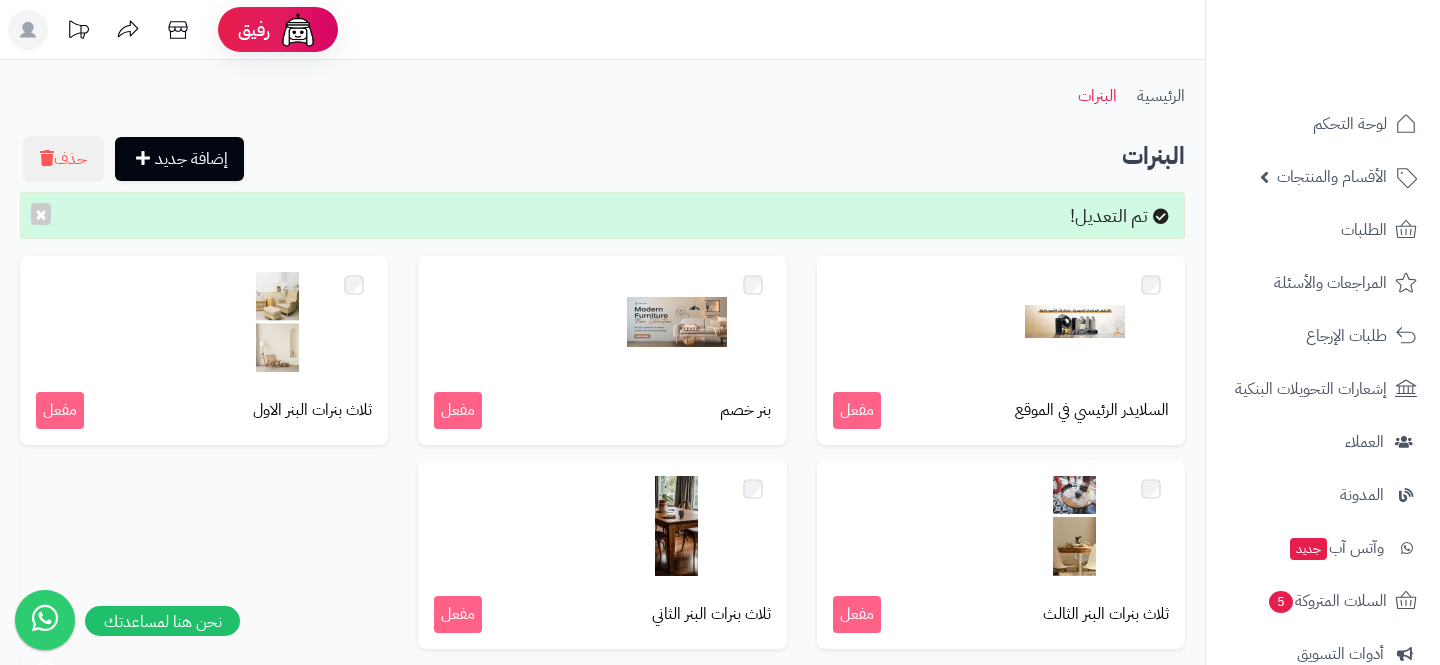 scroll, scrollTop: 0, scrollLeft: 0, axis: both 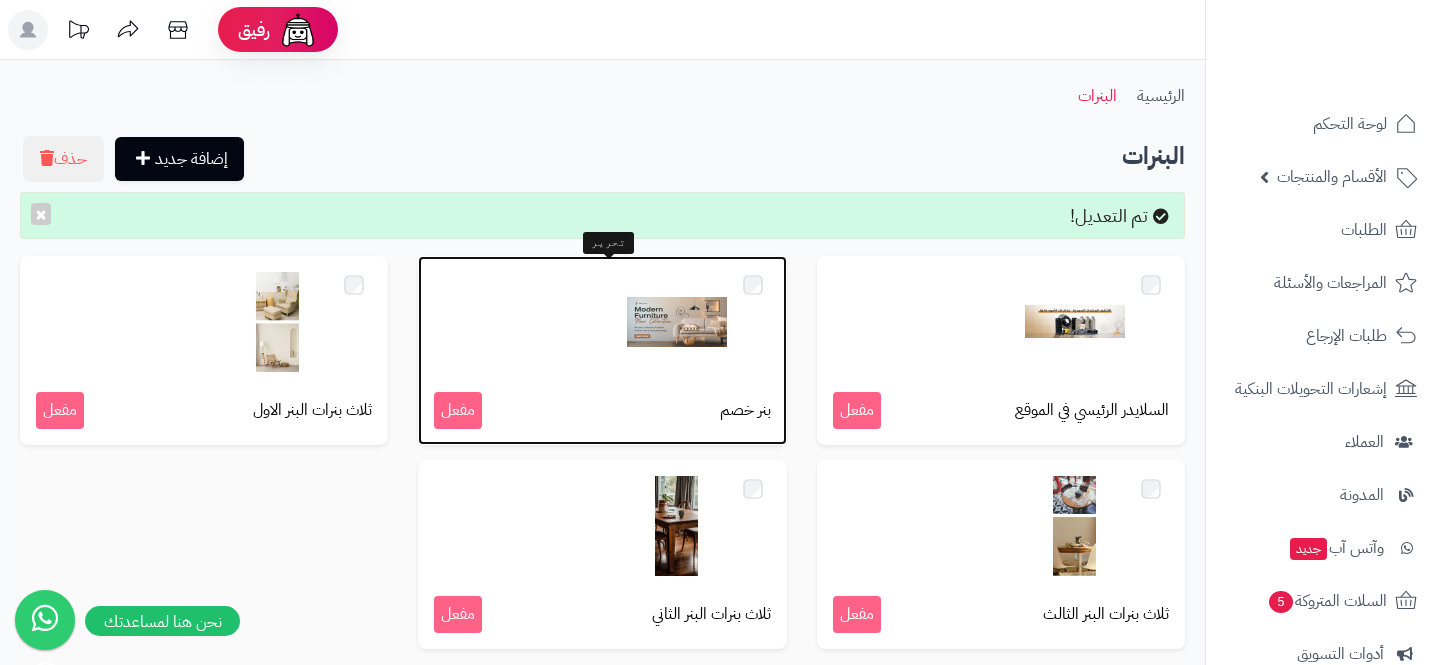 click at bounding box center [677, 322] 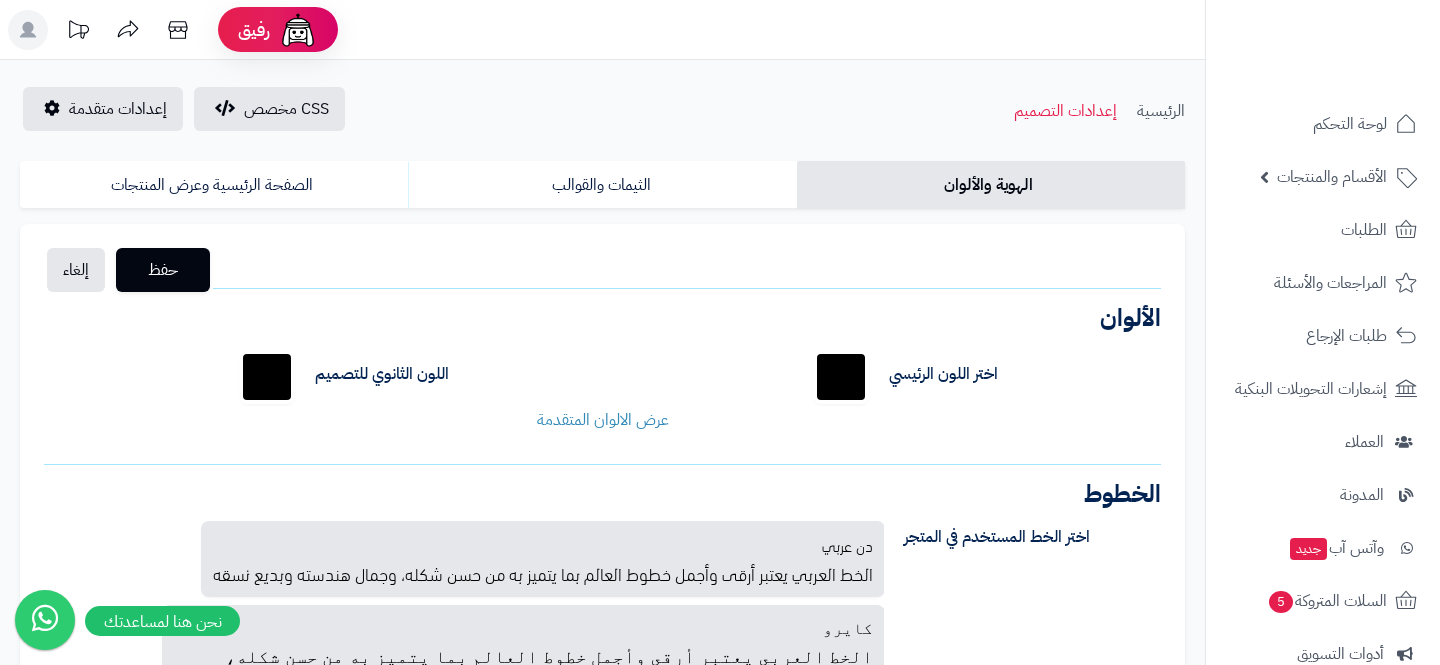scroll, scrollTop: 0, scrollLeft: 0, axis: both 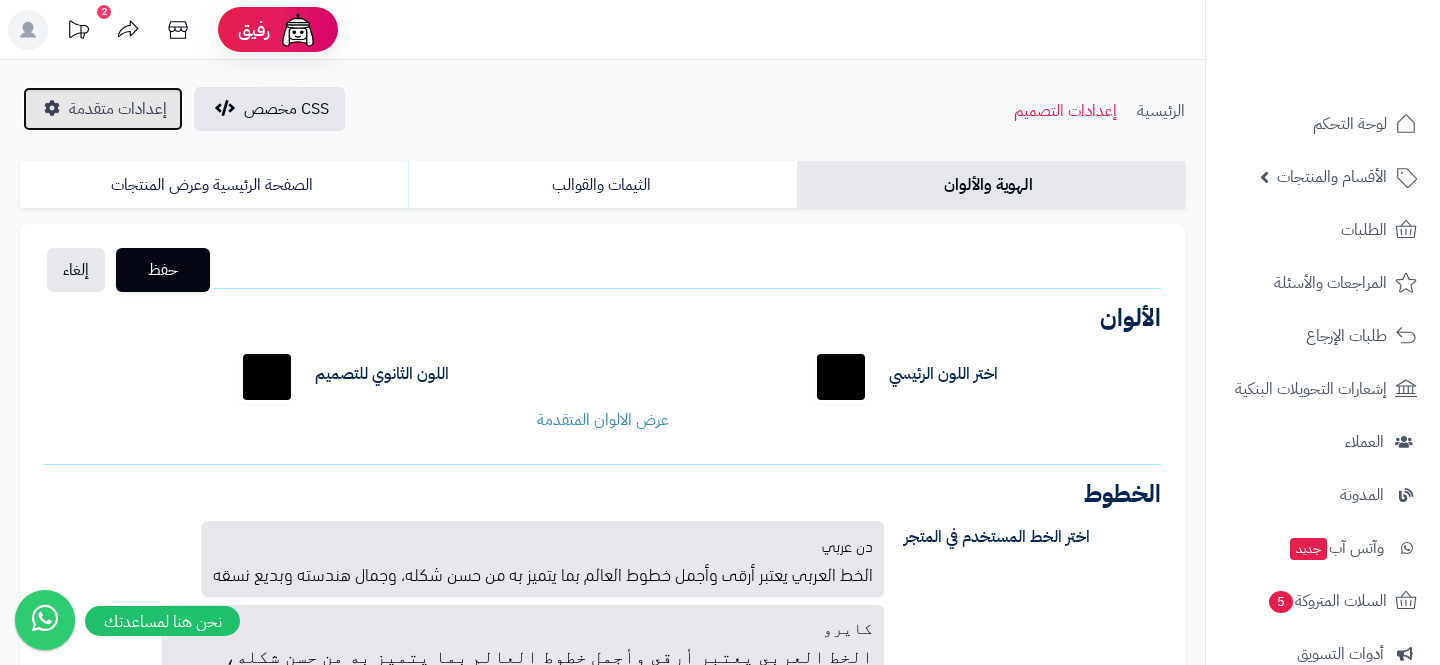 click on "إعدادات متقدمة" at bounding box center [118, 109] 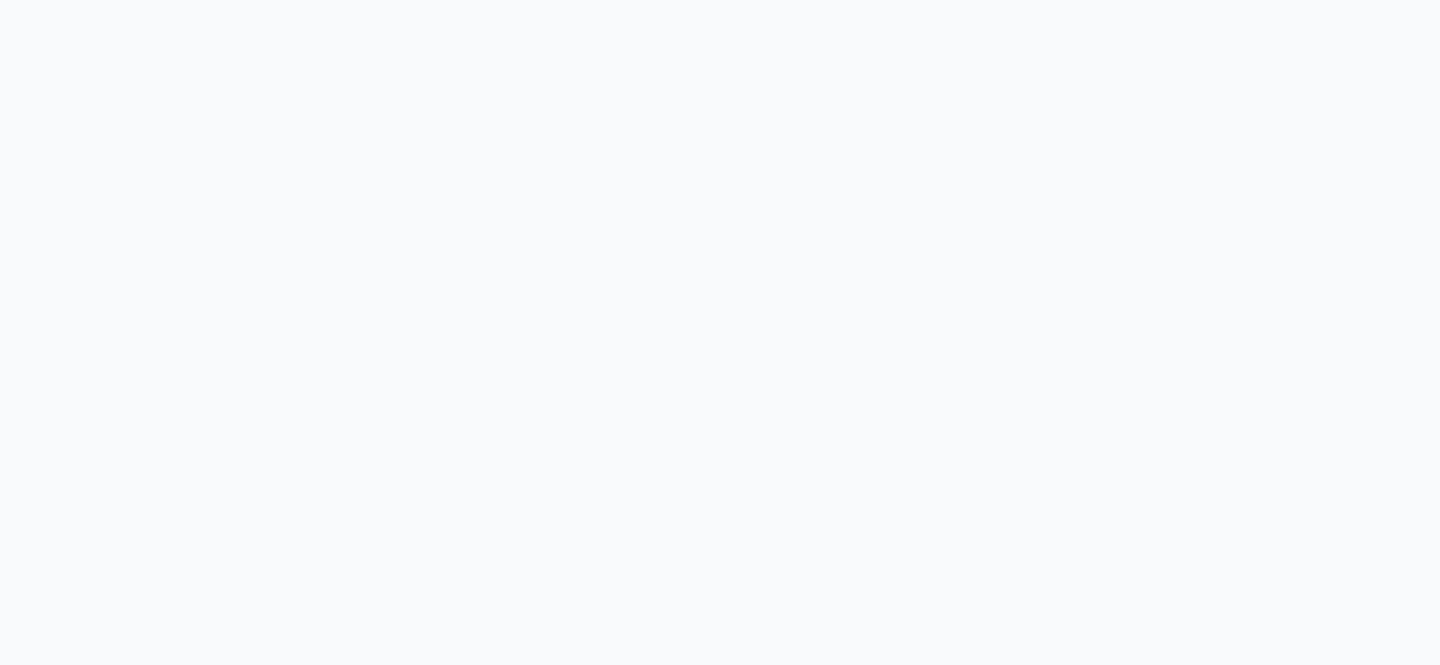 scroll, scrollTop: 0, scrollLeft: 0, axis: both 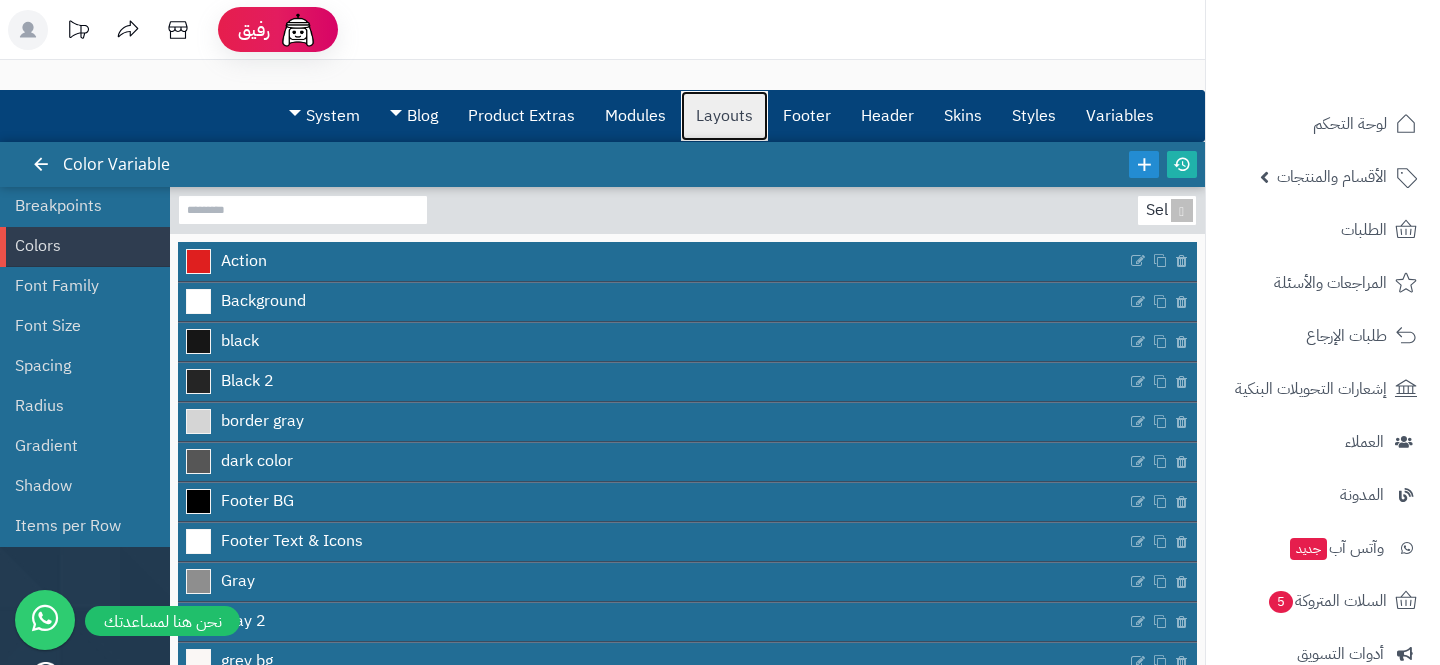 click on "Layouts" at bounding box center (724, 116) 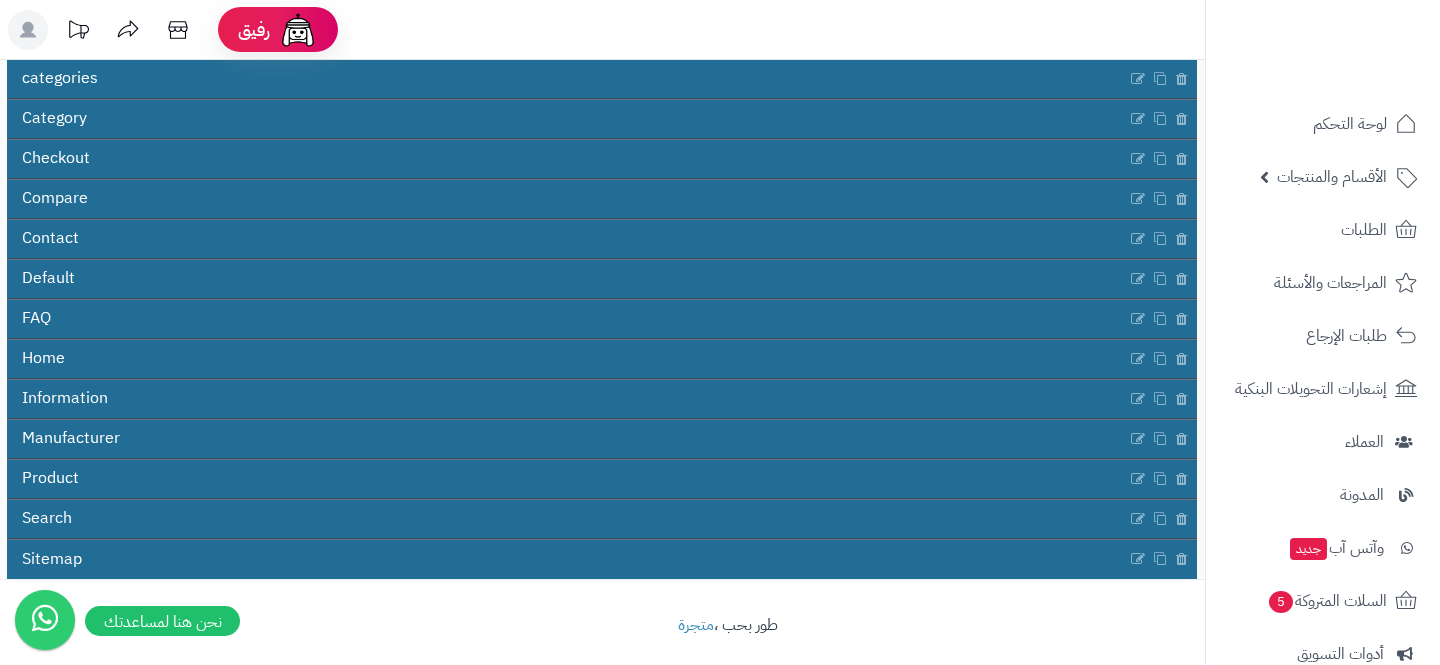 scroll, scrollTop: 275, scrollLeft: 0, axis: vertical 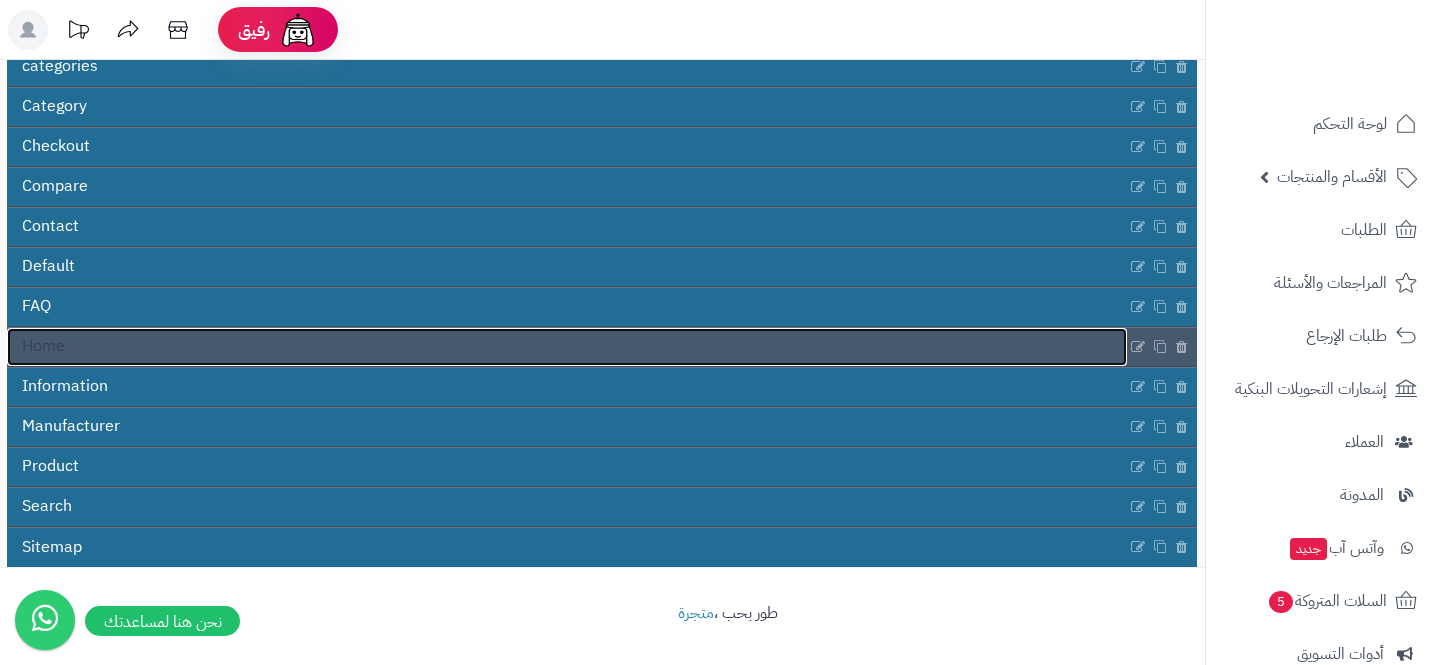 click on "Home" at bounding box center [567, 347] 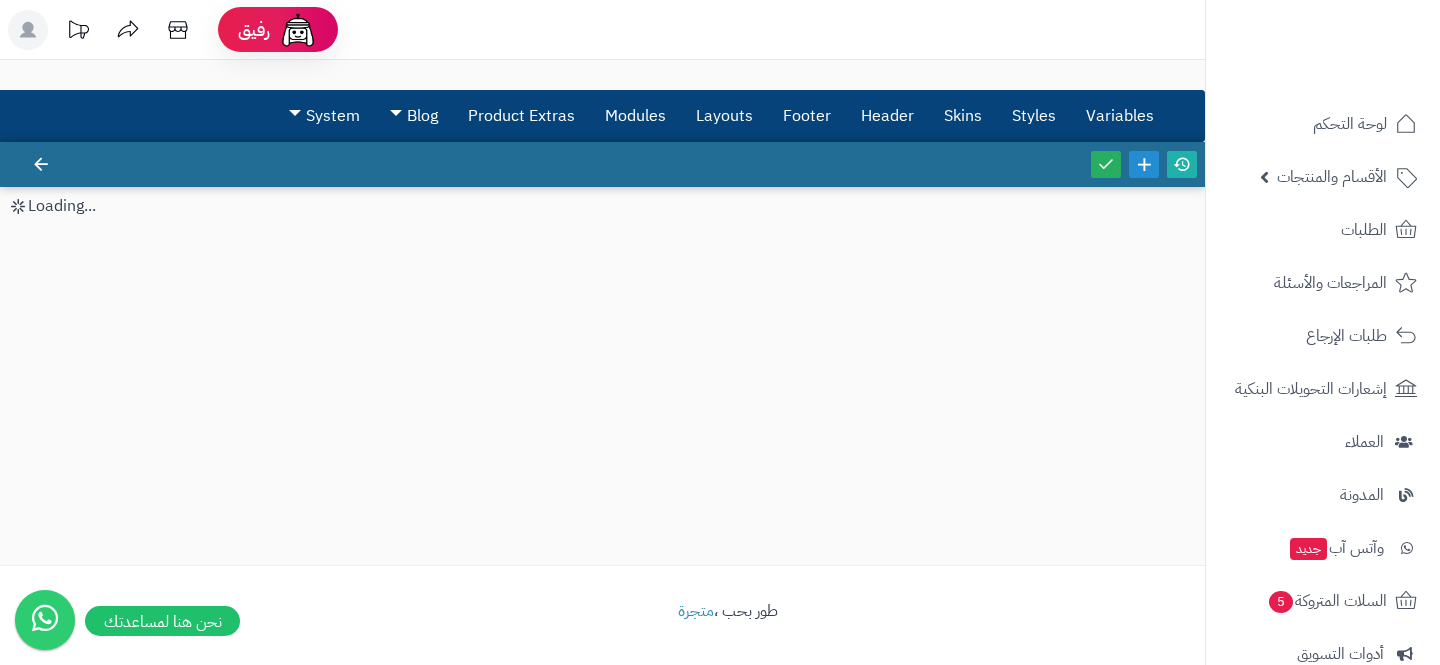 scroll, scrollTop: 0, scrollLeft: 0, axis: both 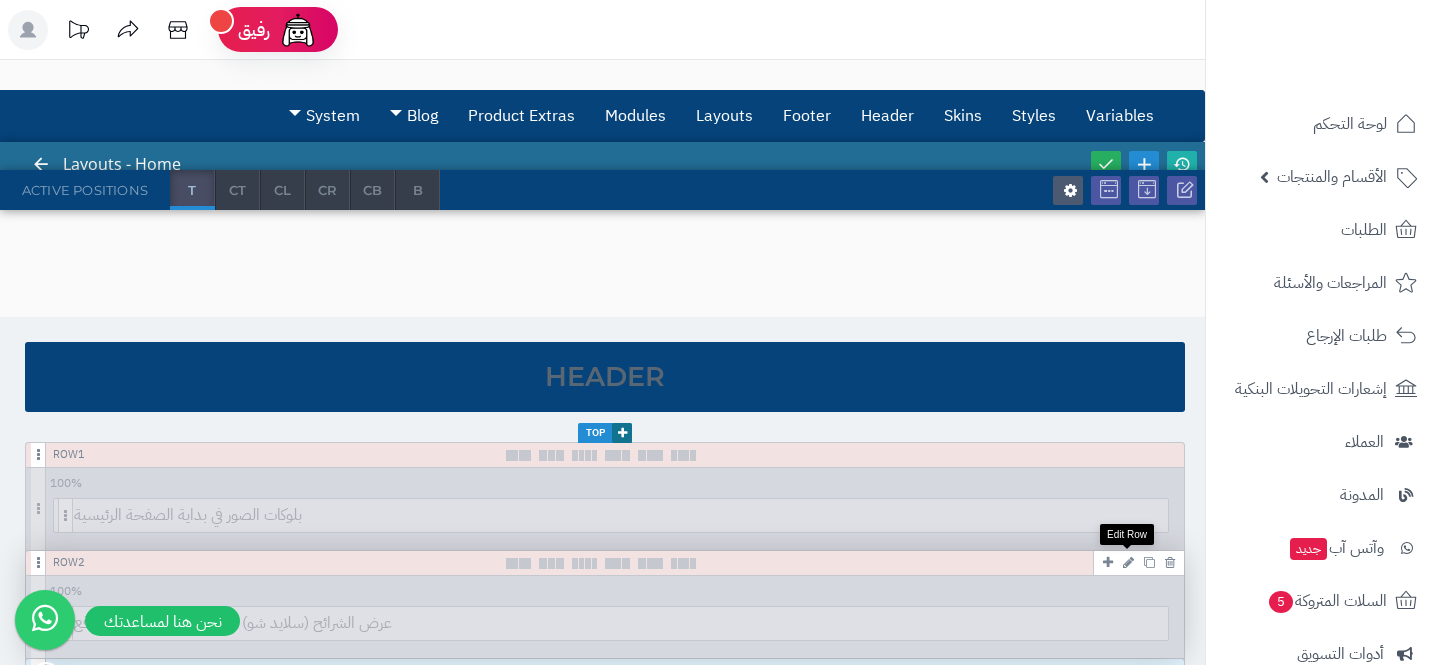 click at bounding box center [1128, 562] 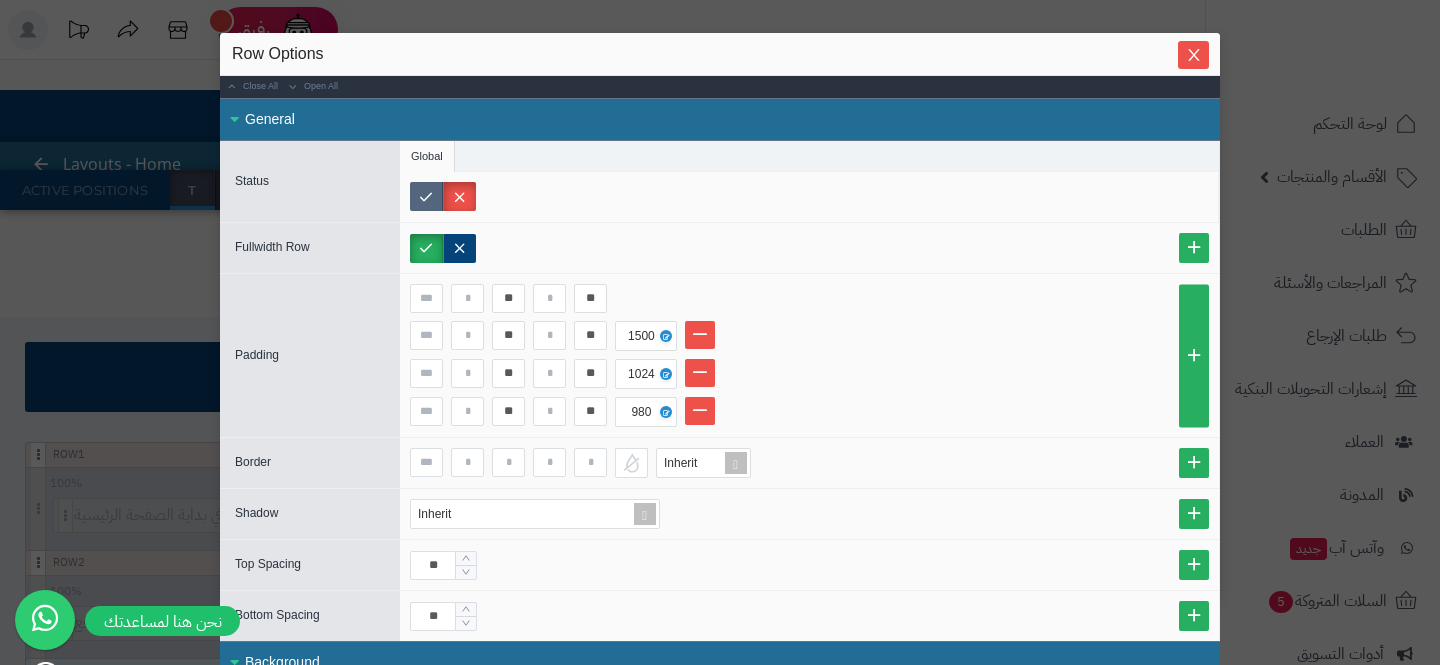 click at bounding box center [426, 196] 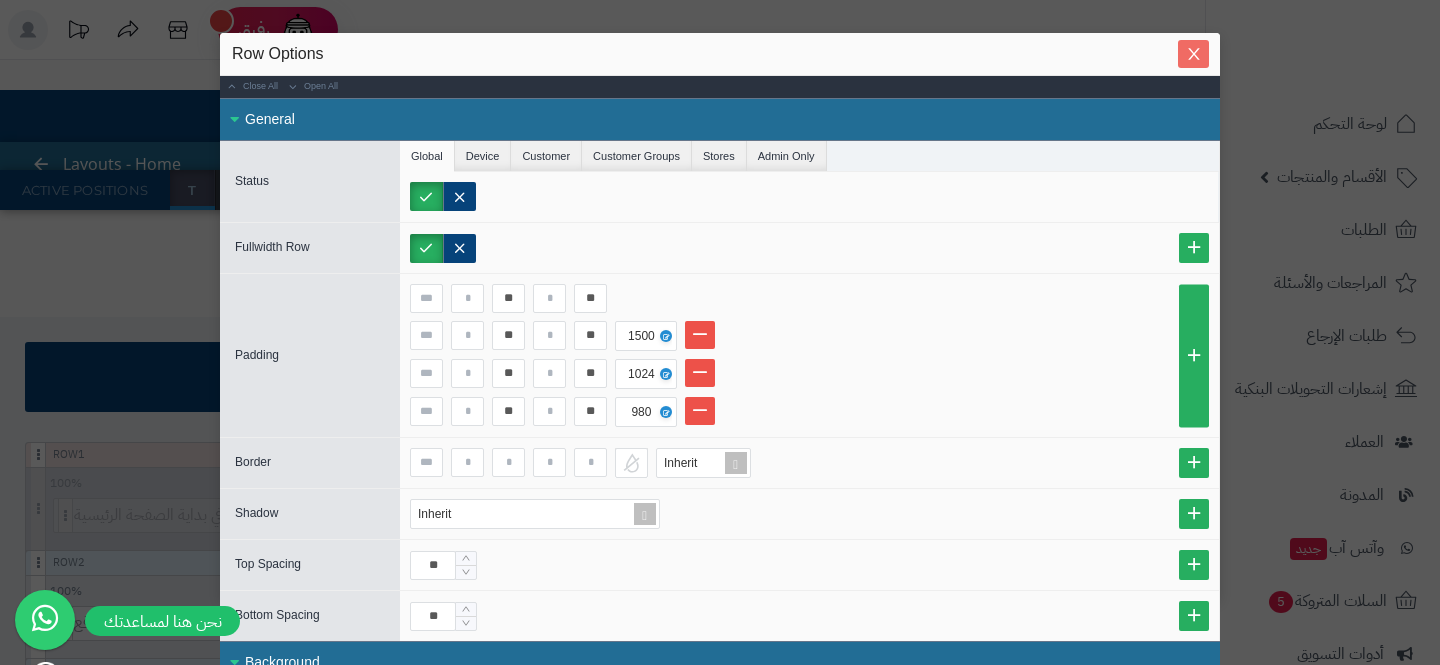 click at bounding box center (1193, 54) 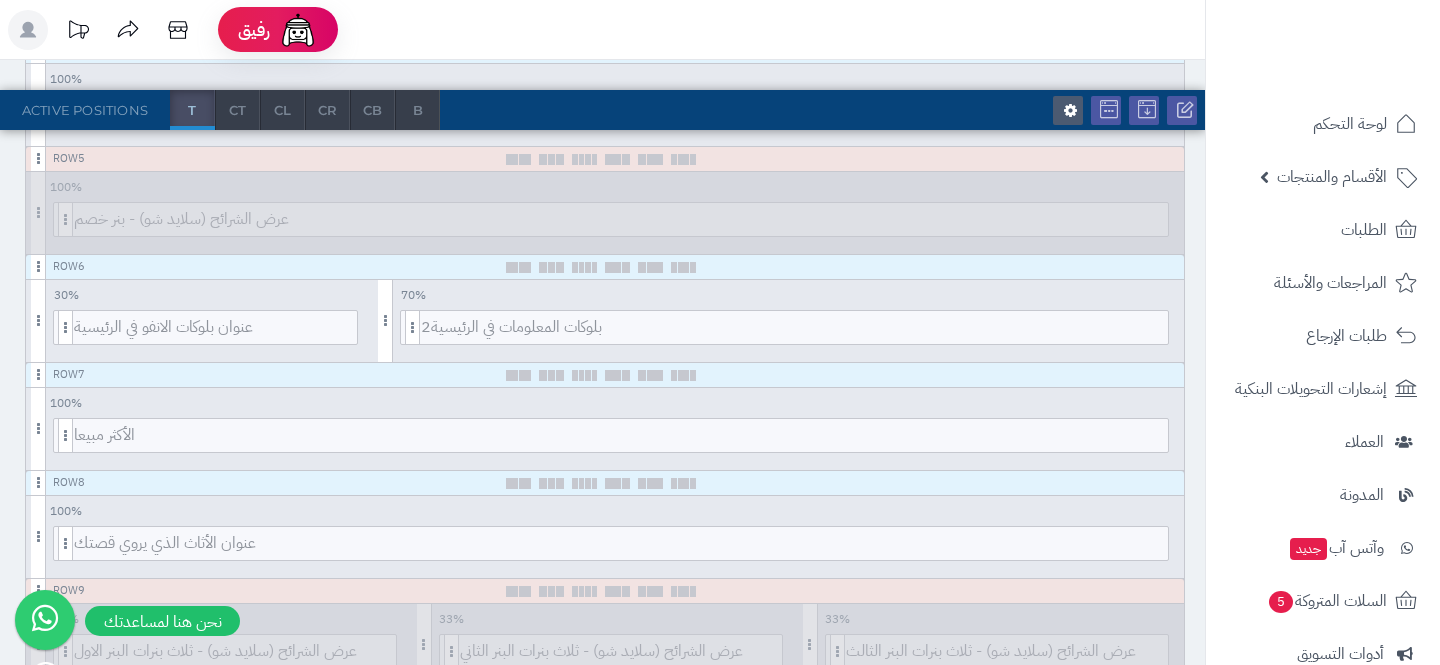 scroll, scrollTop: 729, scrollLeft: 0, axis: vertical 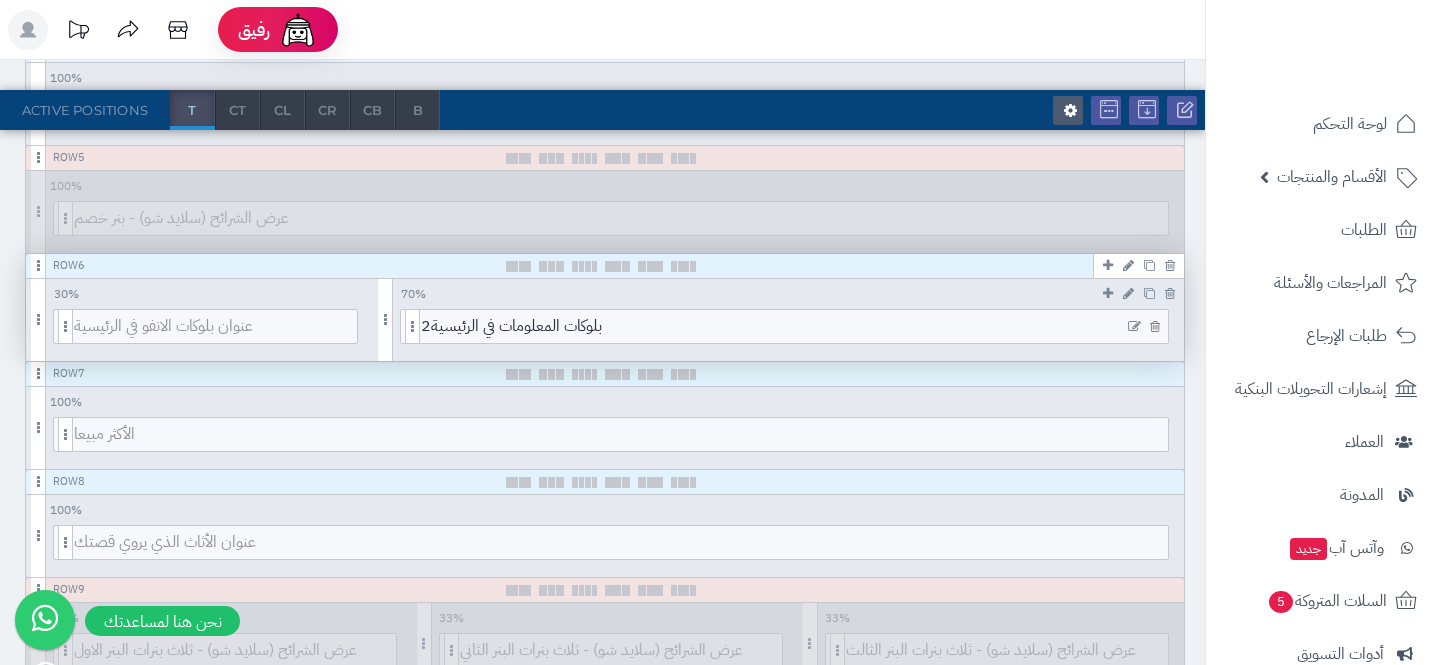 click at bounding box center [1134, 327] 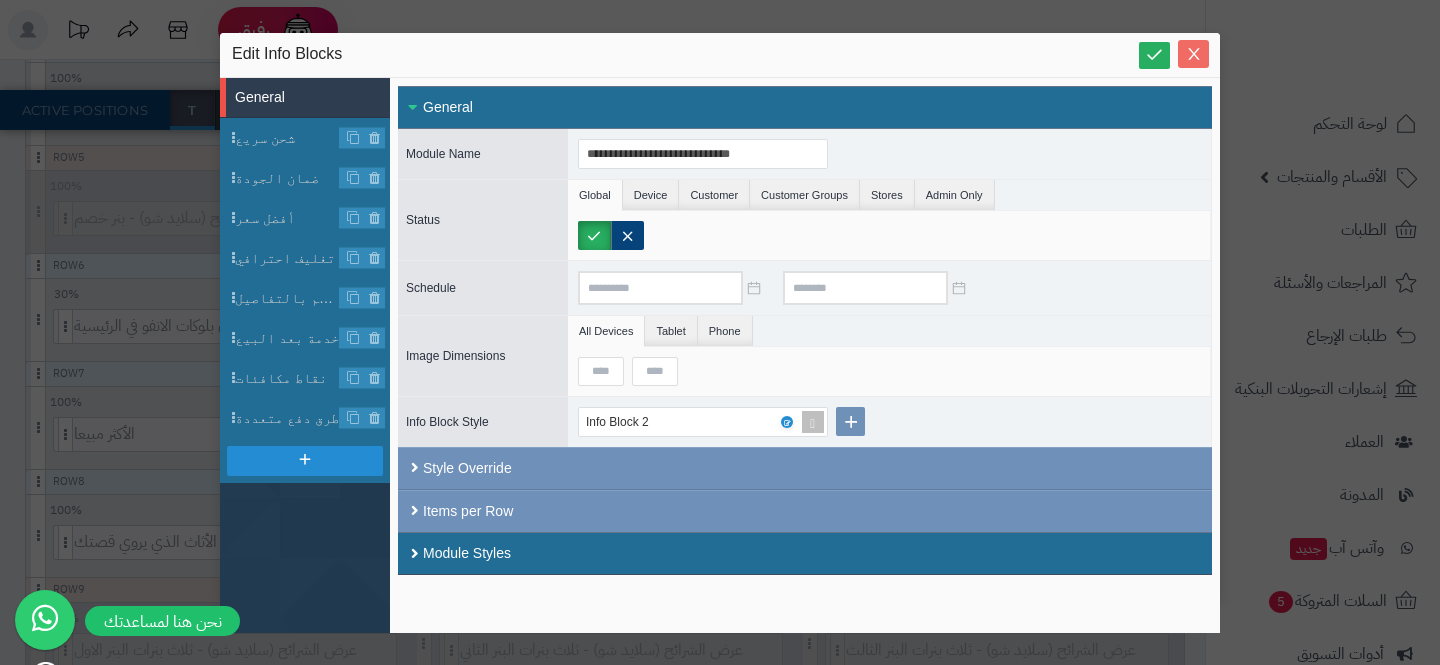 click 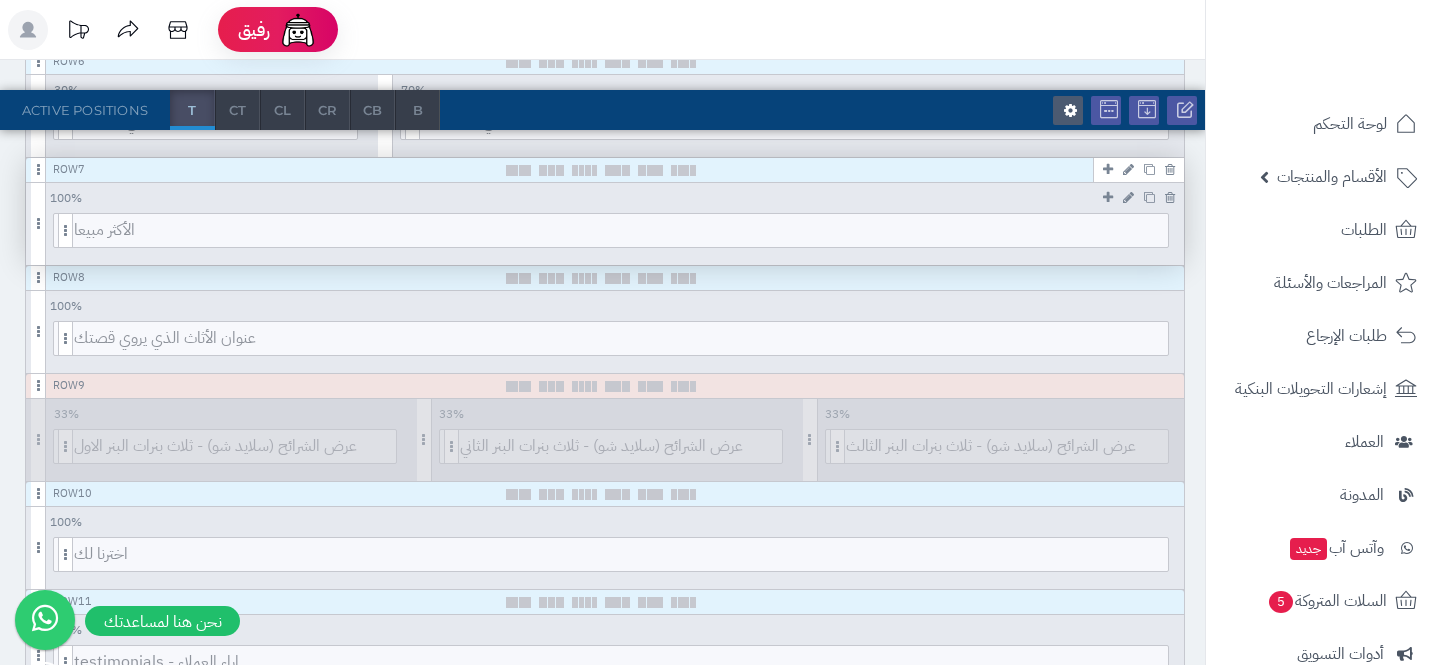 scroll, scrollTop: 935, scrollLeft: 0, axis: vertical 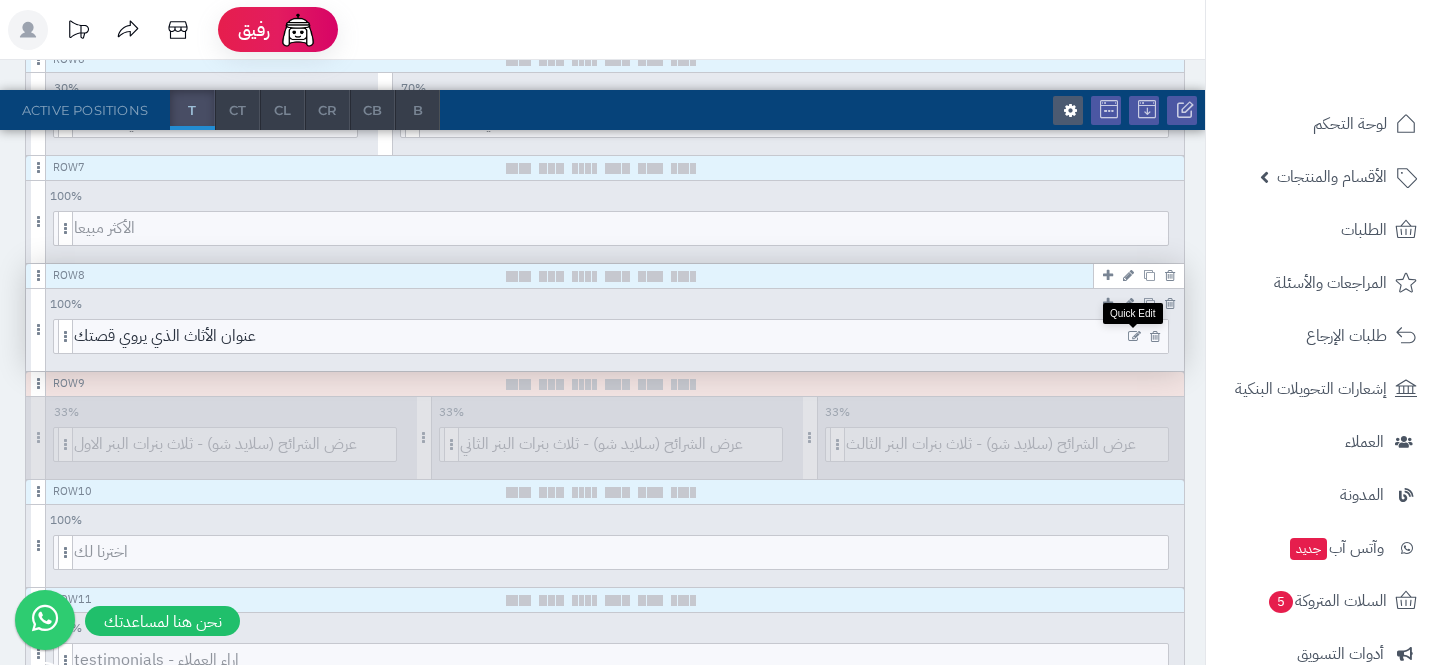click at bounding box center (1134, 337) 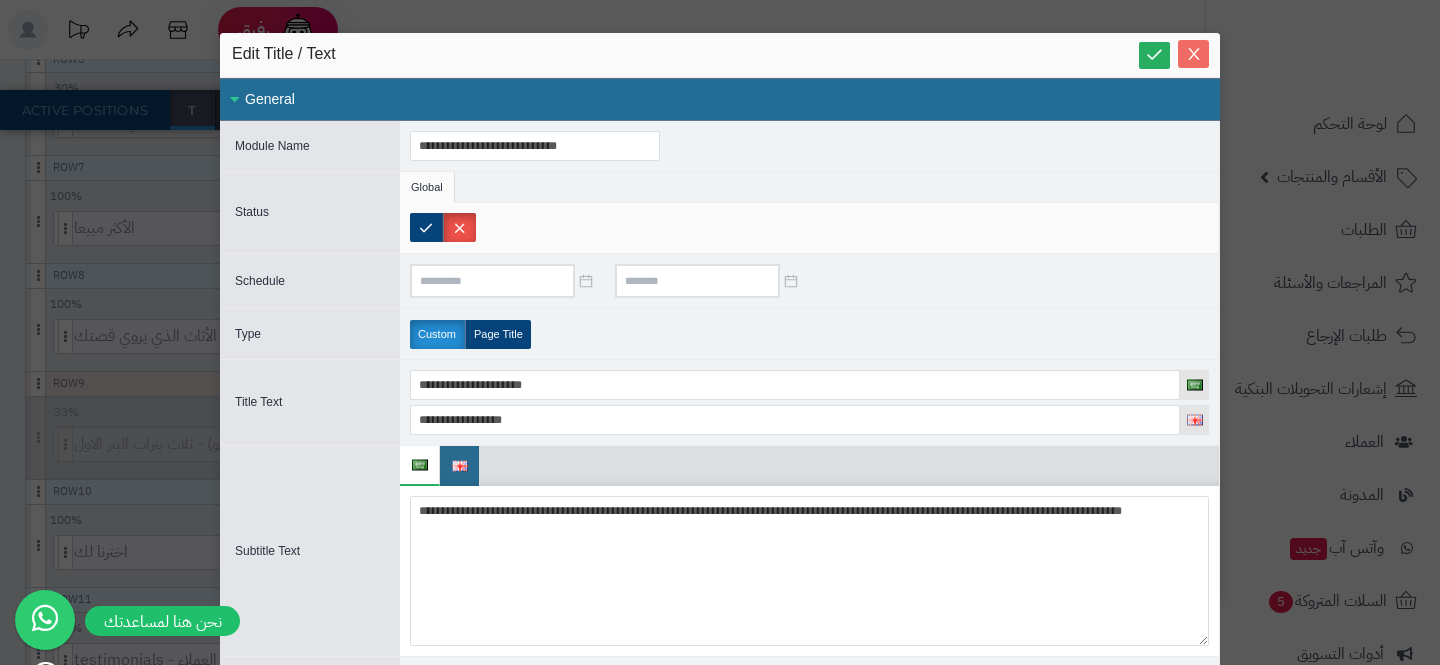 click 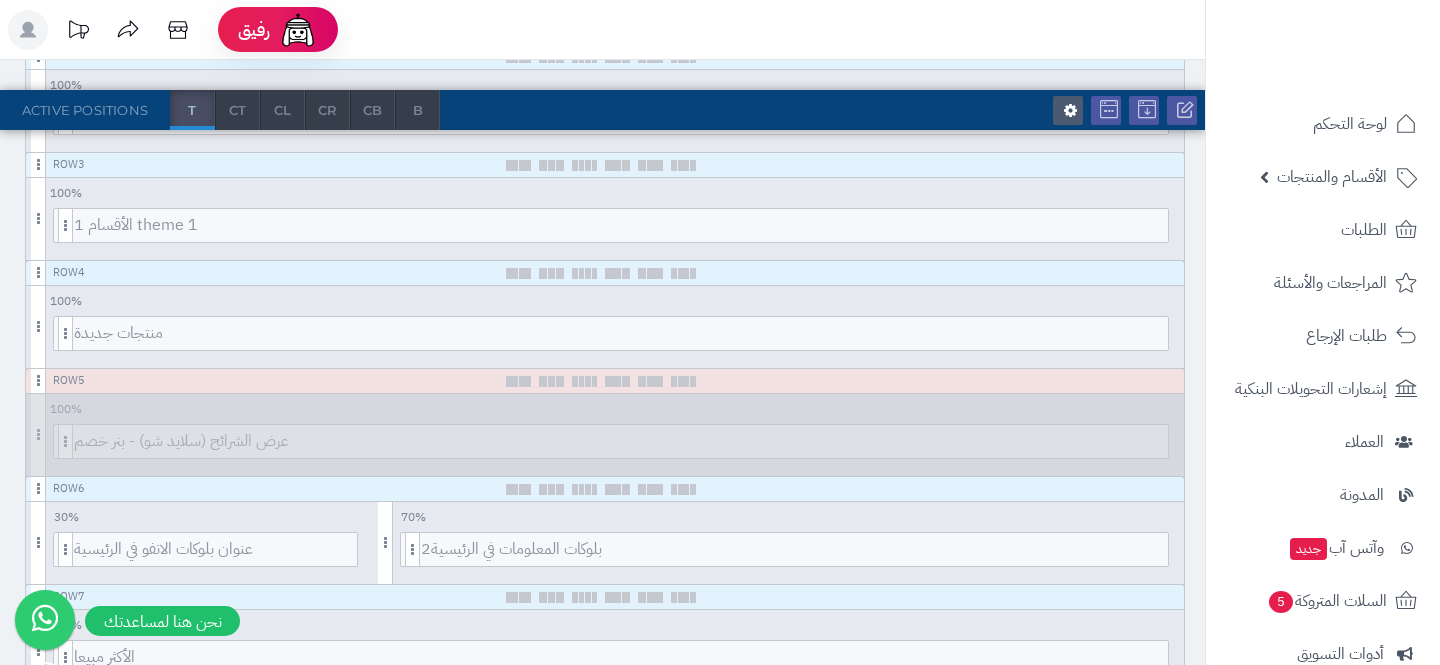 scroll, scrollTop: 507, scrollLeft: 0, axis: vertical 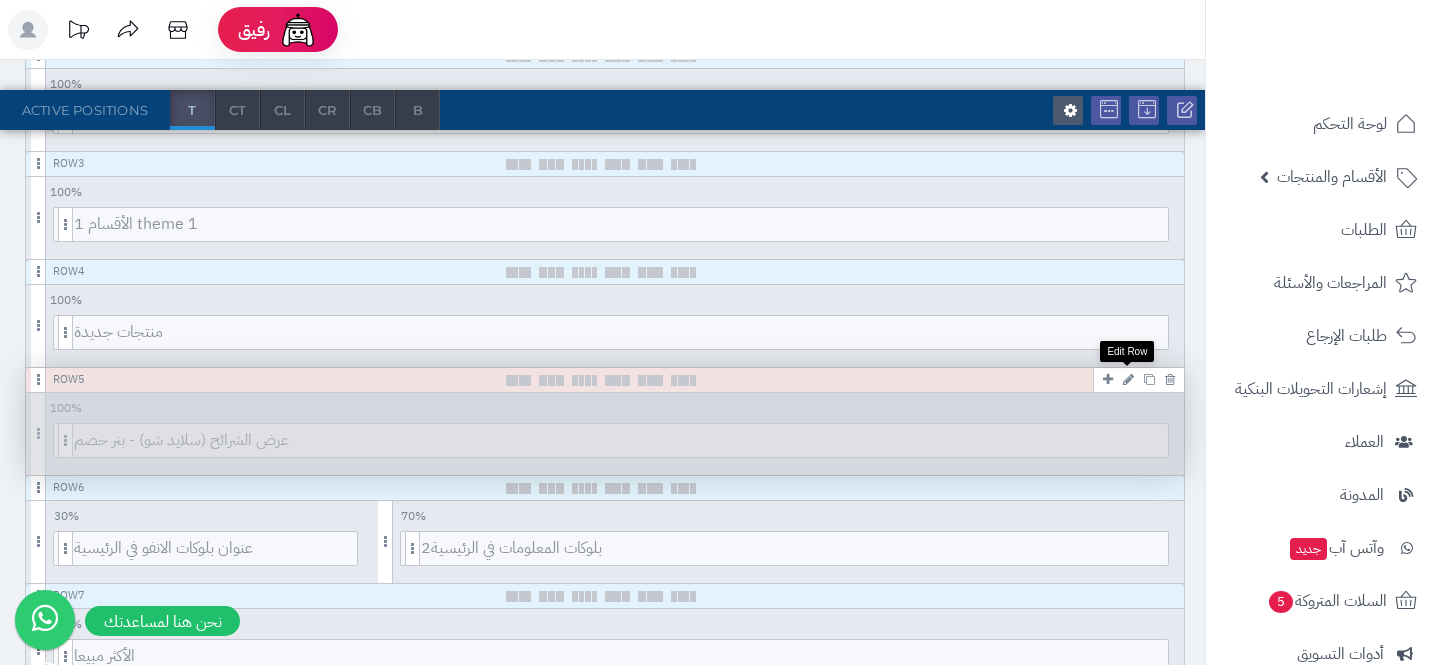 click at bounding box center [1128, 379] 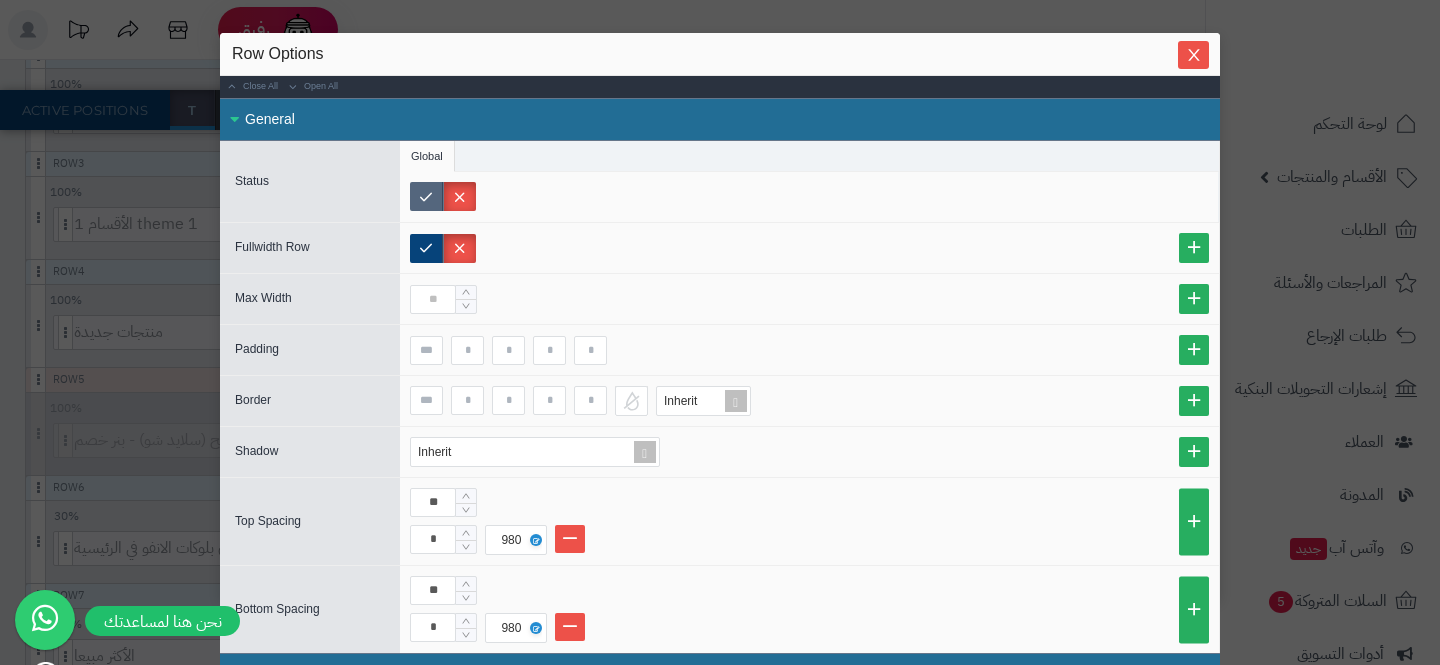 click at bounding box center [426, 196] 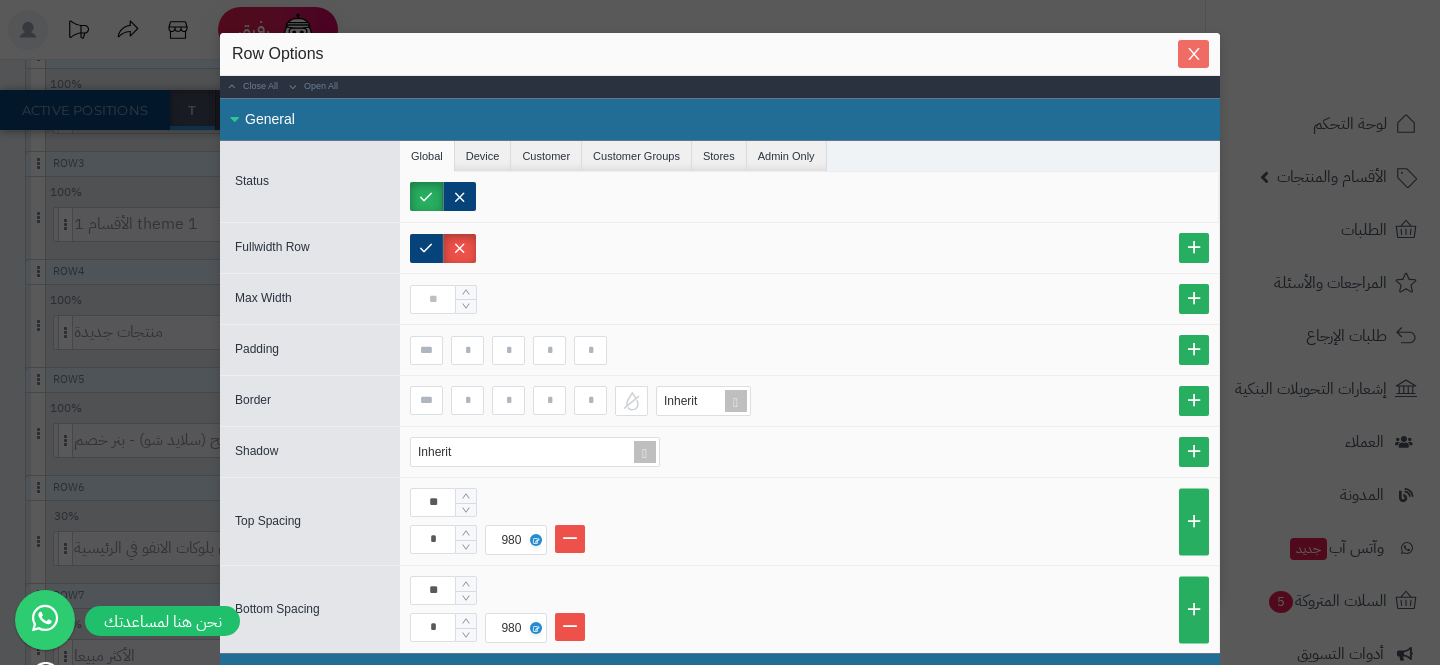click at bounding box center (1193, 54) 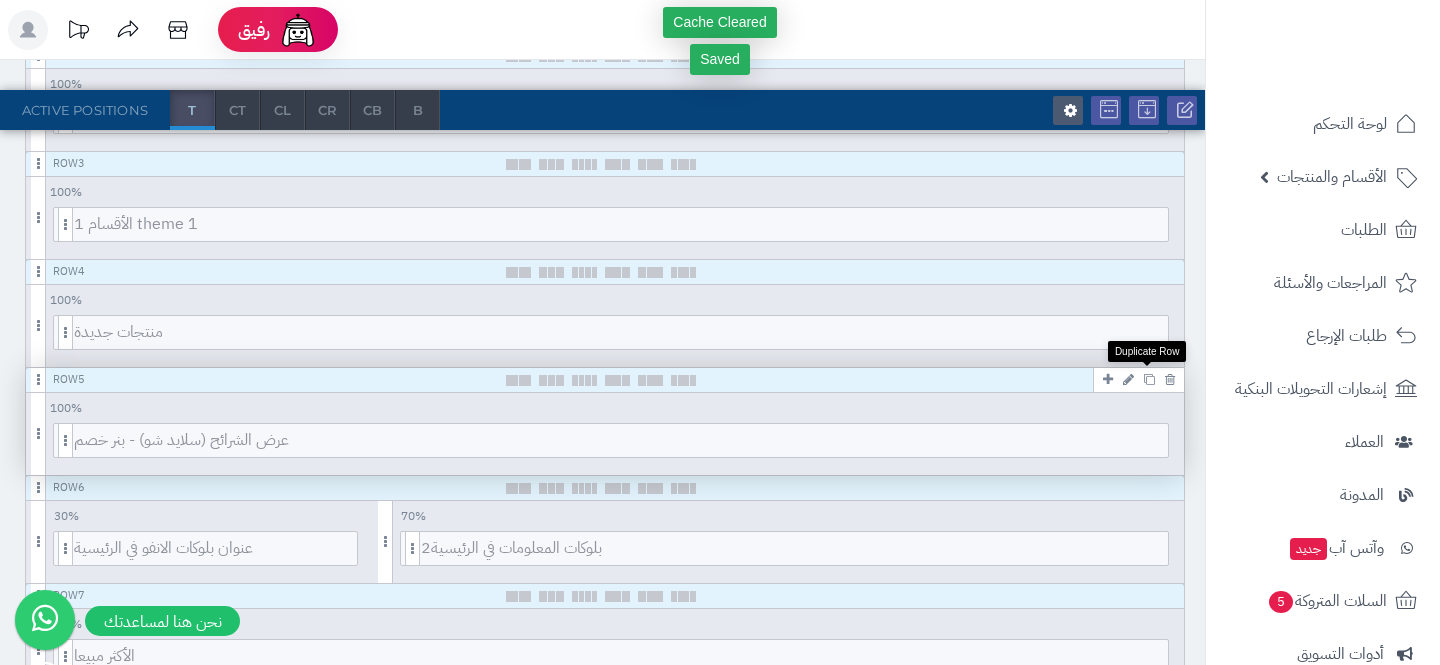 click at bounding box center [1149, 379] 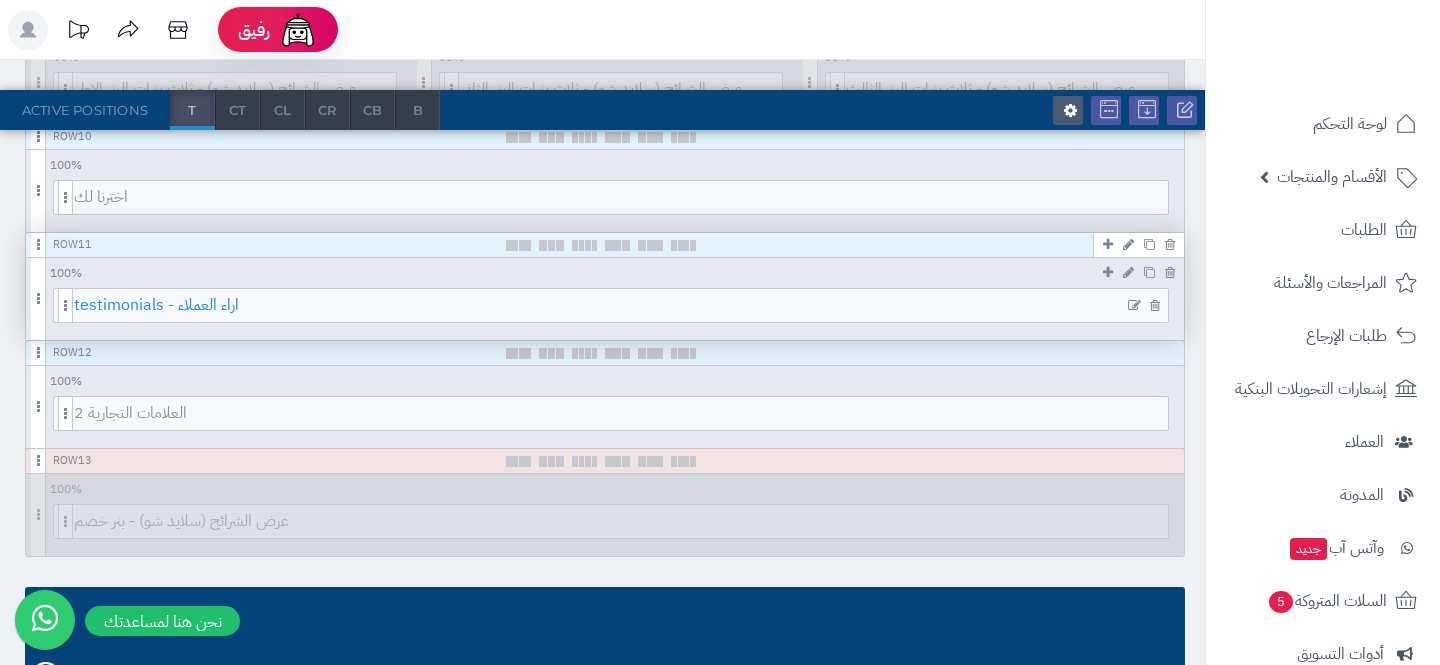 scroll, scrollTop: 1275, scrollLeft: 0, axis: vertical 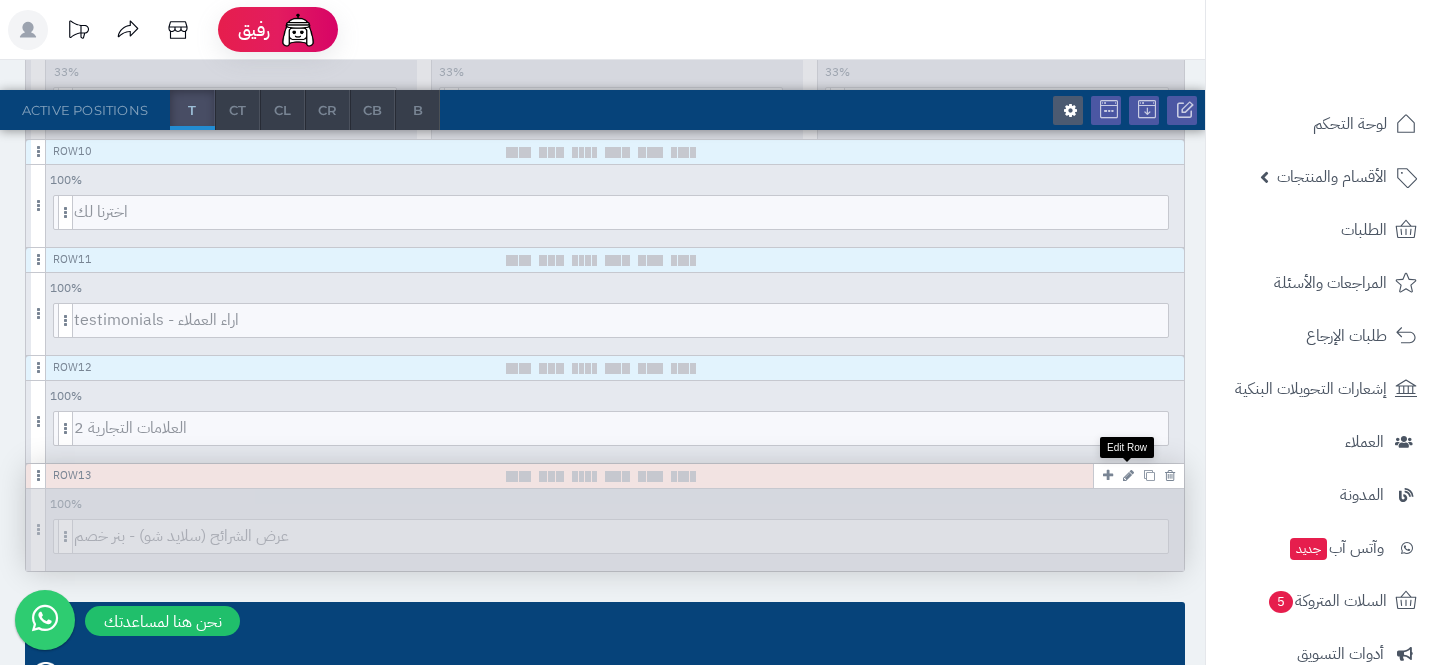 click at bounding box center [1128, 475] 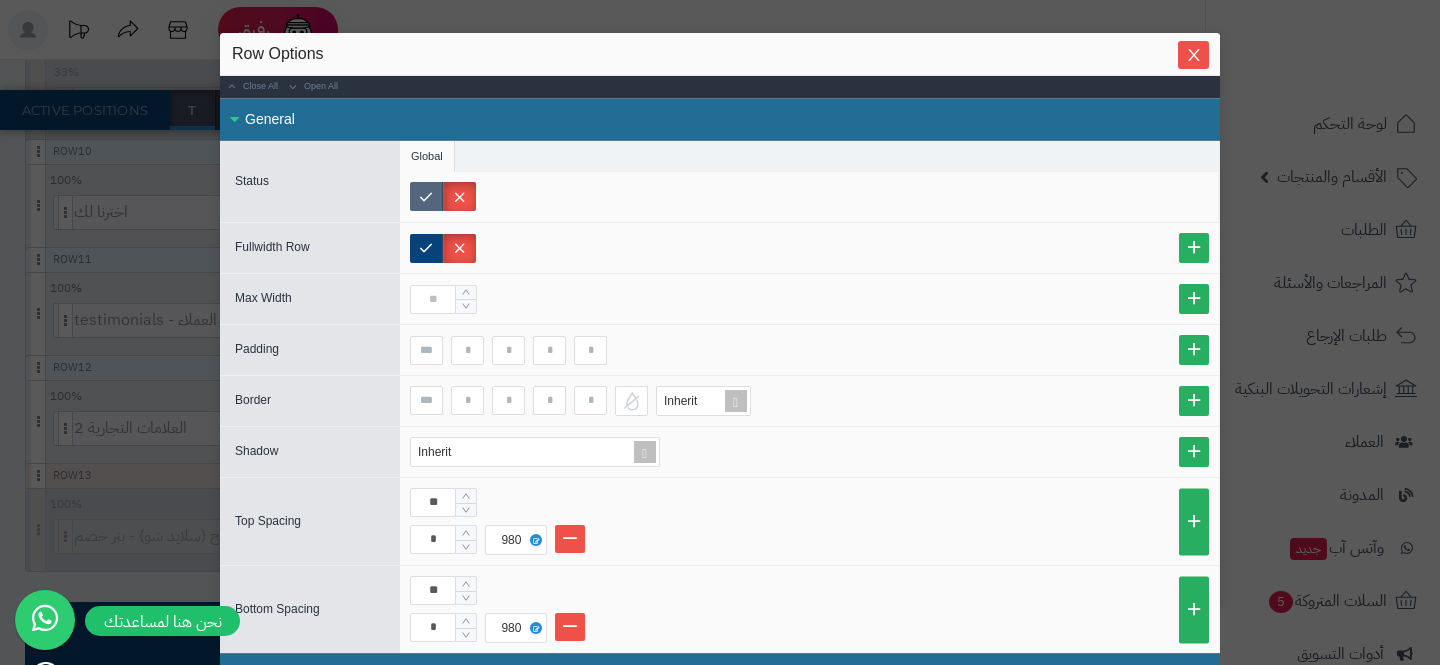 click at bounding box center (426, 196) 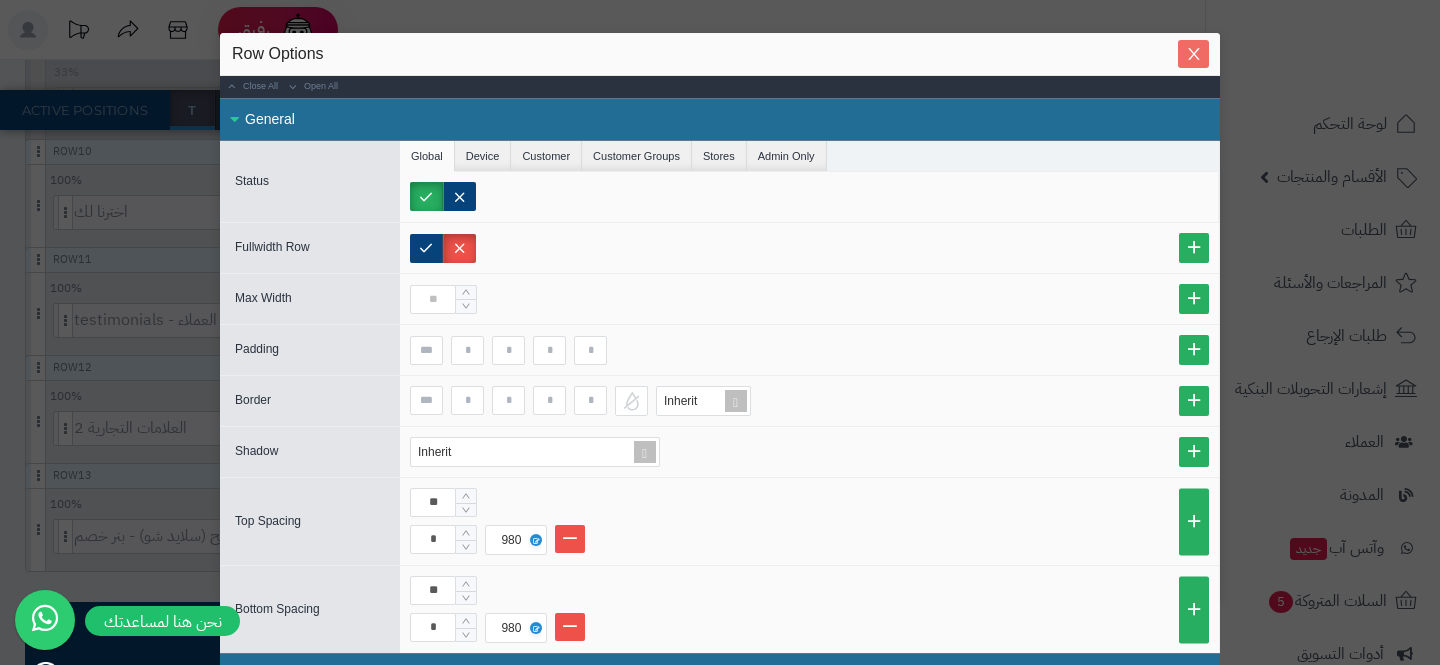 click 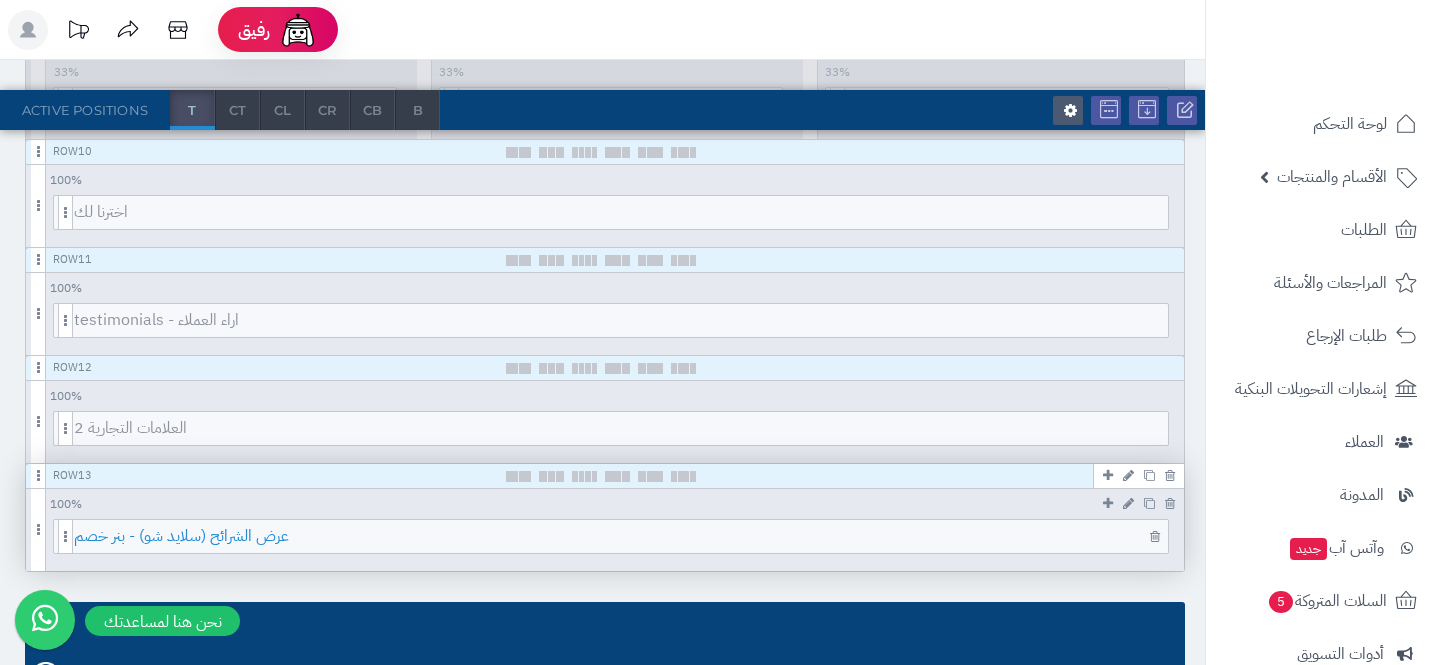 click on "عرض الشرائح (سلايد شو) - بنر خصم" at bounding box center (621, 536) 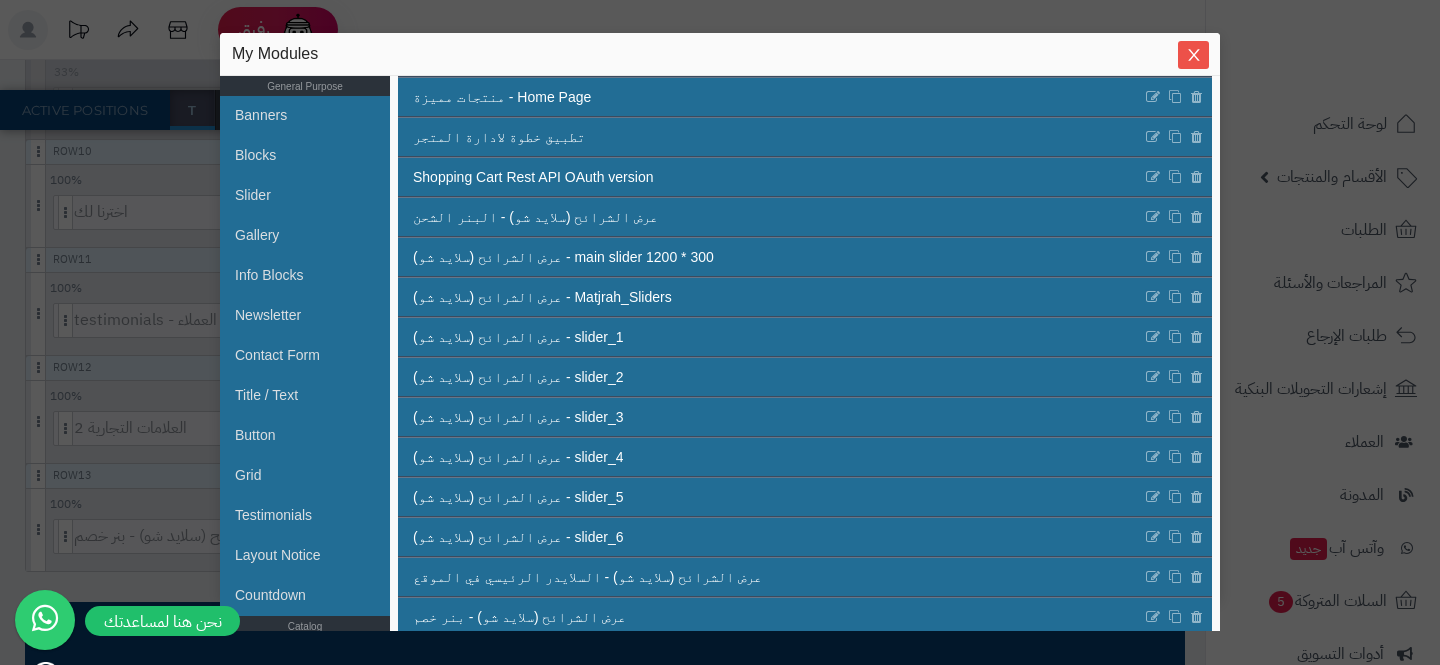 scroll, scrollTop: 285, scrollLeft: 0, axis: vertical 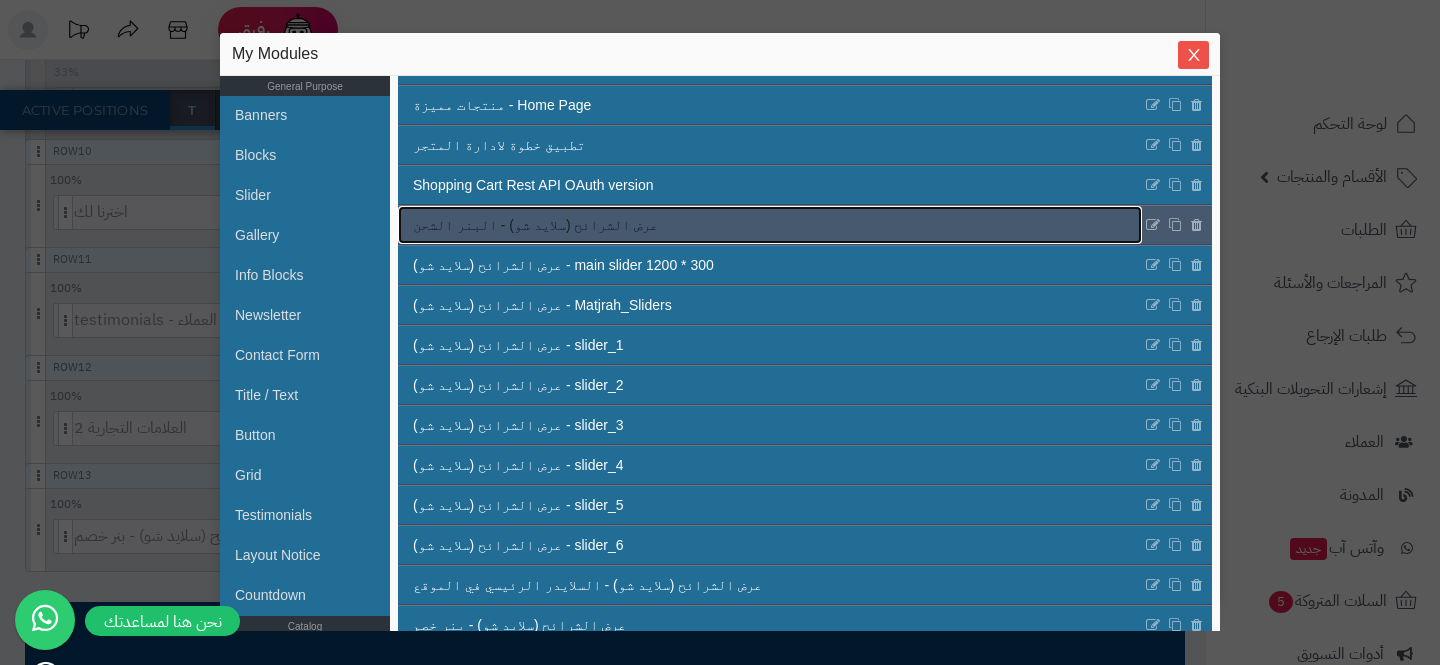 click on "عرض الشرائح (سلايد شو) -  البنر الشحن" at bounding box center (770, 225) 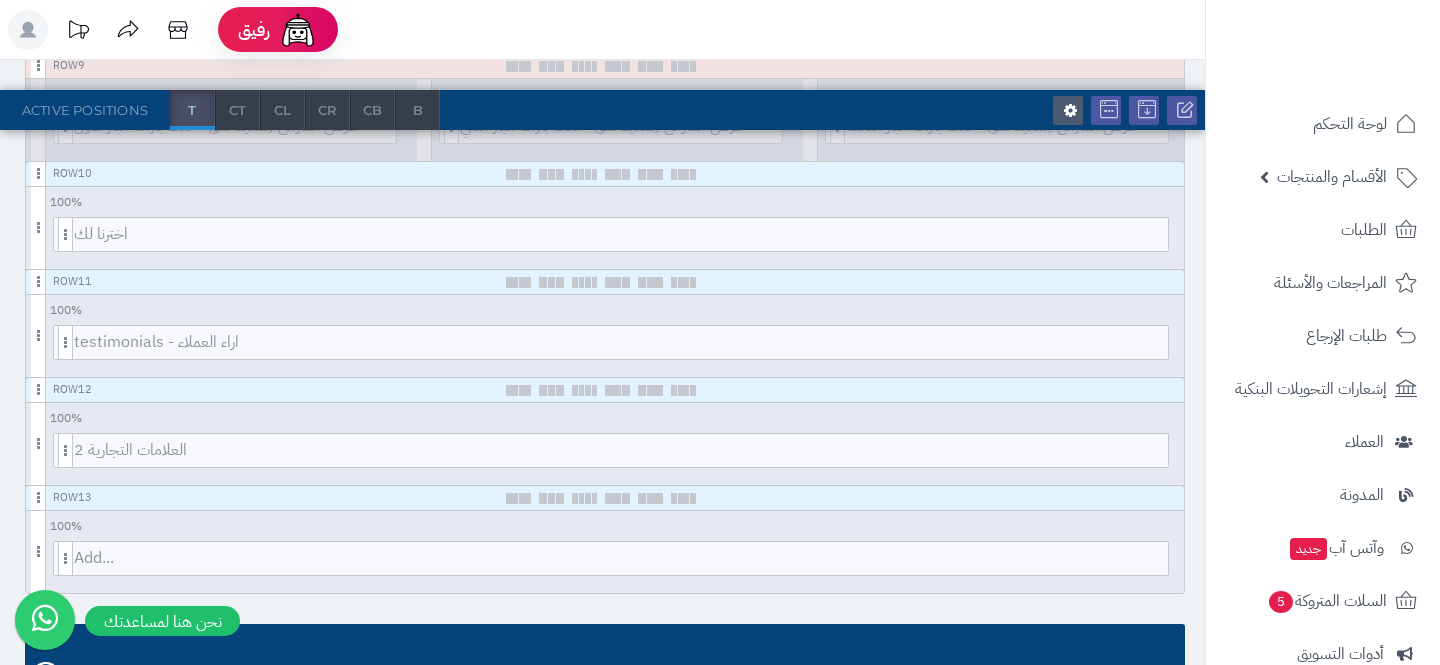 scroll, scrollTop: 1256, scrollLeft: 0, axis: vertical 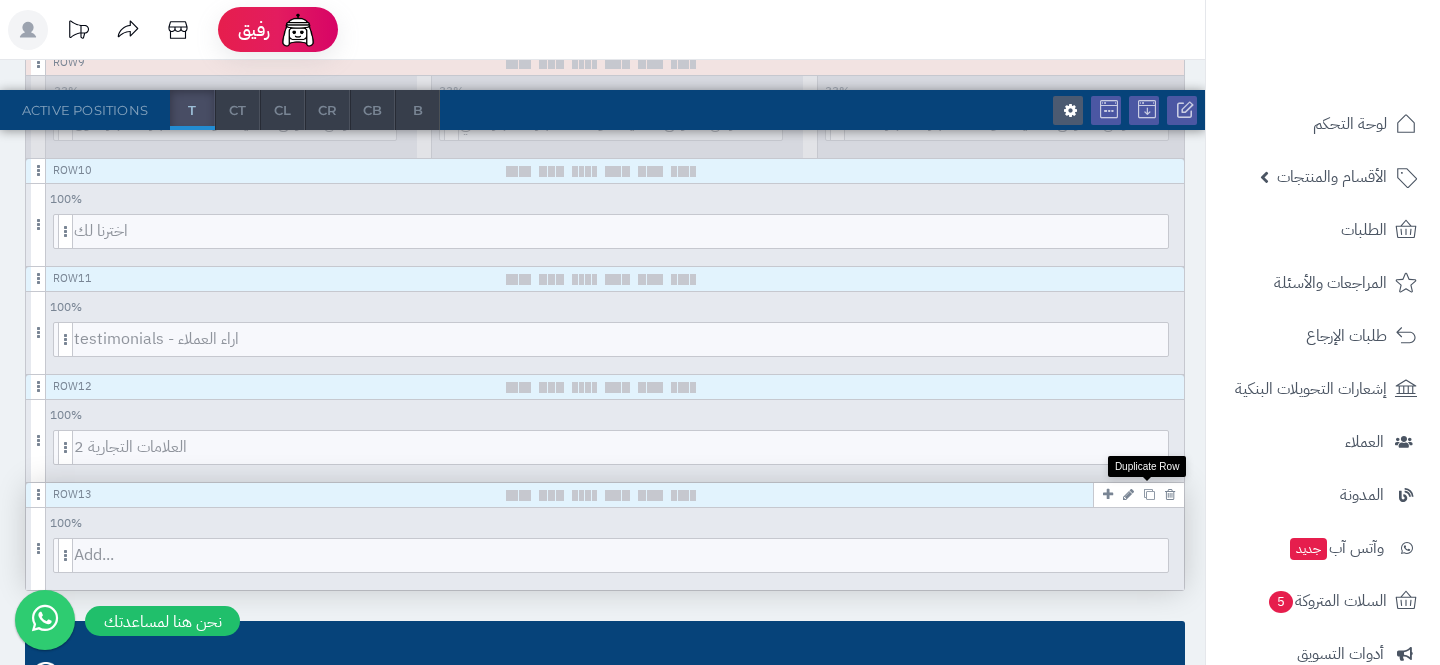 click at bounding box center (1149, 494) 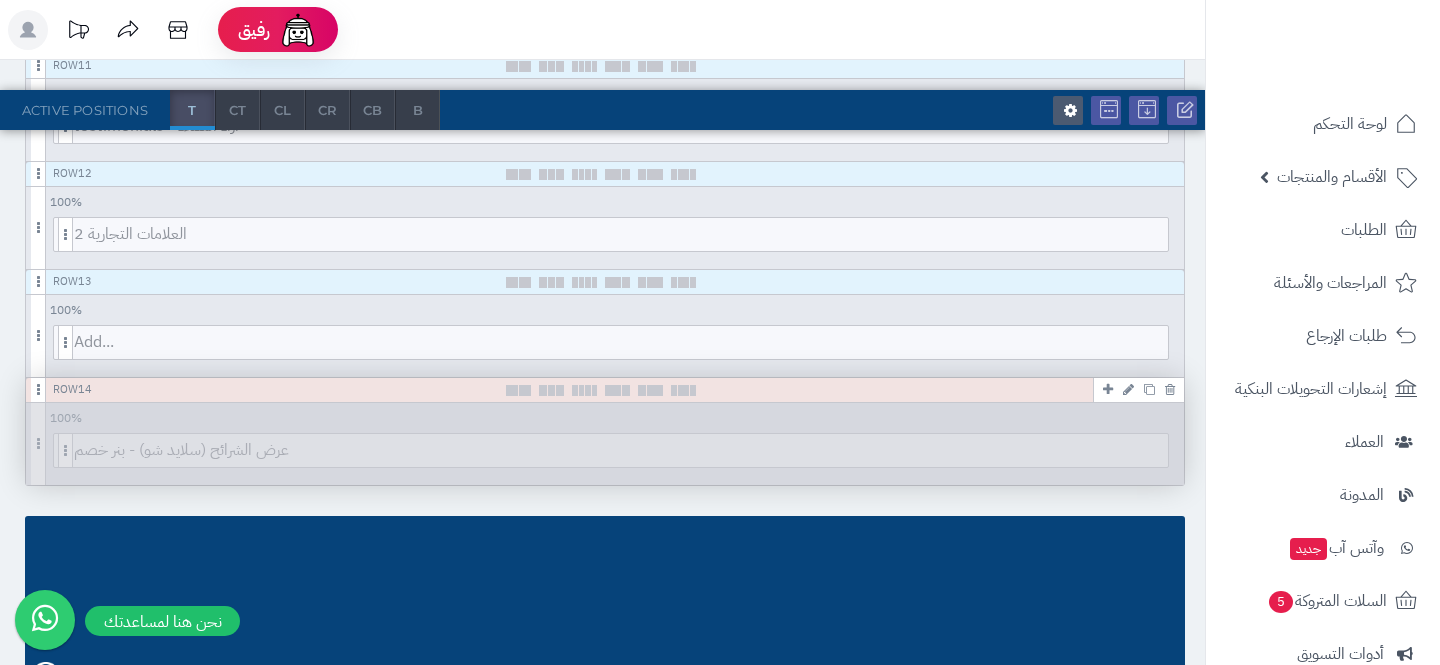 scroll, scrollTop: 1527, scrollLeft: 0, axis: vertical 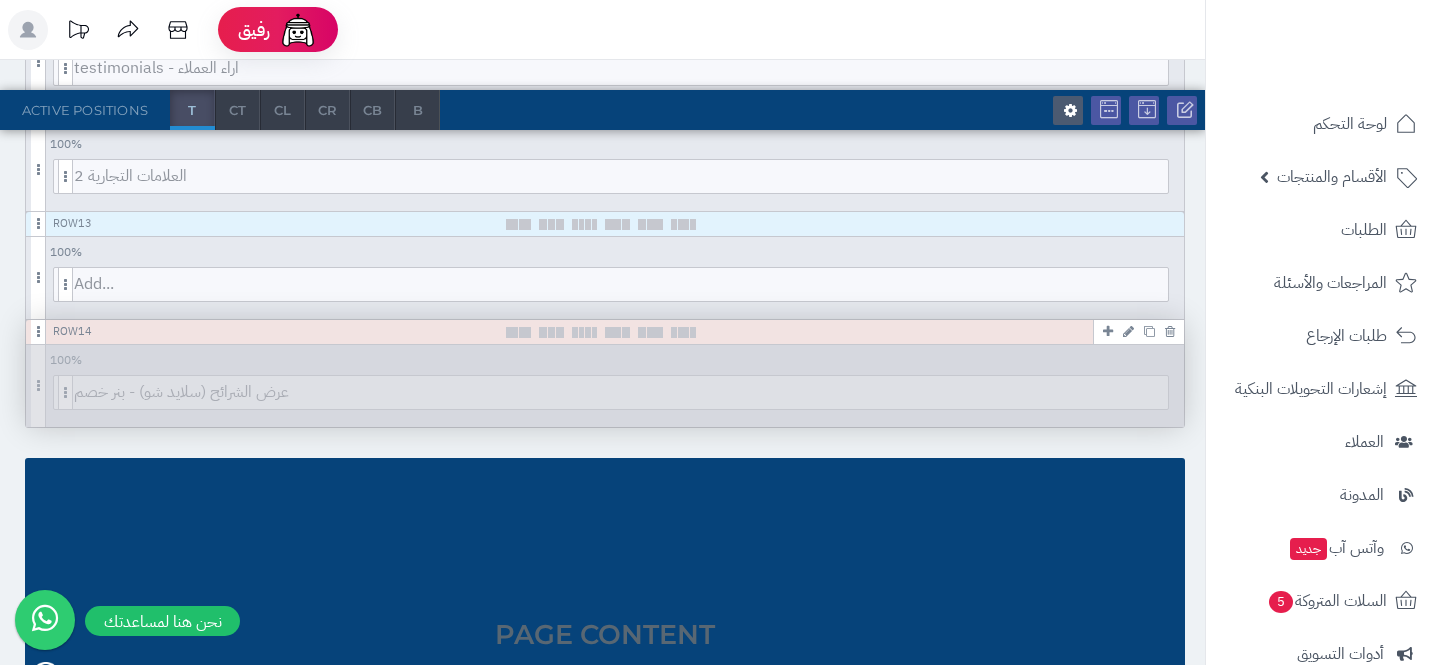 click at bounding box center [1170, 331] 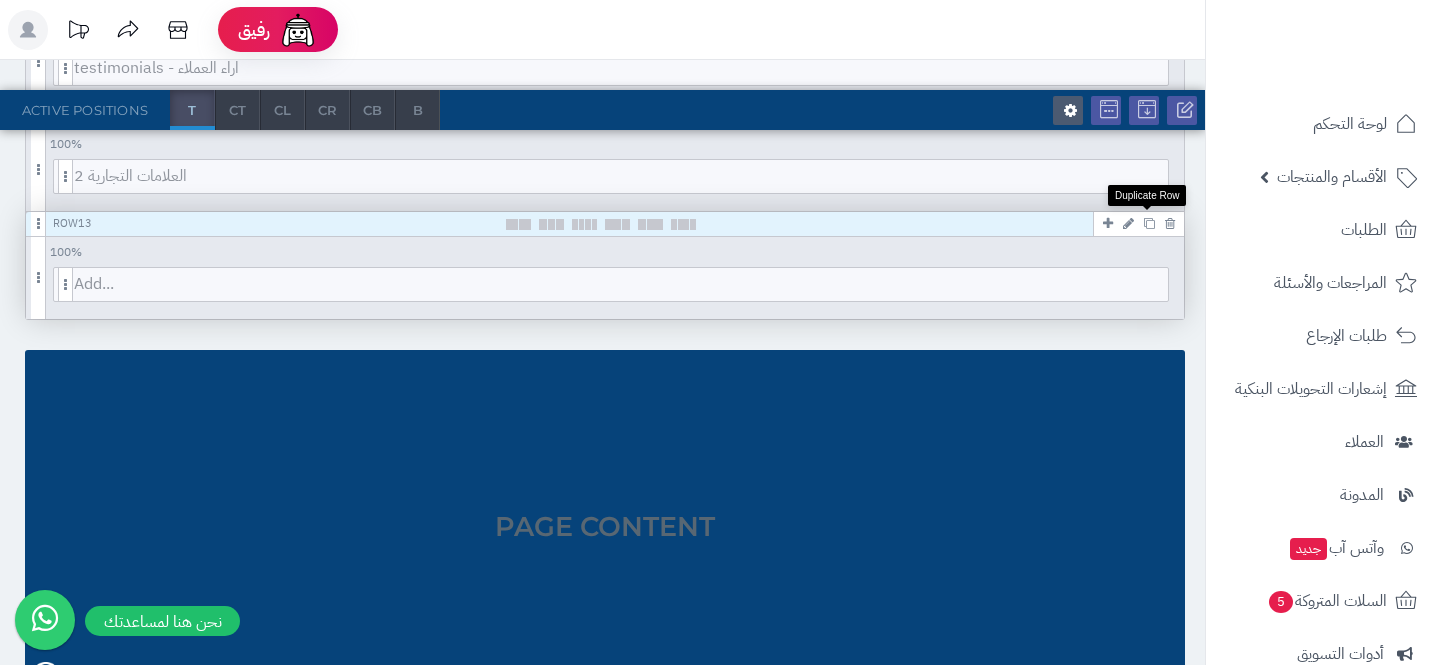 click at bounding box center (1149, 223) 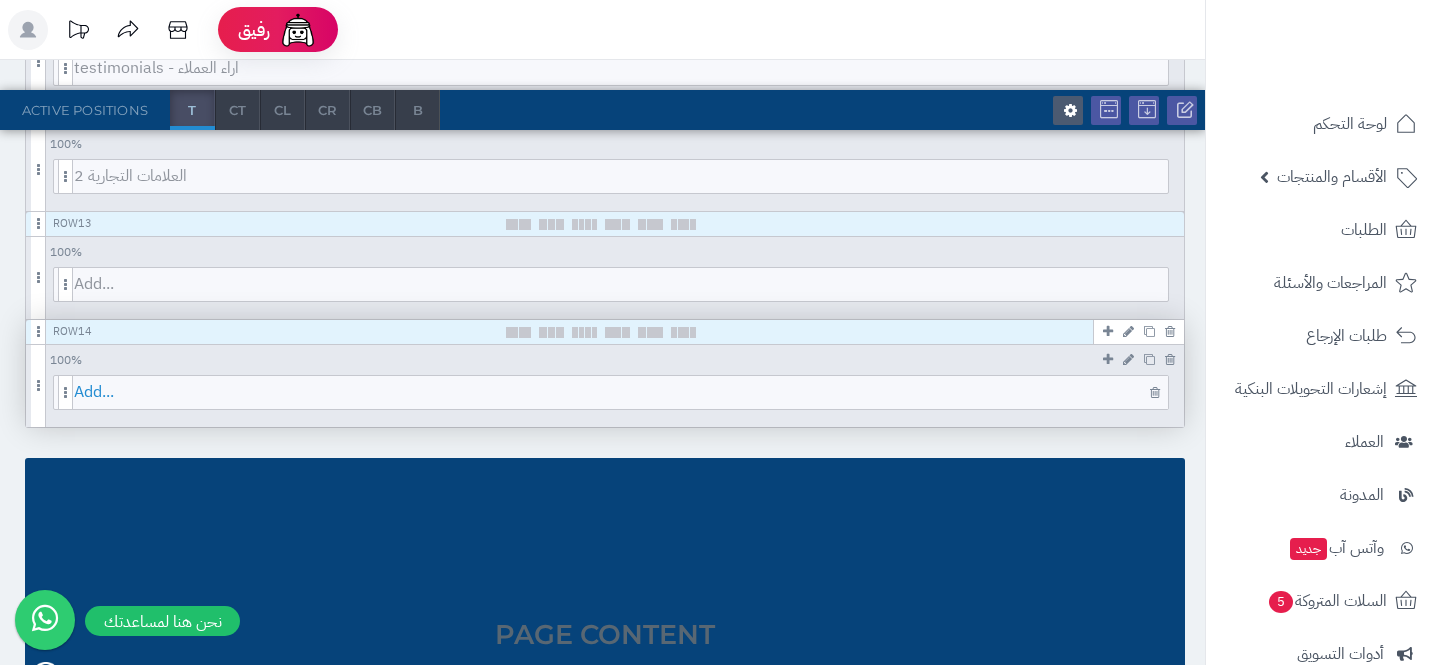 click on "Add..." at bounding box center [621, 392] 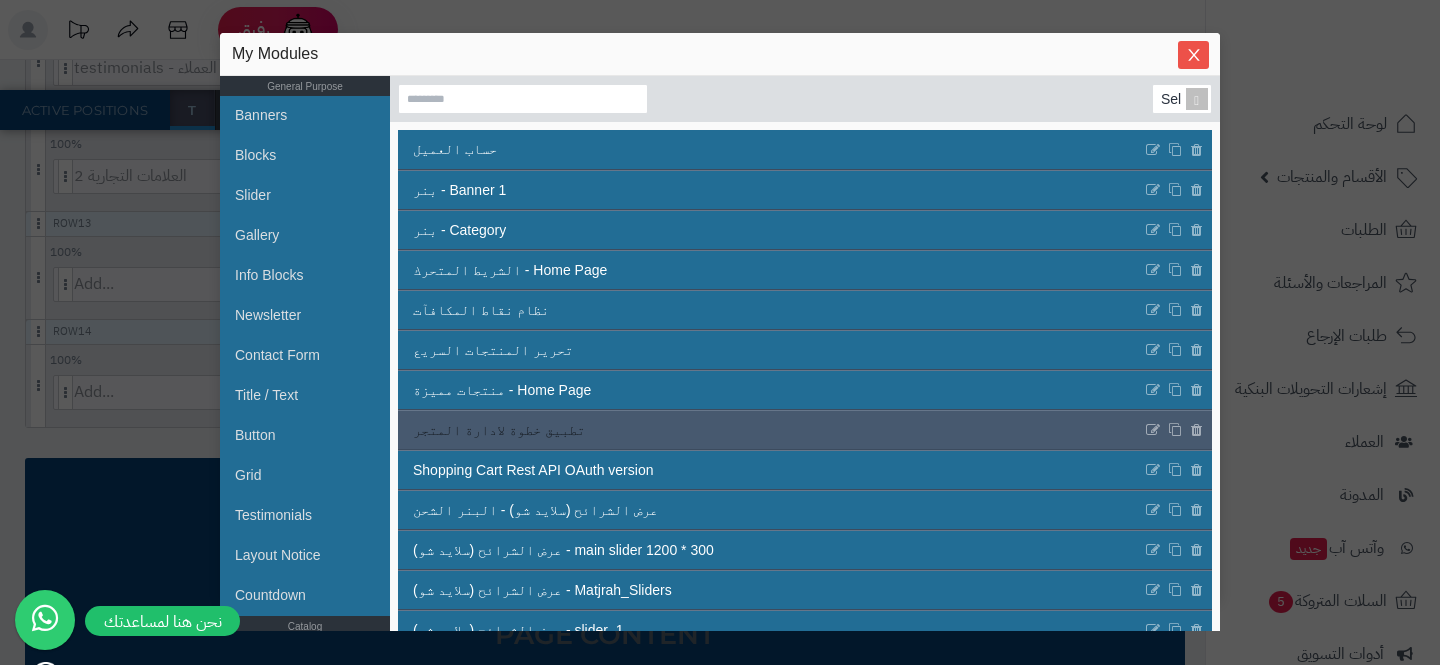 scroll, scrollTop: 547, scrollLeft: 0, axis: vertical 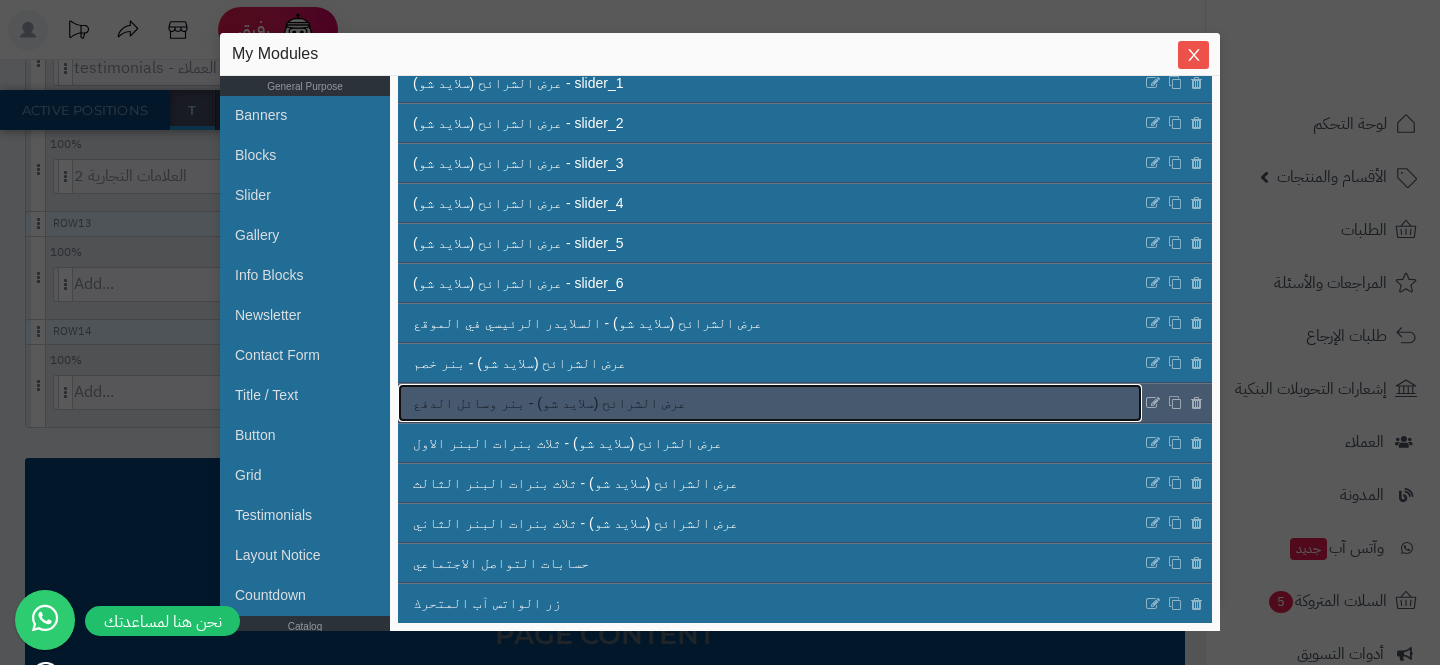 click on "عرض الشرائح (سلايد شو) - بنر وسائل الدفع" at bounding box center (770, 403) 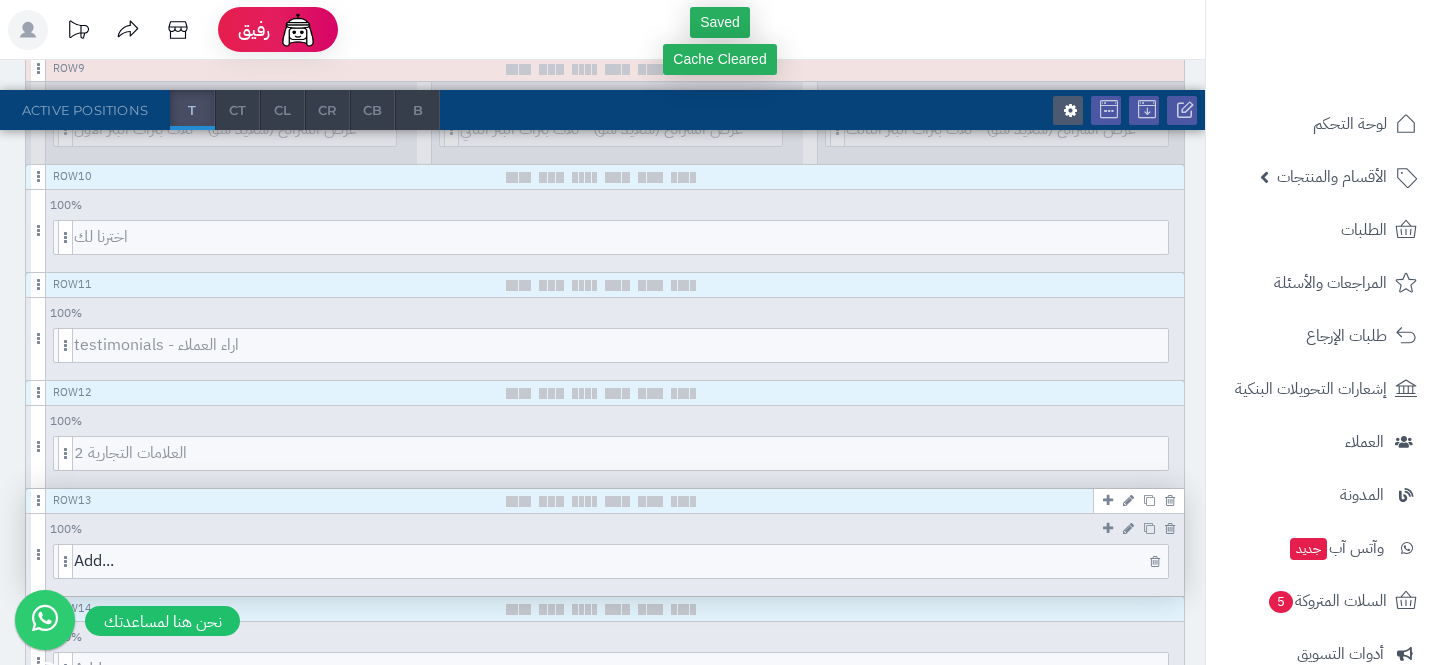 scroll, scrollTop: 1248, scrollLeft: 0, axis: vertical 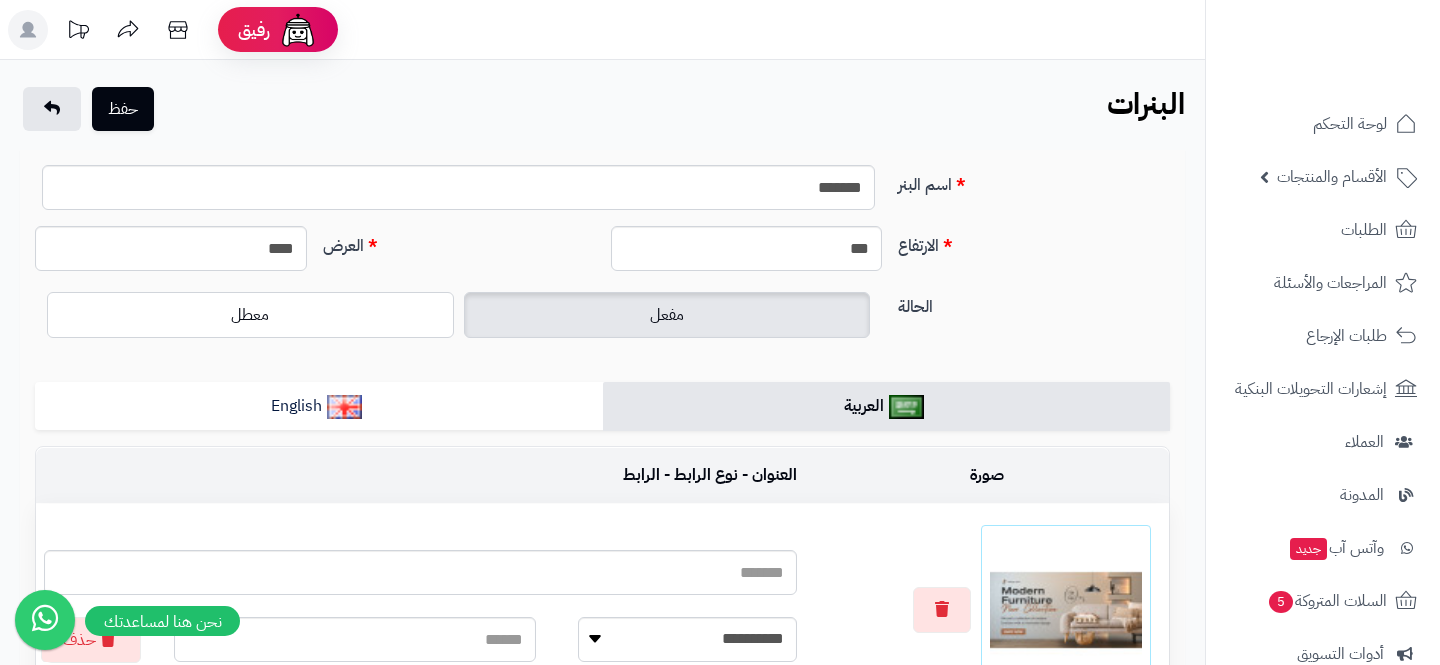click at bounding box center [1066, 610] 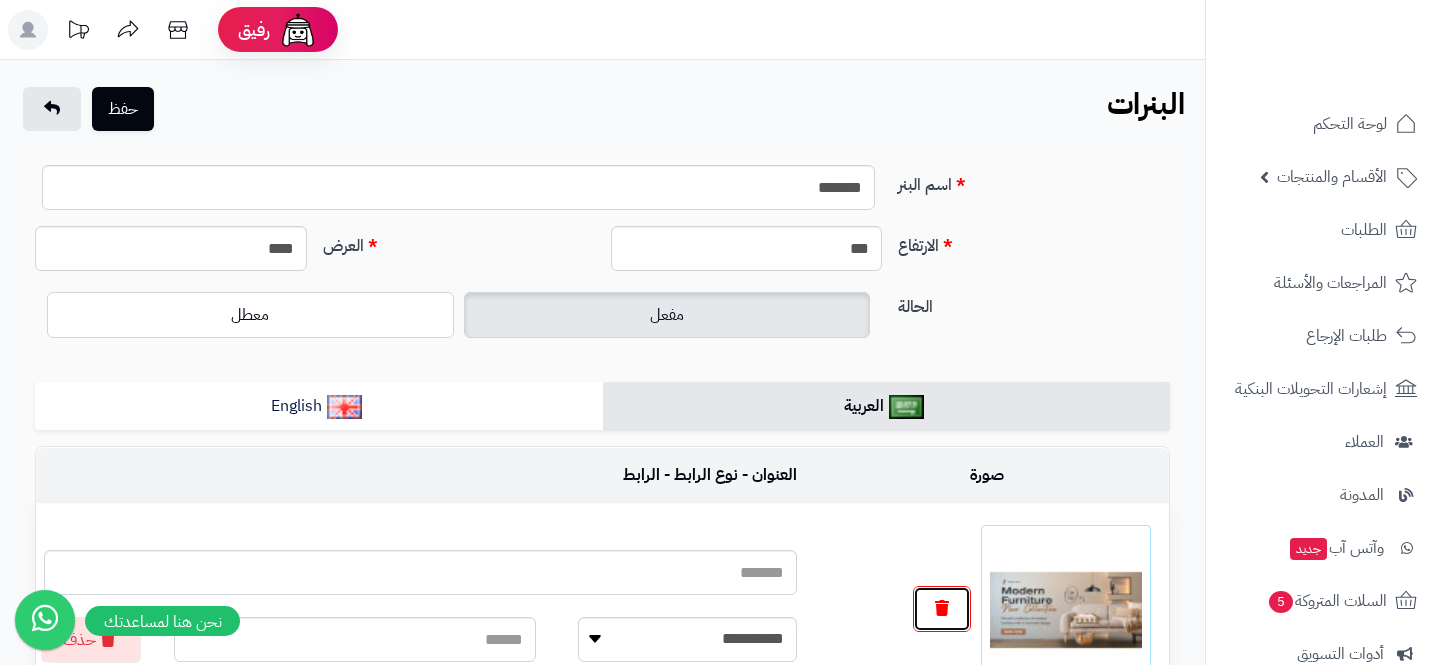 click at bounding box center [942, 608] 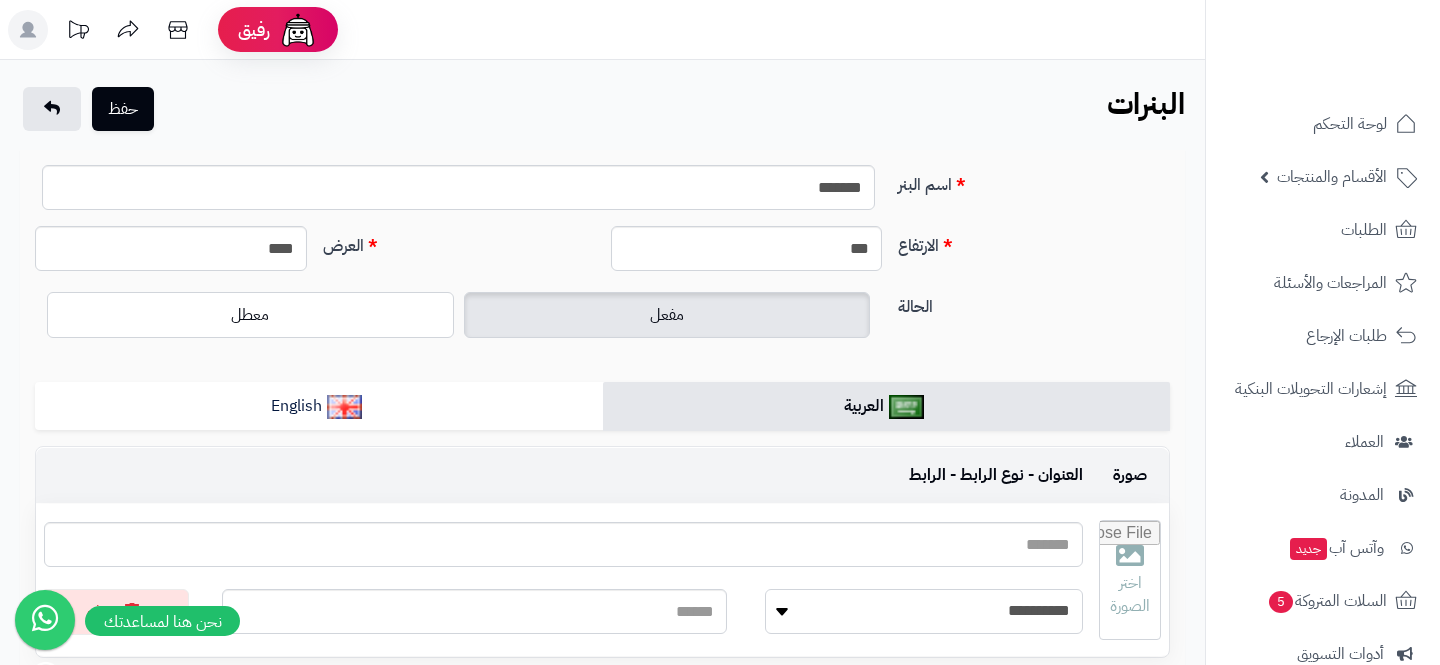 click on "**********" at bounding box center [924, 611] 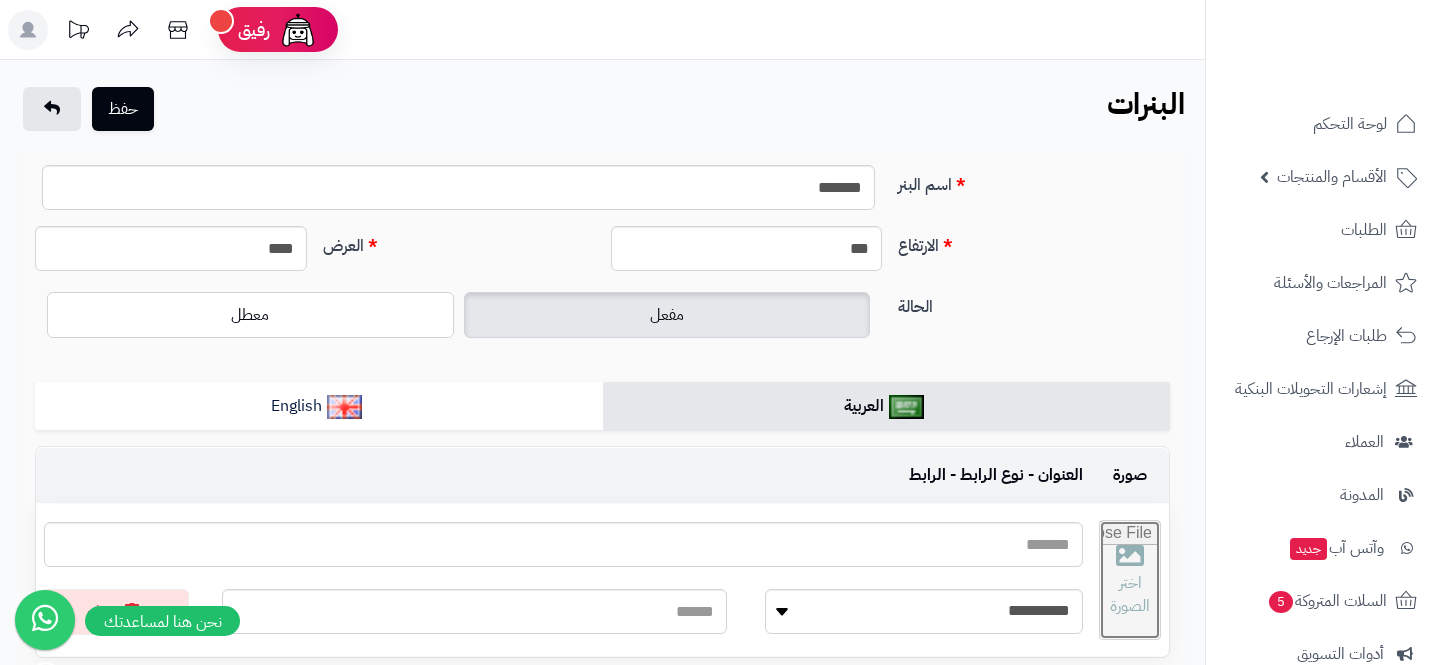 click at bounding box center (1130, 580) 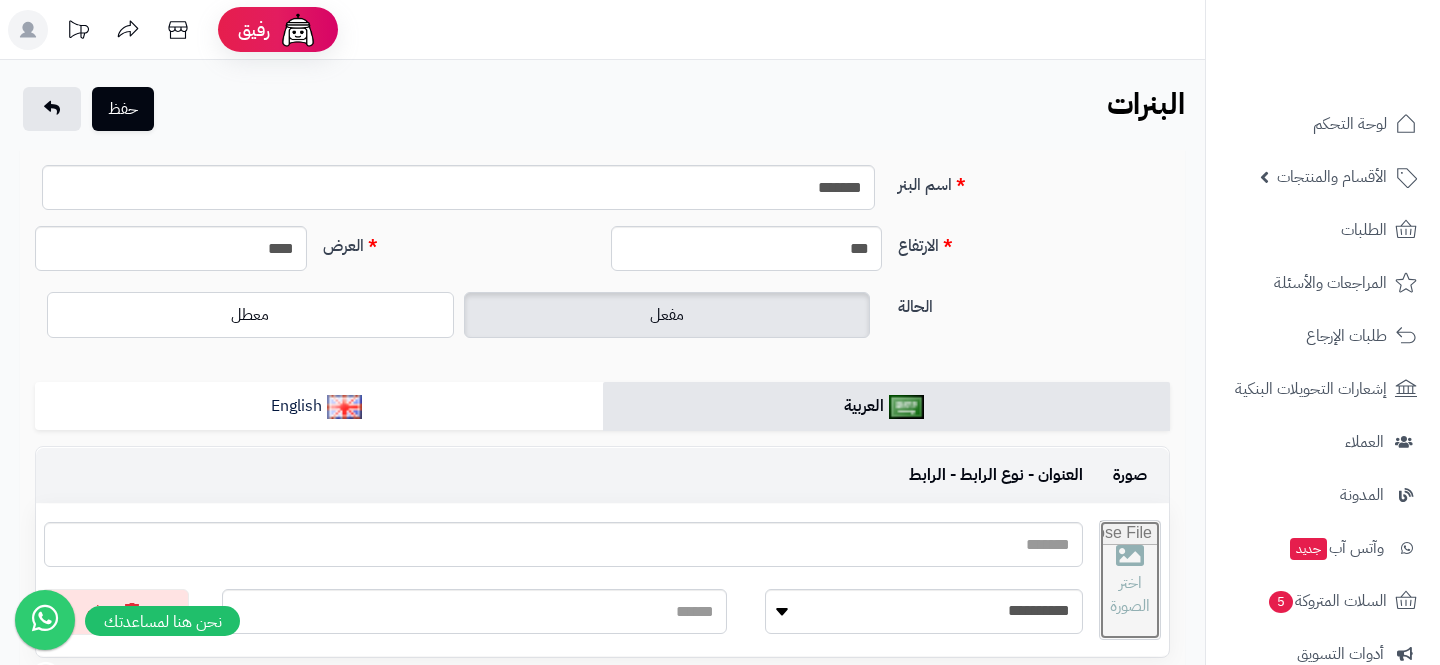 type on "**********" 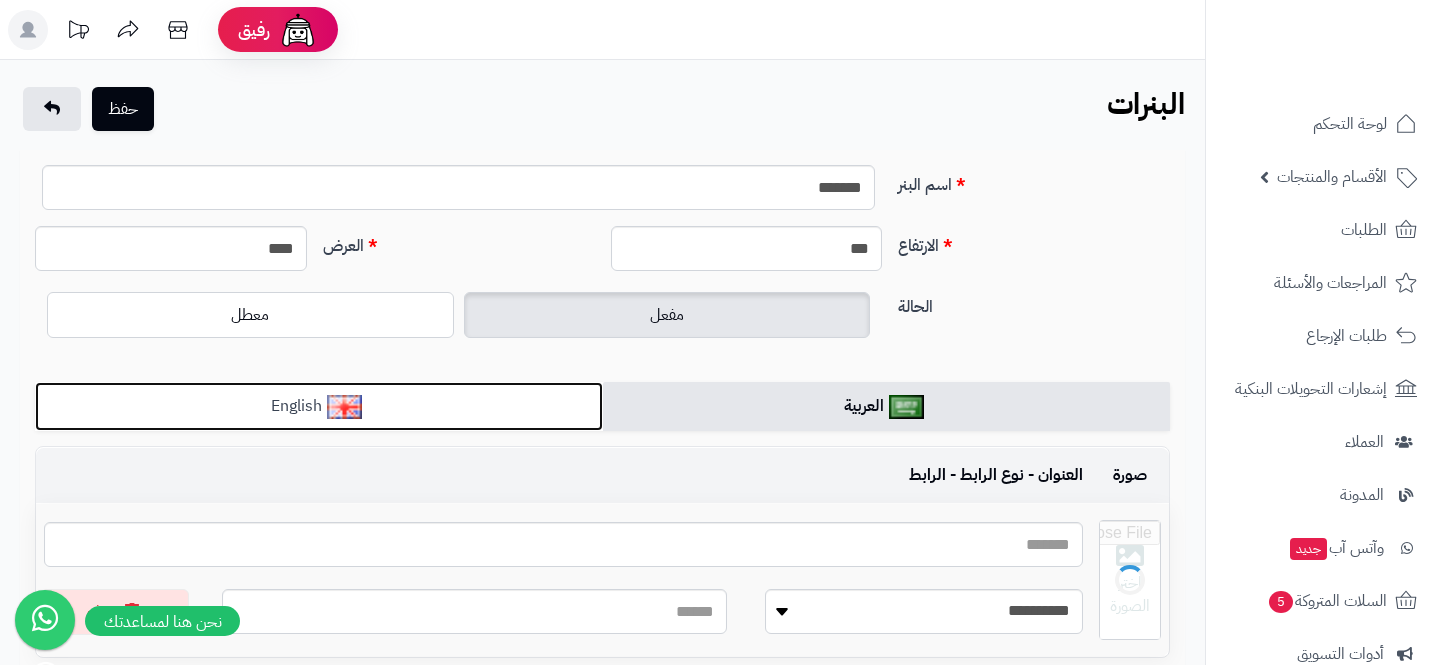 click on "English" at bounding box center (319, 406) 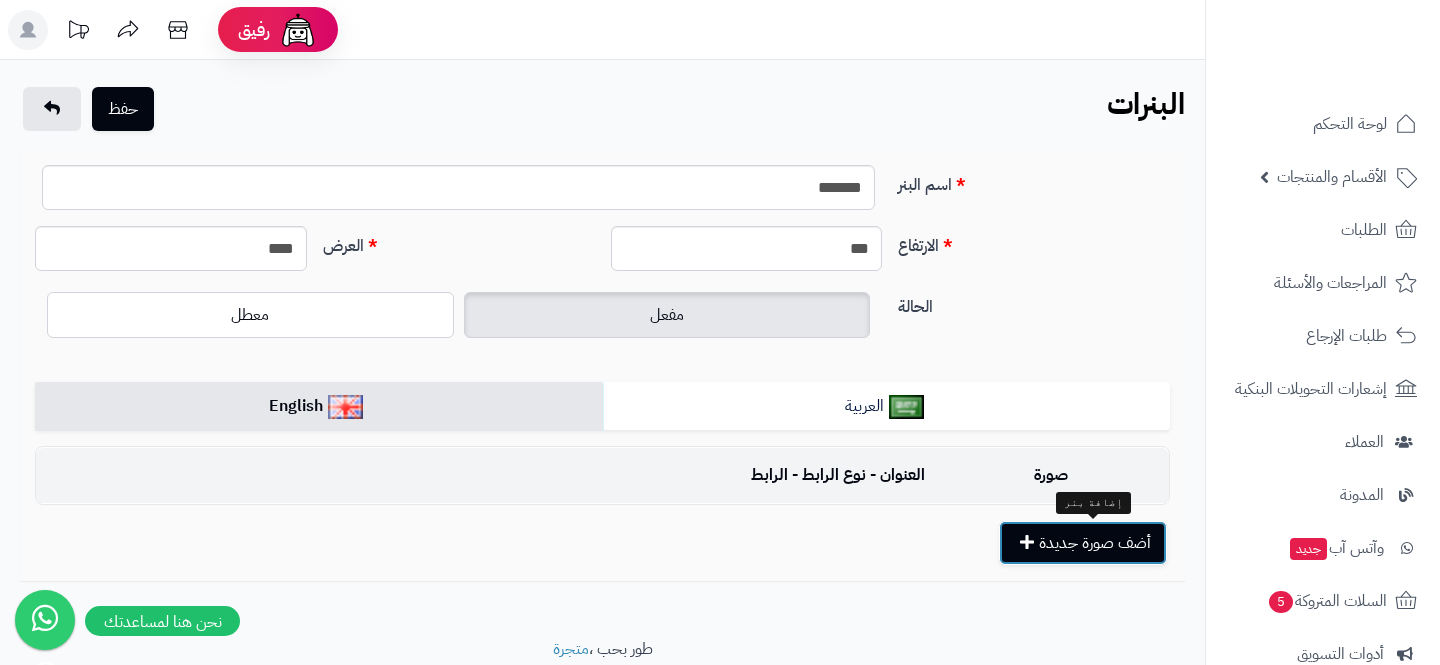click on "أضف صورة جديدة" at bounding box center (1083, 543) 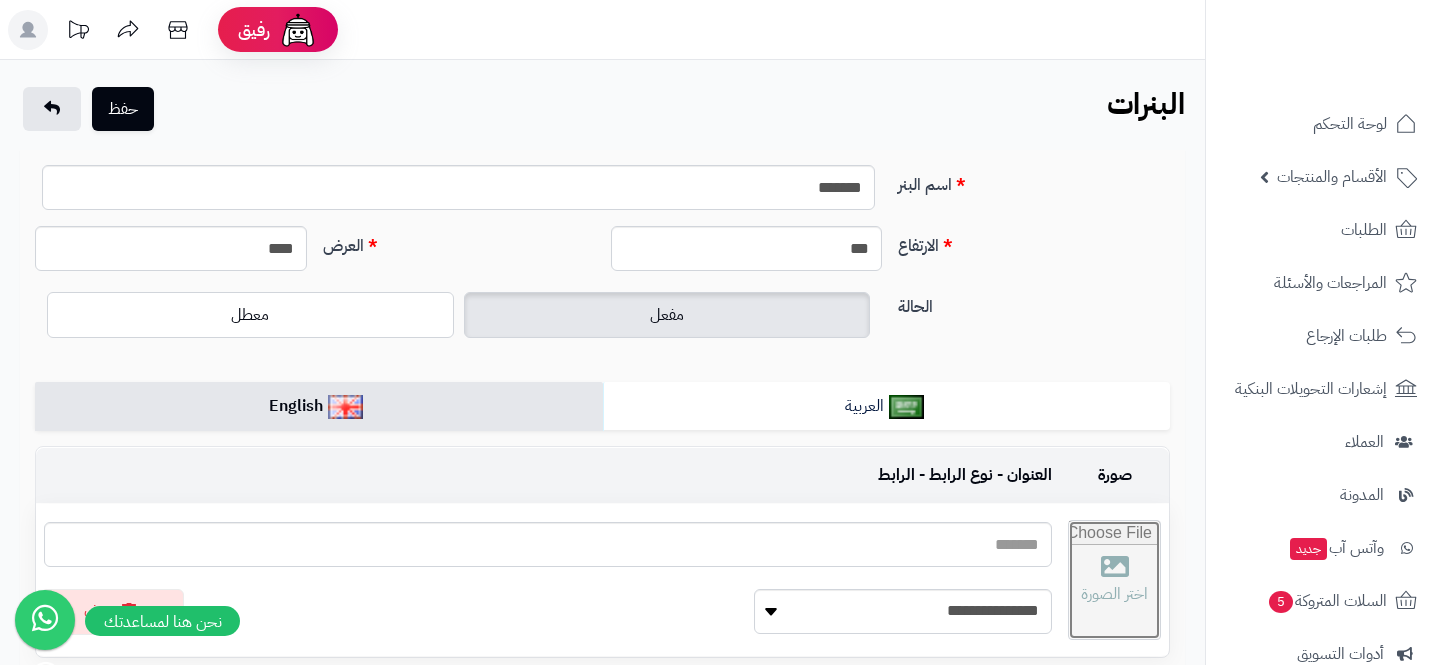 click at bounding box center (1114, 580) 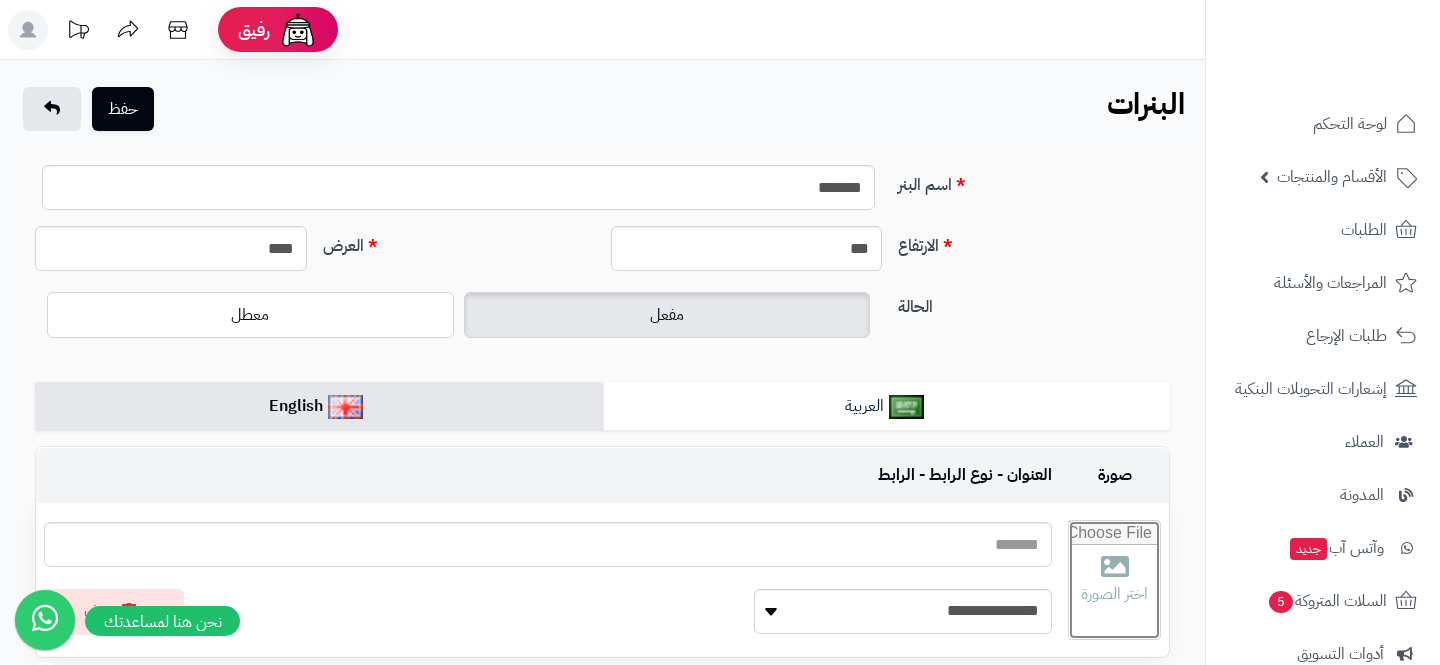 type on "**********" 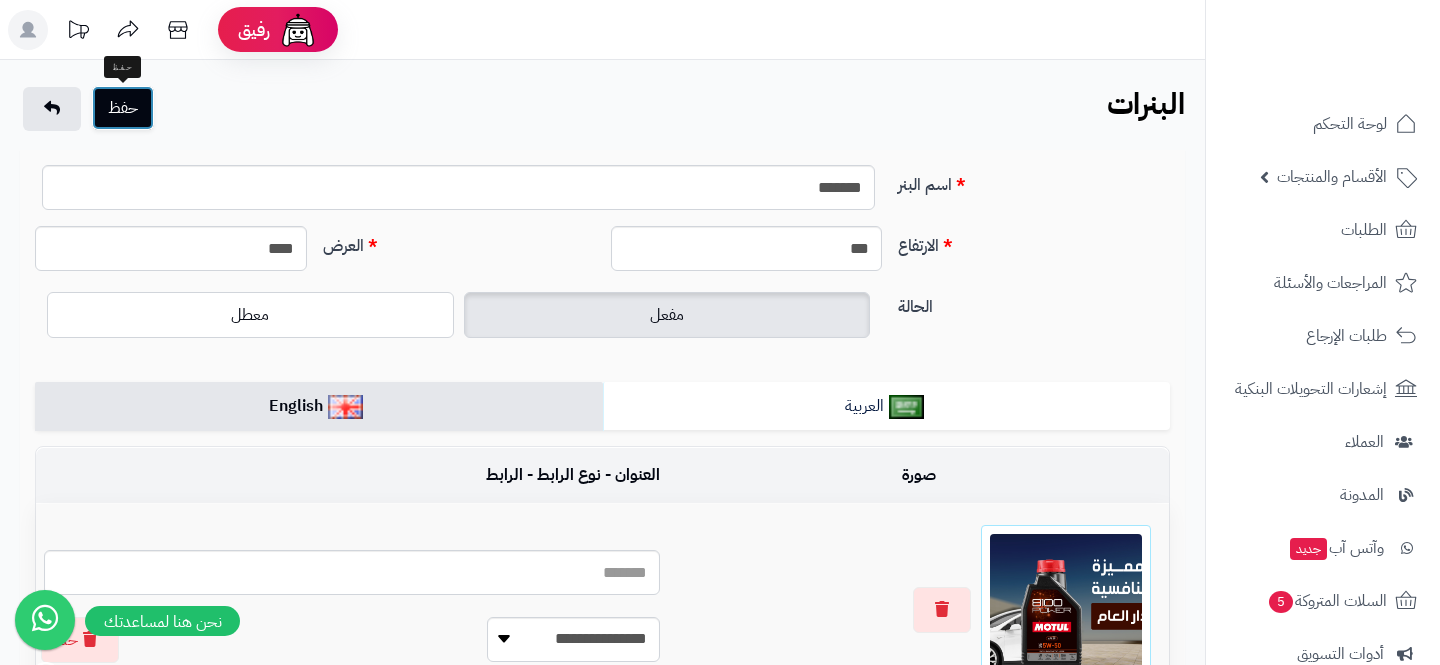 click on "حفظ" at bounding box center (123, 108) 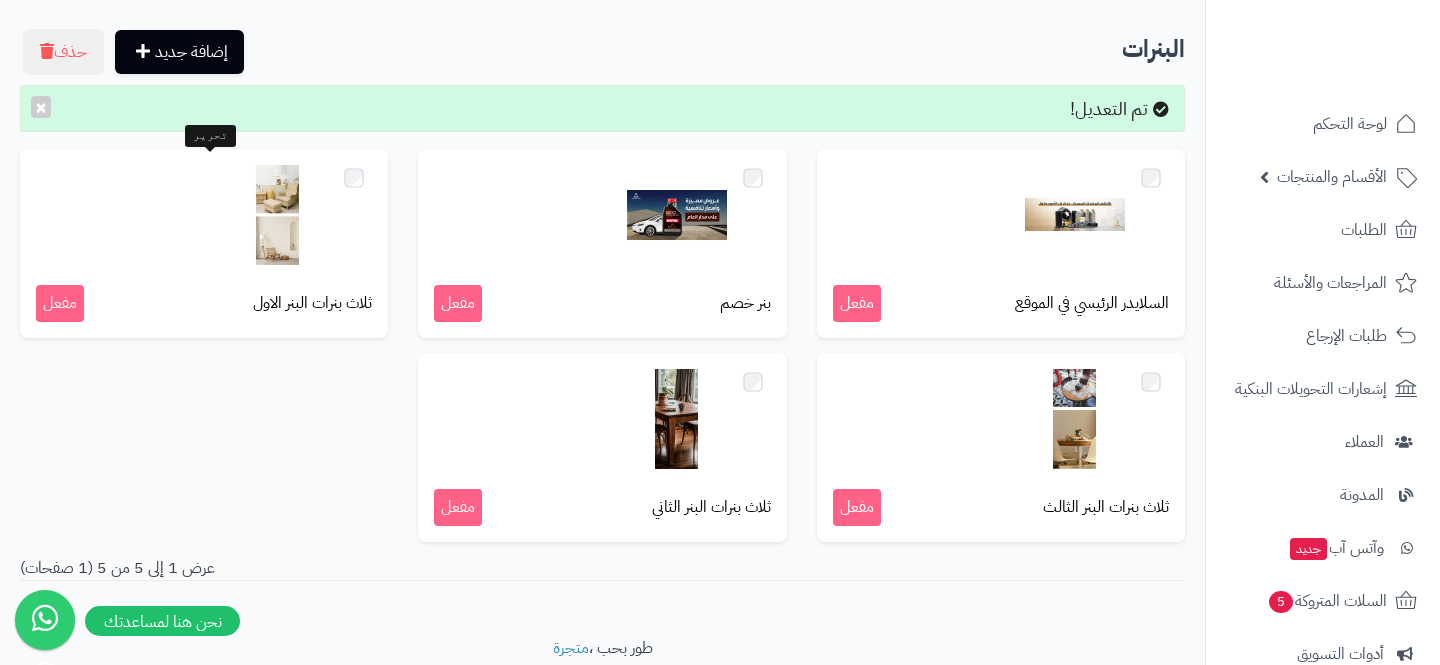 scroll, scrollTop: 73, scrollLeft: 0, axis: vertical 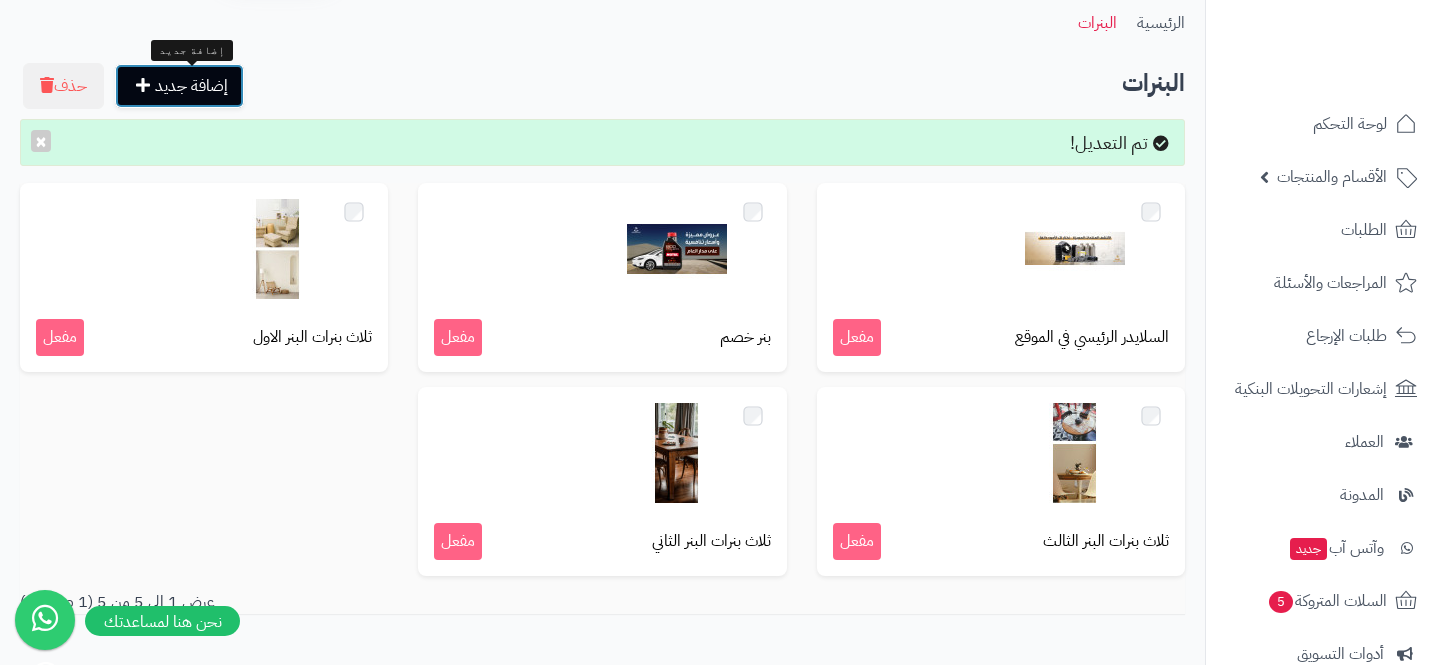 click on "إضافة جديد" at bounding box center [179, 86] 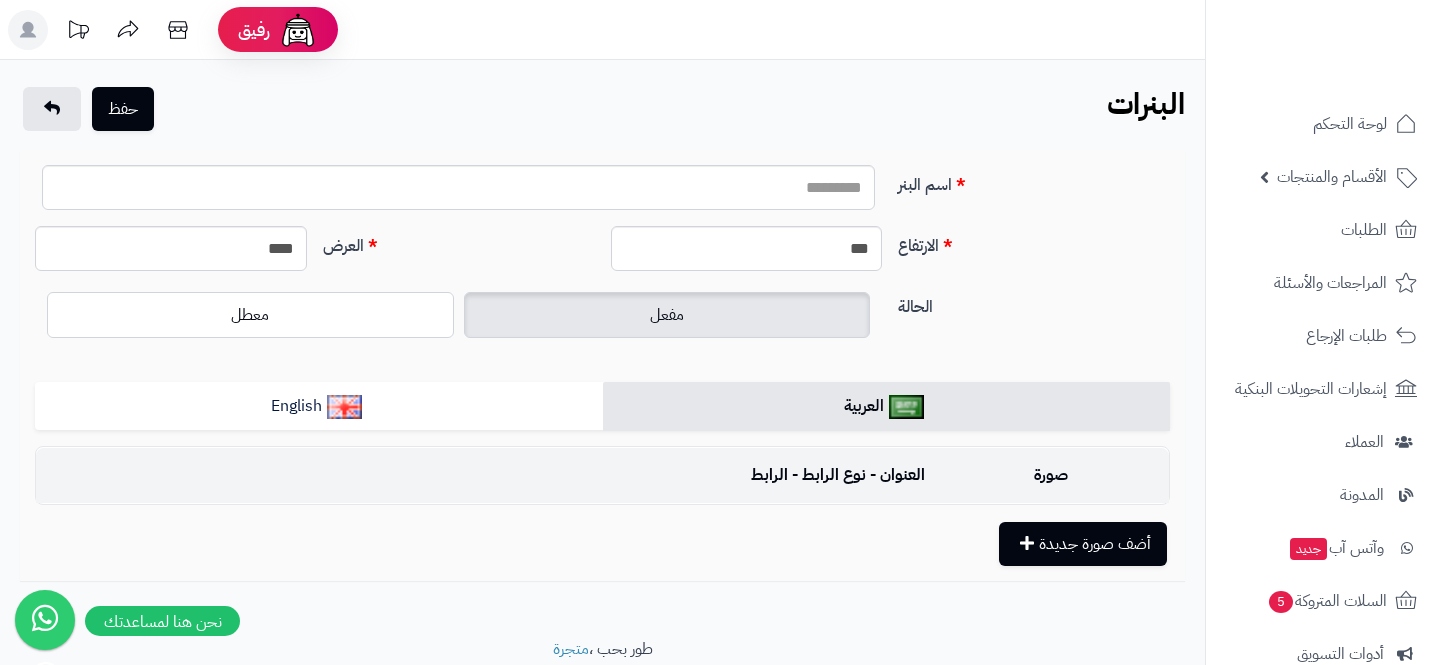 scroll, scrollTop: 0, scrollLeft: 0, axis: both 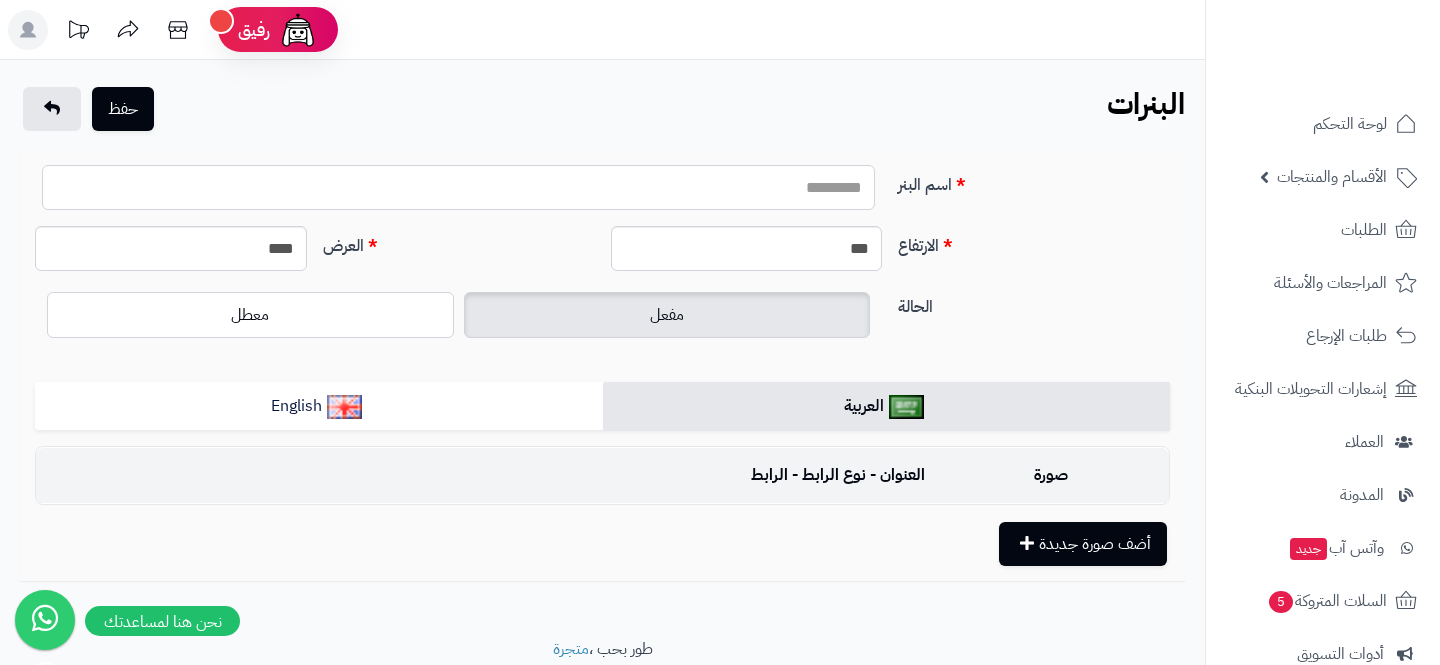 click on "اسم البنر" at bounding box center [458, 187] 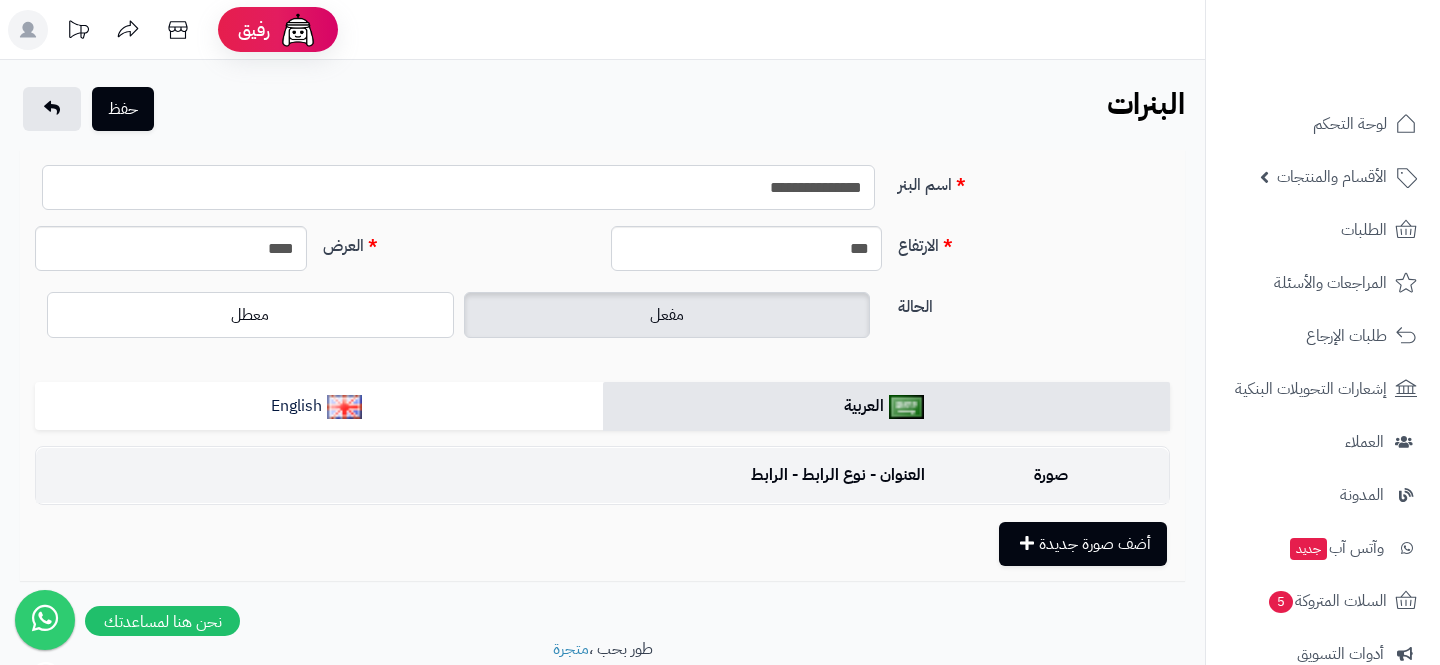 drag, startPoint x: 841, startPoint y: 188, endPoint x: 905, endPoint y: 189, distance: 64.00781 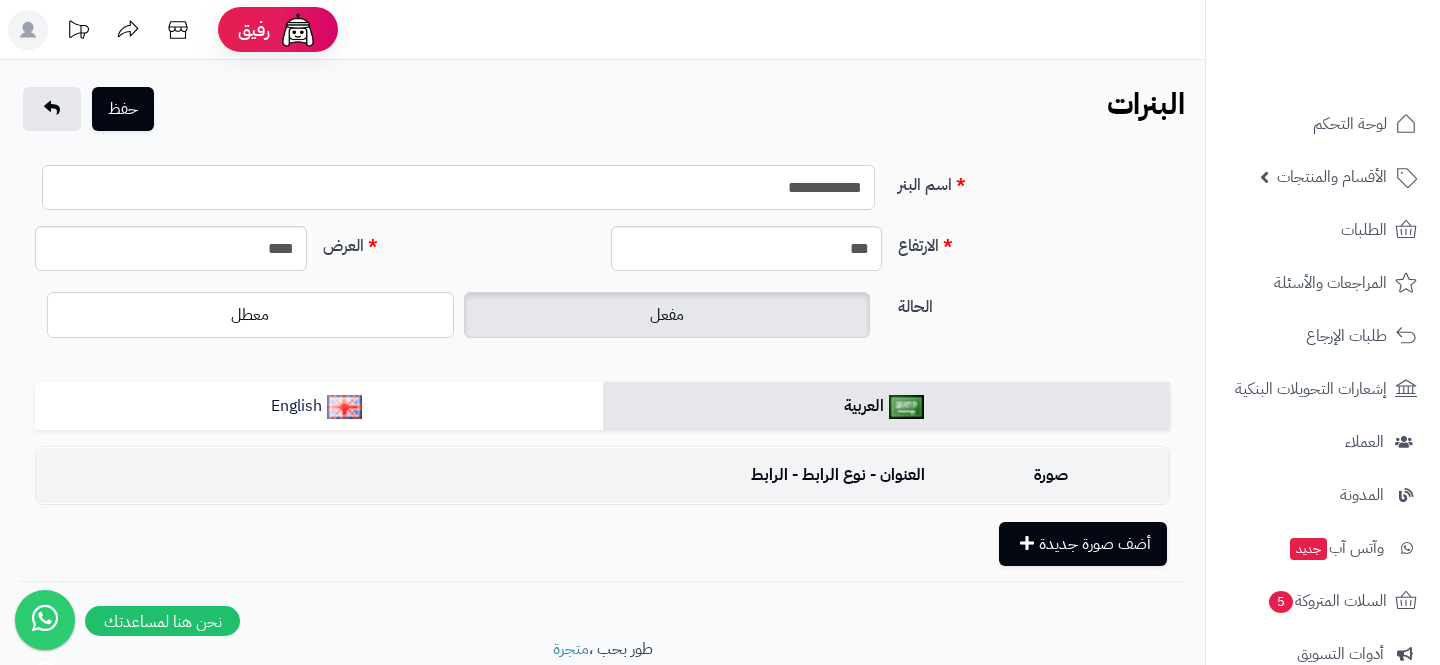 click on "**********" at bounding box center [458, 187] 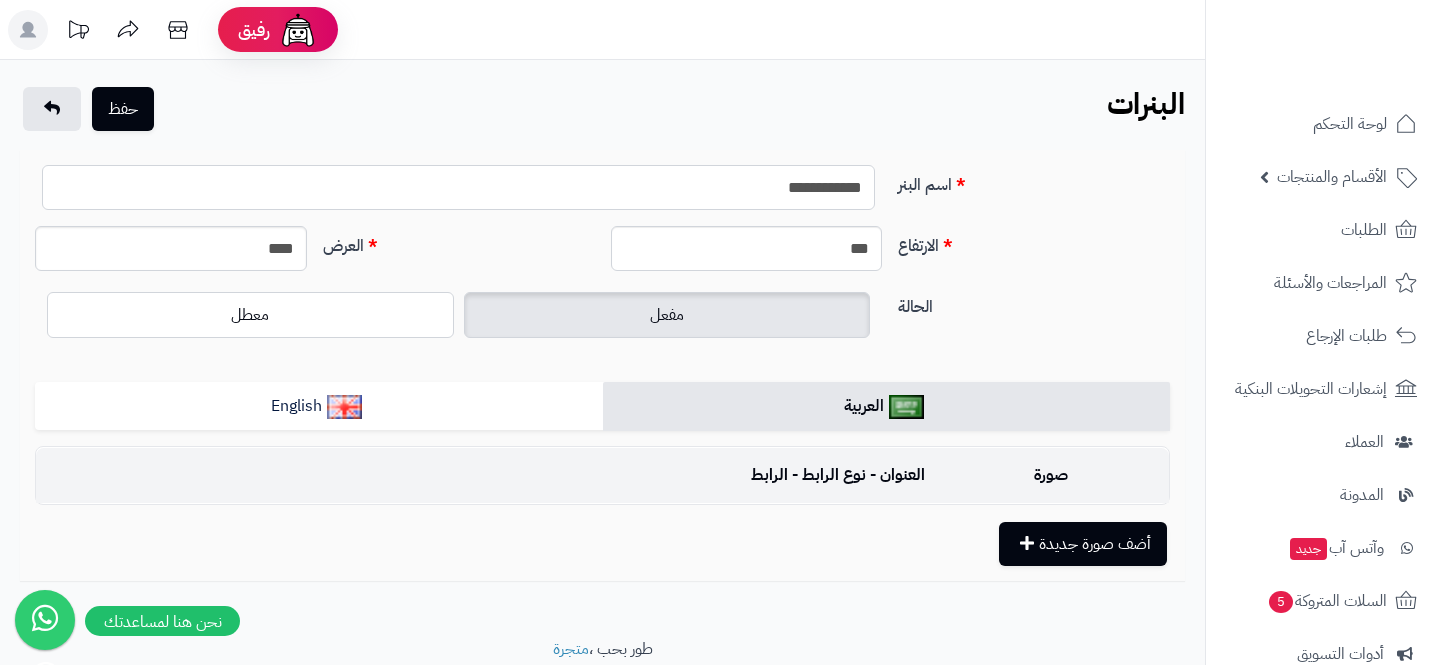 type on "**********" 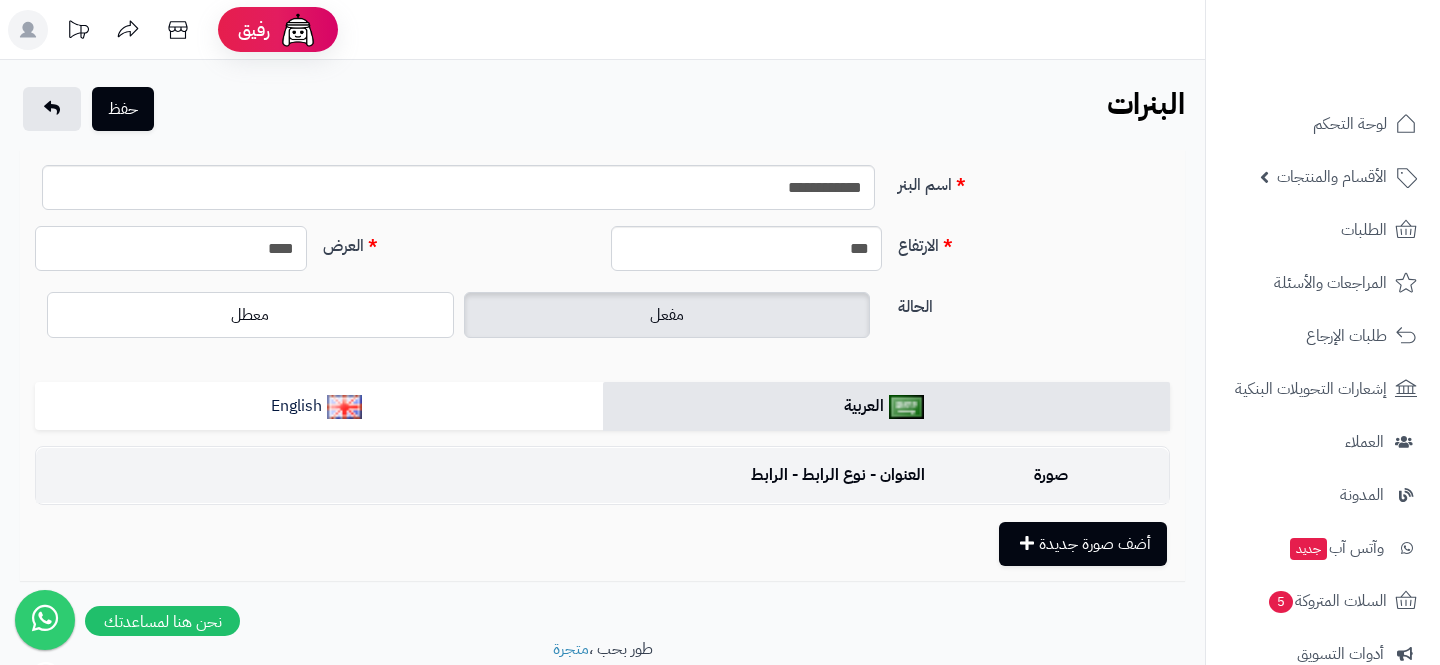 click on "****" at bounding box center (171, 248) 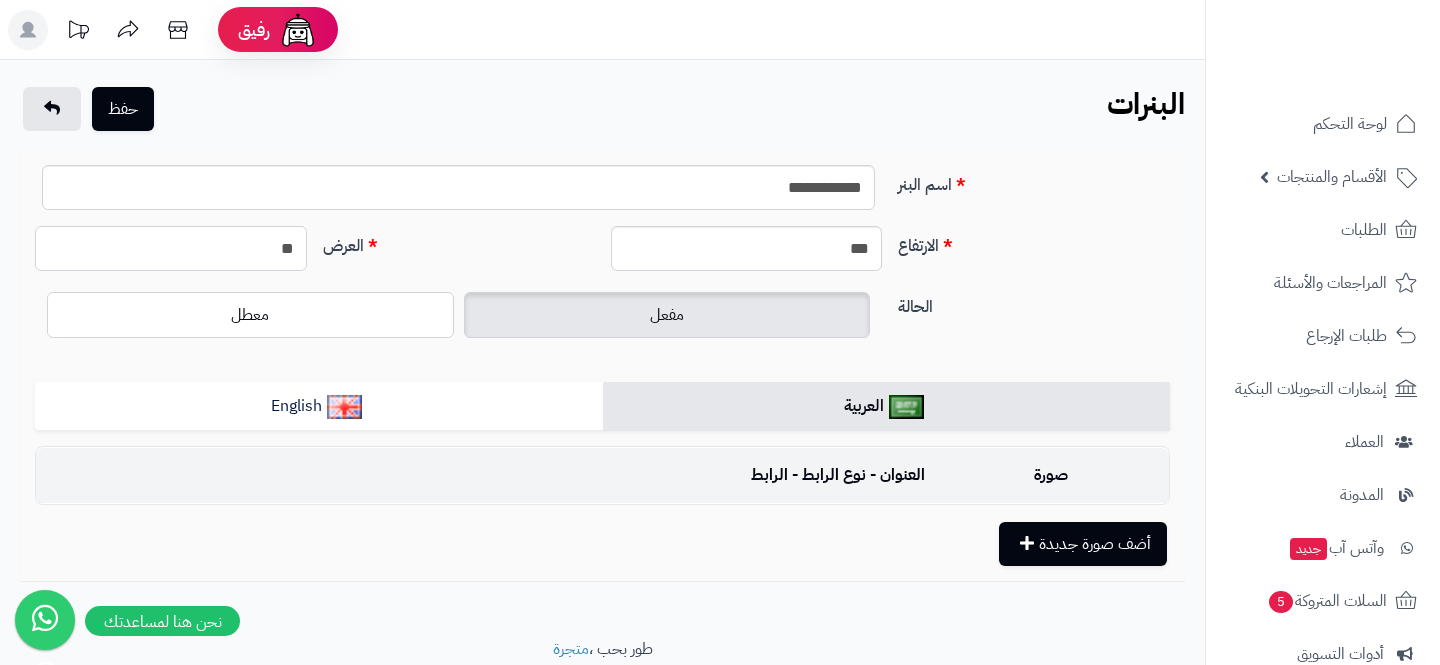 type on "*" 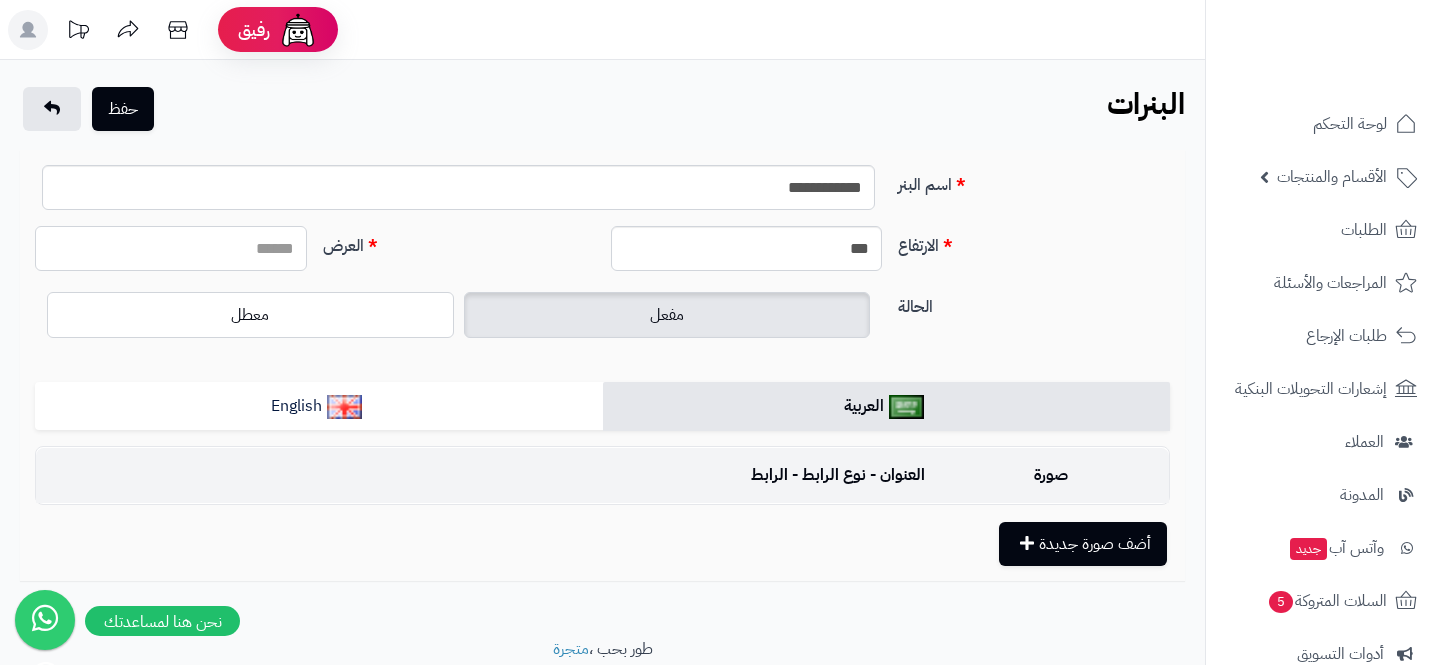 click on "العرض" at bounding box center (171, 248) 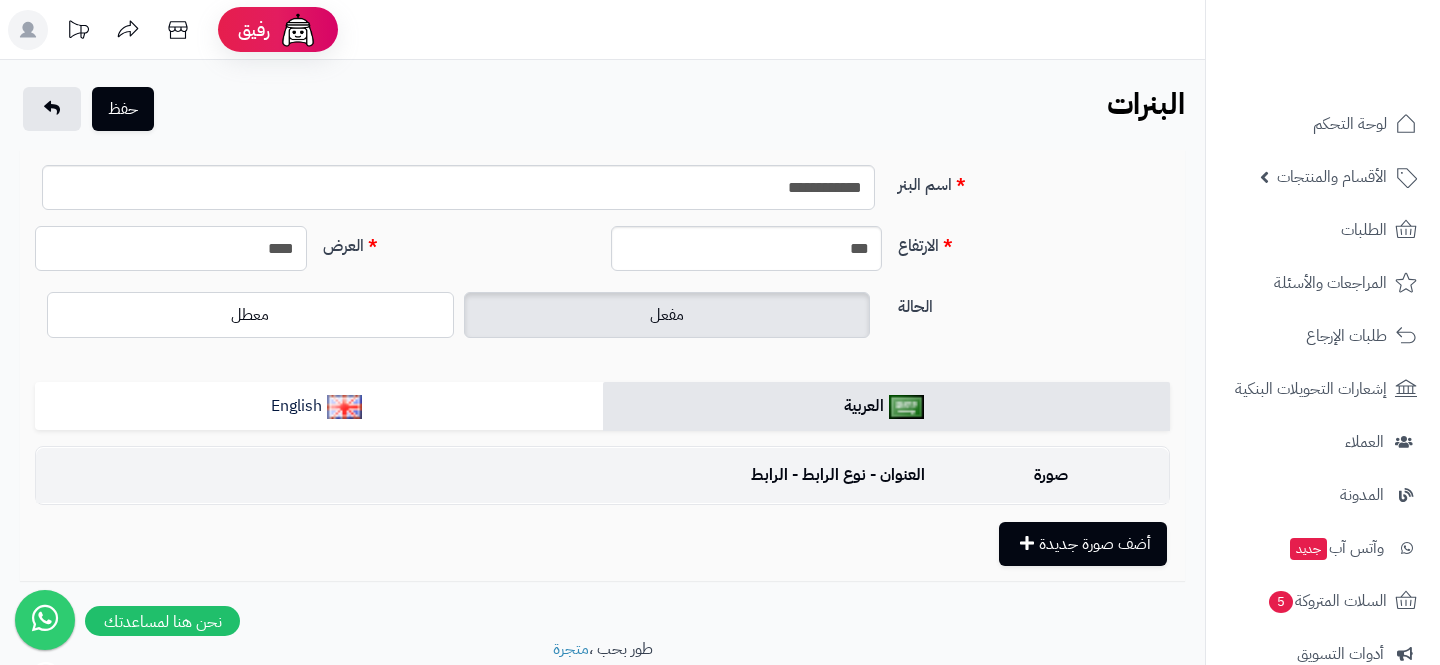 type on "****" 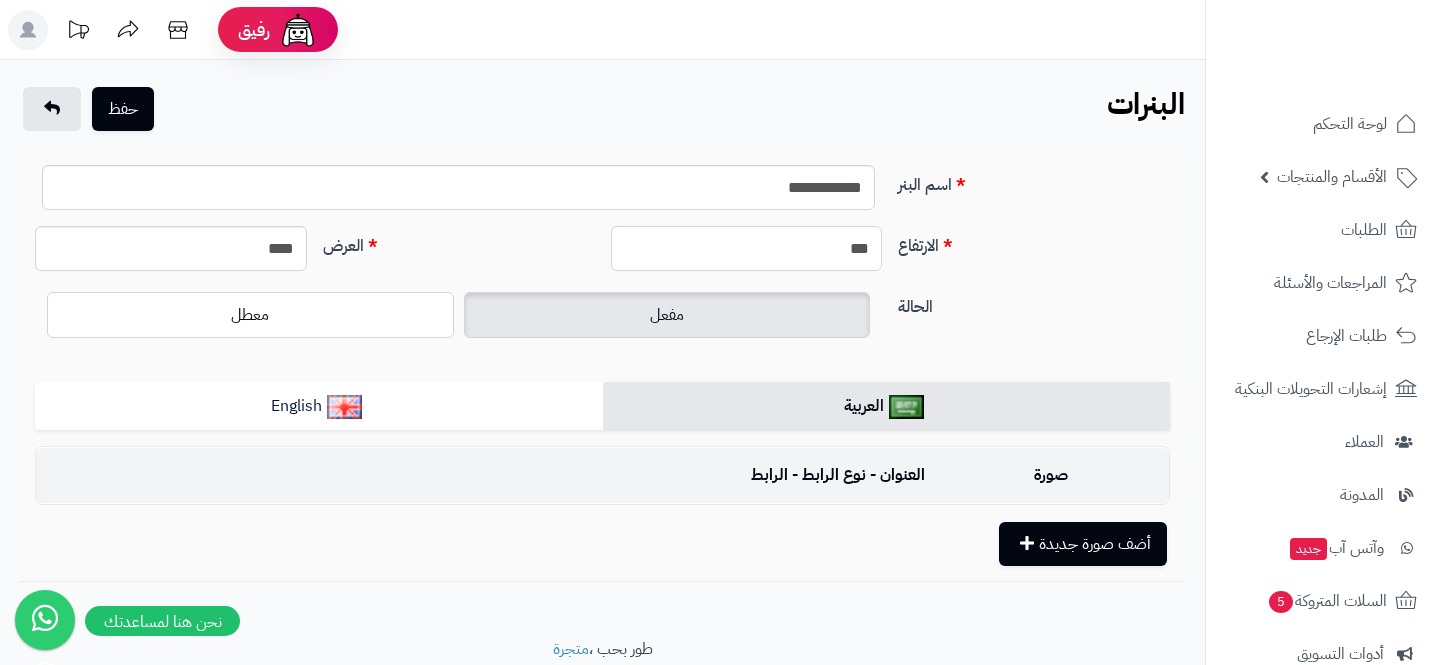 click on "***" at bounding box center (747, 248) 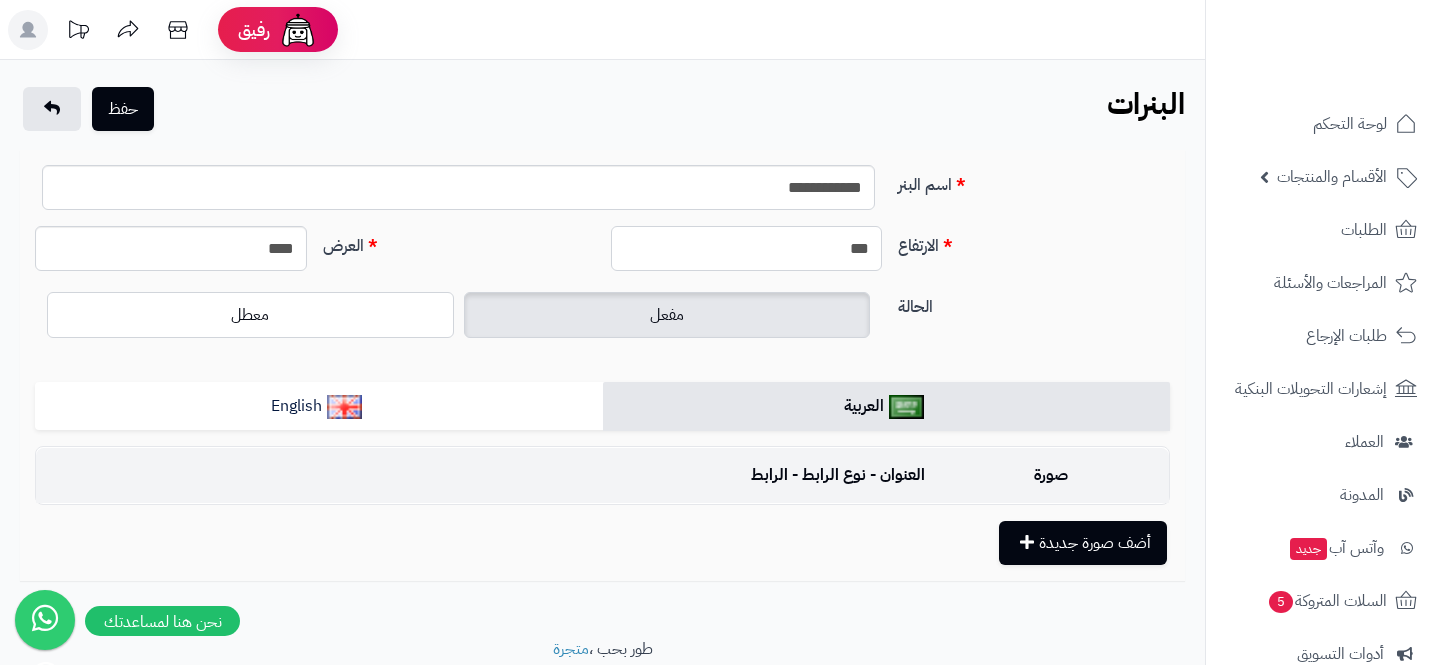 type on "***" 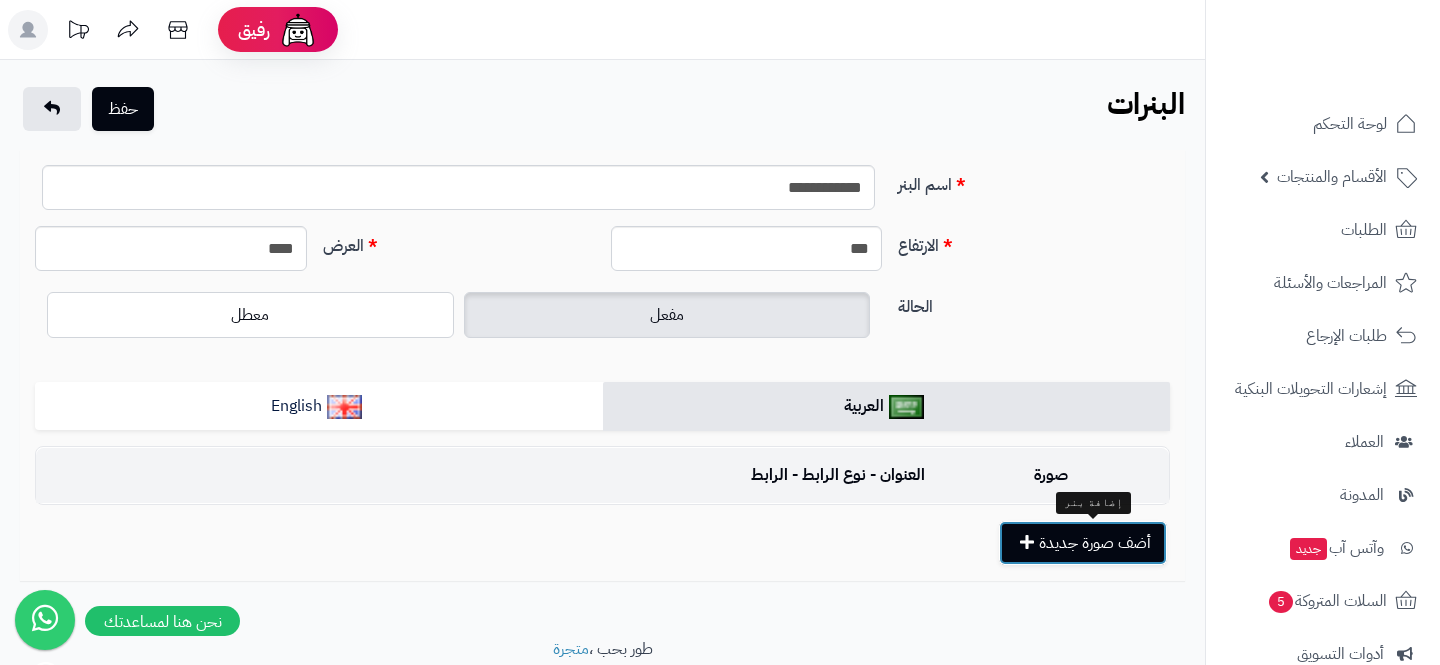 click on "أضف صورة جديدة" at bounding box center (1083, 543) 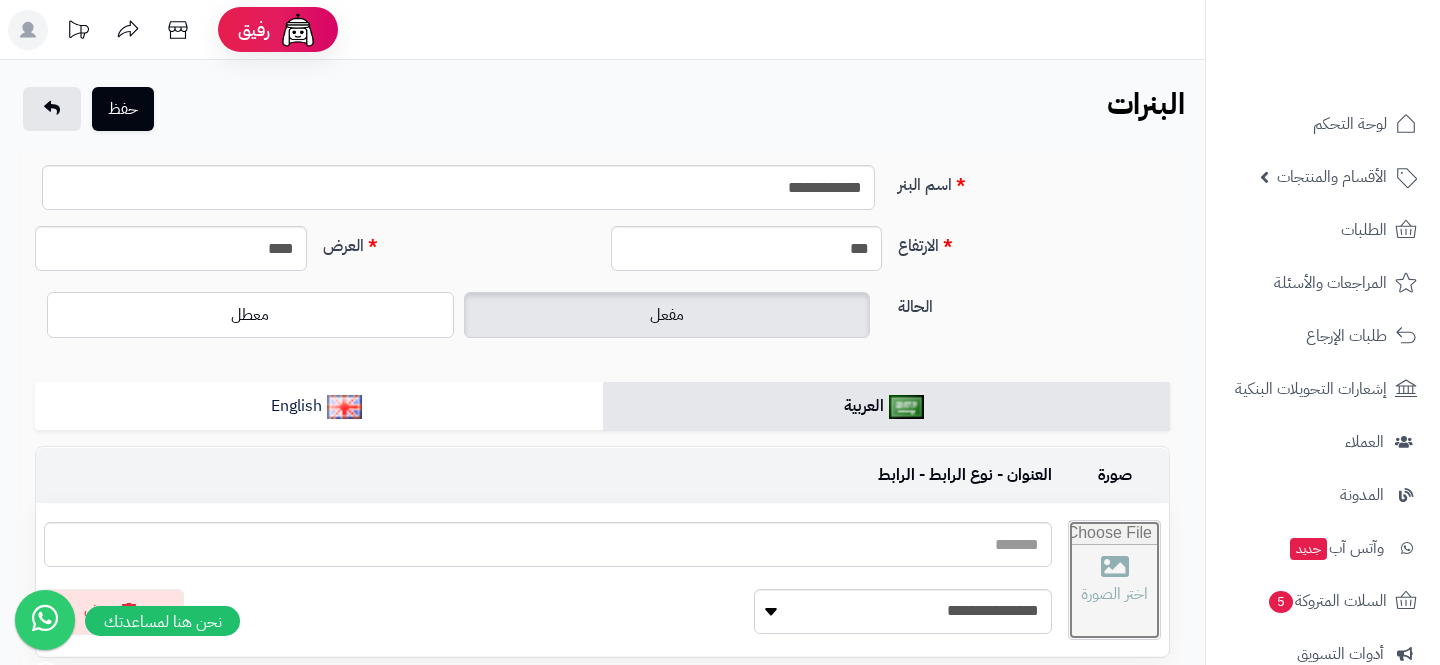 click at bounding box center (1114, 580) 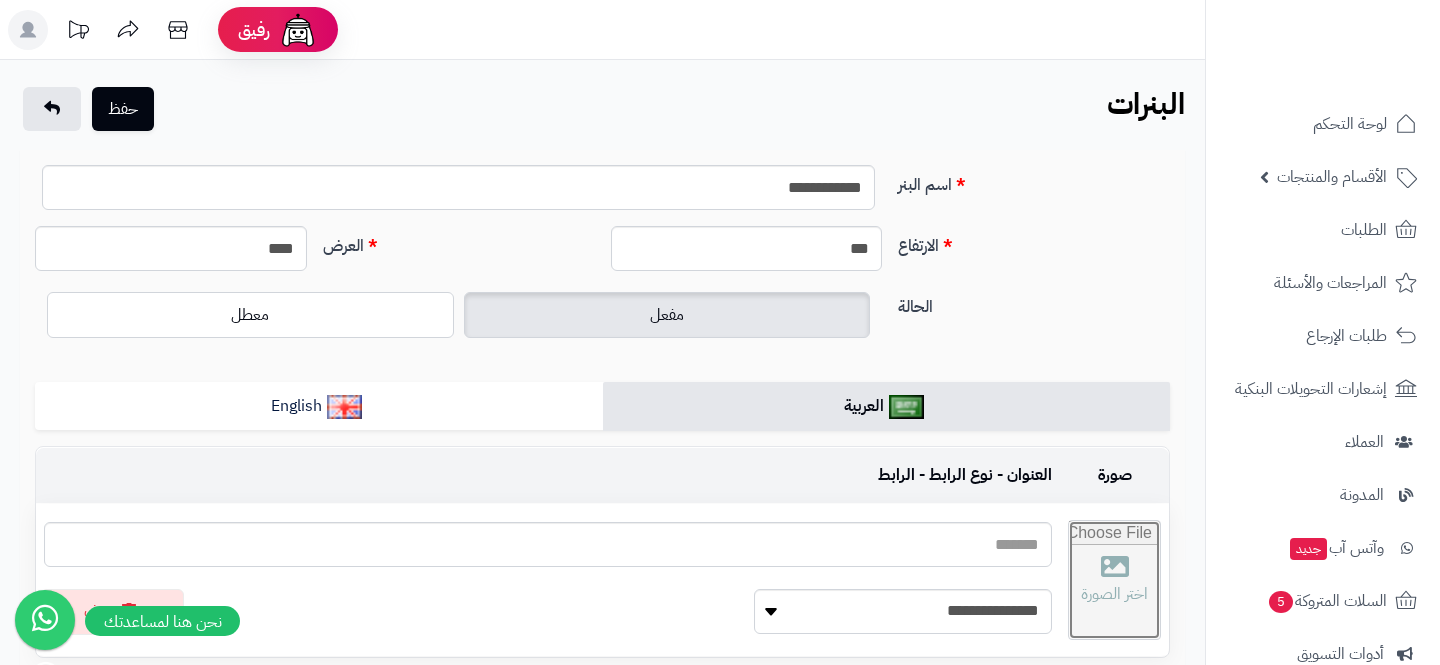 type on "**********" 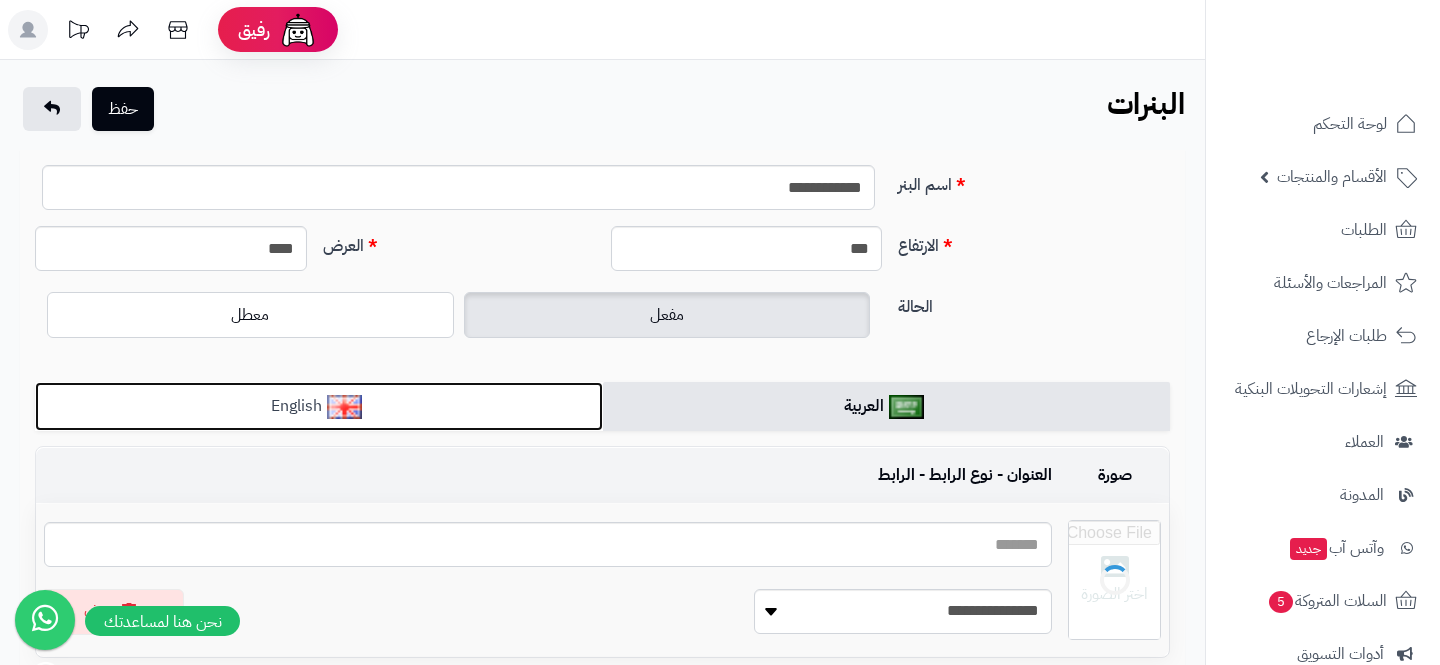 click on "English" at bounding box center [319, 406] 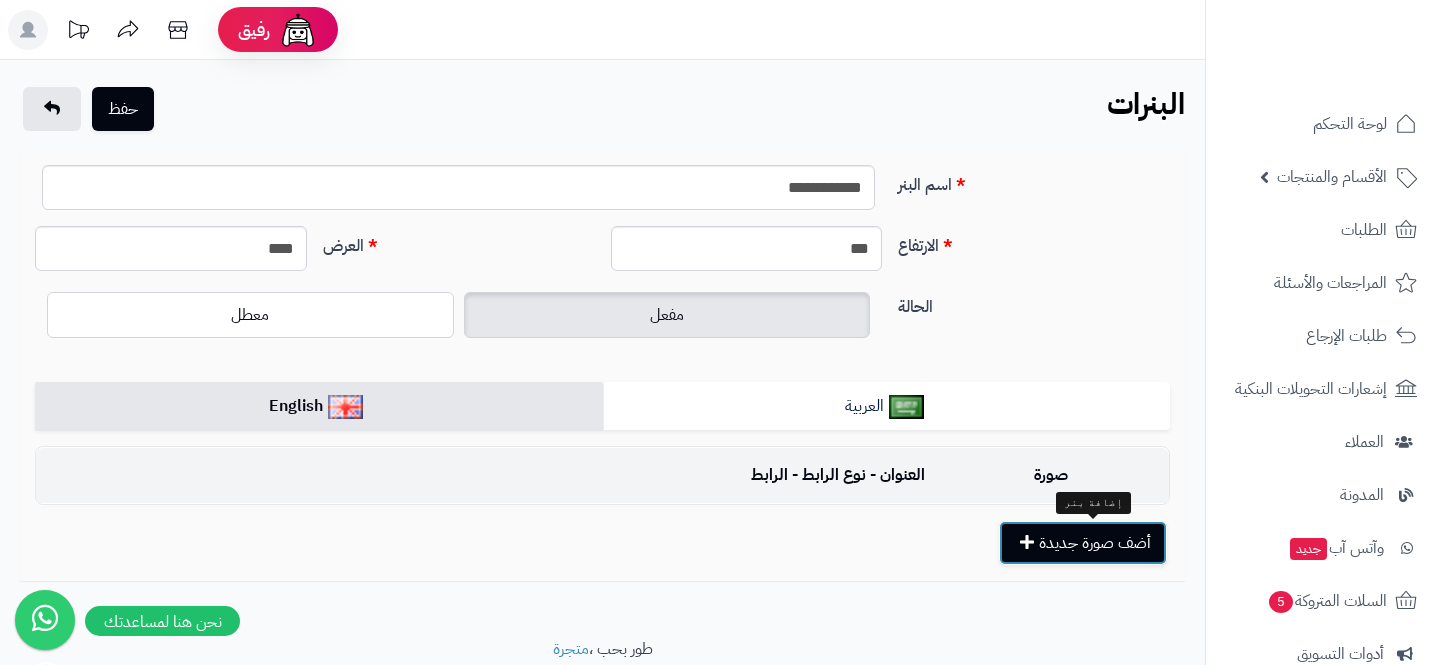 click on "أضف صورة جديدة" at bounding box center [1083, 543] 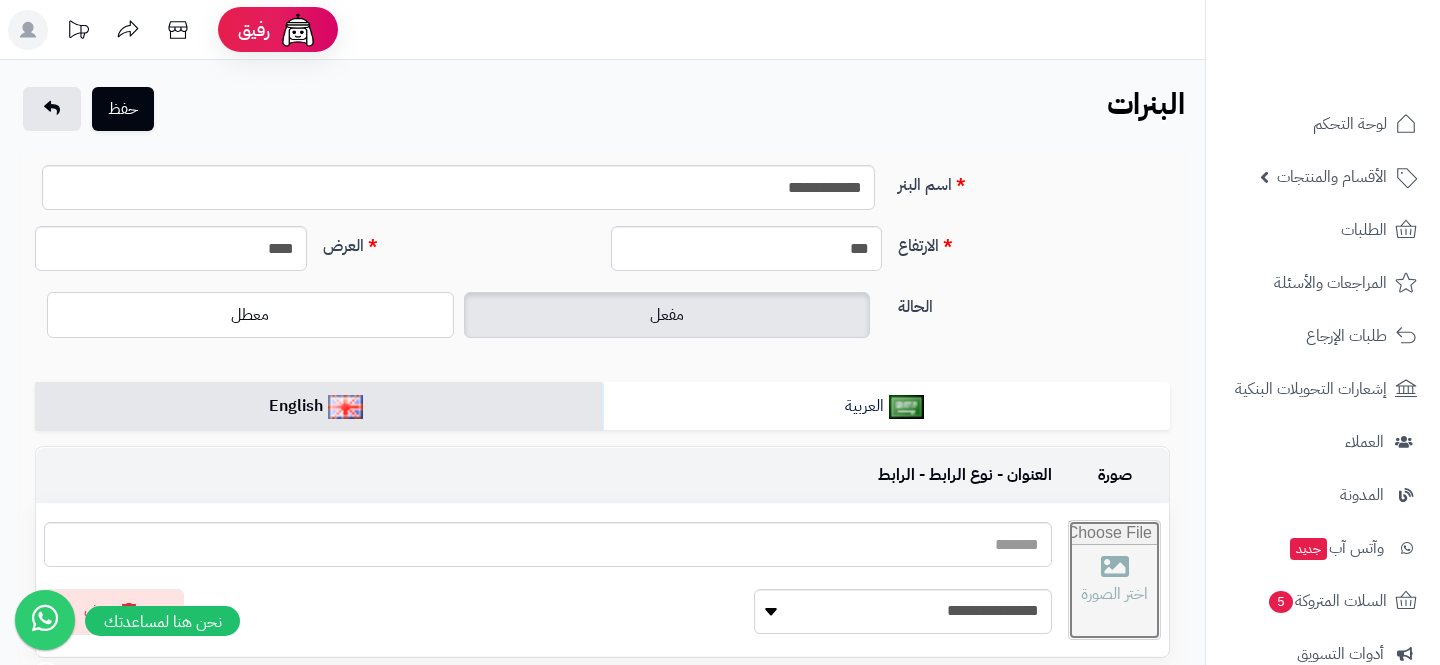 click at bounding box center [1114, 580] 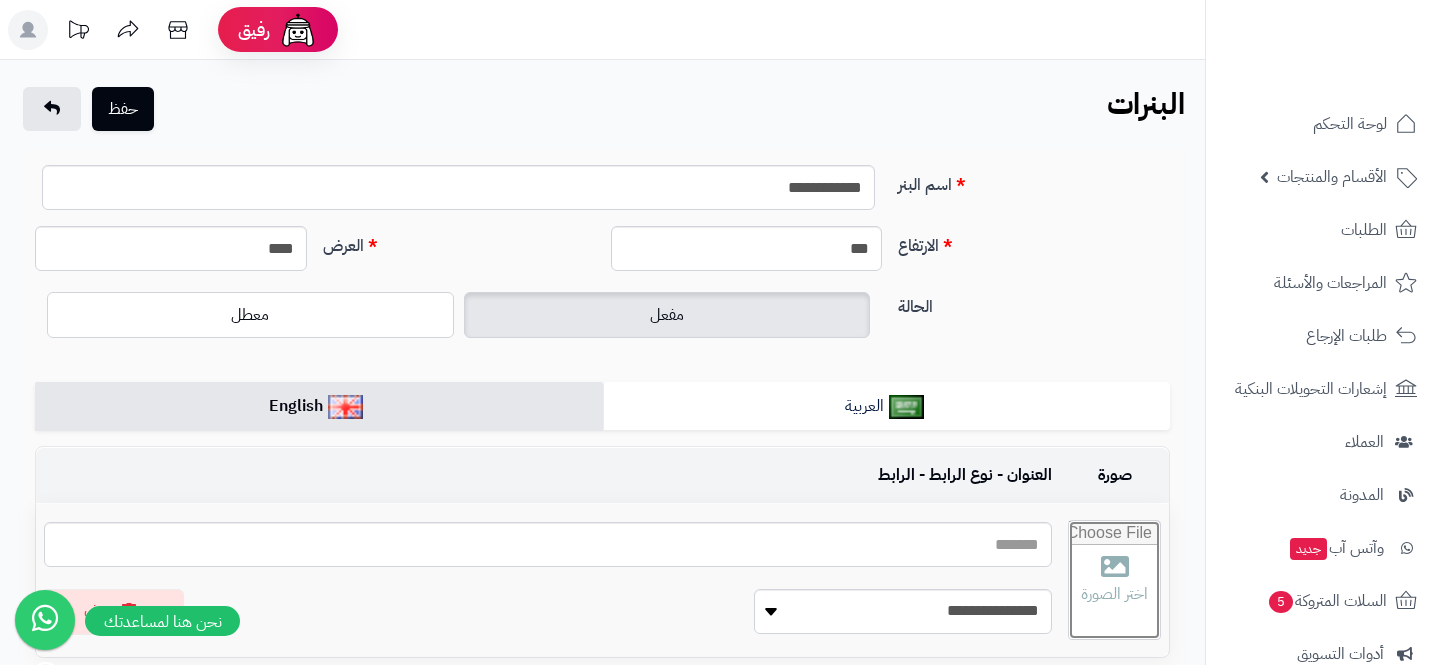 type on "**********" 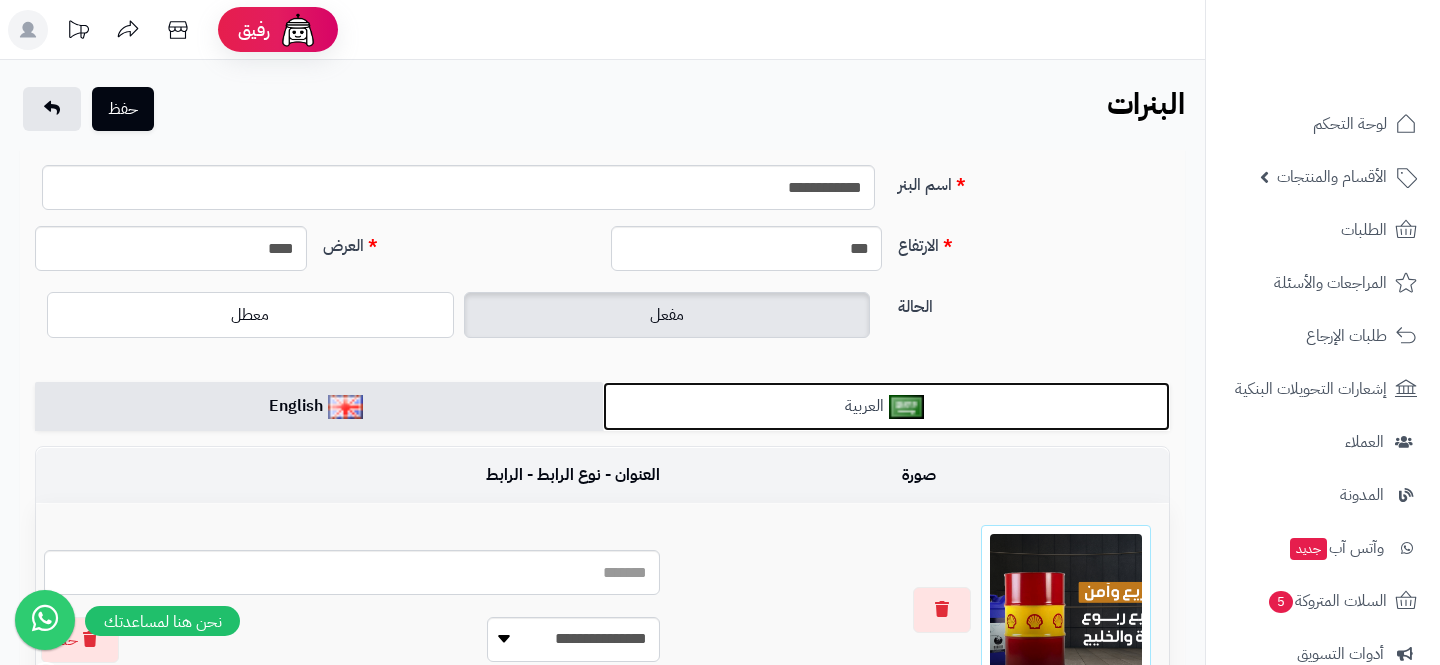 click on "العربية" at bounding box center (887, 406) 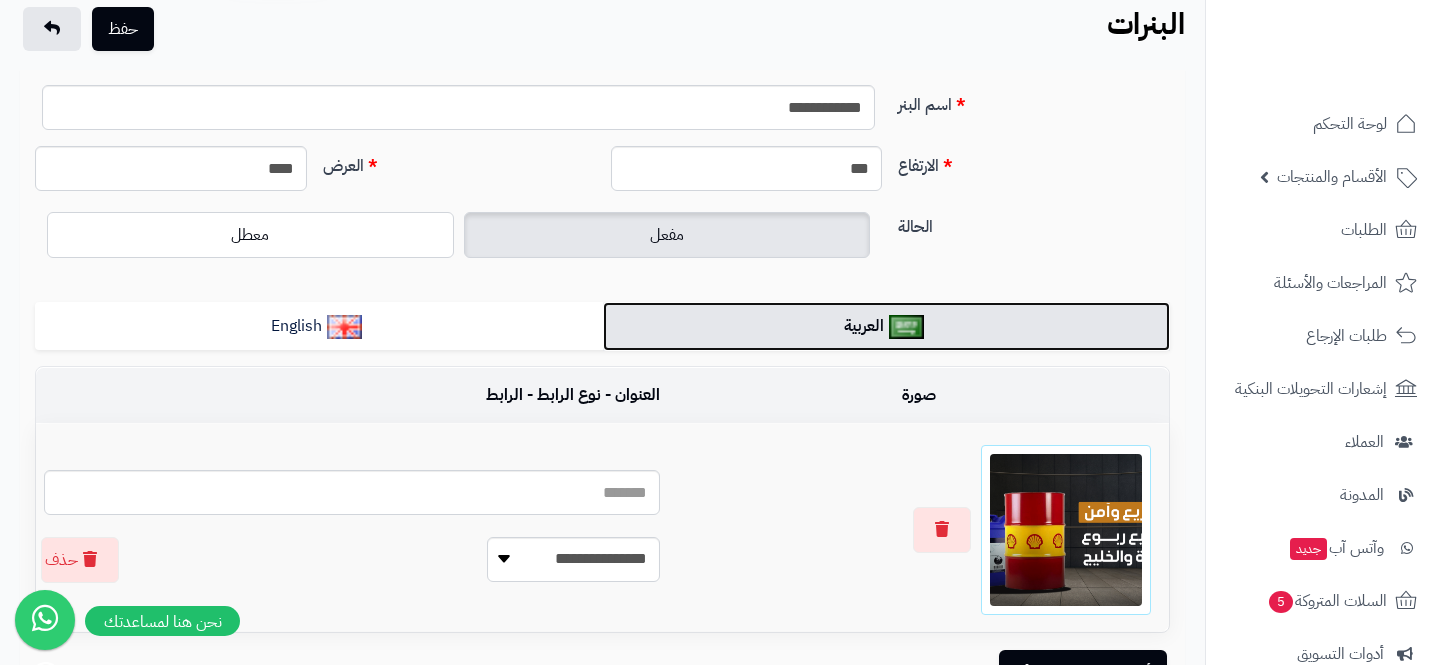 scroll, scrollTop: 0, scrollLeft: 0, axis: both 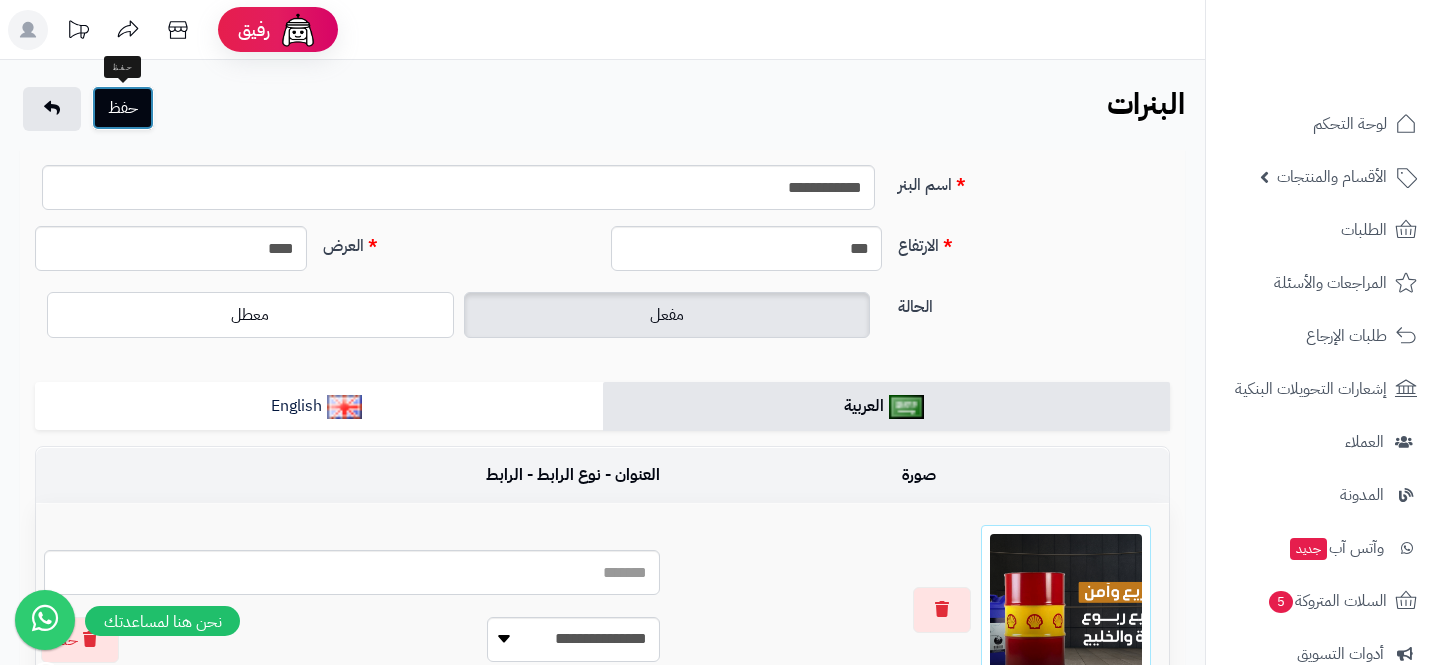 click on "حفظ" at bounding box center [123, 108] 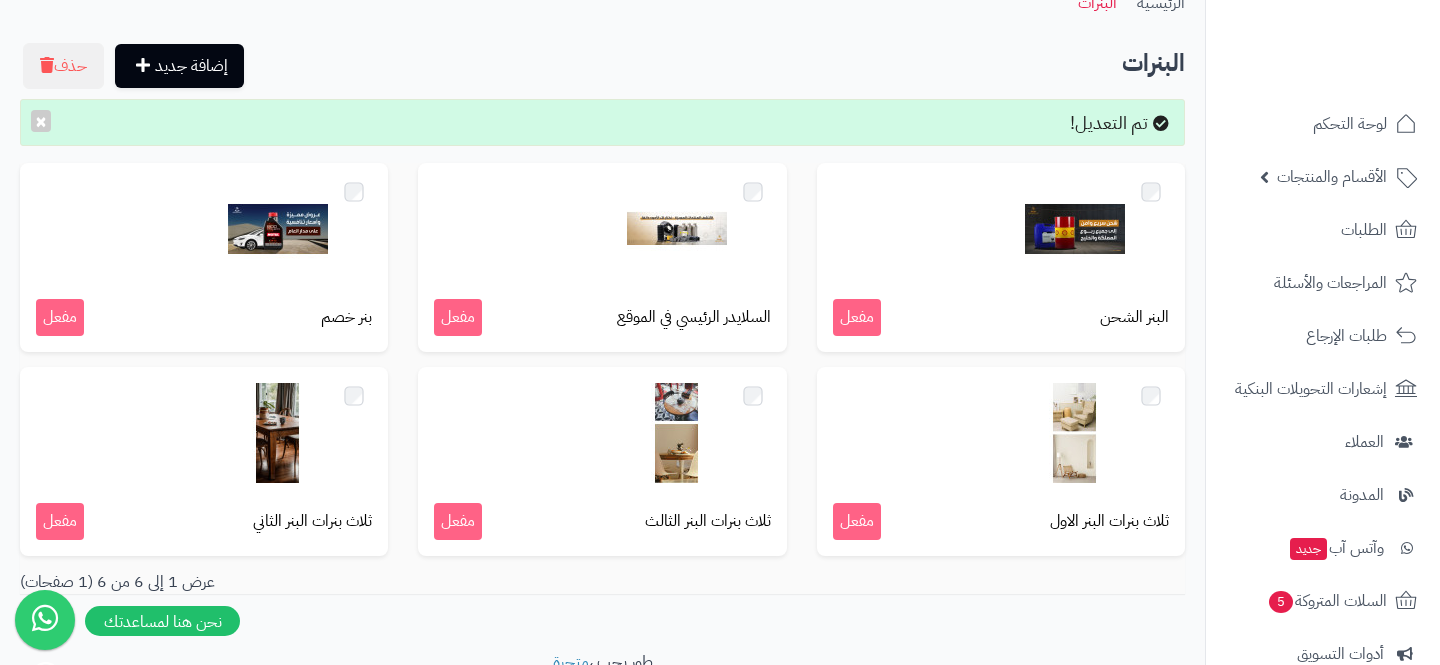 scroll, scrollTop: 127, scrollLeft: 0, axis: vertical 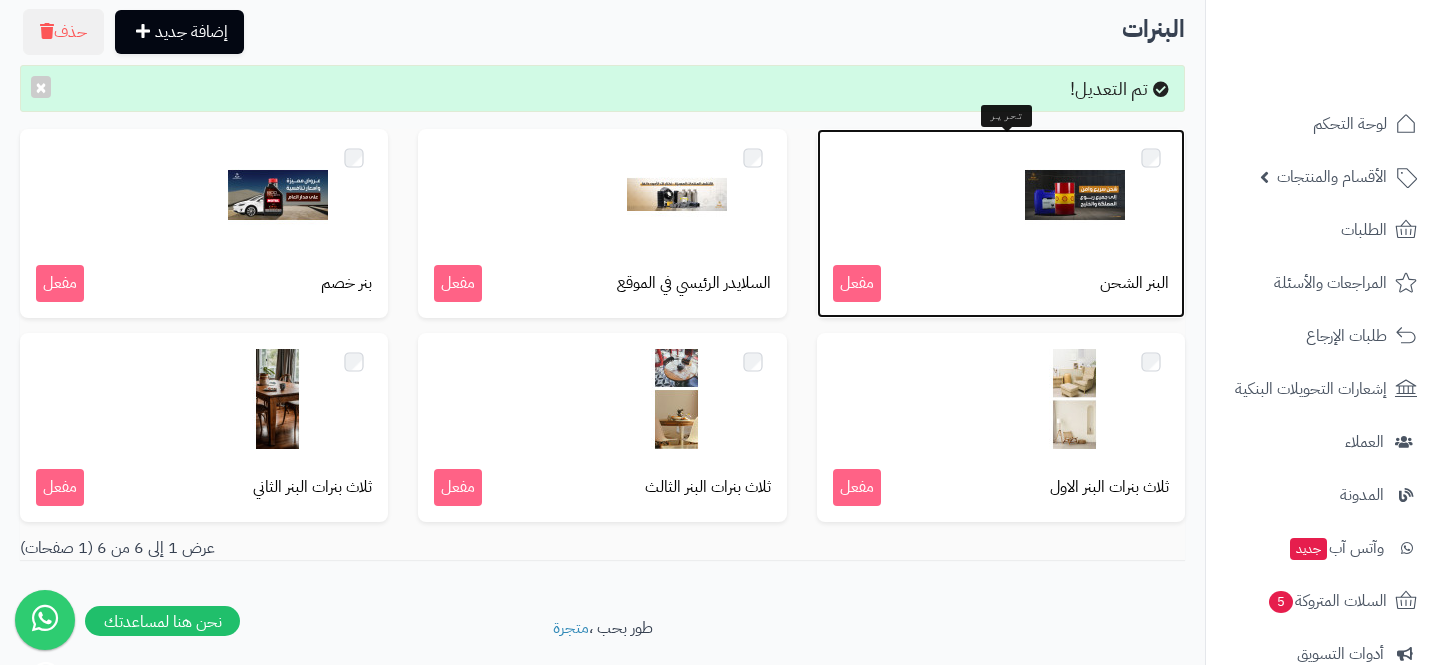 click at bounding box center (1075, 195) 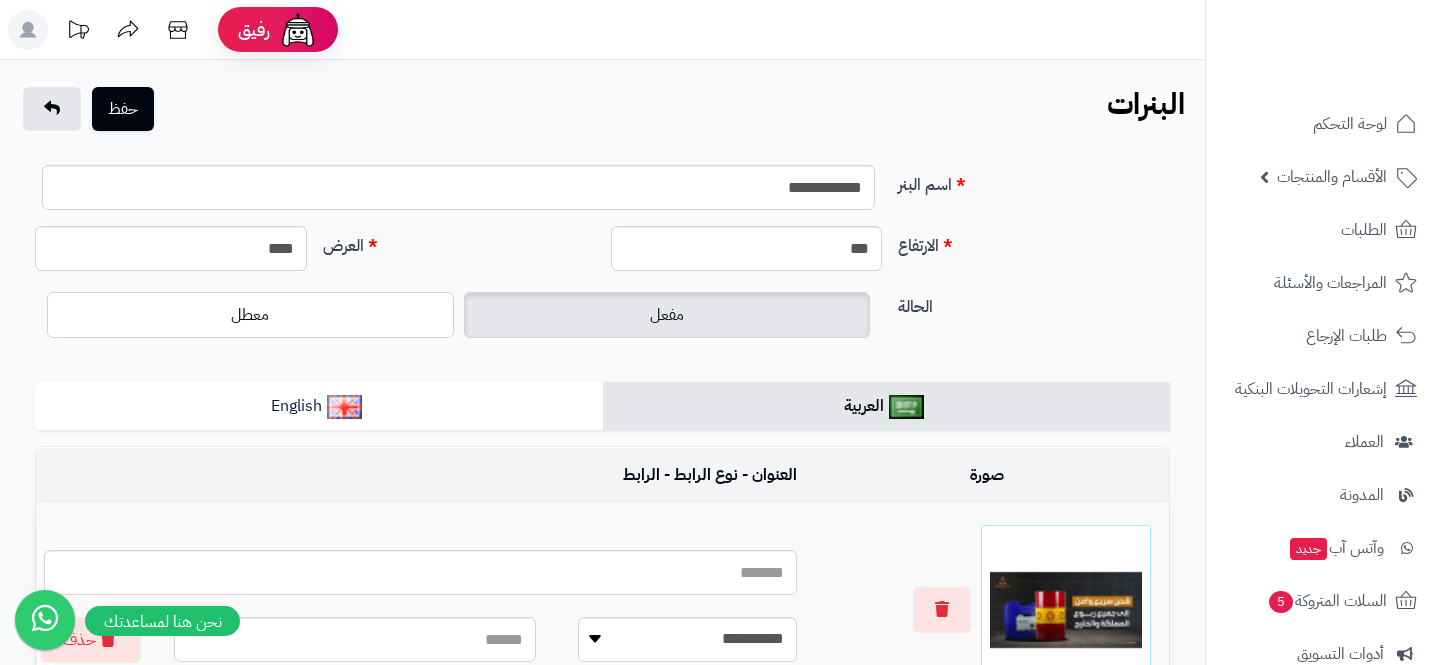 scroll, scrollTop: 0, scrollLeft: 0, axis: both 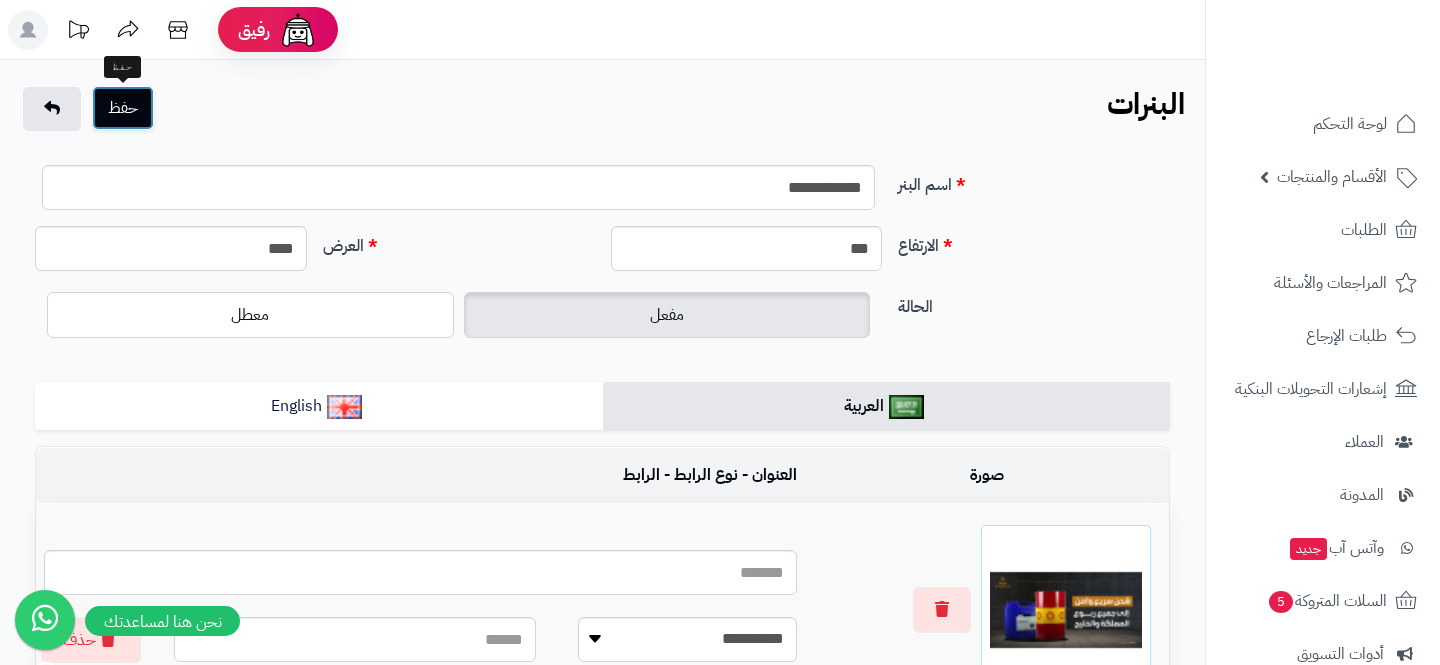 click on "حفظ" at bounding box center (123, 108) 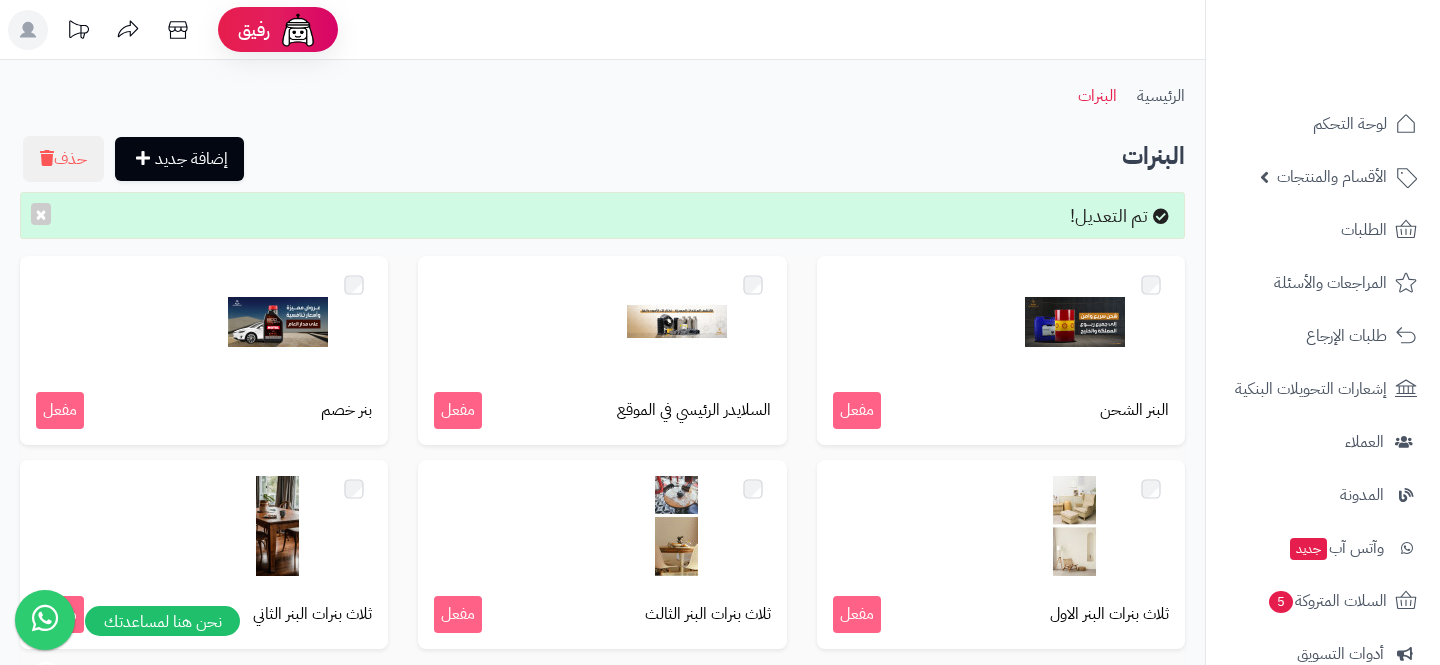 scroll, scrollTop: 0, scrollLeft: 0, axis: both 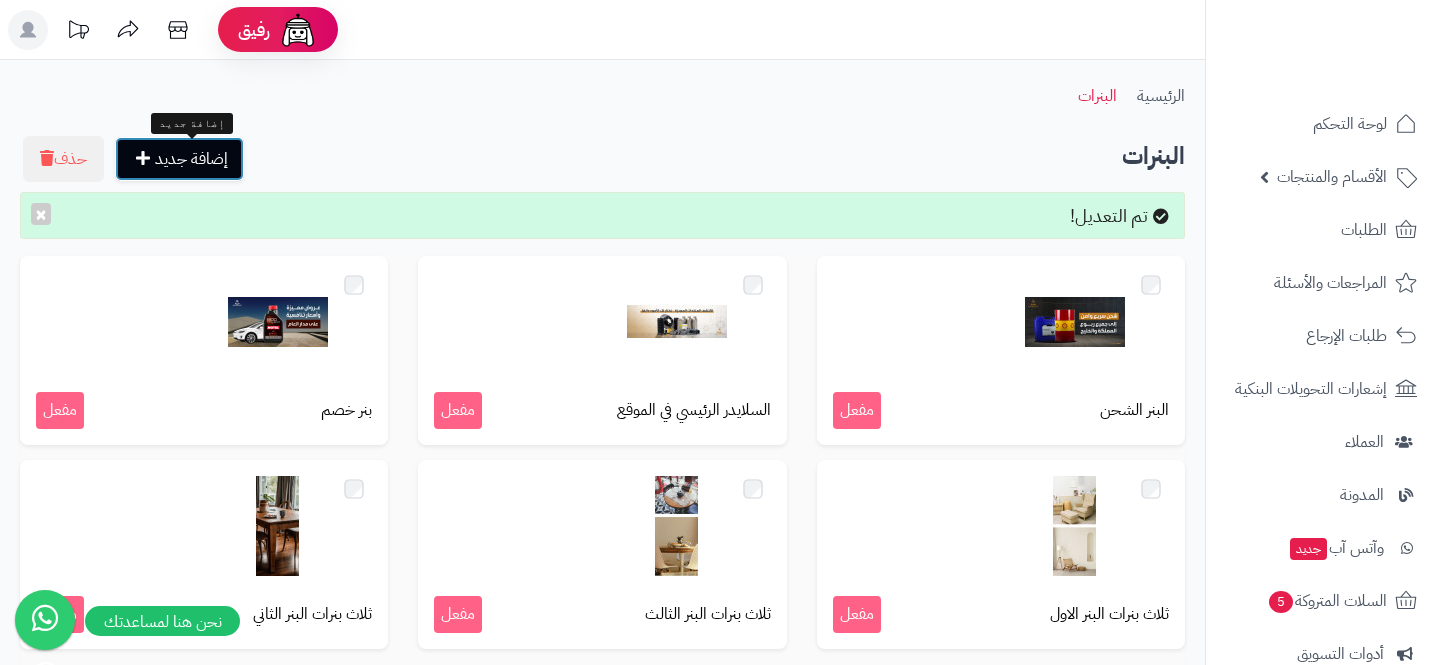 click on "إضافة جديد" at bounding box center [179, 159] 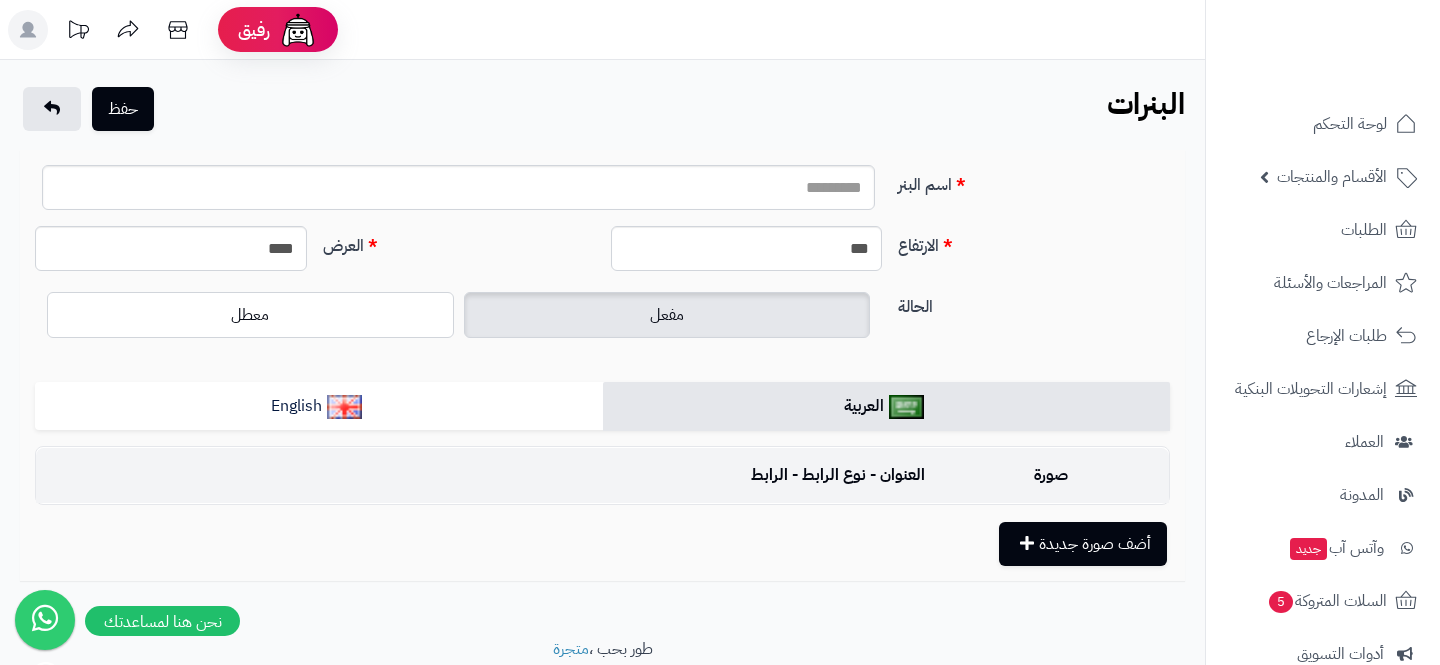 scroll, scrollTop: 0, scrollLeft: 0, axis: both 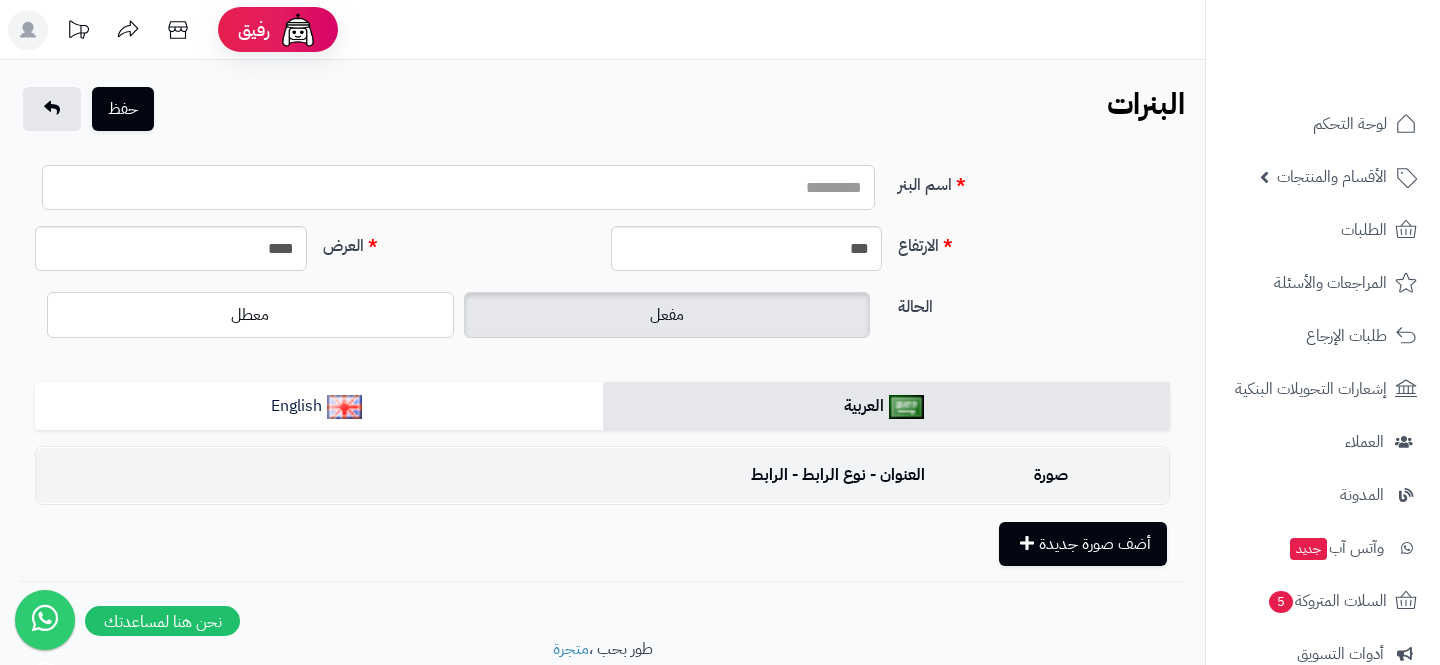 click on "اسم البنر" at bounding box center (458, 187) 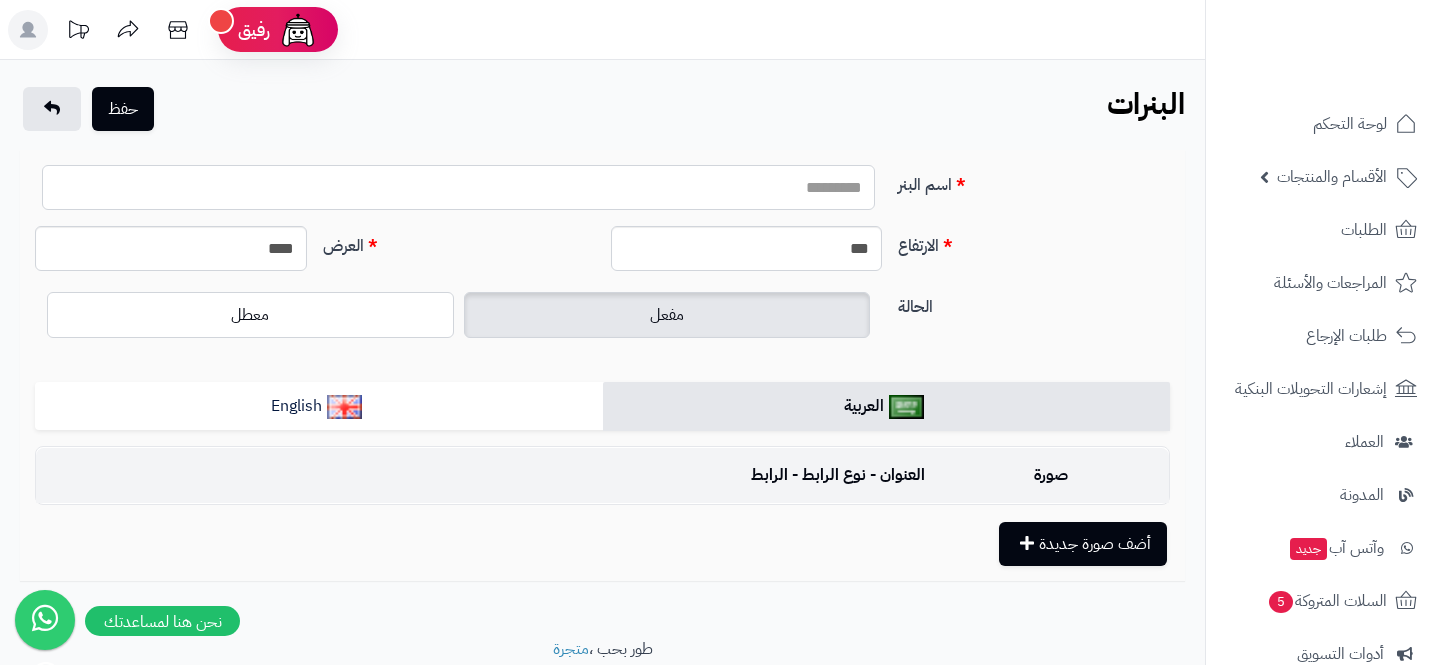 click on "اسم البنر" at bounding box center [458, 187] 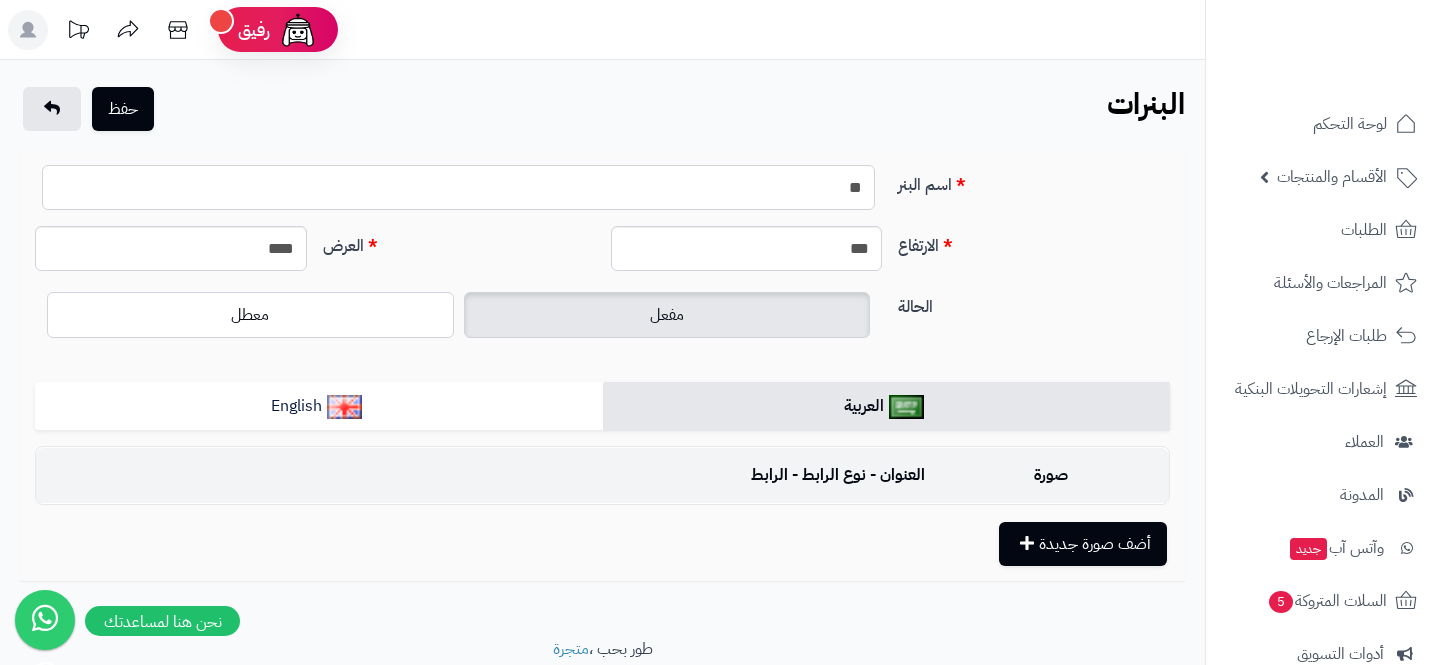 type on "*" 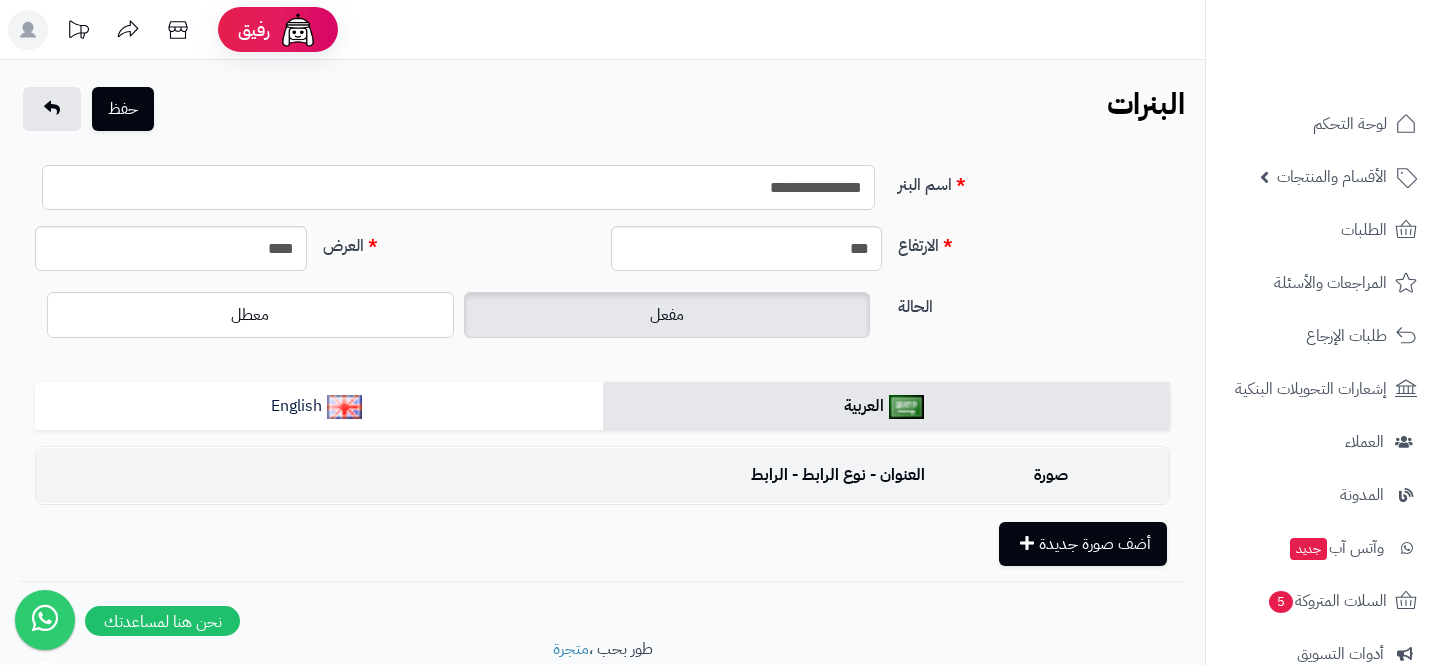 type on "**********" 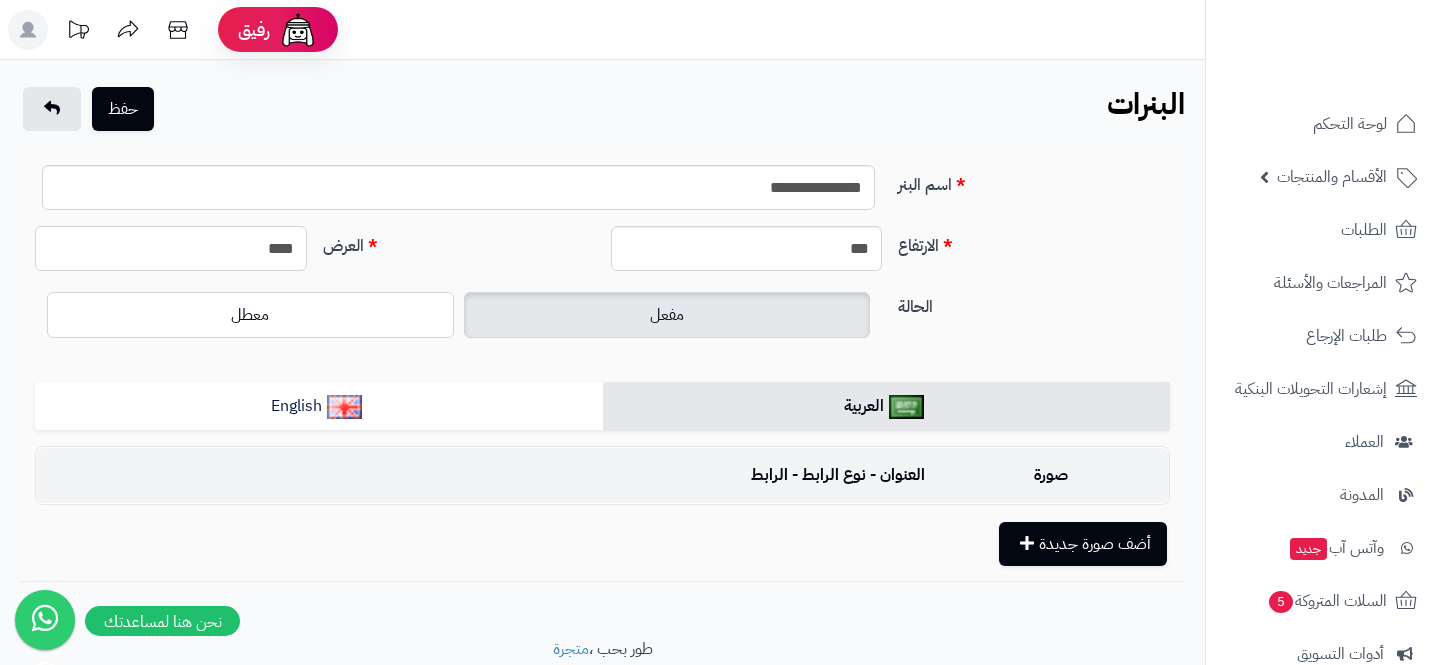 click on "****" at bounding box center [171, 248] 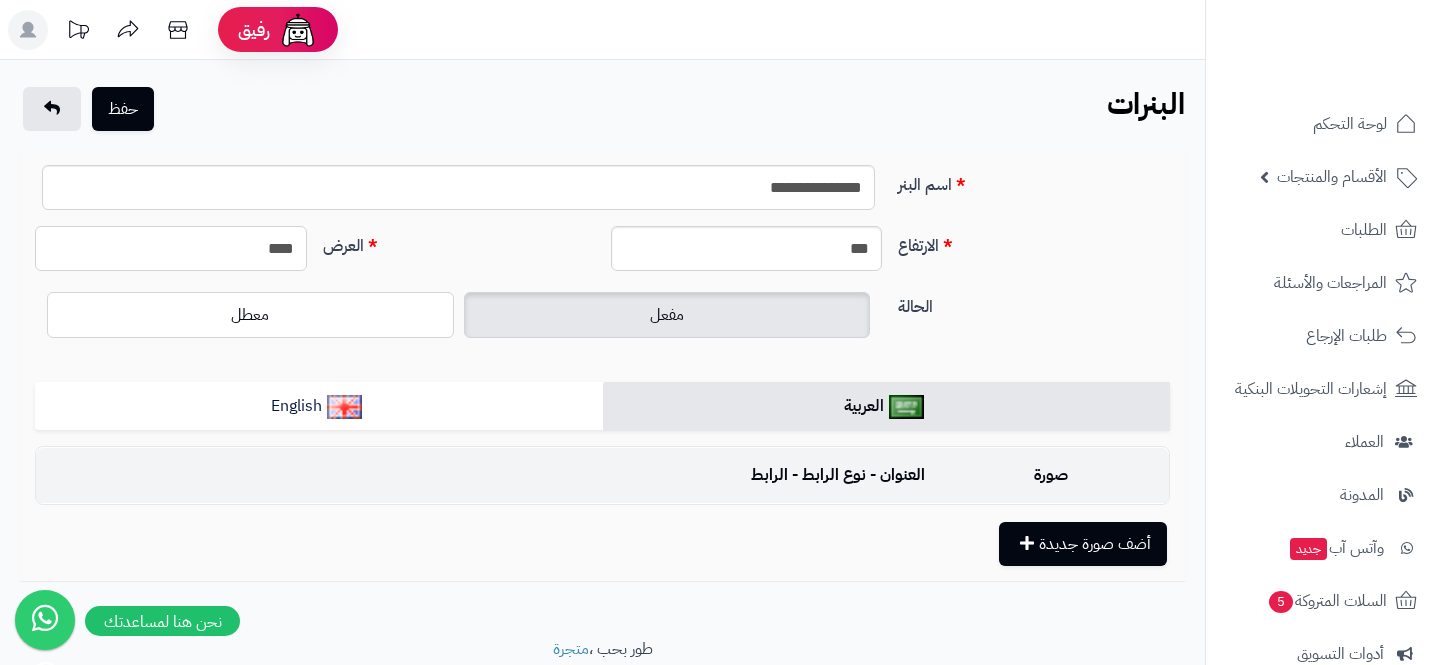 type on "****" 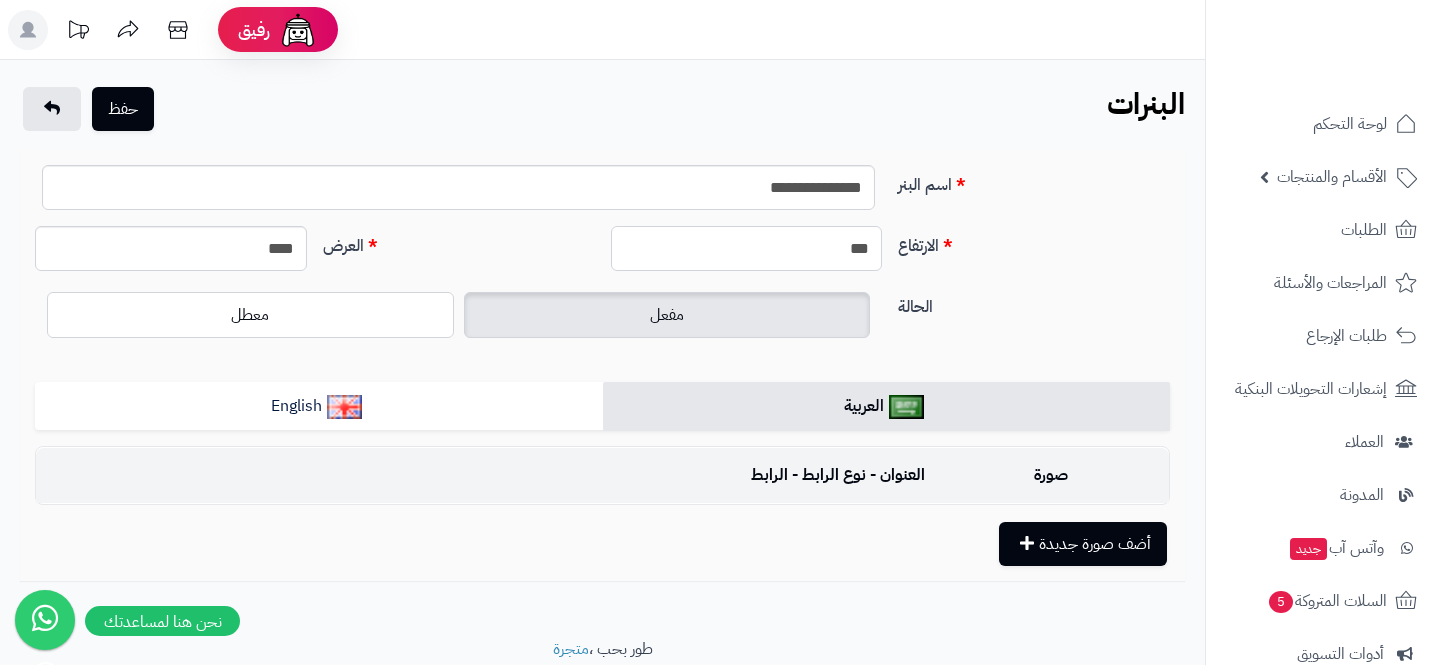 click on "***" at bounding box center [747, 248] 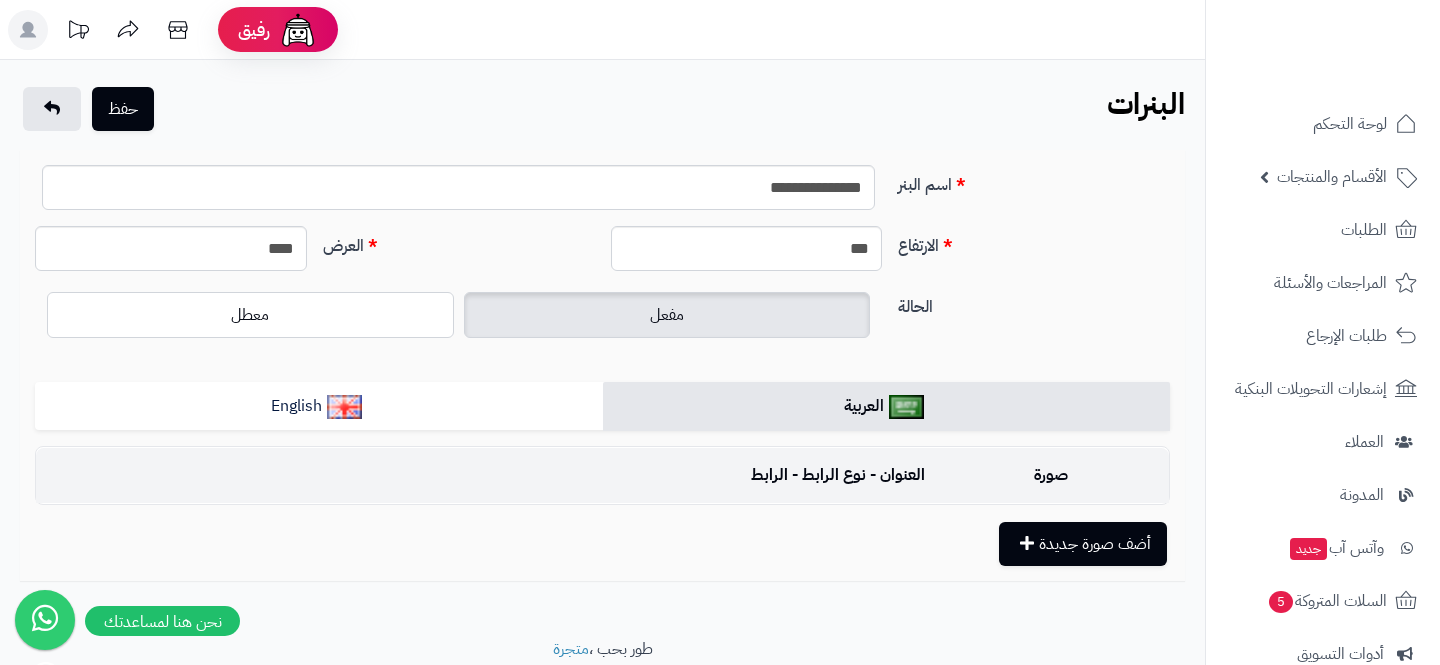 click on "الحالة" at bounding box center [1034, 303] 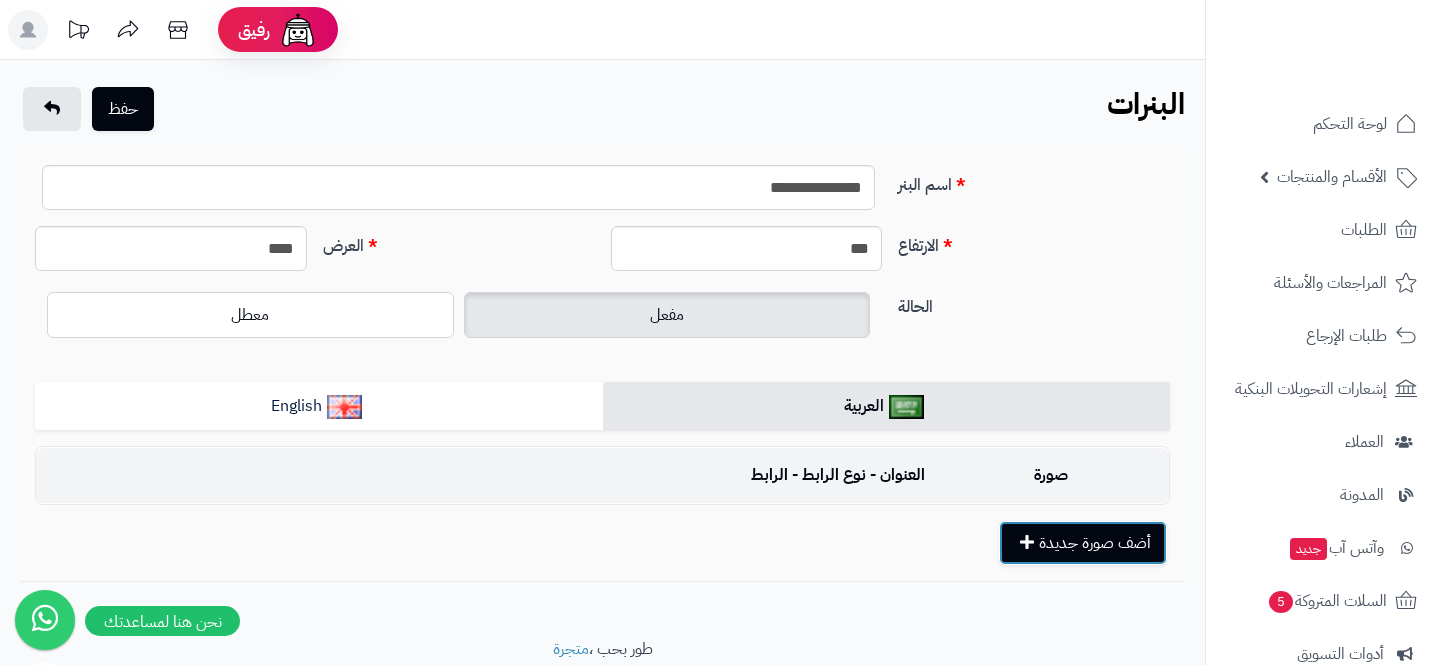 click on "أضف صورة جديدة" at bounding box center (1083, 543) 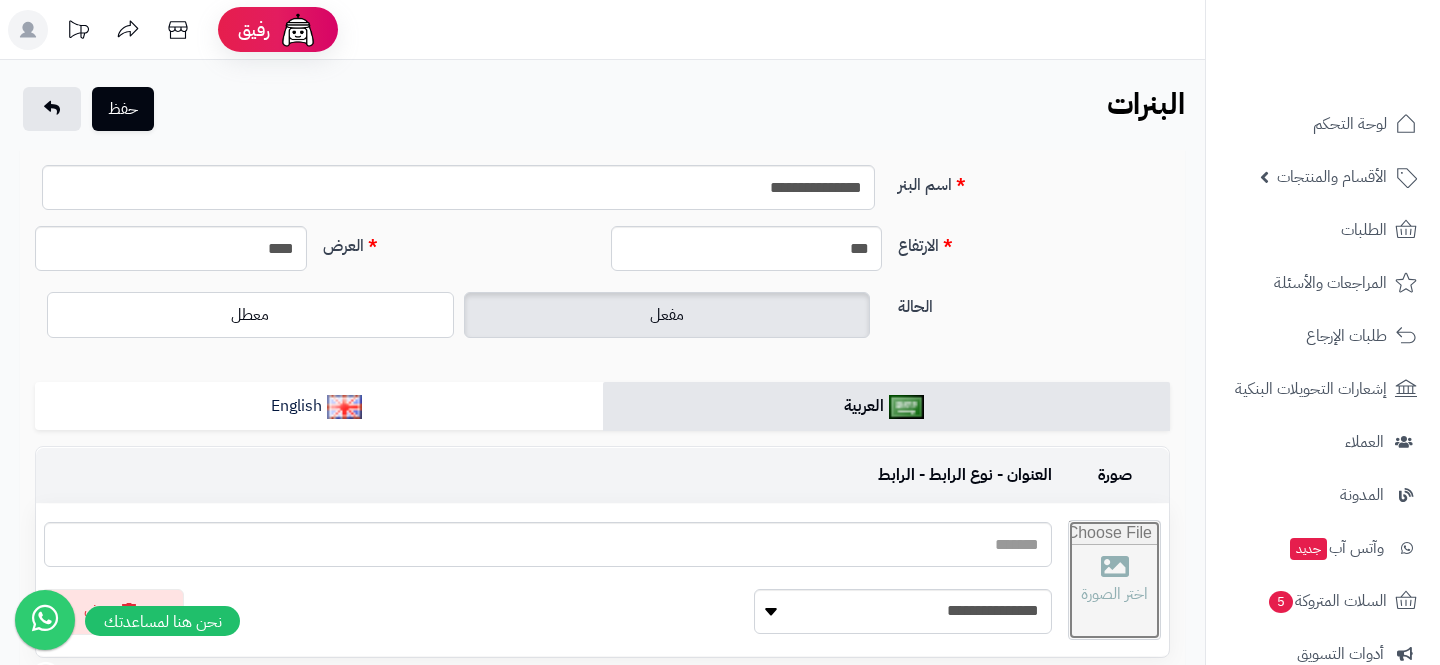 click at bounding box center [1114, 580] 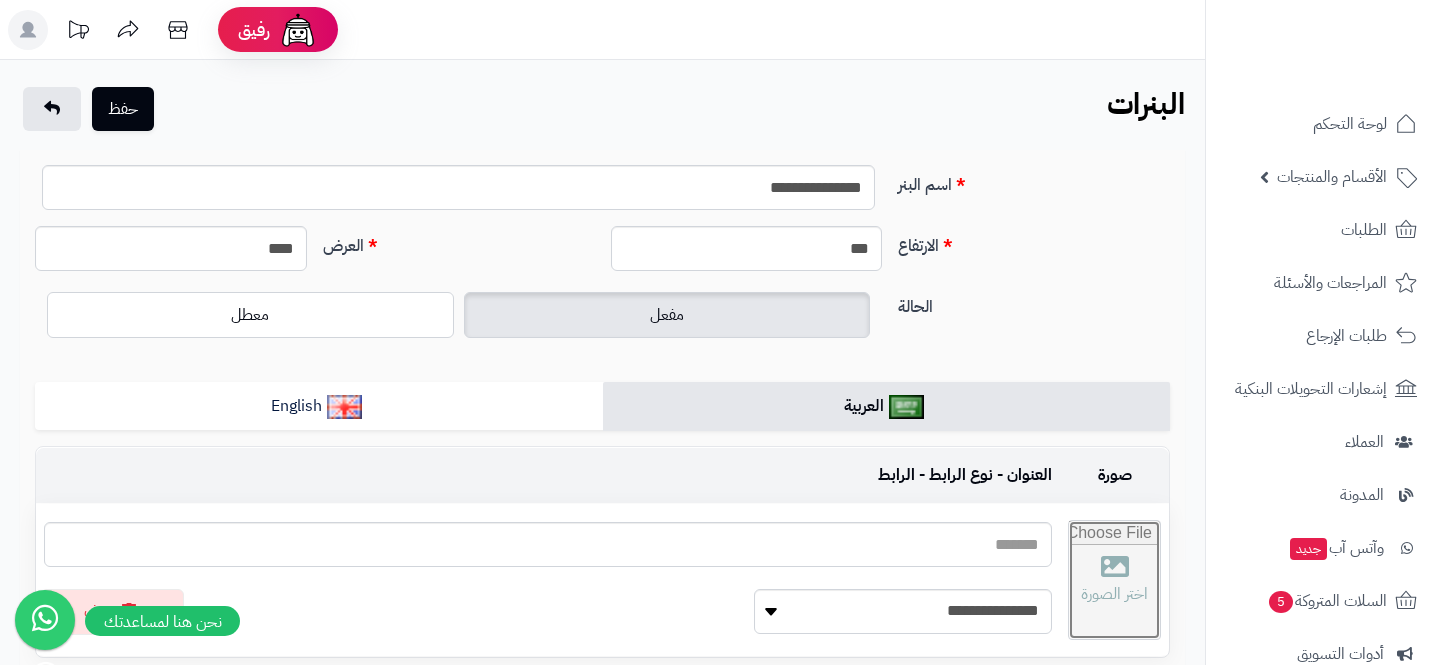 type on "**********" 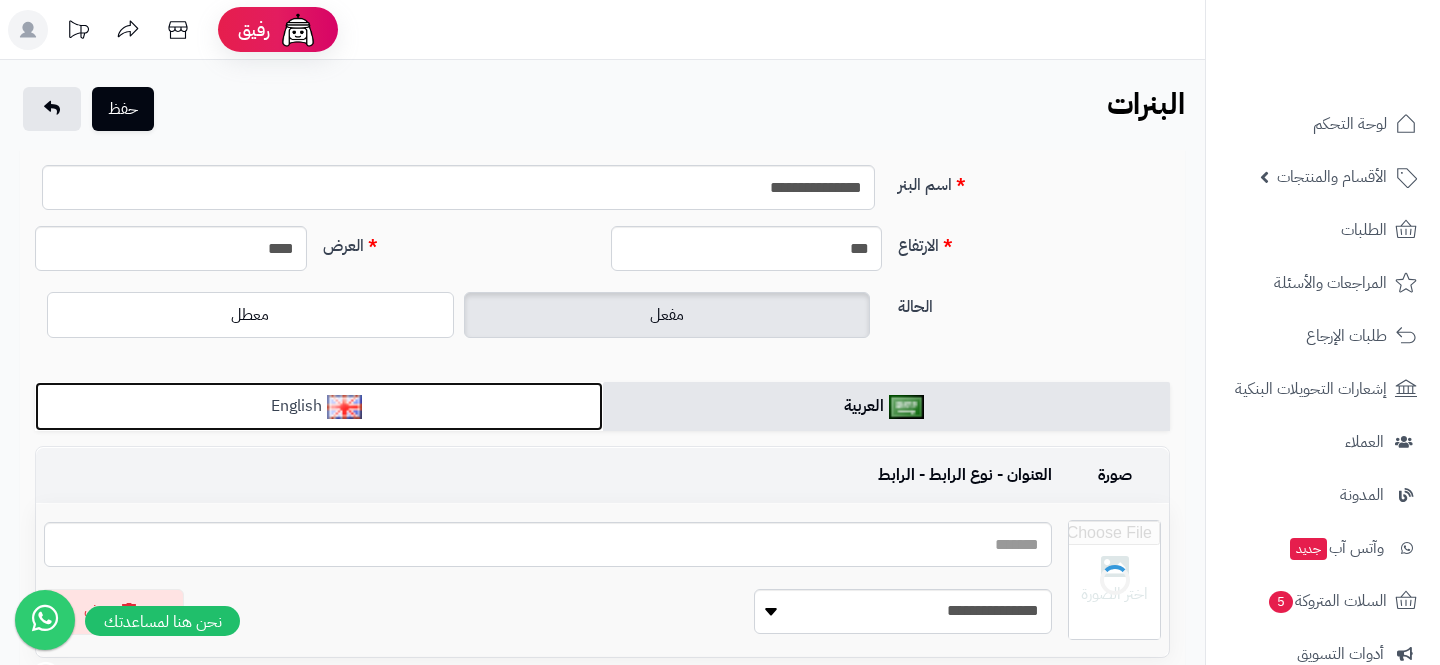 click on "English" at bounding box center (319, 406) 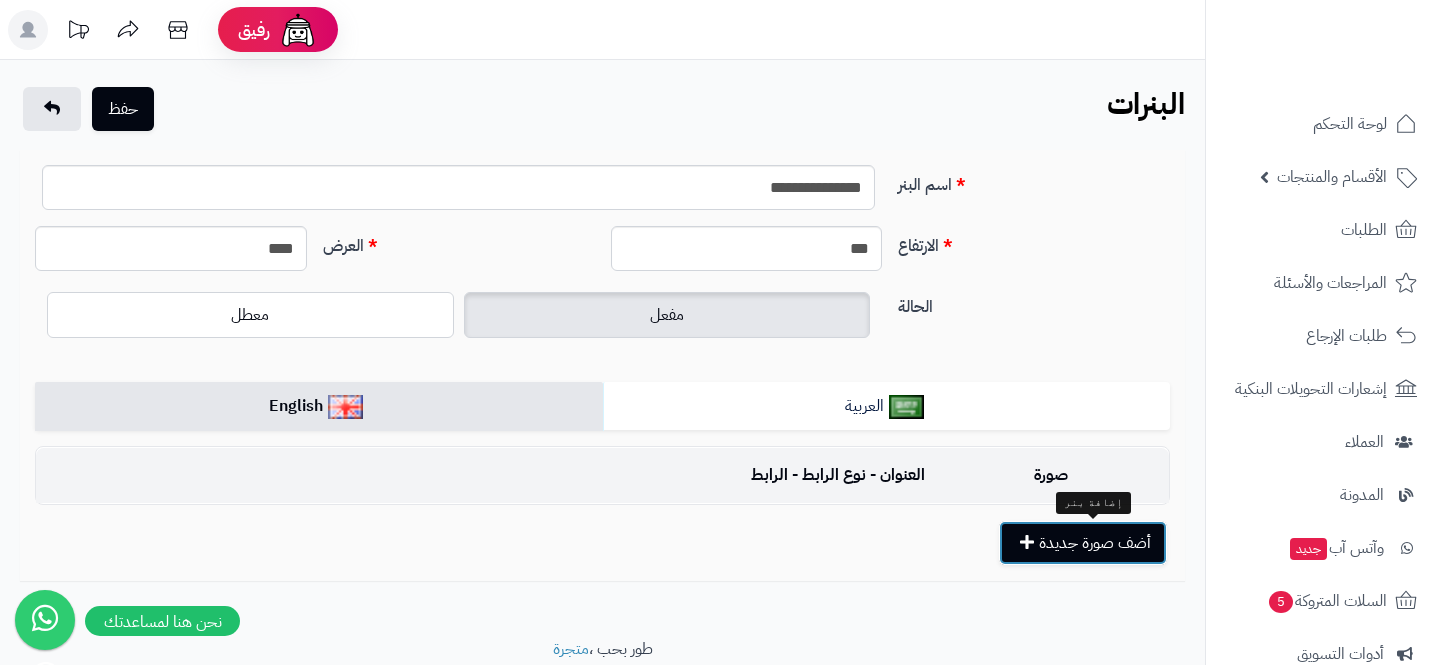 click on "أضف صورة جديدة" at bounding box center [1083, 543] 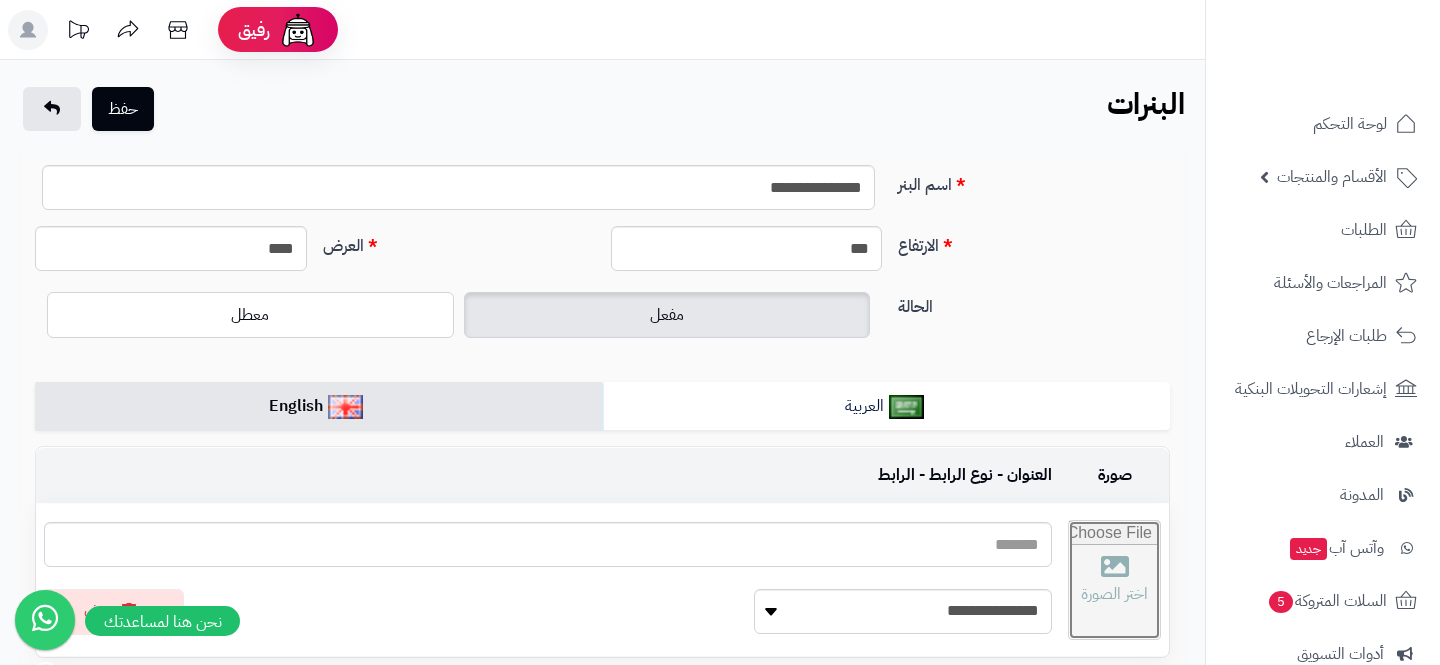 click at bounding box center (1114, 580) 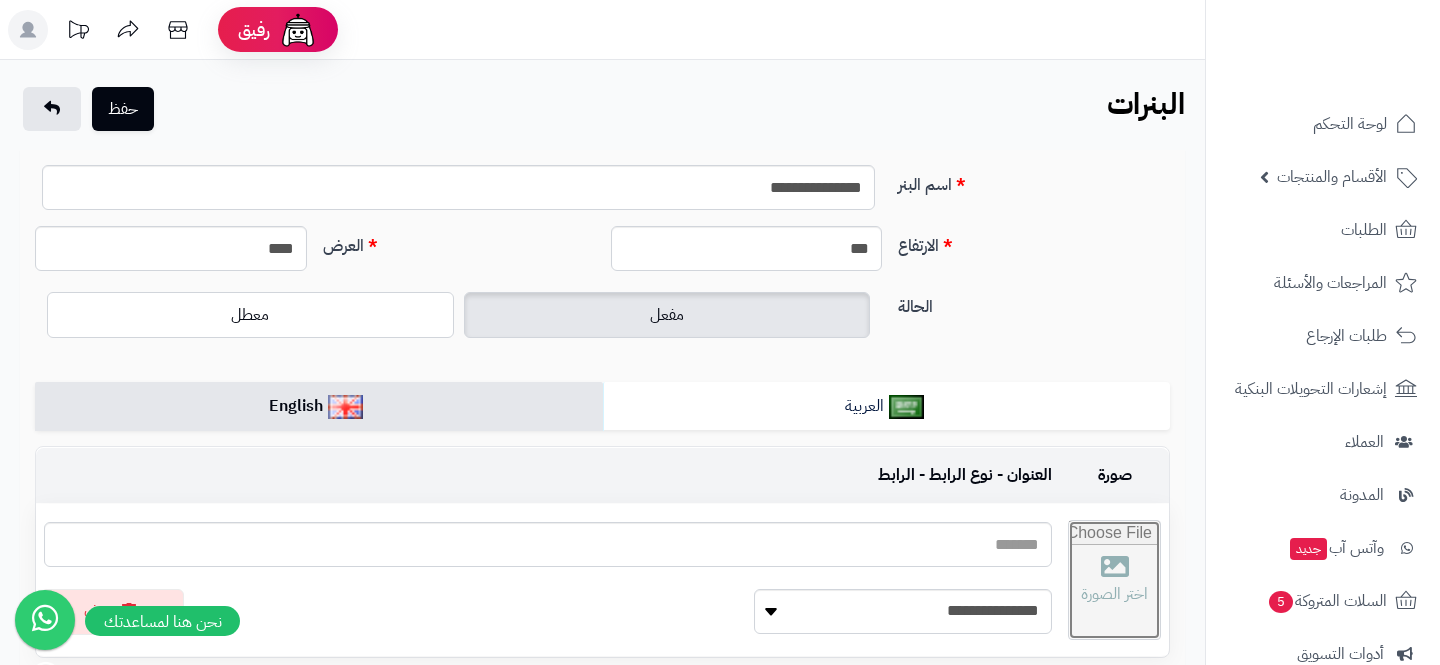 type on "**********" 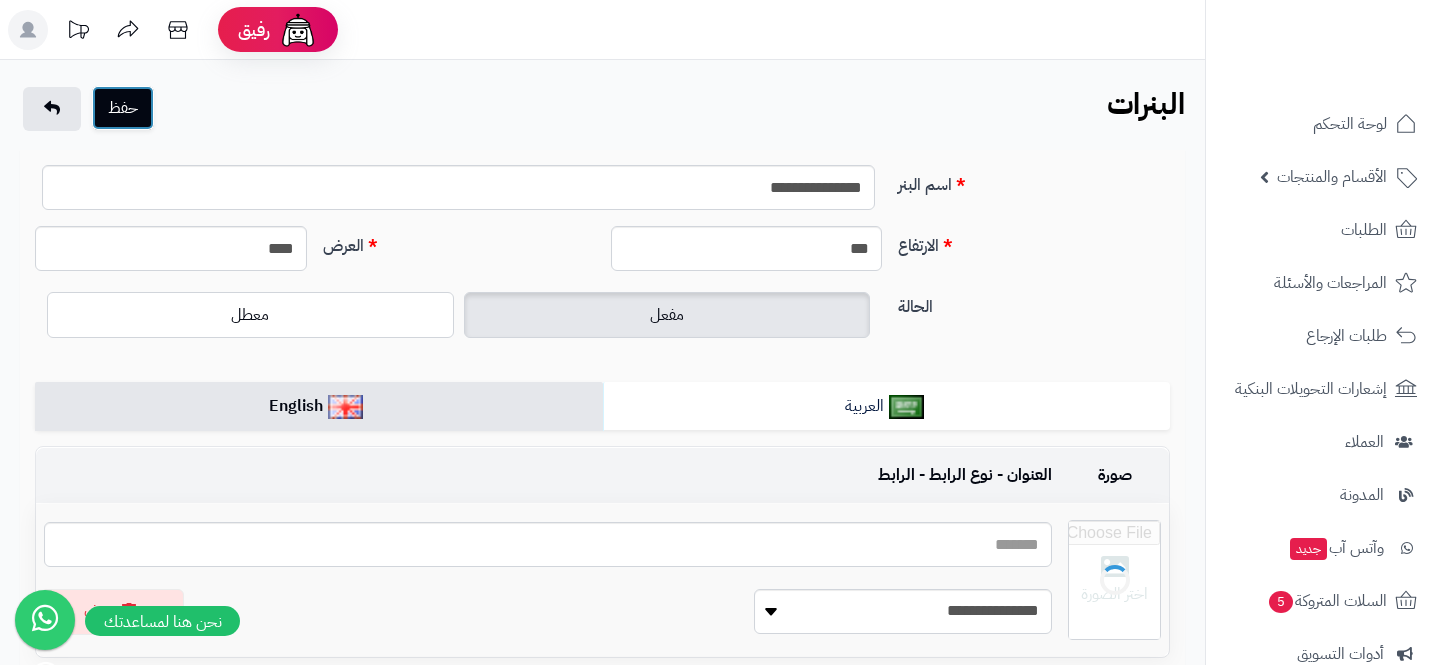 click on "حفظ" at bounding box center (123, 108) 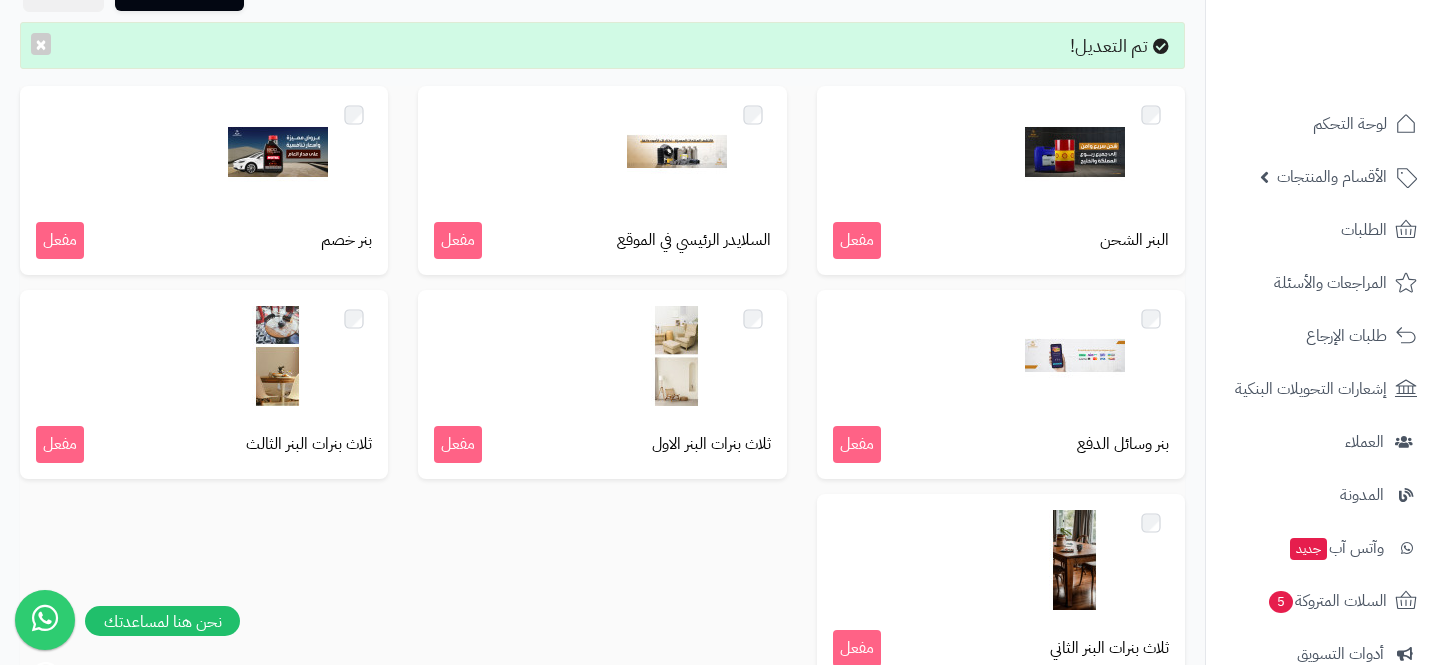 scroll, scrollTop: 176, scrollLeft: 0, axis: vertical 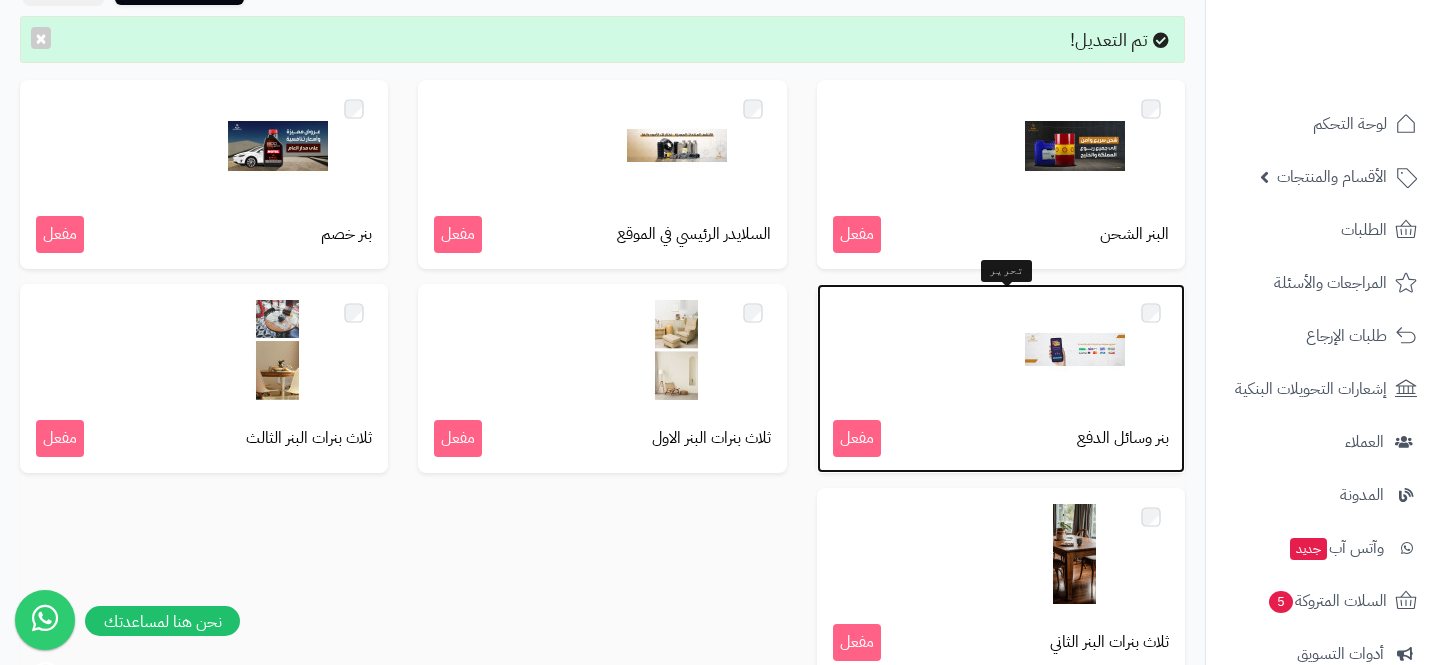 click at bounding box center [1075, 350] 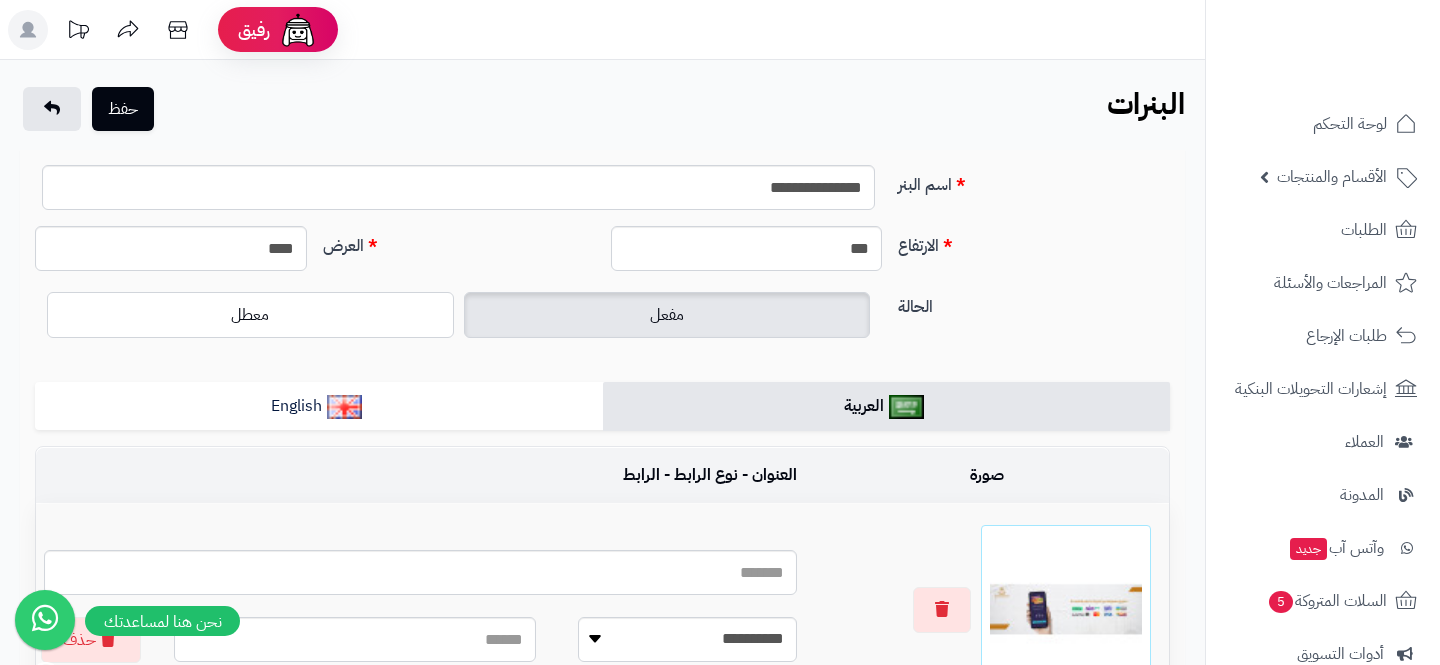 scroll, scrollTop: 0, scrollLeft: 0, axis: both 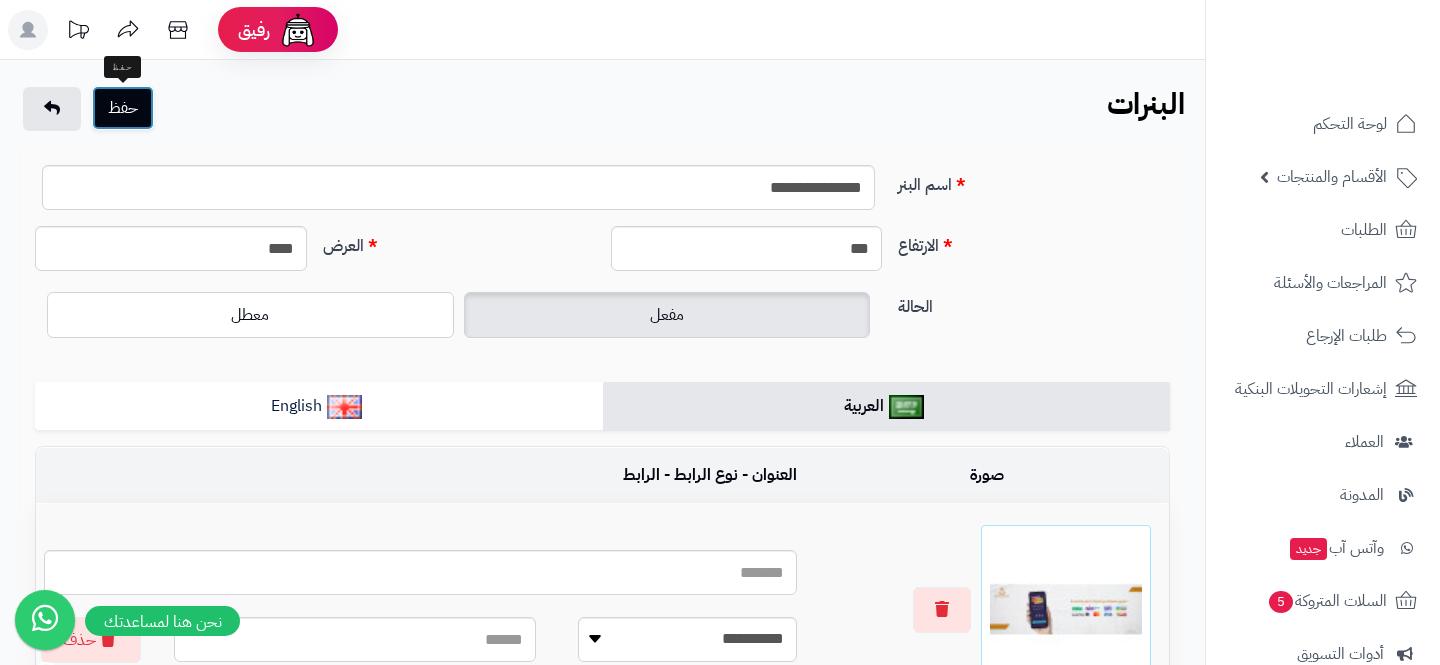 click on "حفظ" at bounding box center (123, 108) 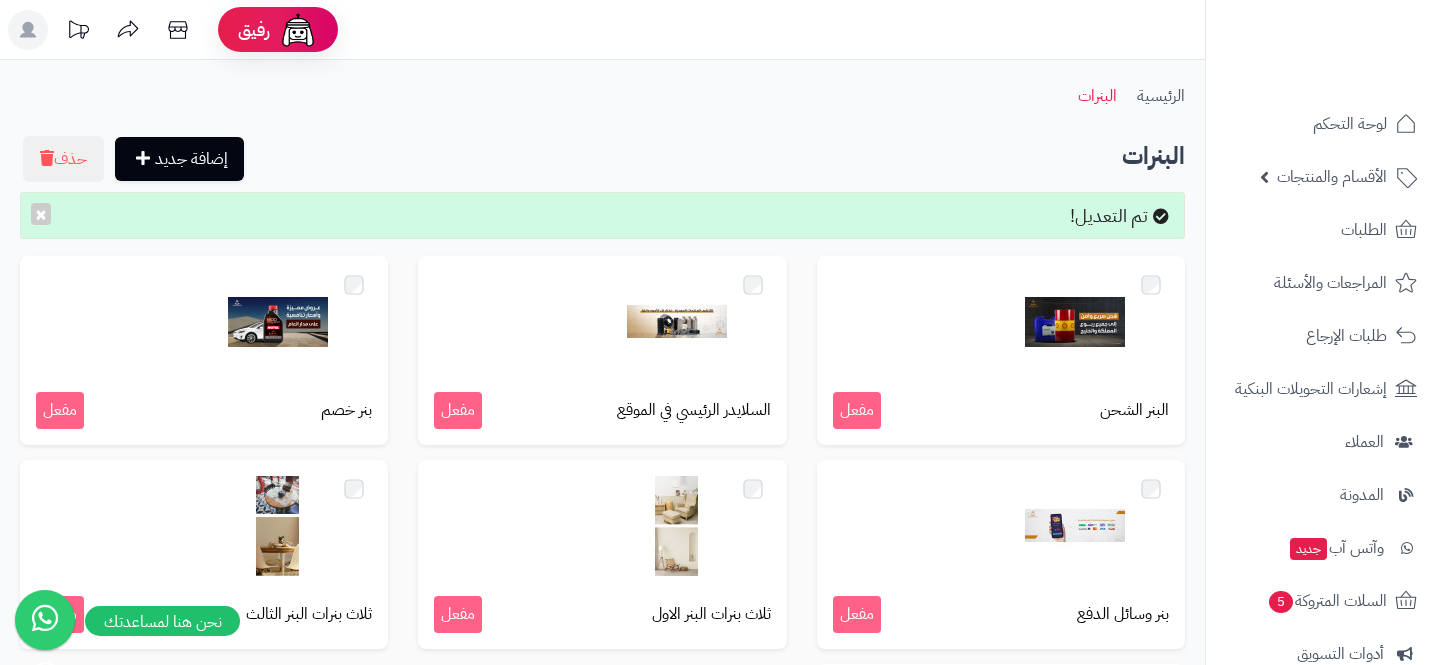 scroll, scrollTop: 0, scrollLeft: 0, axis: both 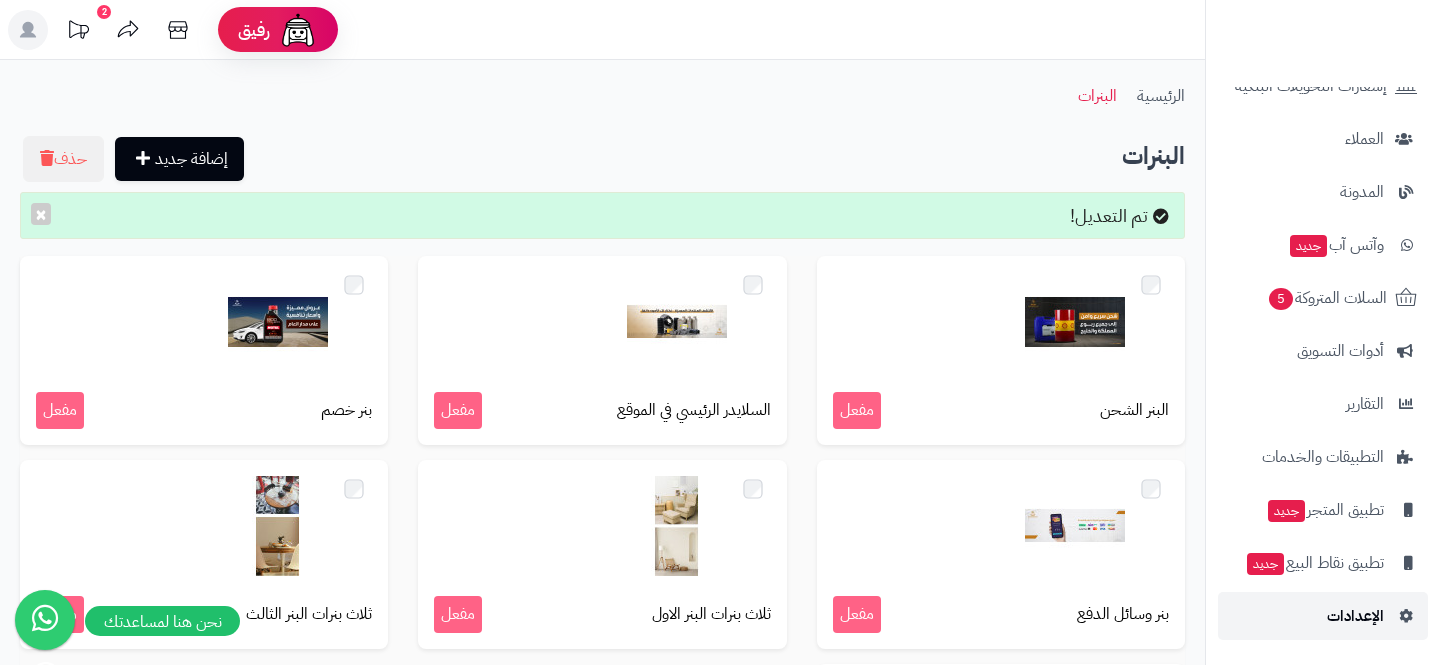 click on "الإعدادات" at bounding box center [1355, 616] 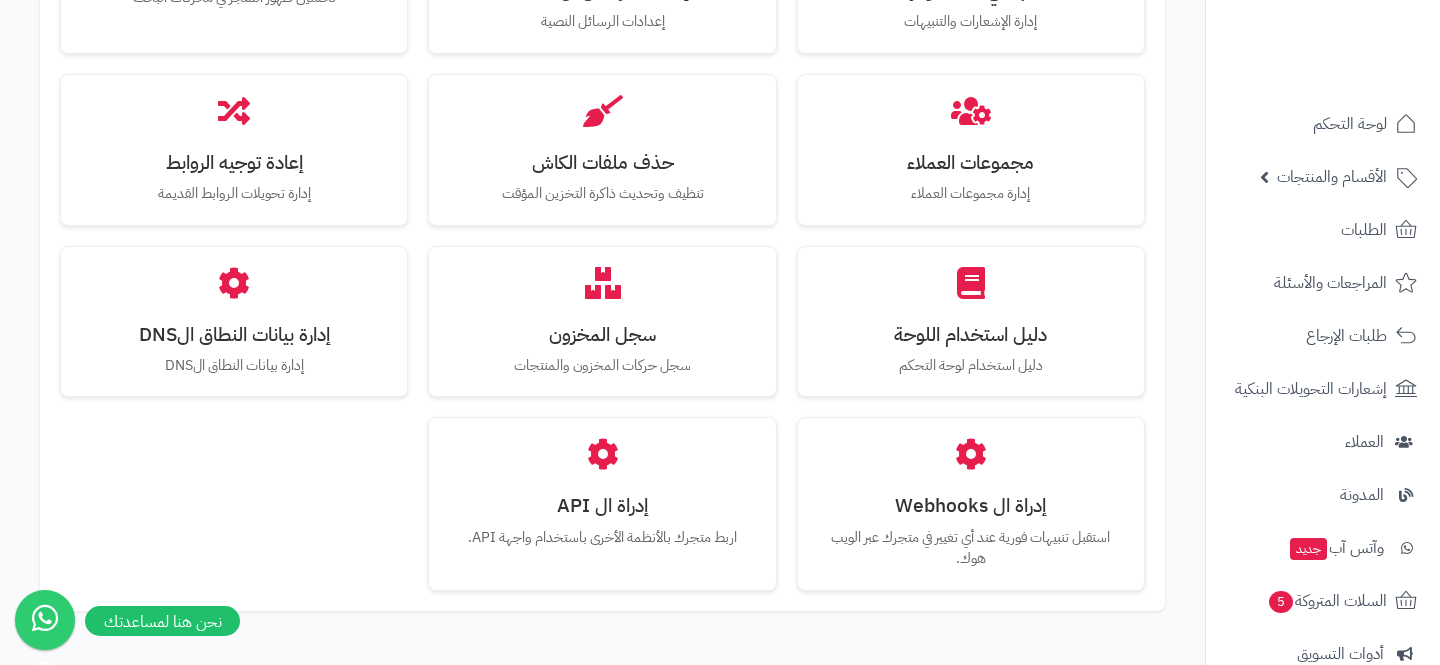 scroll, scrollTop: 2003, scrollLeft: 0, axis: vertical 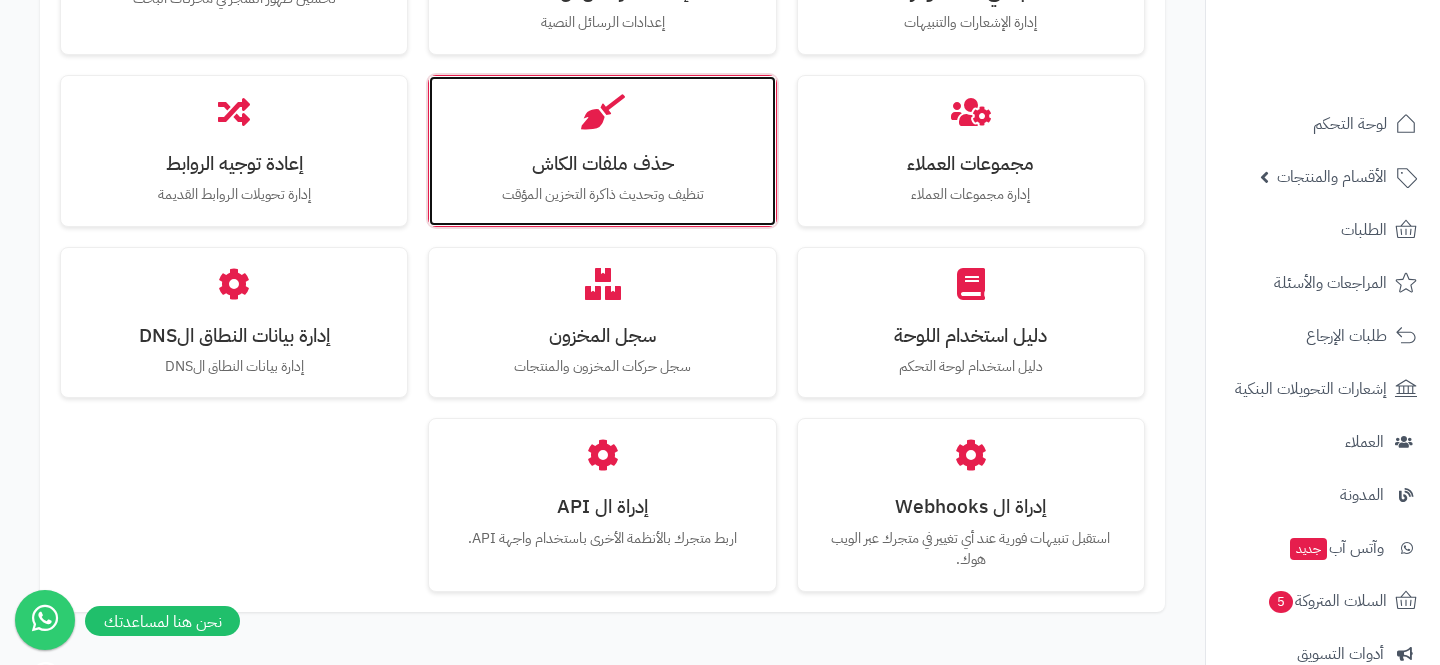 click on "حذف ملفات الكاش" at bounding box center (602, 163) 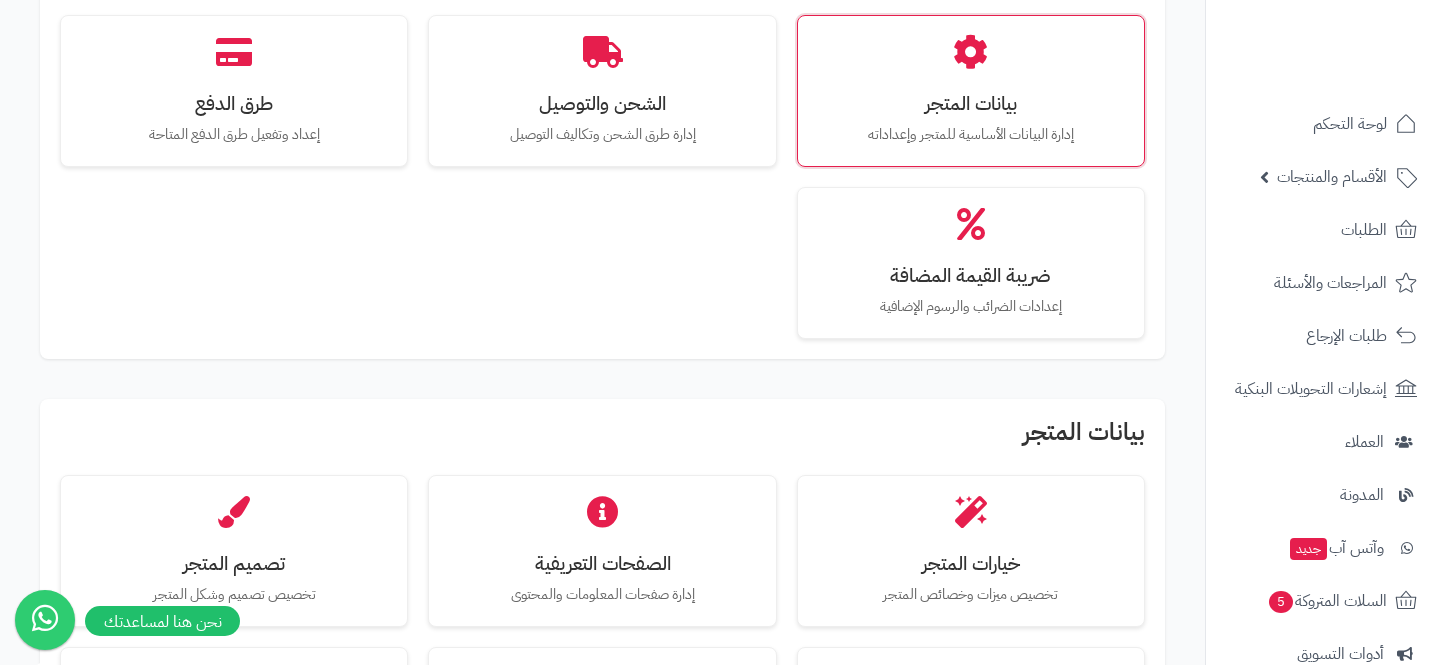 scroll, scrollTop: 504, scrollLeft: 0, axis: vertical 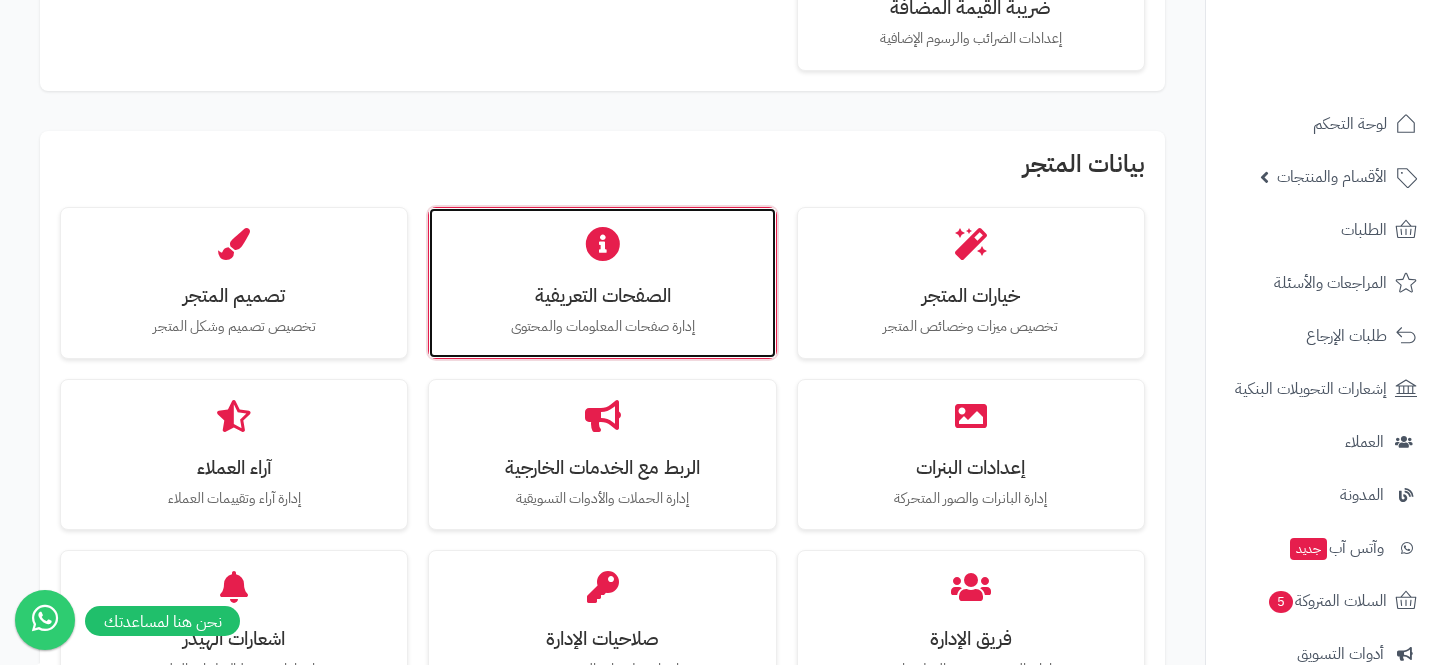 click on "الصفحات التعريفية إدارة صفحات المعلومات والمحتوى" at bounding box center (602, 283) 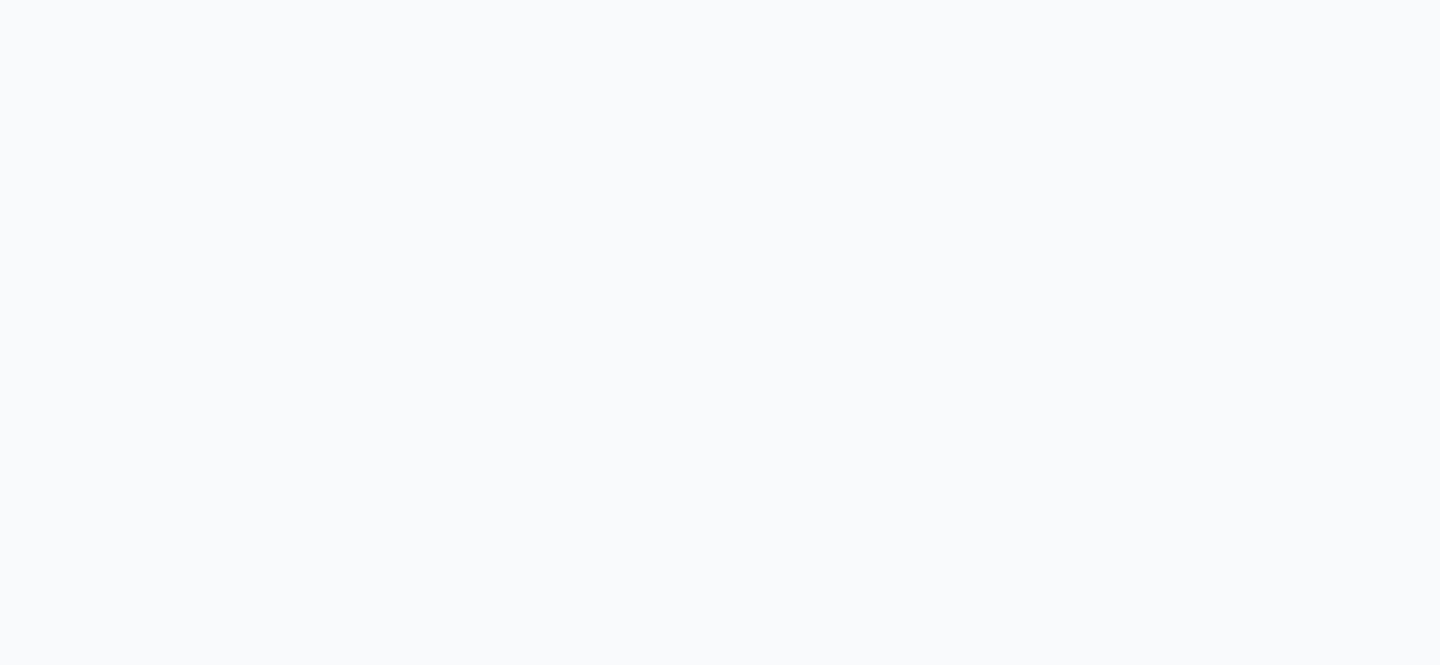 scroll, scrollTop: 0, scrollLeft: 0, axis: both 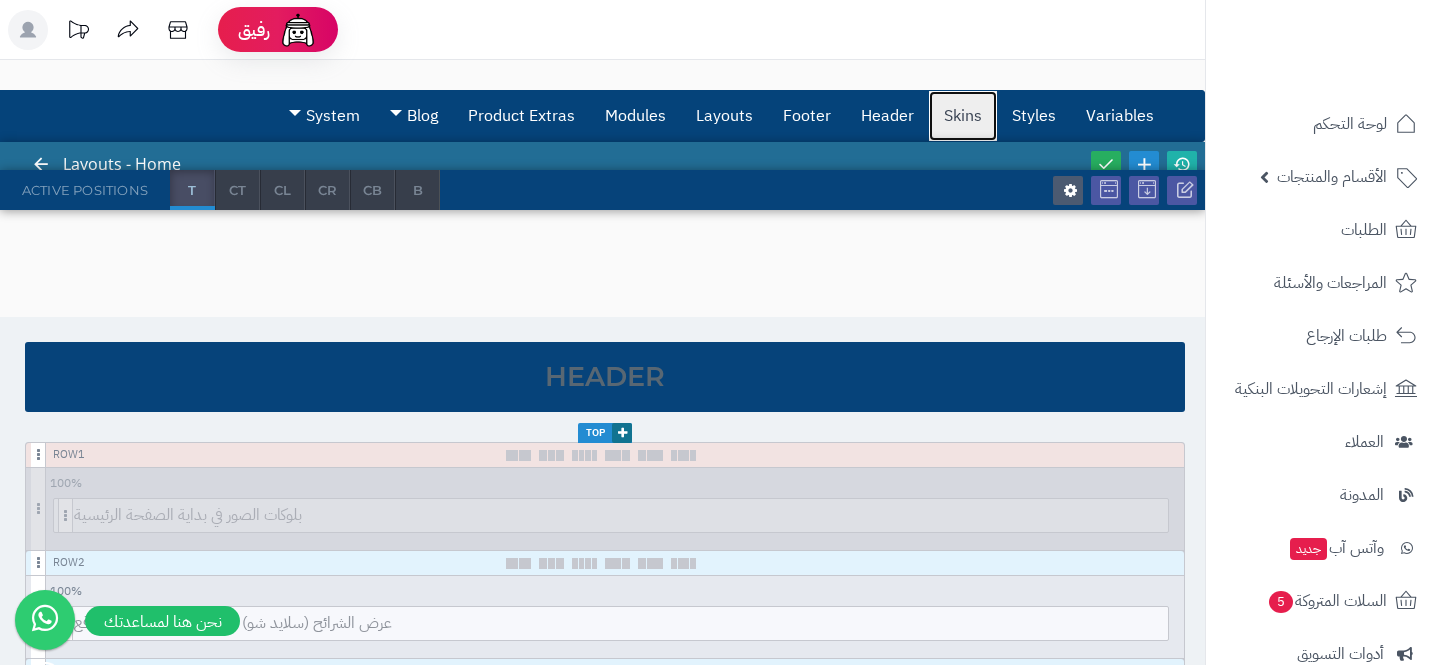 click on "Skins" at bounding box center (963, 116) 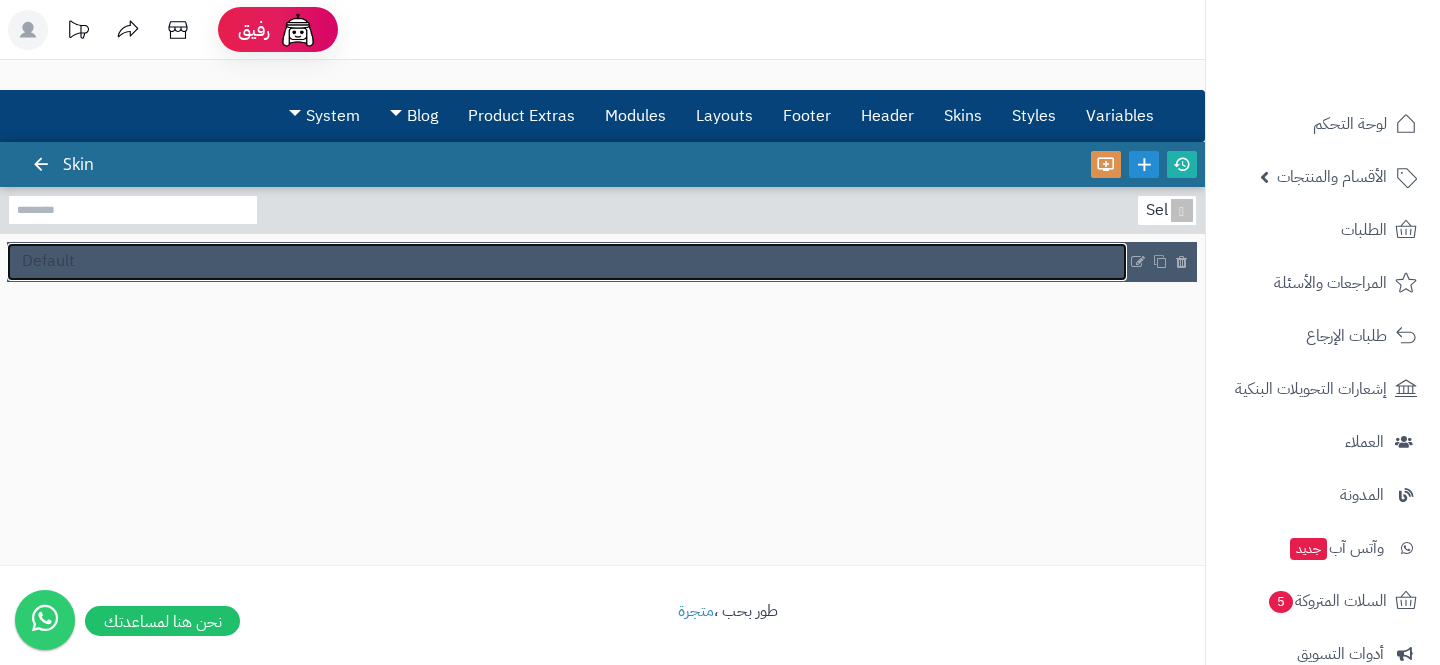 click on "Default" at bounding box center [567, 262] 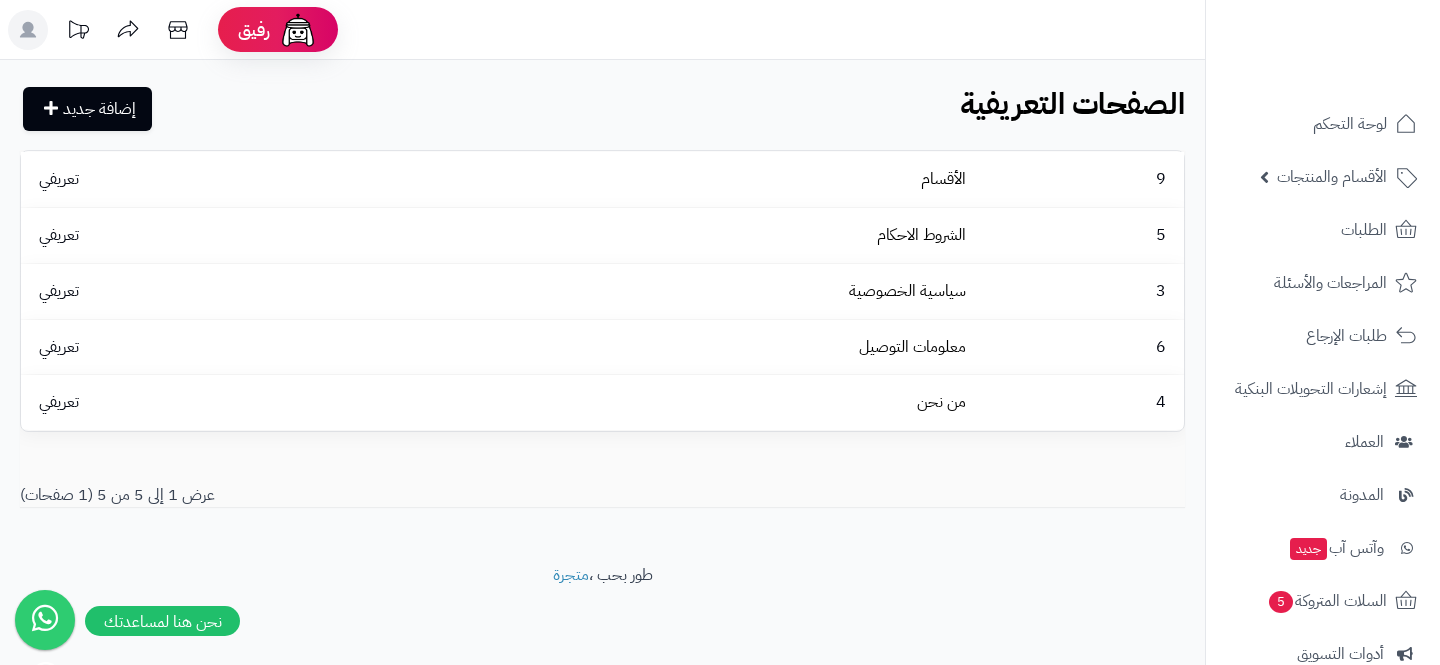 scroll, scrollTop: 0, scrollLeft: 0, axis: both 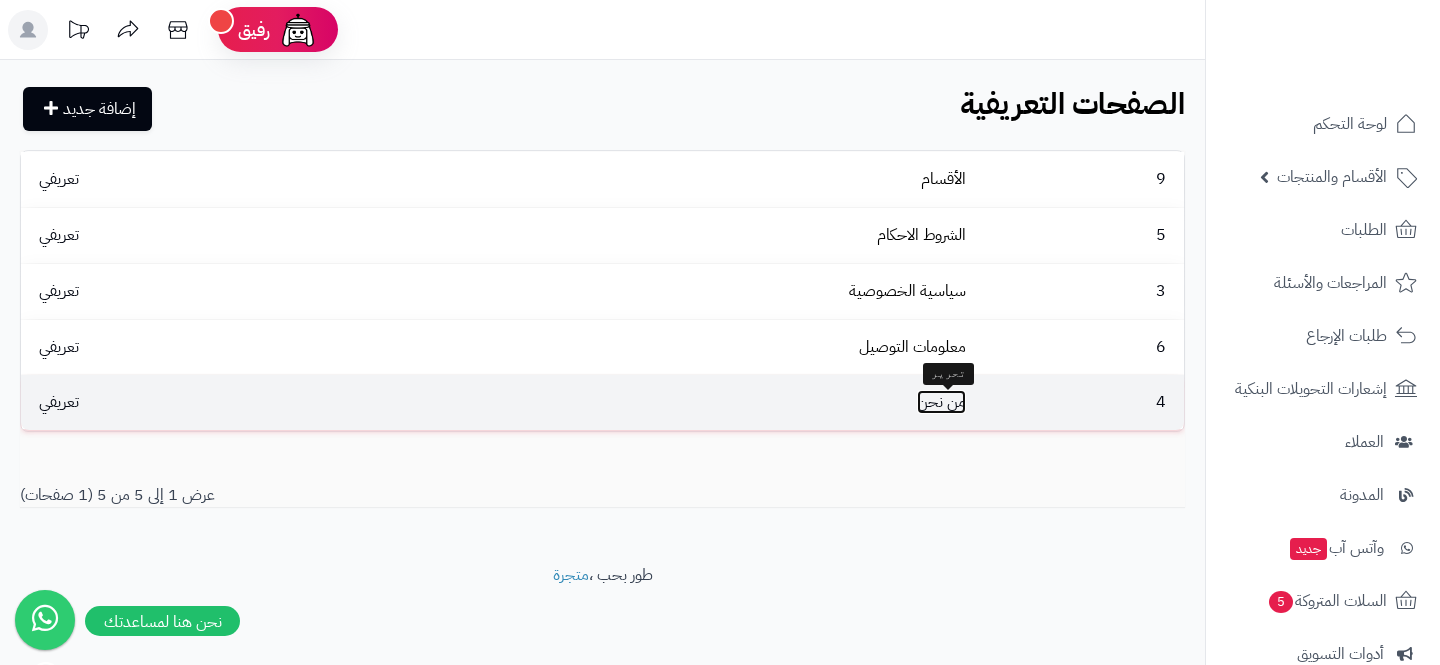 click on "من نحن" at bounding box center (941, 402) 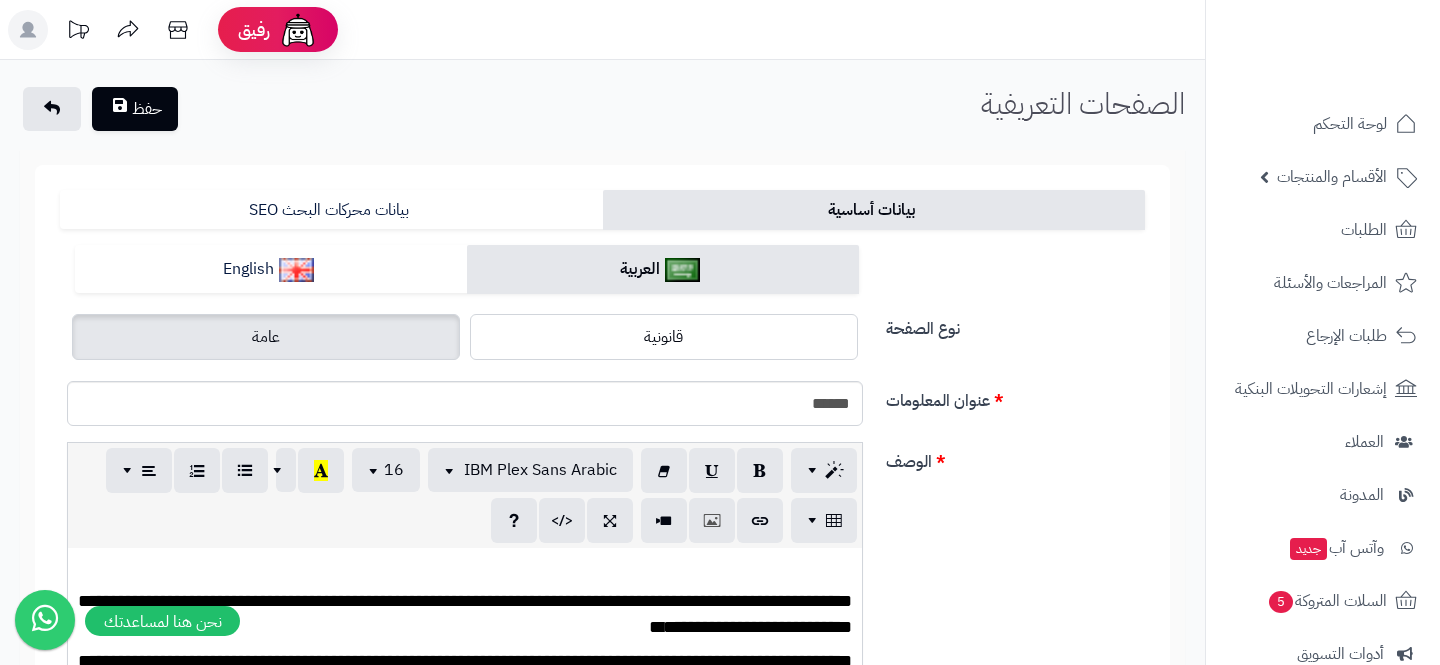 scroll, scrollTop: 0, scrollLeft: 0, axis: both 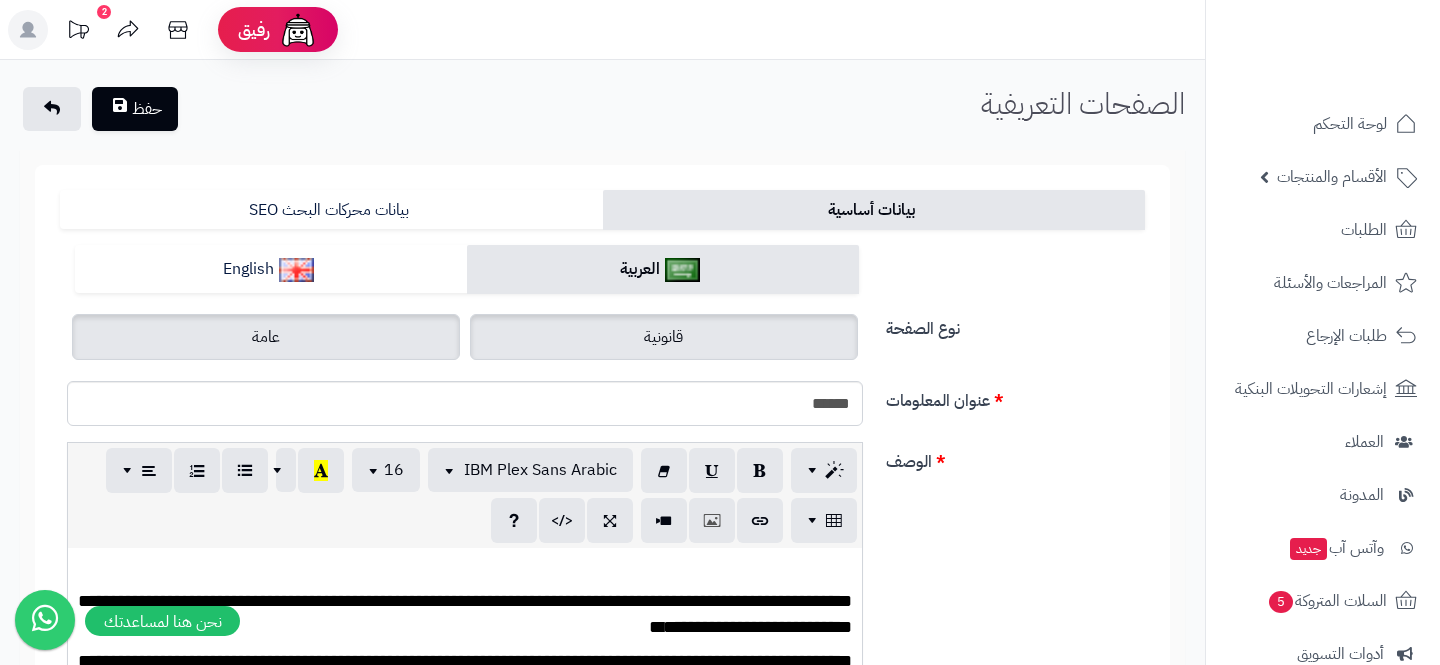 click on "قانونية" at bounding box center (664, 337) 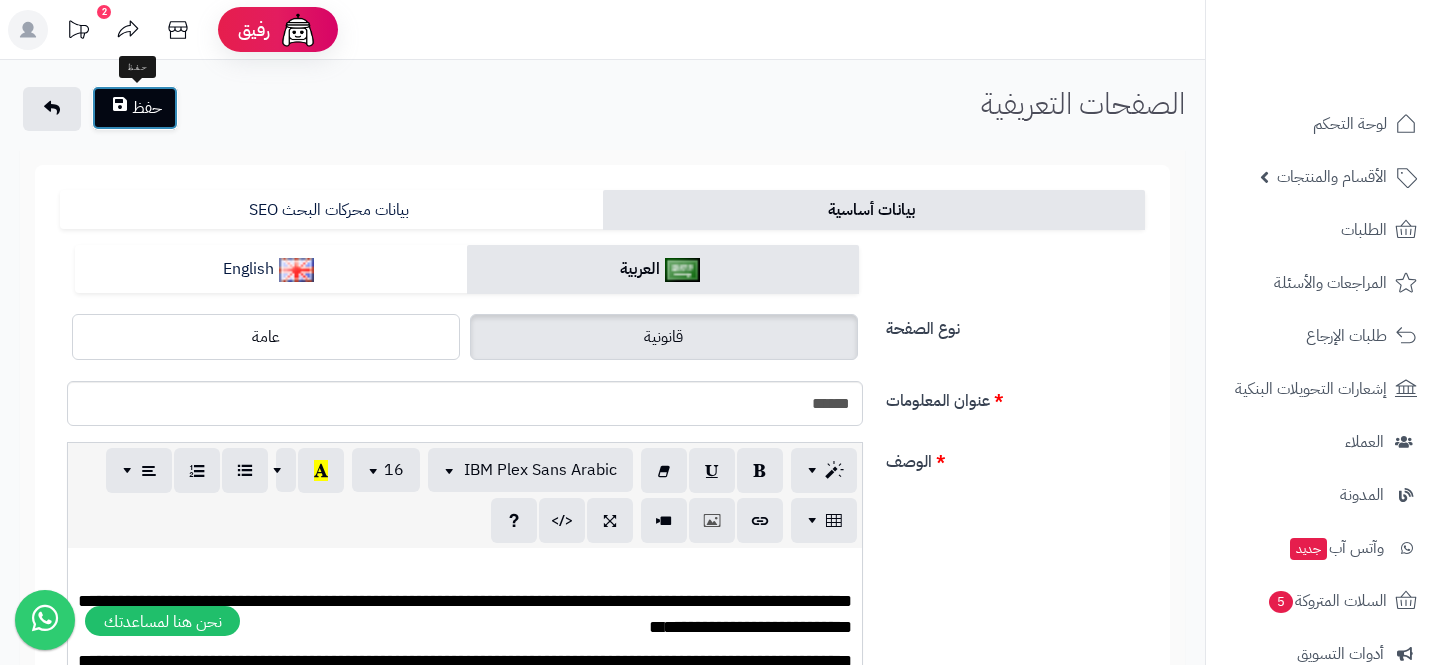 click on "حفظ" at bounding box center (135, 108) 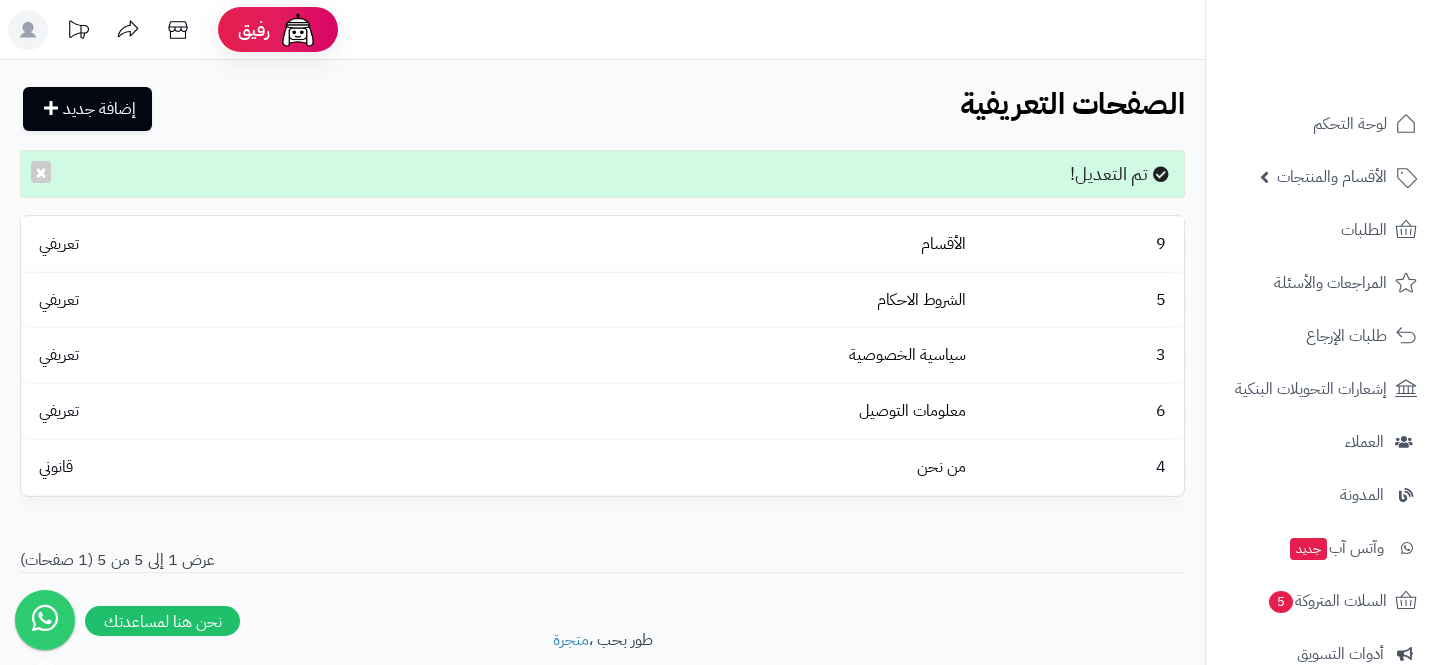 scroll, scrollTop: 0, scrollLeft: 0, axis: both 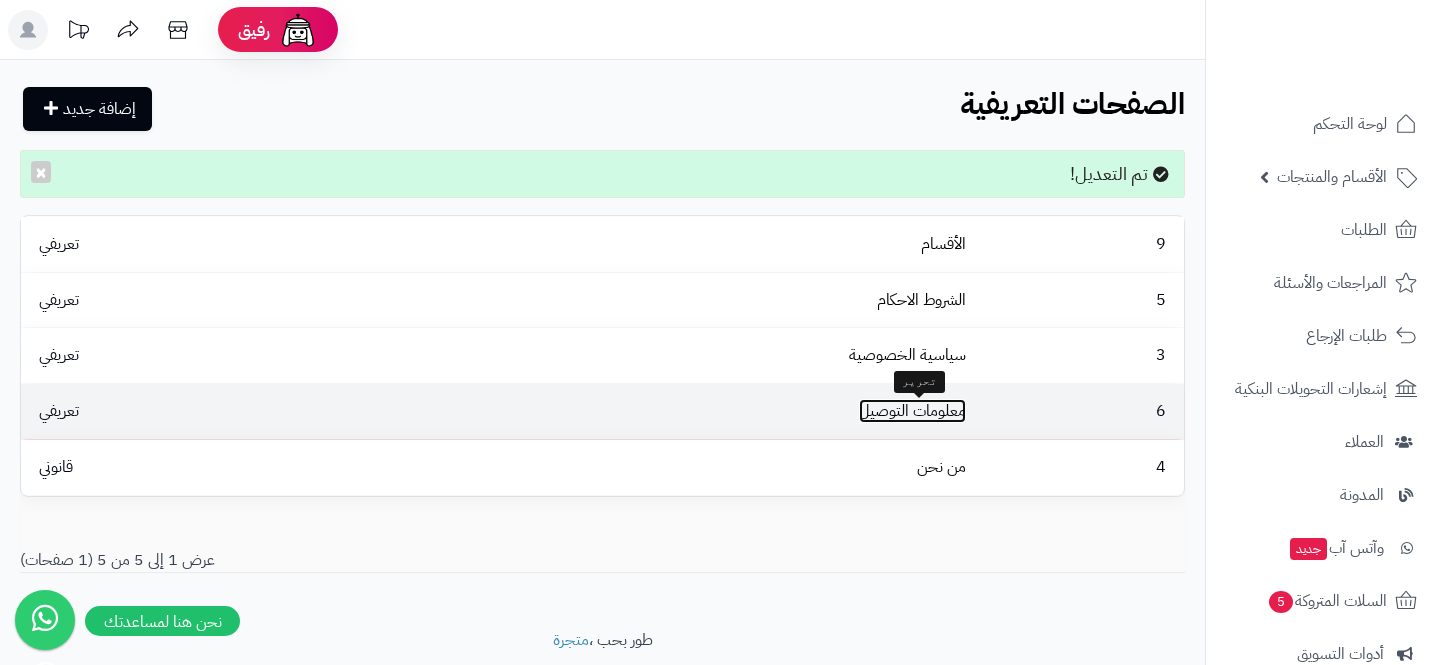 click on "معلومات التوصيل" at bounding box center (912, 411) 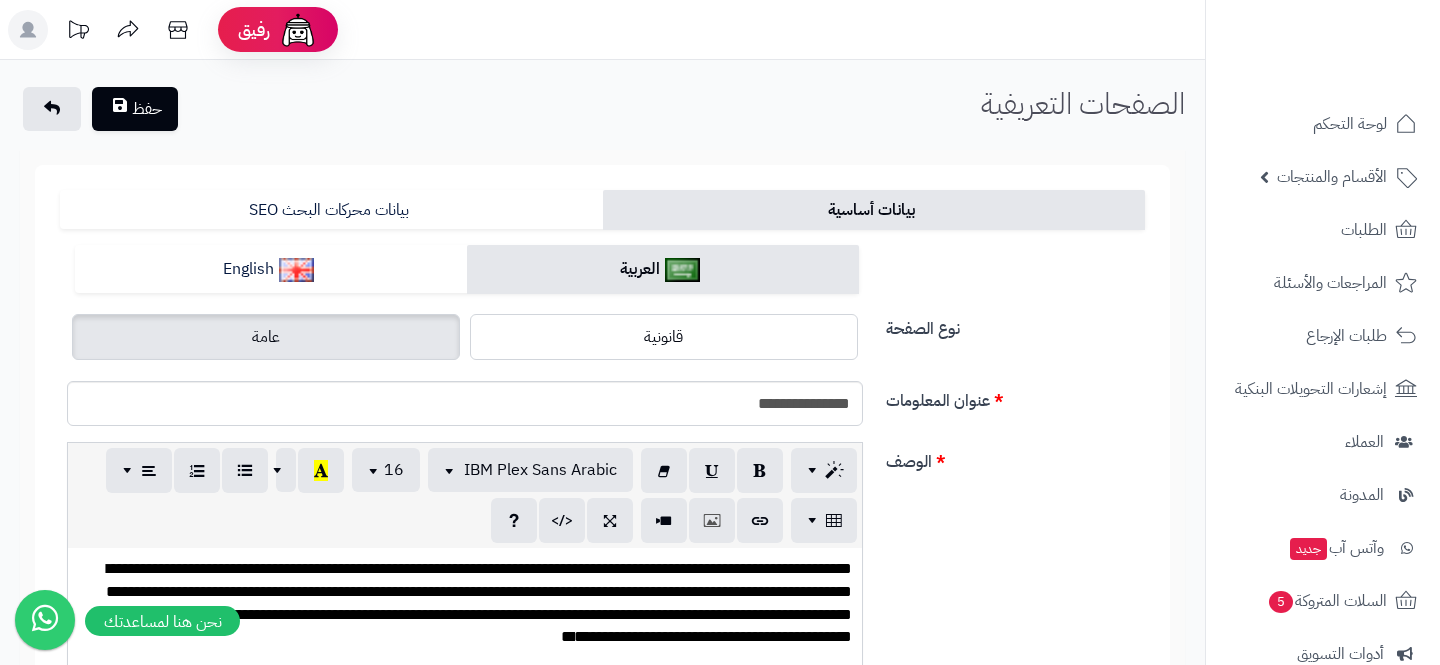 scroll, scrollTop: 0, scrollLeft: 0, axis: both 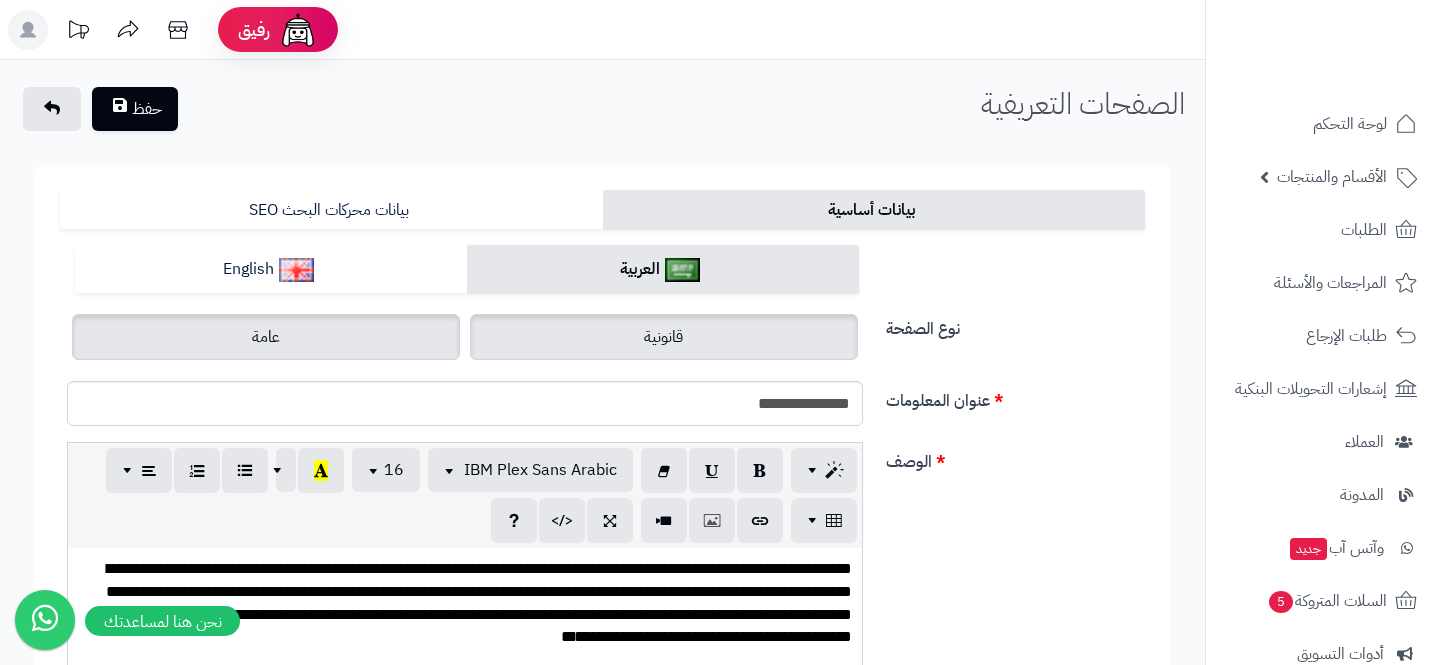click on "قانونية" at bounding box center (664, 337) 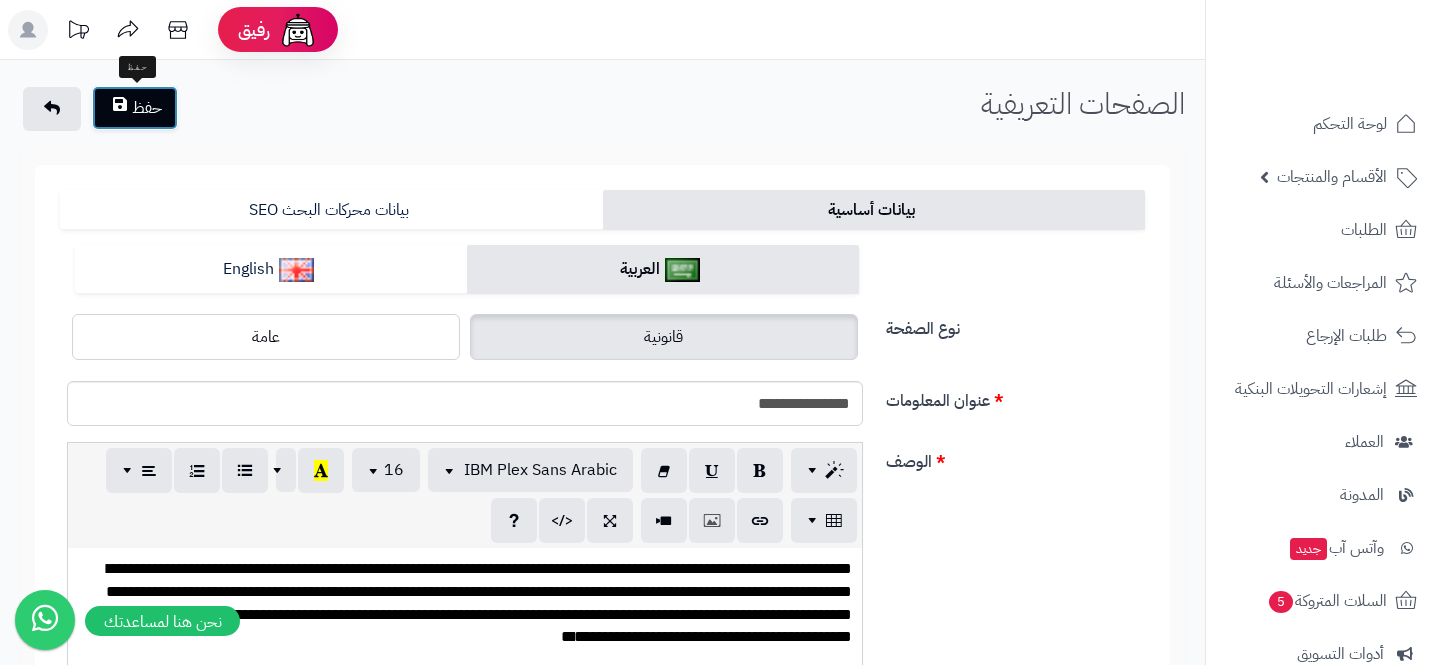 click on "حفظ" at bounding box center [135, 108] 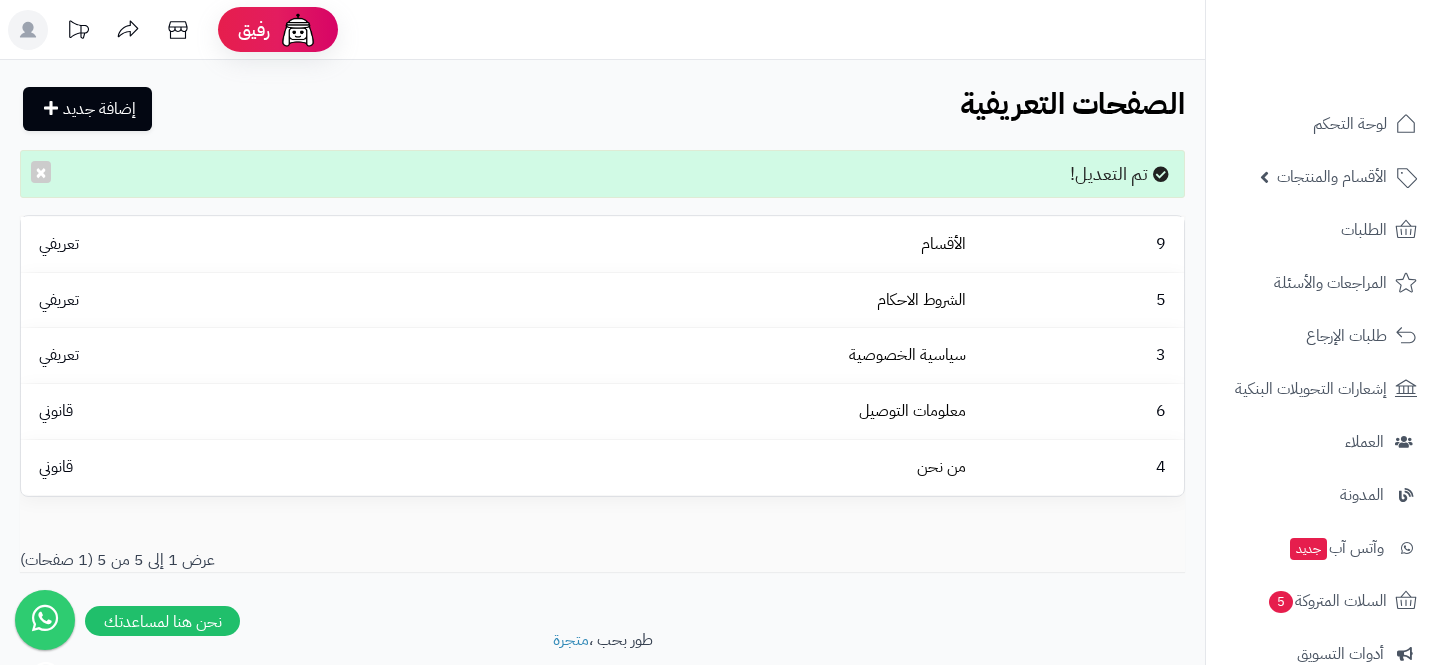 scroll, scrollTop: 0, scrollLeft: 0, axis: both 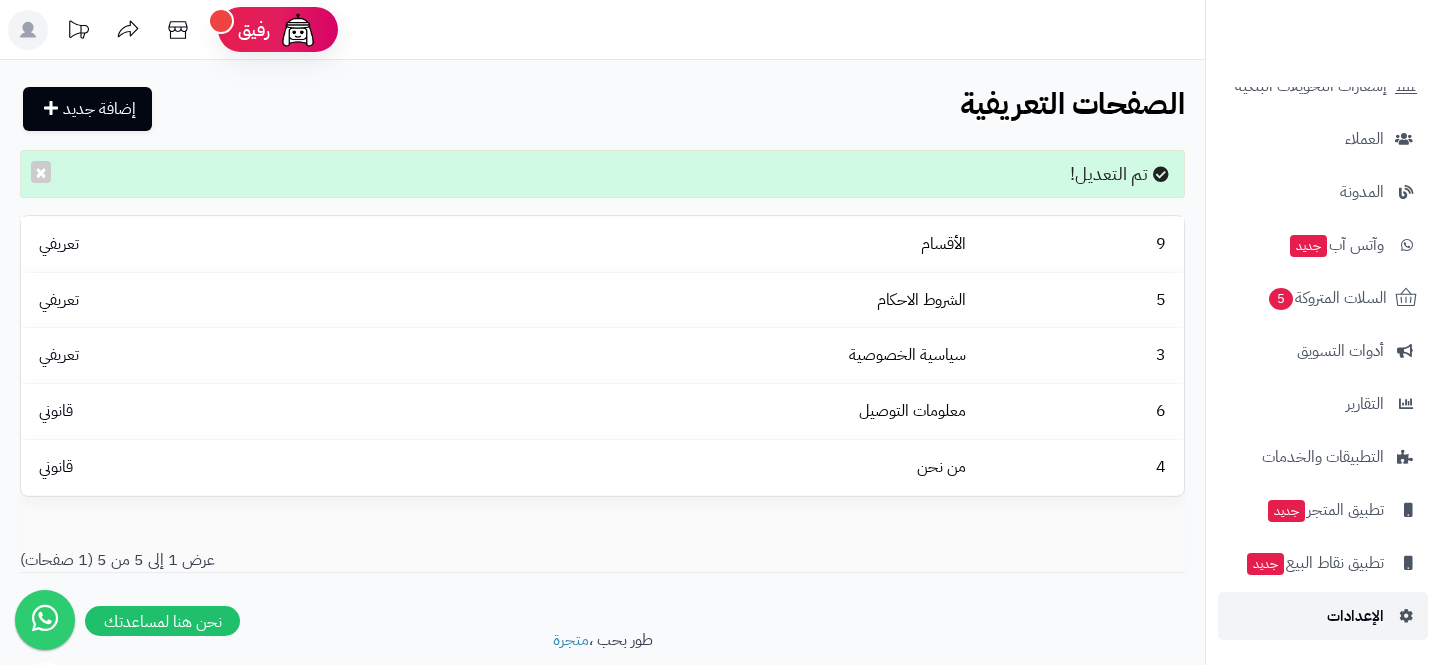 click on "الإعدادات" at bounding box center [1355, 616] 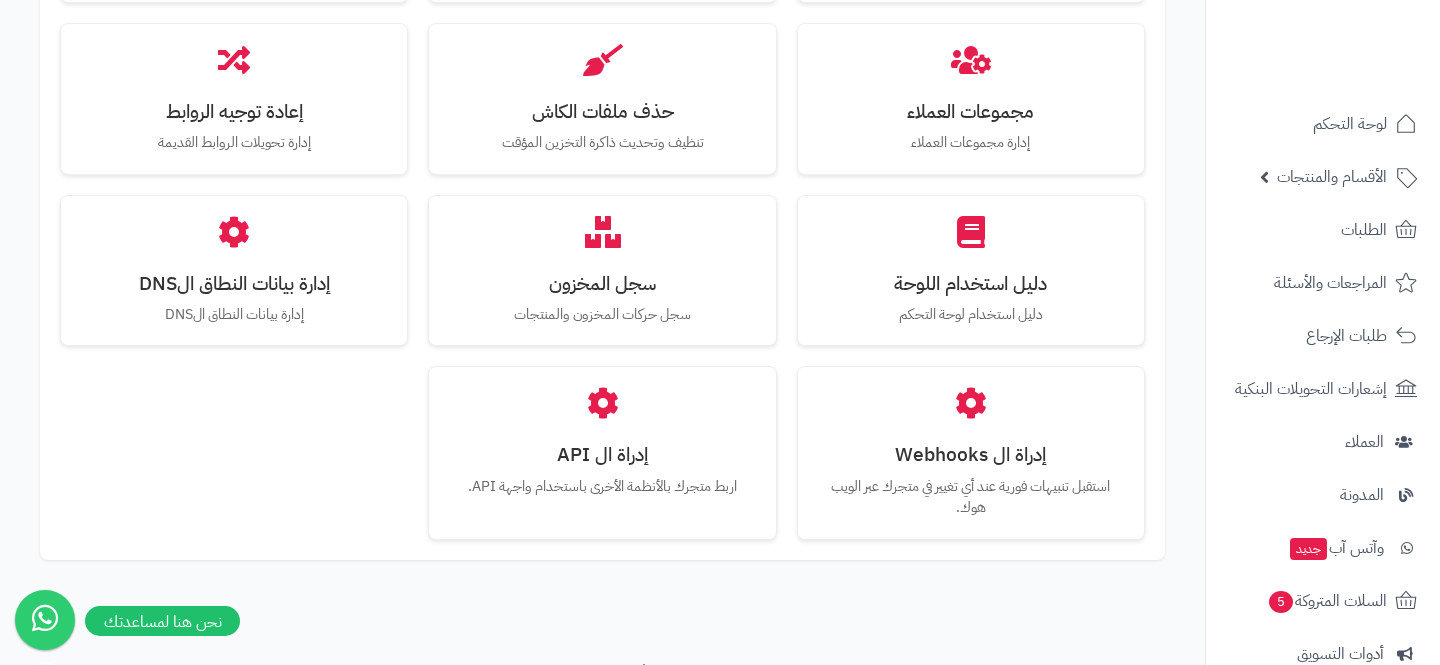scroll, scrollTop: 2034, scrollLeft: 0, axis: vertical 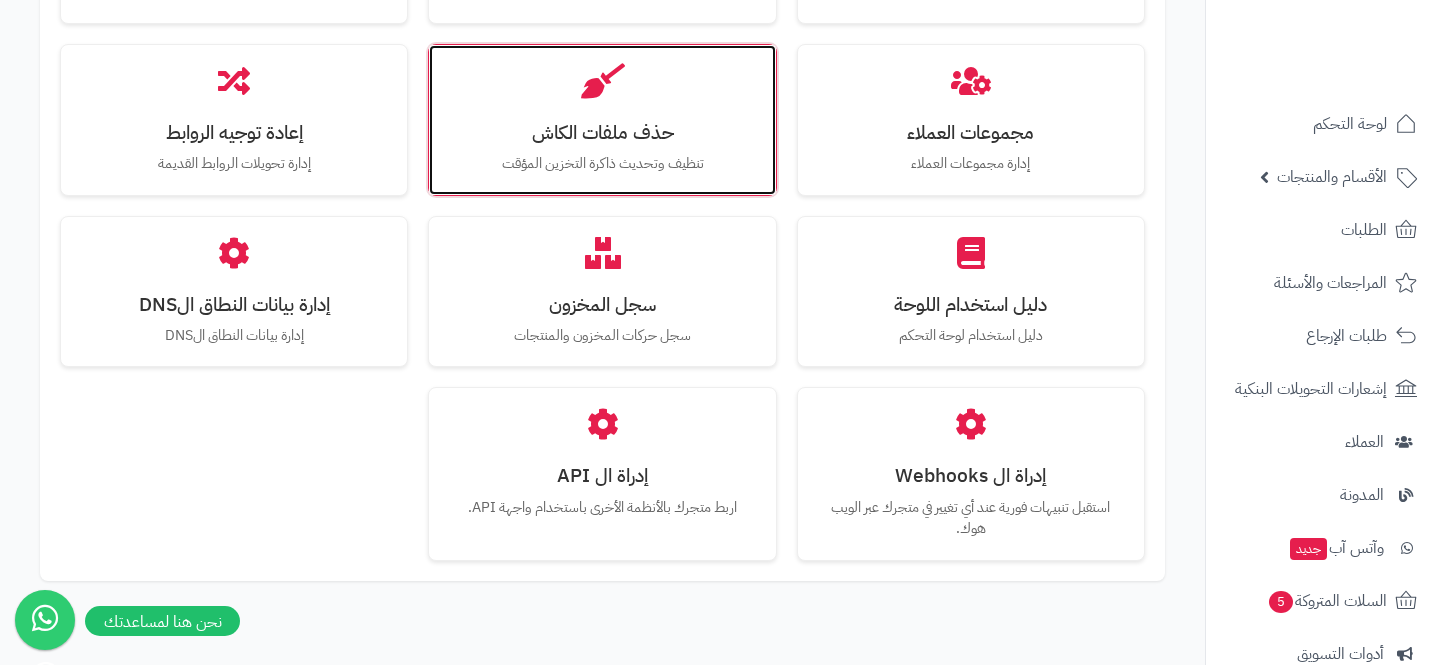 click on "حذف ملفات الكاش تنظيف وتحديث ذاكرة التخزين المؤقت" at bounding box center (602, 120) 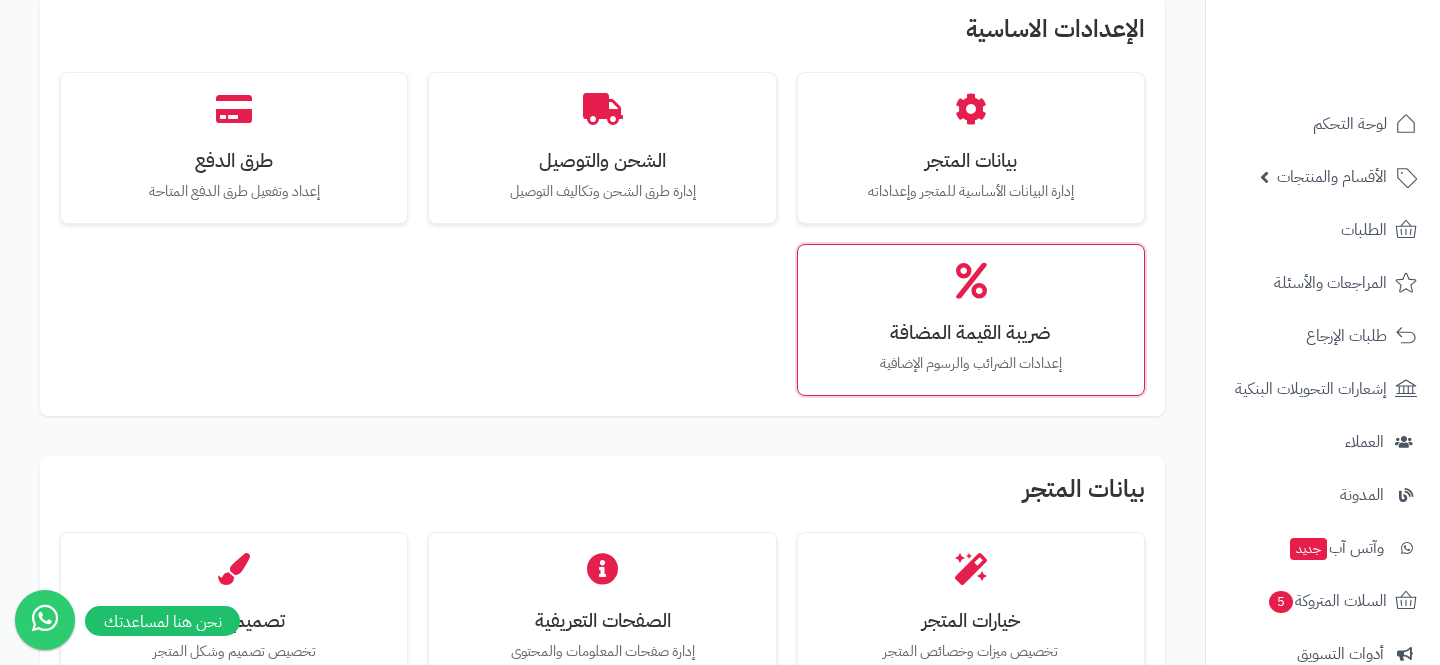 scroll, scrollTop: 261, scrollLeft: 0, axis: vertical 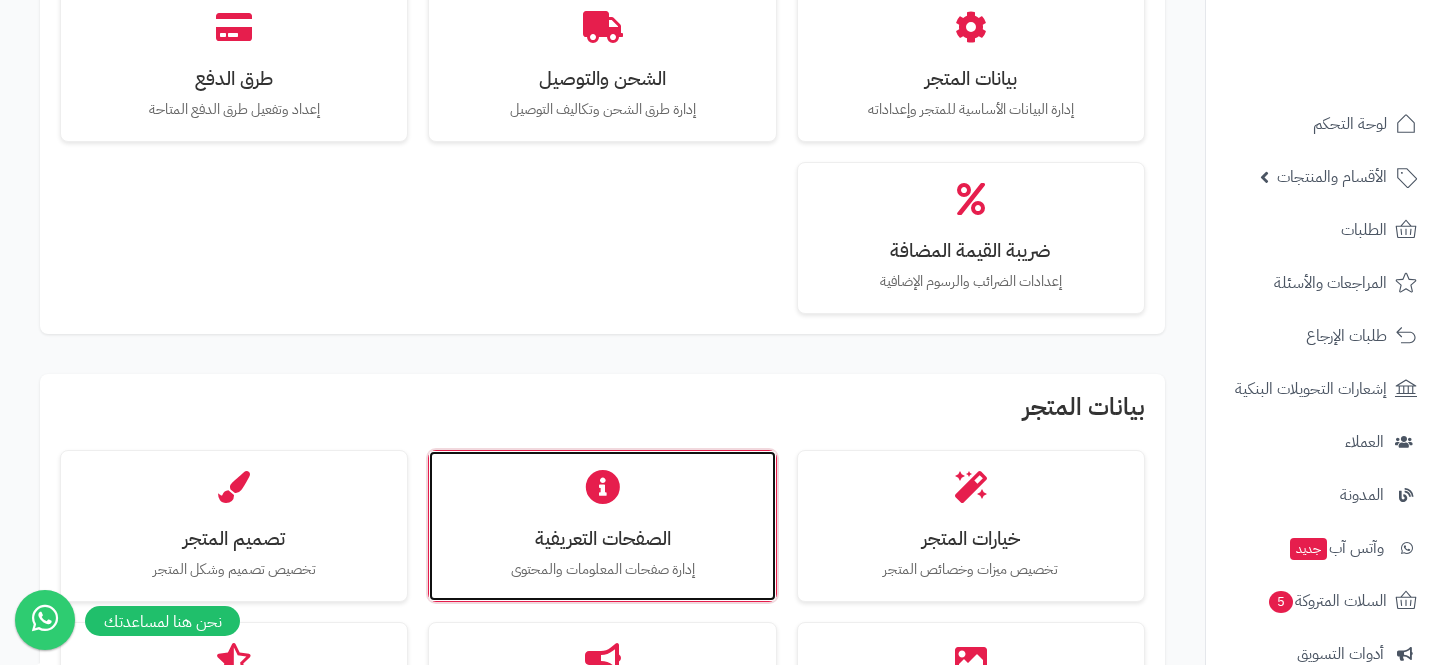 click at bounding box center [602, 486] 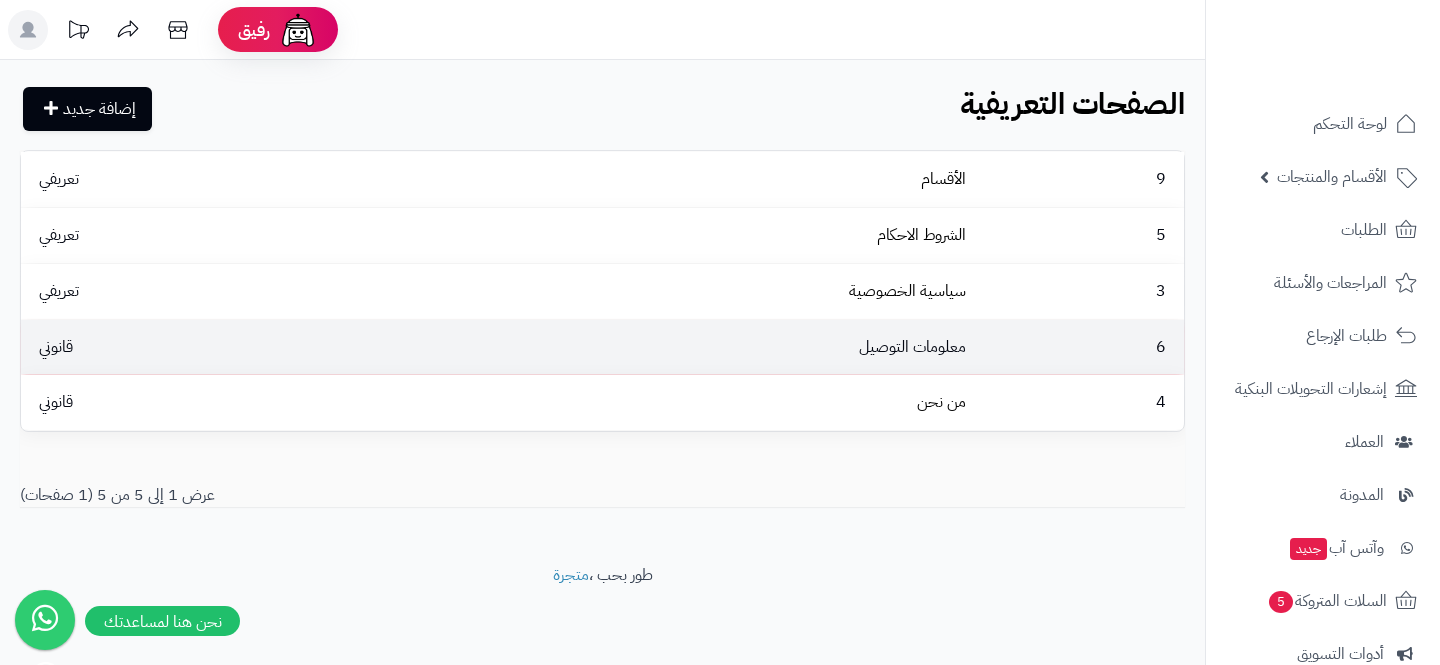 scroll, scrollTop: 0, scrollLeft: 0, axis: both 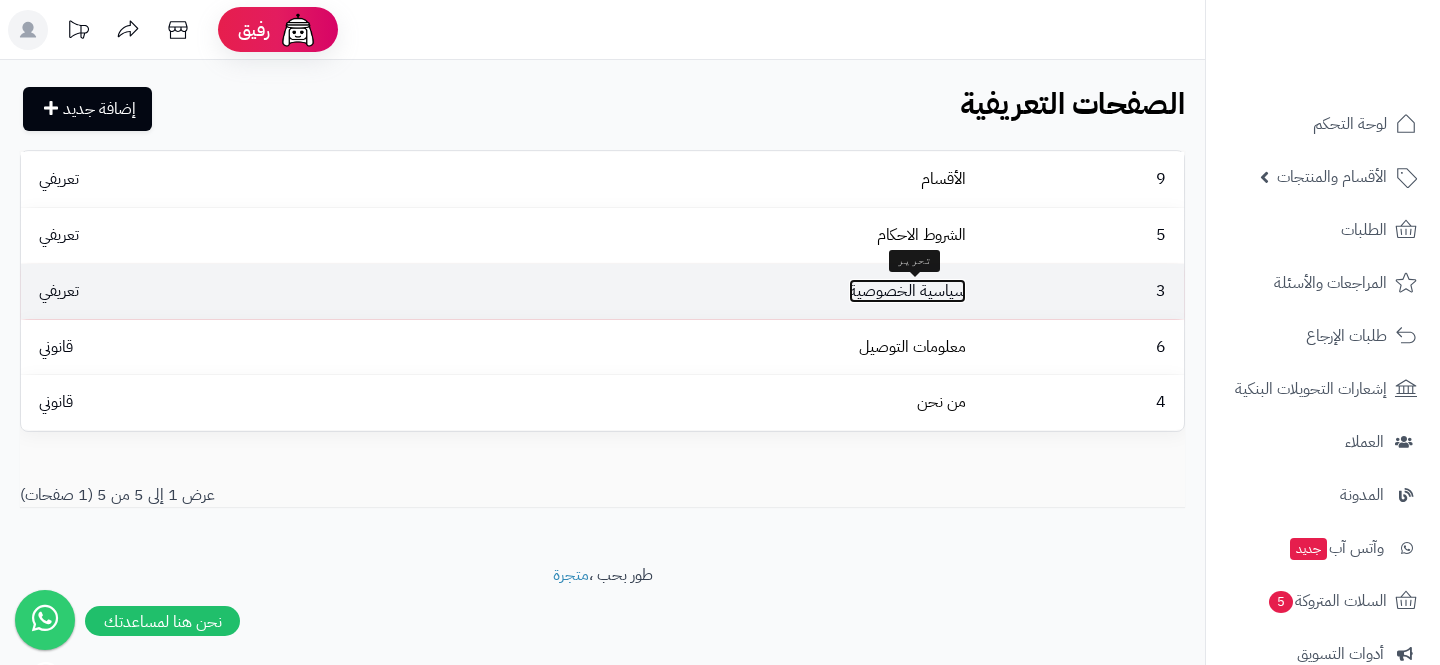 click on "سياسية الخصوصية" at bounding box center [907, 291] 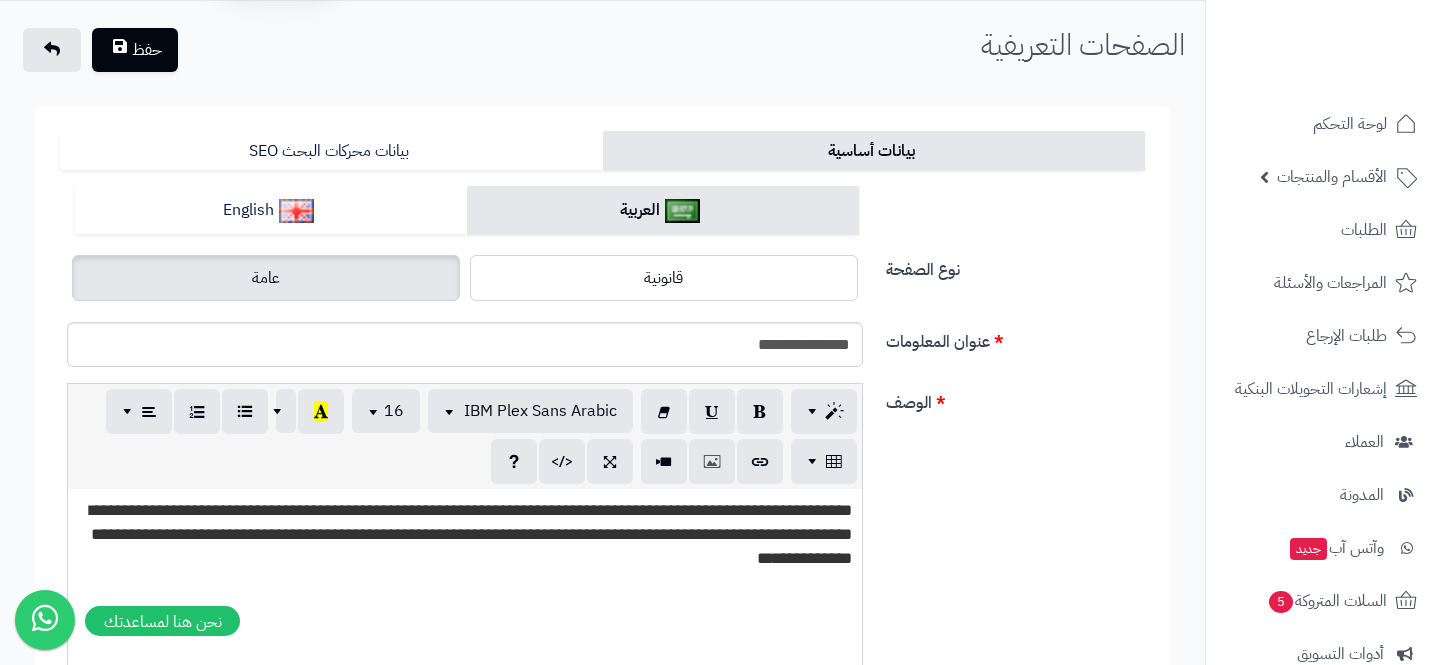 scroll, scrollTop: 69, scrollLeft: 0, axis: vertical 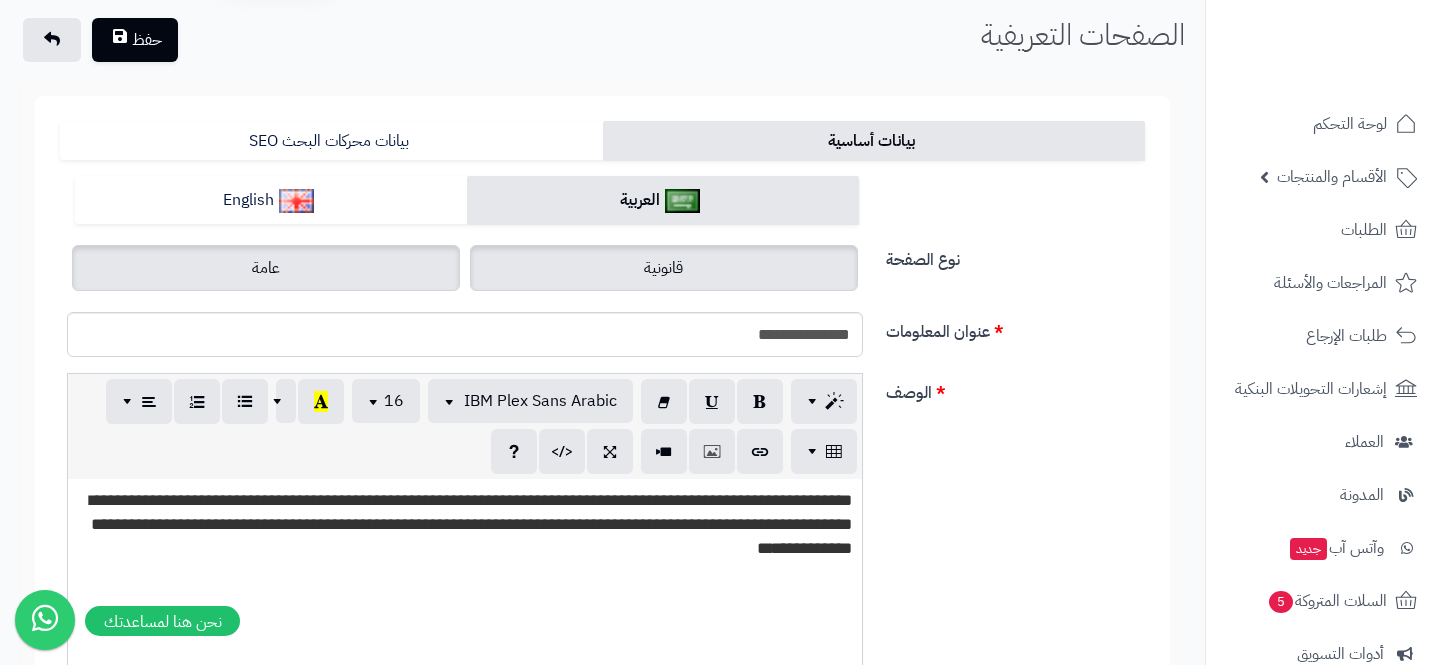 click on "قانونية" at bounding box center [664, 268] 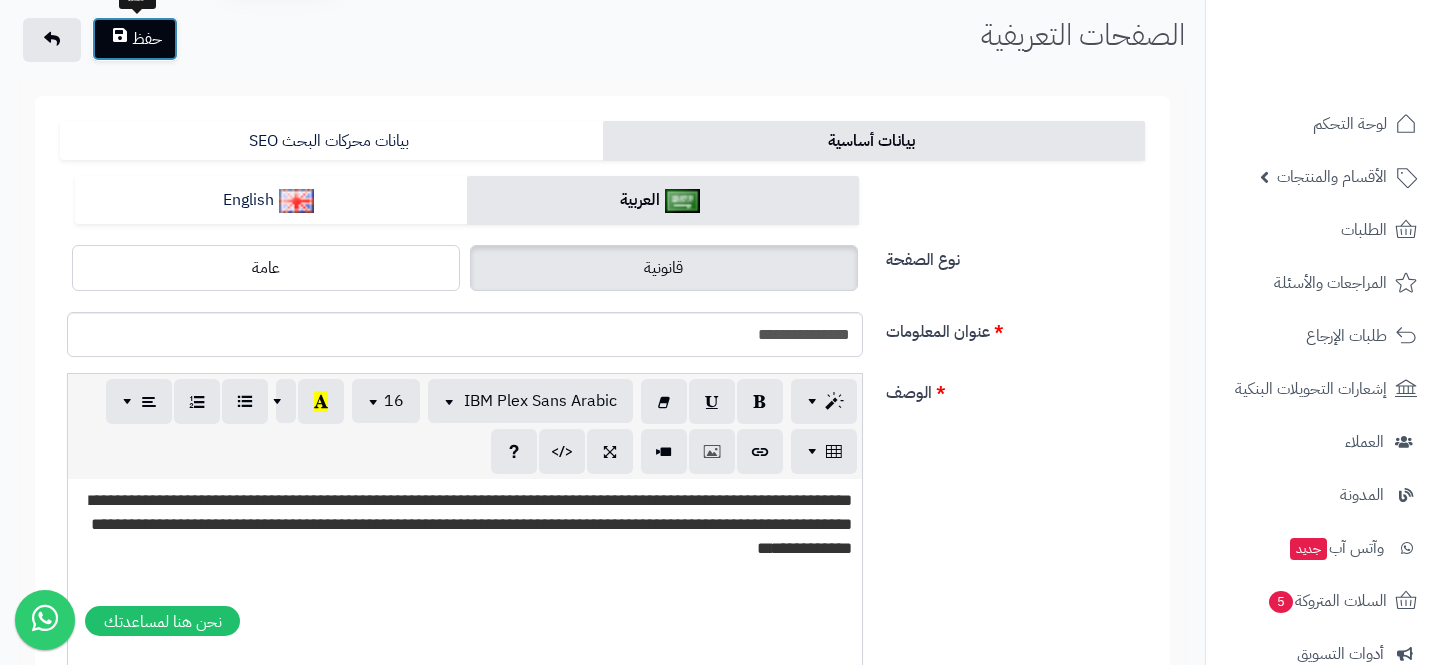 click on "حفظ" at bounding box center (135, 39) 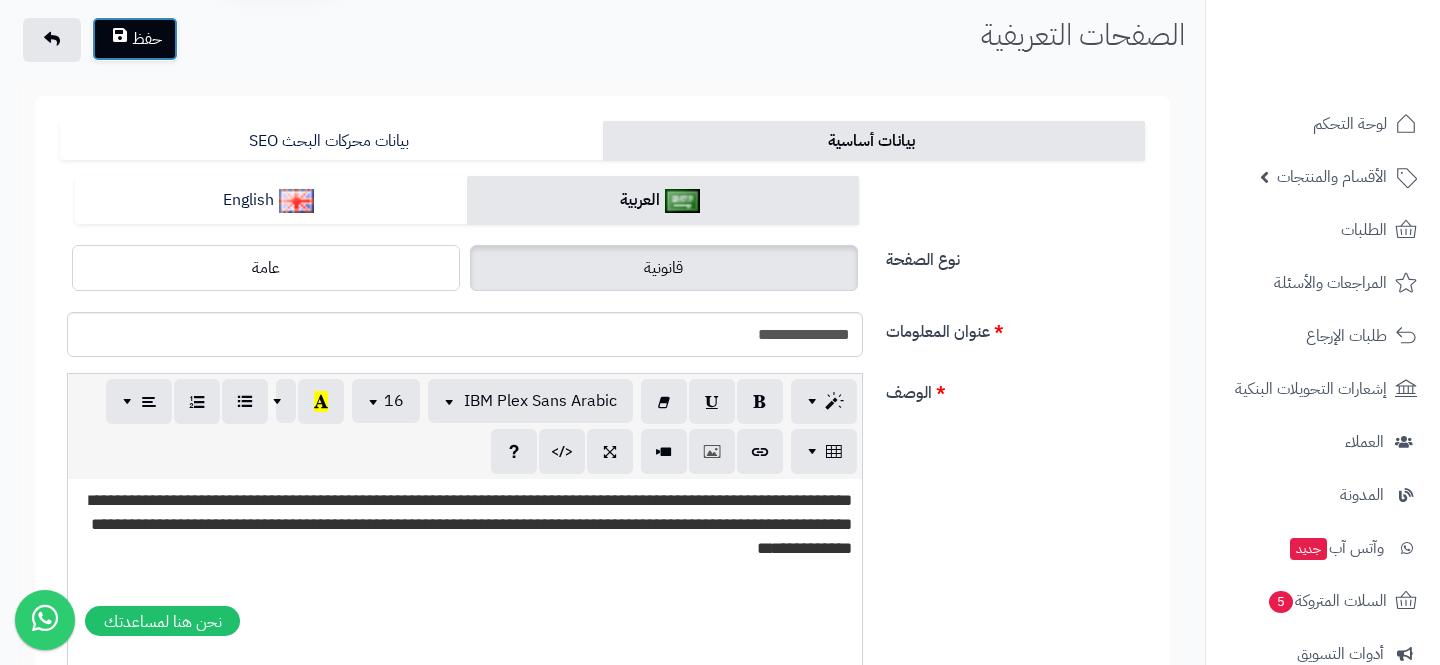 type 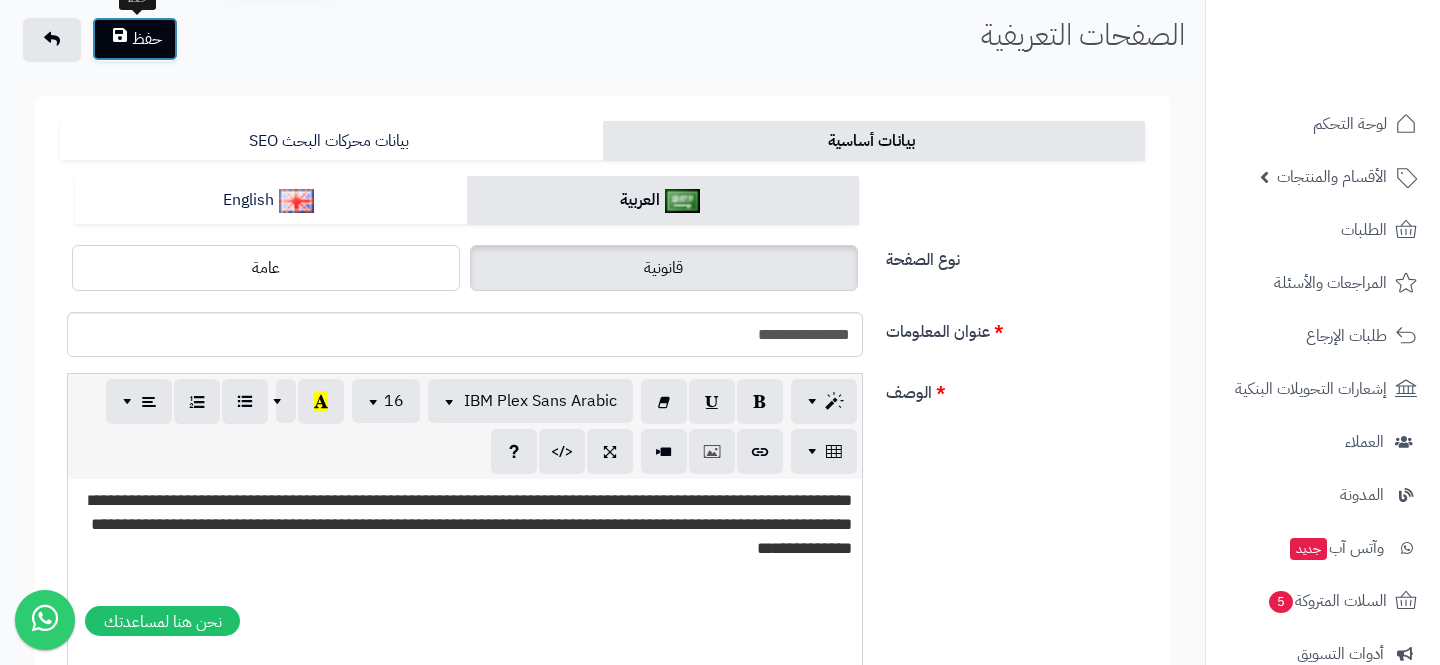 click at bounding box center (120, 39) 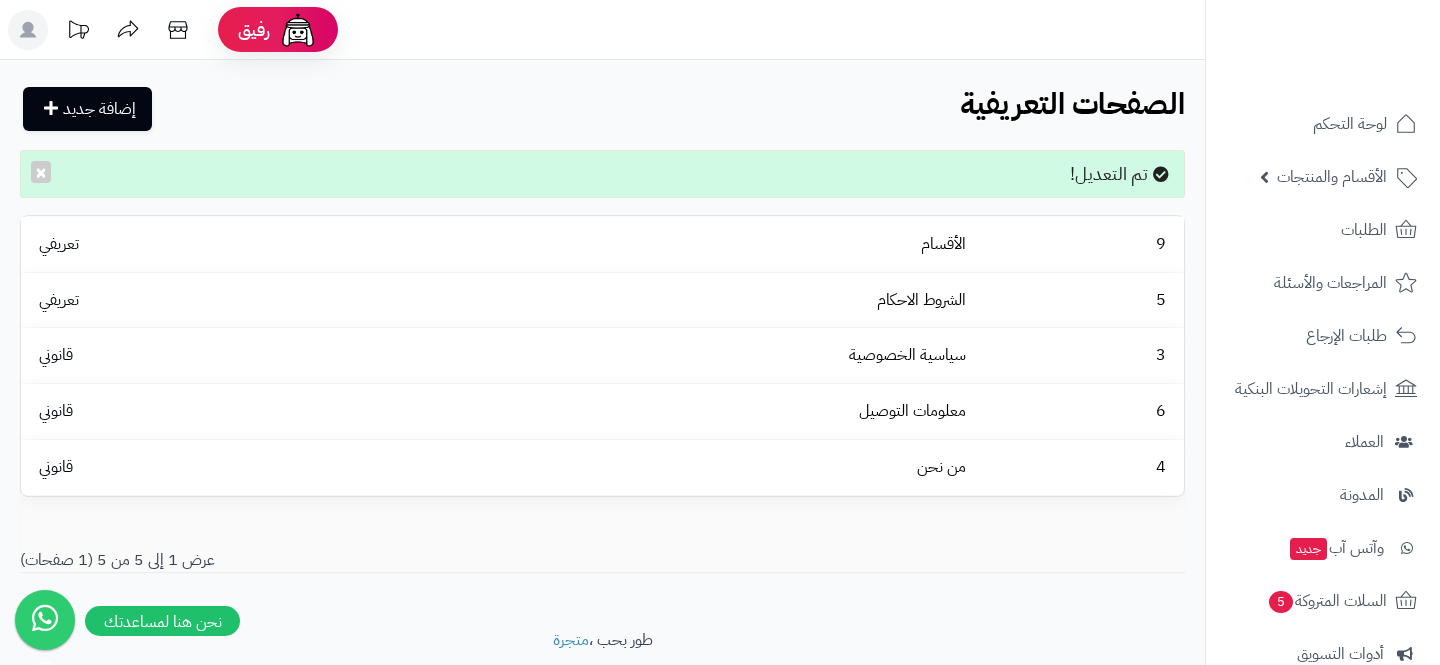 scroll, scrollTop: 0, scrollLeft: 0, axis: both 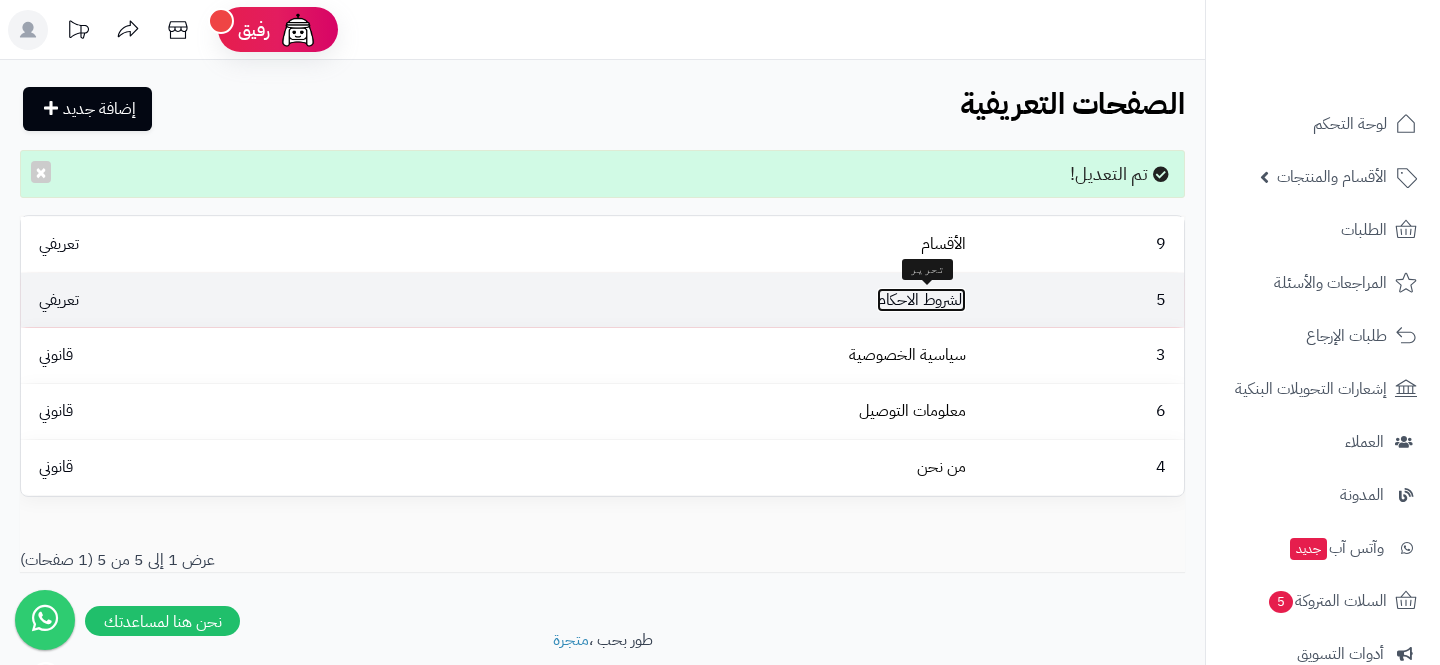 click on "الشروط الاحكام" at bounding box center [921, 300] 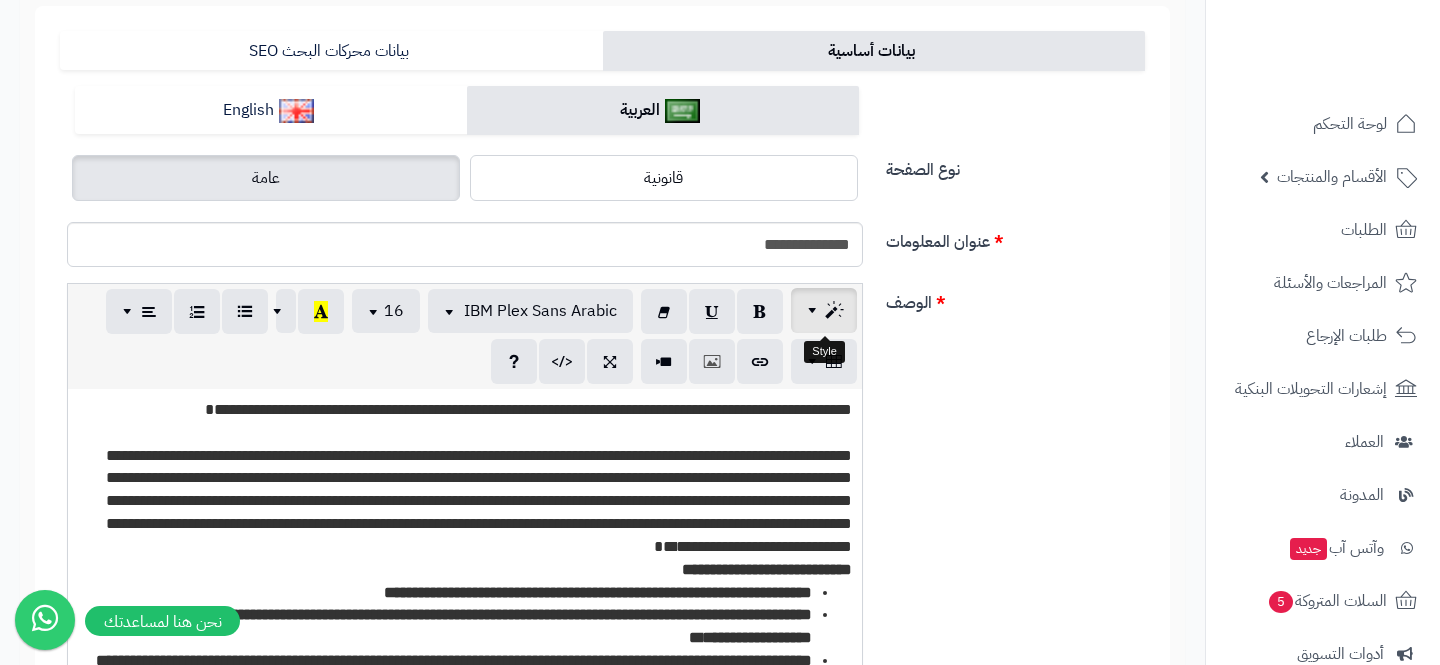 scroll, scrollTop: 153, scrollLeft: 0, axis: vertical 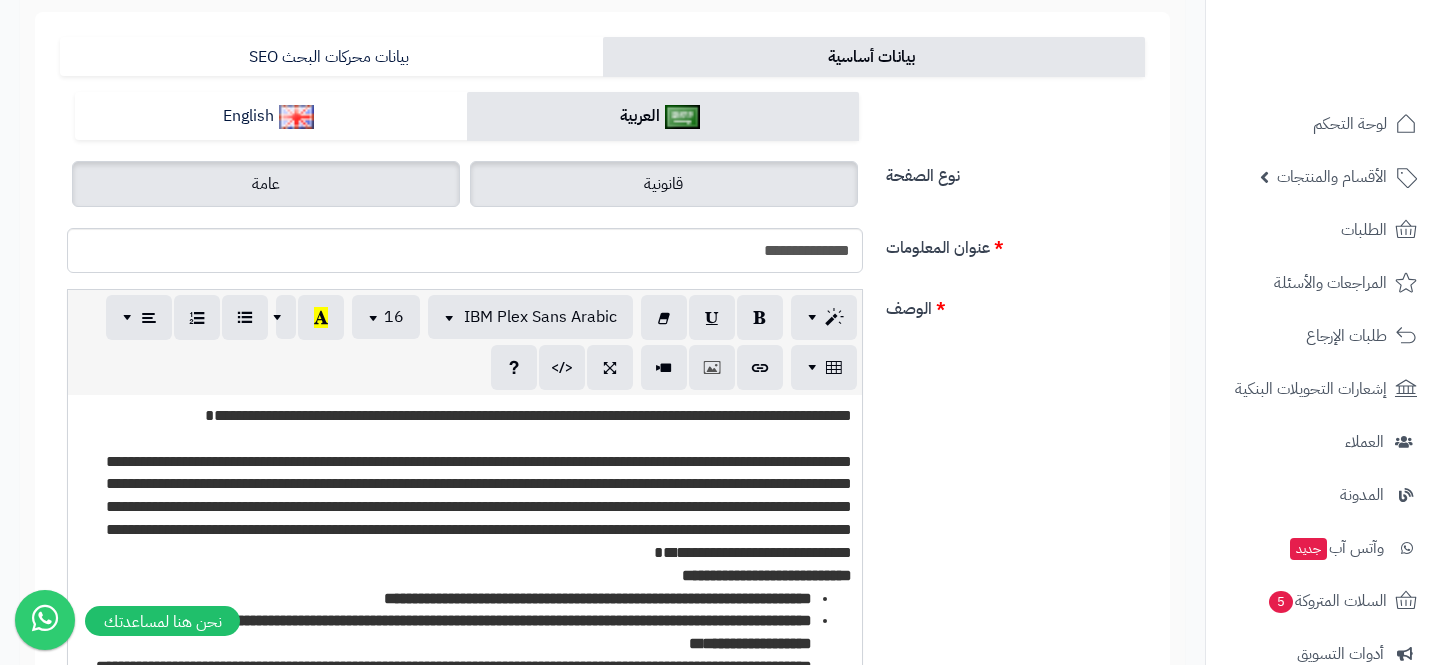 click on "قانونية" at bounding box center [664, 184] 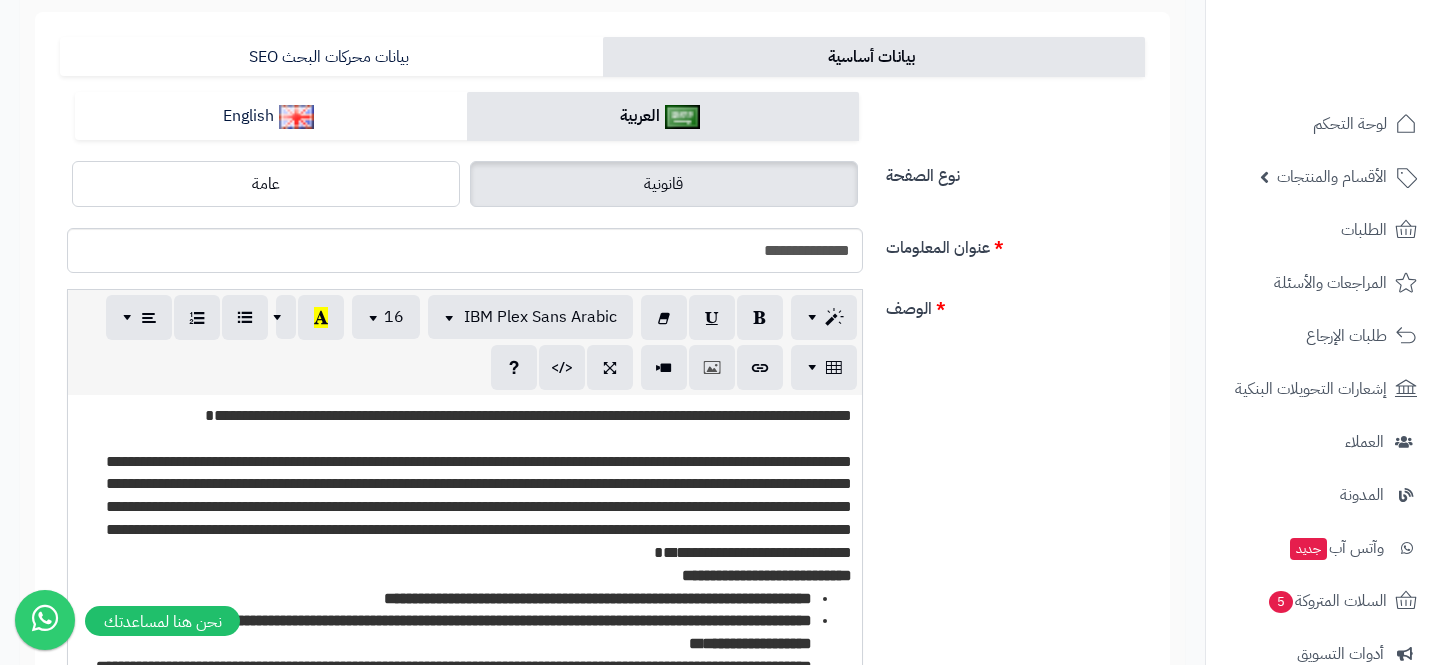 scroll, scrollTop: 0, scrollLeft: 0, axis: both 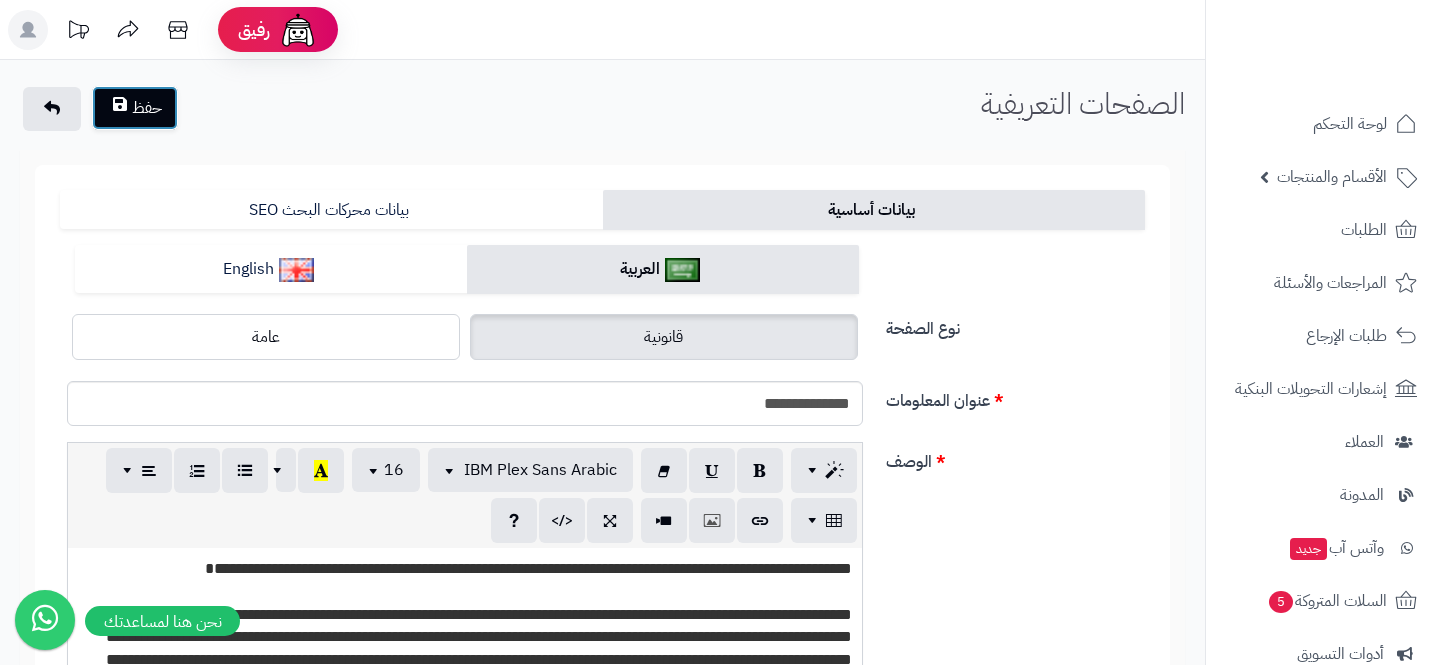 click on "حفظ" at bounding box center [135, 108] 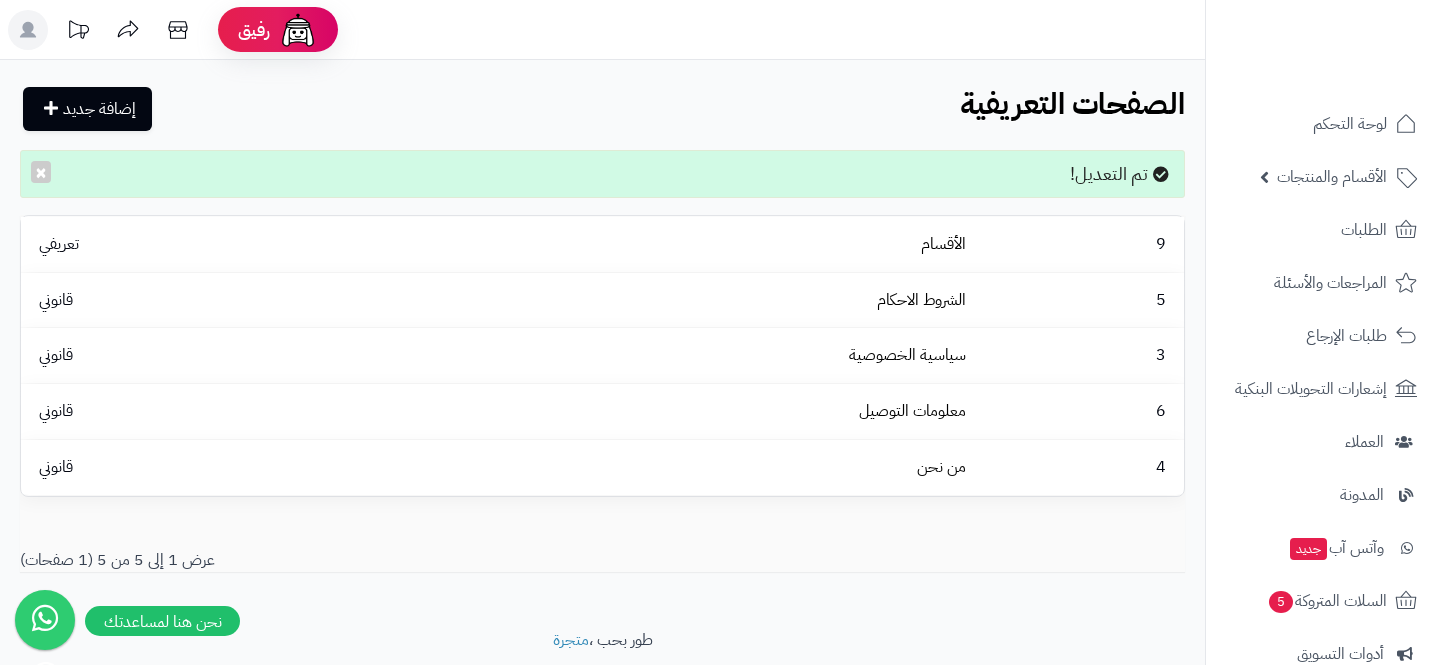 scroll, scrollTop: 0, scrollLeft: 0, axis: both 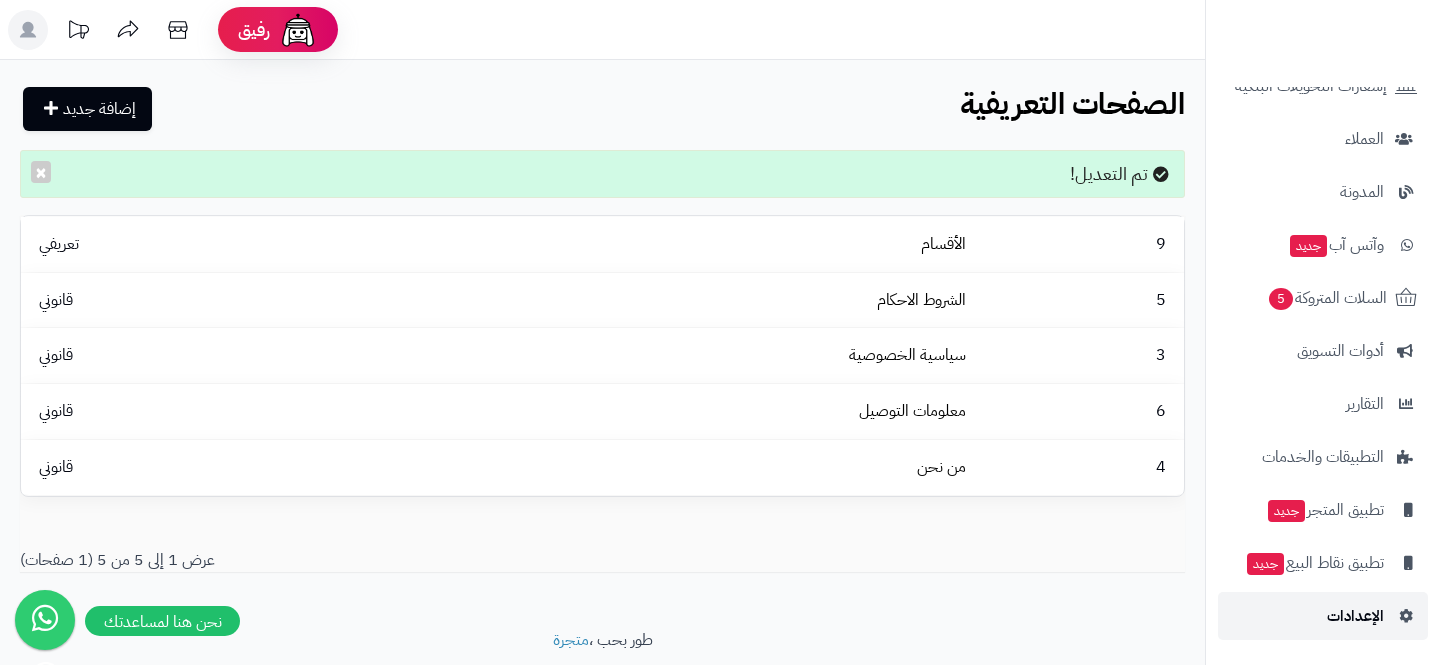 click on "الإعدادات" at bounding box center (1323, 616) 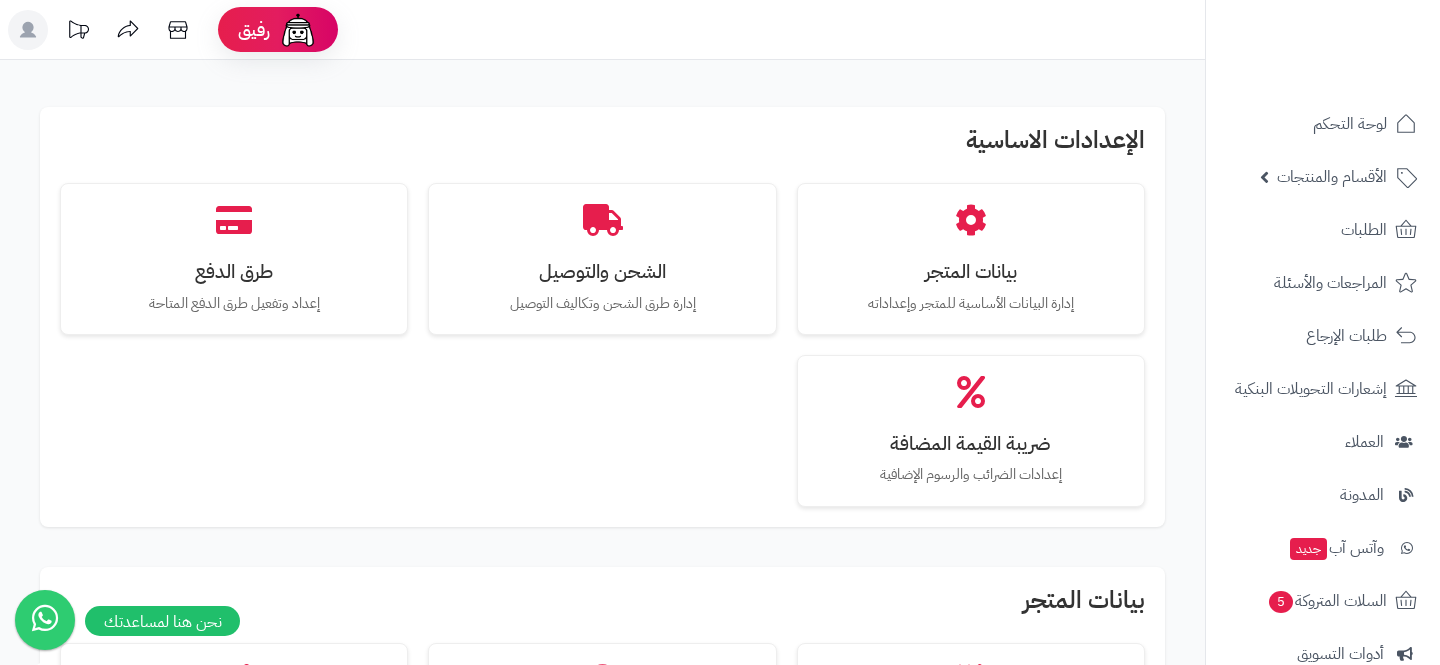 scroll, scrollTop: 2149, scrollLeft: 0, axis: vertical 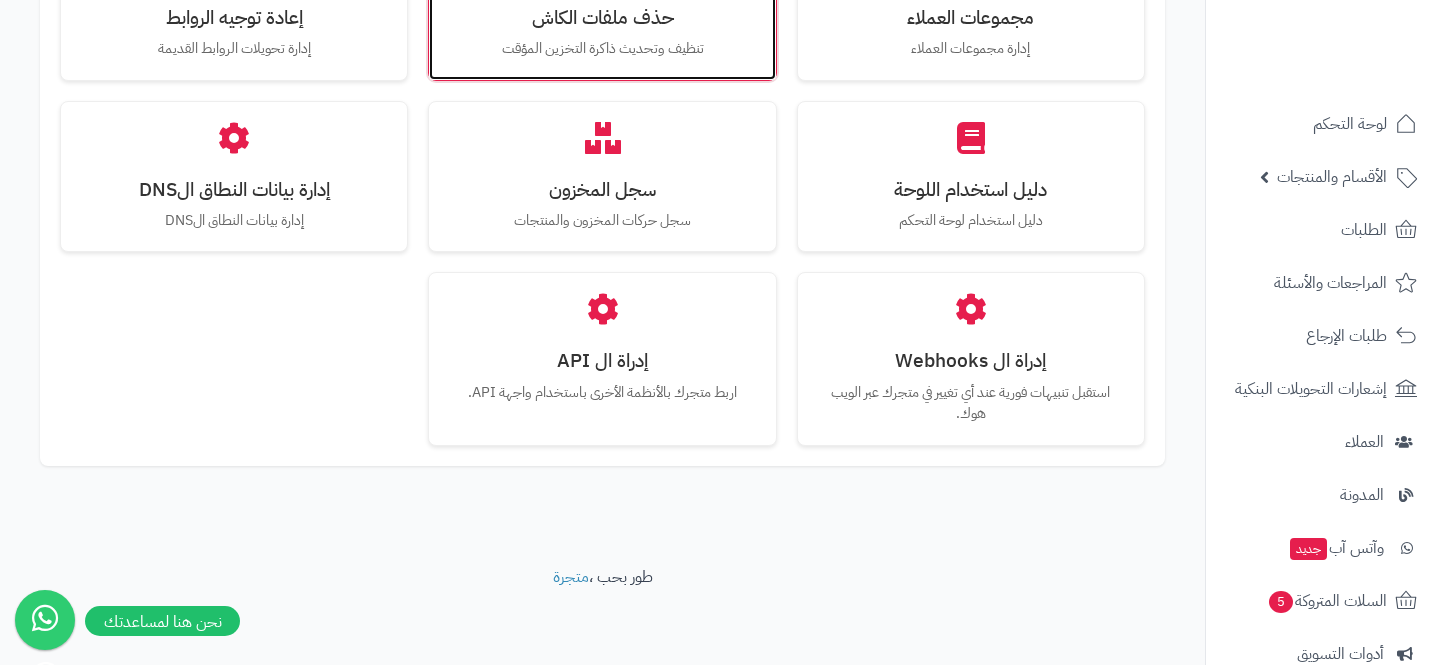 click on "تنظيف وتحديث ذاكرة التخزين المؤقت" at bounding box center (602, 49) 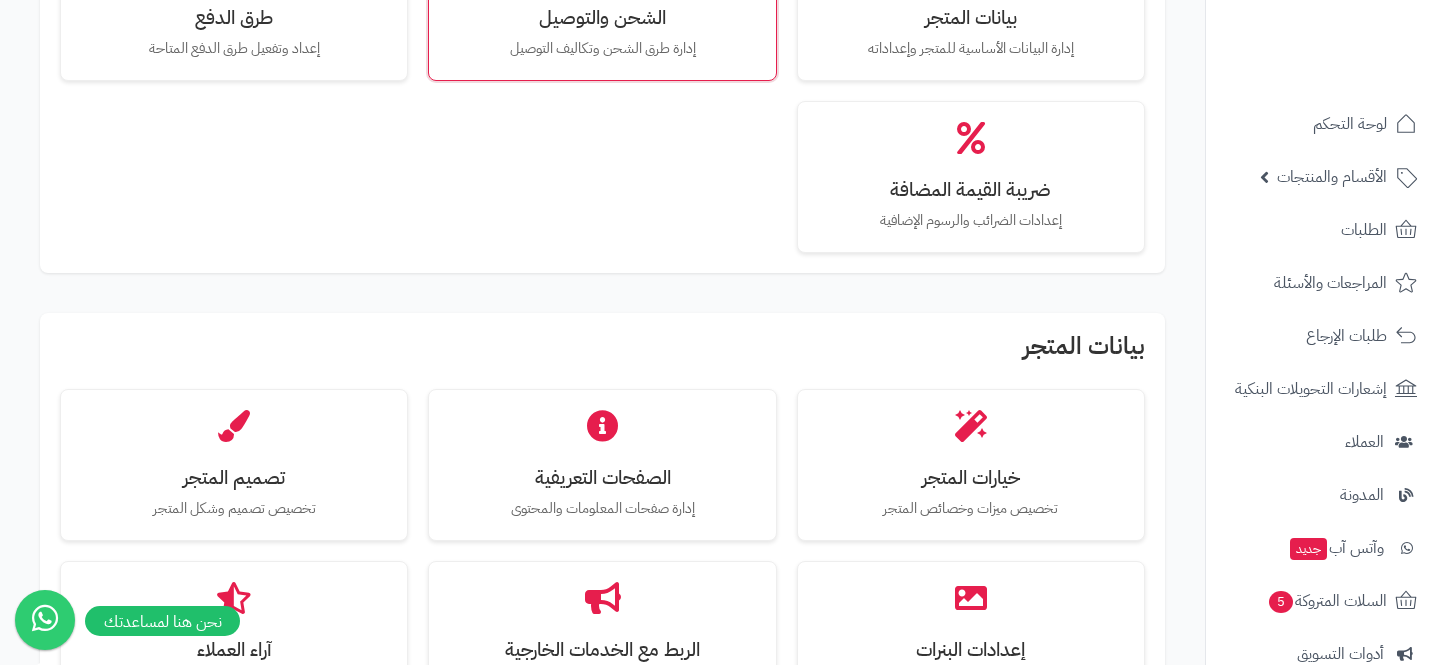 scroll, scrollTop: 341, scrollLeft: 0, axis: vertical 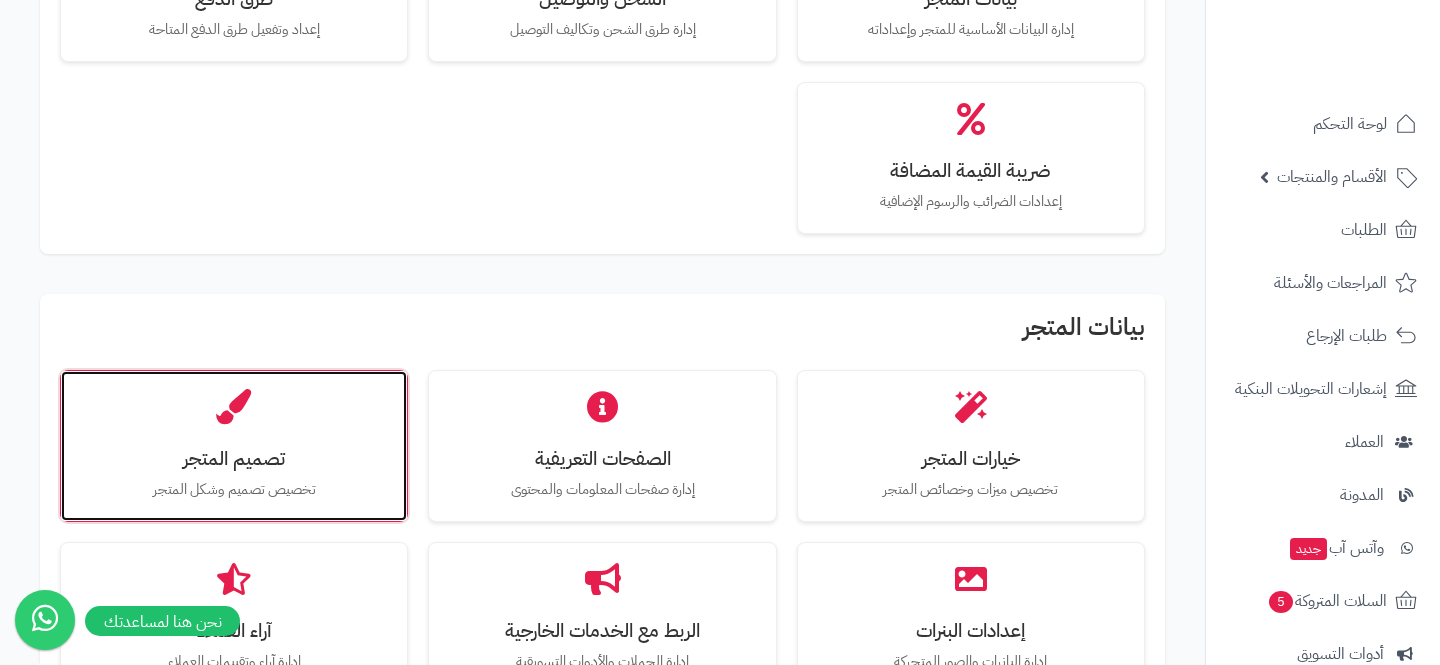 click on "تصميم المتجر تخصيص تصميم وشكل المتجر" at bounding box center [234, 446] 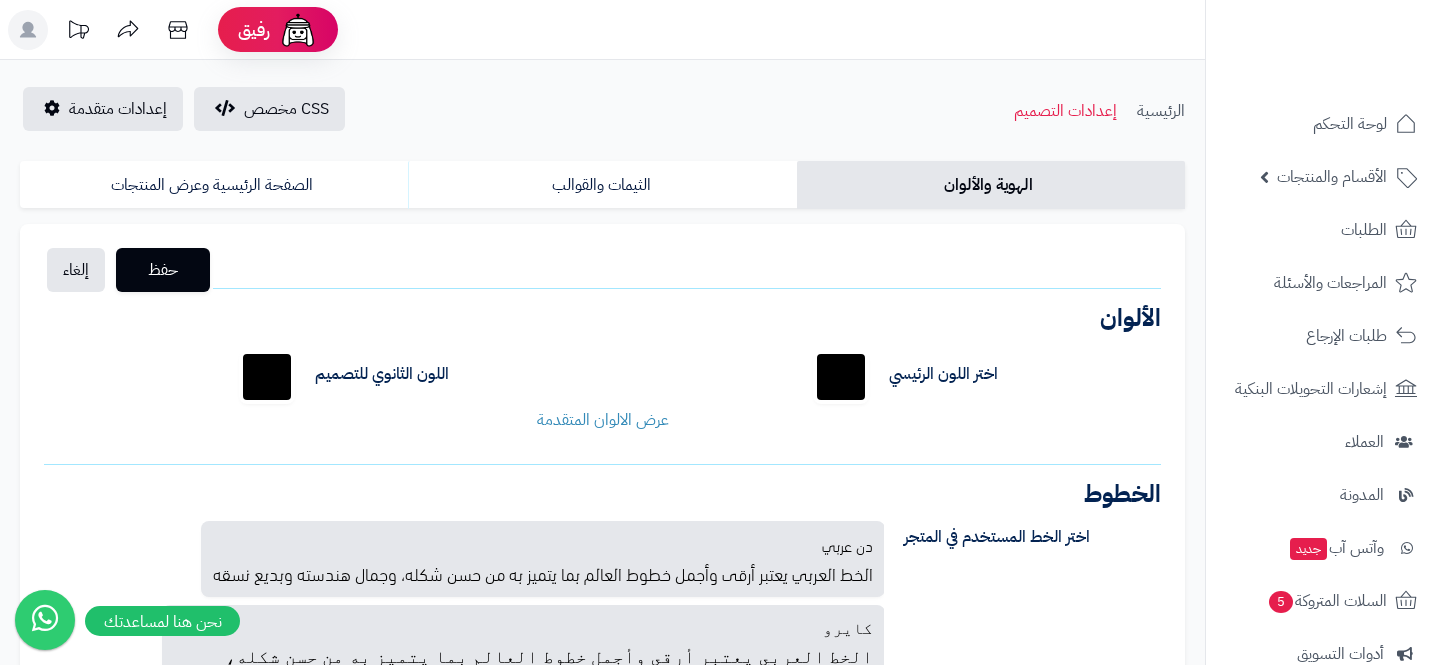 scroll, scrollTop: 0, scrollLeft: 0, axis: both 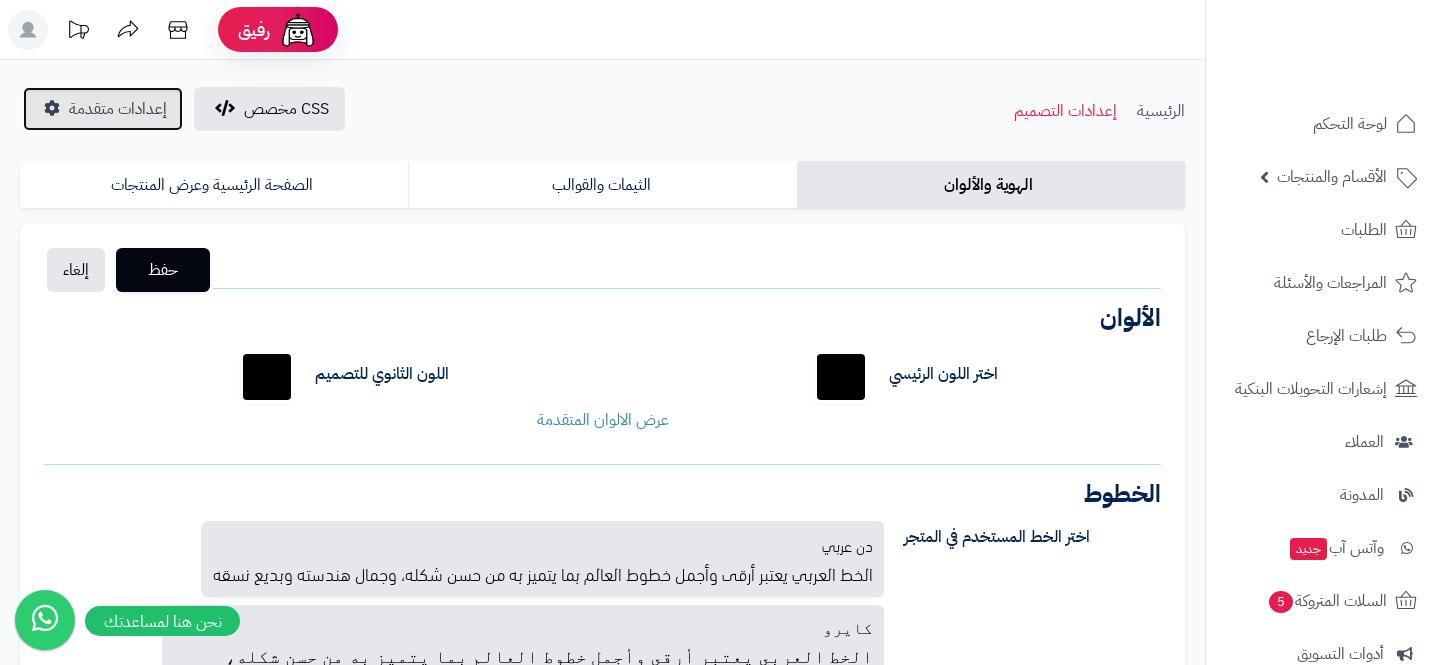 click on "إعدادات متقدمة" at bounding box center [103, 109] 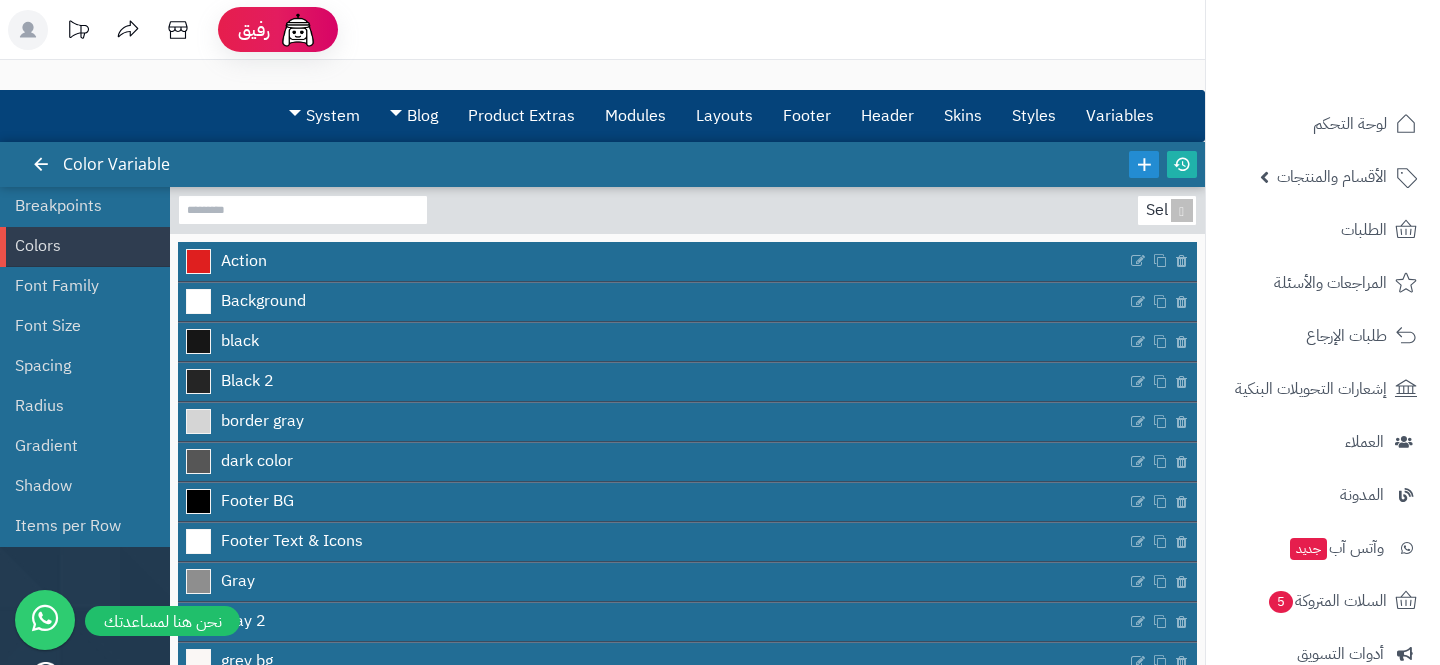 scroll, scrollTop: 0, scrollLeft: 0, axis: both 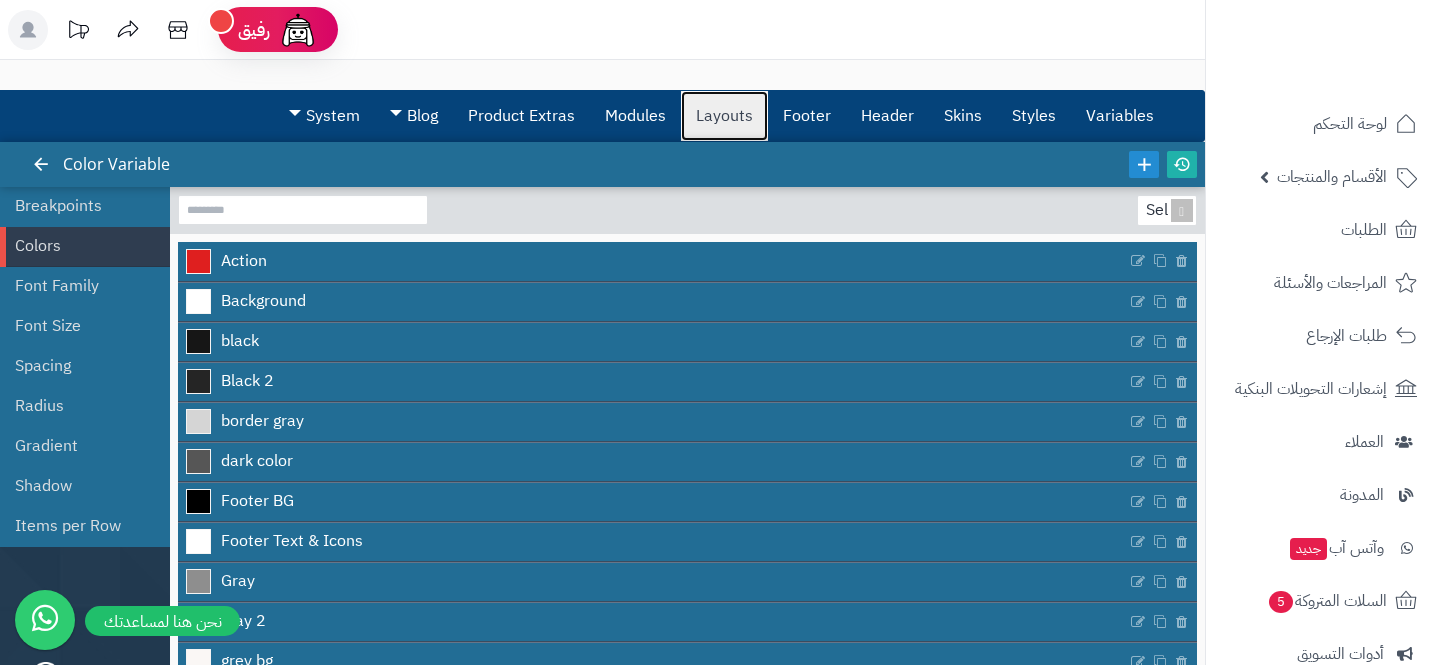 click on "Layouts" at bounding box center (724, 116) 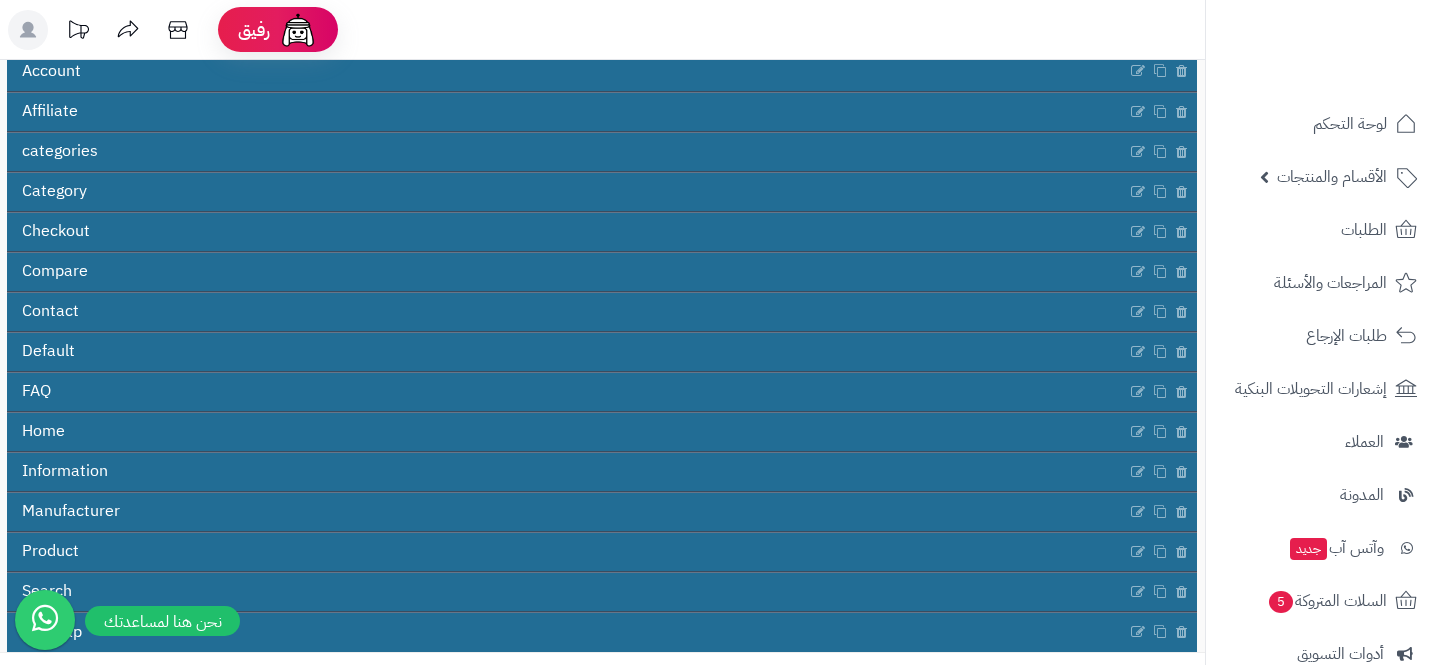 scroll, scrollTop: 225, scrollLeft: 0, axis: vertical 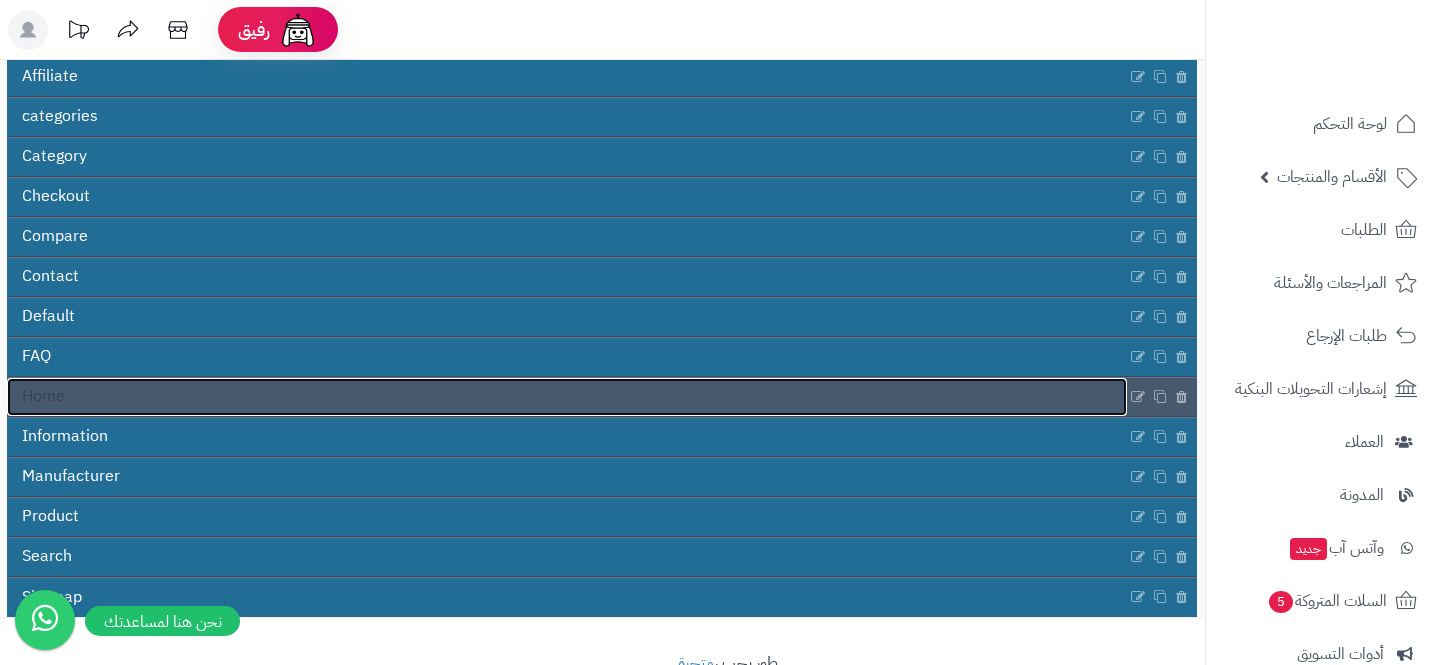 click on "Home" at bounding box center [567, 397] 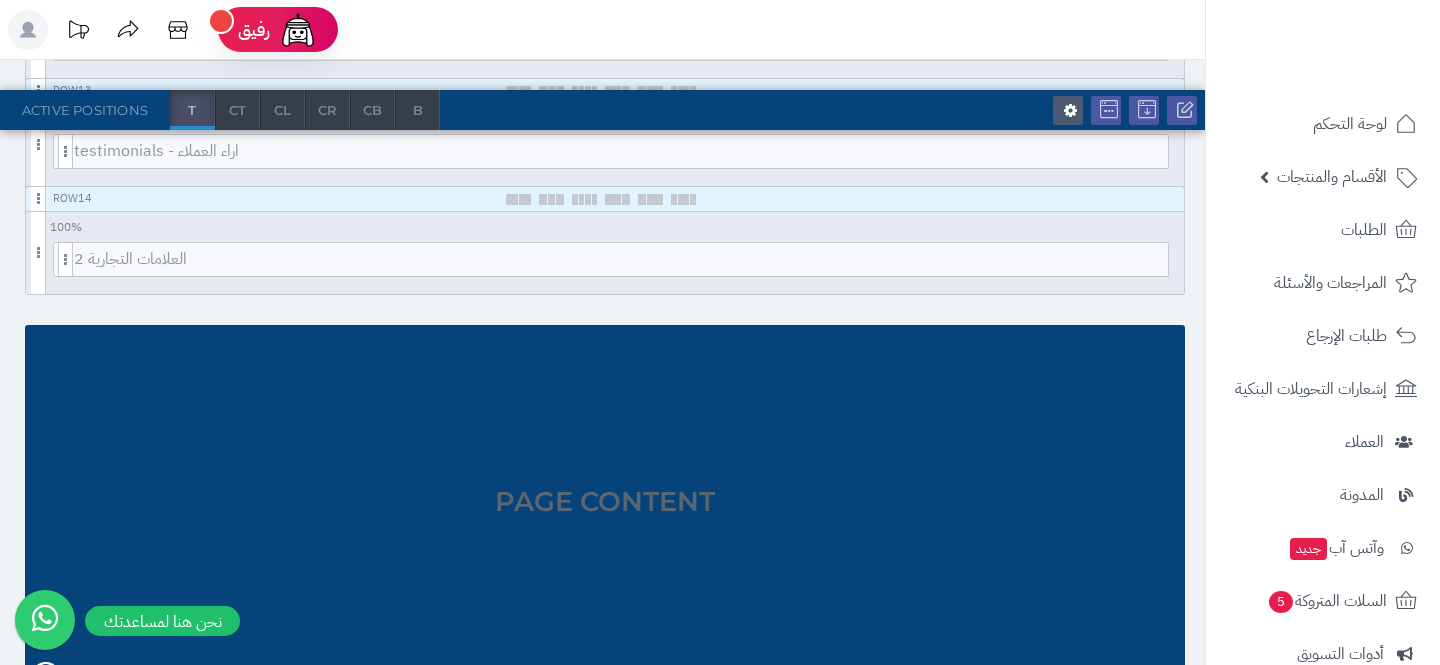 scroll, scrollTop: 1659, scrollLeft: 0, axis: vertical 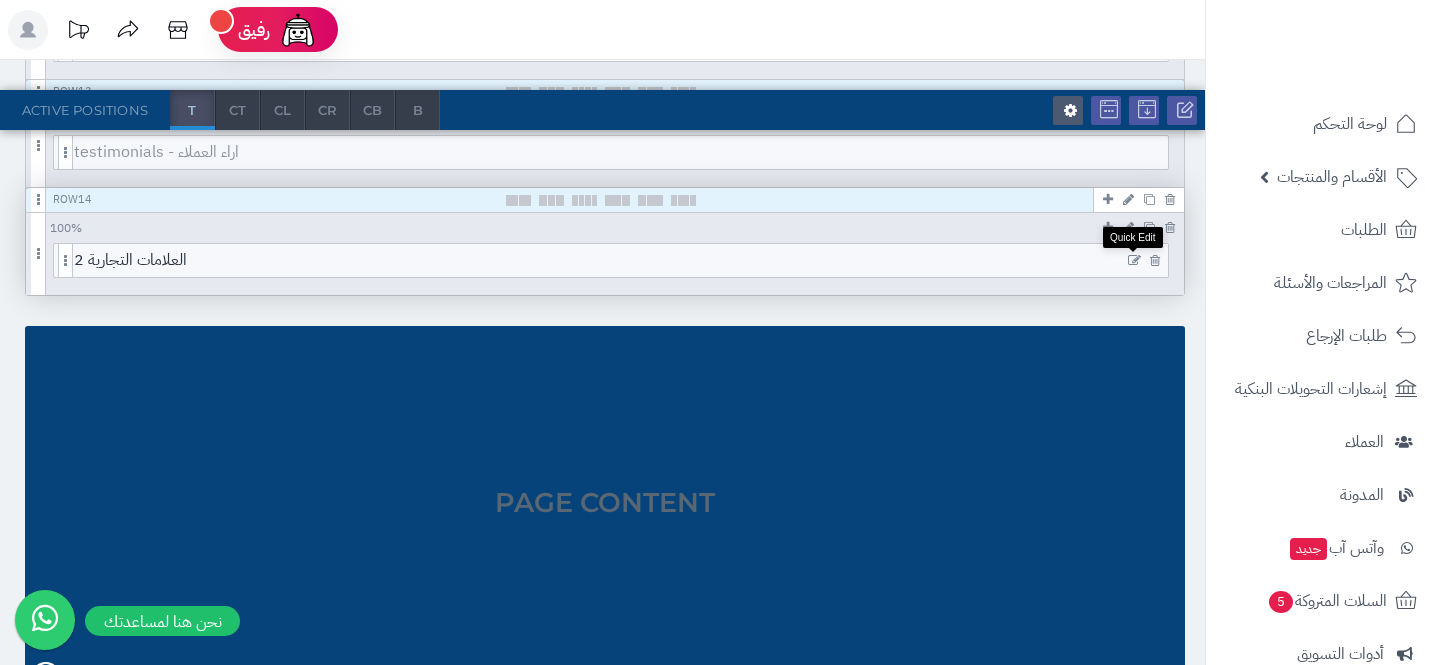 click at bounding box center (1134, 261) 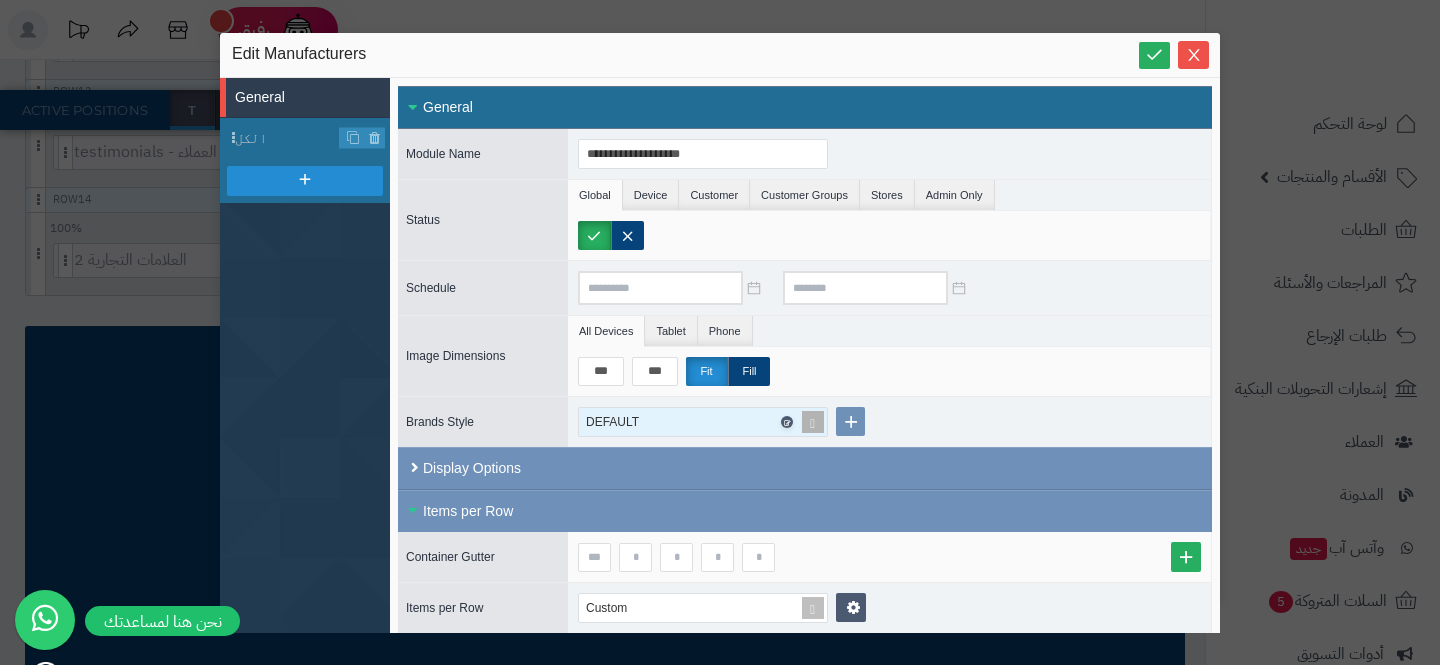 click at bounding box center [786, 422] 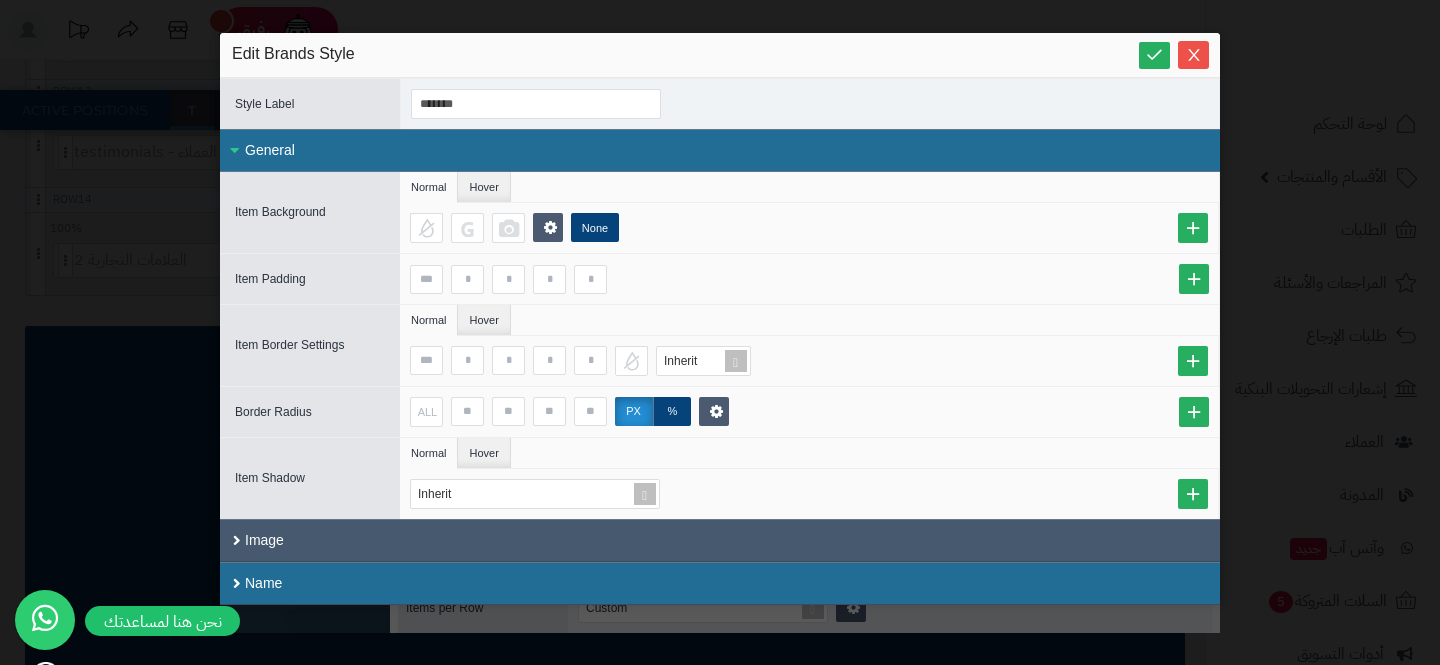 click on "Image" at bounding box center [720, 540] 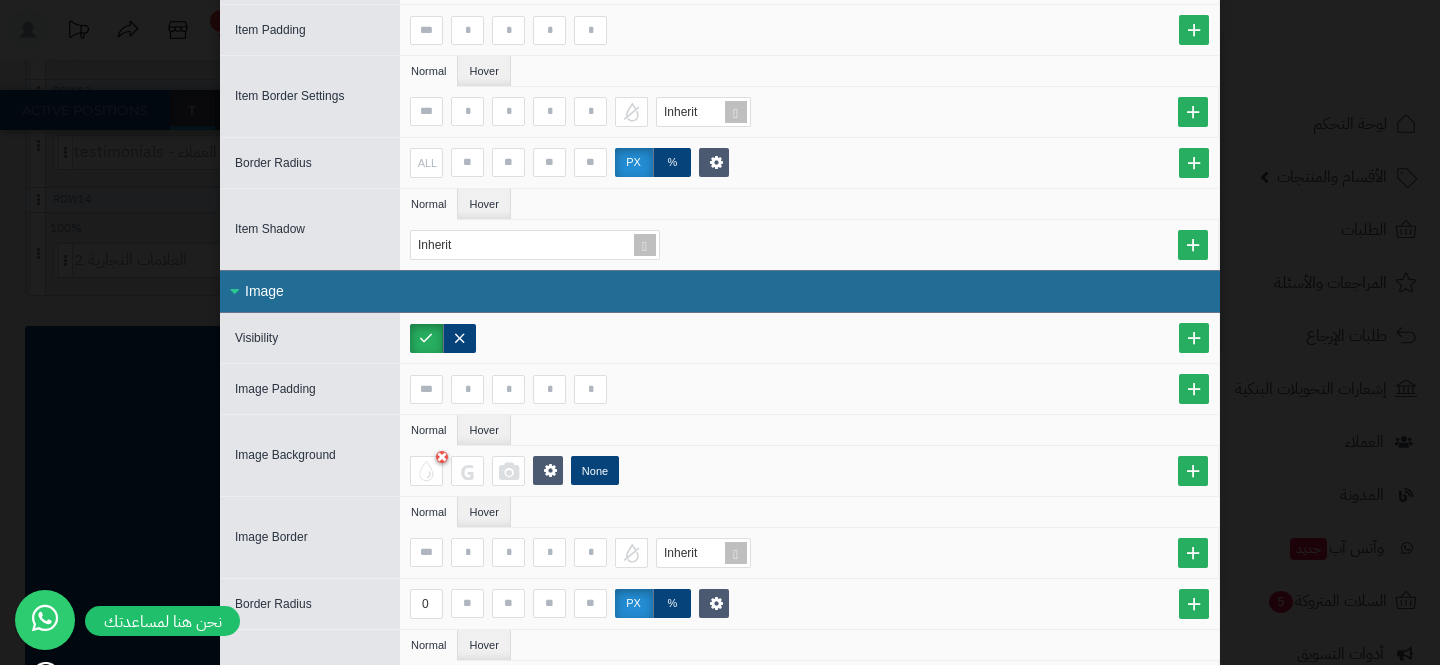 scroll, scrollTop: 521, scrollLeft: 0, axis: vertical 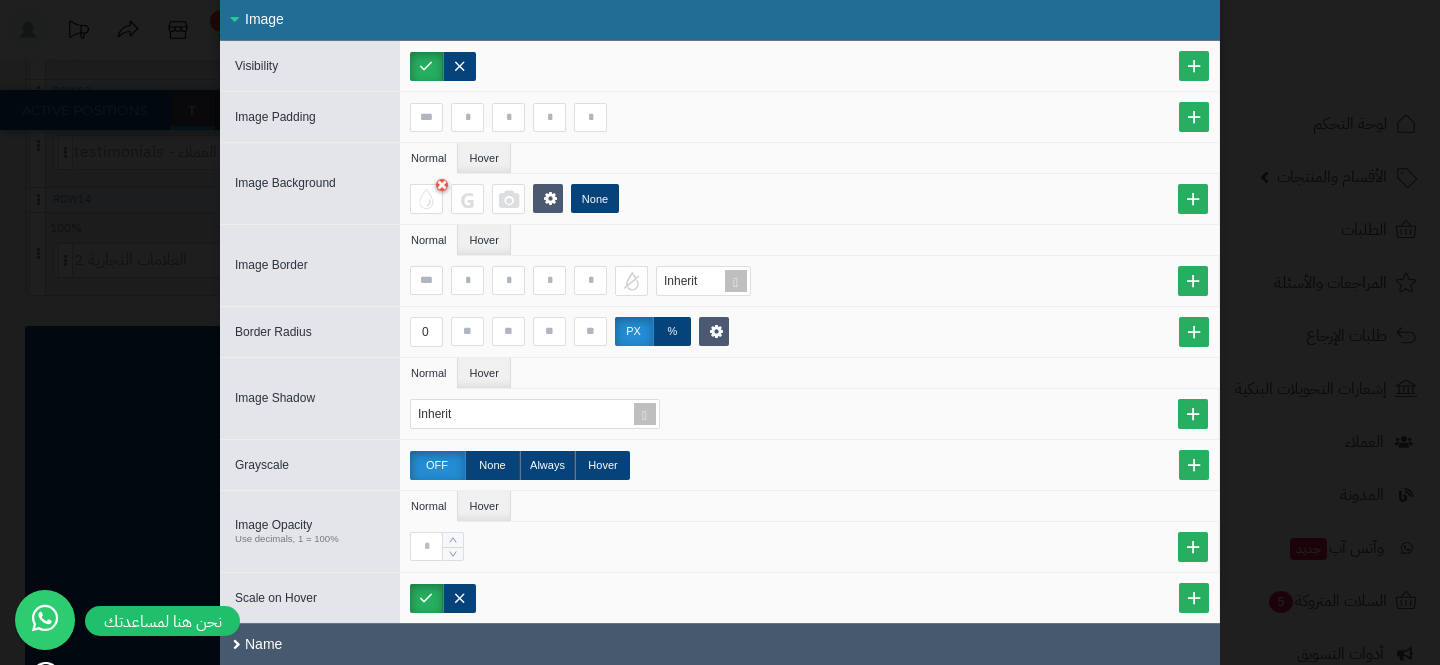 click on "Name" at bounding box center [720, 644] 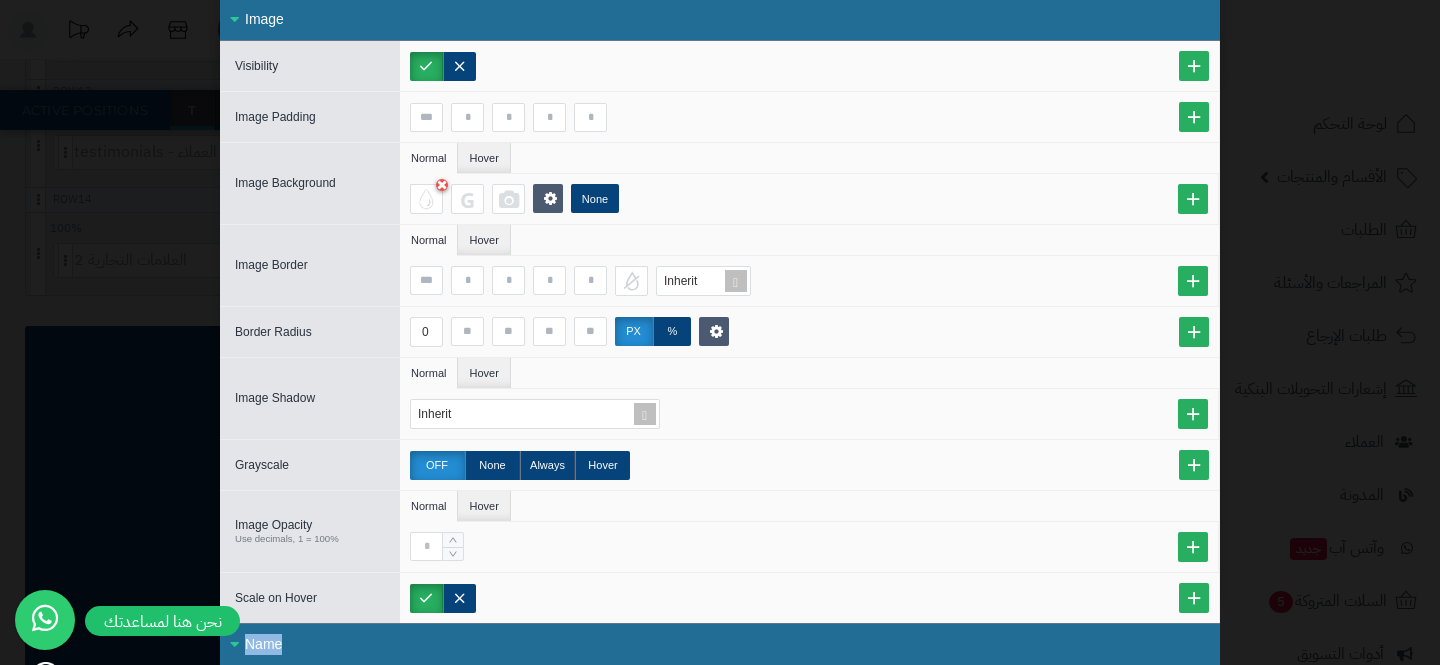 click on "Name" at bounding box center (720, 644) 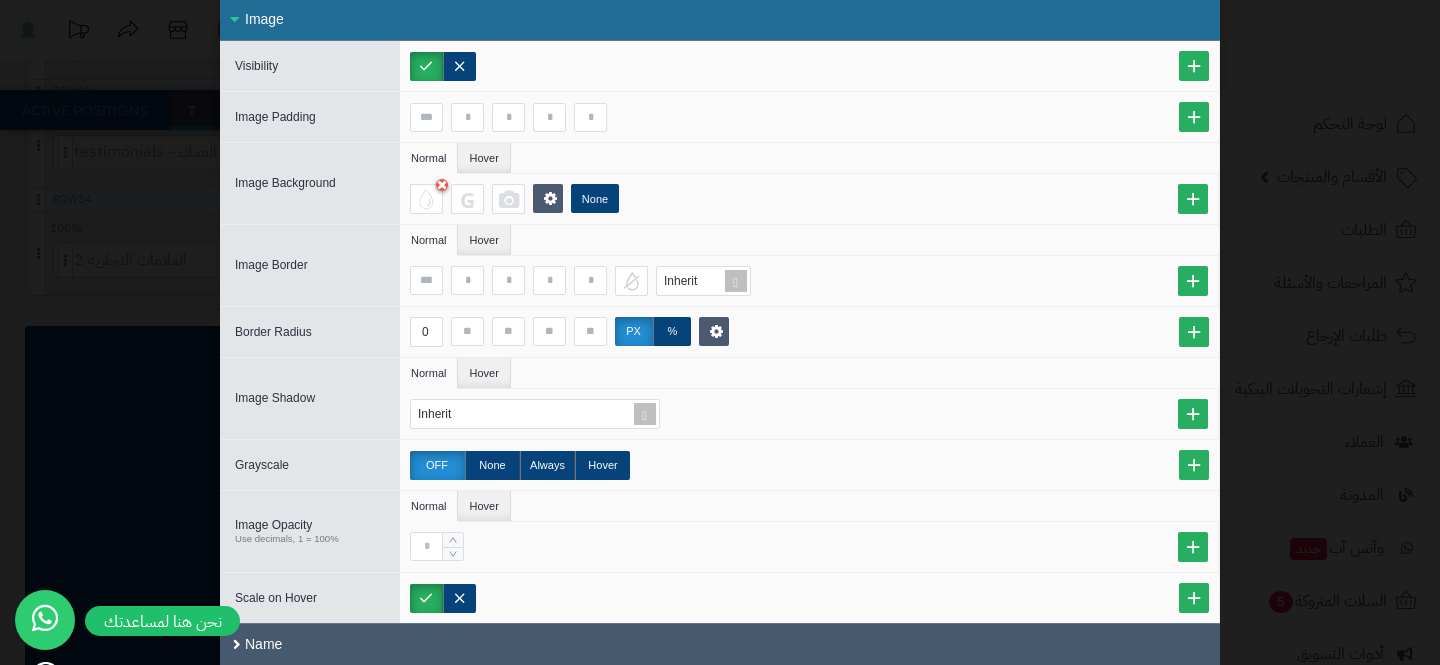click on "Name" at bounding box center [720, 644] 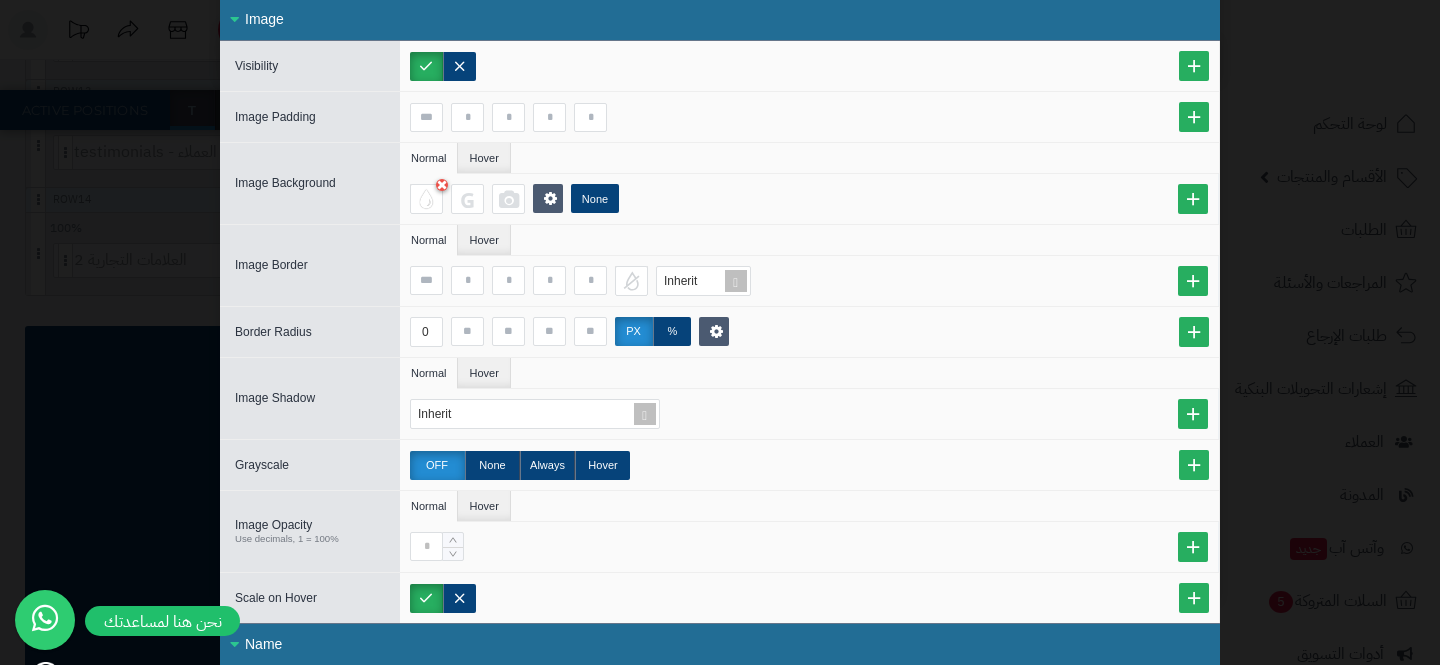 scroll, scrollTop: 754, scrollLeft: 0, axis: vertical 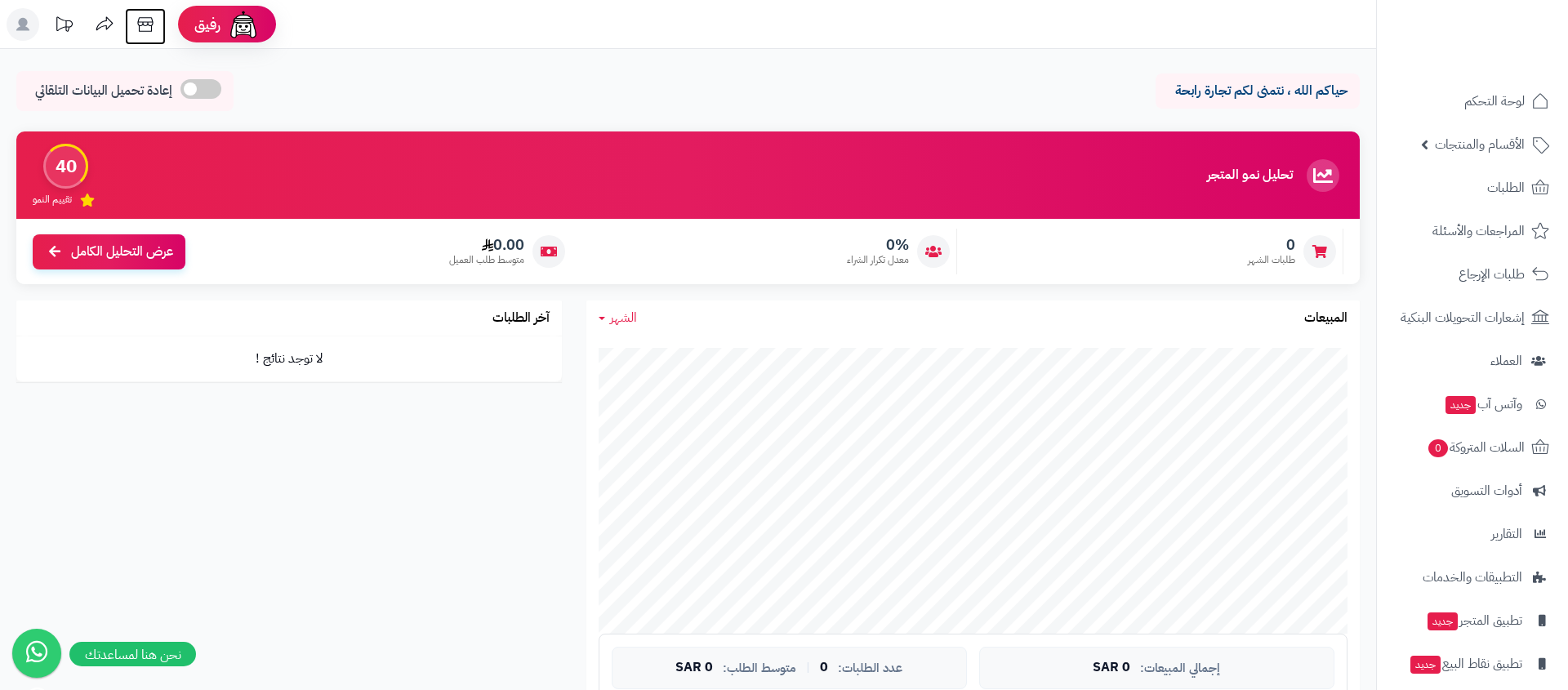 click 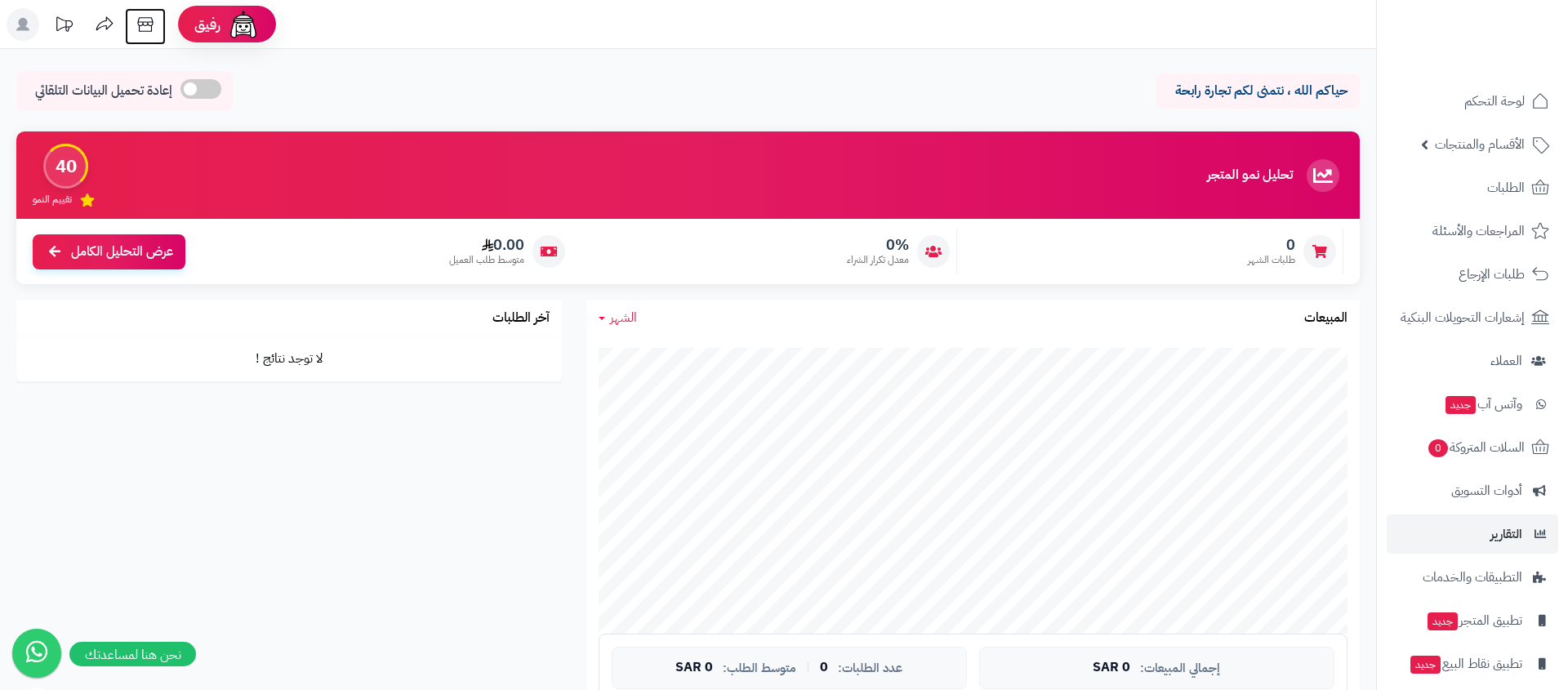 scroll, scrollTop: 57, scrollLeft: 0, axis: vertical 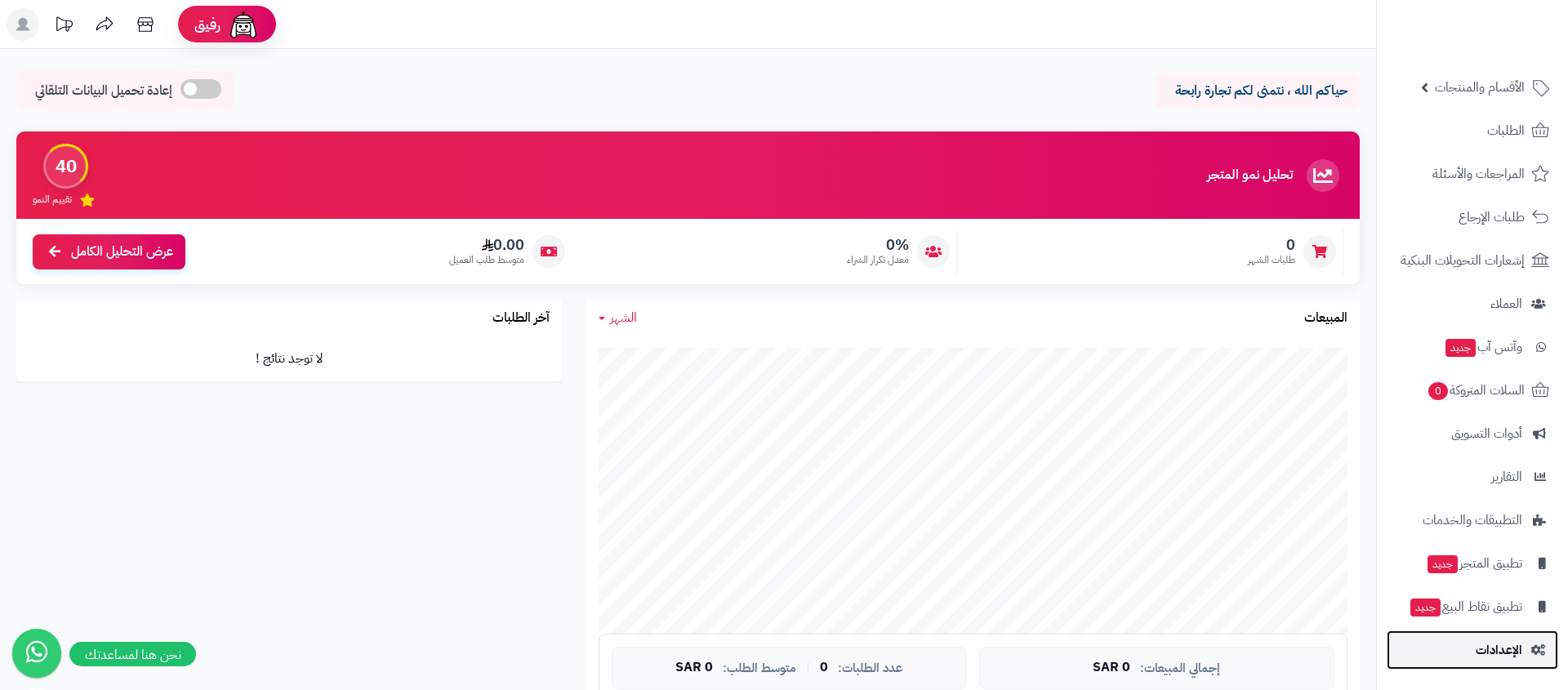 click on "الإعدادات" at bounding box center [1499, 650] 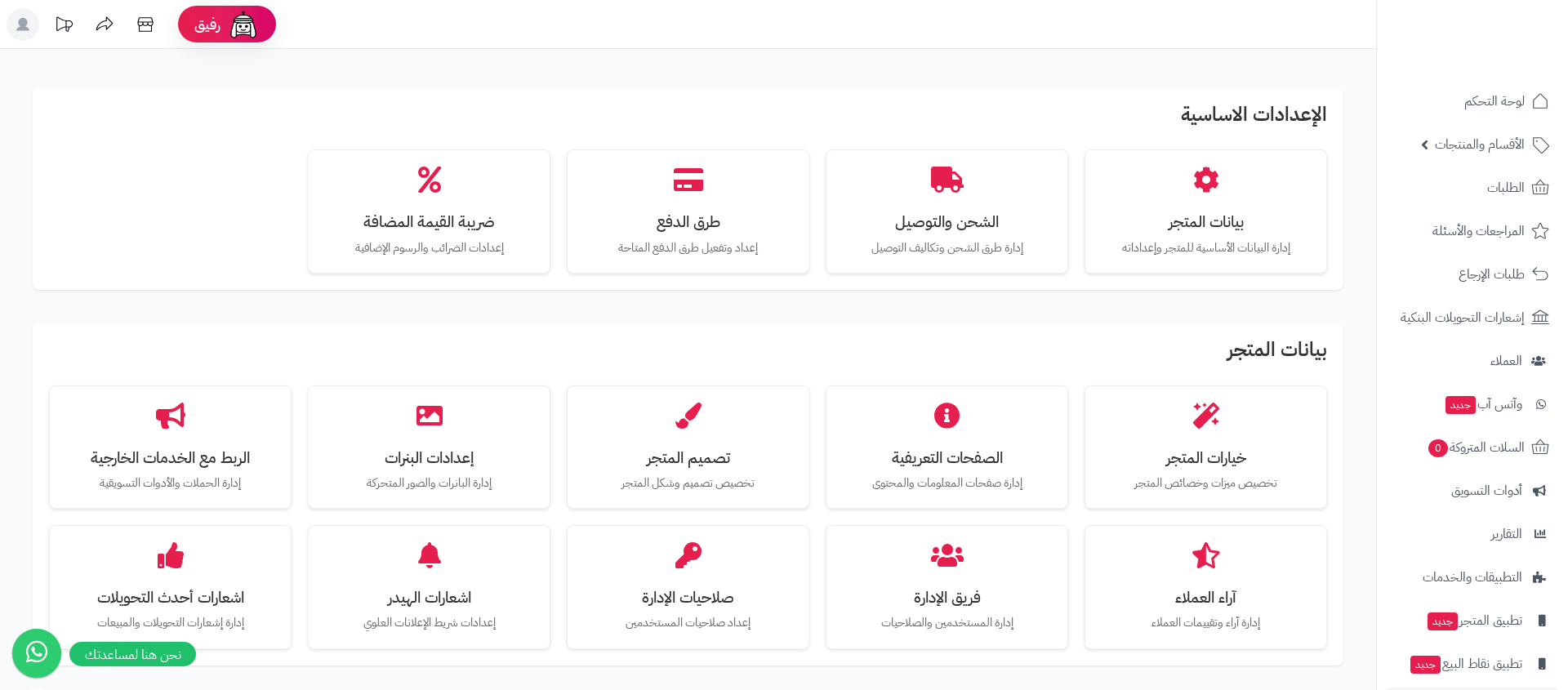 scroll, scrollTop: 0, scrollLeft: 0, axis: both 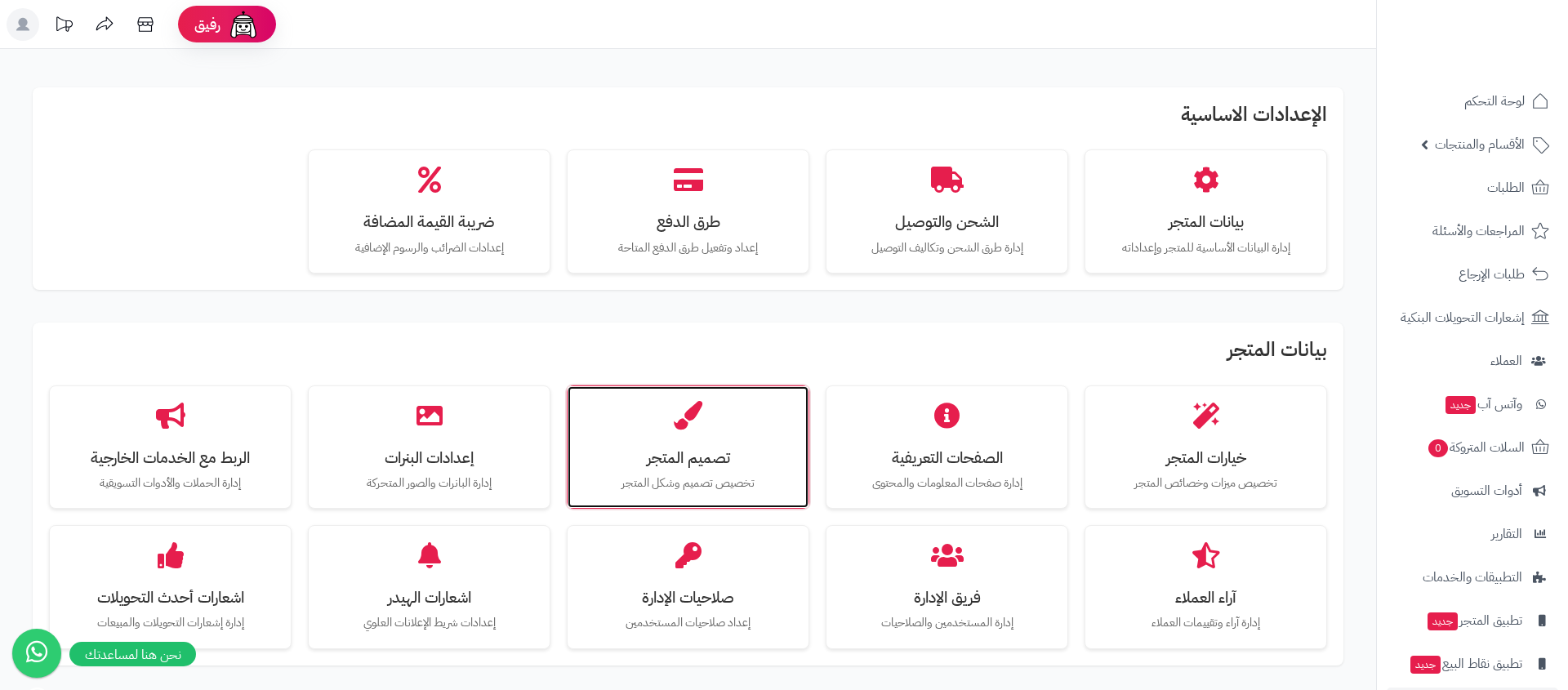 click on "تخصيص تصميم وشكل المتجر" at bounding box center (688, 483) 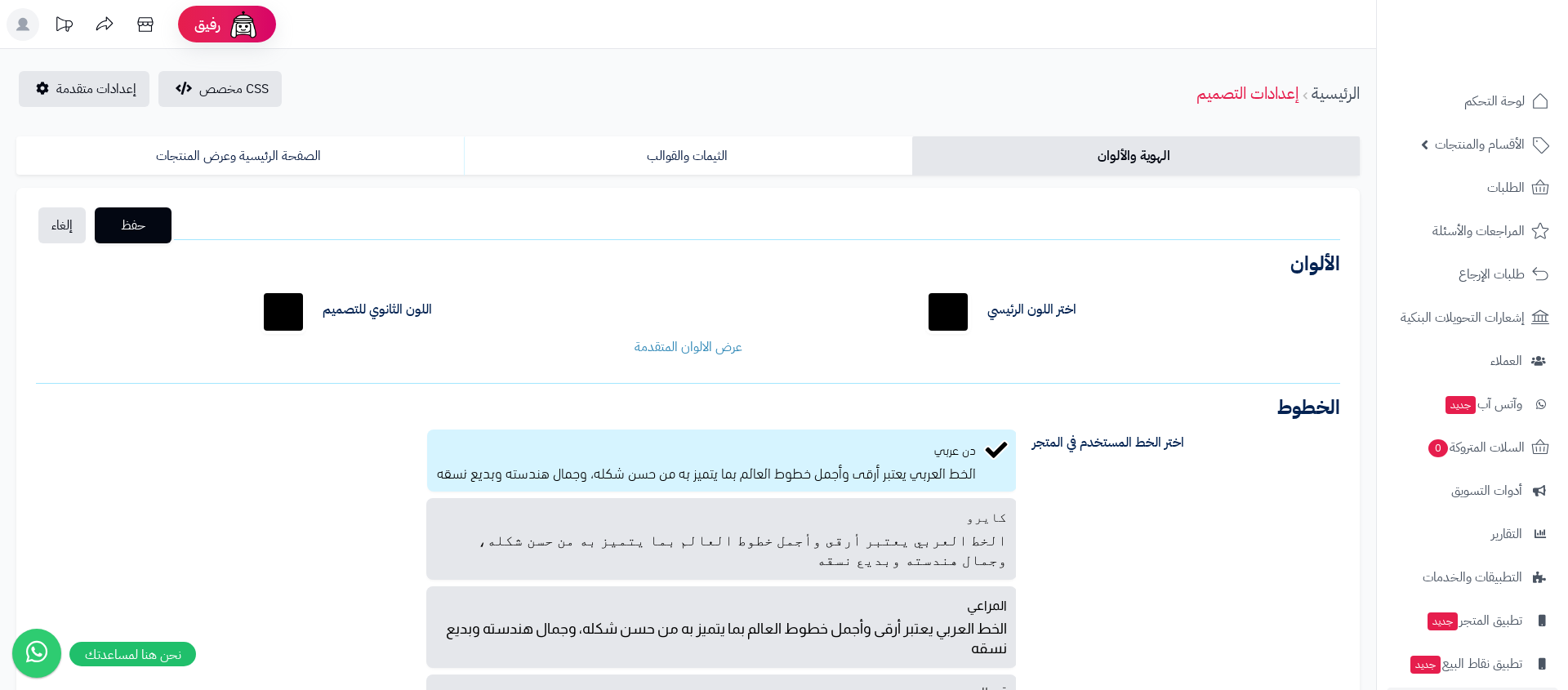 scroll, scrollTop: 0, scrollLeft: 0, axis: both 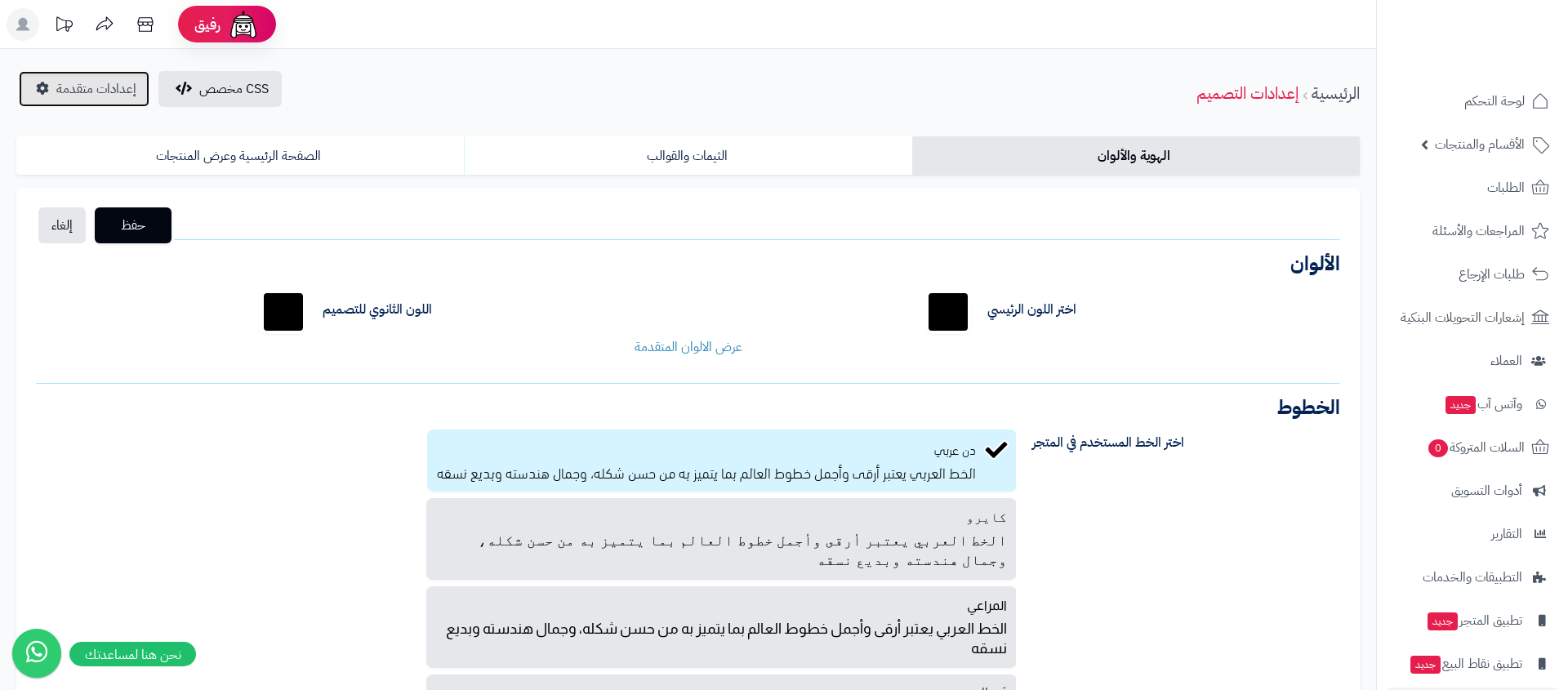 click on "إعدادات متقدمة" at bounding box center (84, 89) 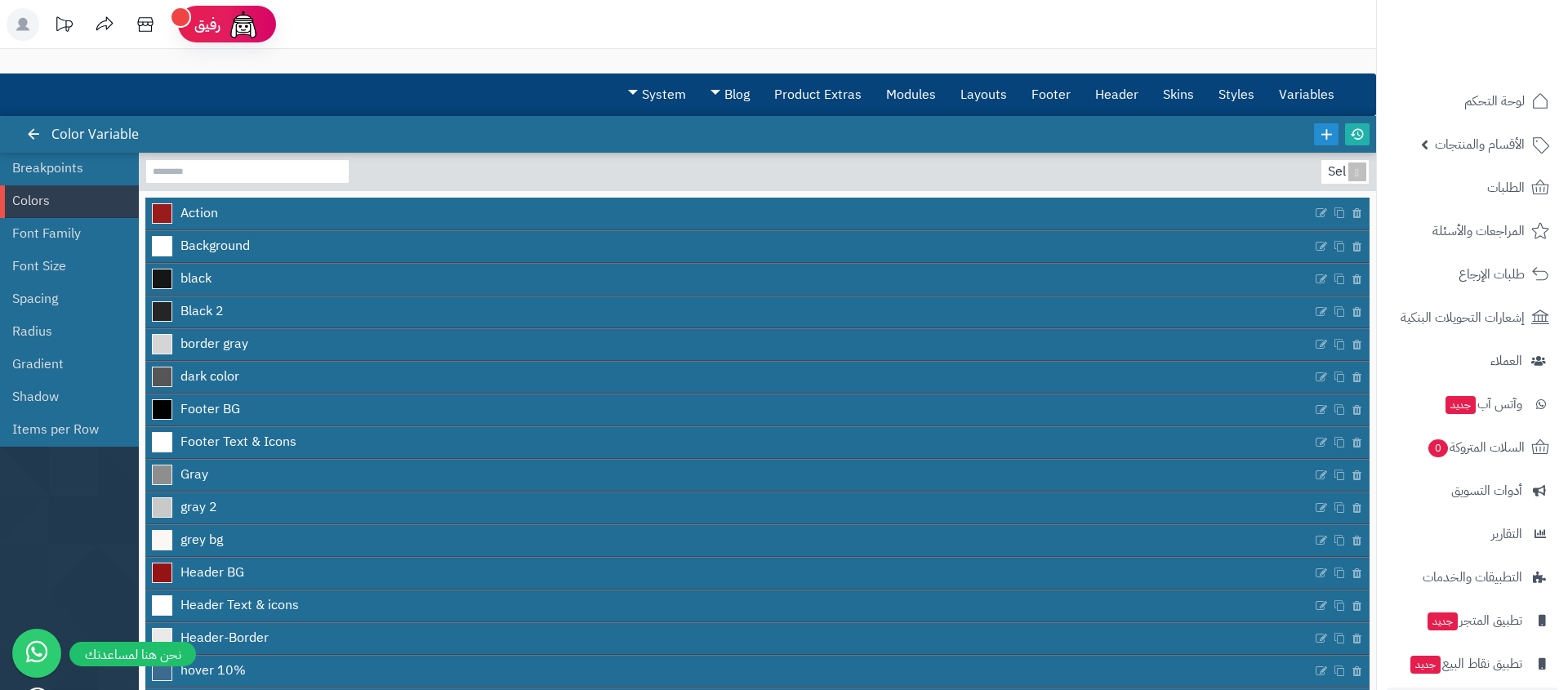 scroll, scrollTop: 0, scrollLeft: 0, axis: both 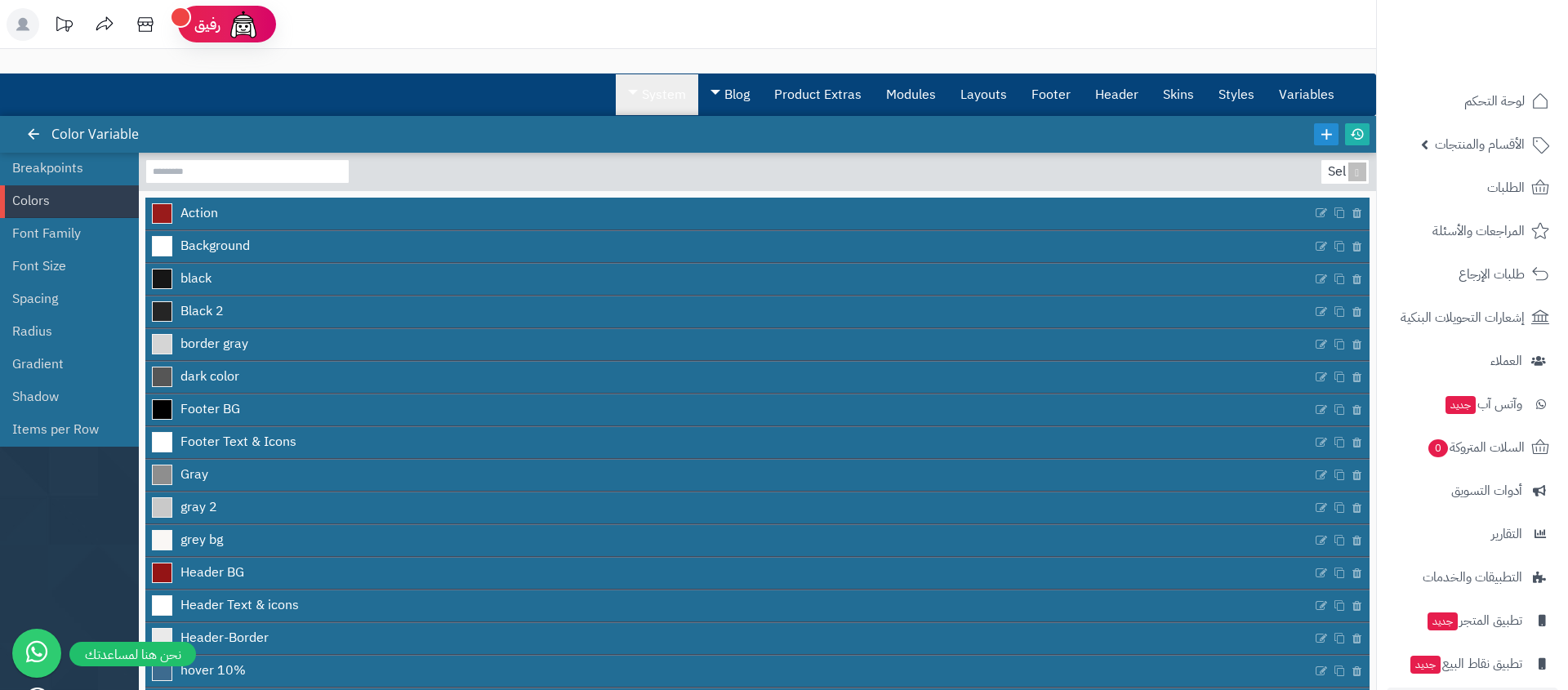 click on "System" at bounding box center (657, 95) 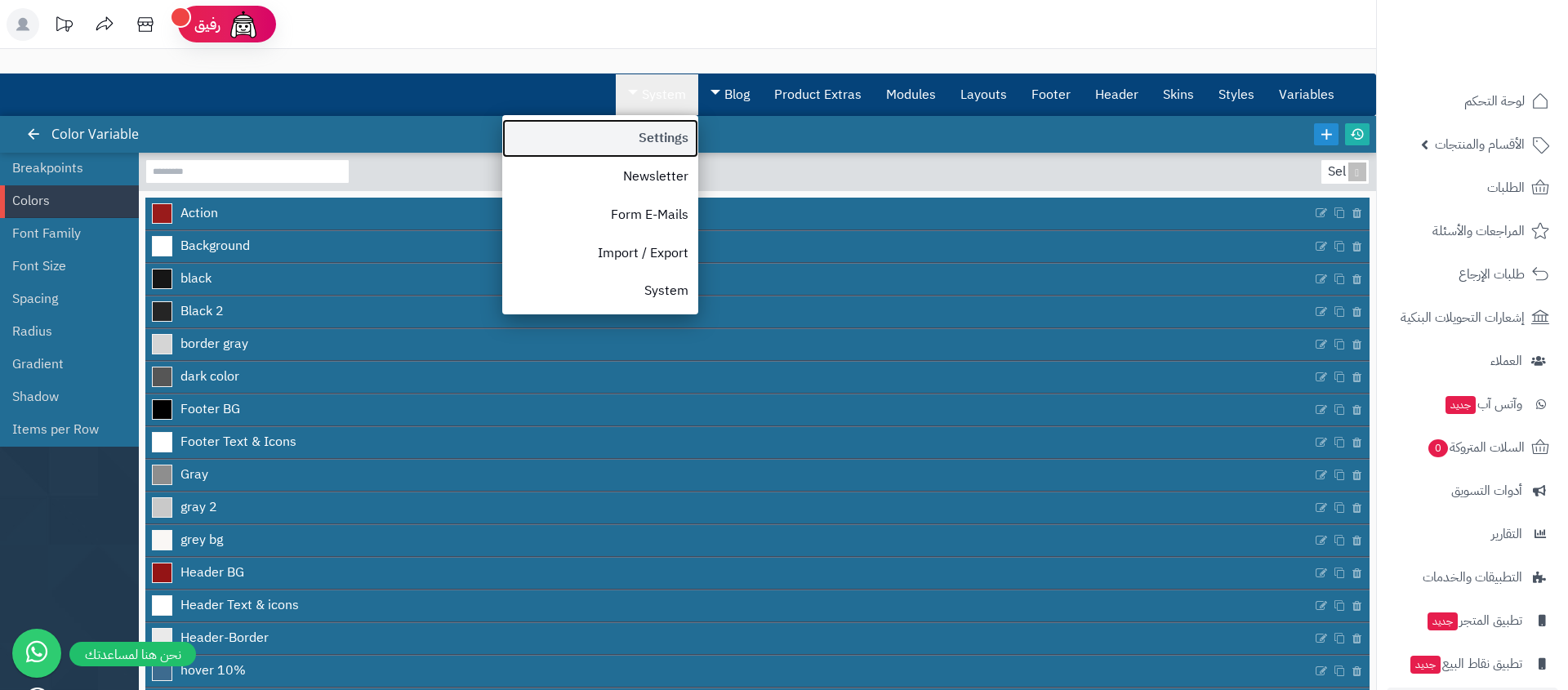 click on "Settings" at bounding box center [600, 138] 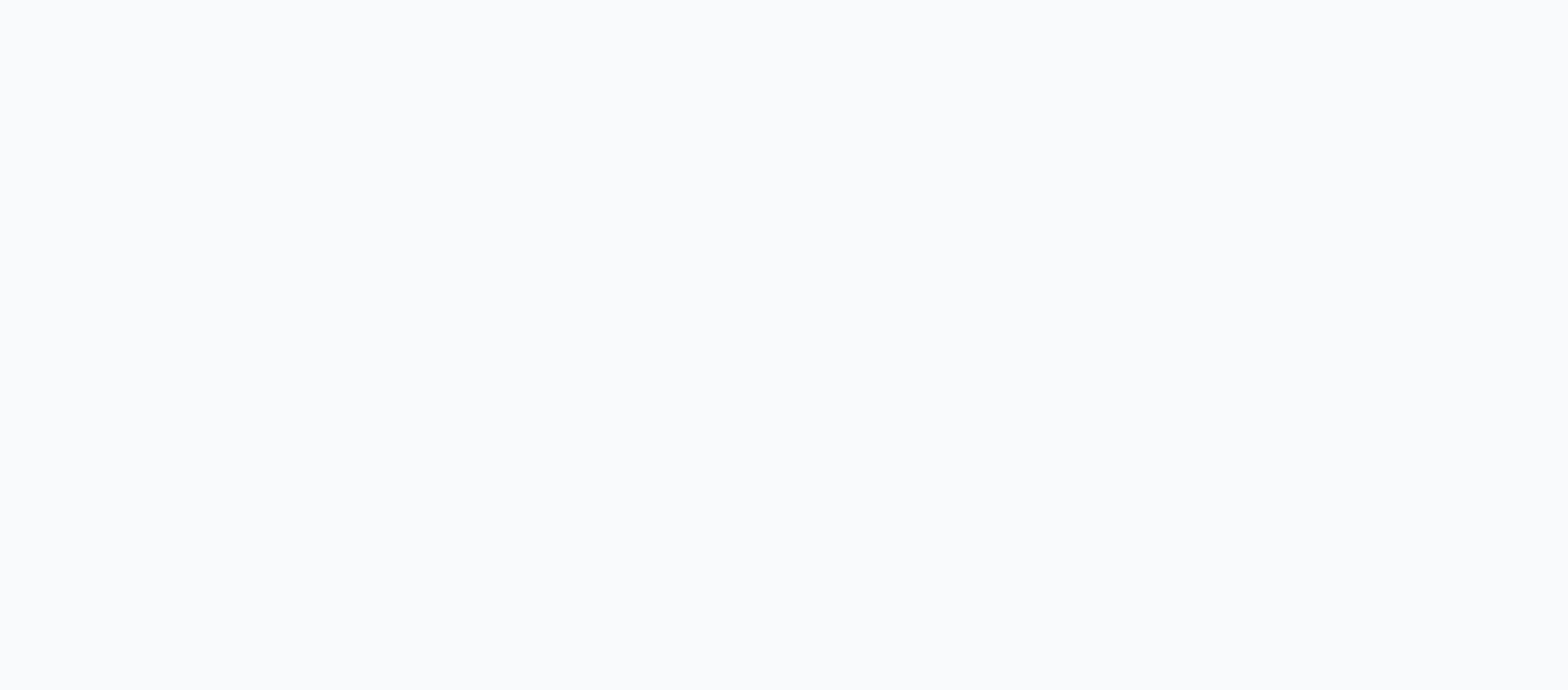 scroll, scrollTop: 0, scrollLeft: 0, axis: both 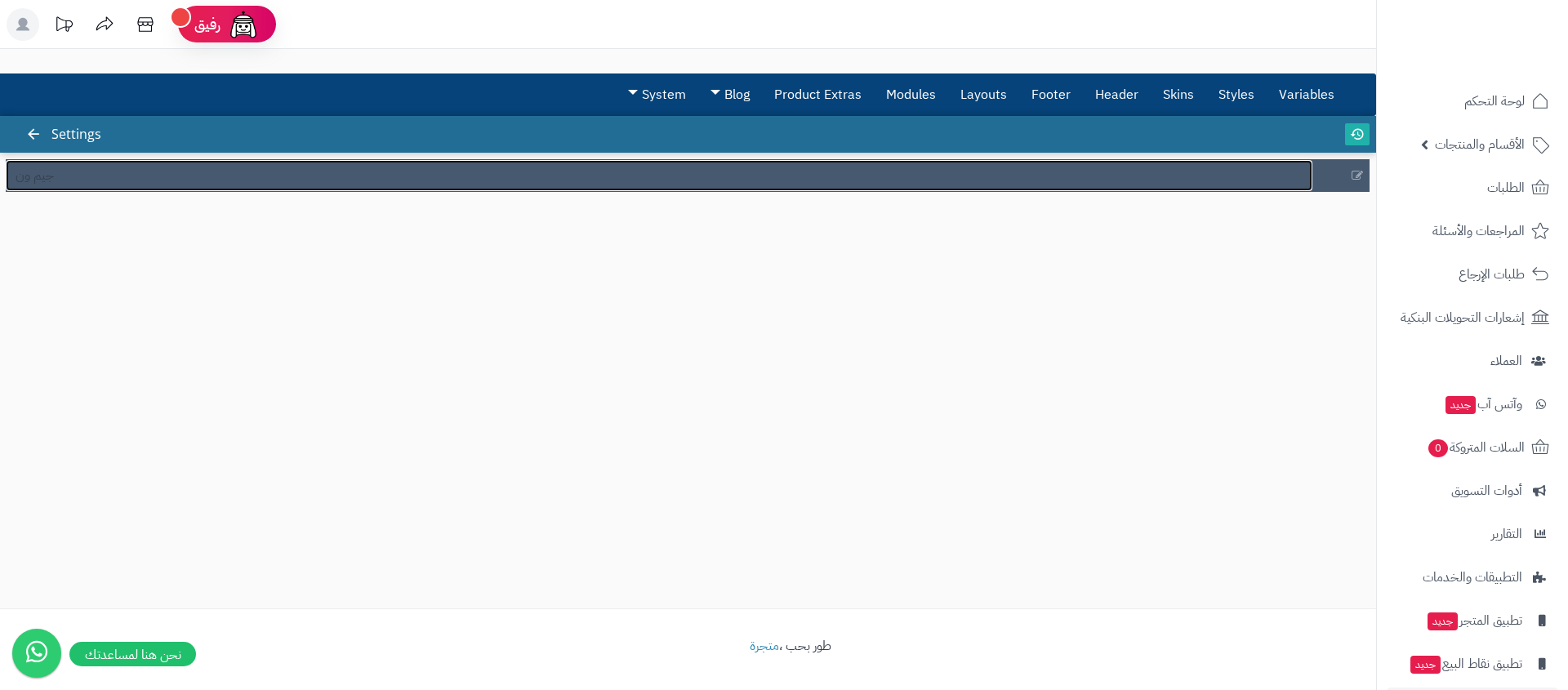 click on "جيم ون" at bounding box center (659, 176) 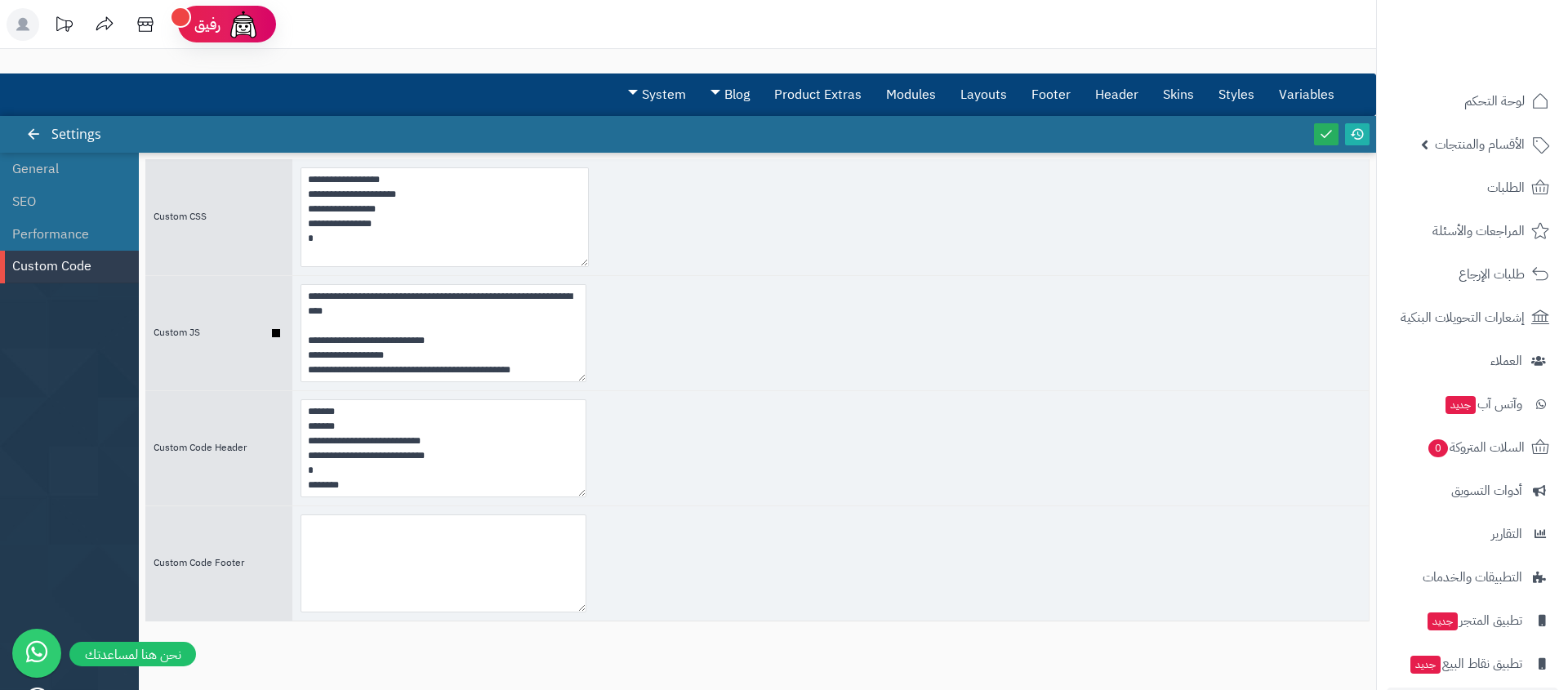 drag, startPoint x: 578, startPoint y: 258, endPoint x: 794, endPoint y: 382, distance: 249.06224 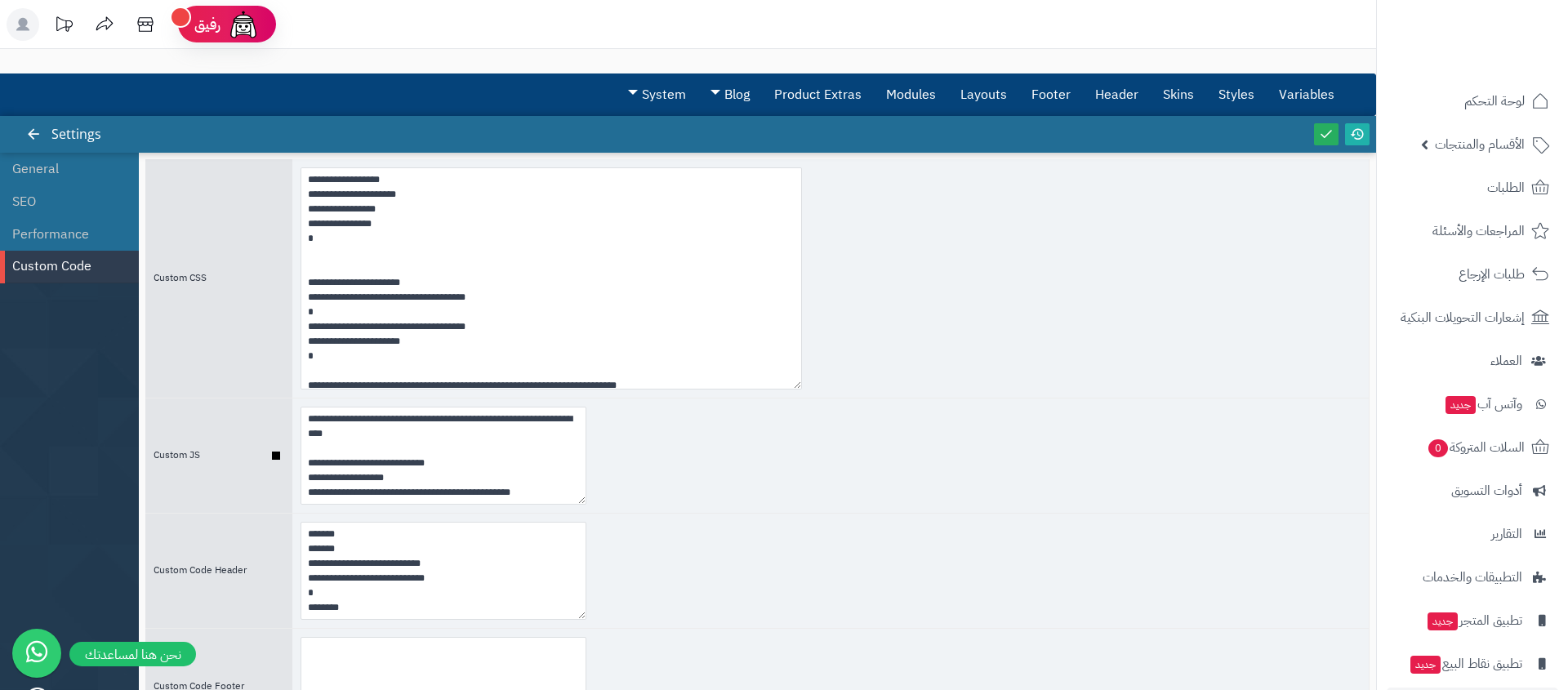 click on "**********" at bounding box center (831, 456) 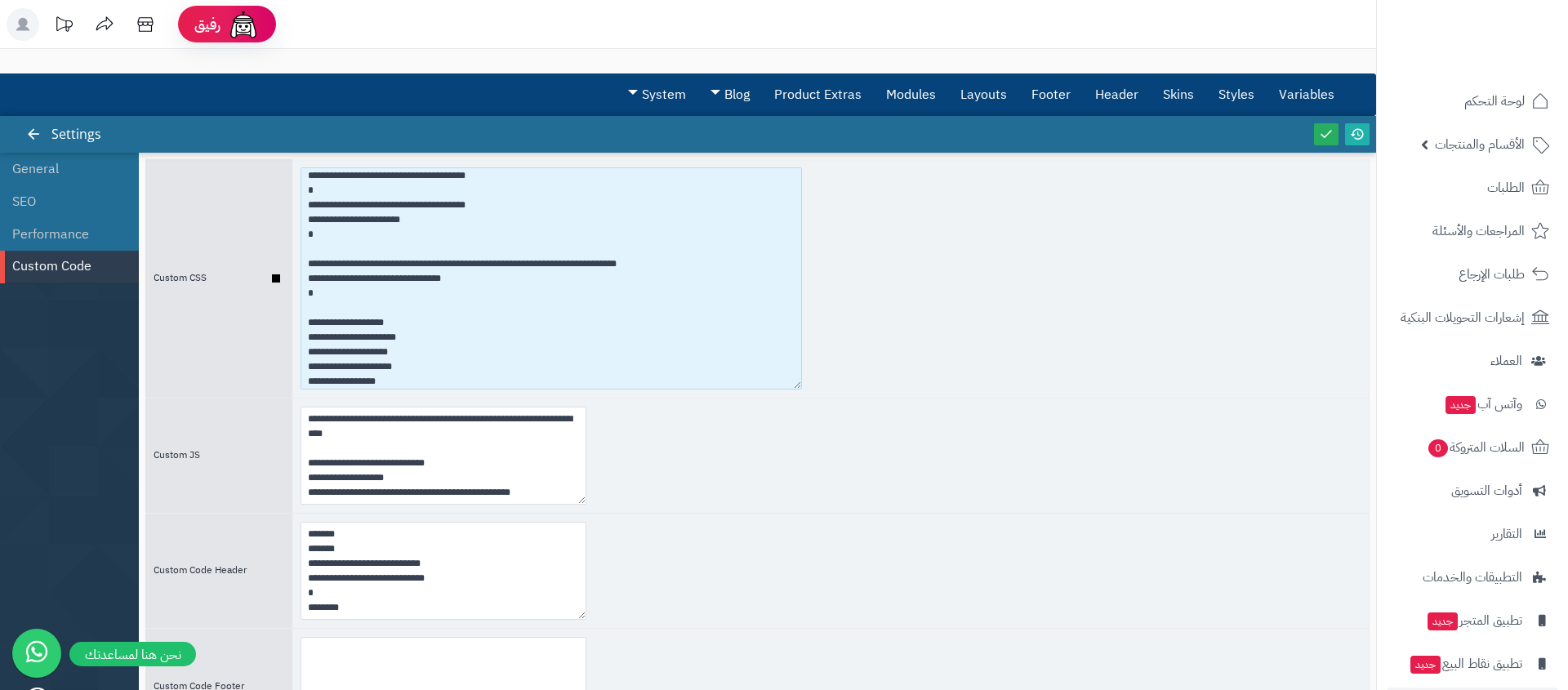 click at bounding box center [551, 278] 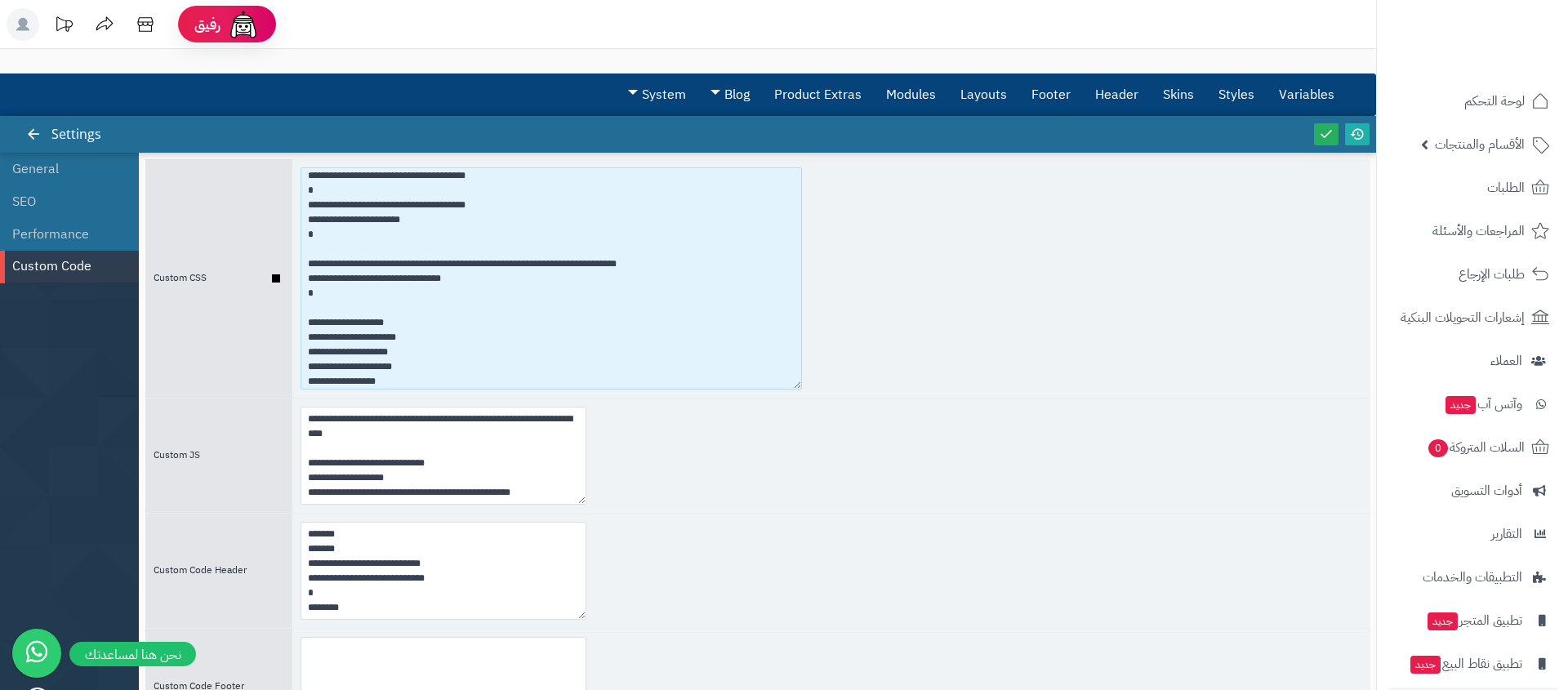 click at bounding box center (551, 278) 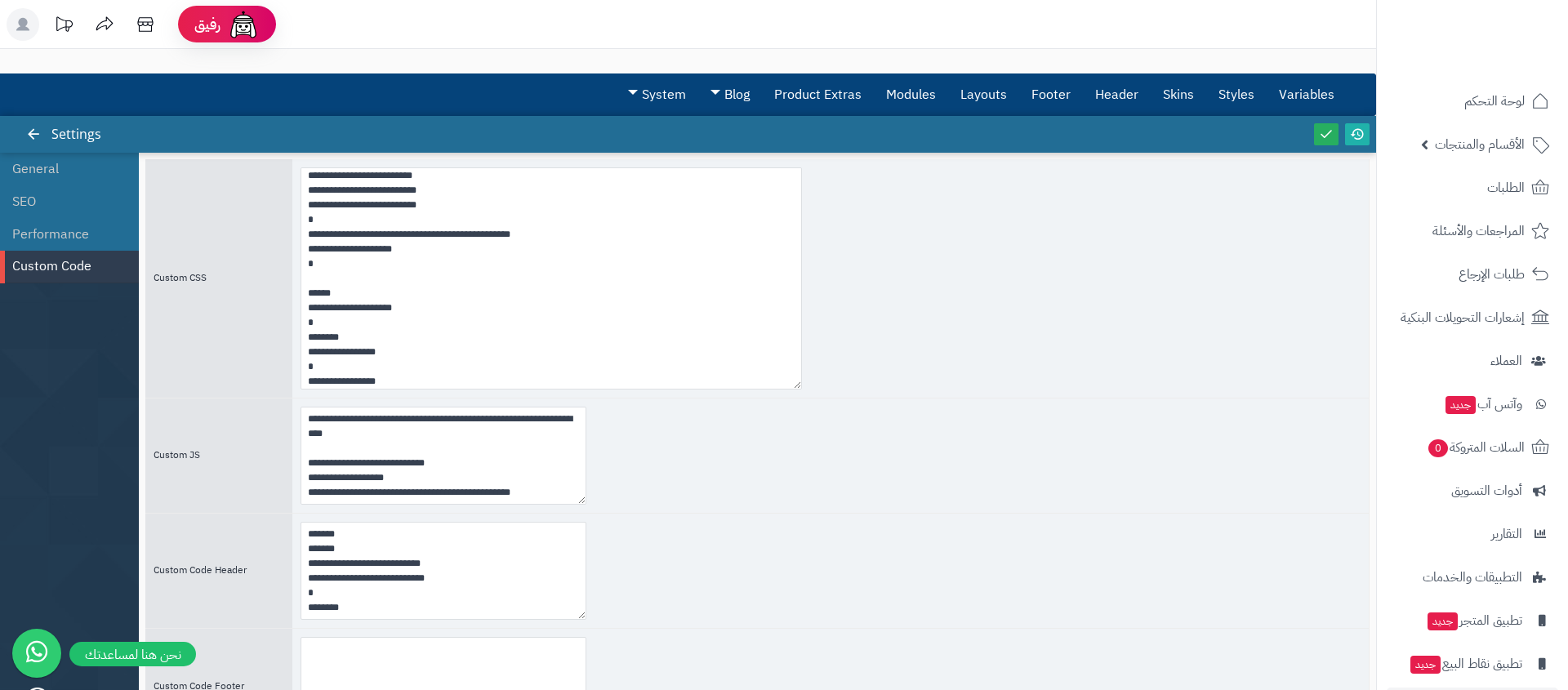 scroll, scrollTop: 4414, scrollLeft: 0, axis: vertical 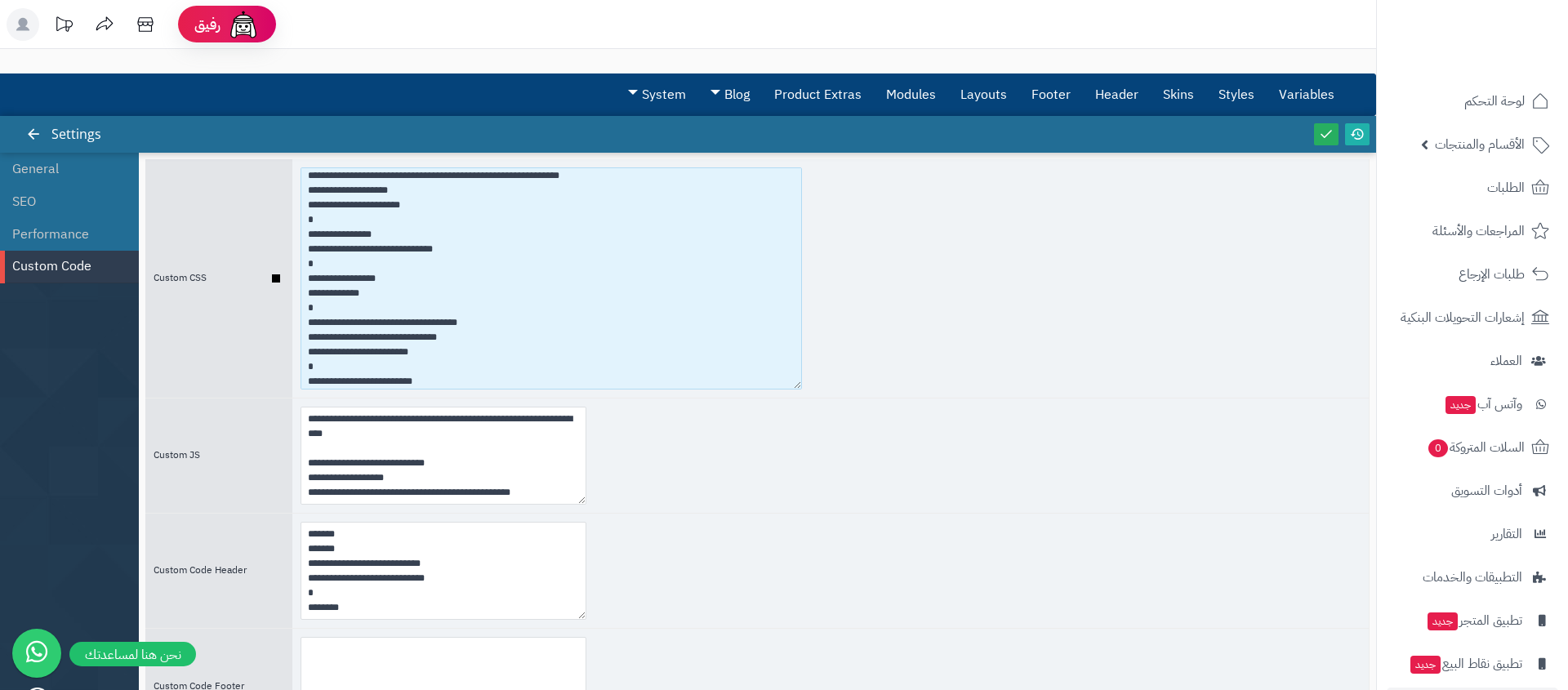 drag, startPoint x: 329, startPoint y: 288, endPoint x: 308, endPoint y: 268, distance: 29 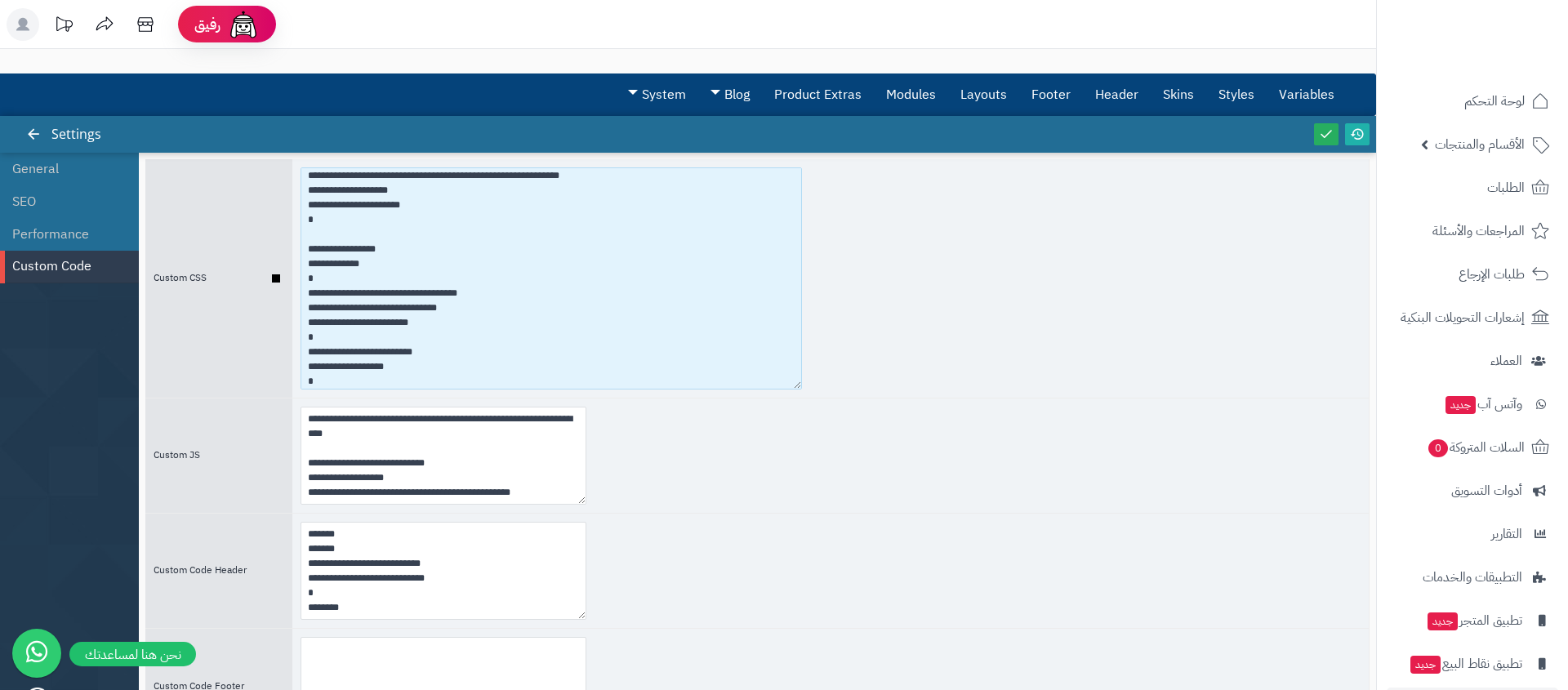 click at bounding box center [551, 278] 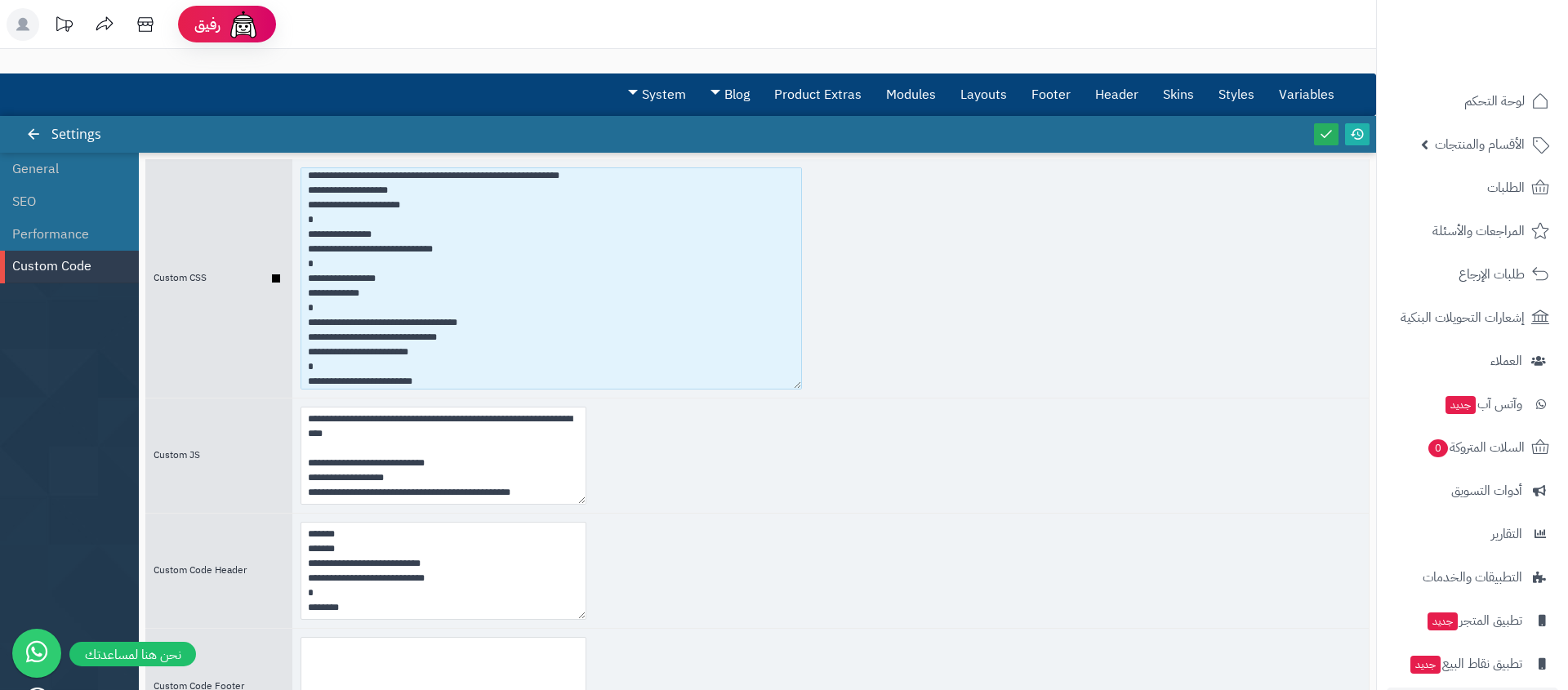 click at bounding box center [551, 278] 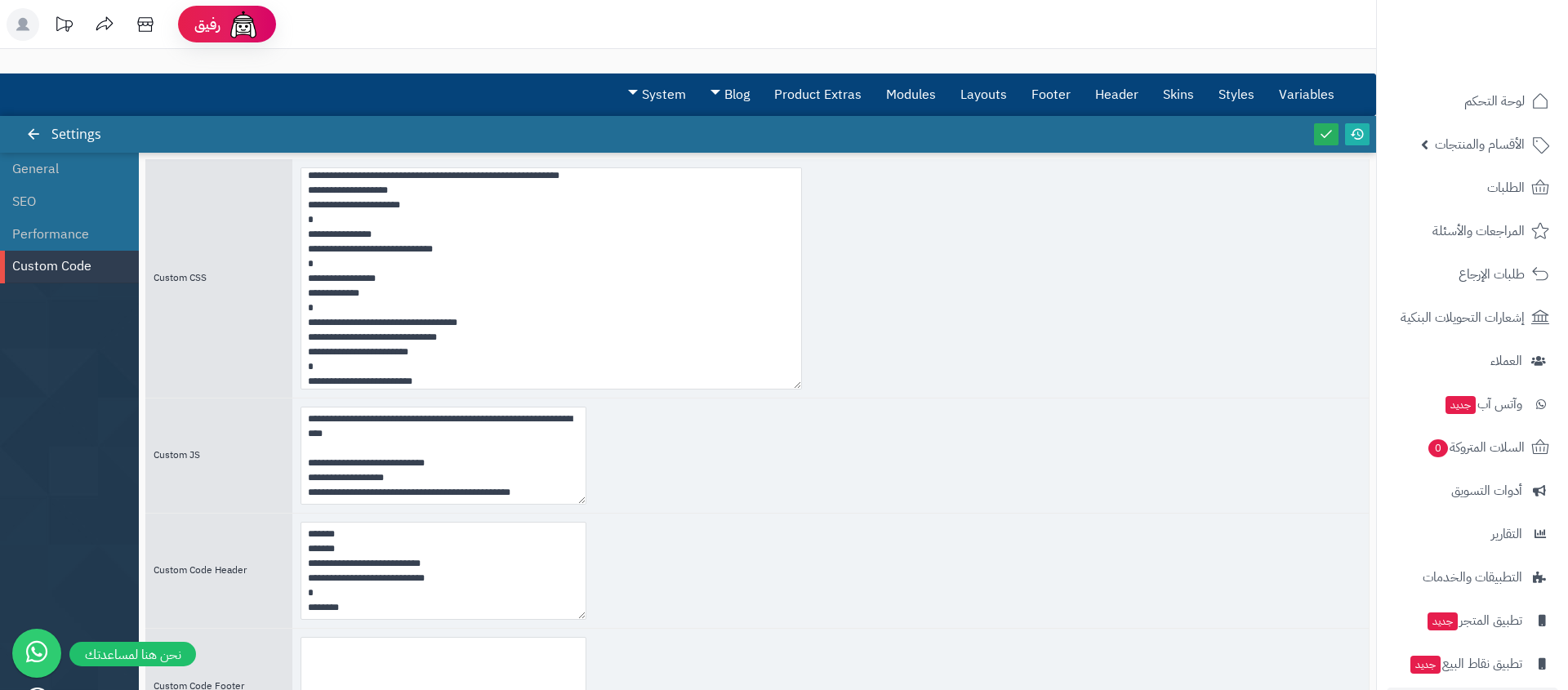 scroll, scrollTop: 107, scrollLeft: 0, axis: vertical 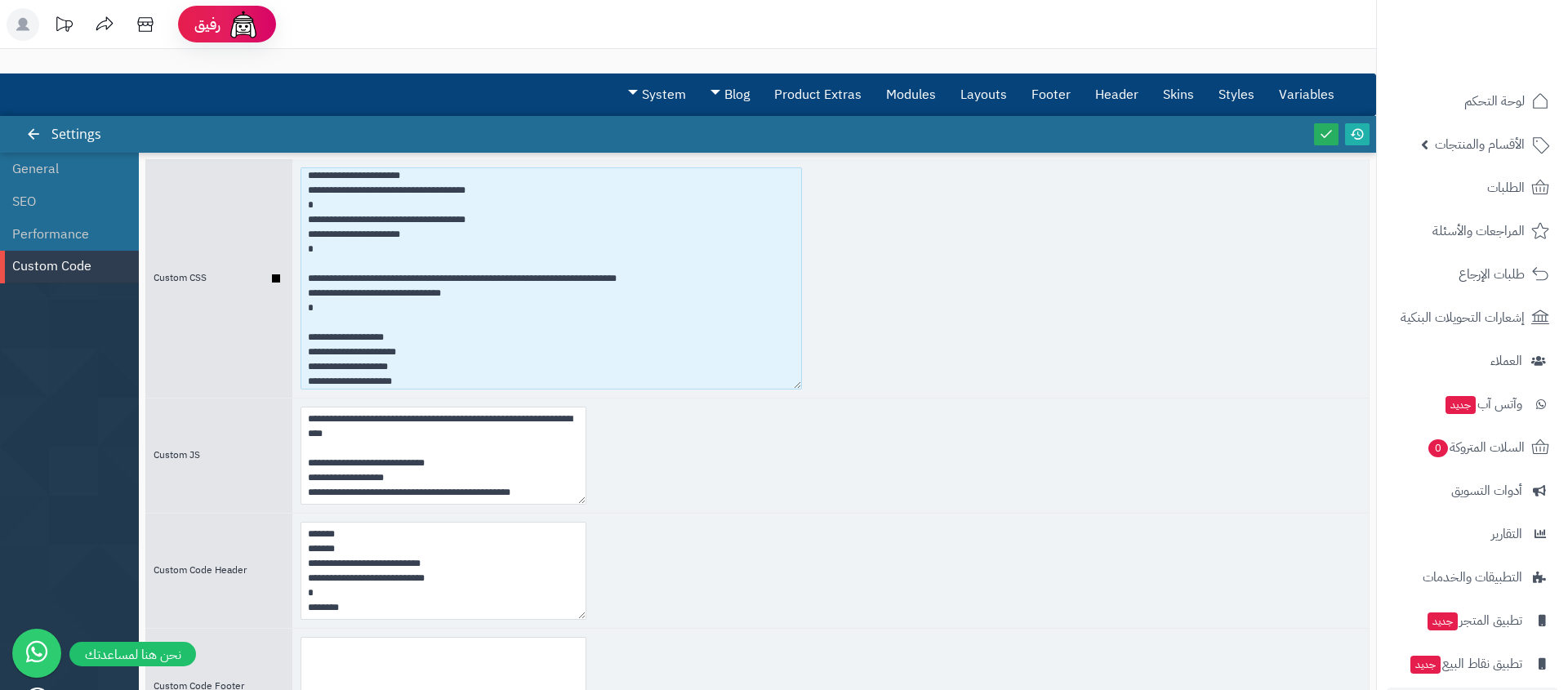 drag, startPoint x: 320, startPoint y: 309, endPoint x: 290, endPoint y: 283, distance: 39.698866 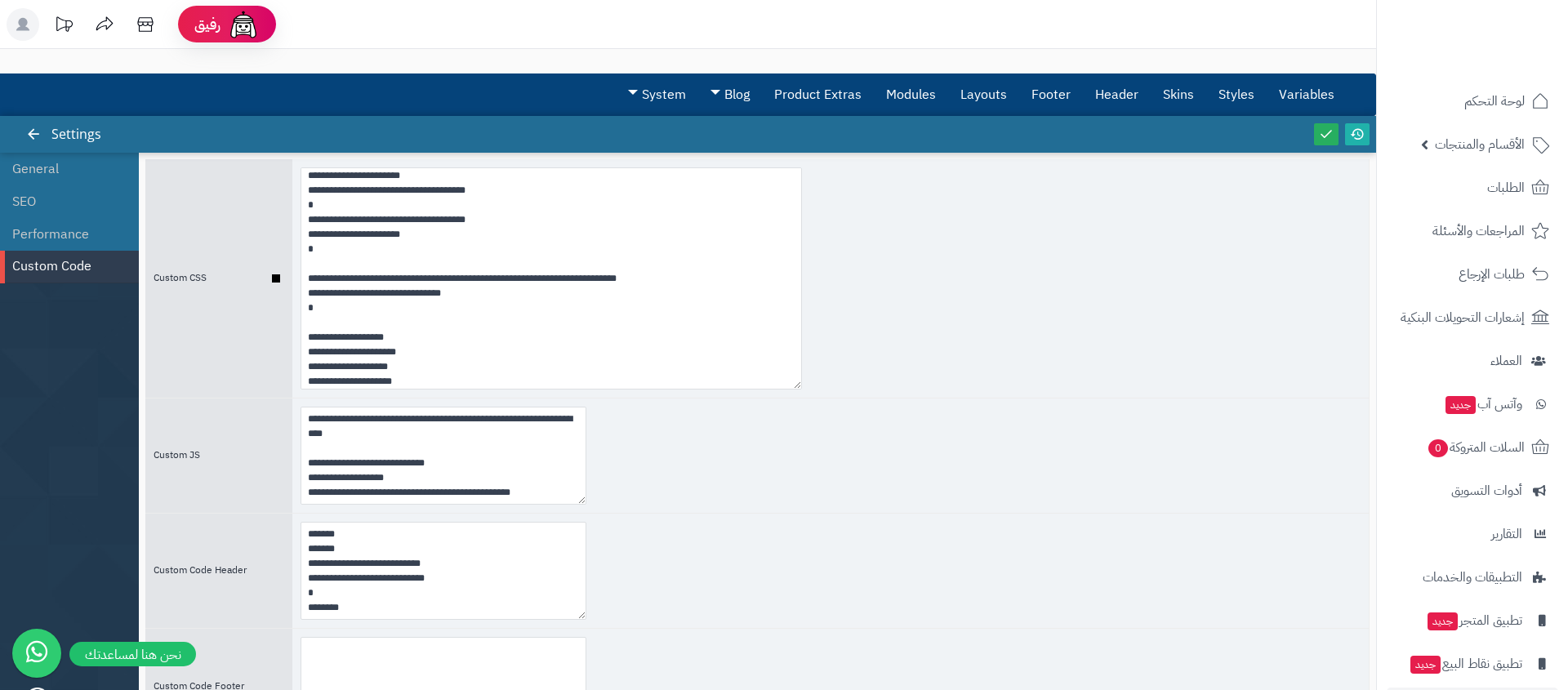 click on "Custom CSS" at bounding box center (757, 278) 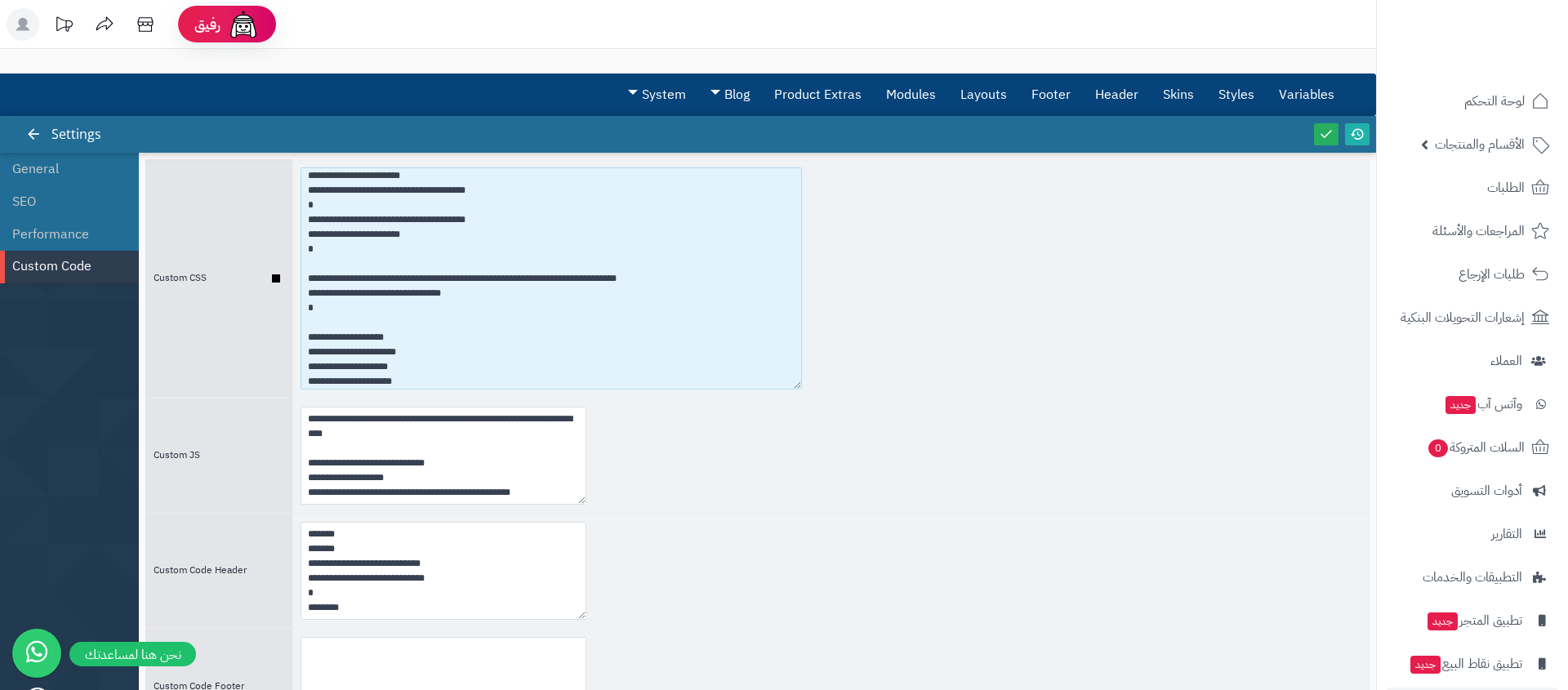 drag, startPoint x: 329, startPoint y: 305, endPoint x: 283, endPoint y: 275, distance: 54.91812 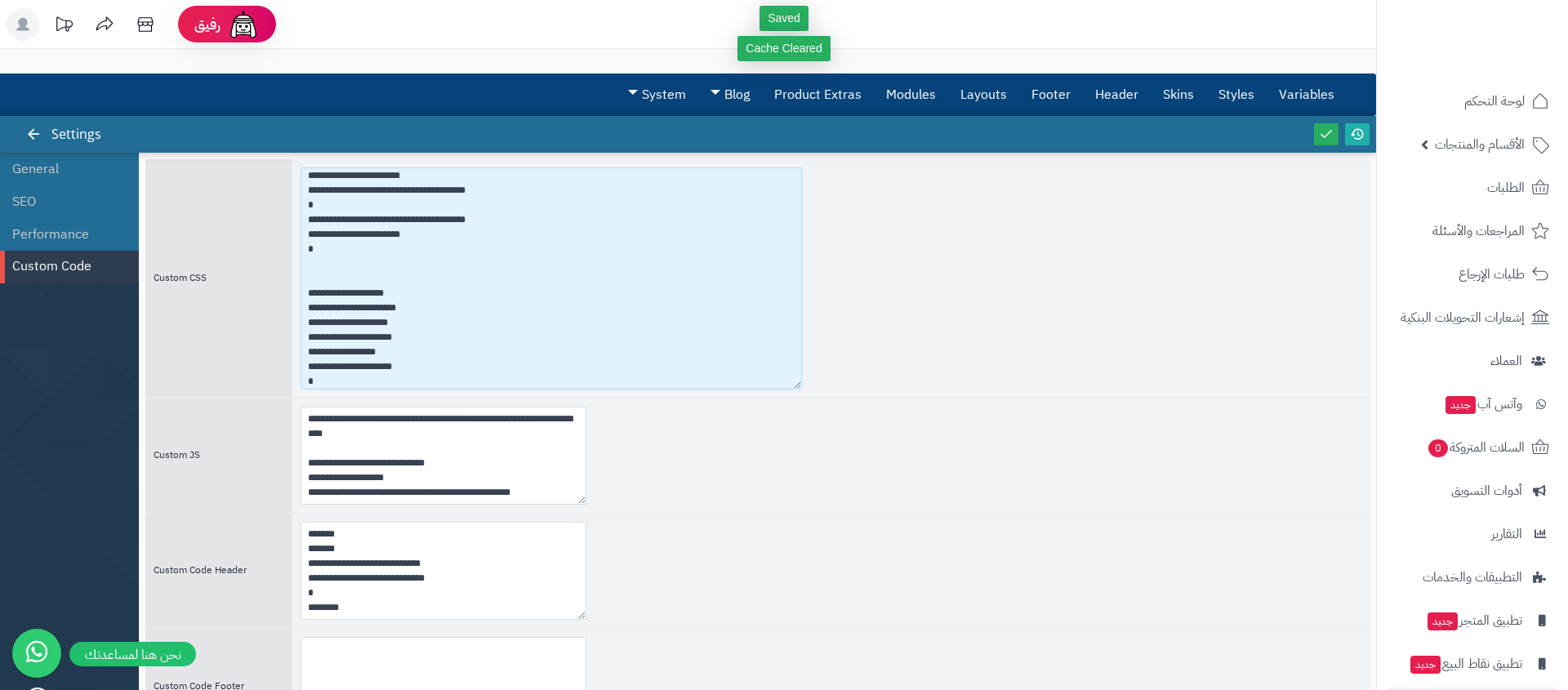 type on "**********" 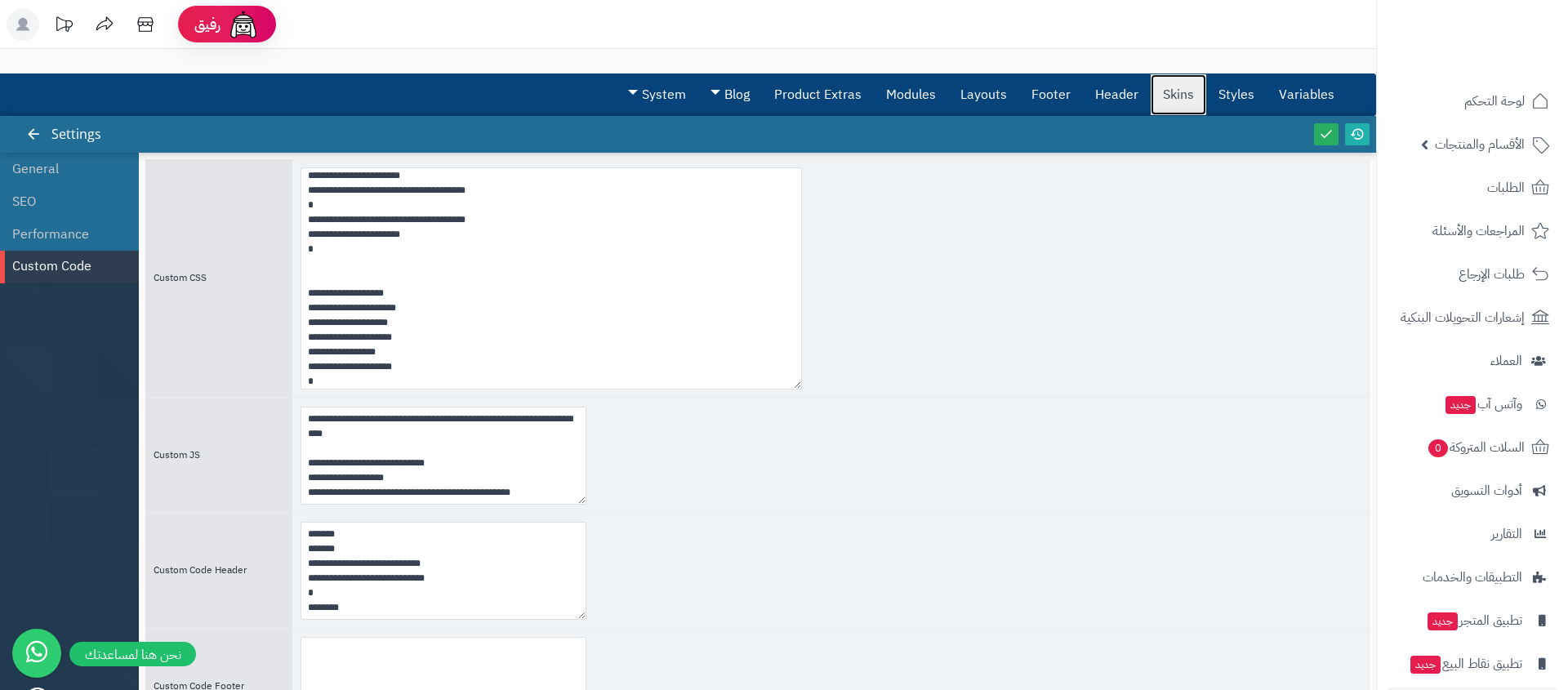 click on "Skins" at bounding box center [1178, 95] 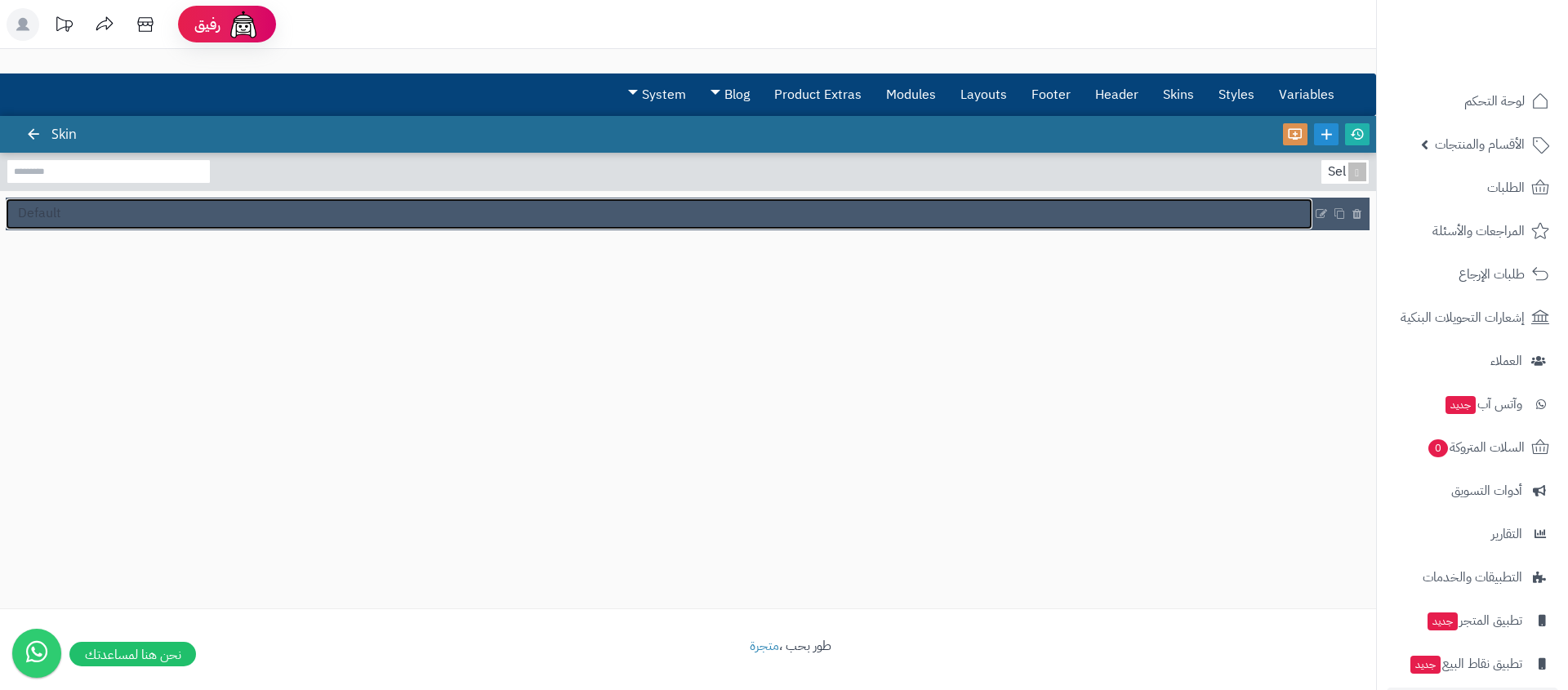 click on "Default" at bounding box center [659, 214] 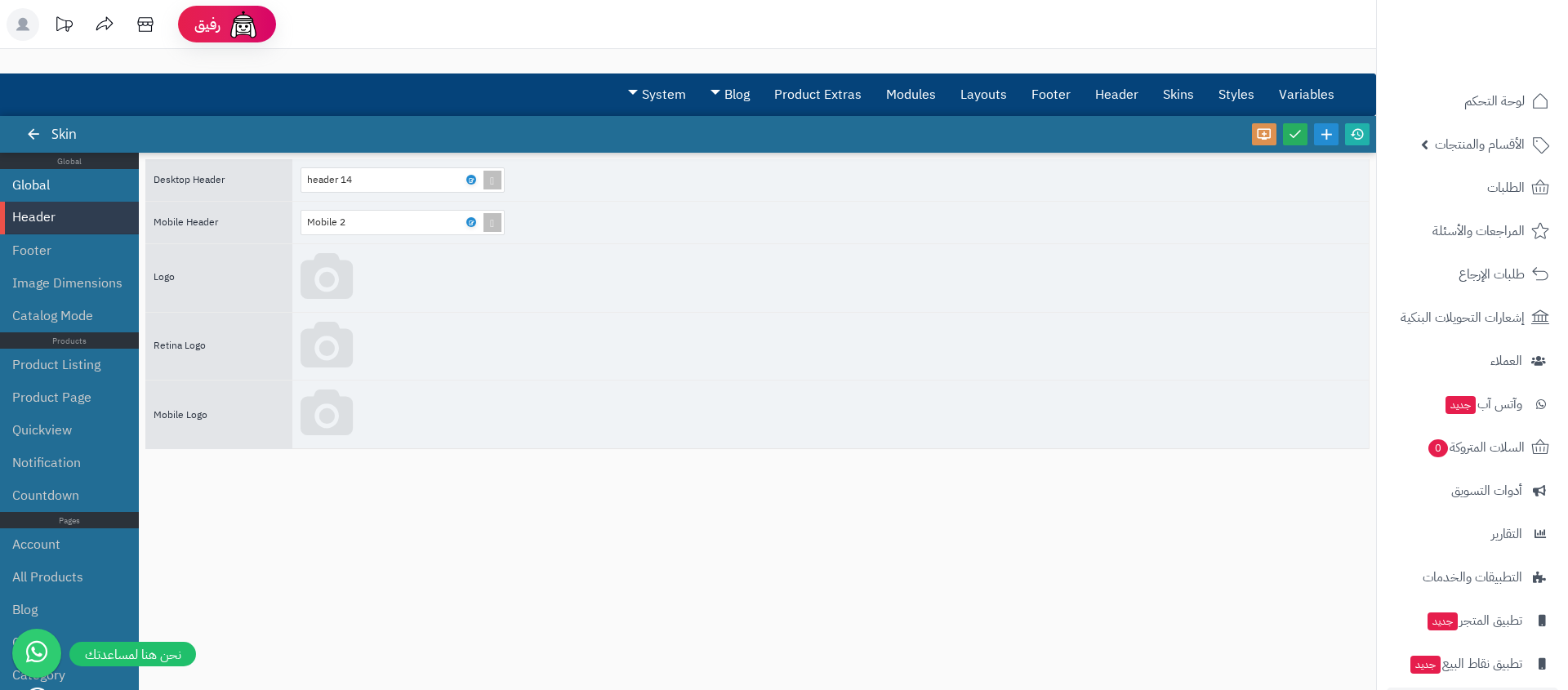 click on "Global" at bounding box center (69, 185) 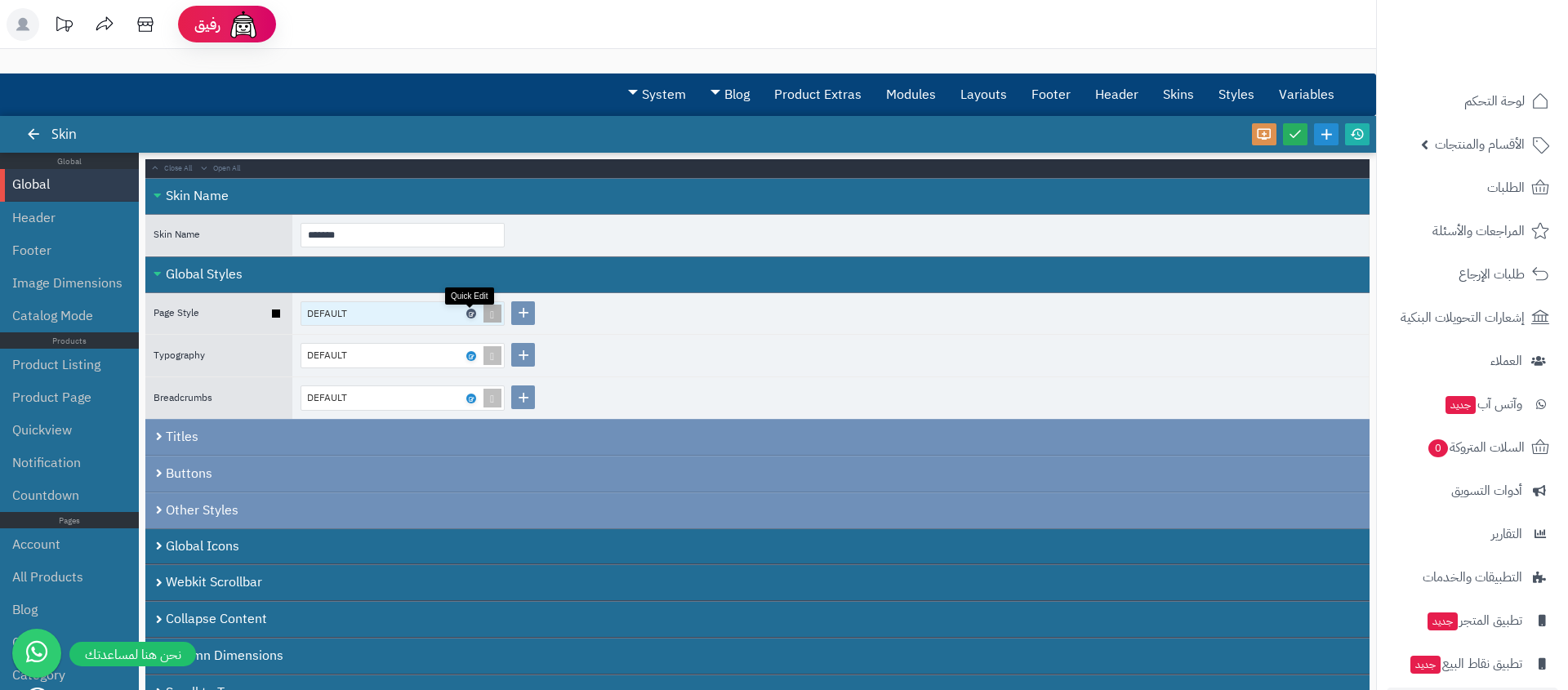 click at bounding box center [470, 314] 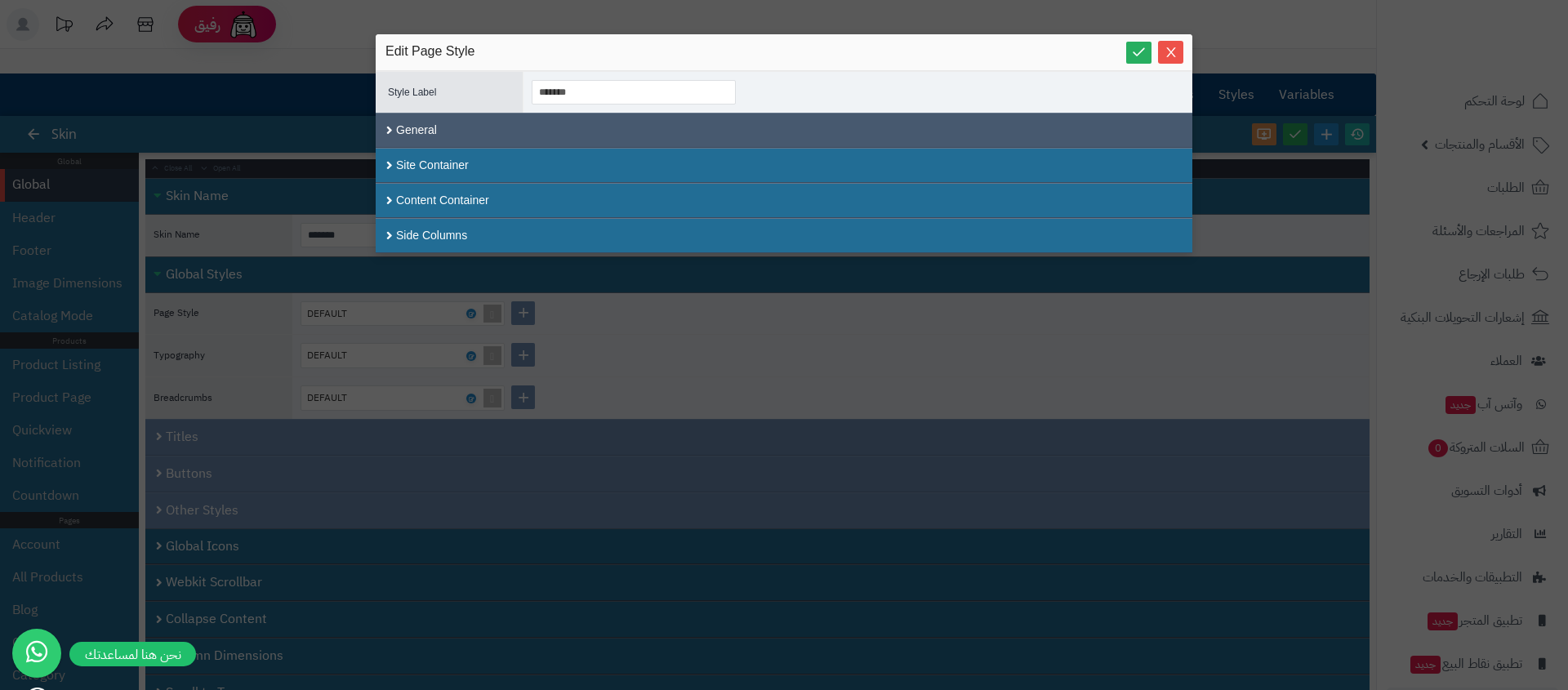click on "General" at bounding box center [784, 130] 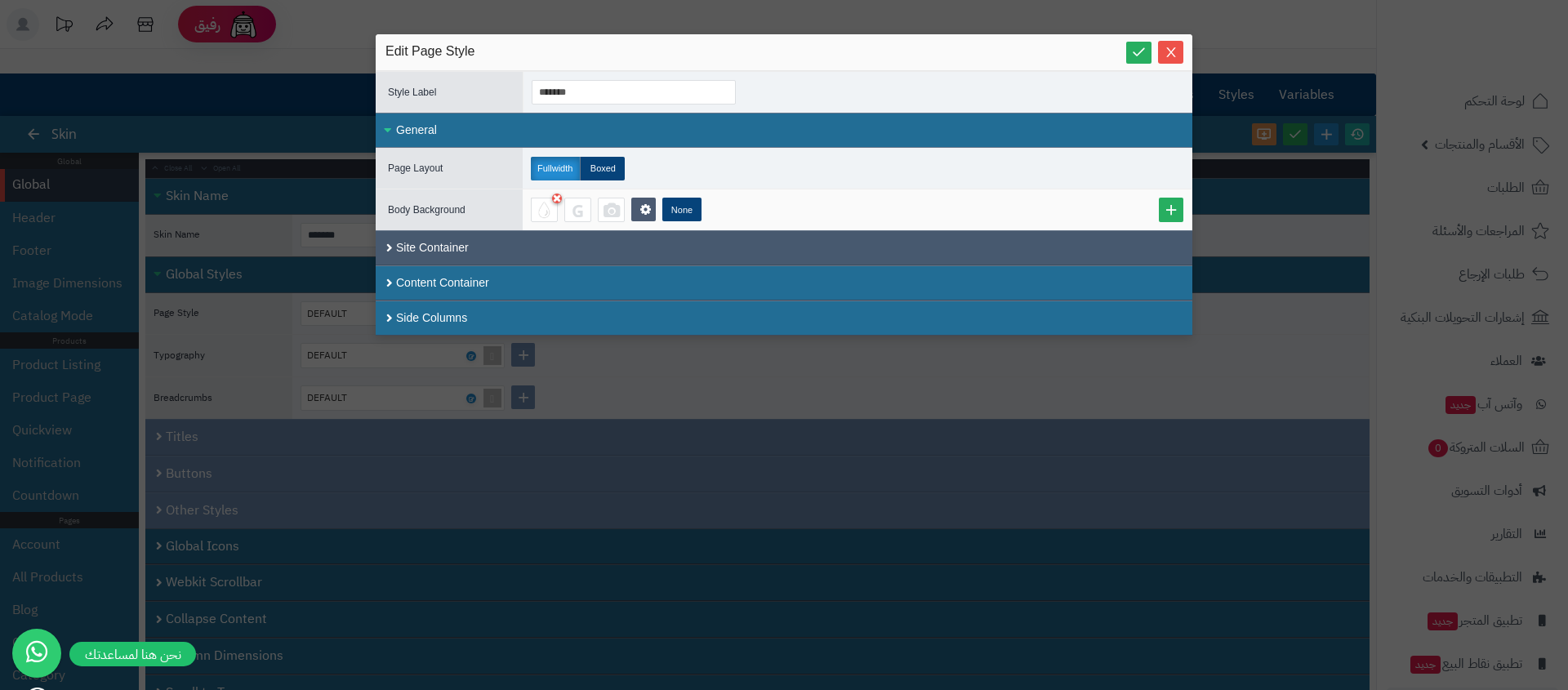 click on "Site Container" at bounding box center (784, 247) 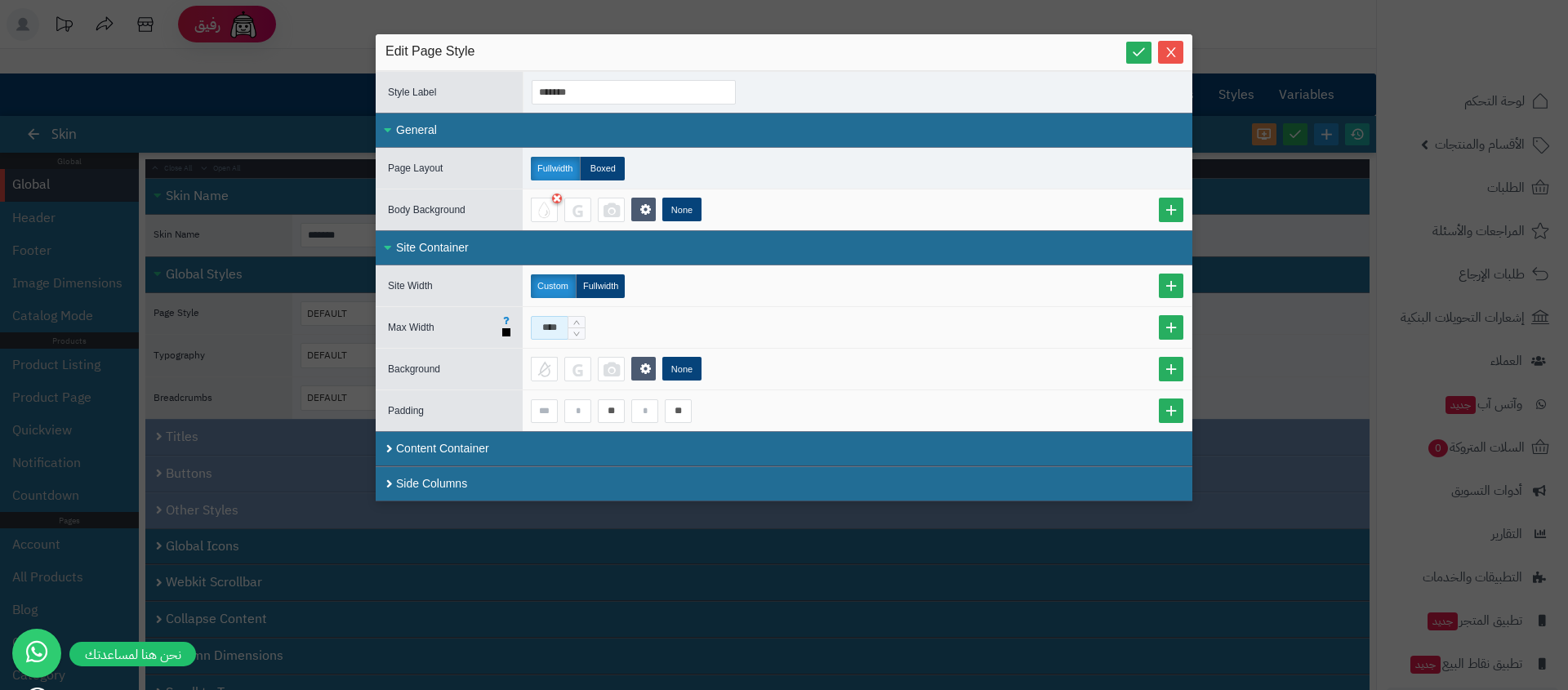 click on "****" at bounding box center [550, 327] 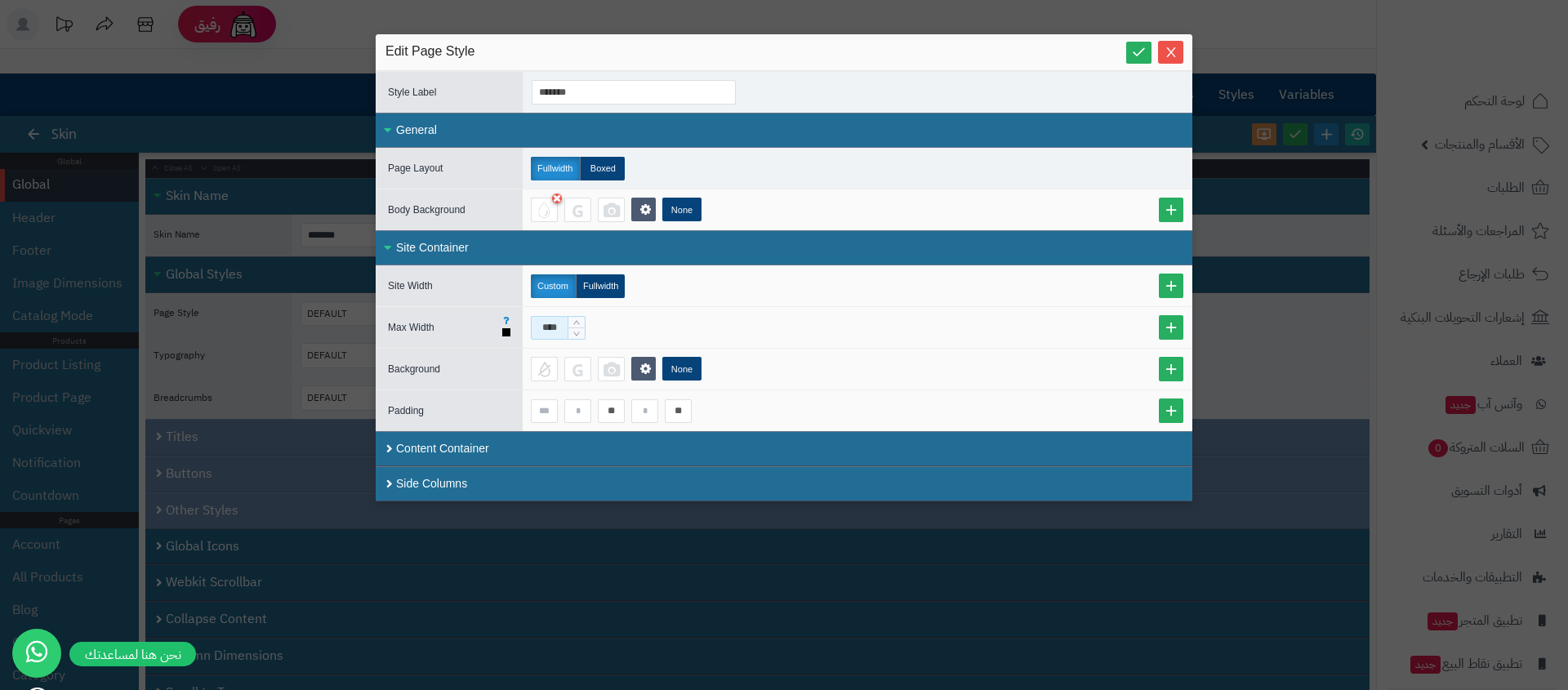 click on "****" at bounding box center [550, 327] 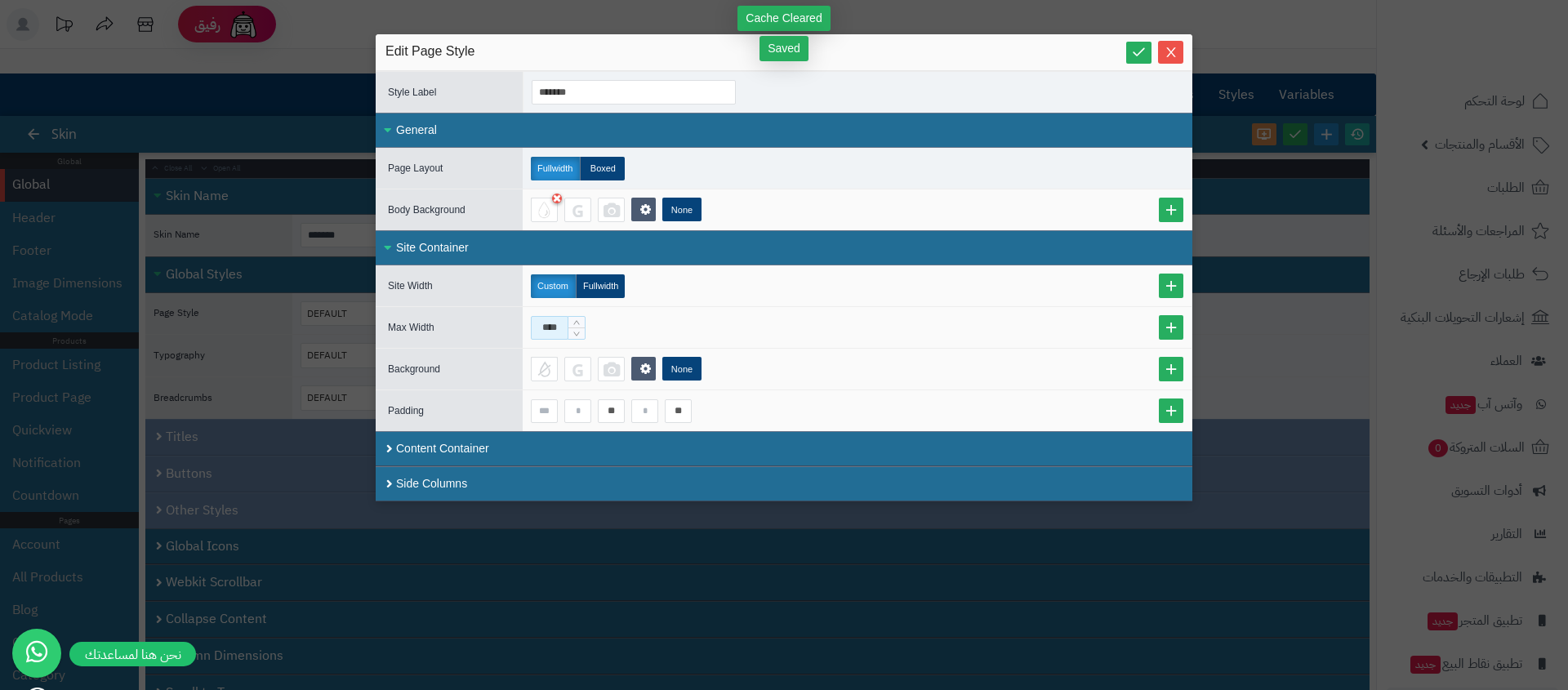 type on "****" 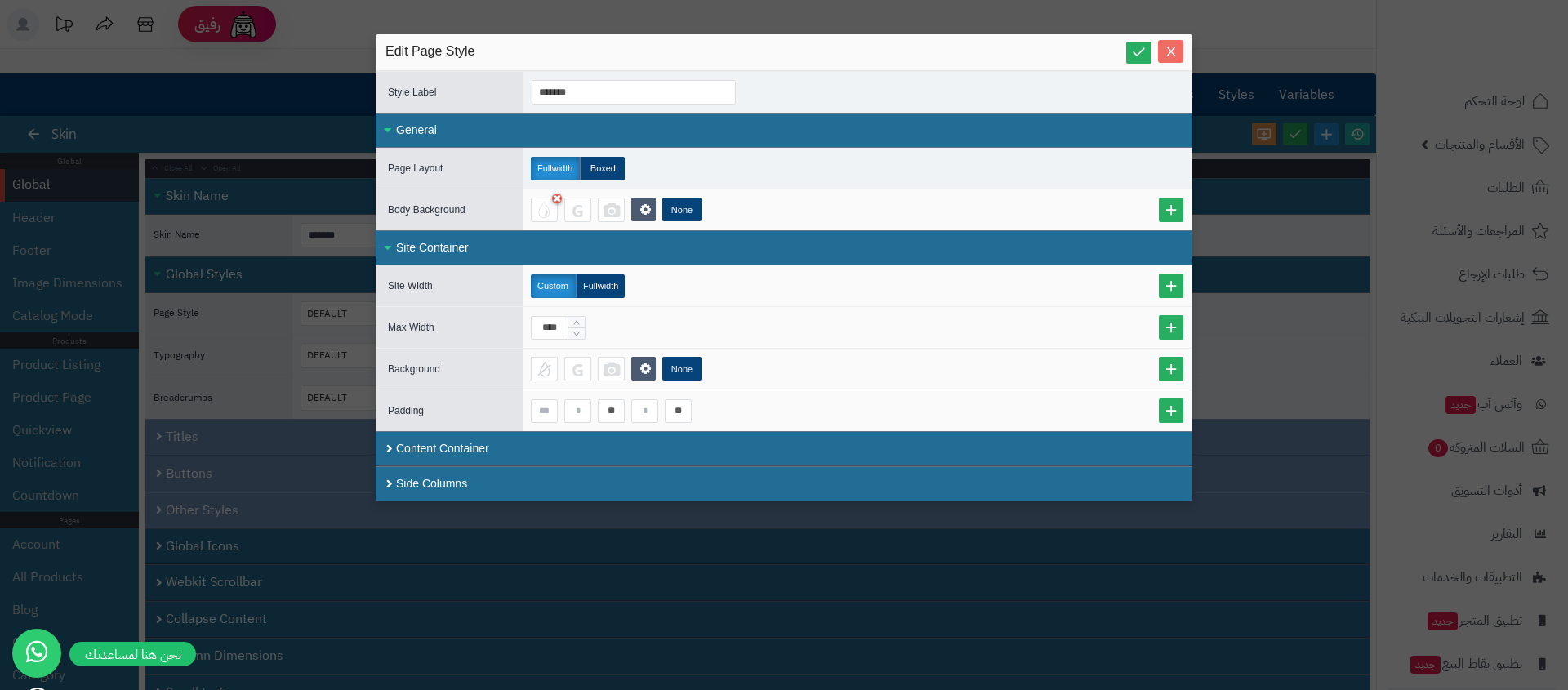 click at bounding box center [1170, 51] 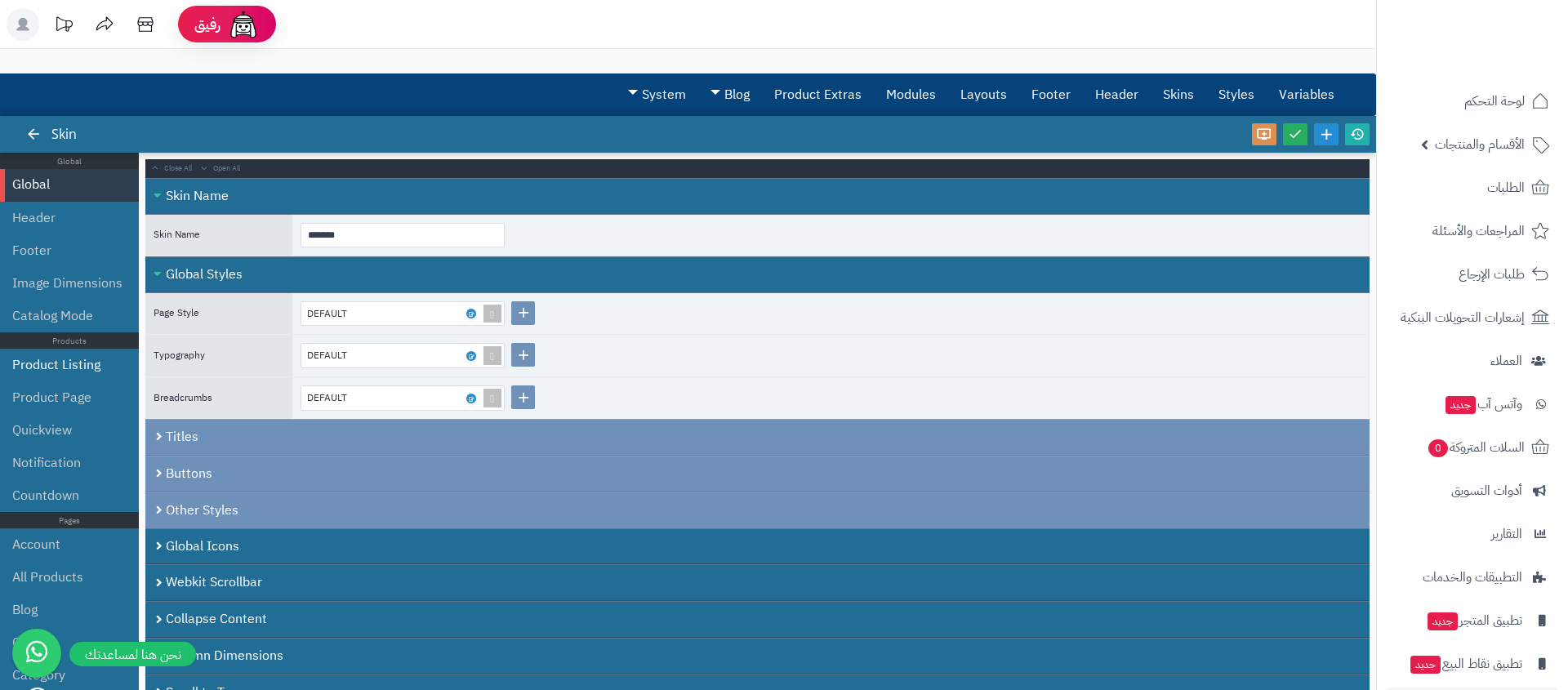click on "Product Listing" at bounding box center [69, 365] 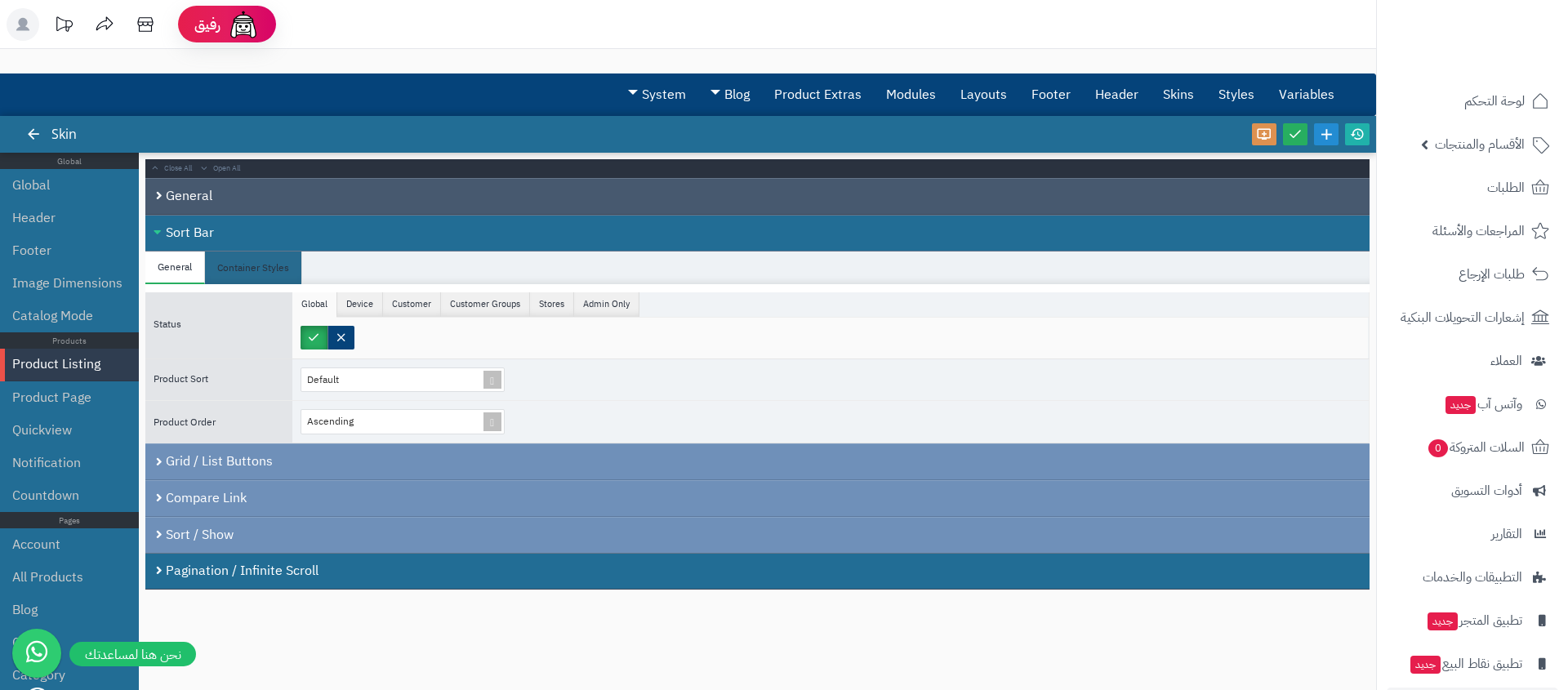 click on "General" at bounding box center [757, 196] 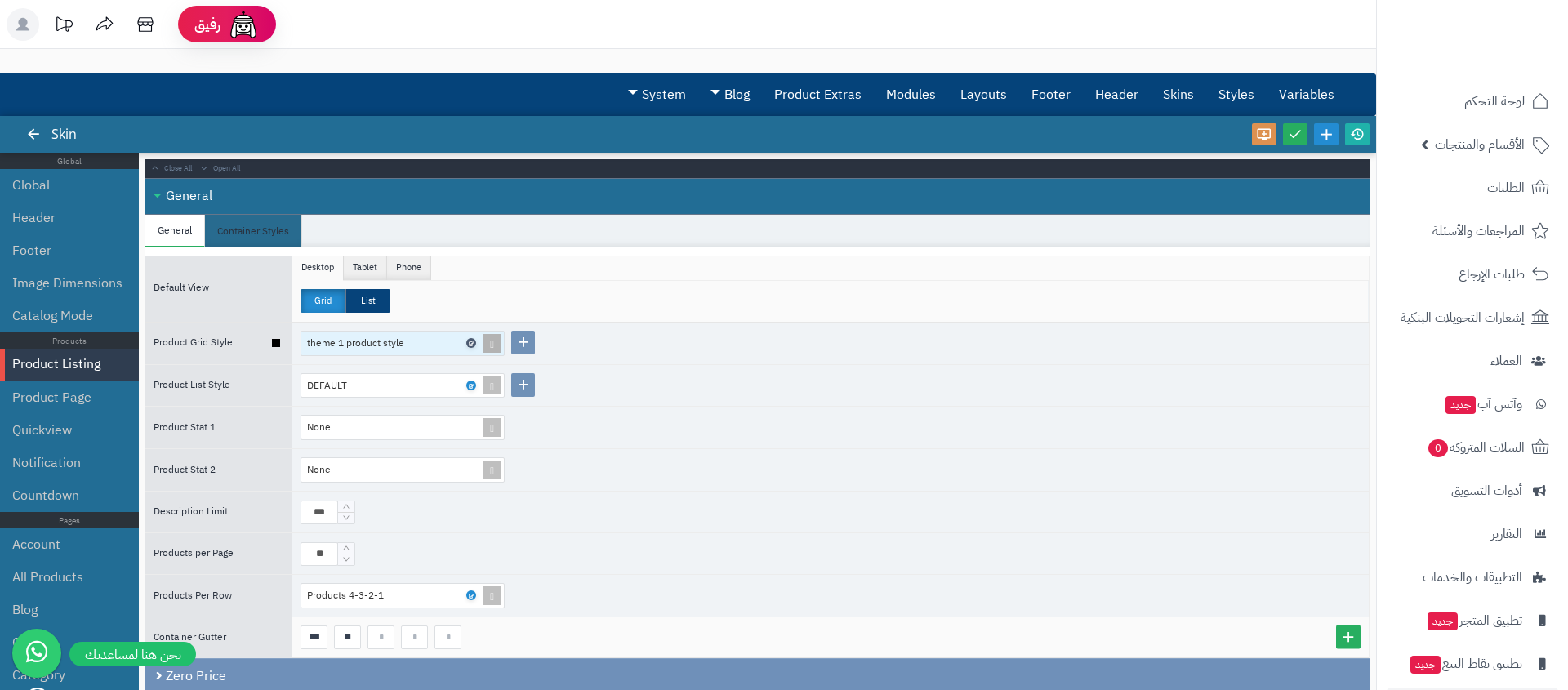 click at bounding box center (470, 343) 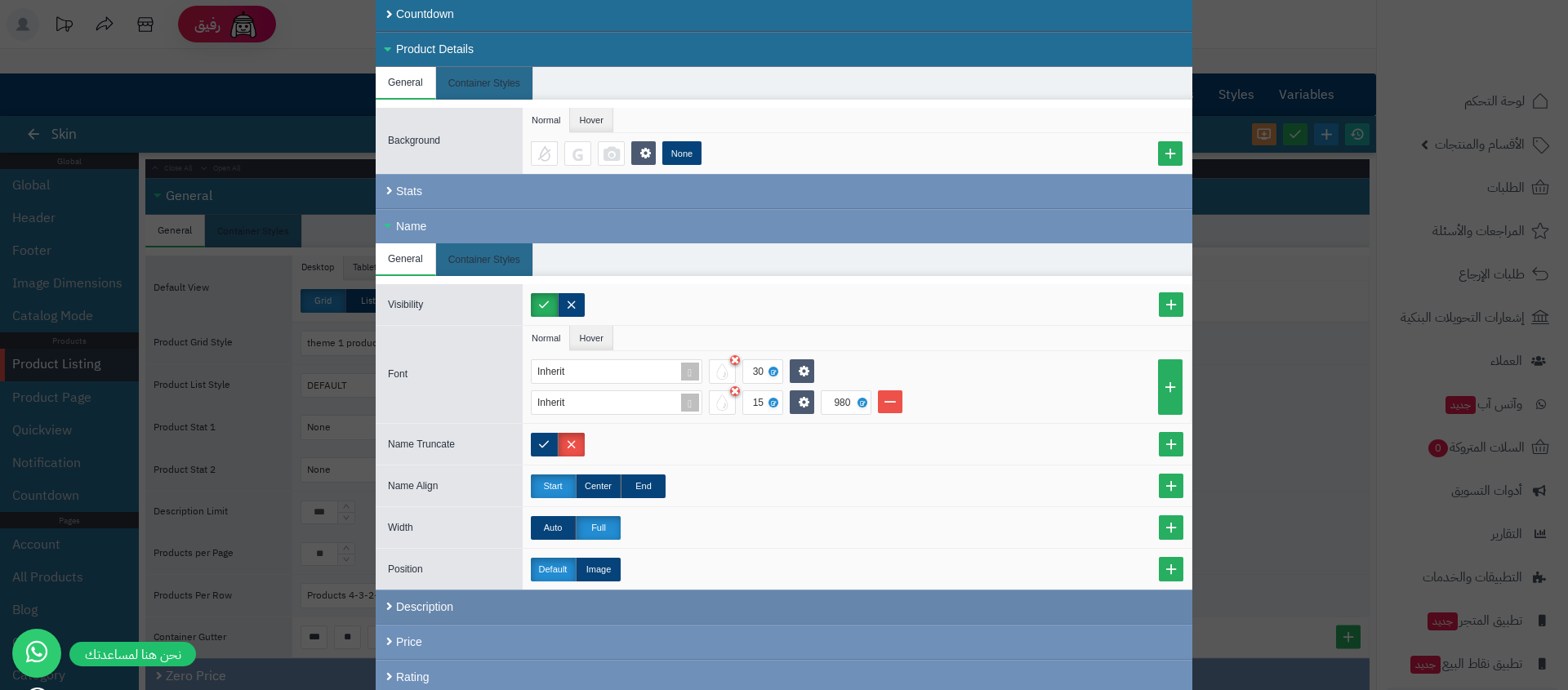 scroll, scrollTop: 671, scrollLeft: 0, axis: vertical 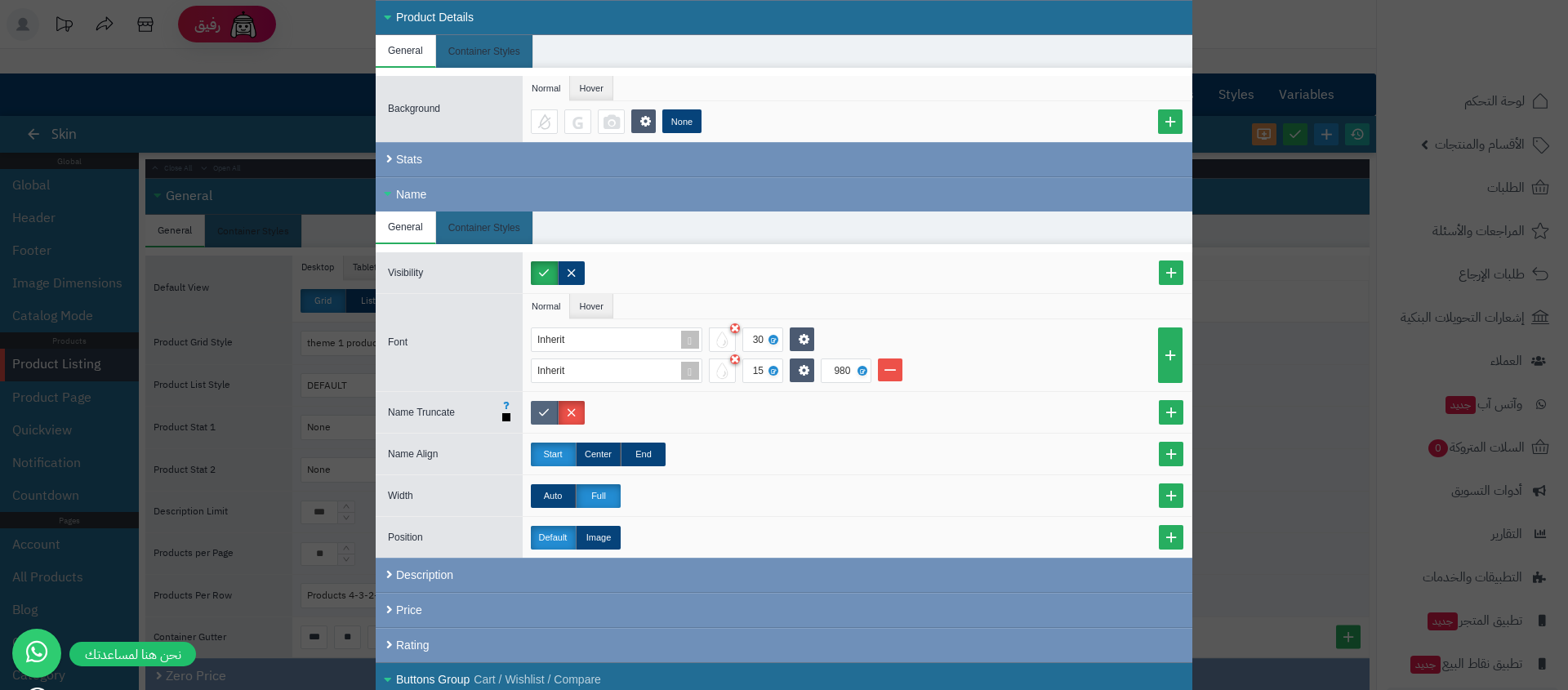 click at bounding box center (544, 412) 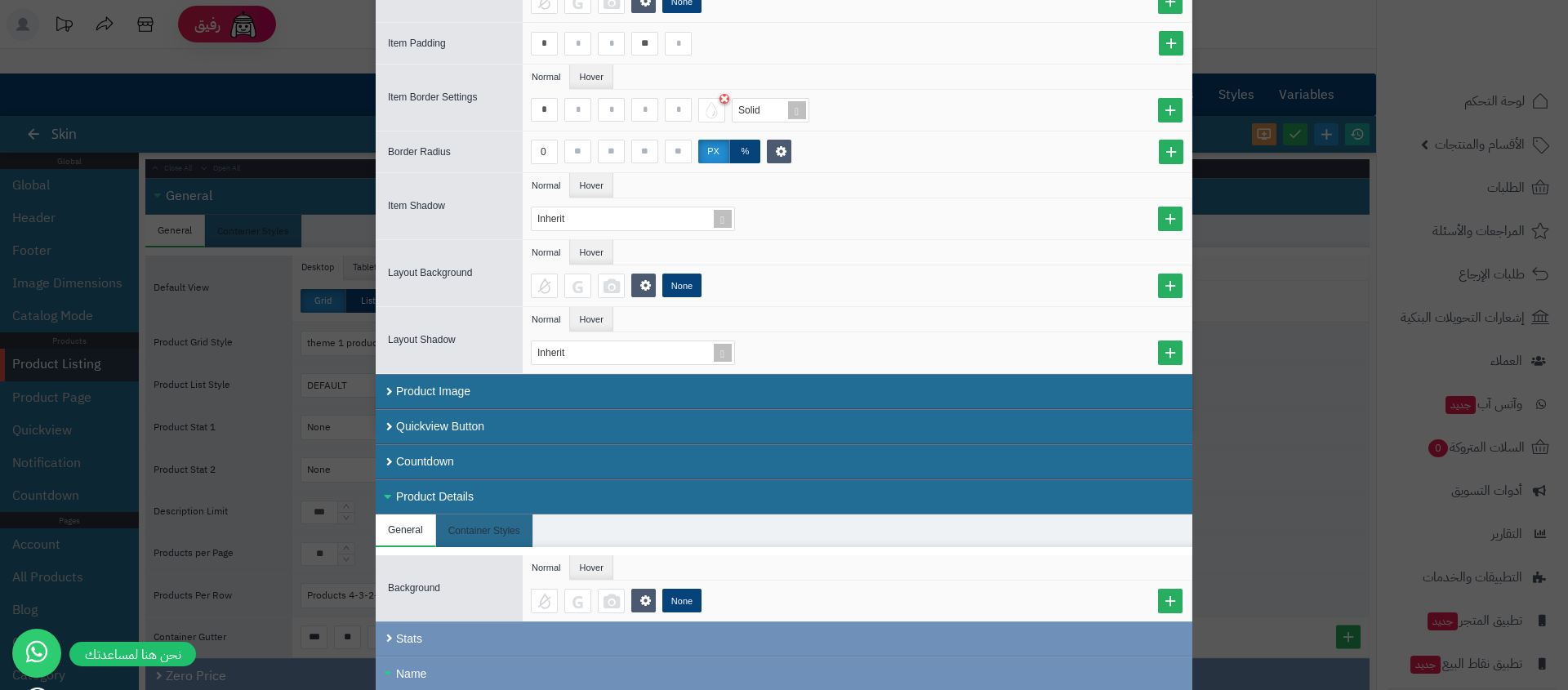 scroll, scrollTop: 0, scrollLeft: 0, axis: both 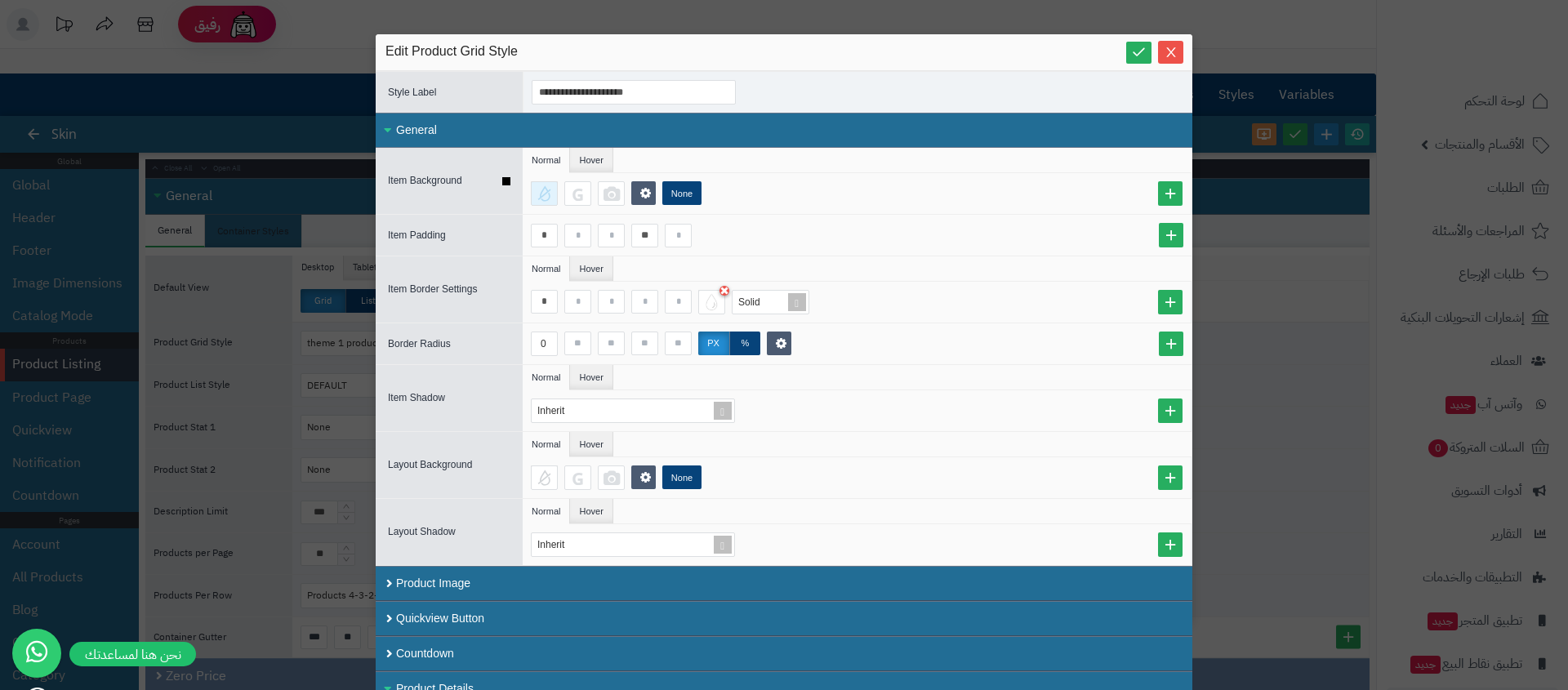 click at bounding box center [544, 194] 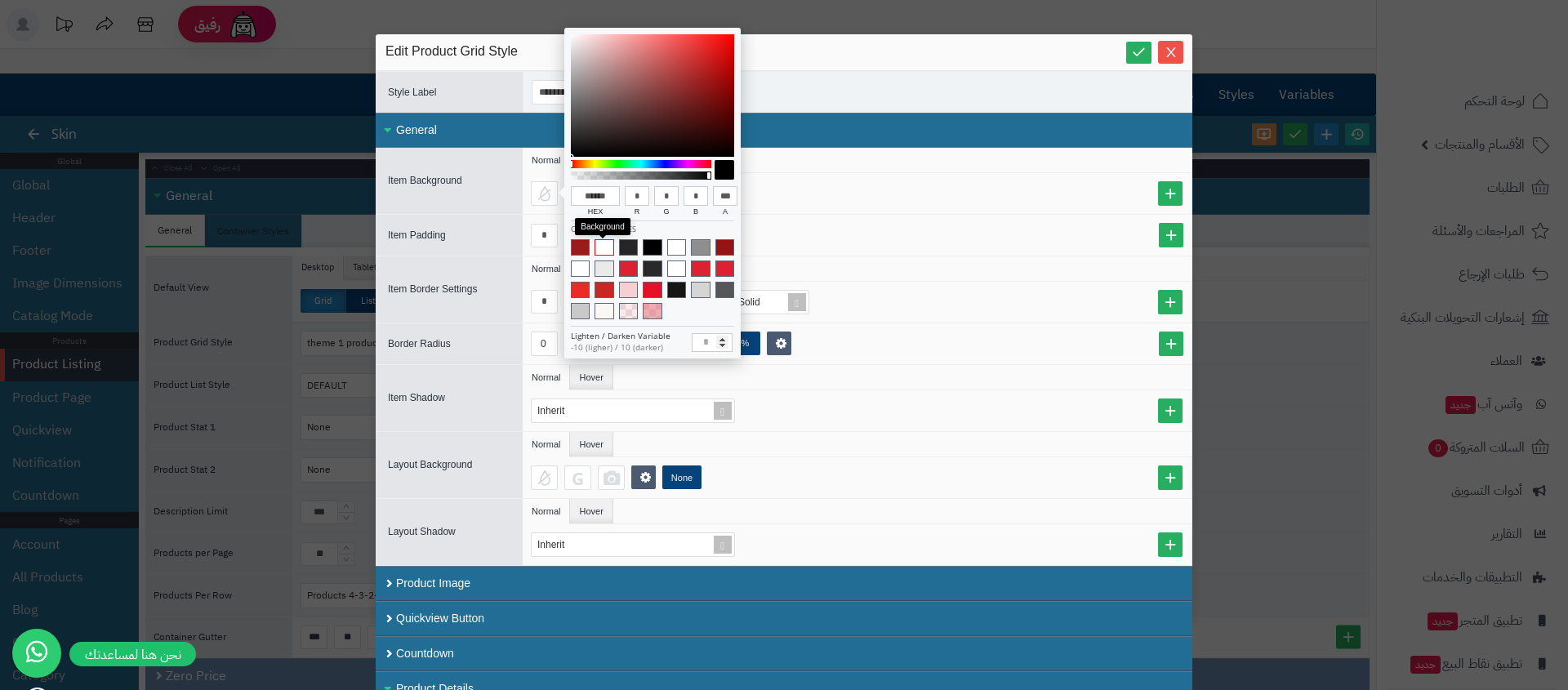 click at bounding box center [604, 247] 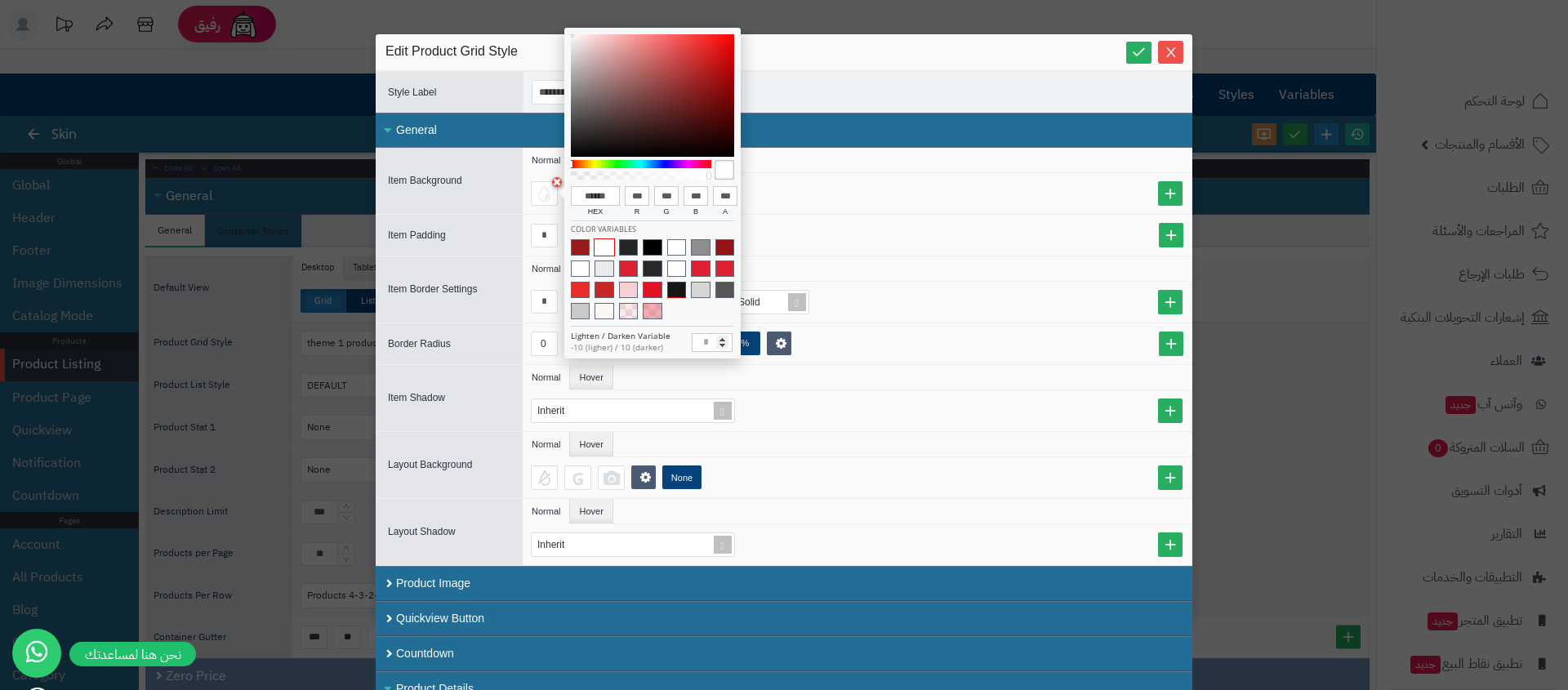 click at bounding box center [676, 290] 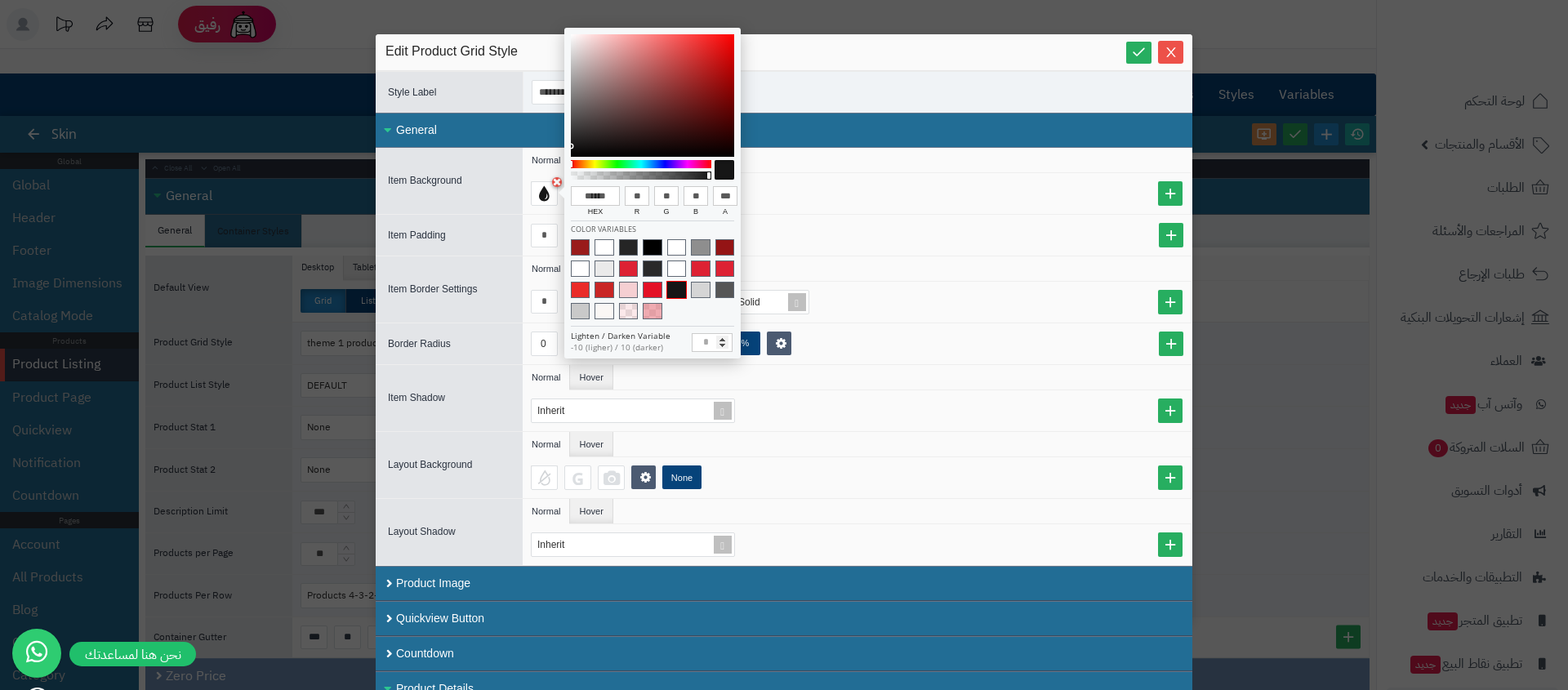 type on "******" 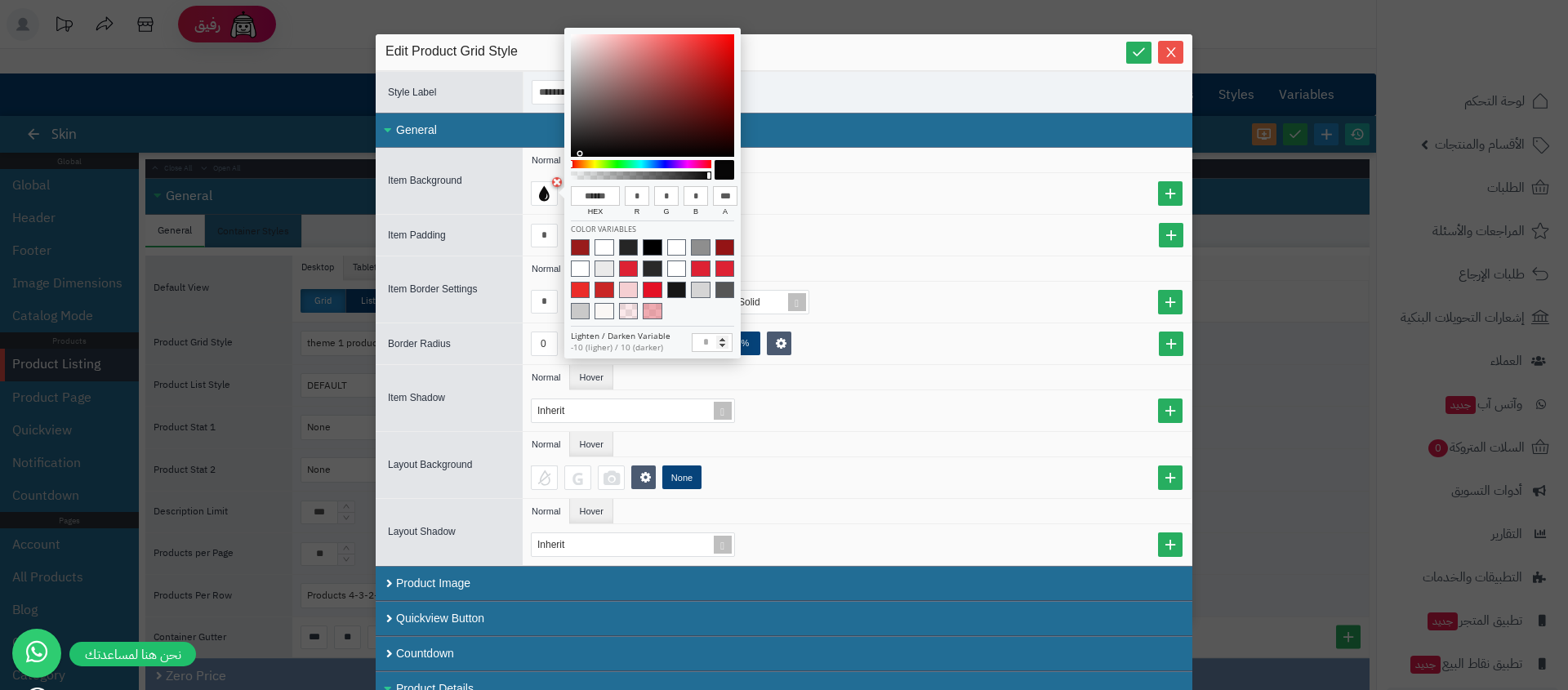 type on "******" 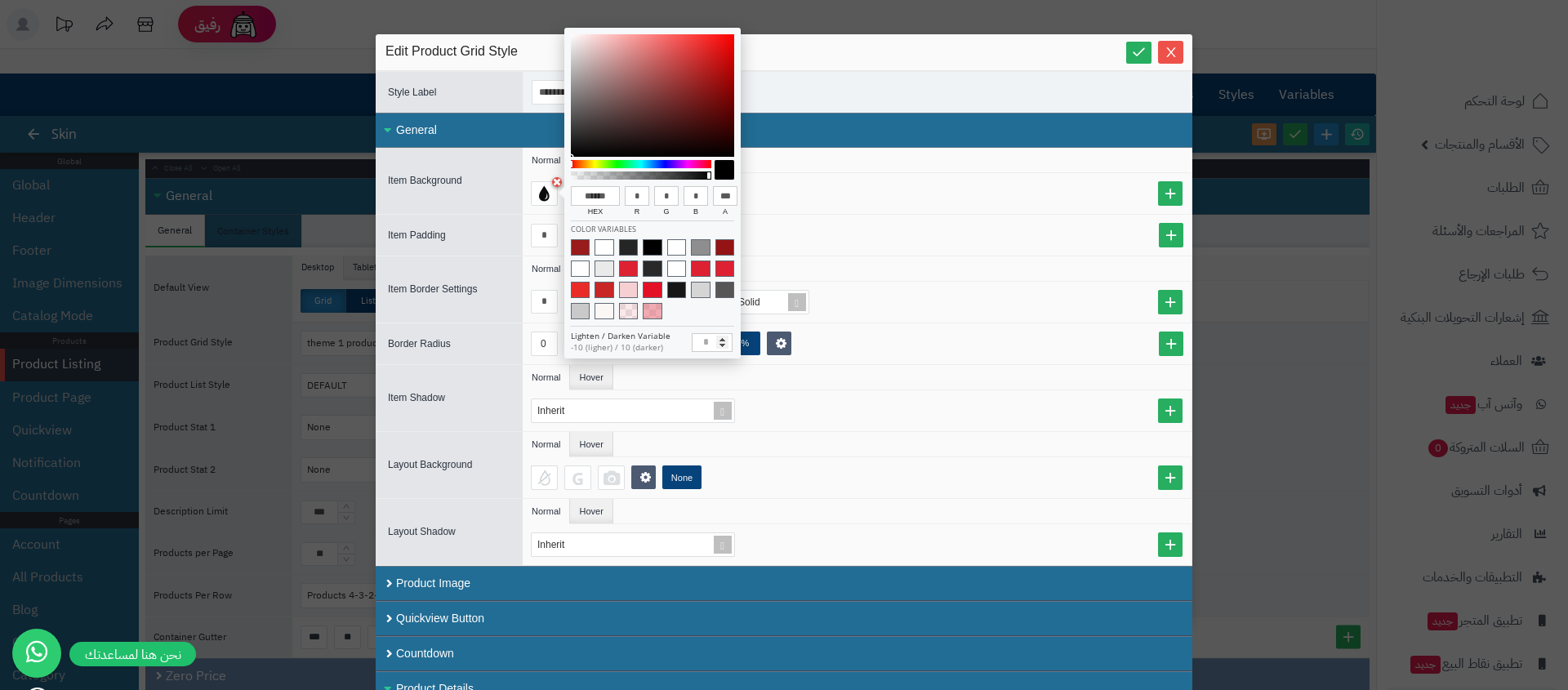 drag, startPoint x: 580, startPoint y: 151, endPoint x: 562, endPoint y: 180, distance: 34.132096 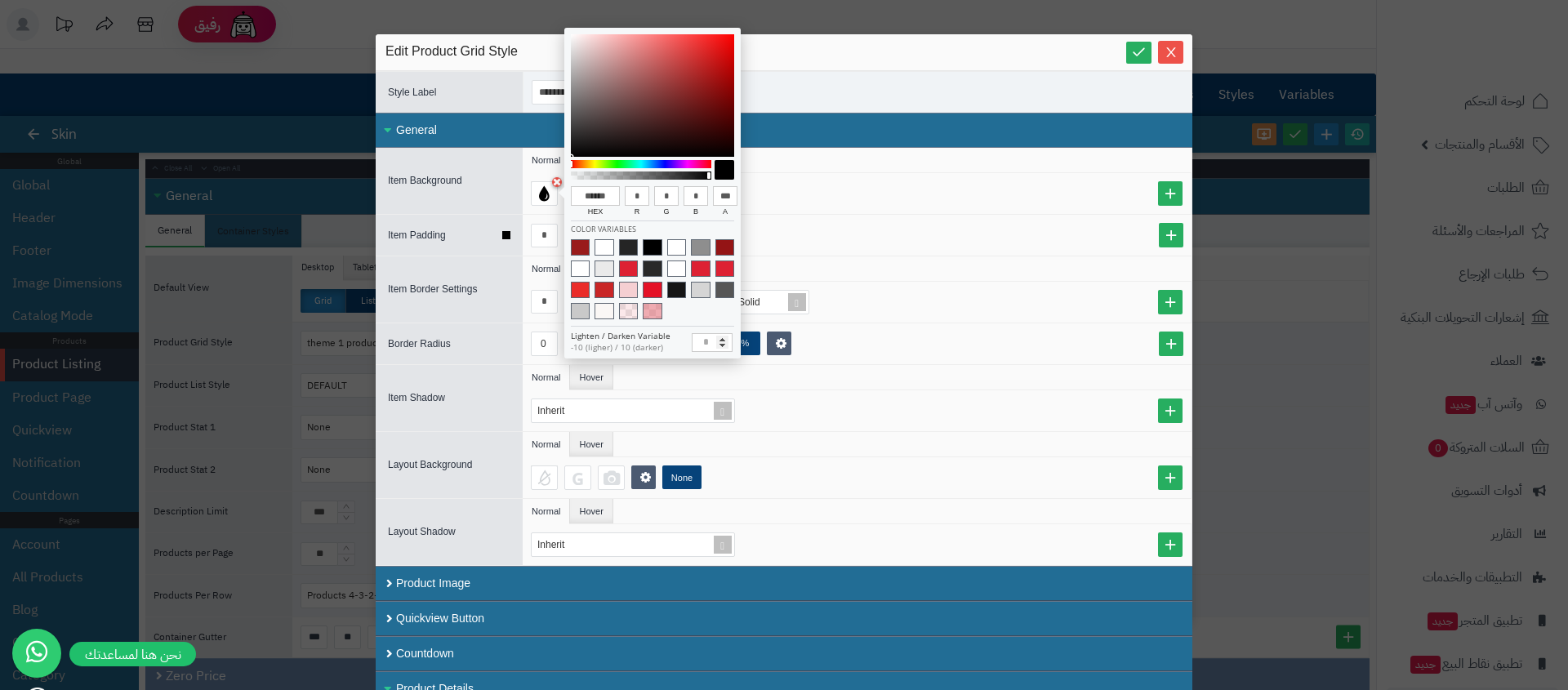 click on "* **" at bounding box center [857, 235] 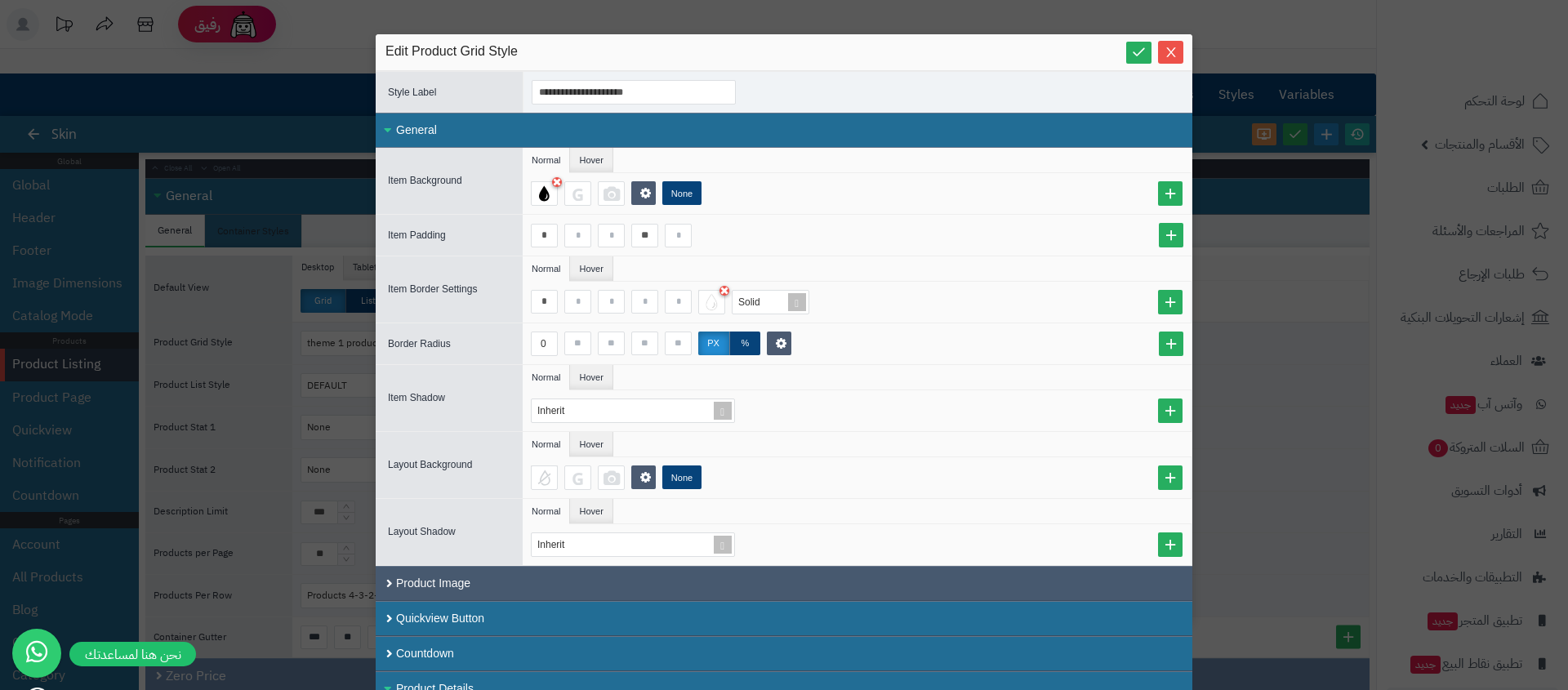 click on "Product Image" at bounding box center [784, 583] 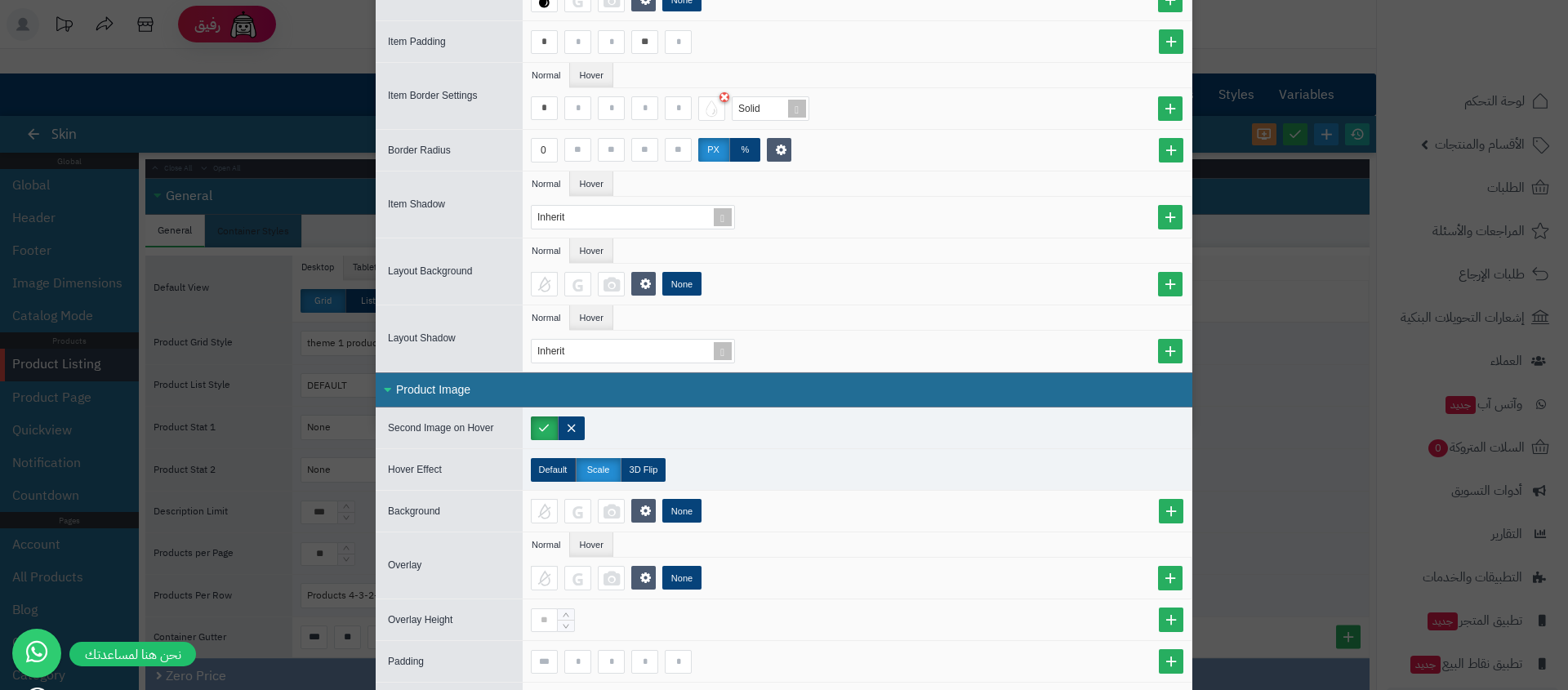 scroll, scrollTop: 352, scrollLeft: 0, axis: vertical 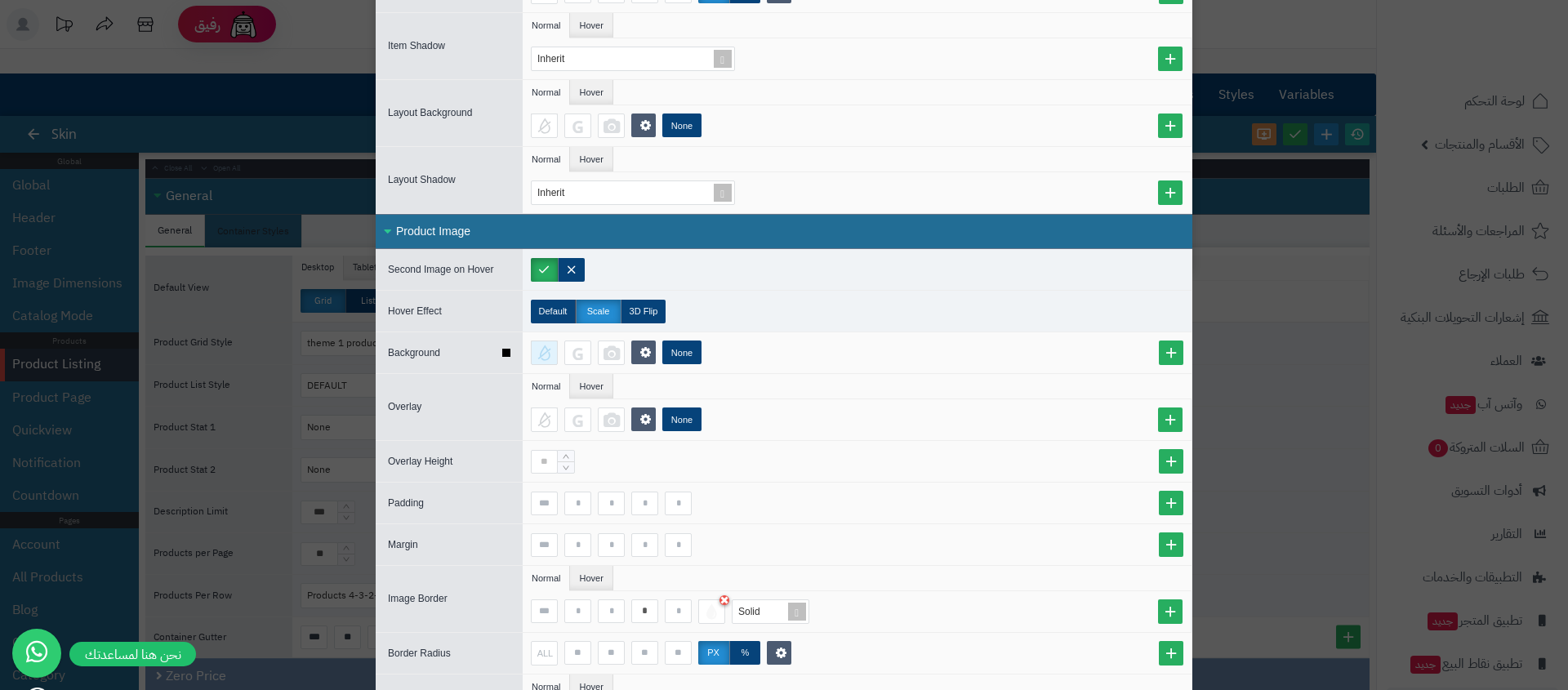 click at bounding box center [544, 353] 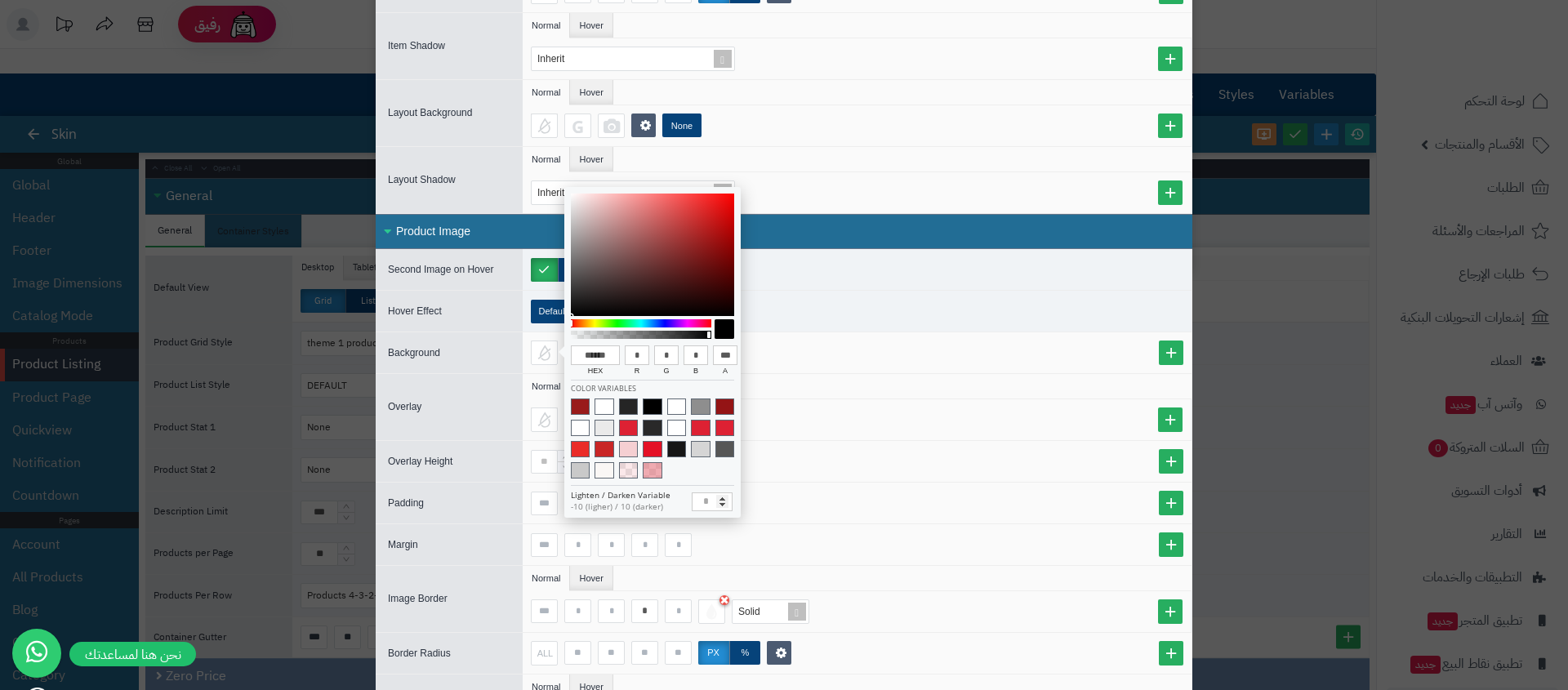 type on "******" 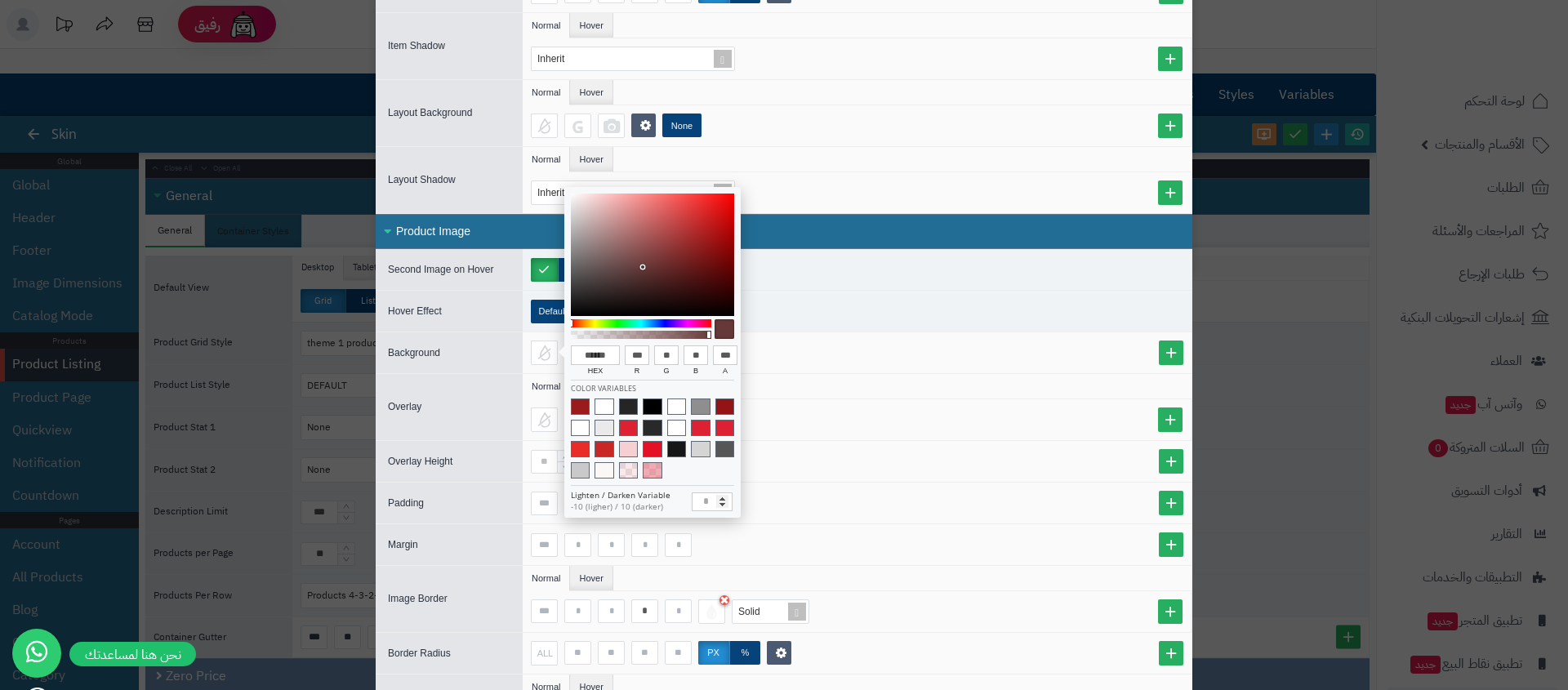 type on "******" 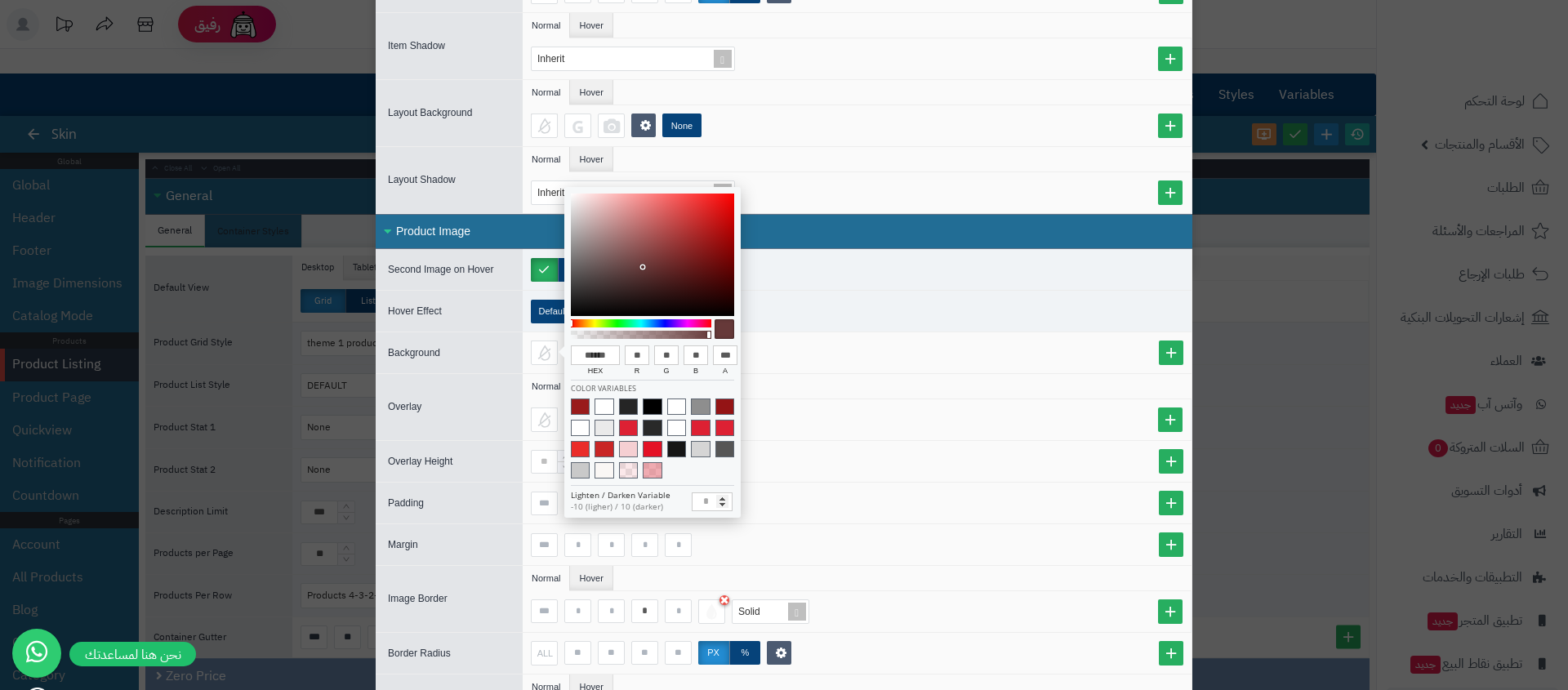type on "******" 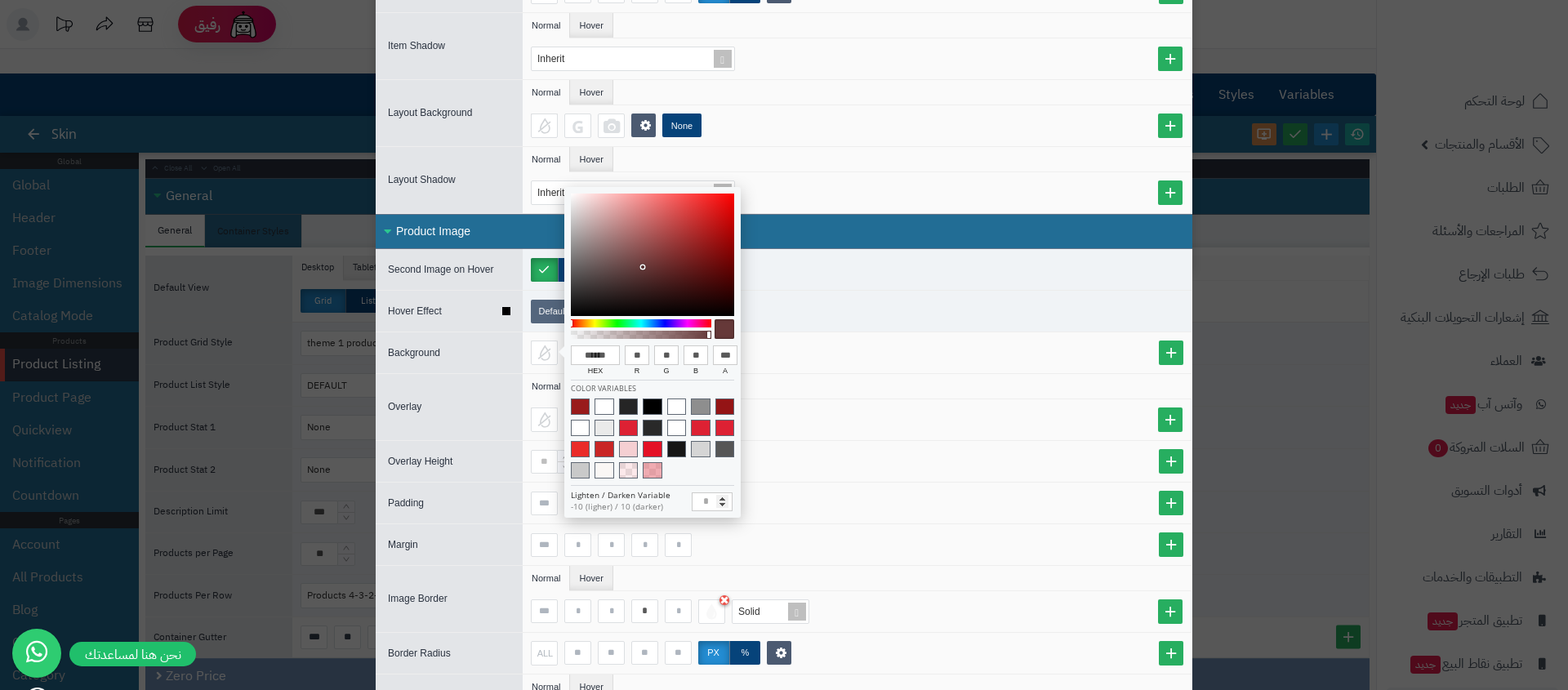 type on "******" 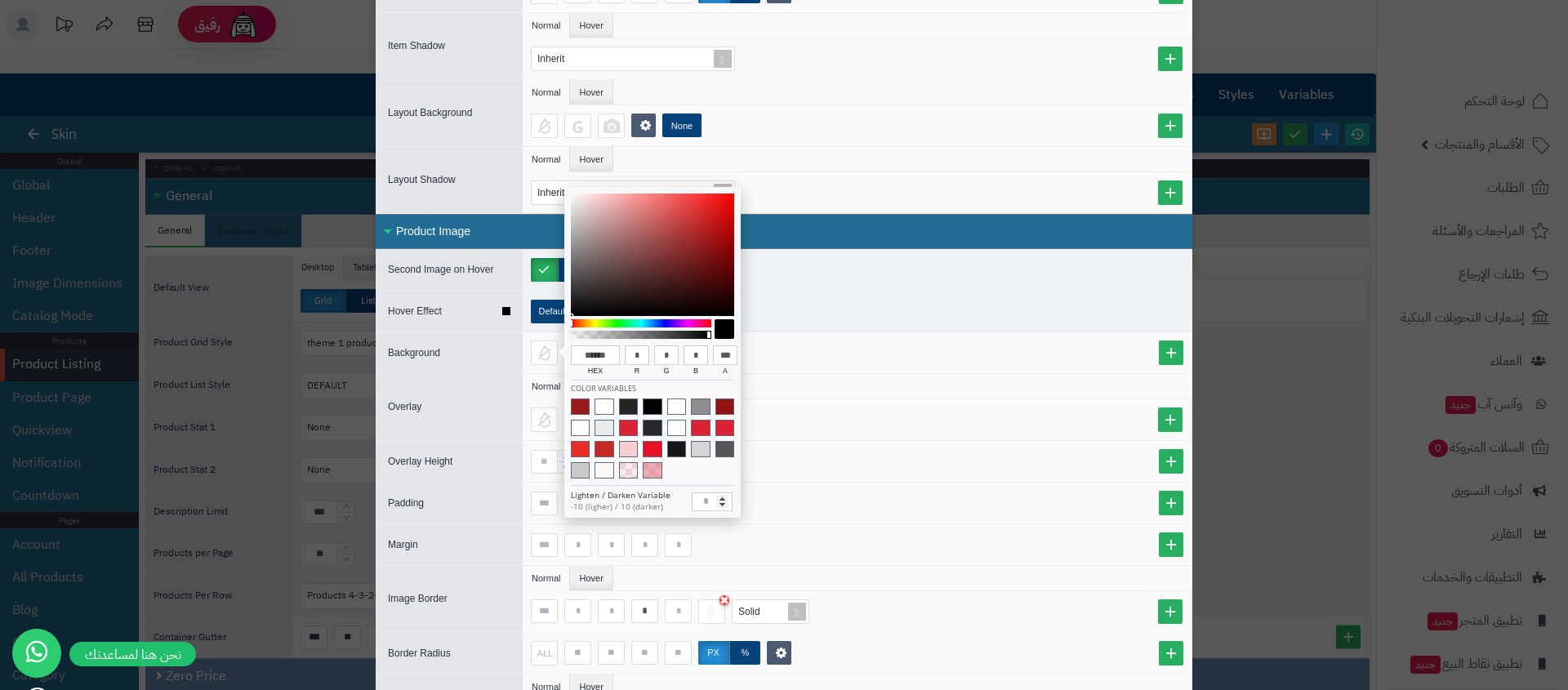drag, startPoint x: 643, startPoint y: 267, endPoint x: 546, endPoint y: 325, distance: 113.0177 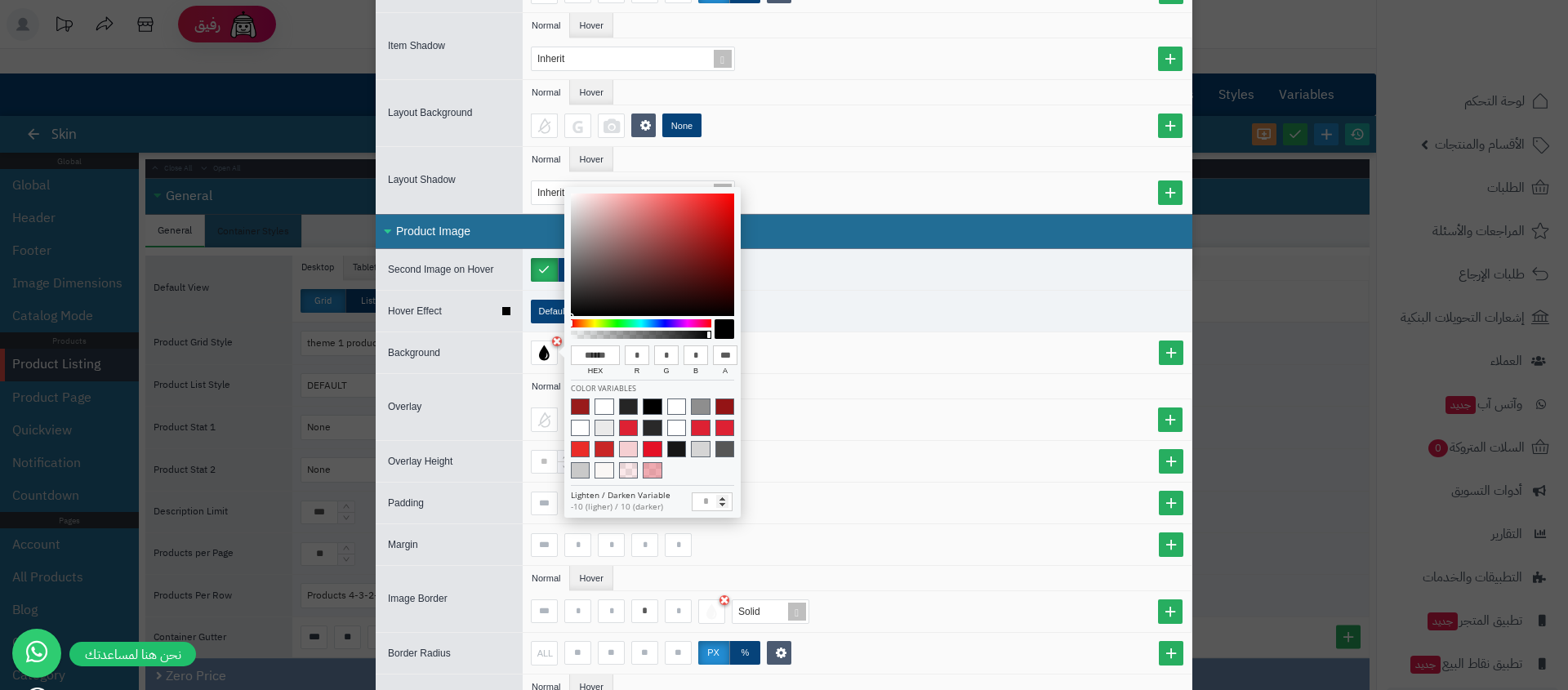 click on "Default Scale 3D Flip" at bounding box center (857, 311) 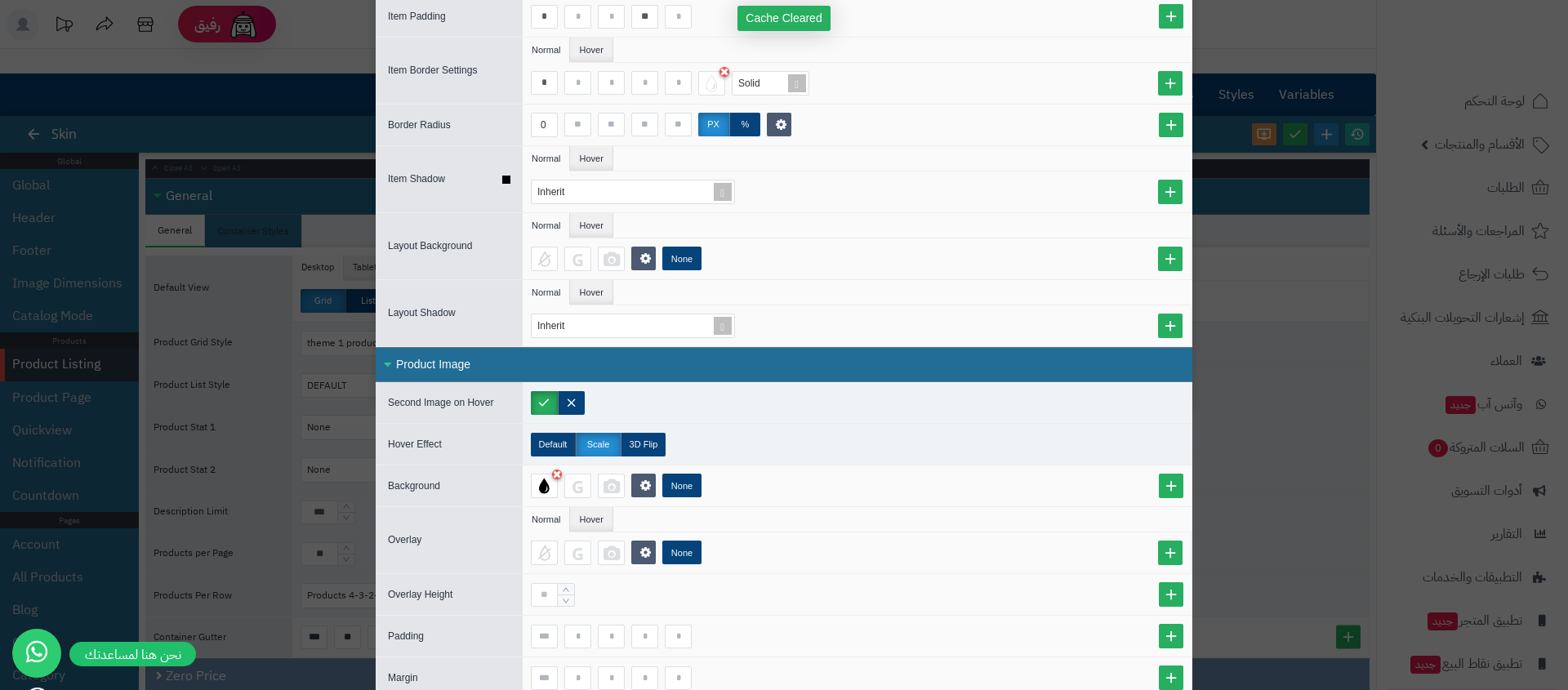 scroll, scrollTop: 0, scrollLeft: 0, axis: both 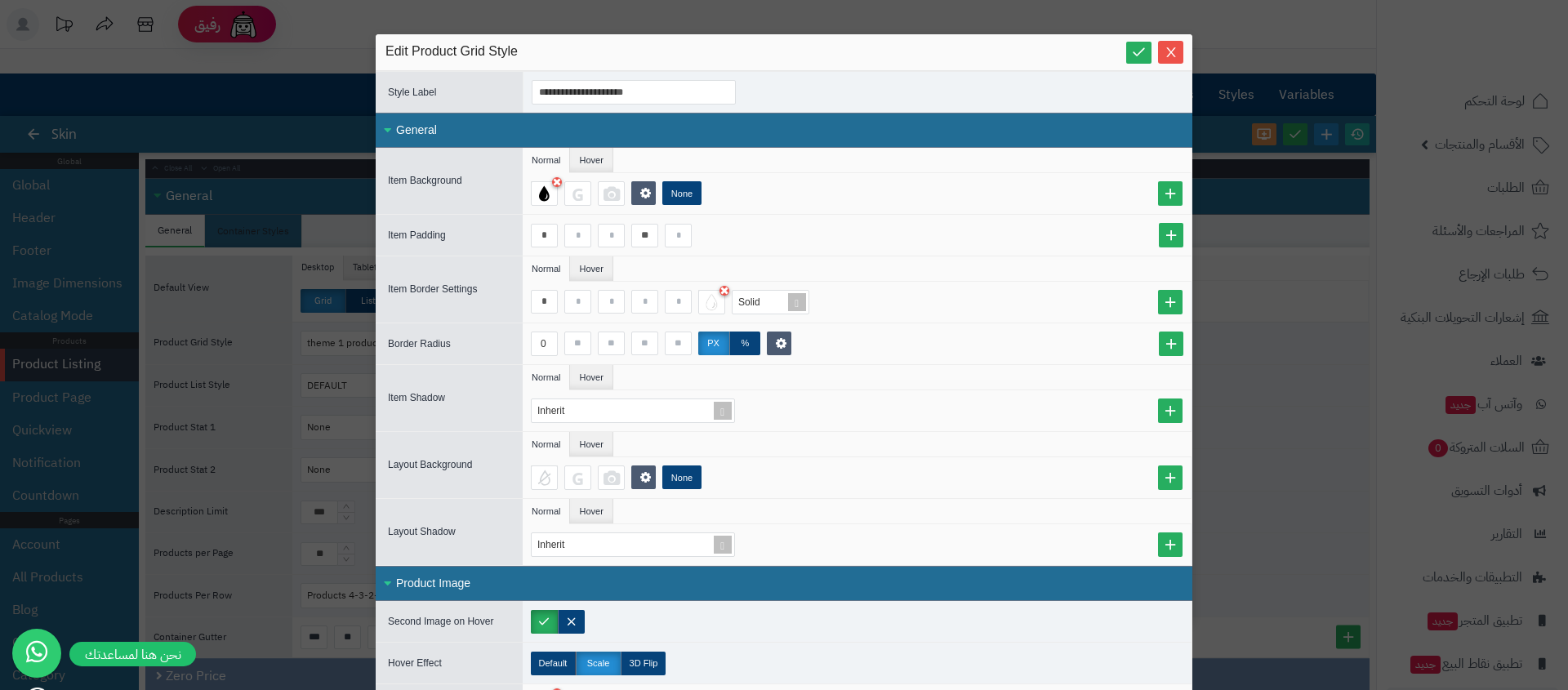 click on "**********" at bounding box center (784, 345) 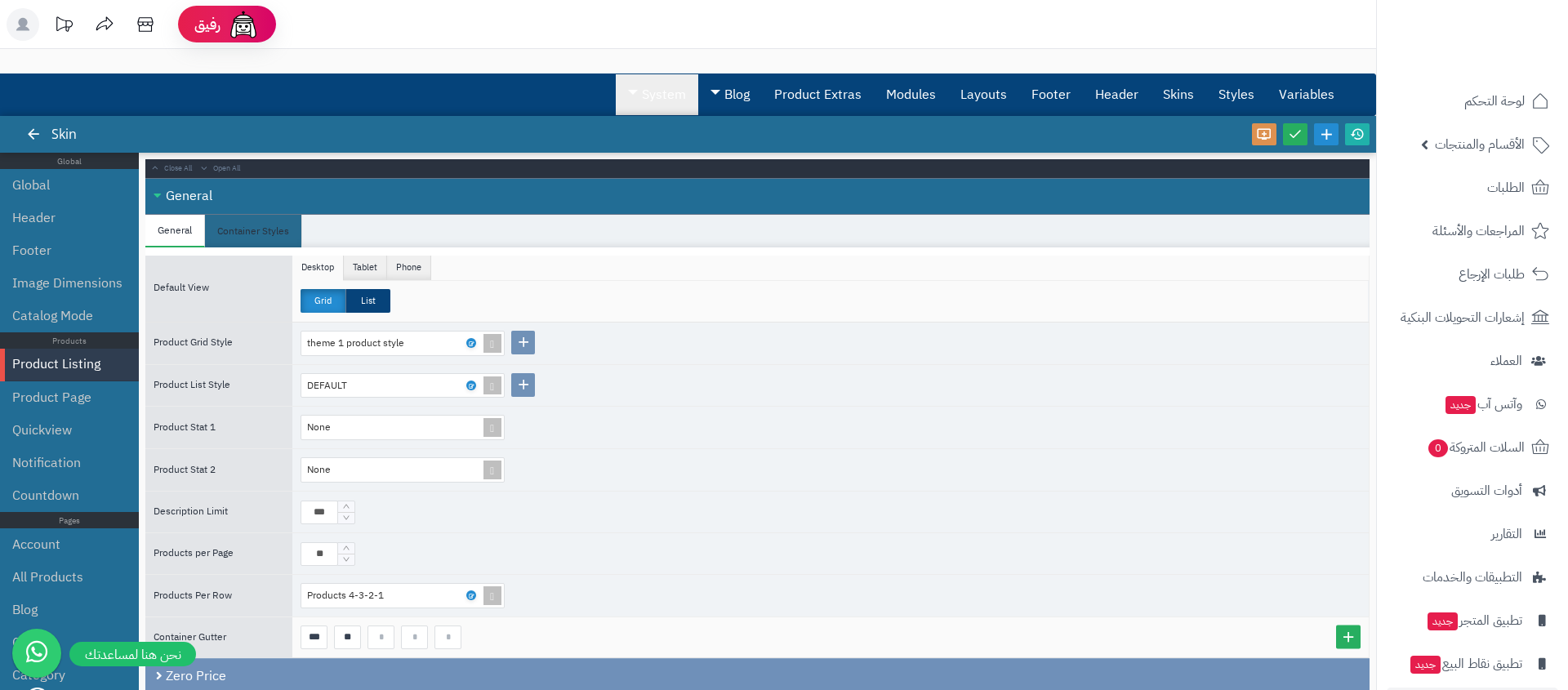 click on "System" at bounding box center [657, 95] 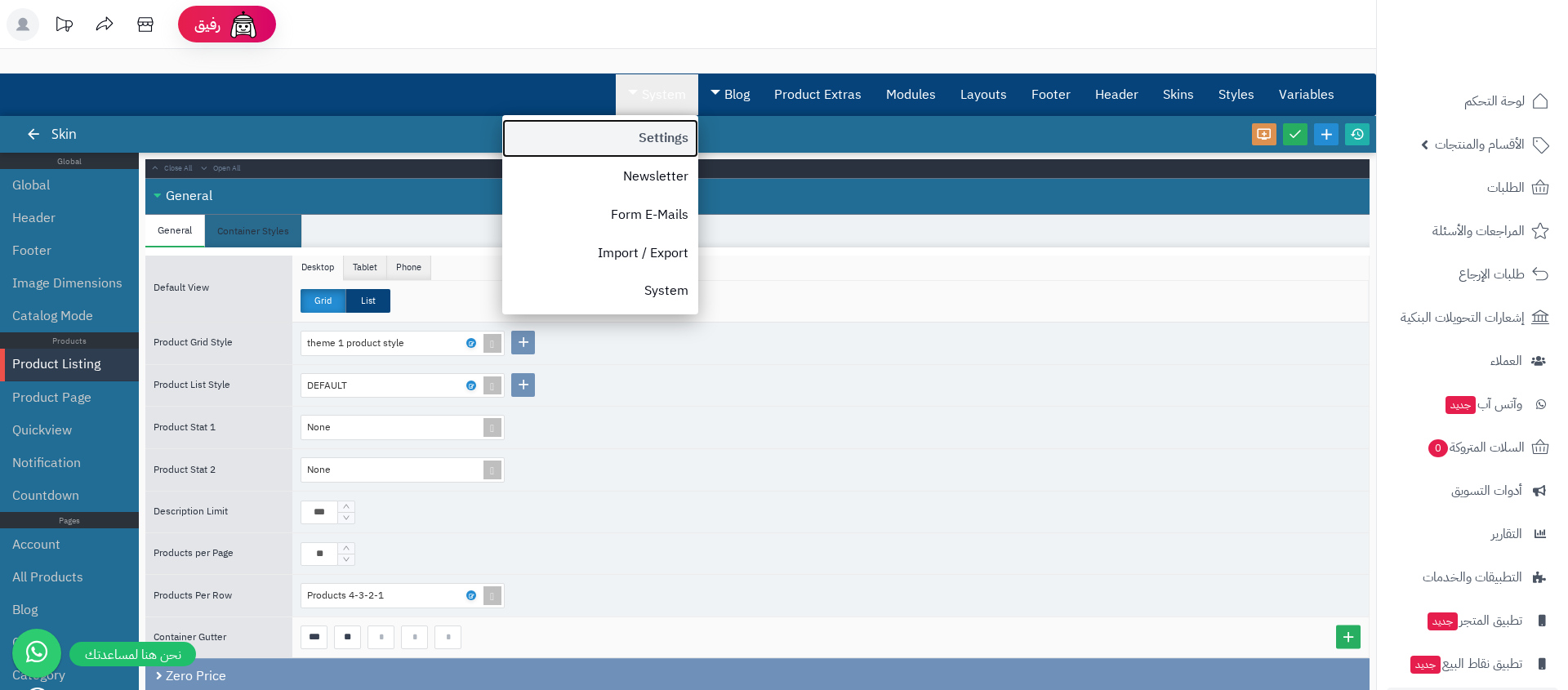click on "Settings" at bounding box center (600, 138) 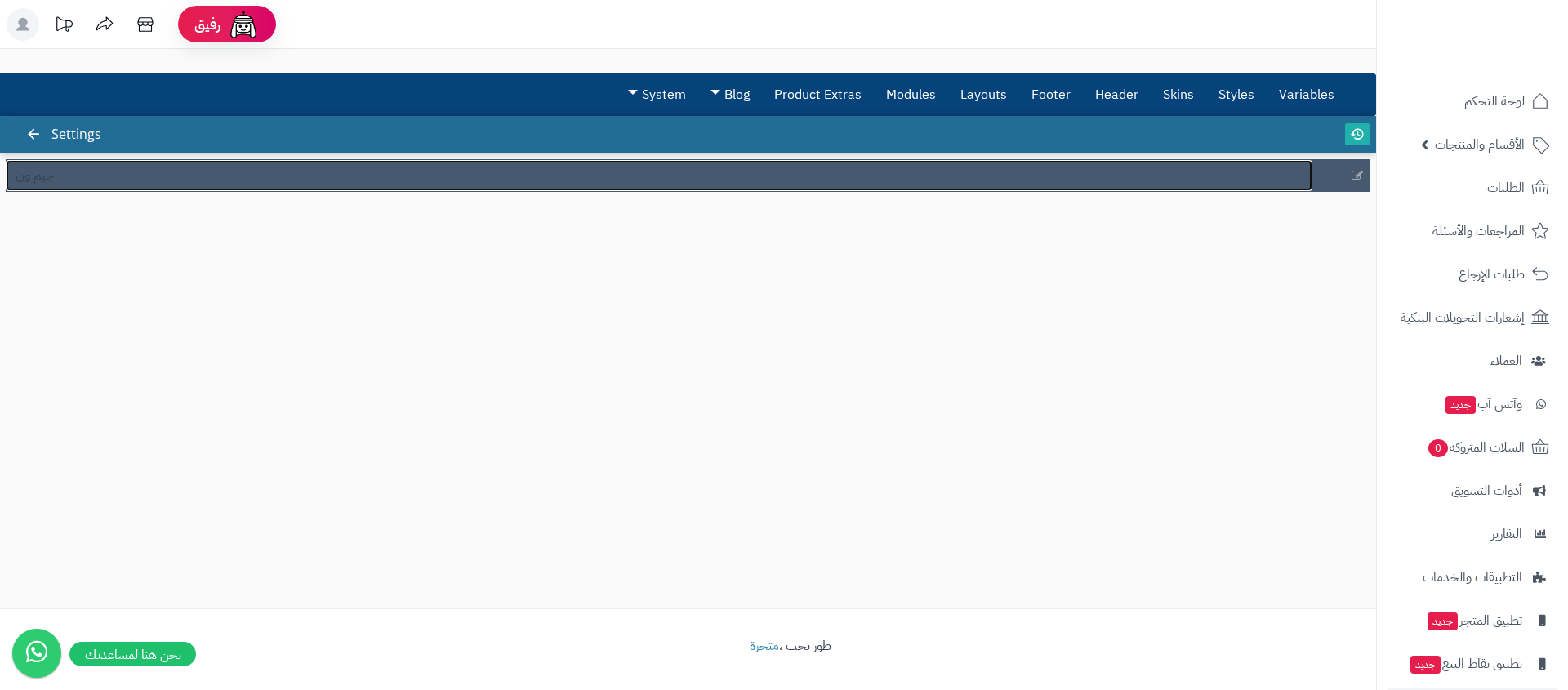 click on "جيم ون" at bounding box center [659, 176] 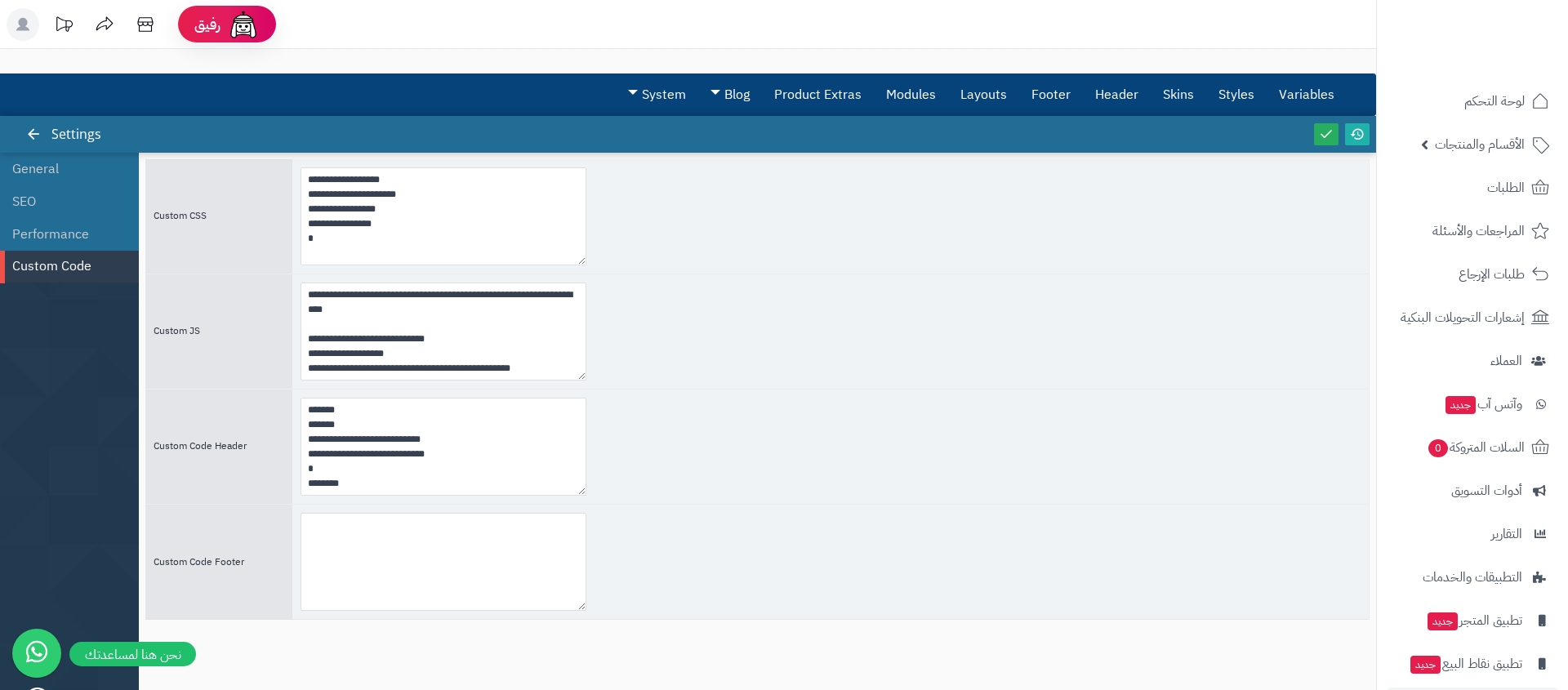 scroll, scrollTop: 0, scrollLeft: 0, axis: both 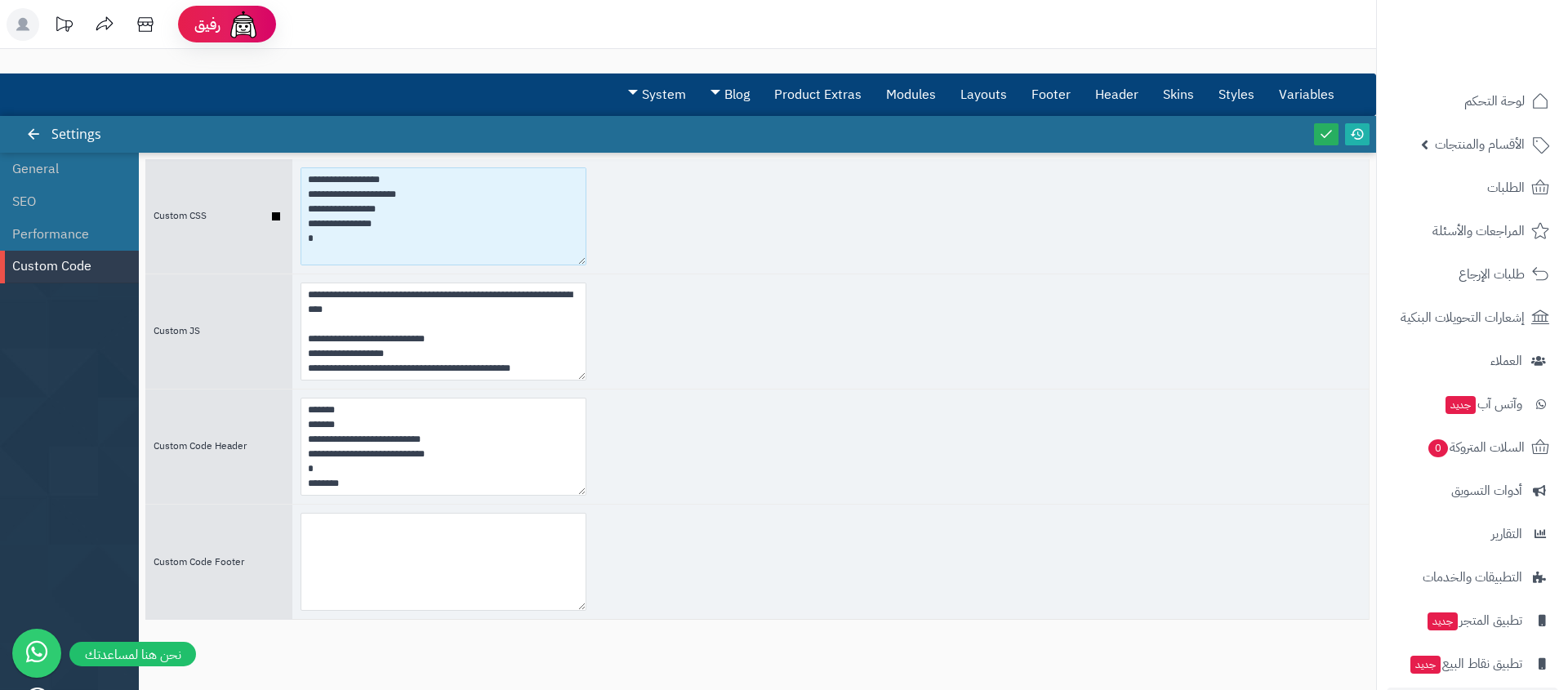 click at bounding box center (443, 216) 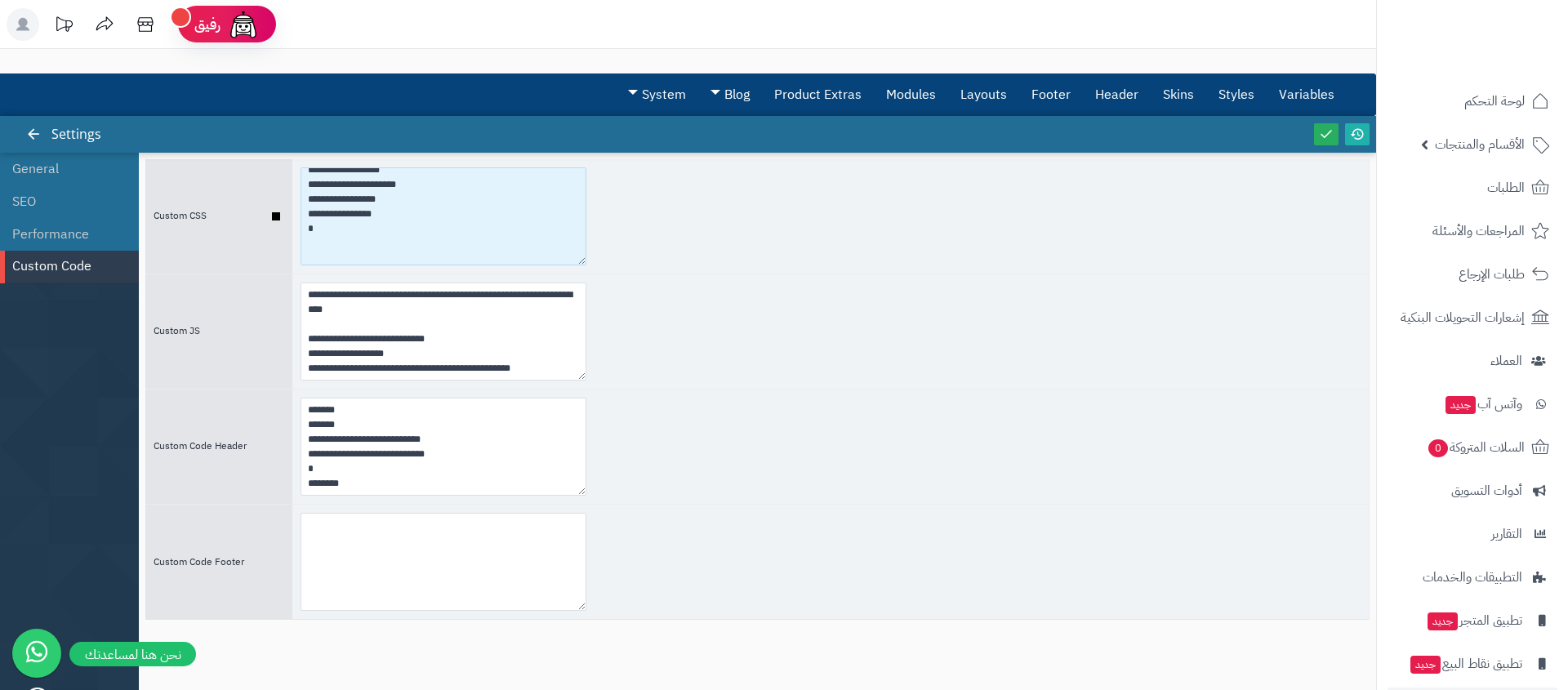 paste on "**********" 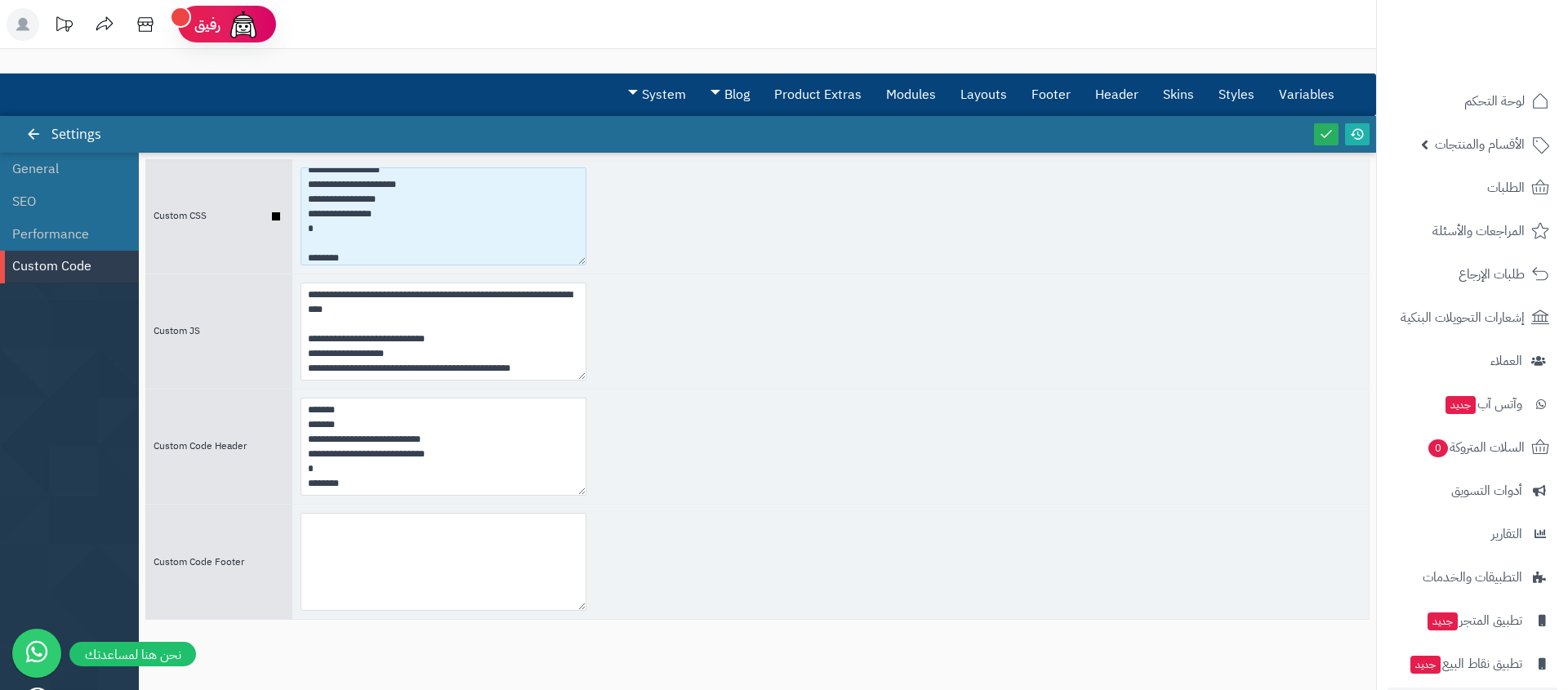 scroll, scrollTop: 54, scrollLeft: 0, axis: vertical 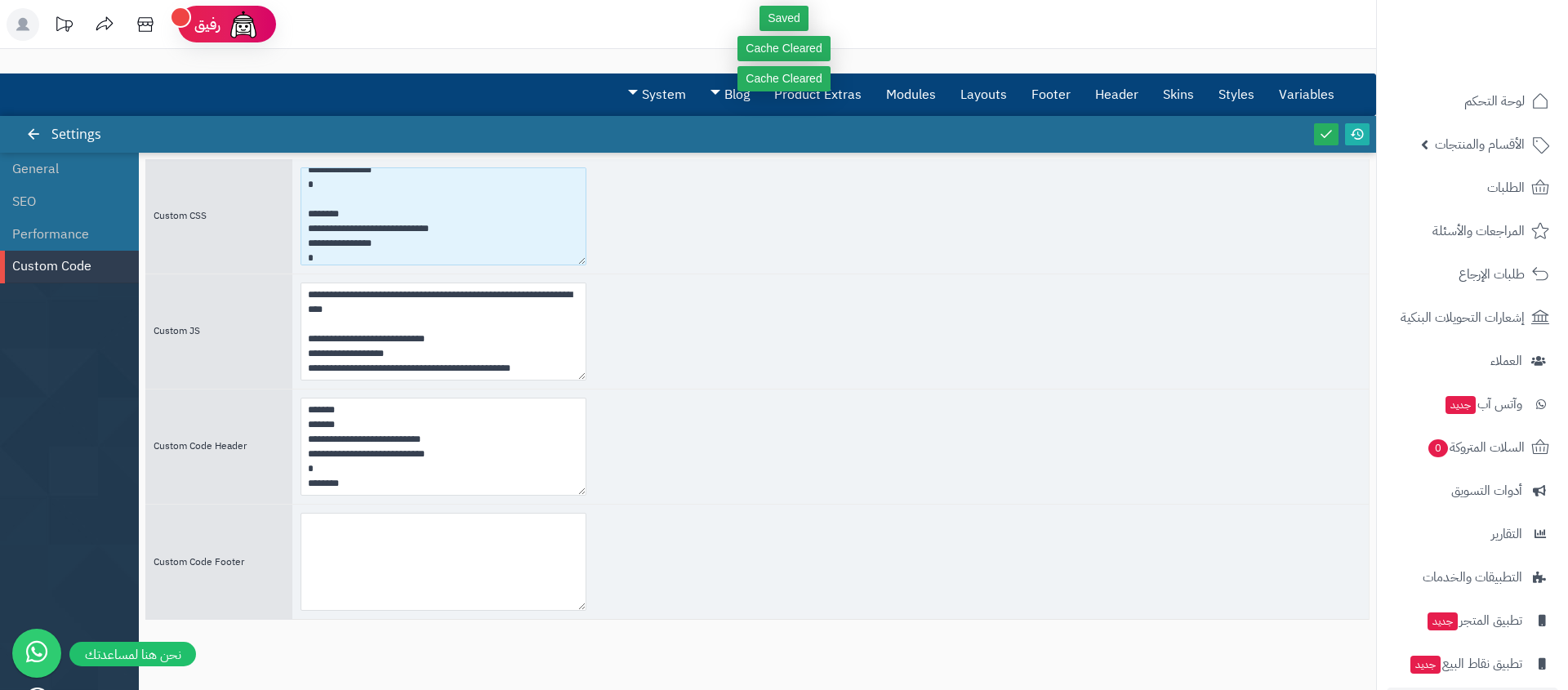 type on "**********" 